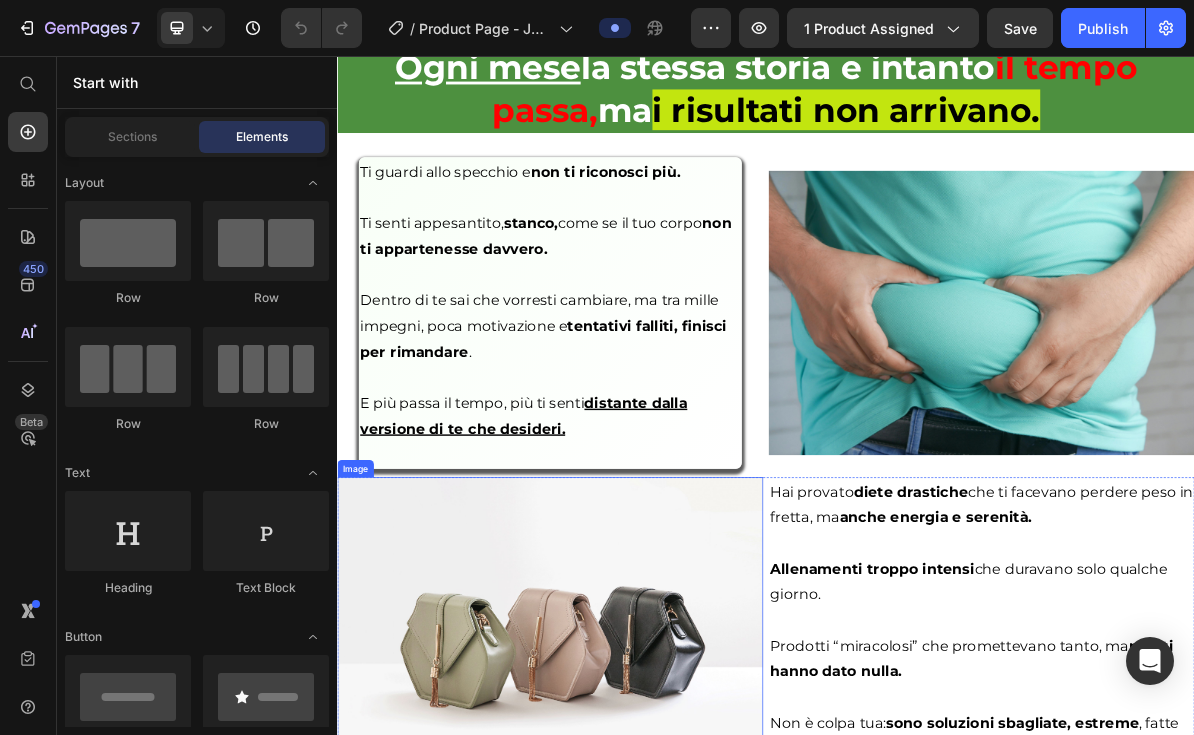 scroll, scrollTop: 1970, scrollLeft: 0, axis: vertical 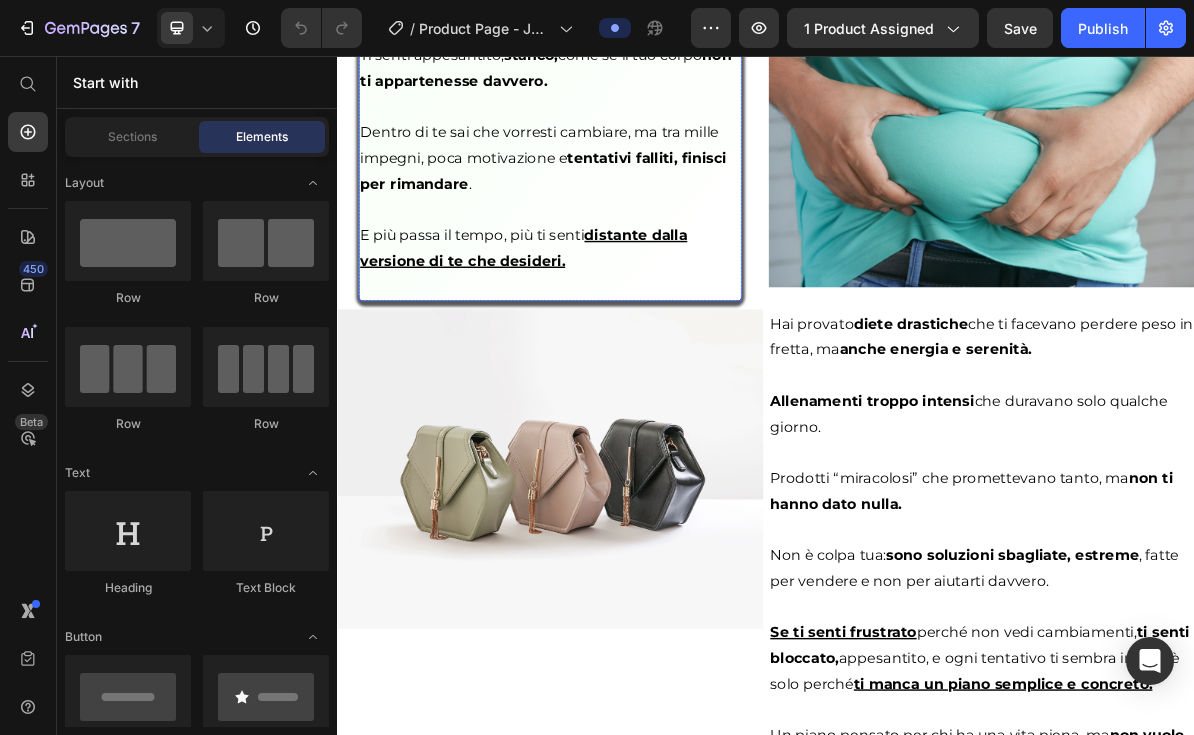 click on "E più passa il tempo, più ti senti  distante dalla versione di te che desideri." at bounding box center (635, 325) 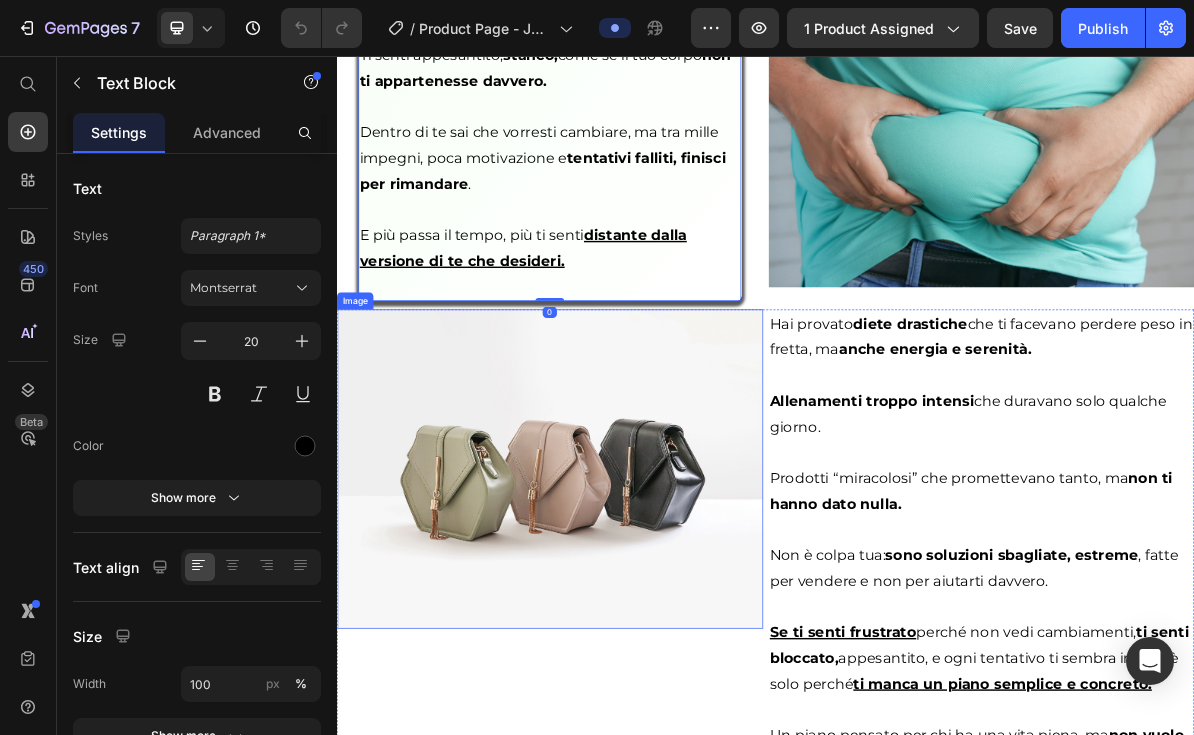scroll, scrollTop: 2213, scrollLeft: 0, axis: vertical 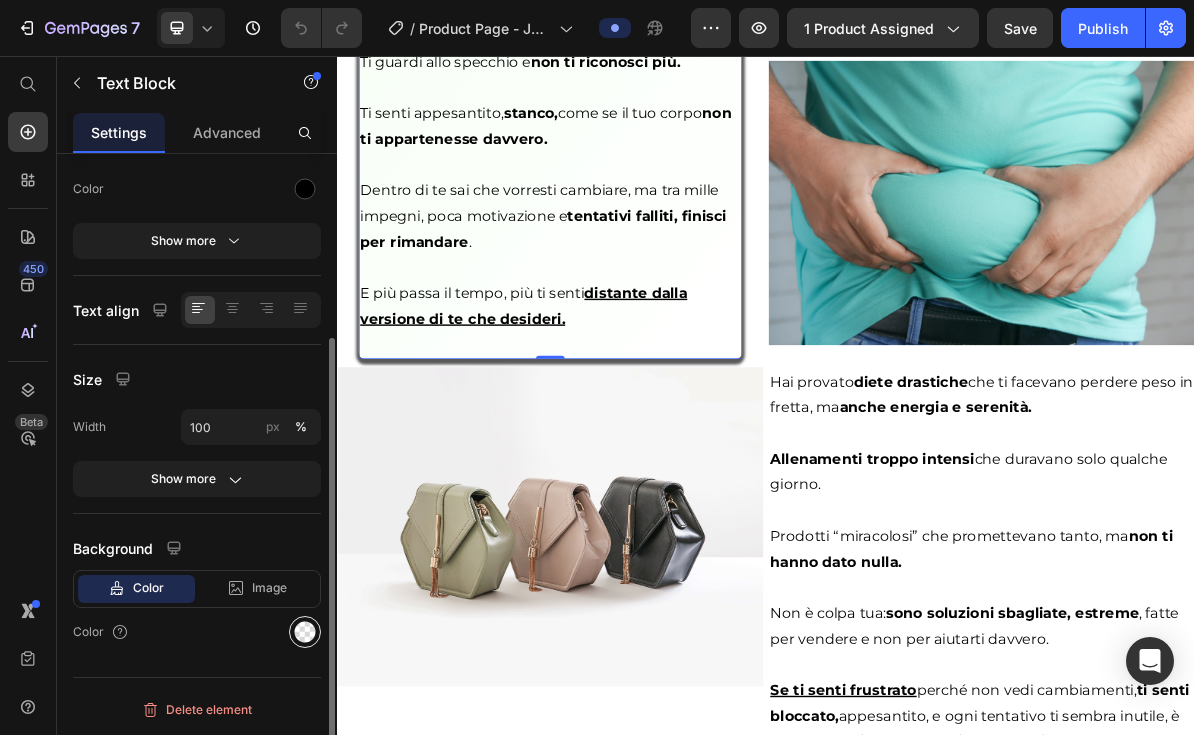 click at bounding box center (305, 632) 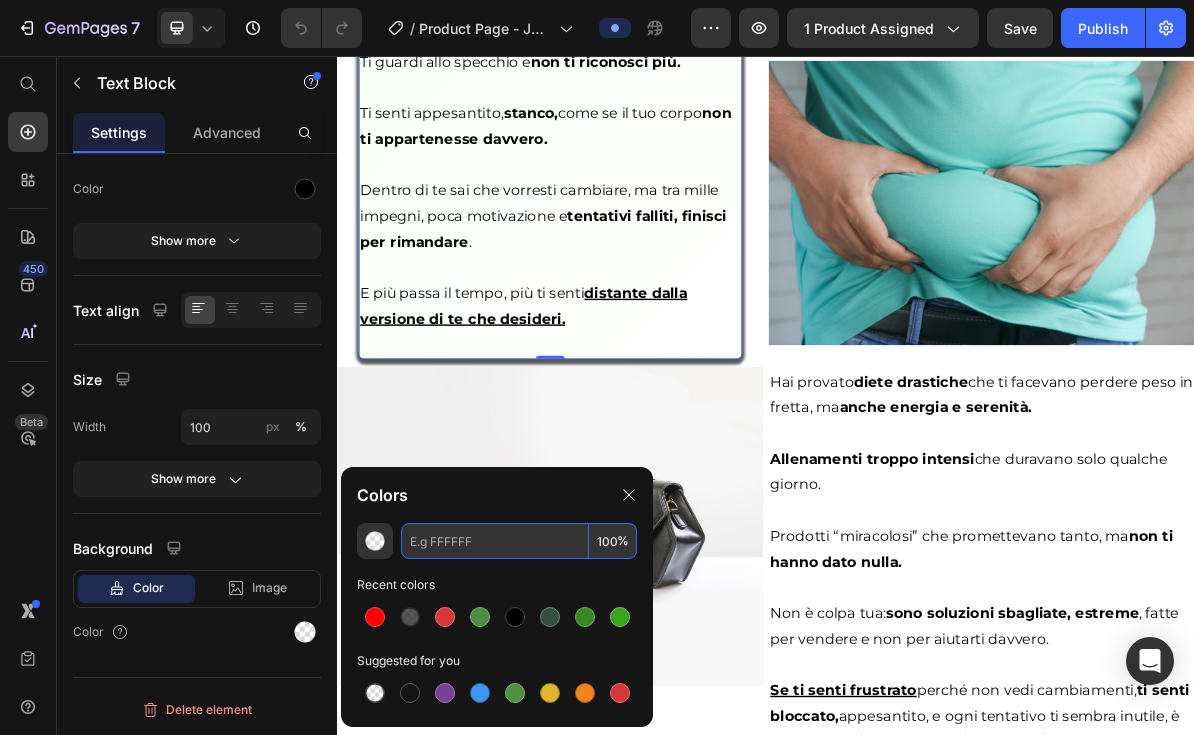 click at bounding box center (495, 541) 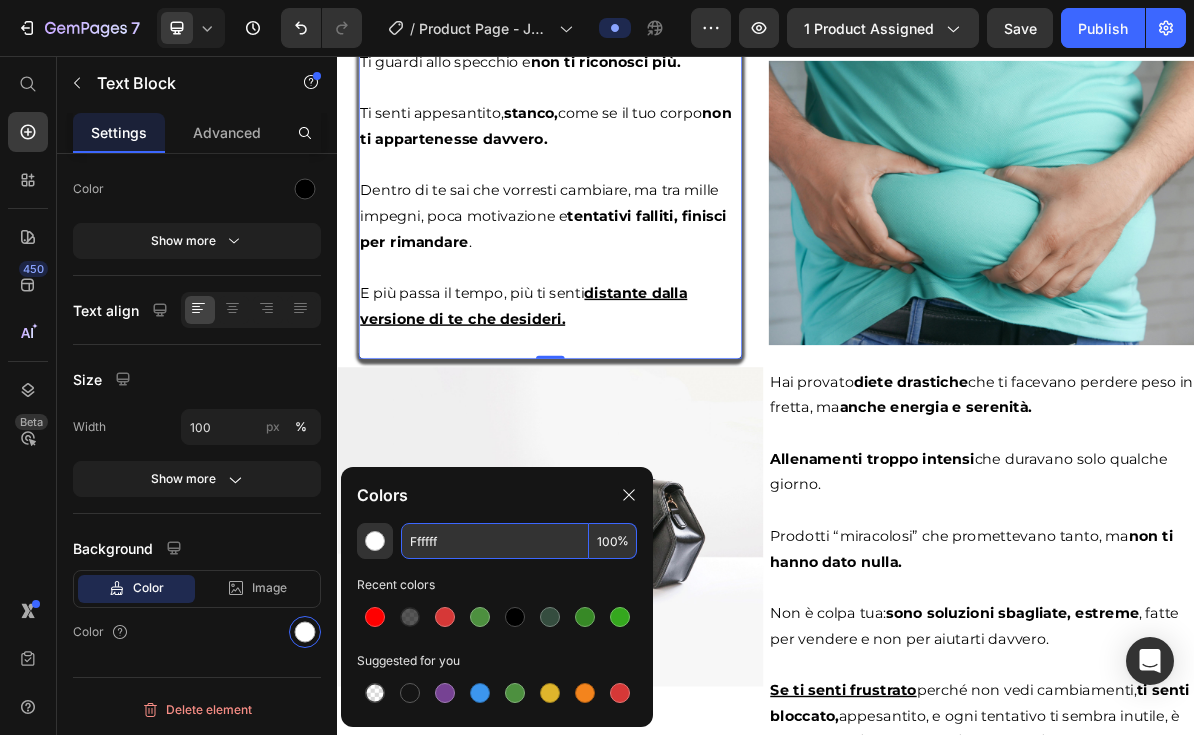type on "FFFFFF" 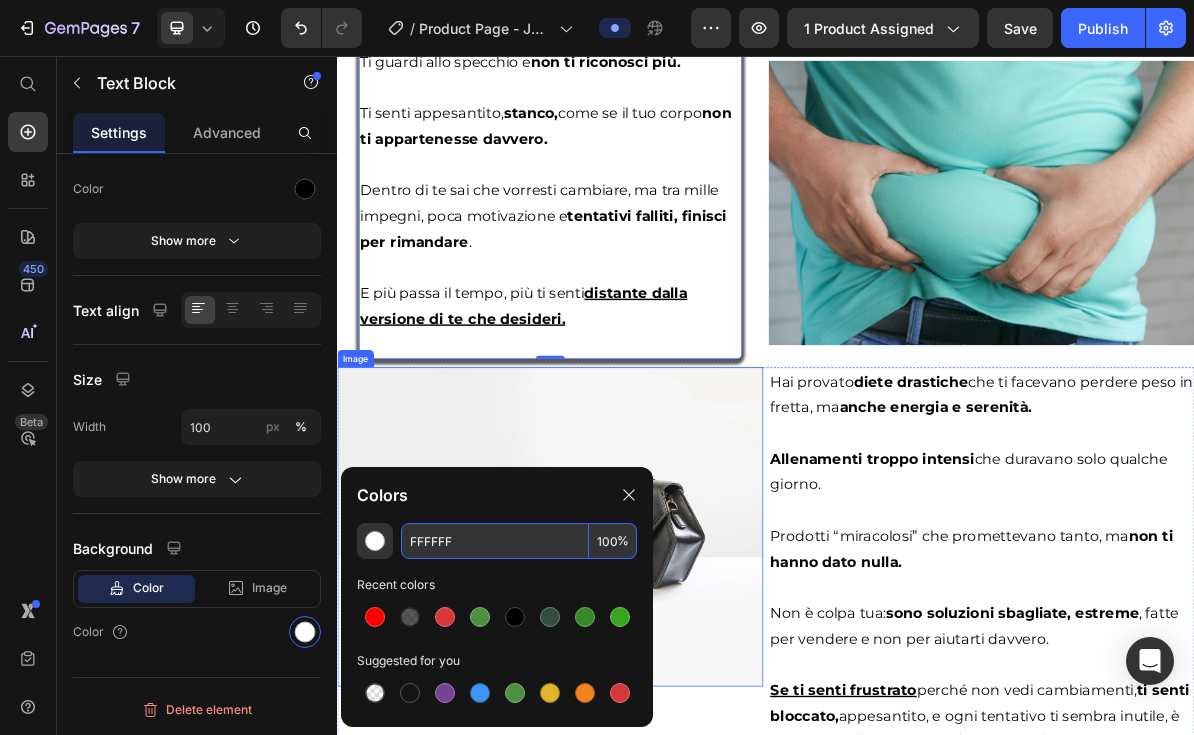 click at bounding box center (635, 715) 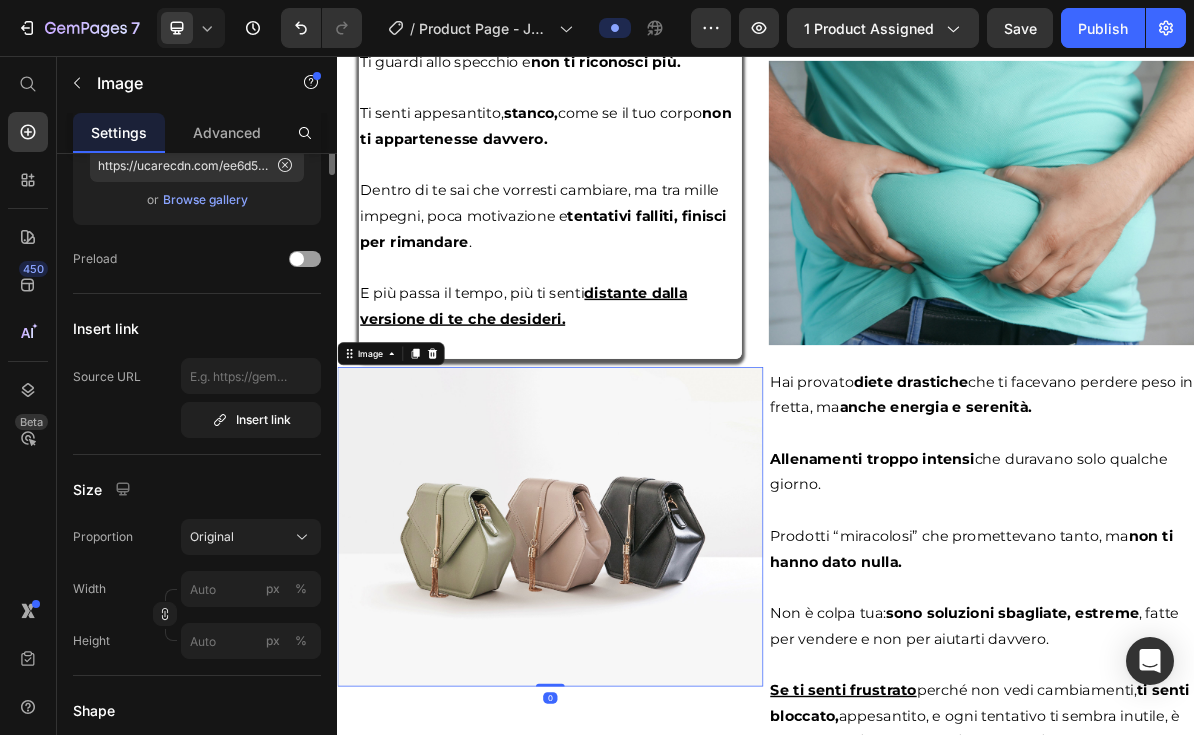 scroll, scrollTop: 0, scrollLeft: 0, axis: both 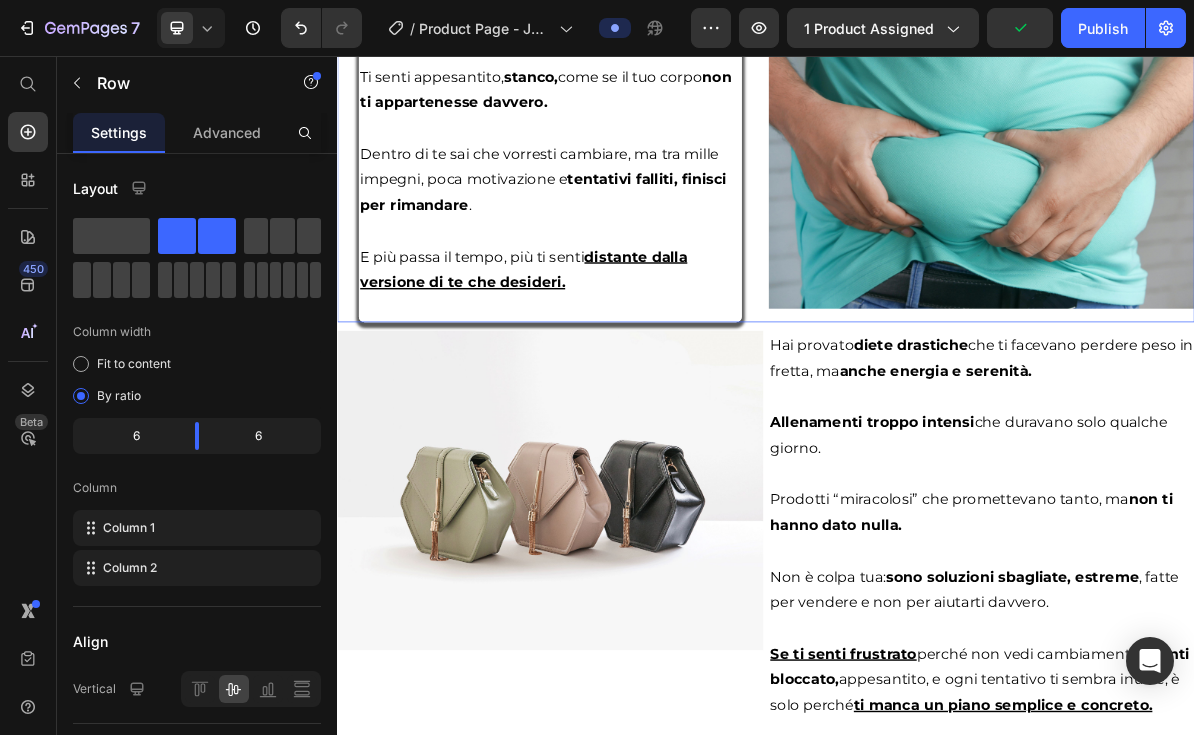 click on "Ti guardi allo specchio e  non ti riconosci più.   Ti senti appesantito,  stanco,  come se il tuo corpo  non ti appartenesse davvero.   Dentro di te sai che vorresti cambiare, ma tra mille impegni, poca motivazione e  tentativi falliti, finisci per rimandare .   E più passa il tempo, più ti senti  distante dalla versione di te che desideri.   Text Block Row" at bounding box center (635, 211) 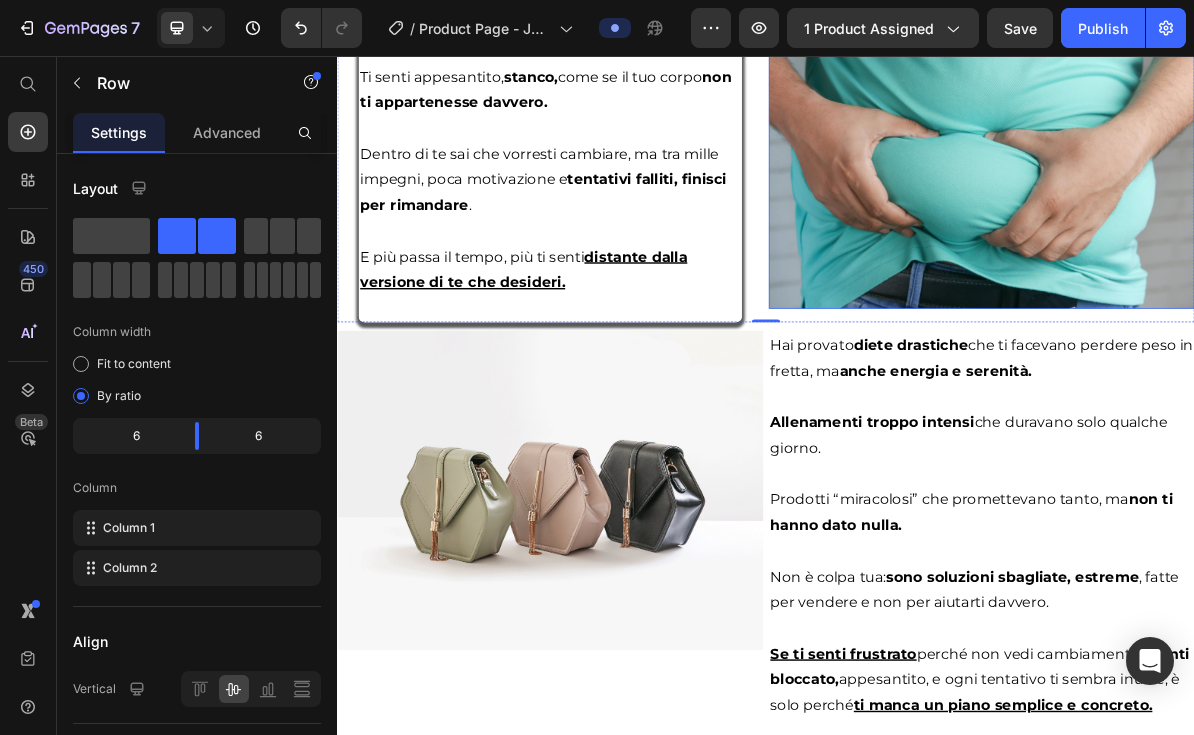 click at bounding box center (1239, 211) 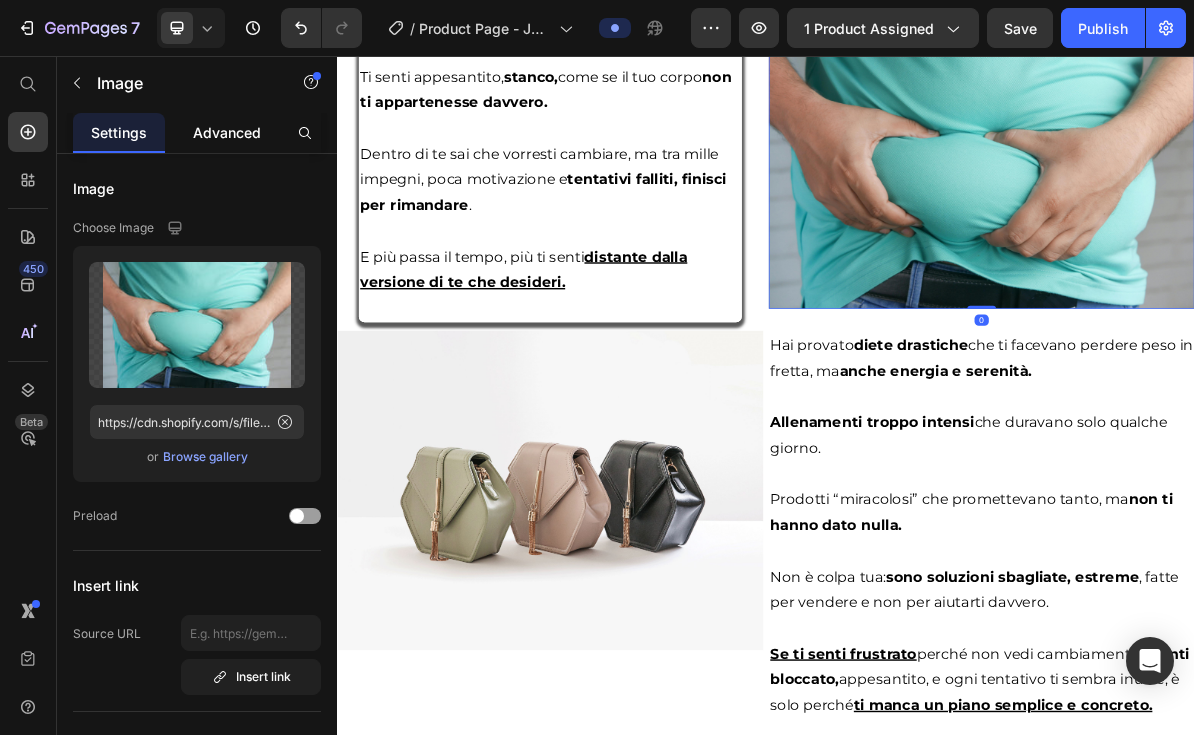 click on "Advanced" 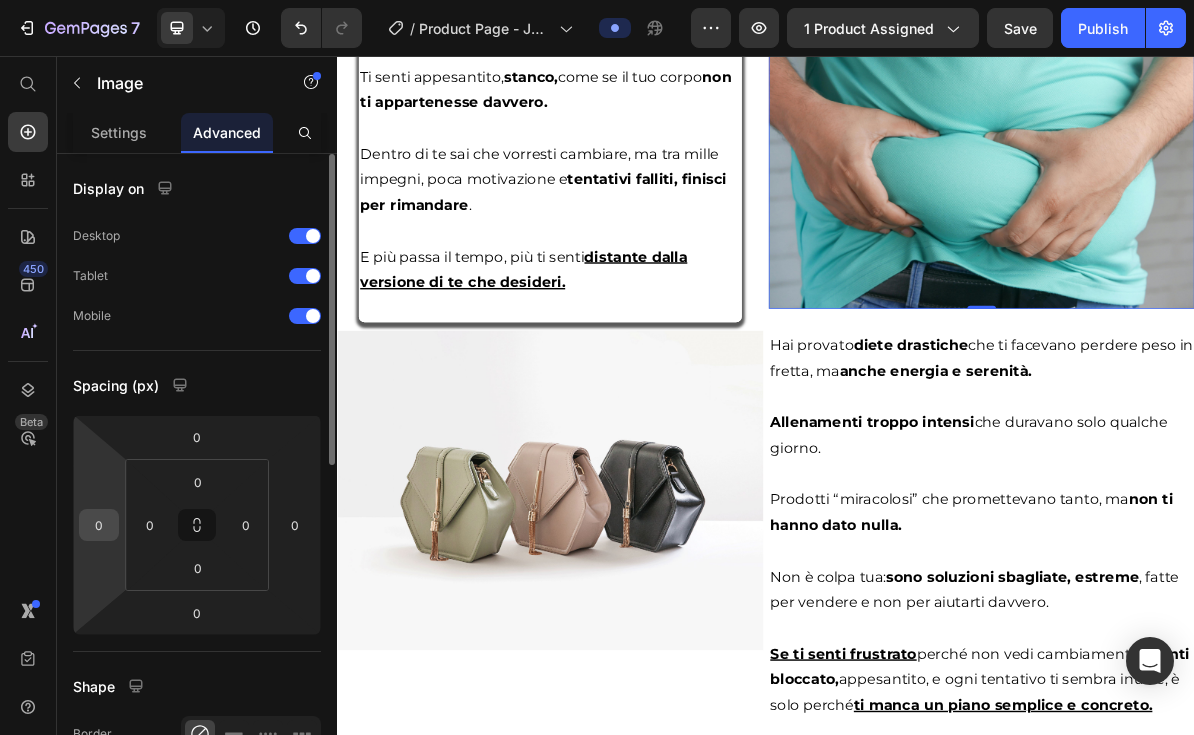 click on "0" at bounding box center [99, 525] 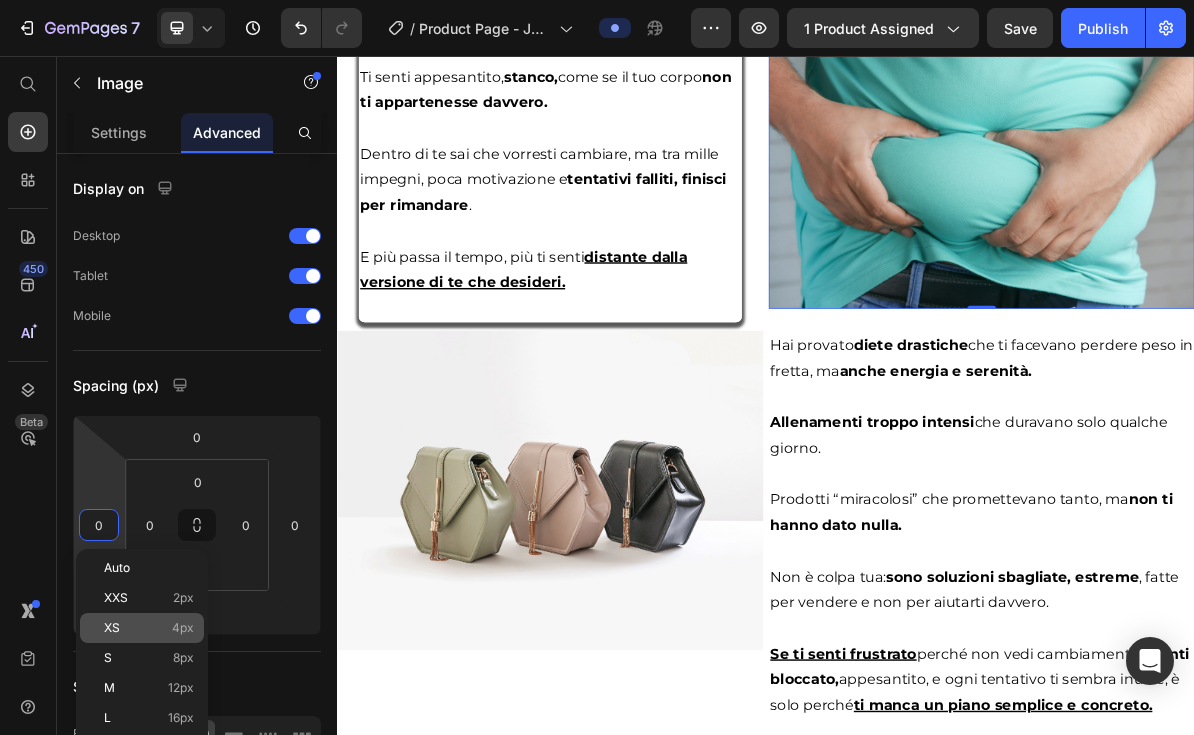 click on "XS 4px" at bounding box center (149, 628) 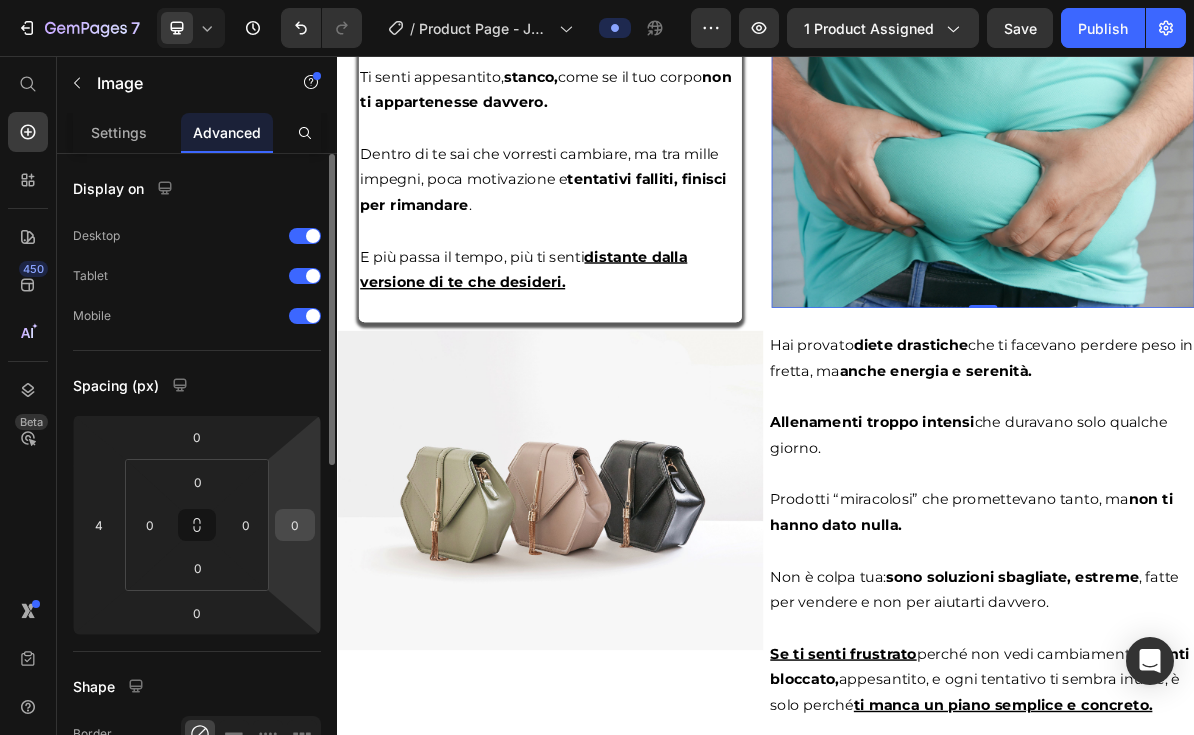 click on "0" at bounding box center [295, 525] 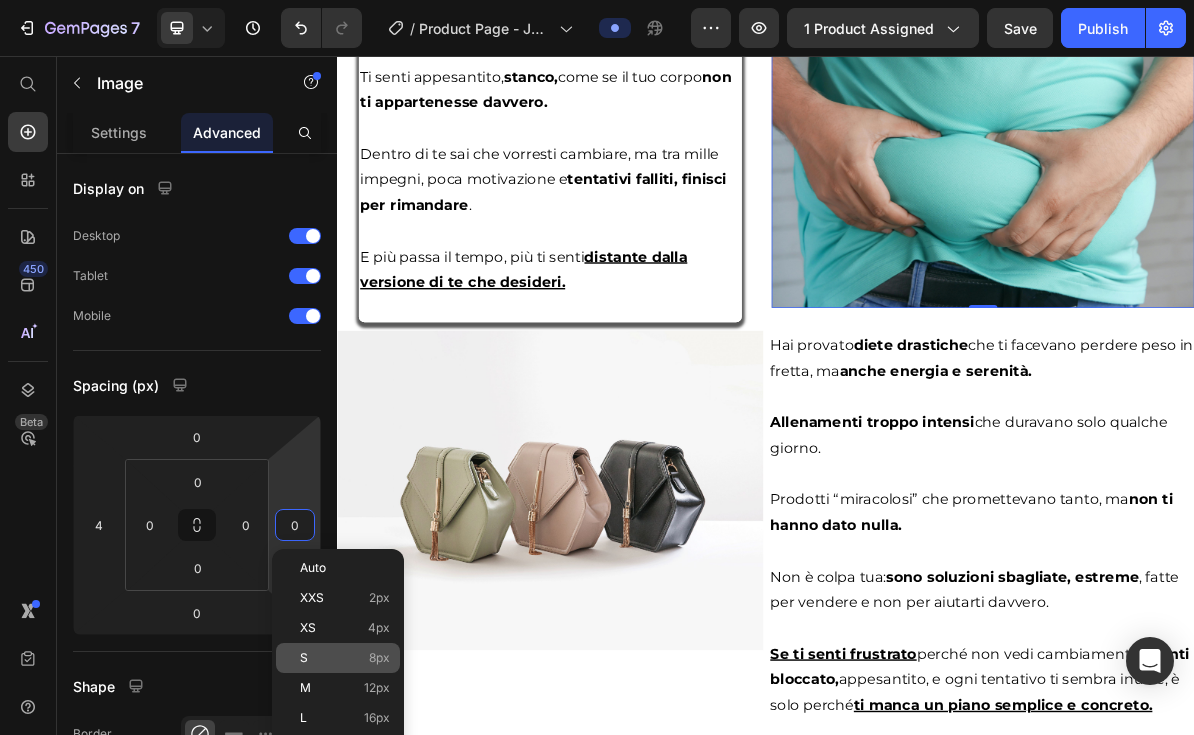 click on "S 8px" 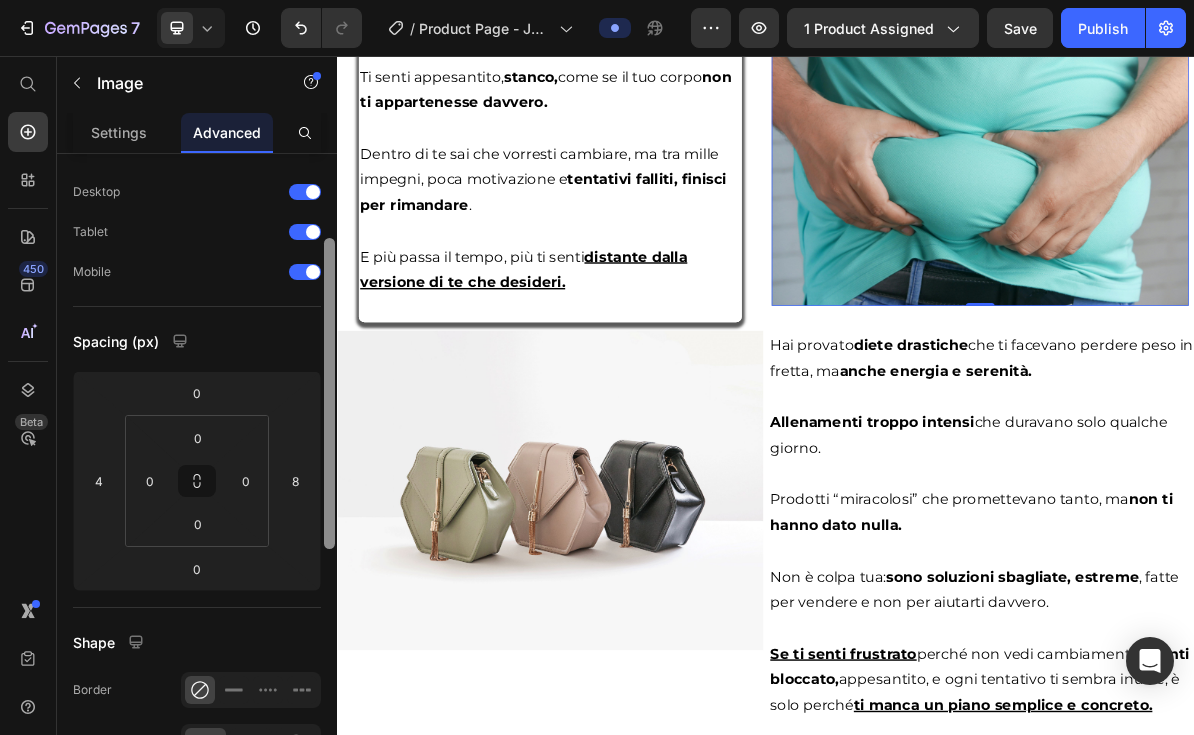 scroll, scrollTop: 86, scrollLeft: 0, axis: vertical 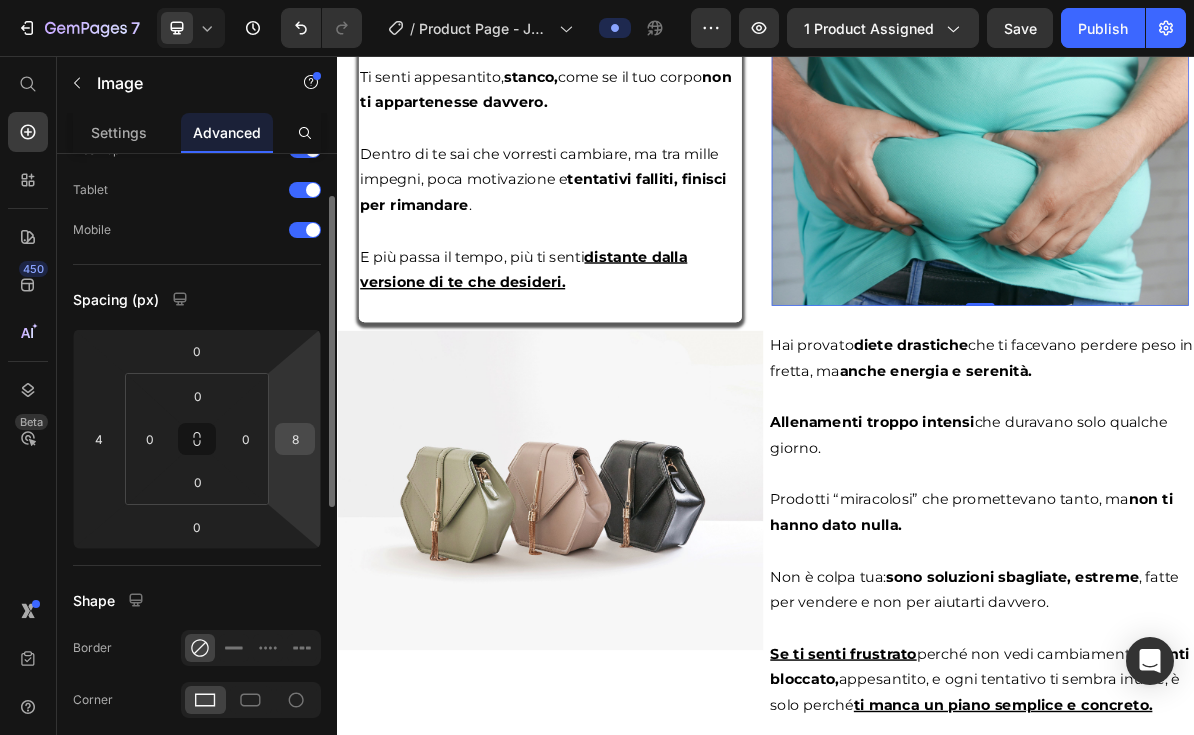 click on "8" at bounding box center (295, 439) 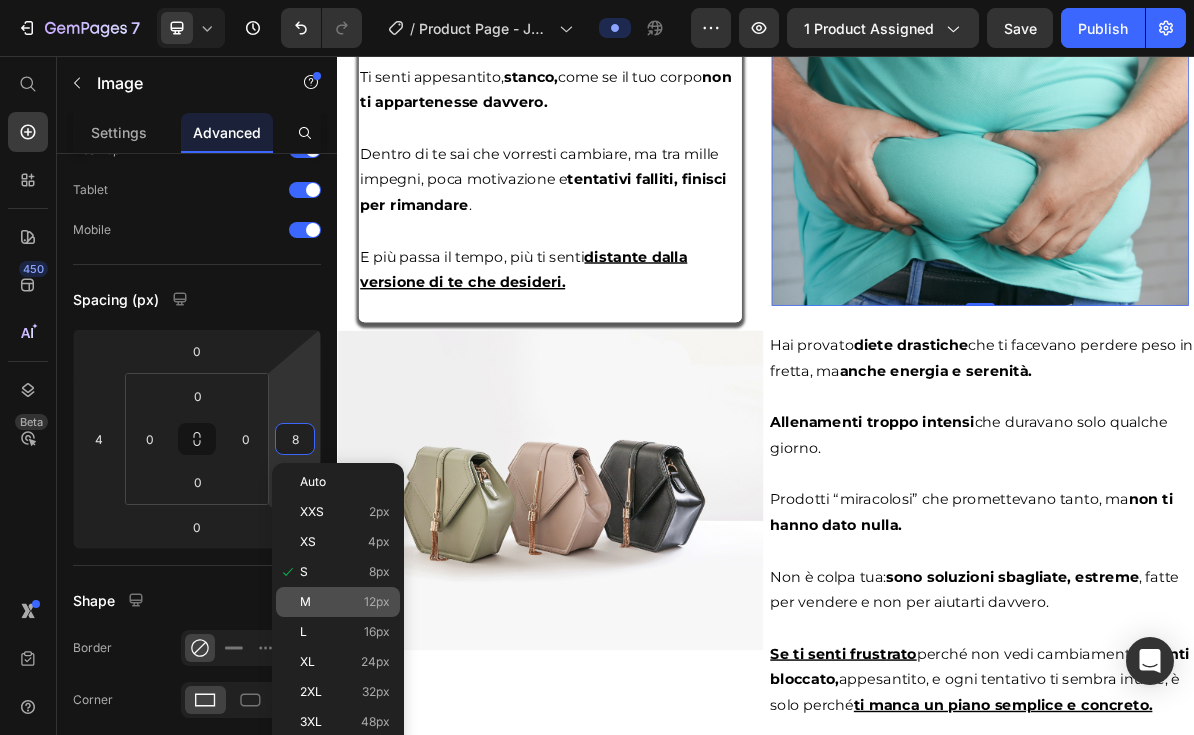 click on "M 12px" 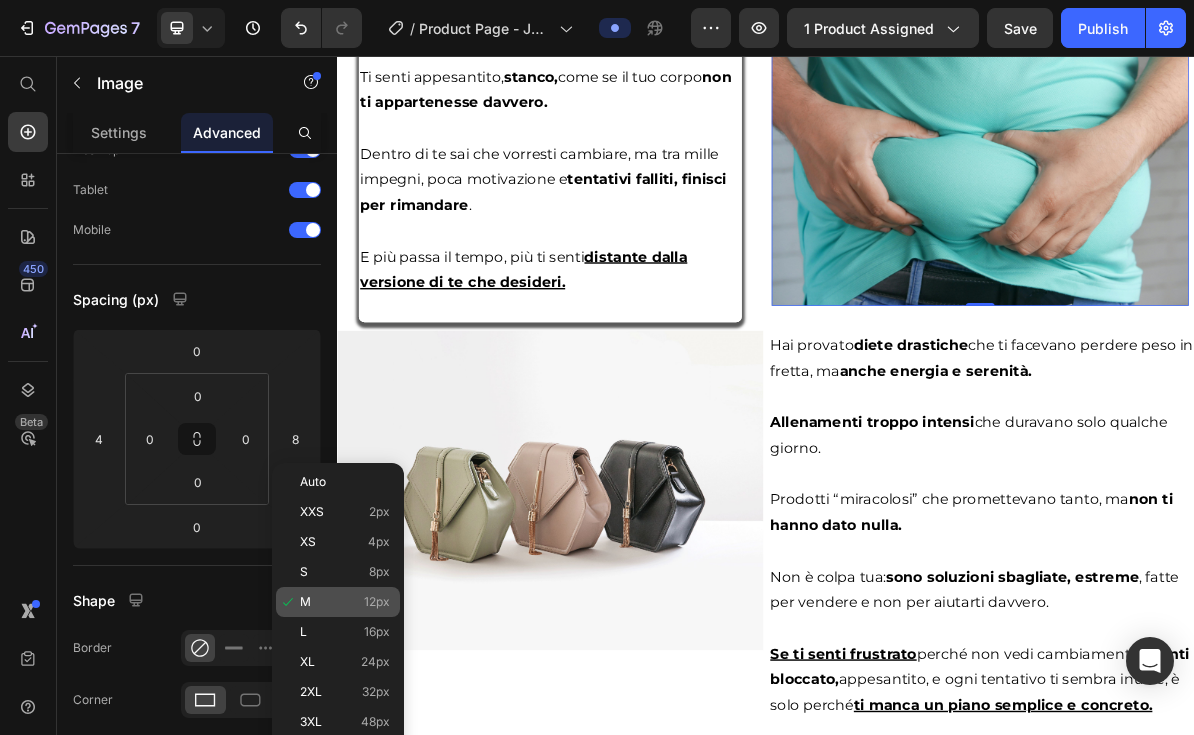 type on "12" 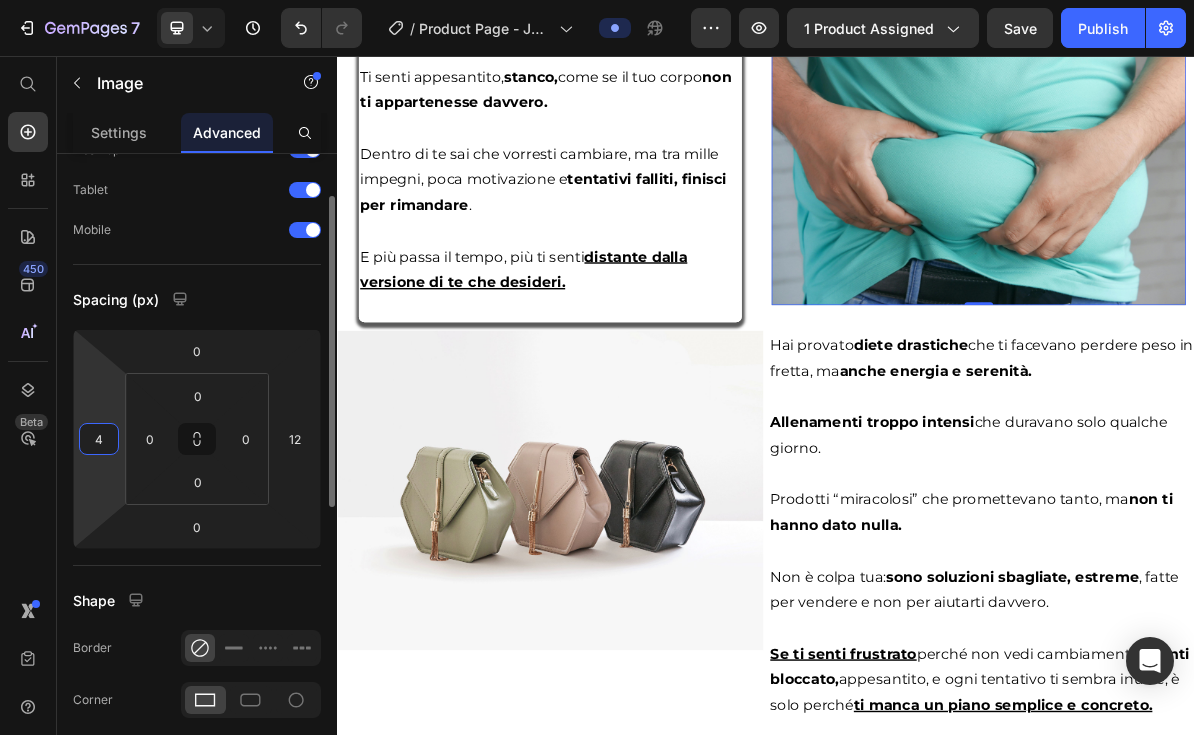 click on "4" at bounding box center [99, 439] 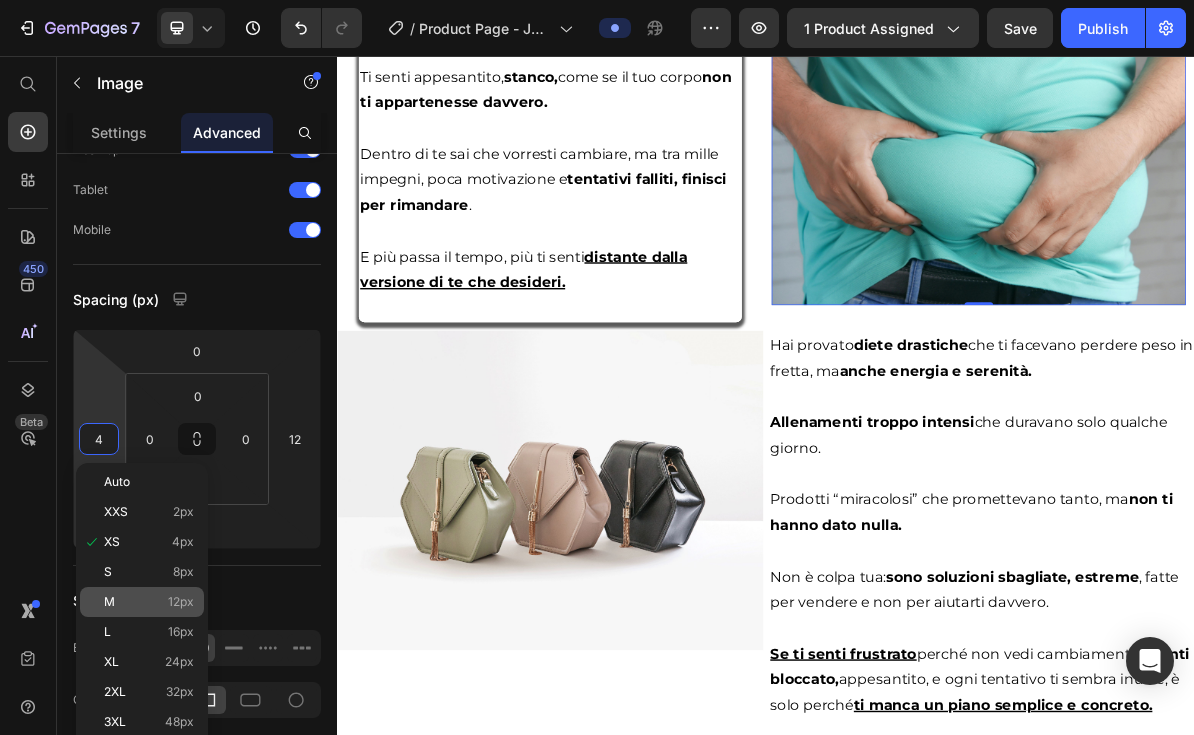 click on "M 12px" at bounding box center [149, 602] 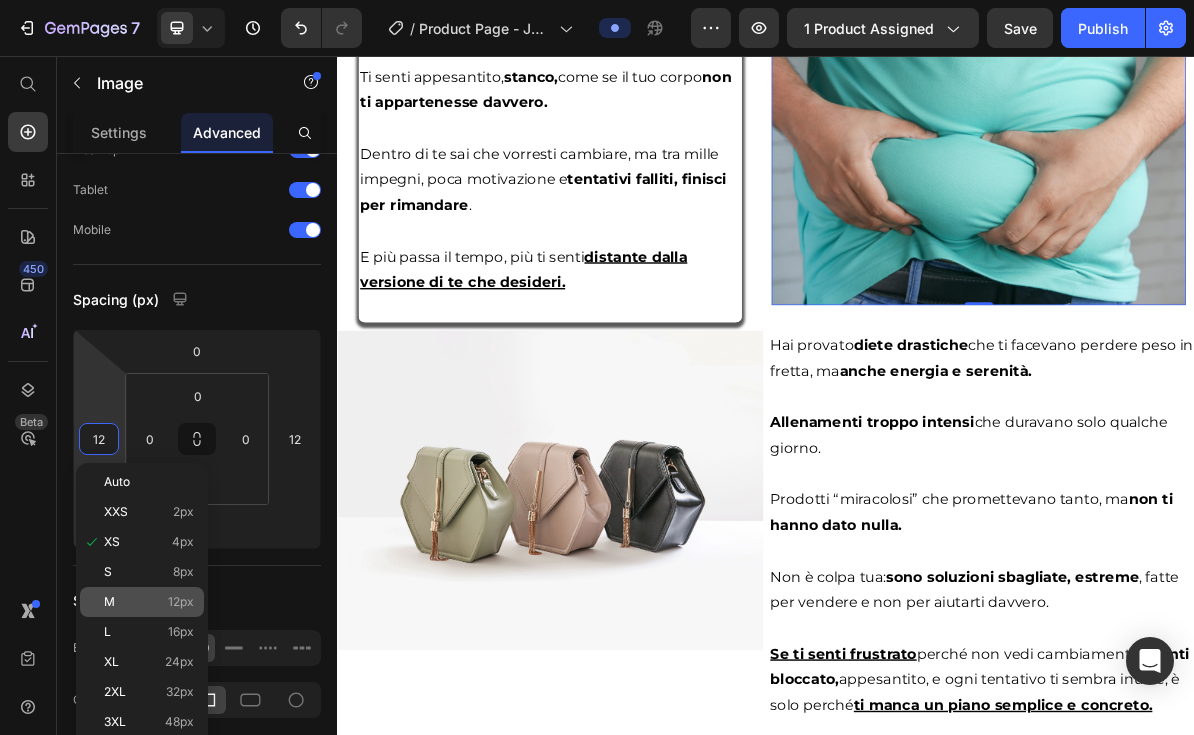 click on "M 12px" at bounding box center [149, 602] 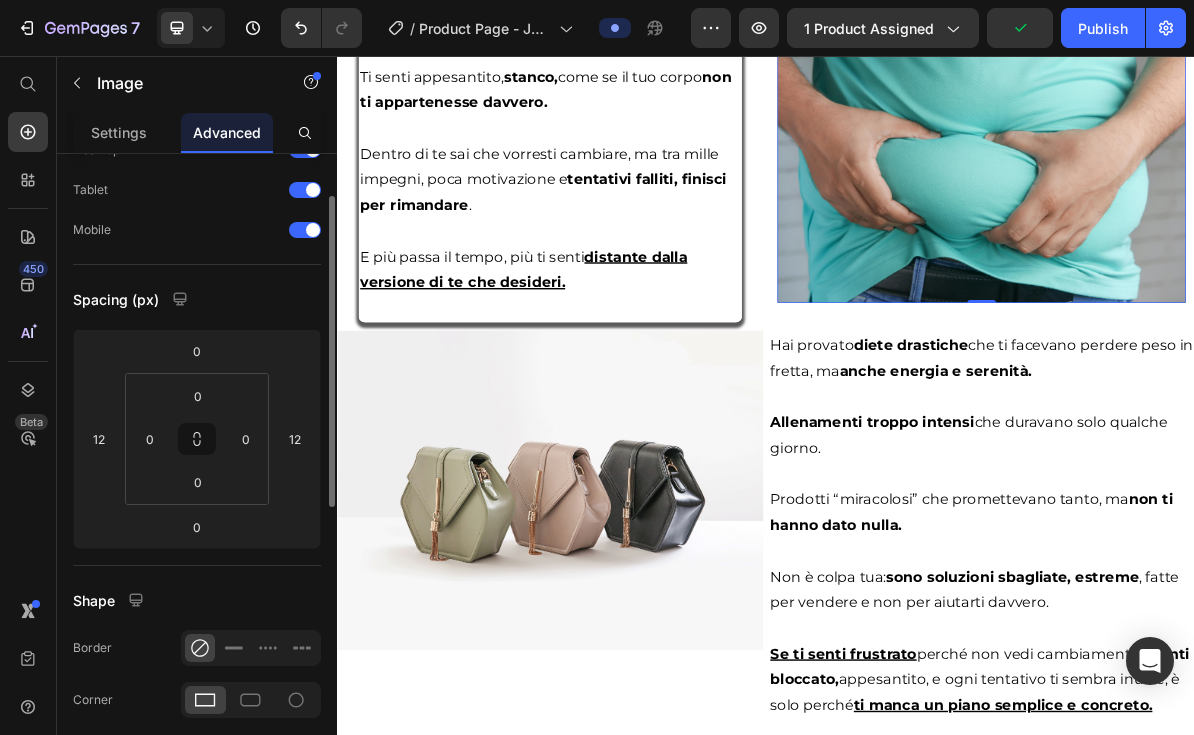 scroll, scrollTop: 96, scrollLeft: 0, axis: vertical 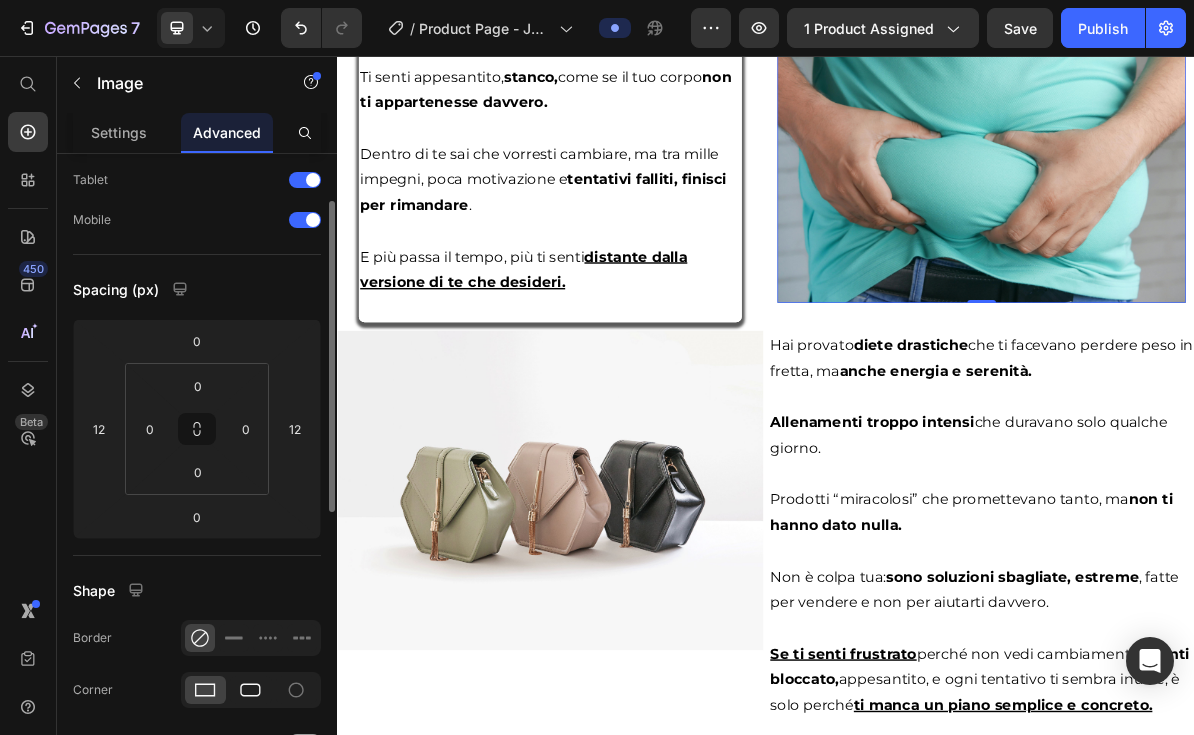 click 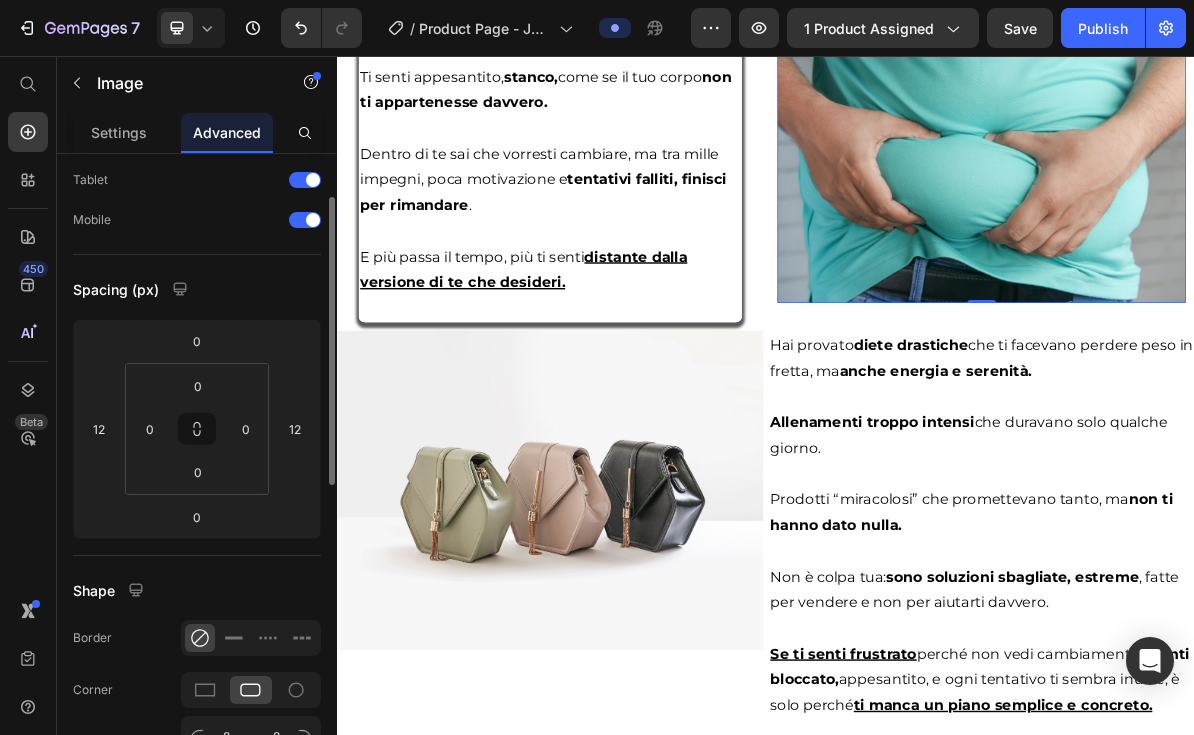 scroll, scrollTop: 179, scrollLeft: 0, axis: vertical 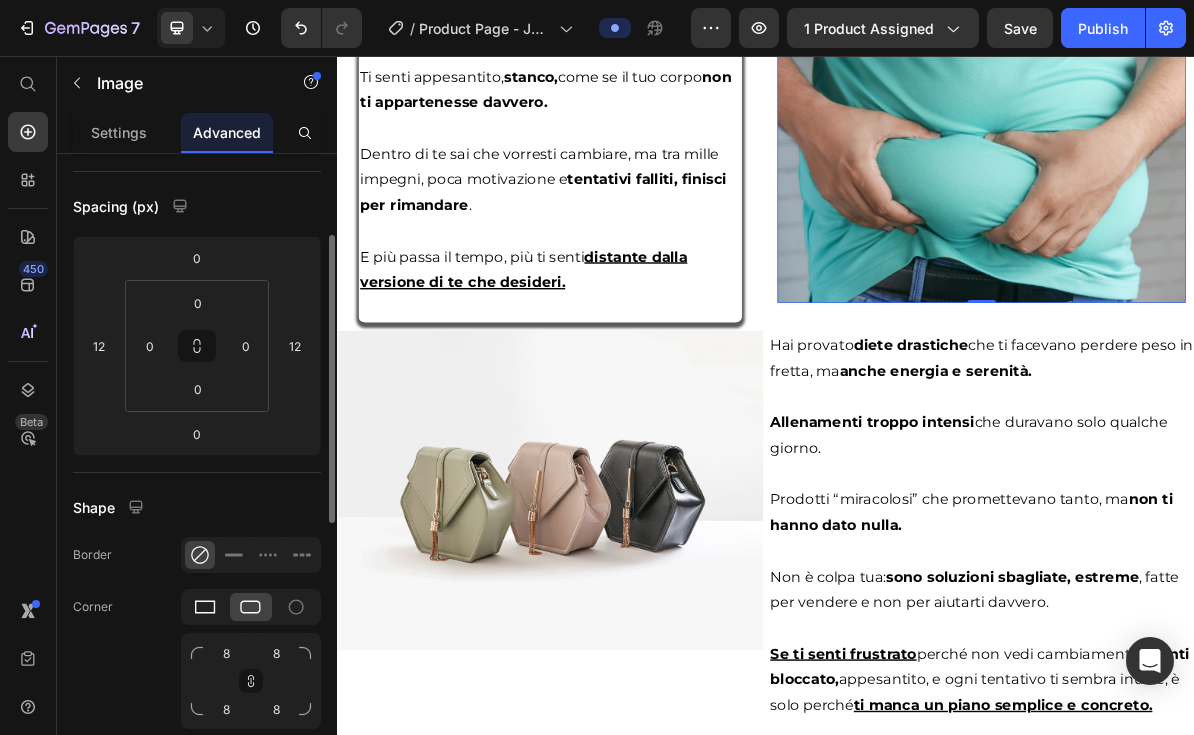 click 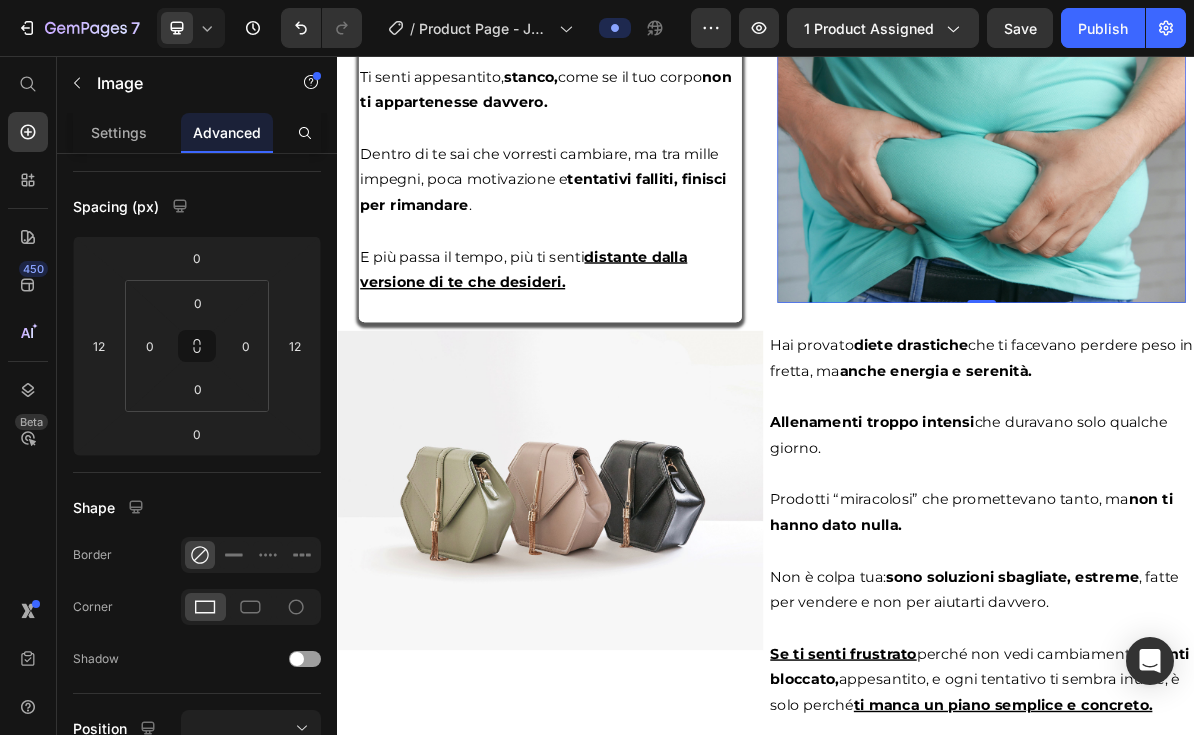 click at bounding box center (1239, 211) 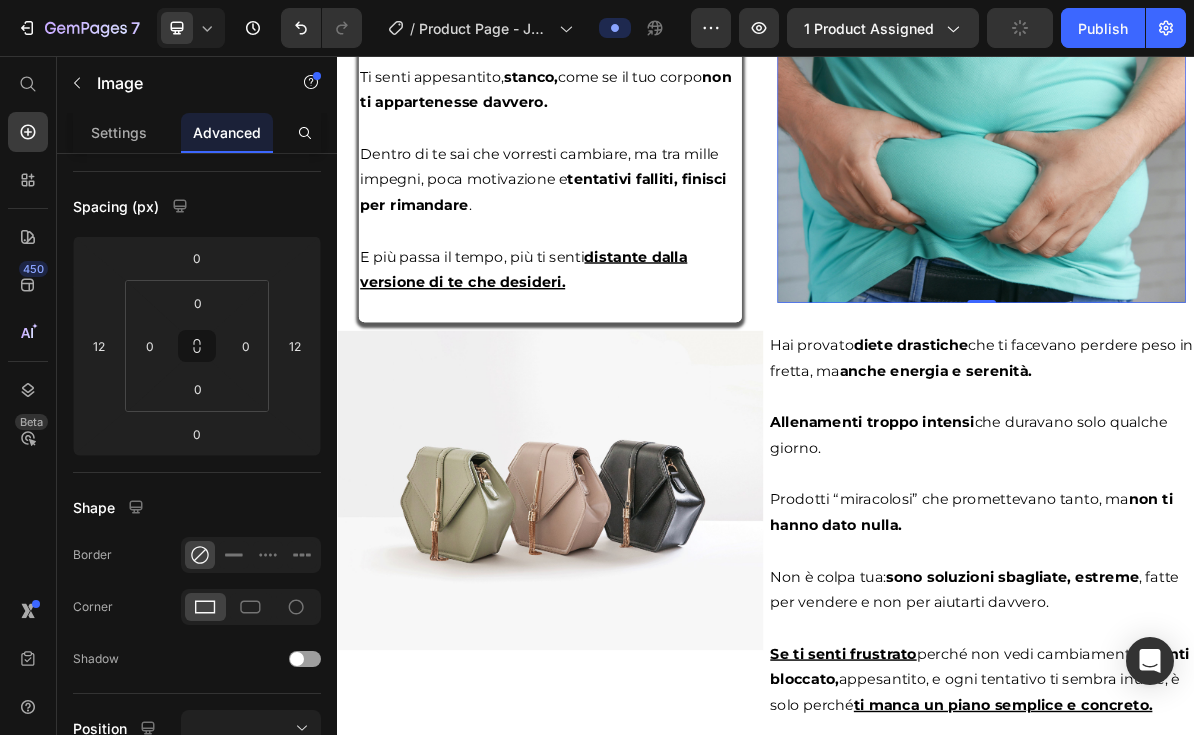 click on "Image" at bounding box center (999, 1) 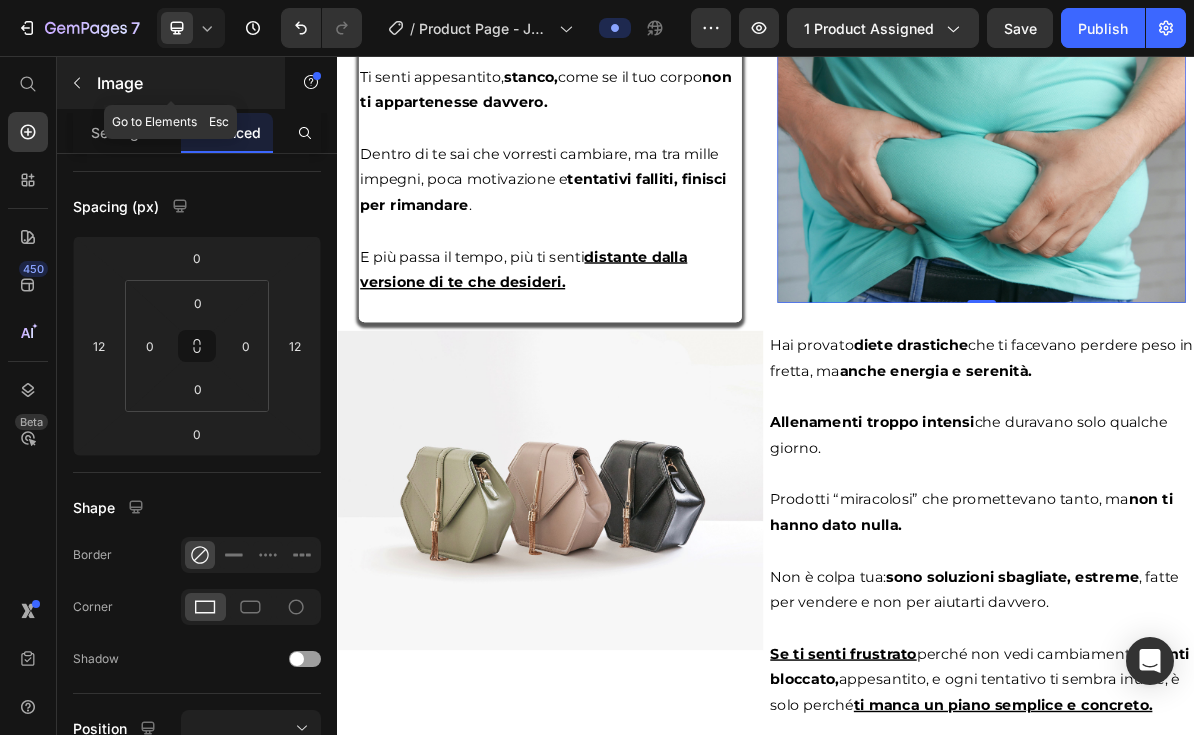 click 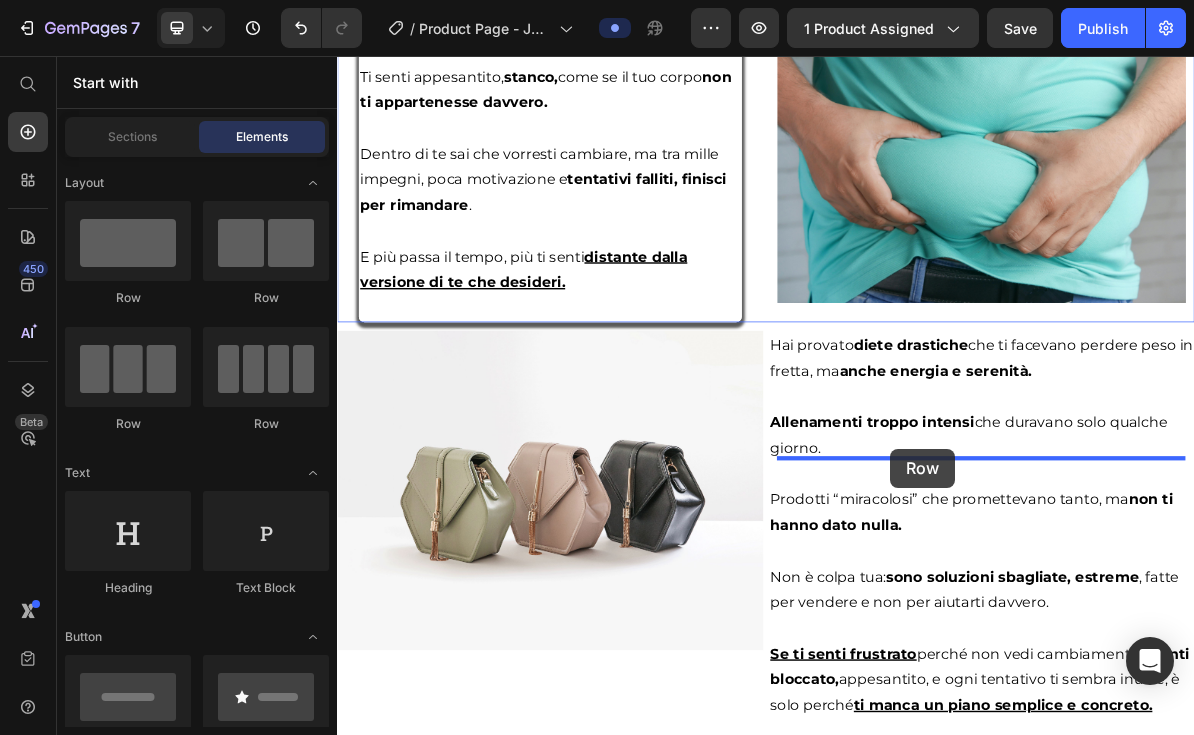 drag, startPoint x: 473, startPoint y: 300, endPoint x: 1111, endPoint y: 606, distance: 707.58746 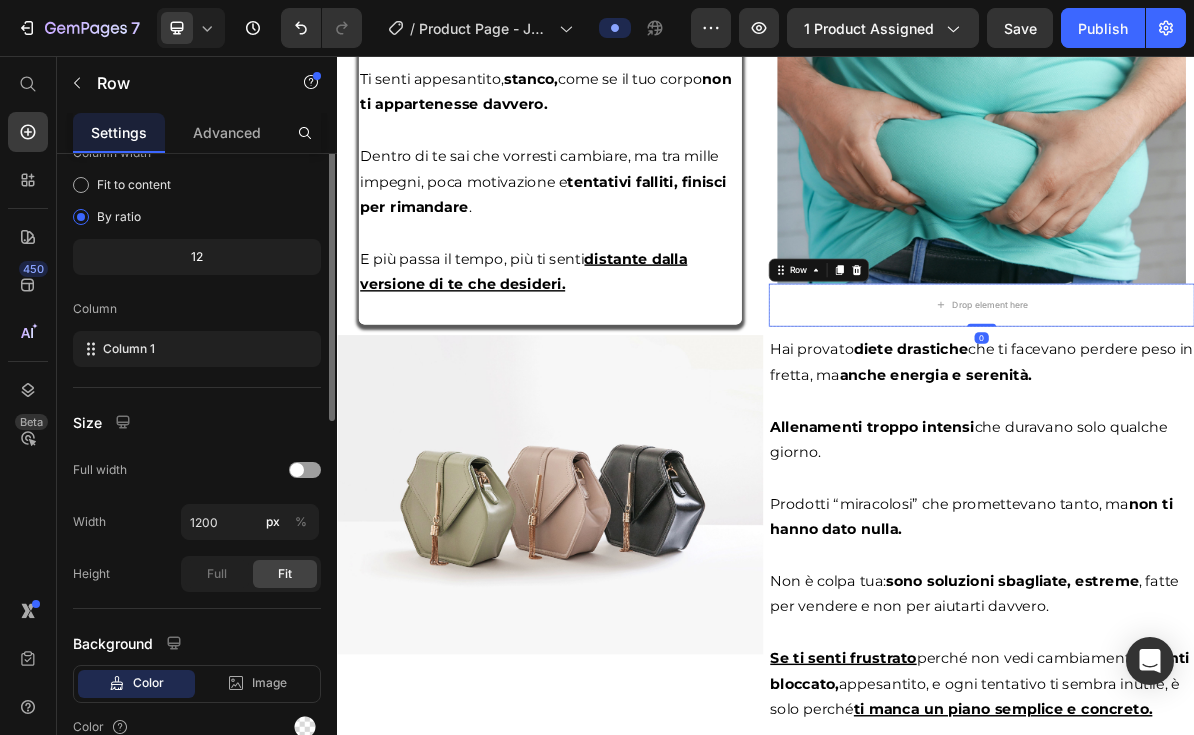 scroll, scrollTop: 0, scrollLeft: 0, axis: both 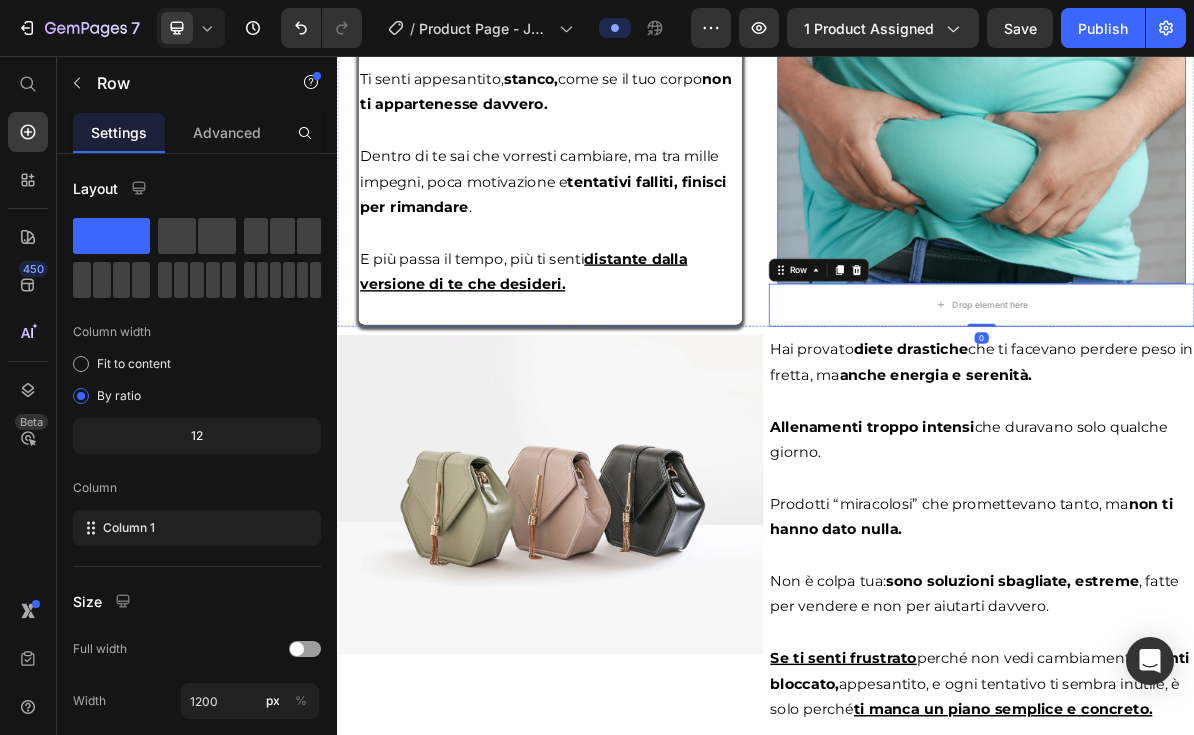 click at bounding box center [1239, 184] 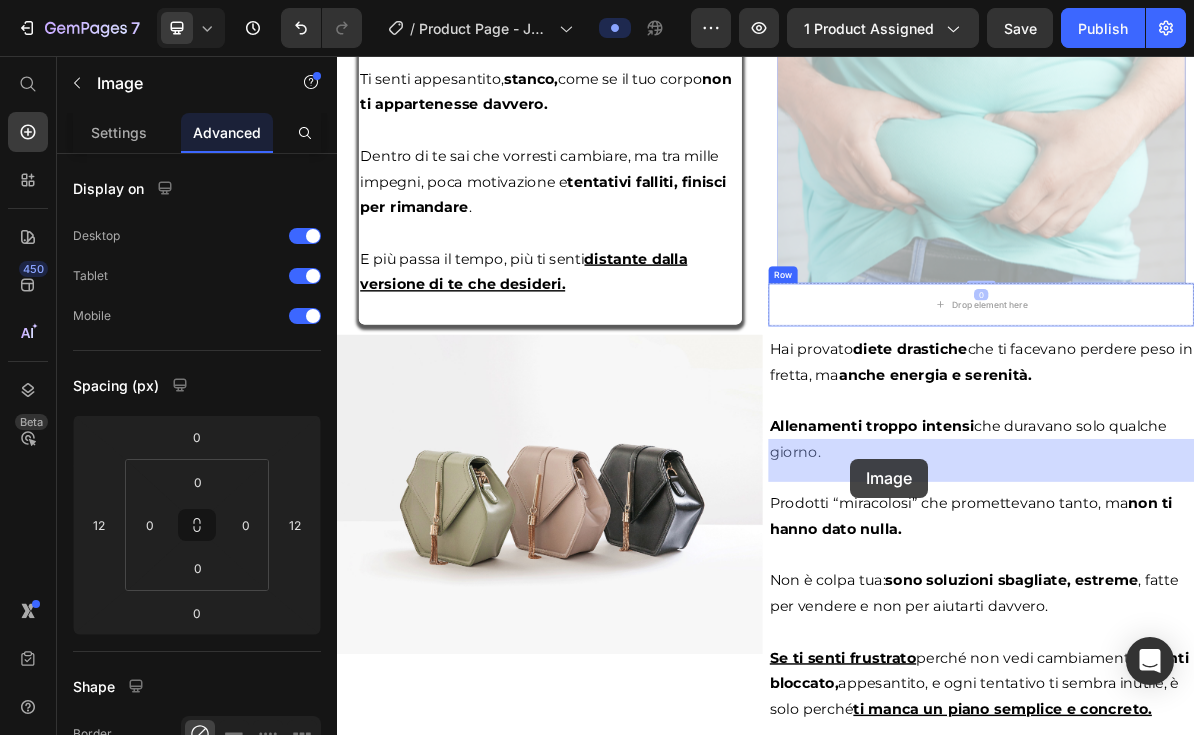 drag, startPoint x: 1002, startPoint y: 193, endPoint x: 1055, endPoint y: 620, distance: 430.27664 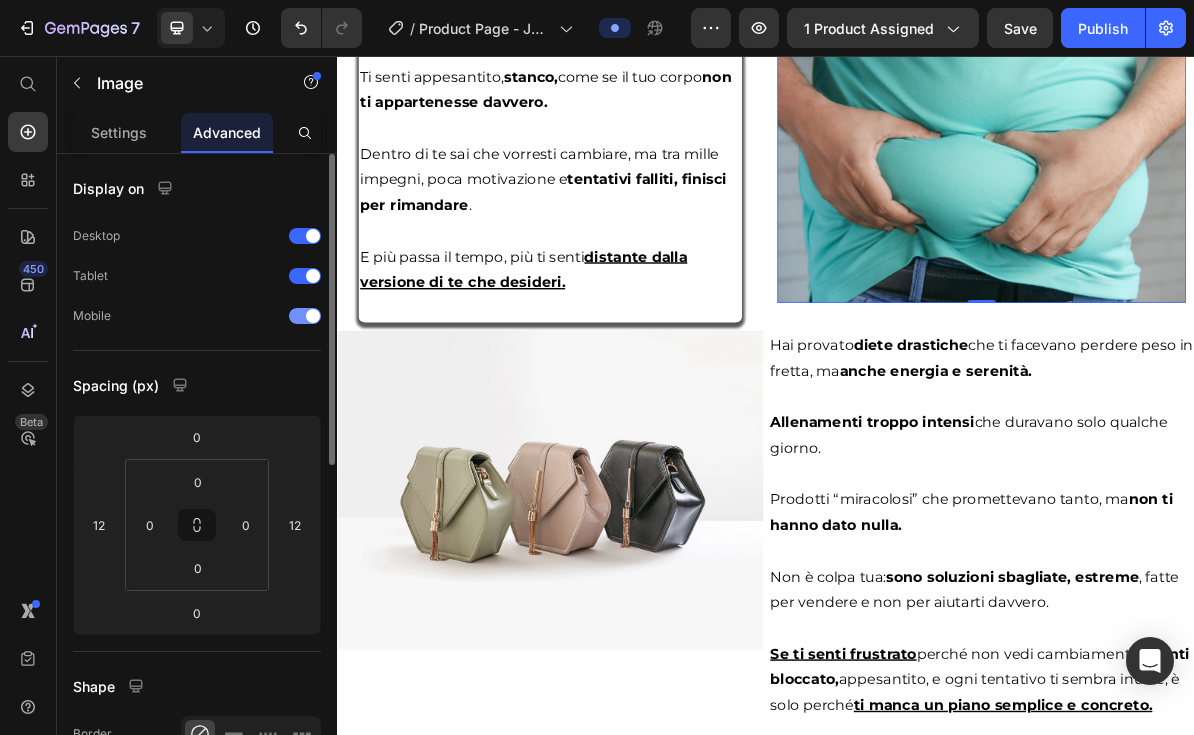 scroll, scrollTop: 107, scrollLeft: 0, axis: vertical 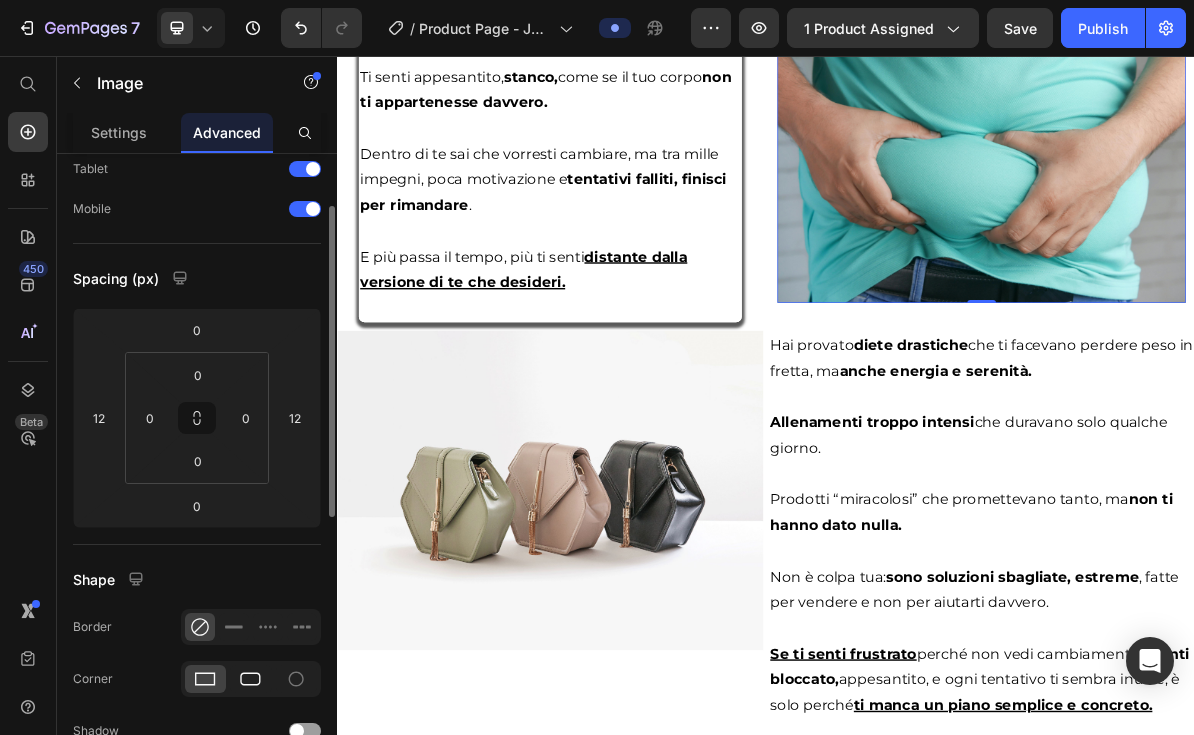 click 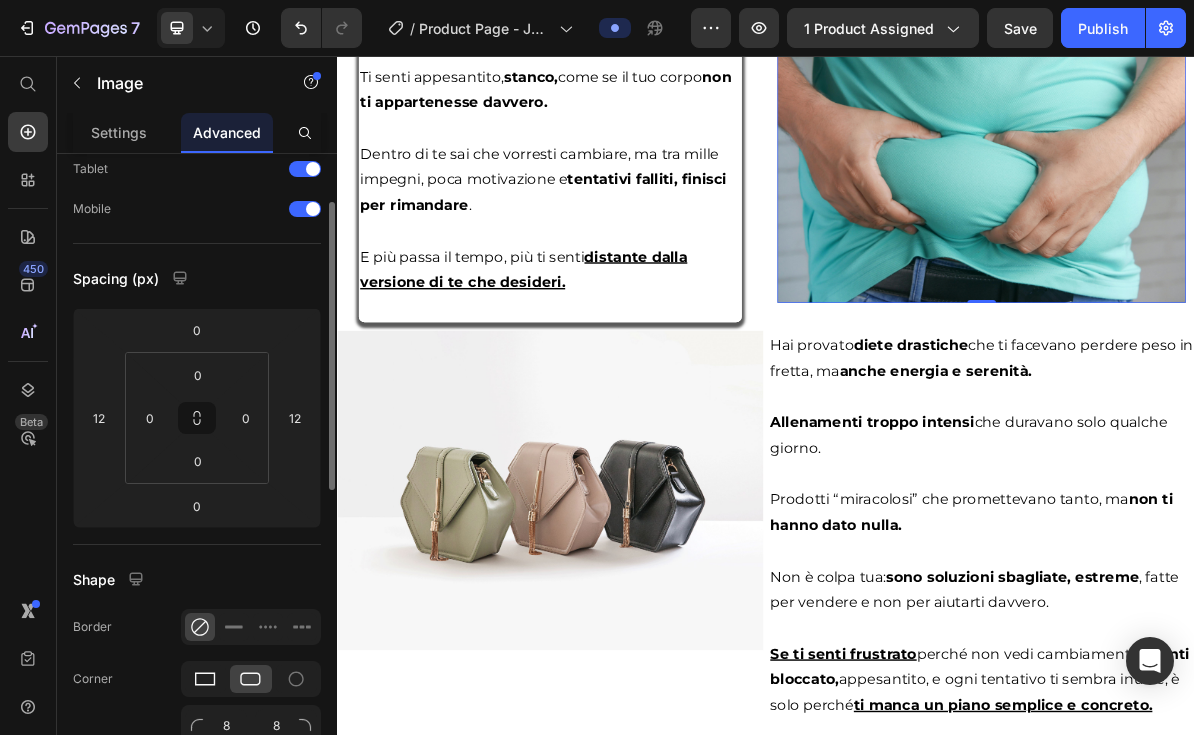 click 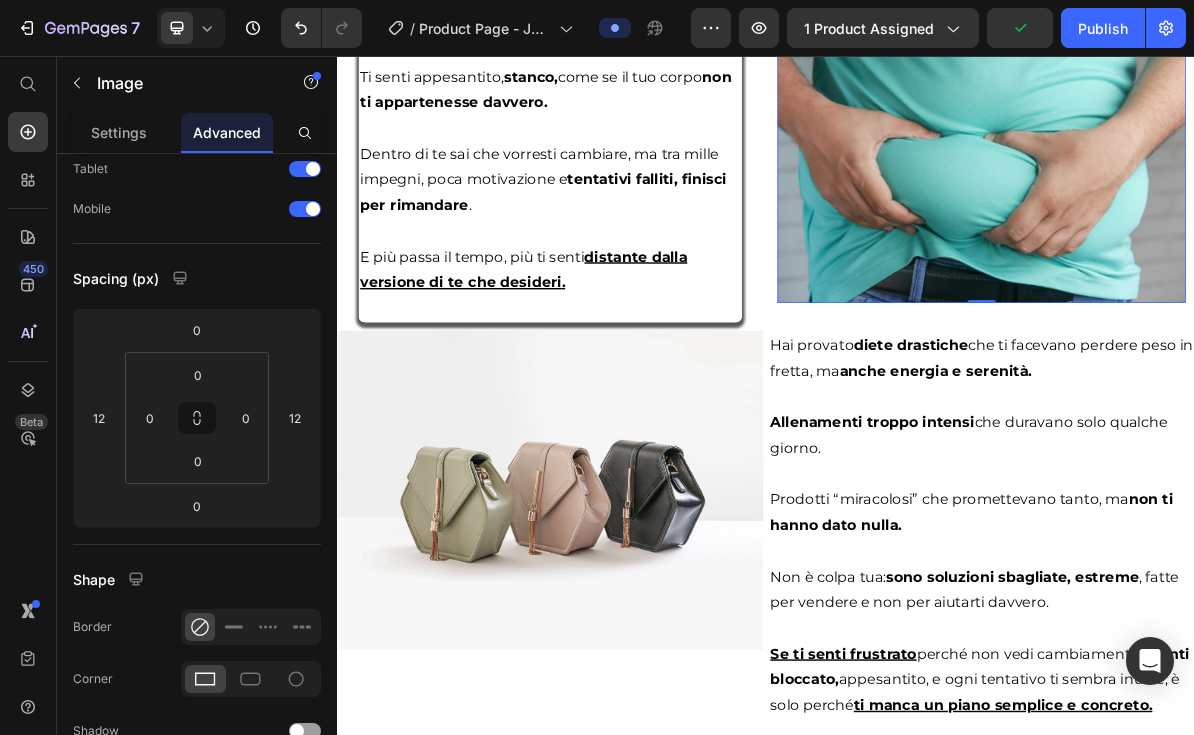click on "Image" at bounding box center [999, 1] 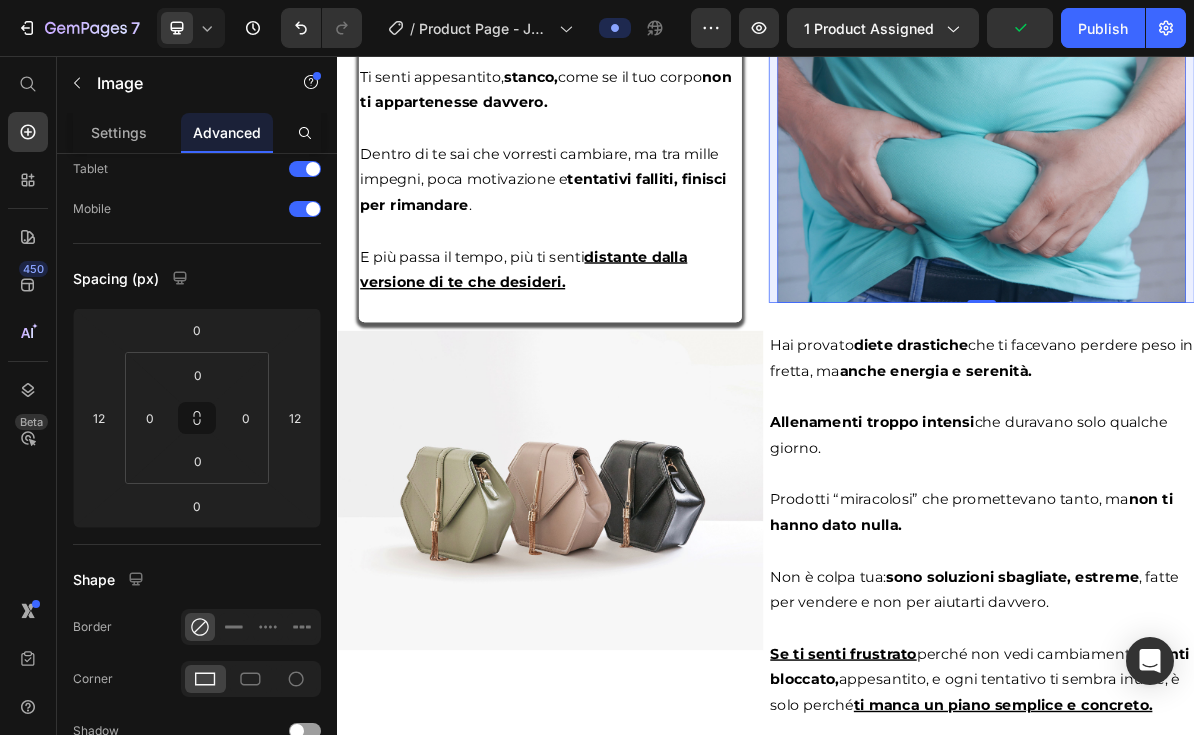 click on "Row 1 col" at bounding box center (992, -34) 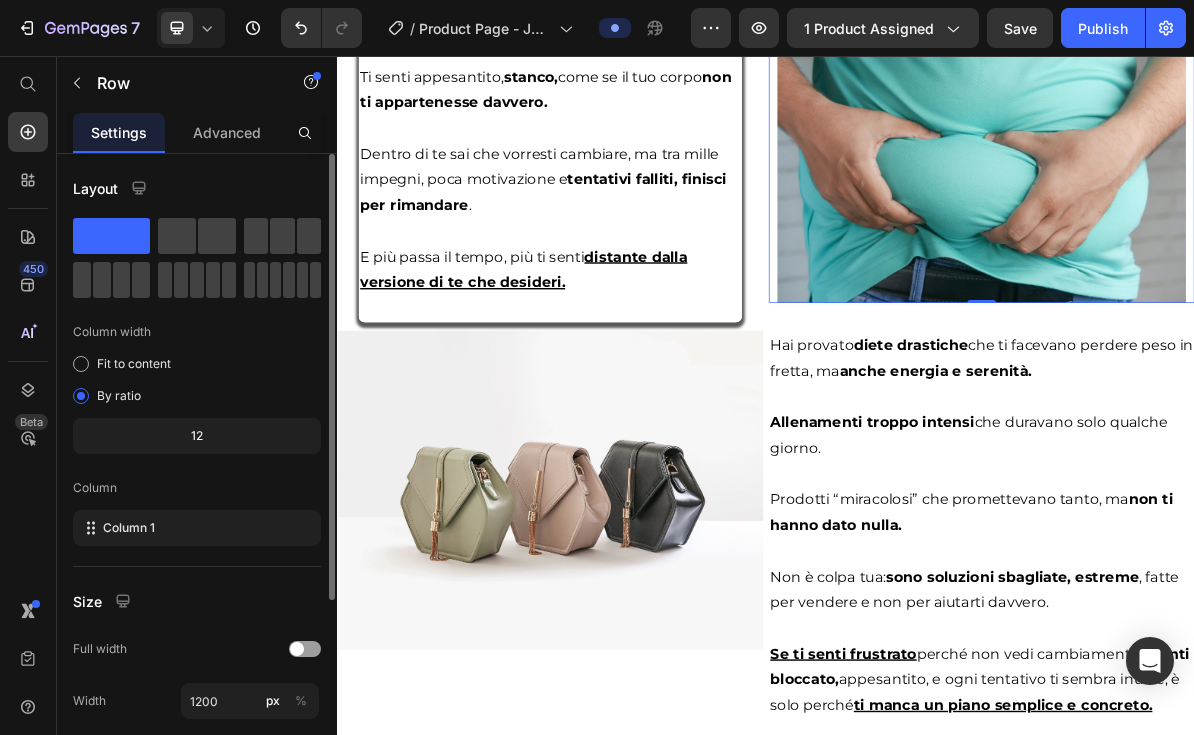 scroll, scrollTop: 43, scrollLeft: 0, axis: vertical 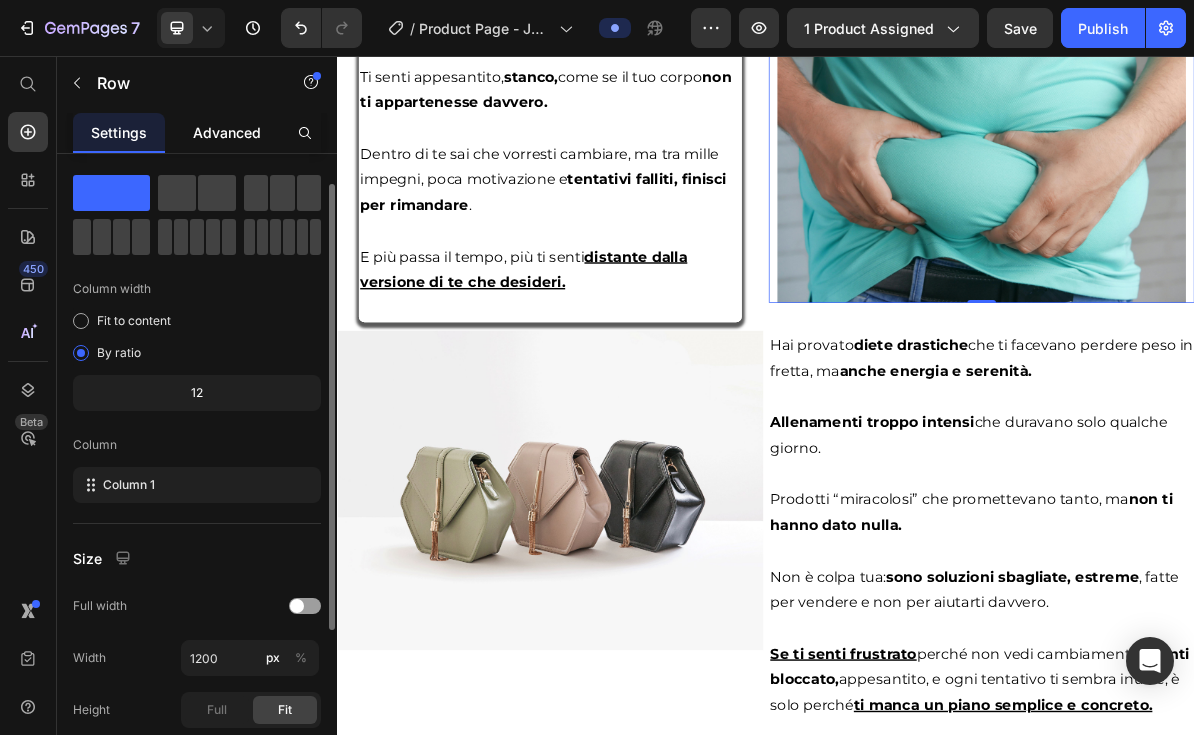 click on "Advanced" at bounding box center [227, 132] 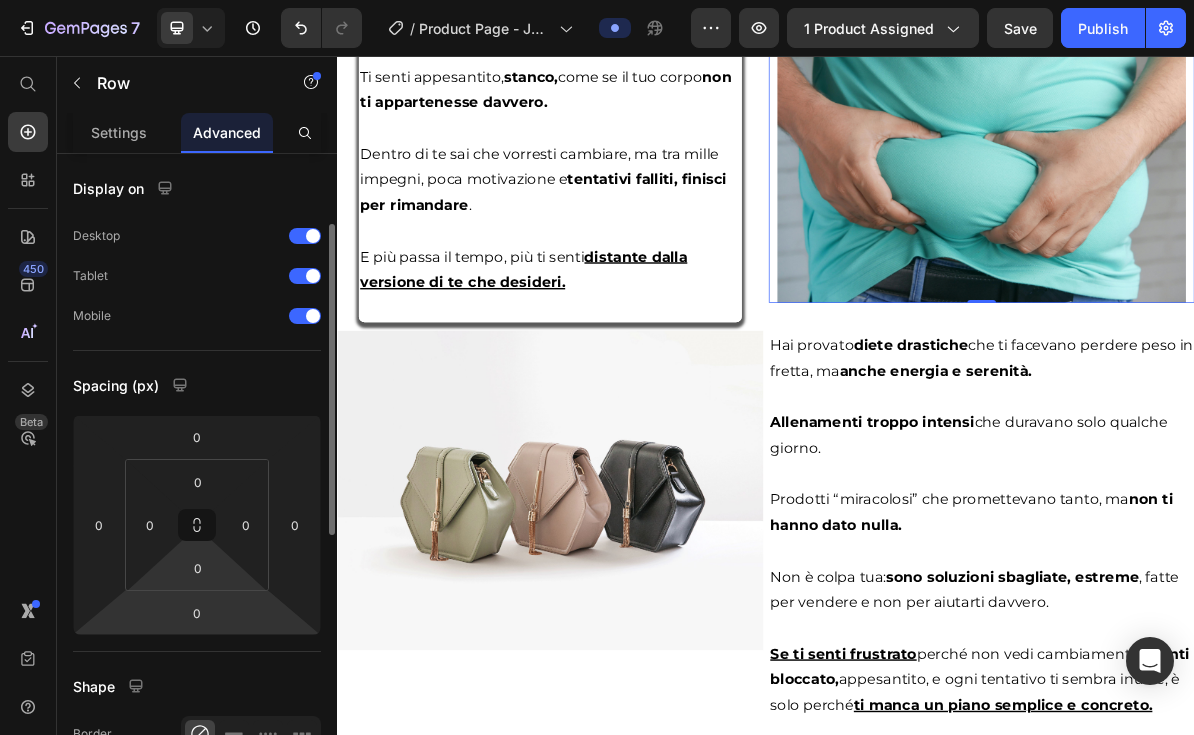 scroll, scrollTop: 98, scrollLeft: 0, axis: vertical 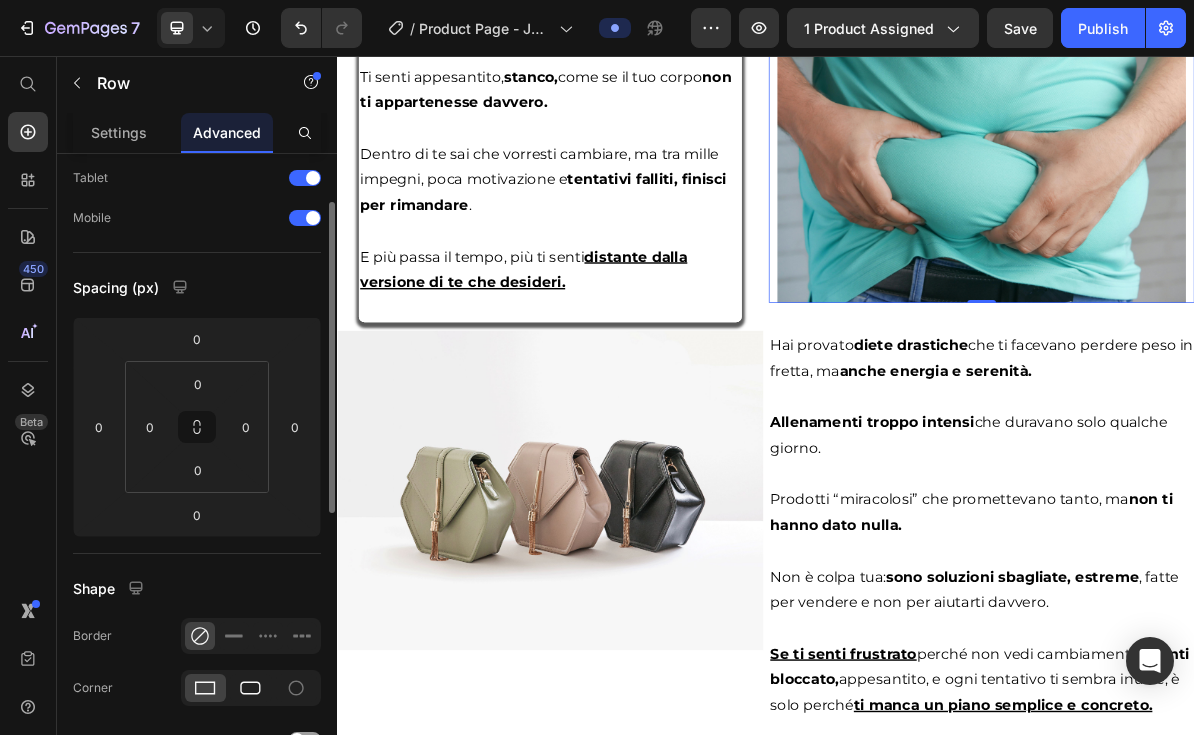 click 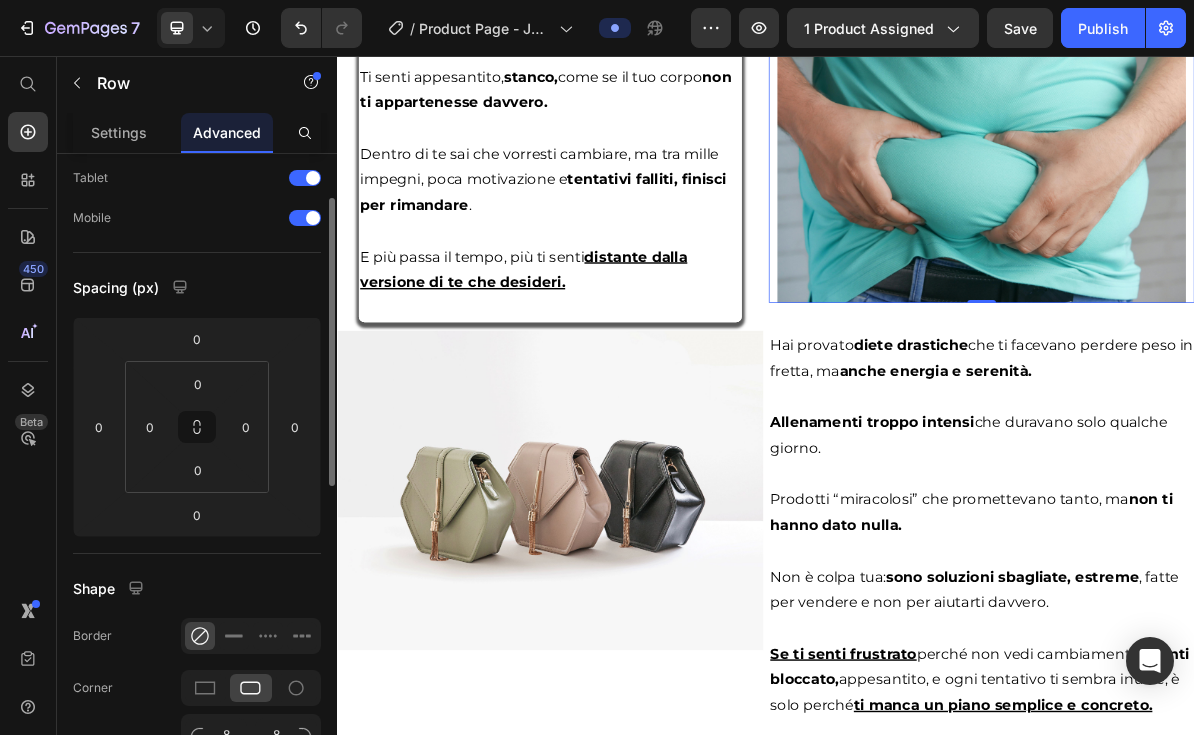 scroll, scrollTop: 189, scrollLeft: 0, axis: vertical 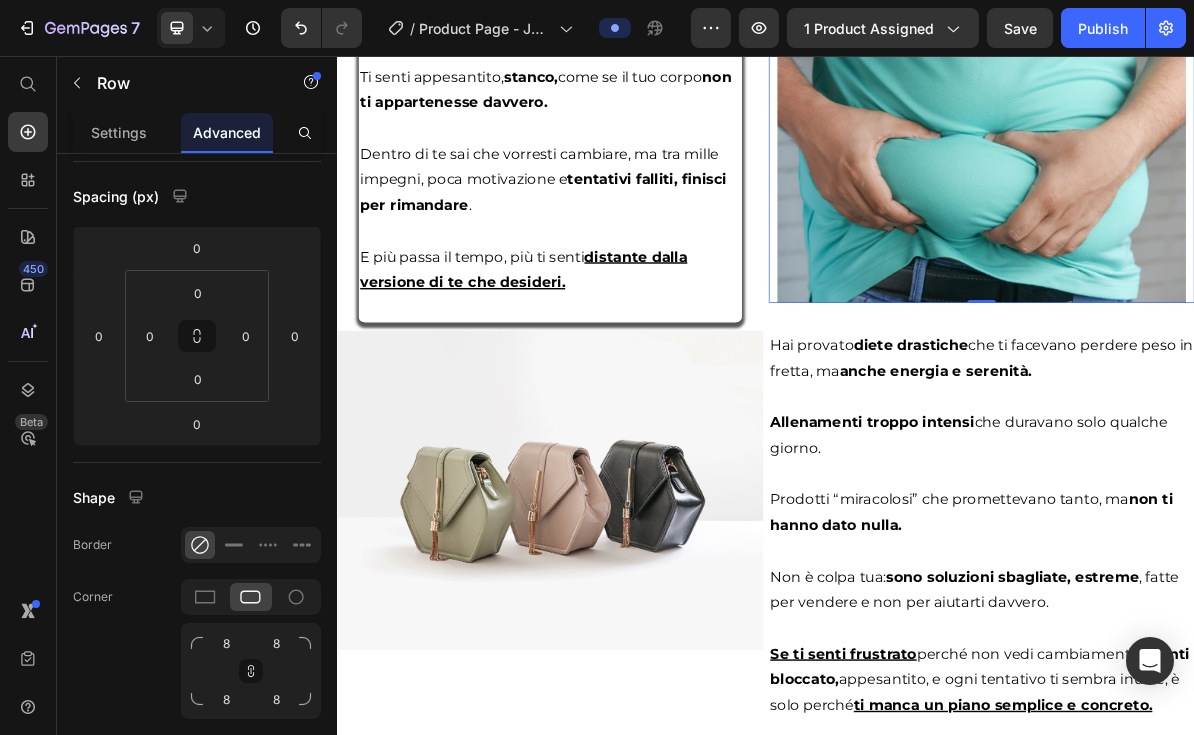 click 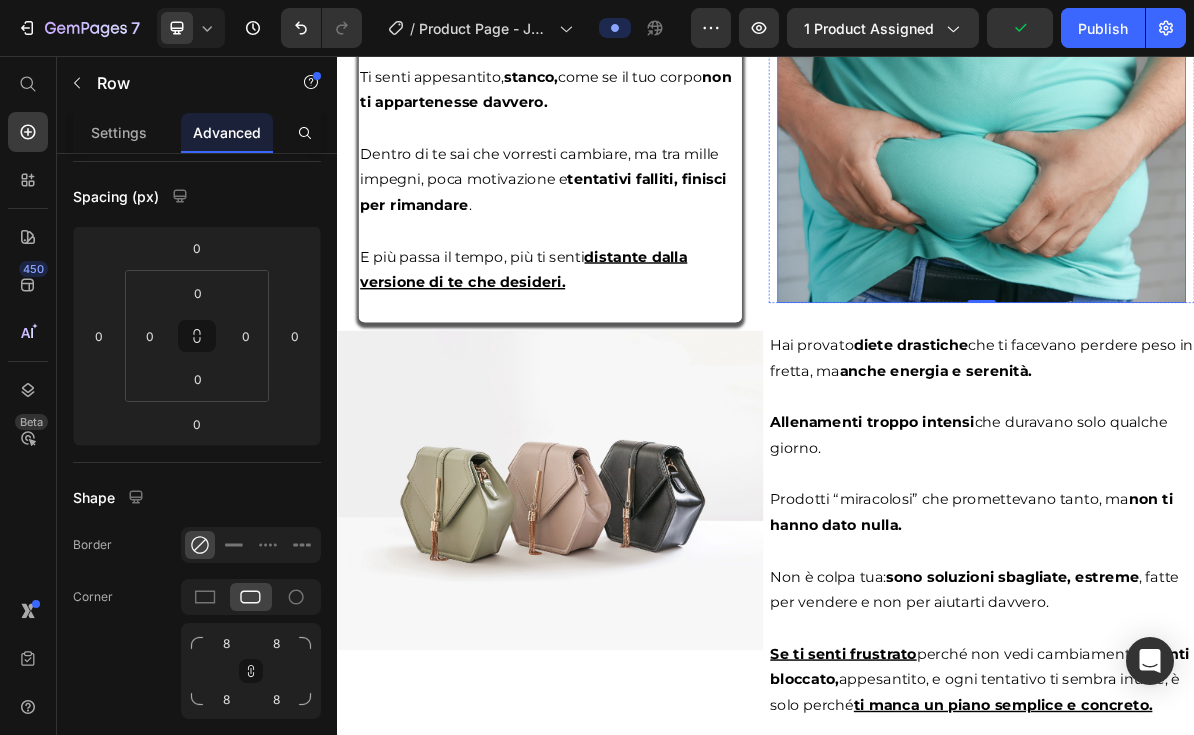 click at bounding box center [1239, 211] 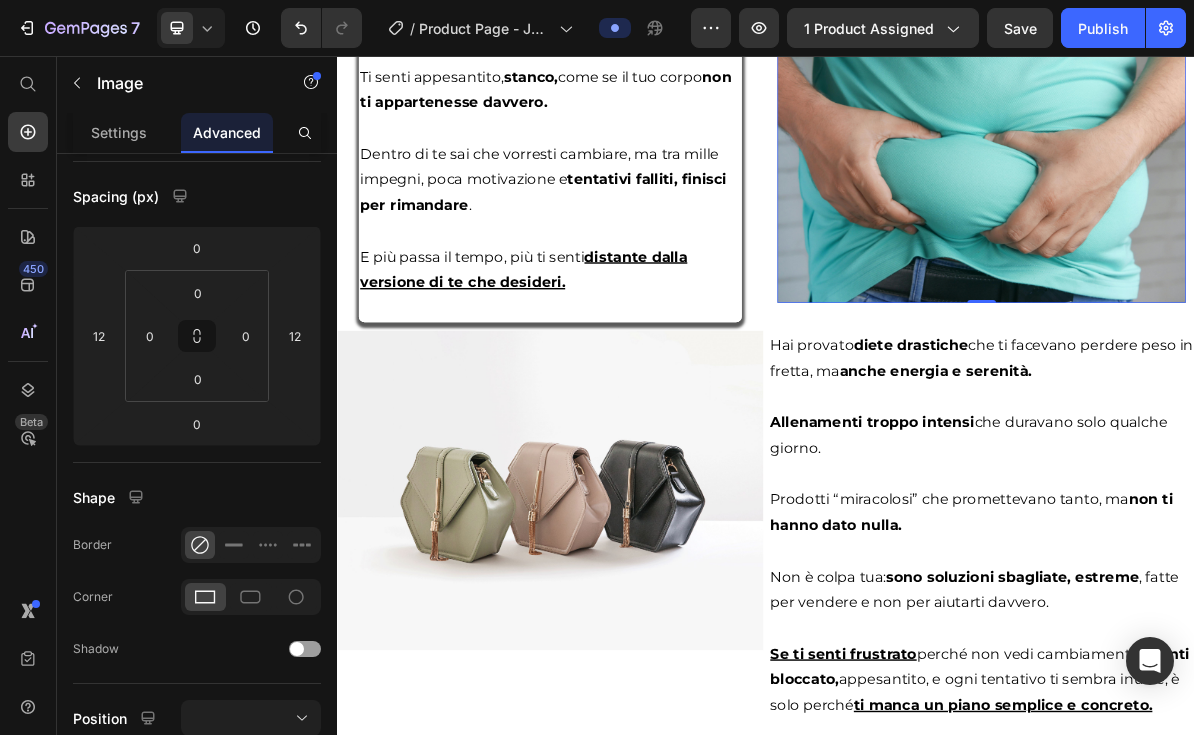 scroll, scrollTop: 0, scrollLeft: 0, axis: both 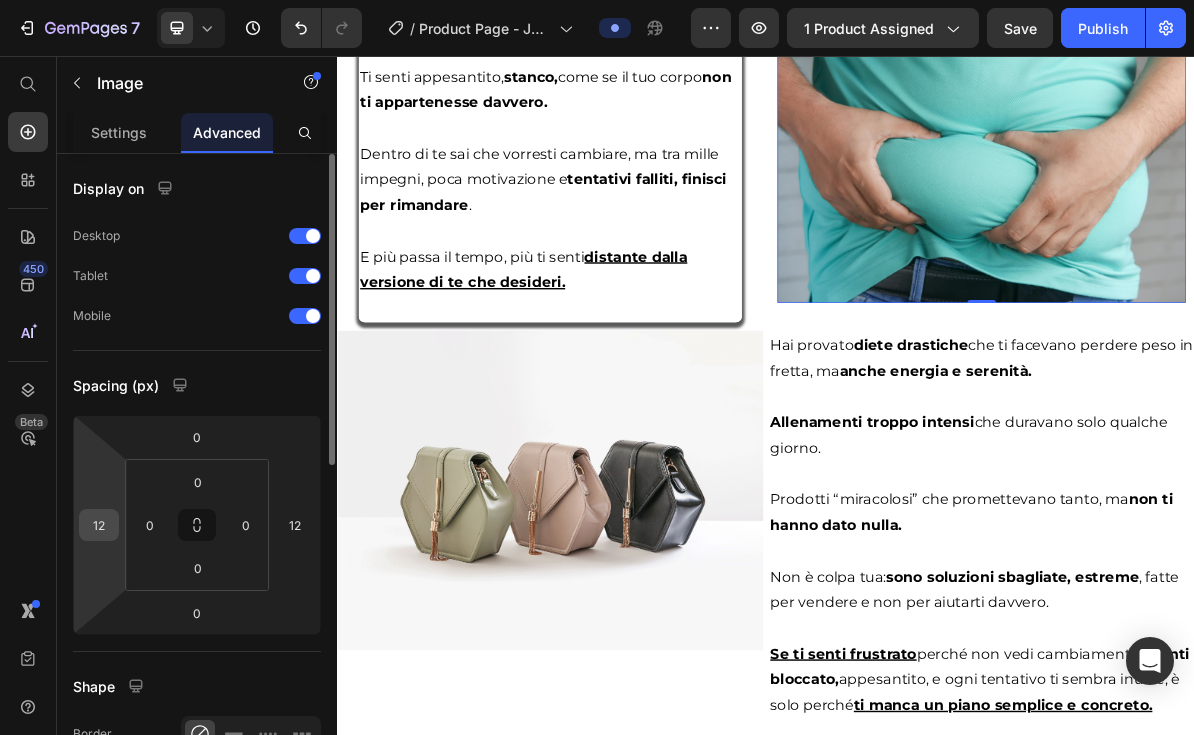 click on "12" at bounding box center [99, 525] 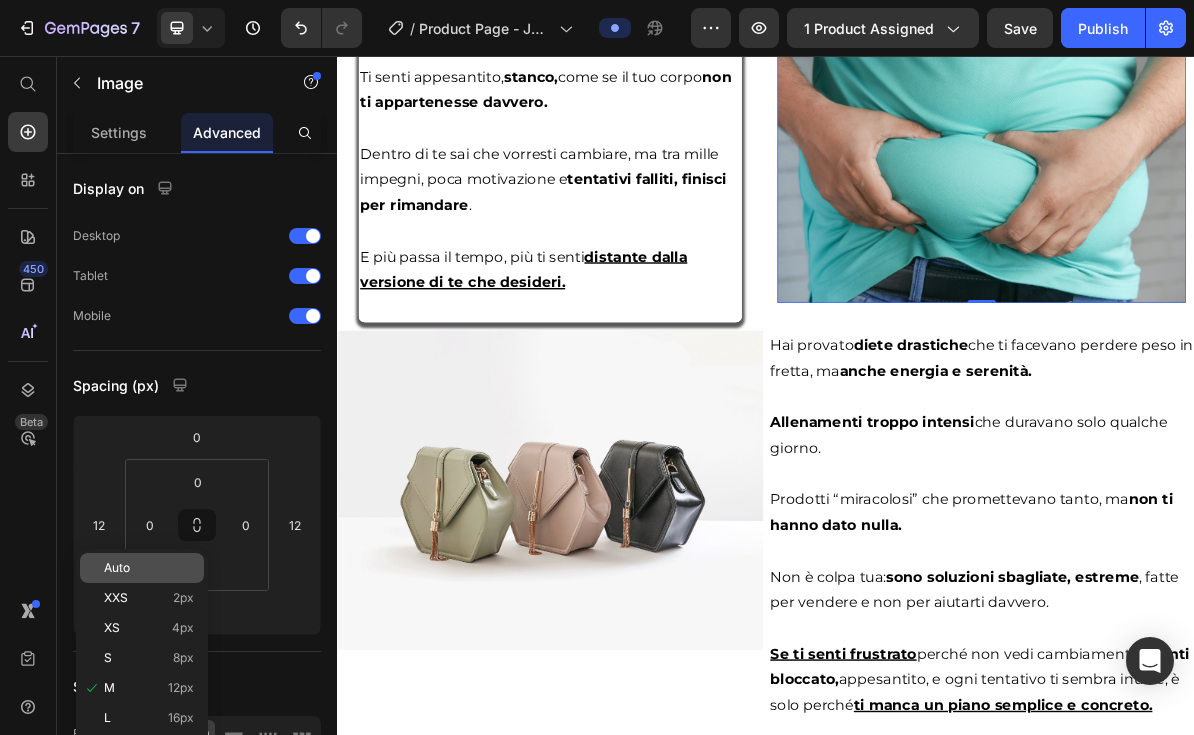 click on "Auto" at bounding box center (117, 568) 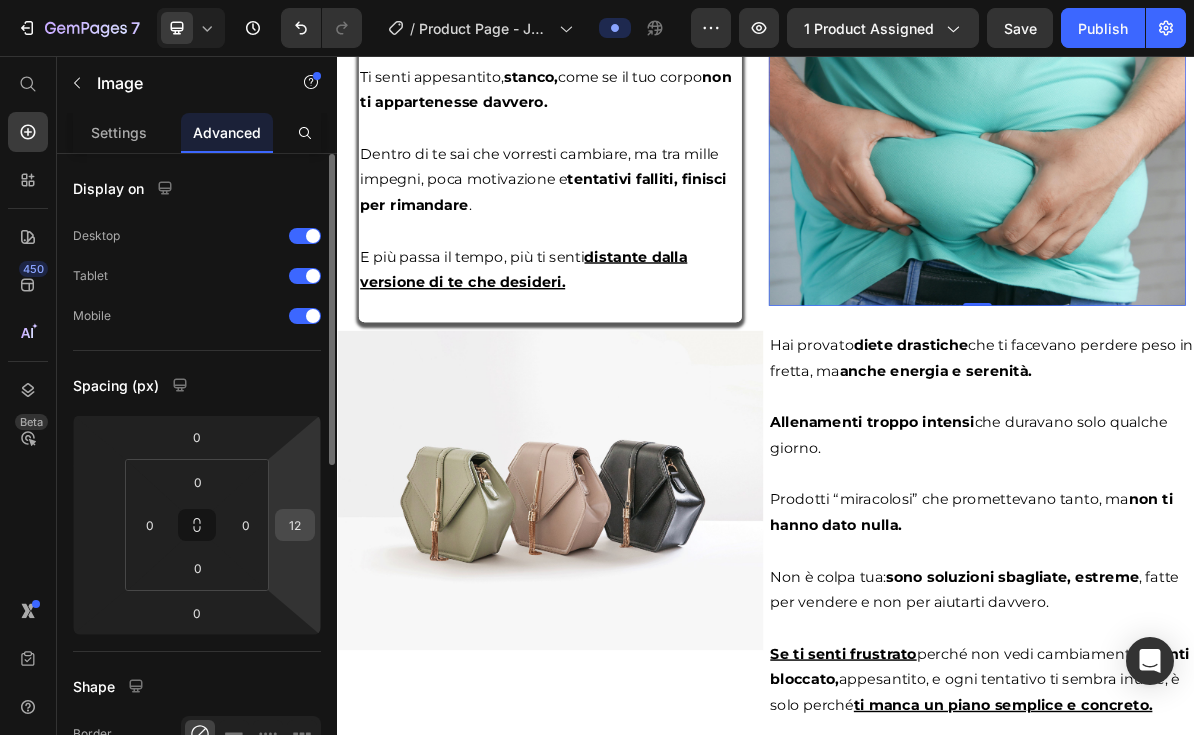 click on "12" at bounding box center (295, 525) 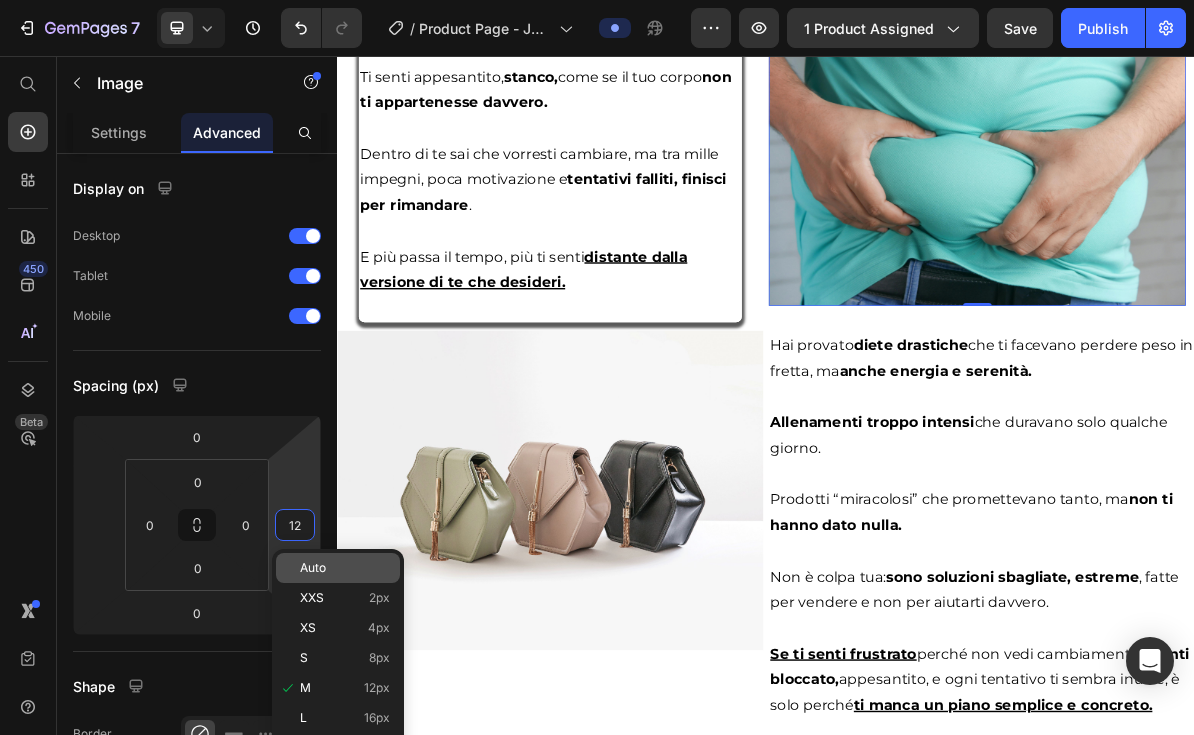 click on "Auto" 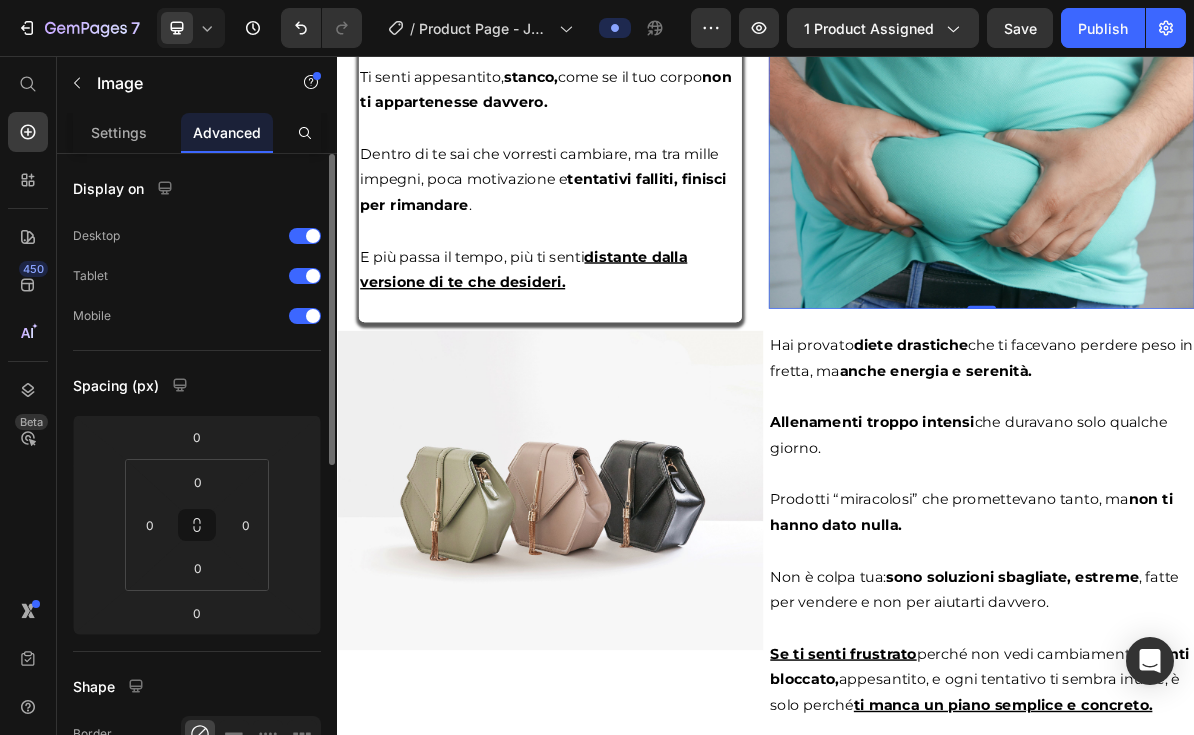 click on "Display on Desktop Tablet Mobile Spacing (px) 0 0 0 0 0 0 Shape Border Corner Shadow Position Opacity 100 % Animation Upgrade to Build plan  to unlock Animation & other premium features. Interaction Upgrade to Optimize plan  to unlock Interaction & other premium features. CSS class" at bounding box center (197, 757) 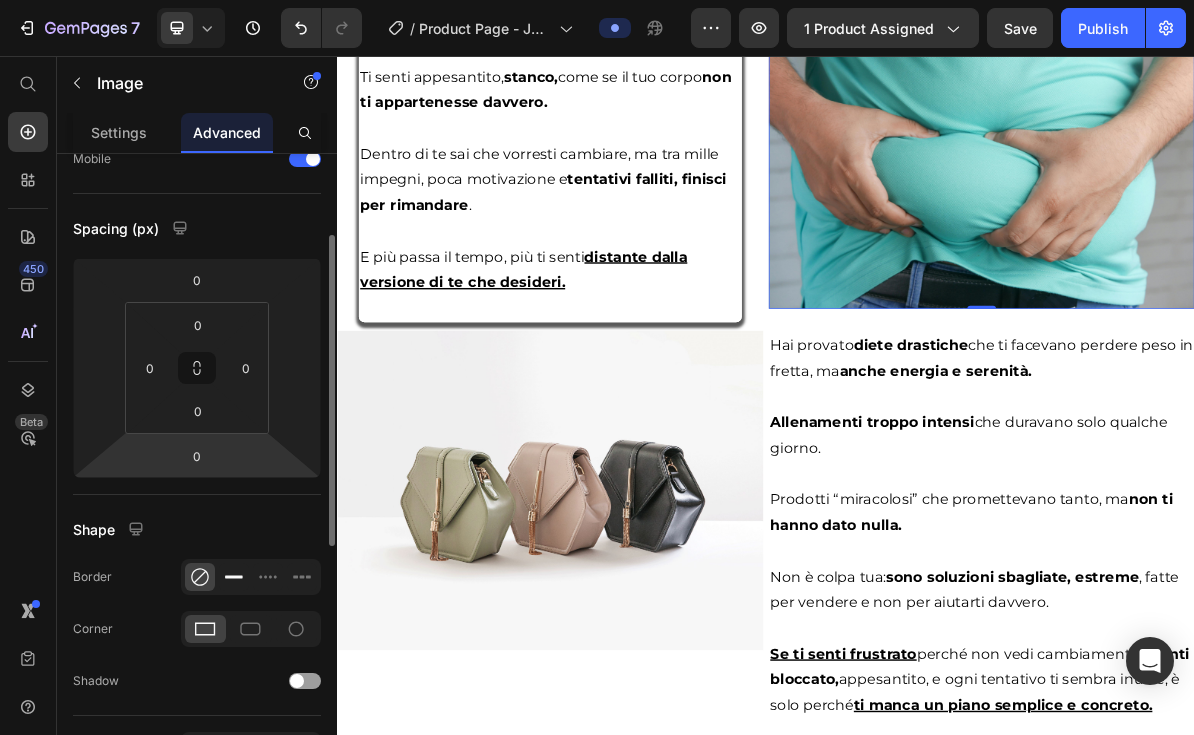 scroll, scrollTop: 160, scrollLeft: 0, axis: vertical 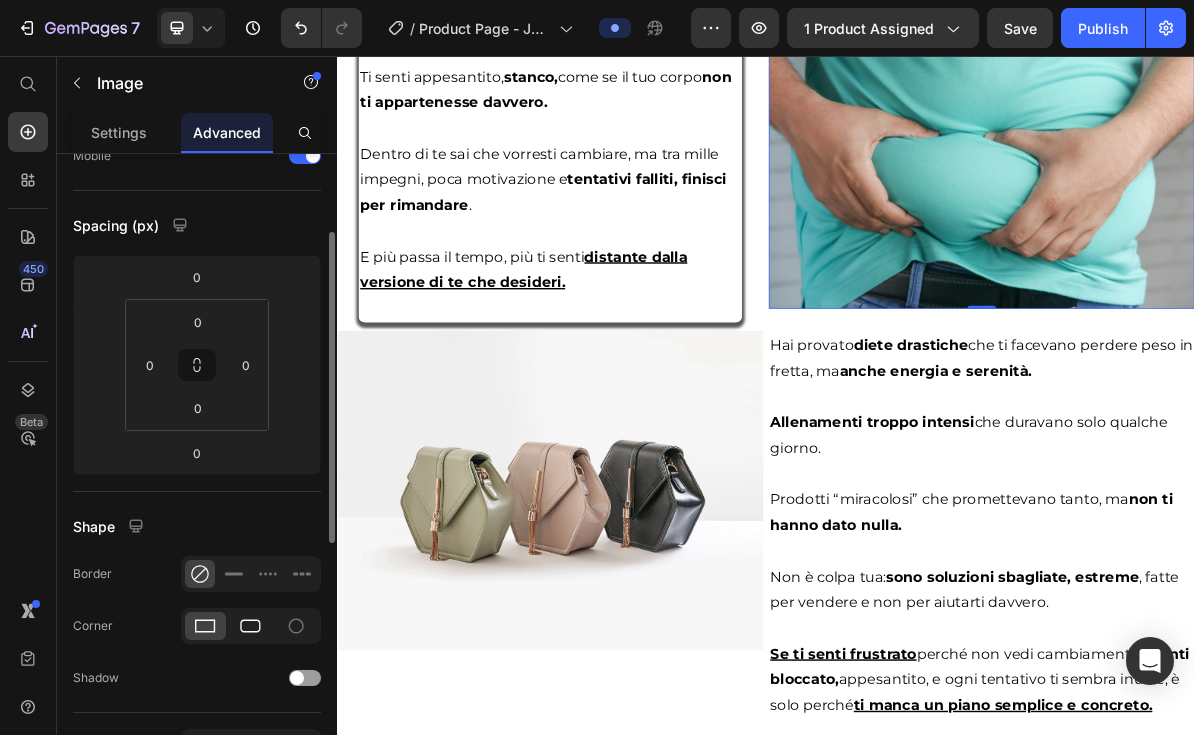 click 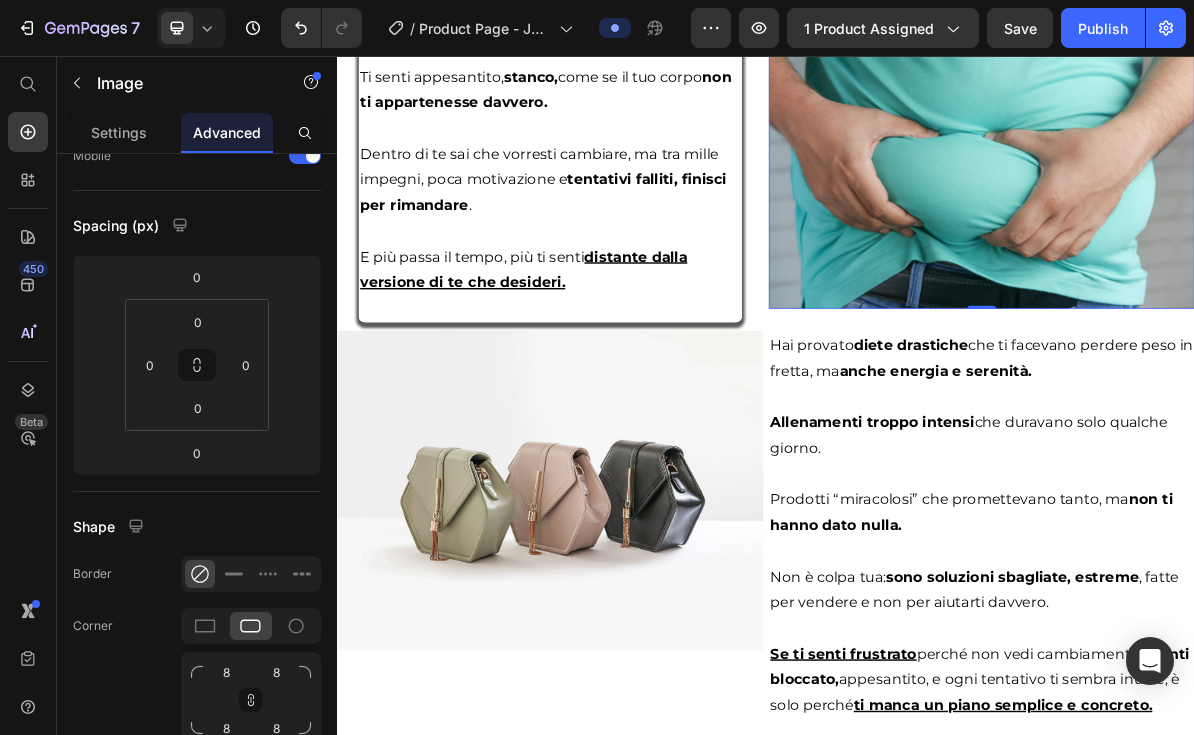 click on "Image" at bounding box center [987, -7] 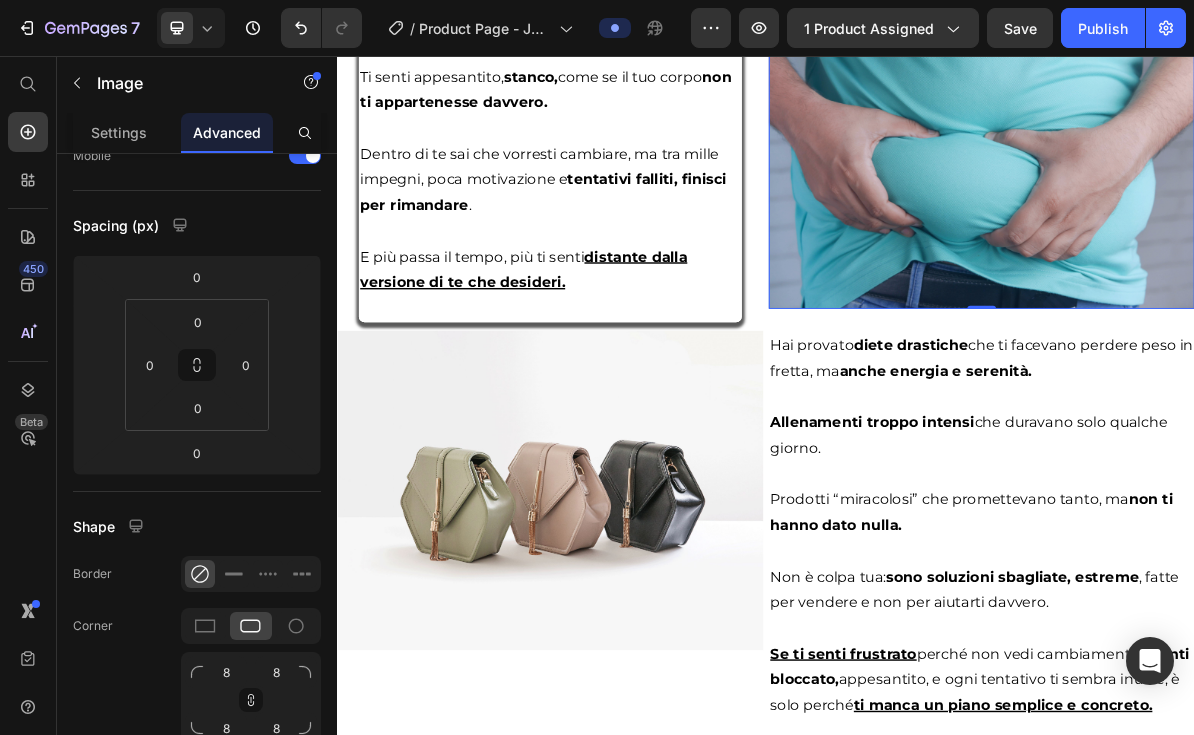 click on "Row 1 col" at bounding box center (980, -42) 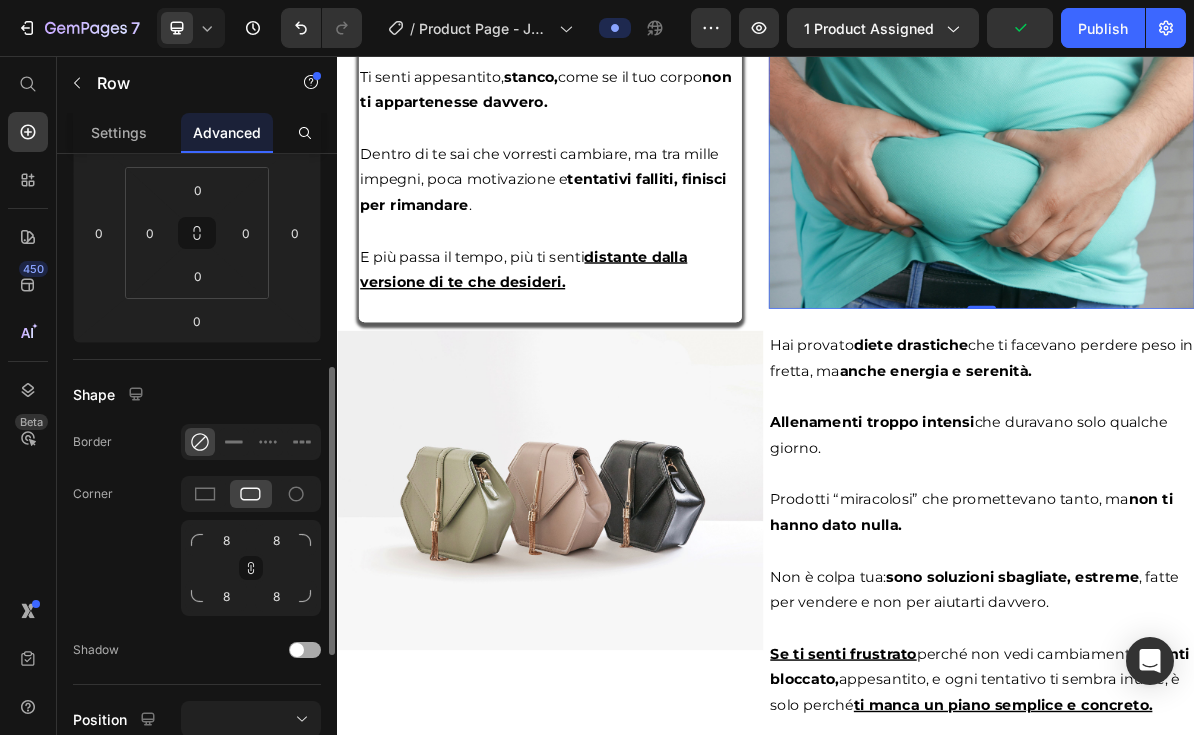 scroll, scrollTop: 348, scrollLeft: 0, axis: vertical 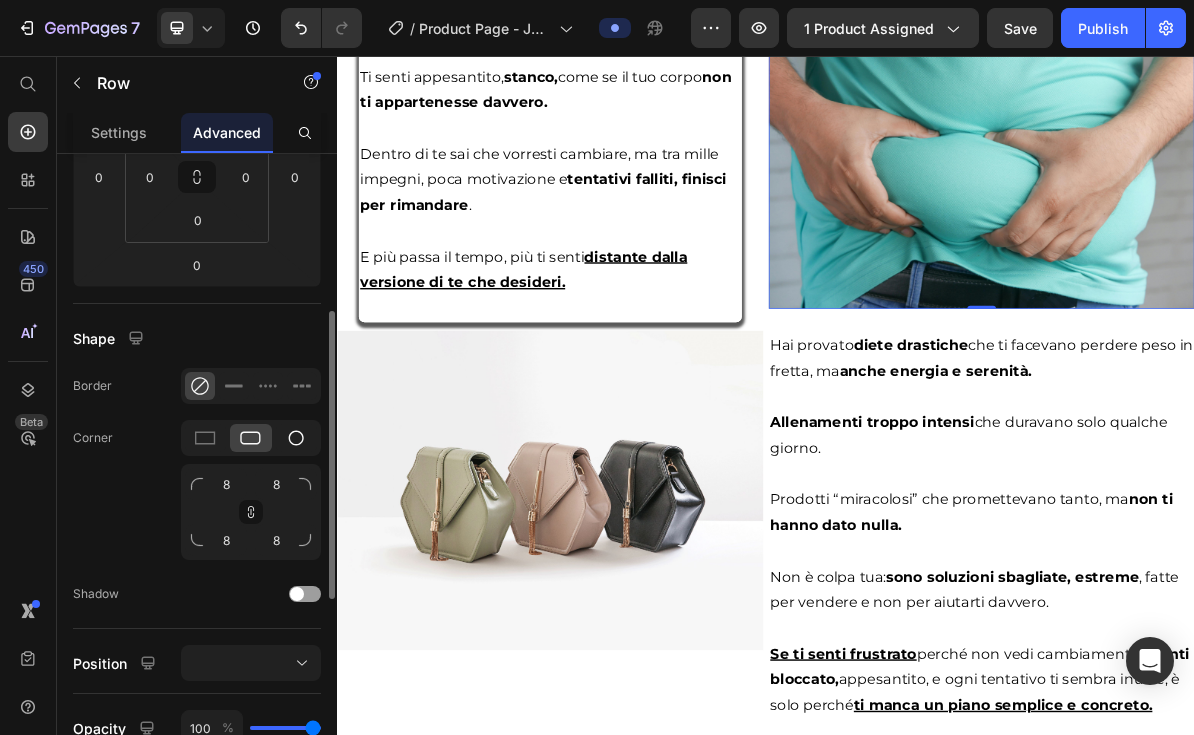 click 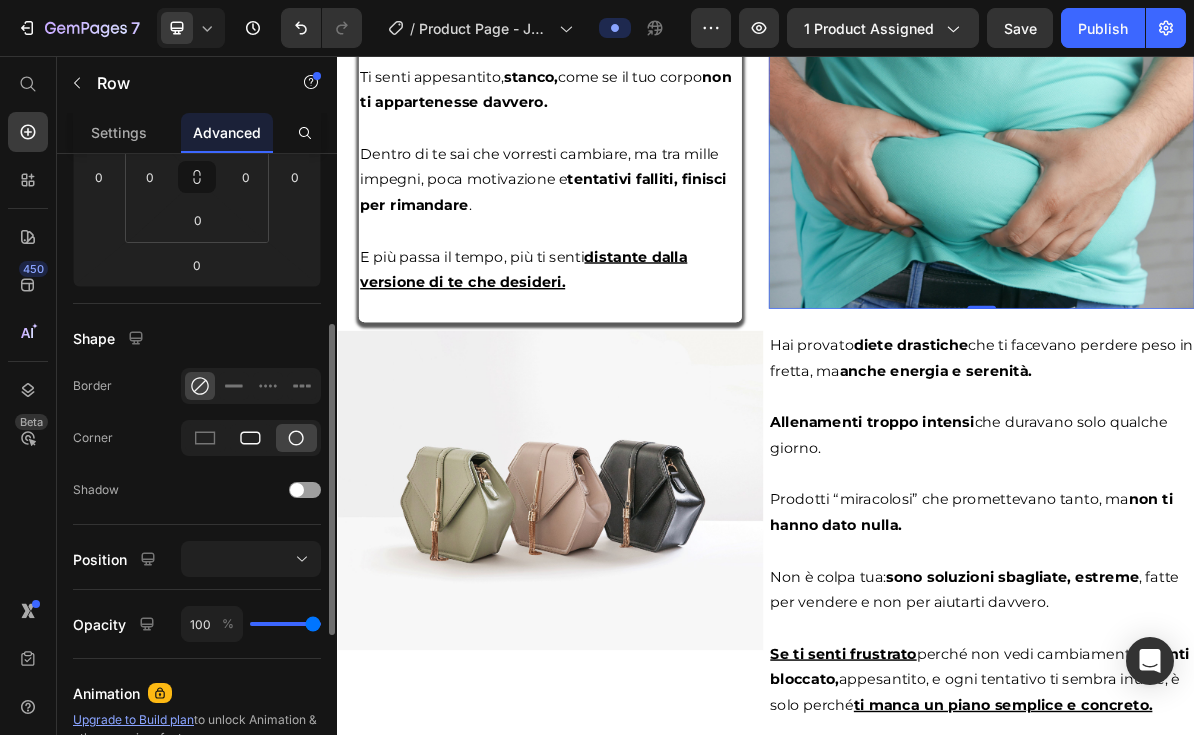 click 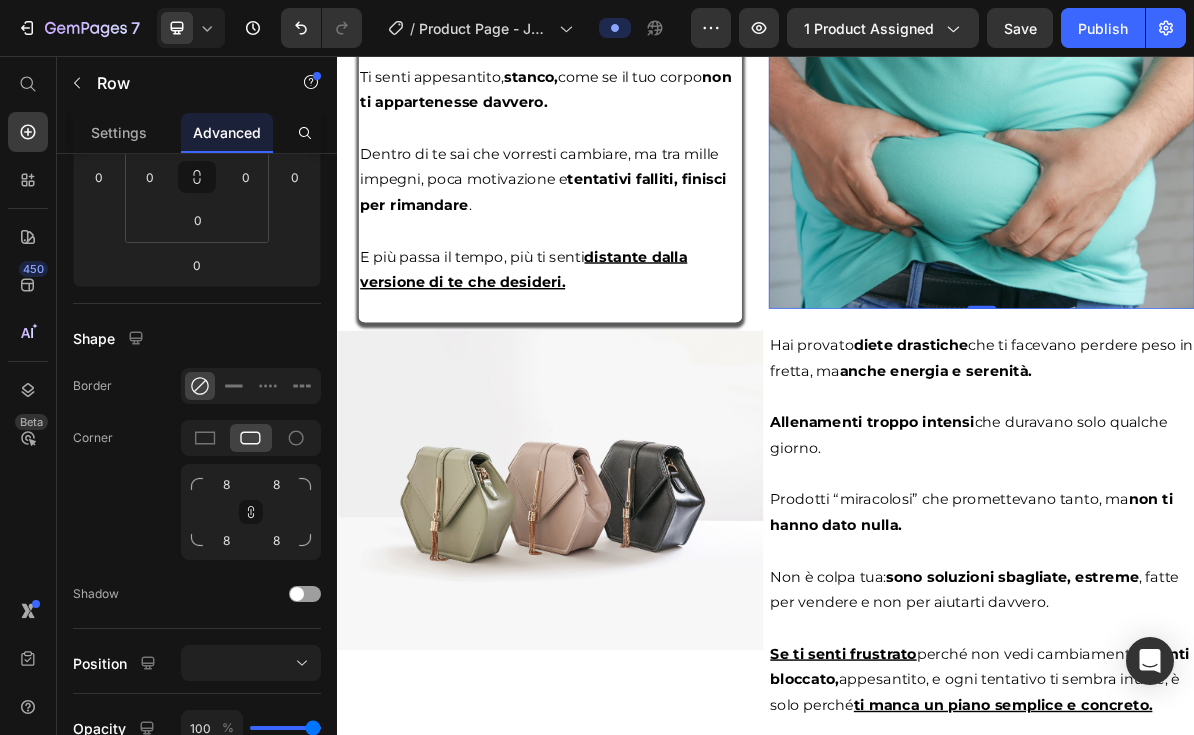 click on "Row" at bounding box center [982, -7] 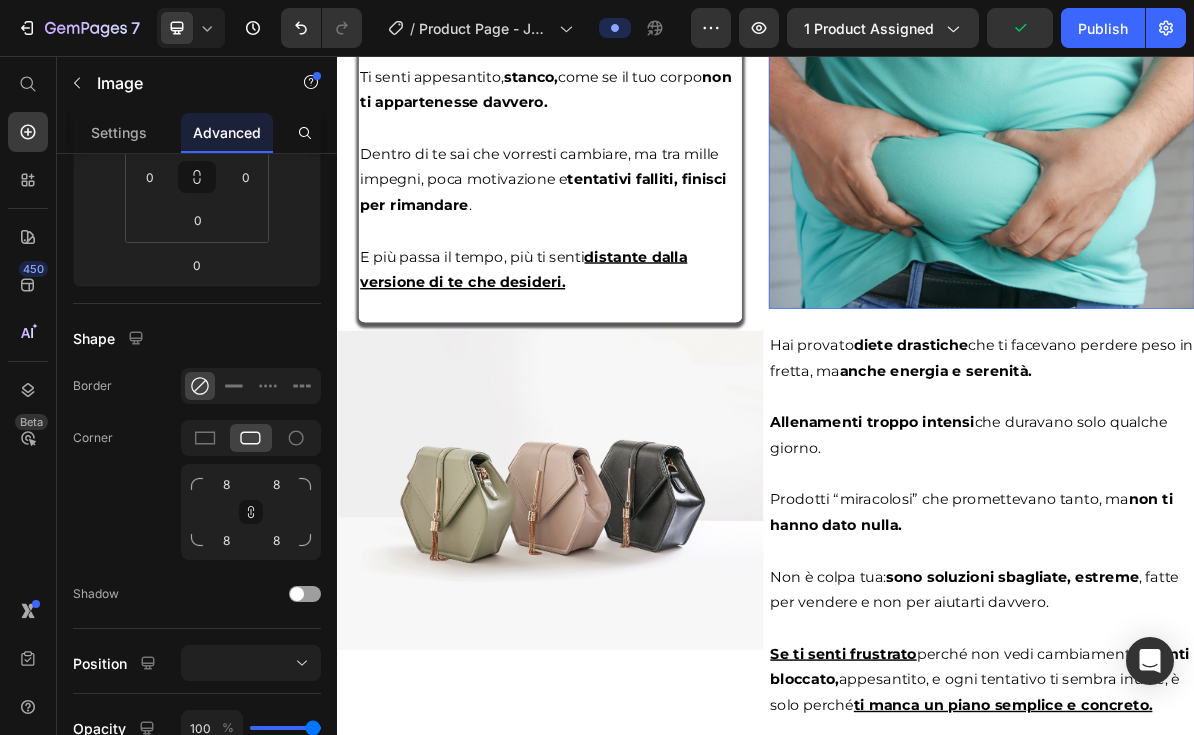 click at bounding box center (1239, 211) 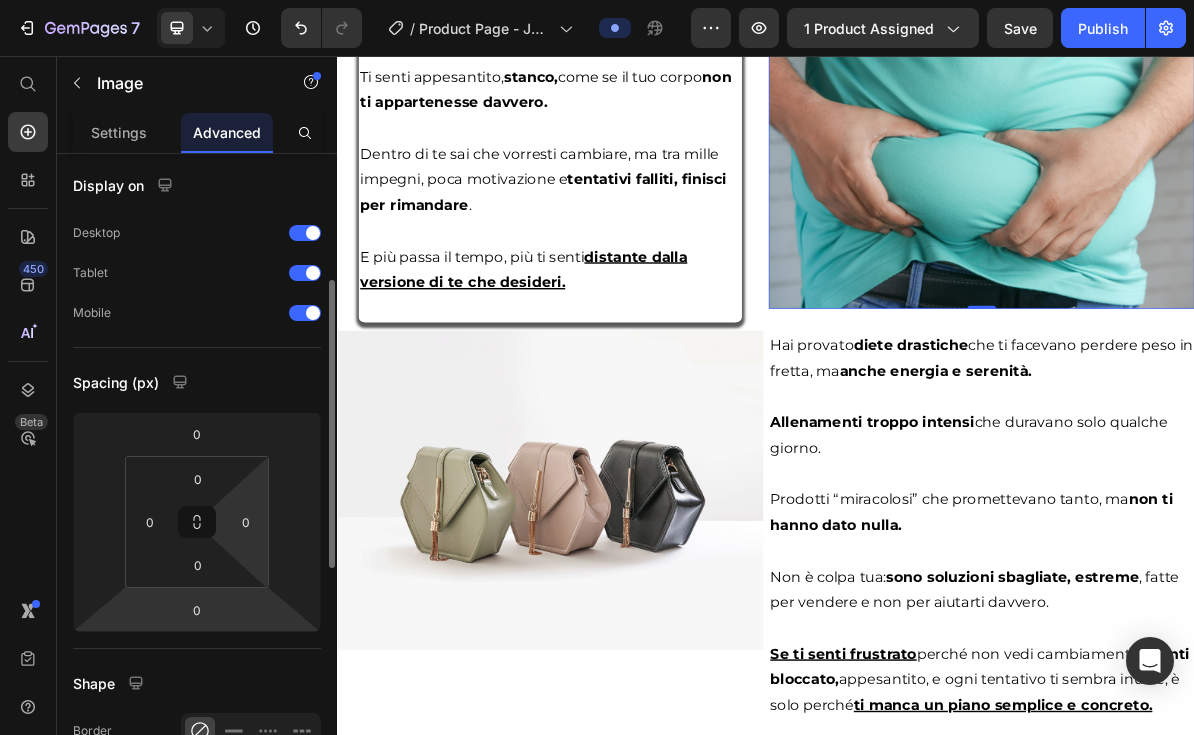 scroll, scrollTop: 0, scrollLeft: 0, axis: both 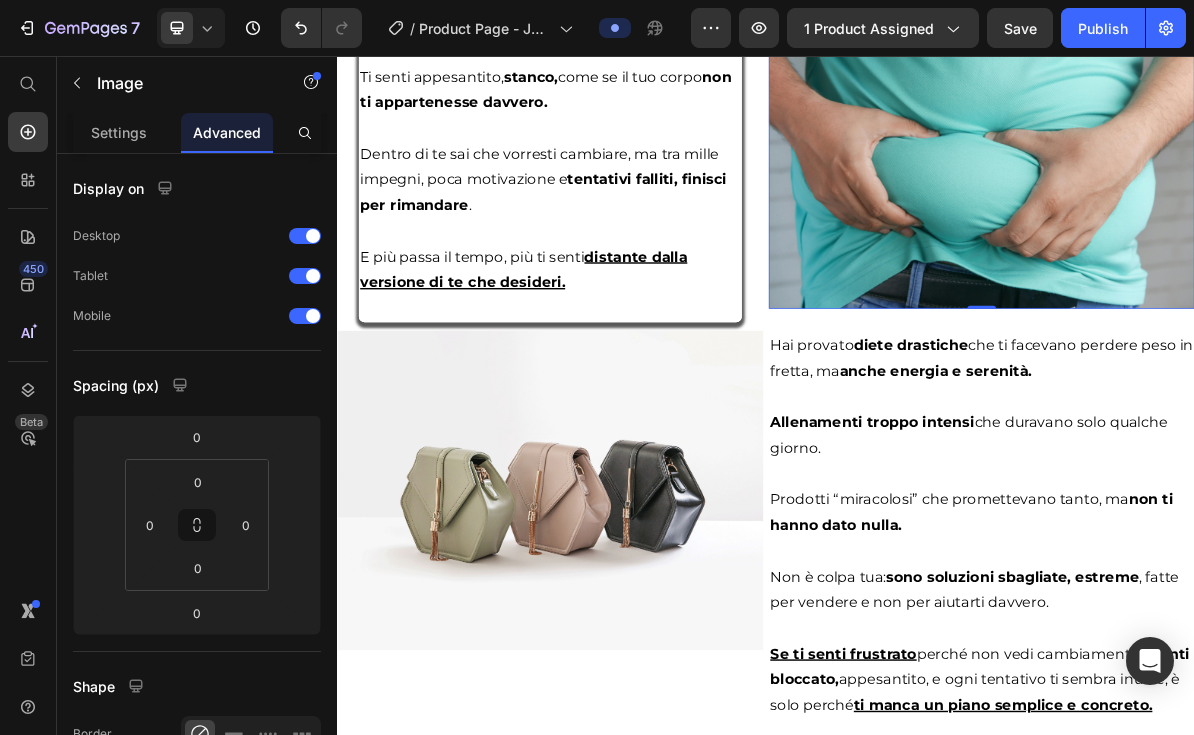 click at bounding box center [1239, 211] 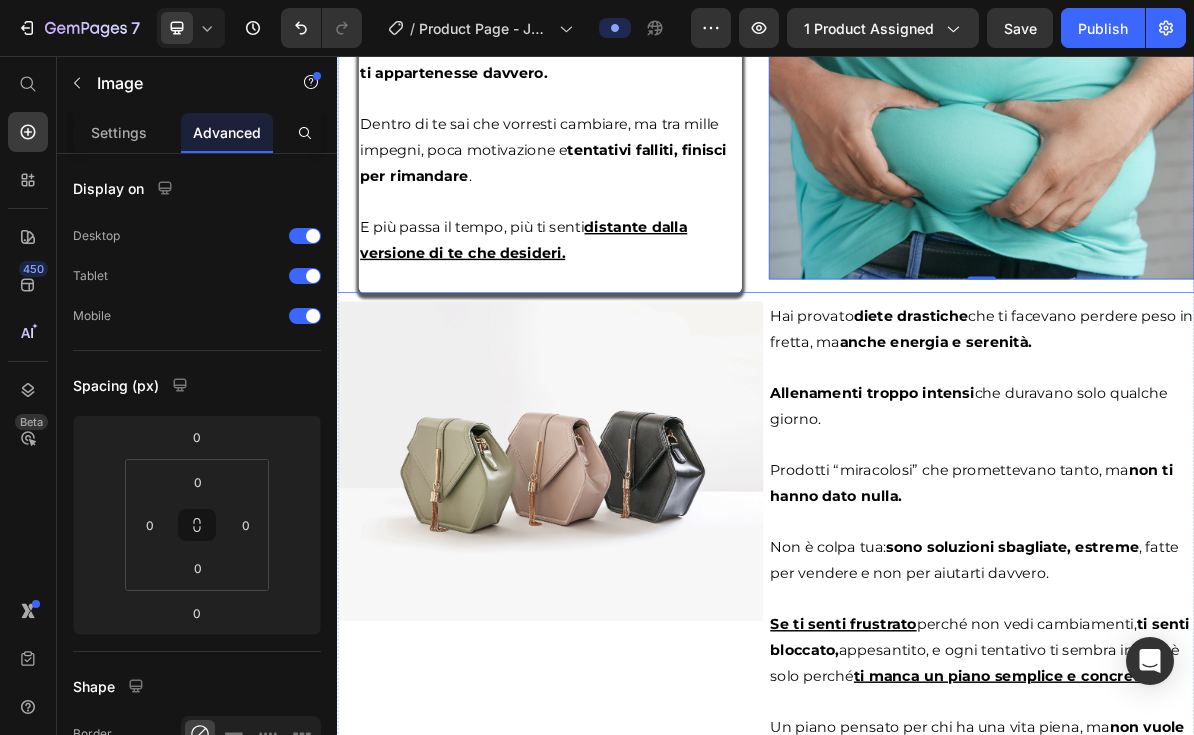 scroll, scrollTop: 2054, scrollLeft: 0, axis: vertical 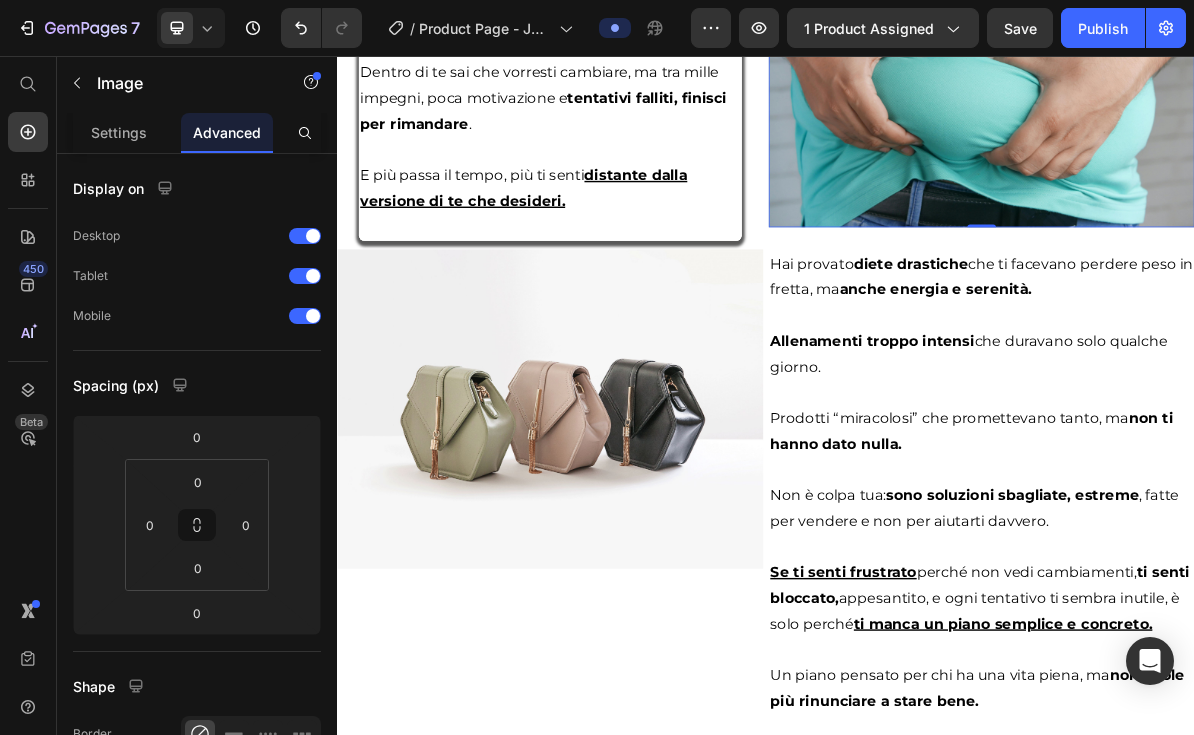 click at bounding box center [1239, 97] 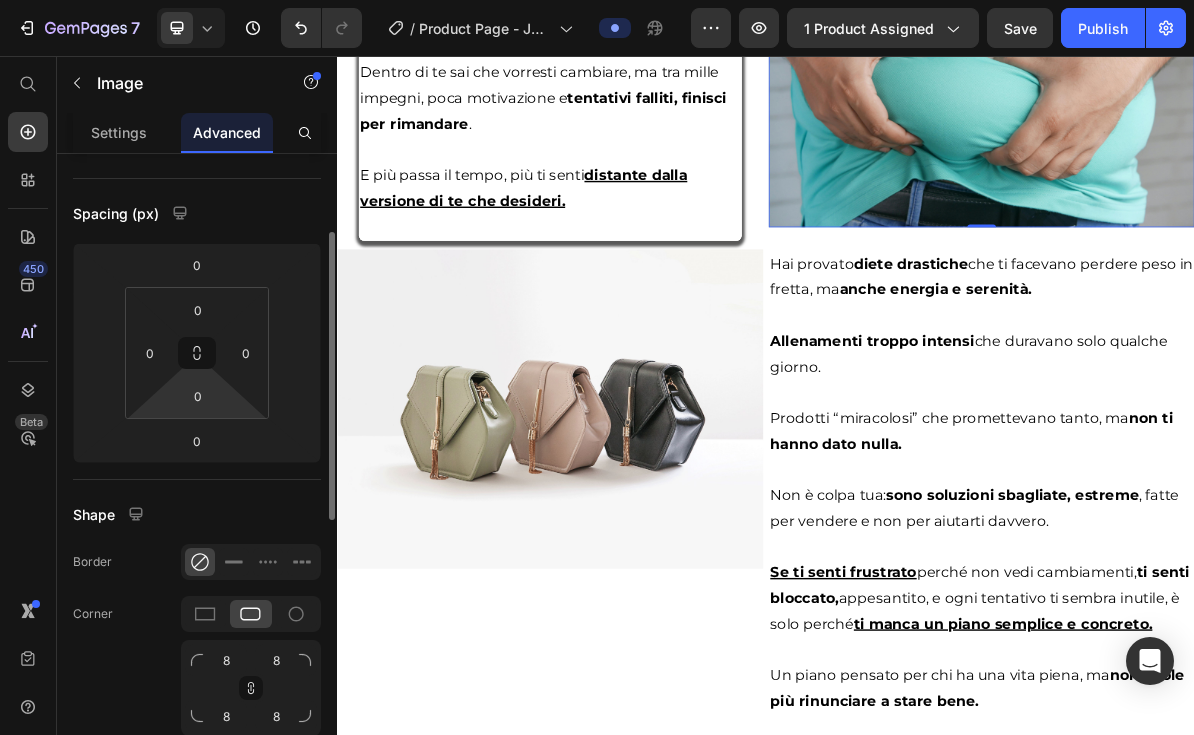 scroll, scrollTop: 276, scrollLeft: 0, axis: vertical 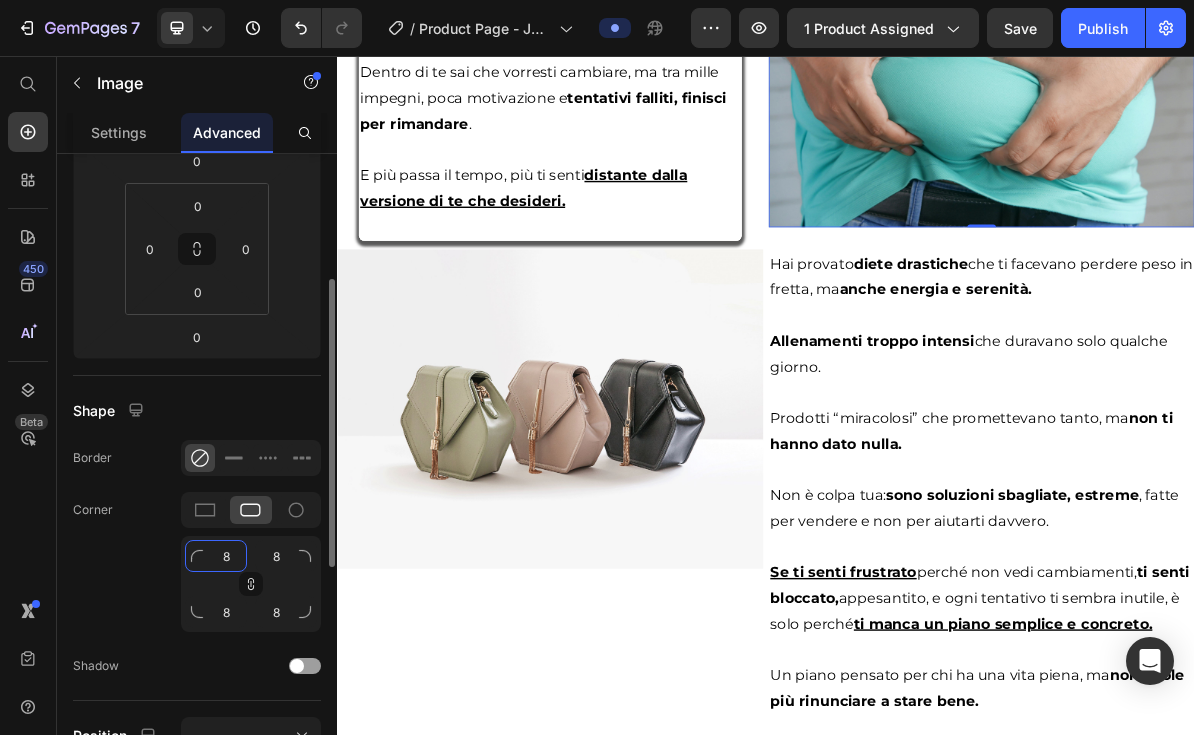 click on "8" 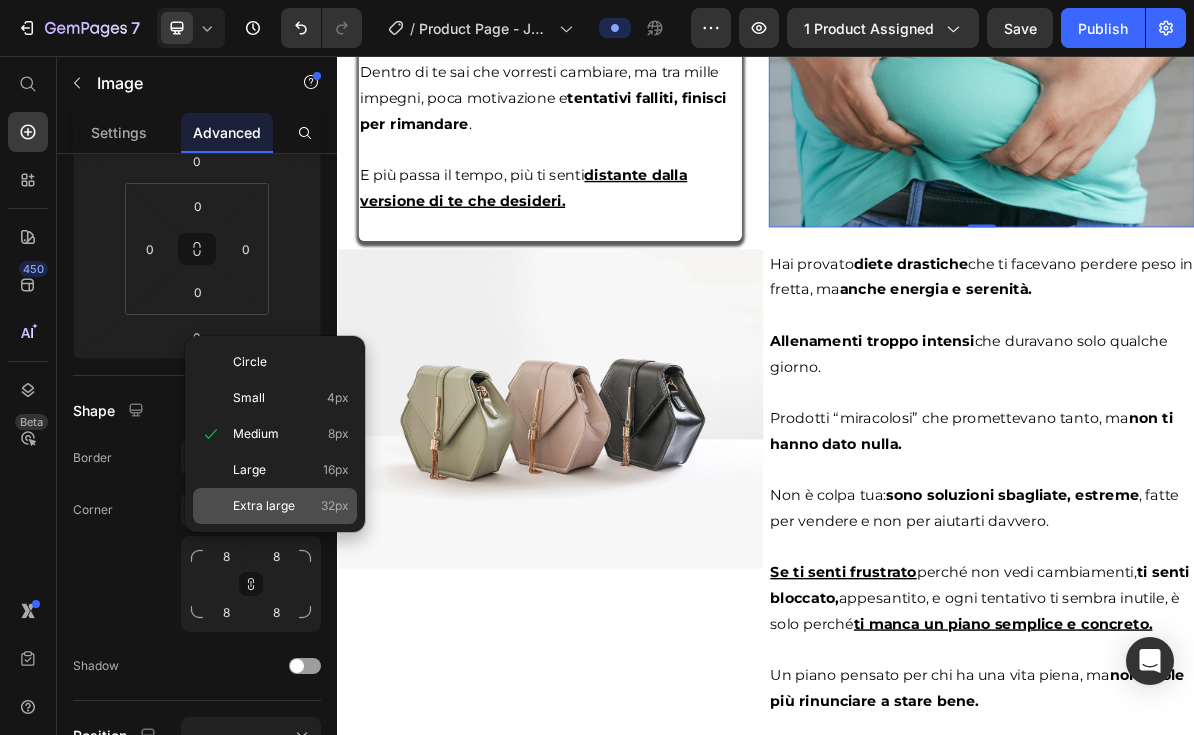 click on "Extra large" at bounding box center [264, 506] 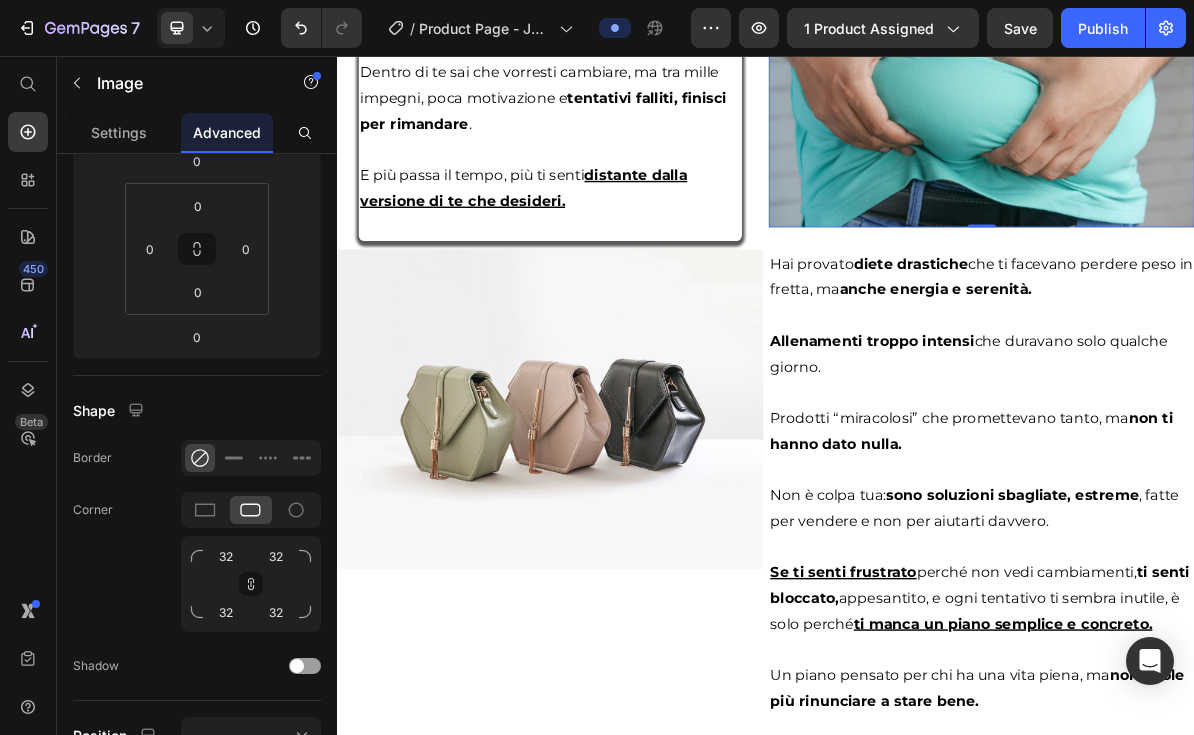 click on "Image" at bounding box center [987, -121] 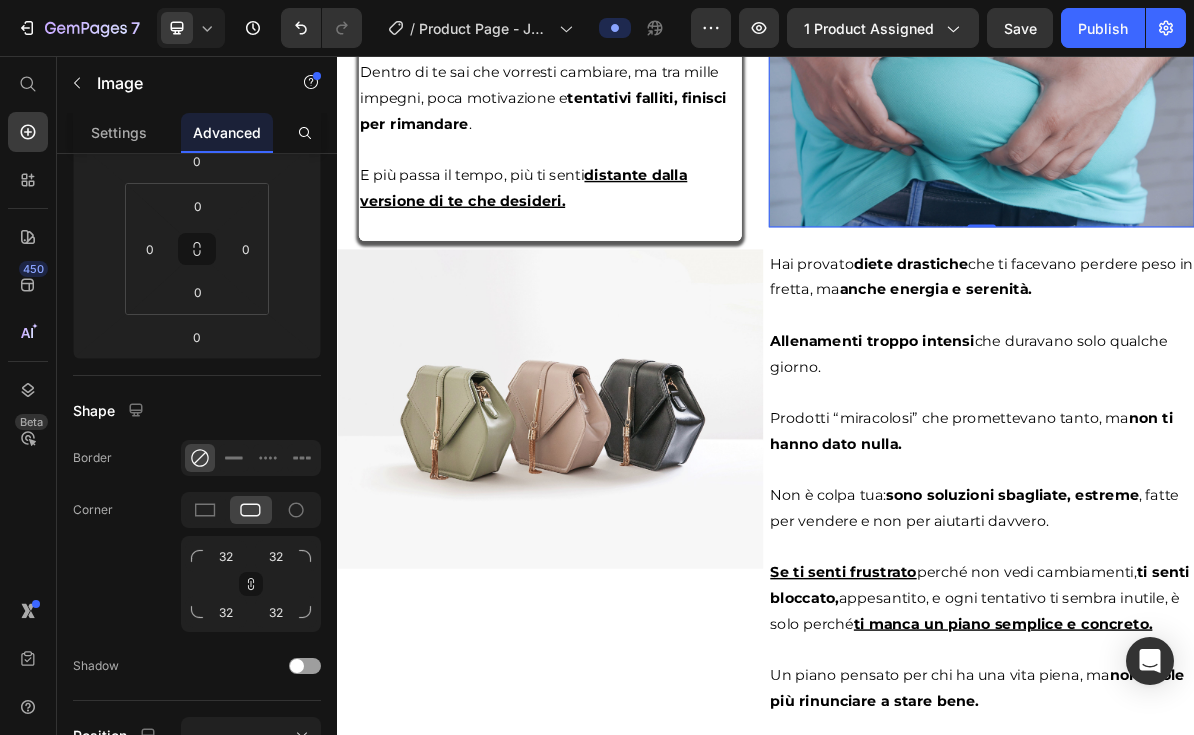 click on "Row 1 col" at bounding box center [980, -84] 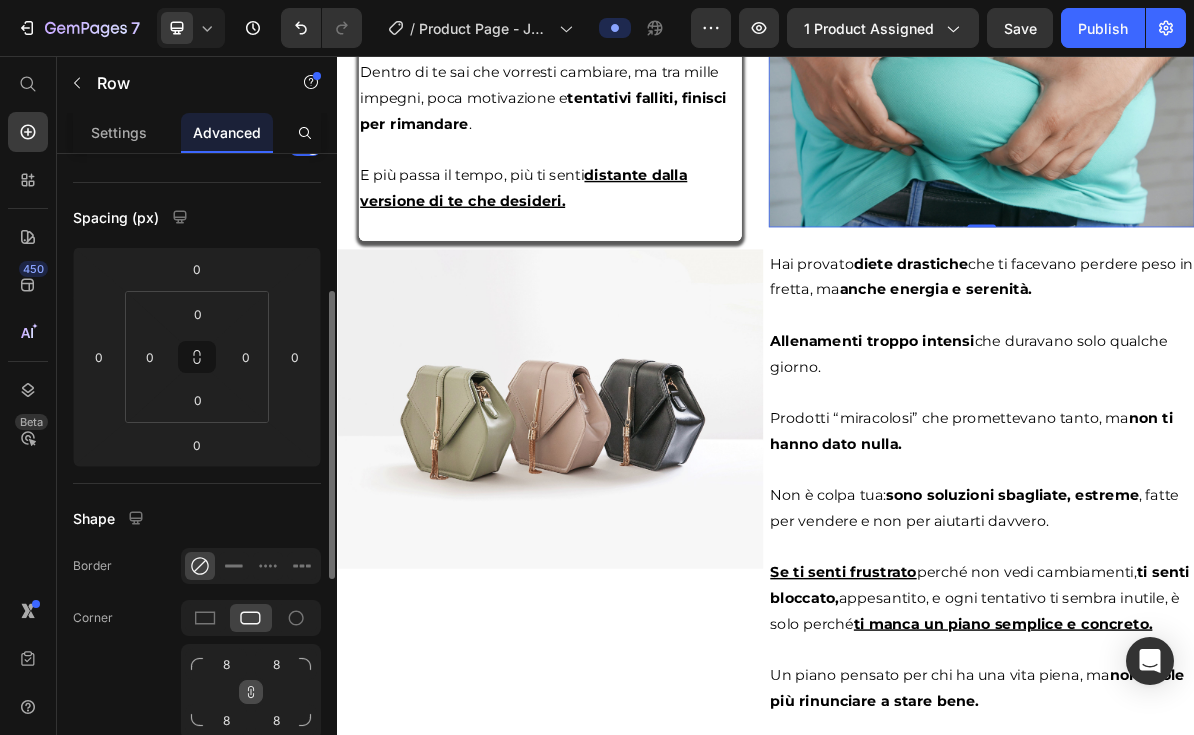 scroll, scrollTop: 210, scrollLeft: 0, axis: vertical 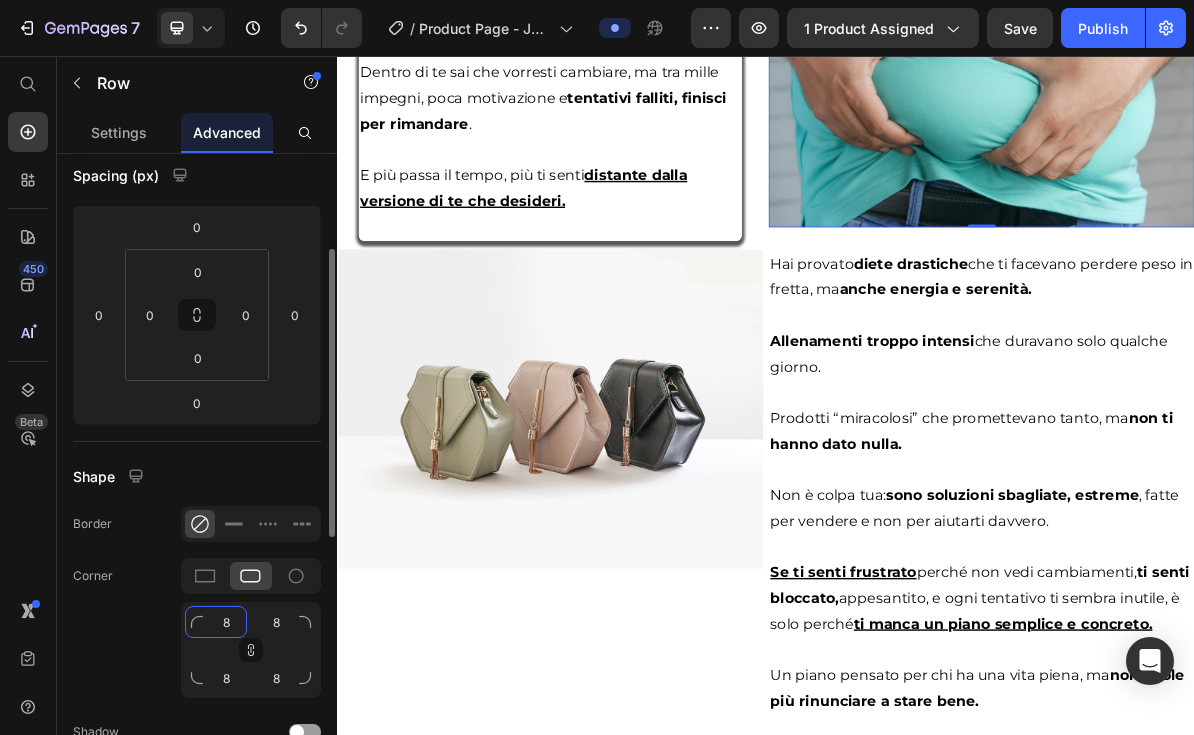 click on "8" 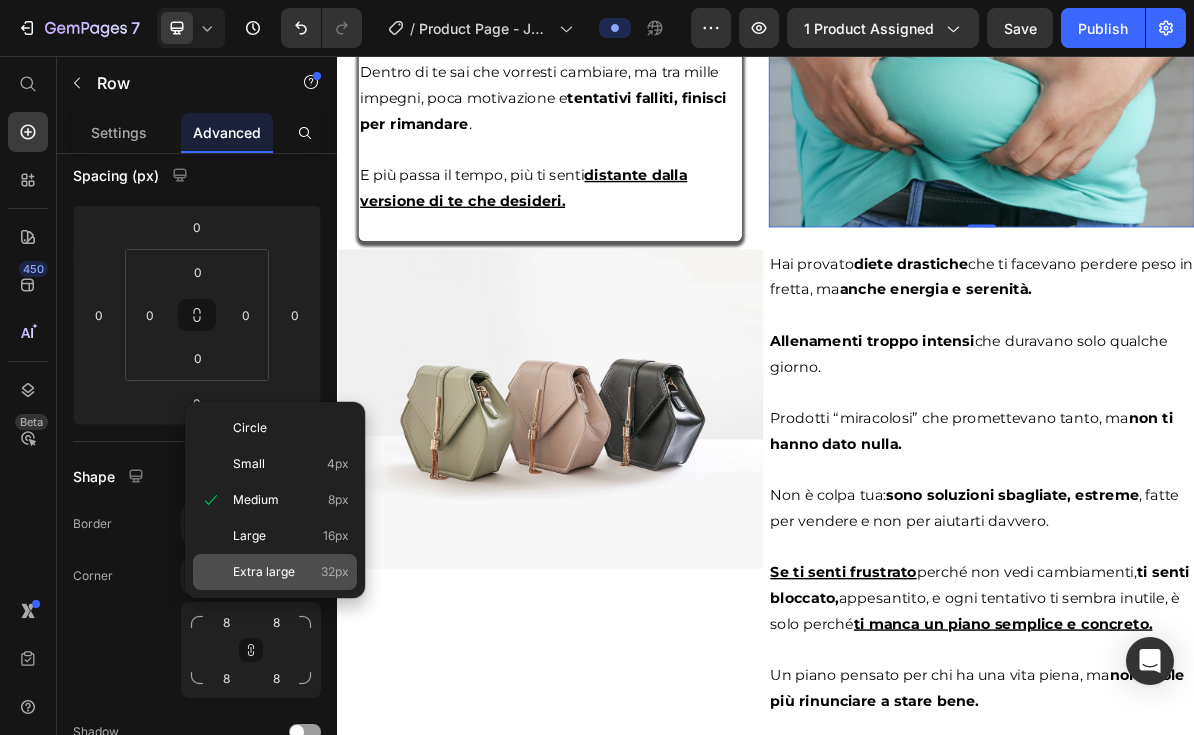 click on "Extra large" at bounding box center (264, 572) 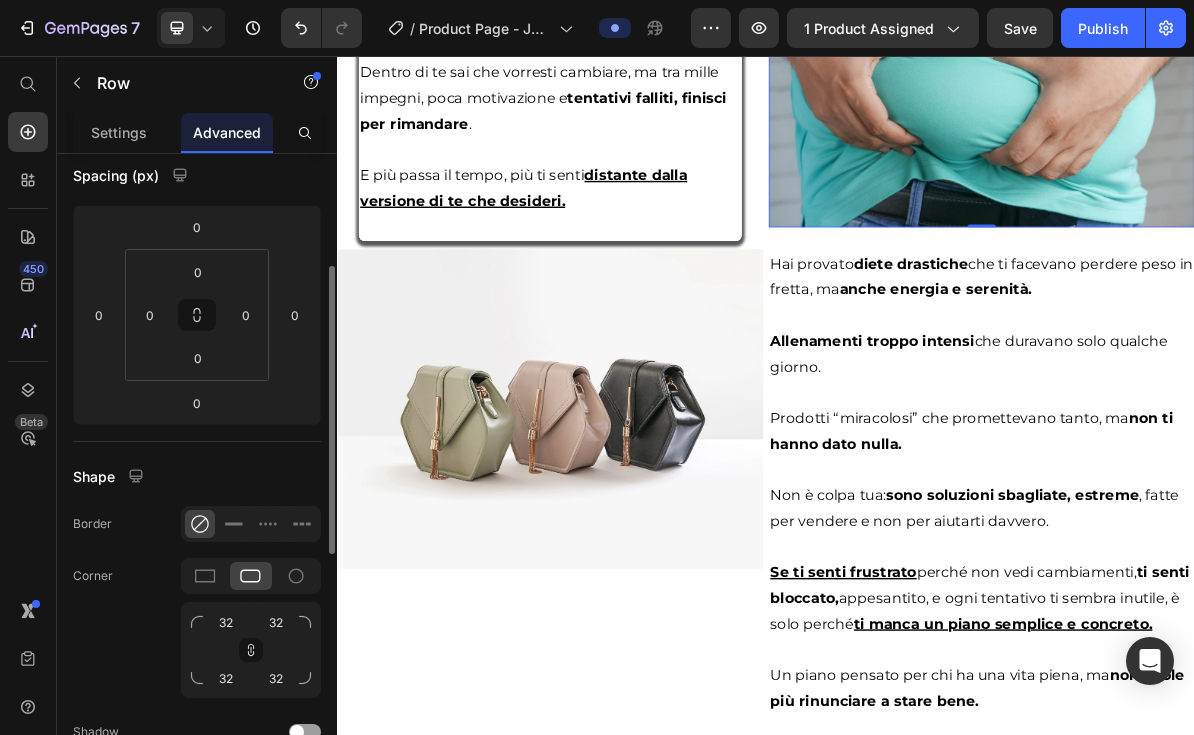 scroll, scrollTop: 258, scrollLeft: 0, axis: vertical 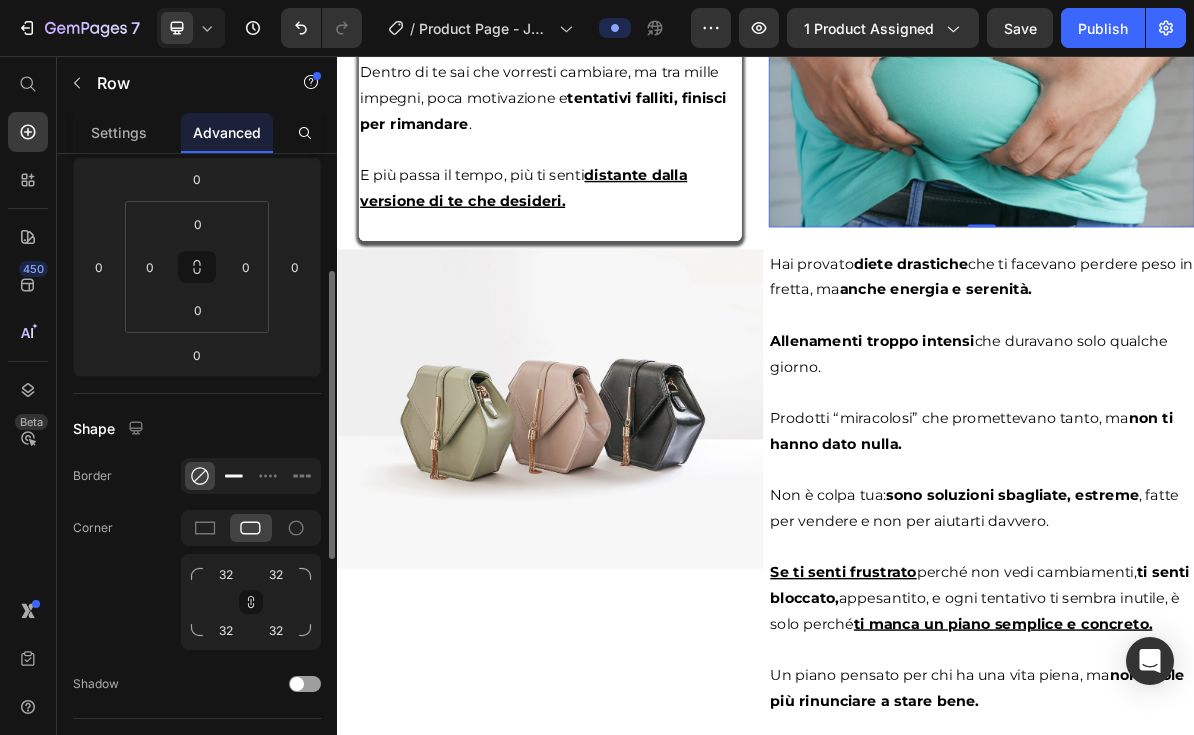 click 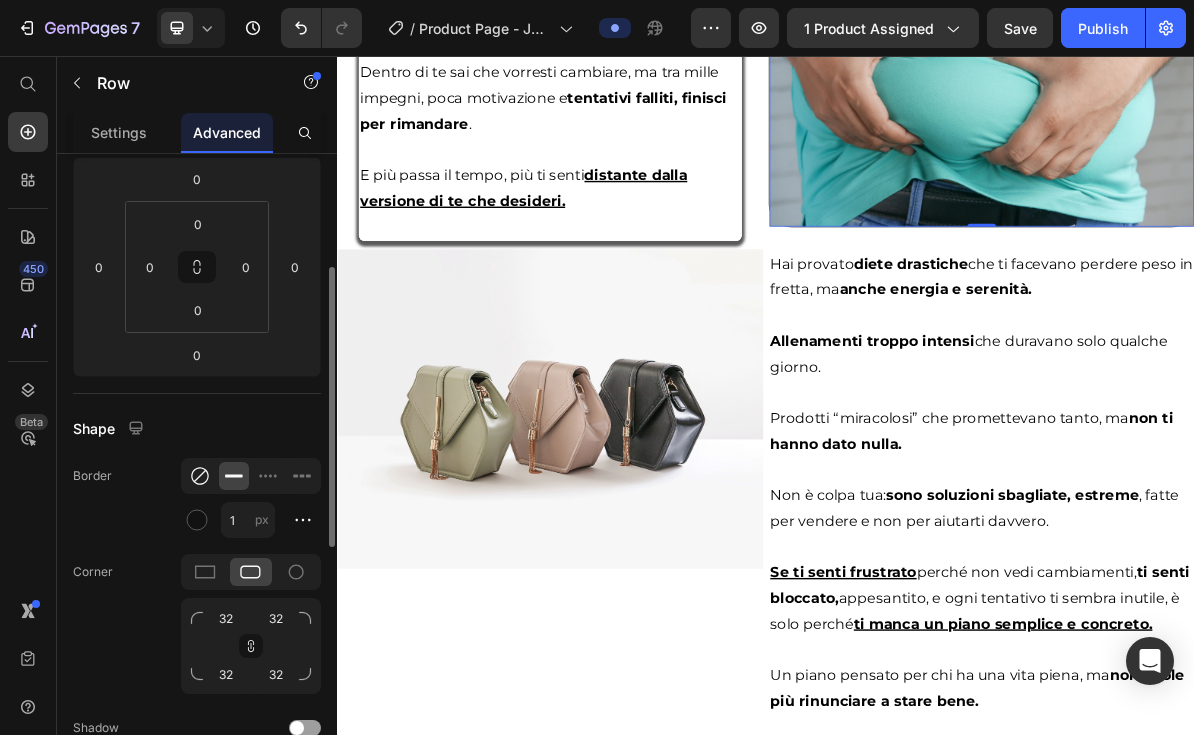 click 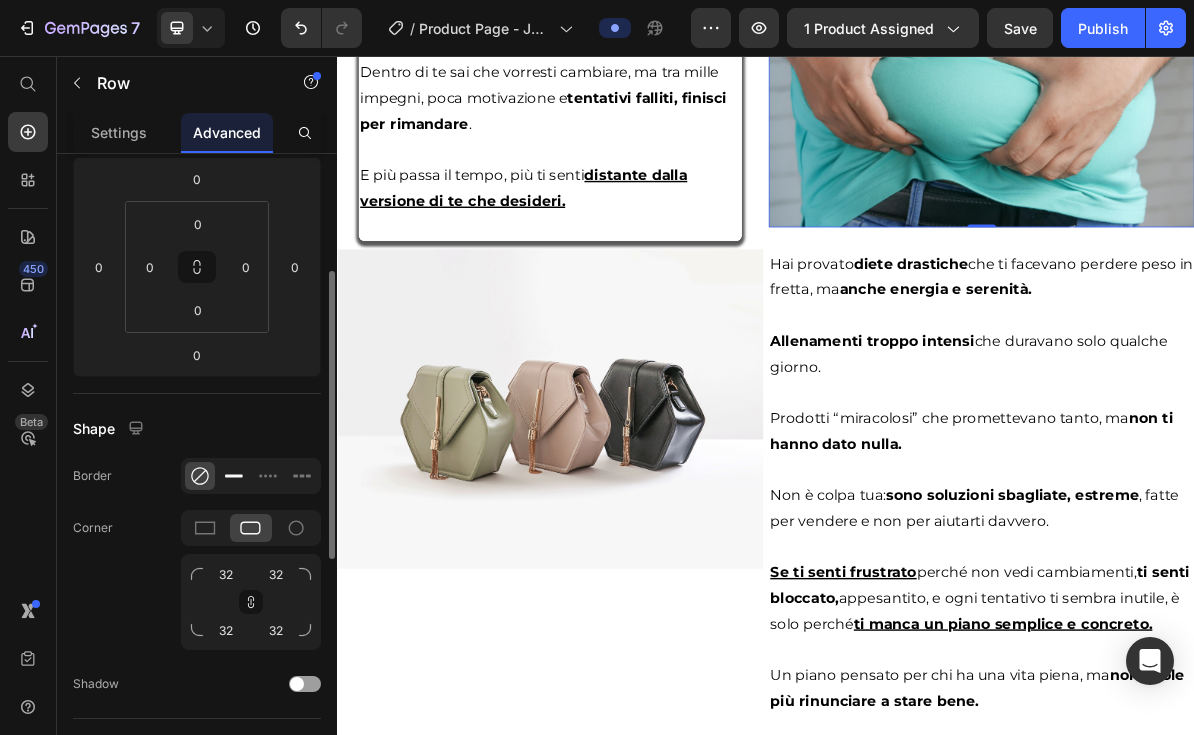 click 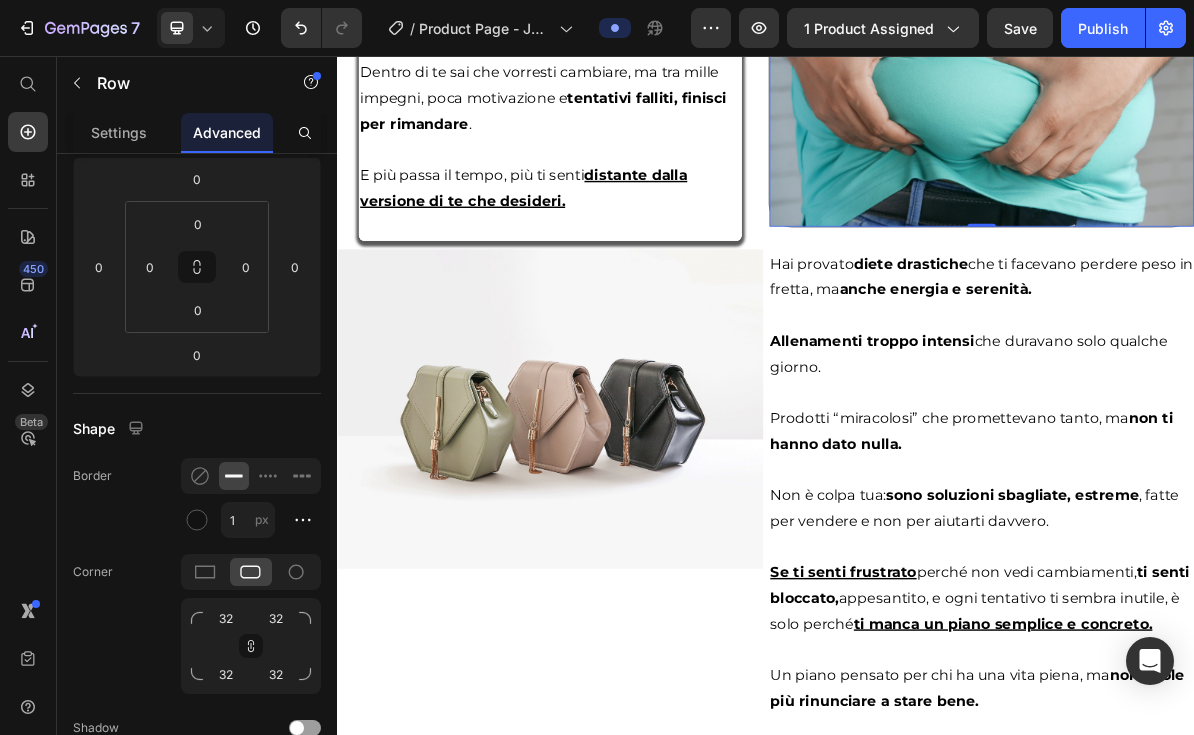 click on "Row" at bounding box center [1012, -81] 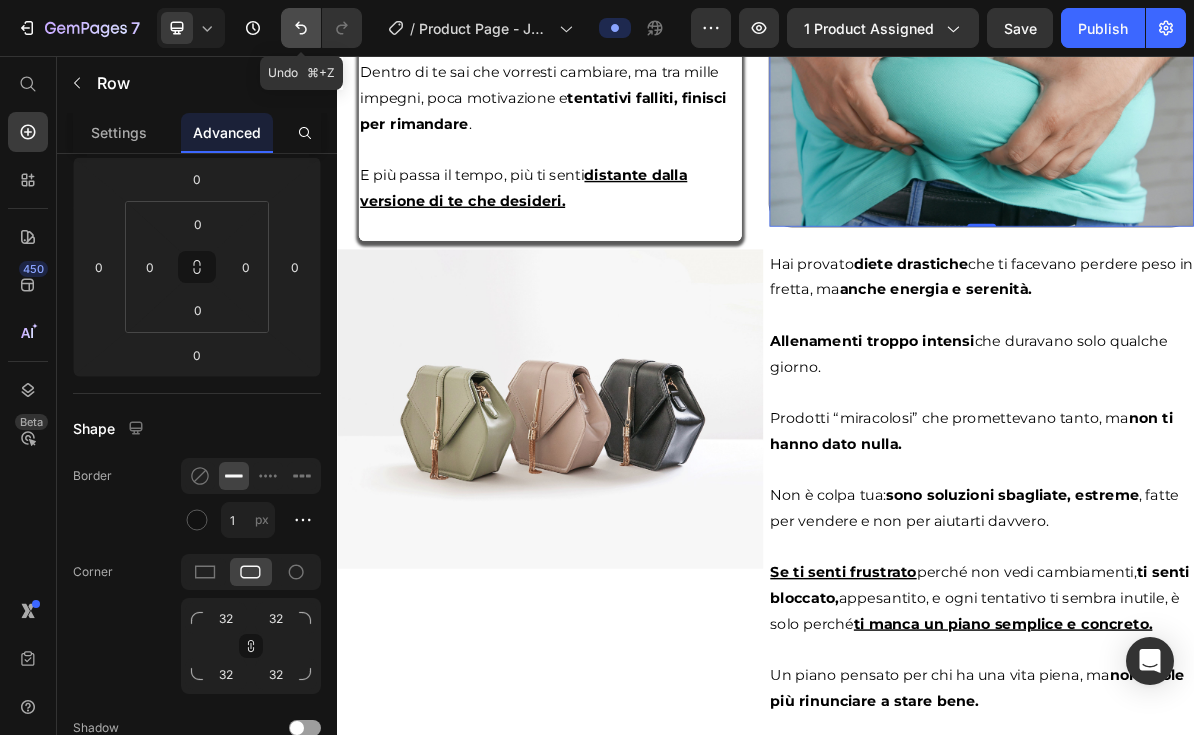 click 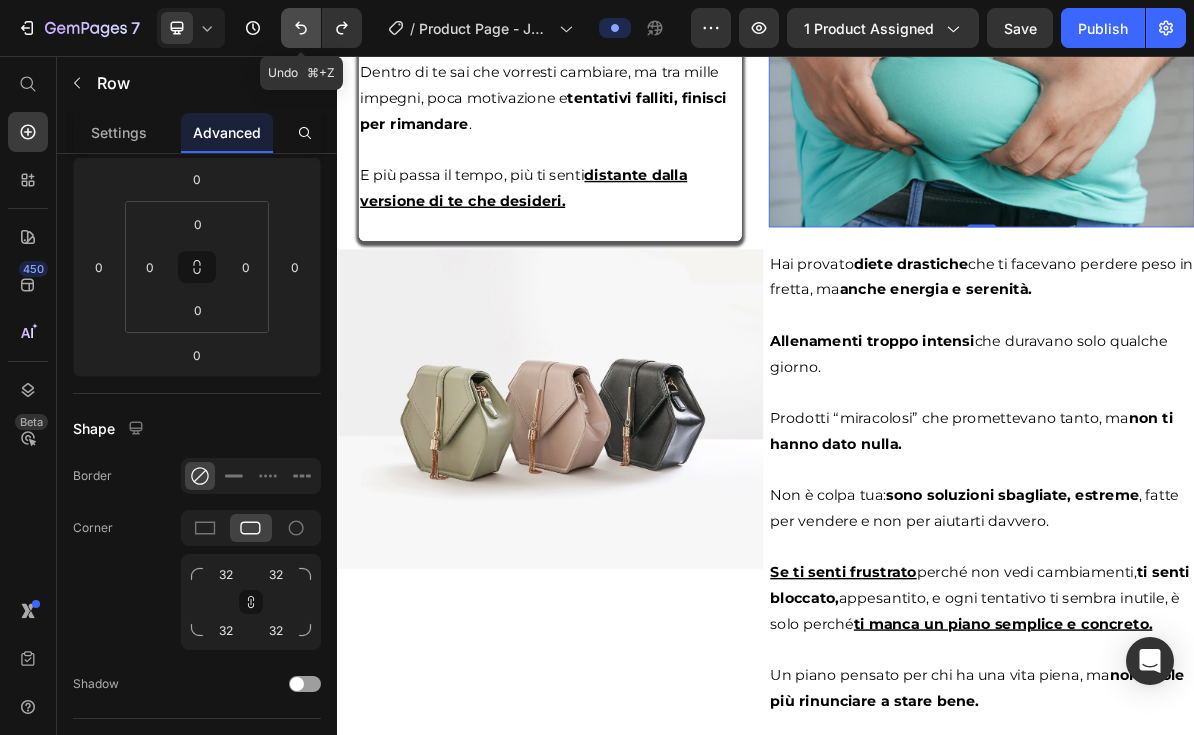 click 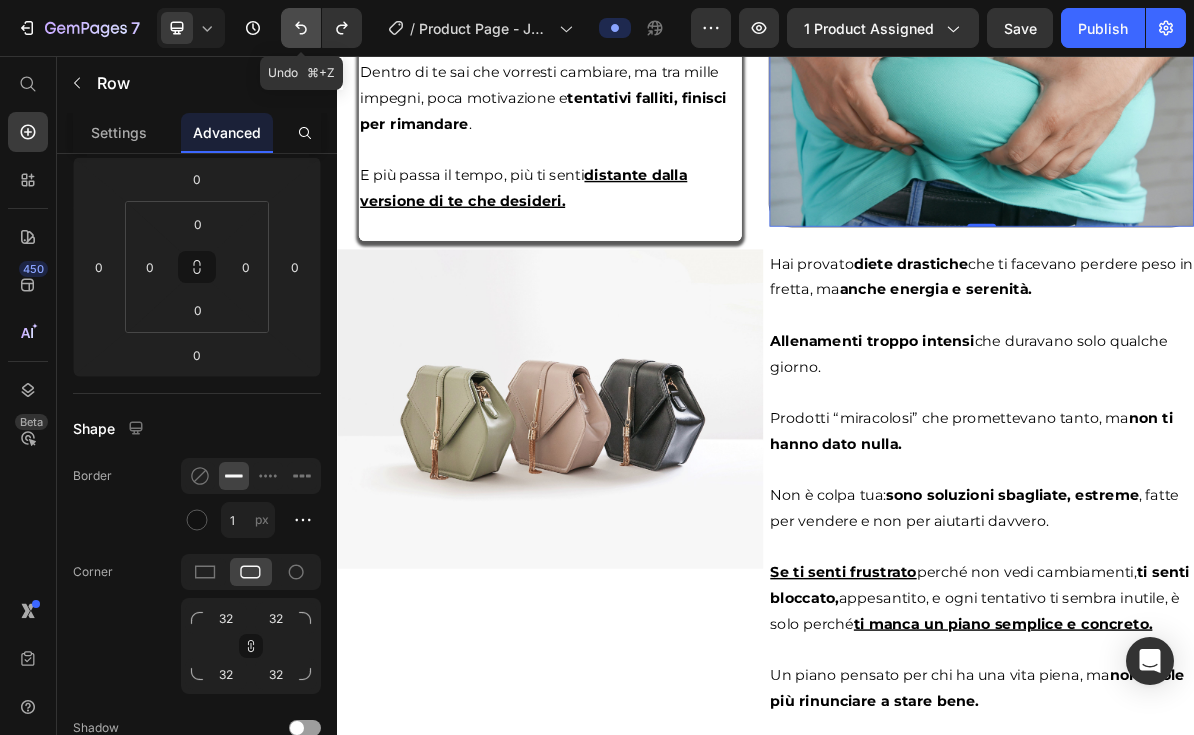 click 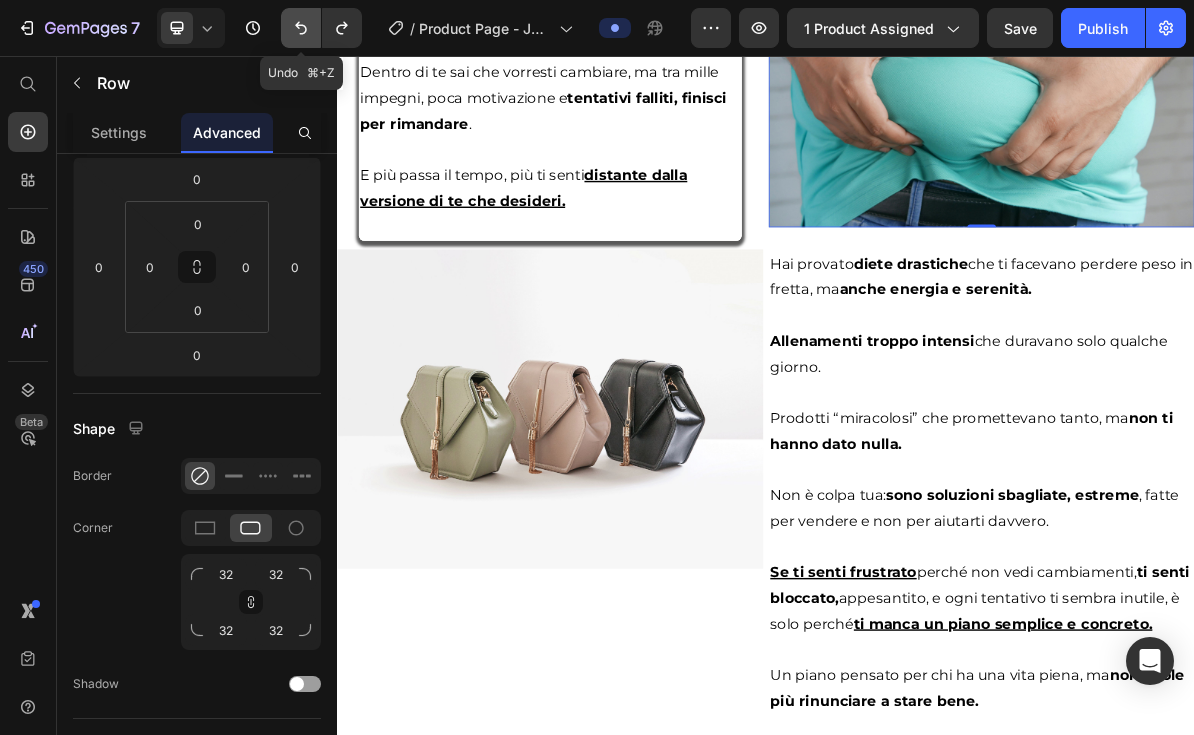 click 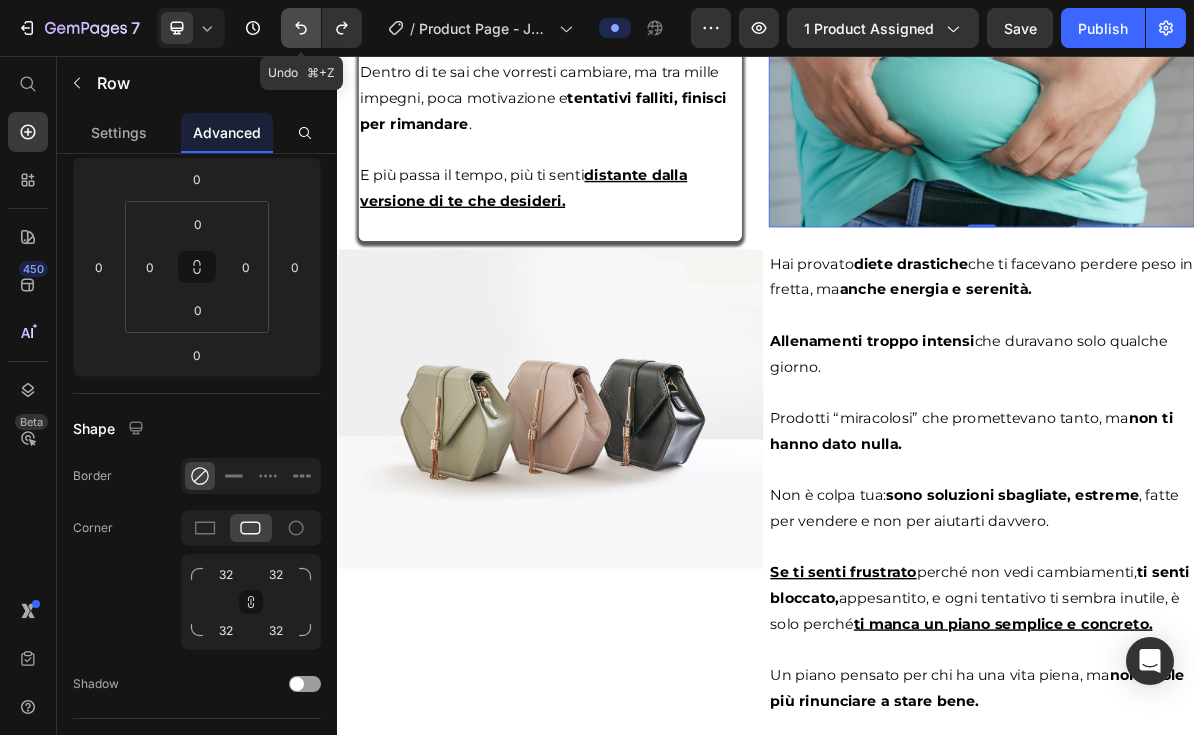 type on "8" 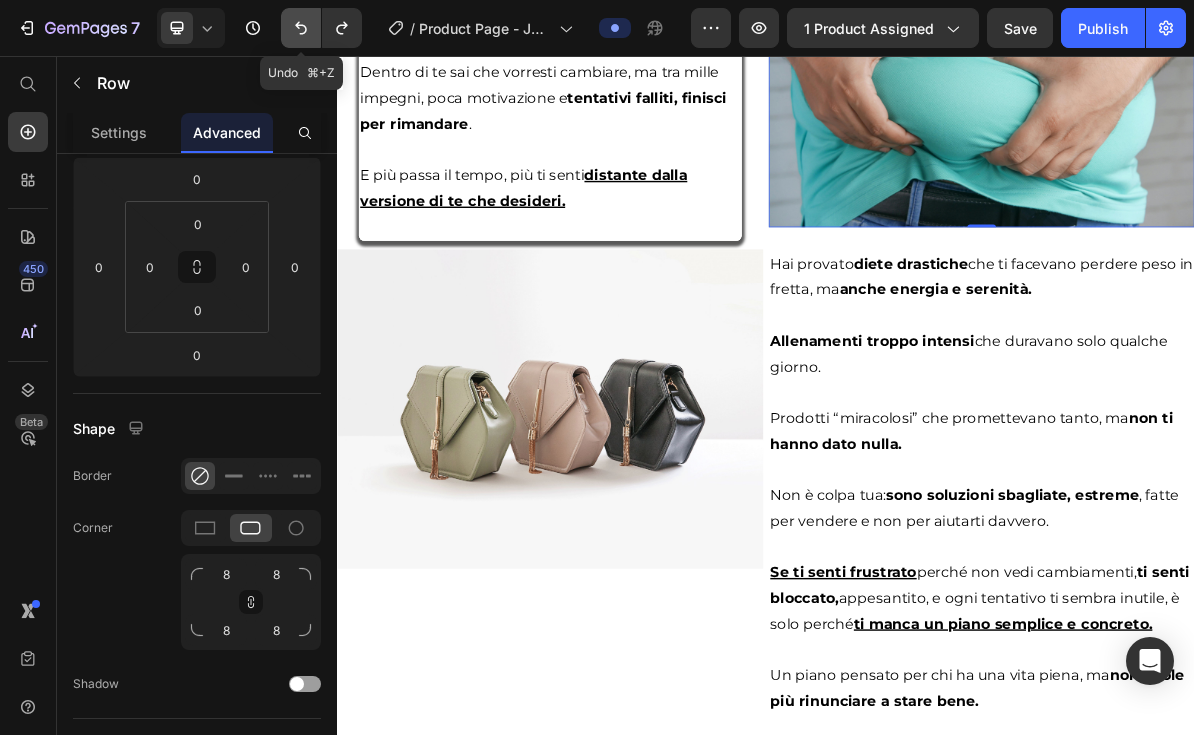 click 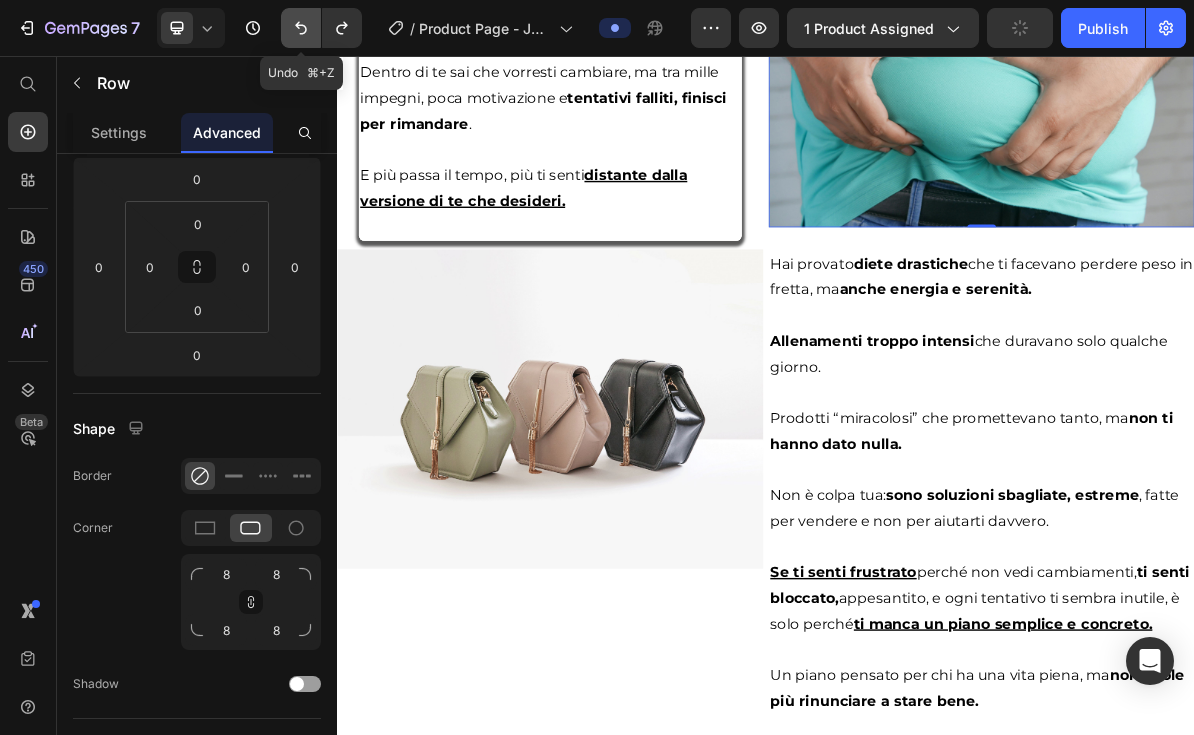 click 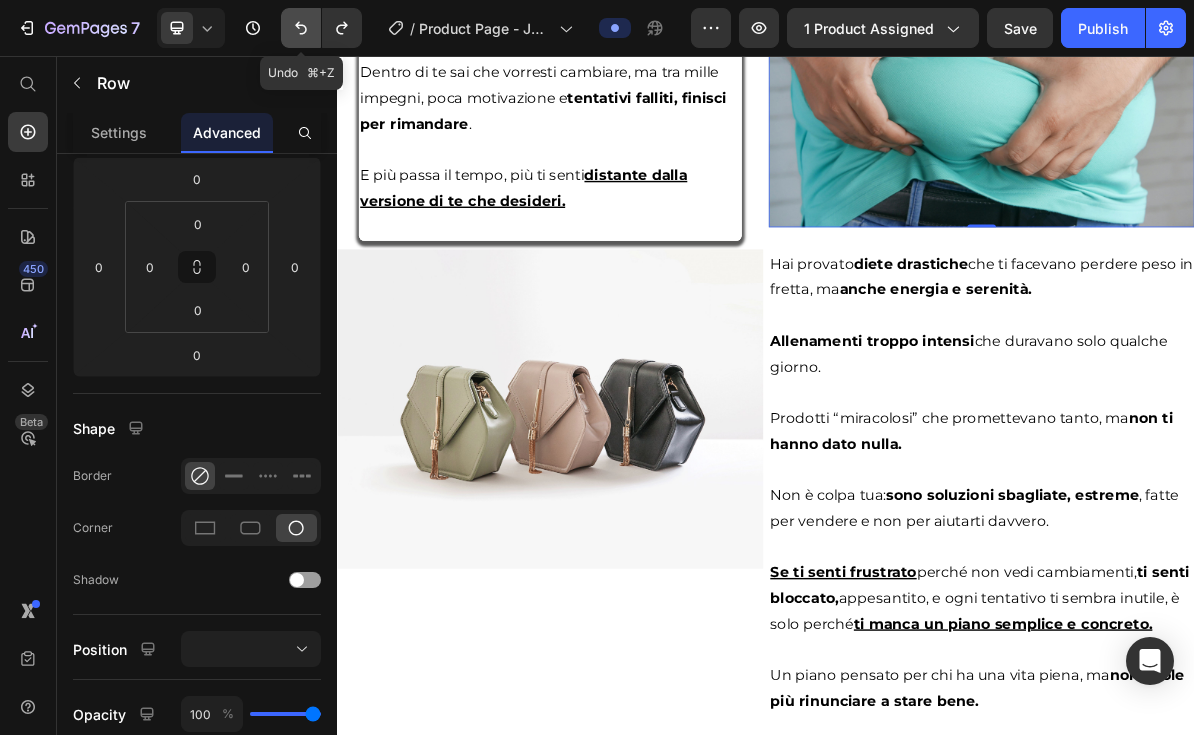 click 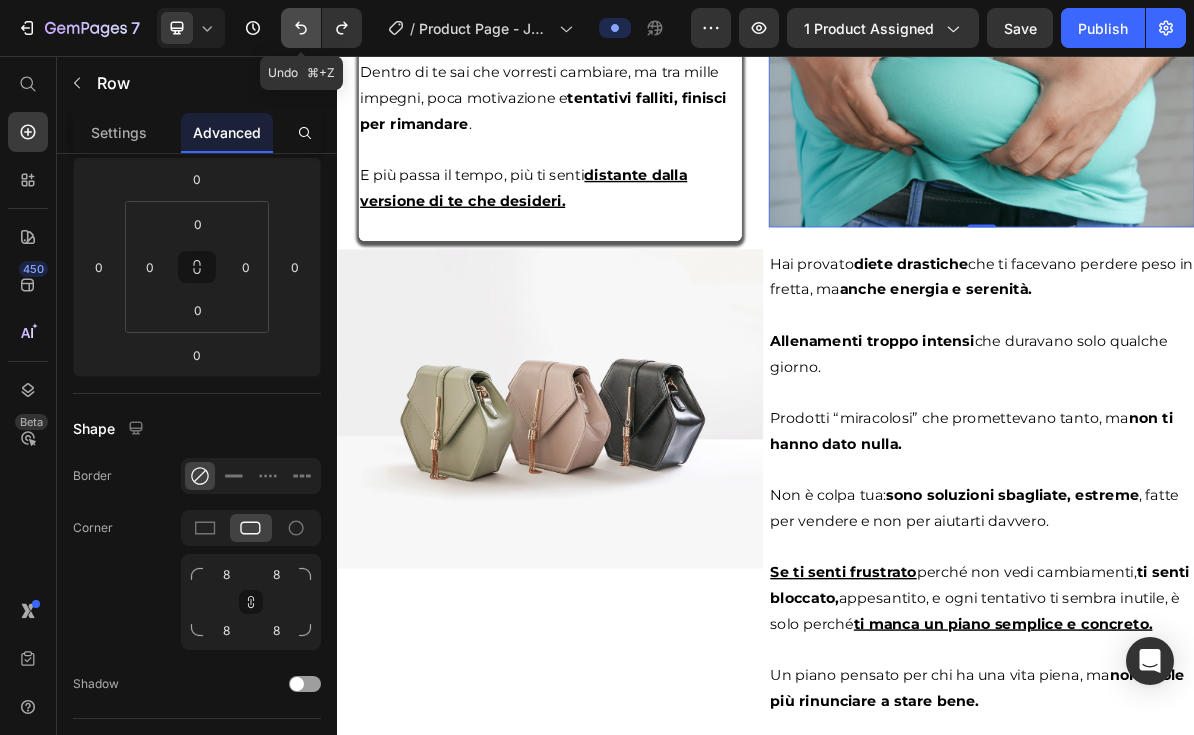 click 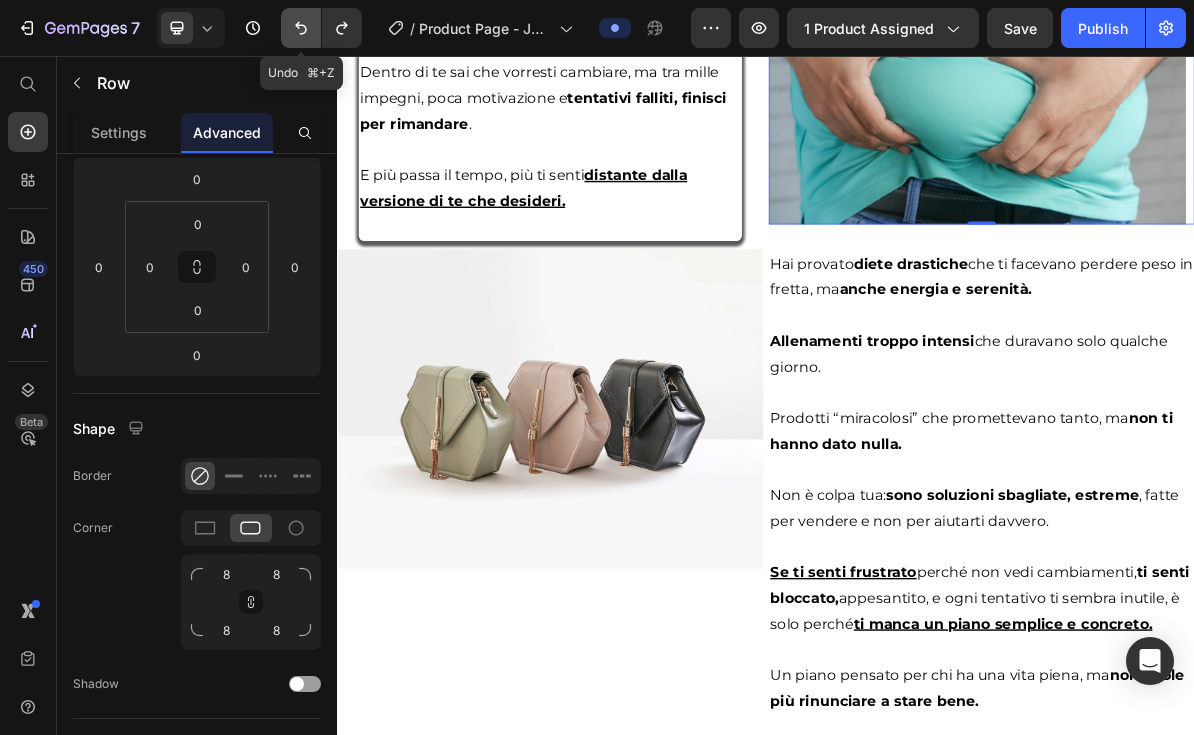 click 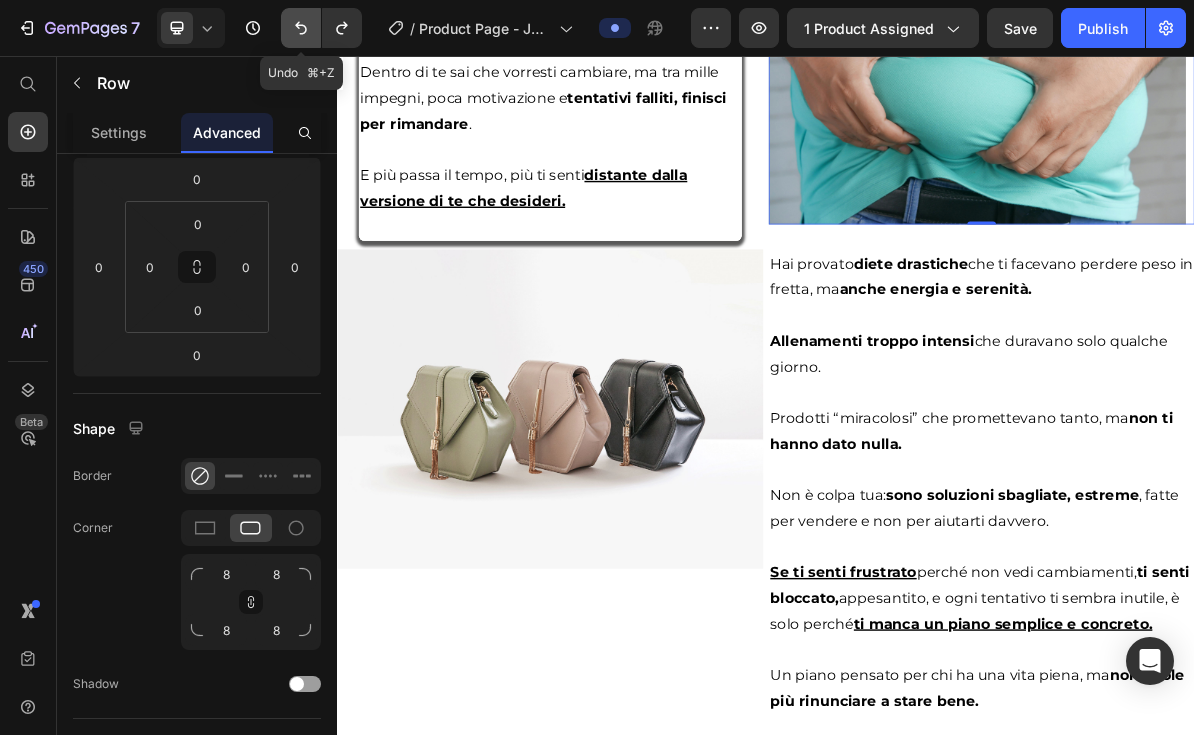 click 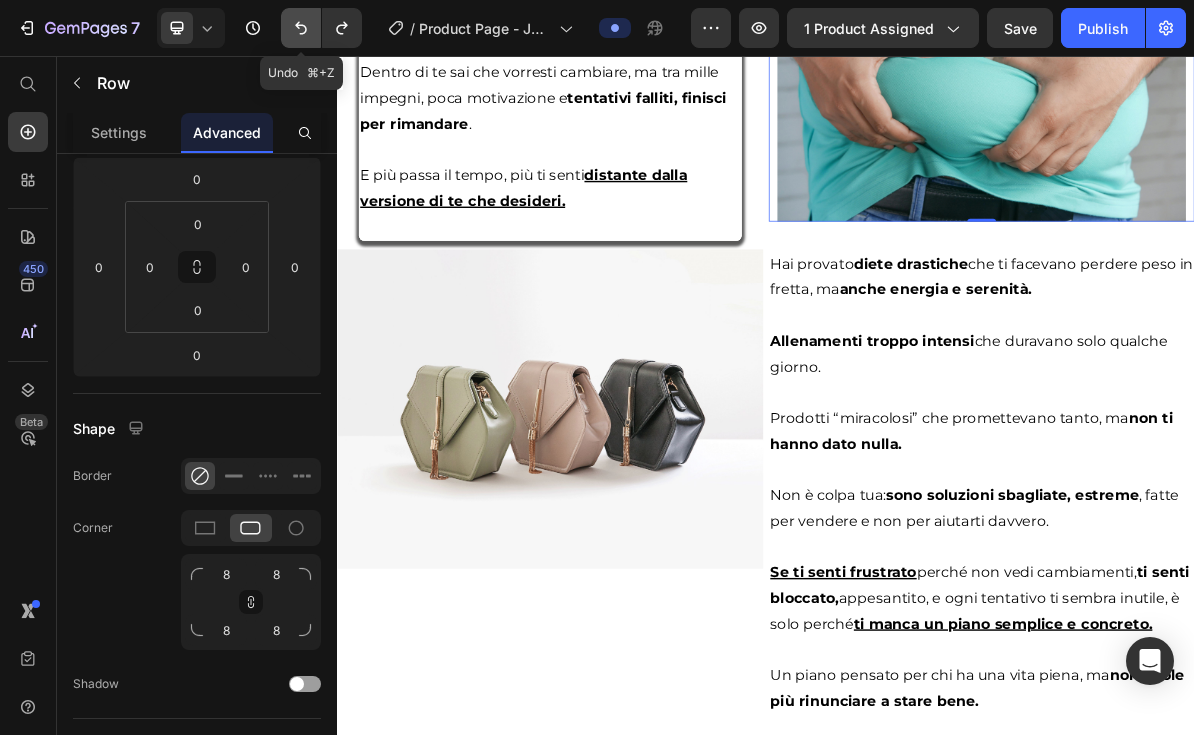 click 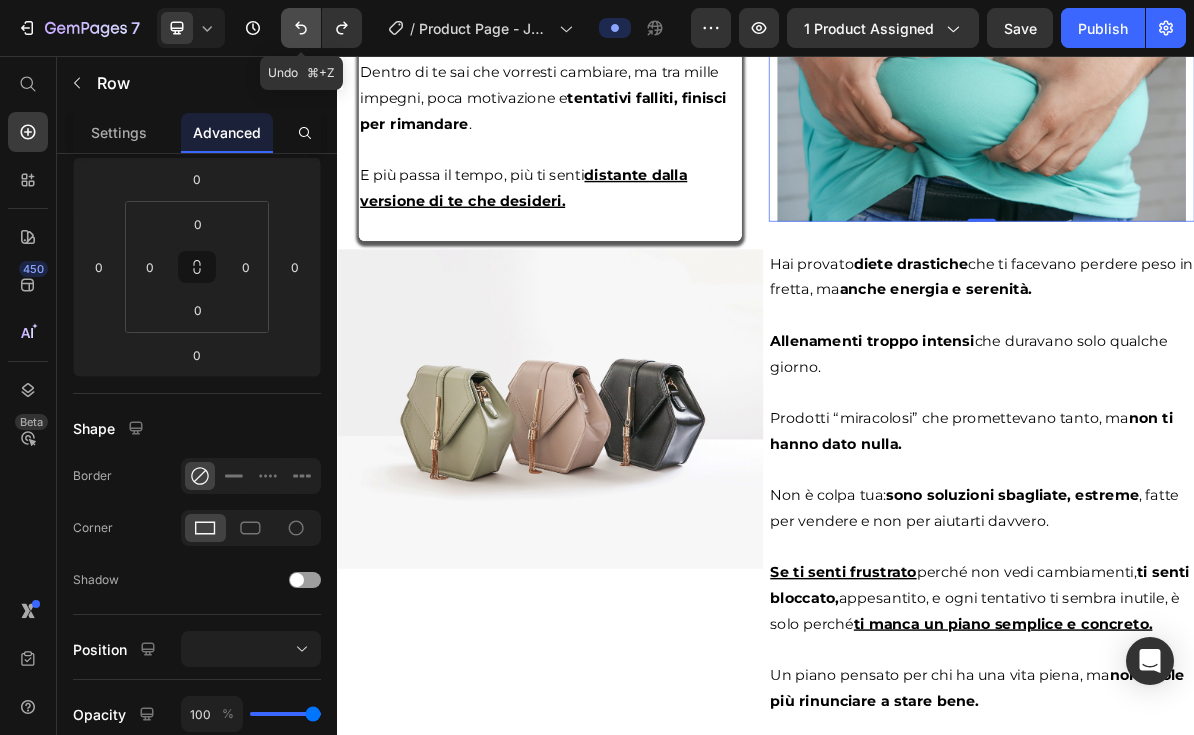 click 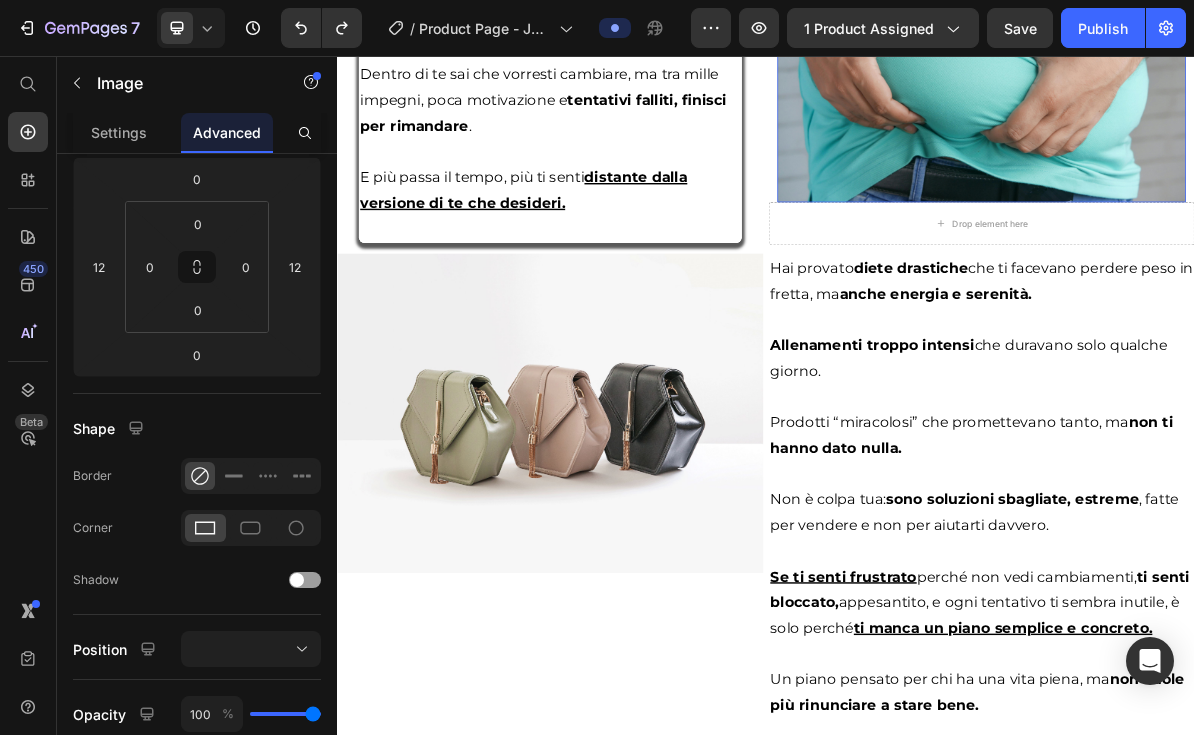 click at bounding box center (1239, 70) 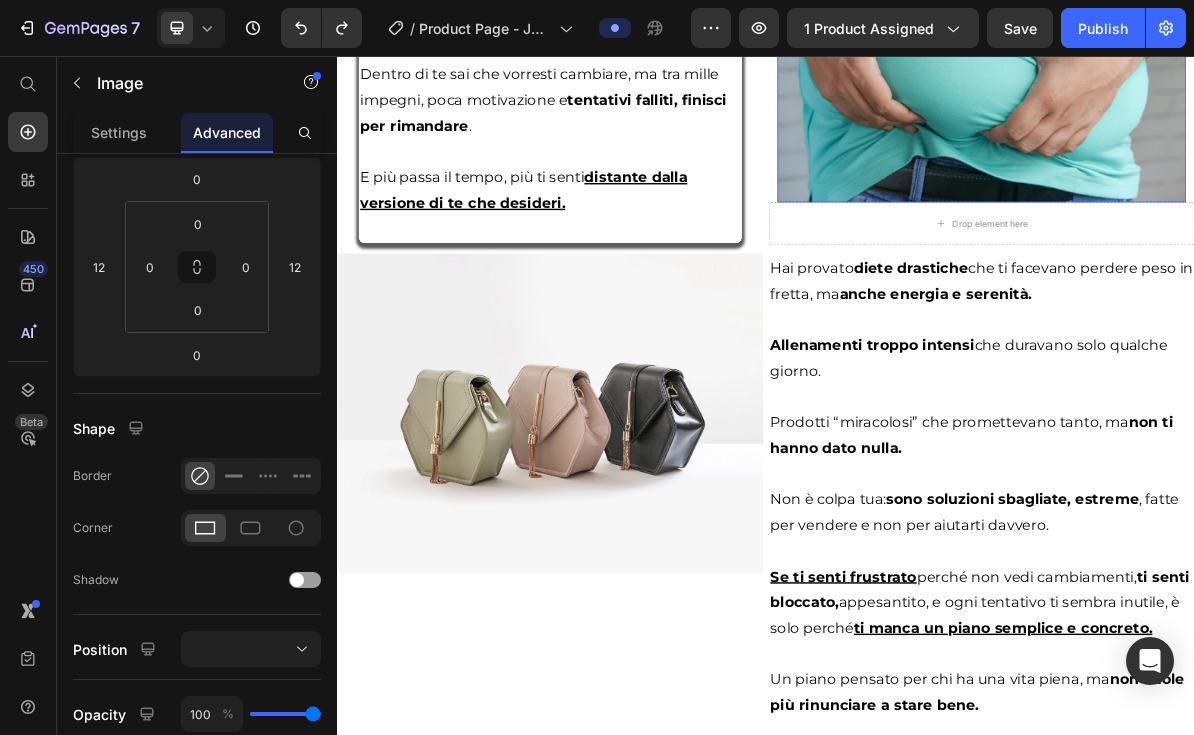 scroll, scrollTop: 0, scrollLeft: 0, axis: both 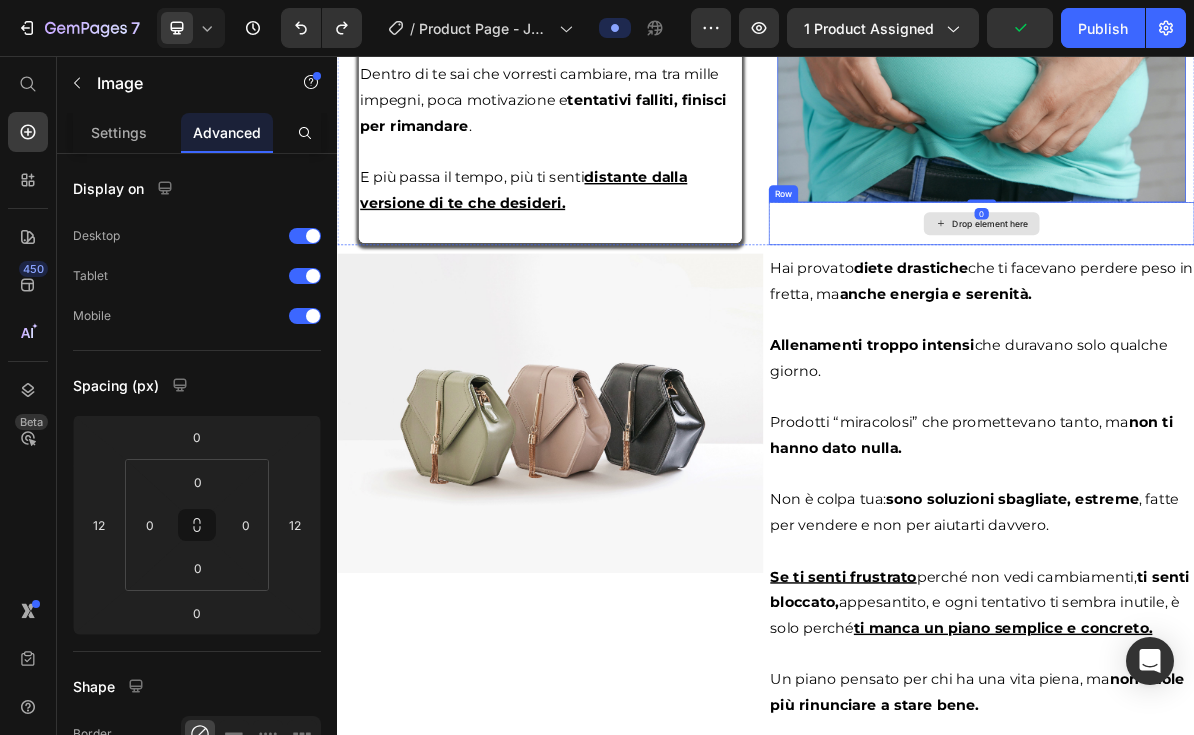click on "Drop element here" at bounding box center [1239, 291] 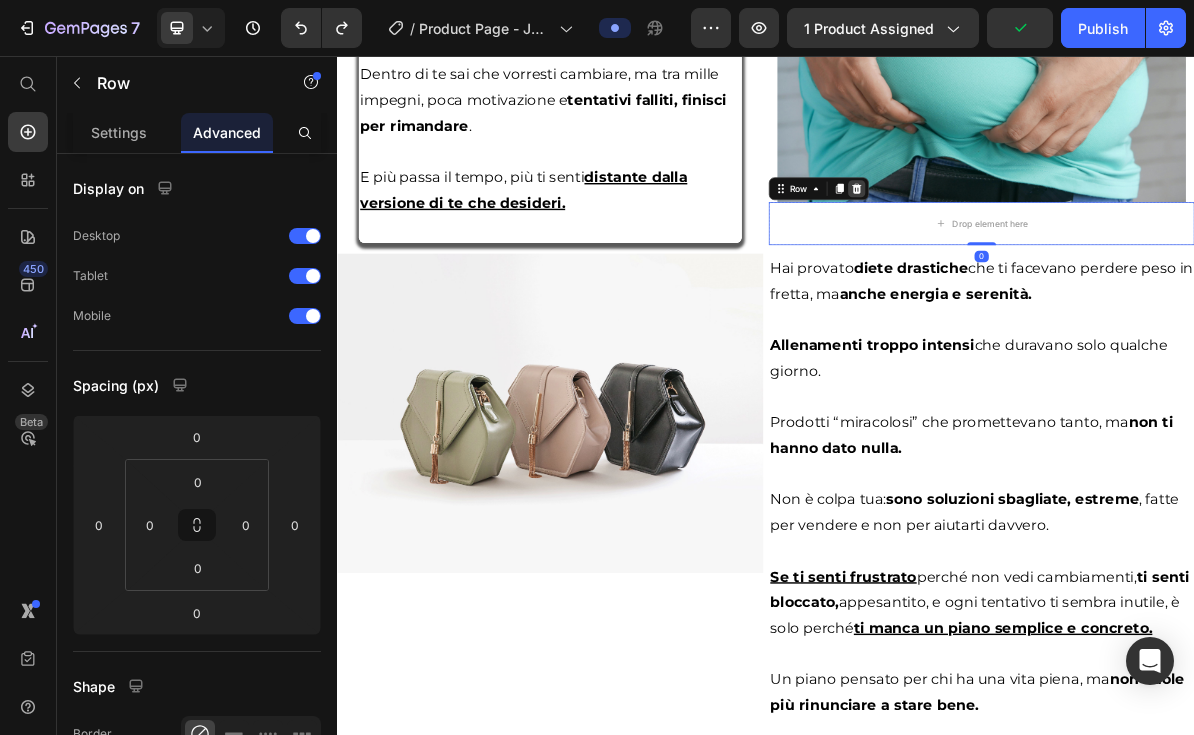 click 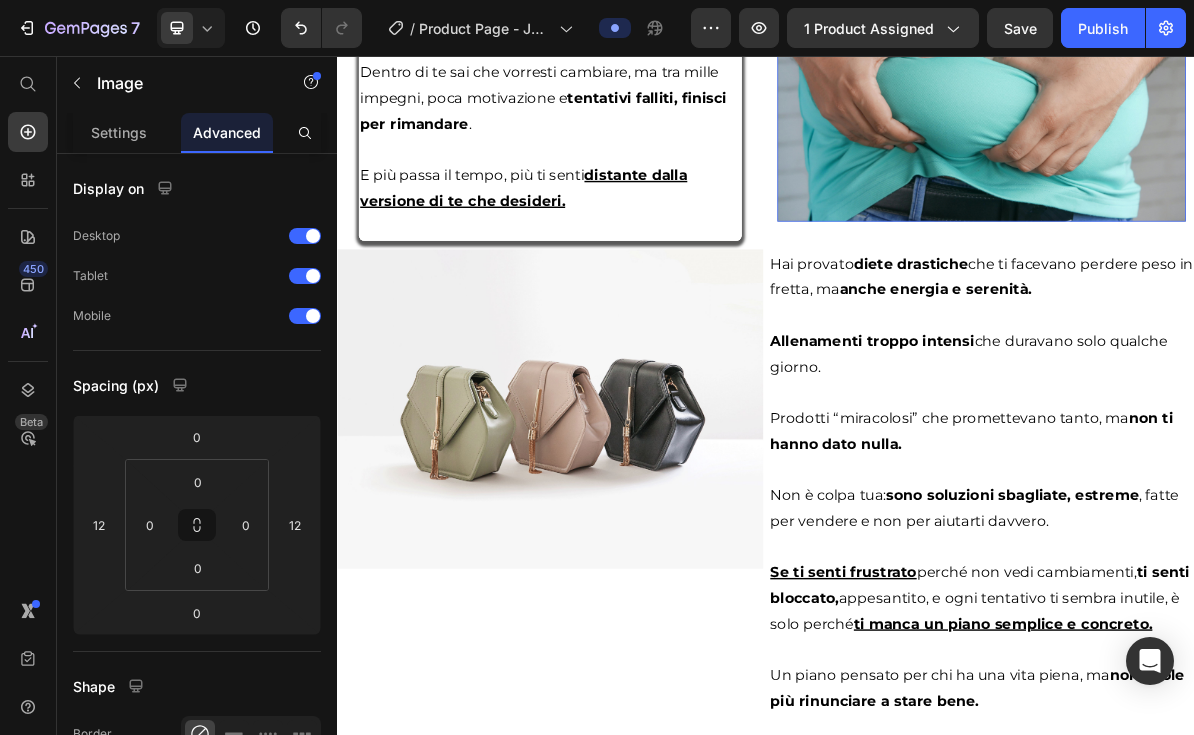 click at bounding box center (1239, 97) 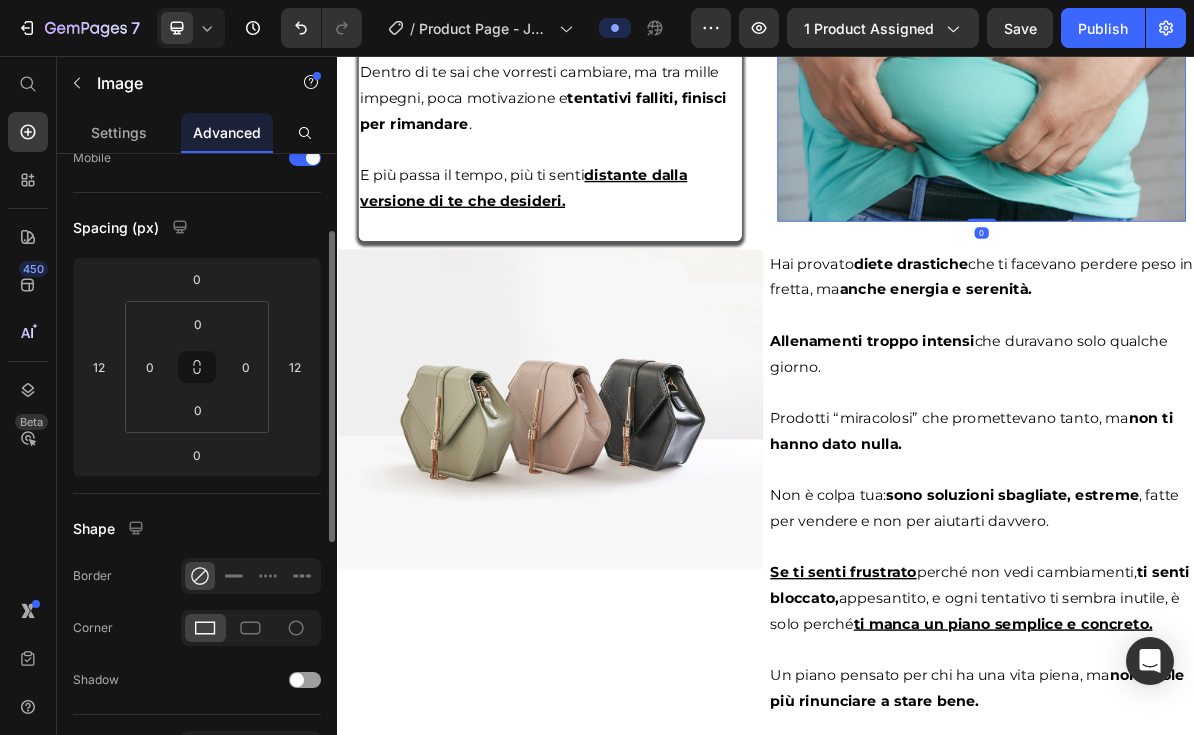 scroll, scrollTop: 263, scrollLeft: 0, axis: vertical 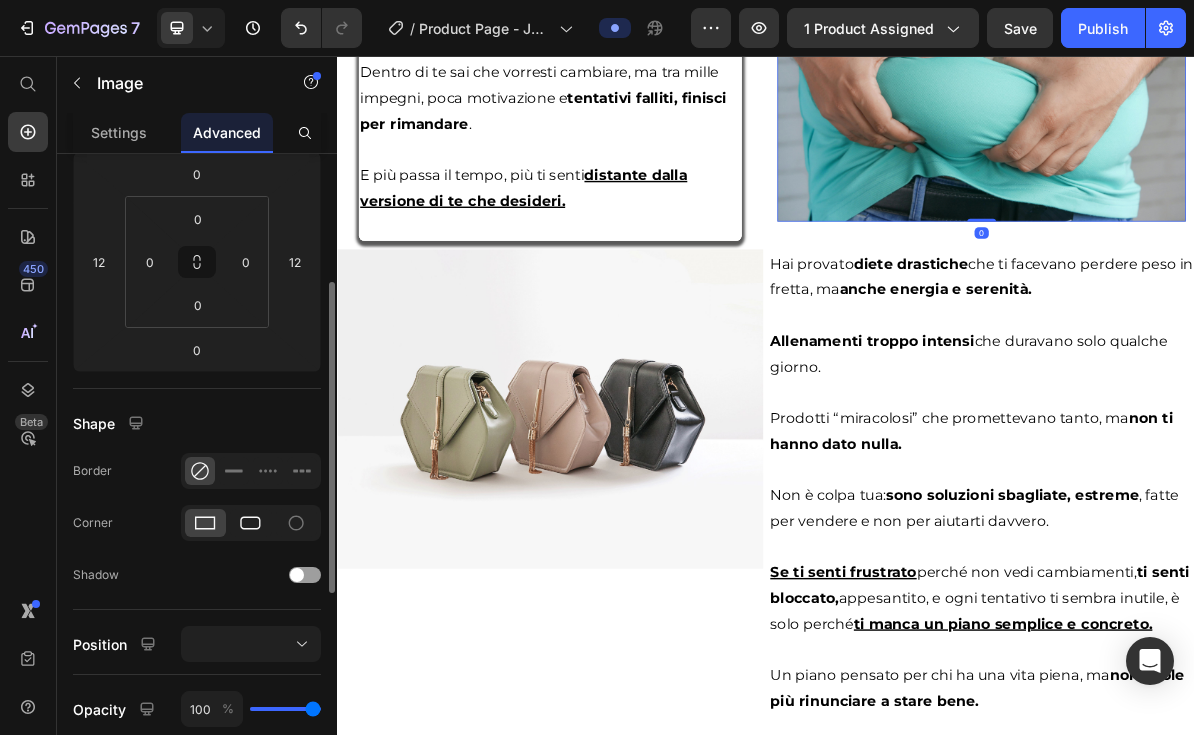 click 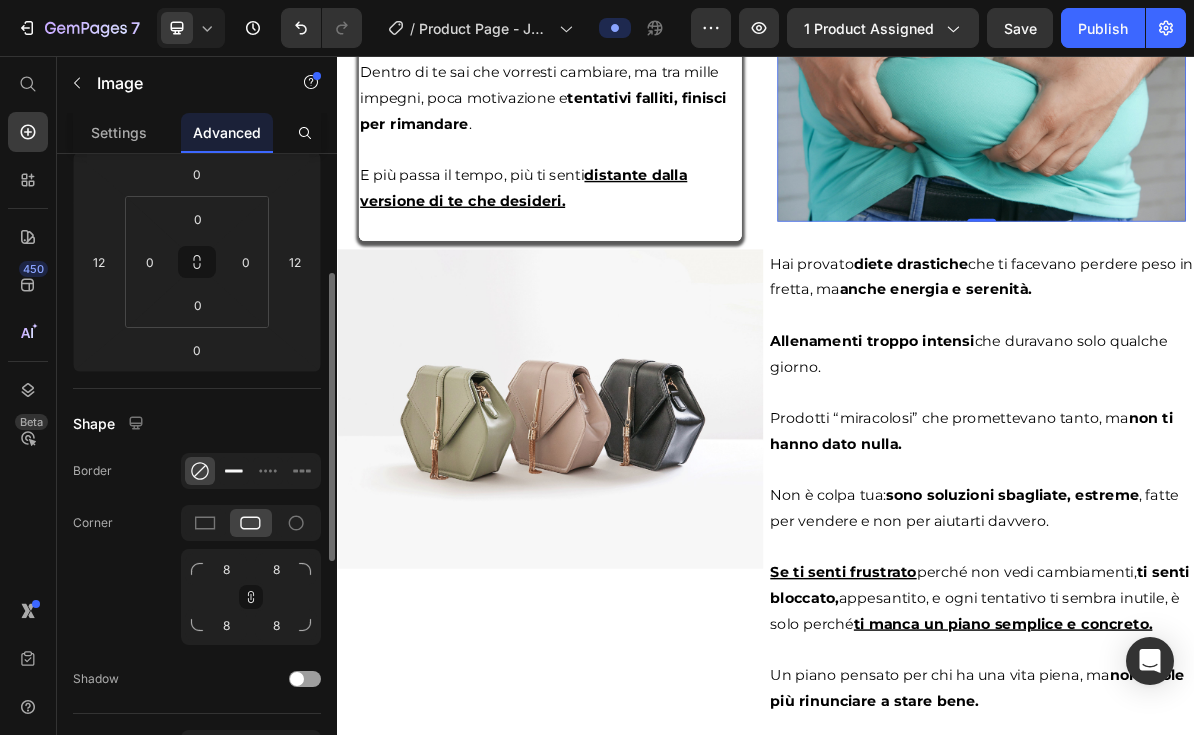 click 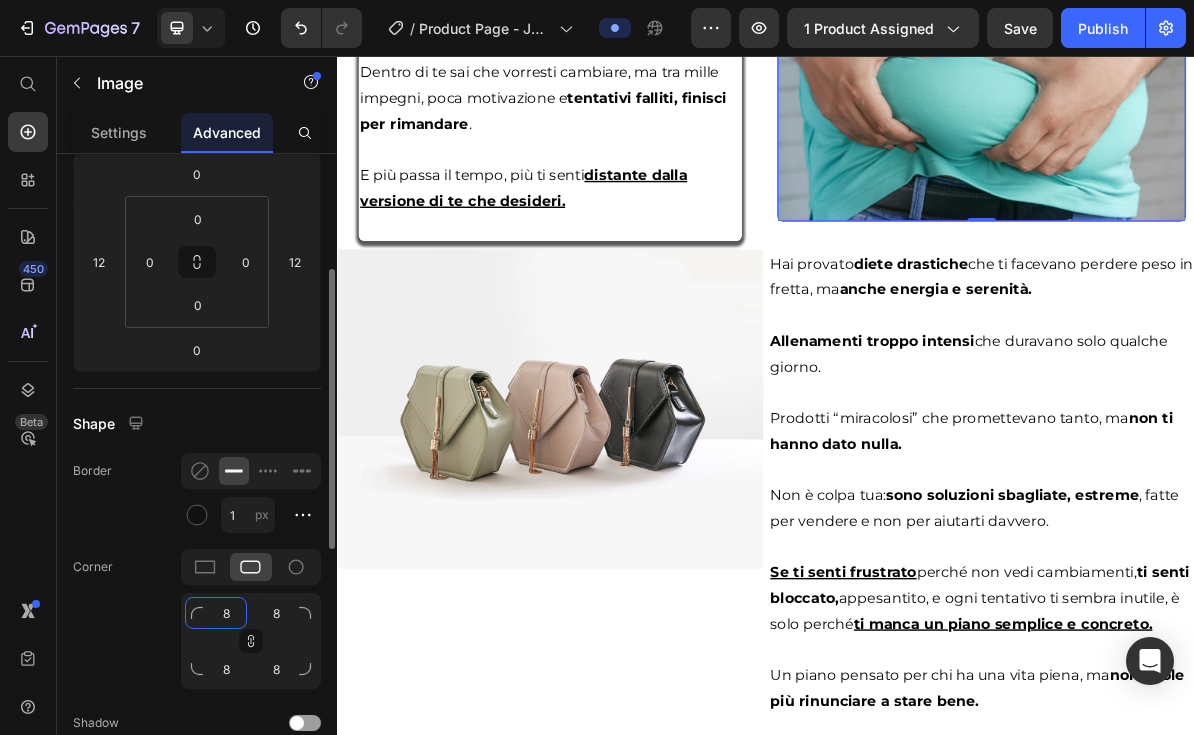 click on "8" 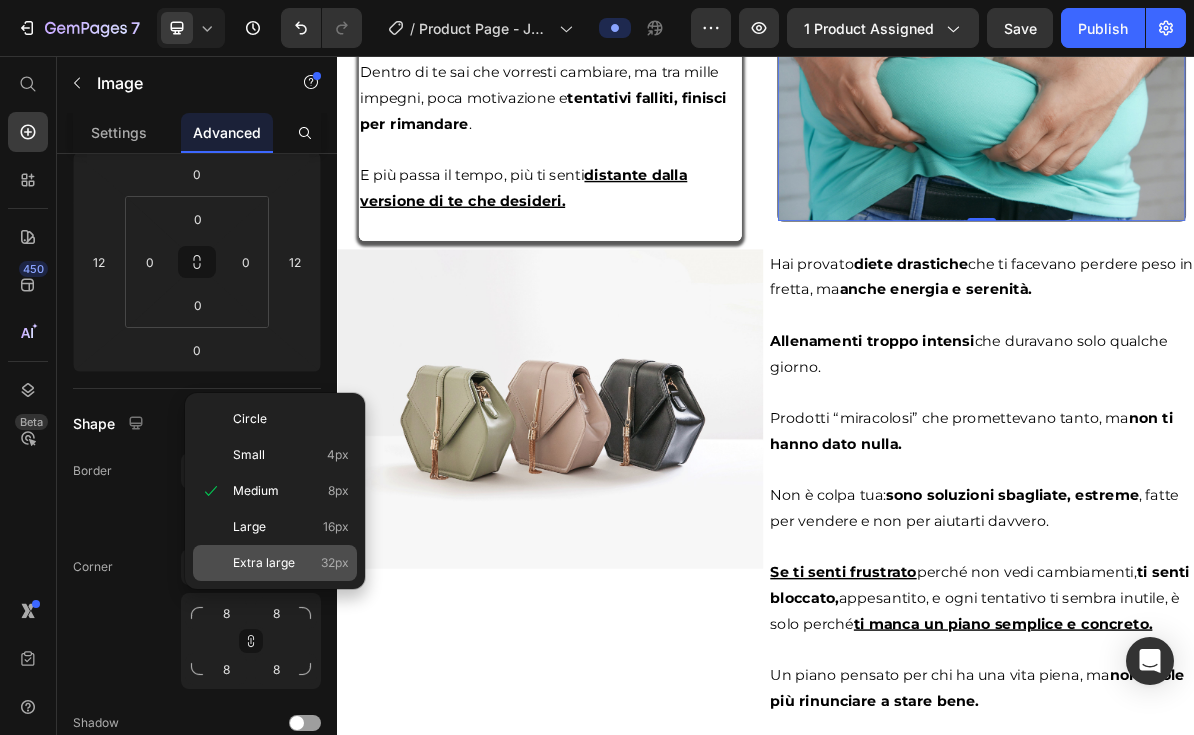 click on "Extra large 32px" 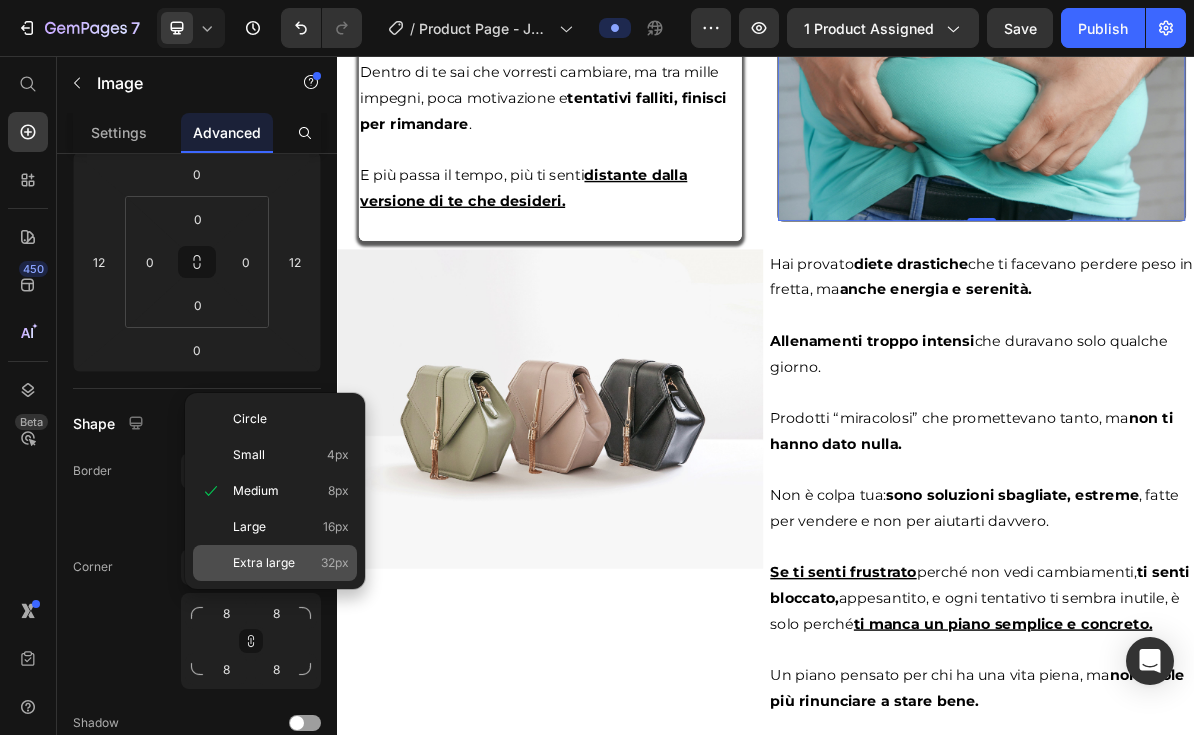 type on "32" 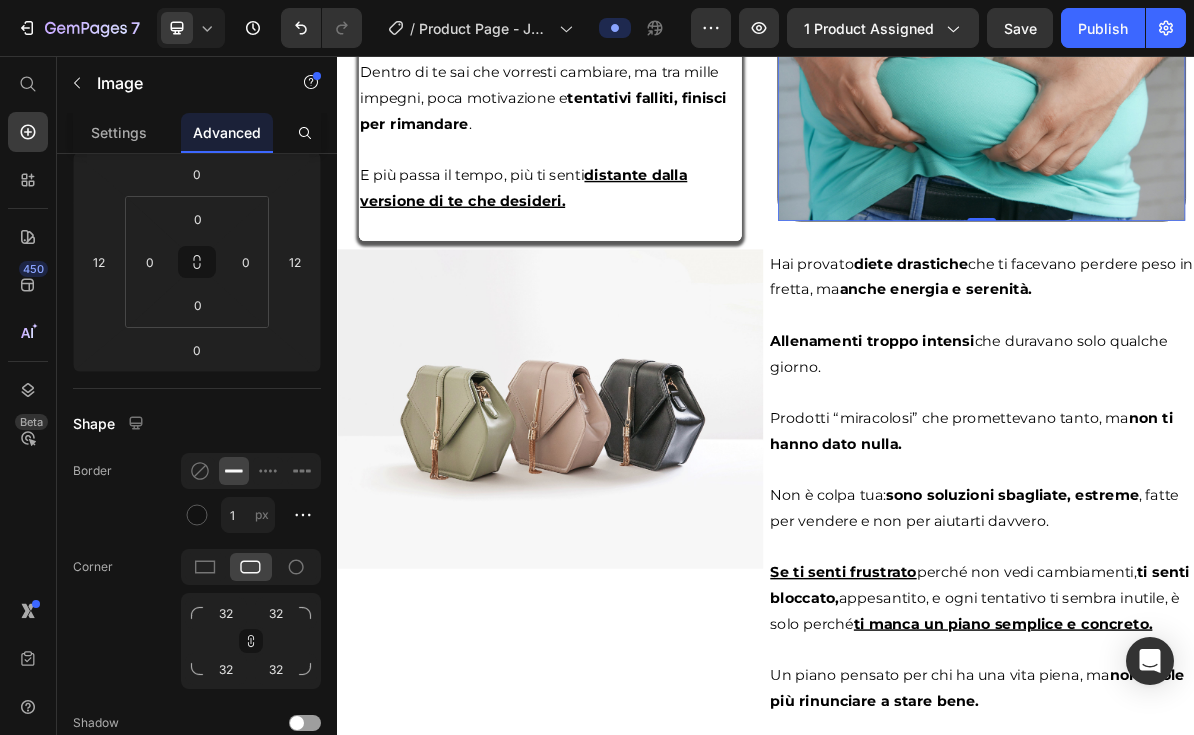 click on "Image" at bounding box center (1000, -112) 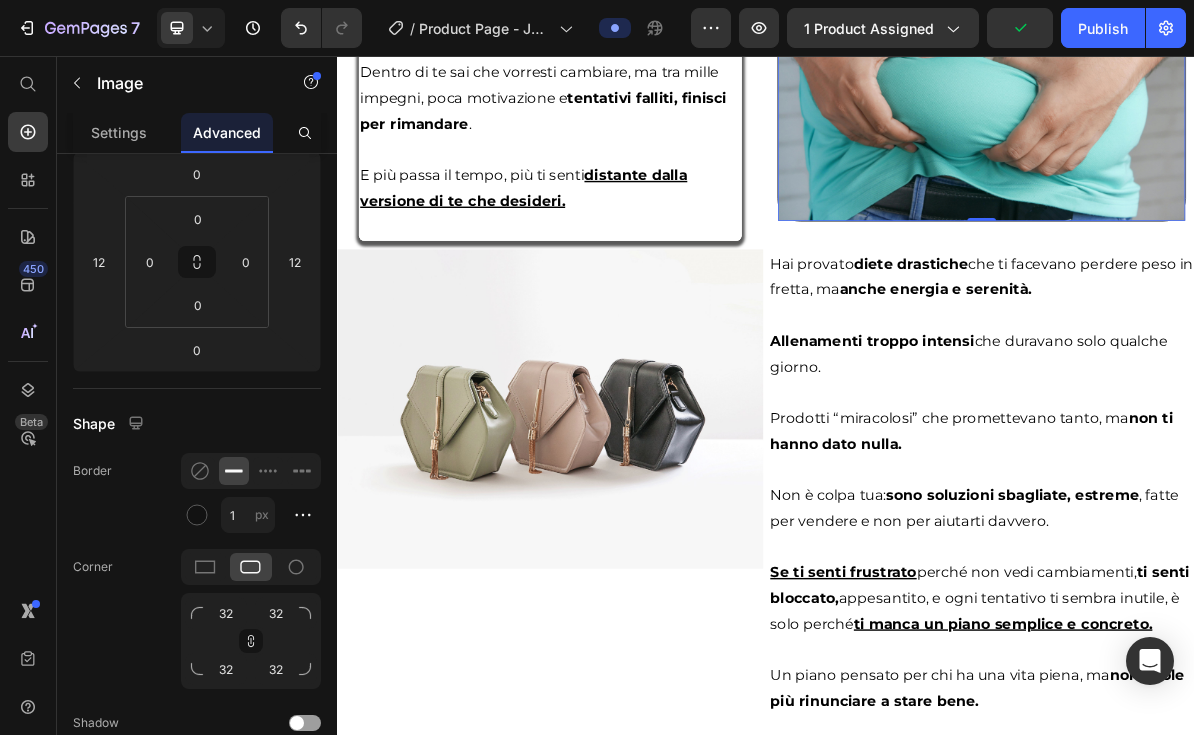 click at bounding box center (1239, 97) 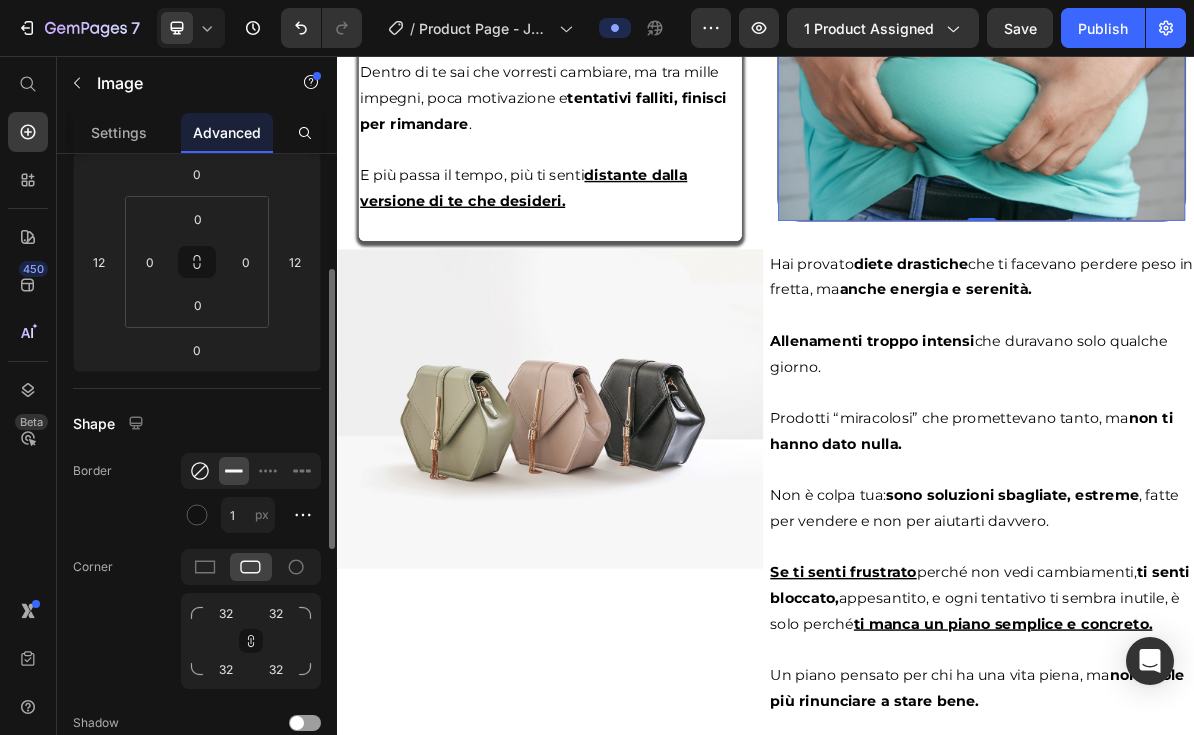 click 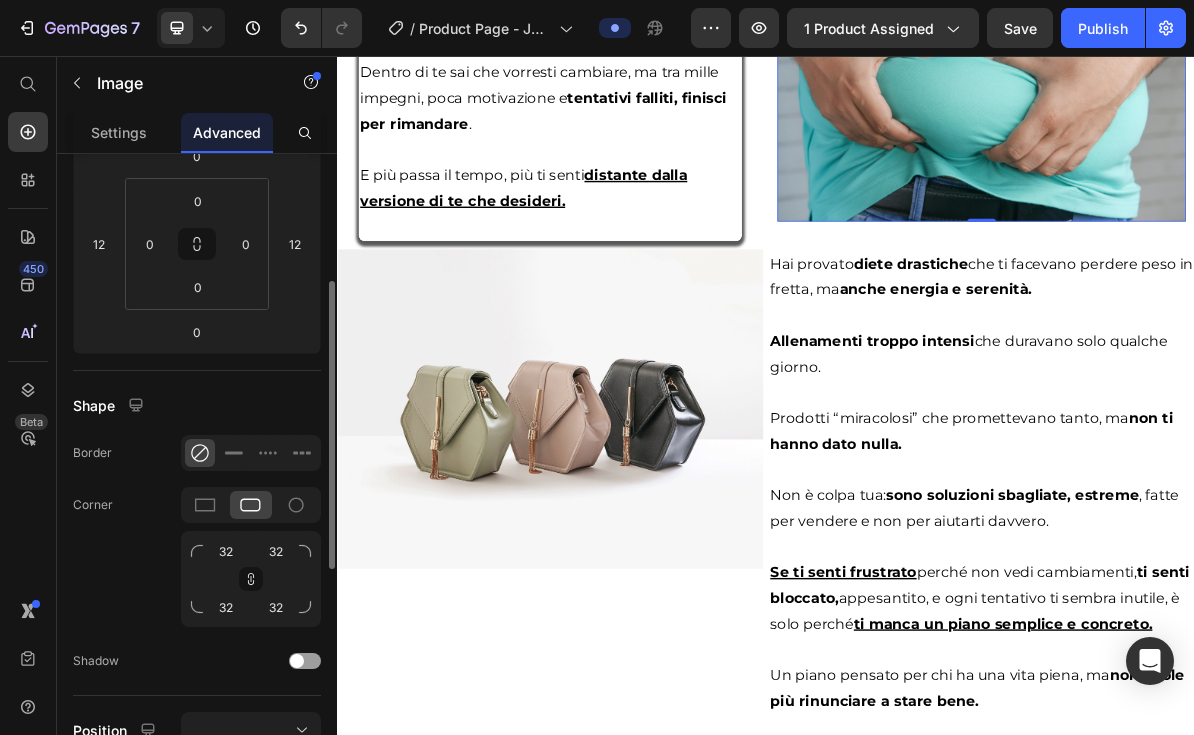 scroll, scrollTop: 291, scrollLeft: 0, axis: vertical 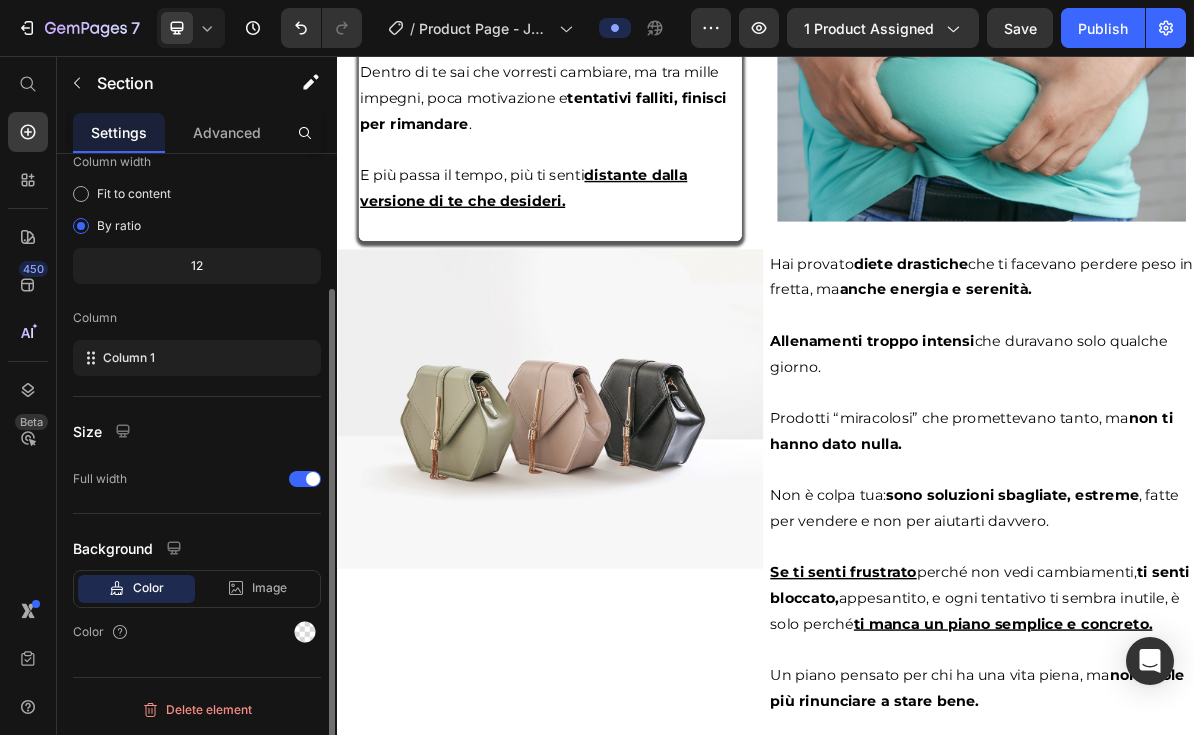 click on "Ogni mese  la stessa storia e intanto  il tempo passa,  ma  i risultati non arrivano.  Heading Ogni mese la stessa storia e intanto il tempo passa, ma i risultati non arrivano.  Heading Row
Icon Row" at bounding box center (937, -206) 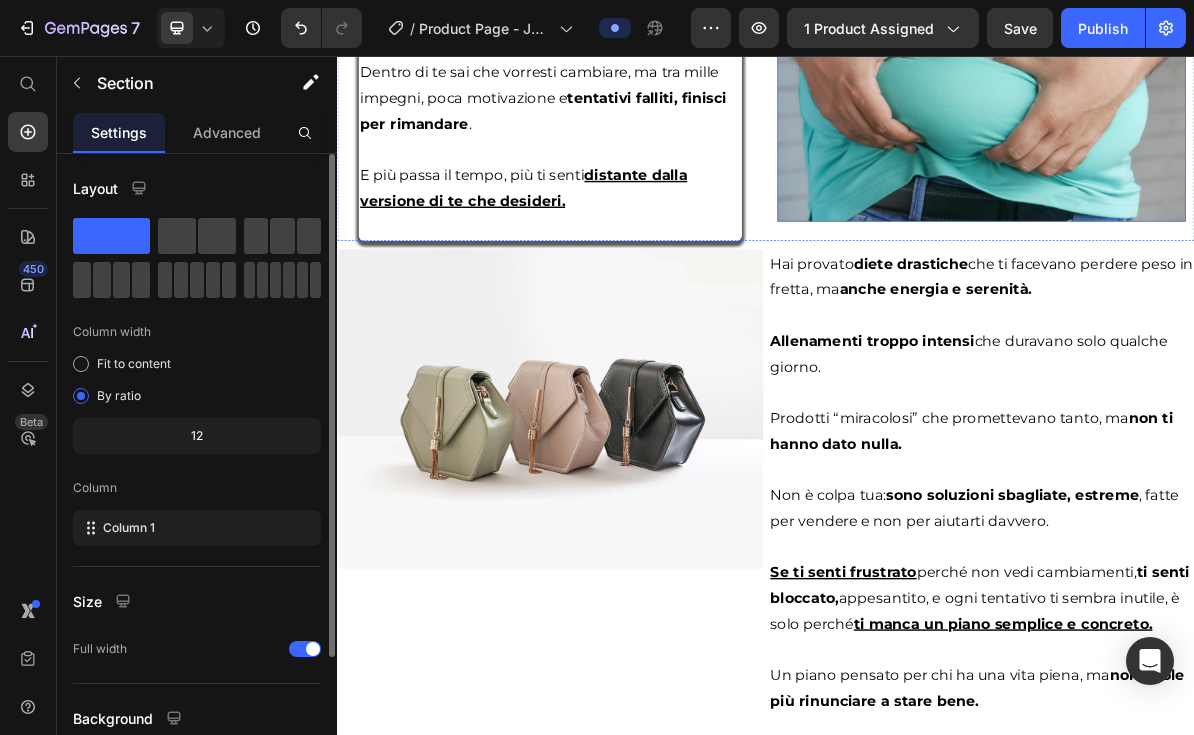 click at bounding box center [1239, 97] 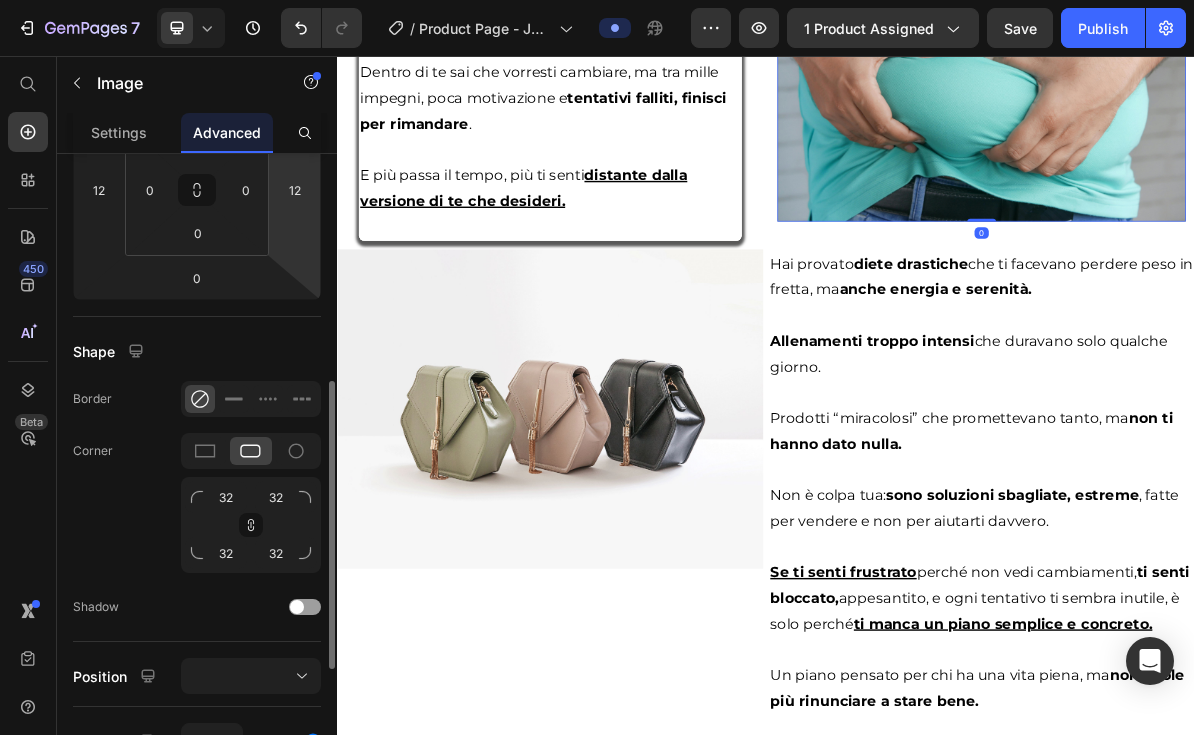 scroll, scrollTop: 441, scrollLeft: 0, axis: vertical 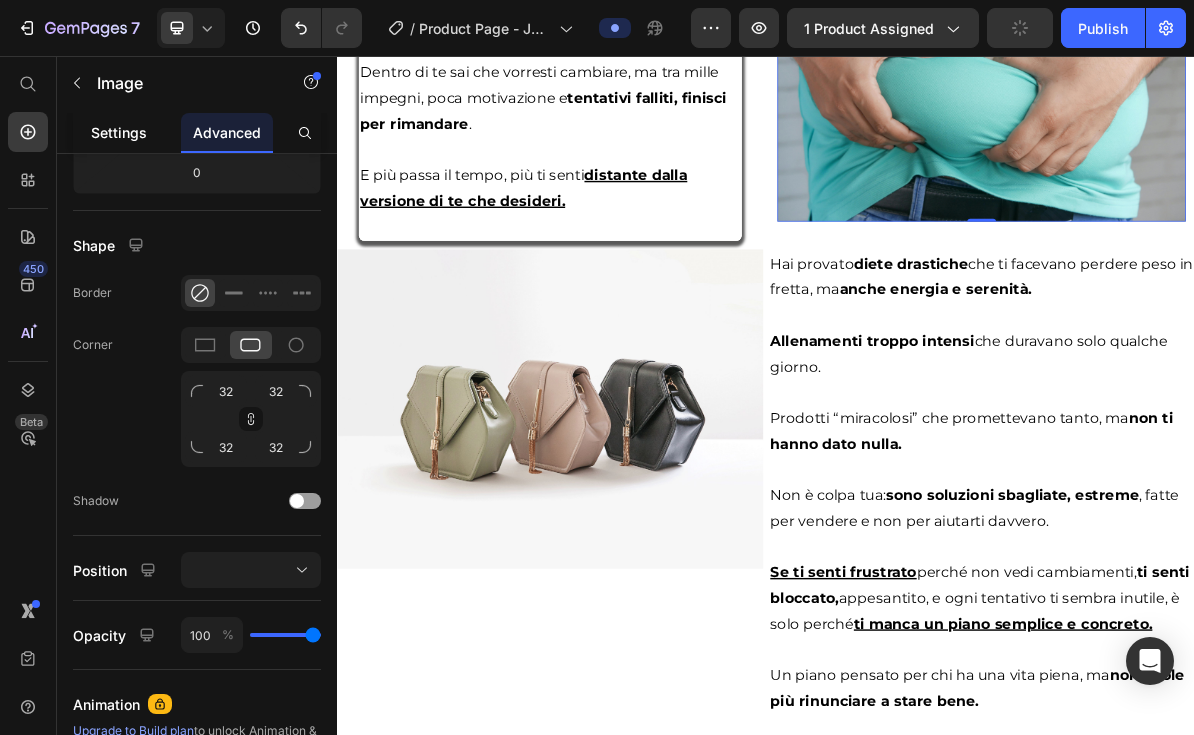 click on "Settings" at bounding box center [119, 132] 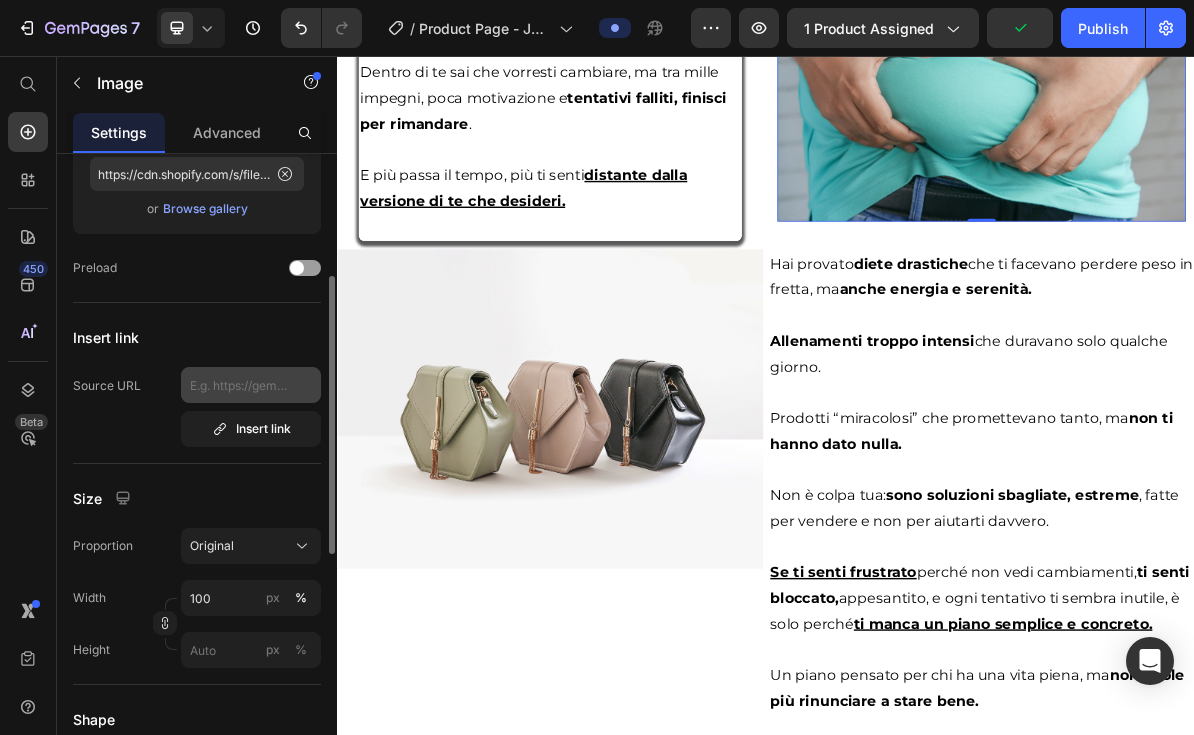 scroll, scrollTop: 284, scrollLeft: 0, axis: vertical 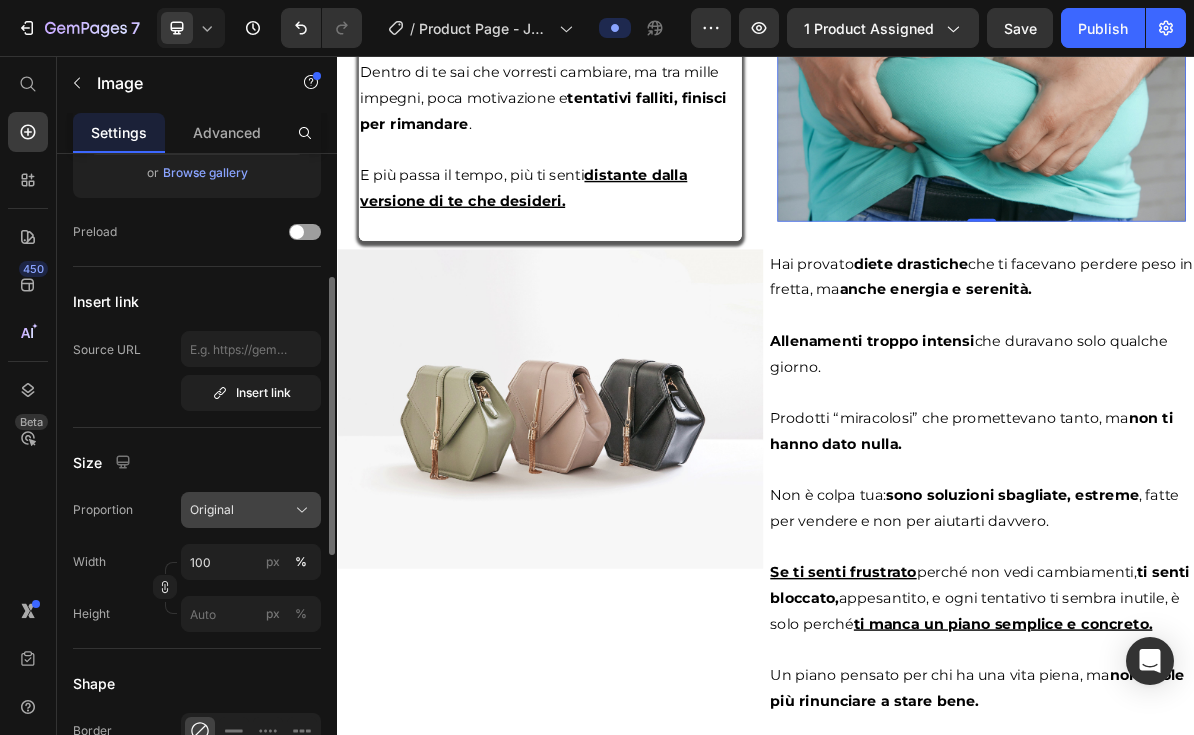 click on "Original" 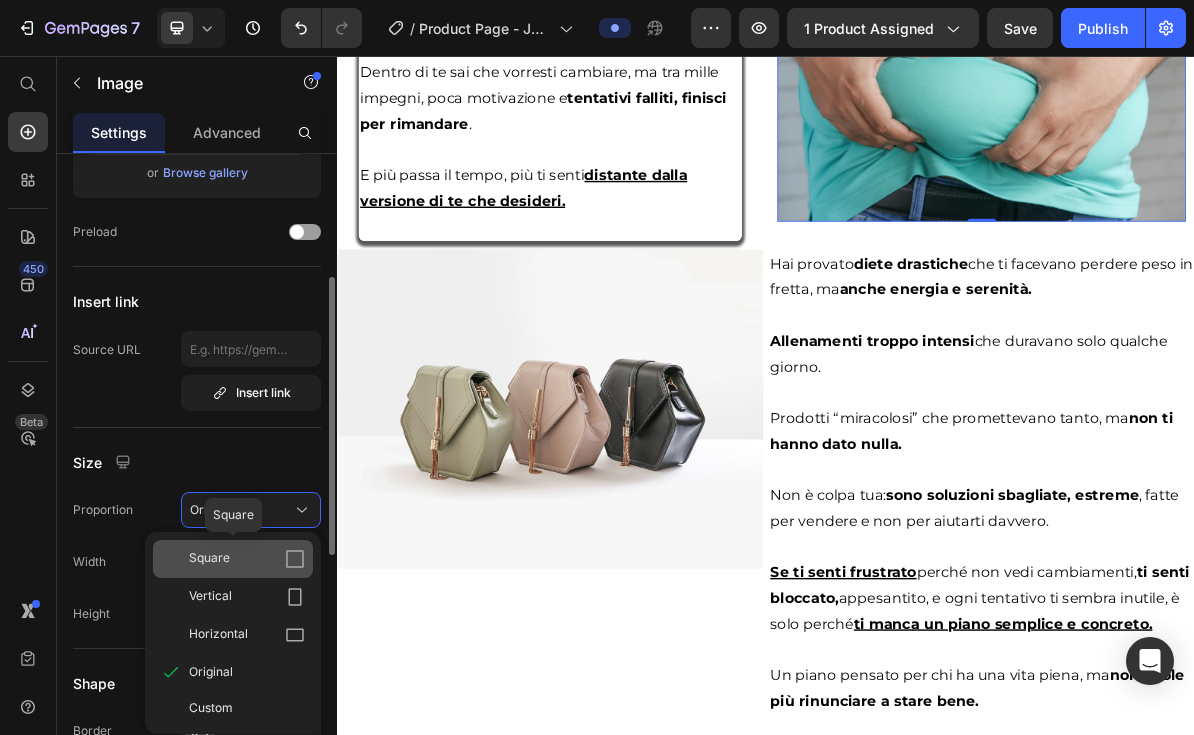 click on "Square" at bounding box center [247, 559] 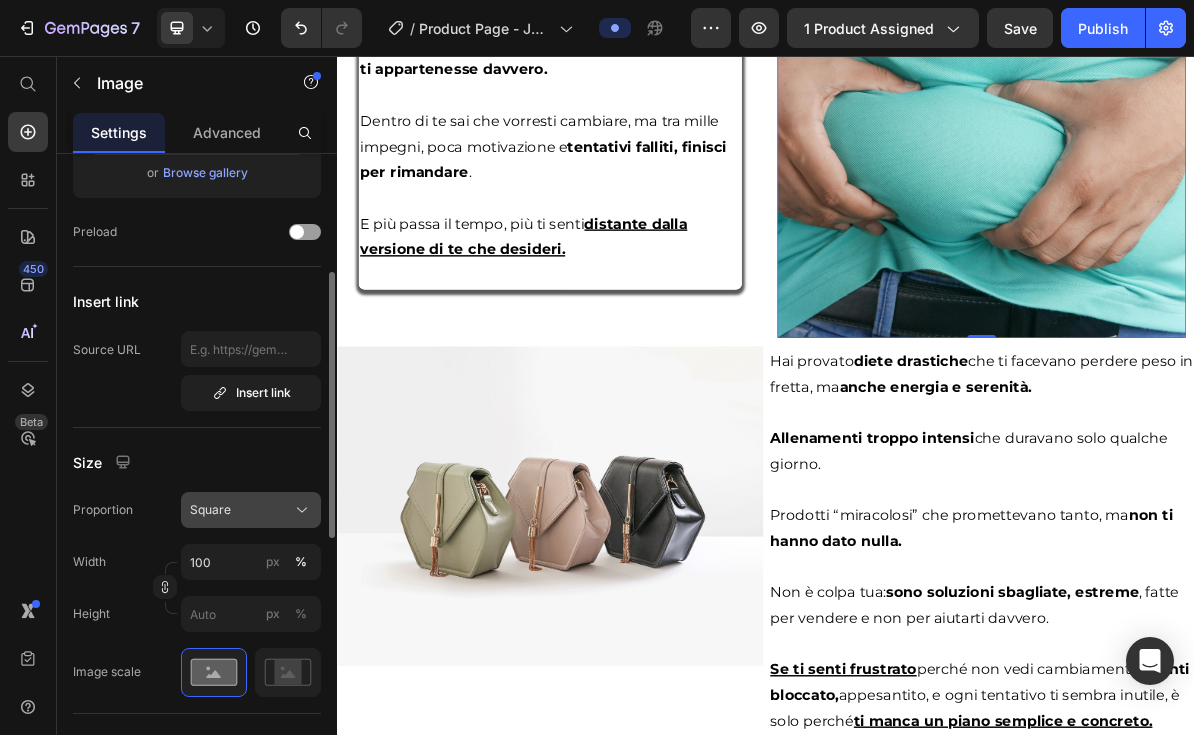 click on "Square" 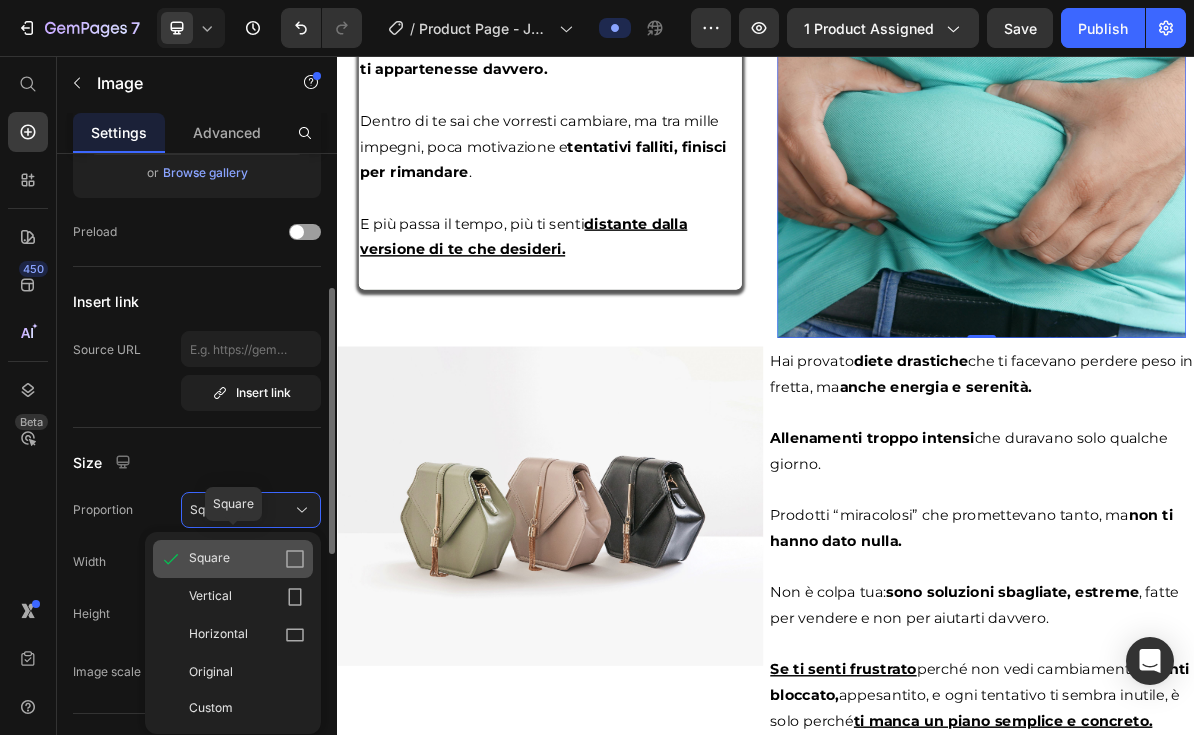 scroll, scrollTop: 331, scrollLeft: 0, axis: vertical 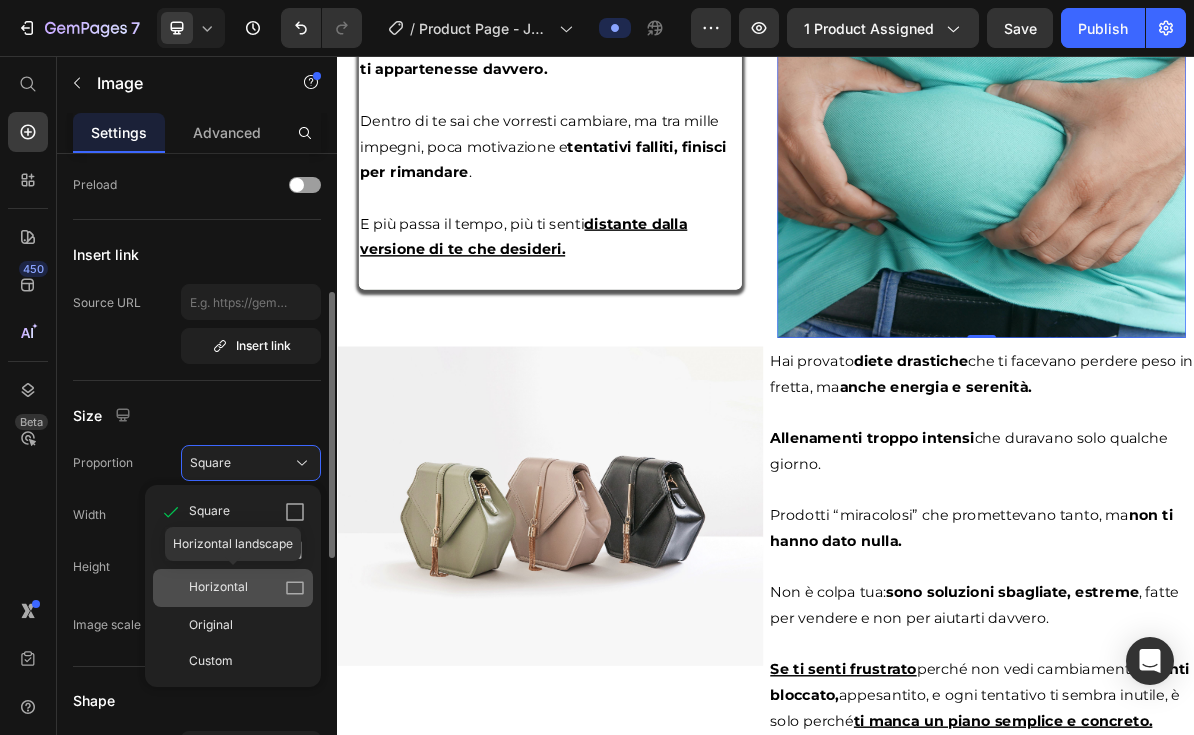 click on "Horizontal" 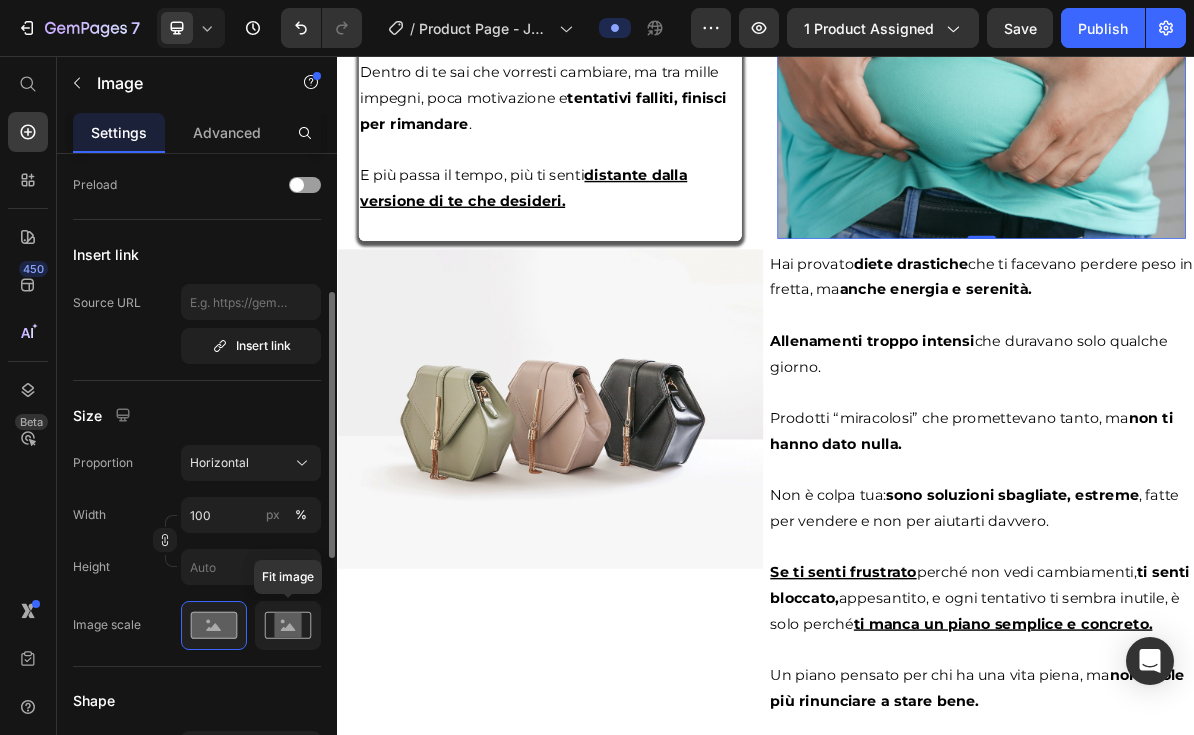 click 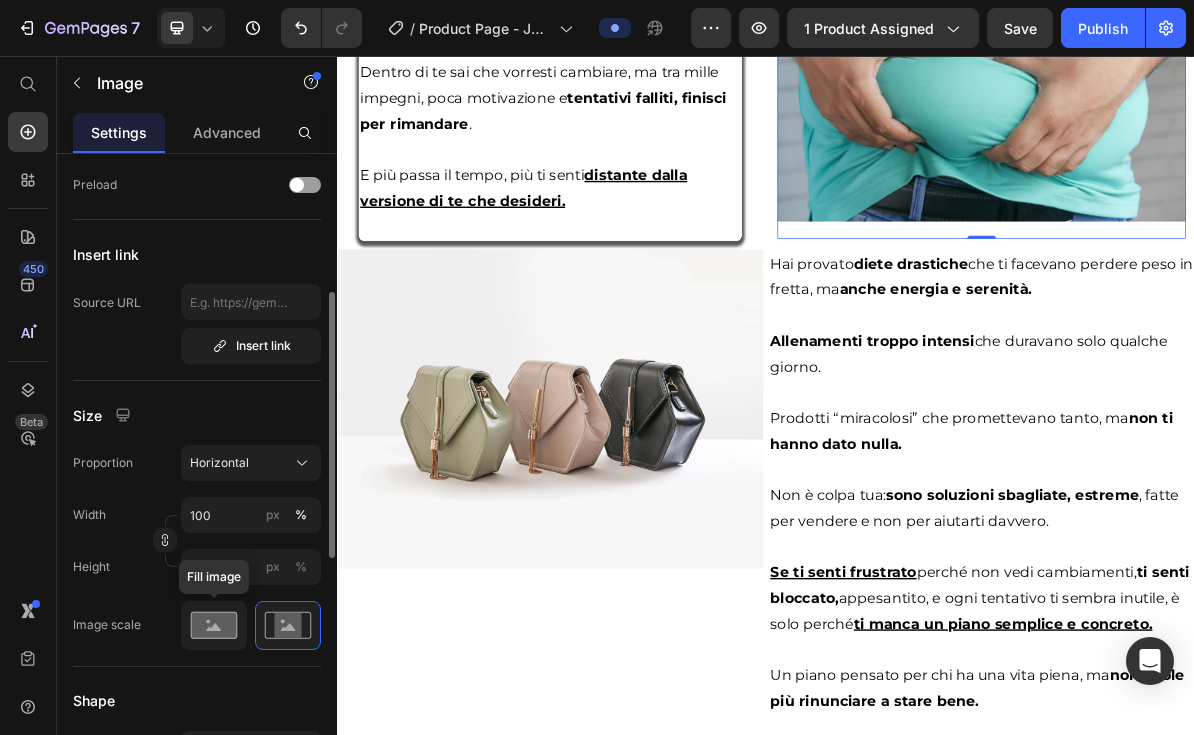 click 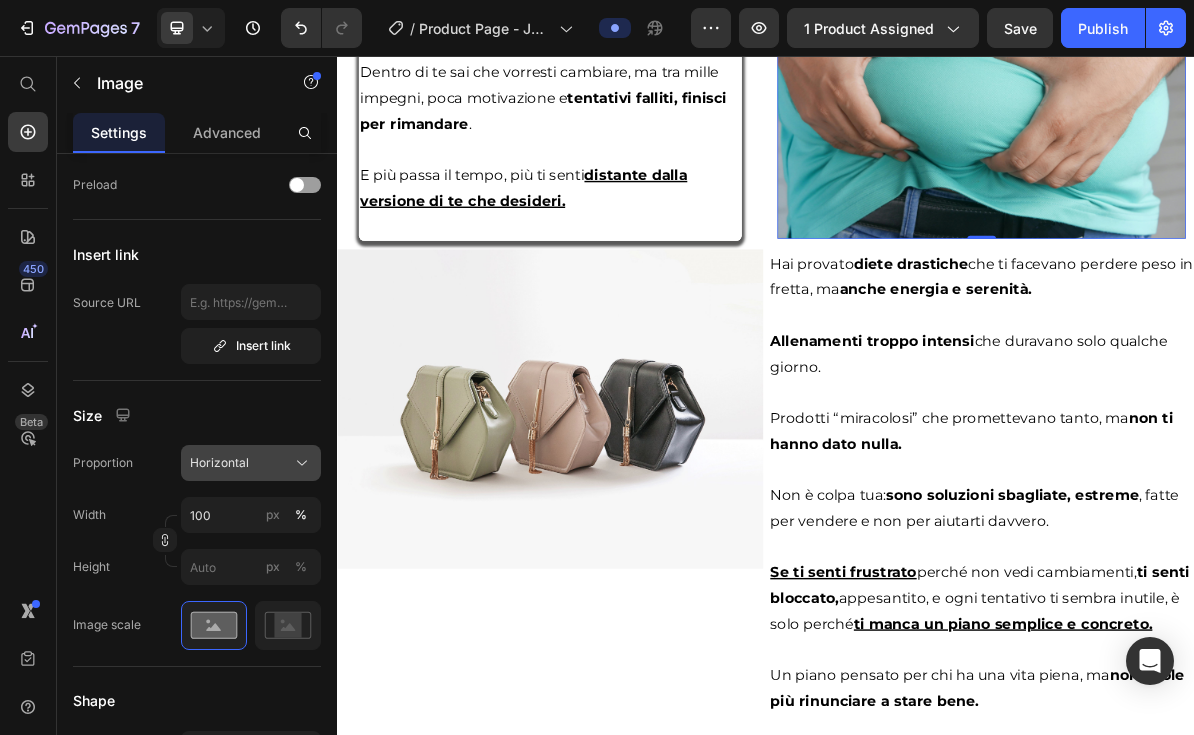 click on "Horizontal" at bounding box center [219, 463] 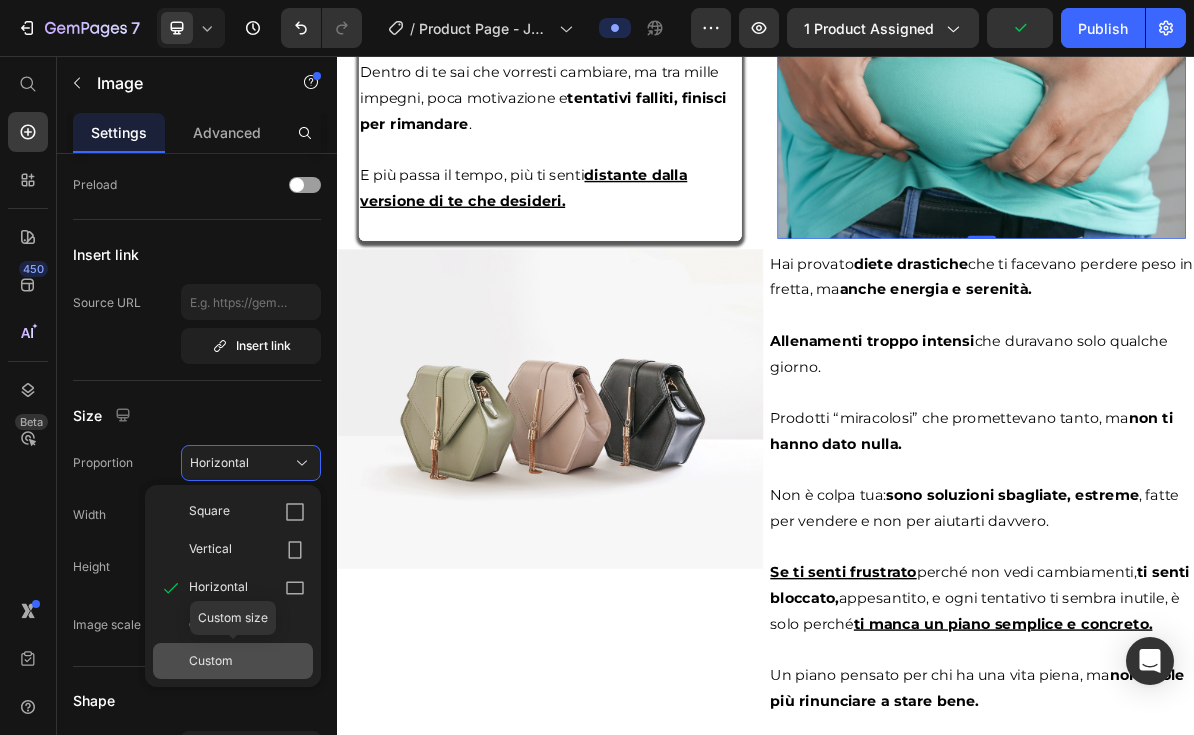 click on "Custom" 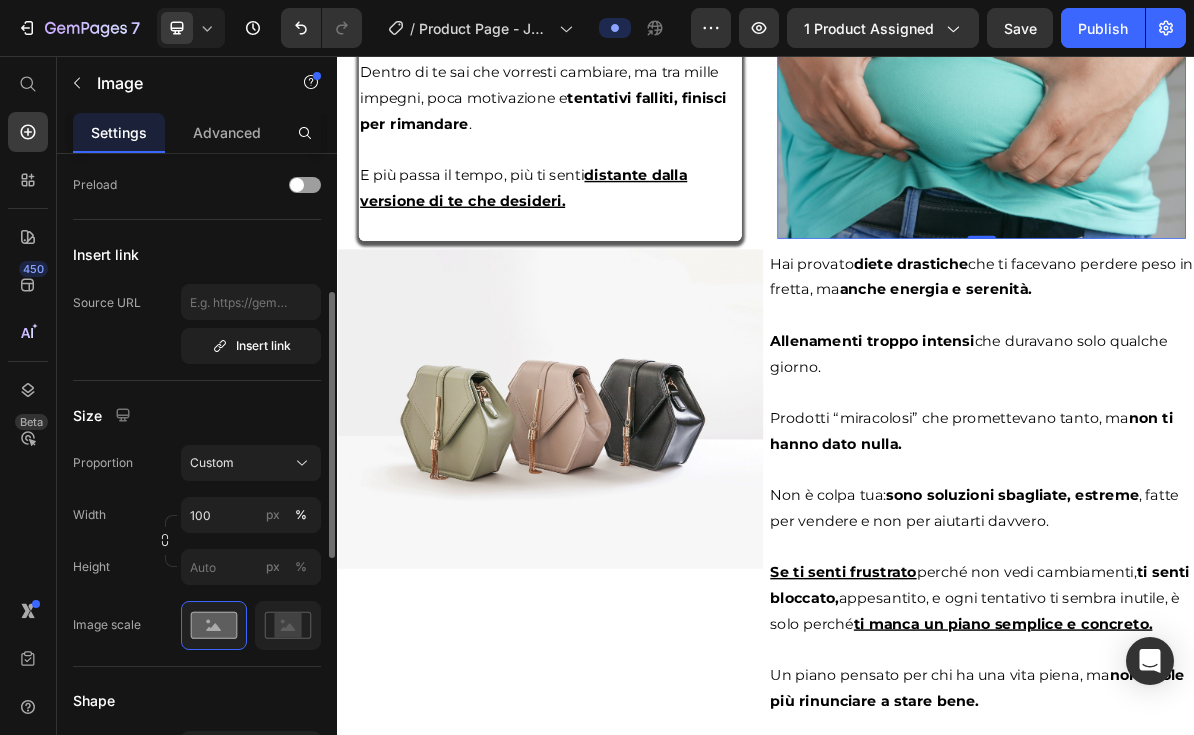 click on "Size" at bounding box center (197, 415) 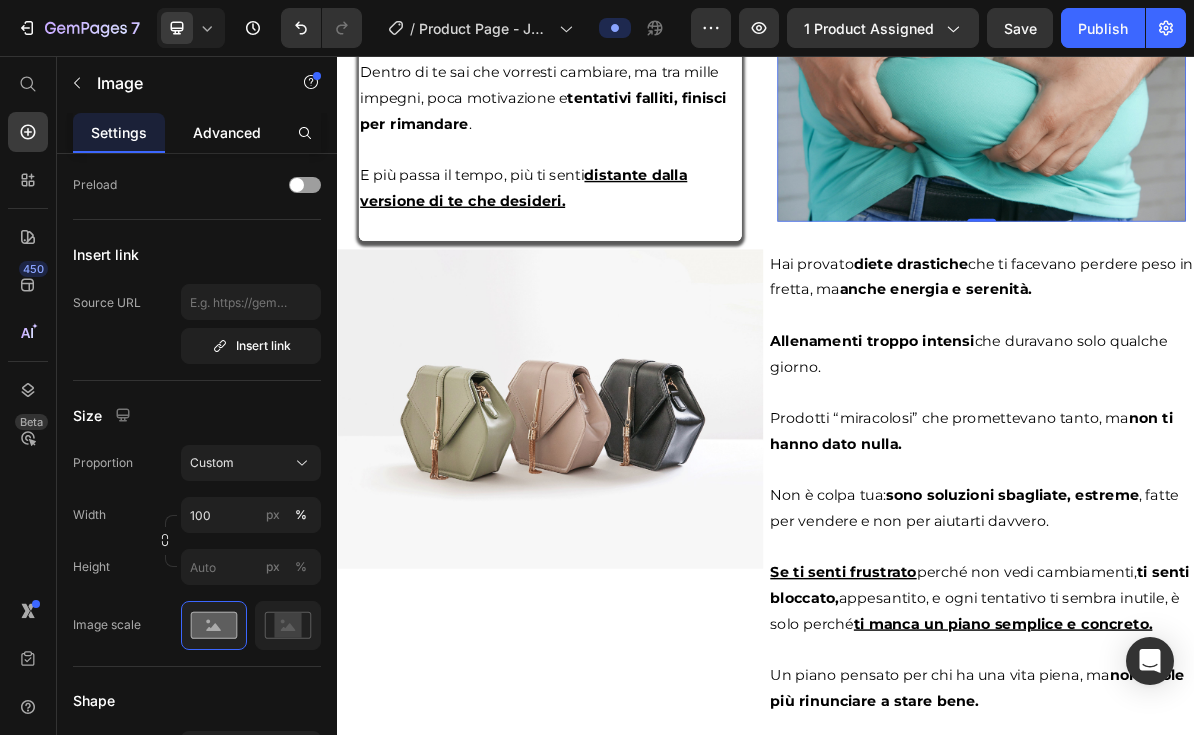 click on "Advanced" at bounding box center [227, 132] 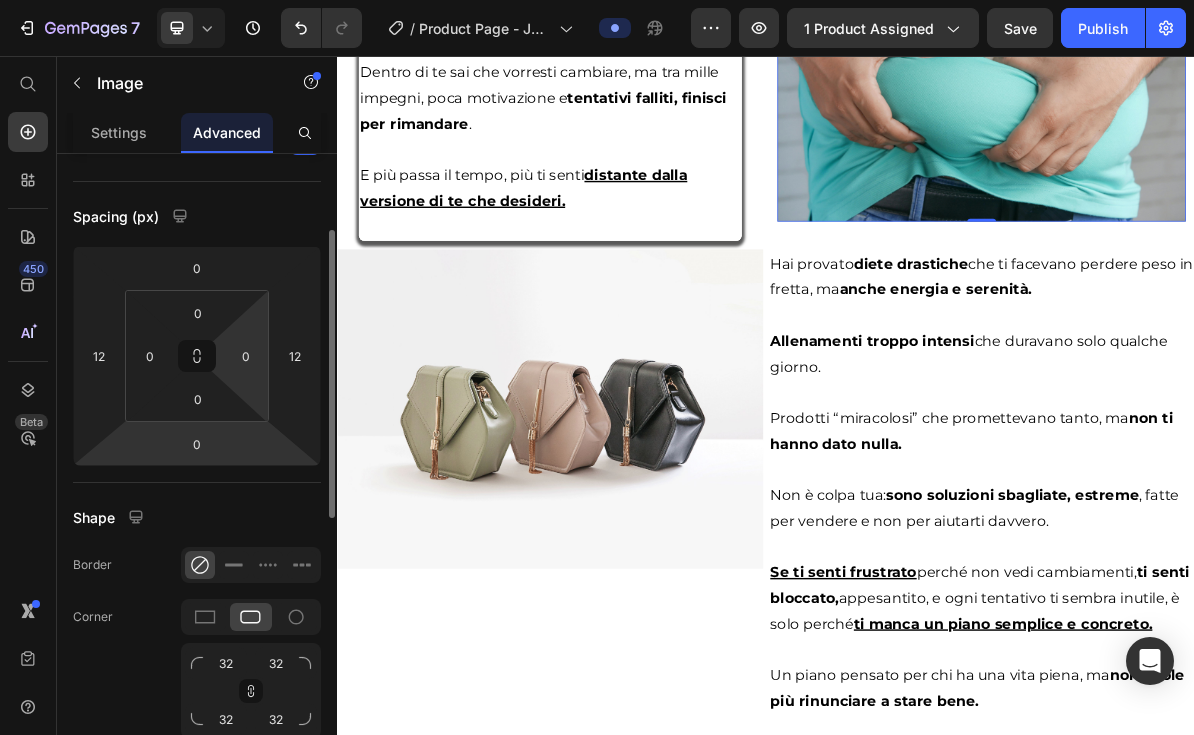 scroll, scrollTop: 274, scrollLeft: 0, axis: vertical 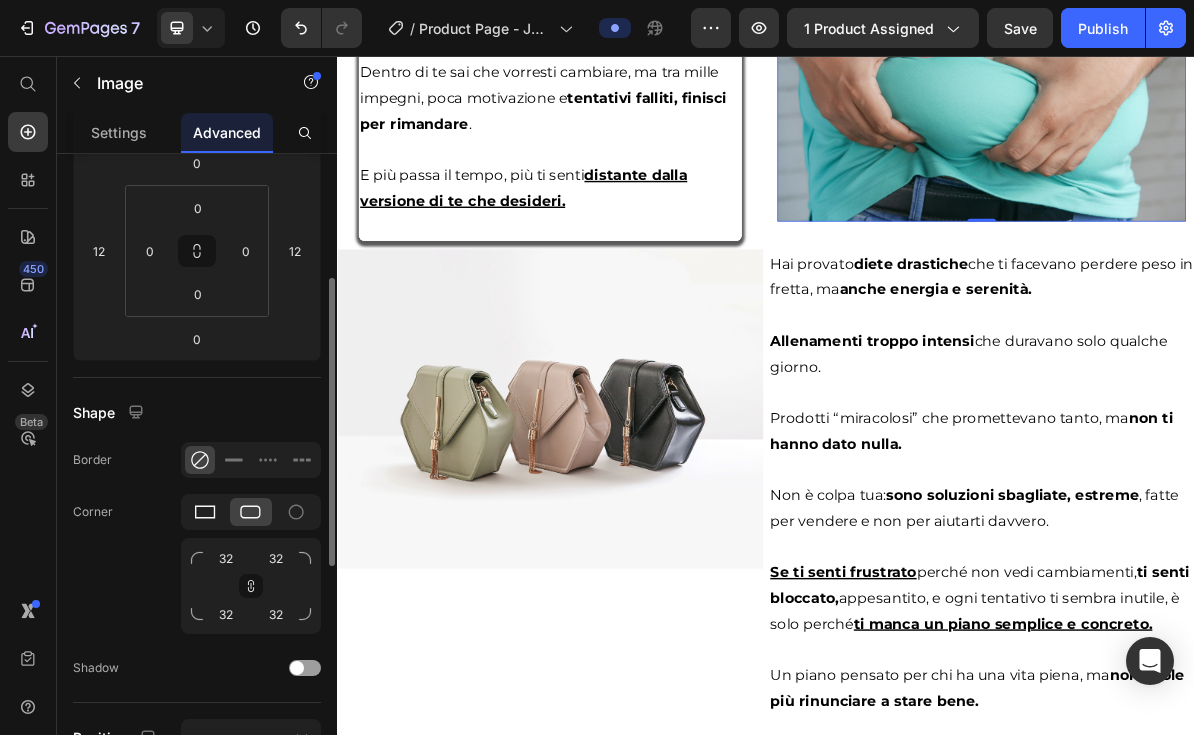 click 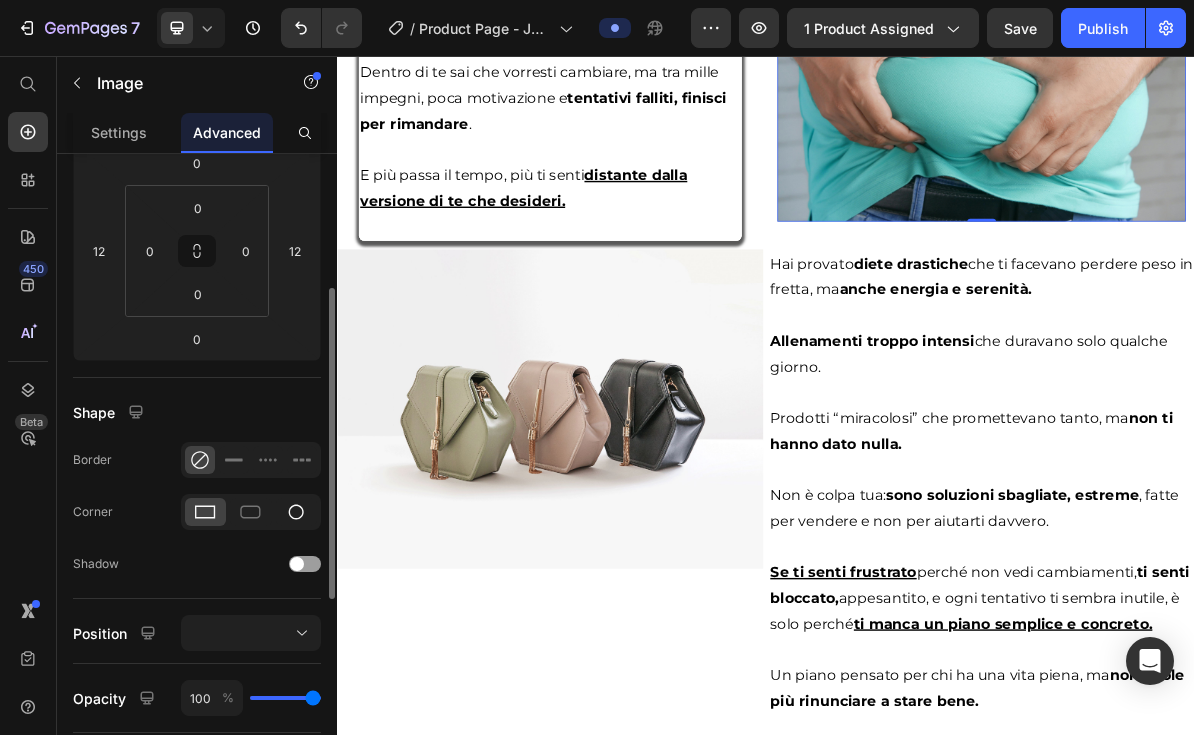 click 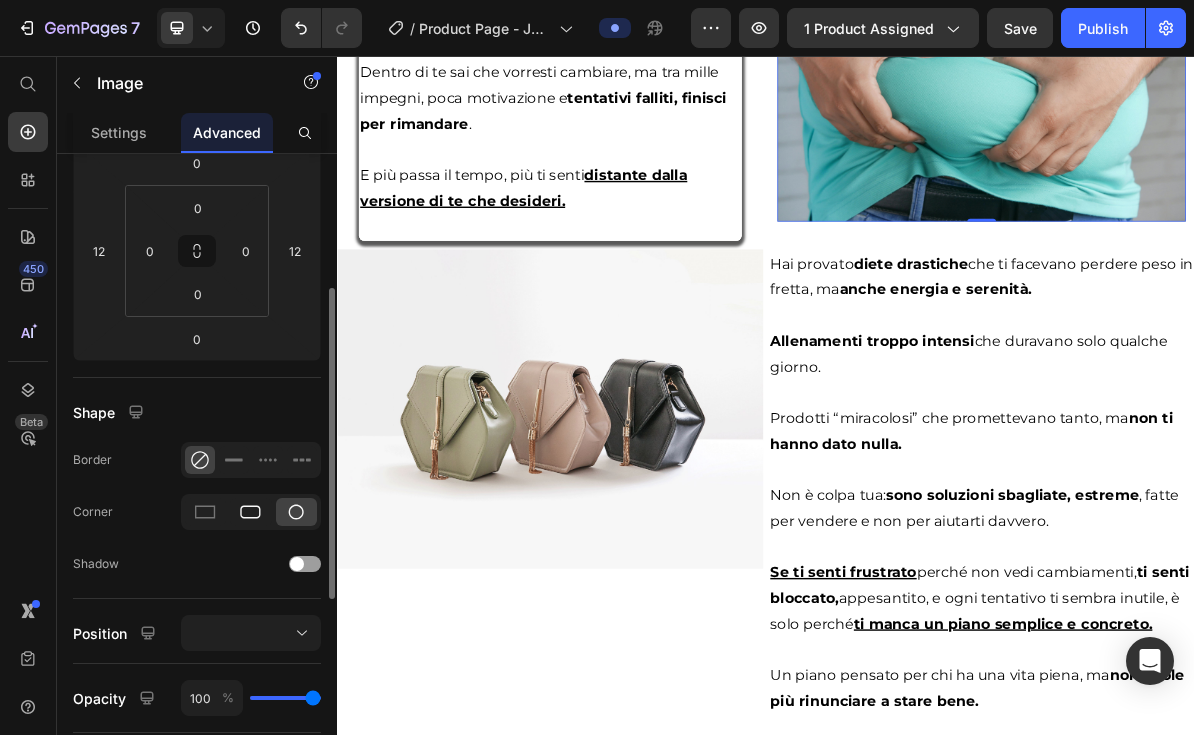 click 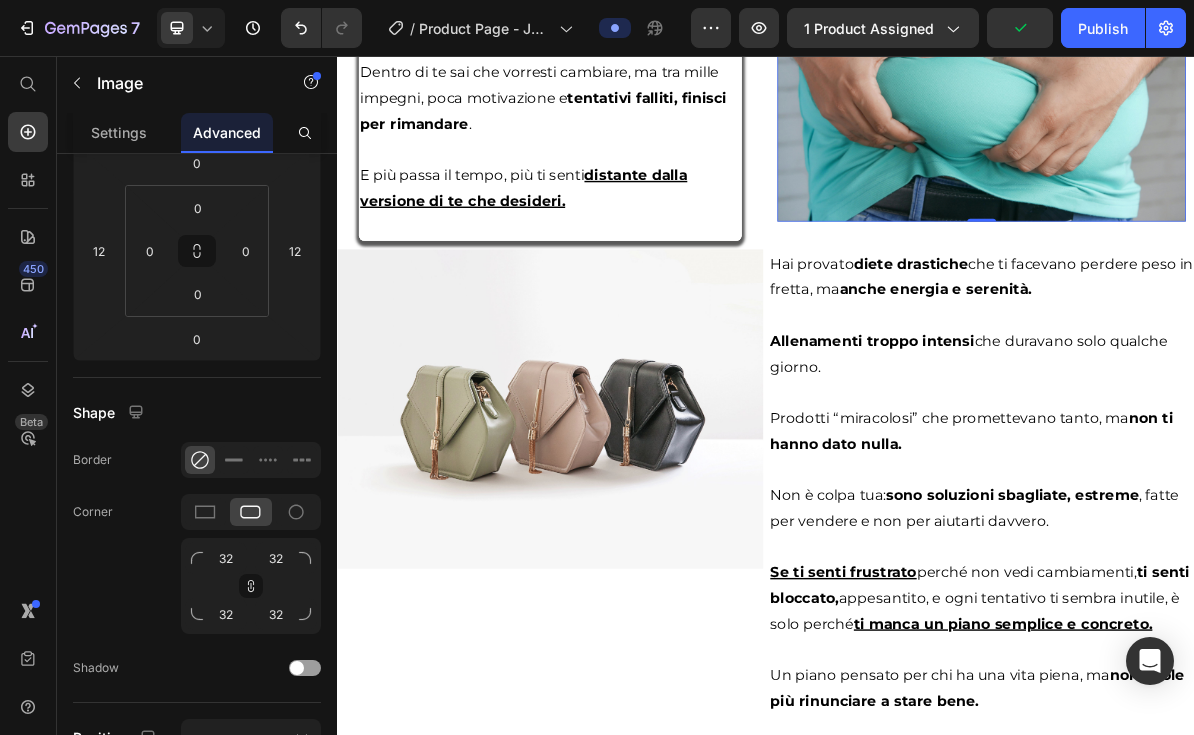 click on "Image" at bounding box center (999, -113) 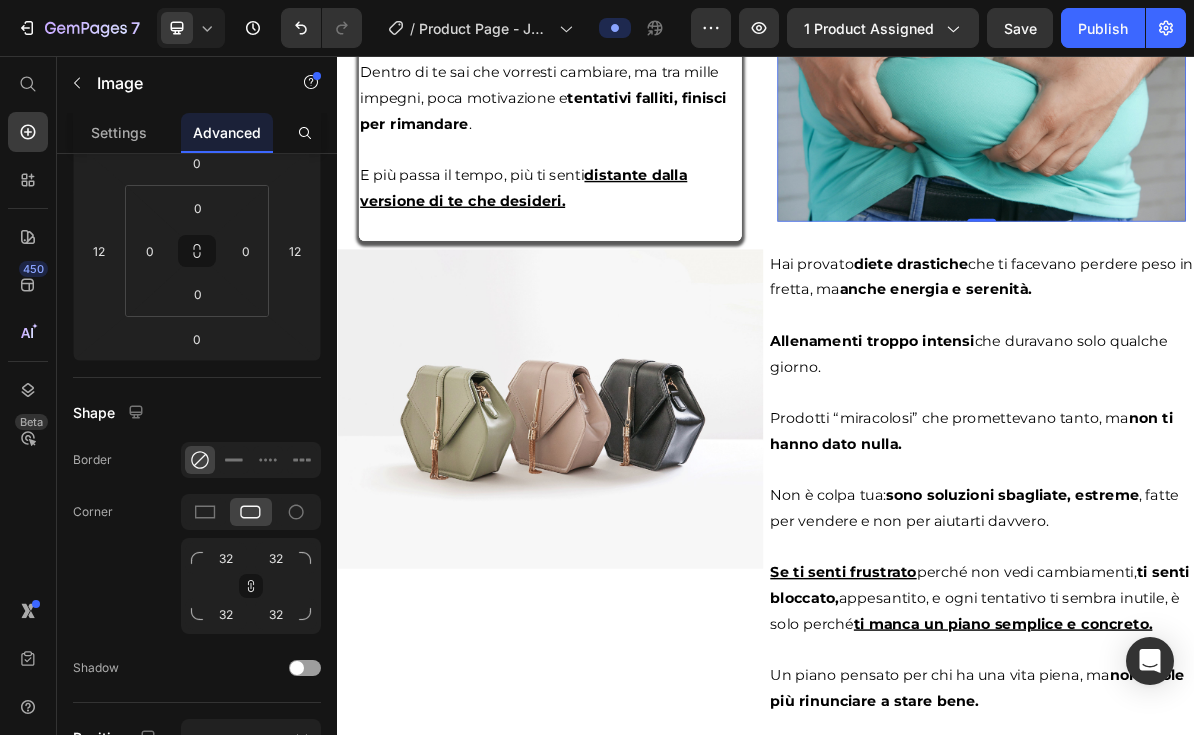 click at bounding box center [1239, 97] 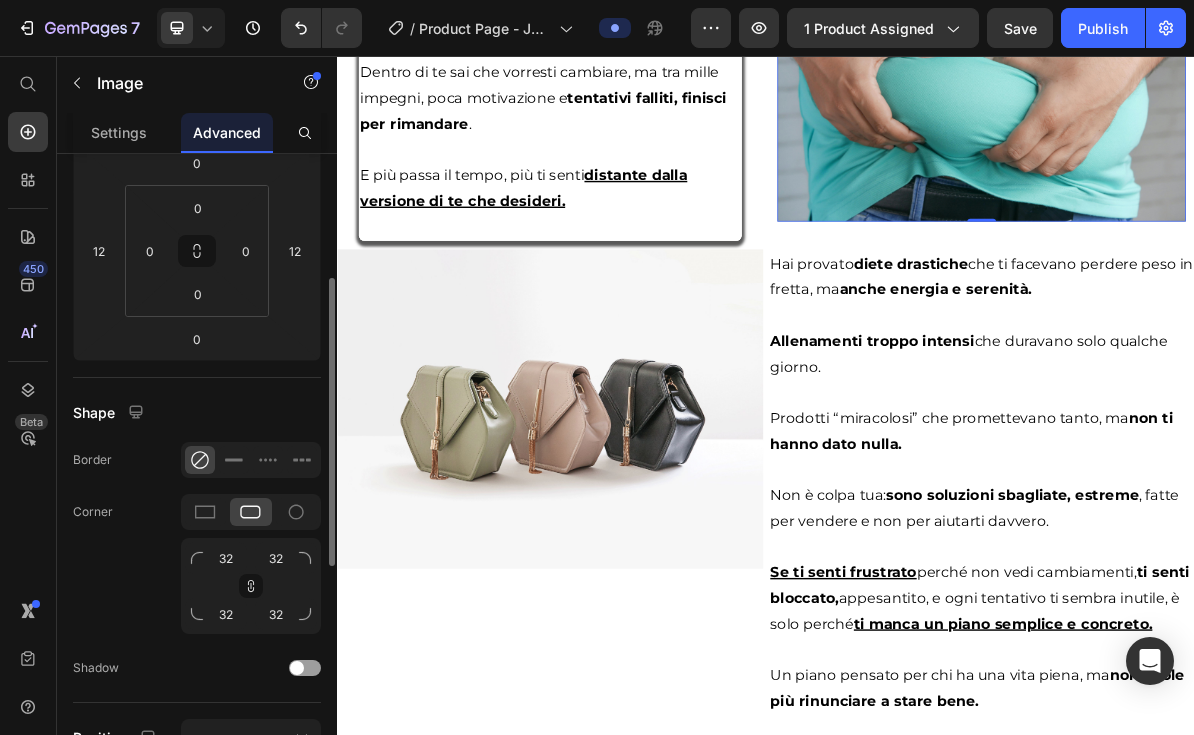 scroll, scrollTop: 309, scrollLeft: 0, axis: vertical 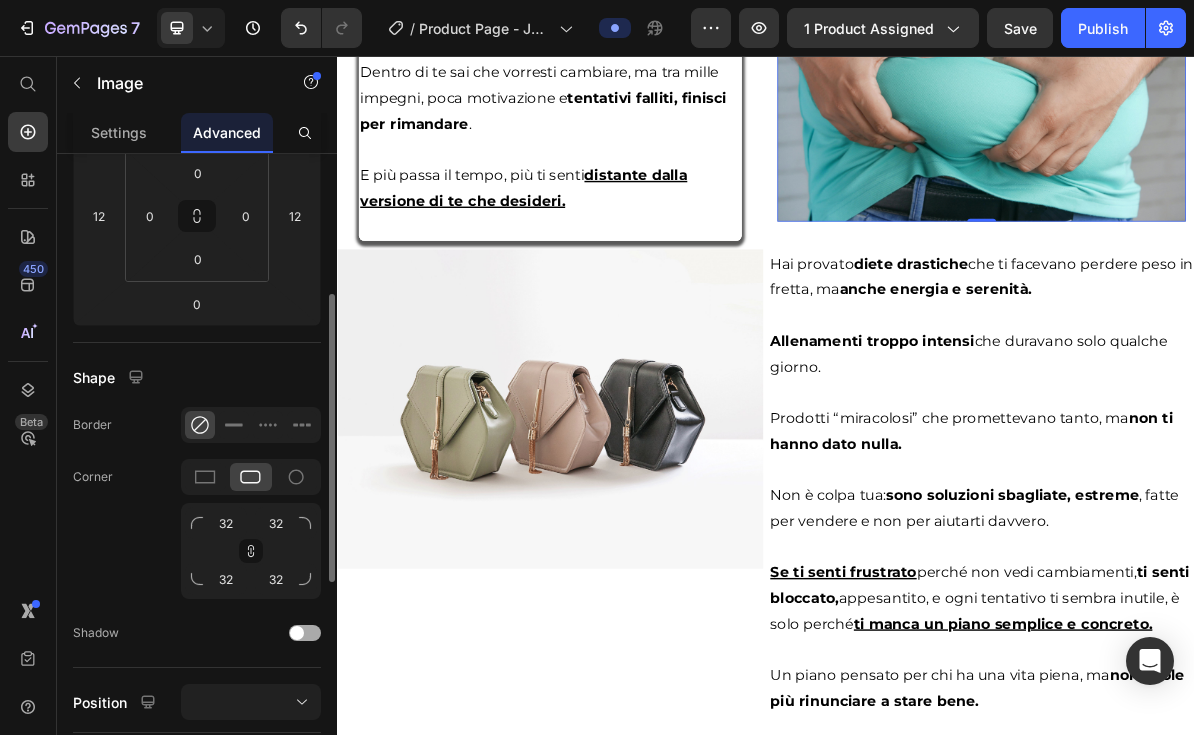 click at bounding box center (297, 633) 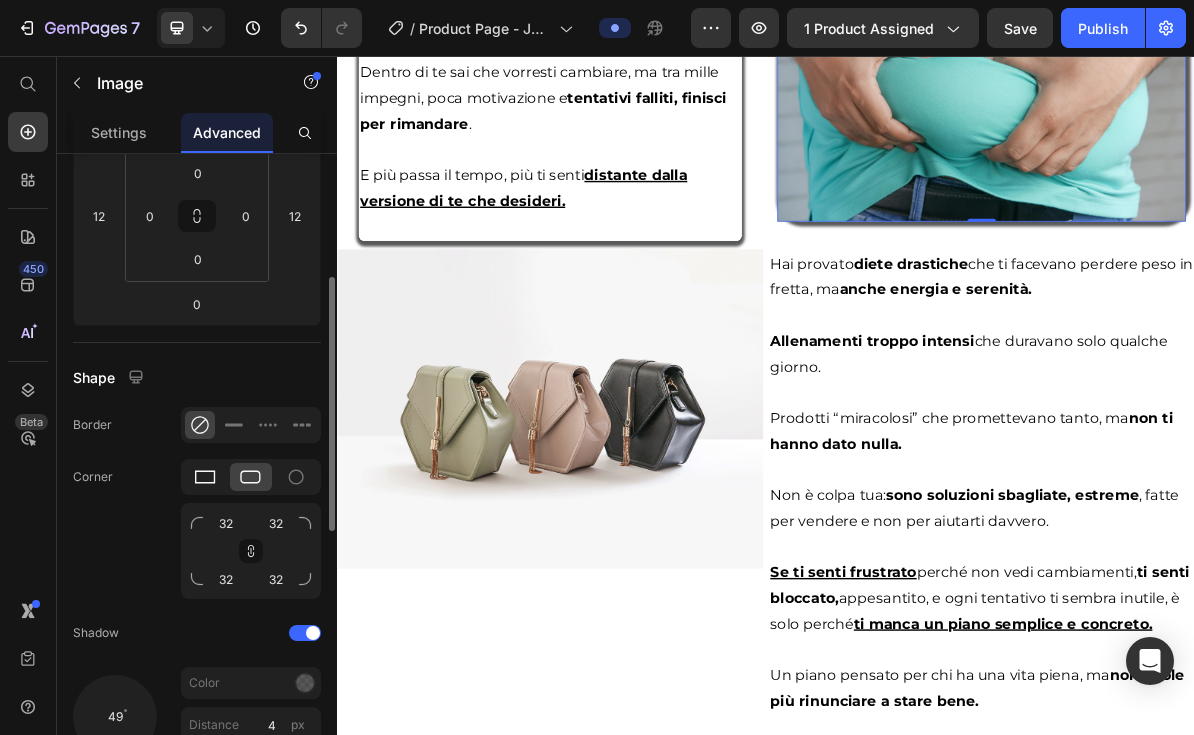 click 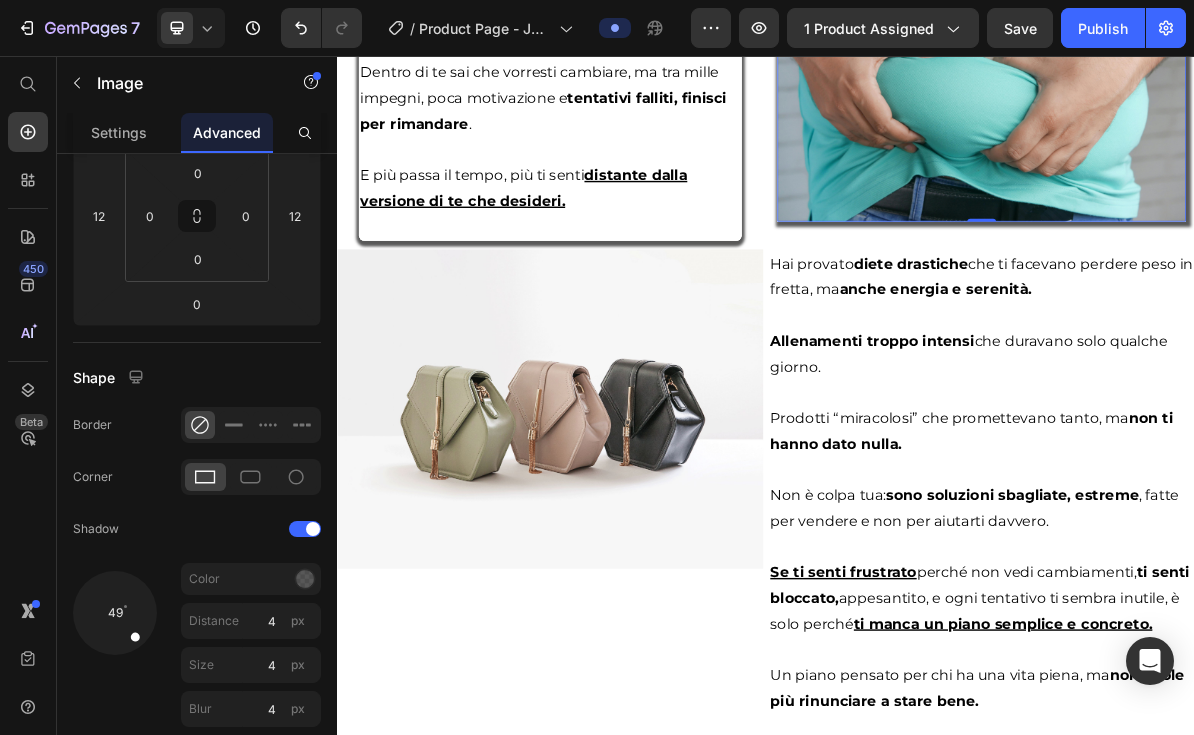 click on "Image" at bounding box center (999, -113) 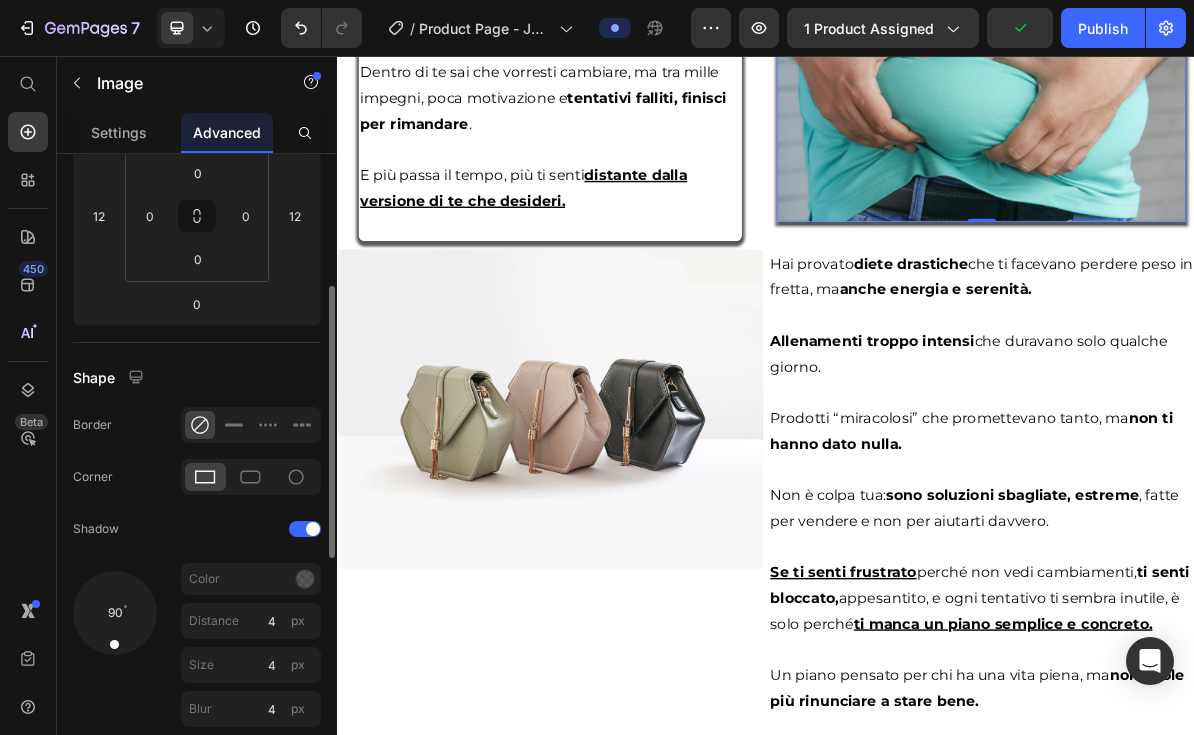 drag, startPoint x: 132, startPoint y: 641, endPoint x: 112, endPoint y: 672, distance: 36.891735 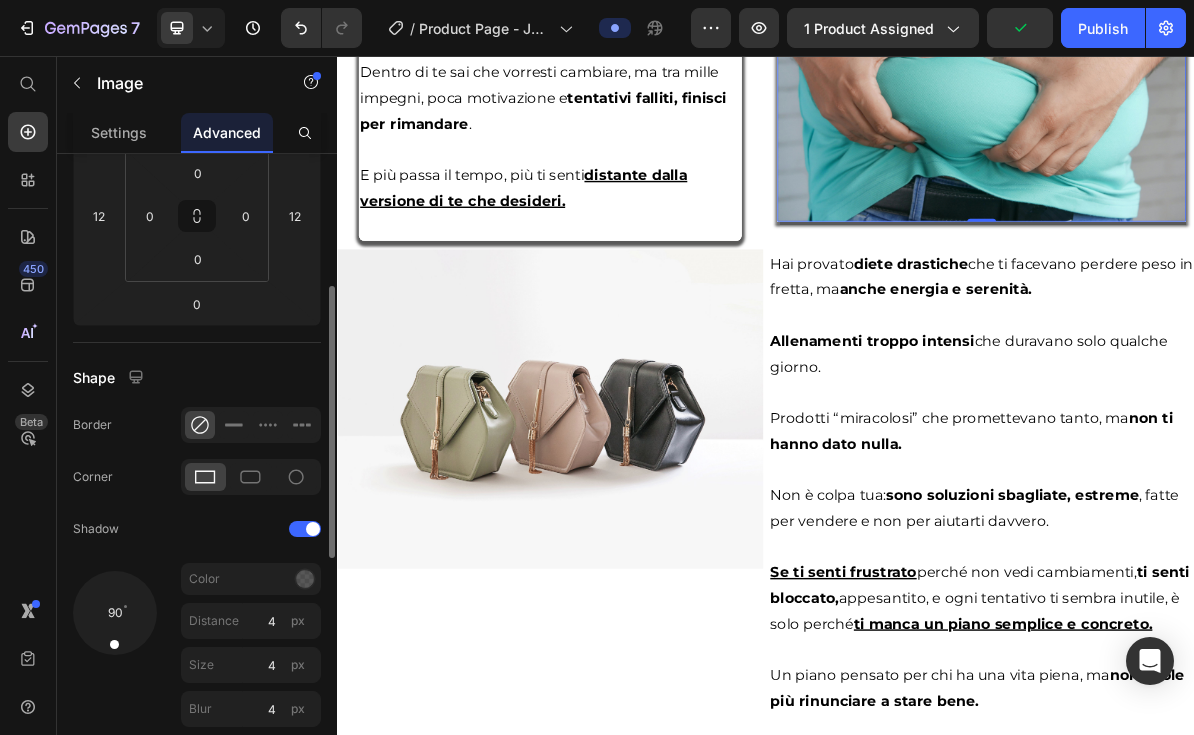 click on "90" at bounding box center (115, 649) 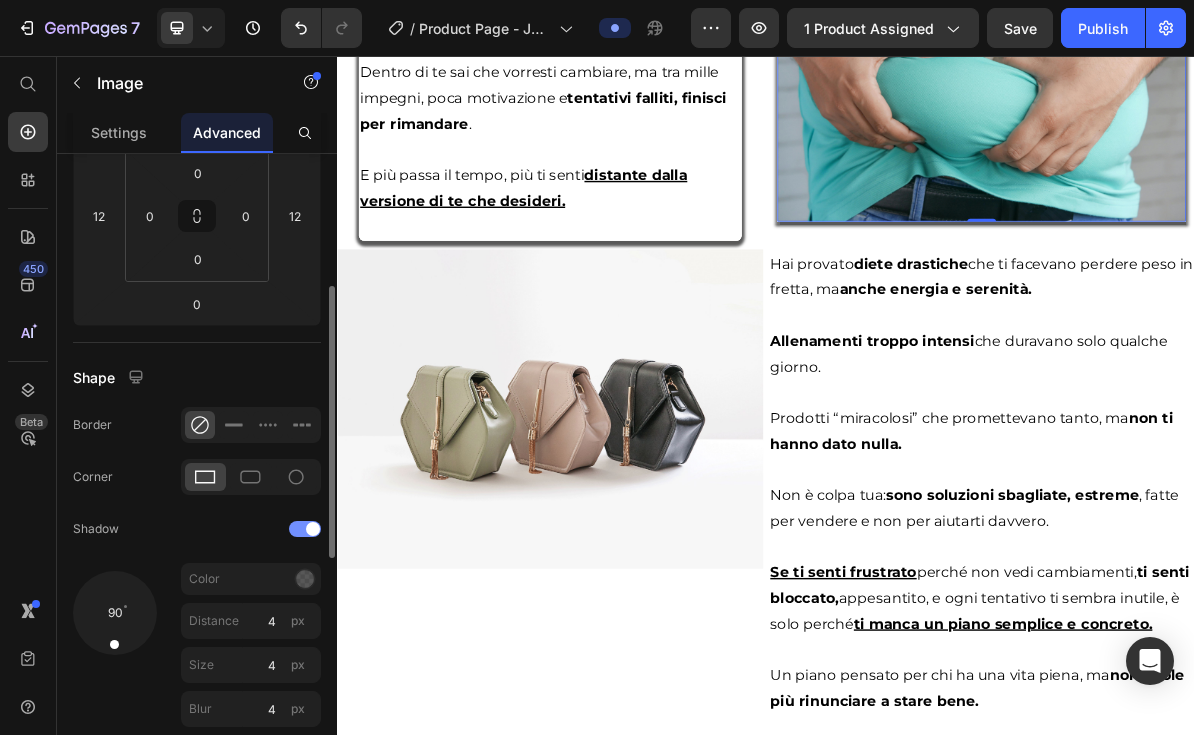 click on "Shadow" 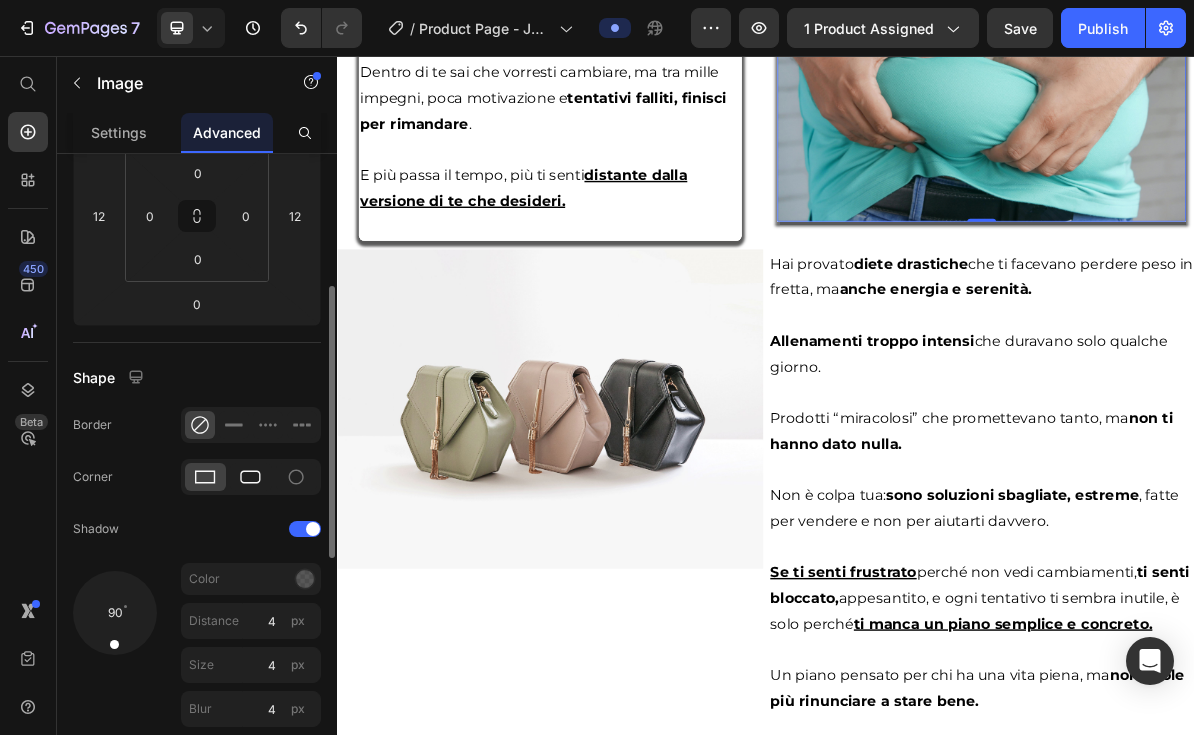 click 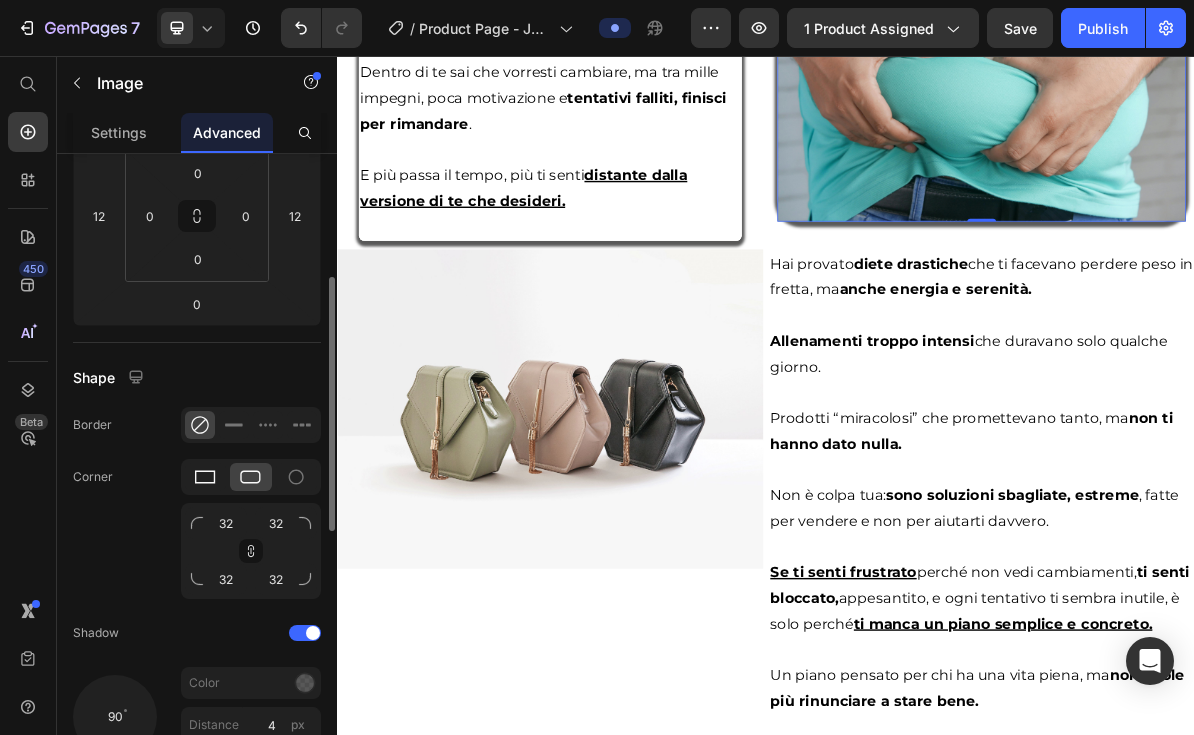 click 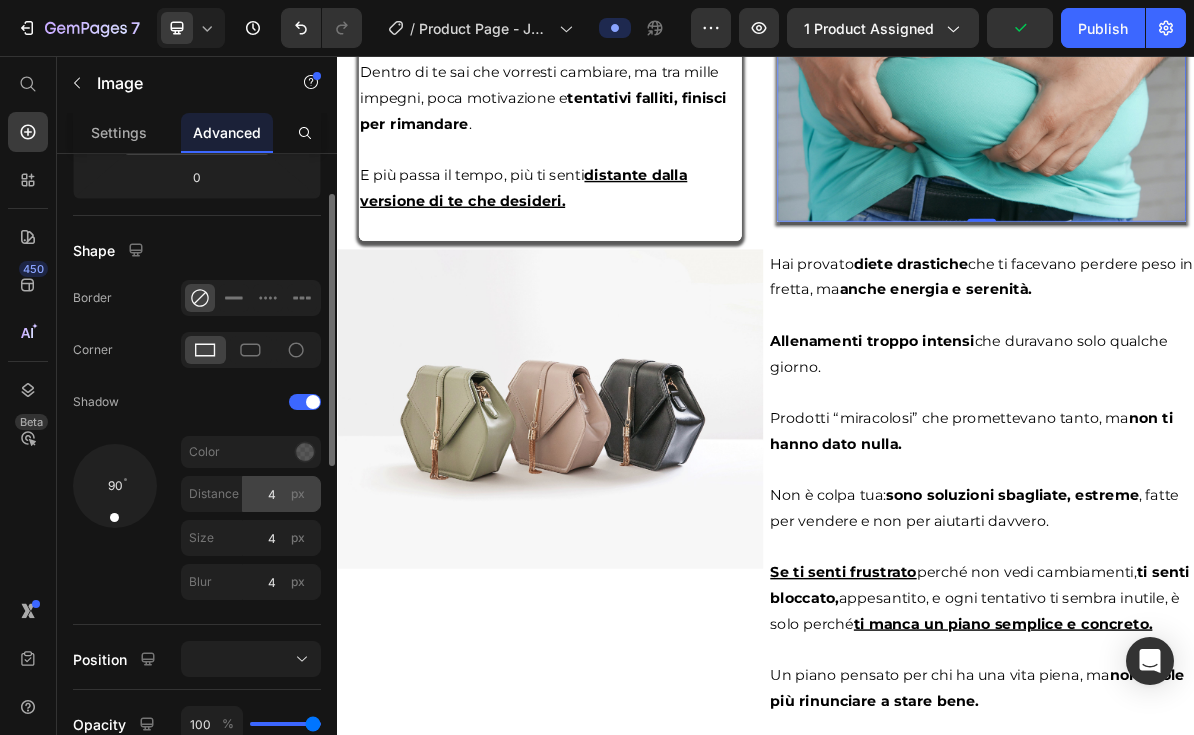 scroll, scrollTop: 275, scrollLeft: 0, axis: vertical 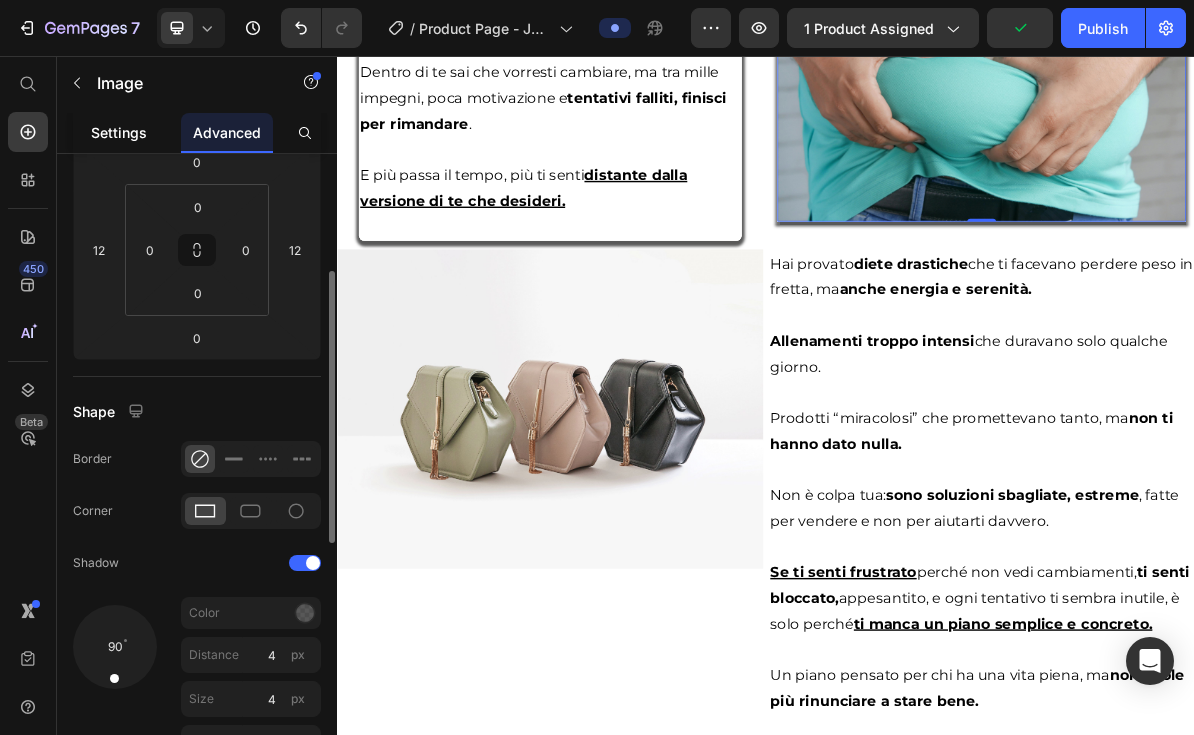 click on "Settings" at bounding box center (119, 132) 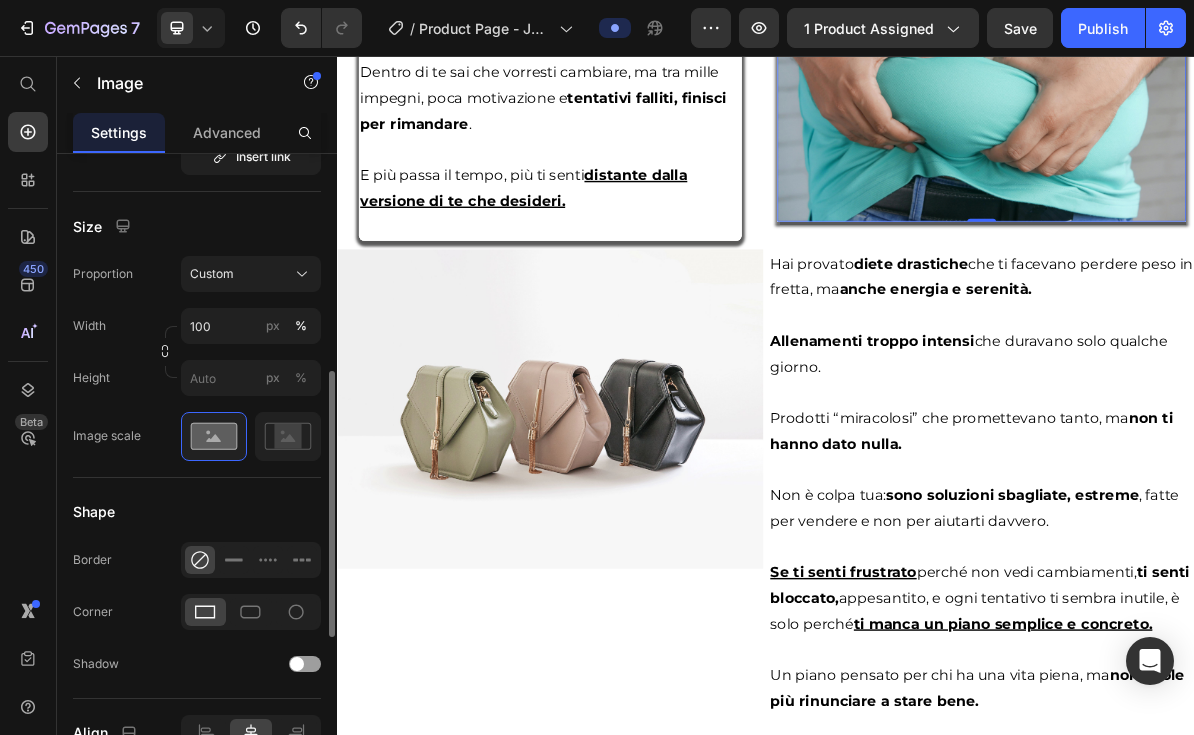 scroll, scrollTop: 612, scrollLeft: 0, axis: vertical 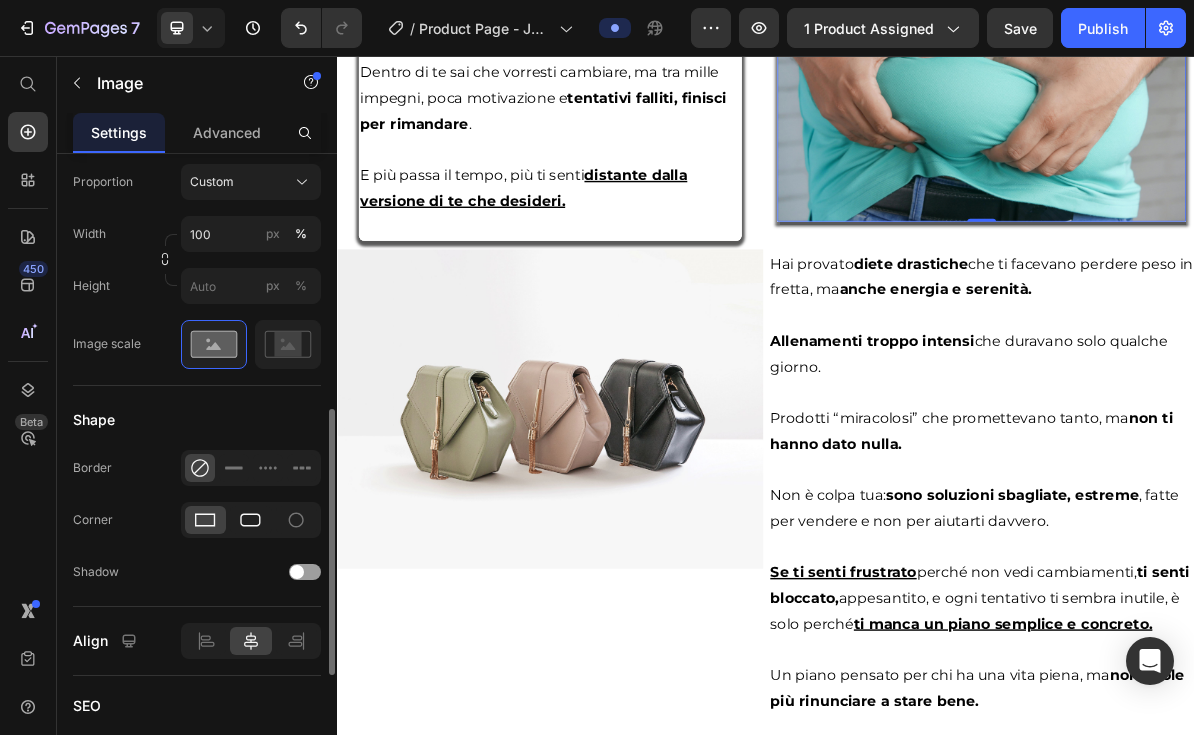 click 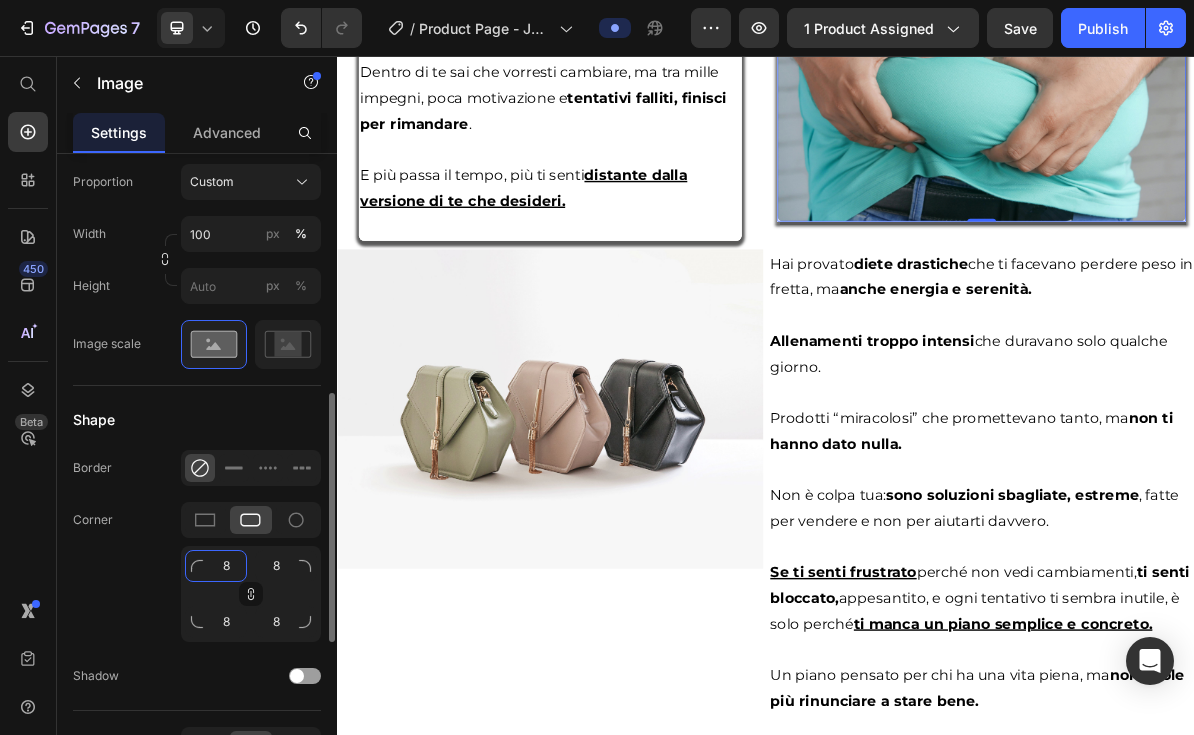 click on "8" 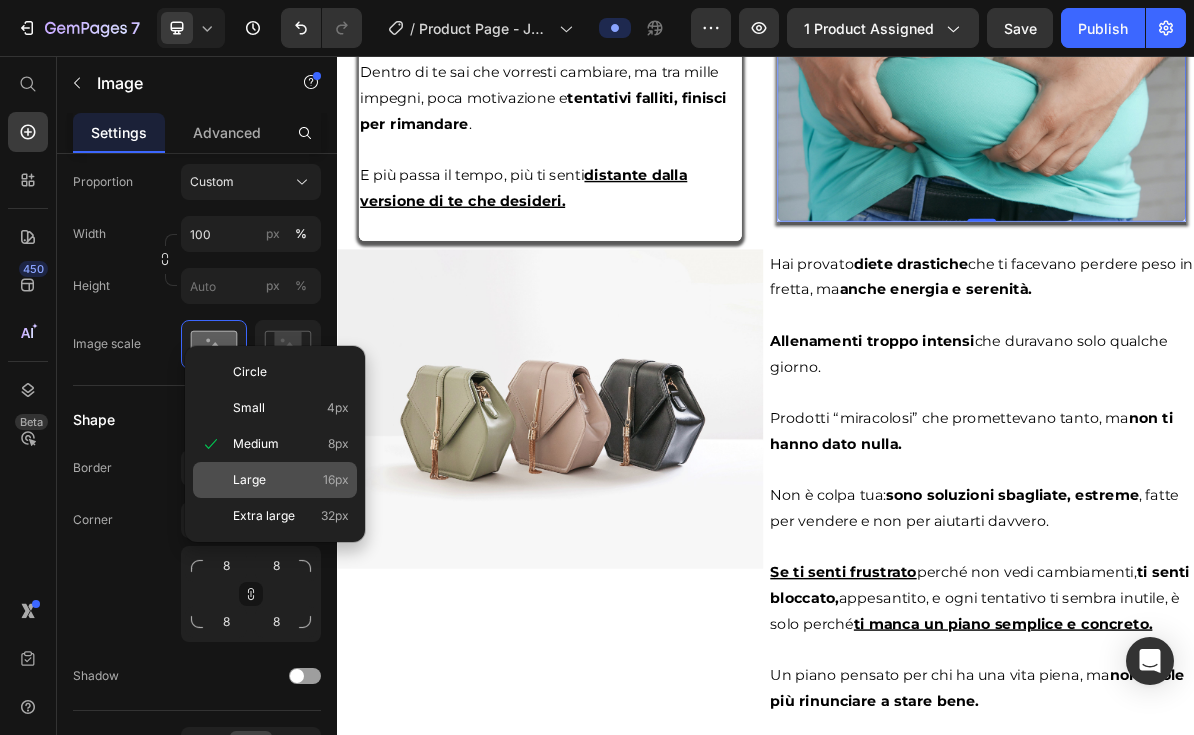 click on "Large" at bounding box center [249, 480] 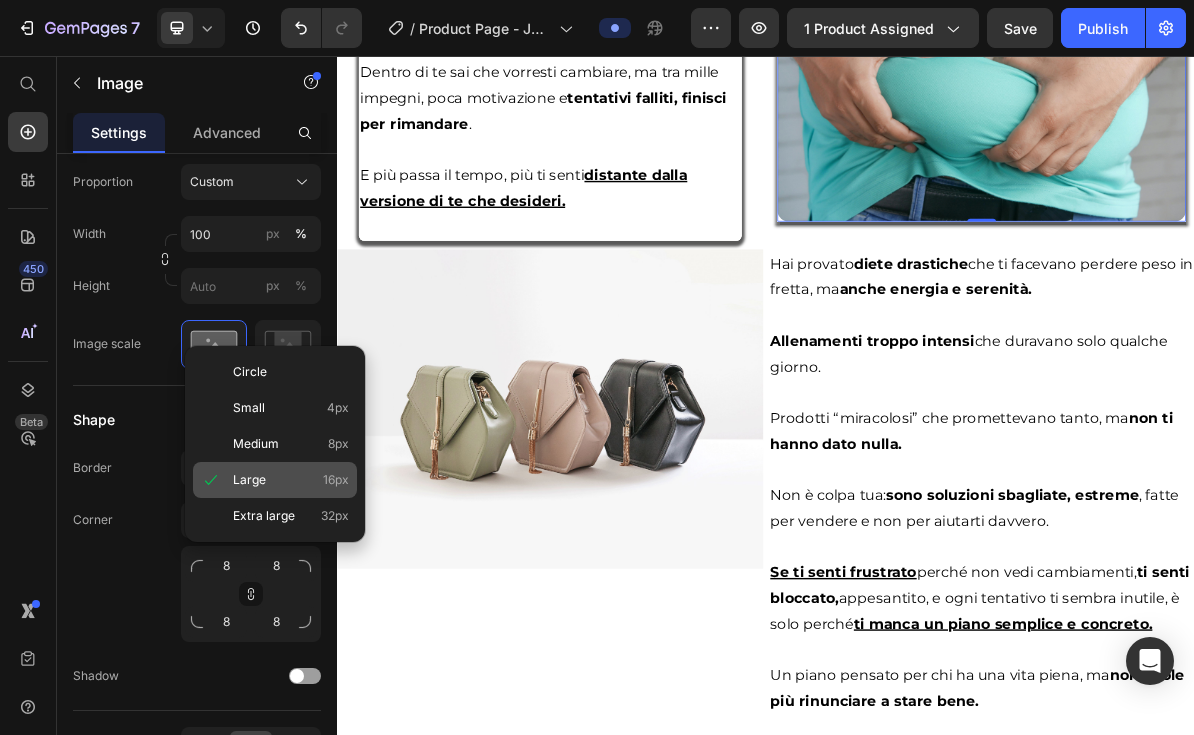 type on "16" 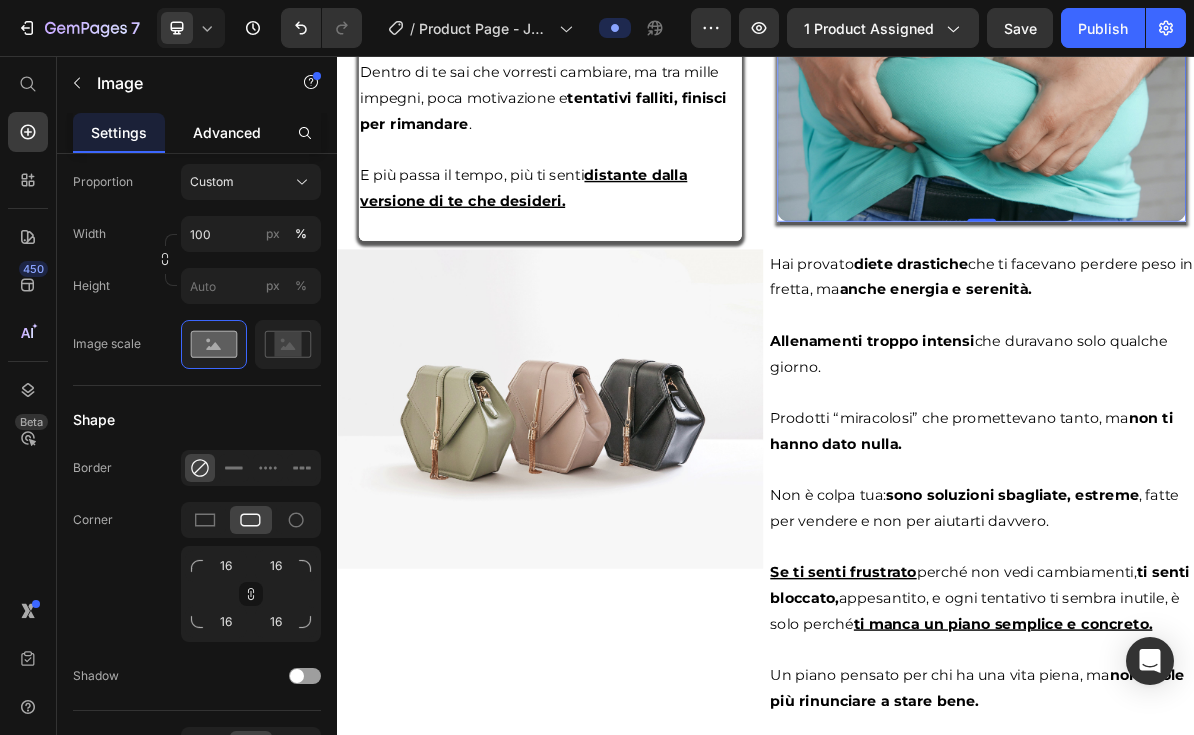 click on "Advanced" at bounding box center (227, 132) 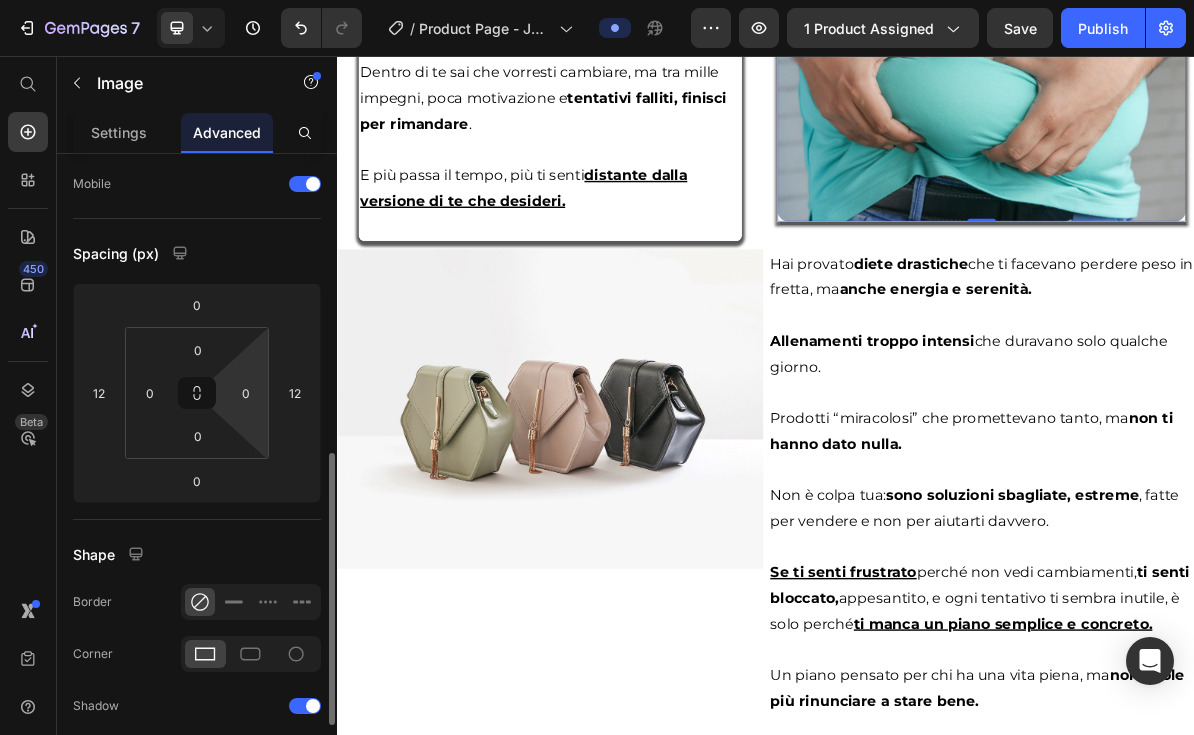 scroll, scrollTop: 302, scrollLeft: 0, axis: vertical 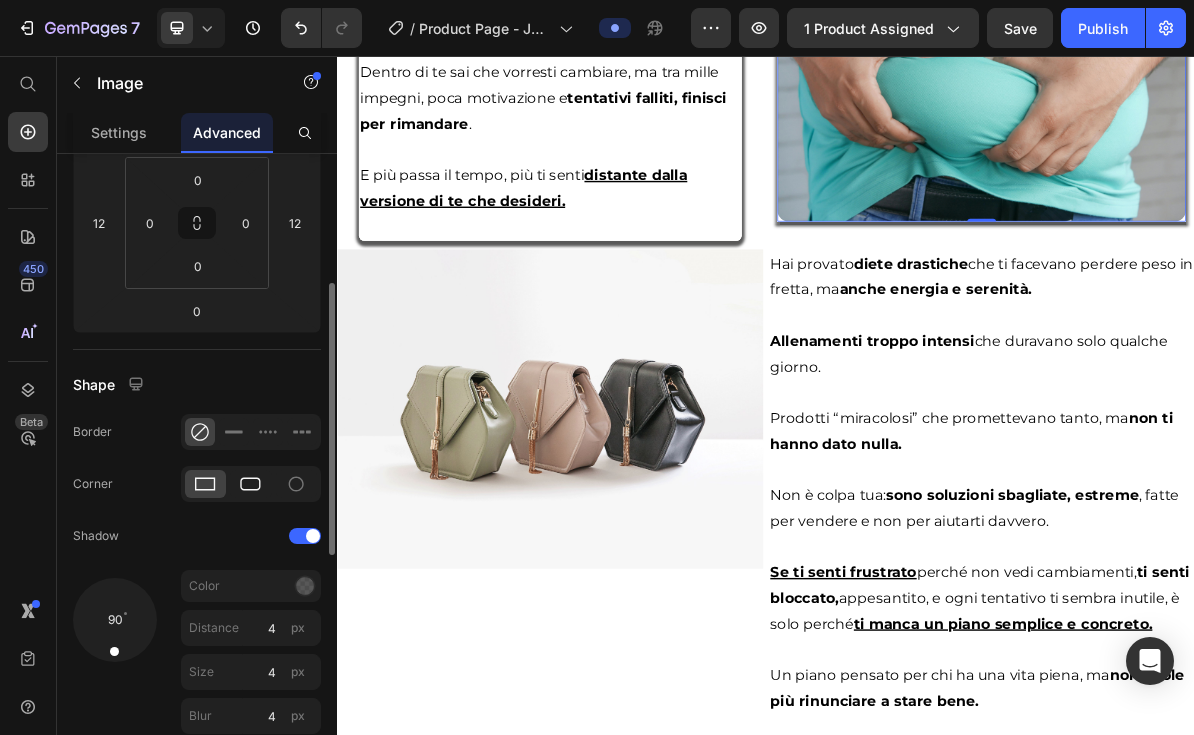 click 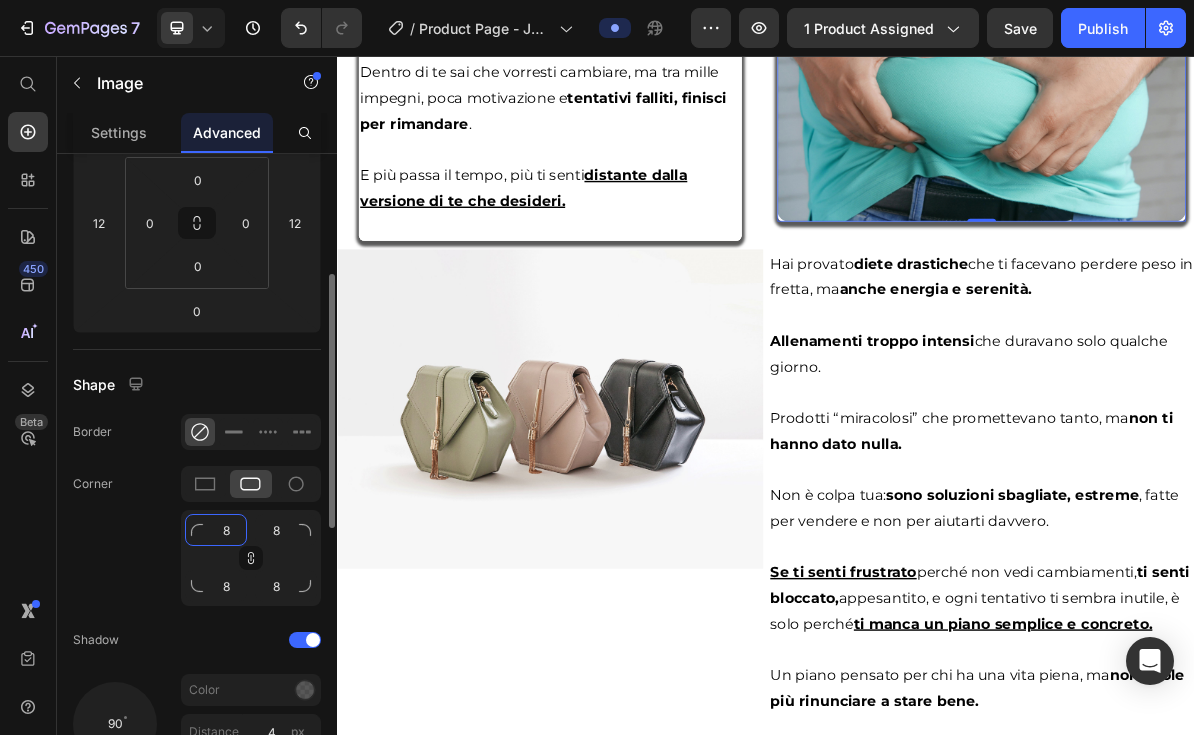 click on "8" 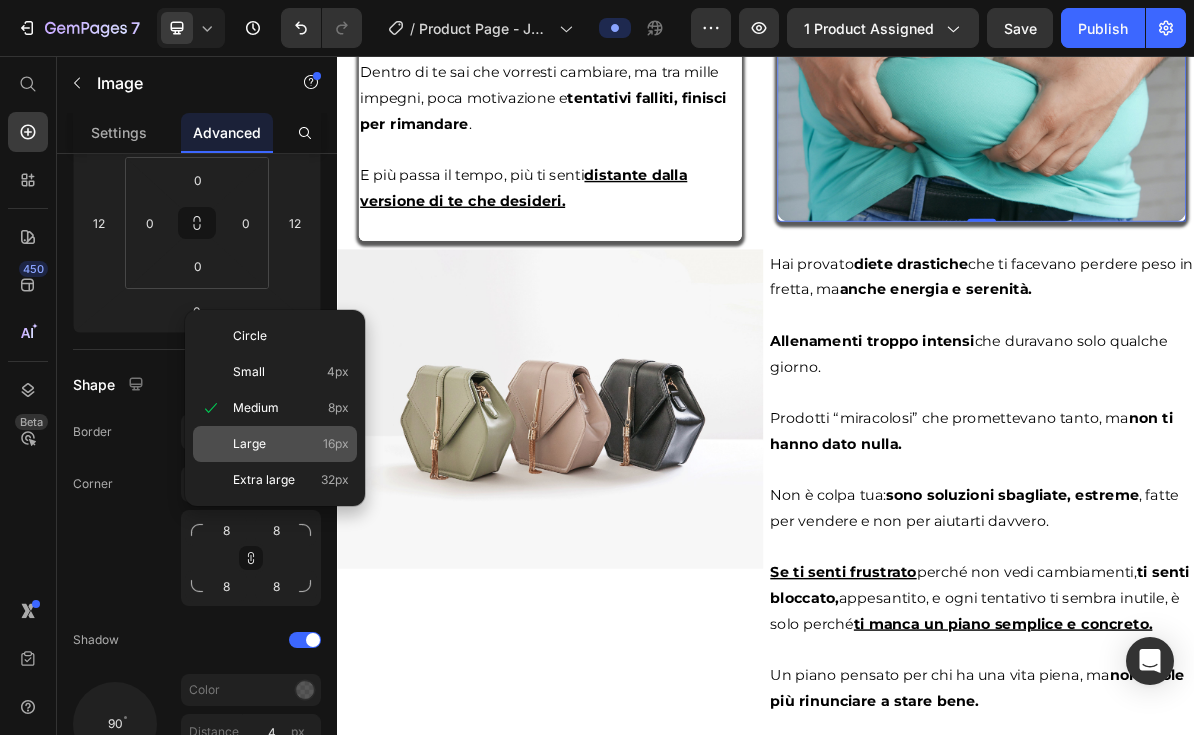 click on "Large" at bounding box center [249, 444] 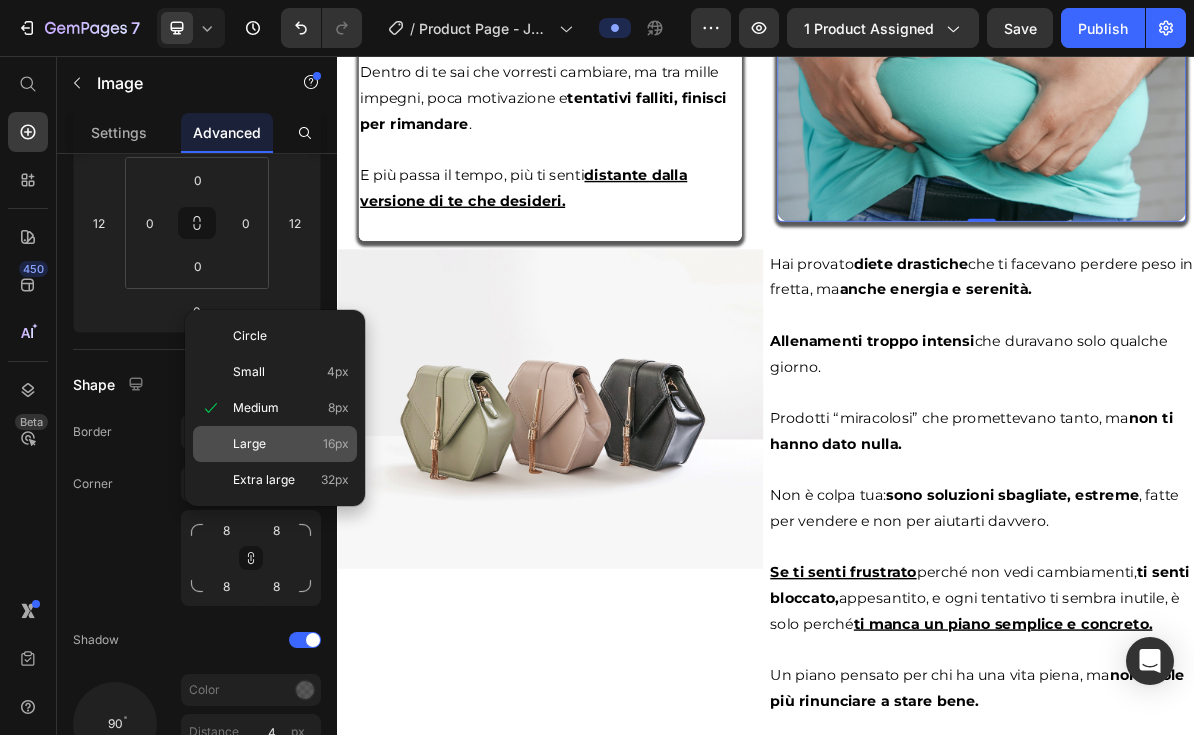 type on "16" 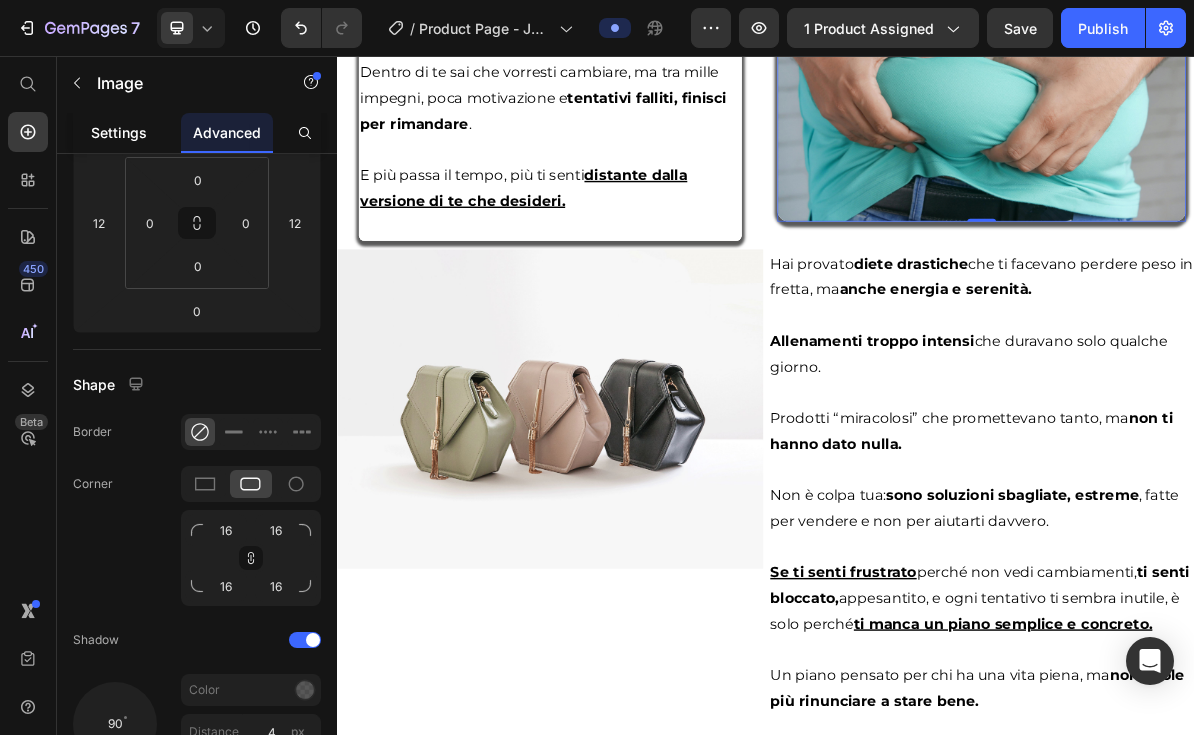 click on "Settings" at bounding box center [119, 132] 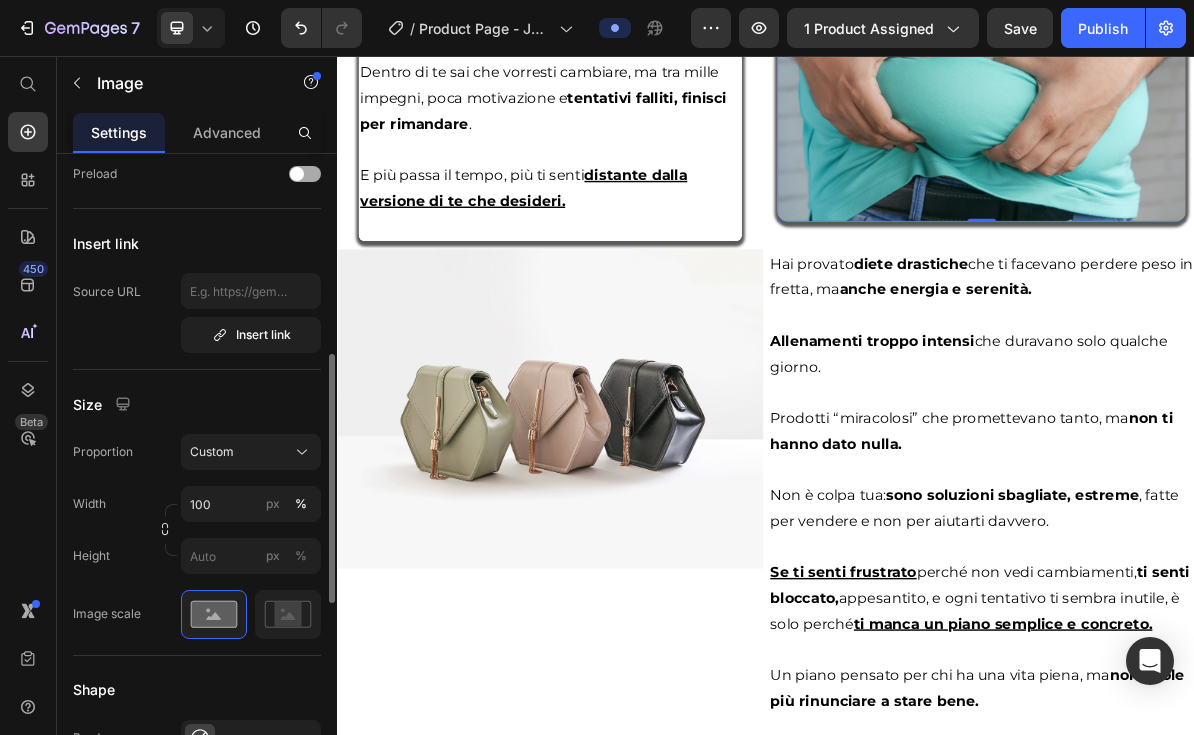 scroll, scrollTop: 435, scrollLeft: 0, axis: vertical 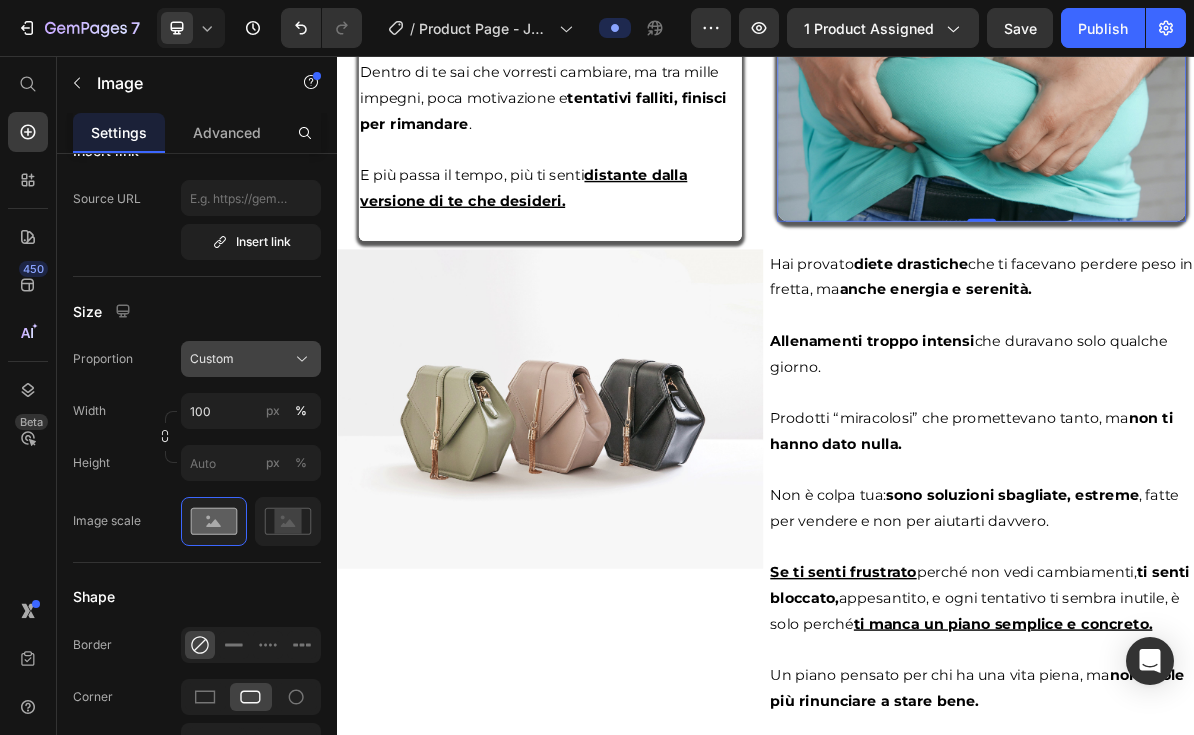 click on "Custom" at bounding box center (212, 359) 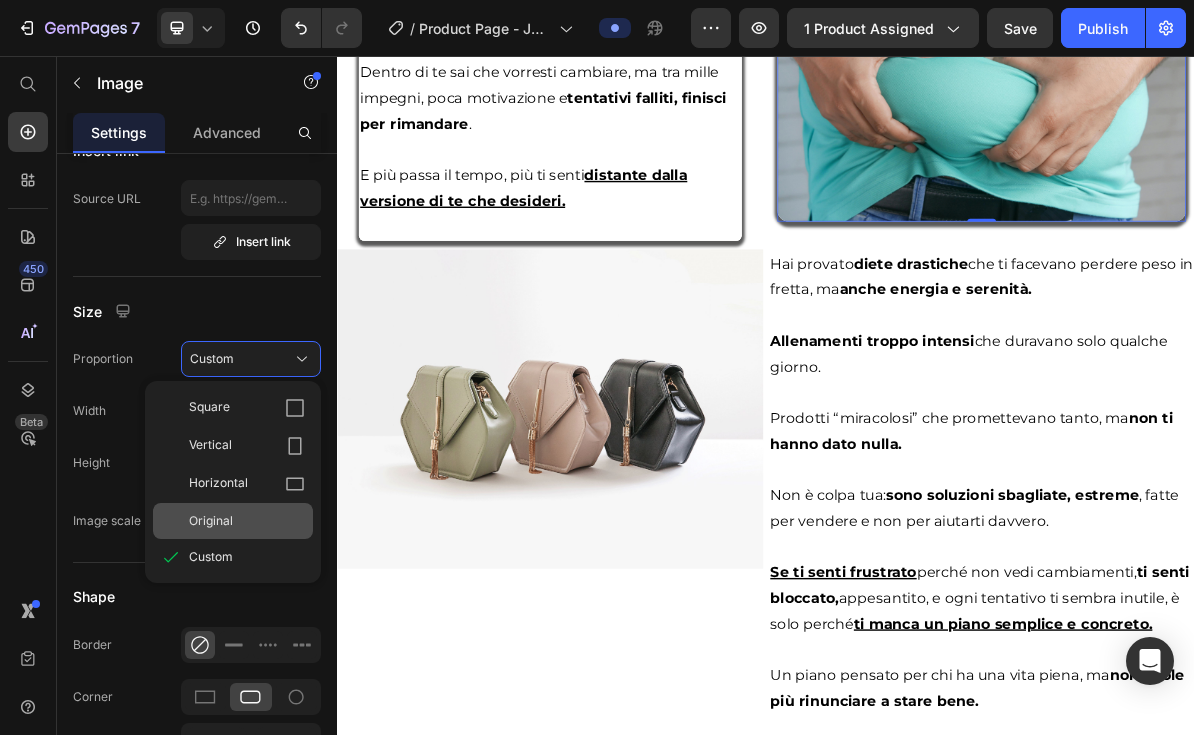 click on "Original" at bounding box center [211, 521] 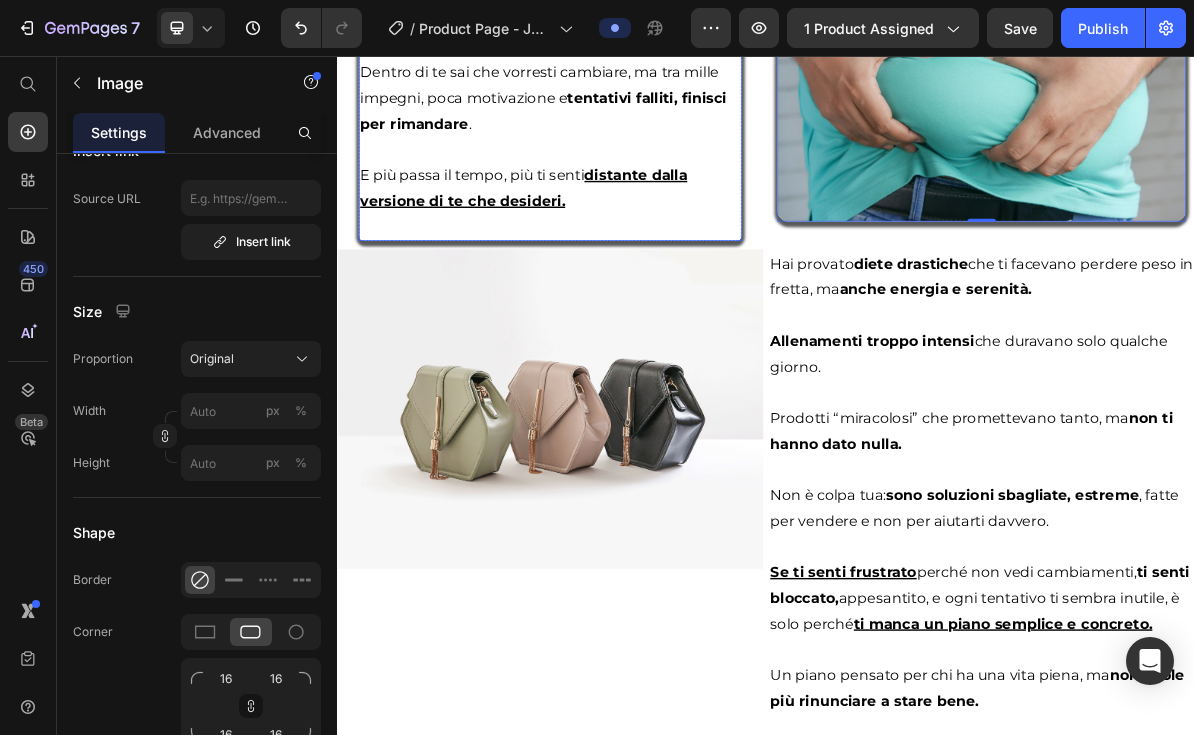 click on "Dentro di te sai che vorresti cambiare, ma tra mille impegni, poca motivazione e  tentativi falliti, finisci per rimandare ." at bounding box center (635, 115) 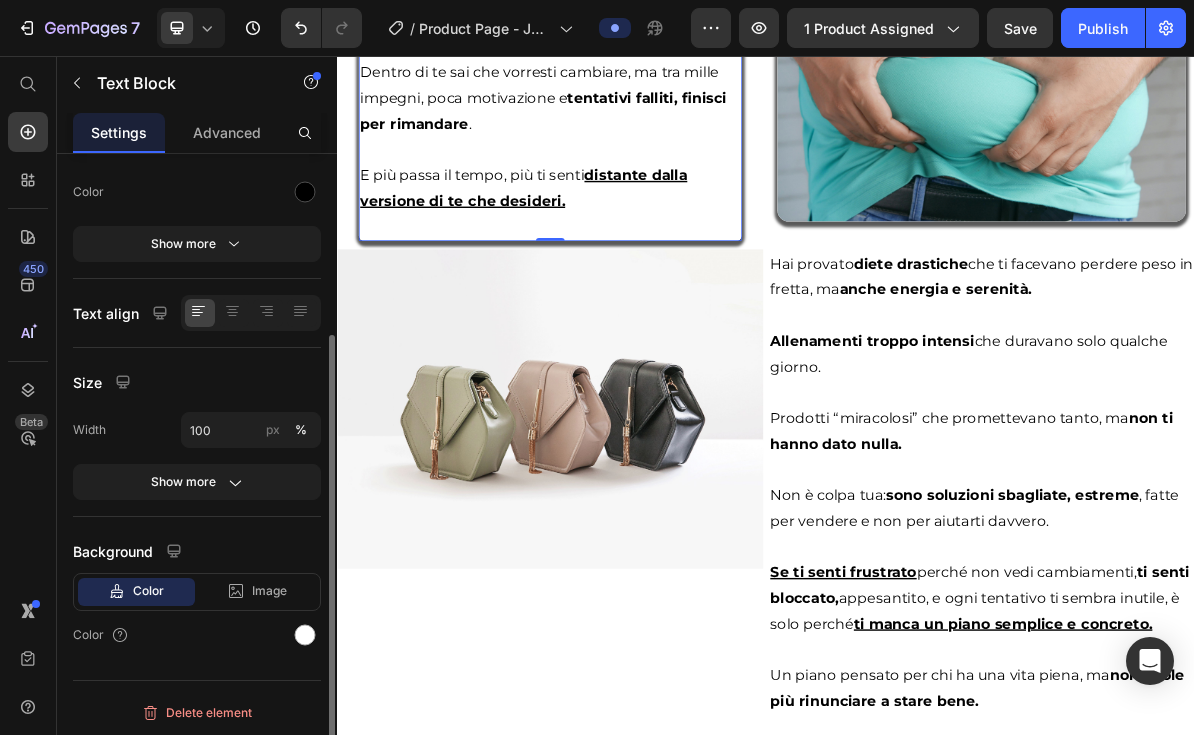 scroll, scrollTop: 257, scrollLeft: 0, axis: vertical 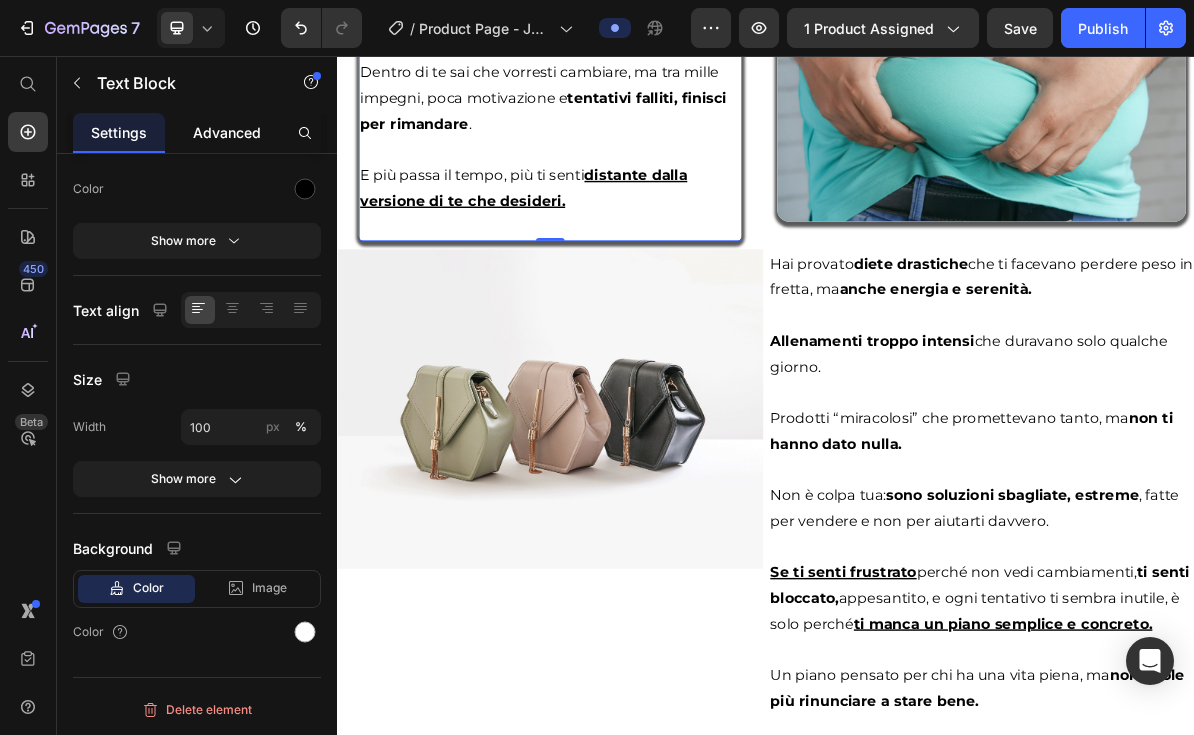 click on "Advanced" at bounding box center (227, 132) 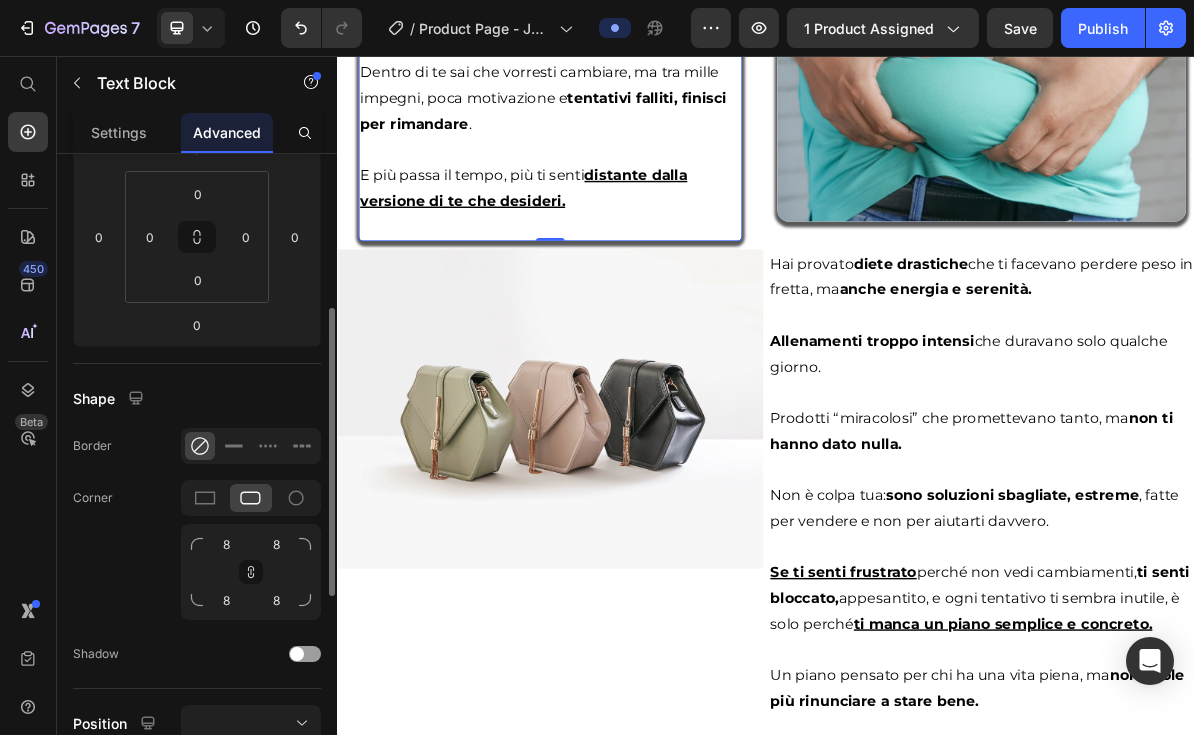 scroll, scrollTop: 304, scrollLeft: 0, axis: vertical 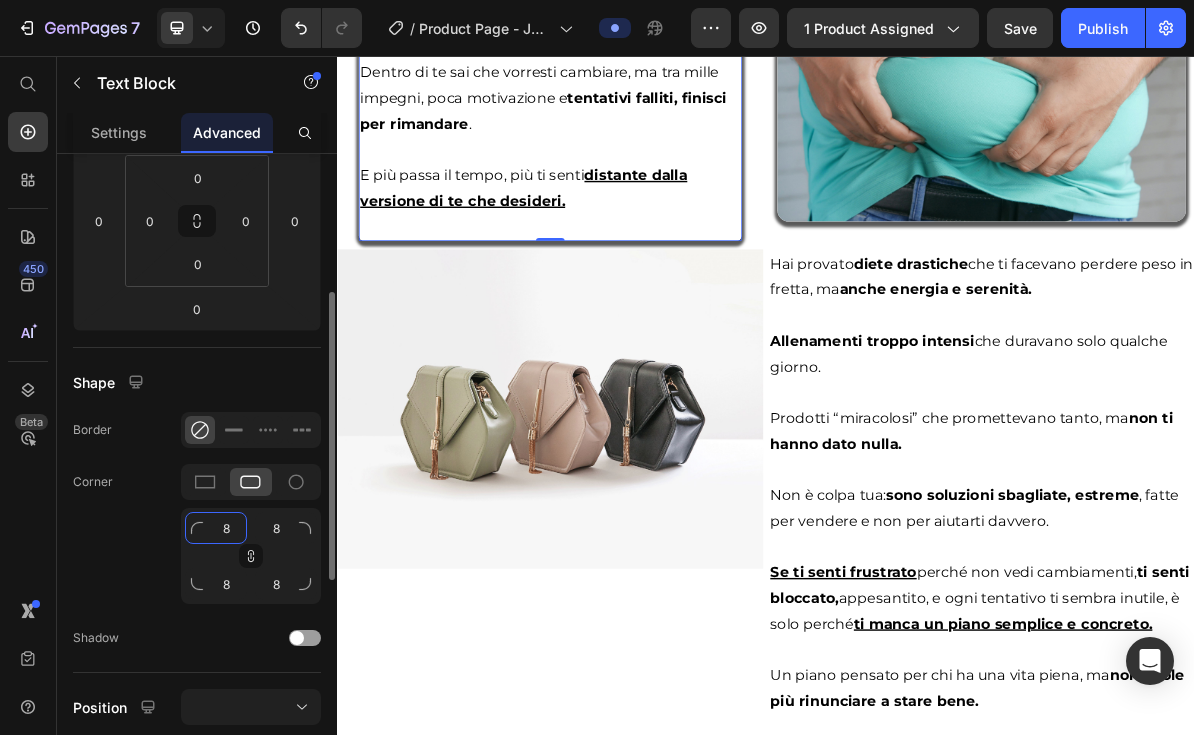 click on "8" 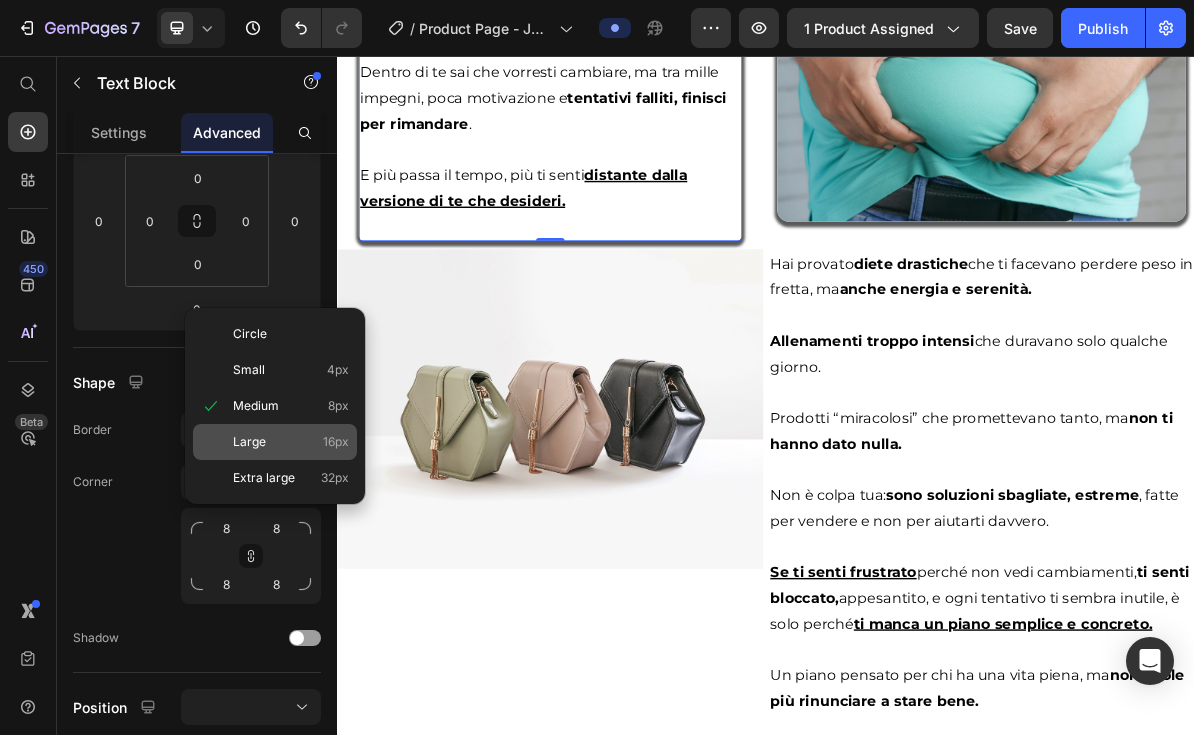 click on "Large" at bounding box center [249, 442] 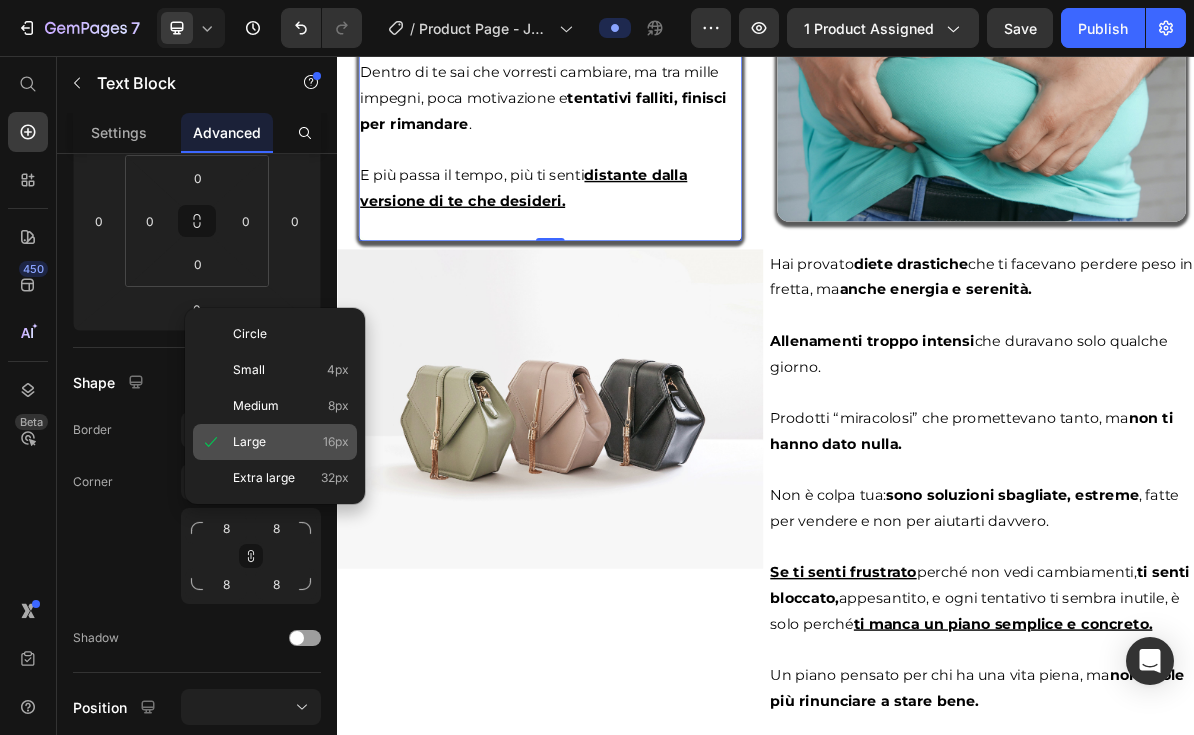 type on "16" 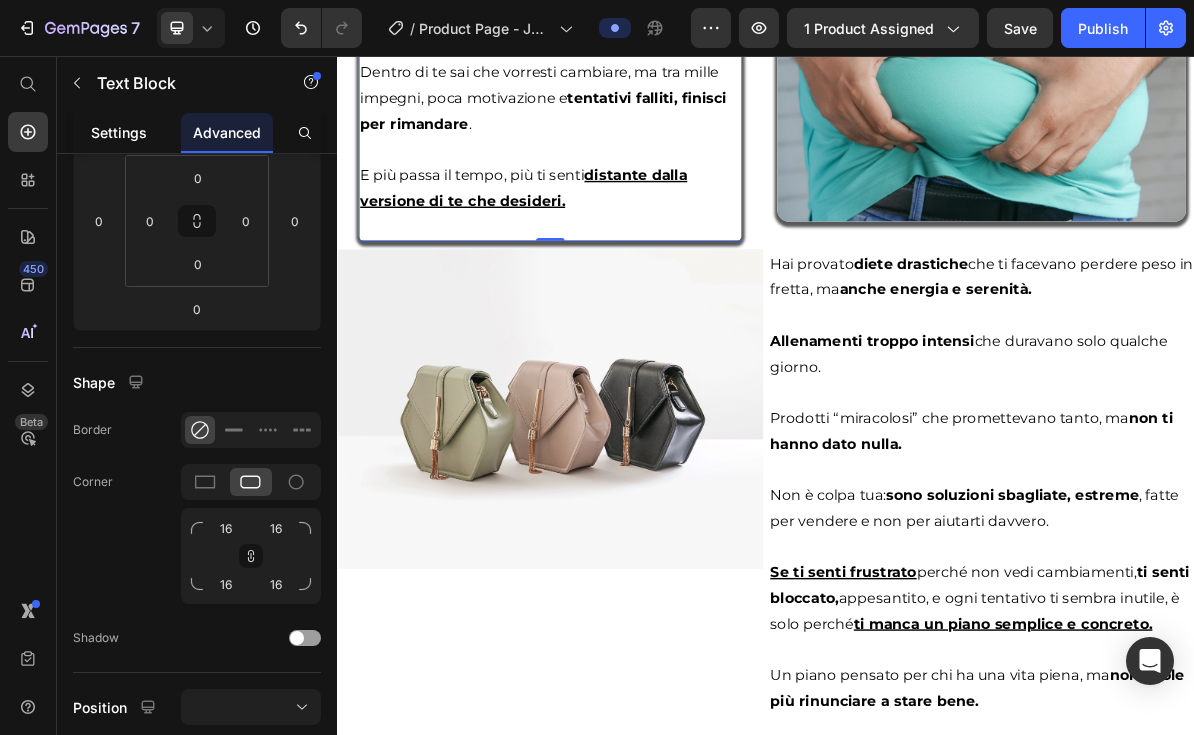 click on "Settings" at bounding box center (119, 132) 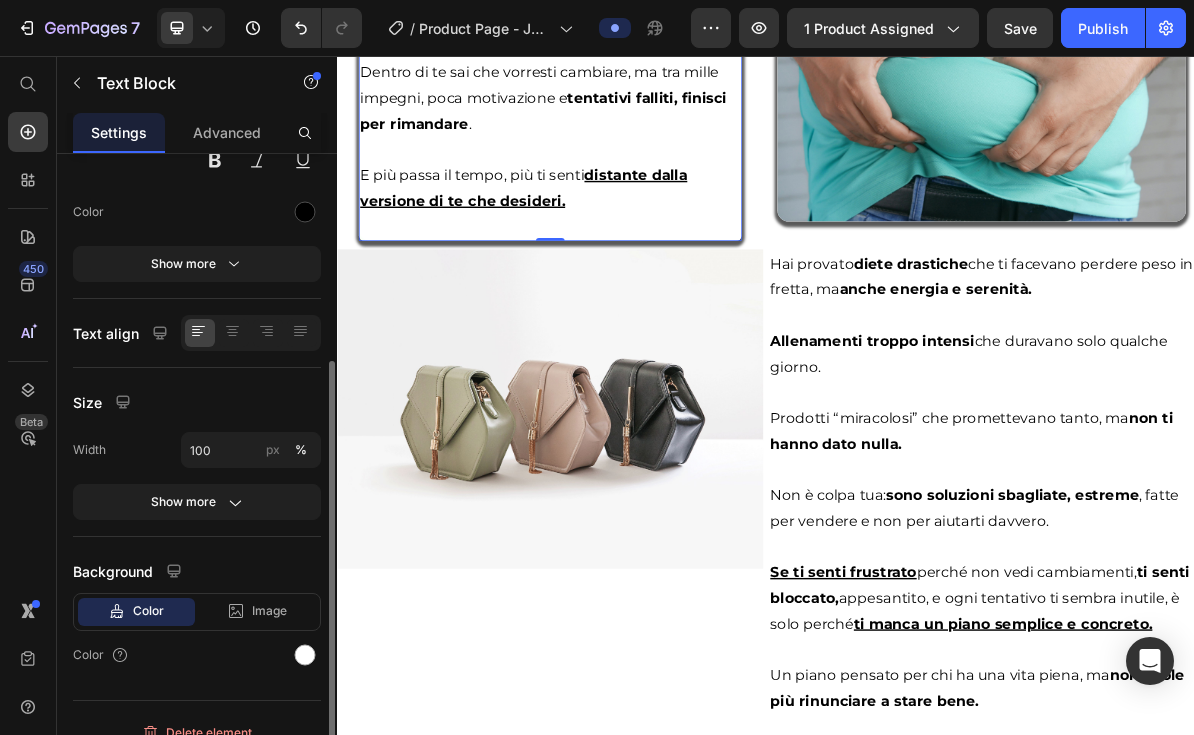 scroll, scrollTop: 257, scrollLeft: 0, axis: vertical 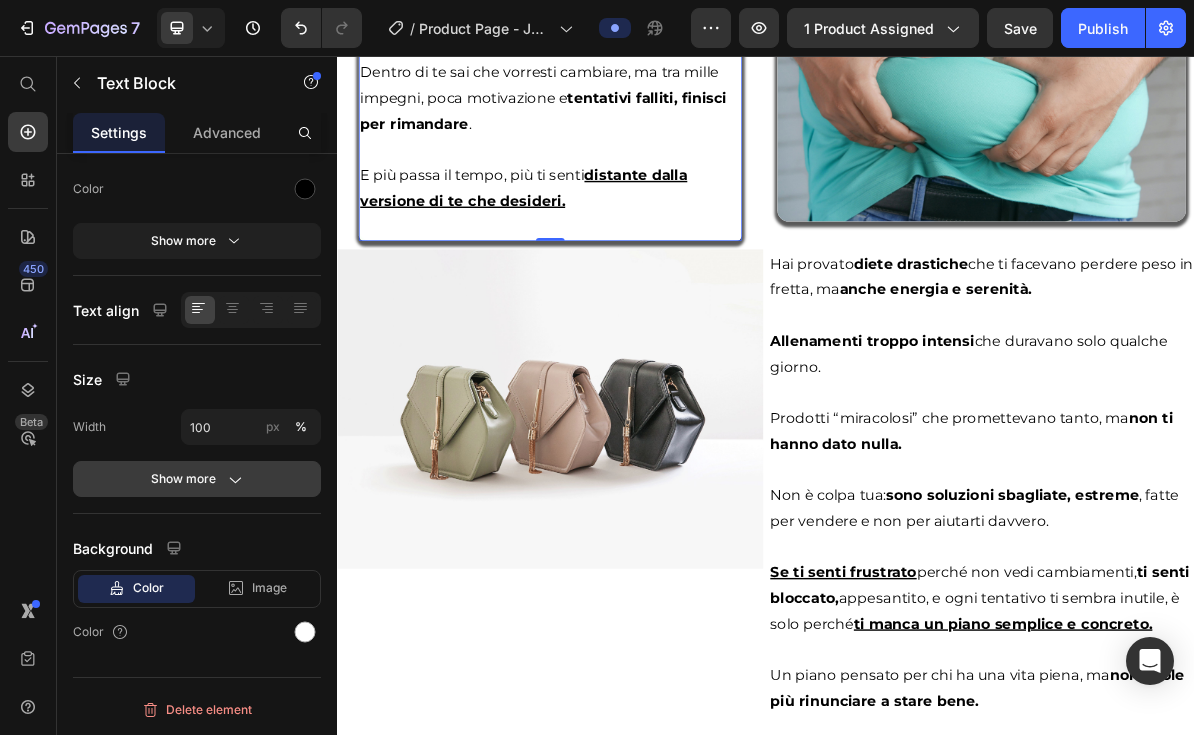 click 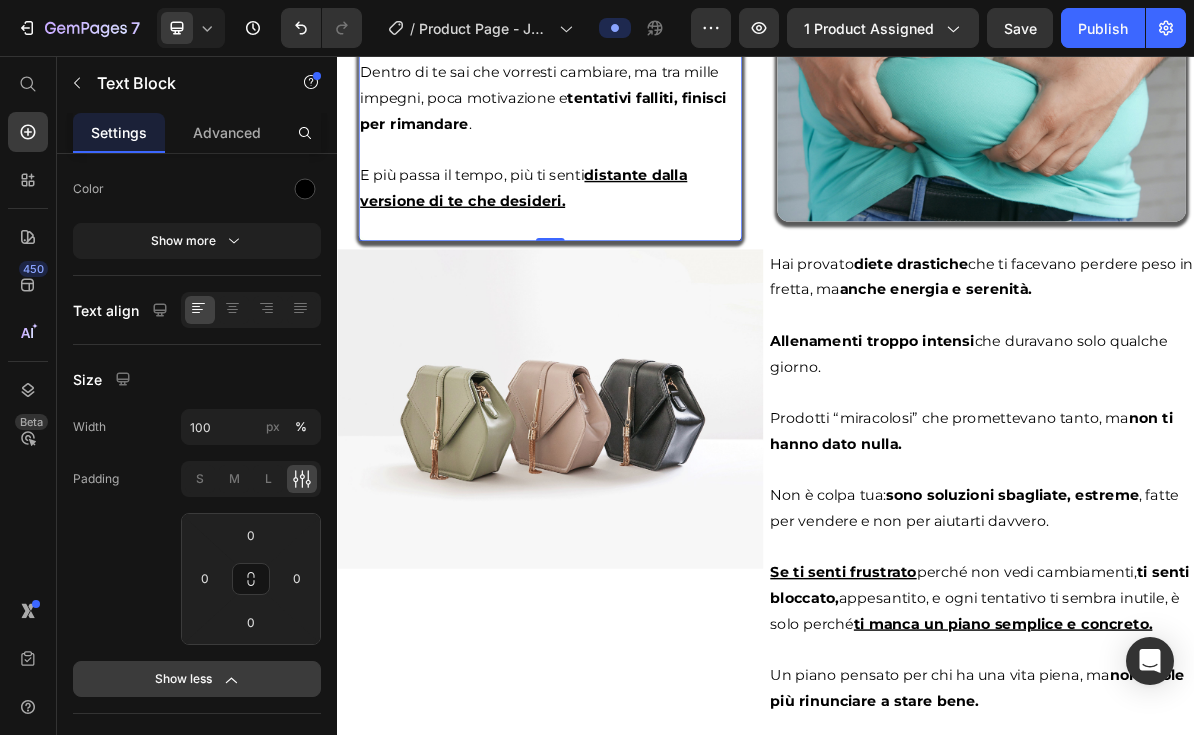 click on "Show less" at bounding box center (197, 679) 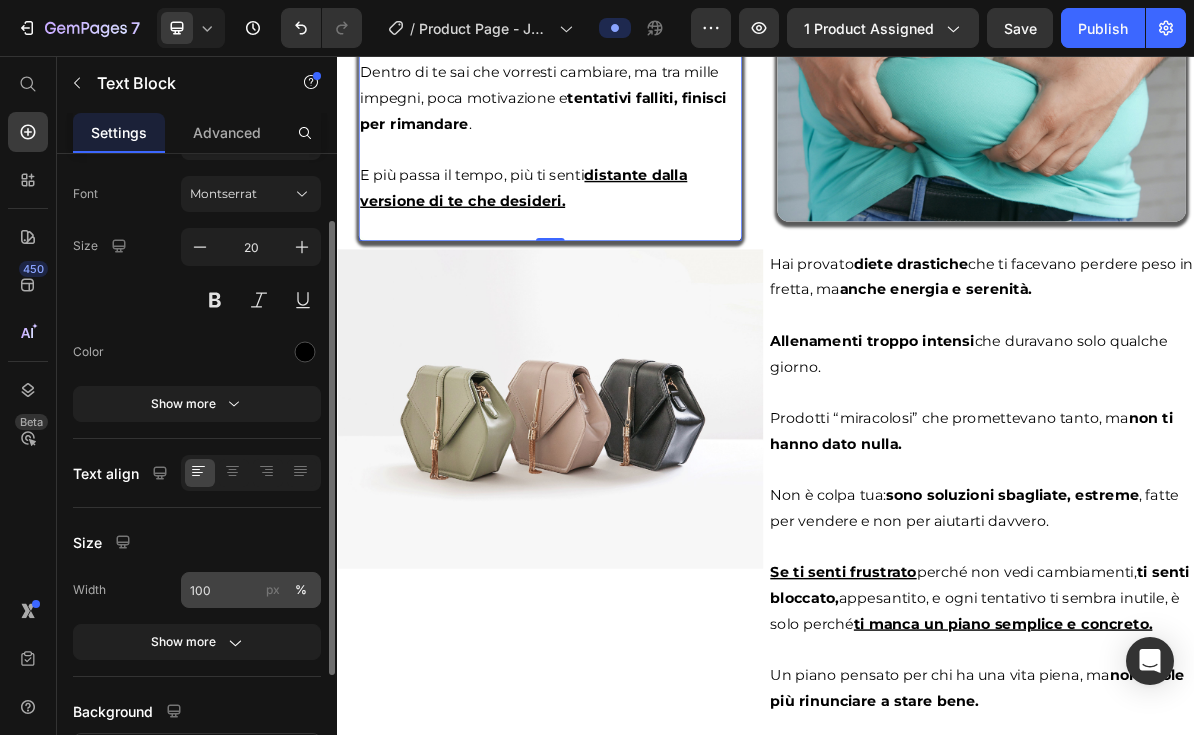 scroll, scrollTop: 0, scrollLeft: 0, axis: both 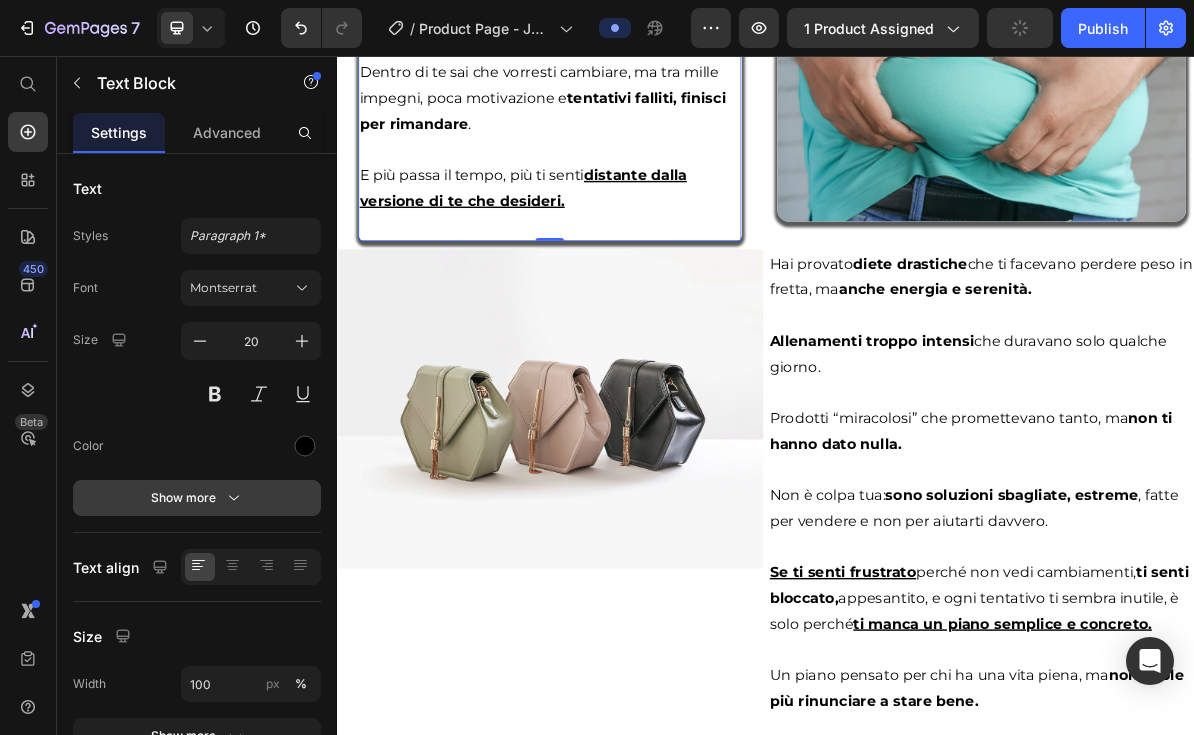 click on "Show more" at bounding box center [197, 498] 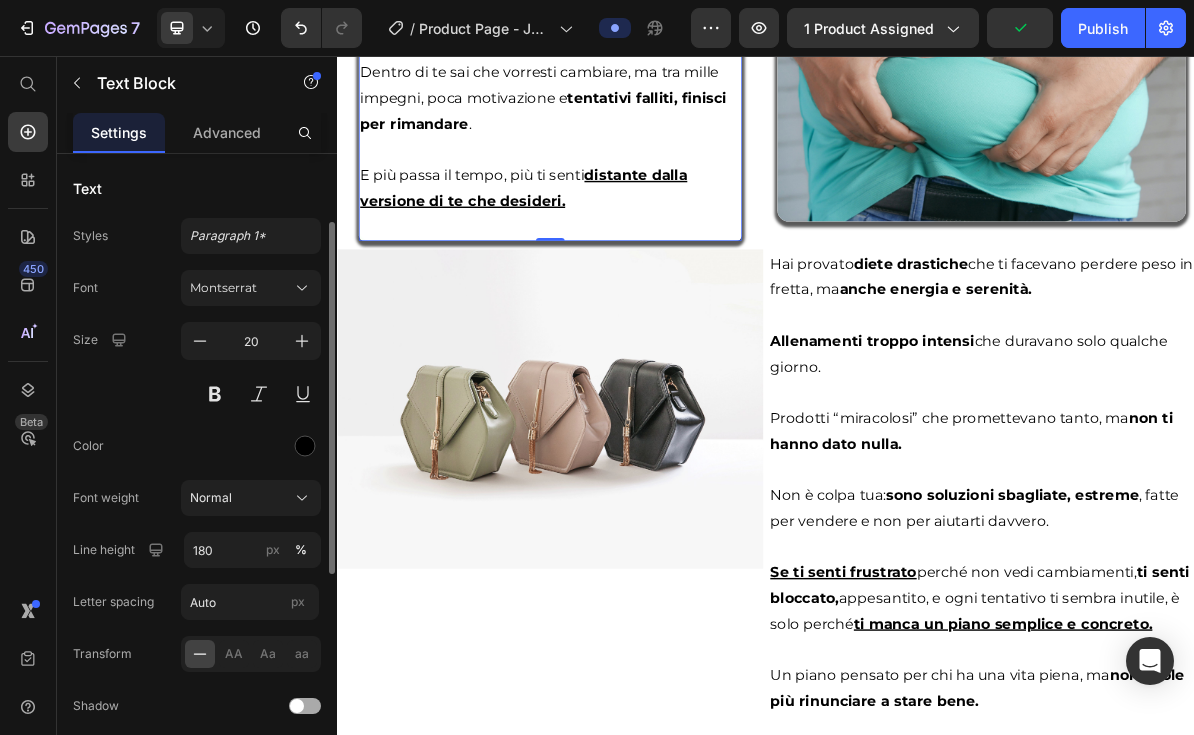 scroll, scrollTop: 86, scrollLeft: 0, axis: vertical 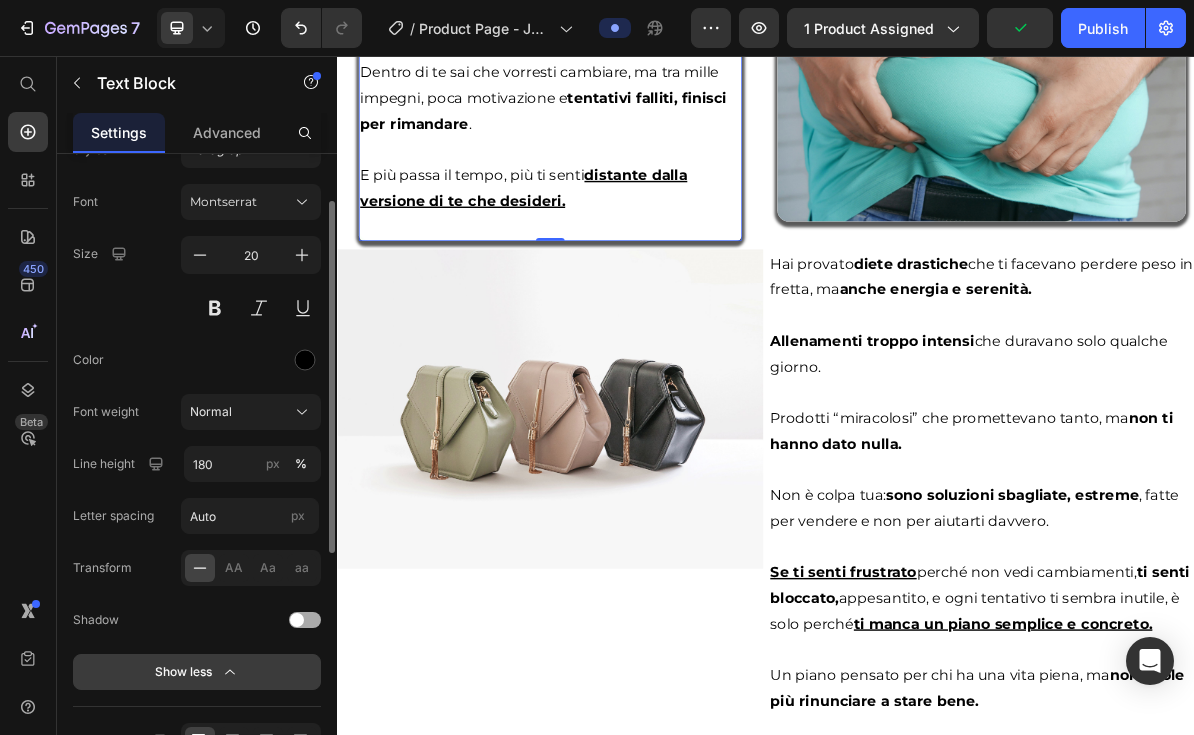 click on "Show less" at bounding box center (197, 672) 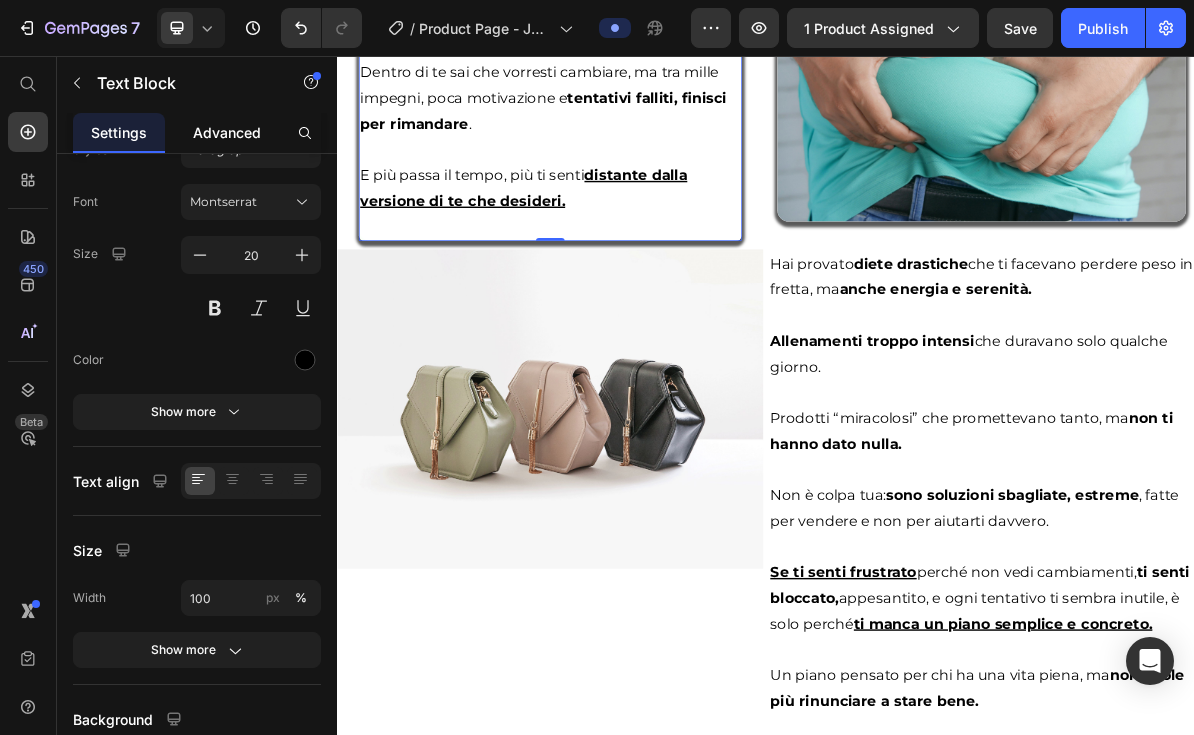 click on "Advanced" at bounding box center [227, 132] 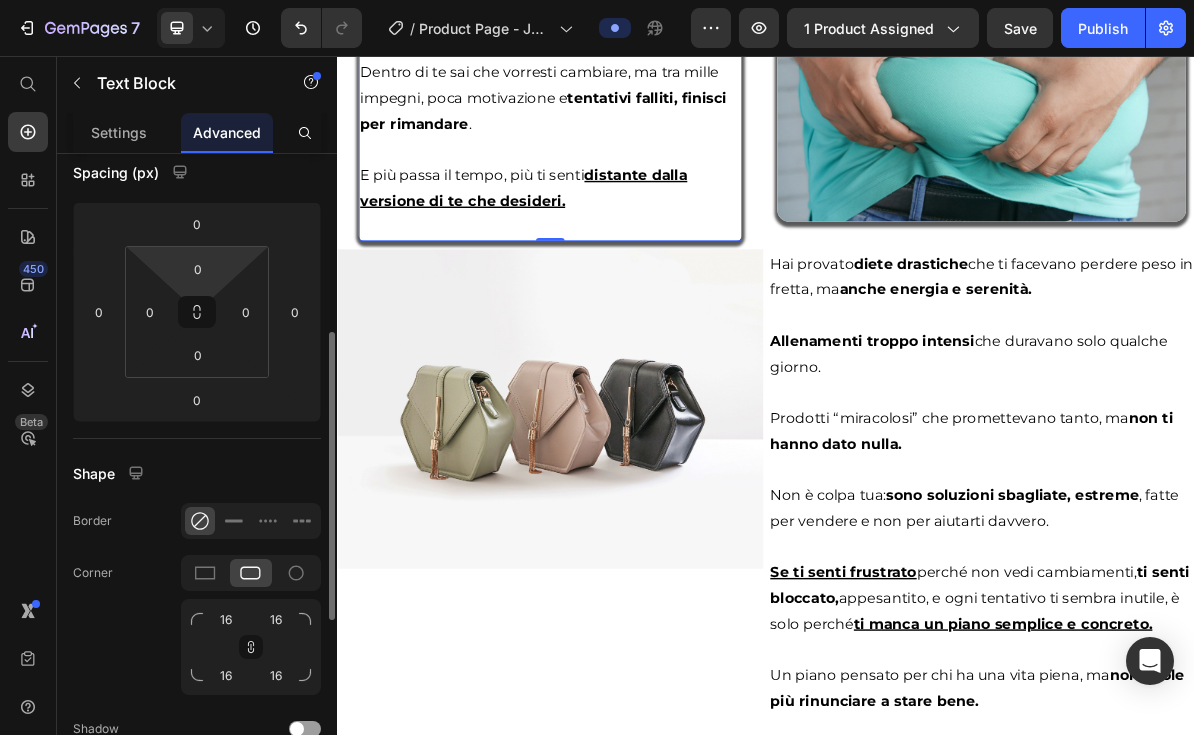scroll, scrollTop: 269, scrollLeft: 0, axis: vertical 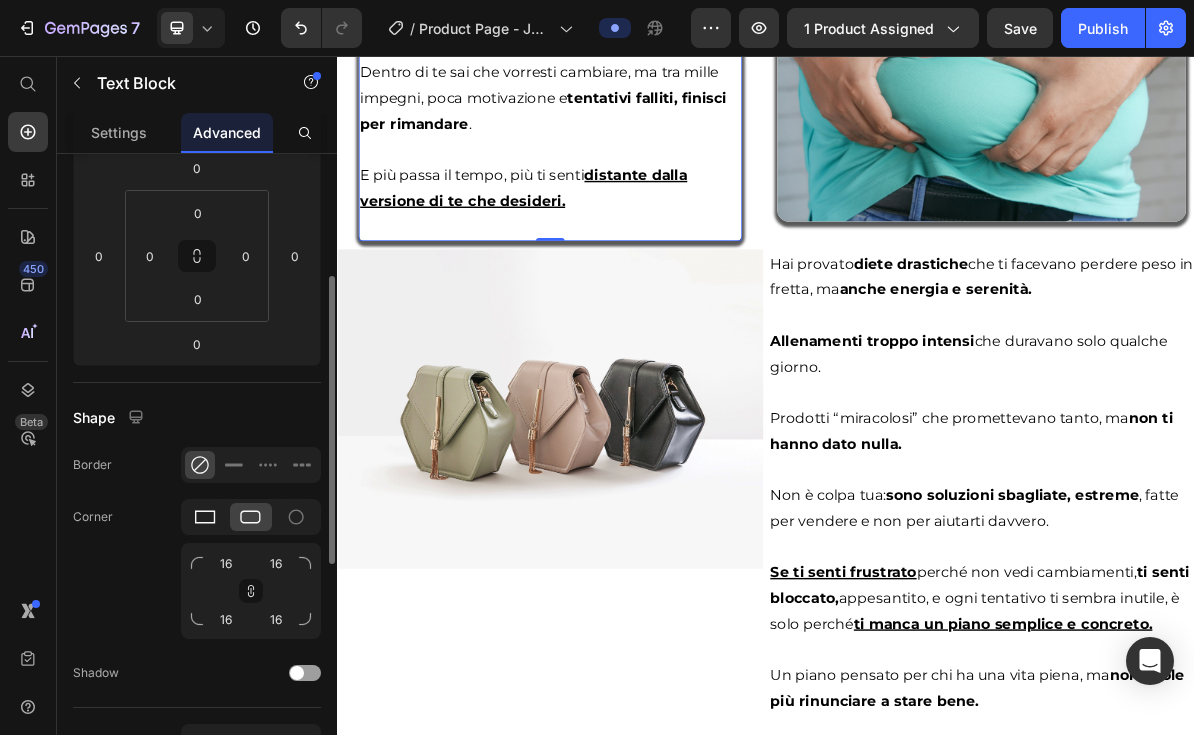click 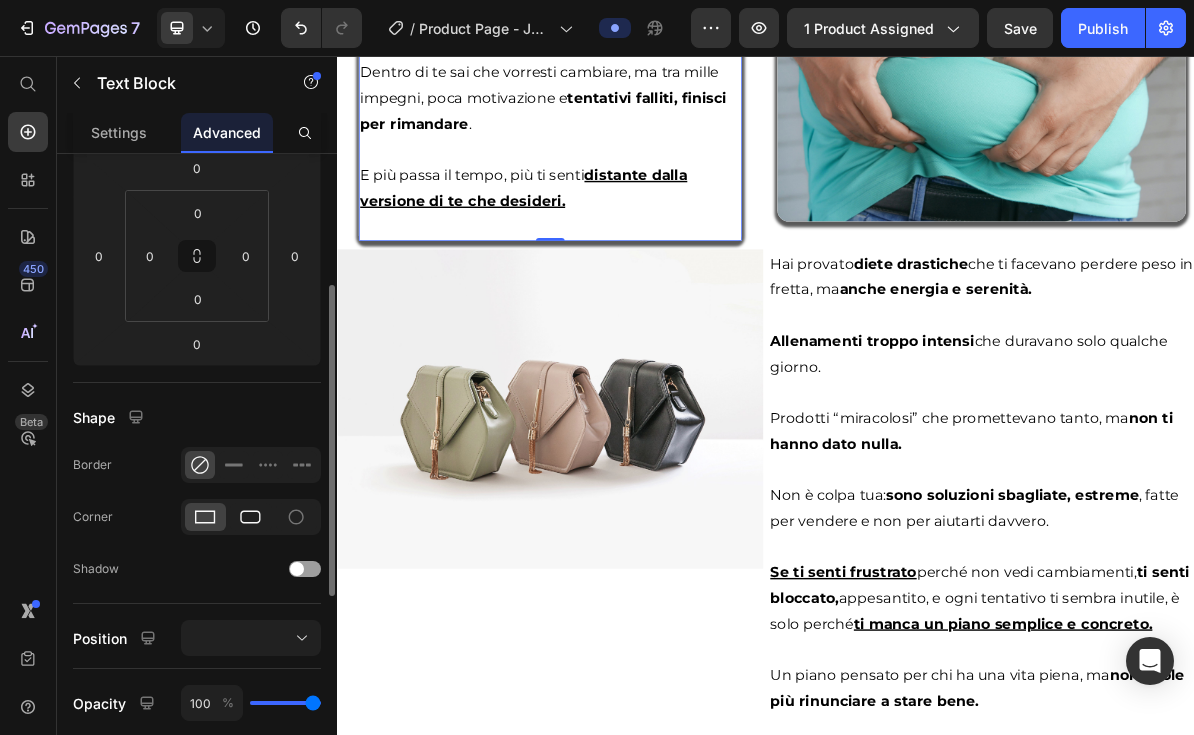 click 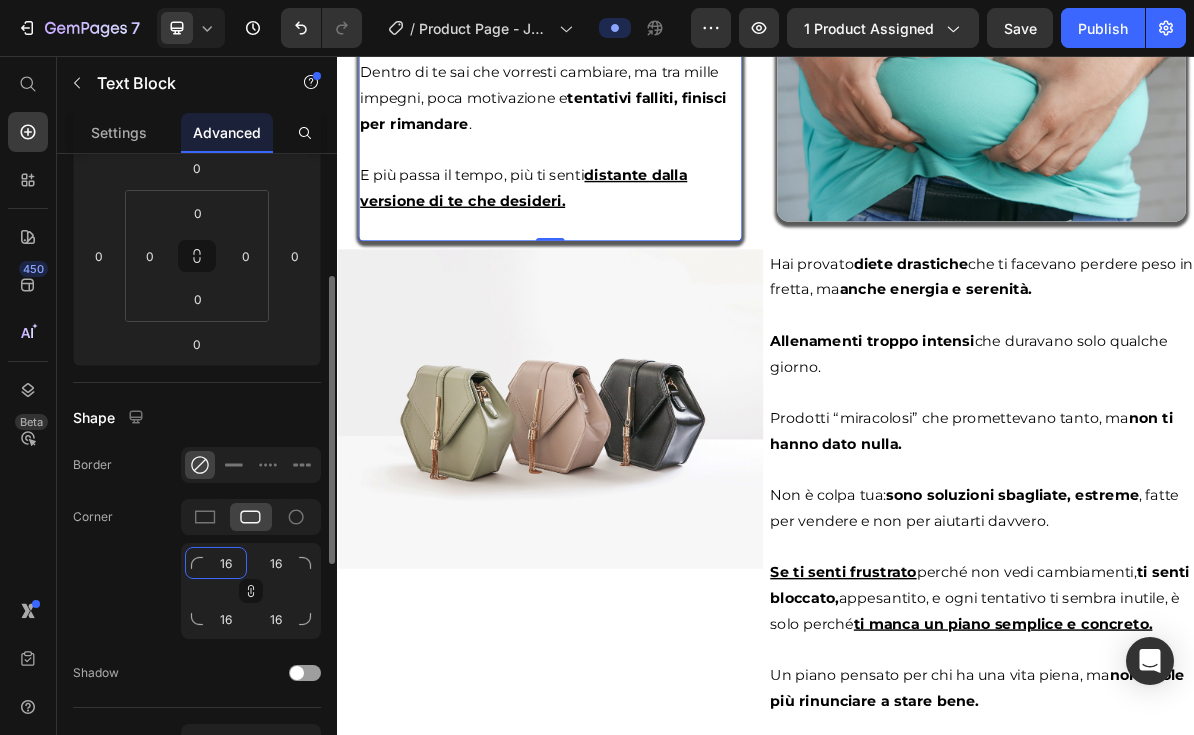 click on "16" 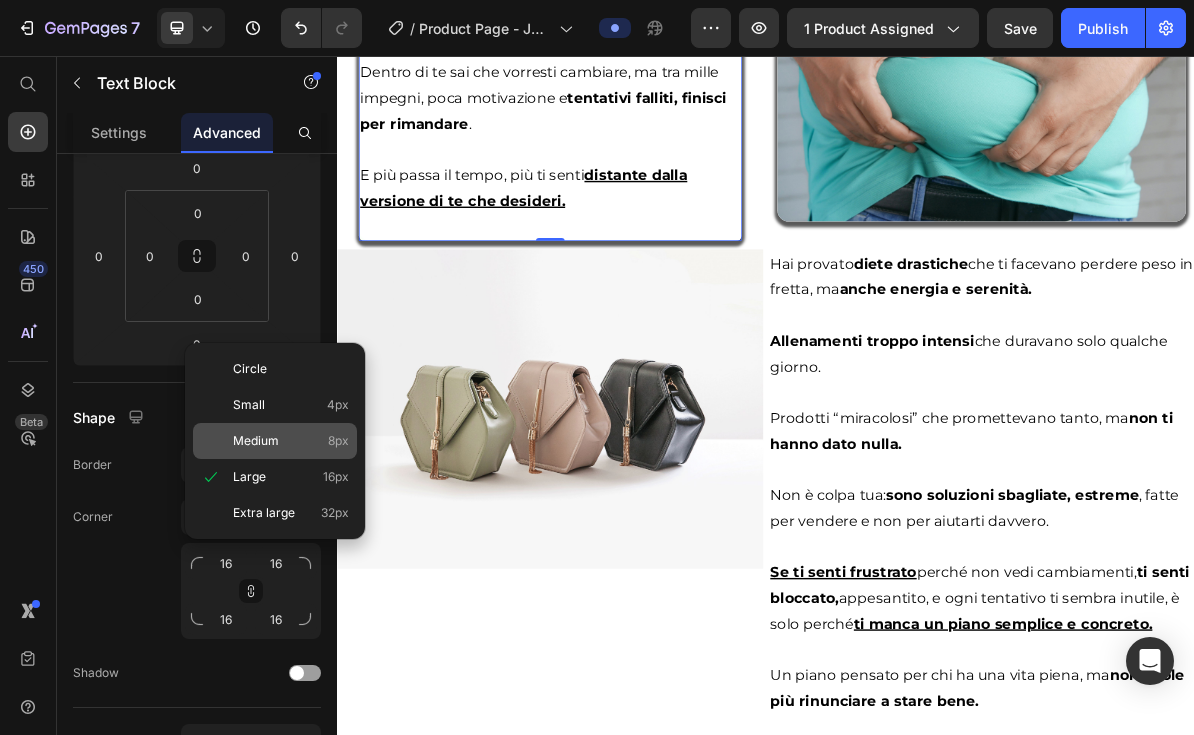 click on "Medium" at bounding box center (256, 441) 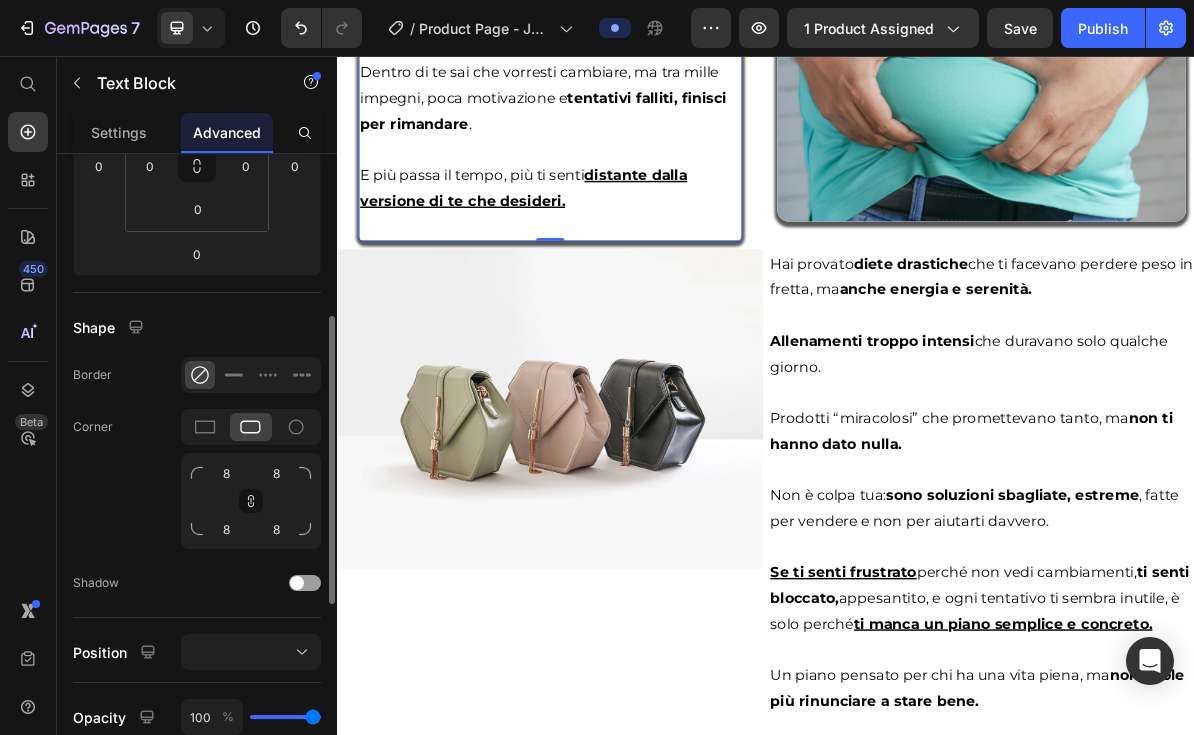 scroll, scrollTop: 454, scrollLeft: 0, axis: vertical 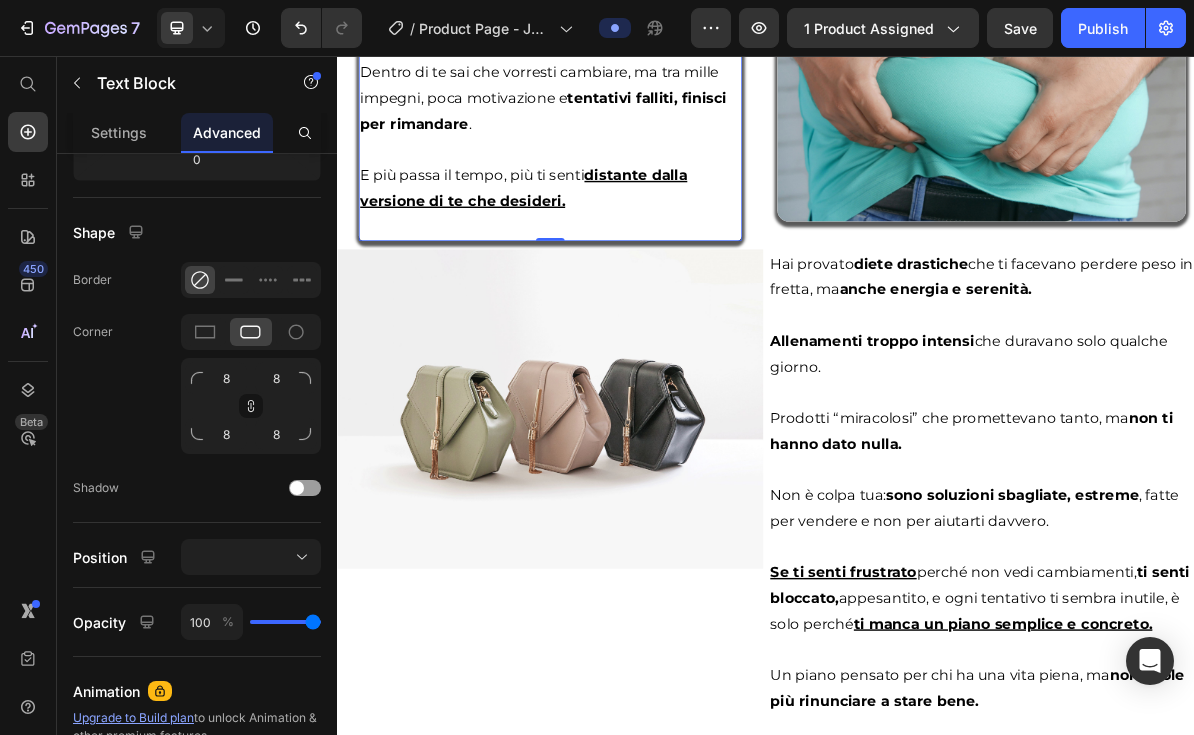 click on "Text Block" at bounding box center [426, -101] 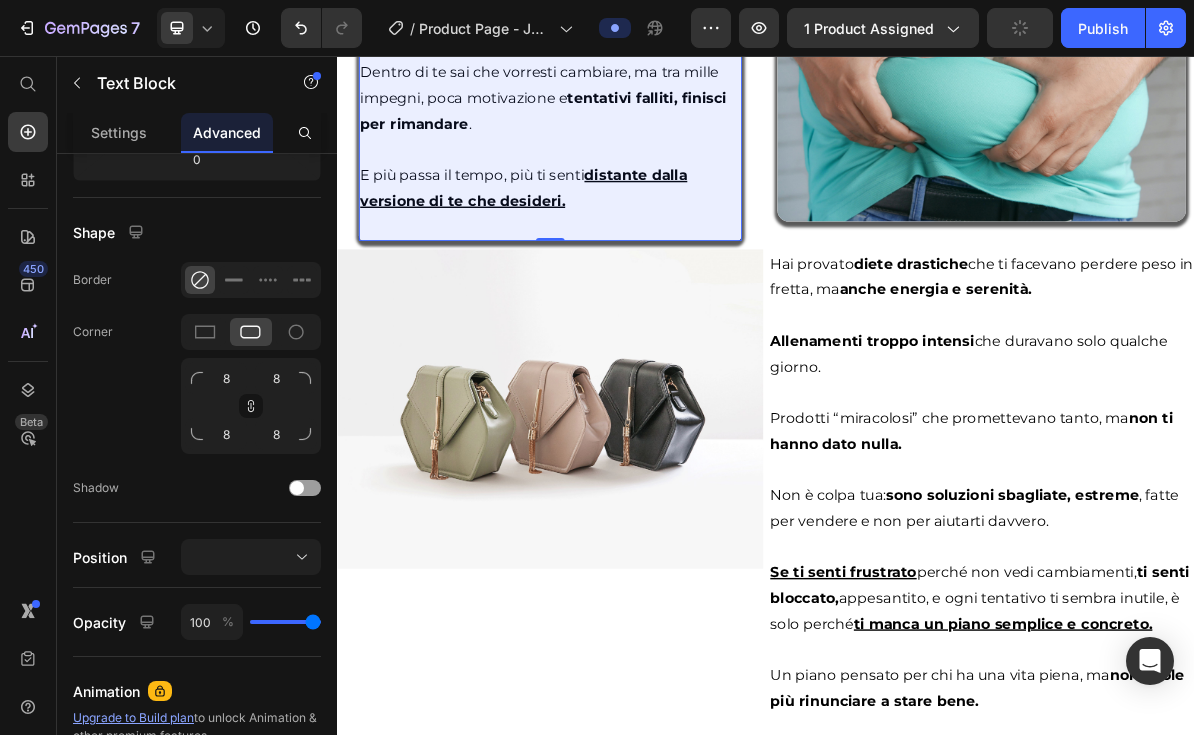 click on "Row 1 col" at bounding box center [406, -64] 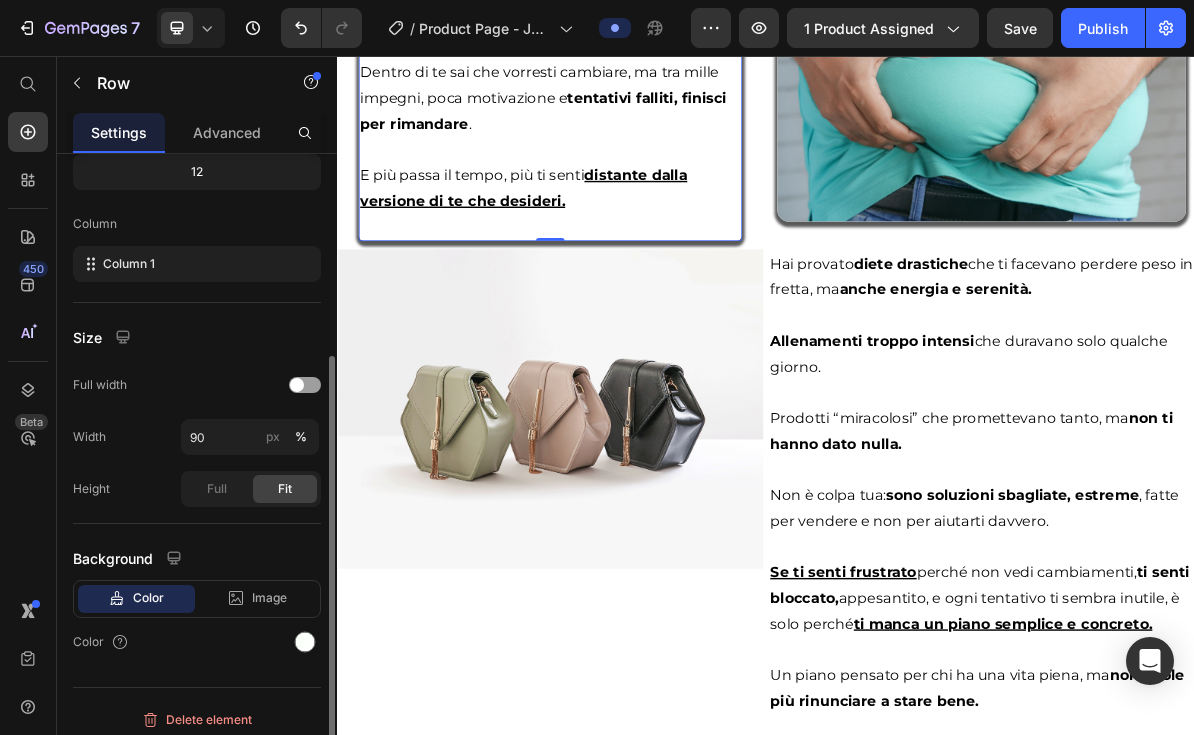 scroll, scrollTop: 274, scrollLeft: 0, axis: vertical 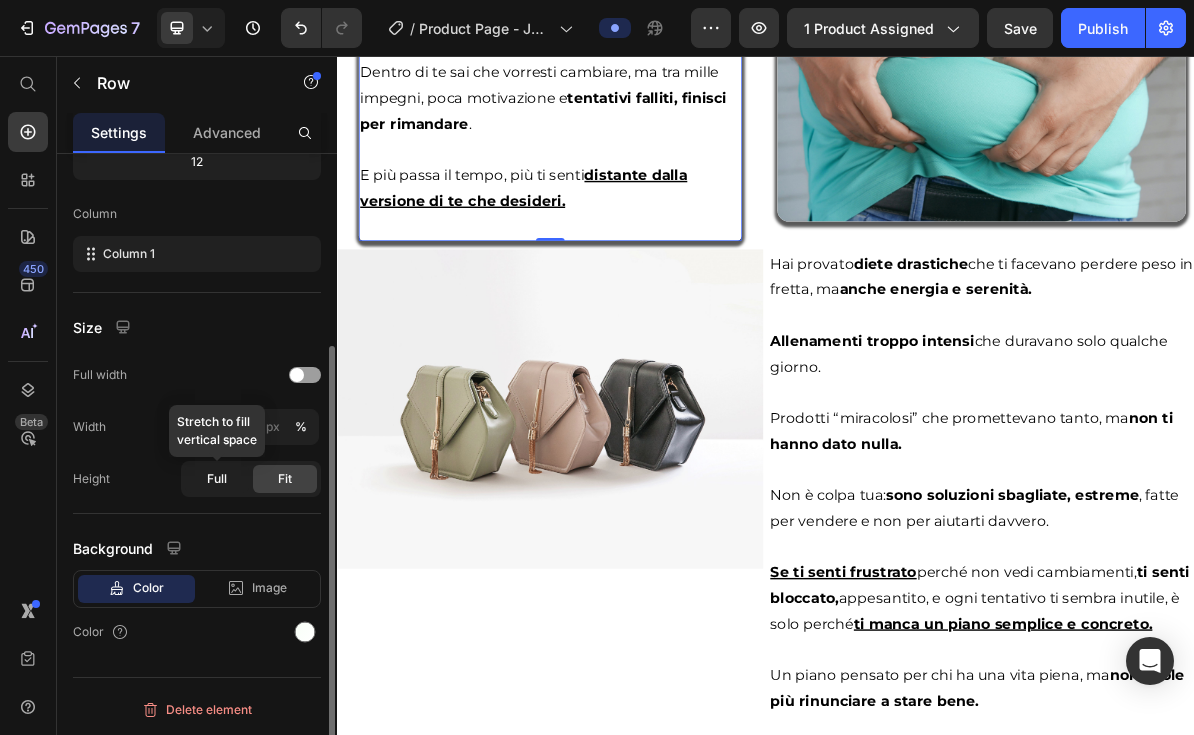click on "Full" 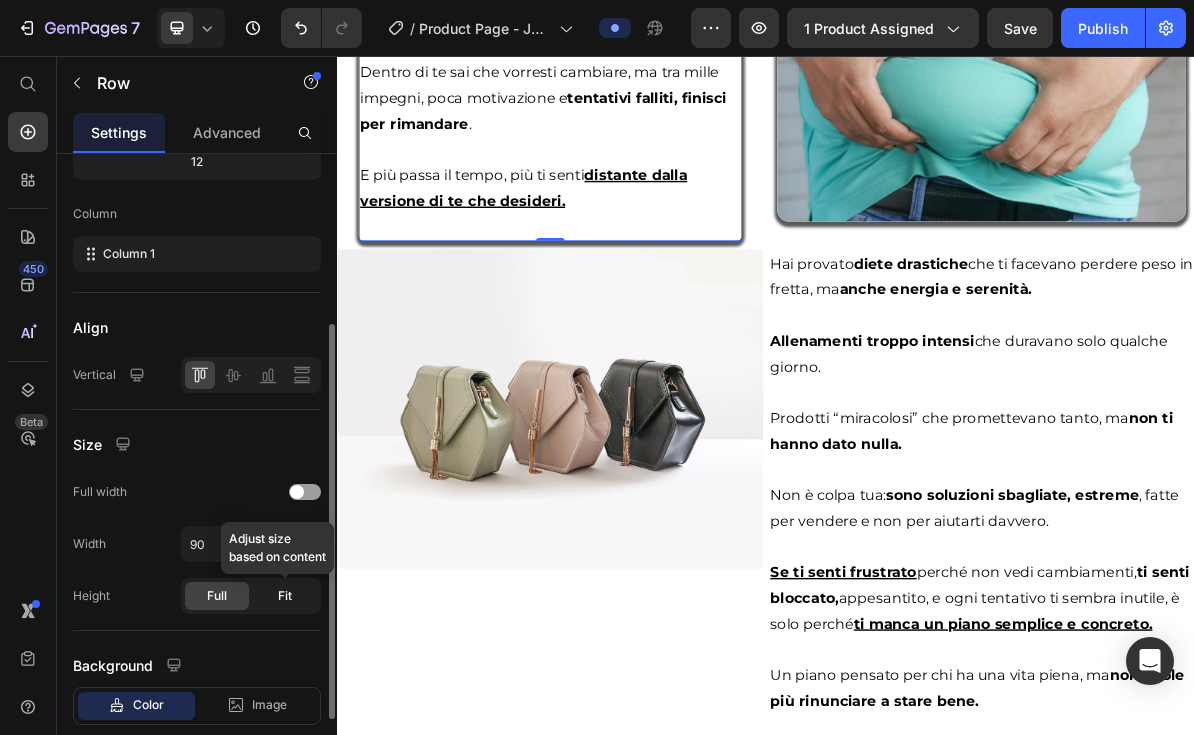 click on "Fit" 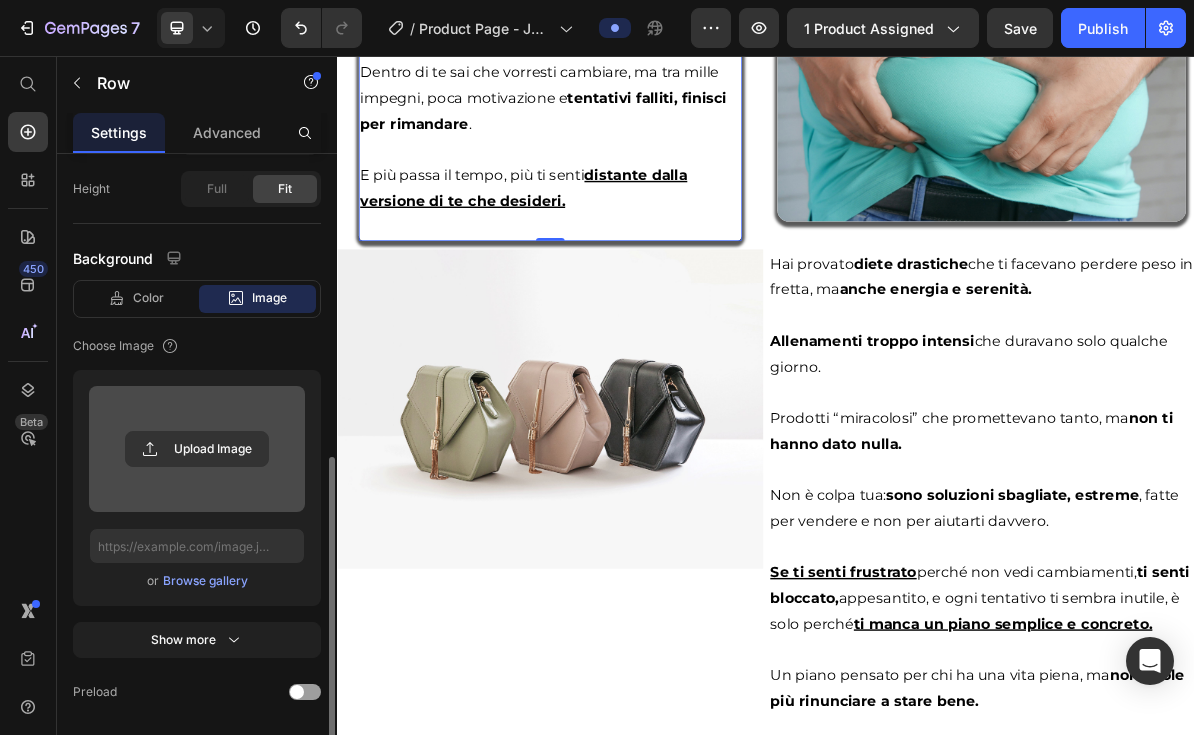scroll, scrollTop: 609, scrollLeft: 0, axis: vertical 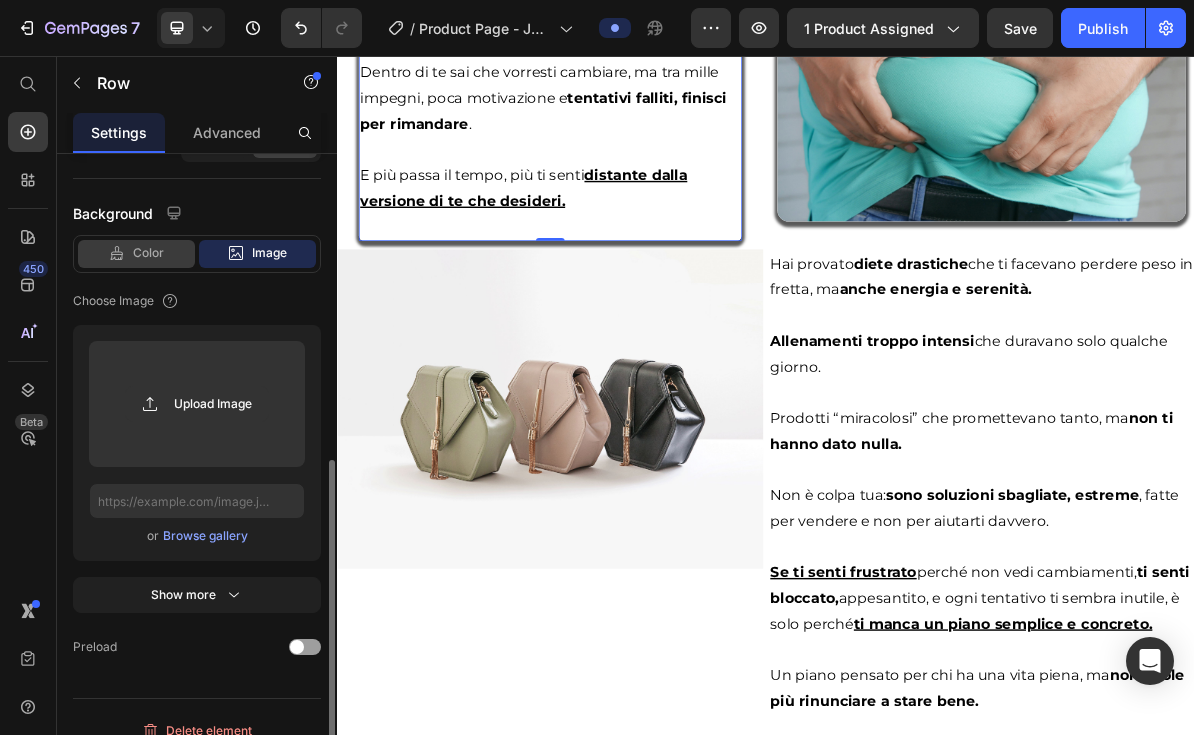 click on "Color" at bounding box center (148, 253) 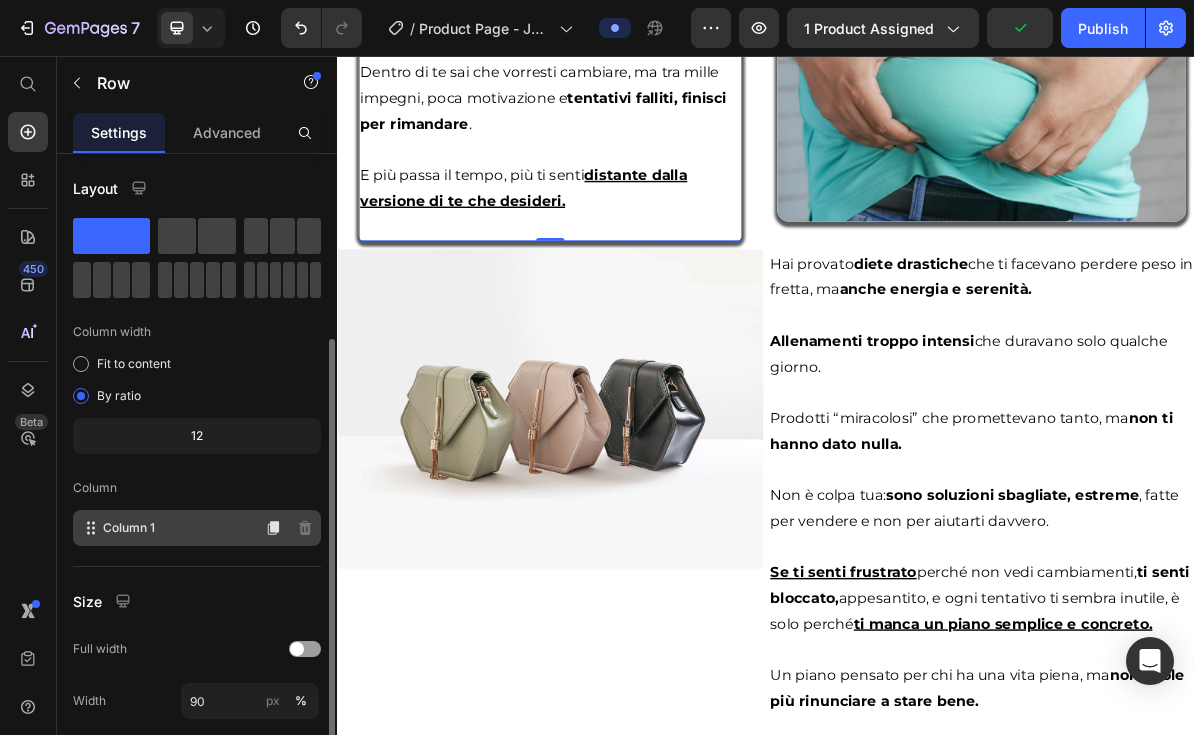 scroll, scrollTop: 244, scrollLeft: 0, axis: vertical 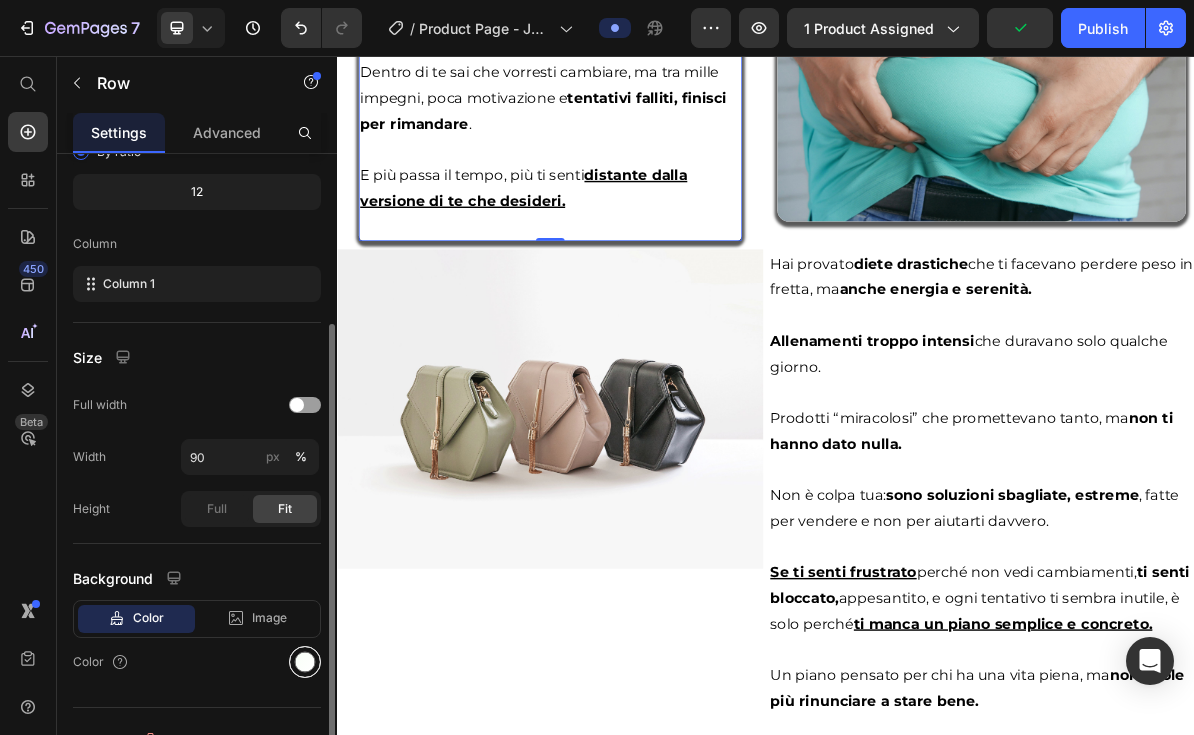 click at bounding box center [305, 662] 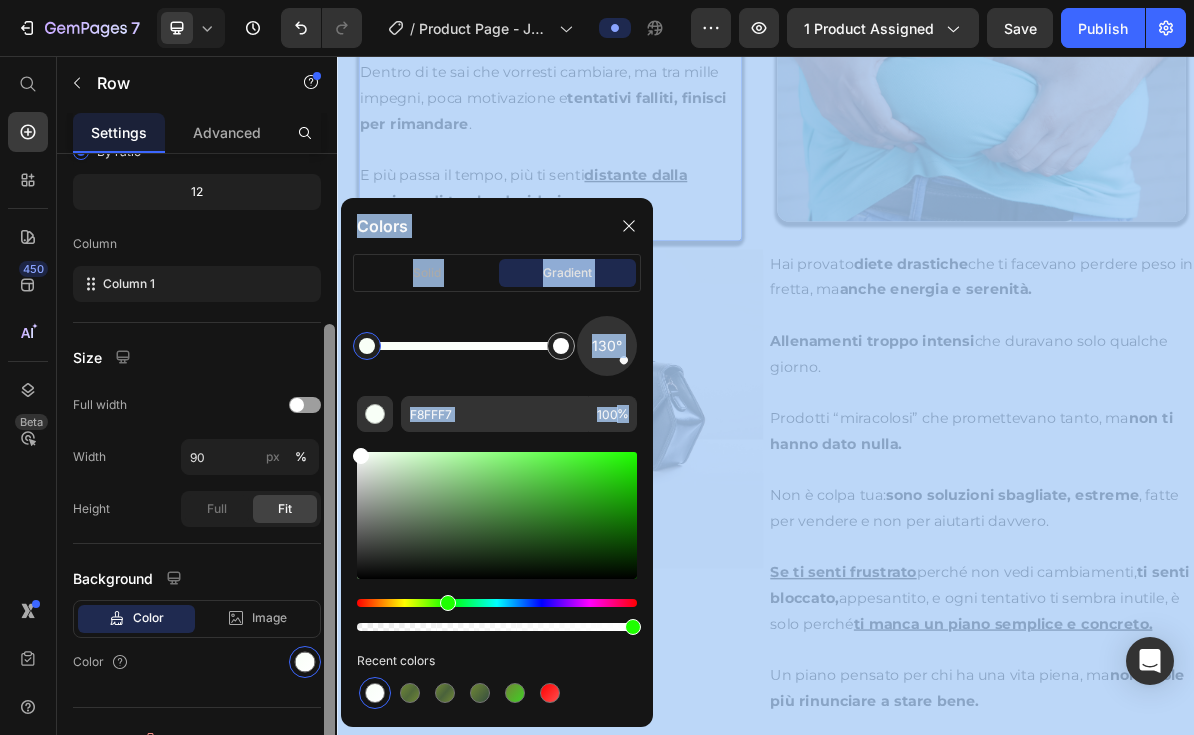 drag, startPoint x: 405, startPoint y: 485, endPoint x: 325, endPoint y: 423, distance: 101.21265 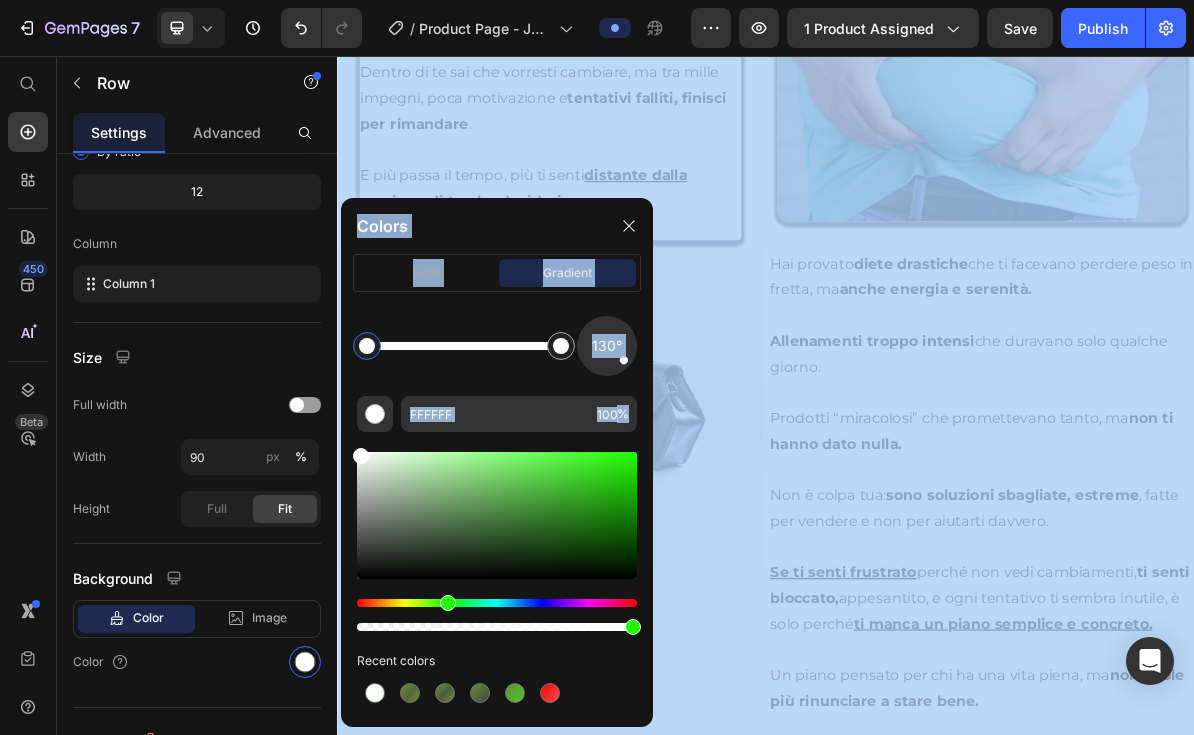 click at bounding box center [497, 515] 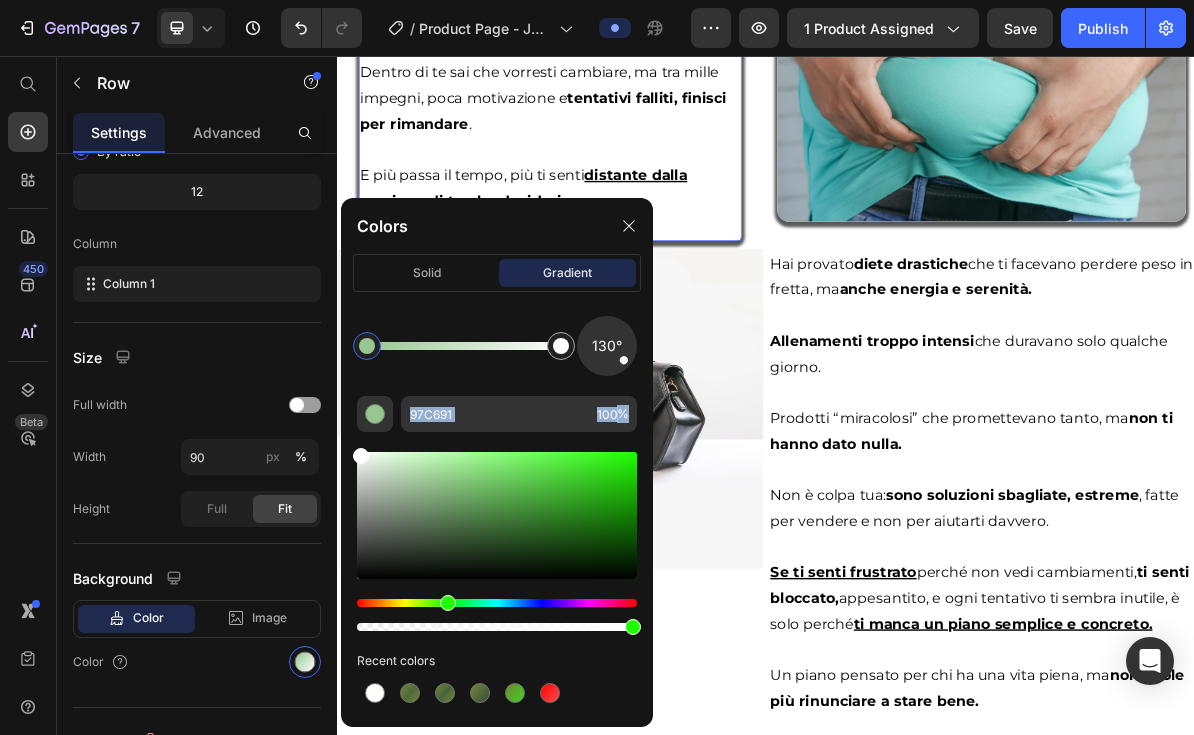 drag, startPoint x: 433, startPoint y: 479, endPoint x: 348, endPoint y: 420, distance: 103.4698 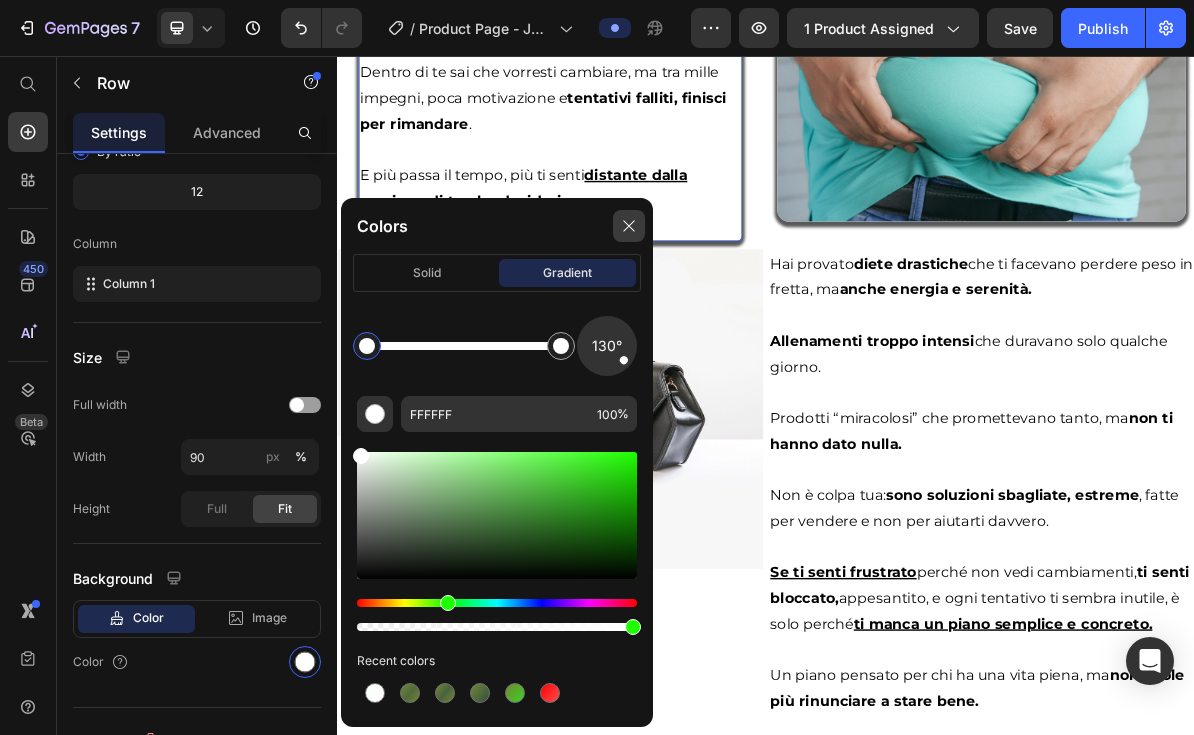 click 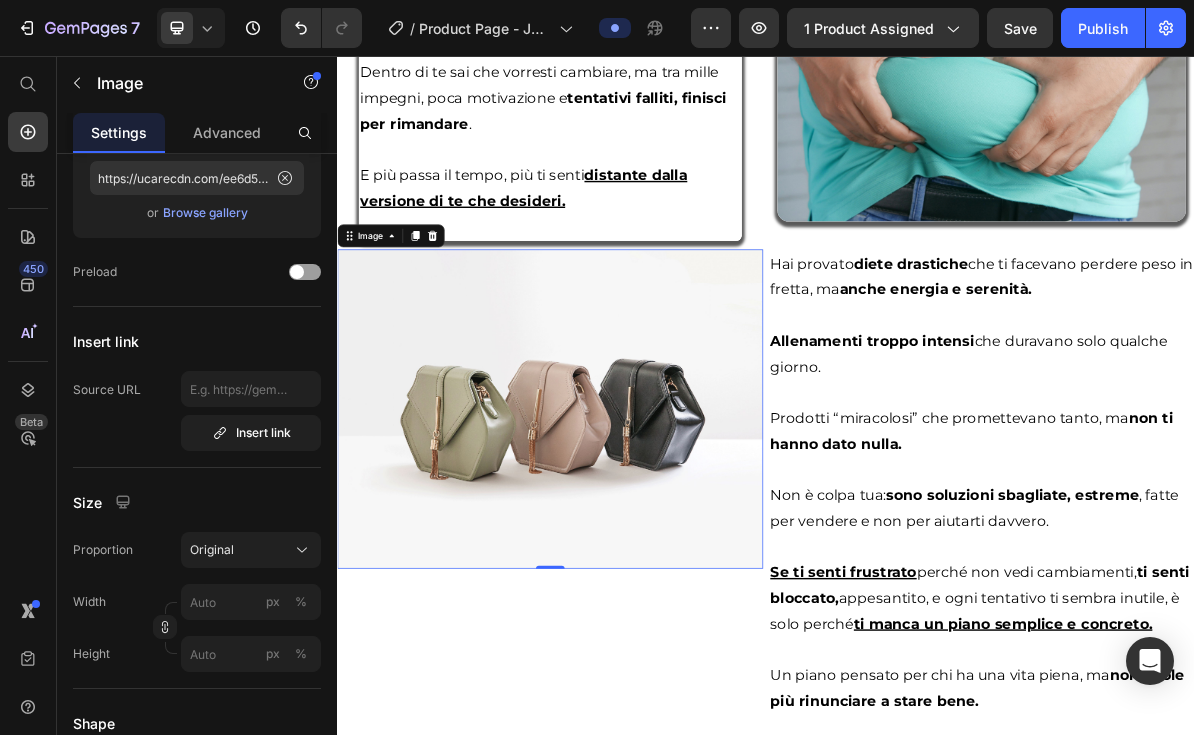 click at bounding box center (635, 550) 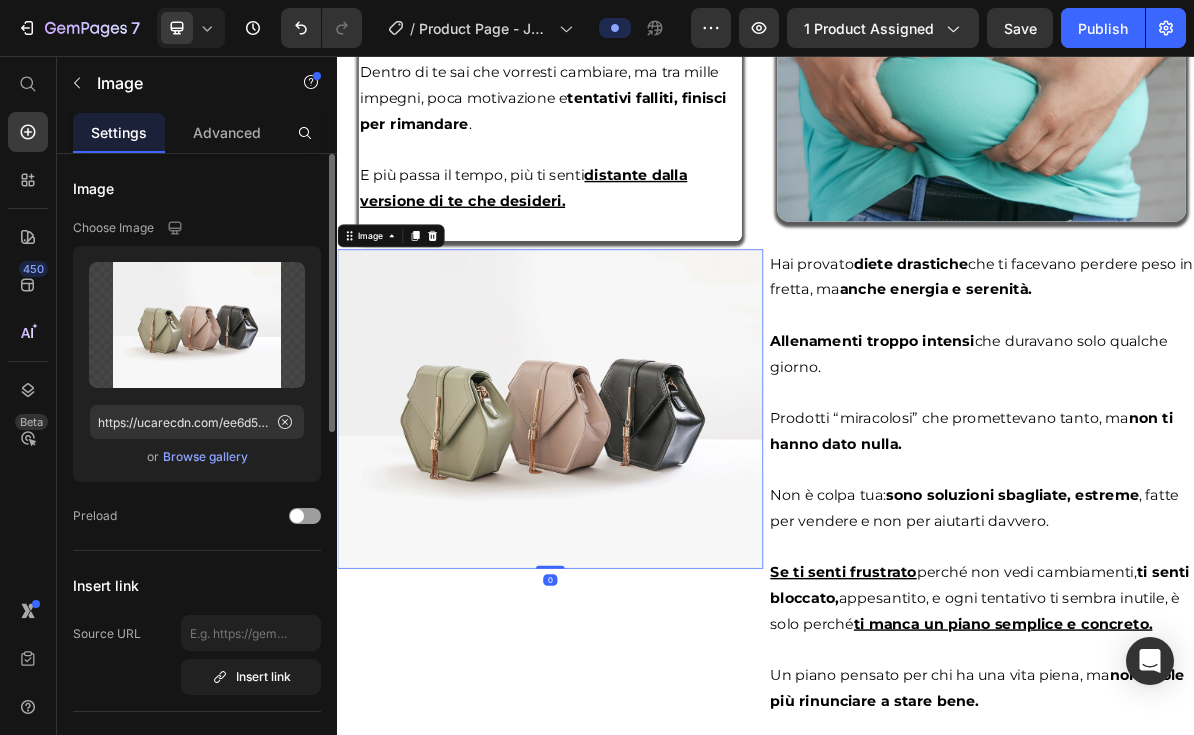 click on "Insert link" at bounding box center (197, 585) 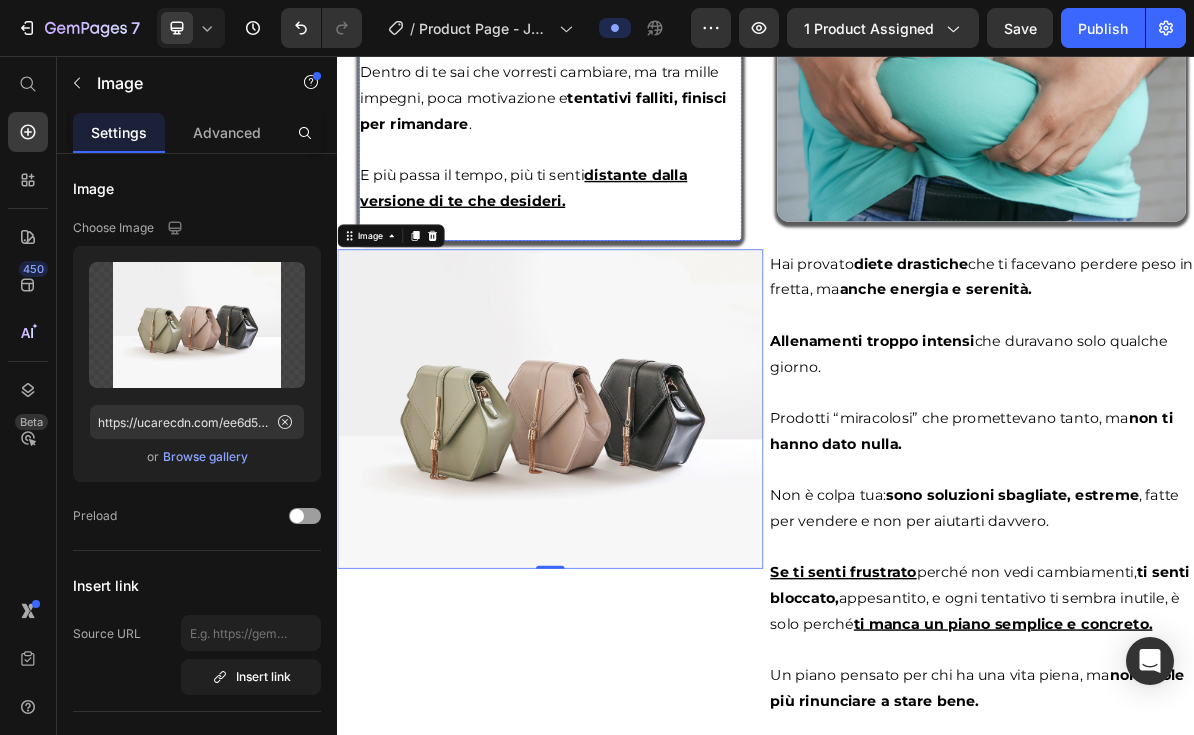 click on "E più passa il tempo, più ti senti  distante dalla versione di te che desideri." at bounding box center [635, 241] 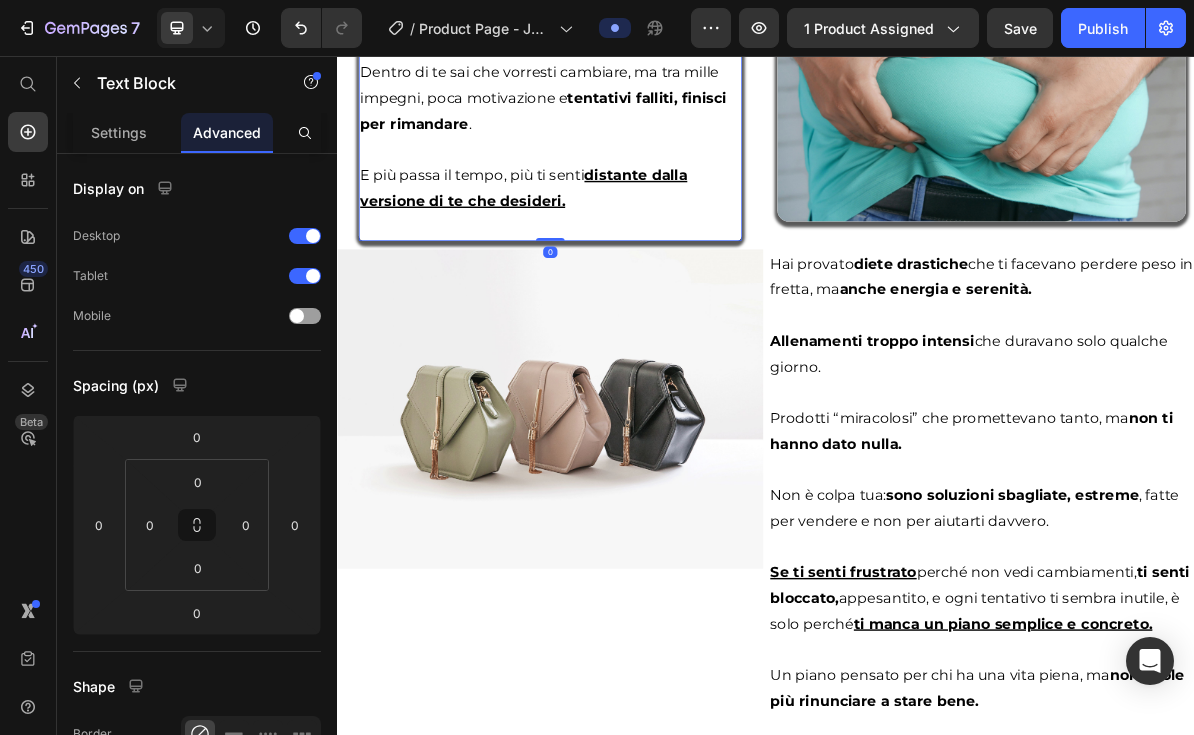 click on "Text Block" at bounding box center (426, -101) 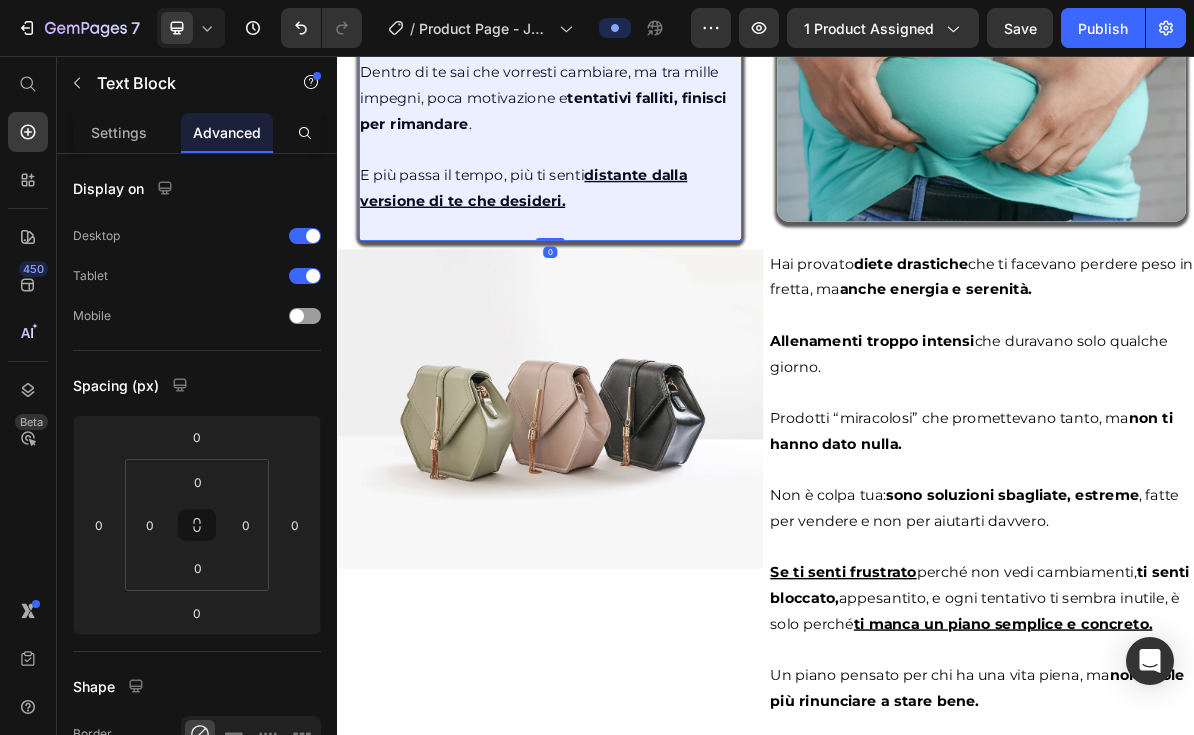 click on "Row 1 col" at bounding box center [406, -64] 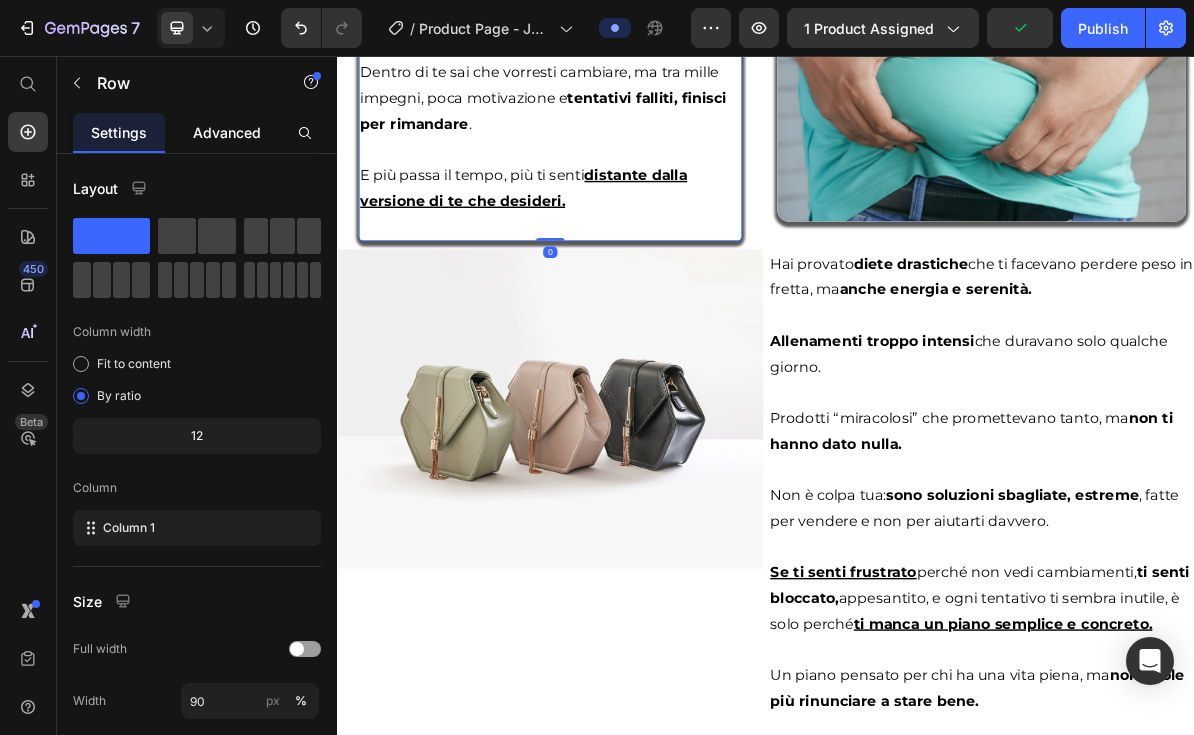 click on "Advanced" 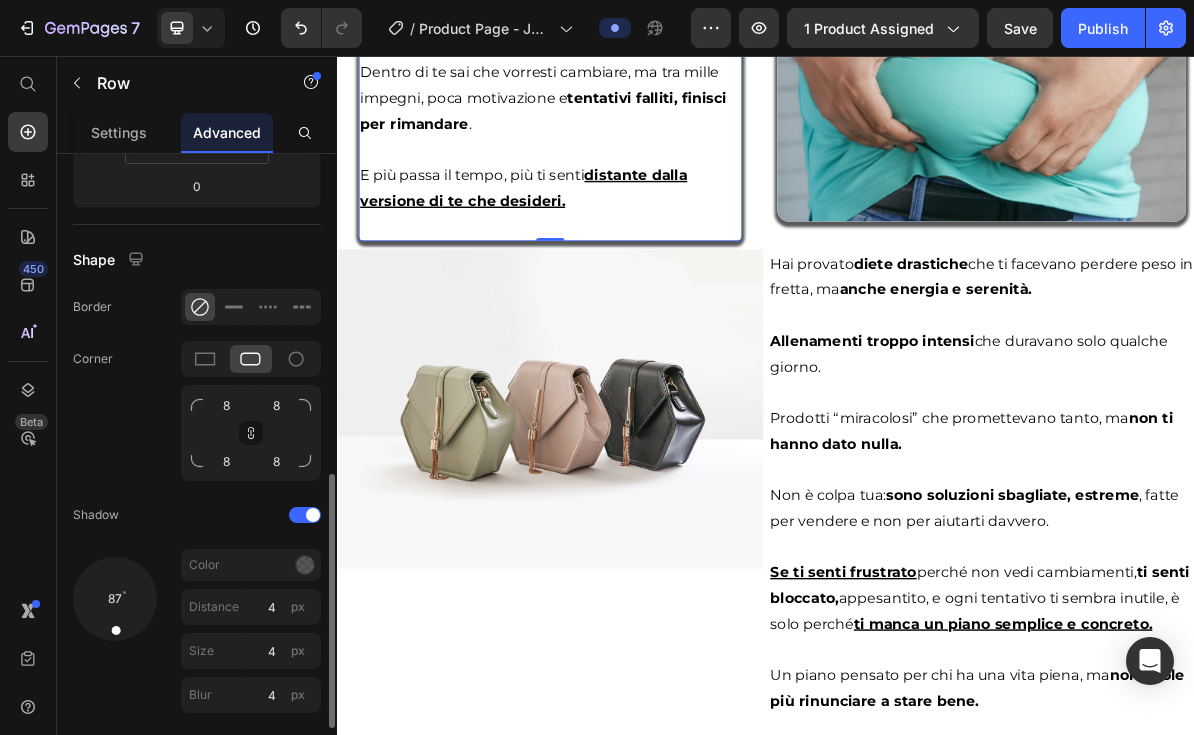 scroll, scrollTop: 534, scrollLeft: 0, axis: vertical 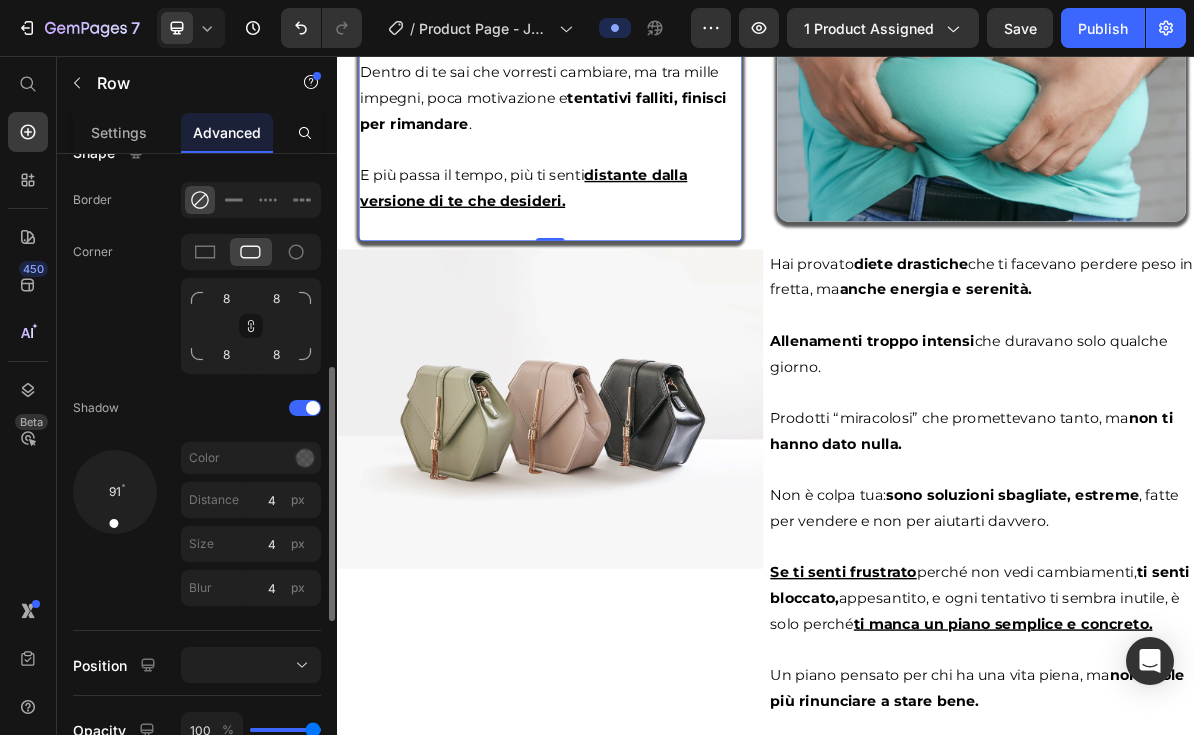 drag, startPoint x: 120, startPoint y: 530, endPoint x: 111, endPoint y: 545, distance: 17.492855 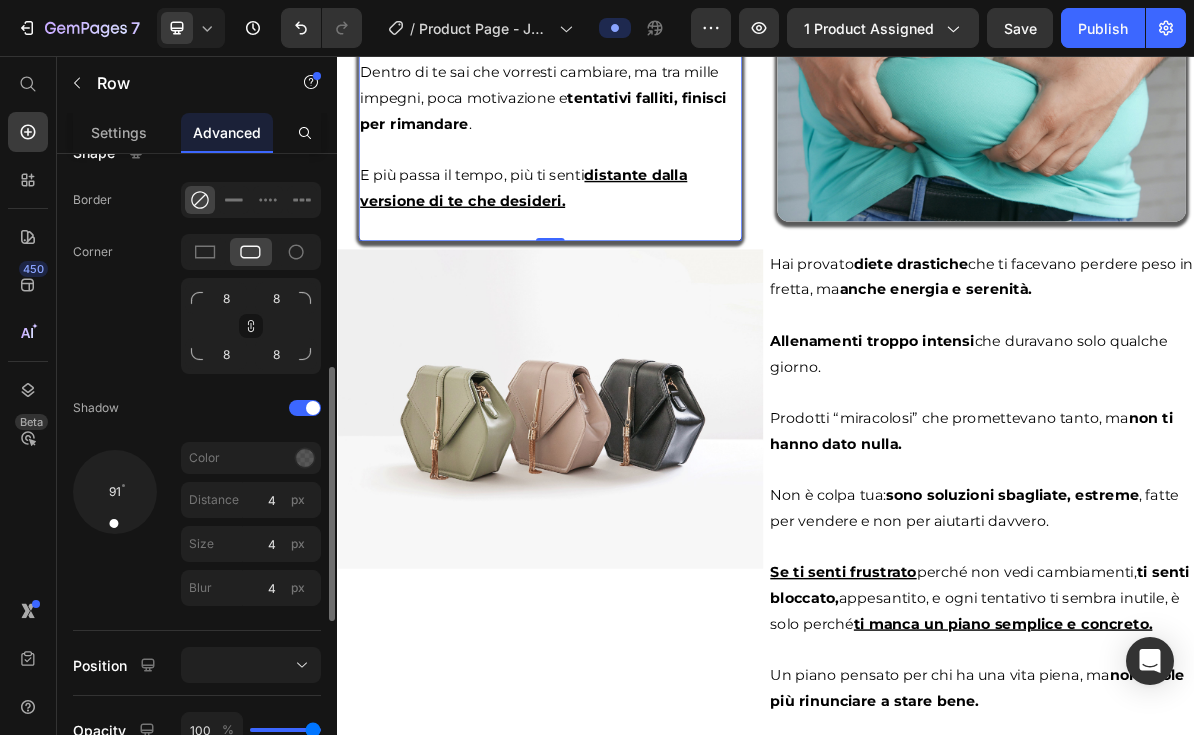 drag, startPoint x: 111, startPoint y: 545, endPoint x: 130, endPoint y: 540, distance: 19.646883 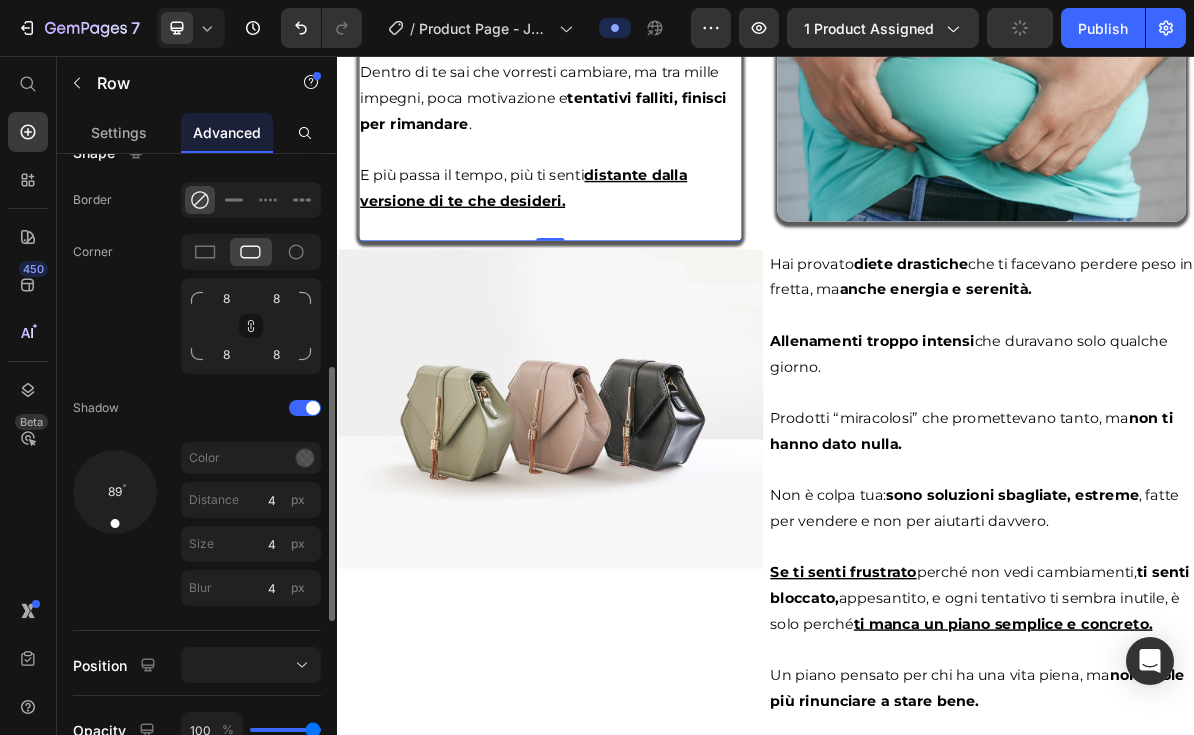 click at bounding box center [114, 522] 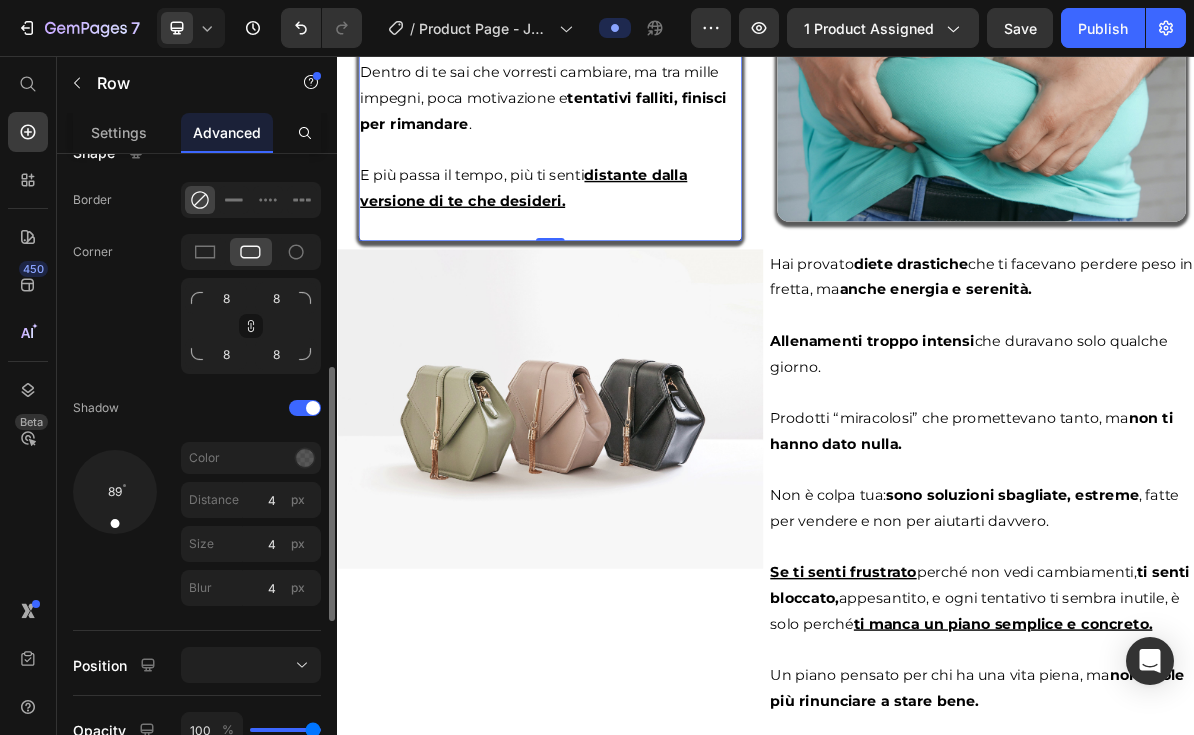 click at bounding box center [115, 492] 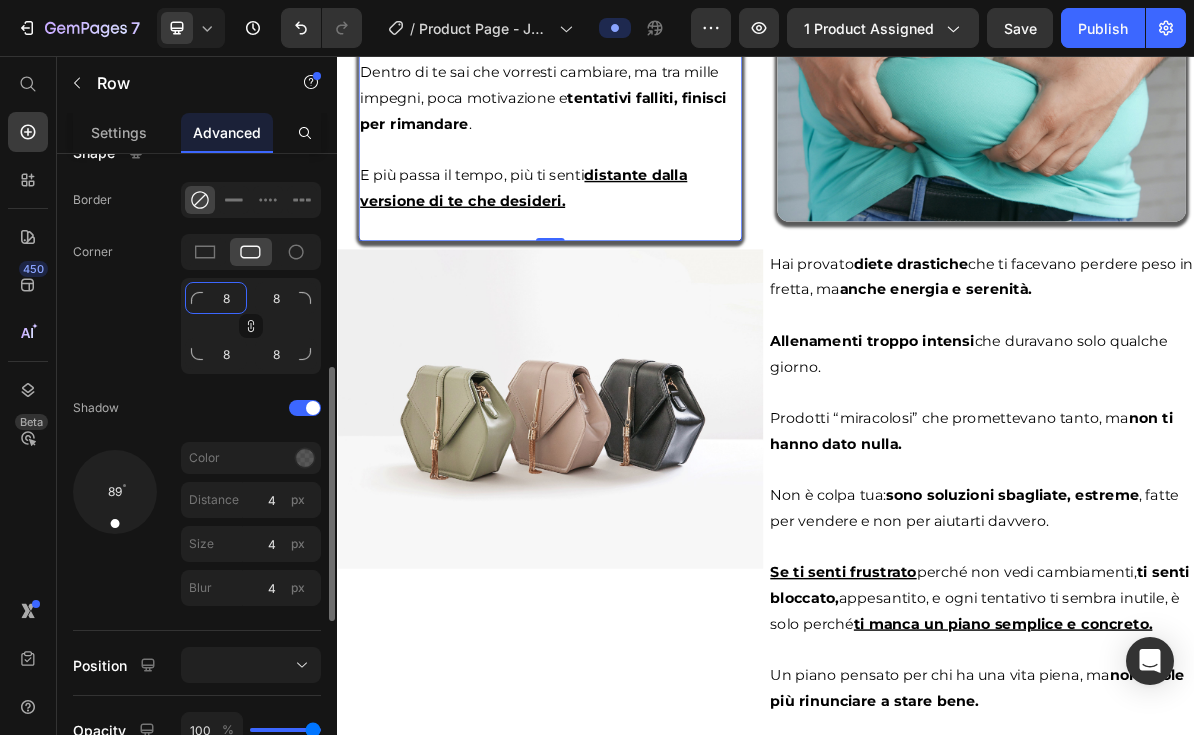 click on "8" 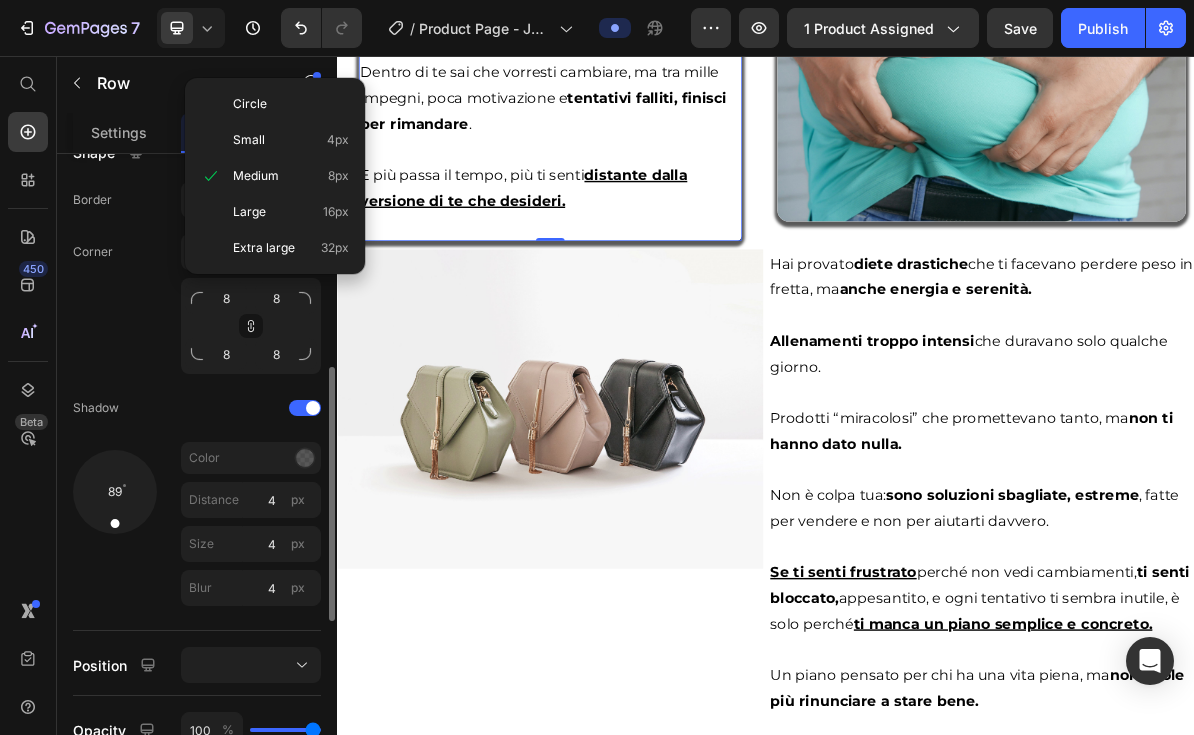 click on "7   /  Product Page - Jun 25, 09:17:13 Preview 1 product assigned  Save   Publish  450 Beta Start with Sections Elements Hero Section Product Detail Brands Trusted Badges Guarantee Product Breakdown How to use Testimonials Compare Bundle FAQs Social Proof Brand Story Product List Collection Blog List Contact Sticky Add to Cart Custom Footer Browse Library 450 Layout
Row
Row
Row
Row Text
Heading
Text Block Button
Button
Button
Sticky Back to top Media
Image" at bounding box center (597, 0) 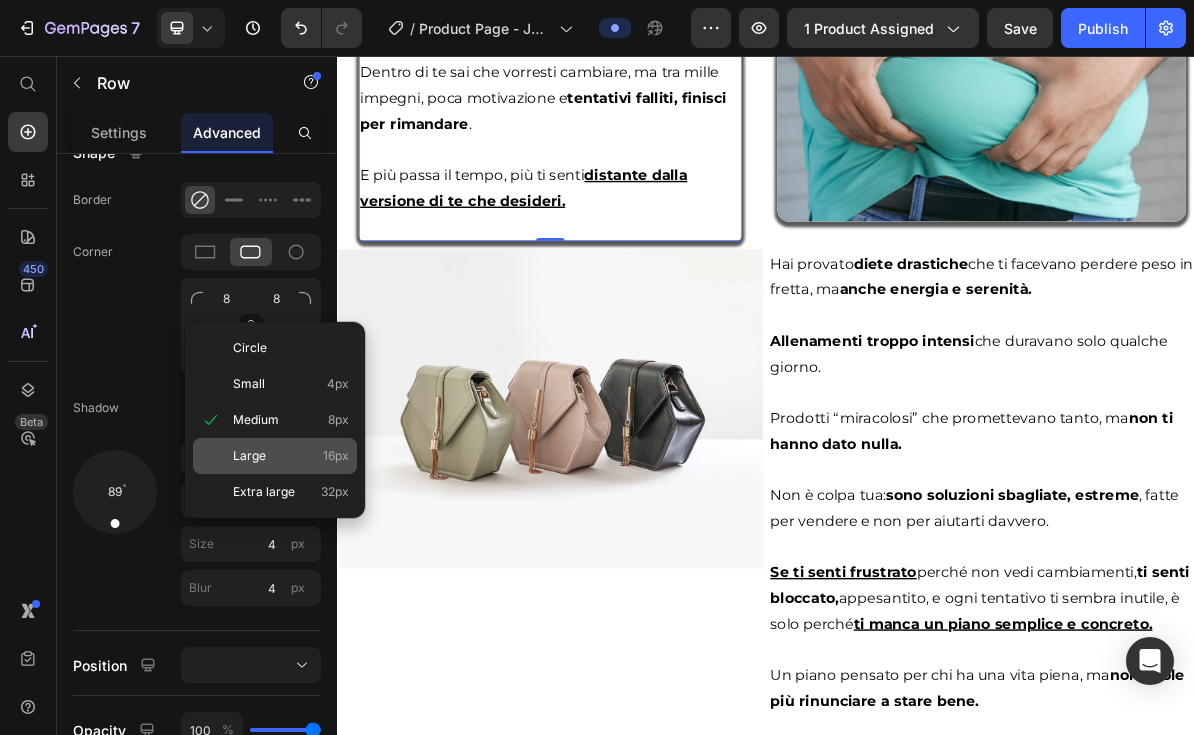 click on "Large 16px" 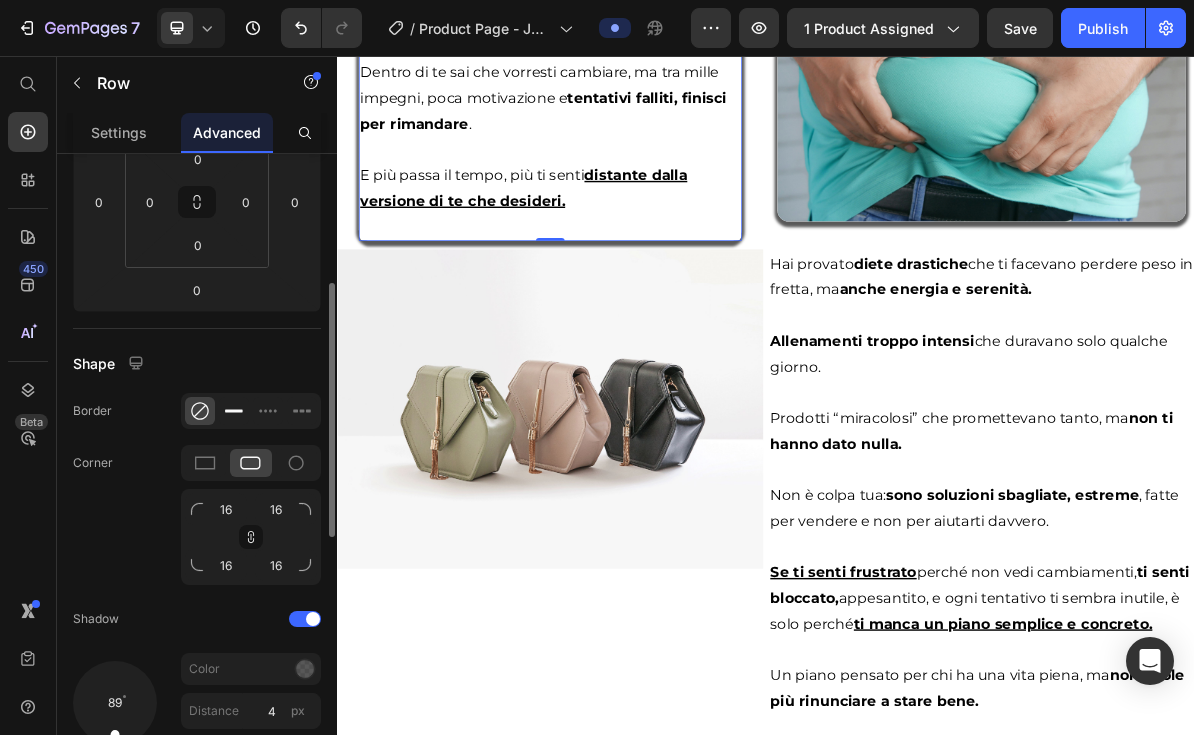 scroll, scrollTop: 215, scrollLeft: 0, axis: vertical 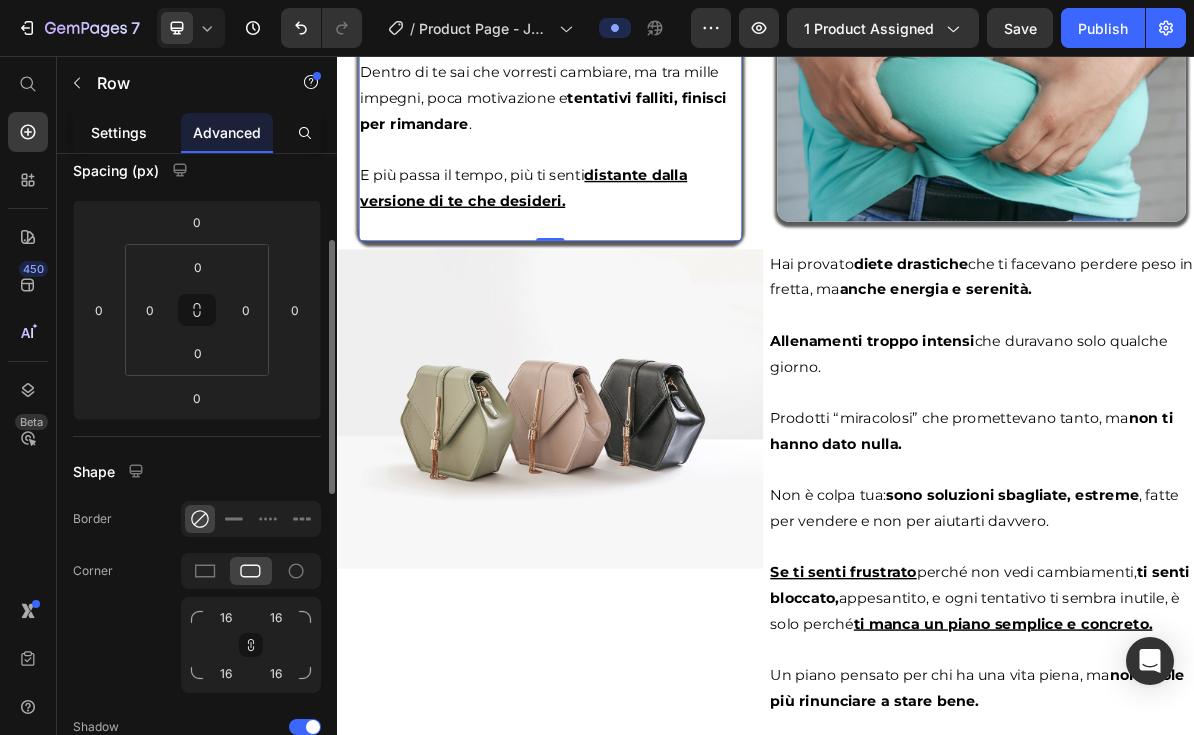 click on "Settings" at bounding box center (119, 132) 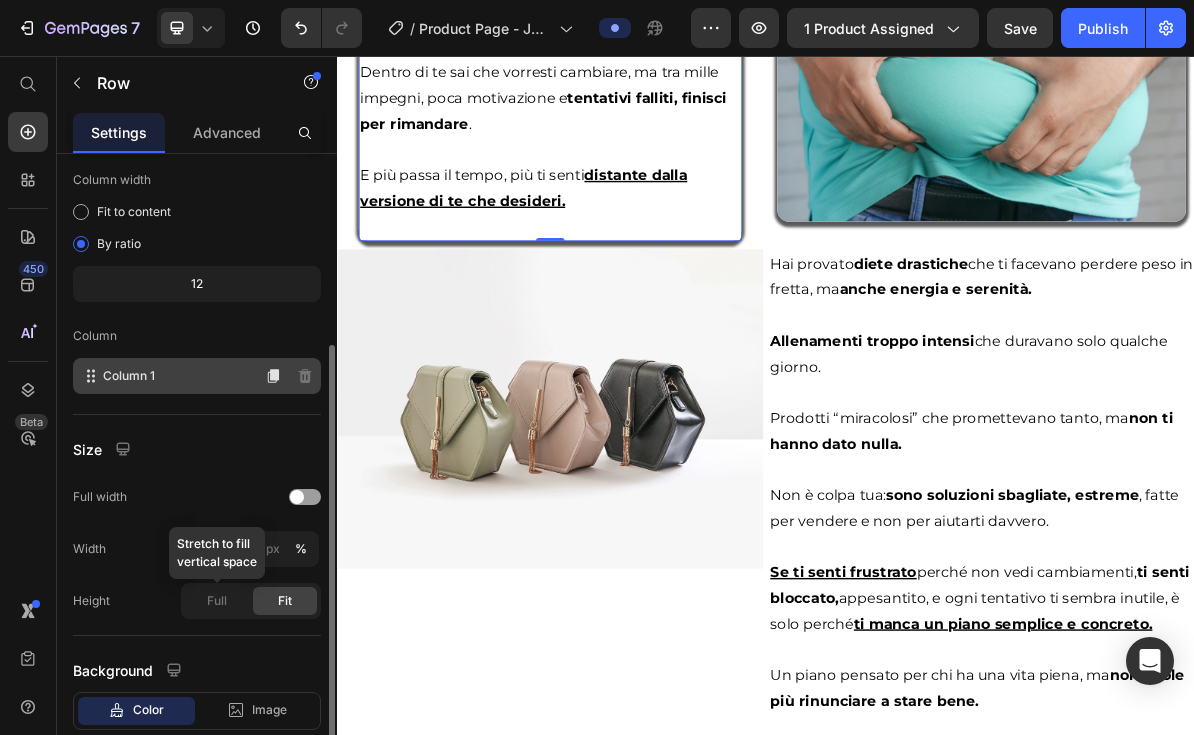 scroll, scrollTop: 34, scrollLeft: 0, axis: vertical 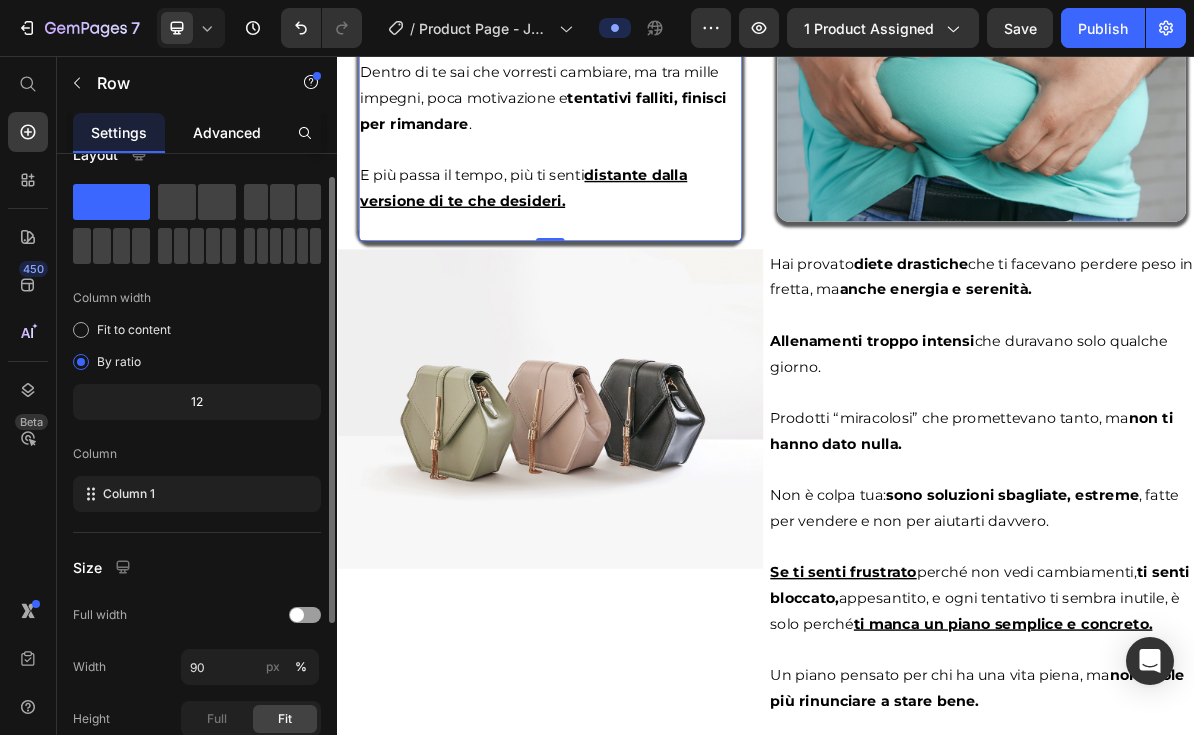 click on "Advanced" at bounding box center [227, 132] 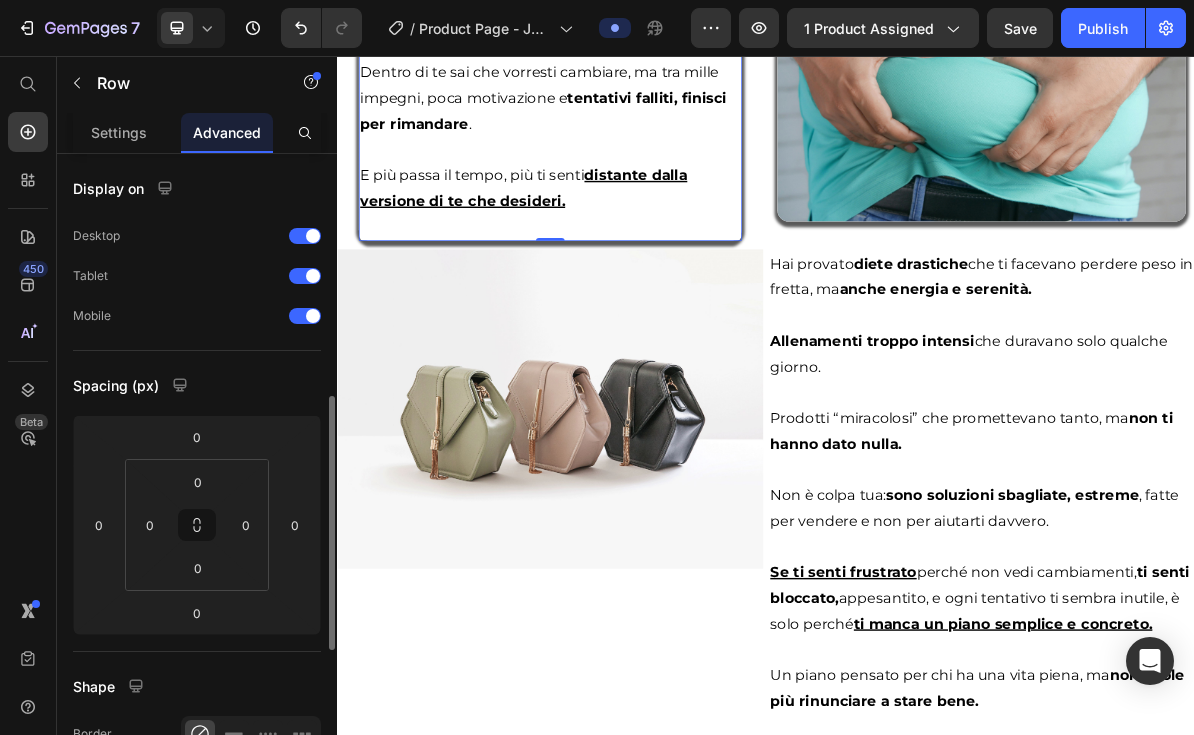 scroll, scrollTop: 243, scrollLeft: 0, axis: vertical 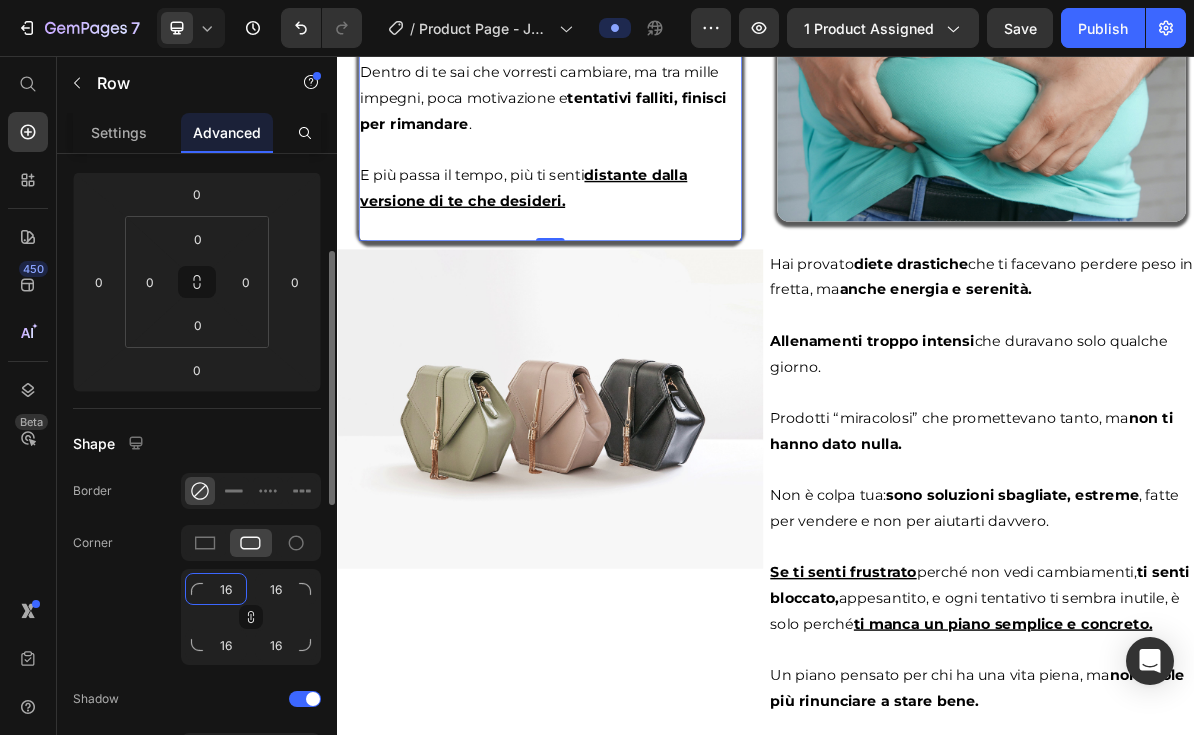 click on "16" 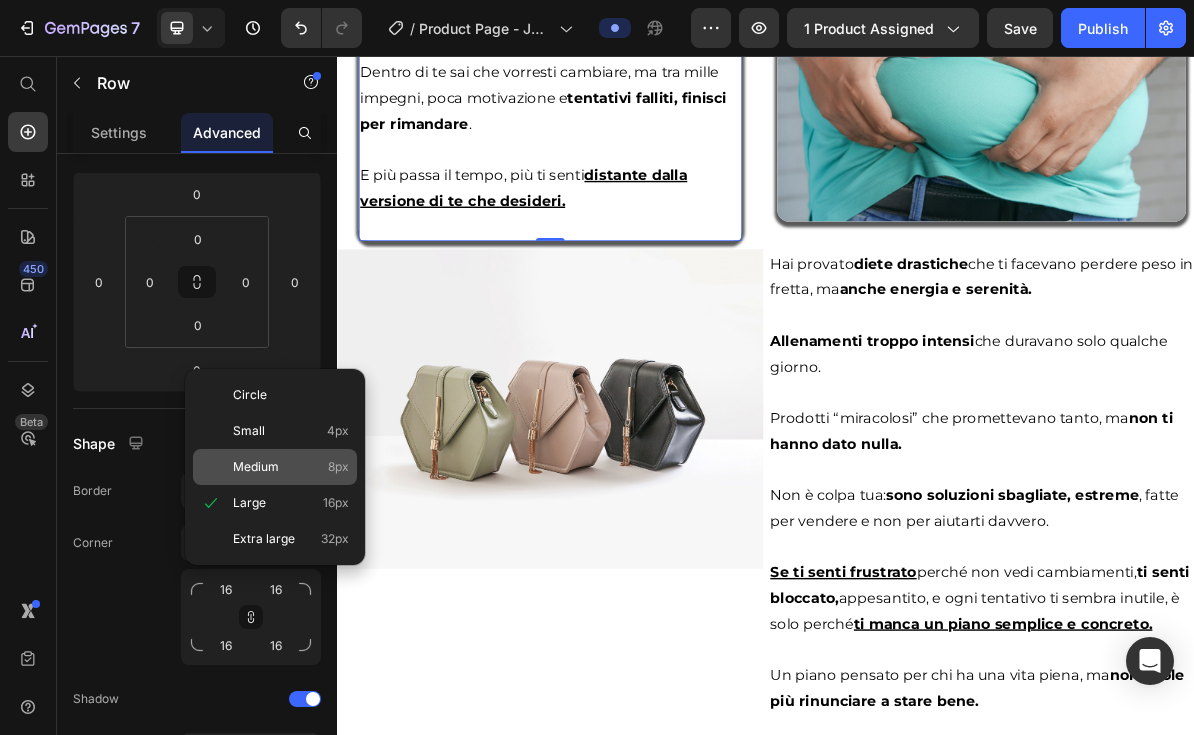 click on "Medium" at bounding box center (256, 467) 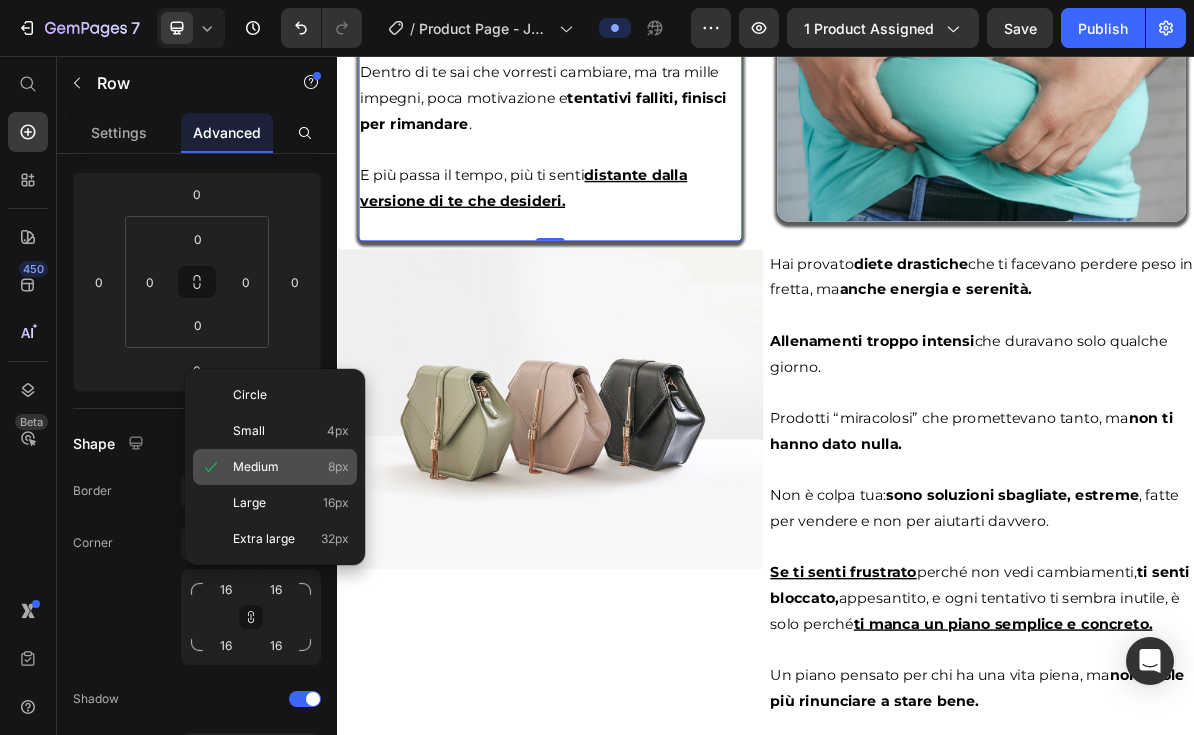 type on "8" 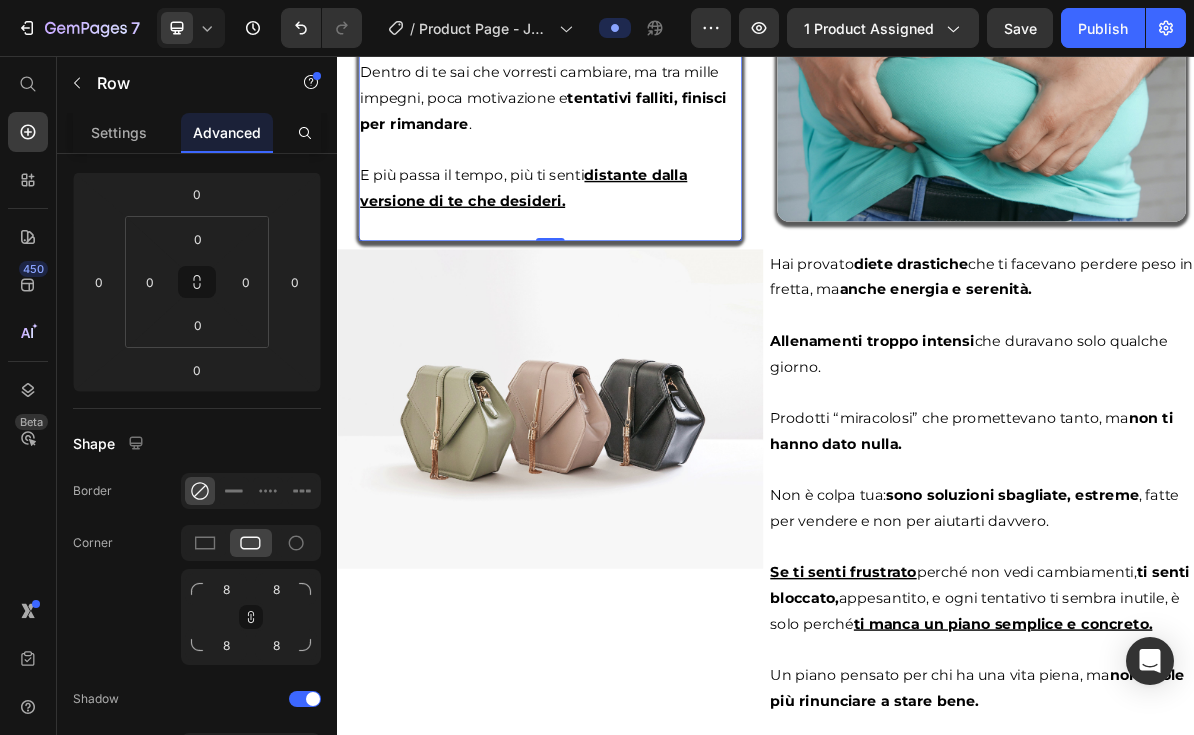 click 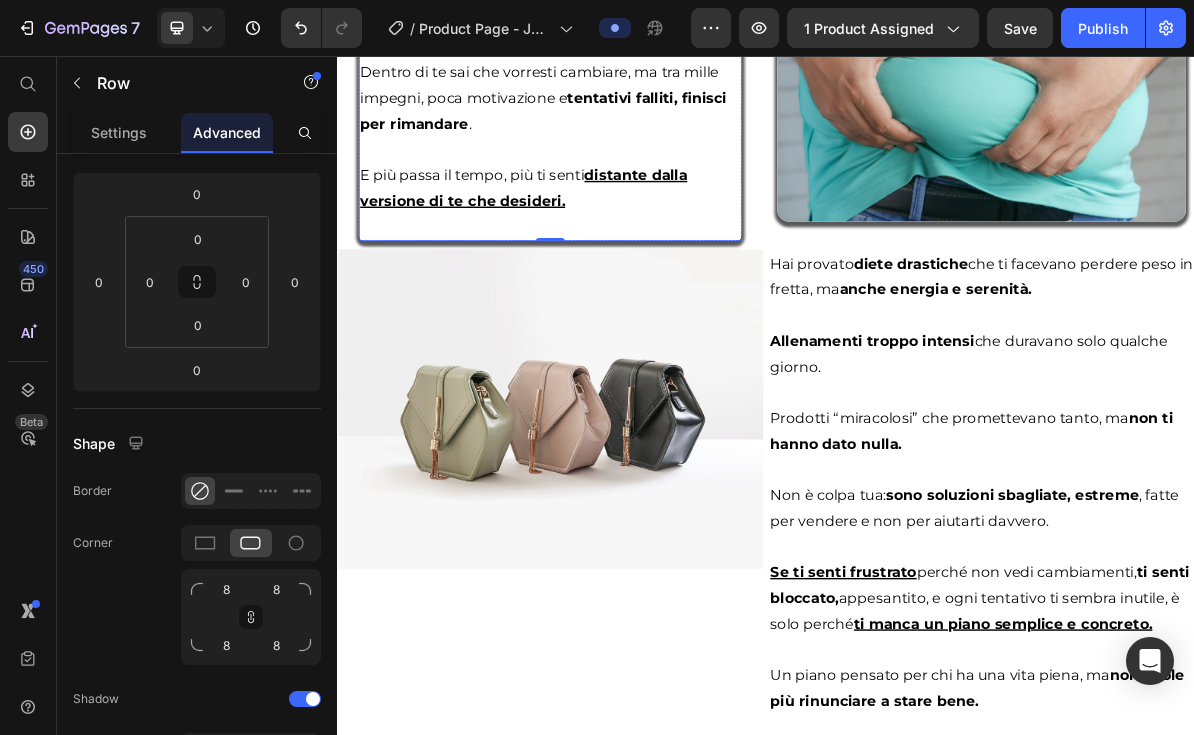 click on "Ti senti appesantito,  stanco,  come se il tuo corpo  non ti appartenesse davvero." at bounding box center (629, -11) 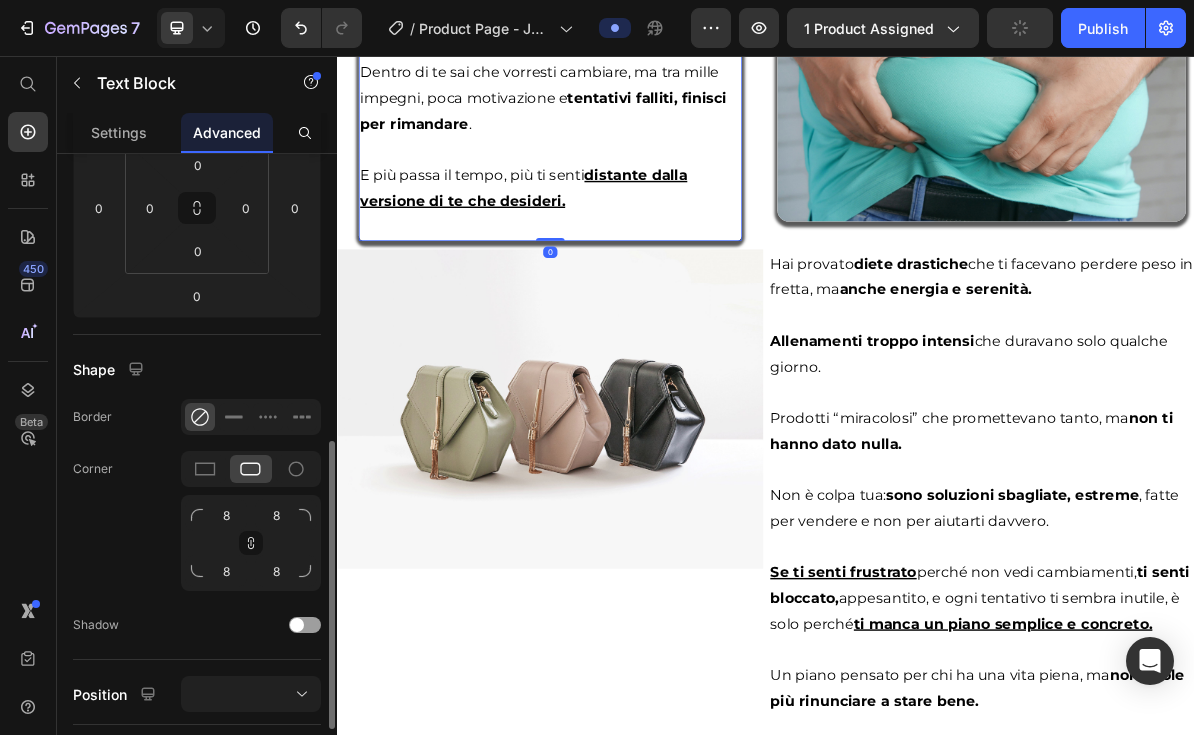 scroll, scrollTop: 416, scrollLeft: 0, axis: vertical 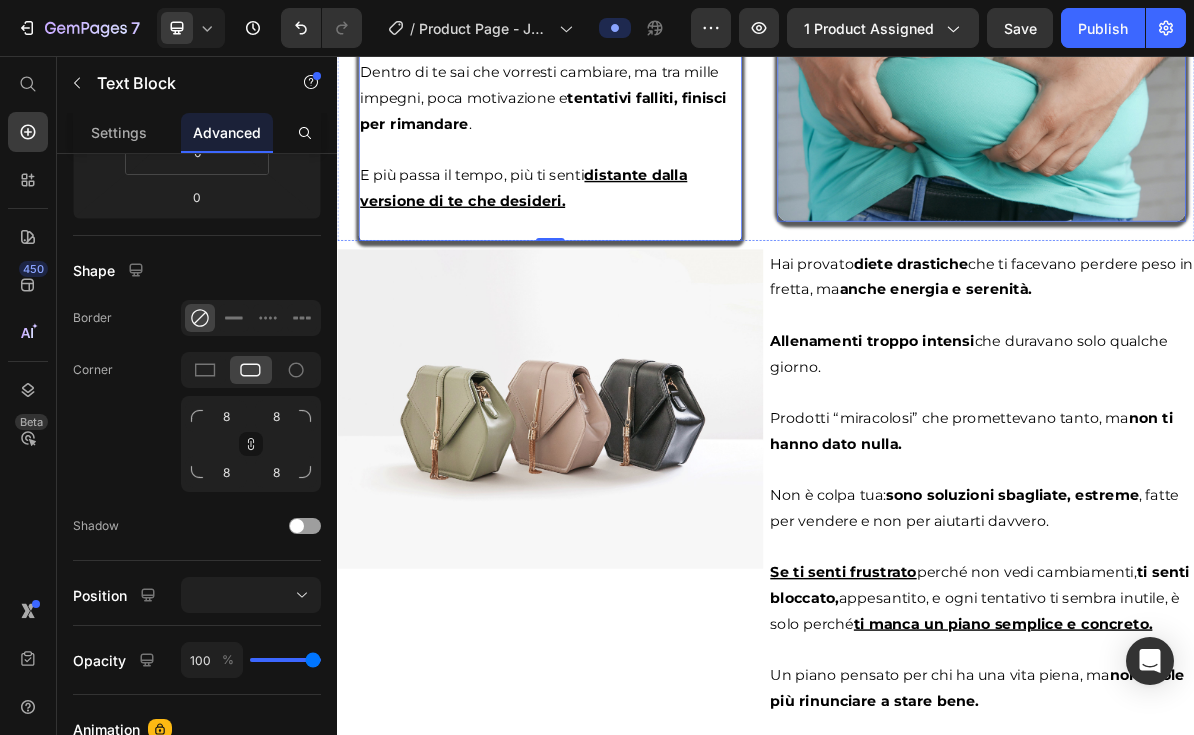 click at bounding box center [1239, 97] 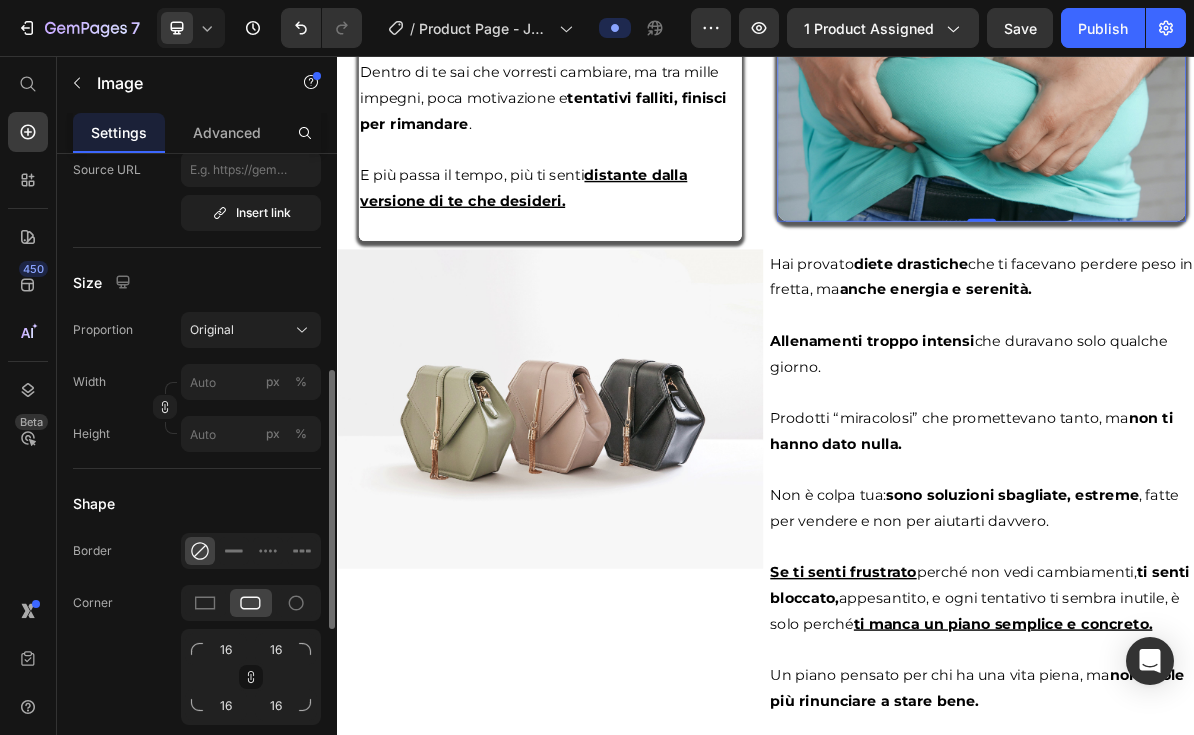 scroll, scrollTop: 513, scrollLeft: 0, axis: vertical 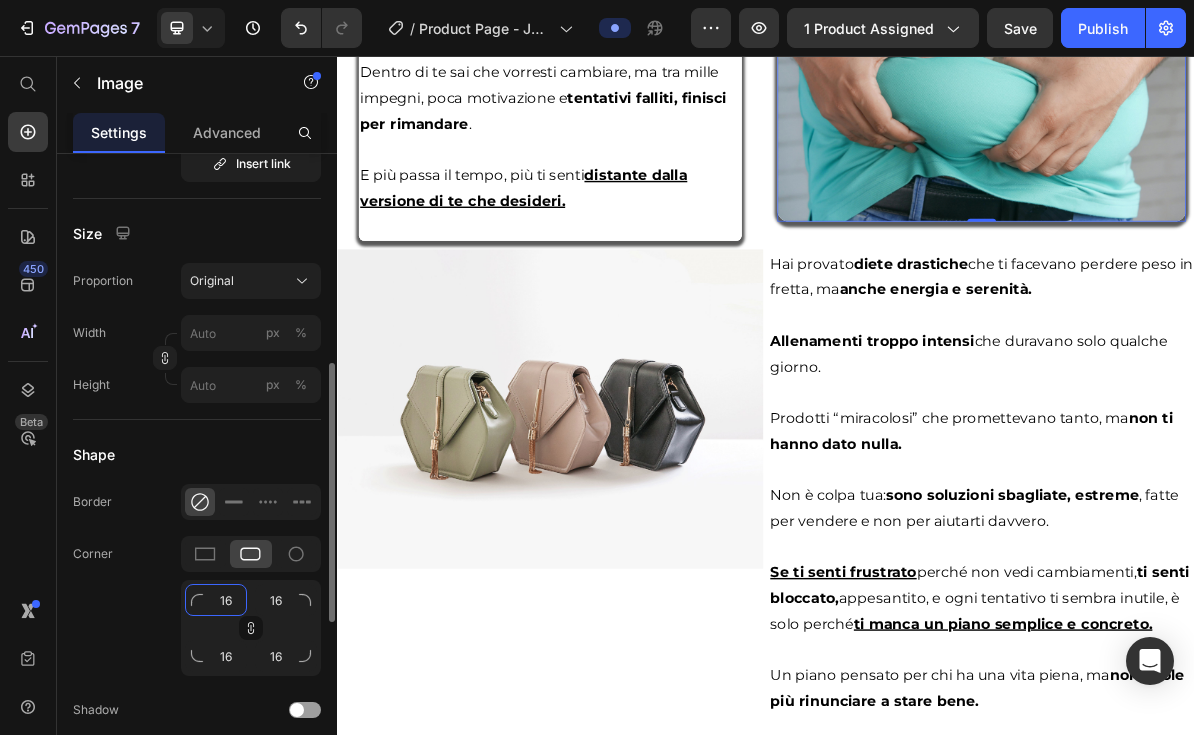 click on "16" 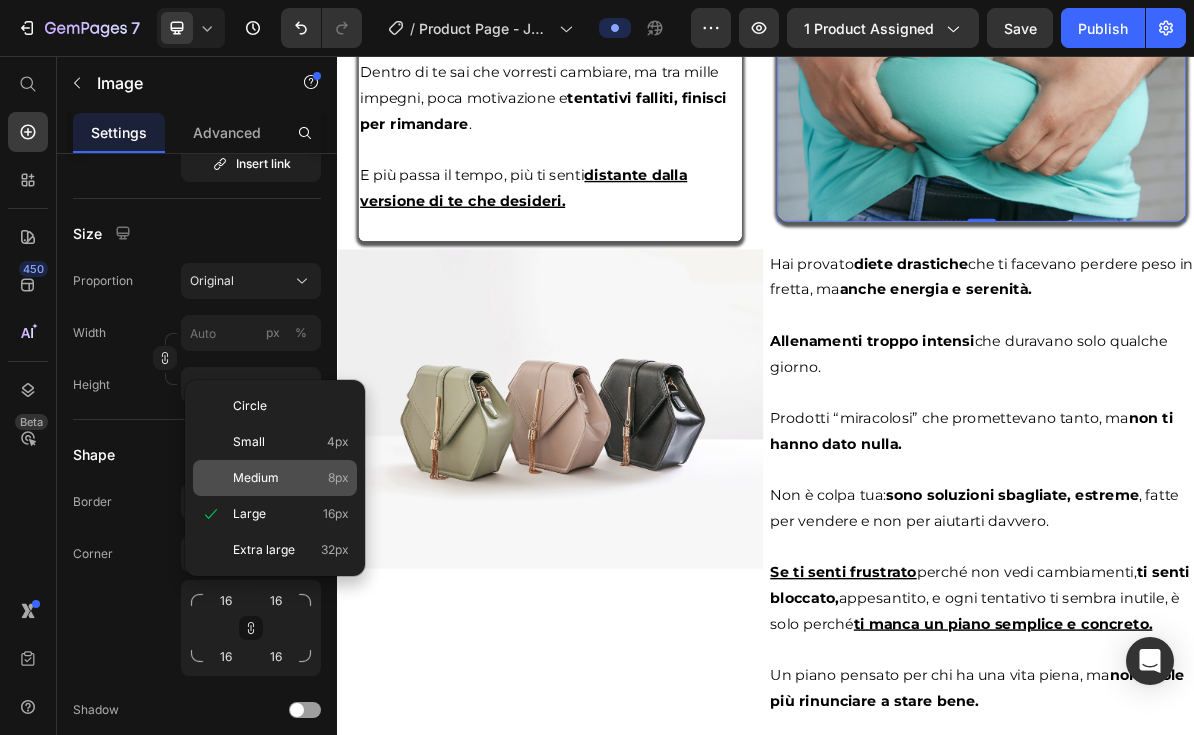 click on "Medium" at bounding box center [256, 478] 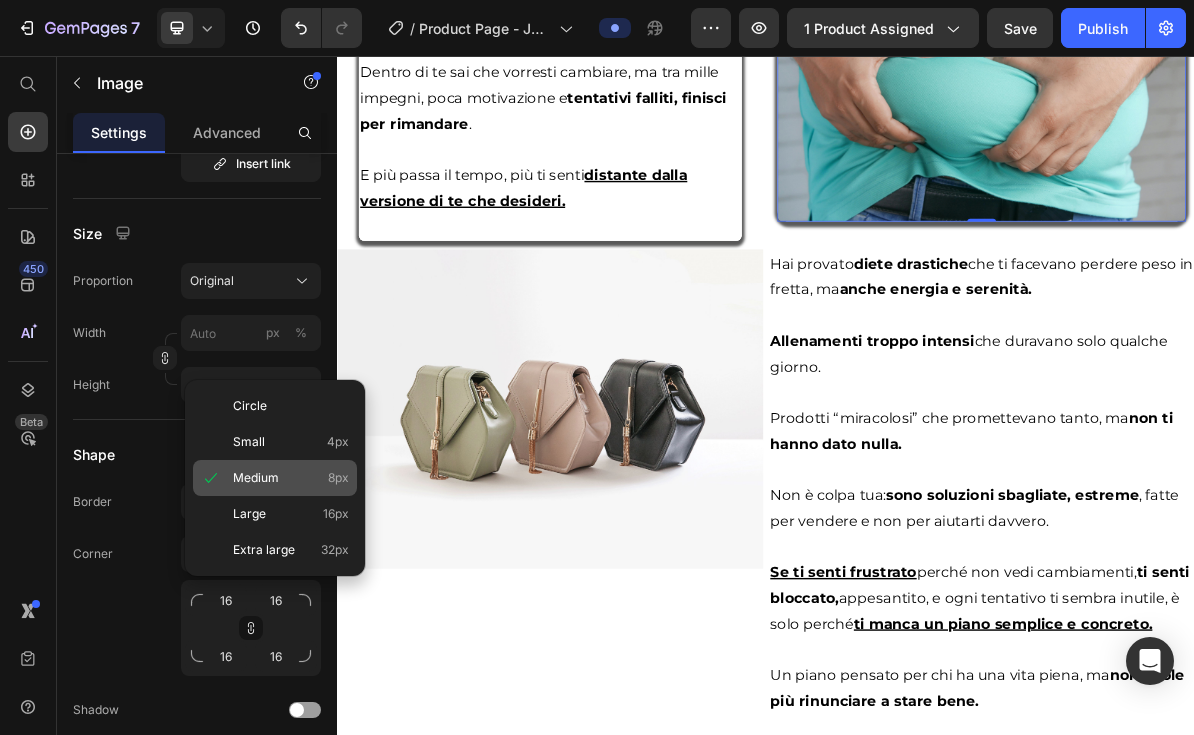 type on "8" 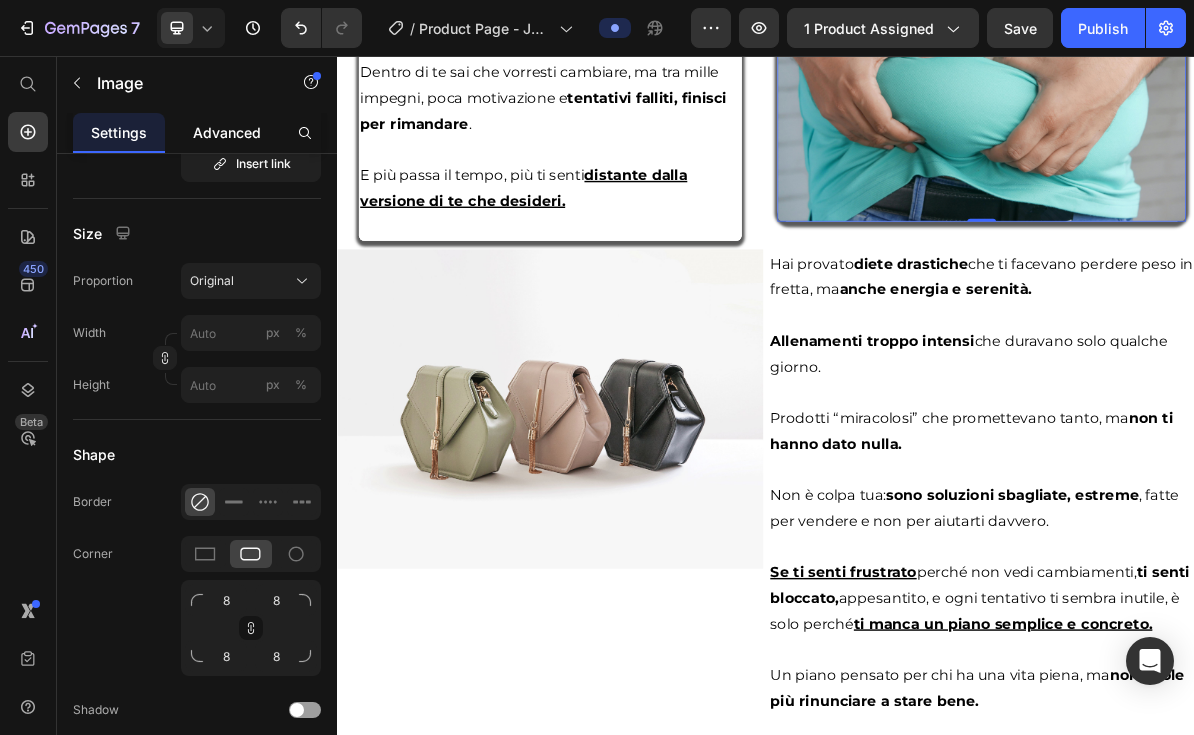 click on "Advanced" at bounding box center [227, 132] 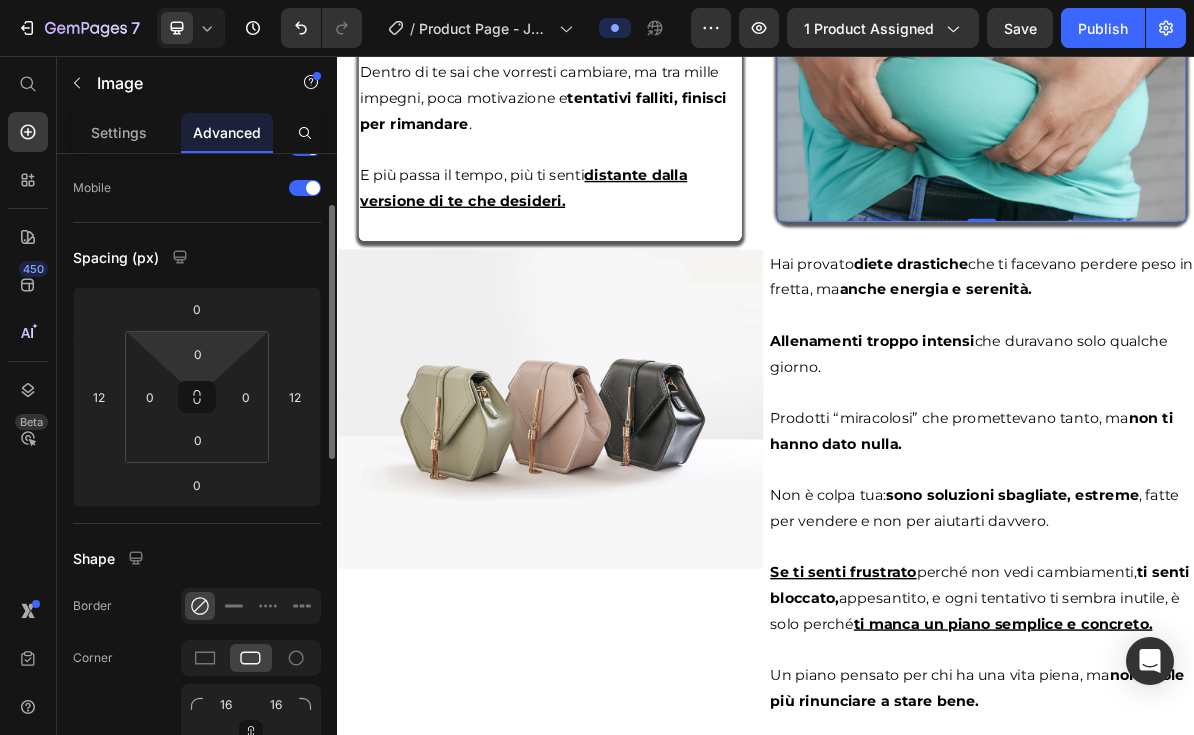 scroll, scrollTop: 292, scrollLeft: 0, axis: vertical 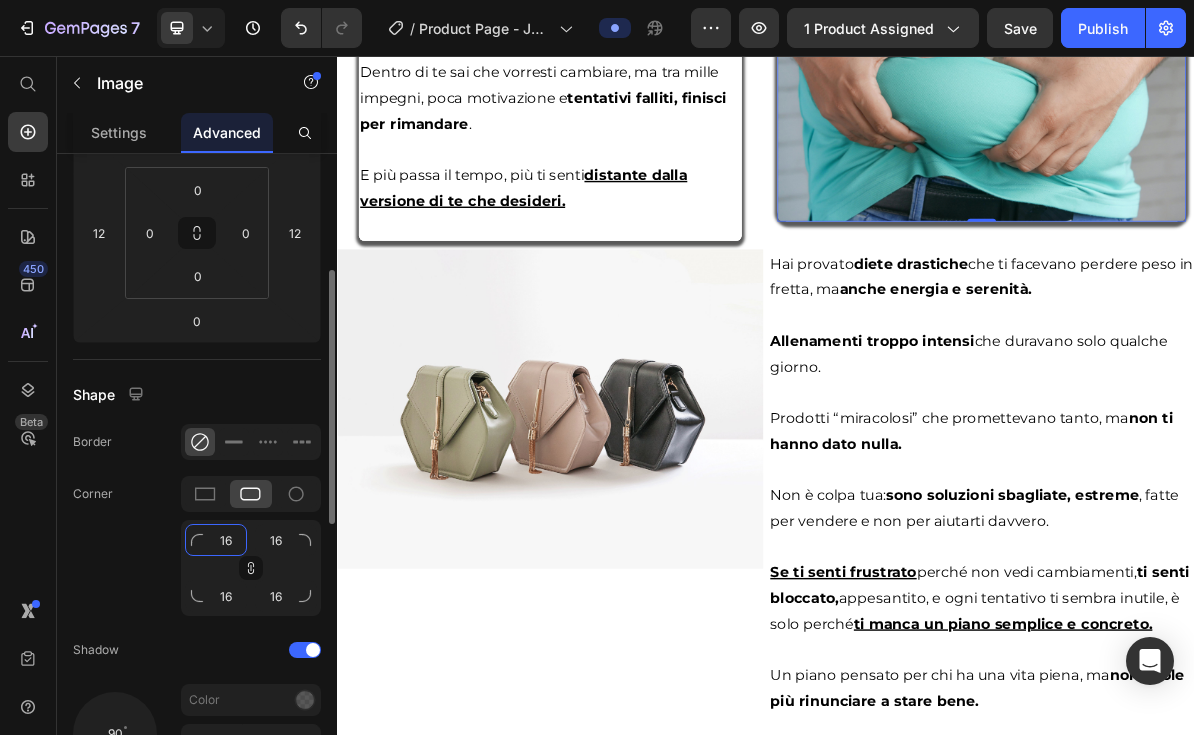 click on "16" 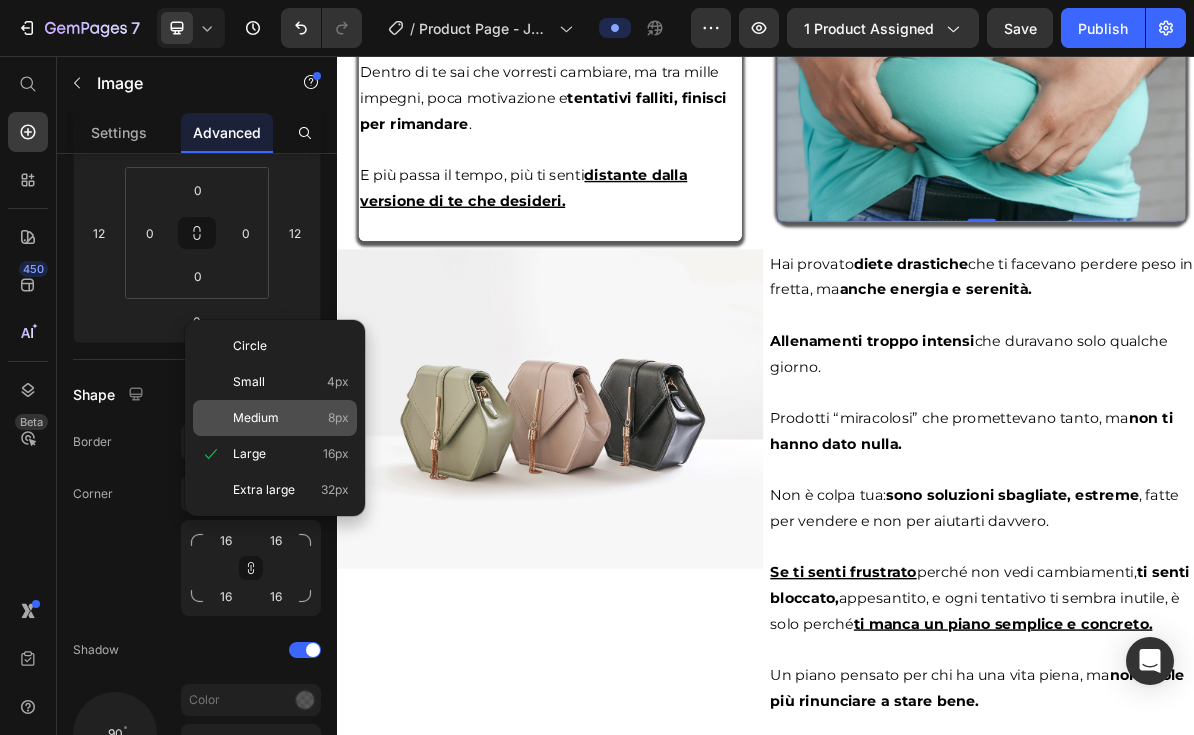 click on "Medium 8px" 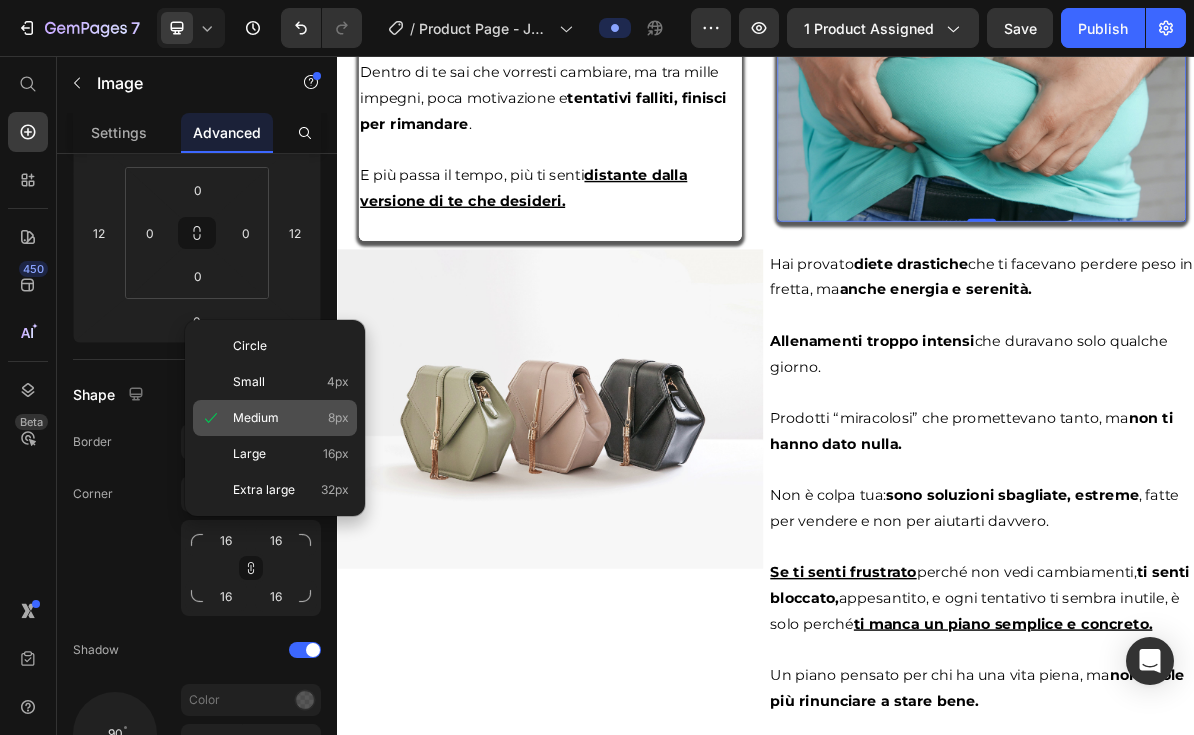type on "8" 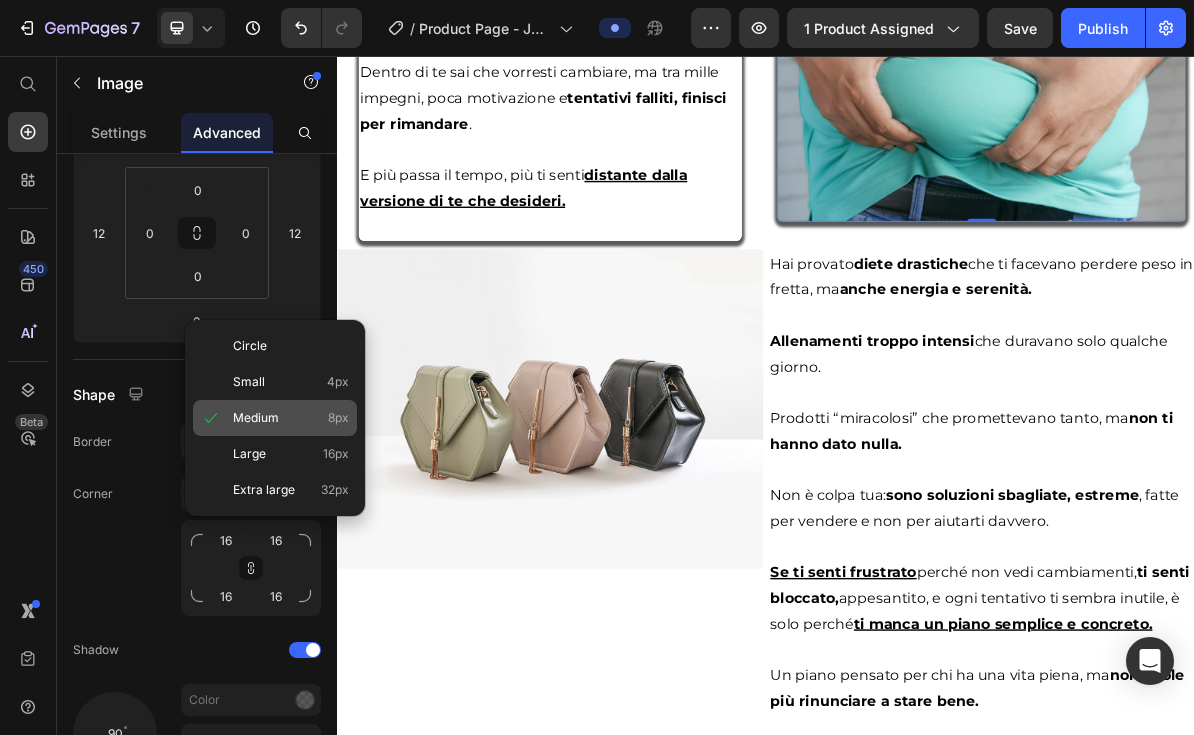type on "8" 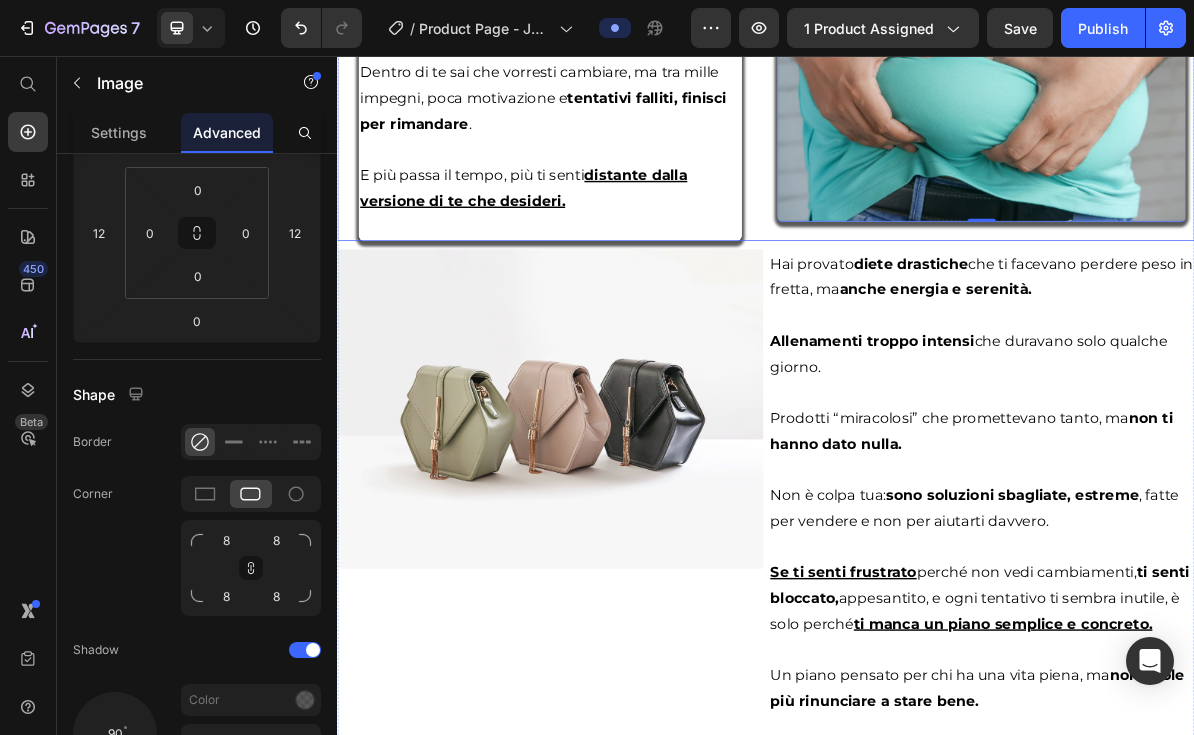click on "Ogni mese  la stessa storia e intanto  il tempo passa,  ma  i risultati non arrivano.  Heading Ogni mese la stessa storia e intanto il tempo passa, ma i risultati non arrivano.  Heading Row
Icon Row" at bounding box center (937, -206) 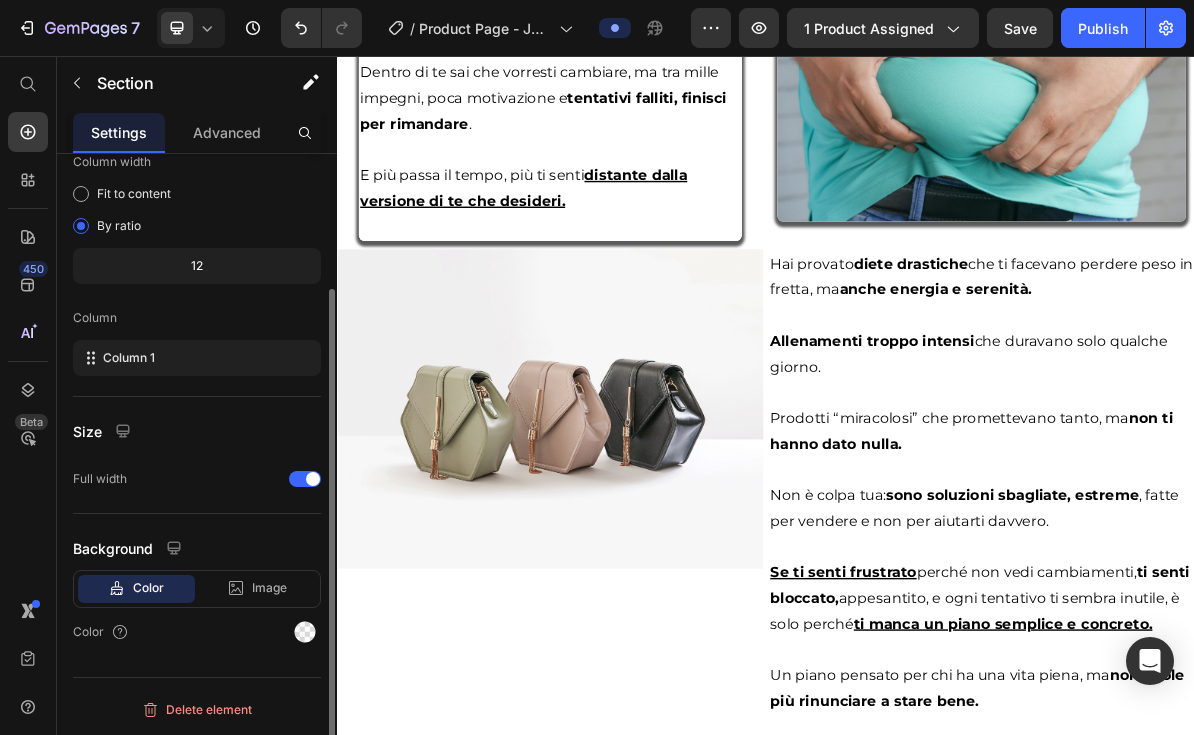 scroll, scrollTop: 0, scrollLeft: 0, axis: both 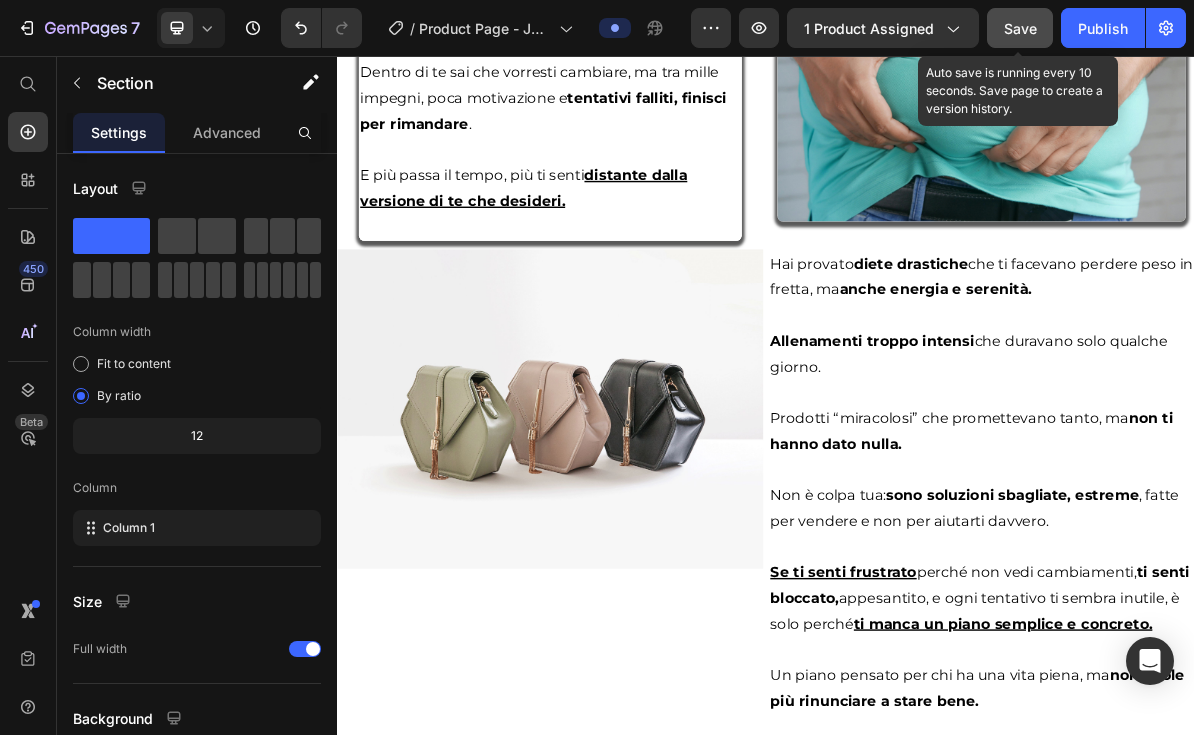 click on "Save" 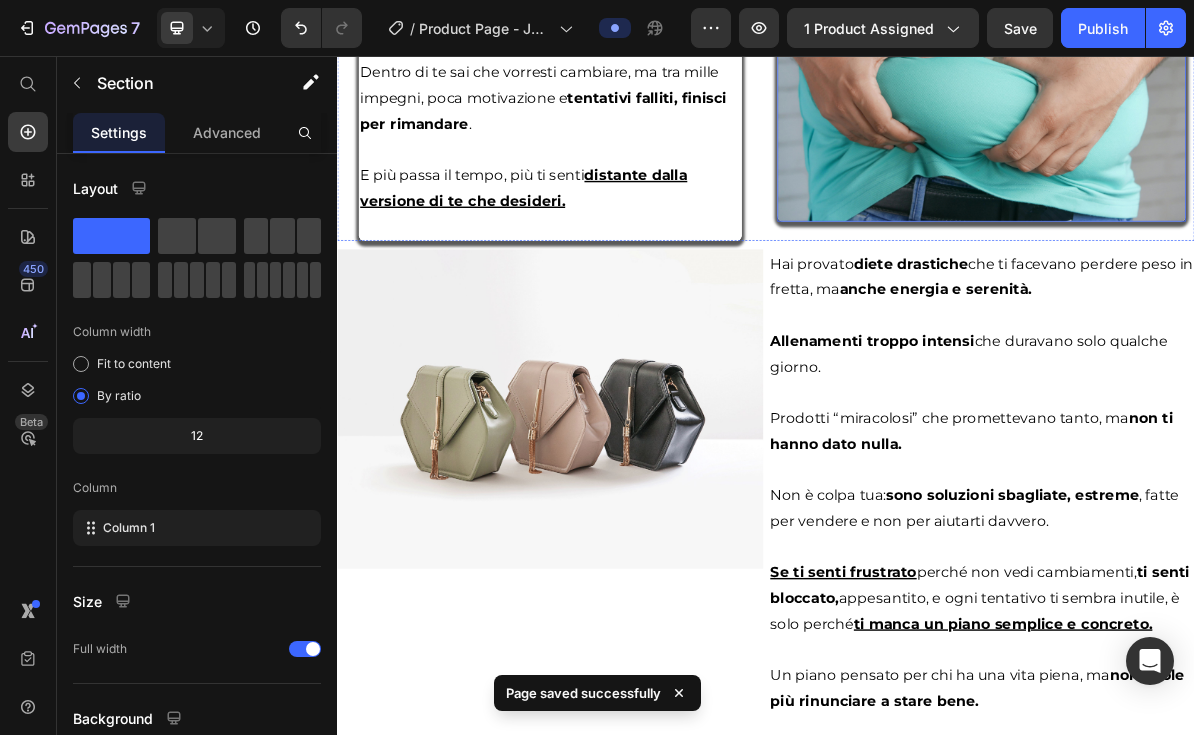 click at bounding box center [1239, 97] 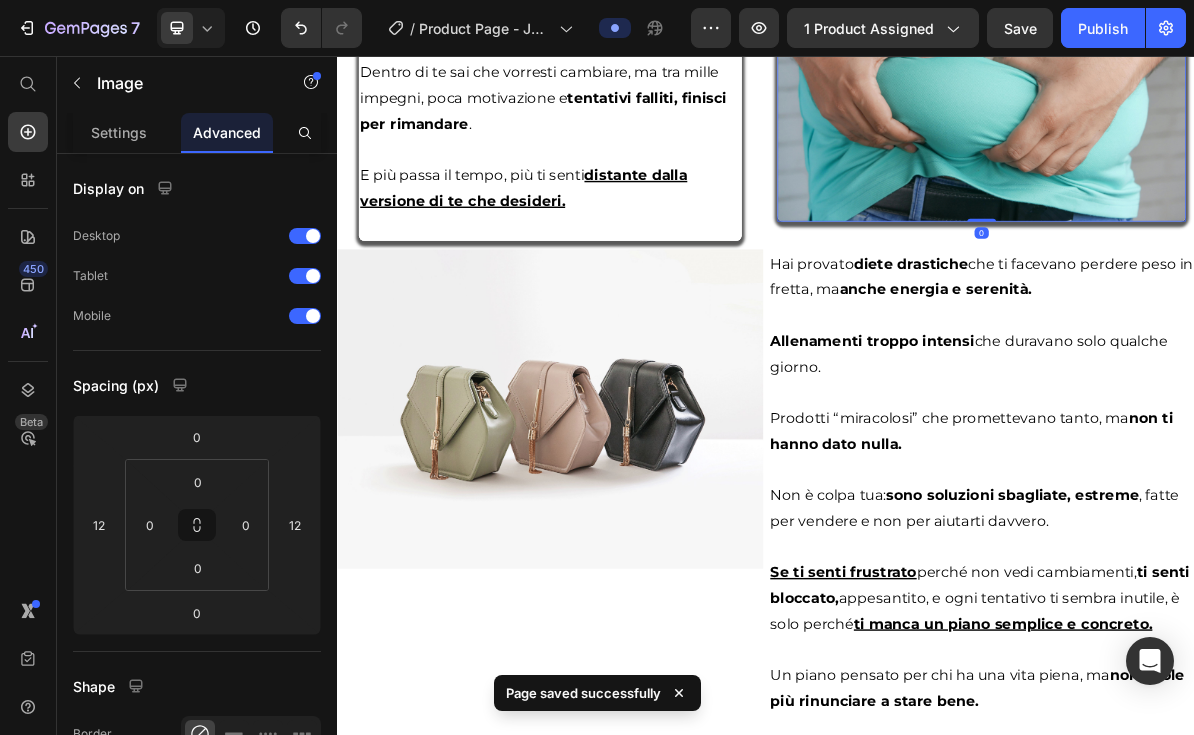 click on "Image" at bounding box center (999, -113) 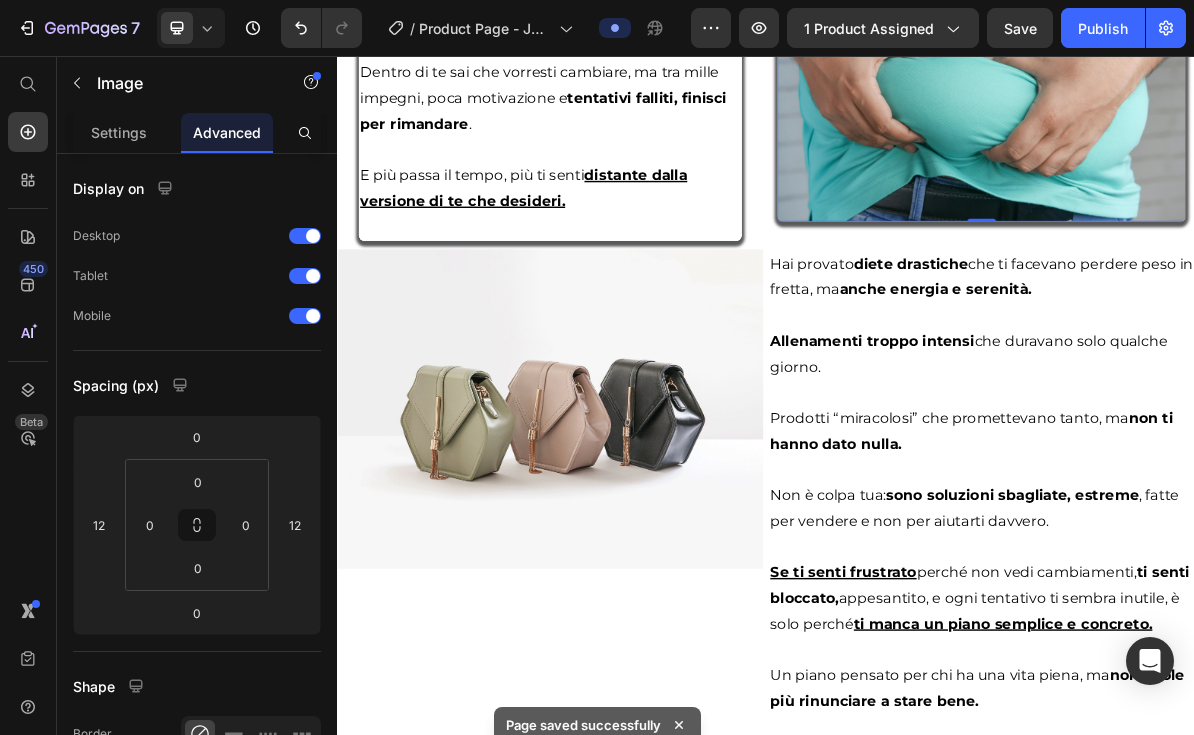 click at bounding box center [1239, 97] 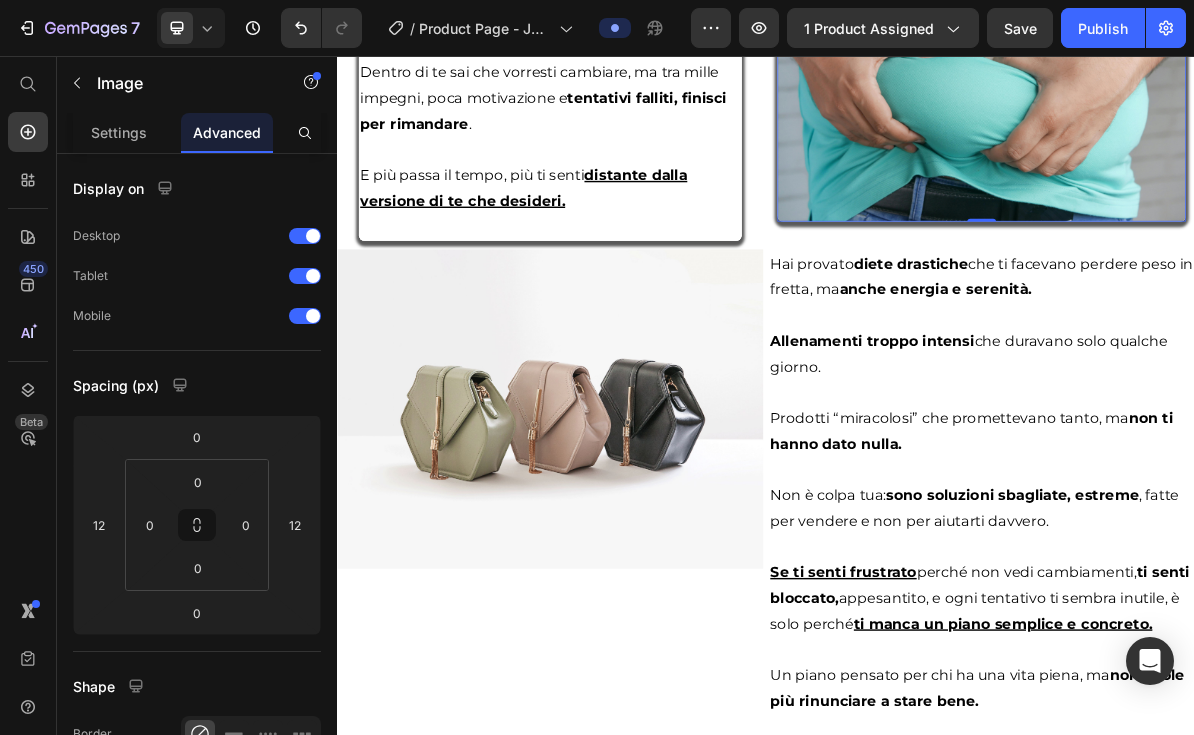 click on "Image Row 2 cols Row 1 col Section   0" at bounding box center (1239, 97) 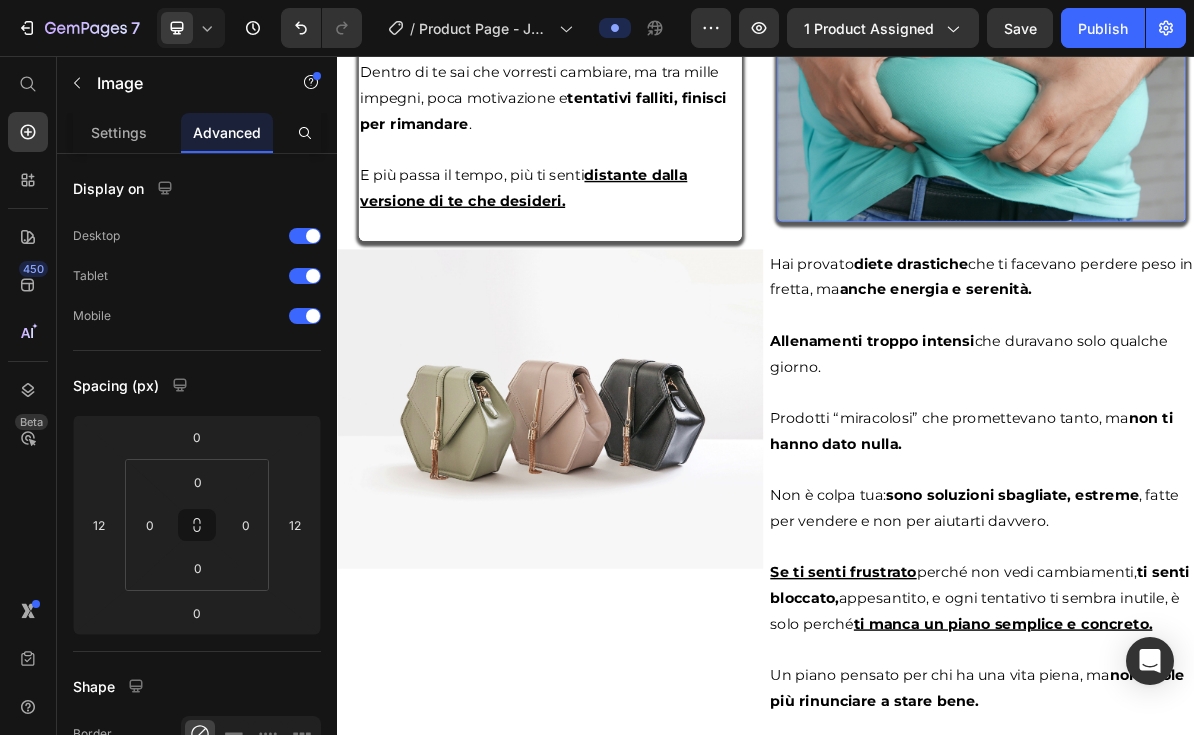 click at bounding box center [1239, 97] 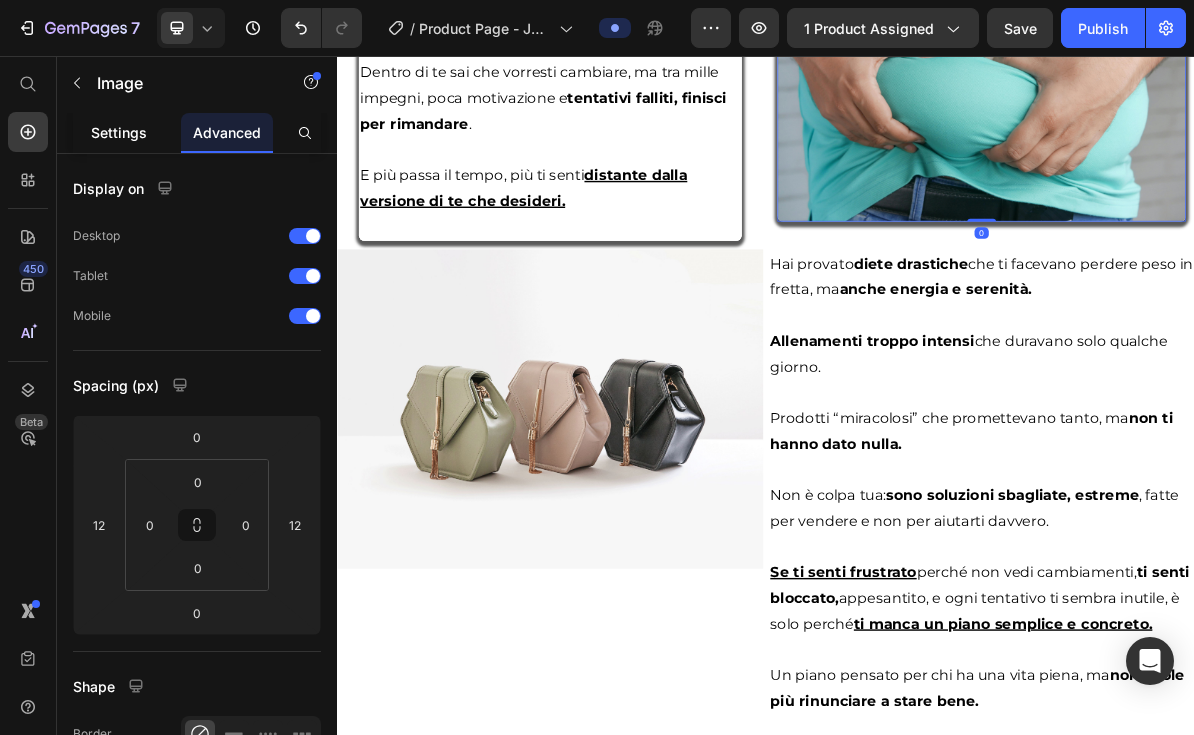 click on "Settings" 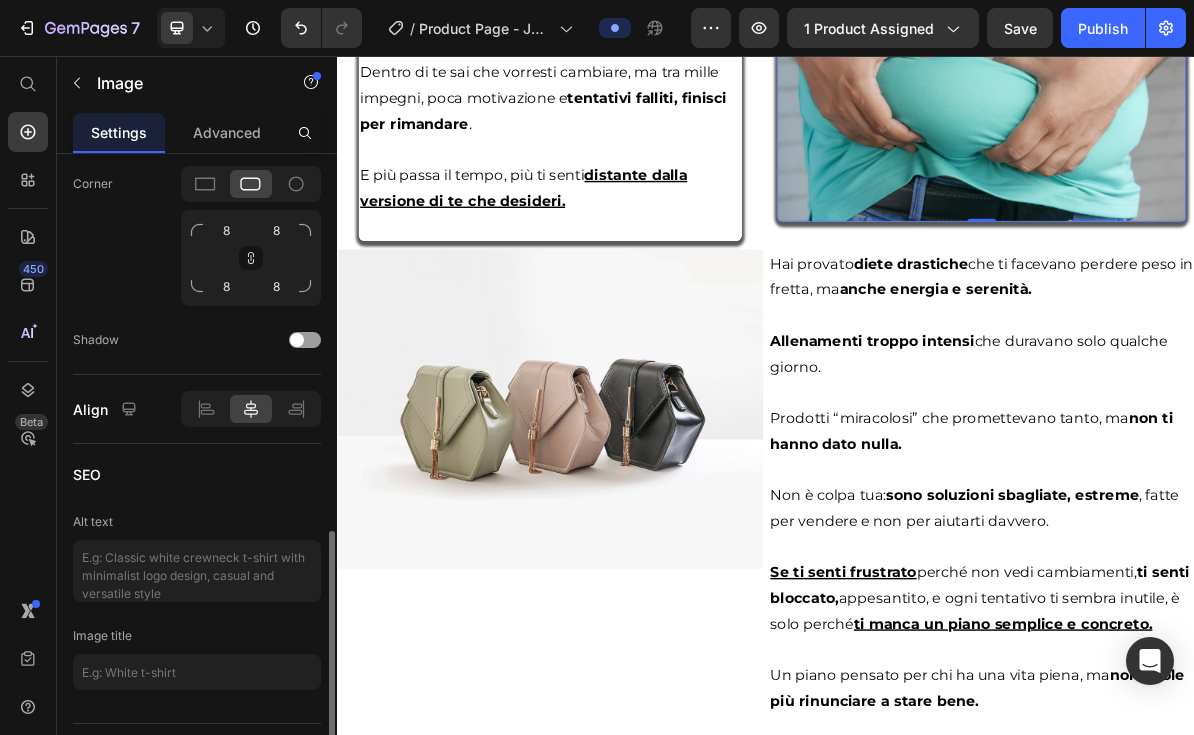 scroll, scrollTop: 929, scrollLeft: 0, axis: vertical 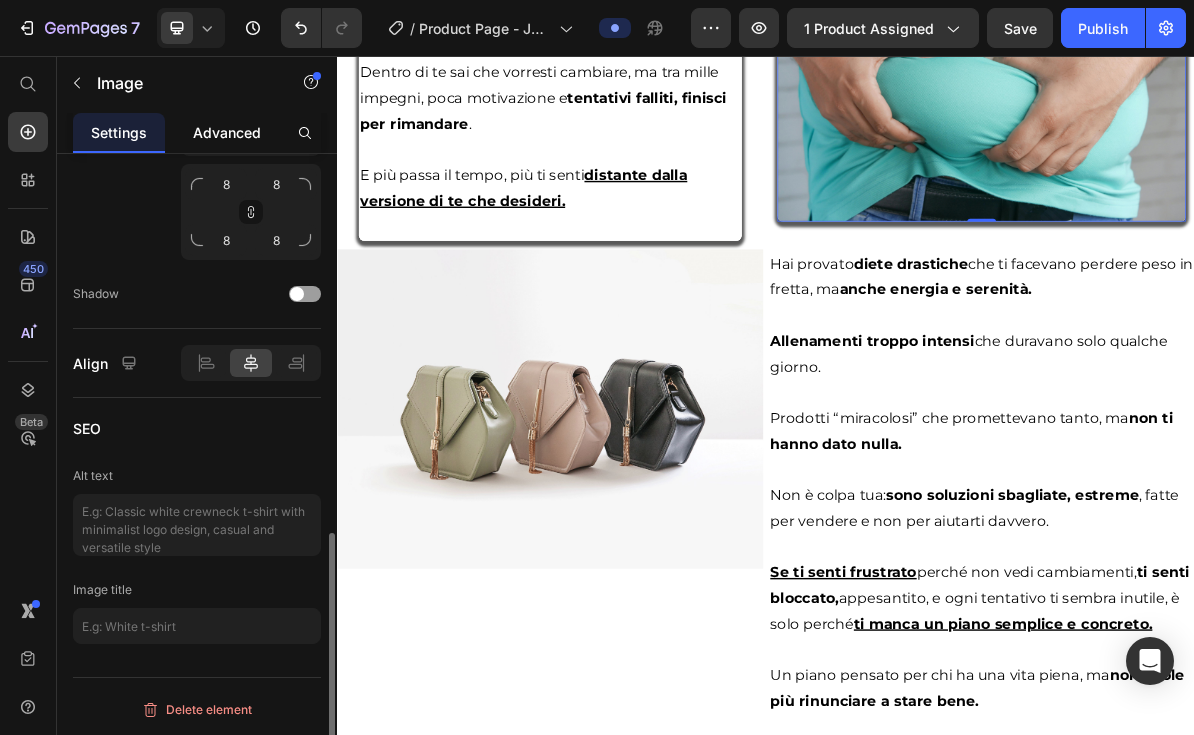 click on "Advanced" at bounding box center (227, 132) 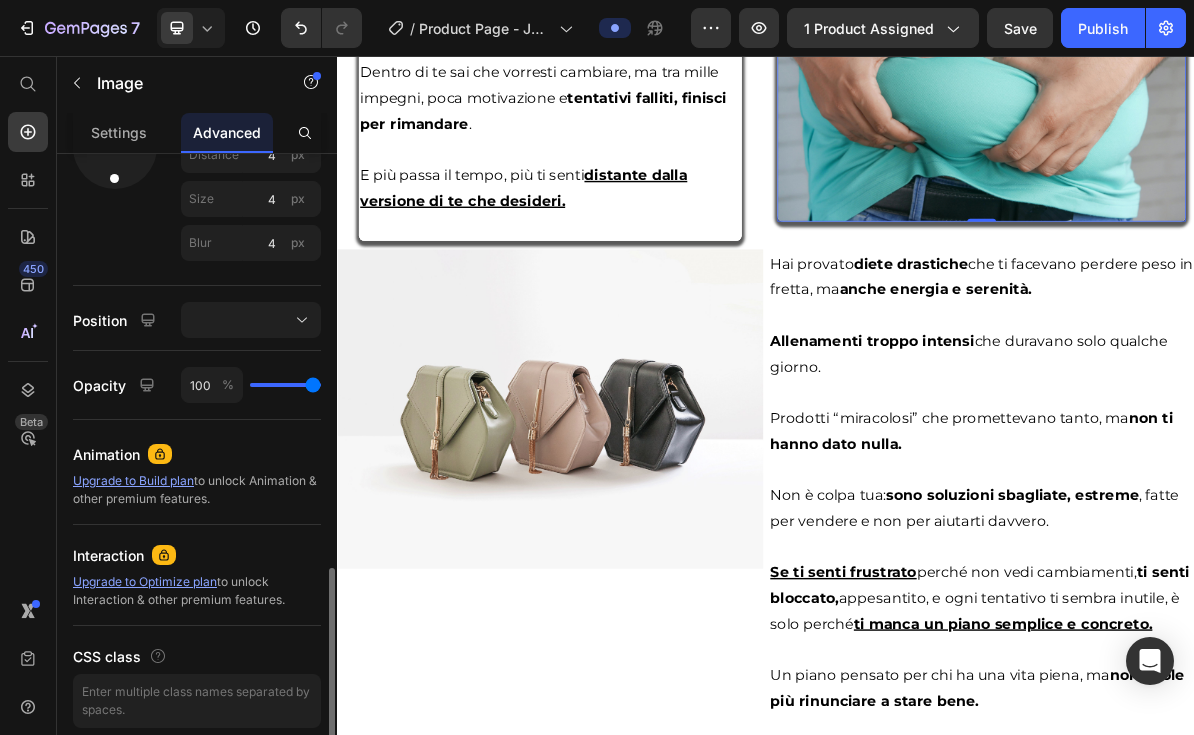 scroll, scrollTop: 959, scrollLeft: 0, axis: vertical 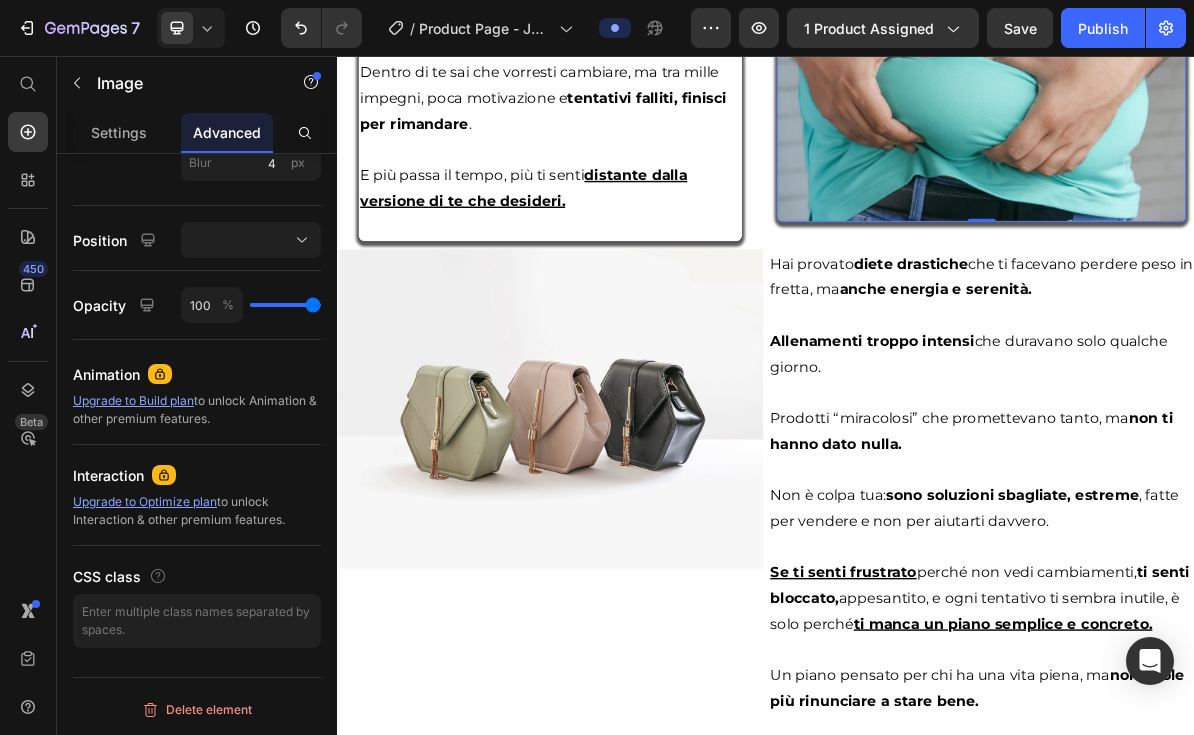 click 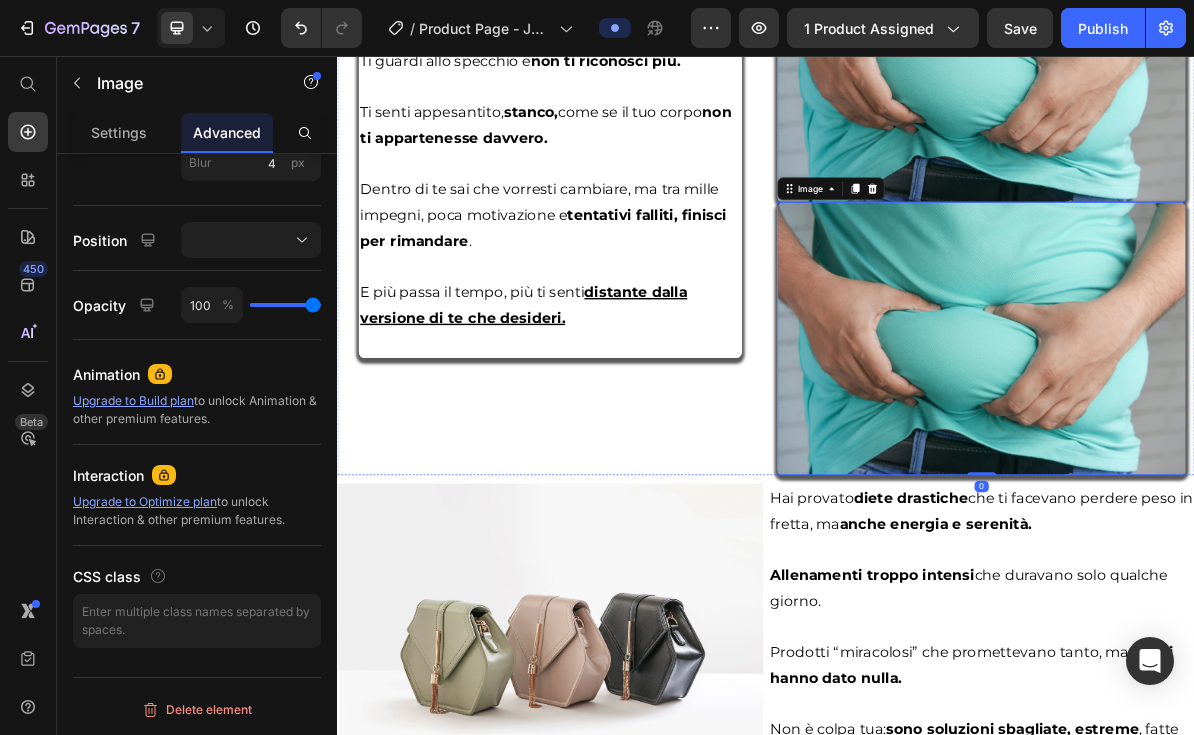 click at bounding box center [1239, 70] 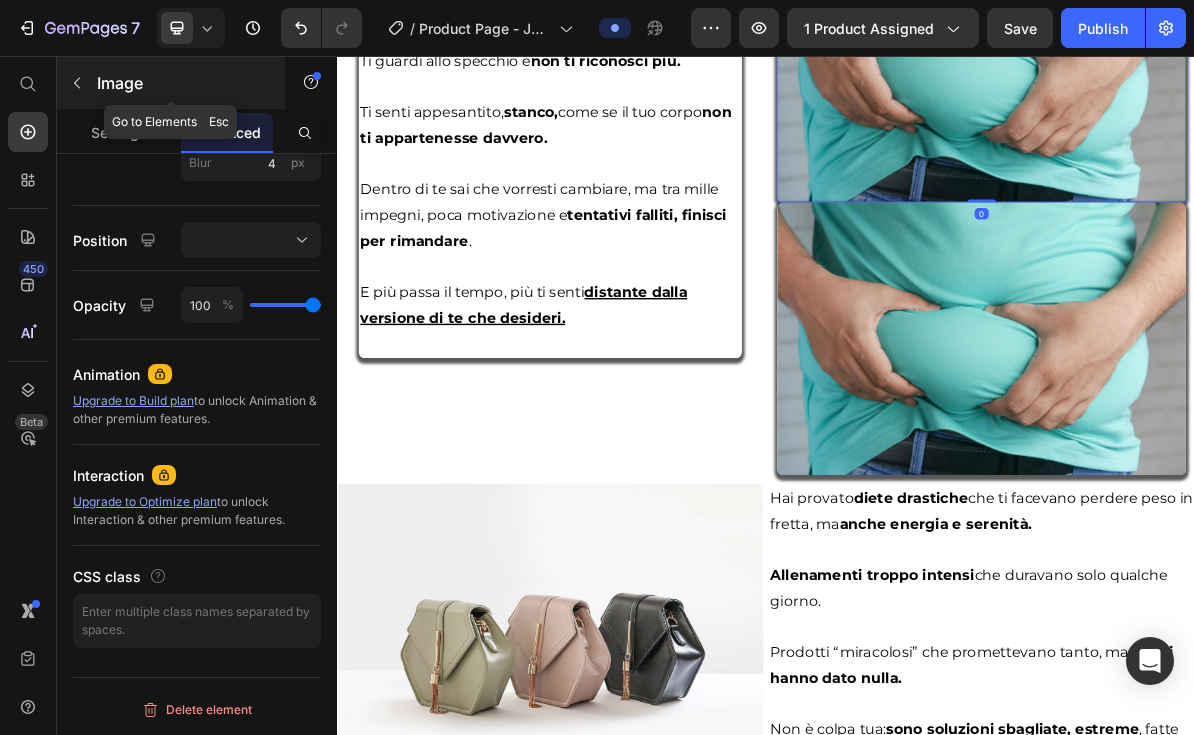 click at bounding box center (77, 83) 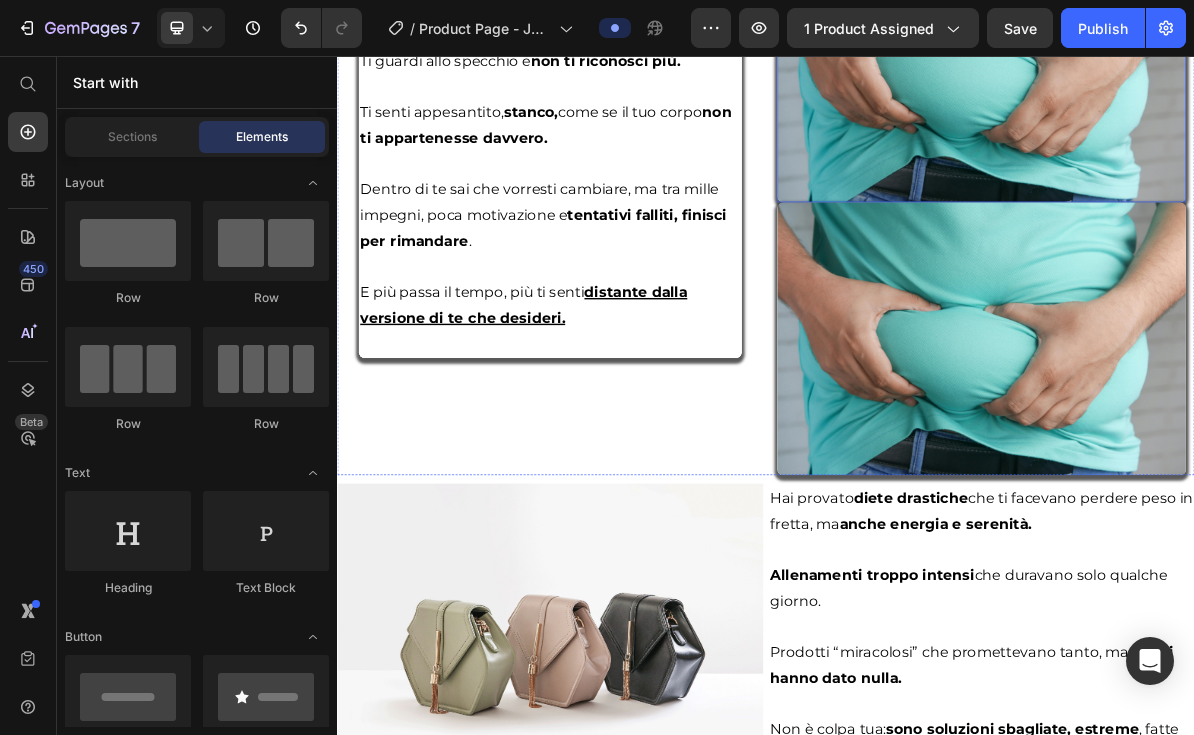 click at bounding box center (1239, 70) 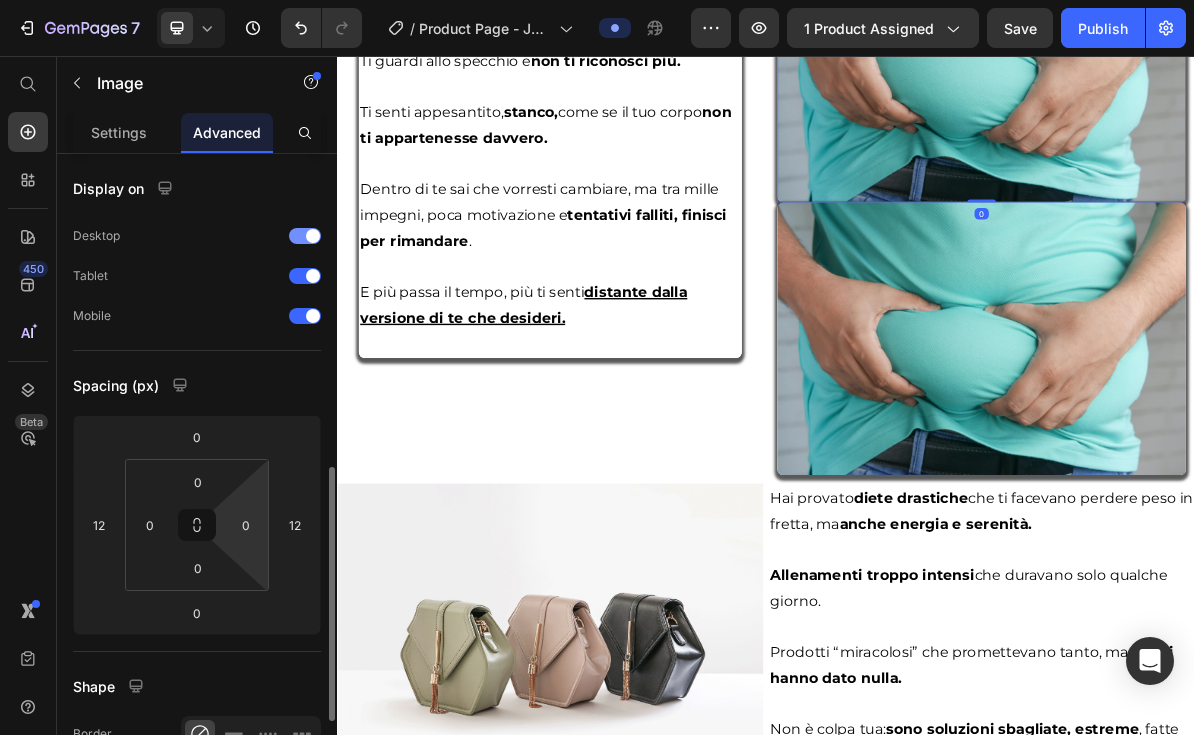 scroll, scrollTop: 0, scrollLeft: 0, axis: both 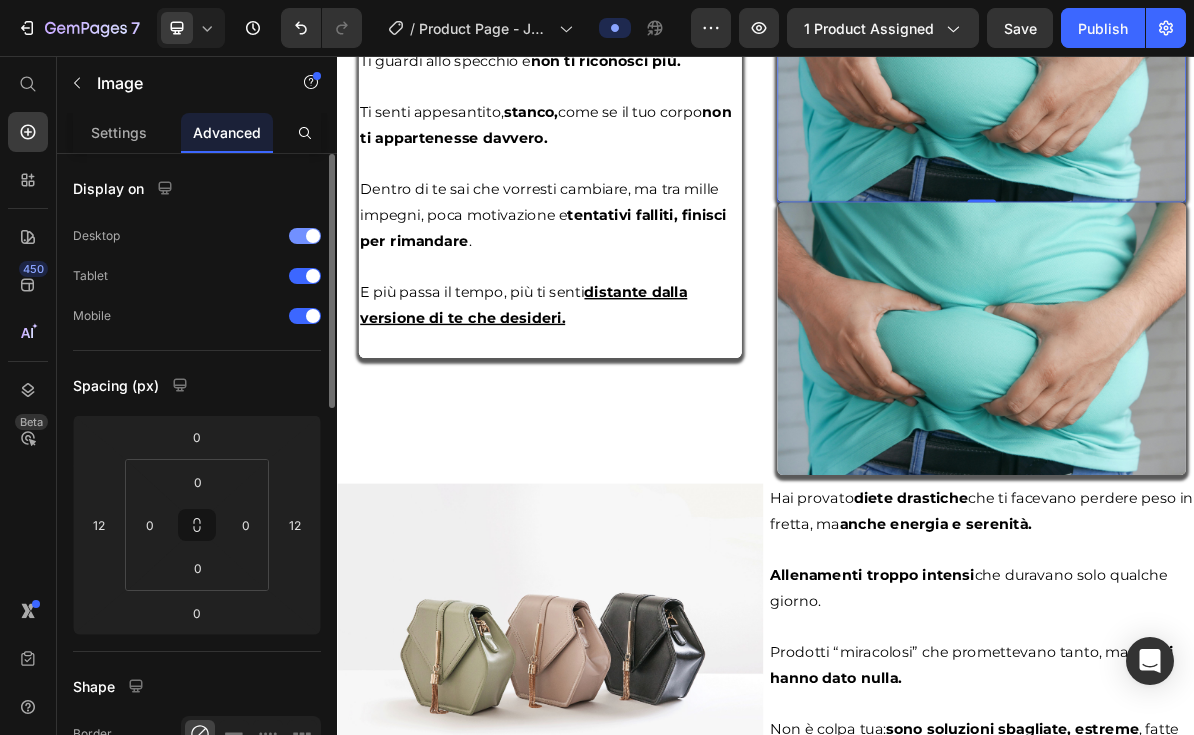 click at bounding box center (313, 236) 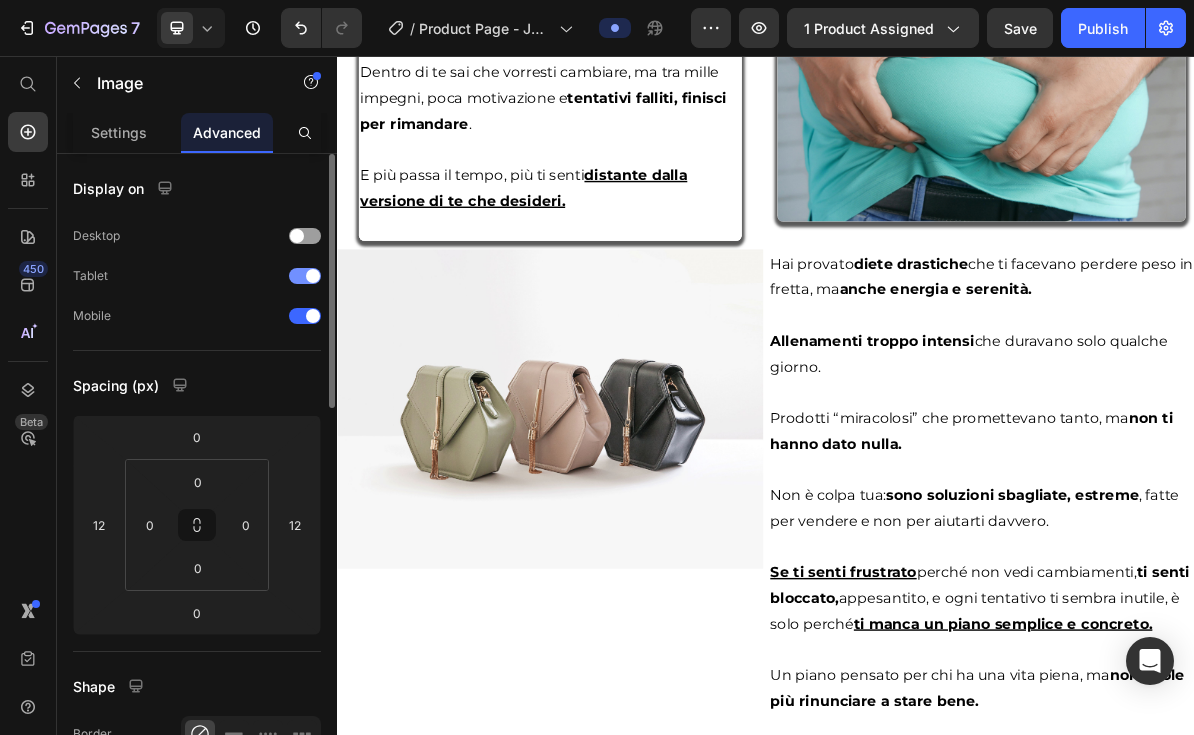 click at bounding box center (313, 276) 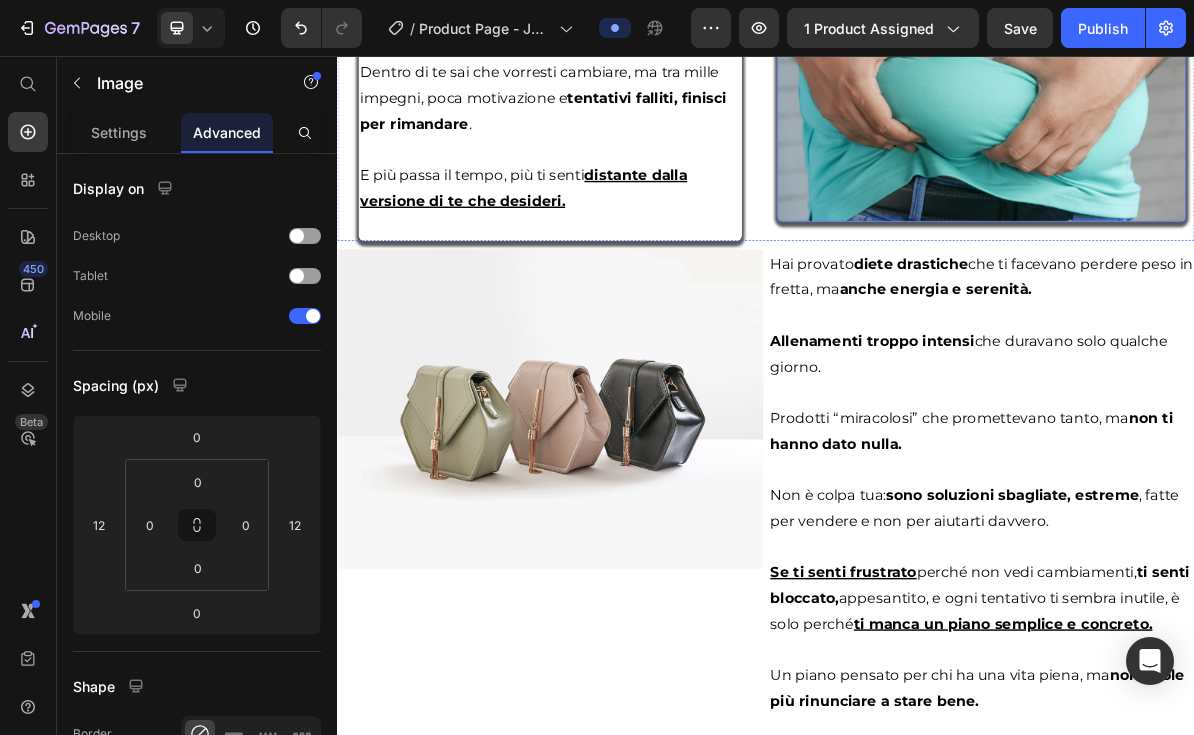click at bounding box center [1239, 97] 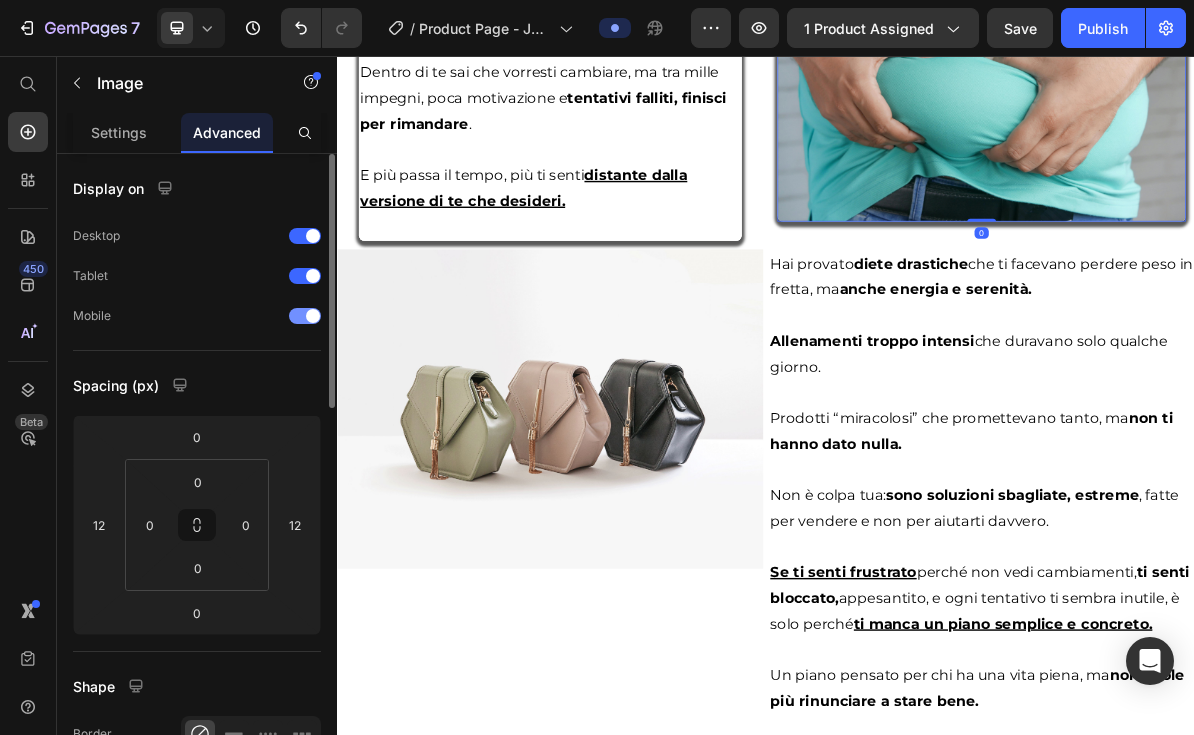 click at bounding box center (305, 316) 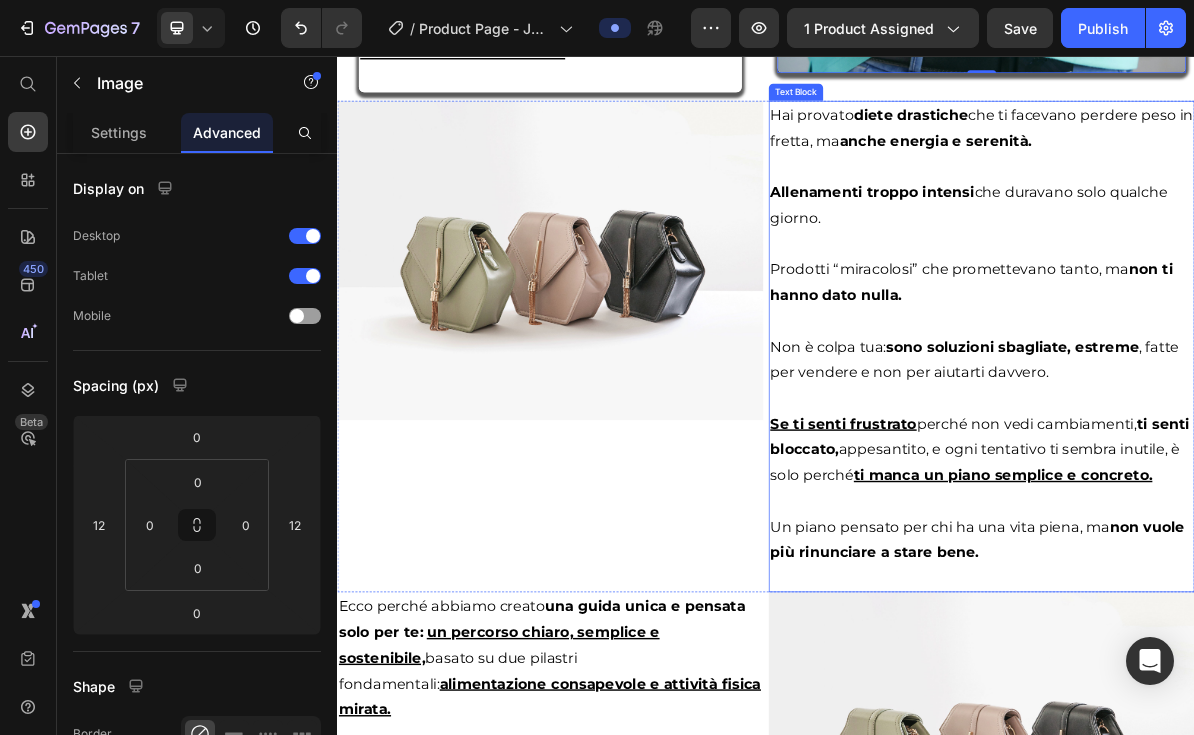 scroll, scrollTop: 2319, scrollLeft: 0, axis: vertical 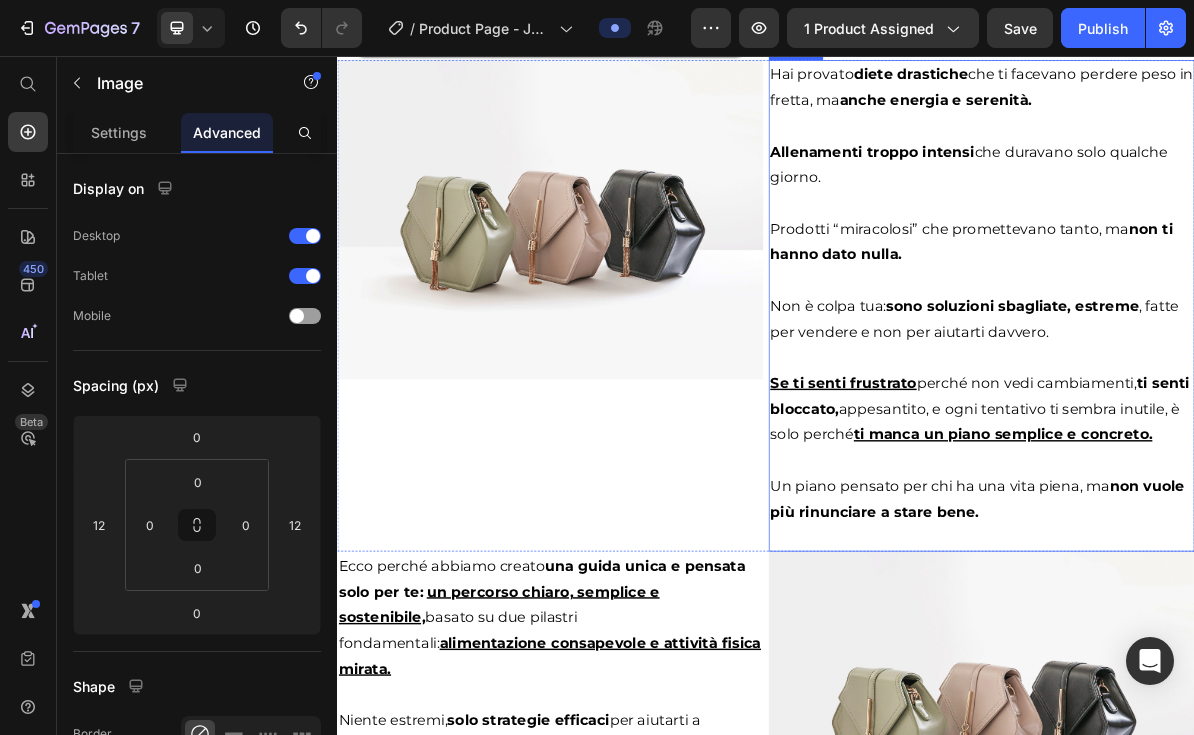 click on "Prodotti “miracolosi” che promettevano tanto, ma  non ti hanno dato nulla." at bounding box center [1225, 316] 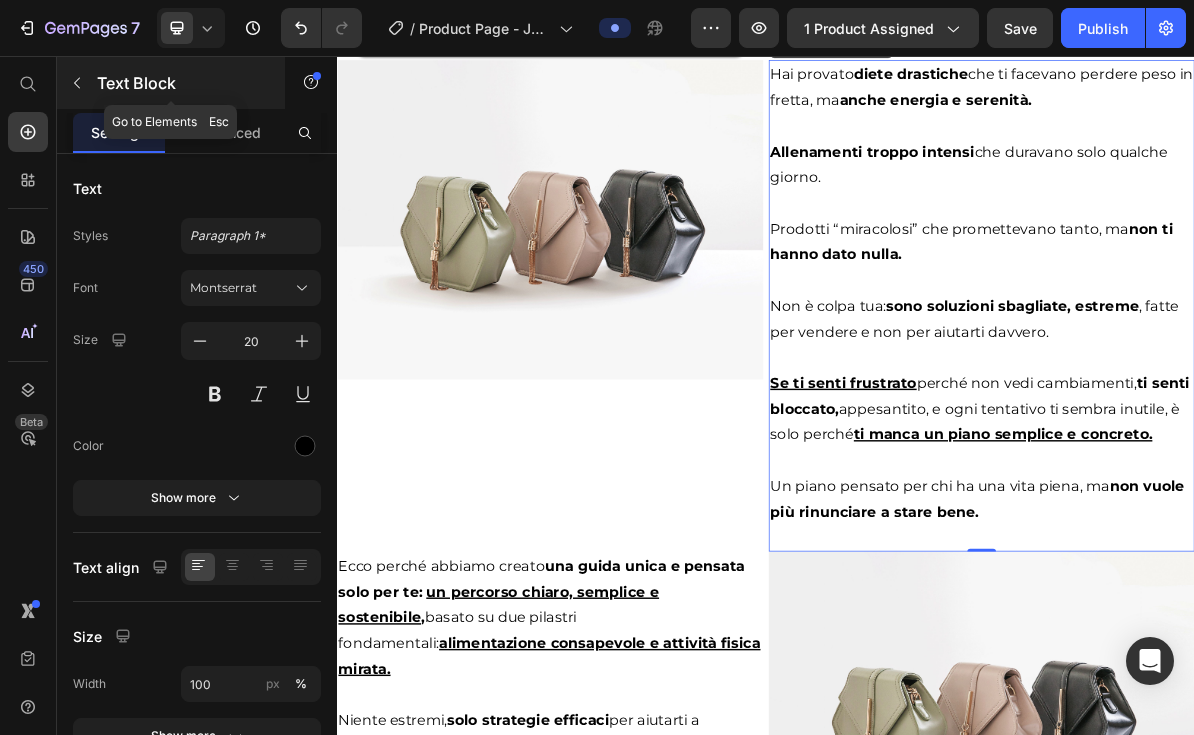 click 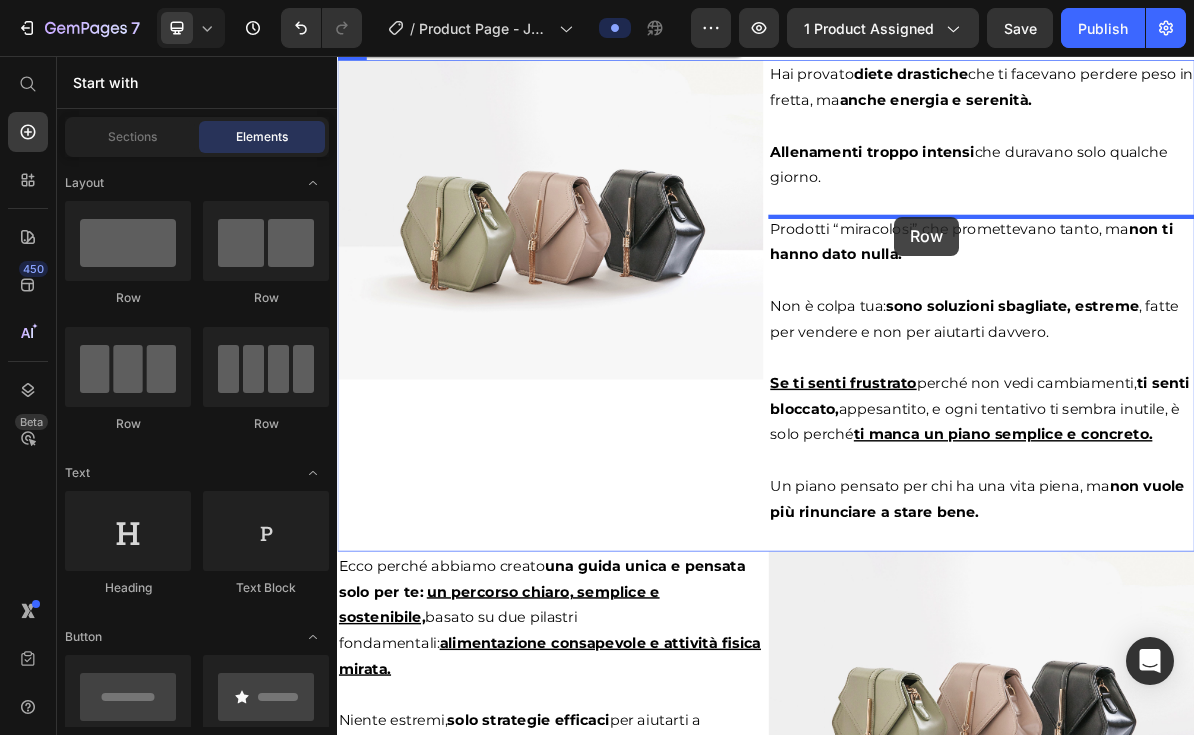 drag, startPoint x: 465, startPoint y: 276, endPoint x: 1117, endPoint y: 283, distance: 652.0376 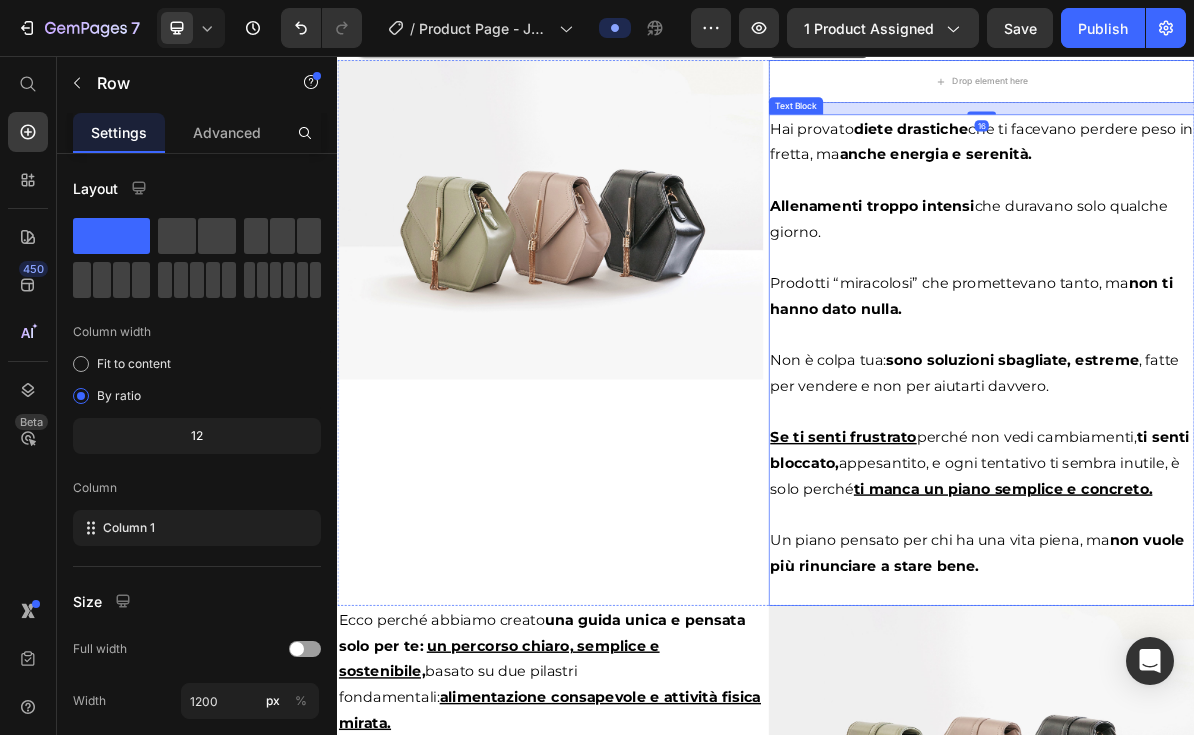 click at bounding box center [1239, 230] 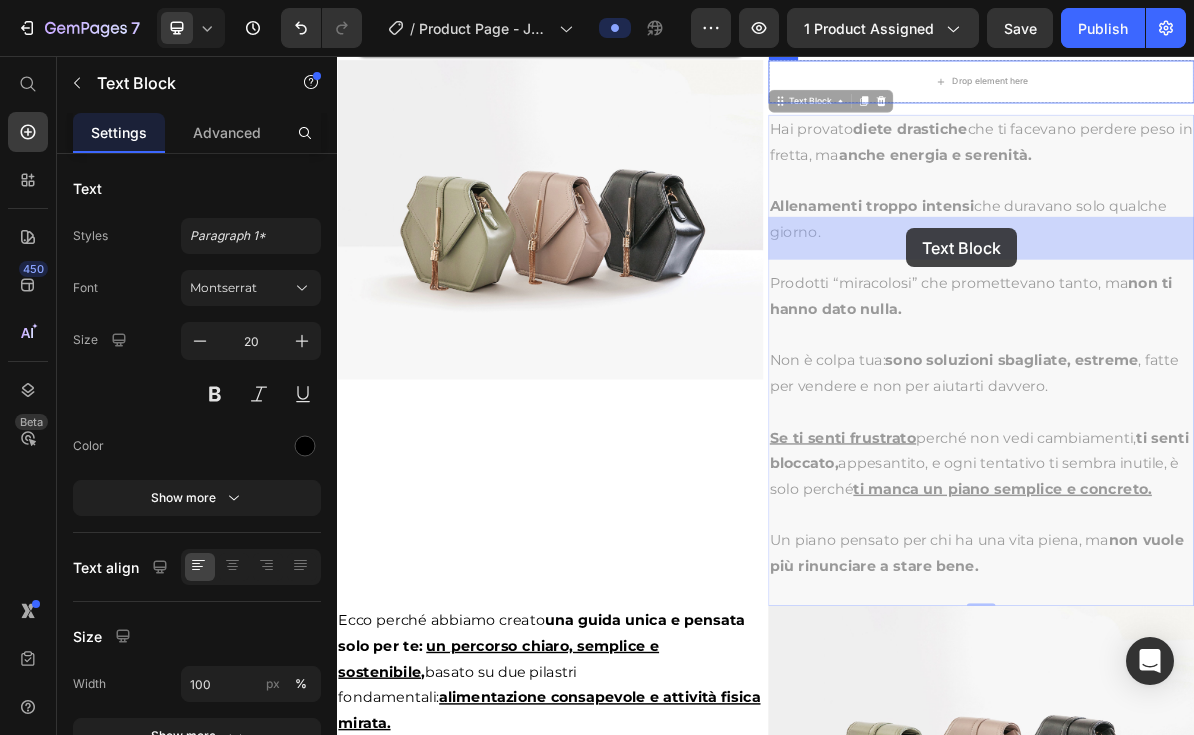 drag, startPoint x: 997, startPoint y: 340, endPoint x: 1134, endPoint y: 297, distance: 143.58969 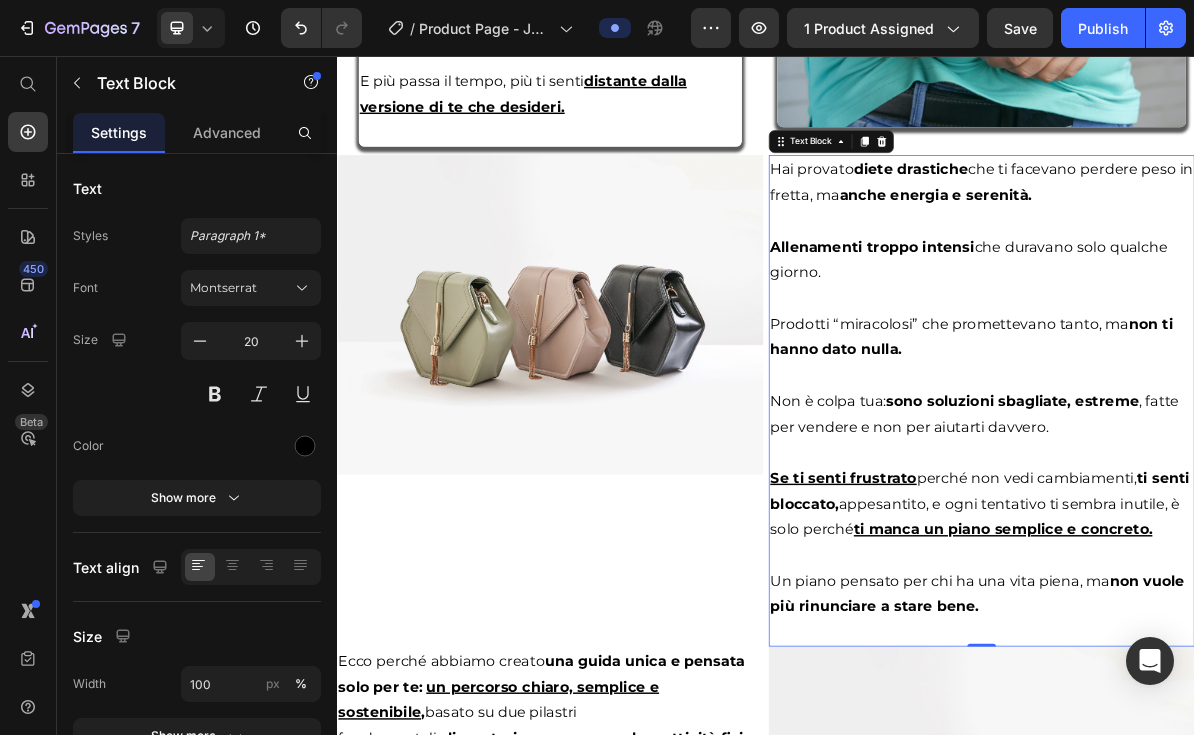 scroll, scrollTop: 2151, scrollLeft: 0, axis: vertical 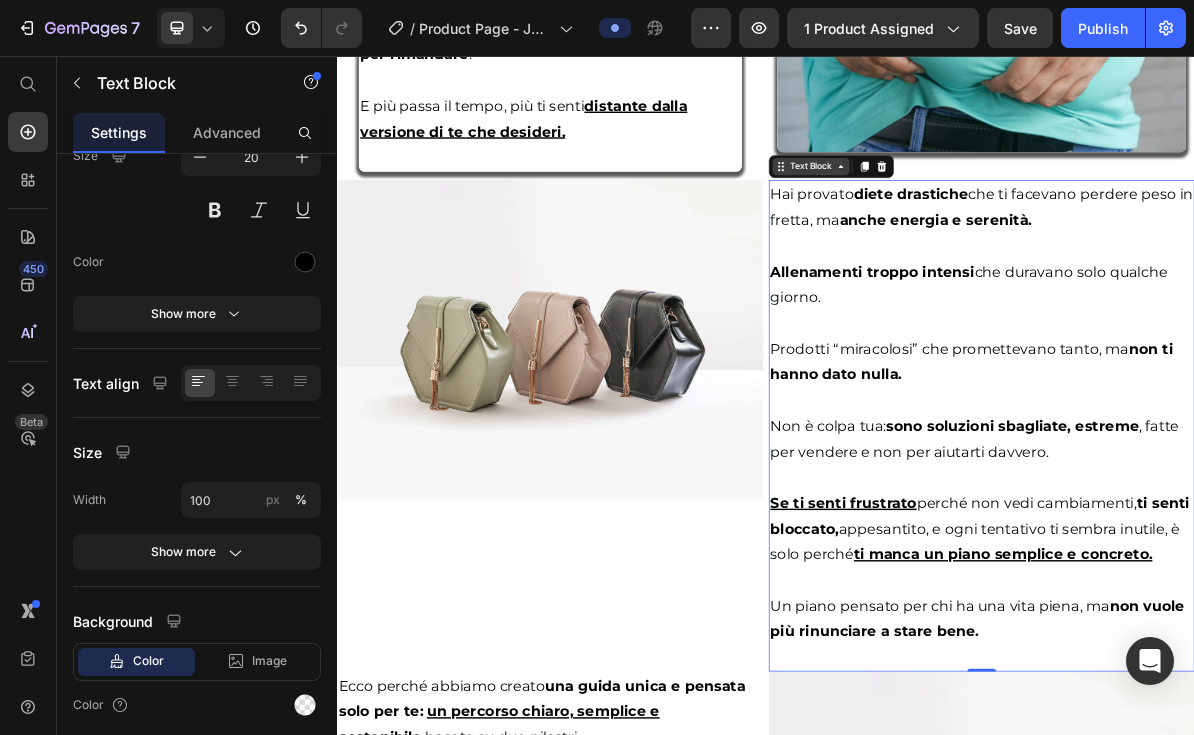 click on "Text Block" at bounding box center [1000, 211] 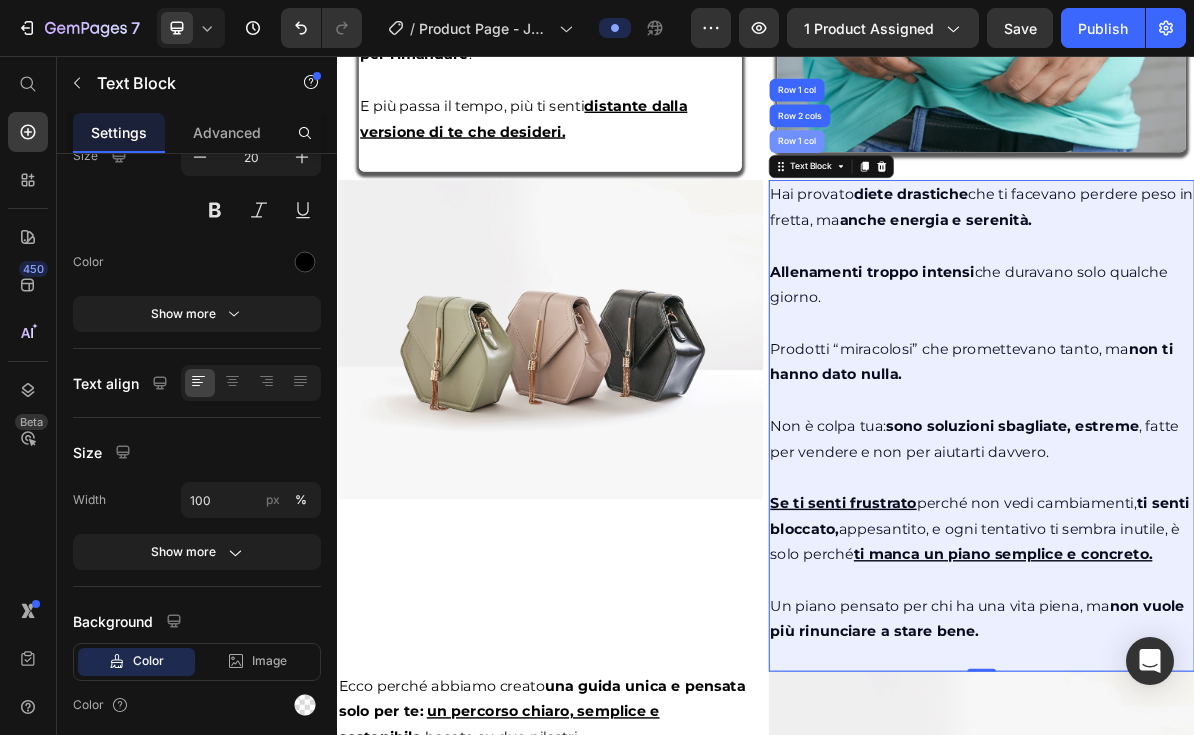 click on "Row 1 col" at bounding box center [980, 176] 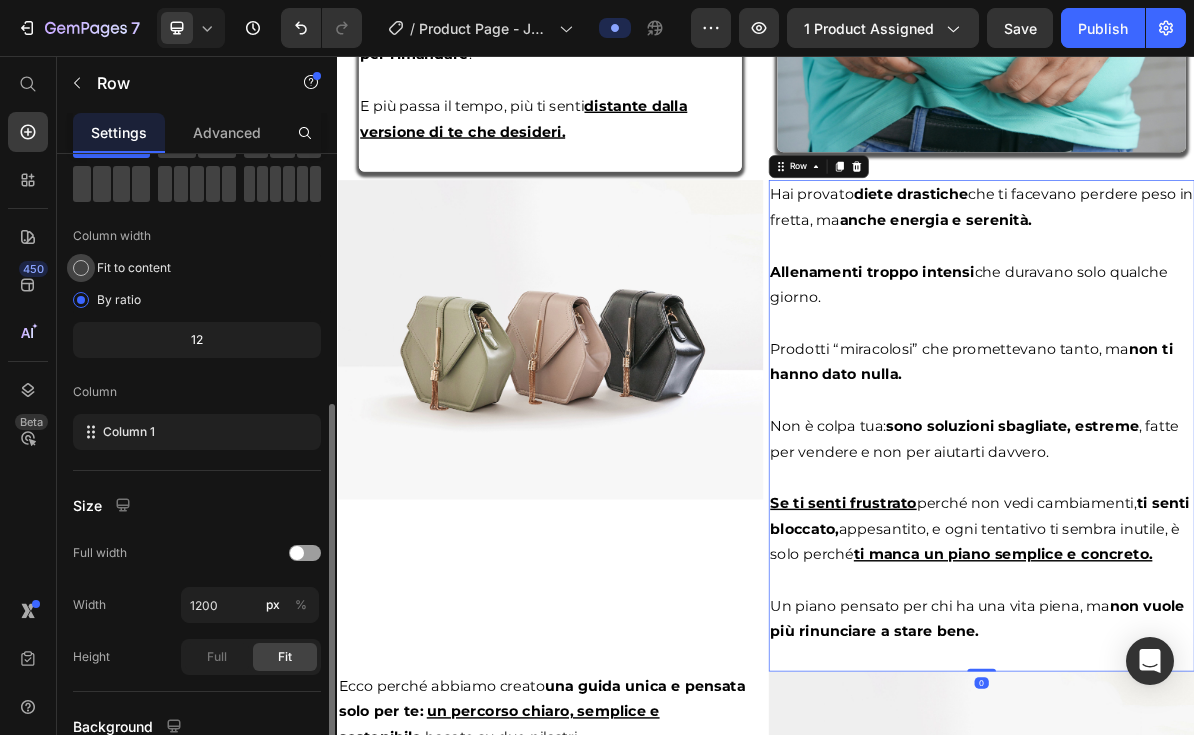 scroll, scrollTop: 204, scrollLeft: 0, axis: vertical 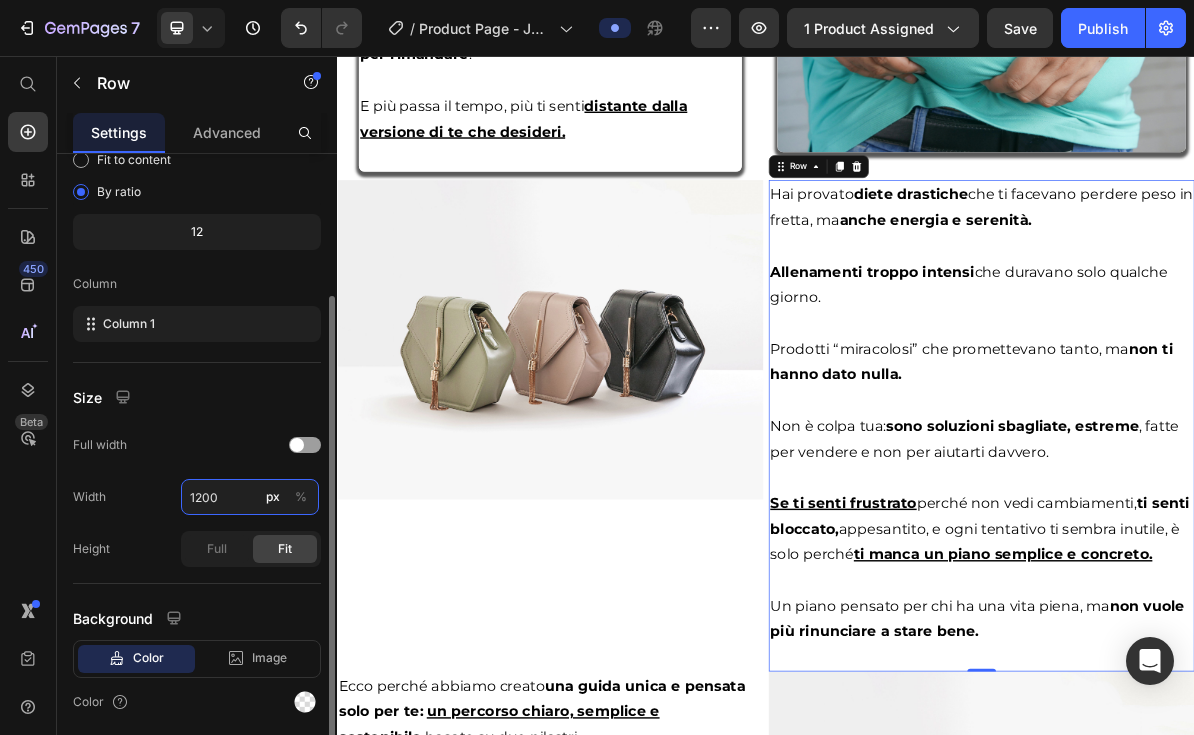 click on "1200" at bounding box center (250, 497) 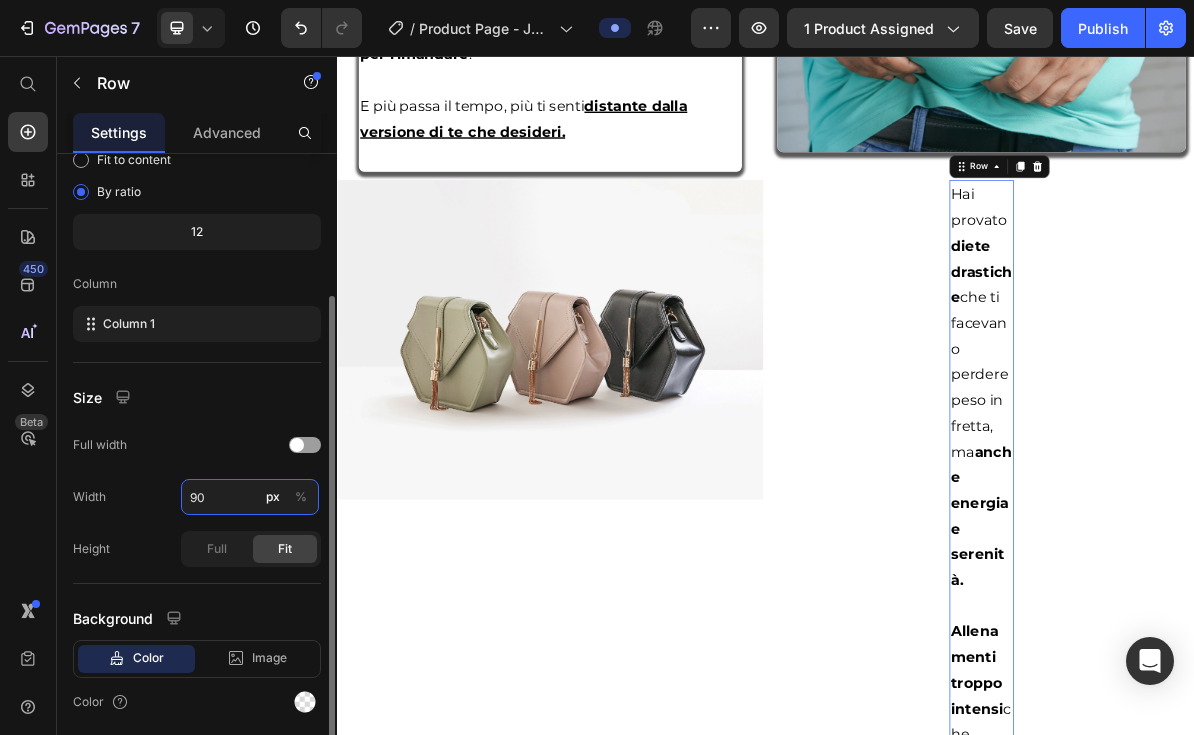 type on "90" 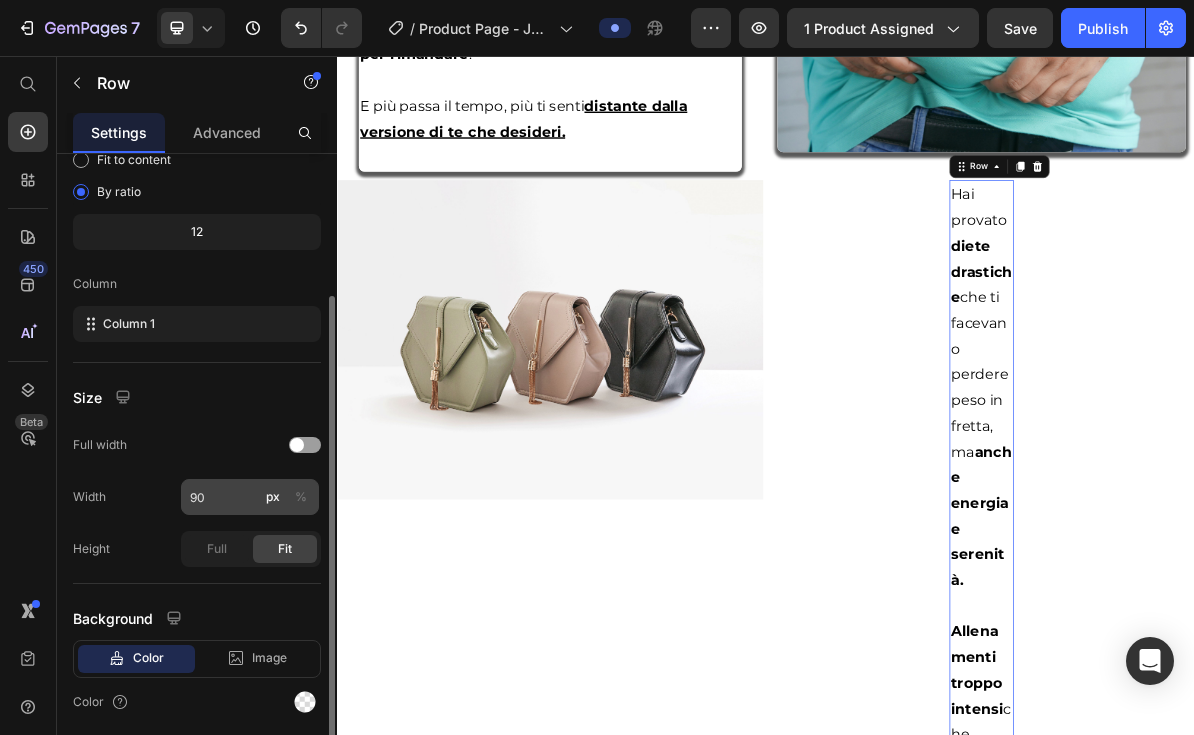 click on "%" at bounding box center [301, 497] 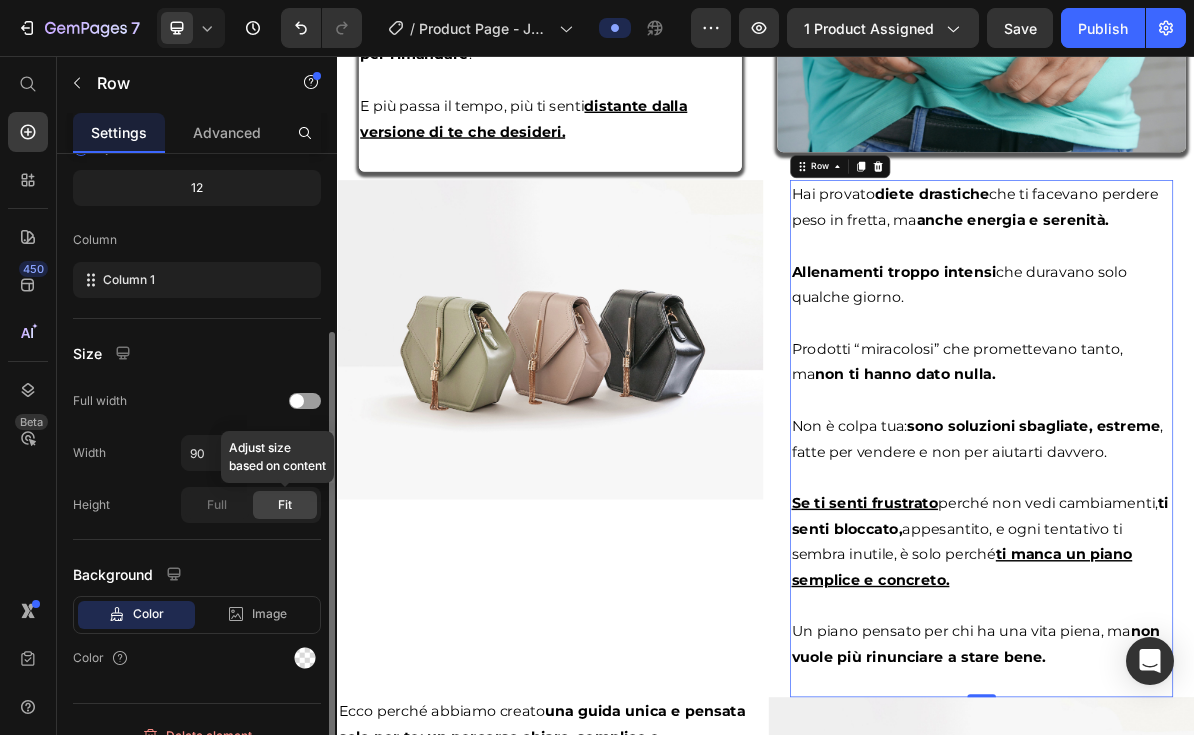 scroll, scrollTop: 274, scrollLeft: 0, axis: vertical 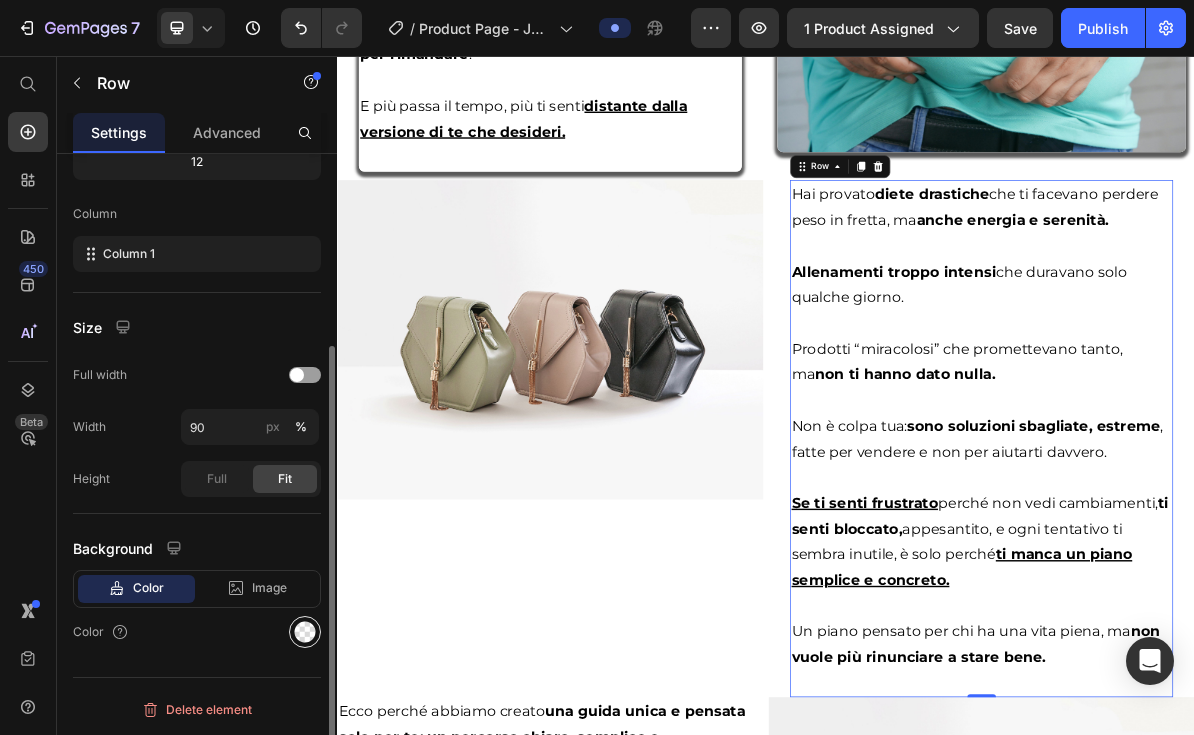 click at bounding box center (305, 632) 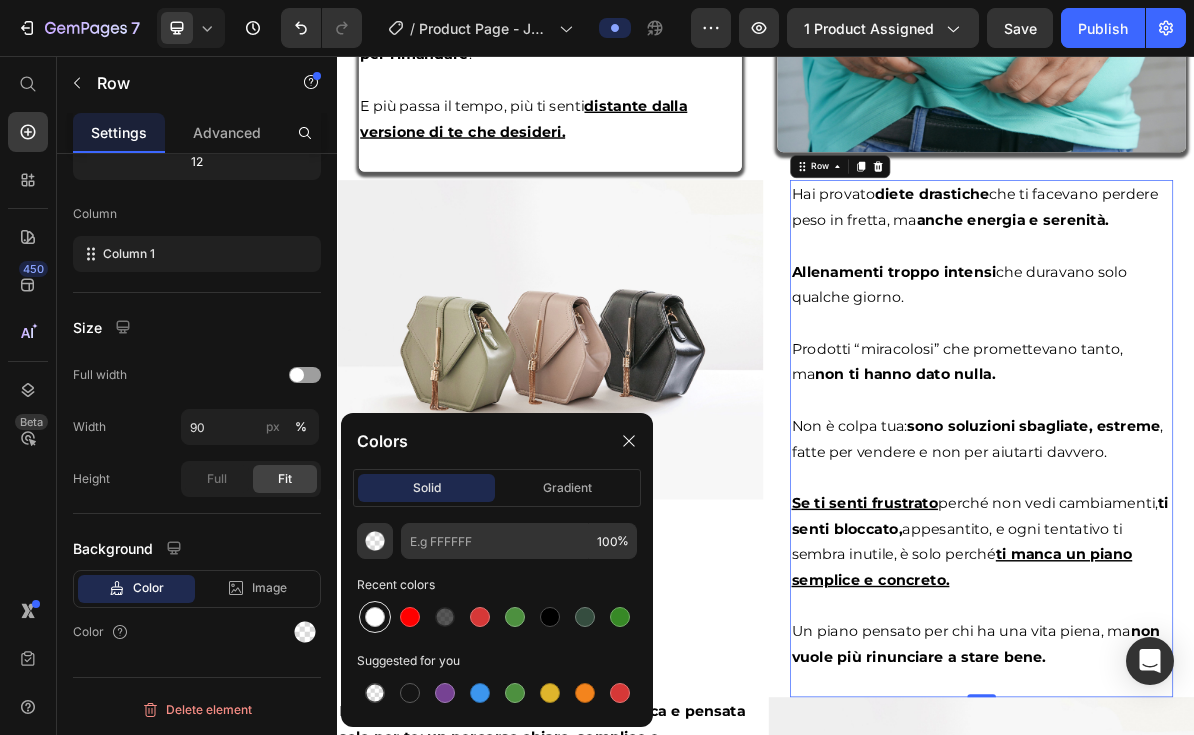 click at bounding box center (375, 617) 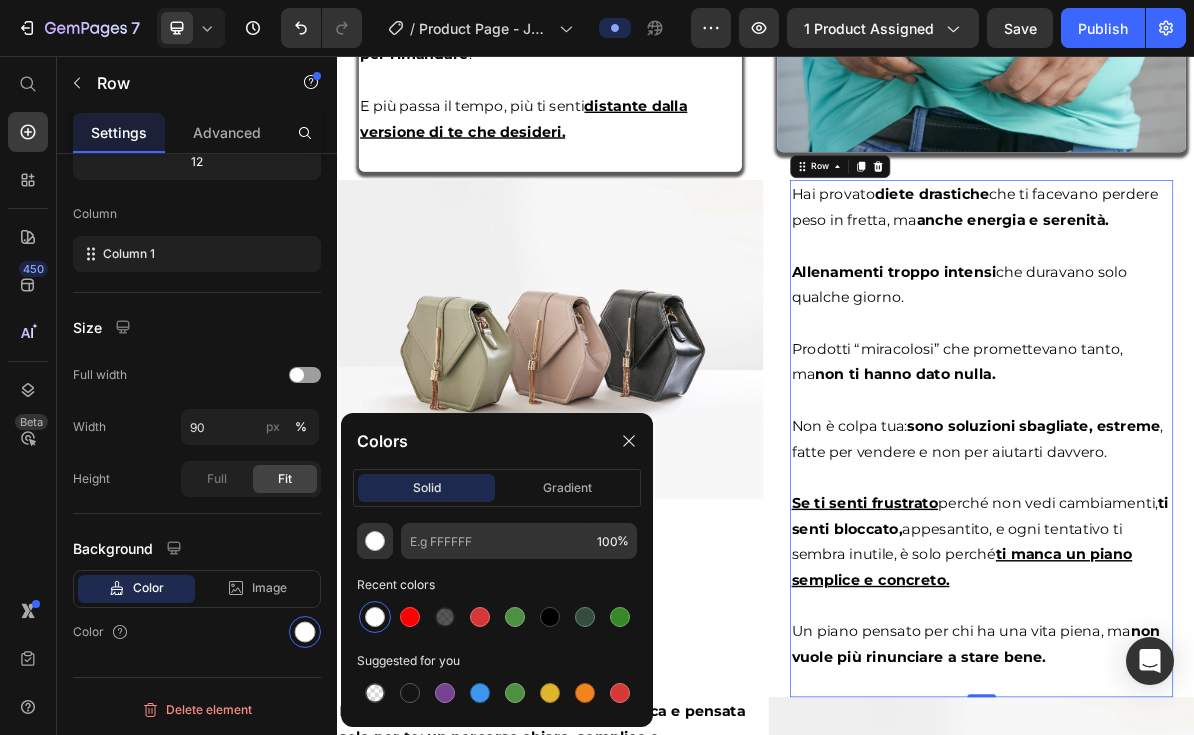 type on "FFFFFF" 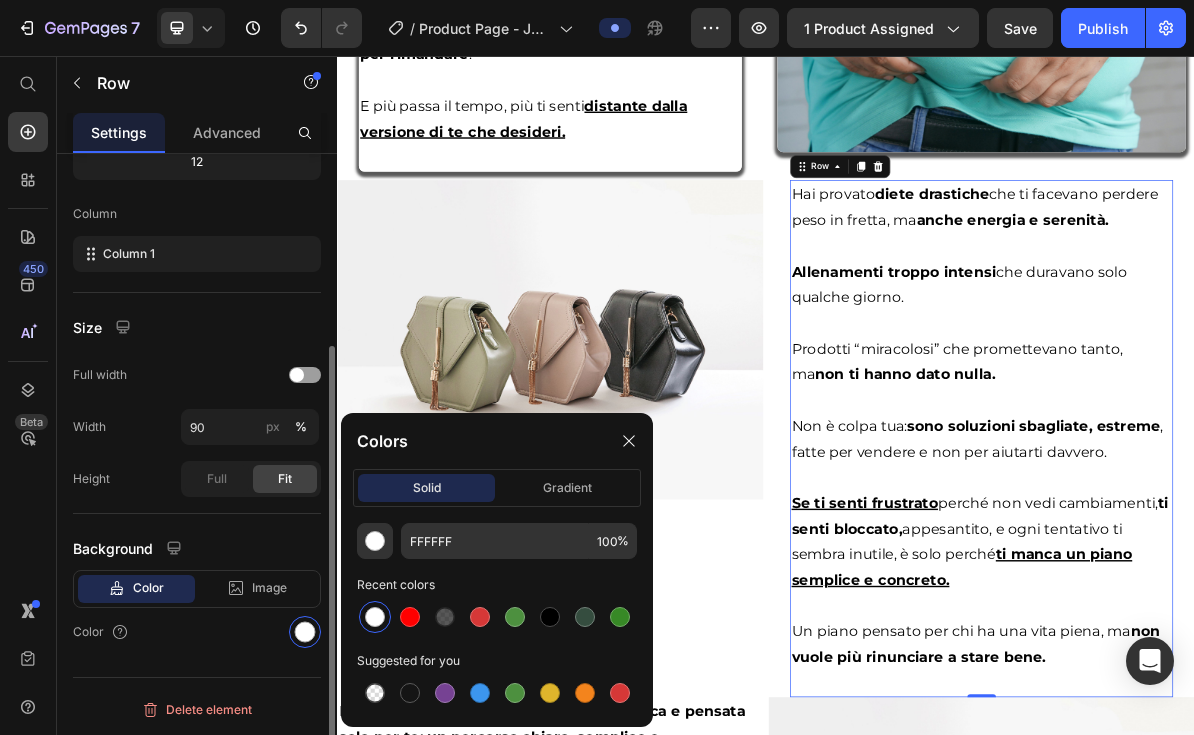 click on "Size Full width Width 90 px % Height Full Fit" 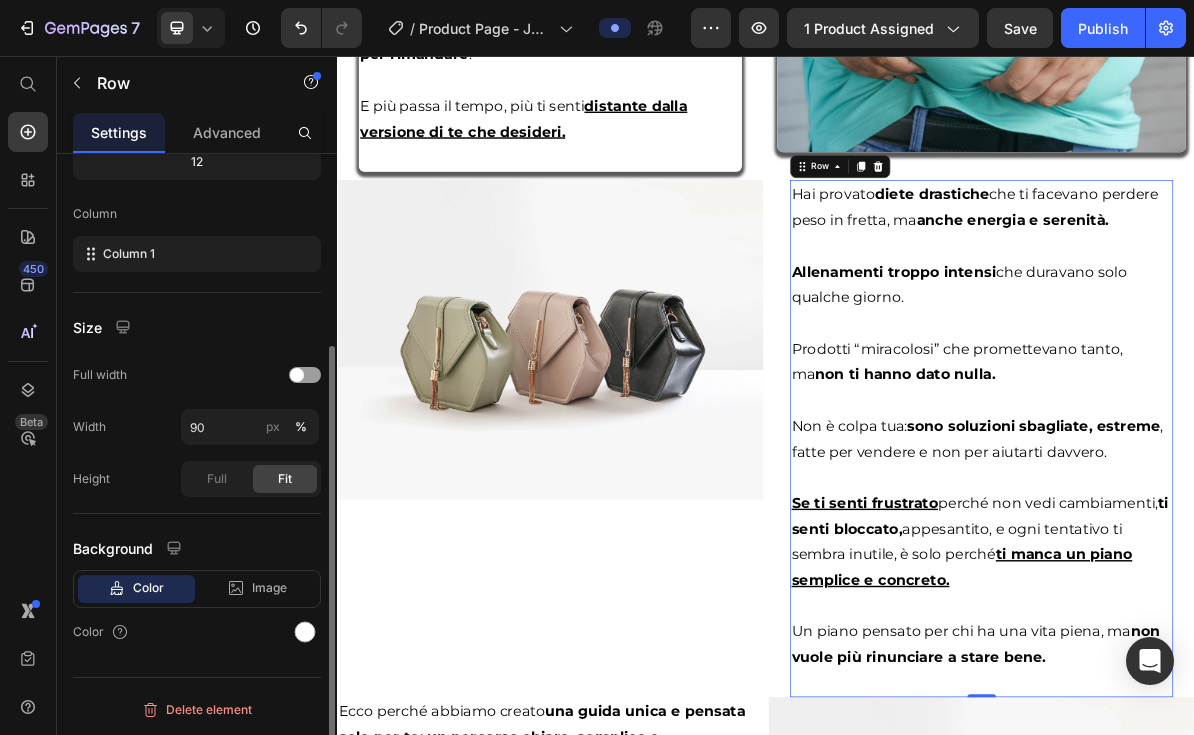 scroll, scrollTop: 262, scrollLeft: 0, axis: vertical 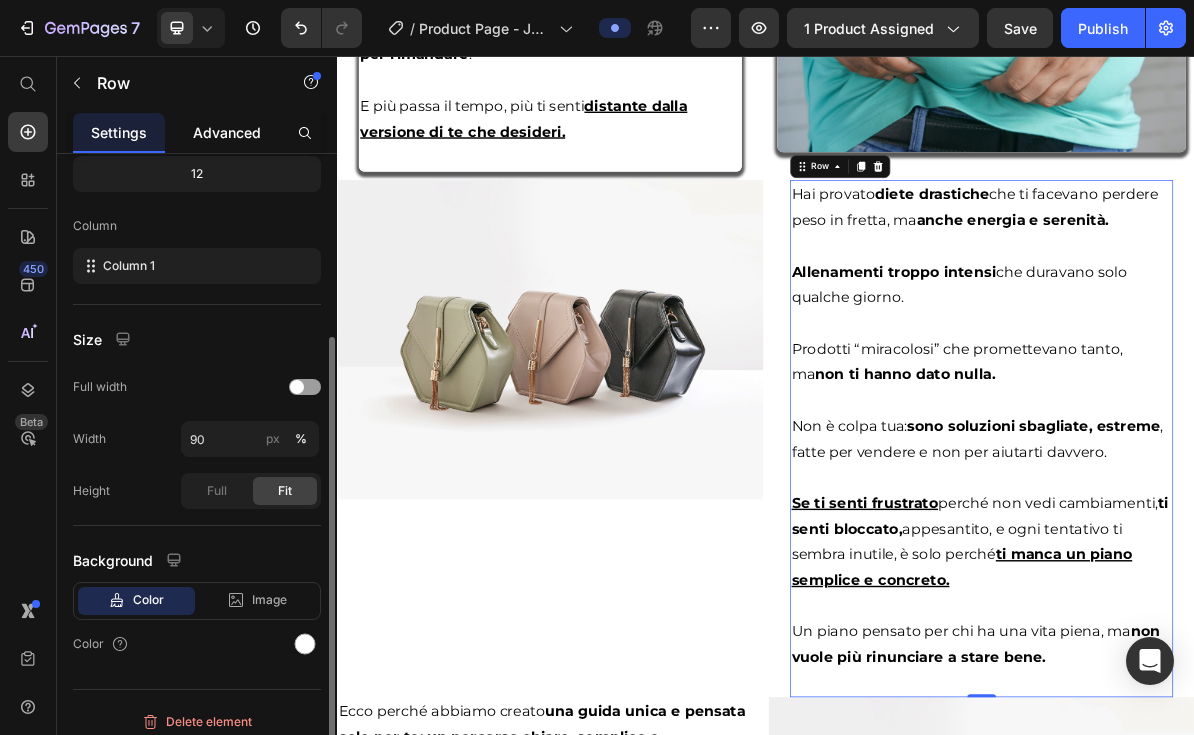 click on "Advanced" at bounding box center [227, 132] 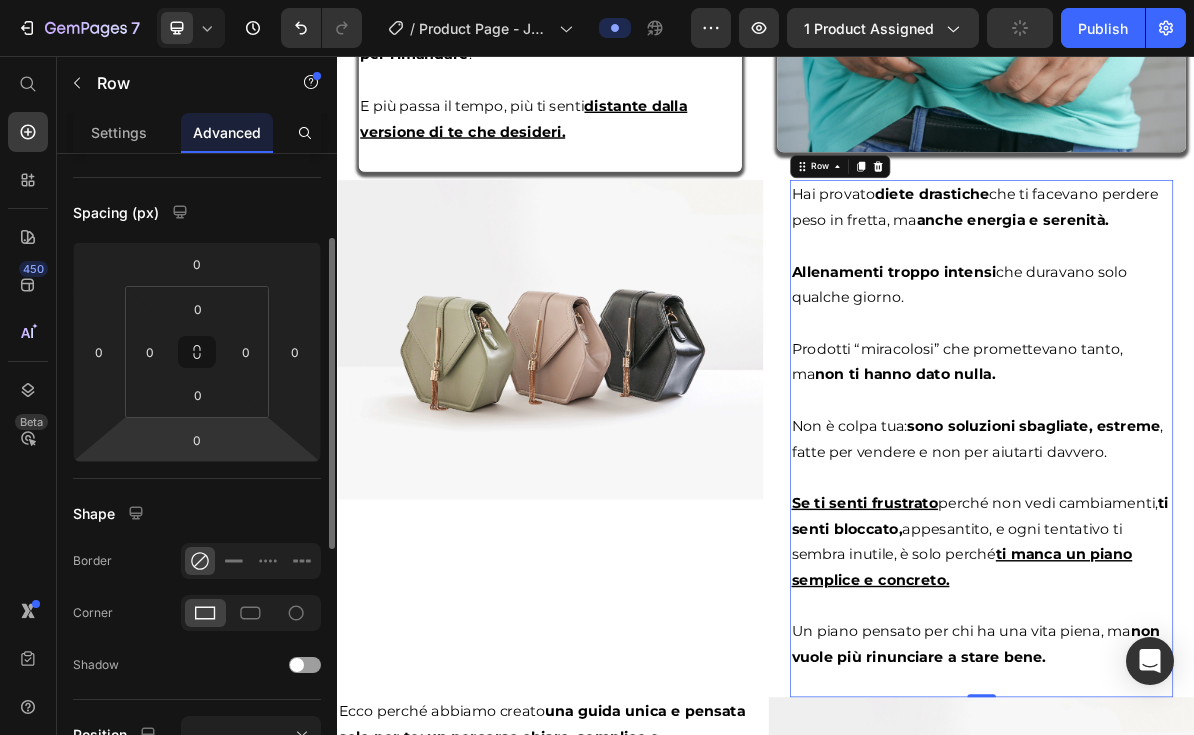 scroll, scrollTop: 275, scrollLeft: 0, axis: vertical 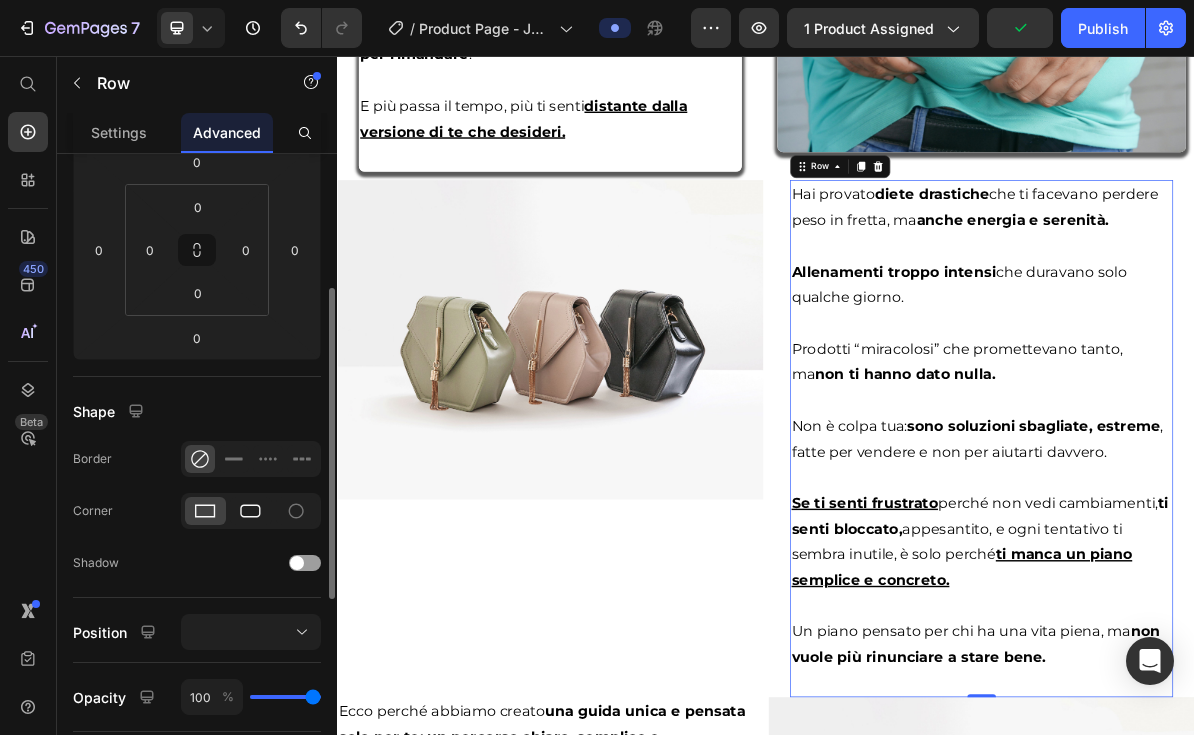 click 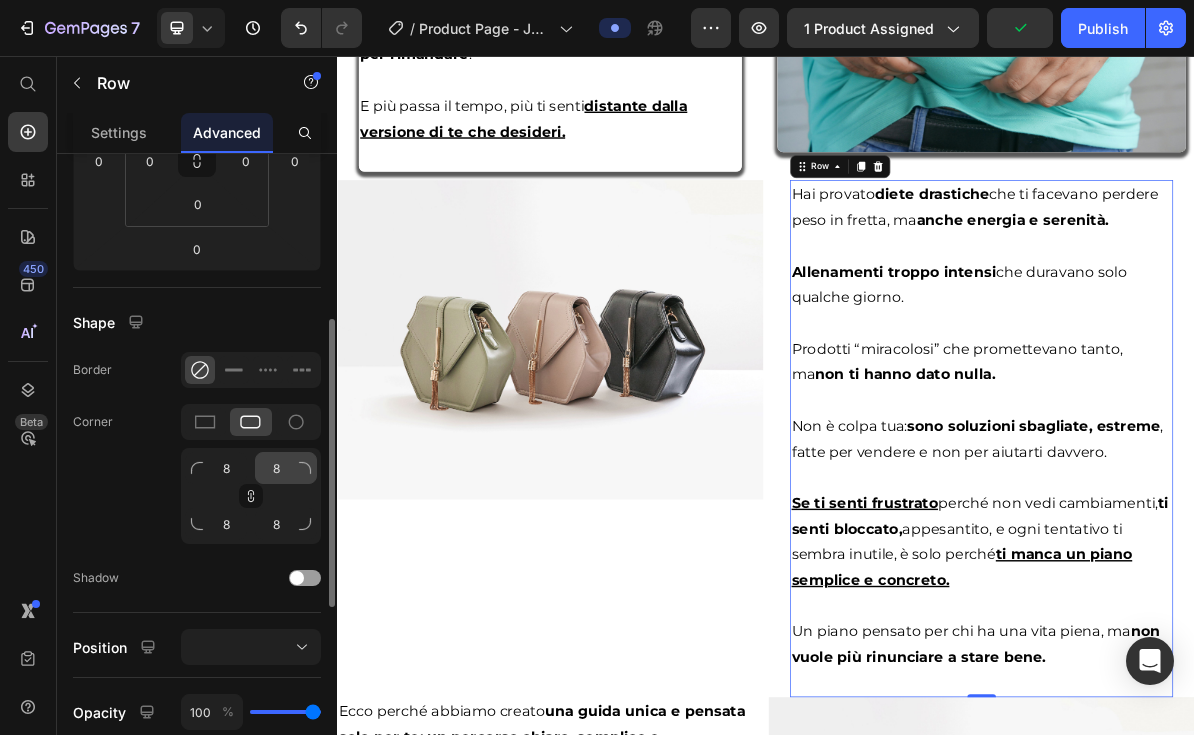 scroll, scrollTop: 400, scrollLeft: 0, axis: vertical 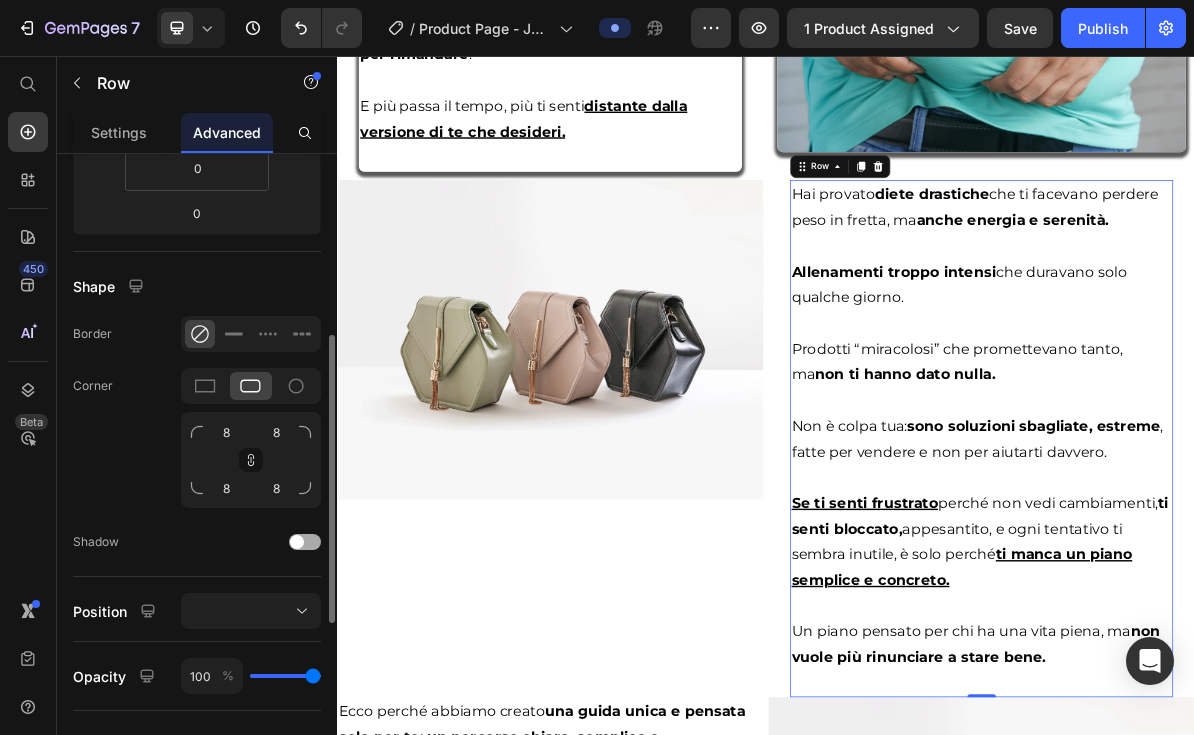 click at bounding box center [305, 542] 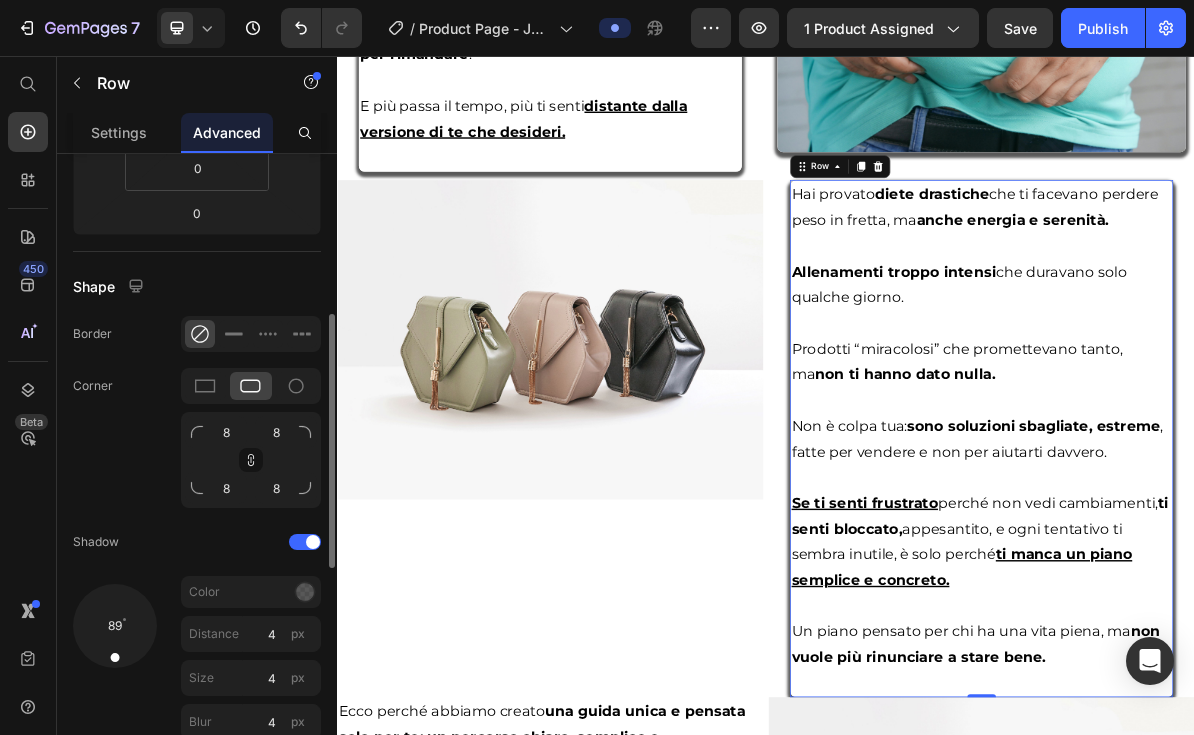 drag, startPoint x: 143, startPoint y: 644, endPoint x: 112, endPoint y: 676, distance: 44.553337 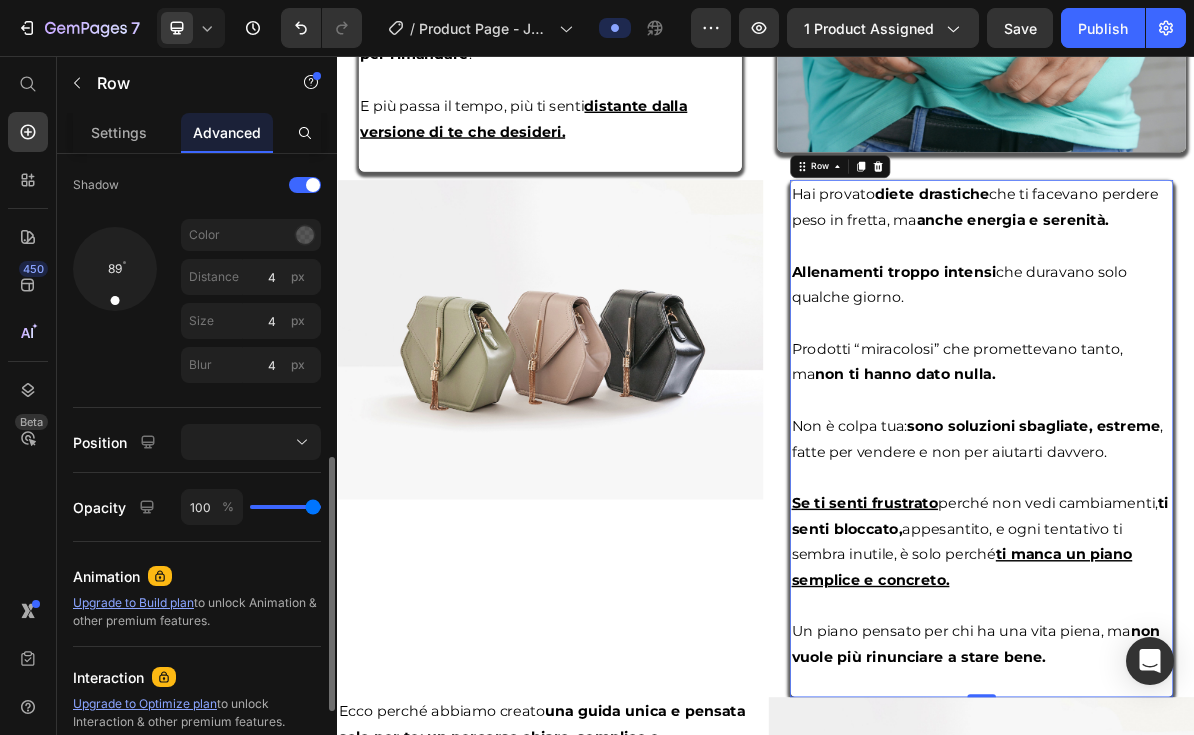 scroll, scrollTop: 796, scrollLeft: 0, axis: vertical 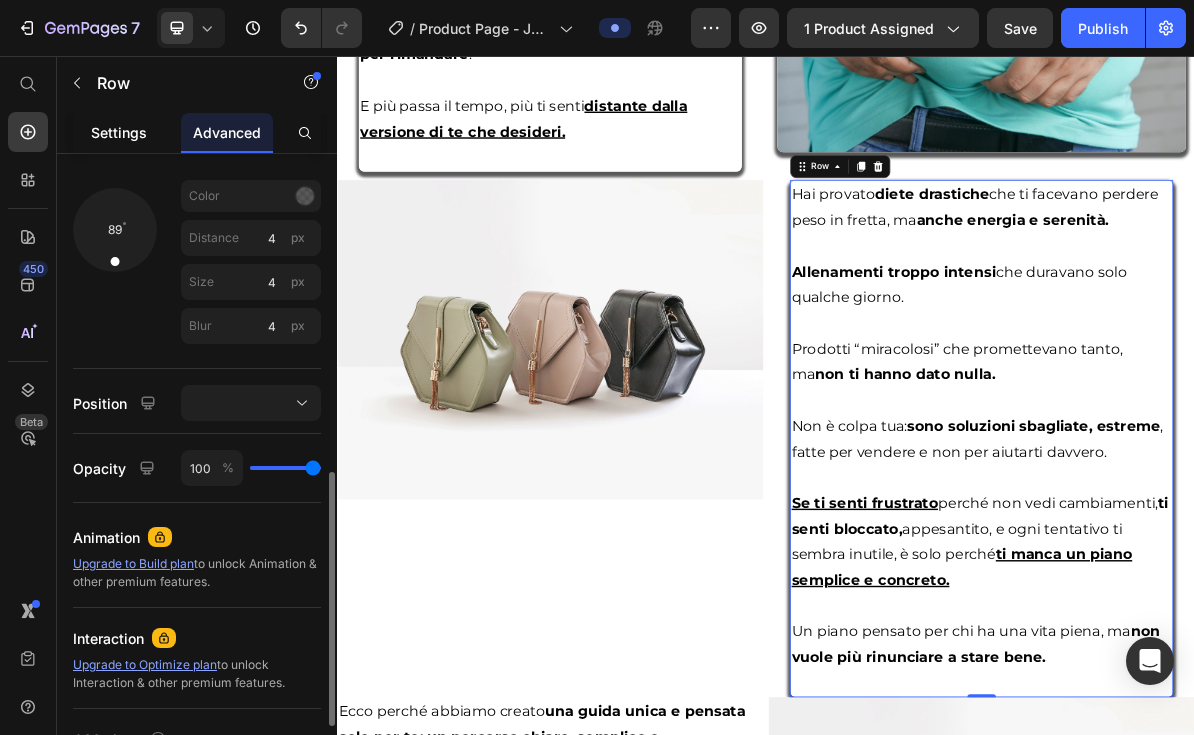 click on "Settings" at bounding box center (119, 132) 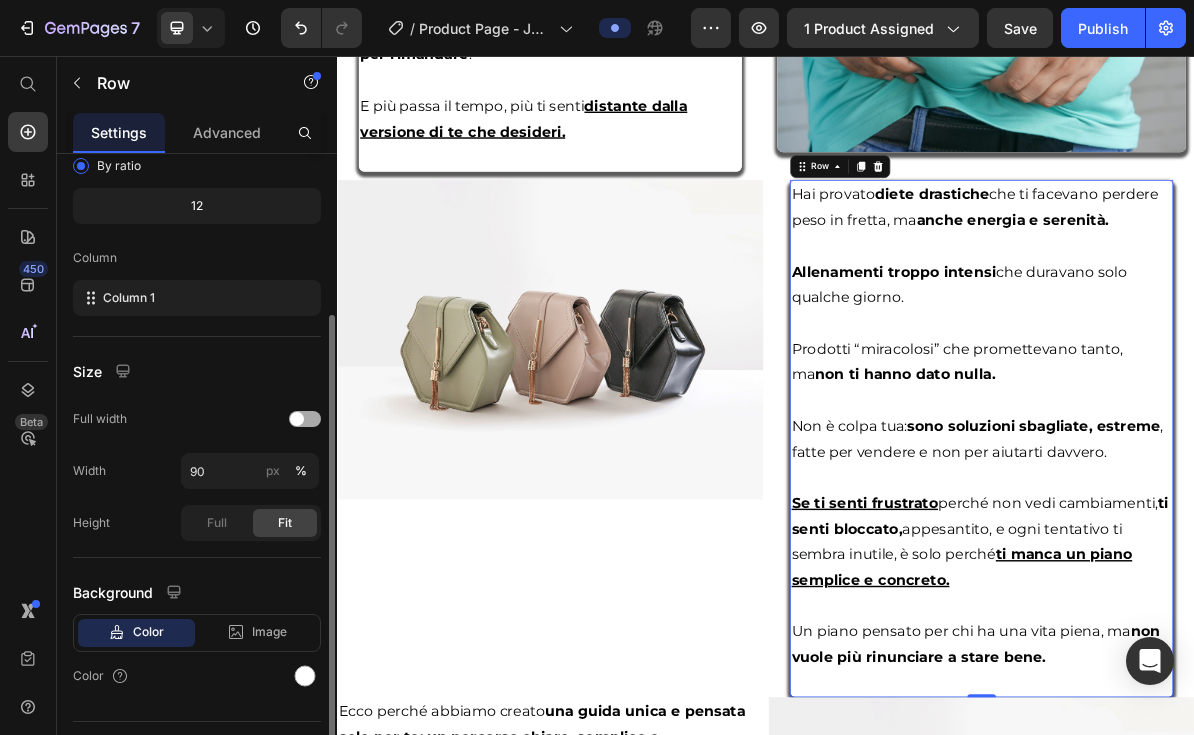 scroll, scrollTop: 274, scrollLeft: 0, axis: vertical 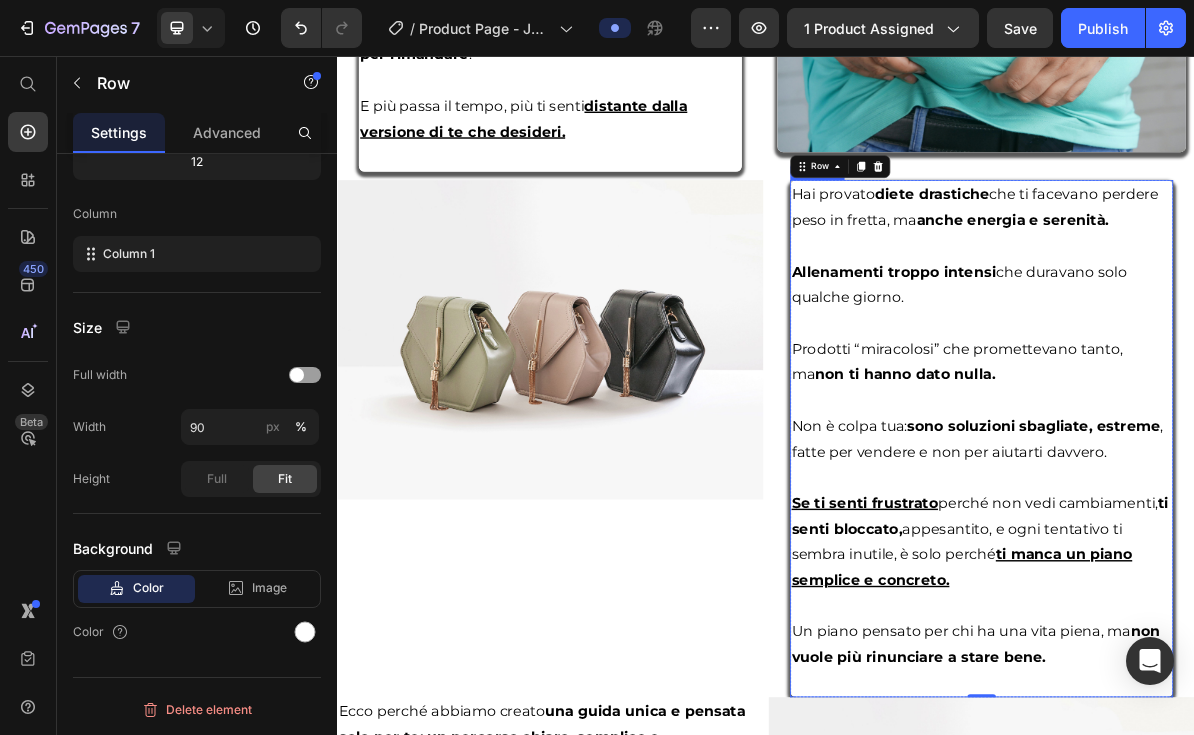 click on "Allenamenti troppo intensi  che duravano solo qualche giorno." at bounding box center (1239, 376) 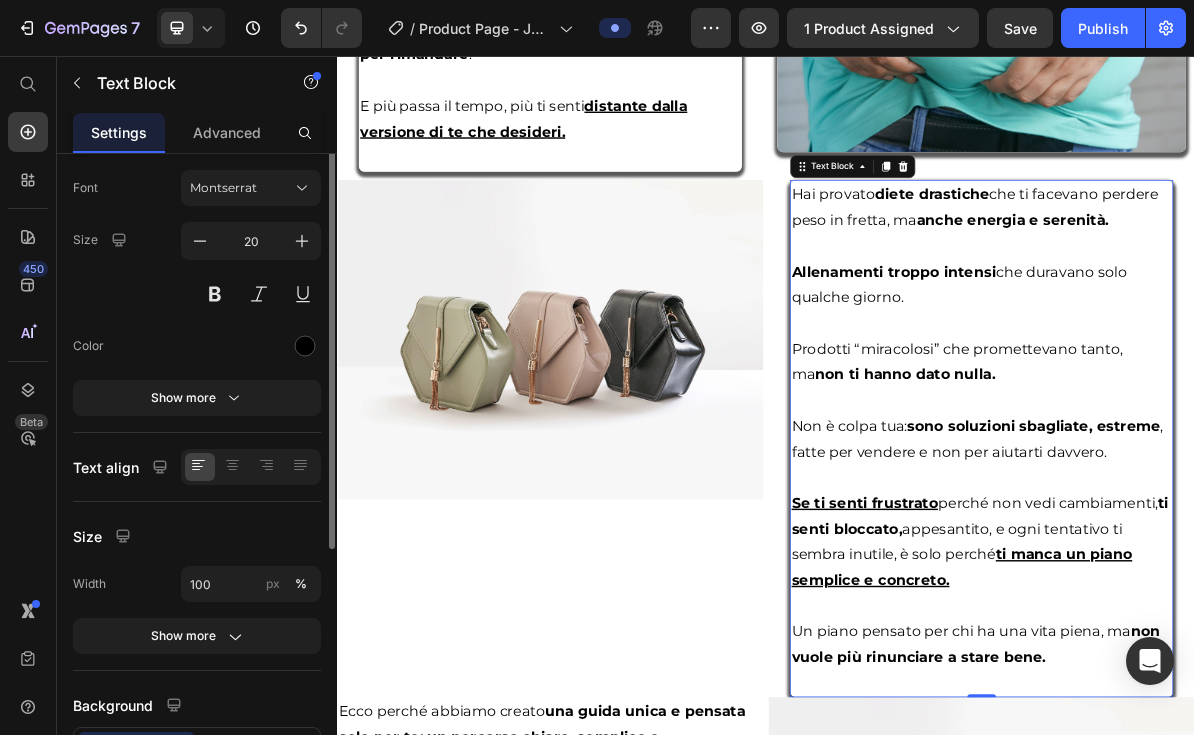 scroll, scrollTop: 0, scrollLeft: 0, axis: both 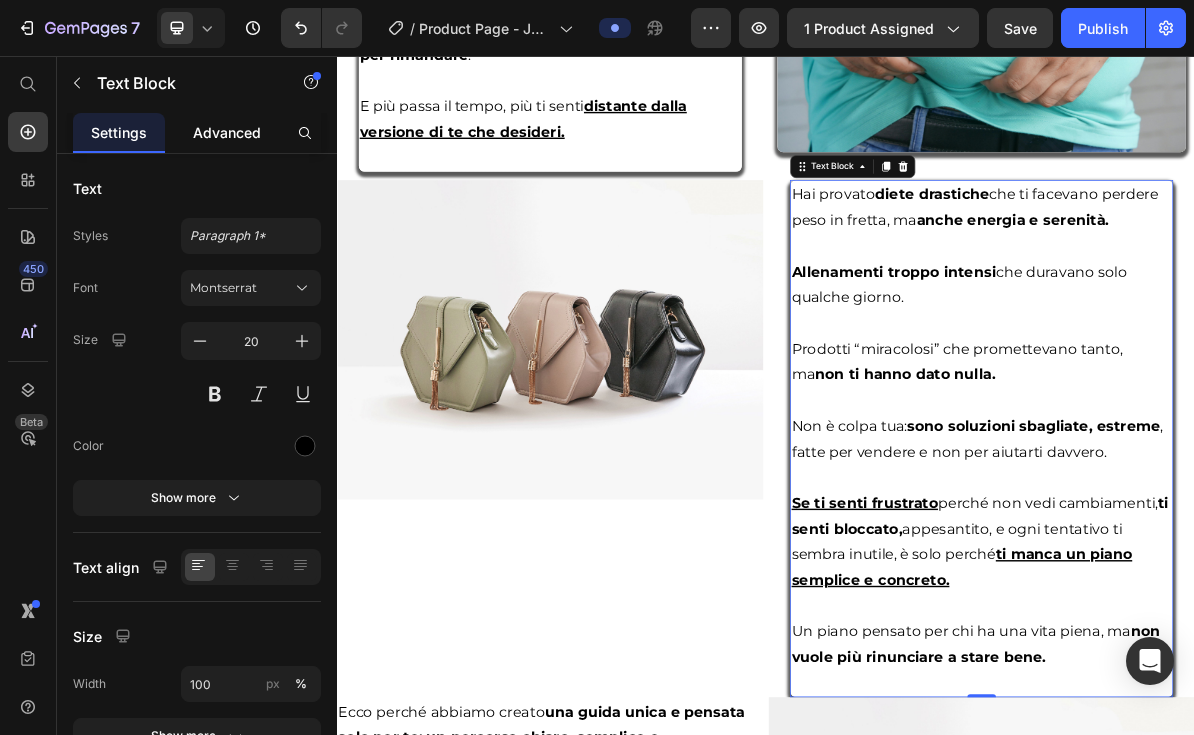 click on "Advanced" at bounding box center [227, 132] 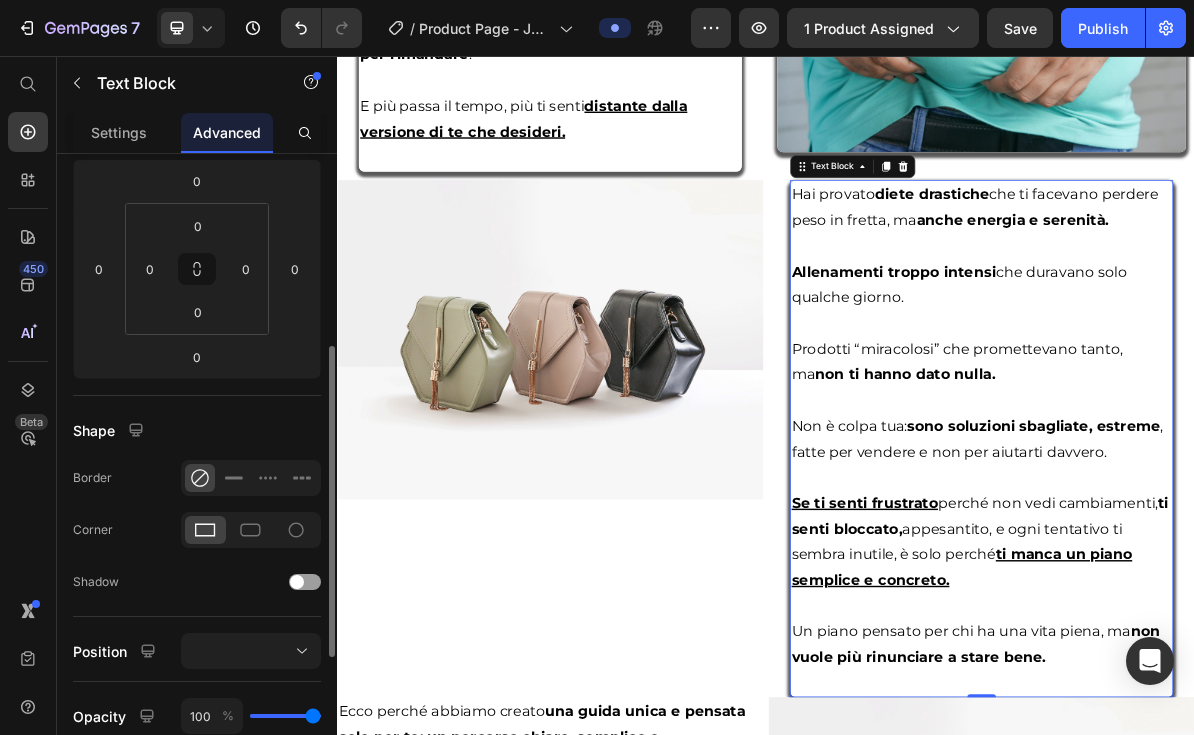 scroll, scrollTop: 301, scrollLeft: 0, axis: vertical 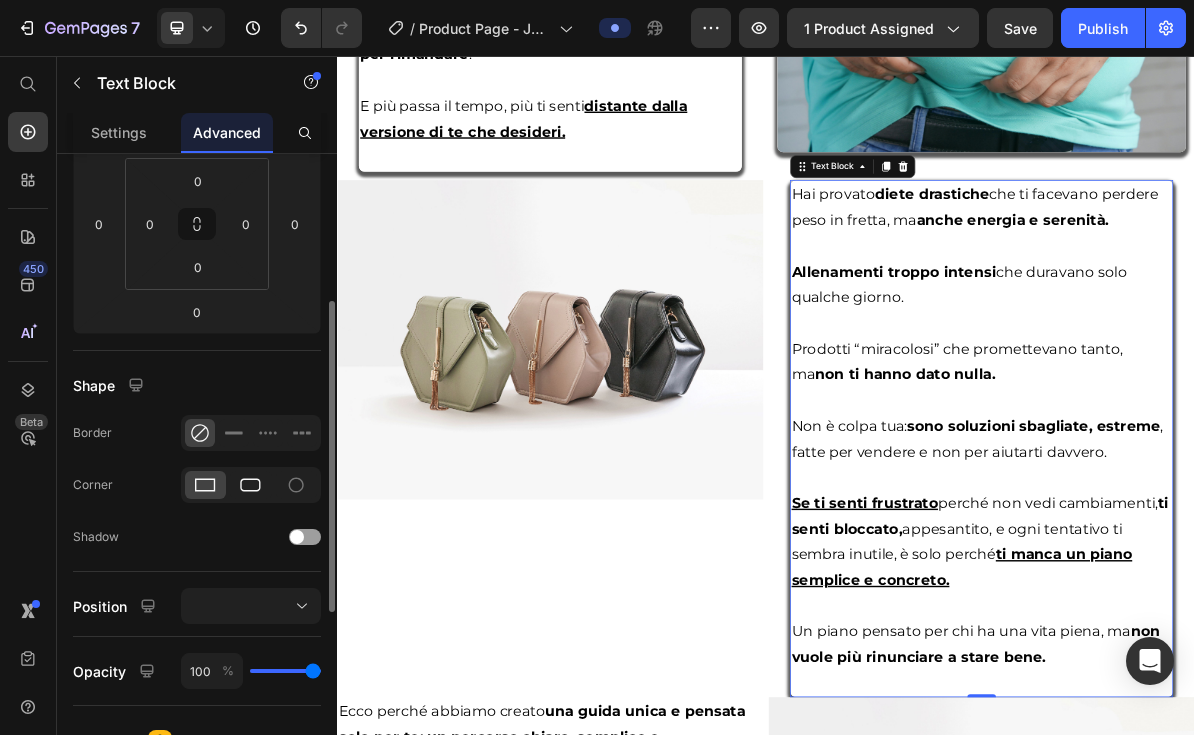 click 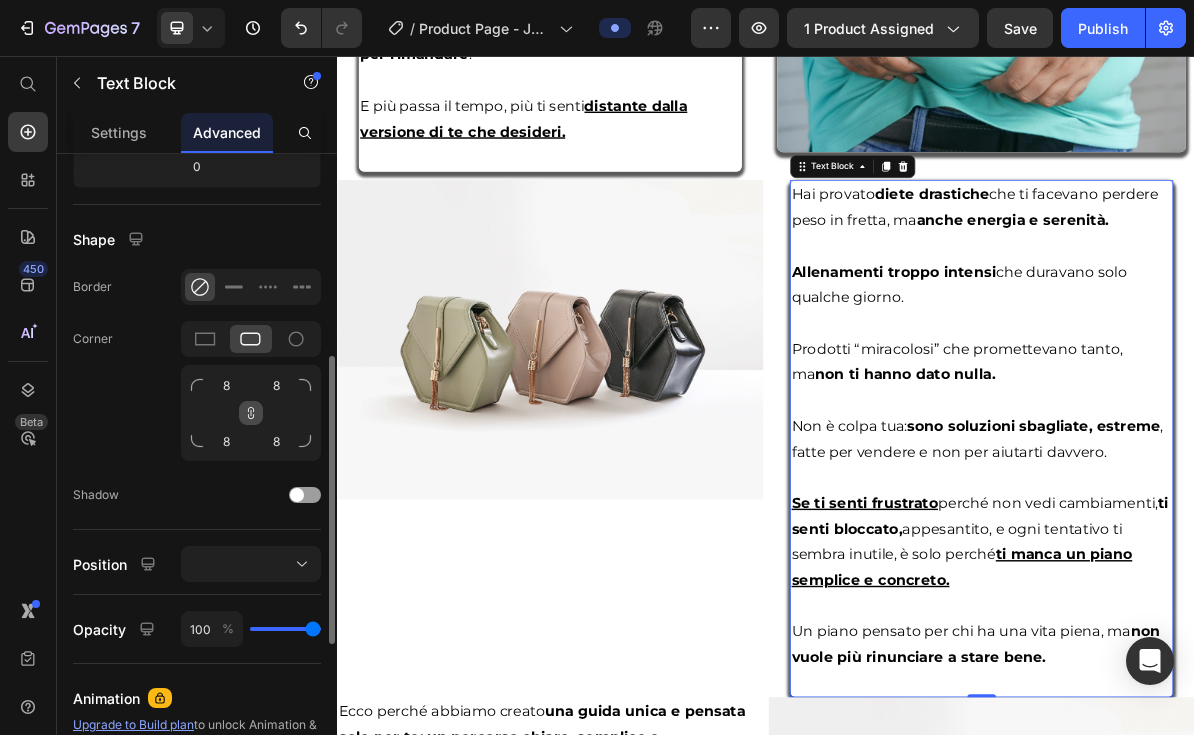 scroll, scrollTop: 550, scrollLeft: 0, axis: vertical 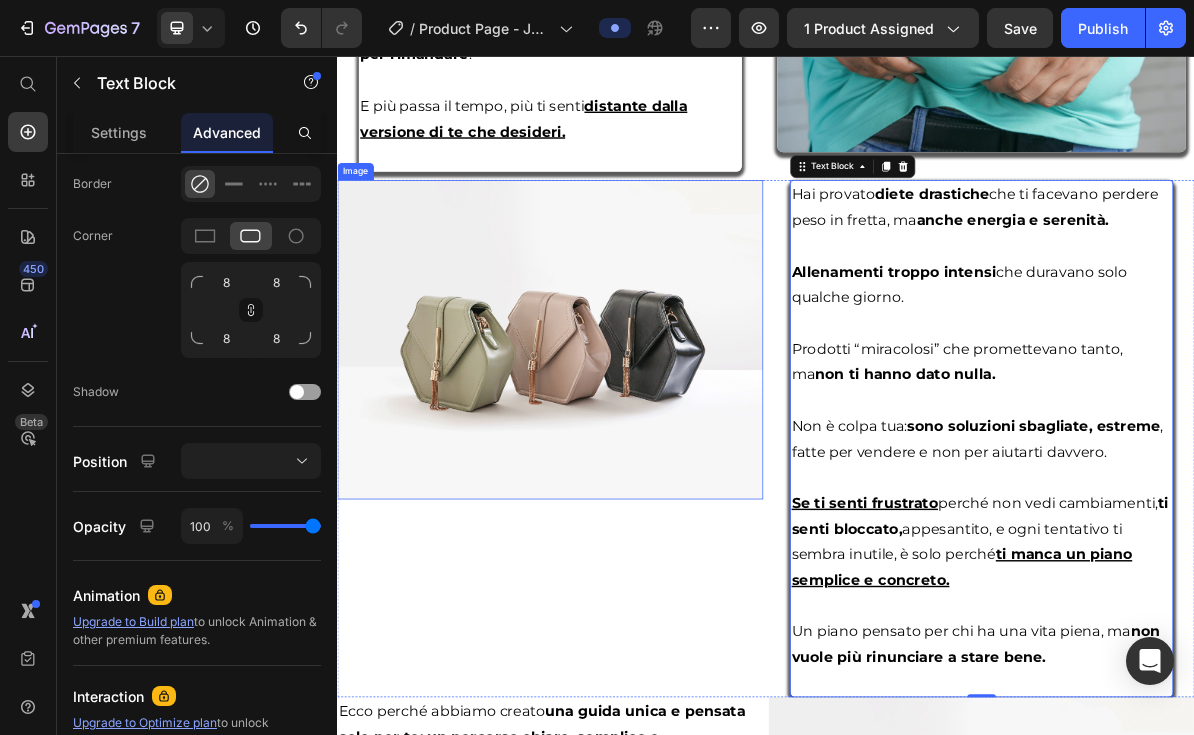 click at bounding box center [635, 453] 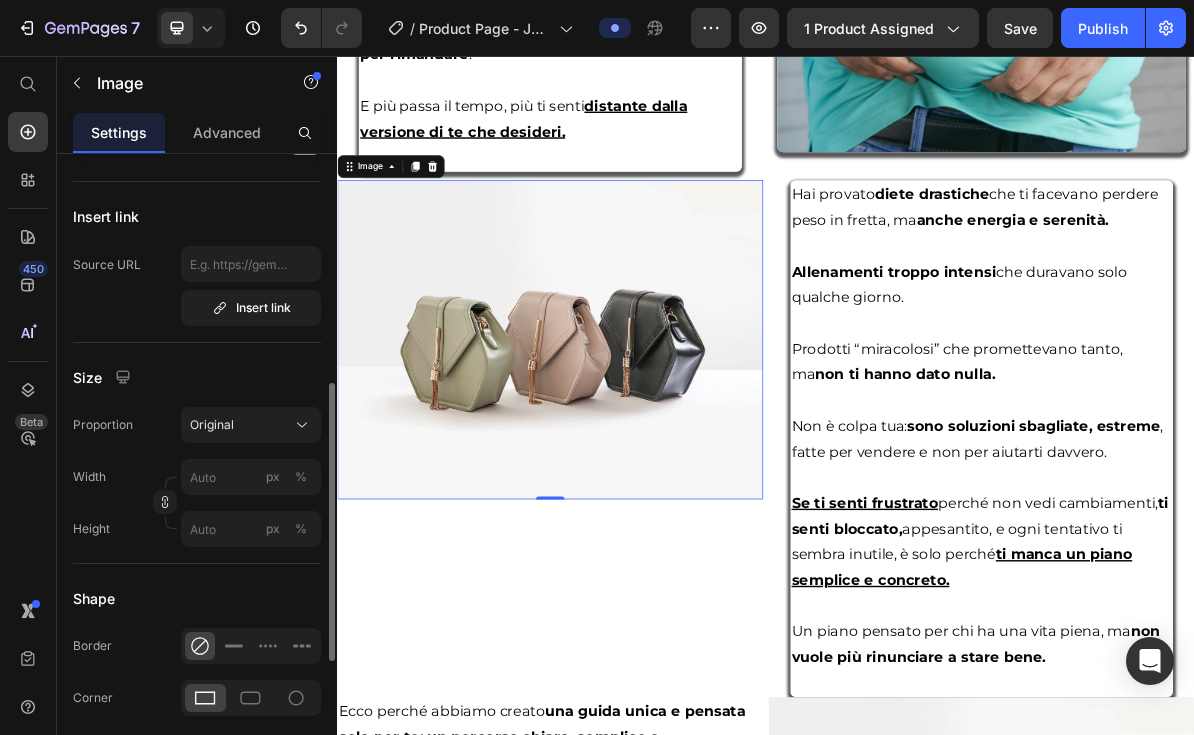 scroll, scrollTop: 417, scrollLeft: 0, axis: vertical 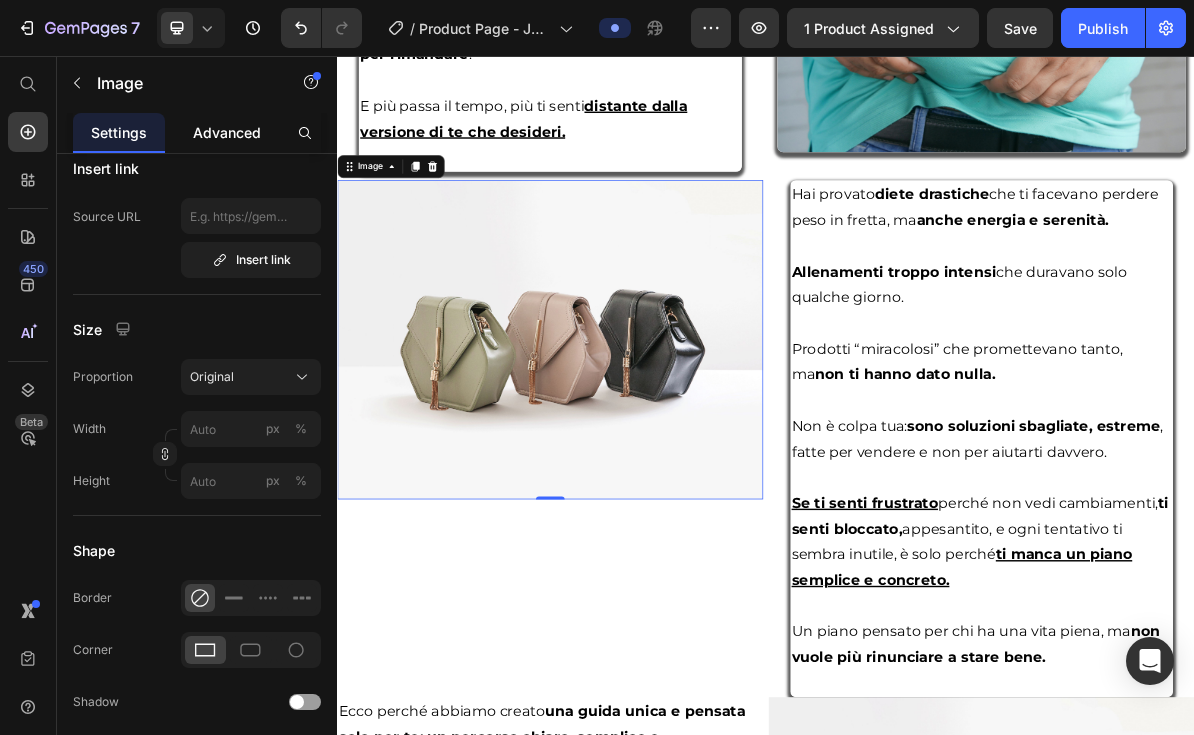 click on "Advanced" 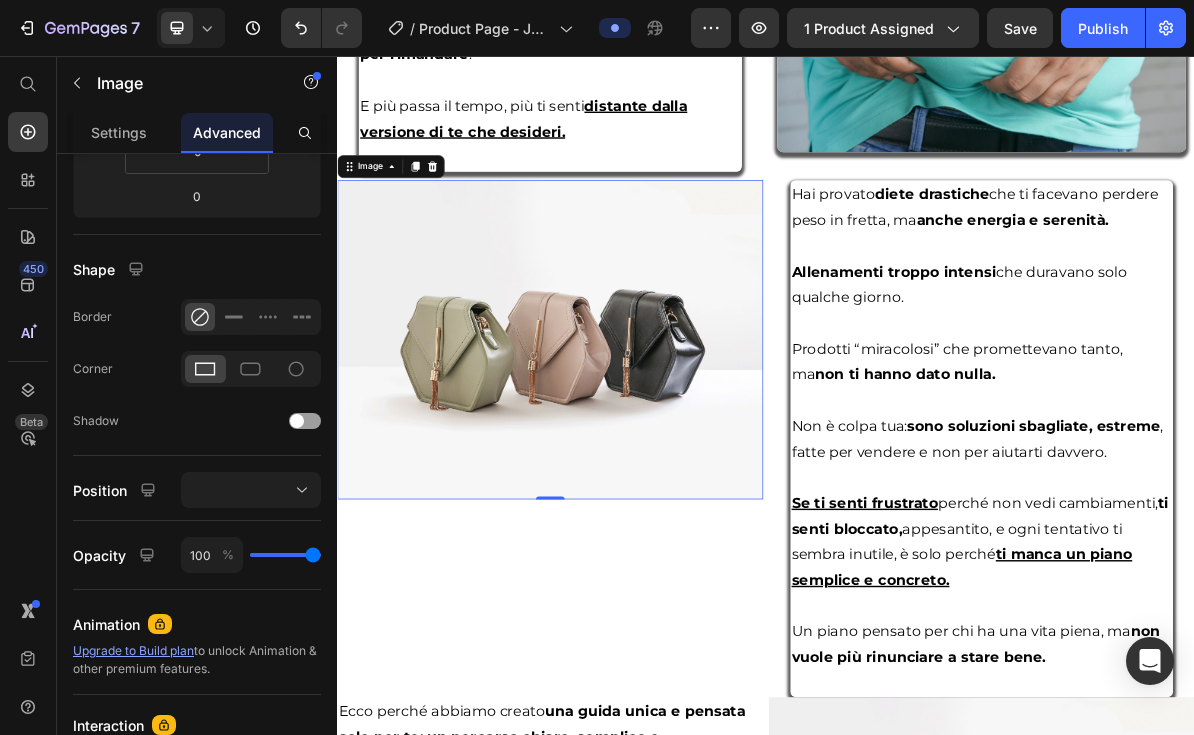 scroll, scrollTop: 0, scrollLeft: 0, axis: both 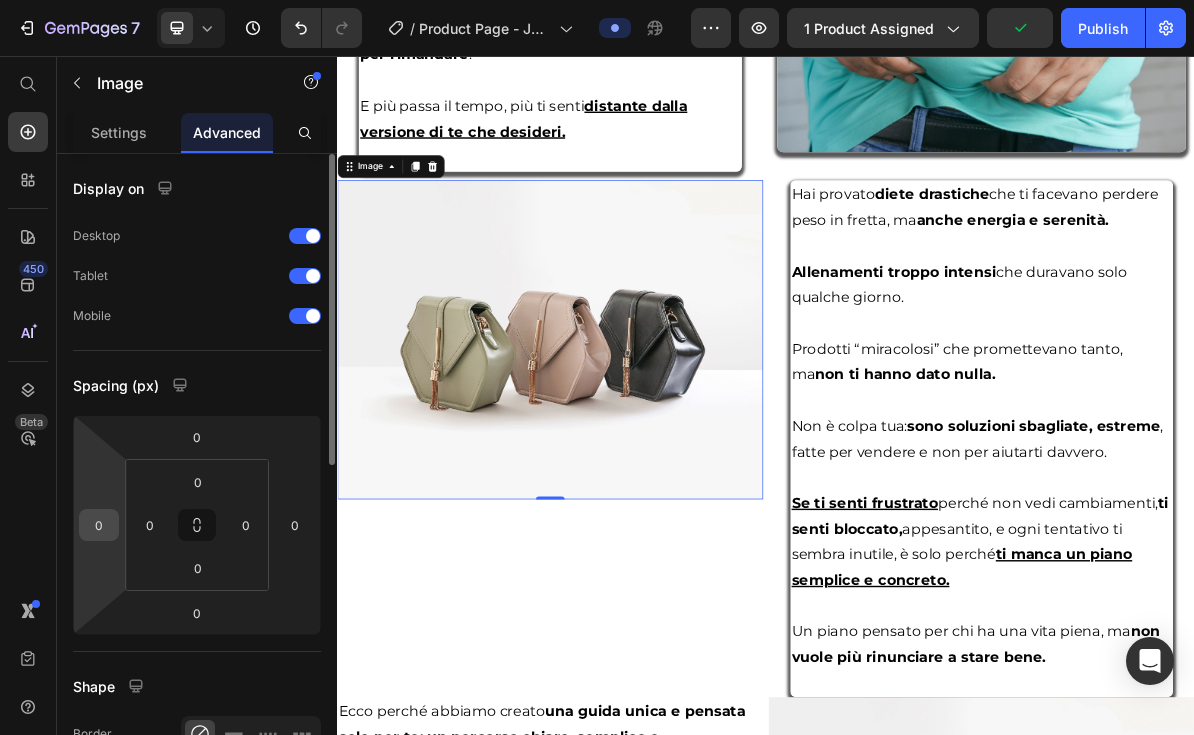 click on "0" at bounding box center [99, 525] 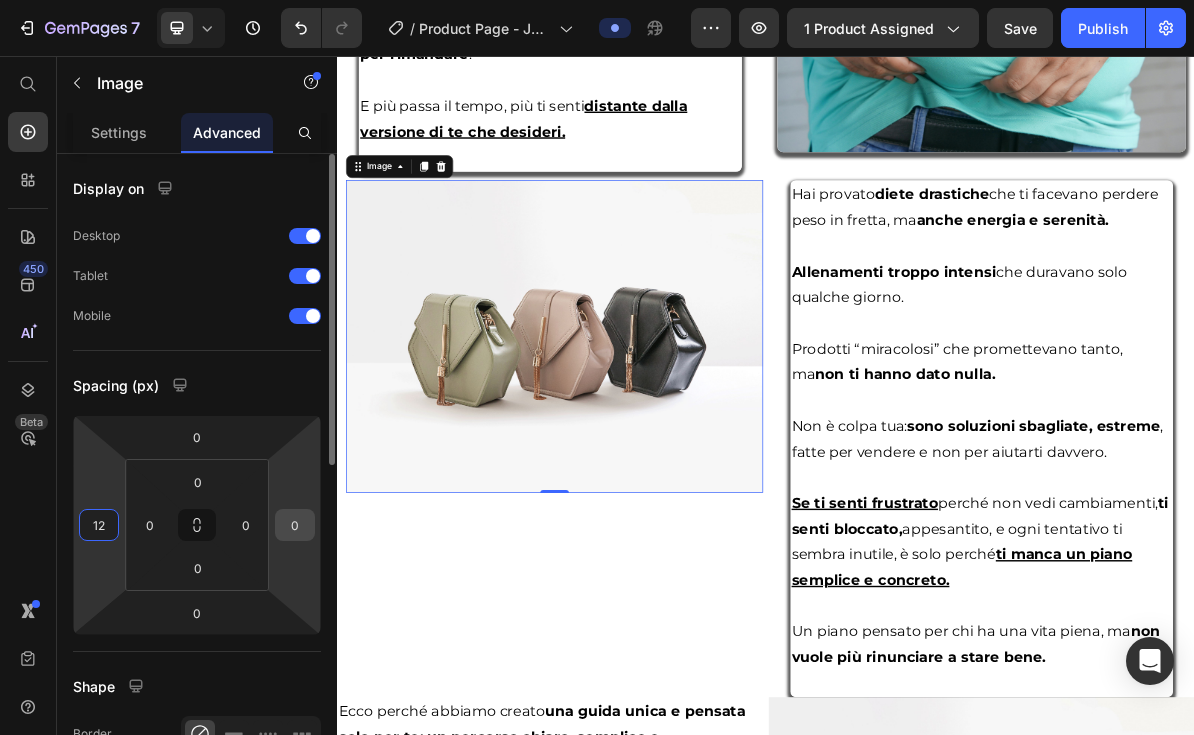 type on "12" 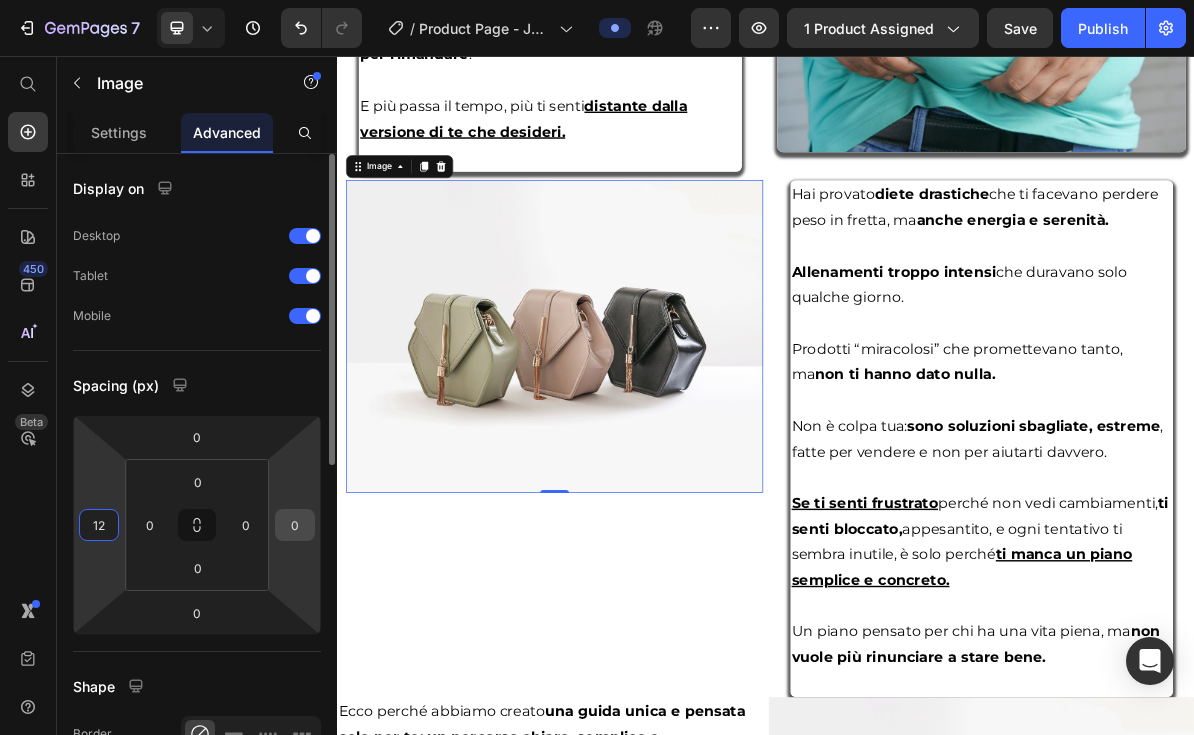 click on "0" at bounding box center [295, 525] 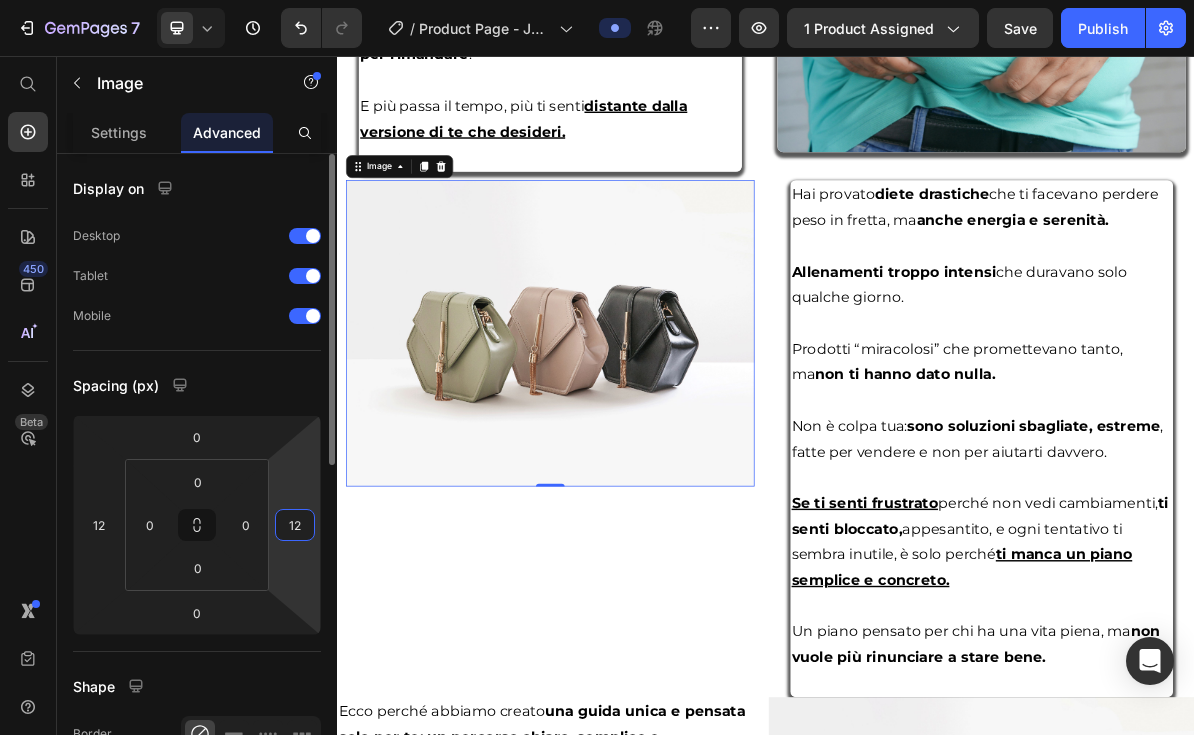 type on "12" 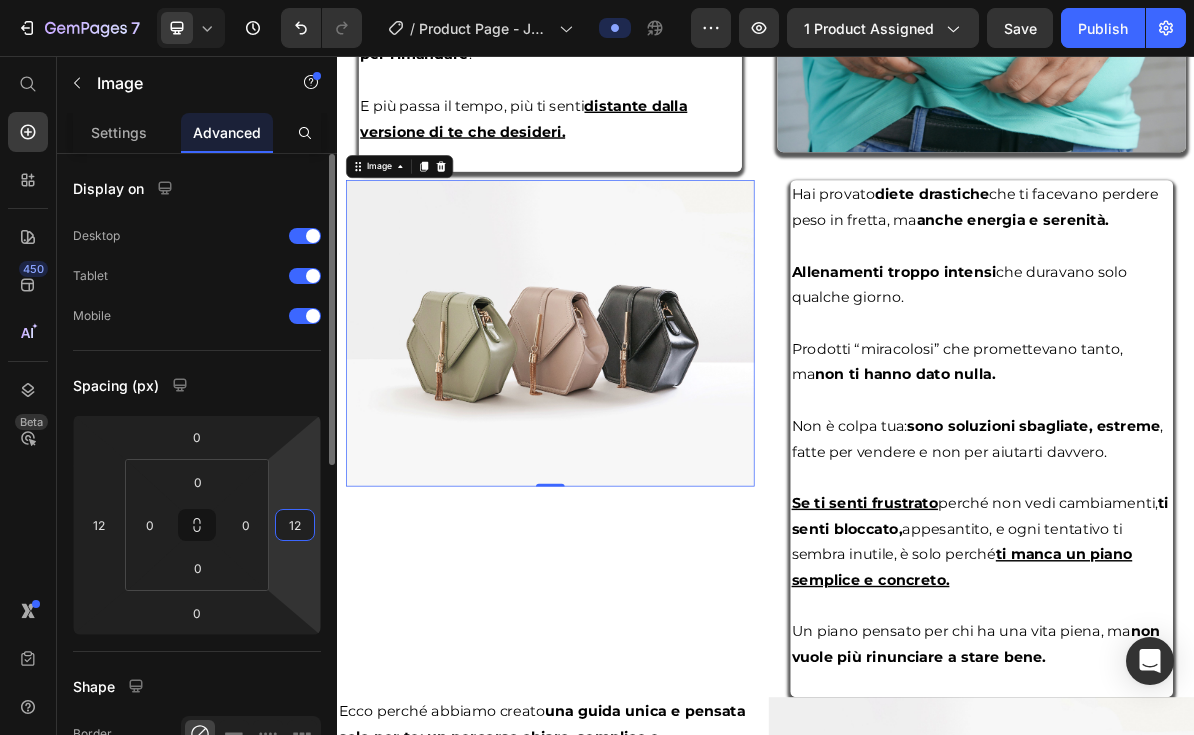 click on "Display on Desktop Tablet Mobile" 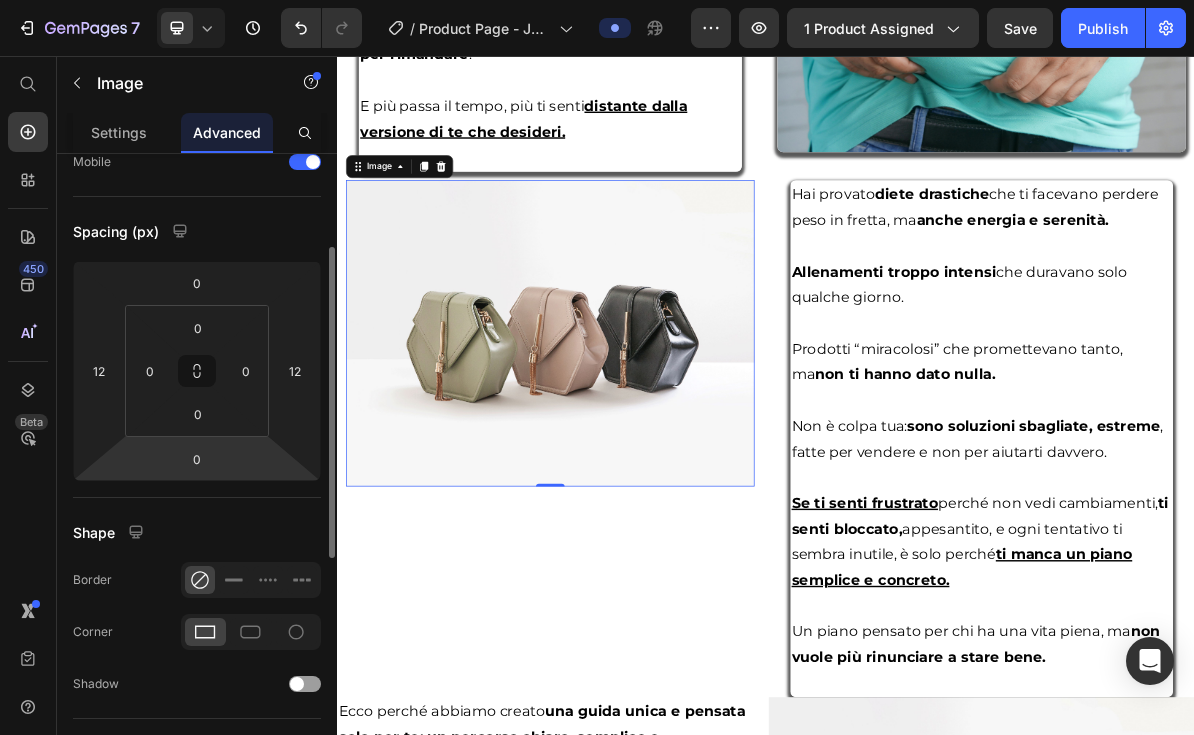 scroll, scrollTop: 198, scrollLeft: 0, axis: vertical 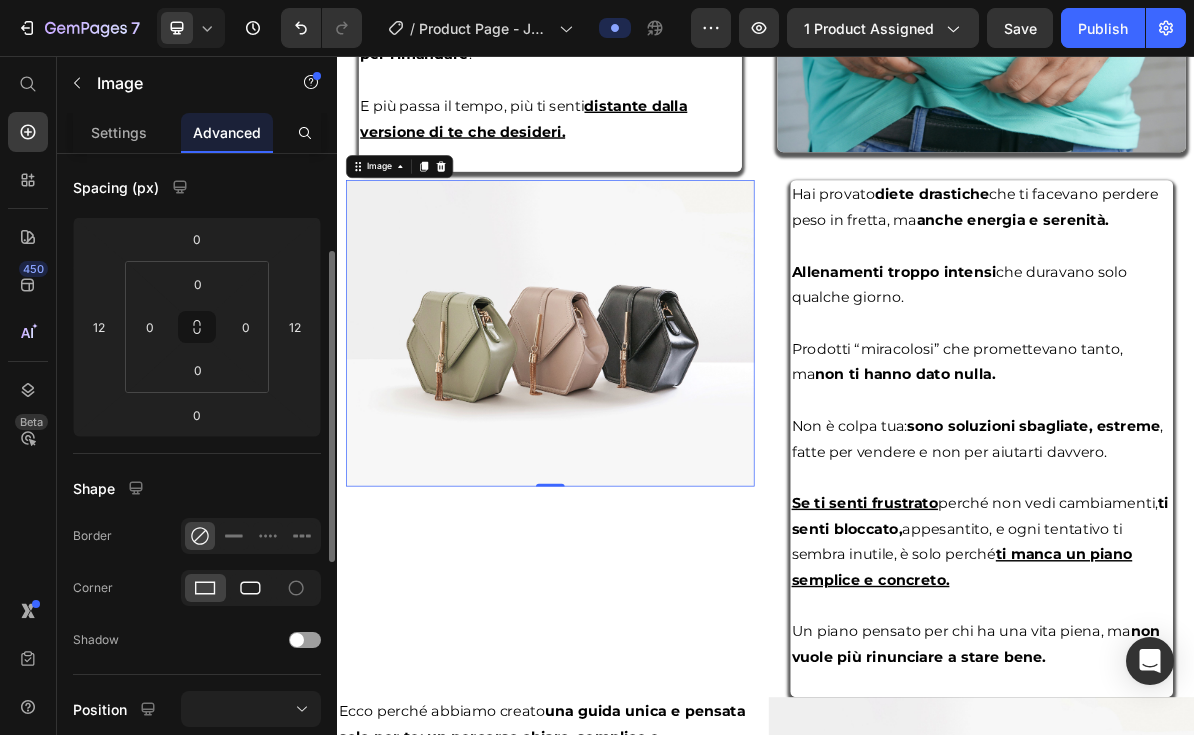 click 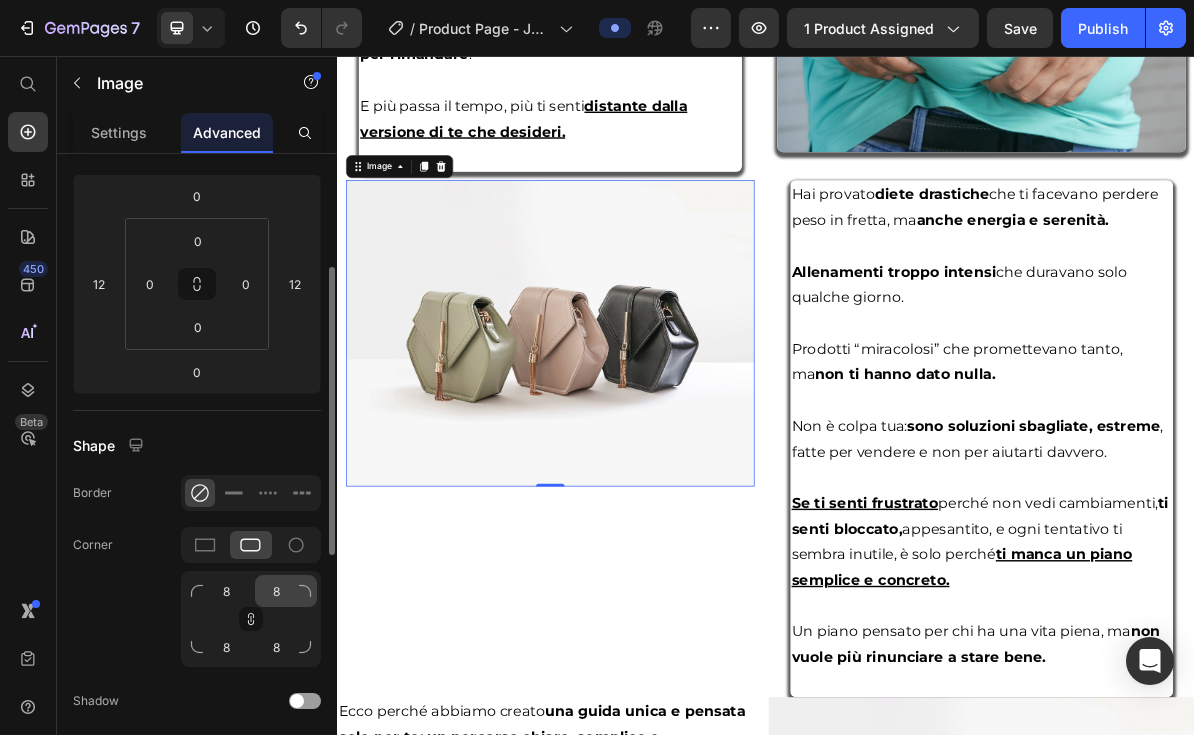 scroll, scrollTop: 337, scrollLeft: 0, axis: vertical 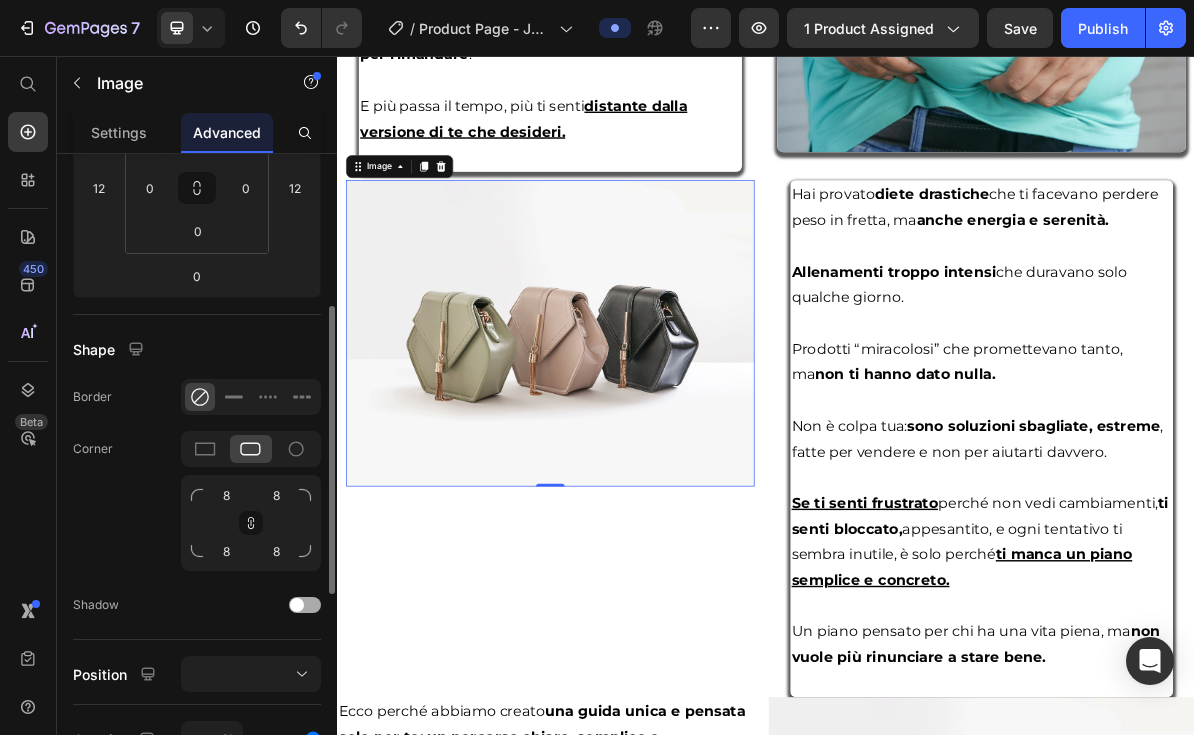 click at bounding box center [297, 605] 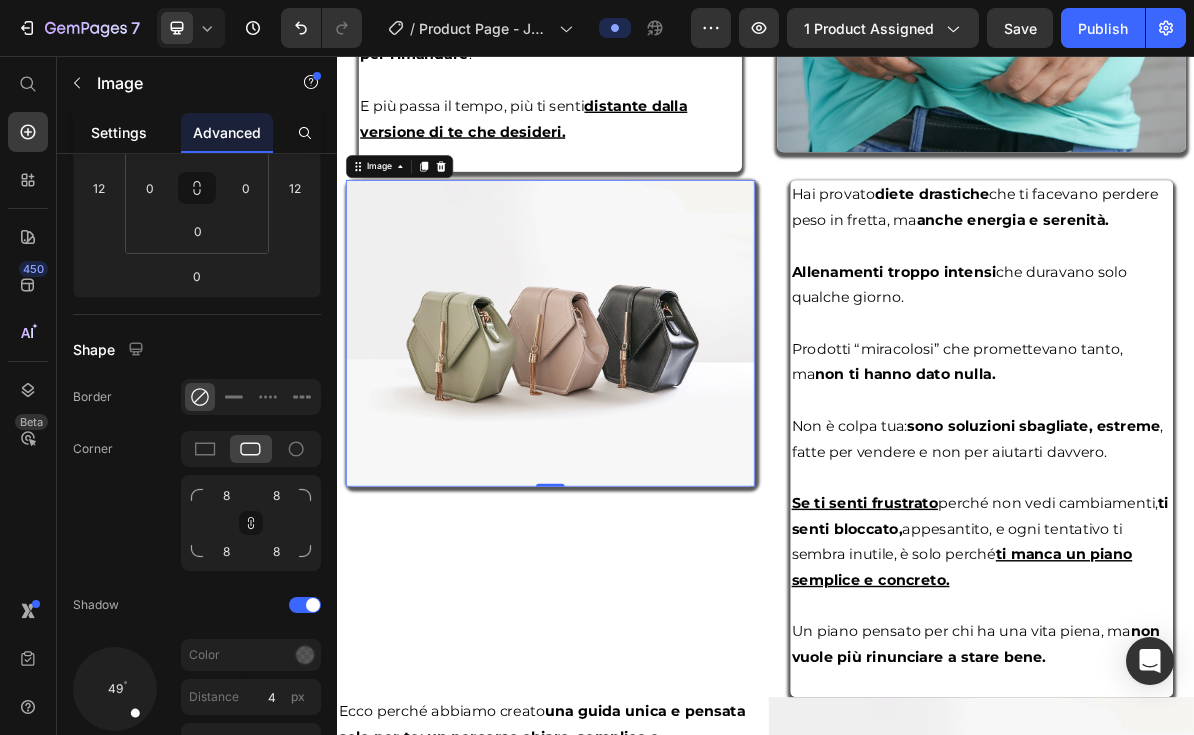 click on "Settings" at bounding box center [119, 132] 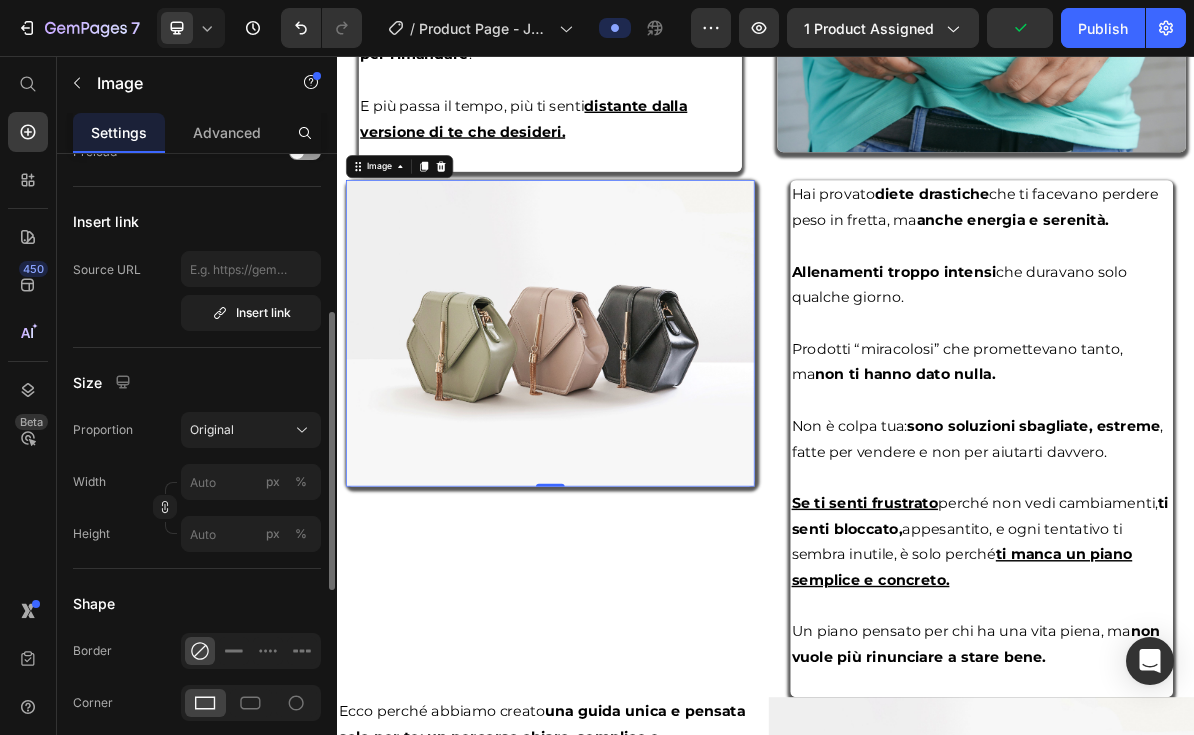 scroll, scrollTop: 375, scrollLeft: 0, axis: vertical 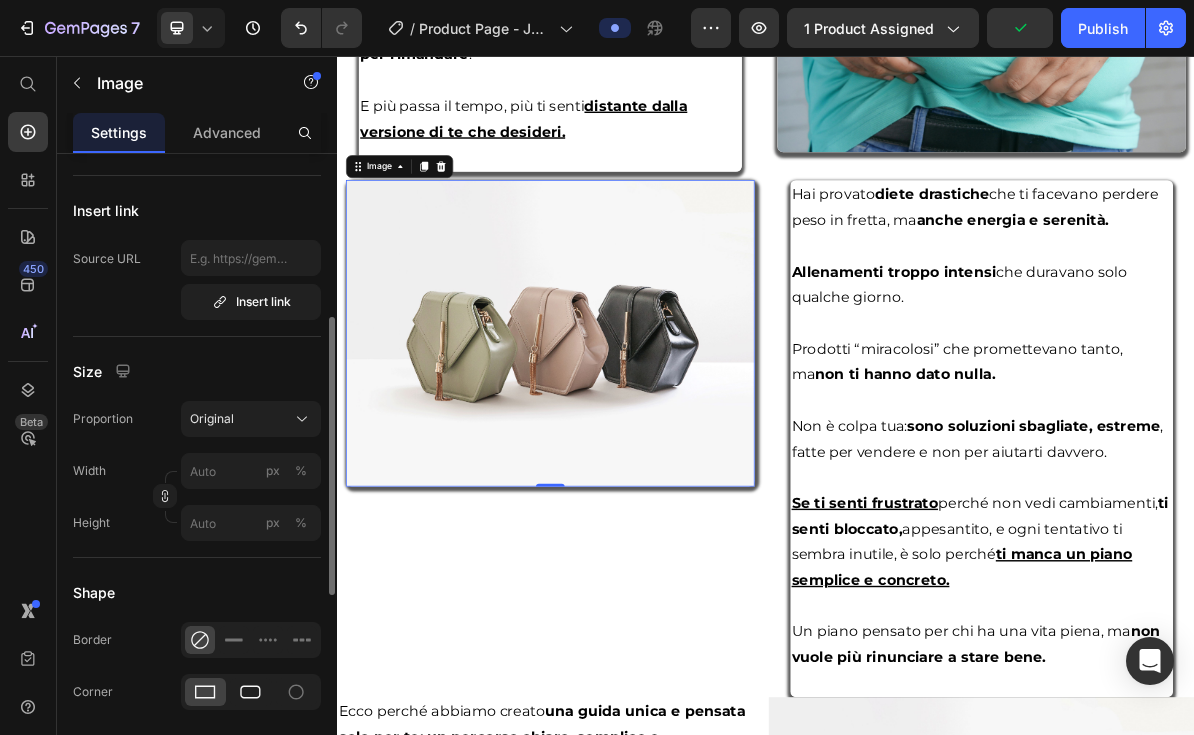 click 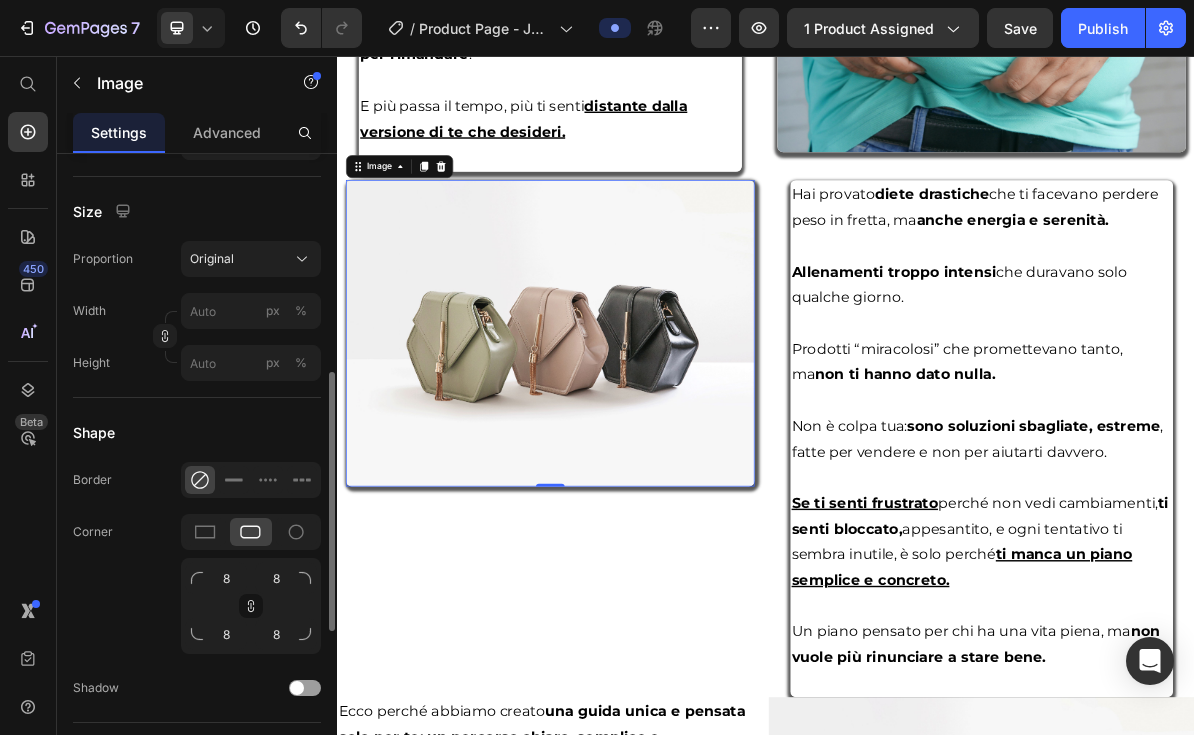 scroll, scrollTop: 637, scrollLeft: 0, axis: vertical 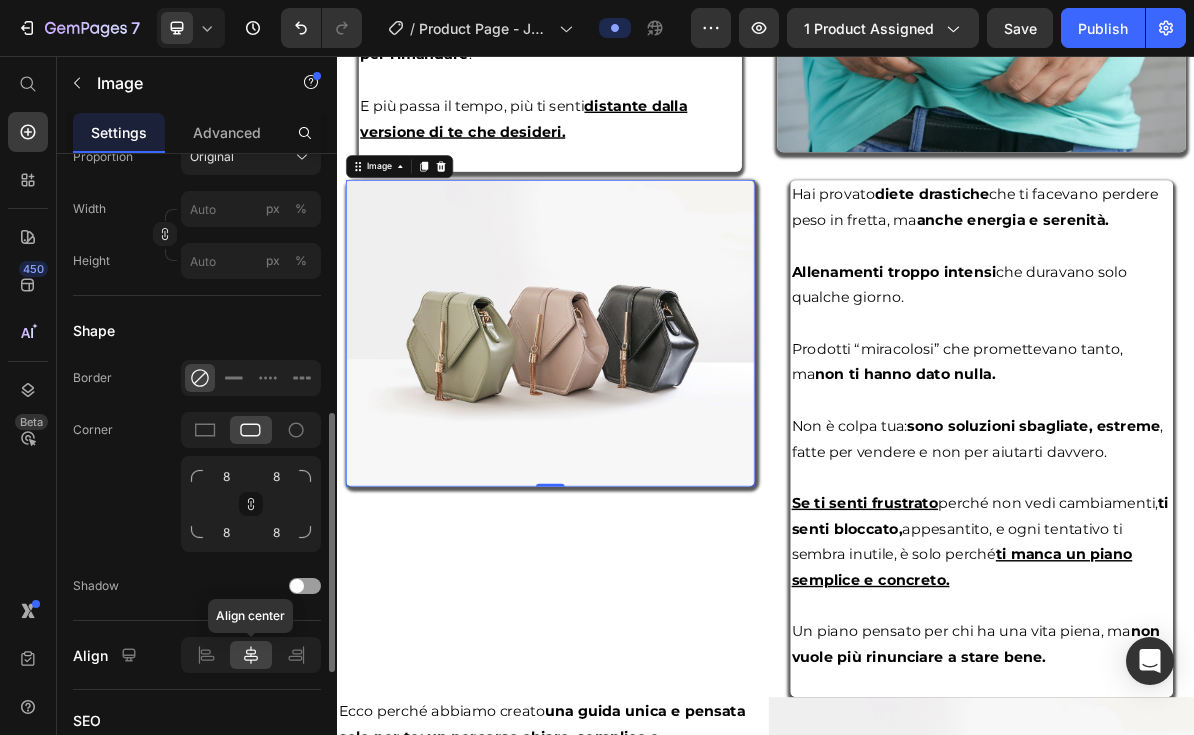 click 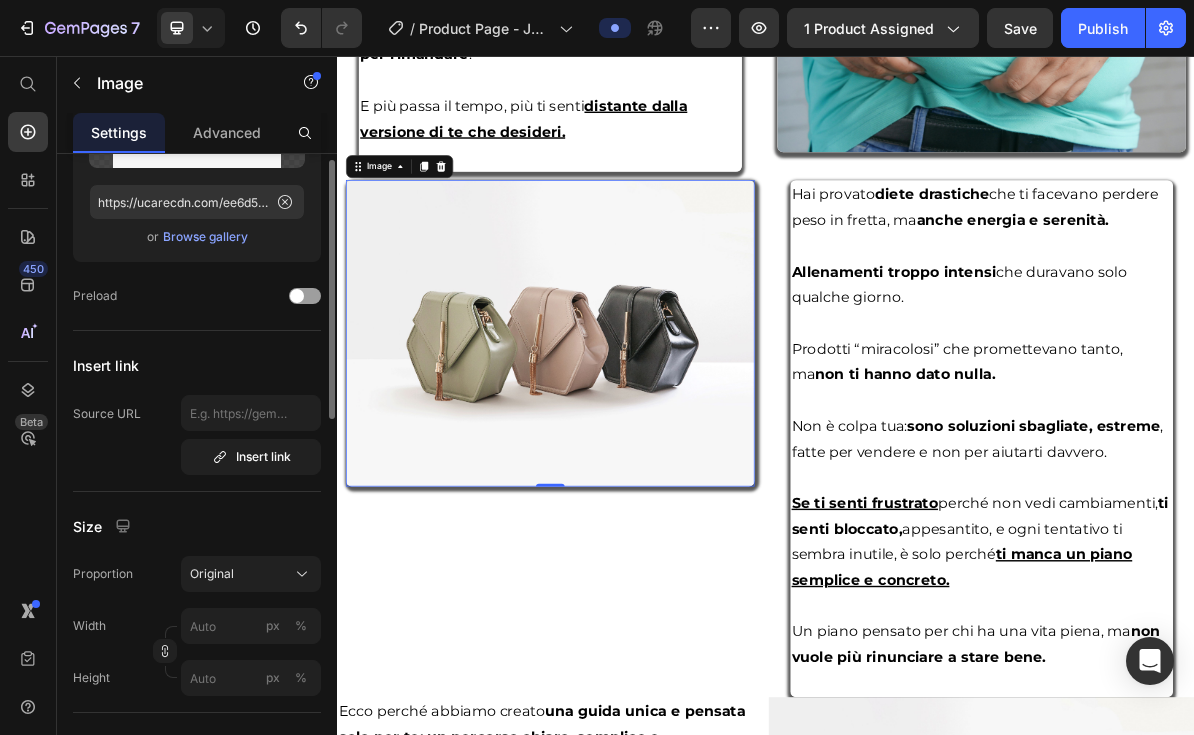 scroll, scrollTop: 161, scrollLeft: 0, axis: vertical 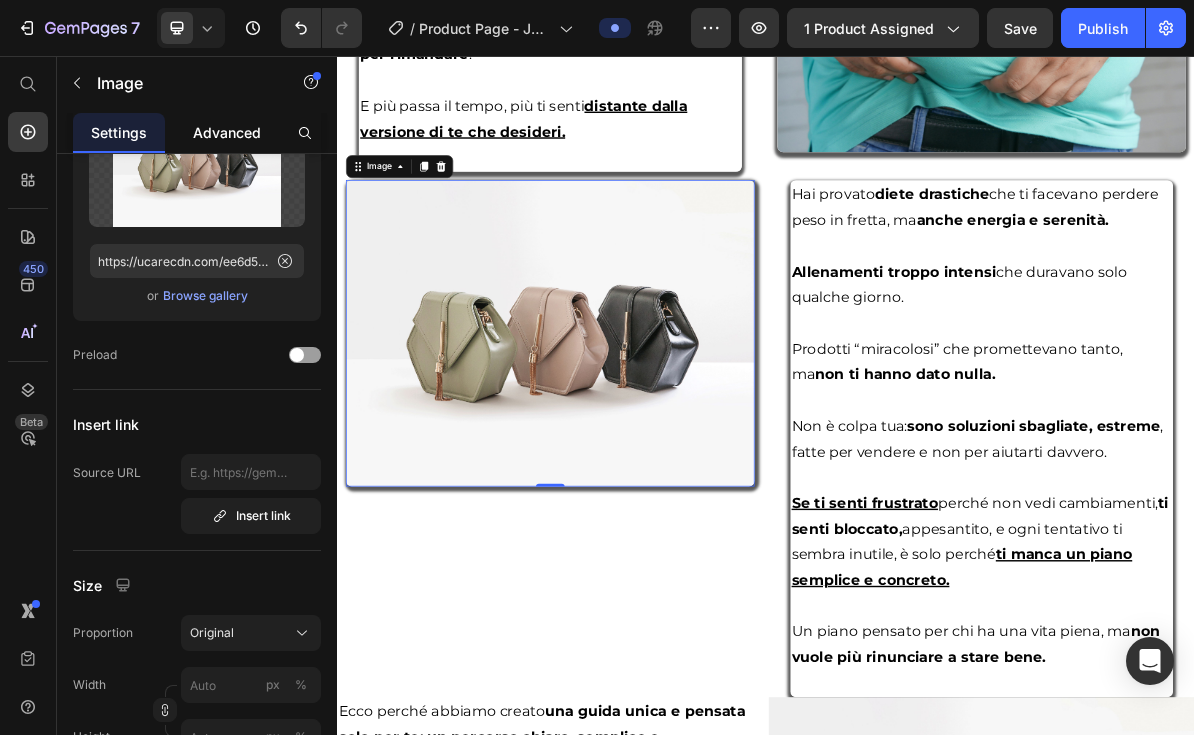 click on "Advanced" at bounding box center (227, 132) 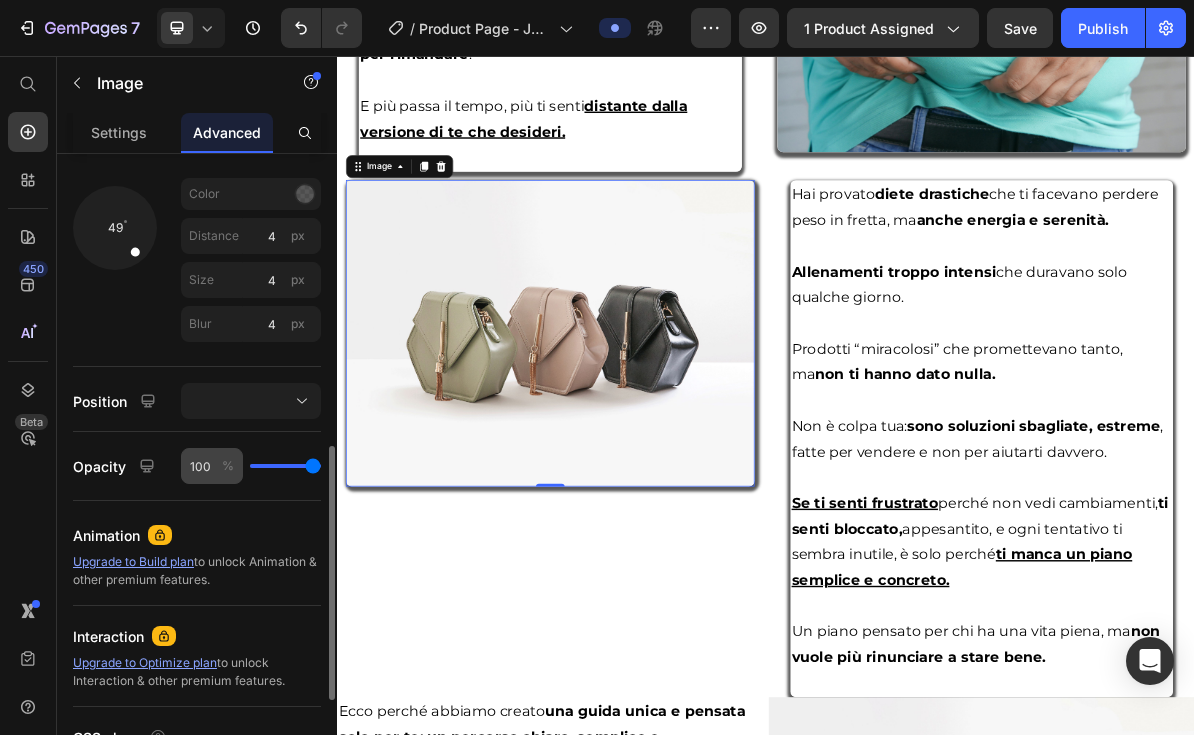scroll, scrollTop: 830, scrollLeft: 0, axis: vertical 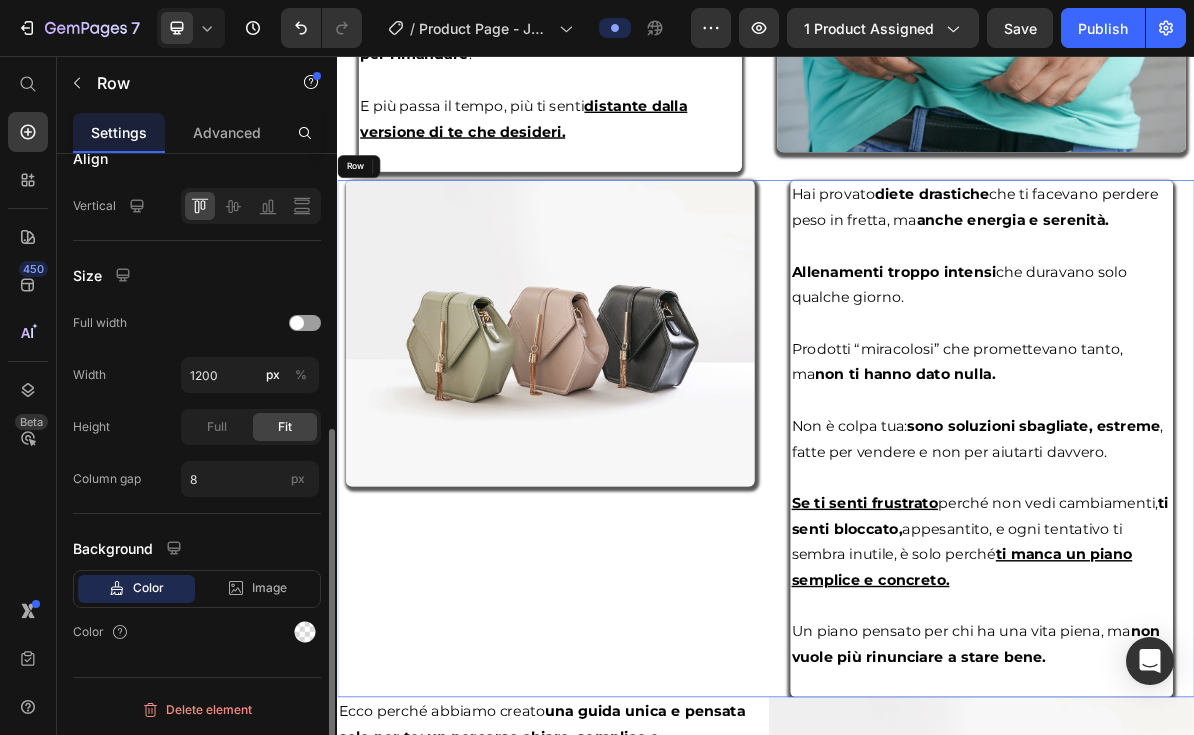click on "Image   0" at bounding box center [635, 592] 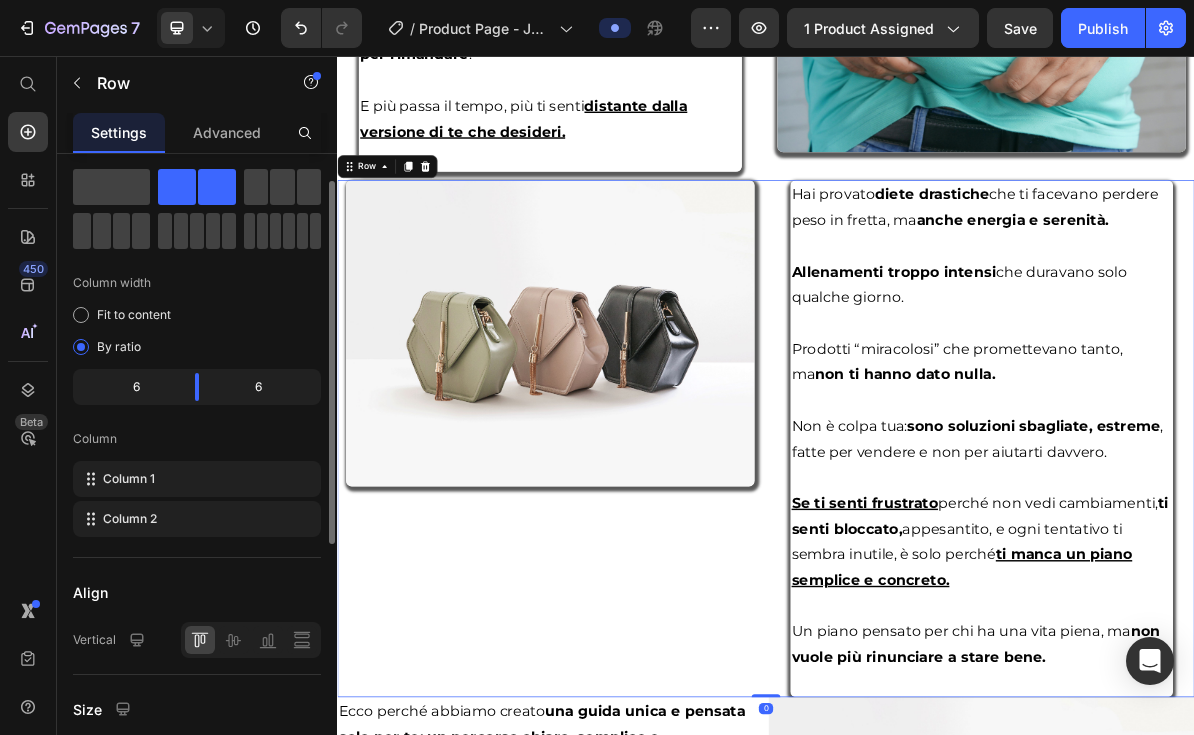 scroll, scrollTop: 151, scrollLeft: 0, axis: vertical 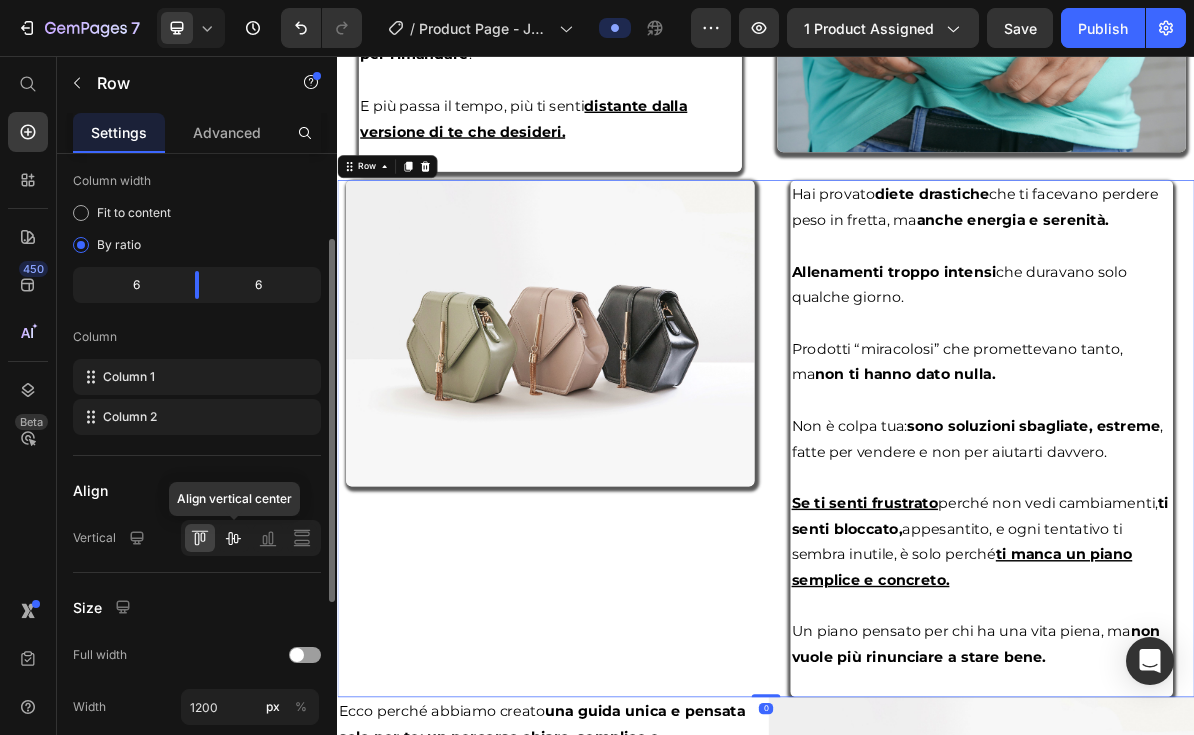 click 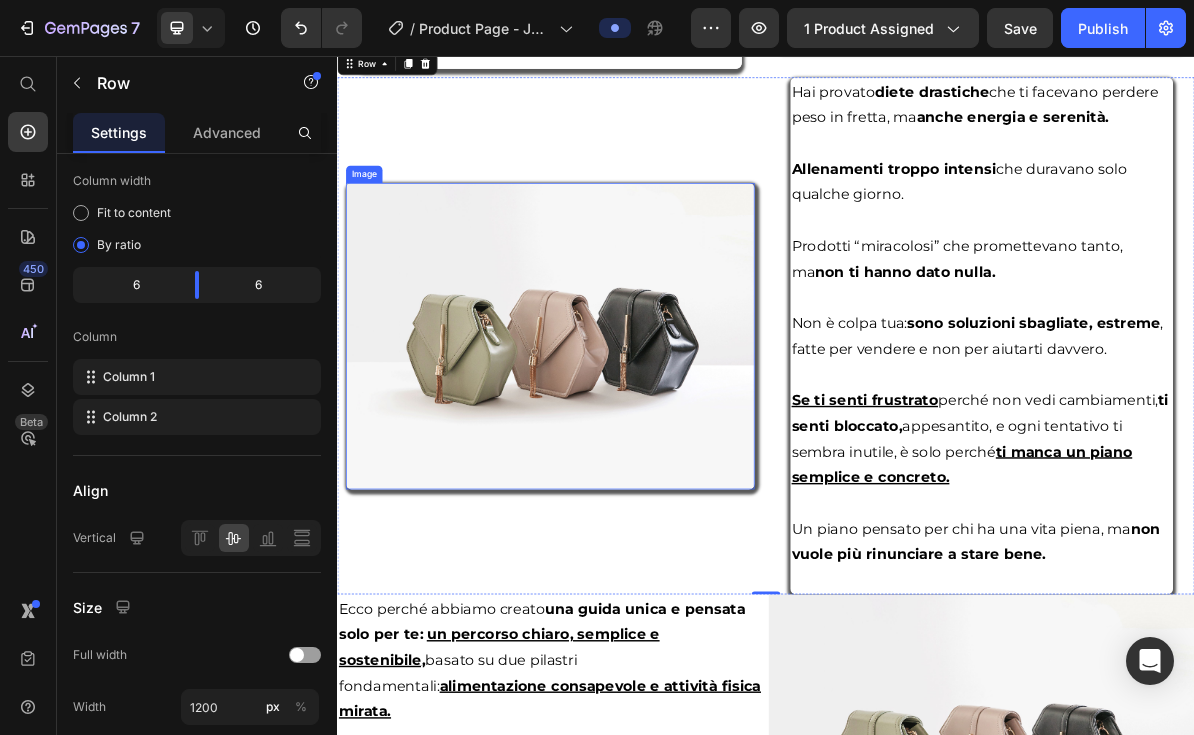 scroll, scrollTop: 2358, scrollLeft: 0, axis: vertical 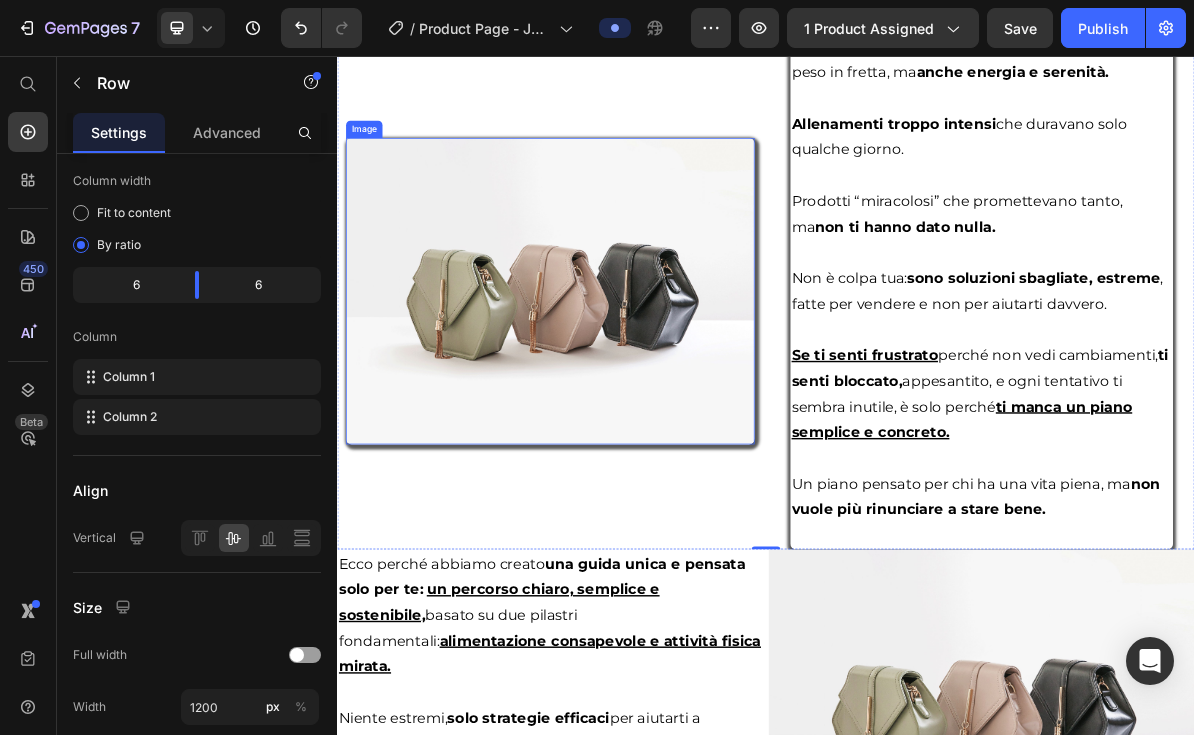 click at bounding box center (635, 385) 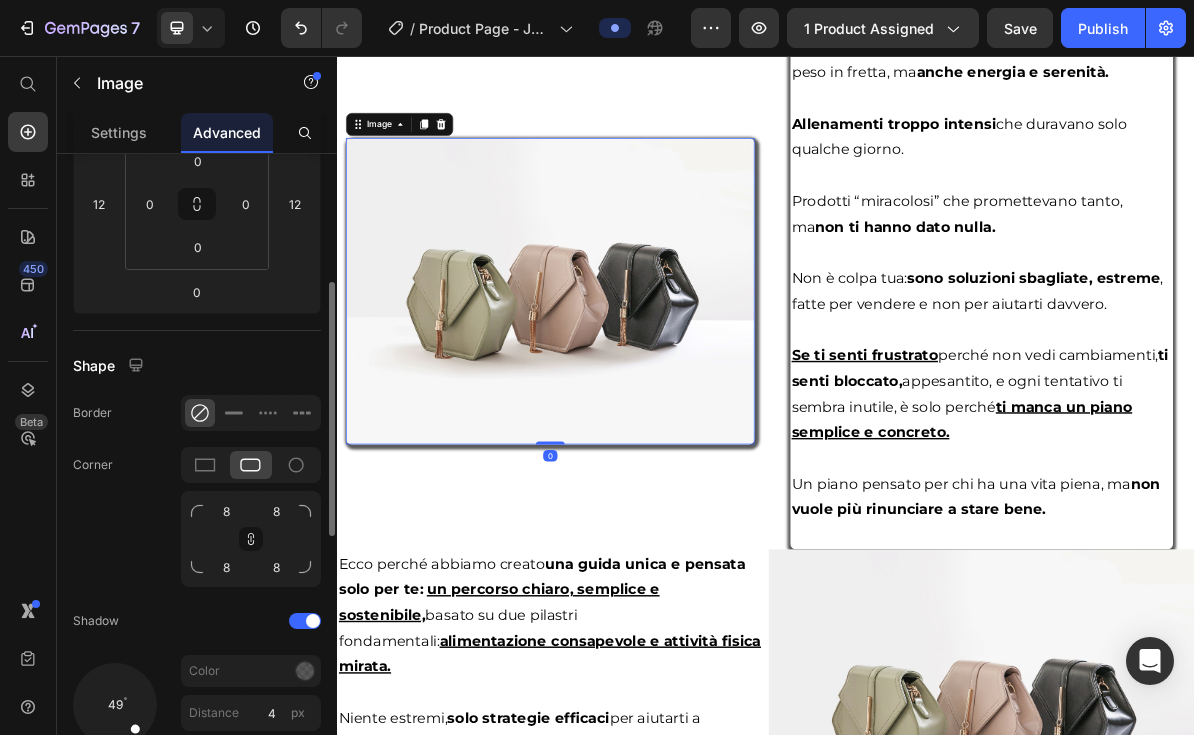 scroll, scrollTop: 420, scrollLeft: 0, axis: vertical 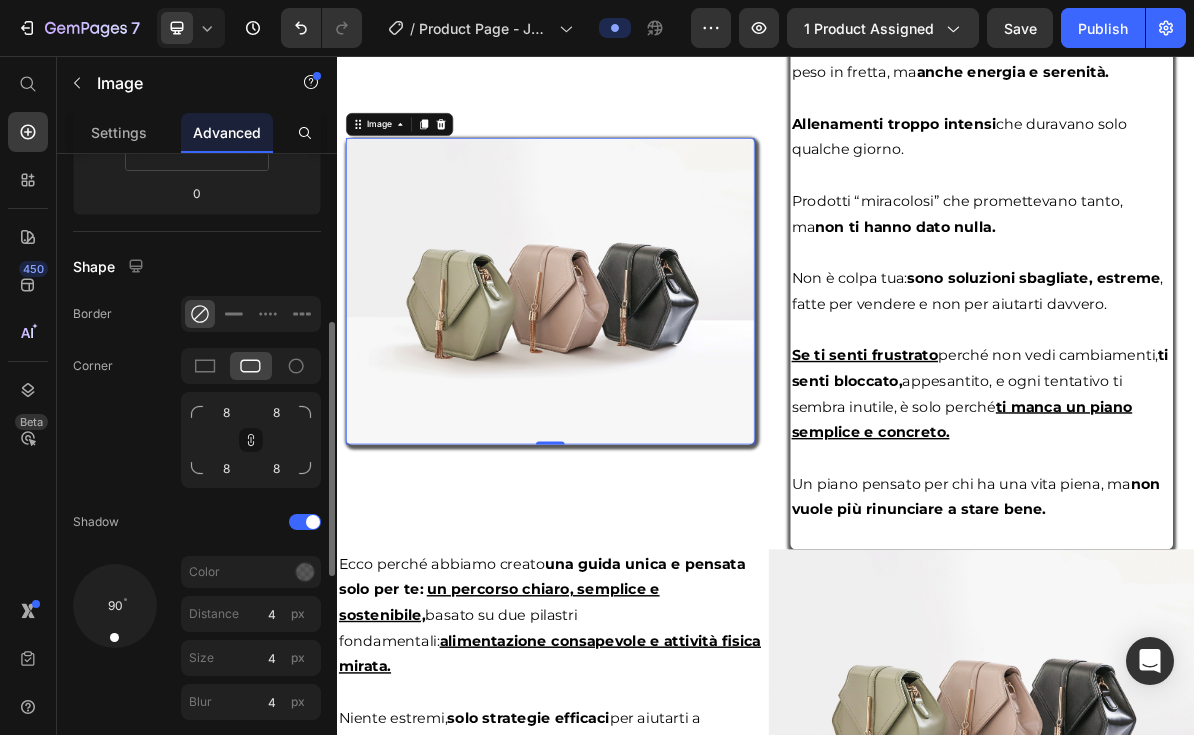 drag, startPoint x: 116, startPoint y: 639, endPoint x: 112, endPoint y: 667, distance: 28.284271 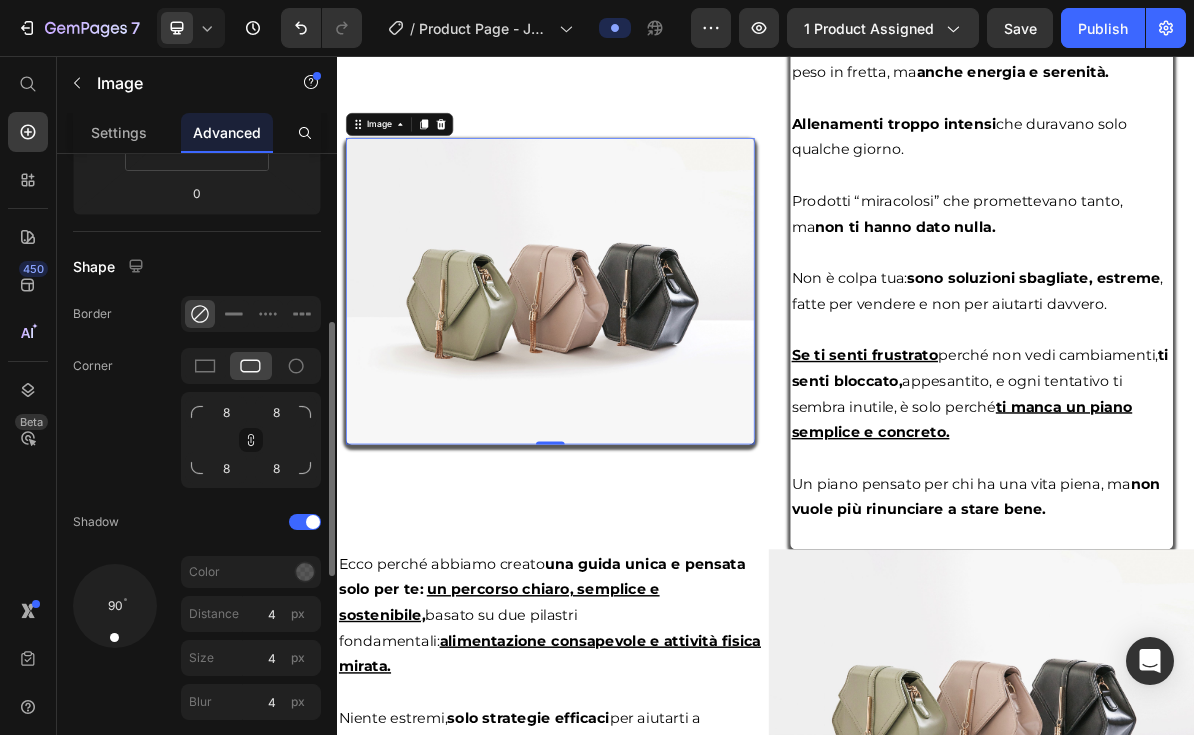 click on "90" at bounding box center (115, 642) 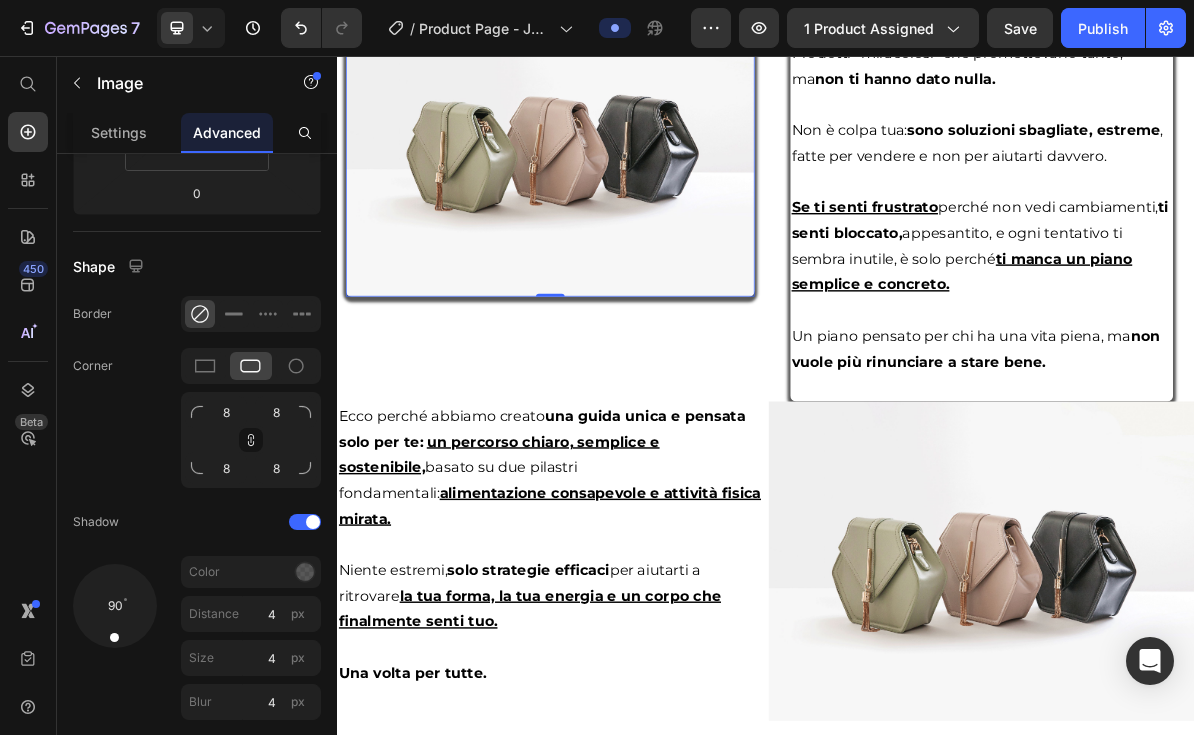 scroll, scrollTop: 2063, scrollLeft: 0, axis: vertical 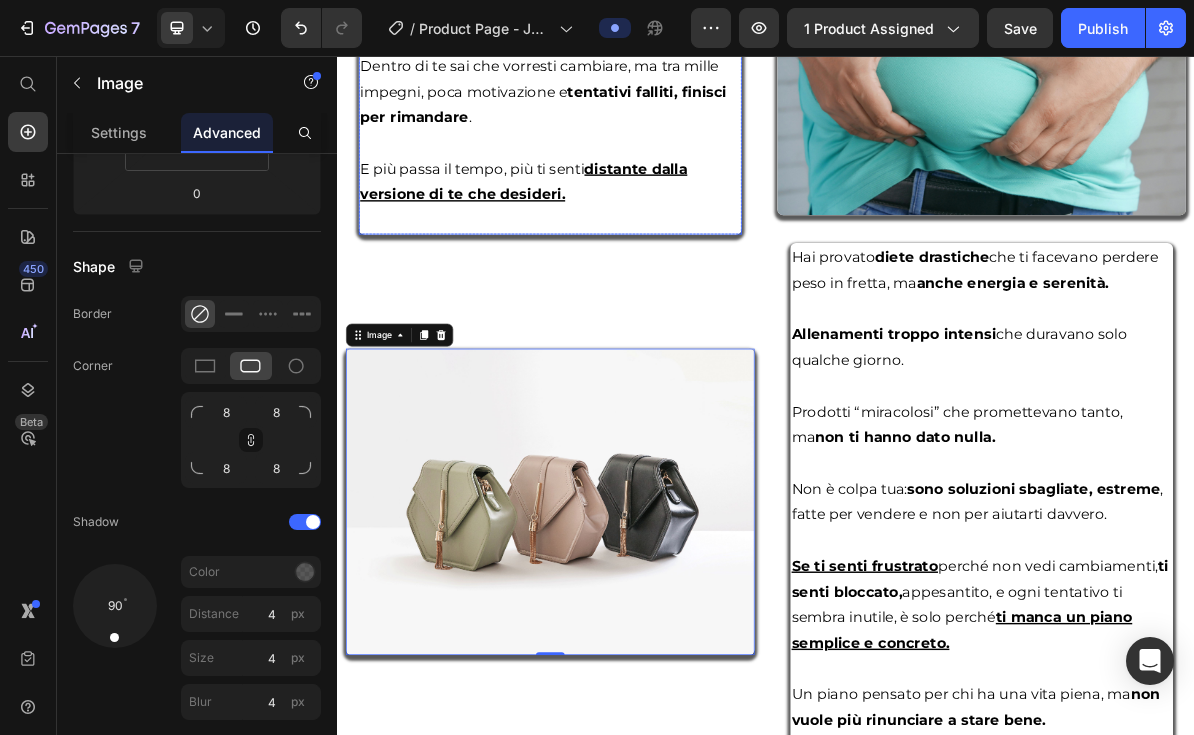click on "E più passa il tempo, più ti senti  distante dalla versione di te che desideri." at bounding box center [635, 232] 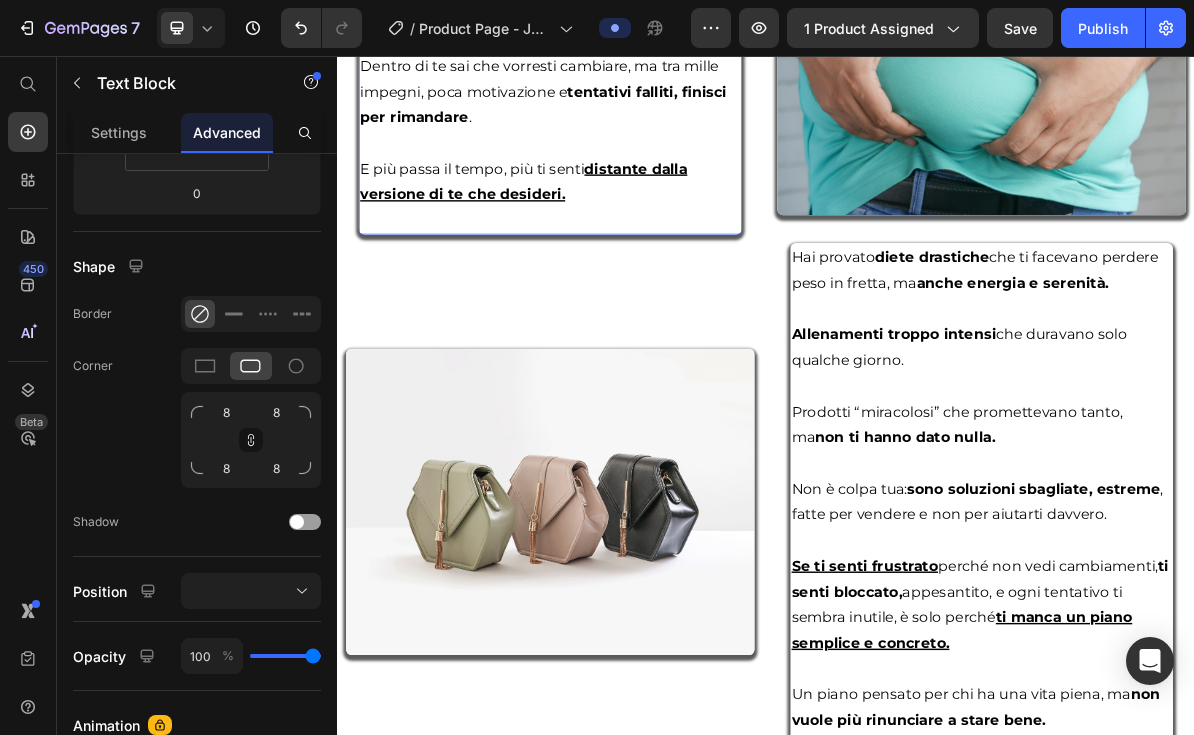 scroll, scrollTop: 0, scrollLeft: 0, axis: both 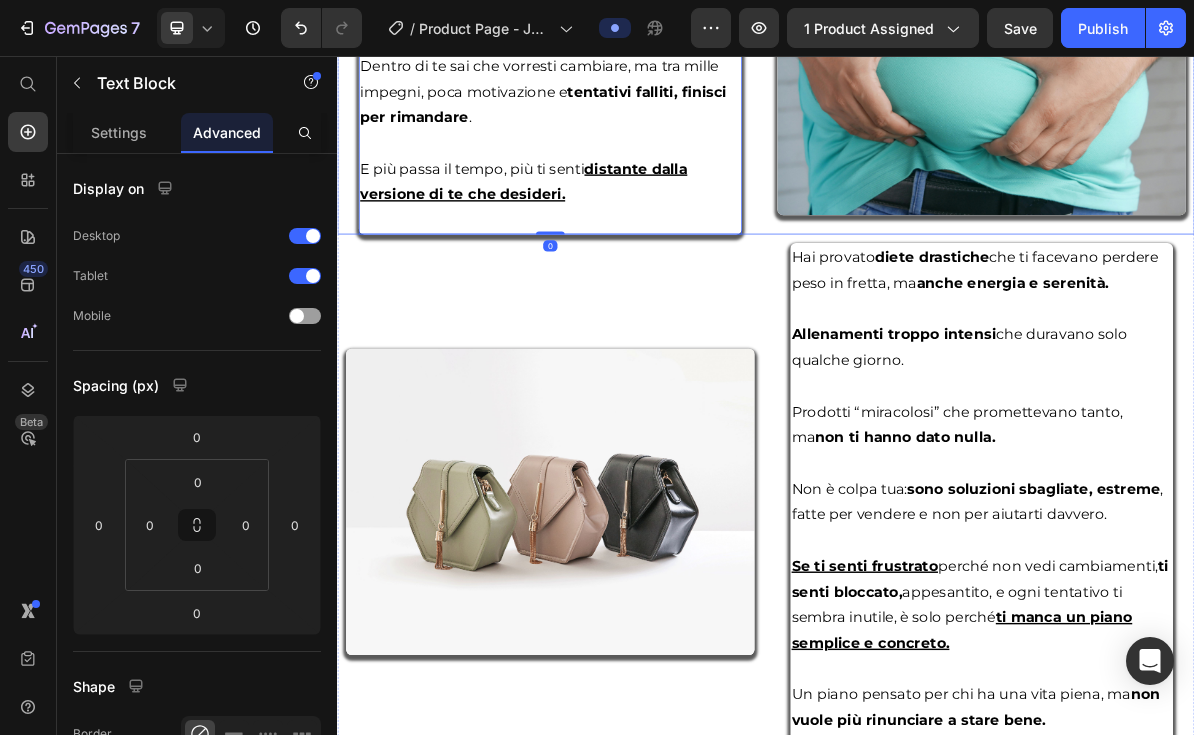 click on "Ti guardi allo specchio e  non ti riconosci più.   Ti senti appesantito,  stanco,  come se il tuo corpo  non ti appartenesse davvero.   Dentro di te sai che vorresti cambiare, ma tra mille impegni, poca motivazione e  tentativi falliti, finisci per rimandare .   E più passa il tempo, più ti senti  distante dalla versione di te che desideri.   Text Block   0 Row" at bounding box center [635, 88] 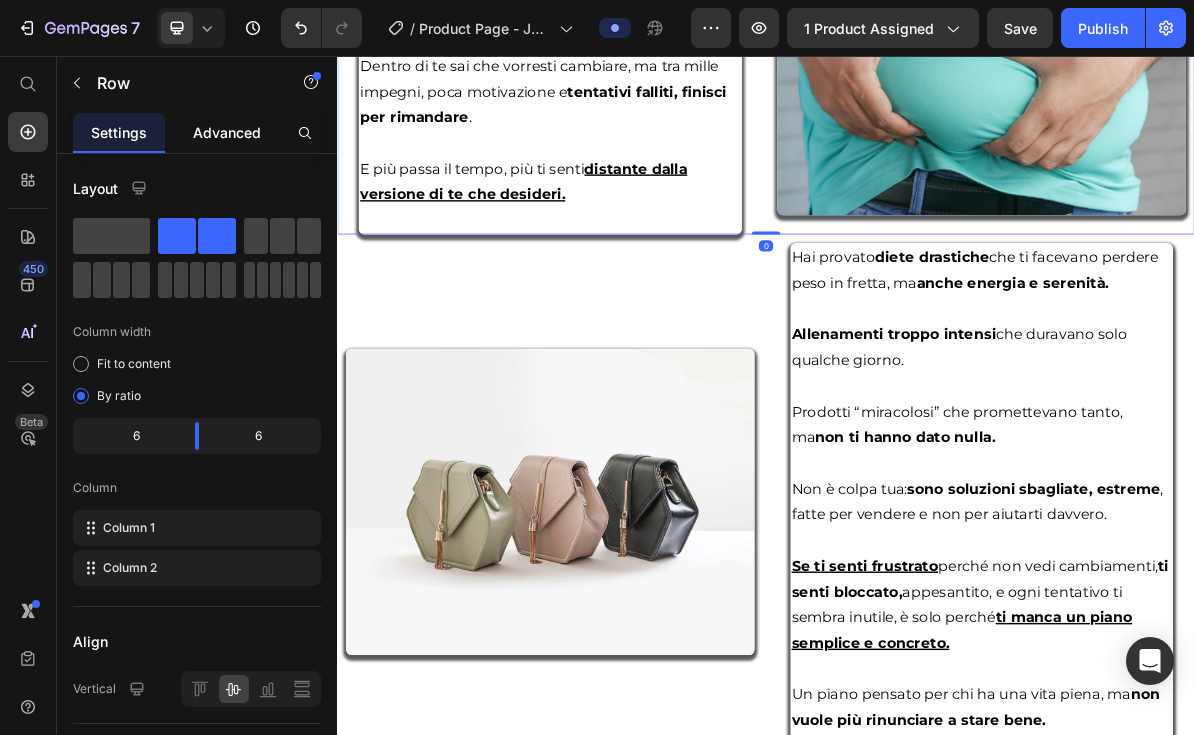 click on "Advanced" at bounding box center [227, 132] 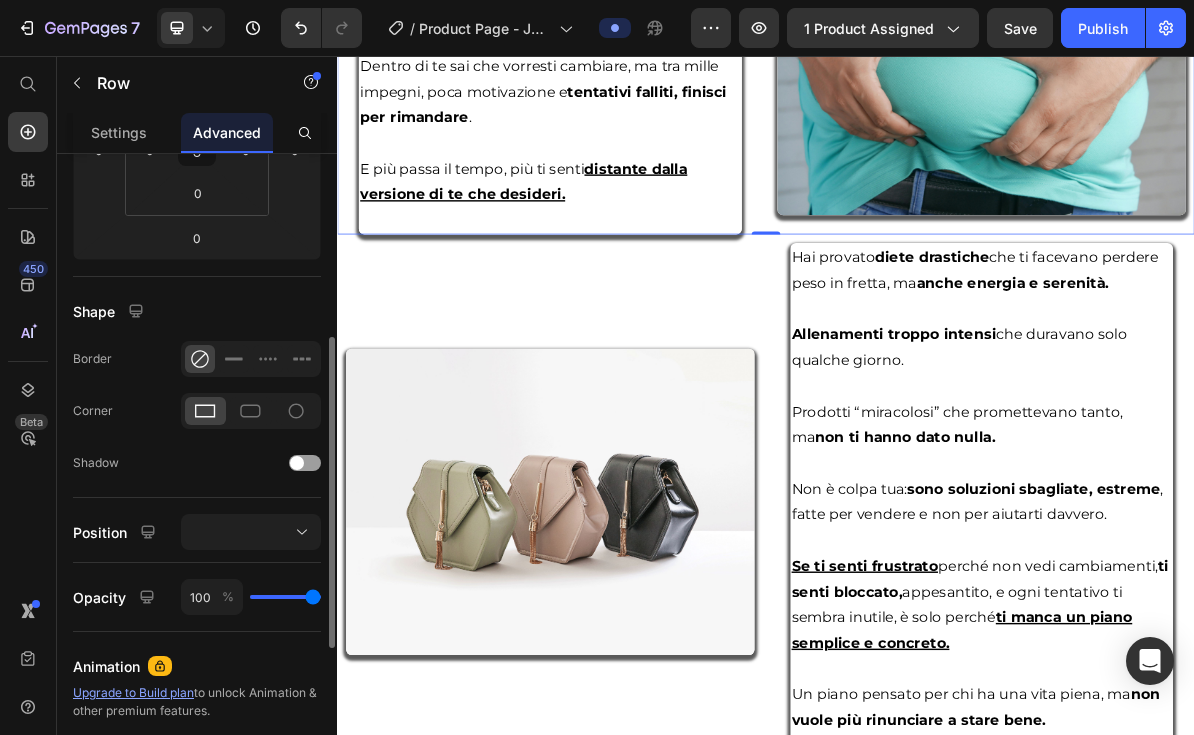 scroll, scrollTop: 410, scrollLeft: 0, axis: vertical 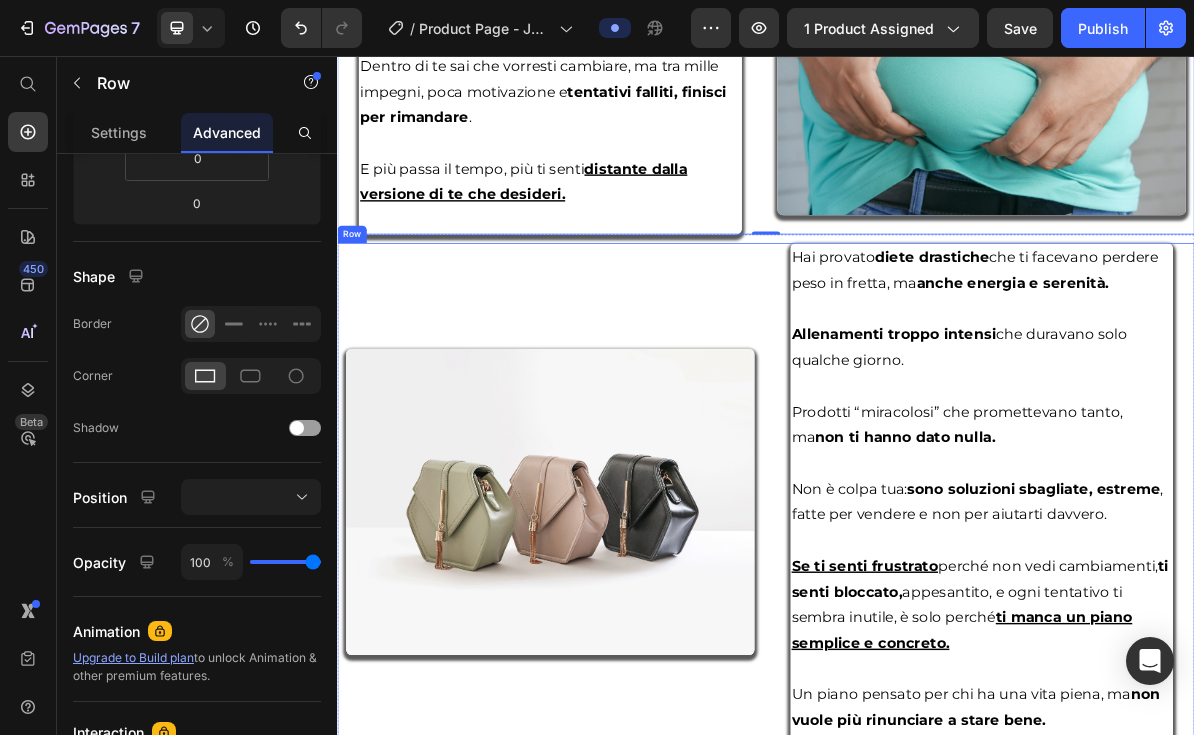 click on "Image" at bounding box center [635, 680] 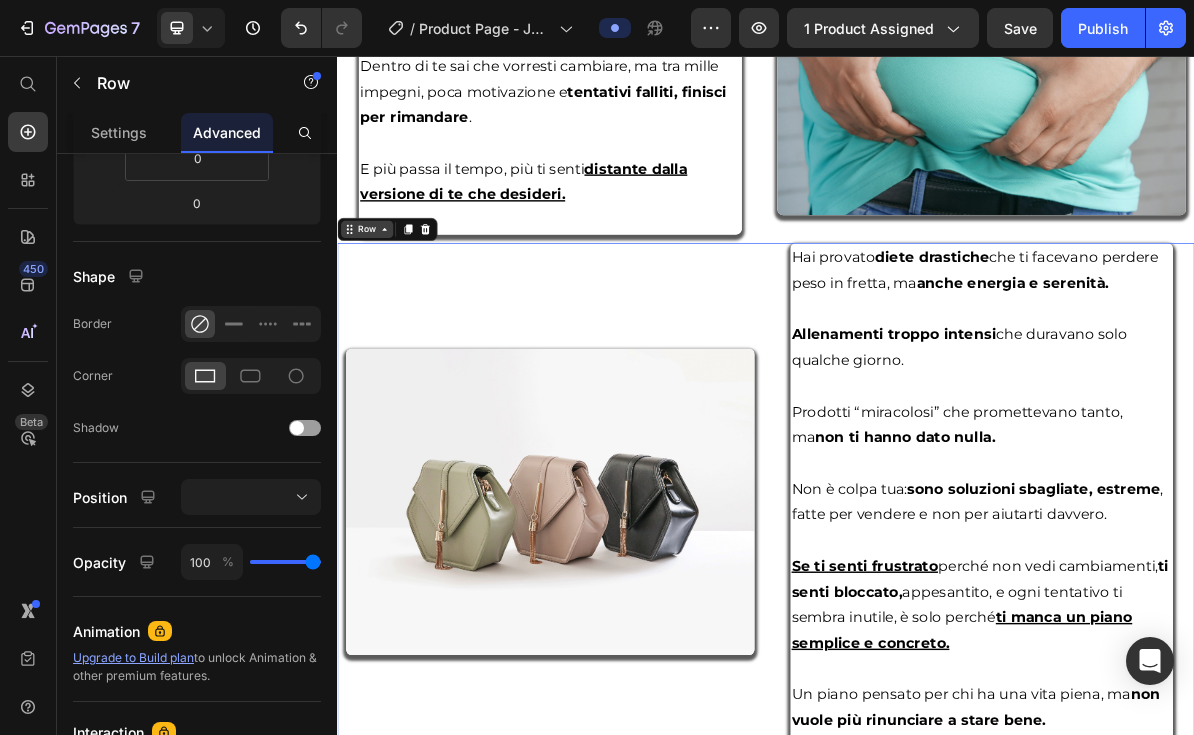 click 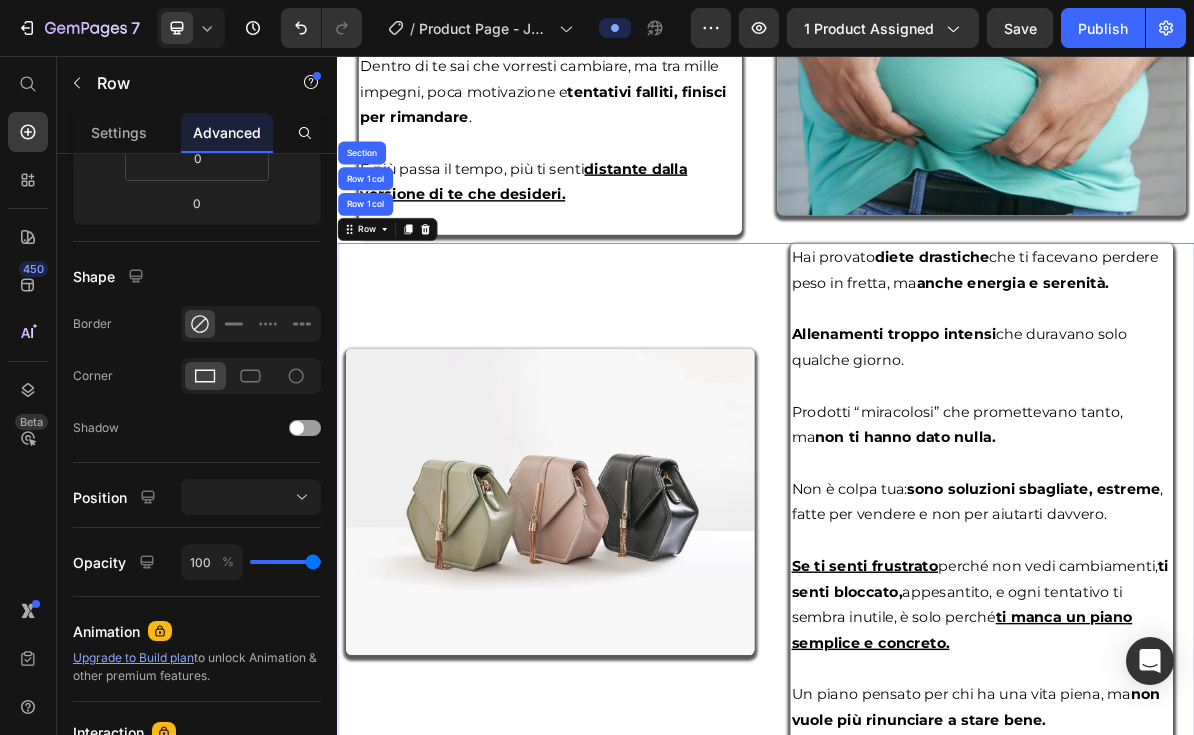 click on "Image" at bounding box center [635, 680] 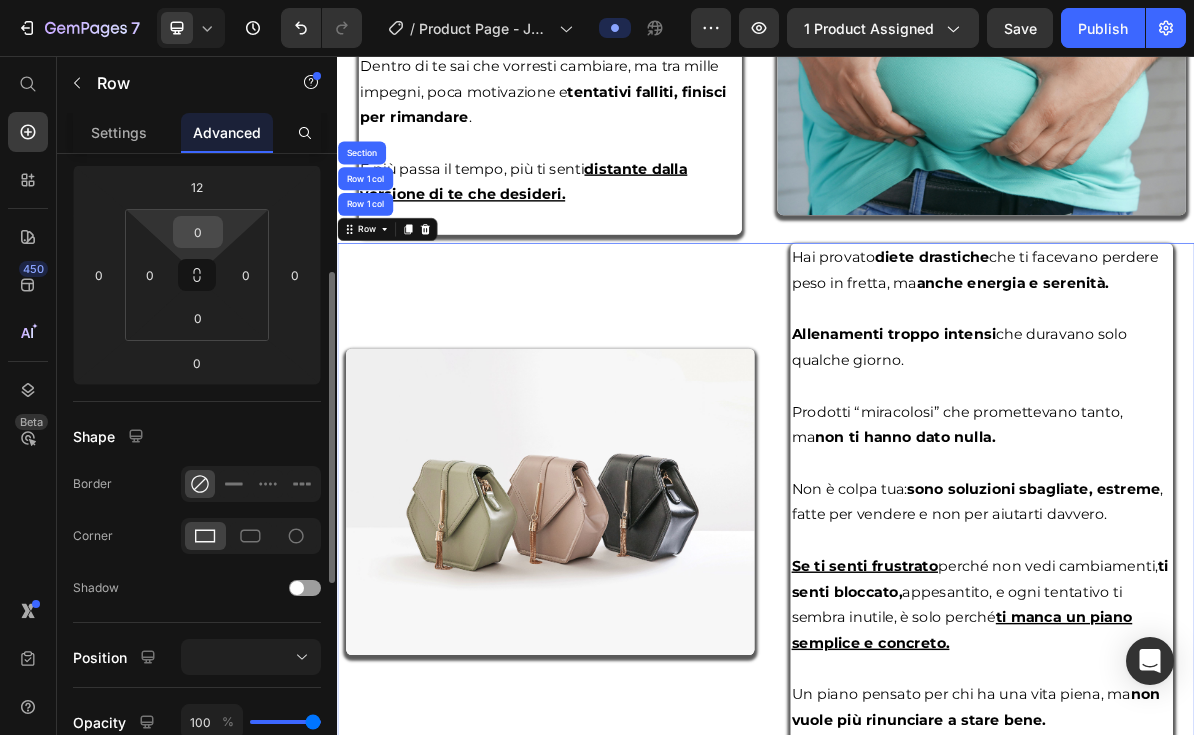 scroll, scrollTop: 242, scrollLeft: 0, axis: vertical 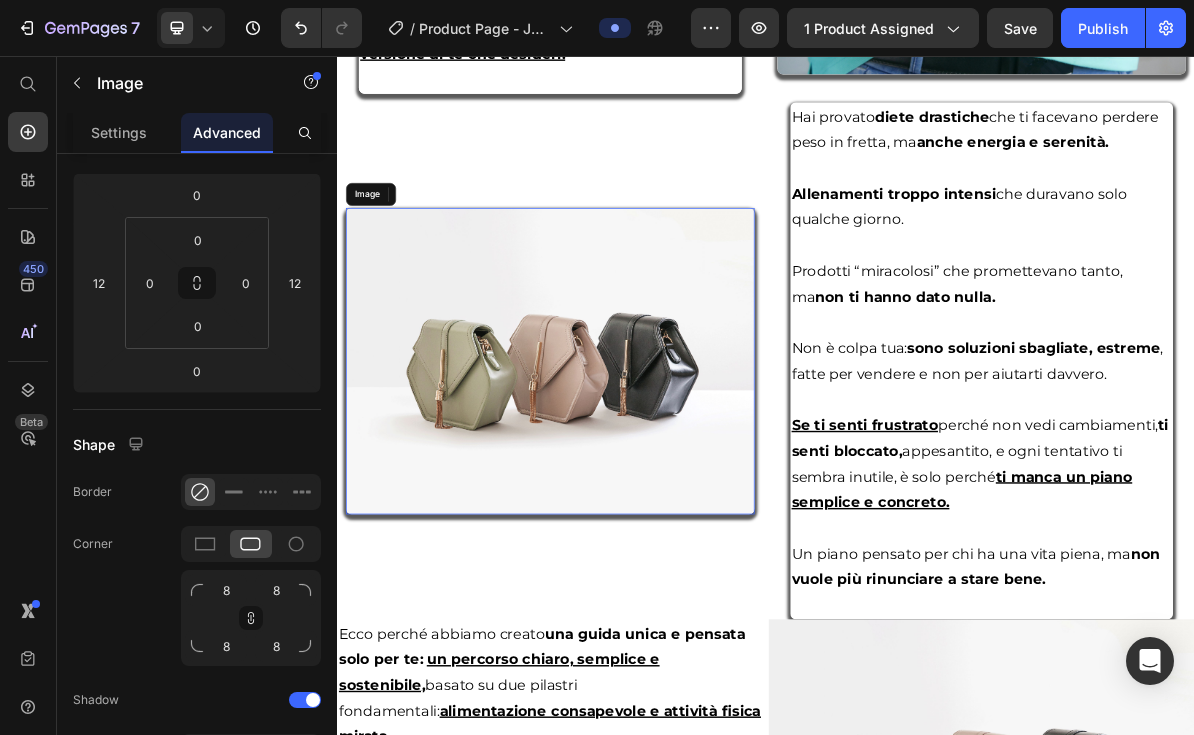 click at bounding box center [635, 483] 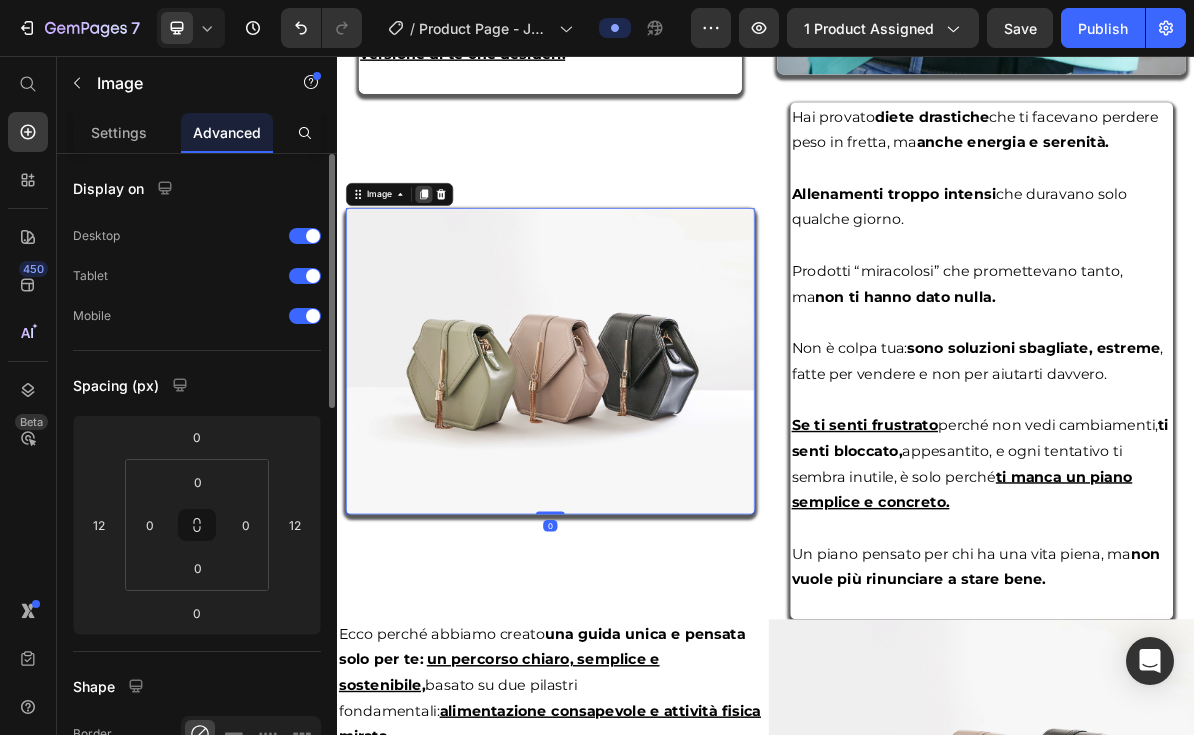 click 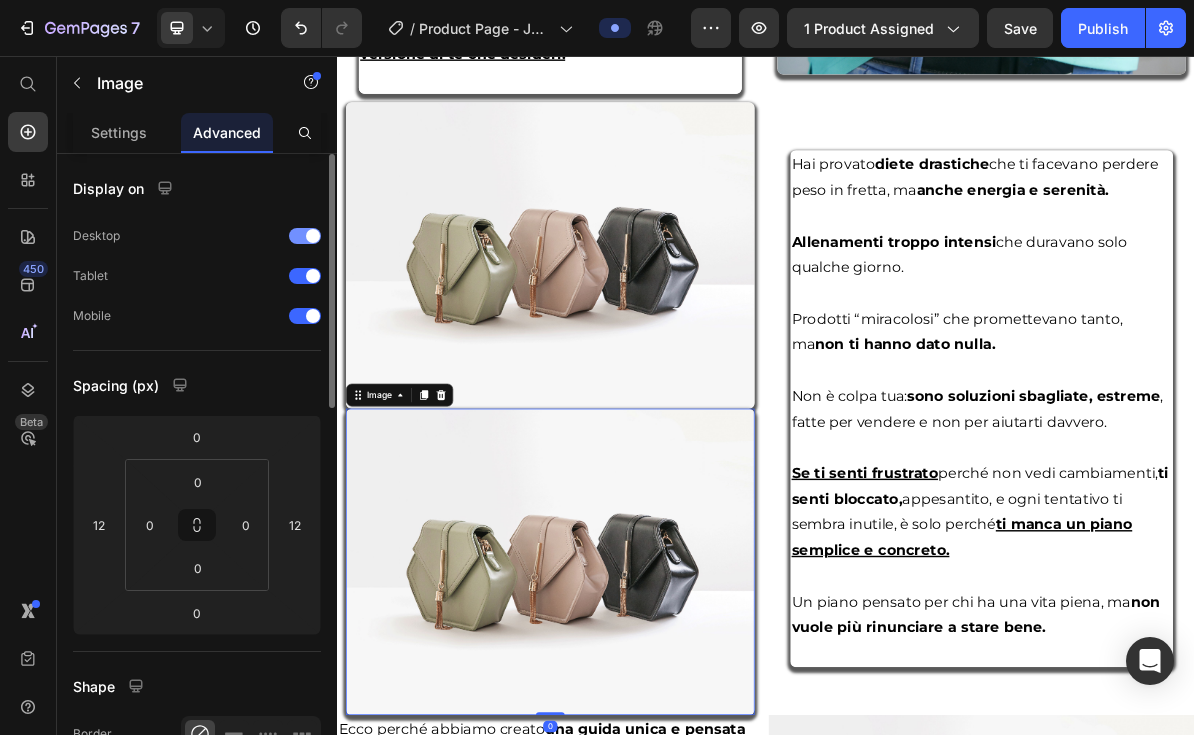 click at bounding box center (313, 236) 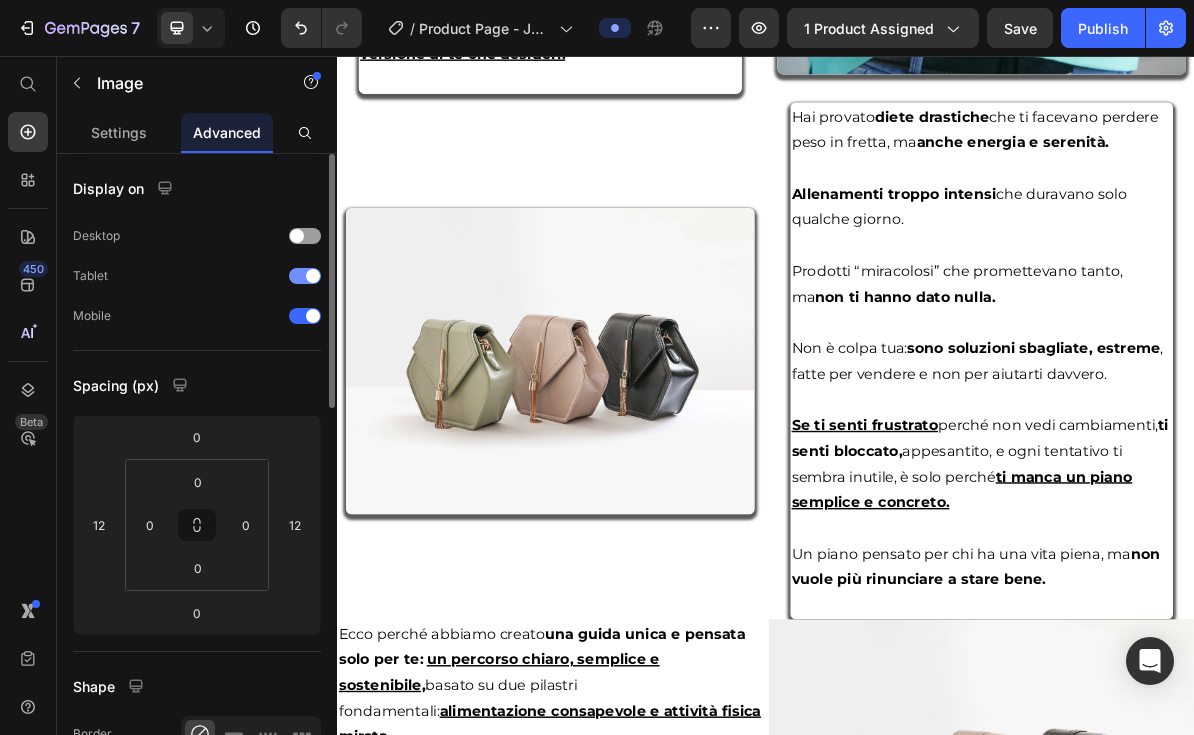 click at bounding box center (313, 276) 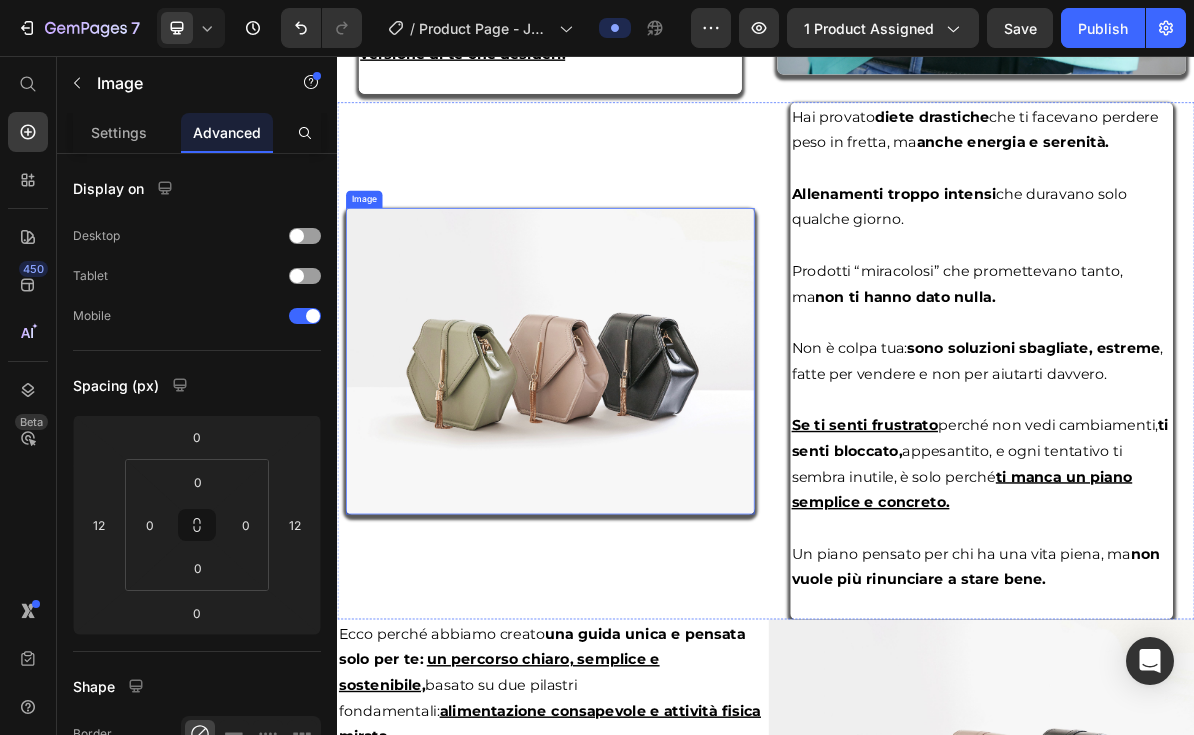 click at bounding box center [635, 483] 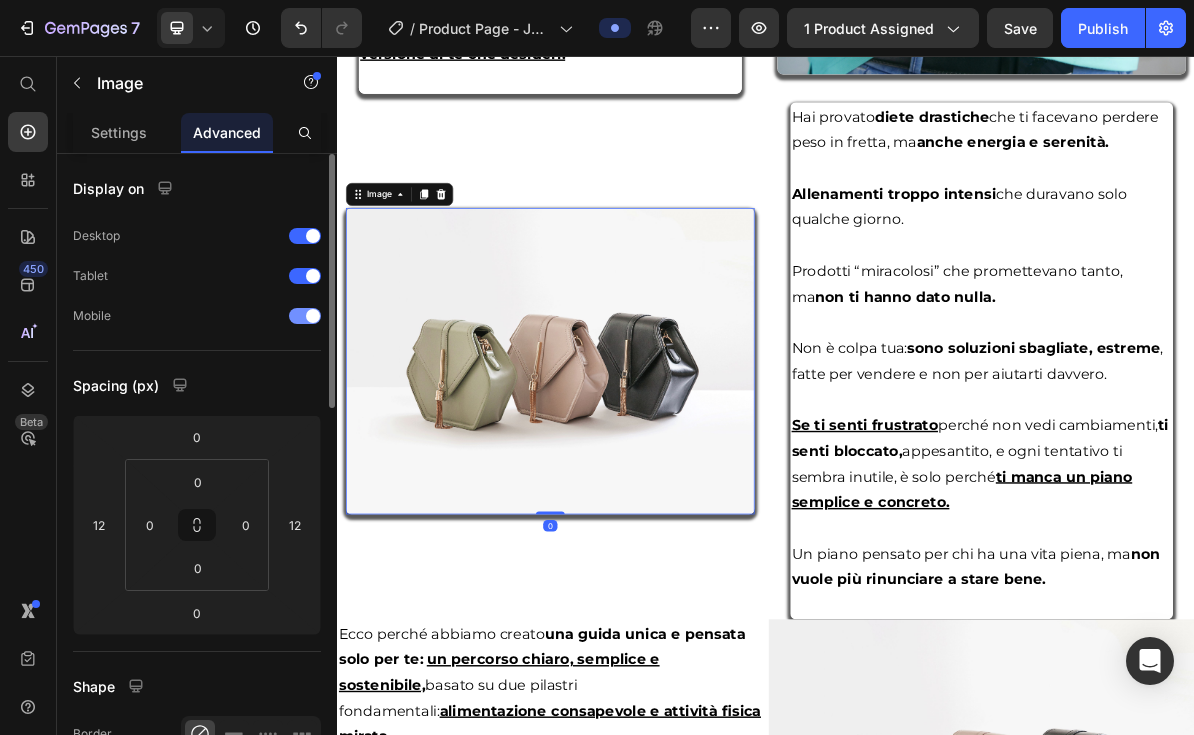 click at bounding box center [313, 316] 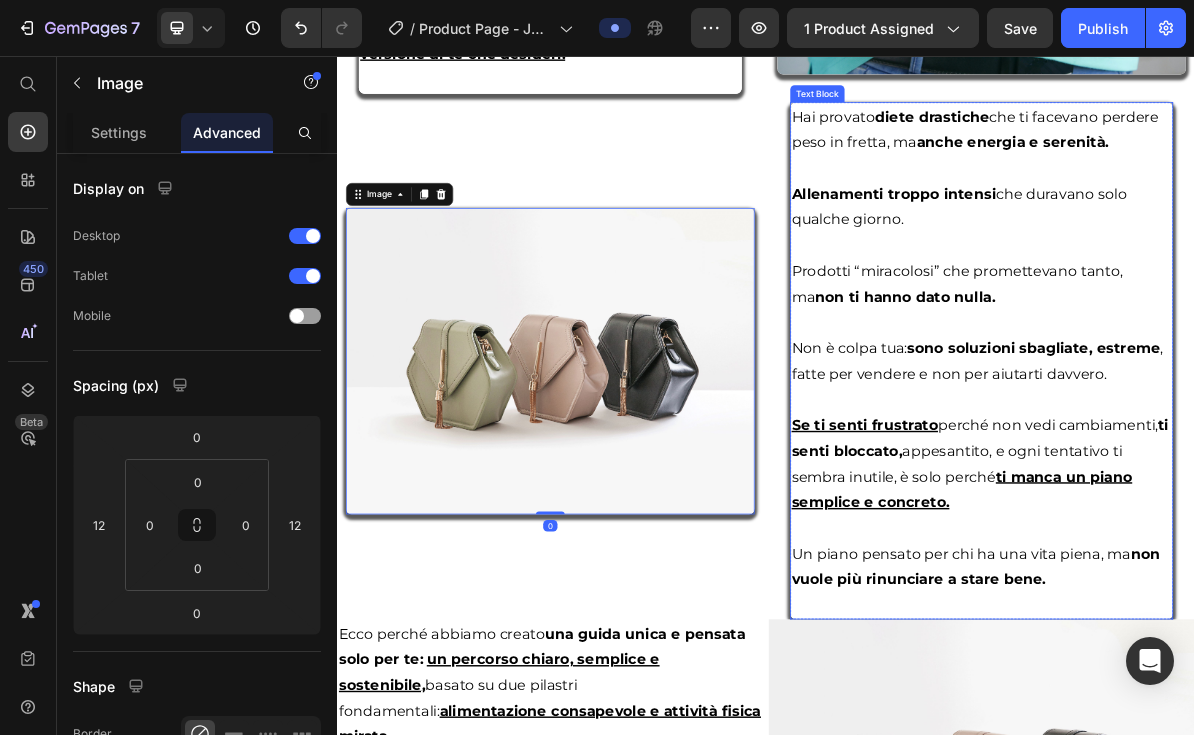 click at bounding box center [1239, 429] 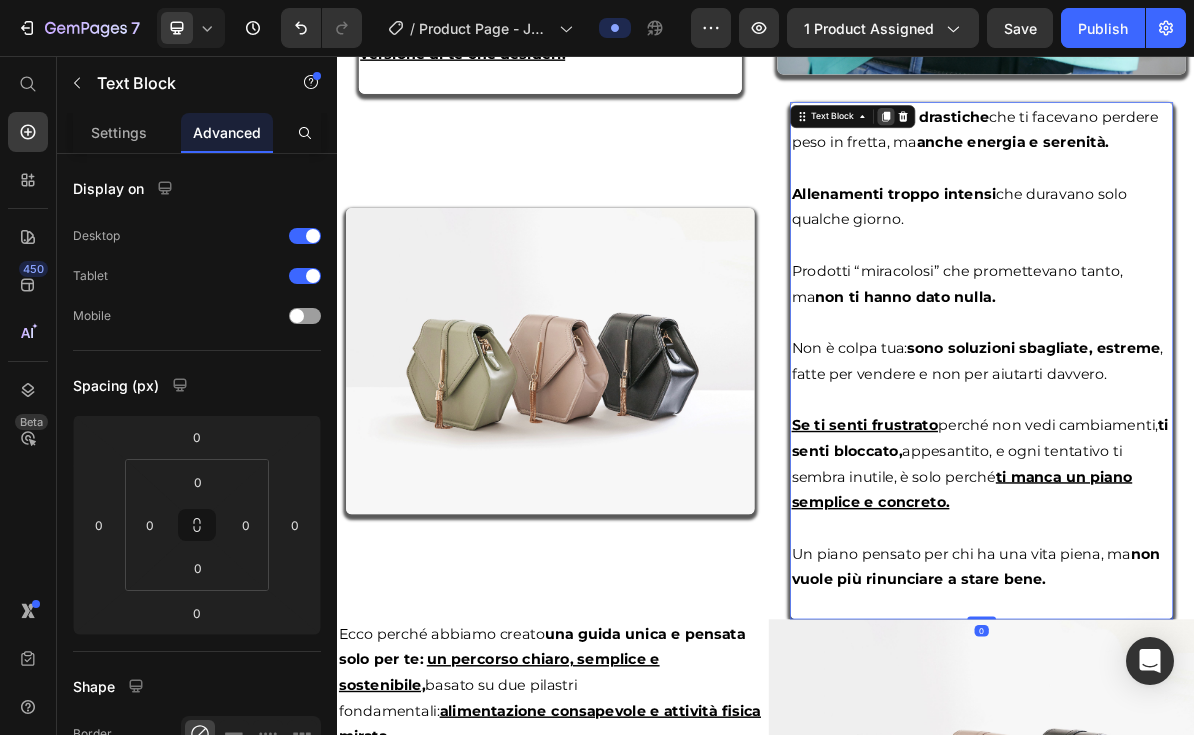 click 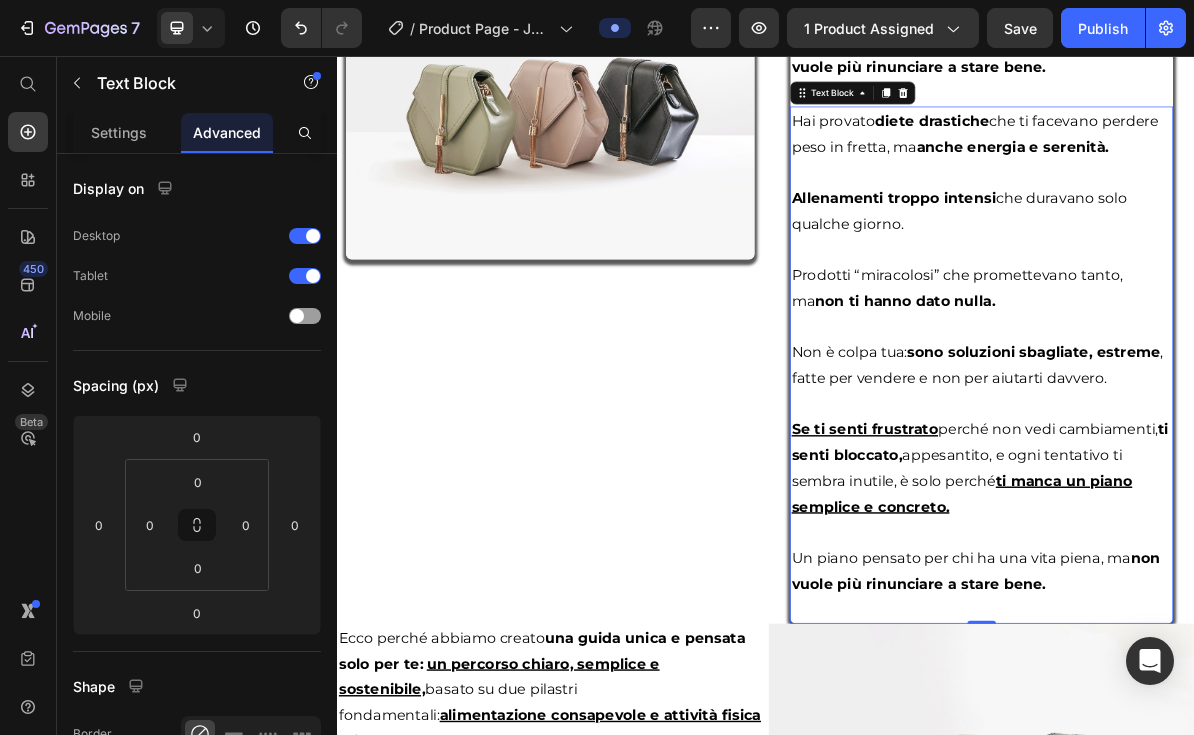 scroll, scrollTop: 2986, scrollLeft: 0, axis: vertical 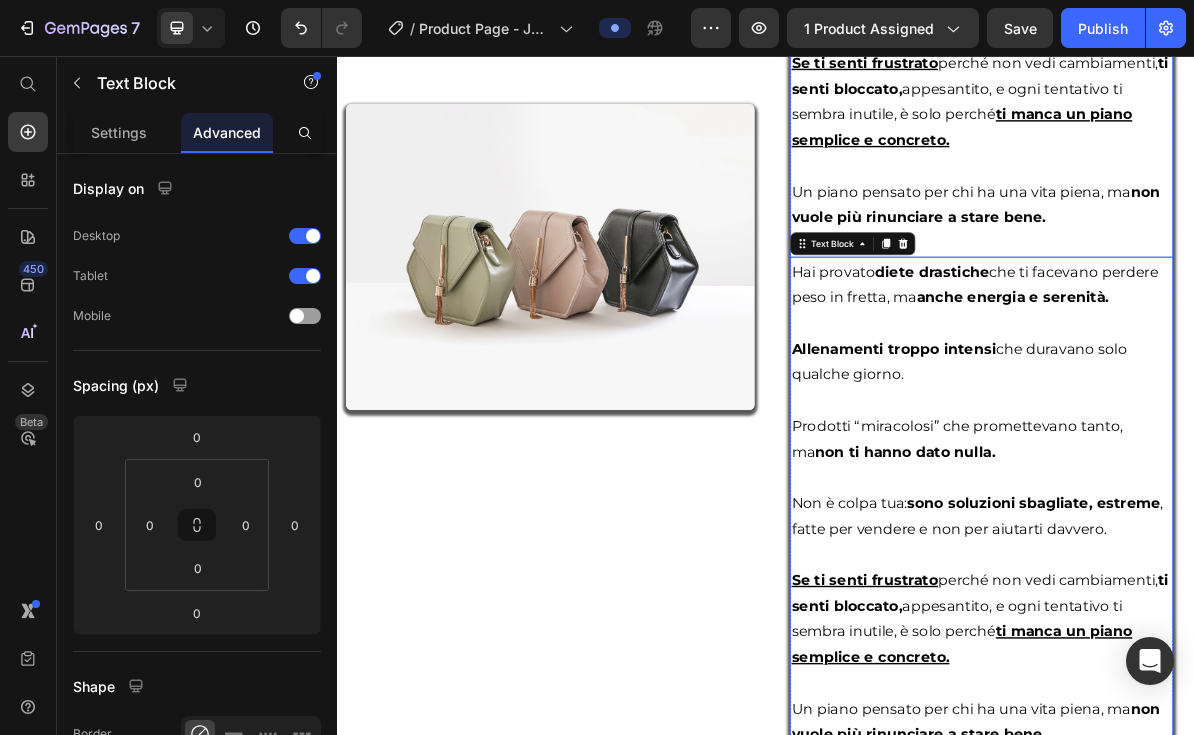 click on "Un piano pensato per chi ha una vita piena, ma  non vuole più rinunciare a stare bene." at bounding box center (1231, 264) 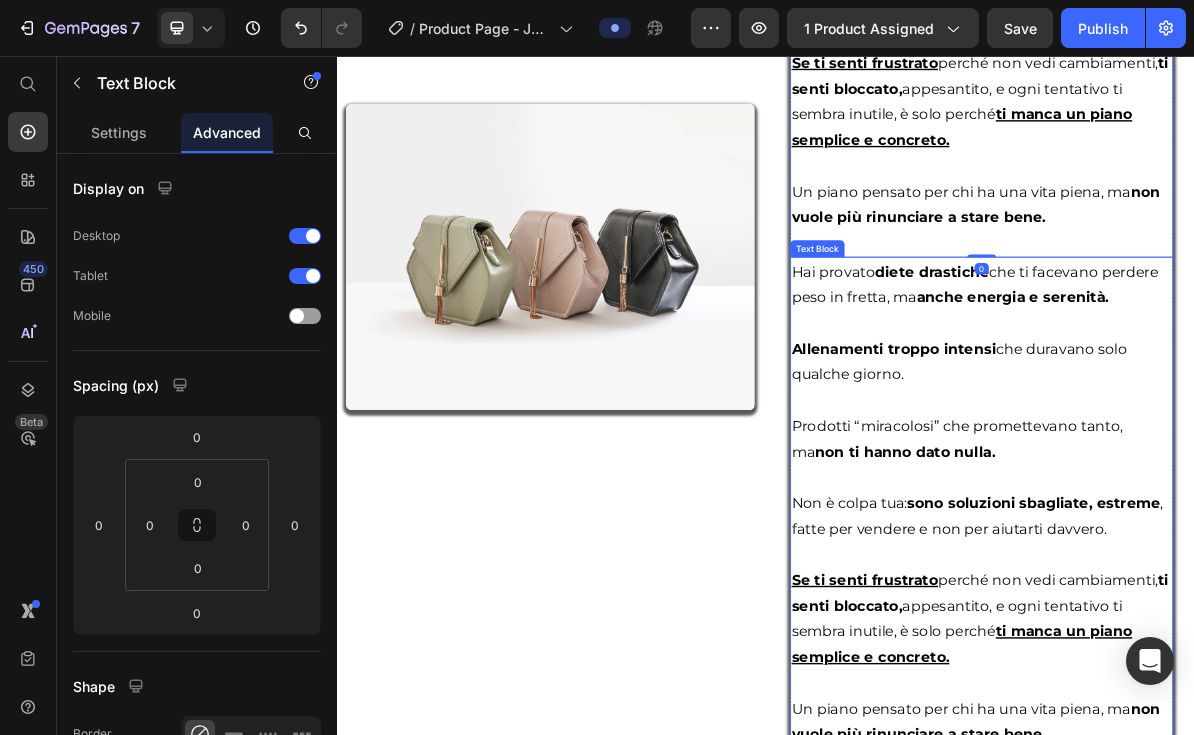 click on "Allenamenti troppo intensi  che duravano solo qualche giorno." at bounding box center (1239, 484) 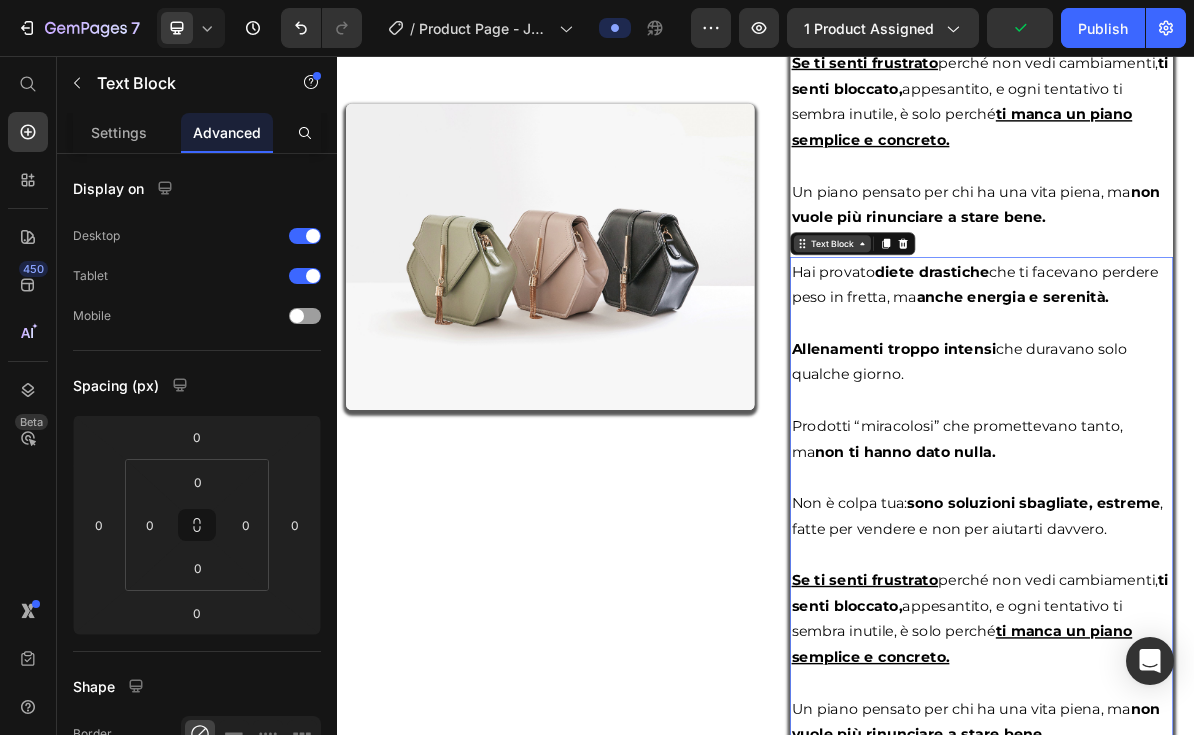 click on "Text Block" at bounding box center [1030, 319] 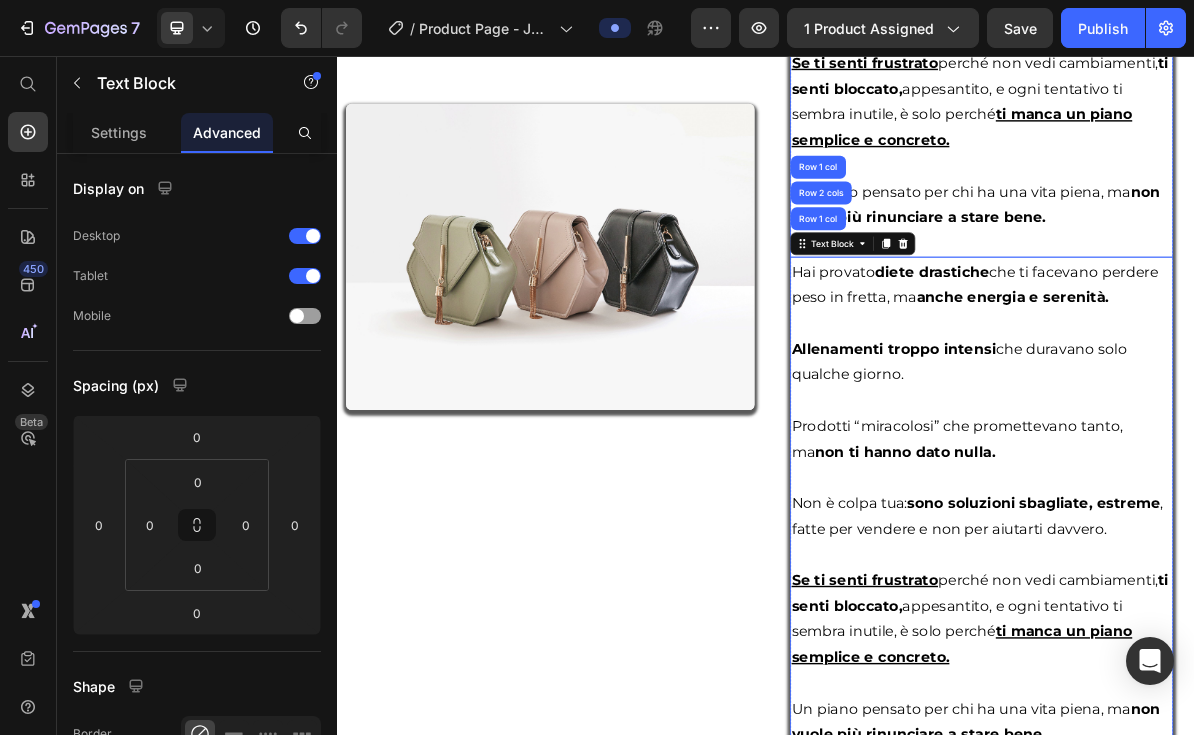 click on "Un piano pensato per chi ha una vita piena, ma  non vuole più rinunciare a stare bene." at bounding box center (1239, 264) 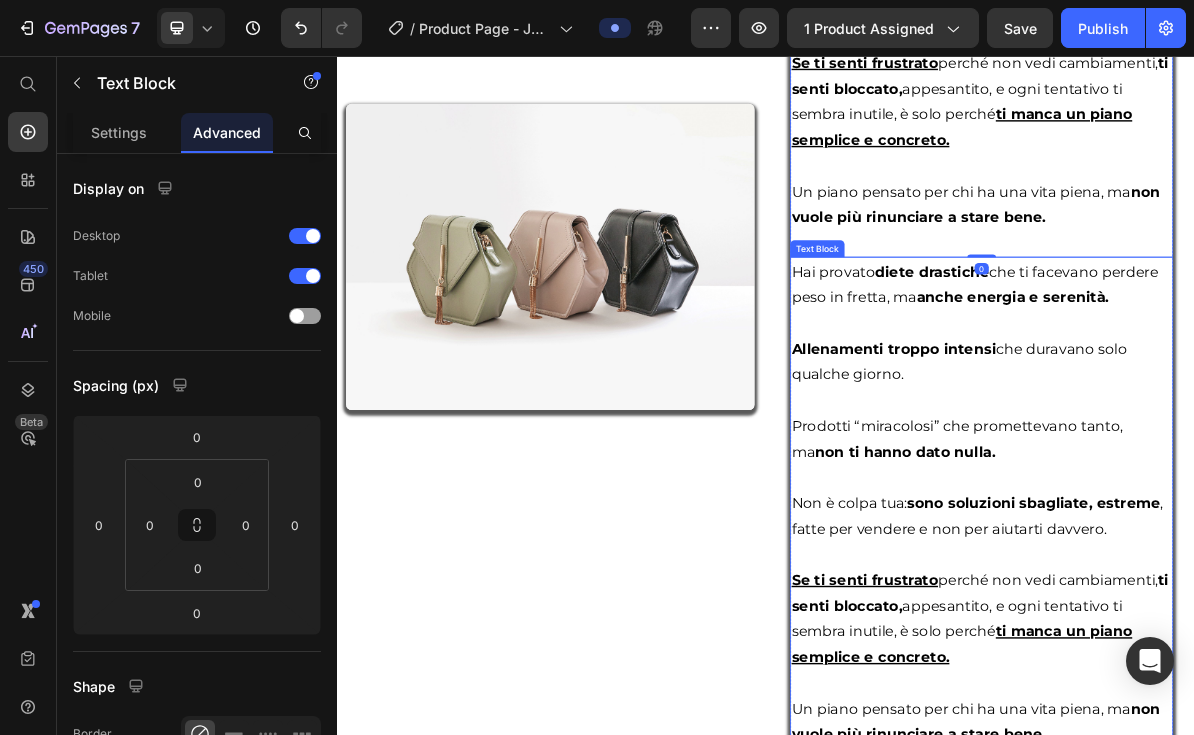 click on "Allenamenti troppo intensi  che duravano solo qualche giorno." at bounding box center [1239, 484] 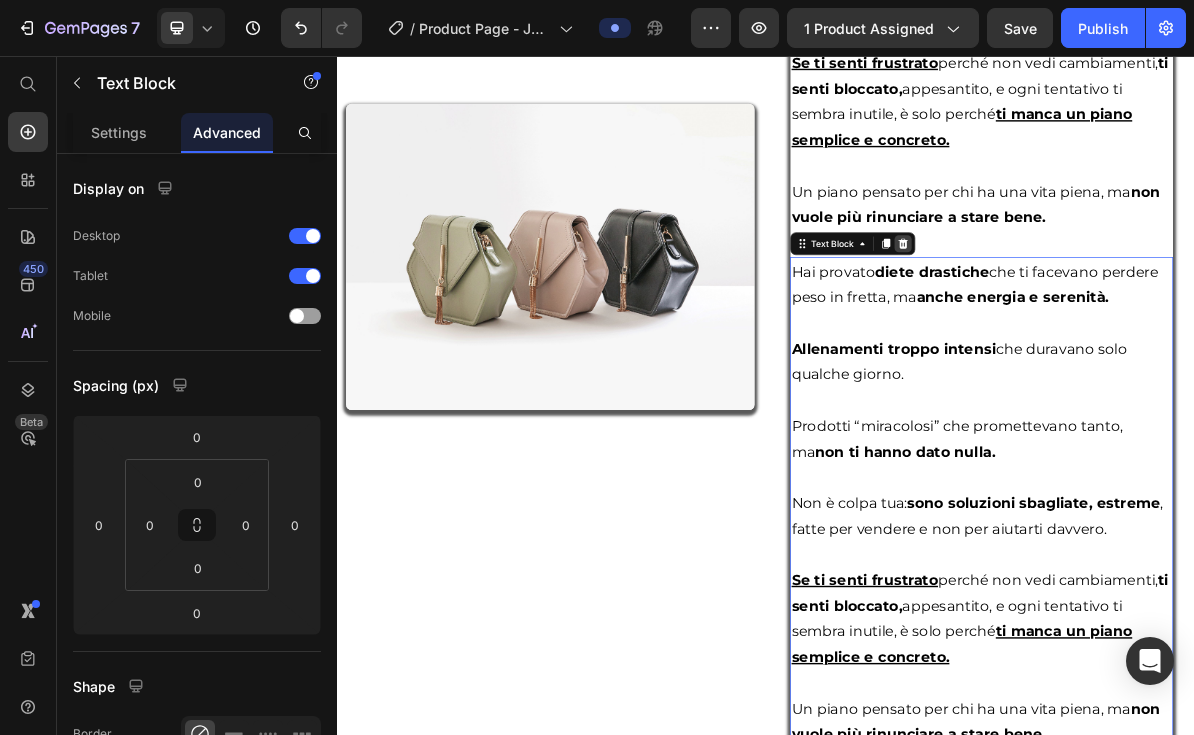 click 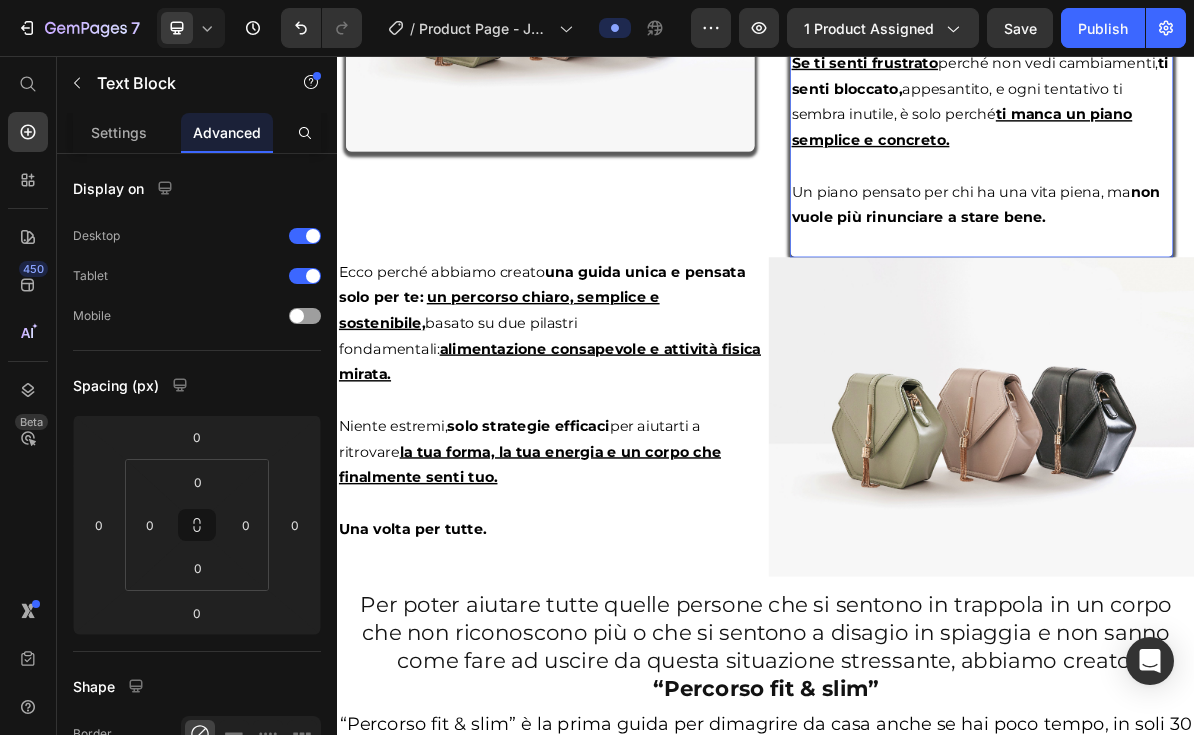 click on "Un piano pensato per chi ha una vita piena, ma  non vuole più rinunciare a stare bene." at bounding box center [1231, 264] 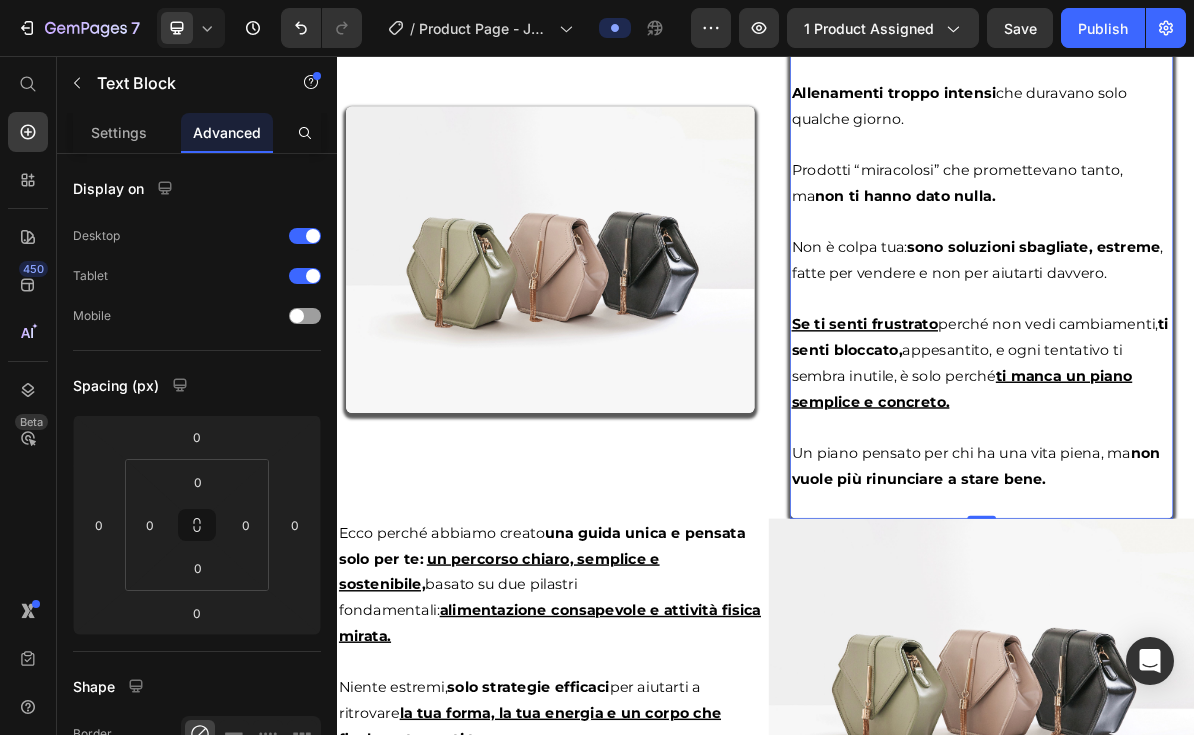 scroll, scrollTop: 2643, scrollLeft: 0, axis: vertical 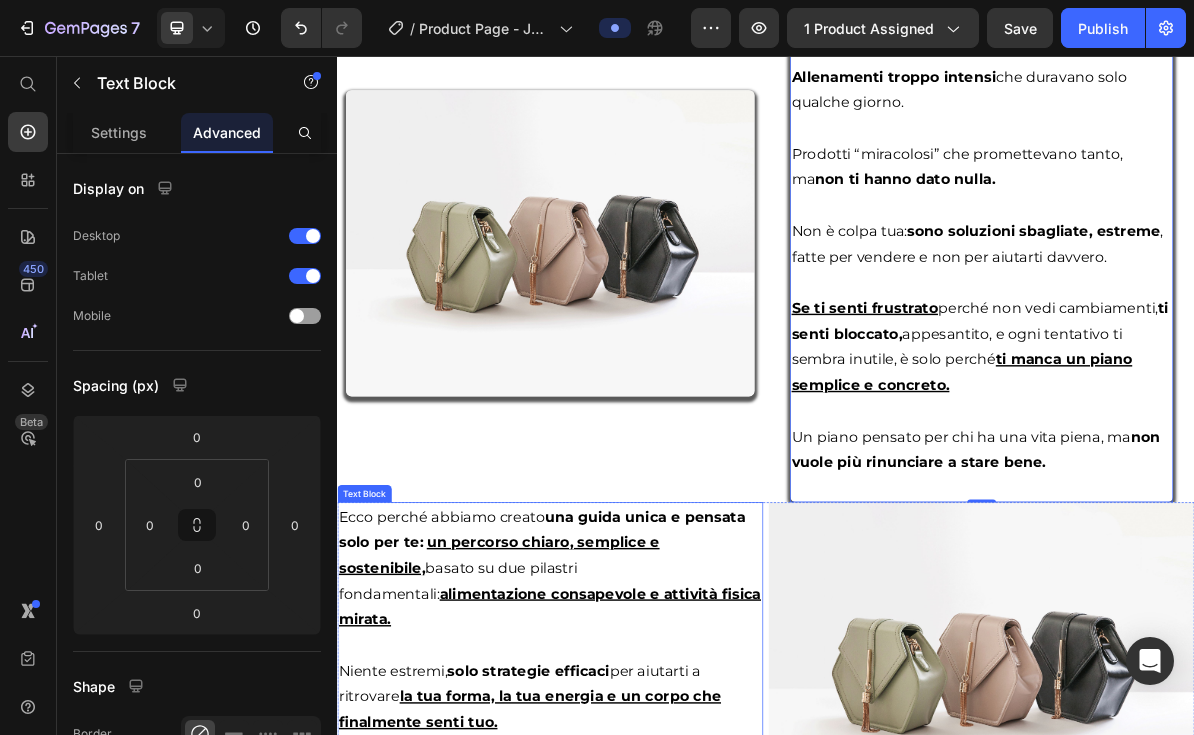 click on "Ecco perché abbiamo creato  una guida unica e pensata solo per te:   un percorso chiaro, semplice e sostenibile,  basato su due pilastri fondamentali:  alimentazione consapevole e attività fisica mirata." at bounding box center (635, 773) 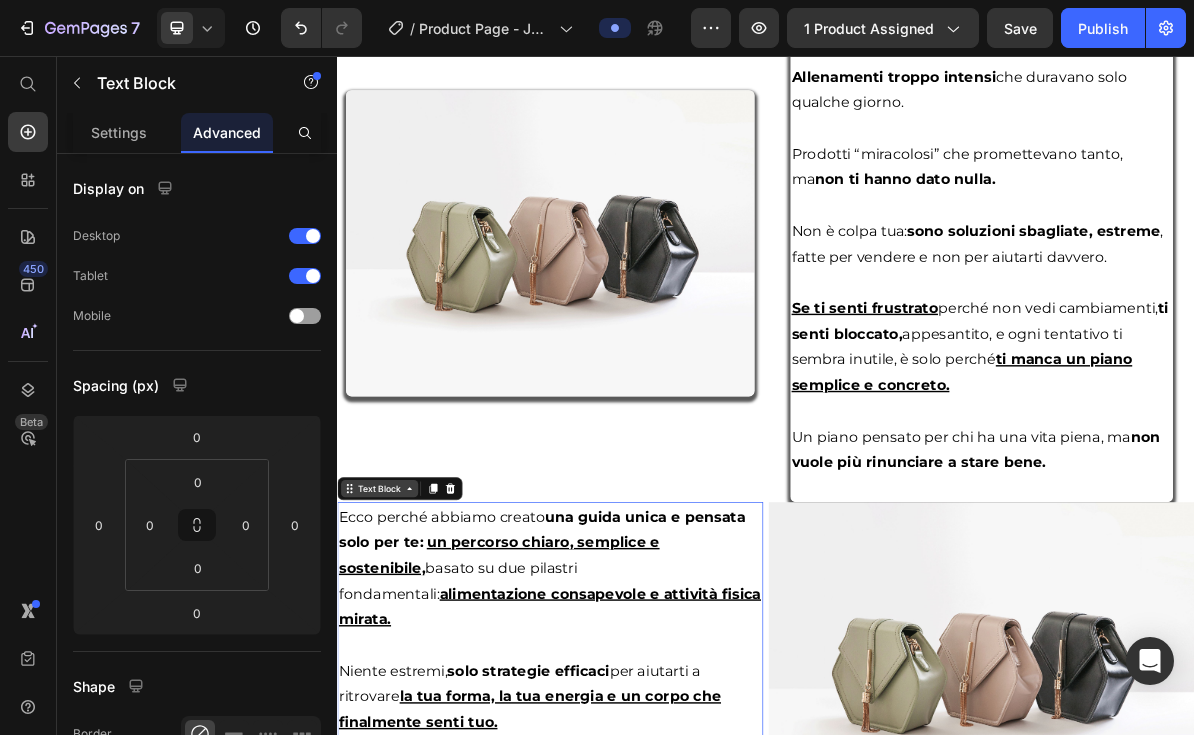 click on "Text Block" at bounding box center [396, 662] 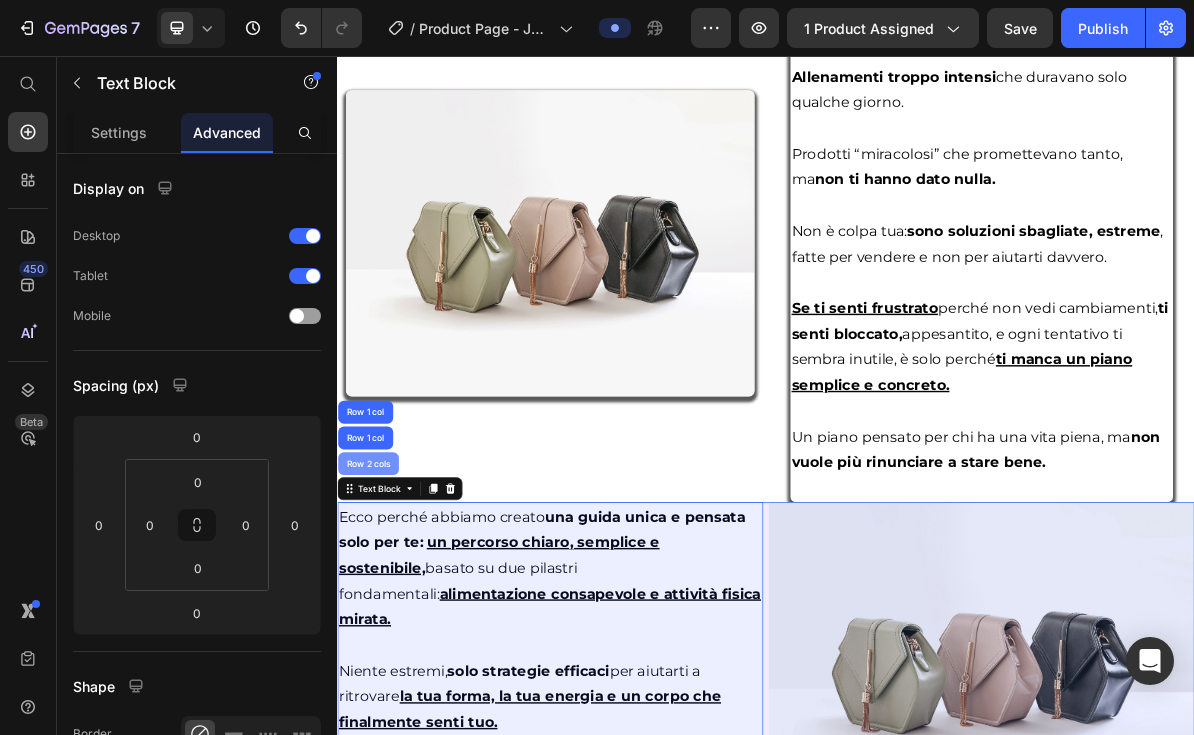 click on "Row 2 cols" at bounding box center [380, 627] 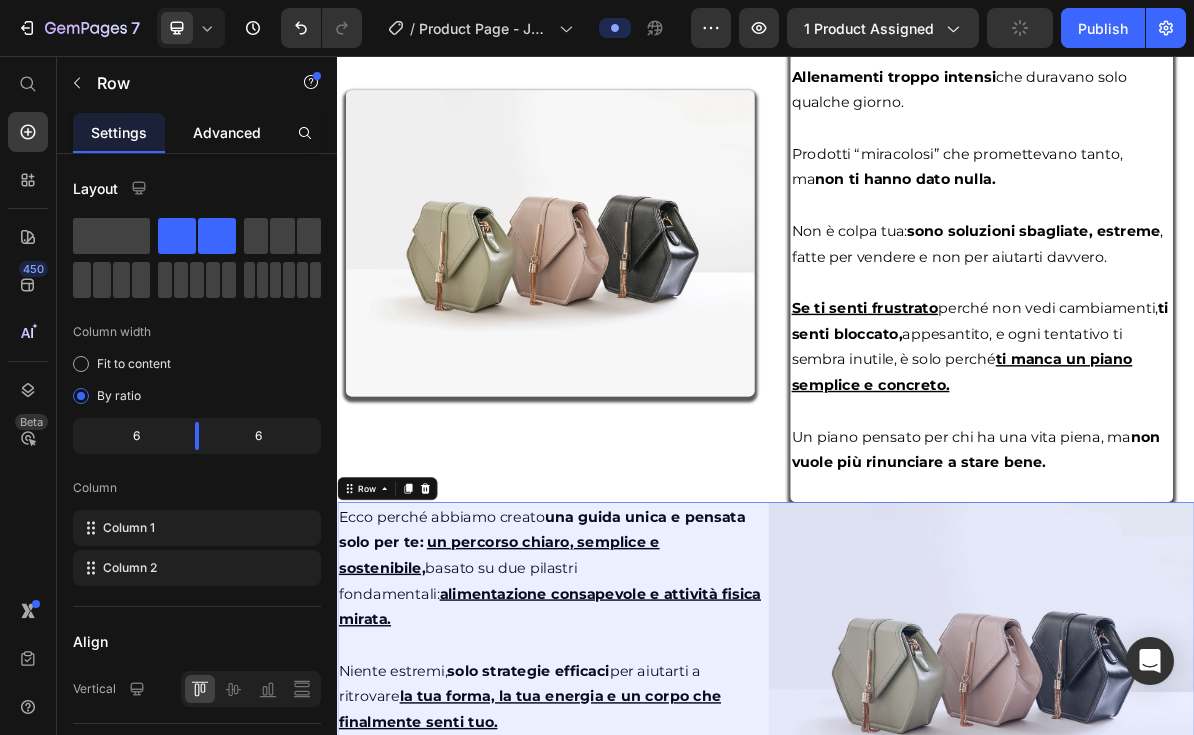 click on "Advanced" at bounding box center (227, 132) 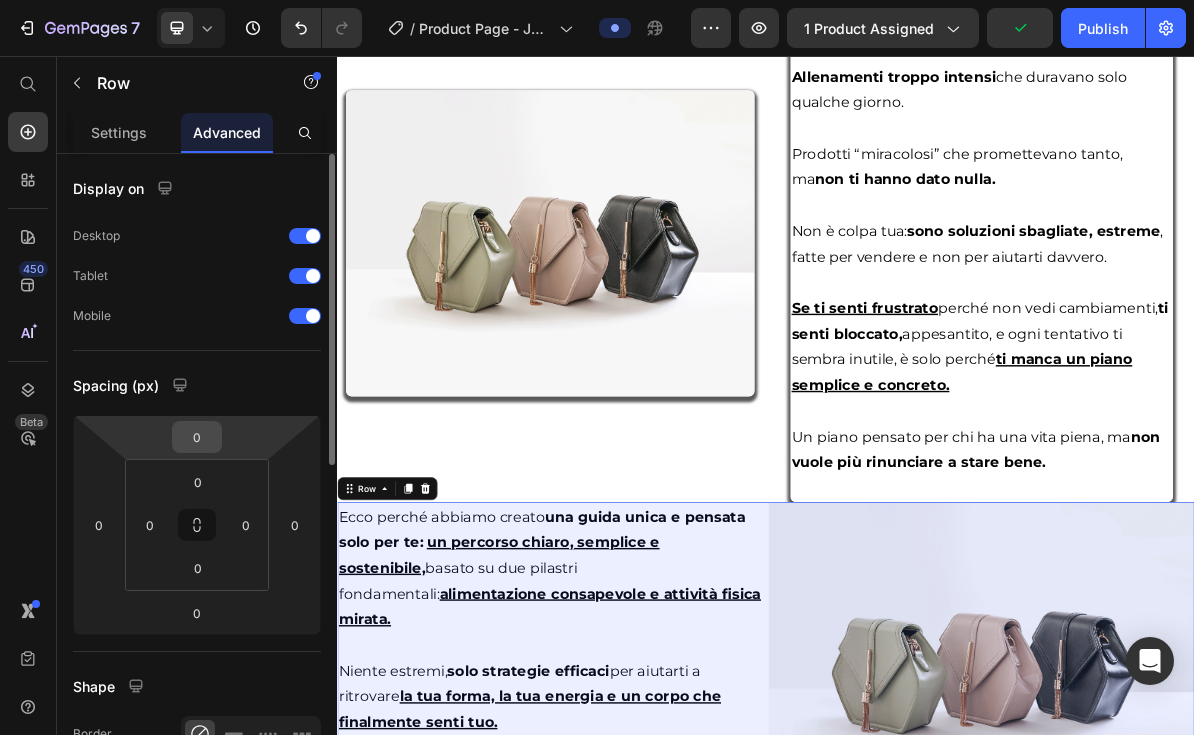 click on "0" at bounding box center (197, 437) 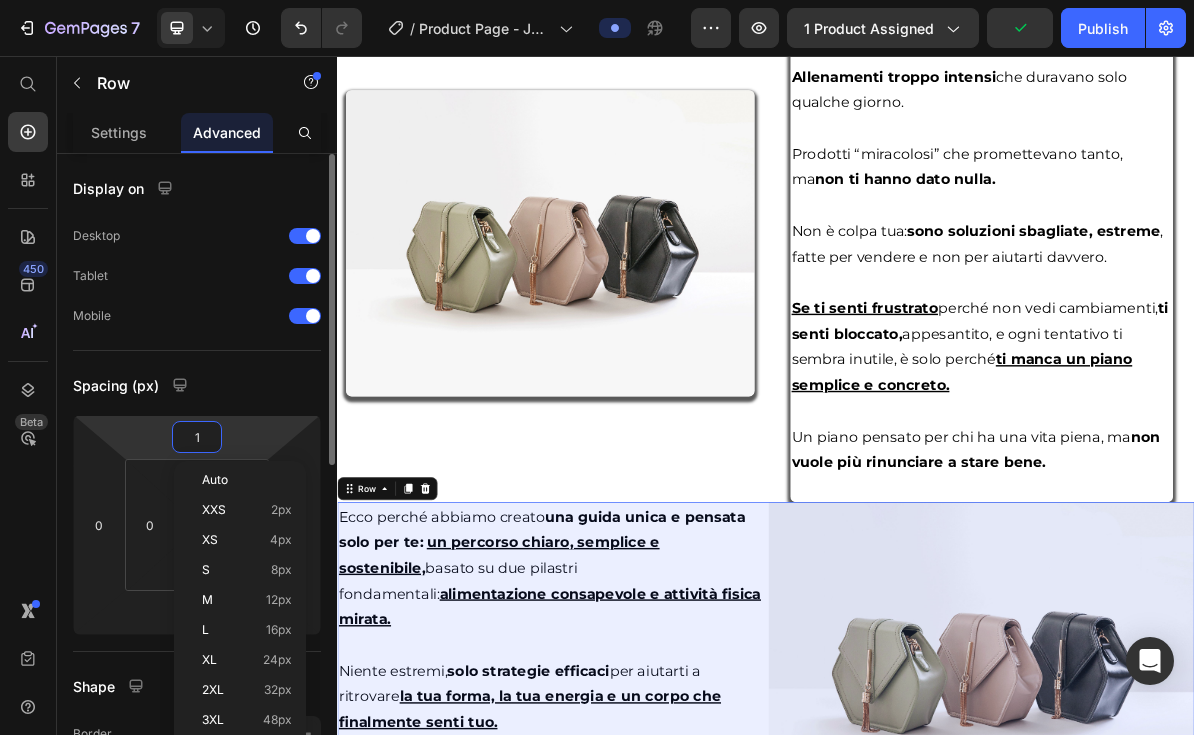 type on "12" 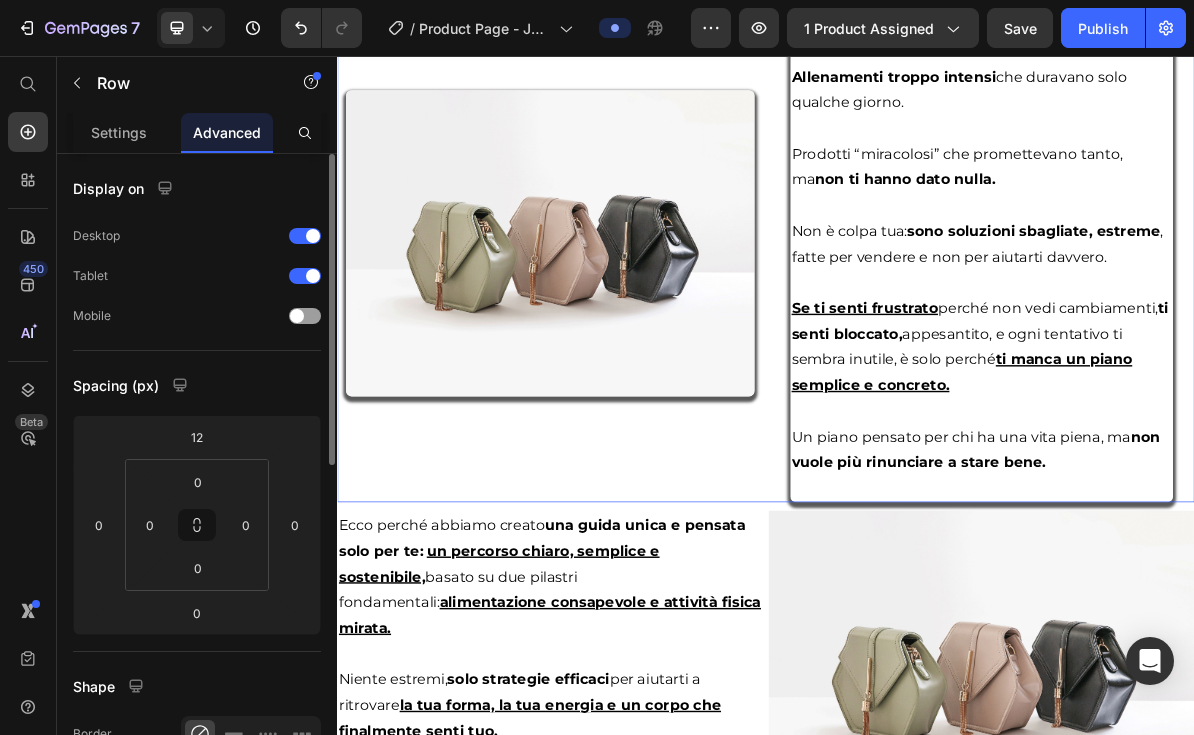 click on "Image Image" at bounding box center [635, 319] 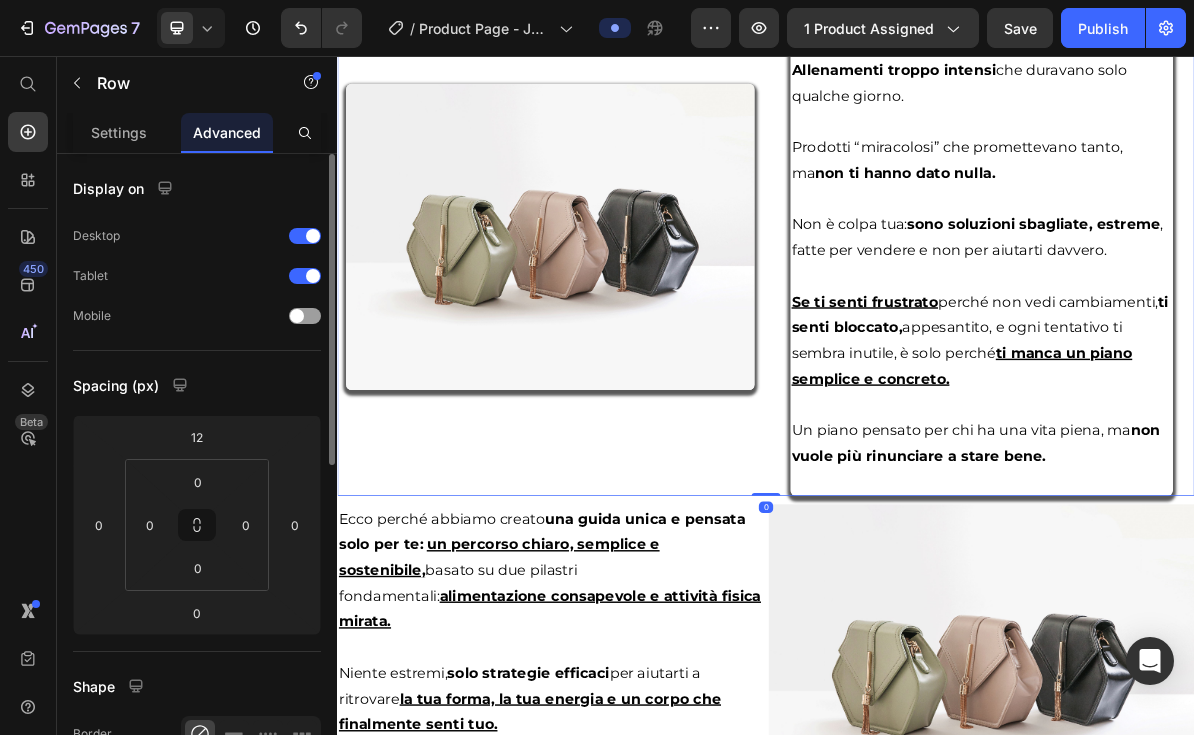 scroll, scrollTop: 2783, scrollLeft: 0, axis: vertical 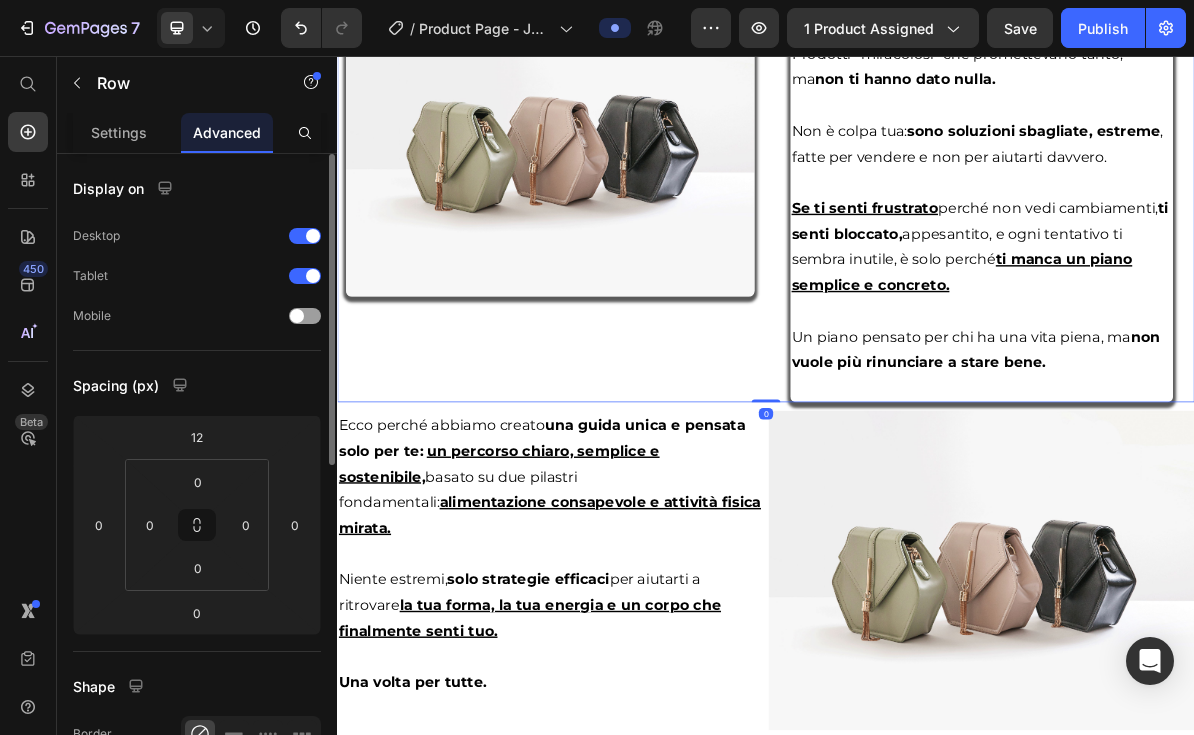 click on "Image Image" at bounding box center [635, 179] 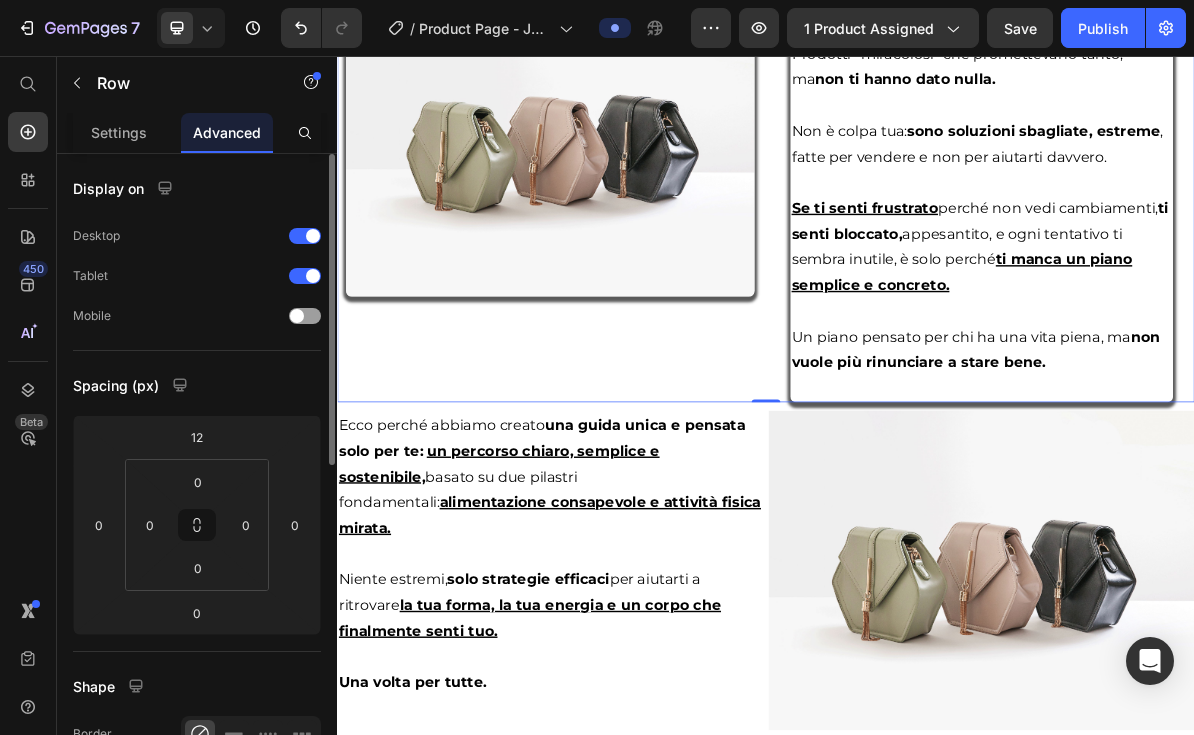 click on "Ecco perché abbiamo creato  una guida unica e pensata solo per te:   un percorso chiaro, semplice e sostenibile,  basato su due pilastri fondamentali:  alimentazione consapevole e attività fisica mirata." at bounding box center [635, 645] 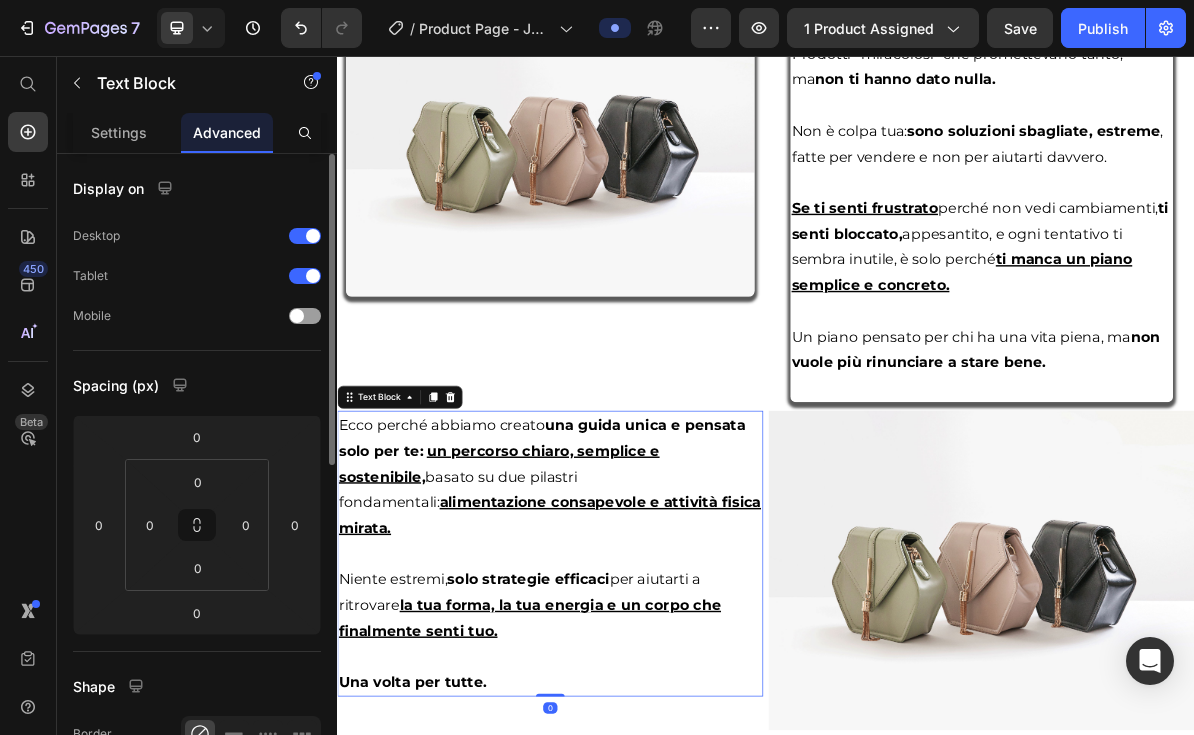 scroll, scrollTop: 2930, scrollLeft: 0, axis: vertical 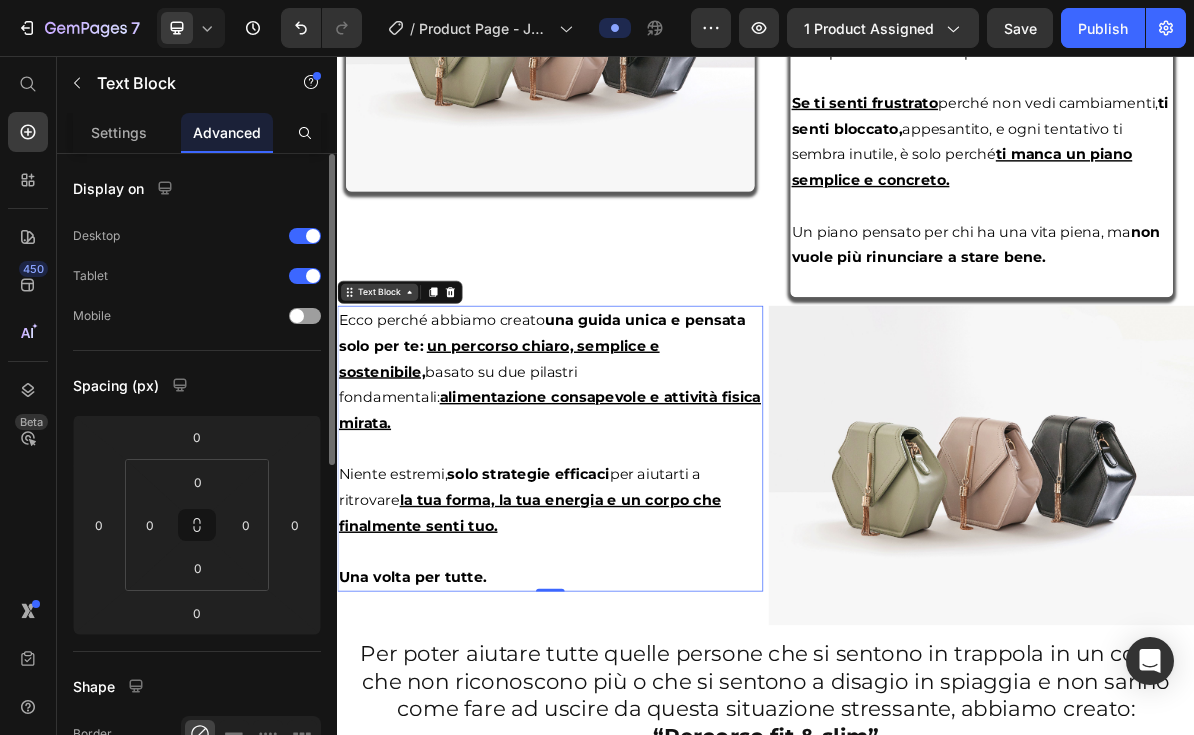 click on "Text Block" at bounding box center (396, 387) 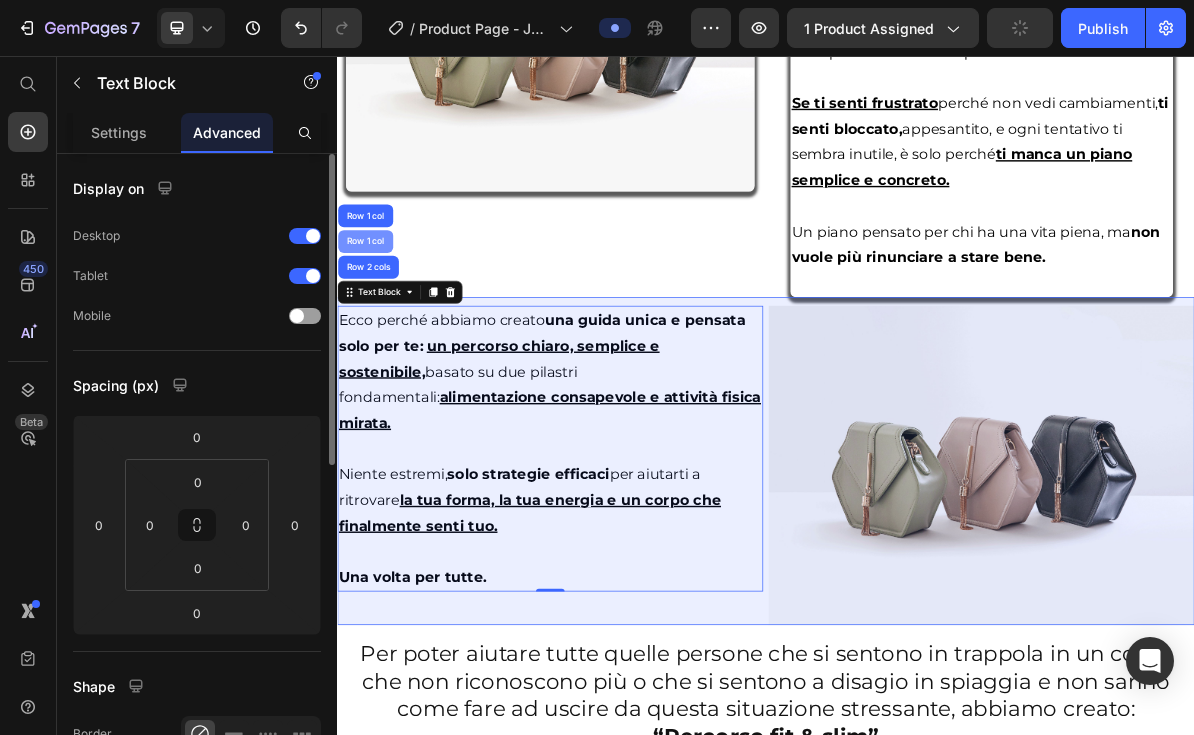 click on "Row 1 col" at bounding box center (376, 316) 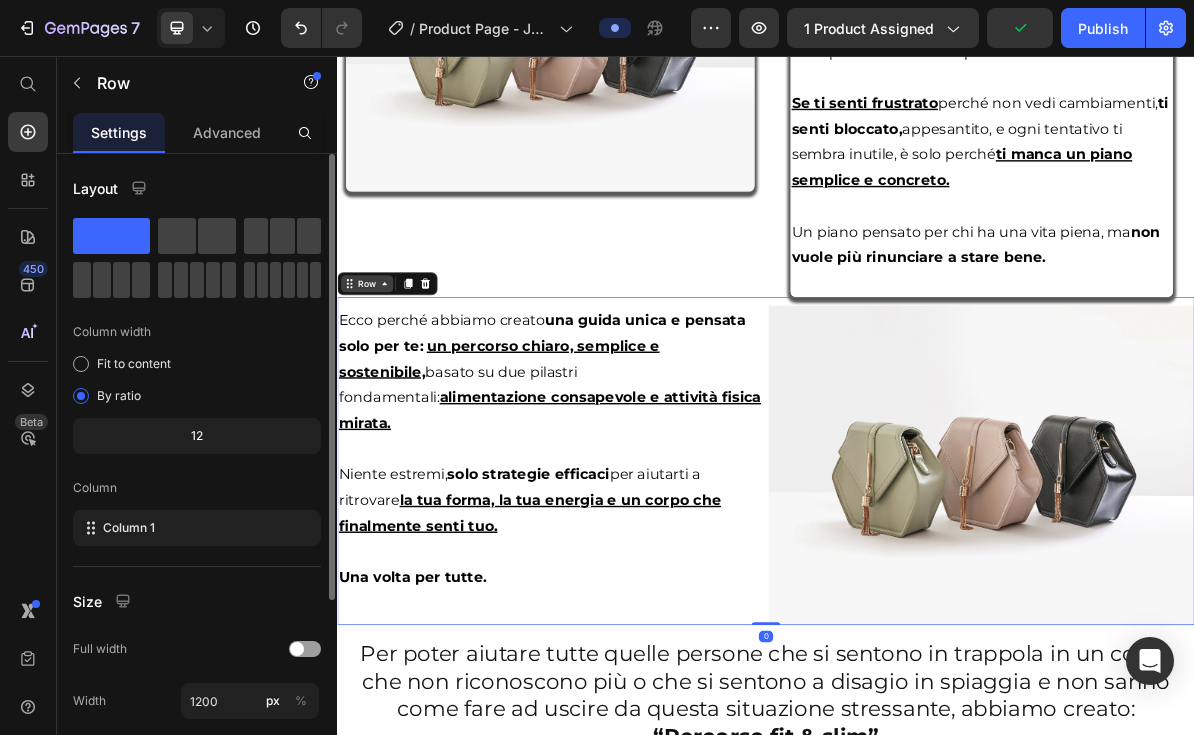click on "Row" at bounding box center (378, 375) 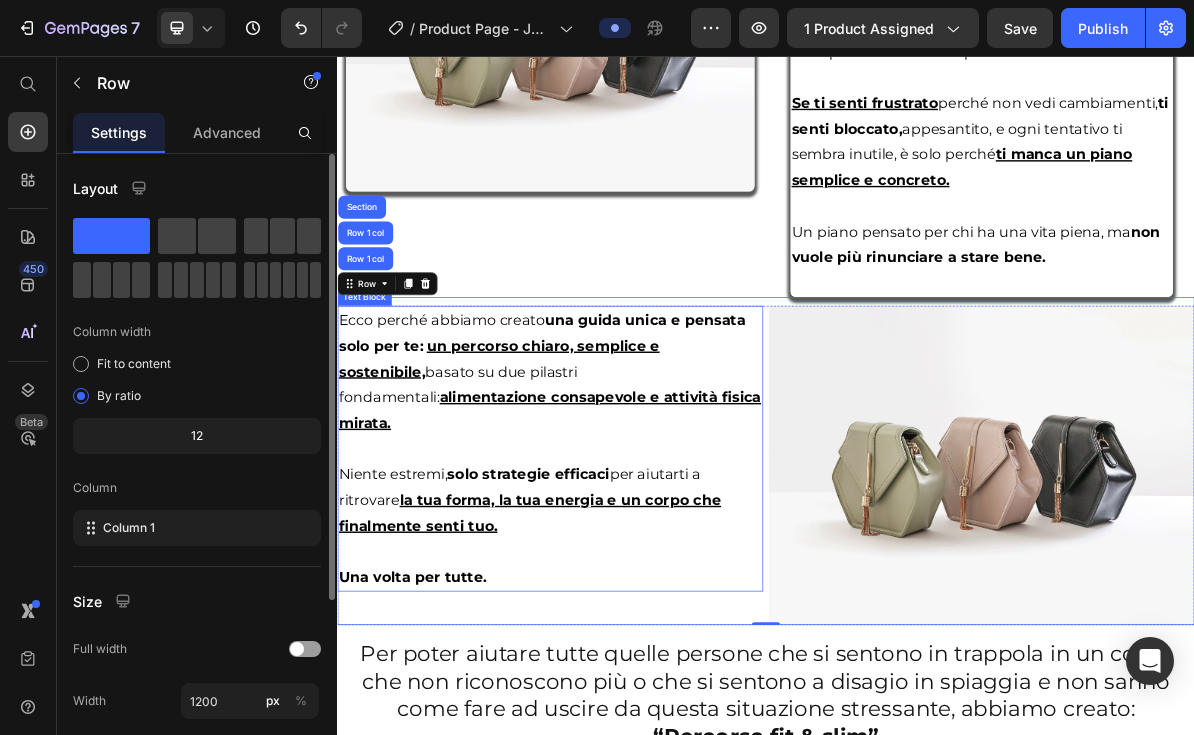 click on "alimentazione consapevole e attività fisica mirata." at bounding box center (634, 552) 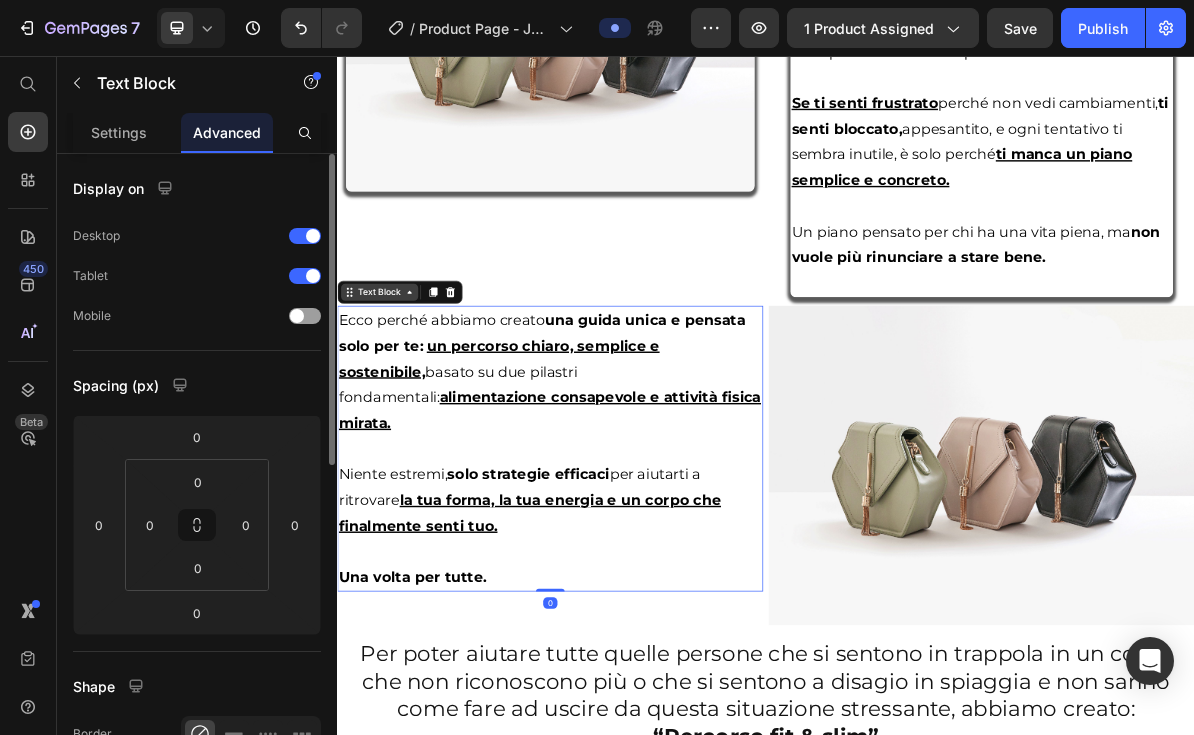 click on "Text Block" at bounding box center [396, 387] 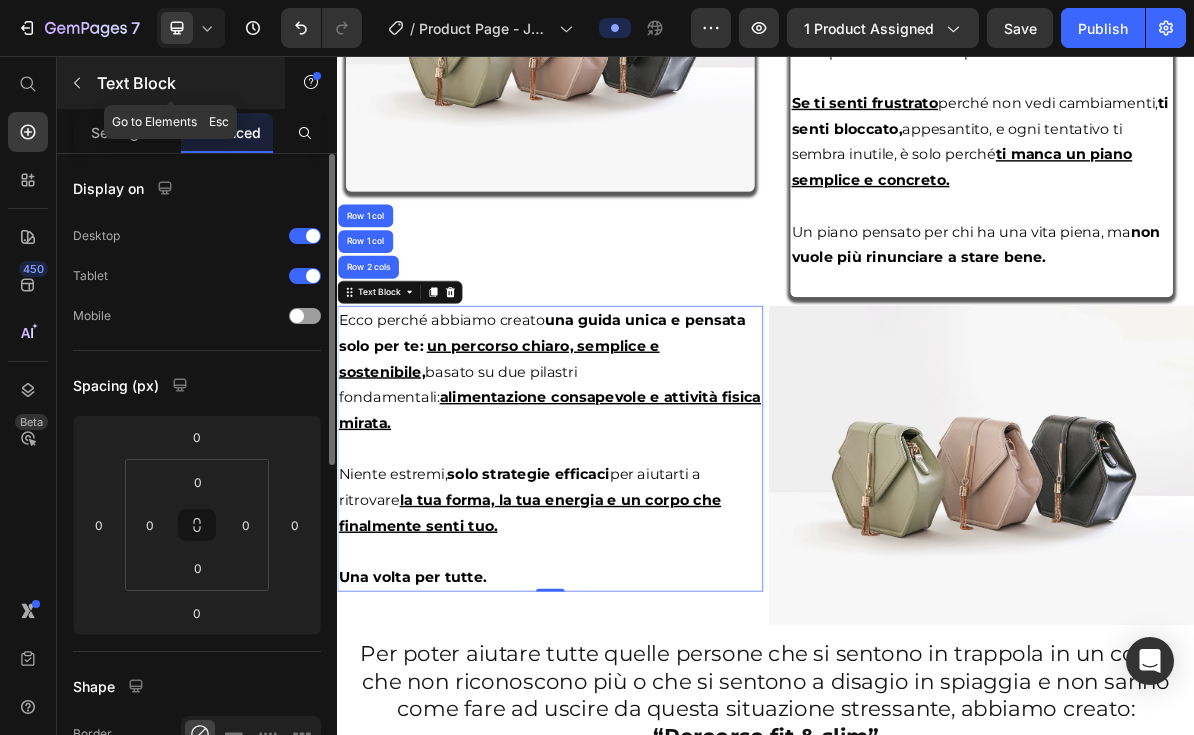 click at bounding box center [77, 83] 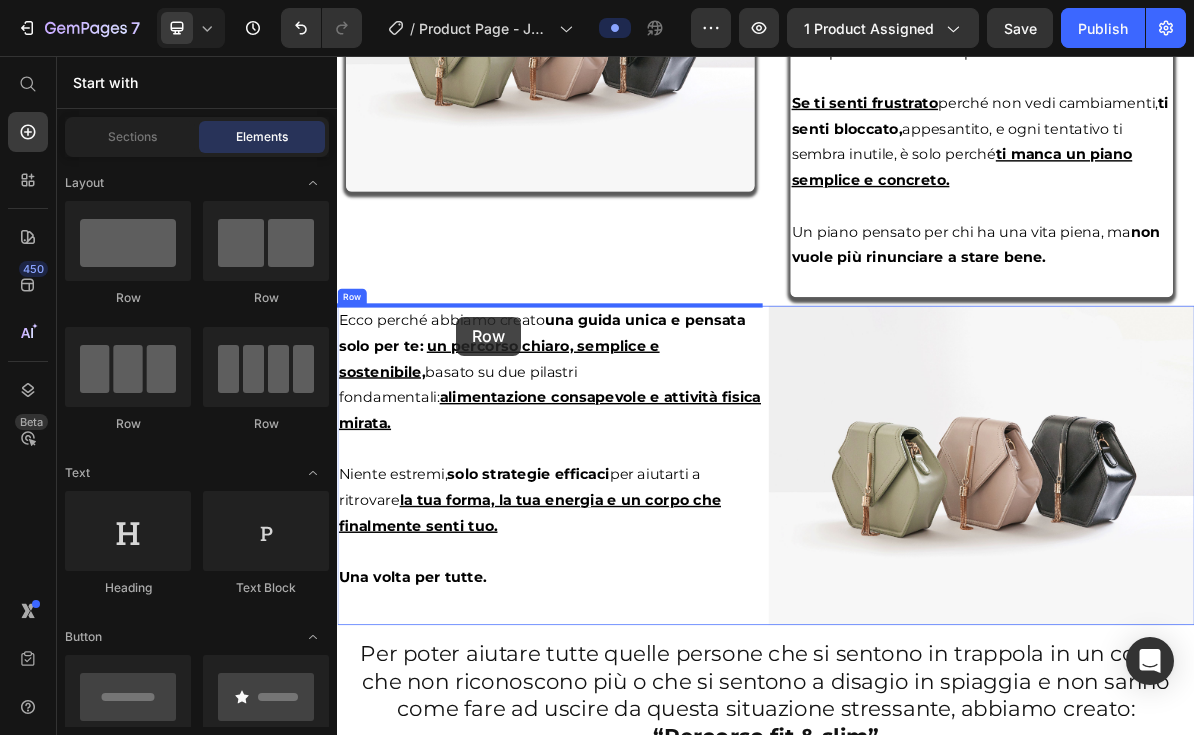 drag, startPoint x: 491, startPoint y: 318, endPoint x: 505, endPoint y: 421, distance: 103.947105 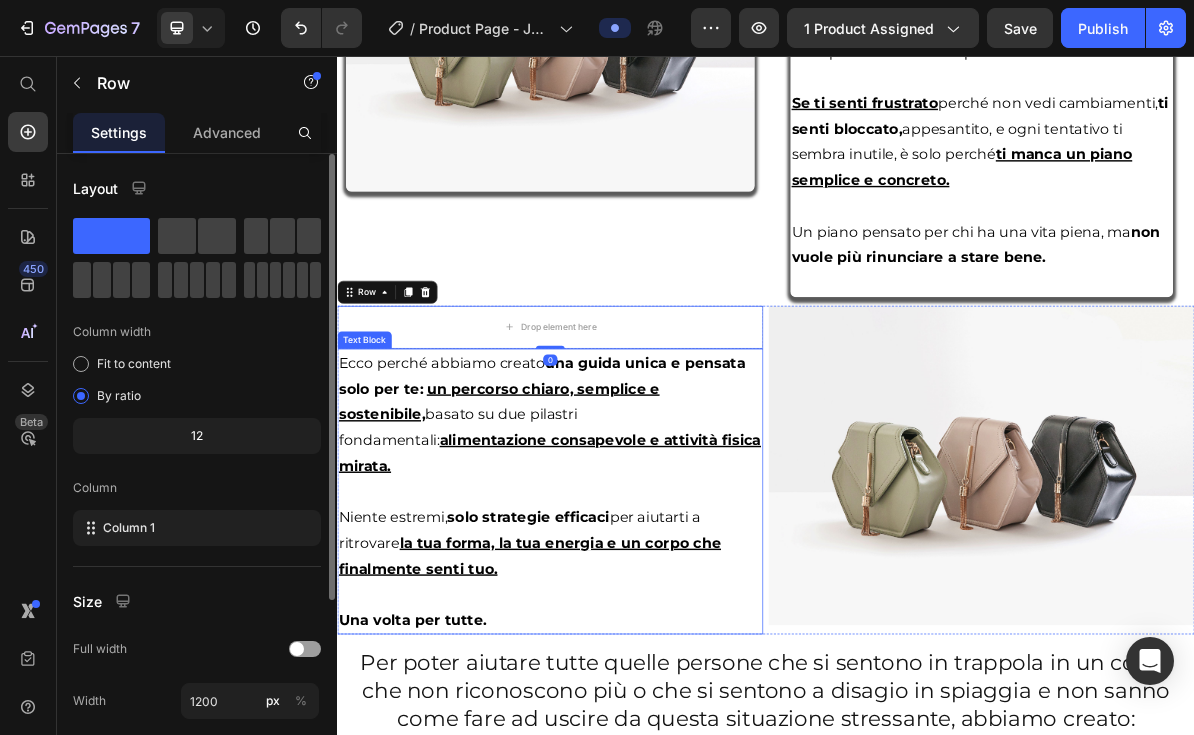 click on "Ecco perché abbiamo creato  una guida unica e pensata solo per te:   un percorso chiaro, semplice e sostenibile,  basato su due pilastri fondamentali:  alimentazione consapevole e attività fisica mirata." at bounding box center [634, 558] 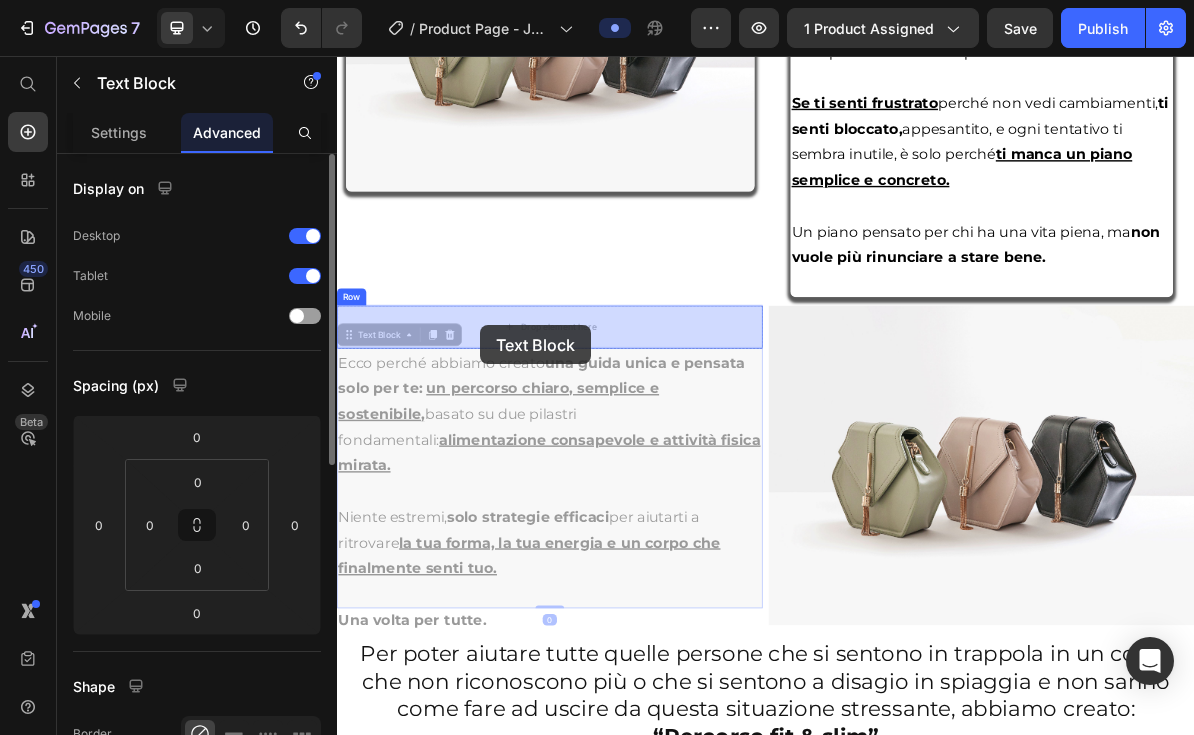drag, startPoint x: 403, startPoint y: 448, endPoint x: 509, endPoint y: 434, distance: 106.92053 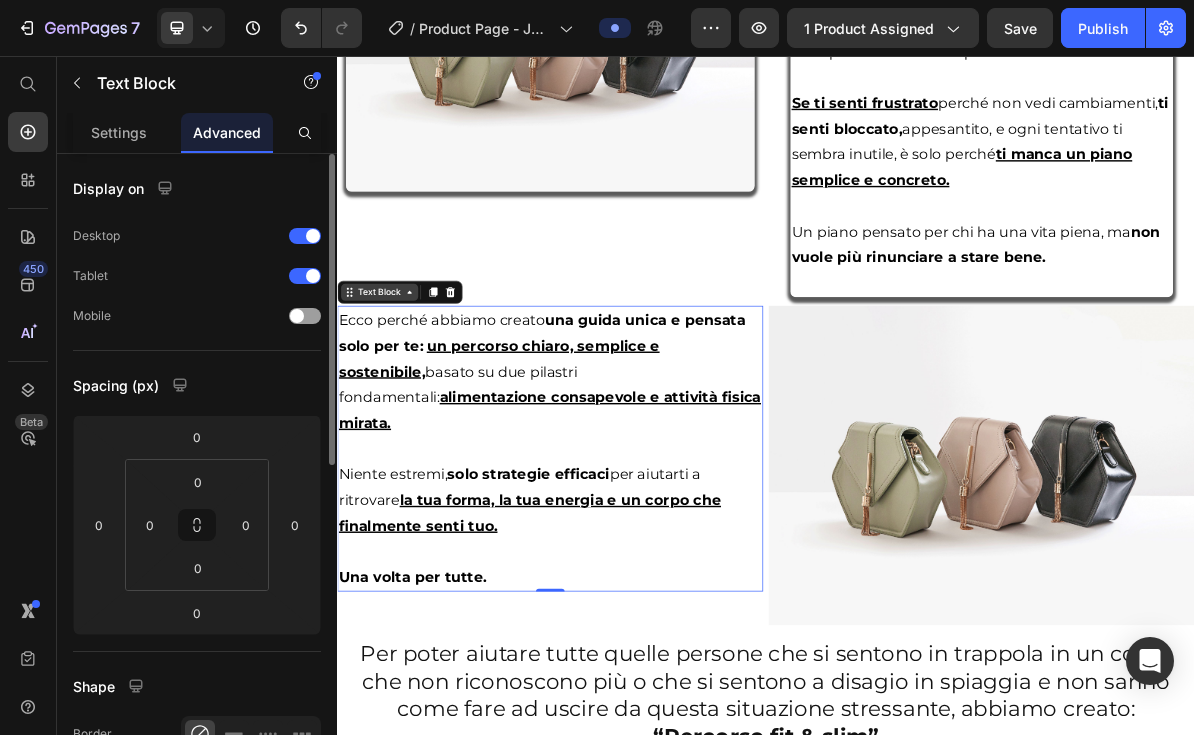 click on "Text Block" at bounding box center [396, 387] 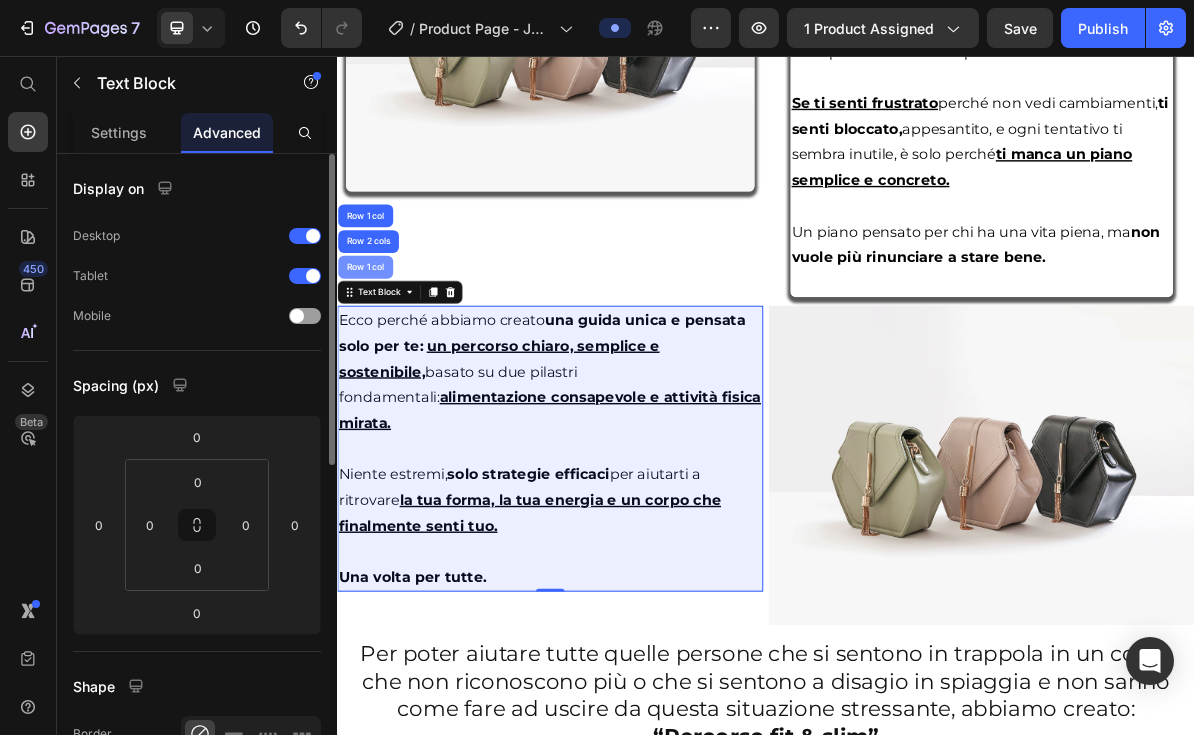click on "Row 1 col" at bounding box center (376, 352) 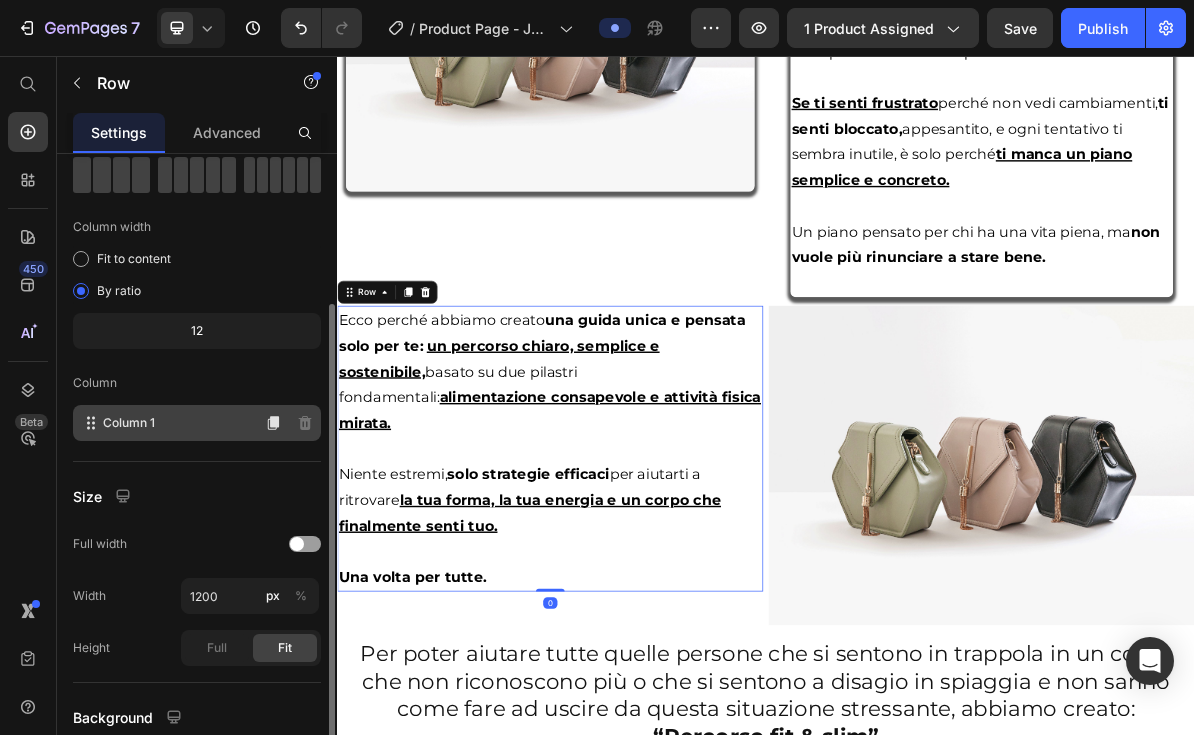 scroll, scrollTop: 150, scrollLeft: 0, axis: vertical 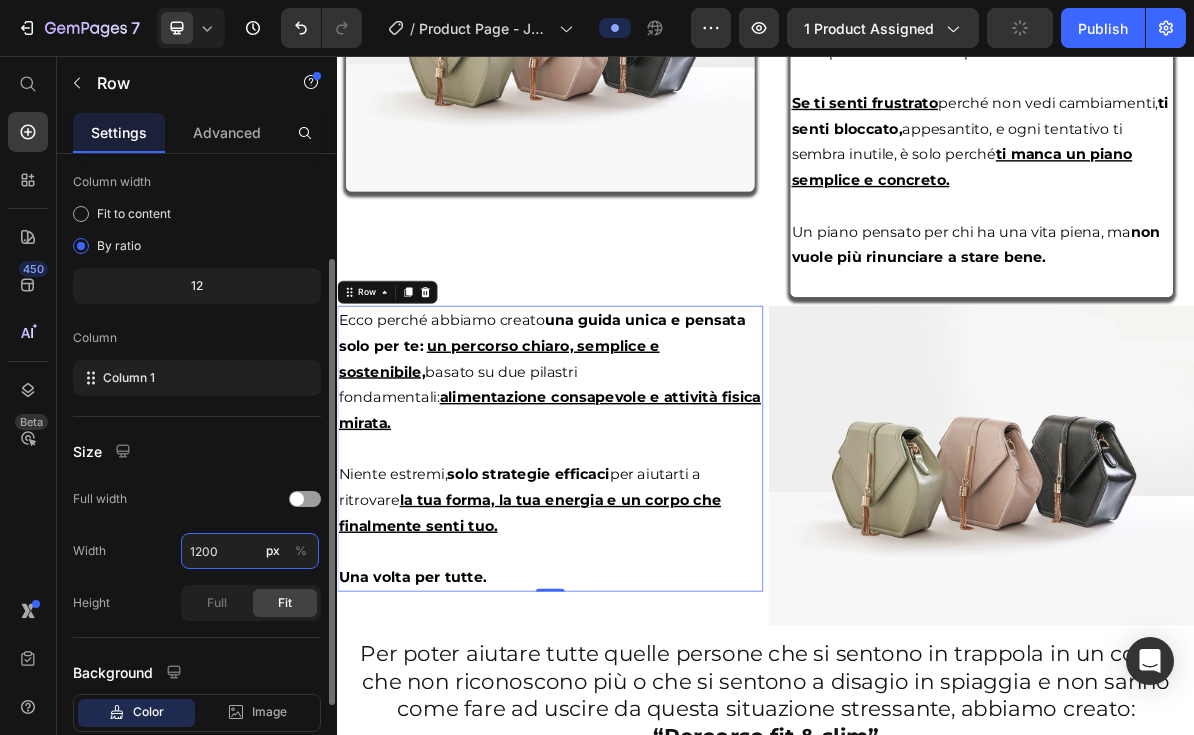 click on "1200" at bounding box center [250, 551] 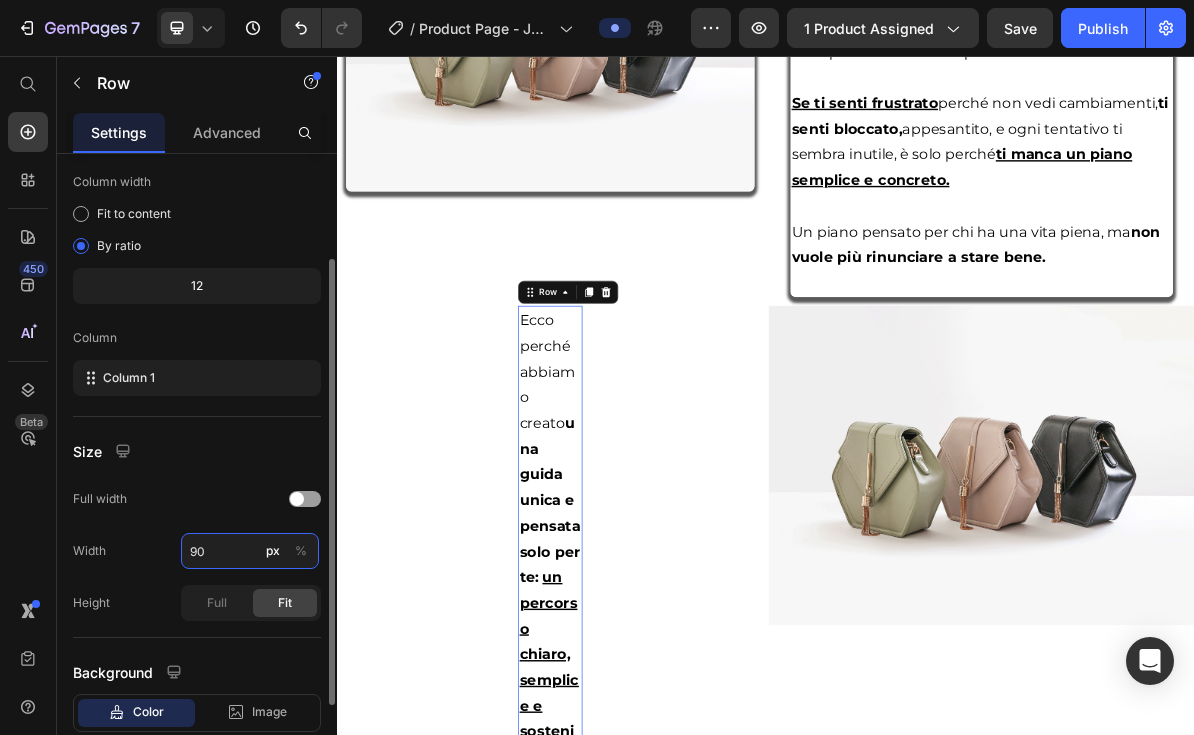 type on "90" 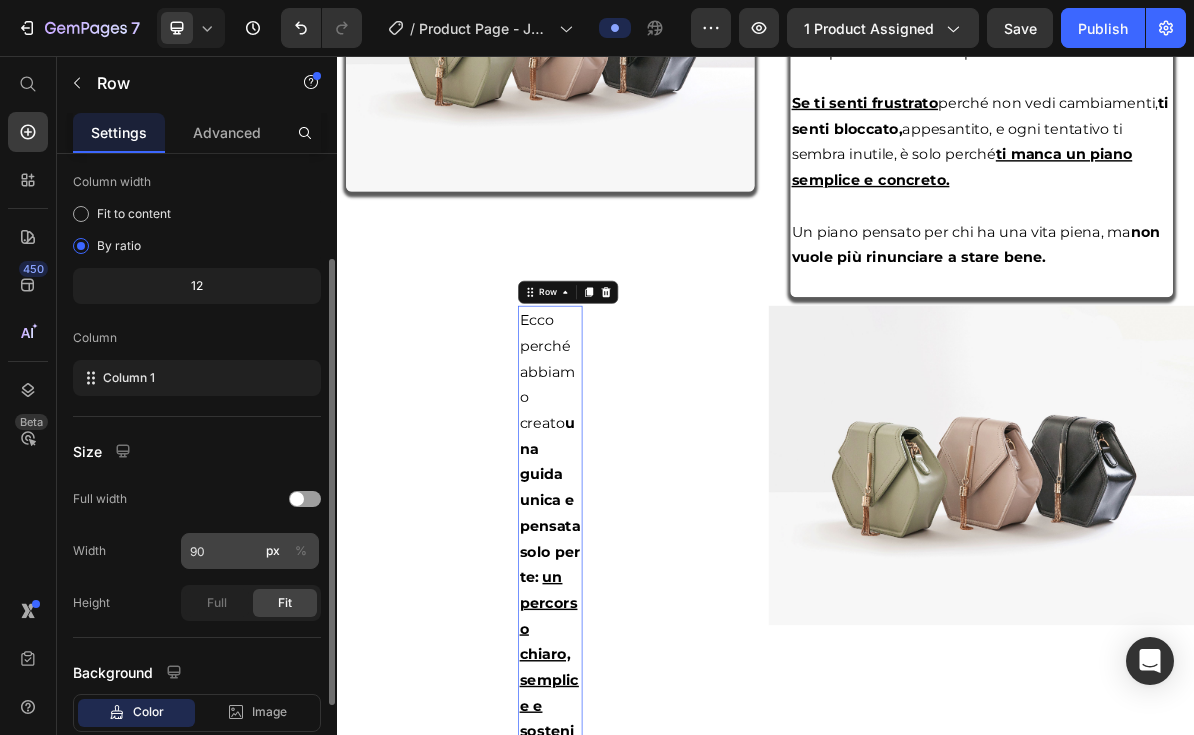 click on "%" at bounding box center [301, 551] 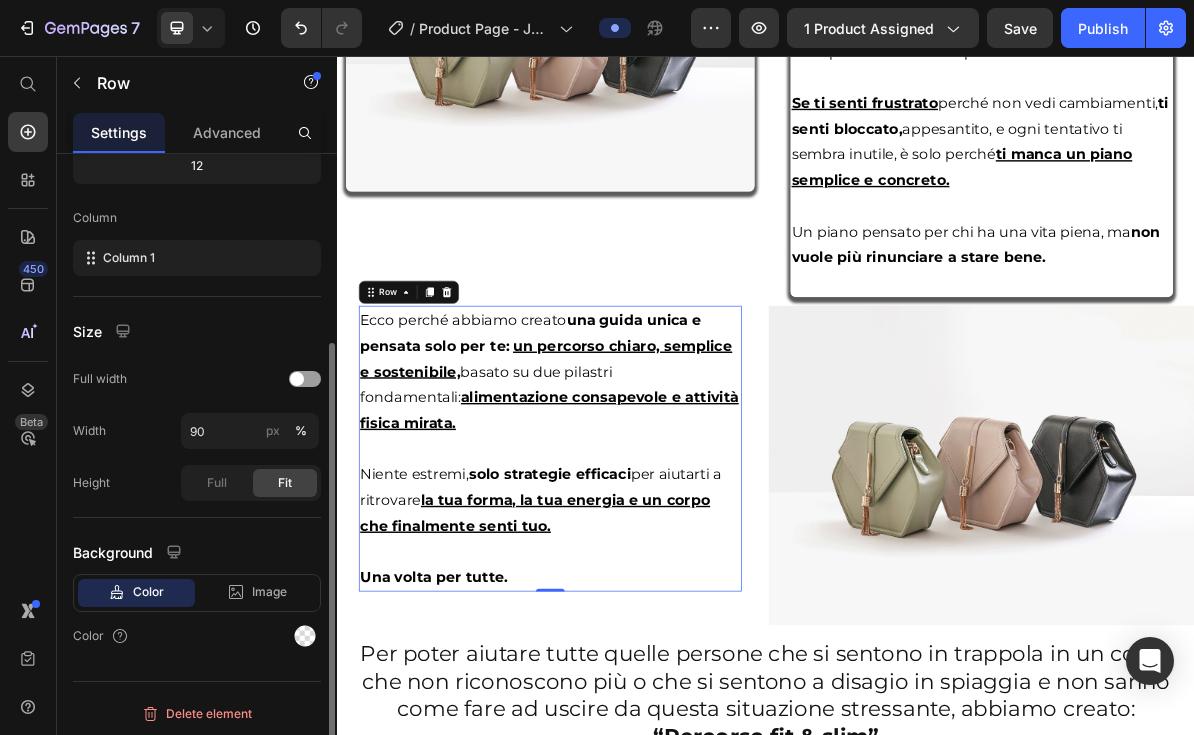 scroll, scrollTop: 274, scrollLeft: 0, axis: vertical 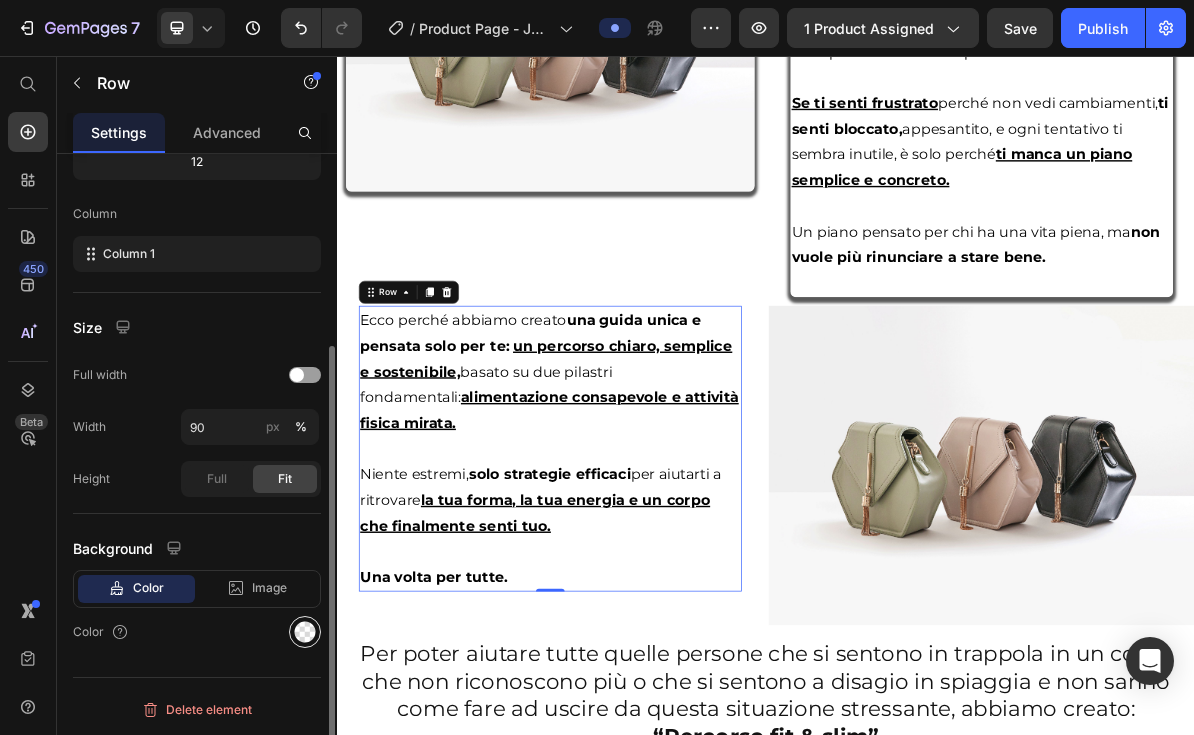 click at bounding box center (305, 632) 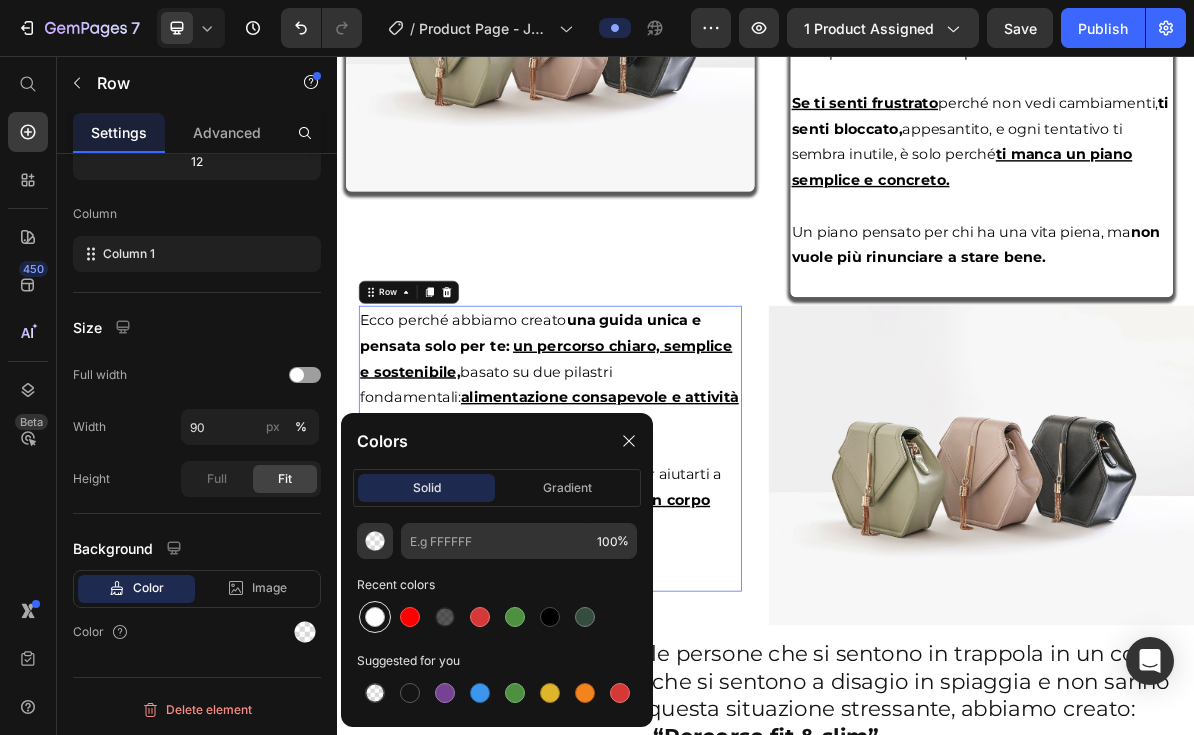 click at bounding box center (375, 617) 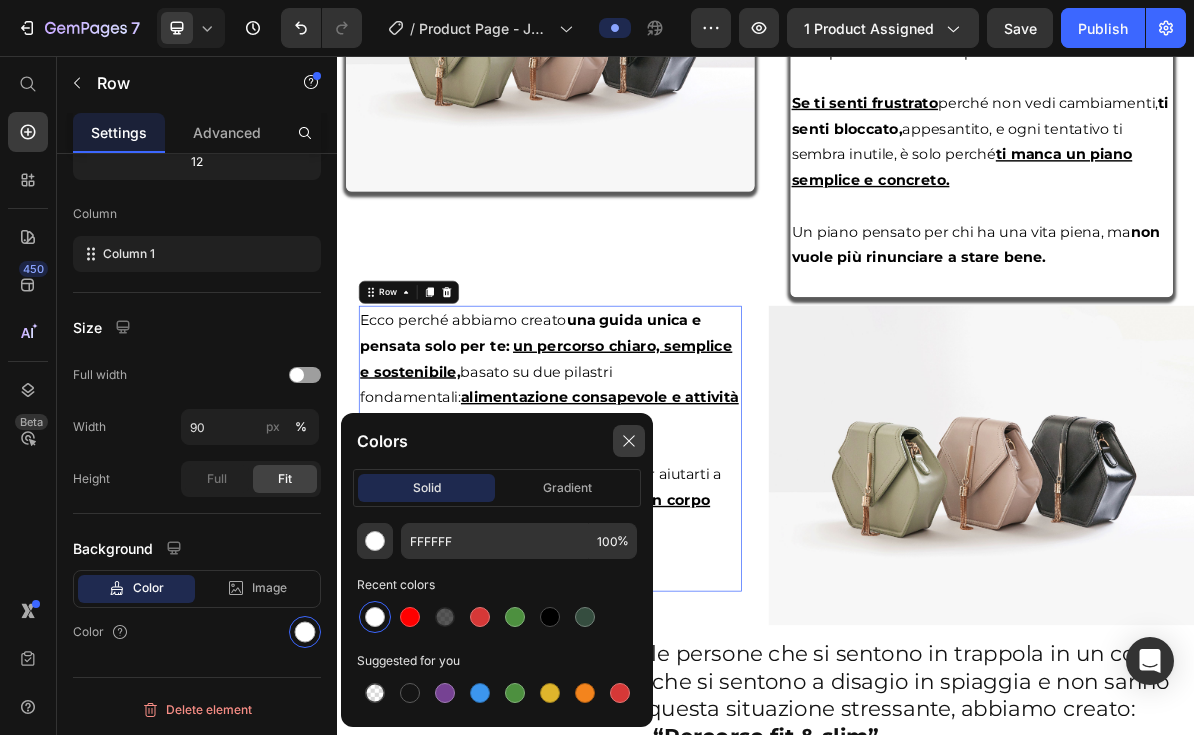 click 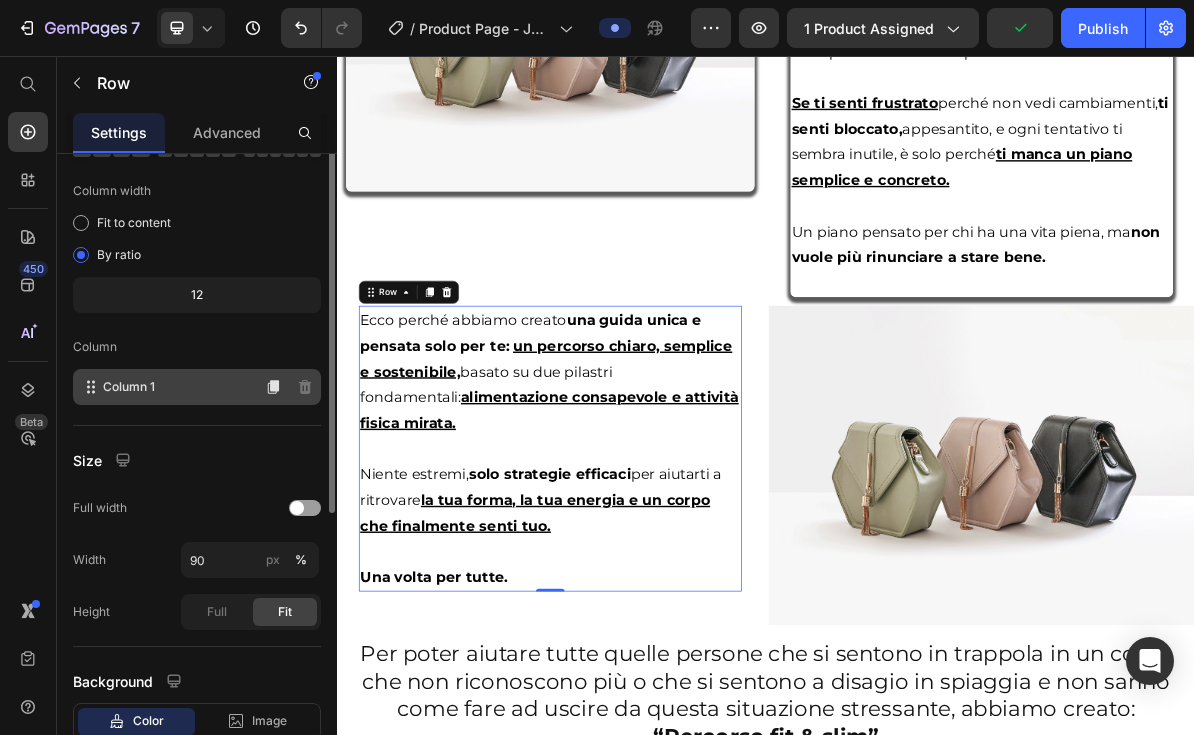 scroll, scrollTop: 0, scrollLeft: 0, axis: both 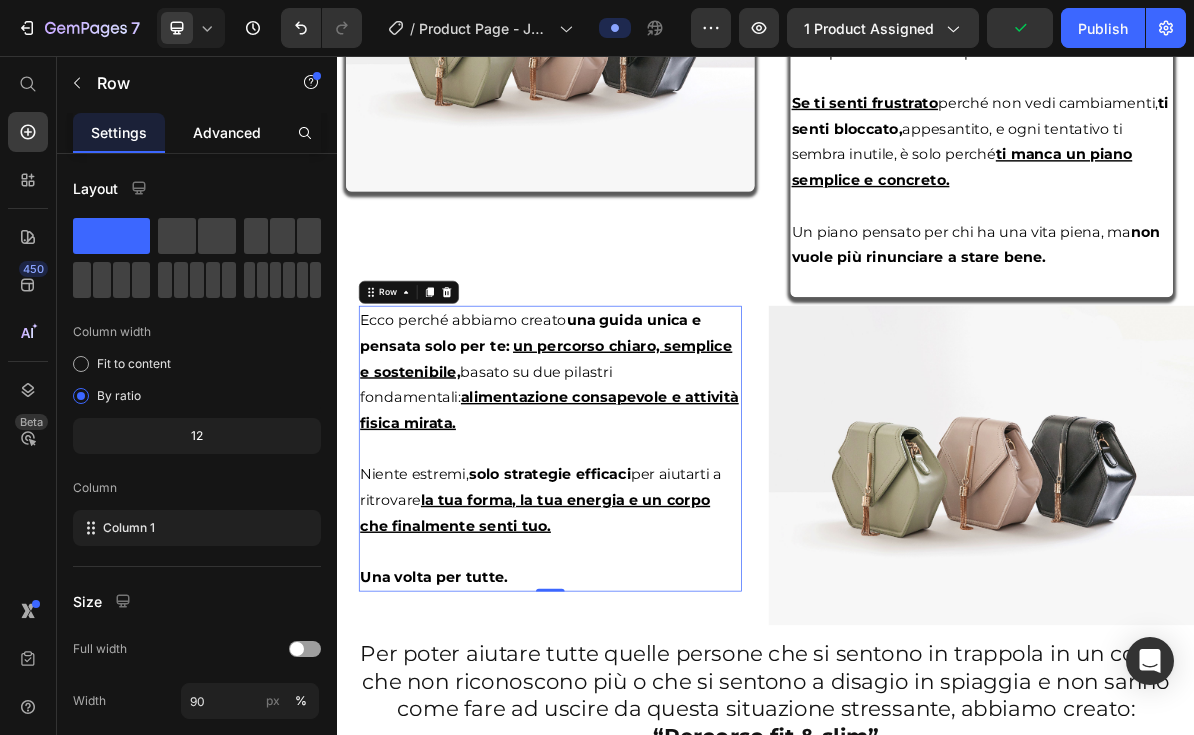 click on "Advanced" 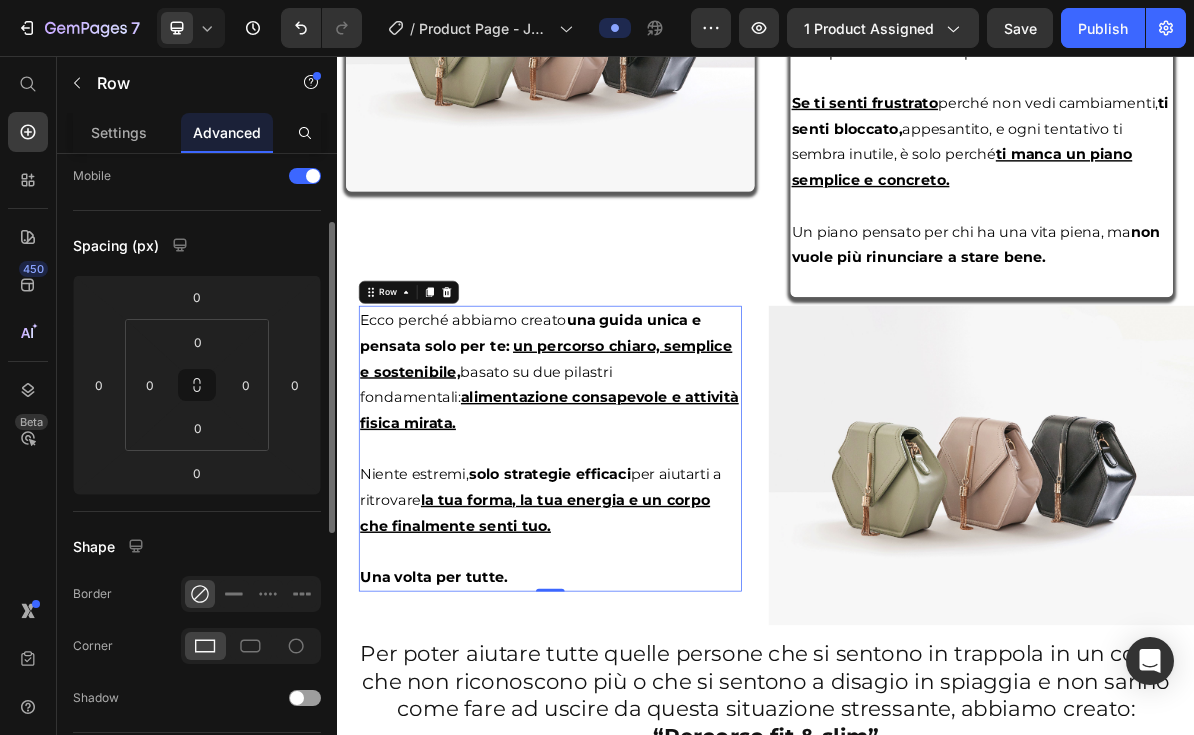 scroll, scrollTop: 182, scrollLeft: 0, axis: vertical 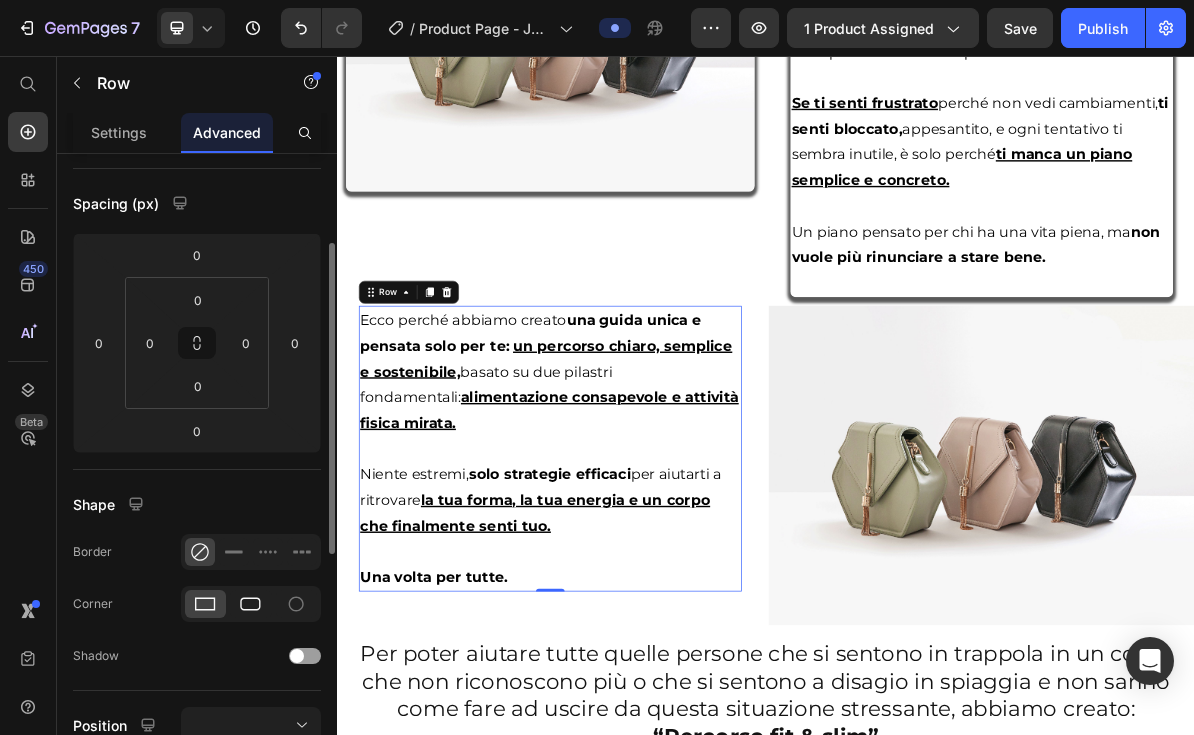 click 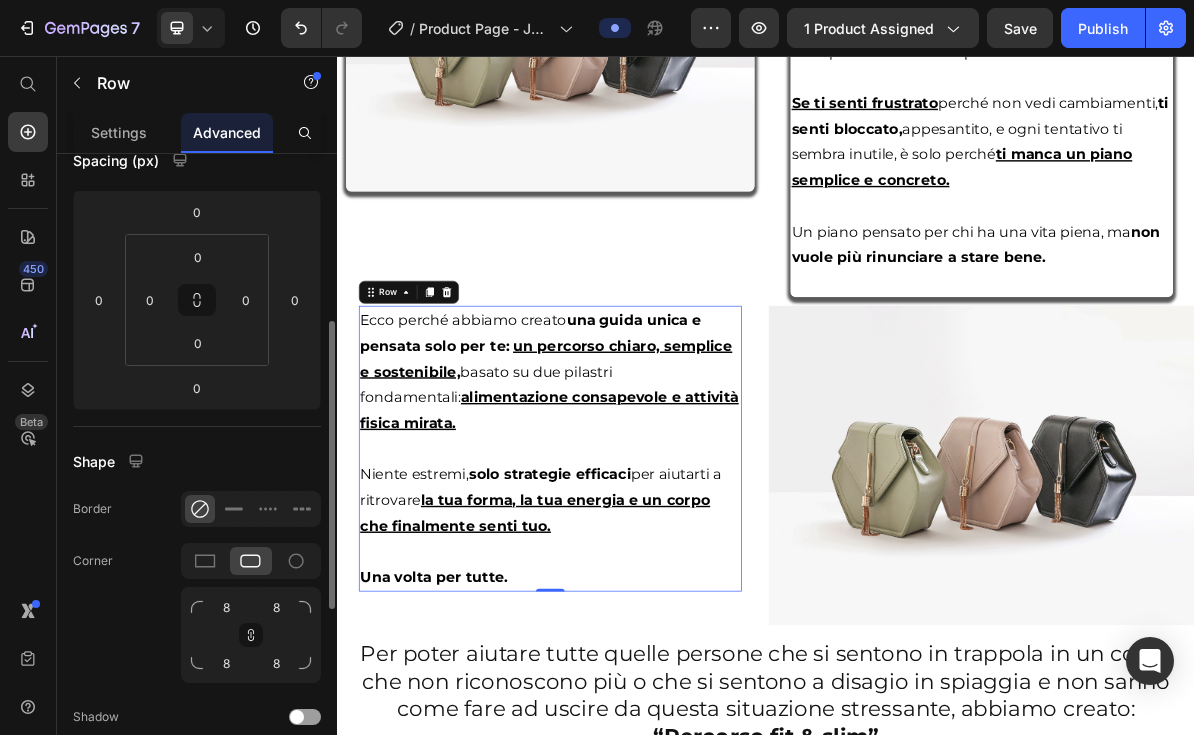 scroll, scrollTop: 270, scrollLeft: 0, axis: vertical 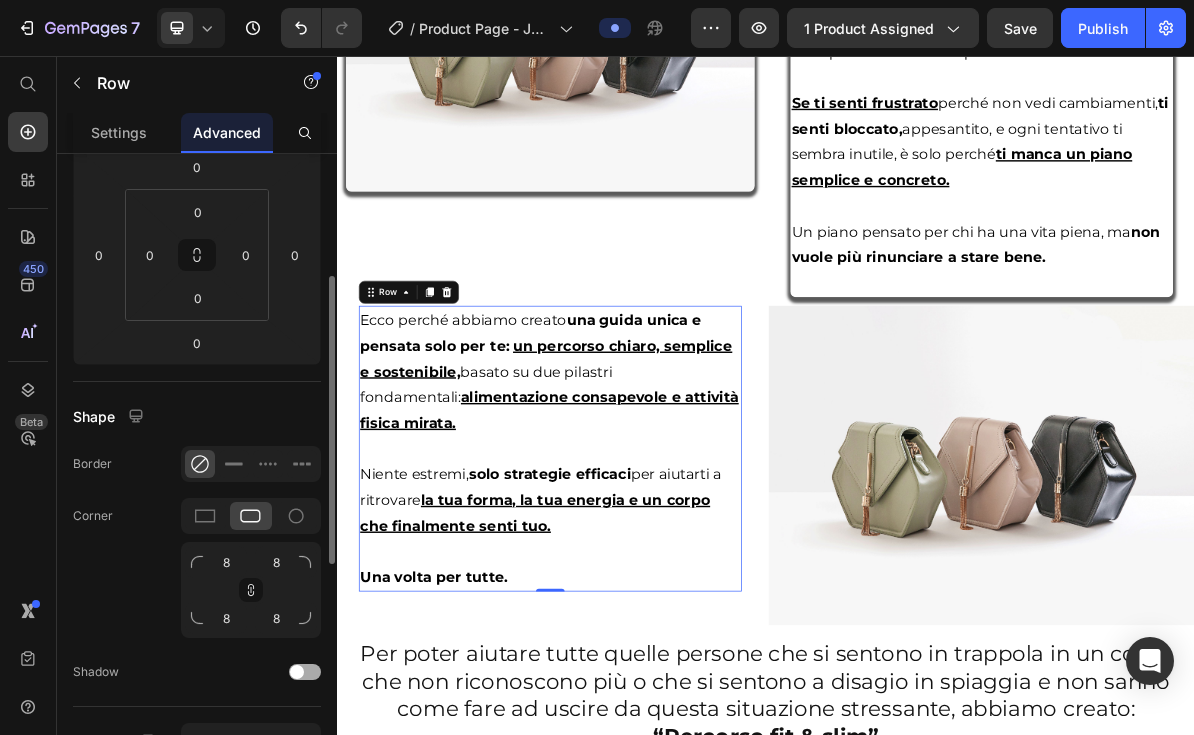 click at bounding box center (297, 672) 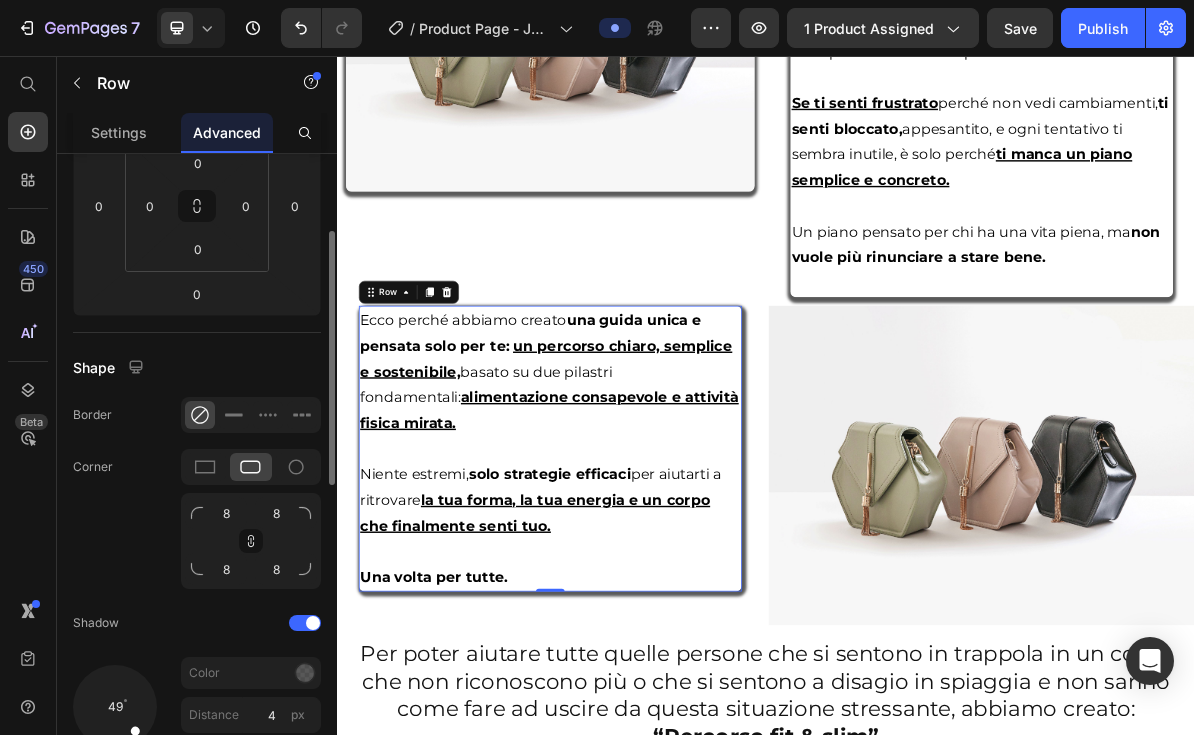 scroll, scrollTop: 364, scrollLeft: 0, axis: vertical 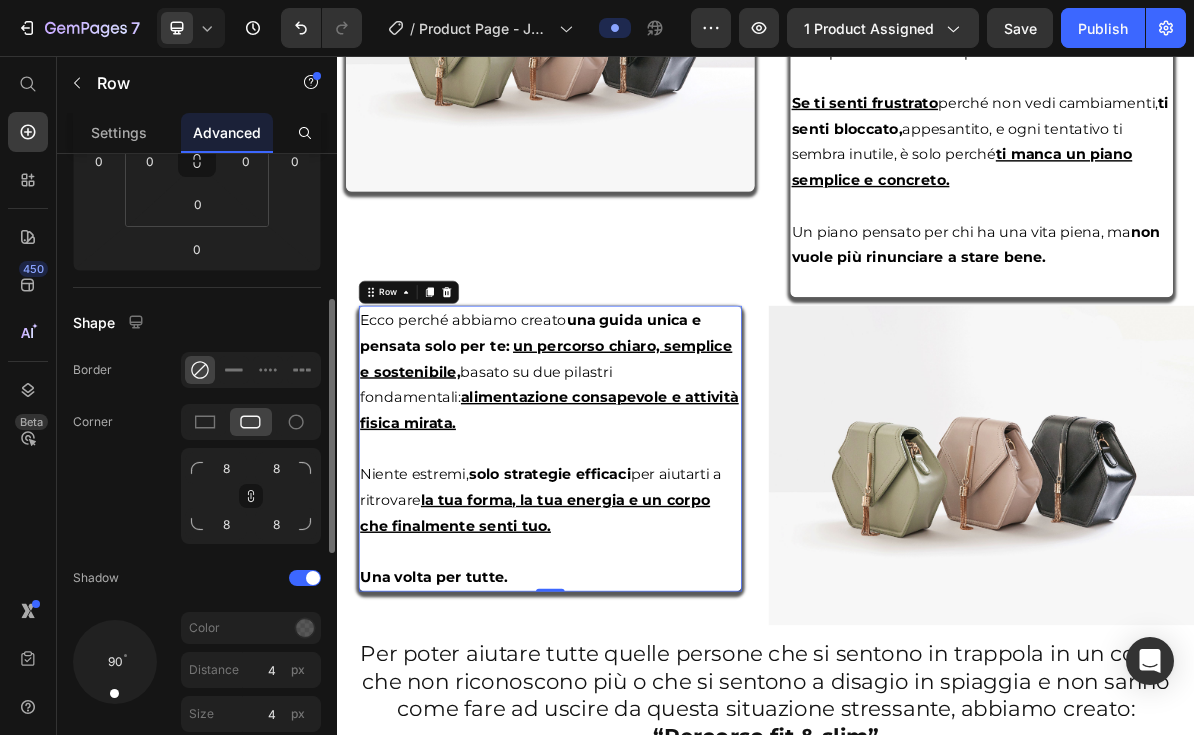 drag, startPoint x: 120, startPoint y: 686, endPoint x: 112, endPoint y: 716, distance: 31.04835 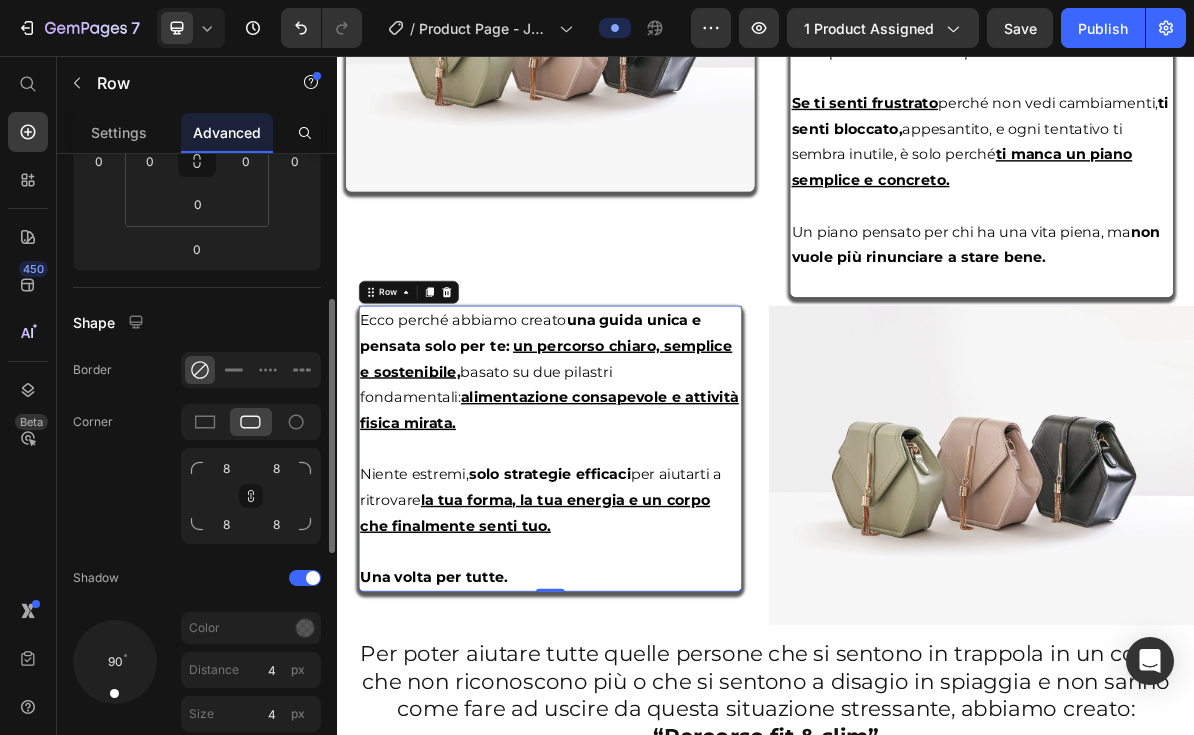 click on "90" at bounding box center (115, 698) 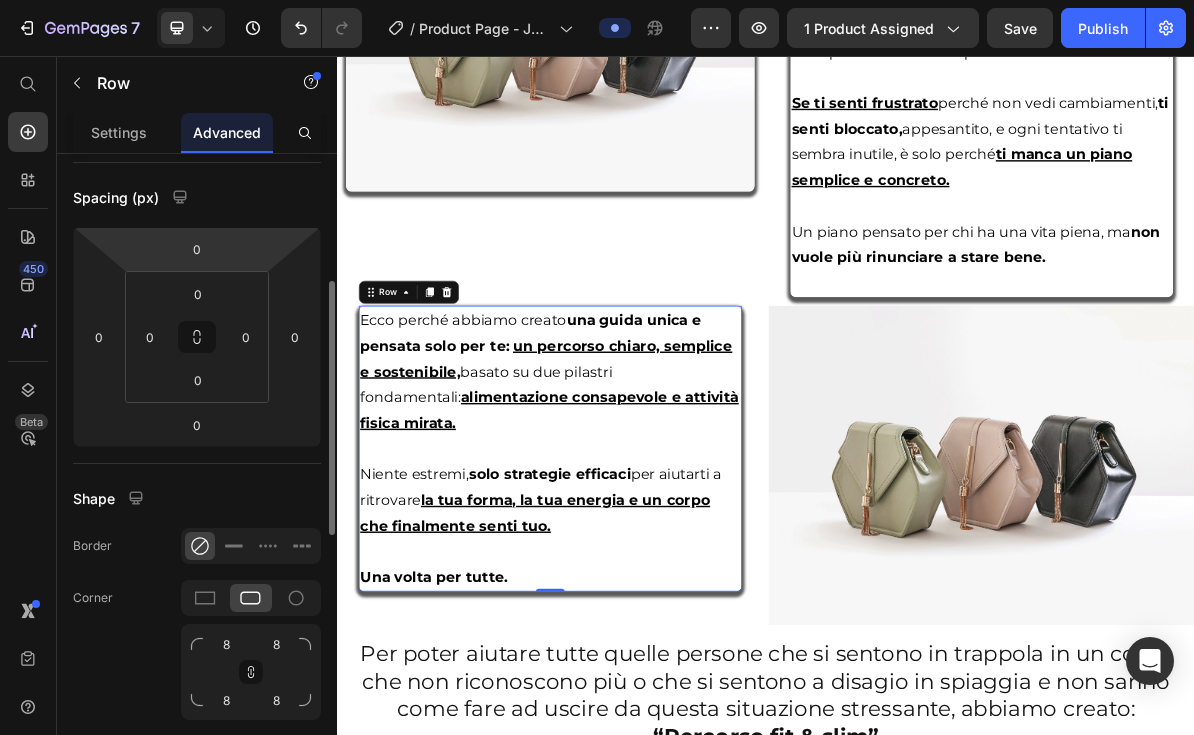 scroll, scrollTop: 135, scrollLeft: 0, axis: vertical 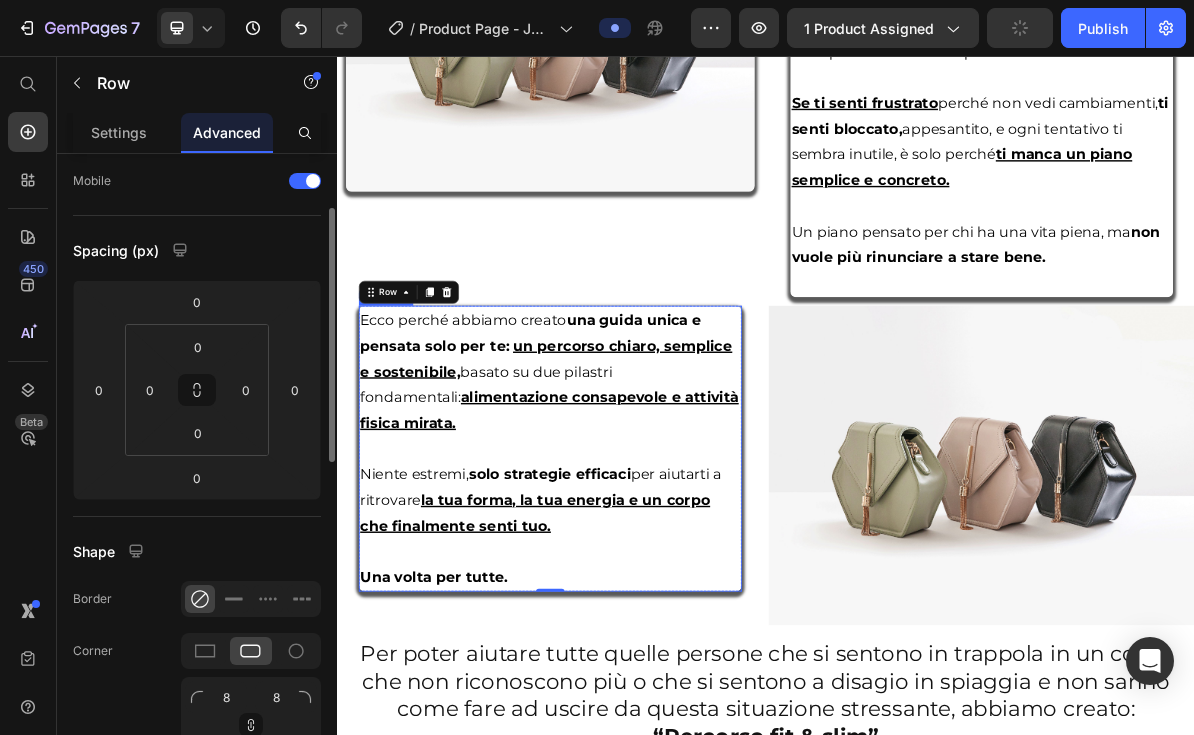 click on "Ecco perché abbiamo creato  una guida unica e pensata solo per te:   un percorso chiaro, semplice e sostenibile,  basato su due pilastri fondamentali:  alimentazione consapevole e attività fisica mirata." at bounding box center [634, 498] 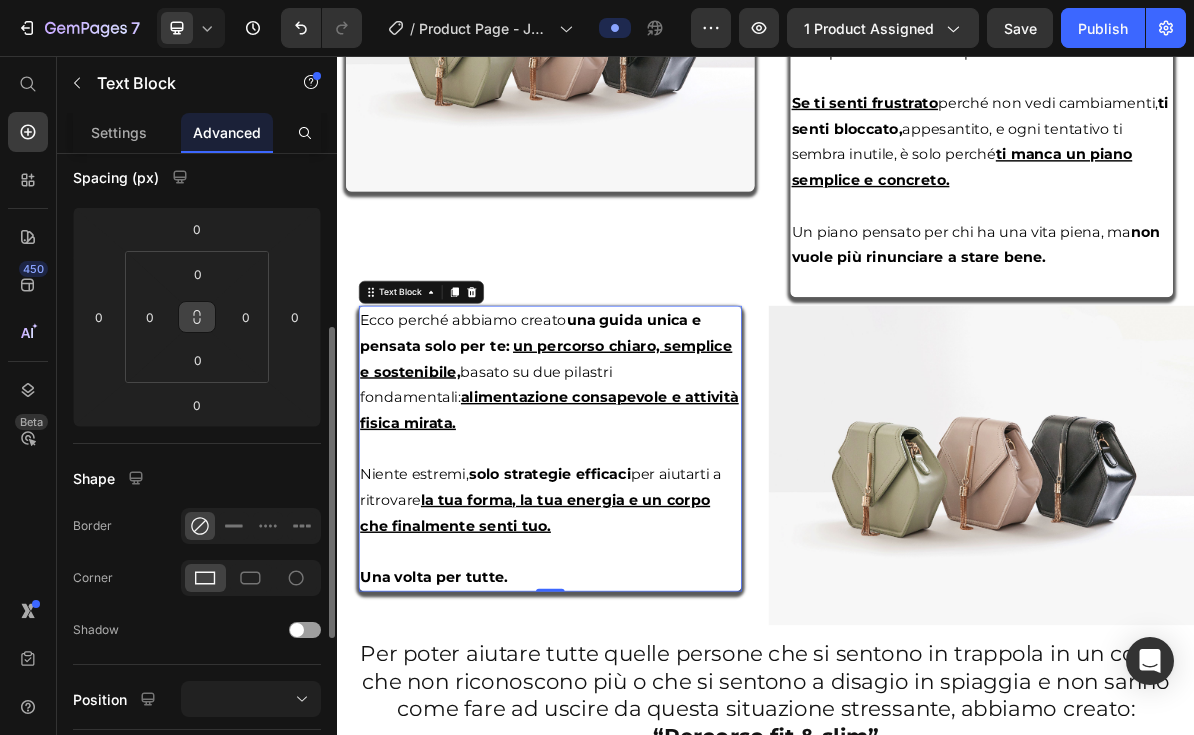 scroll, scrollTop: 256, scrollLeft: 0, axis: vertical 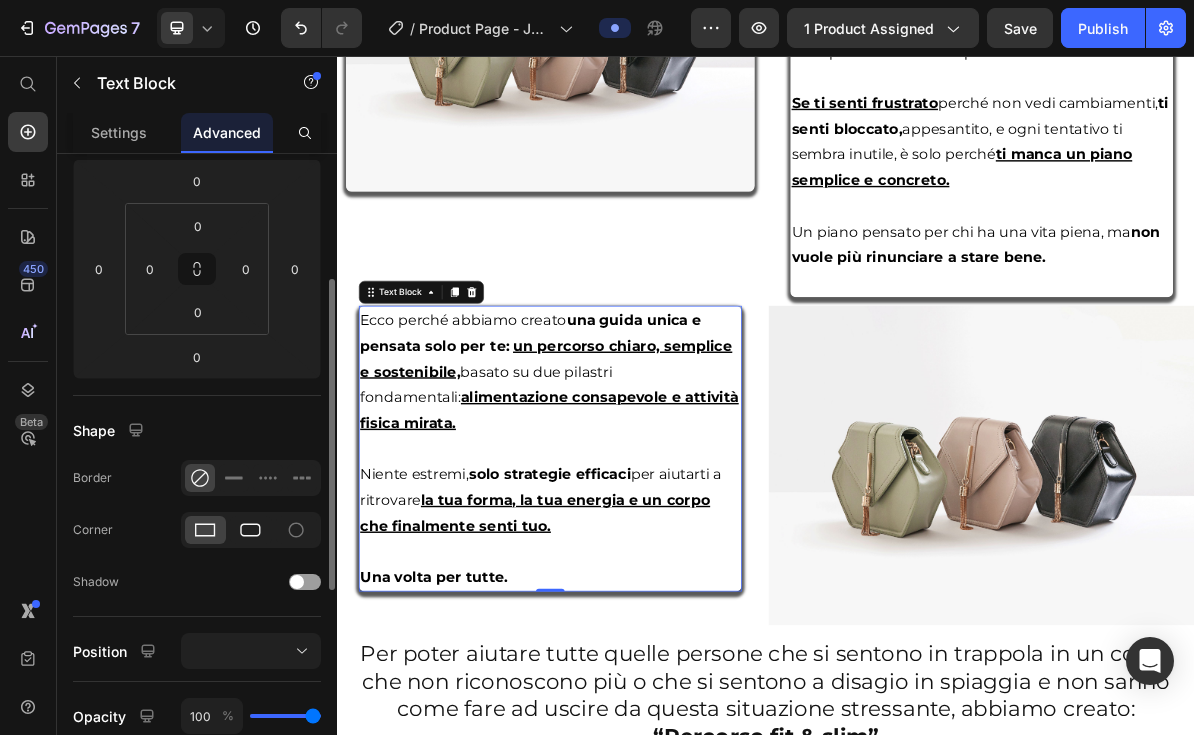 click 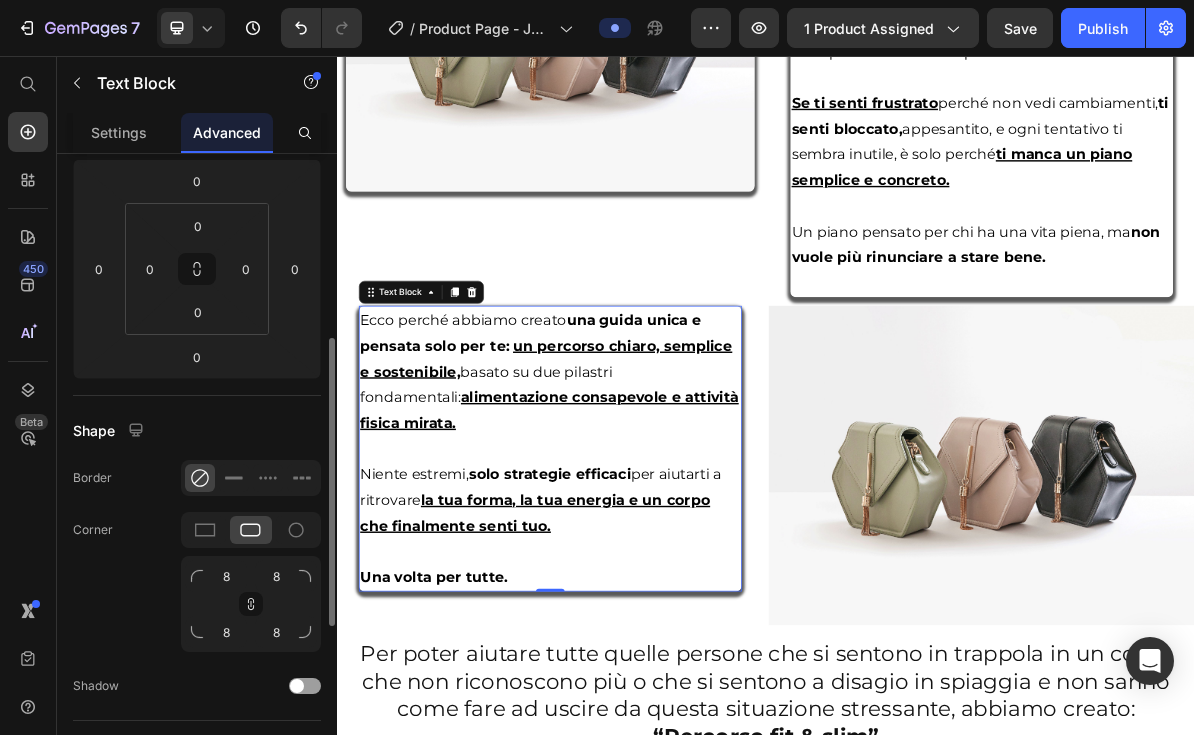 scroll, scrollTop: 354, scrollLeft: 0, axis: vertical 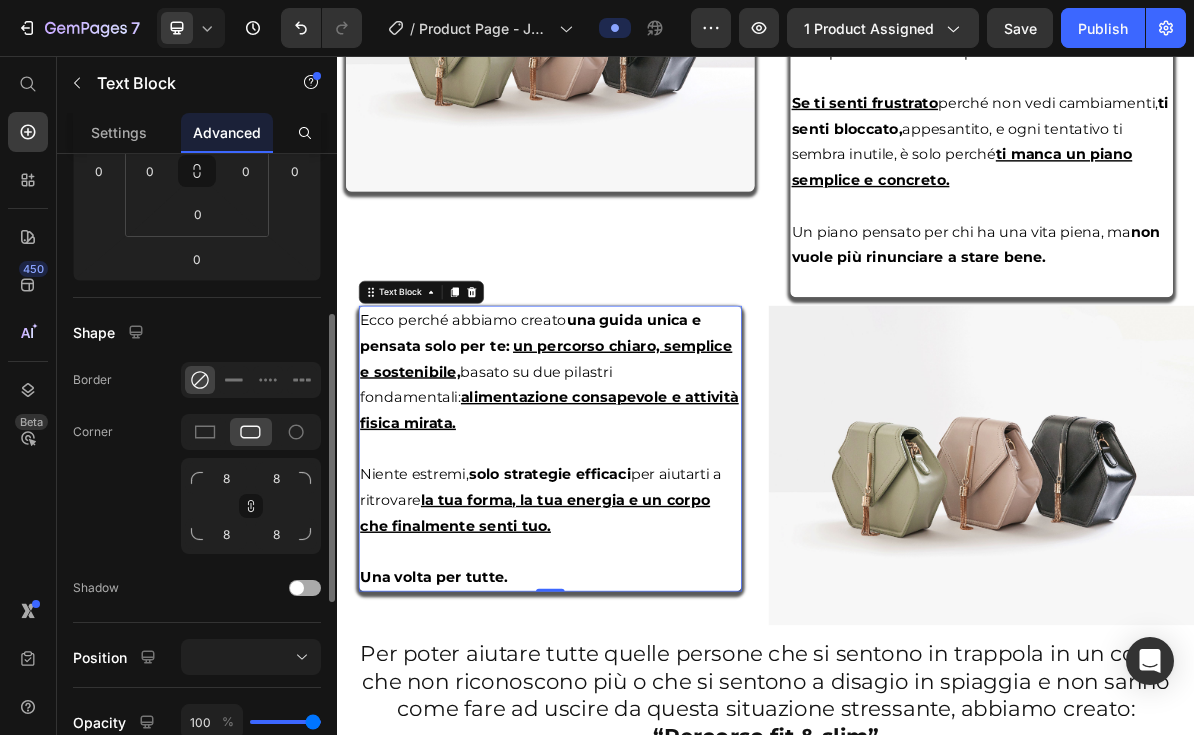 click at bounding box center (297, 588) 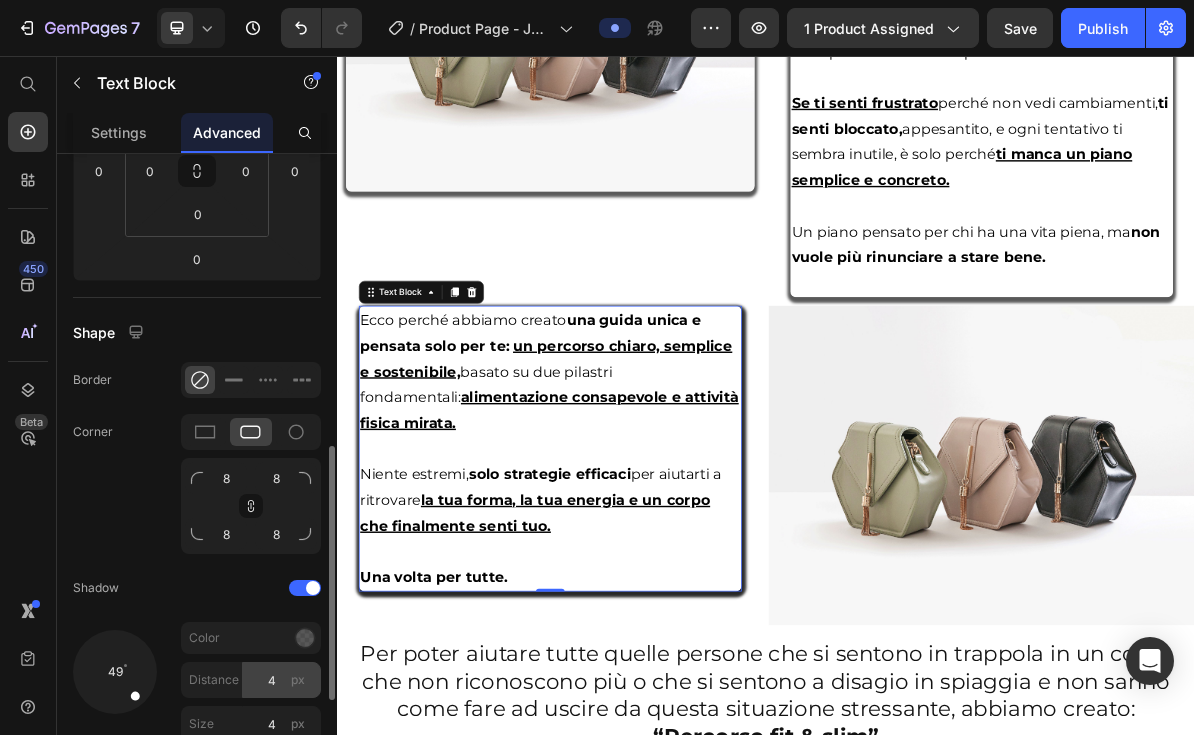 scroll, scrollTop: 462, scrollLeft: 0, axis: vertical 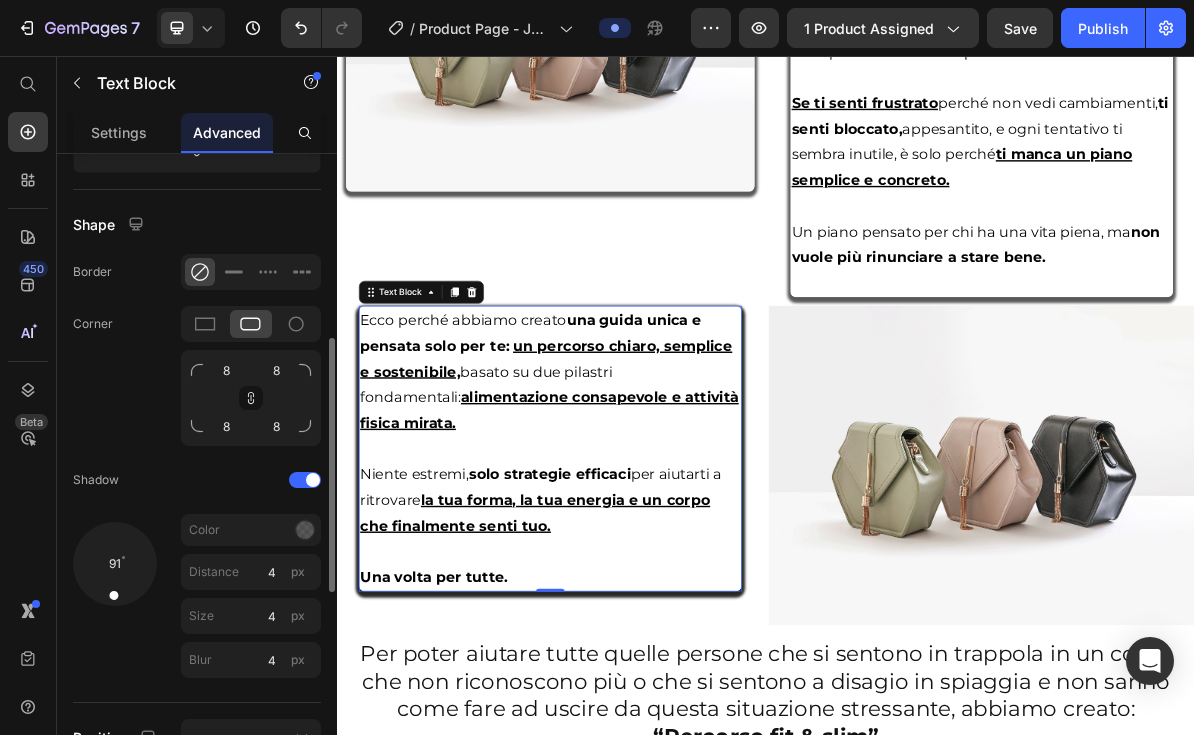 drag, startPoint x: 117, startPoint y: 595, endPoint x: 111, endPoint y: 615, distance: 20.880613 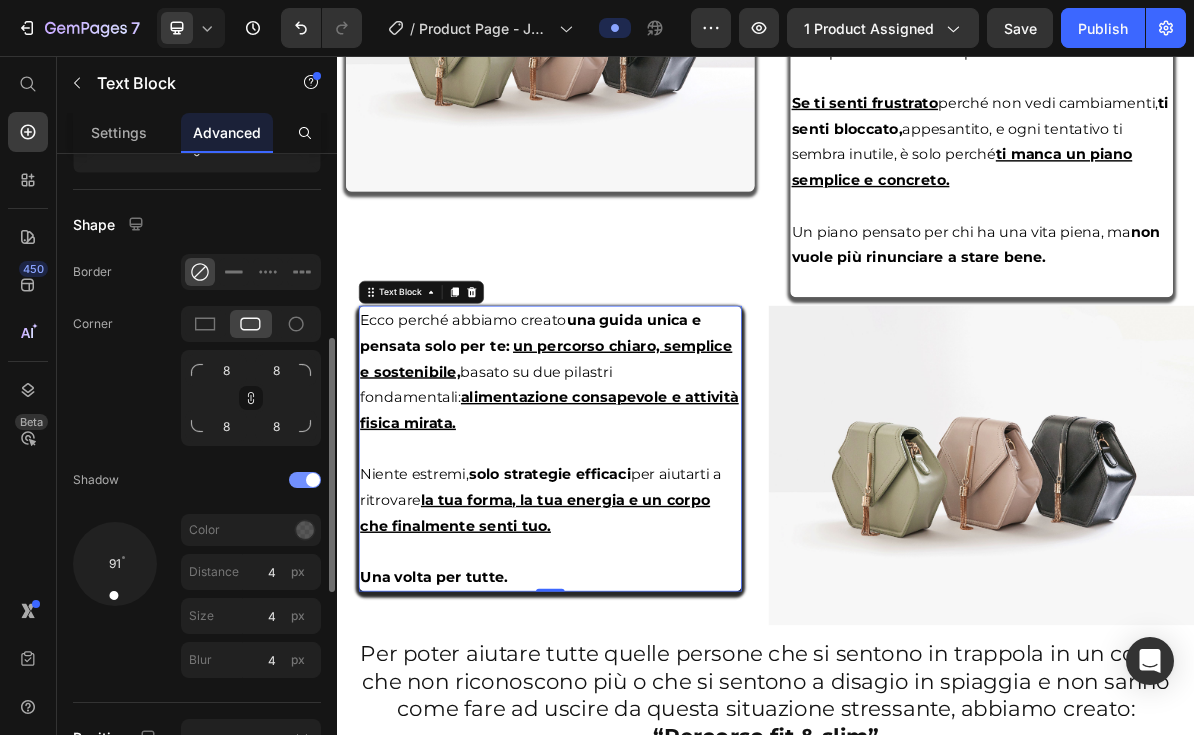click on "Shadow" 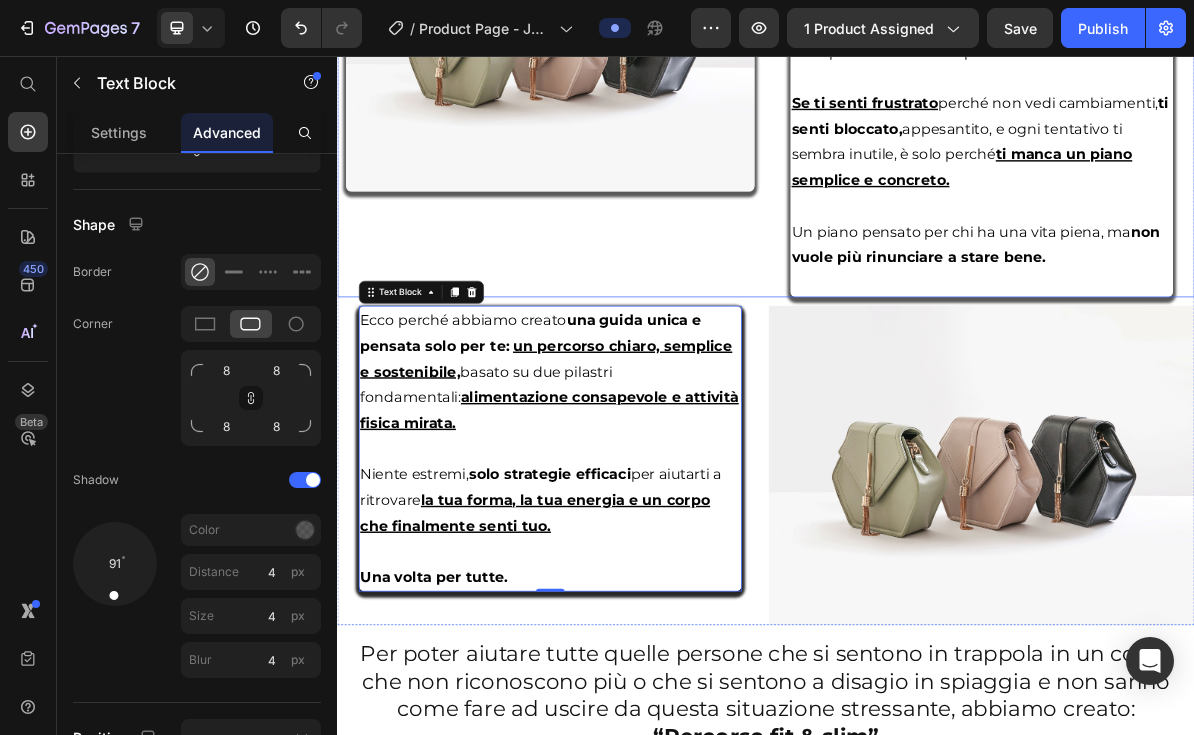 click on "Image Image" at bounding box center (635, 32) 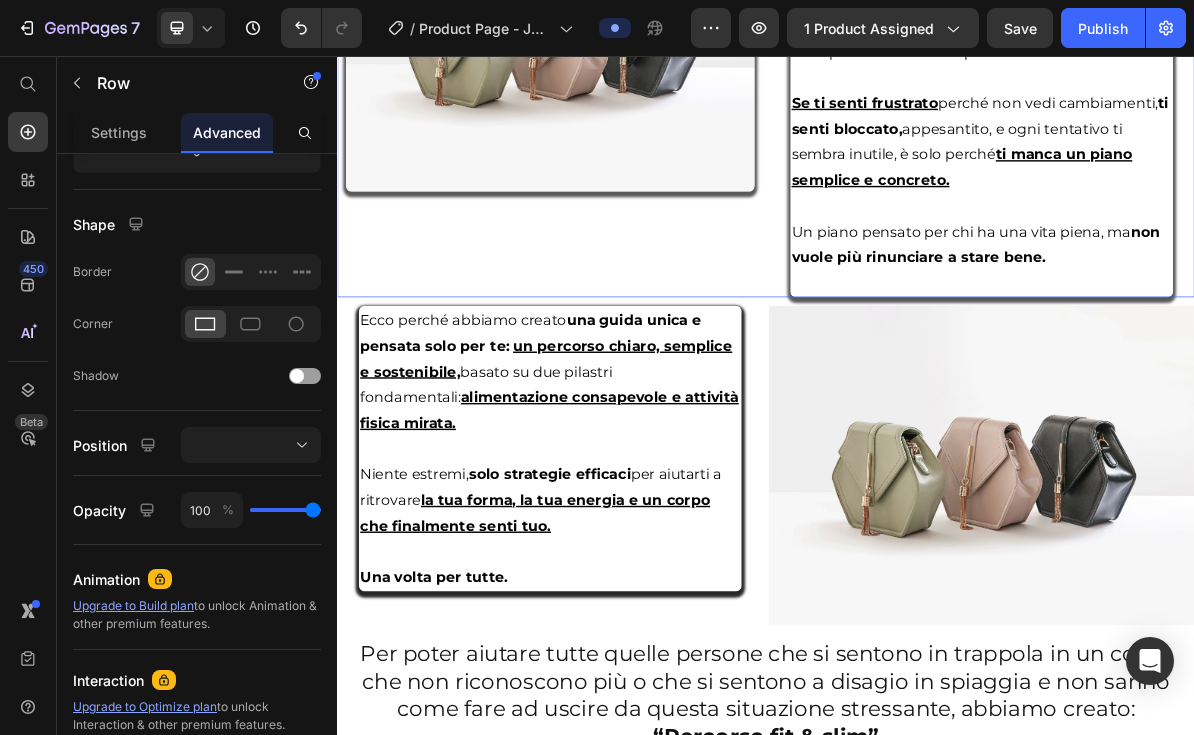 scroll, scrollTop: 0, scrollLeft: 0, axis: both 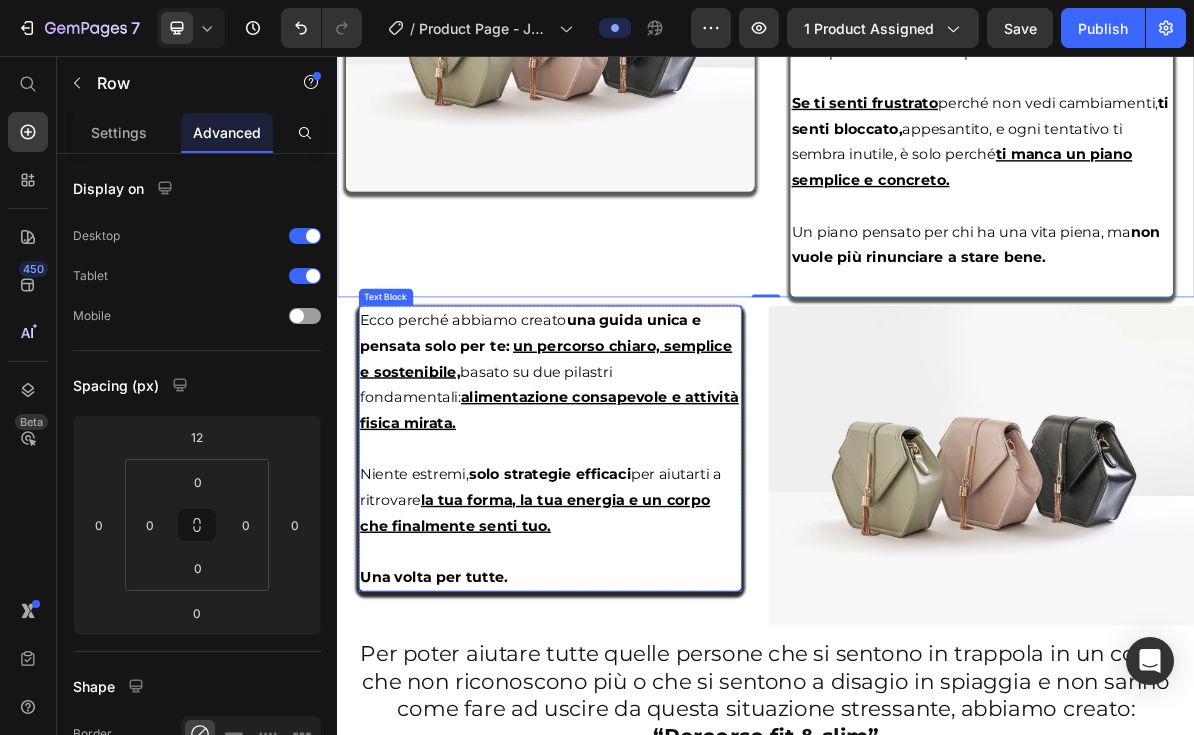click at bounding box center (635, 606) 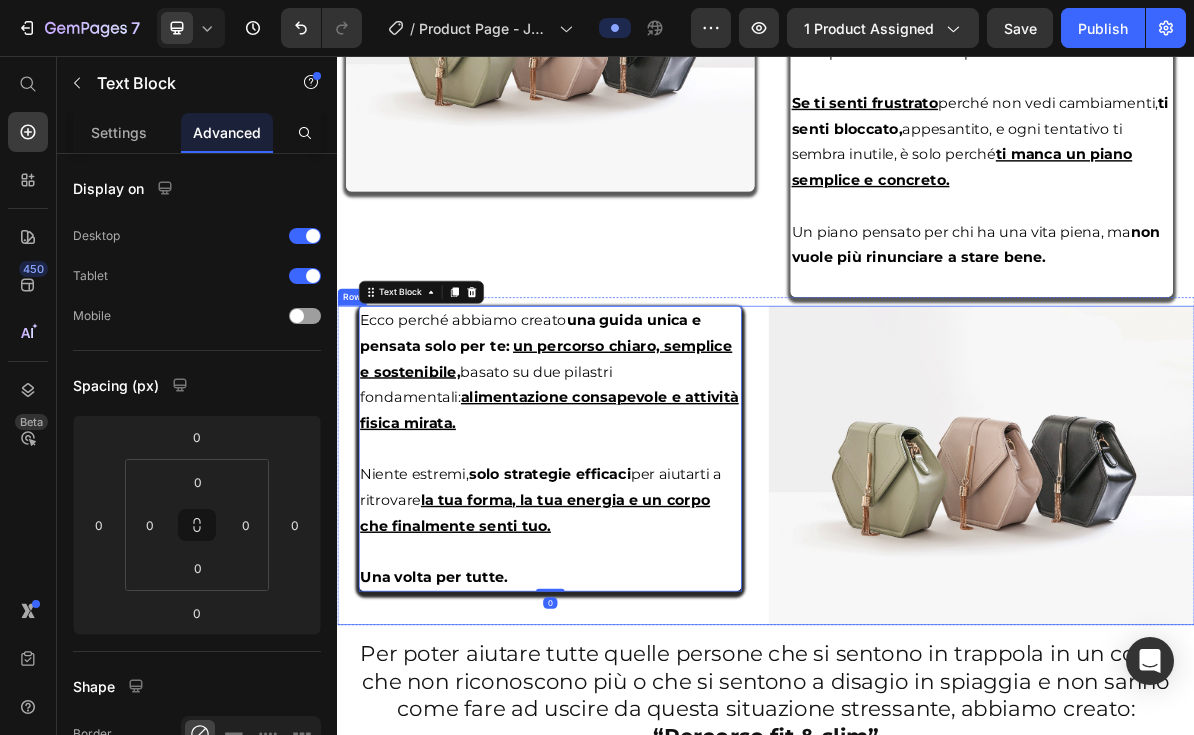 click on "Ecco perché abbiamo creato  una guida unica e pensata solo per te:   un percorso chiaro, semplice e sostenibile,  basato su due pilastri fondamentali:  alimentazione consapevole e attività fisica mirata.   Niente estremi,  solo strategie efficaci  per aiutarti a ritrovare  la tua forma, la tua energia e un corpo che finalmente senti tuo.   Una volta per tutte. Text Block   0 Row Ecco perché abbiamo creato  una guida unica e pensata solo per te:   un percorso chiaro, semplice e sostenibile,  basato su due pilastri fondamentali:  alimentazione consapevole e attività fisica mirata.   Niente estremi,  solo strategie efficaci  per aiutarti a ritrovare  la tua forma, la tua energia e un corpo che finalmente senti tuo.   Una volta per tutte. Text Block" at bounding box center (635, 629) 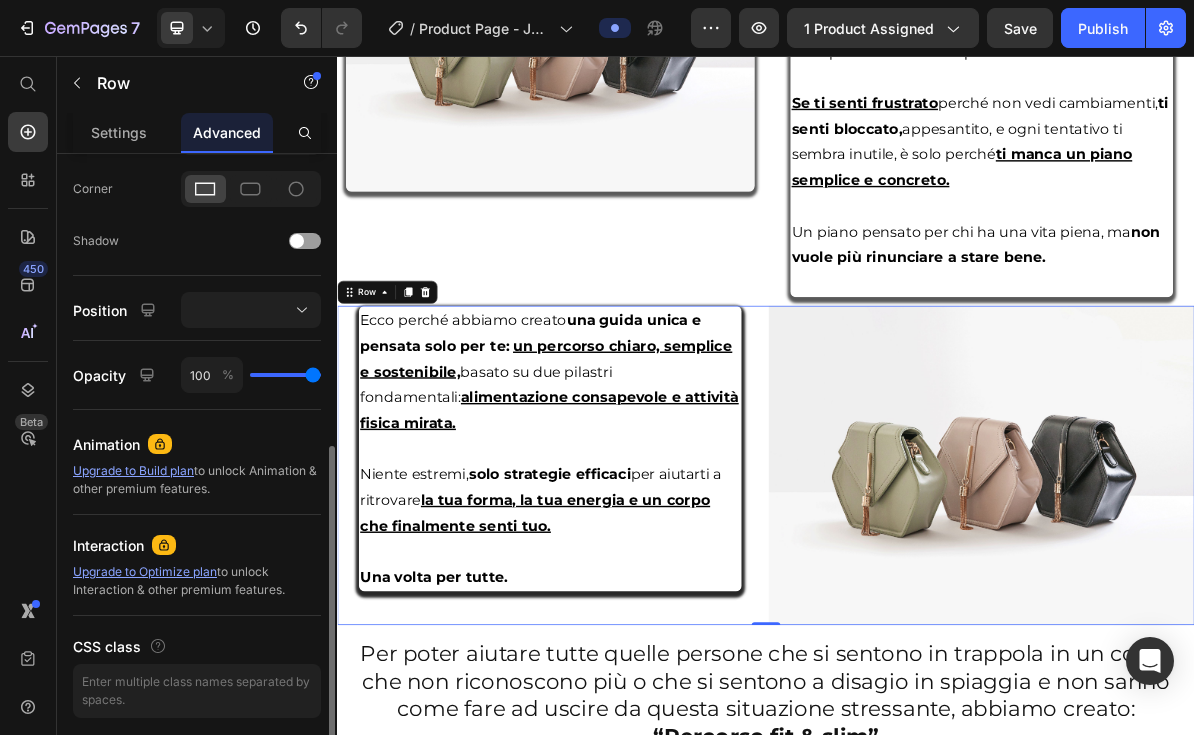 scroll, scrollTop: 667, scrollLeft: 0, axis: vertical 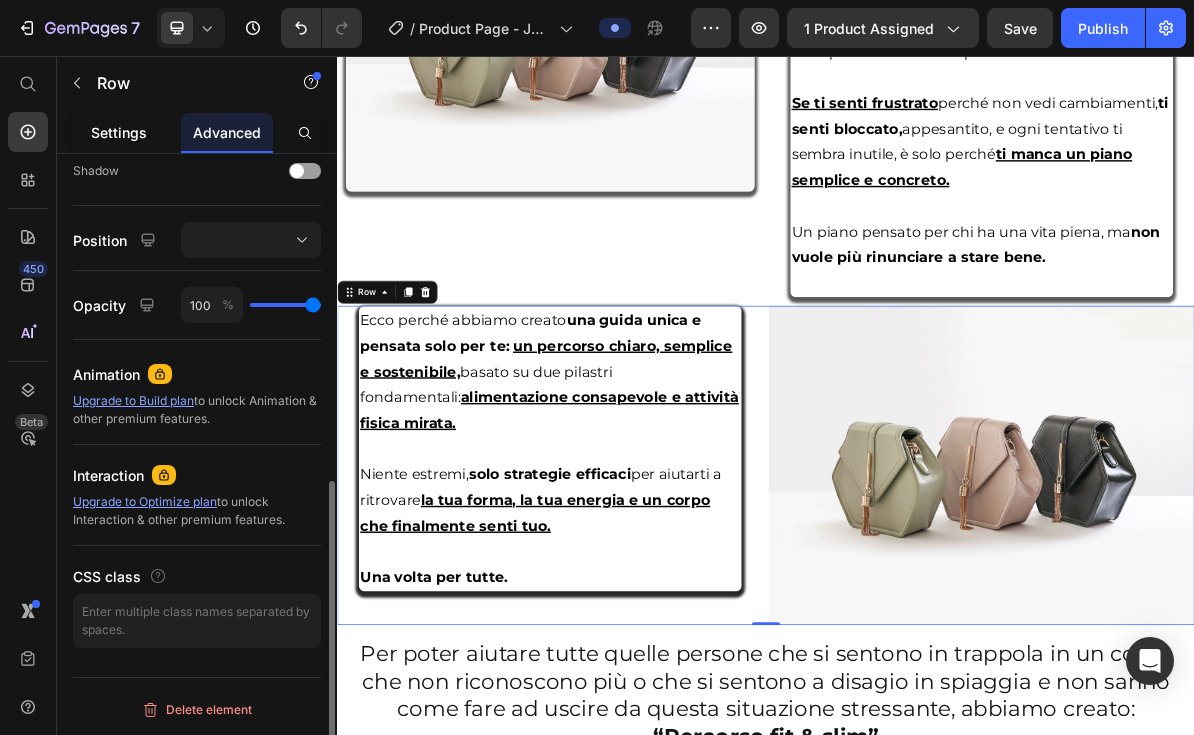 click on "Settings" at bounding box center (119, 132) 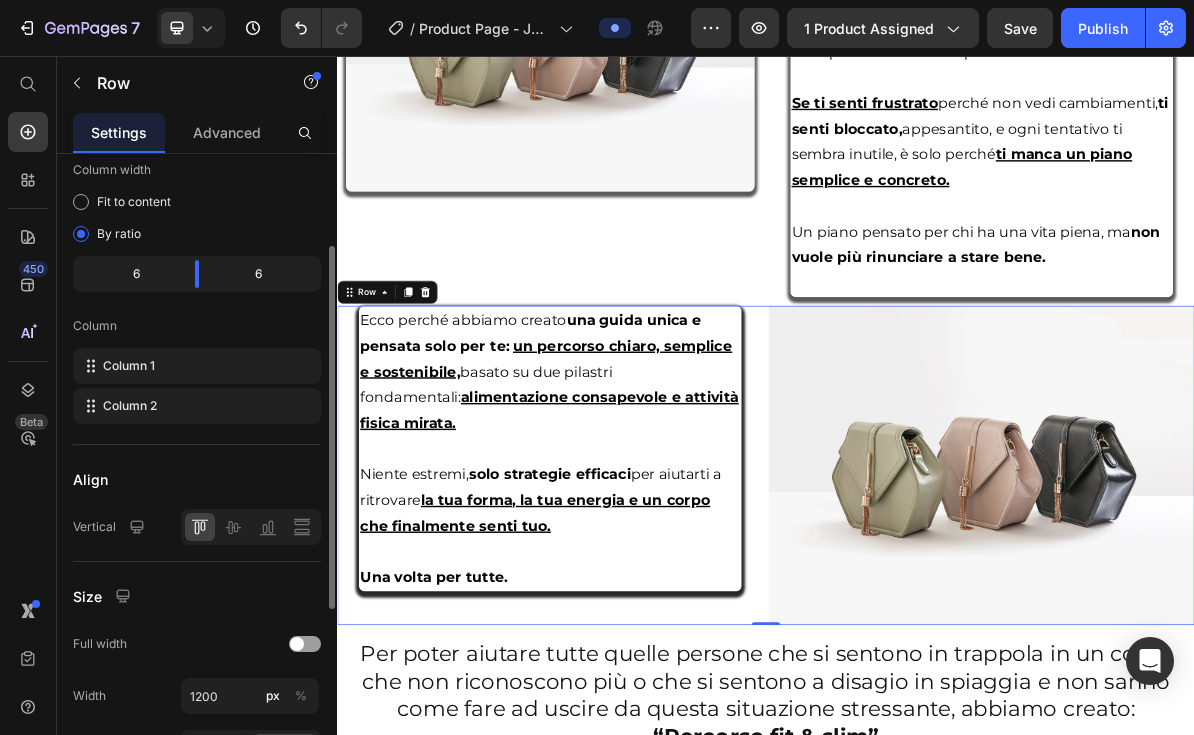 scroll, scrollTop: 326, scrollLeft: 0, axis: vertical 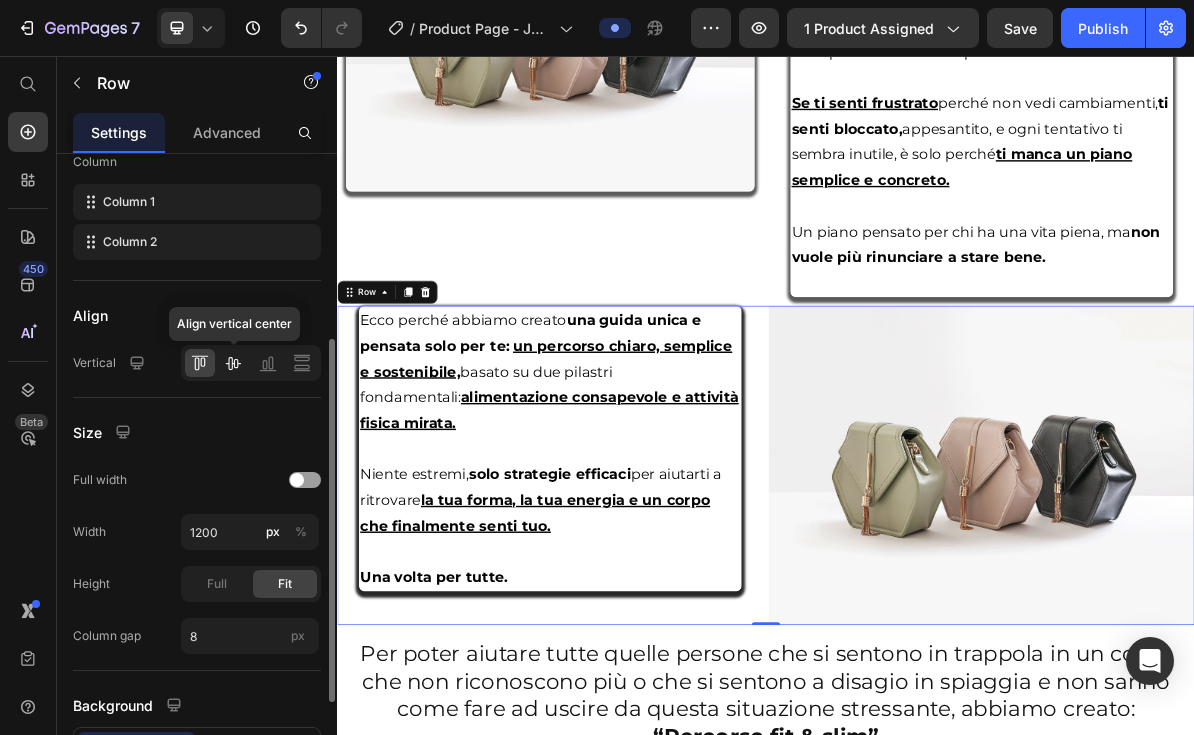 click 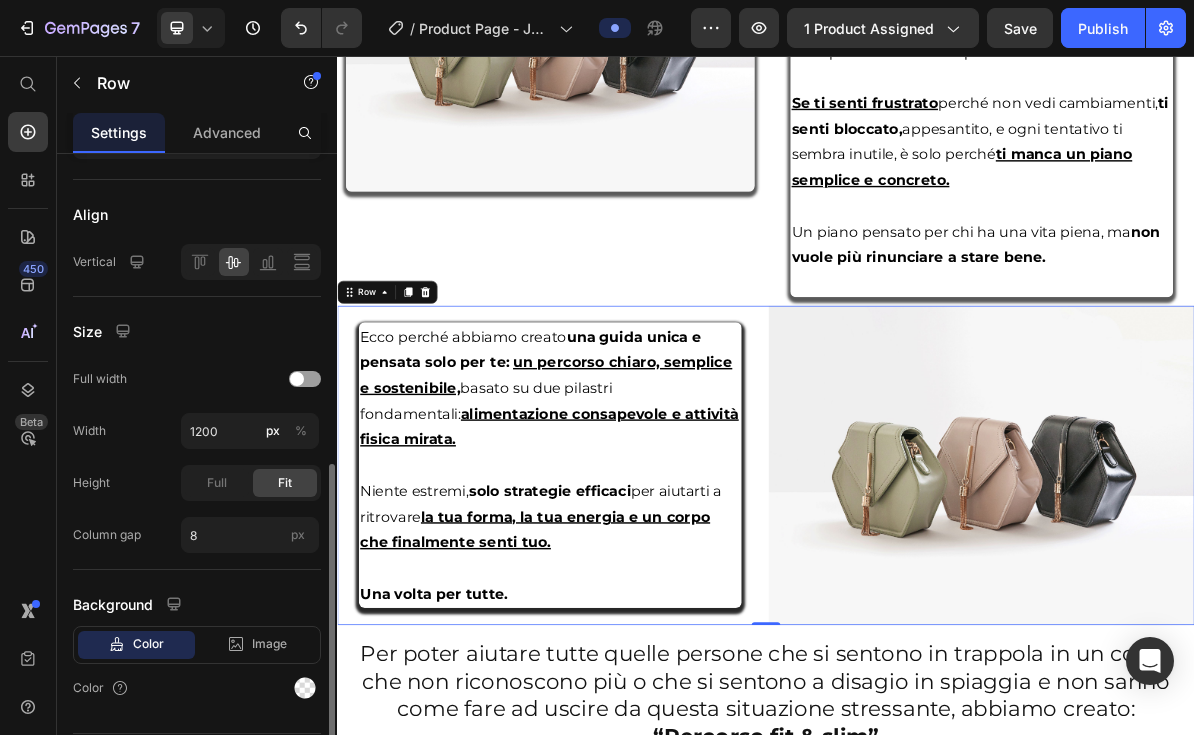 scroll, scrollTop: 470, scrollLeft: 0, axis: vertical 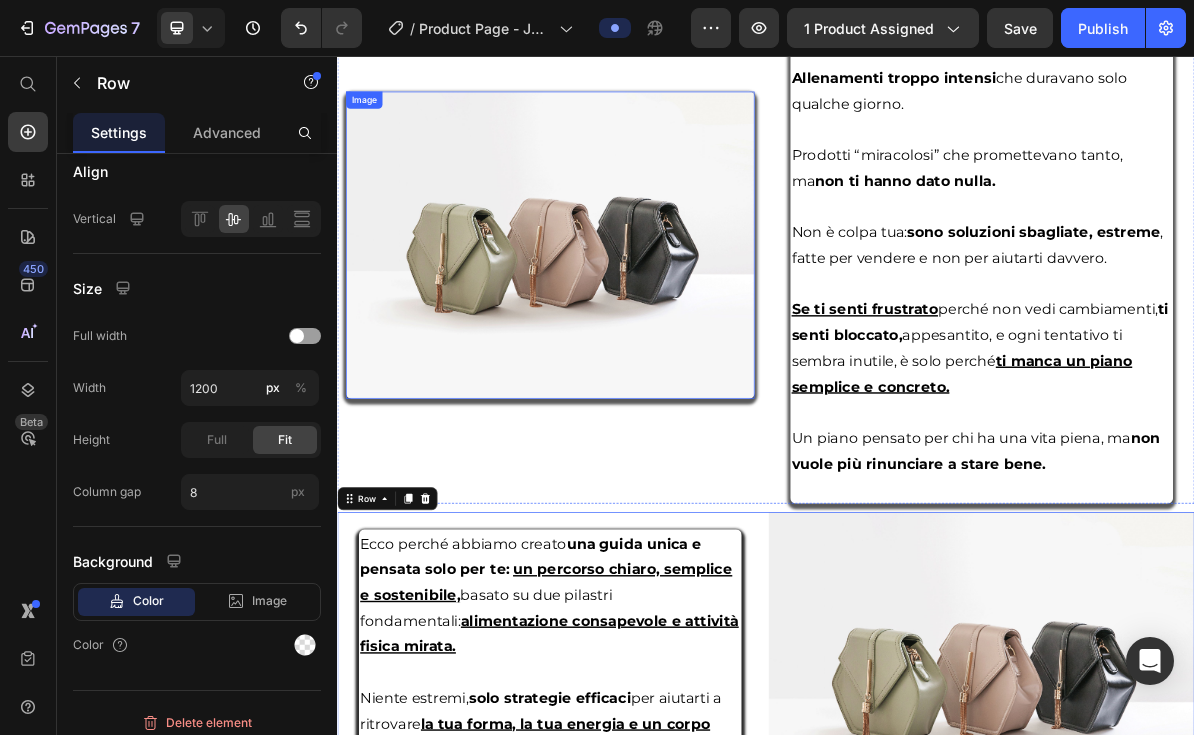 click at bounding box center [635, 320] 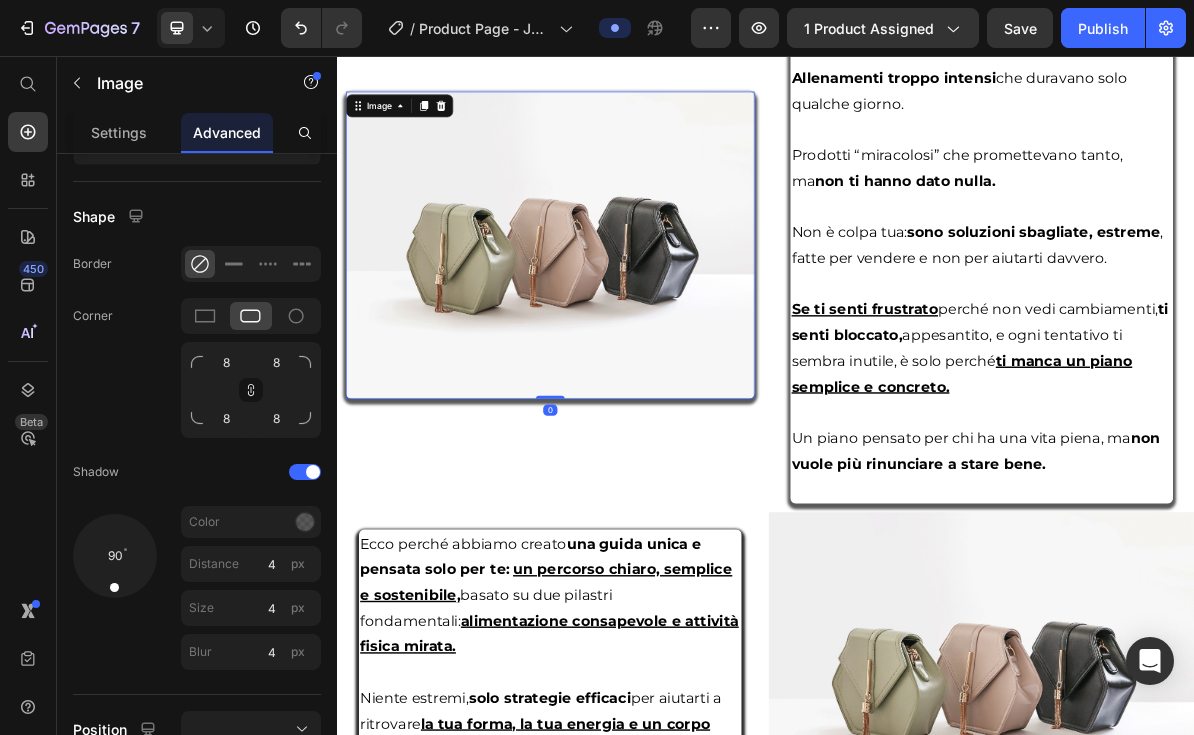 scroll, scrollTop: 0, scrollLeft: 0, axis: both 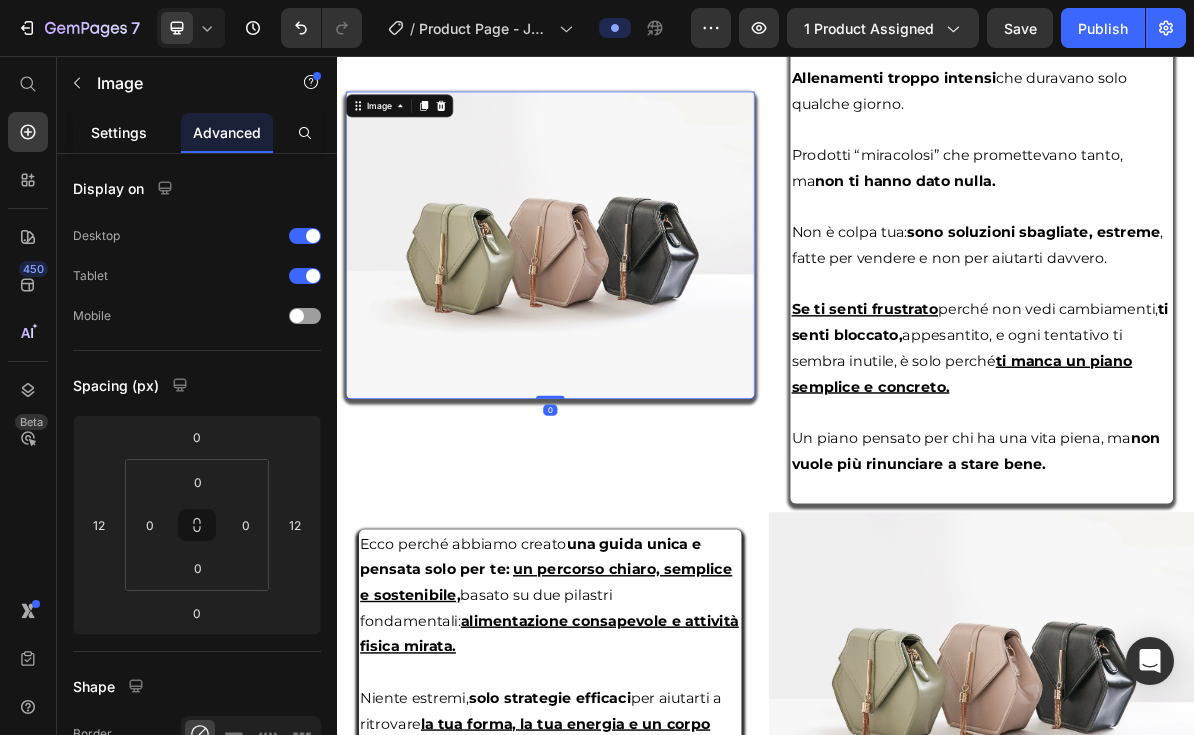 click on "Settings" 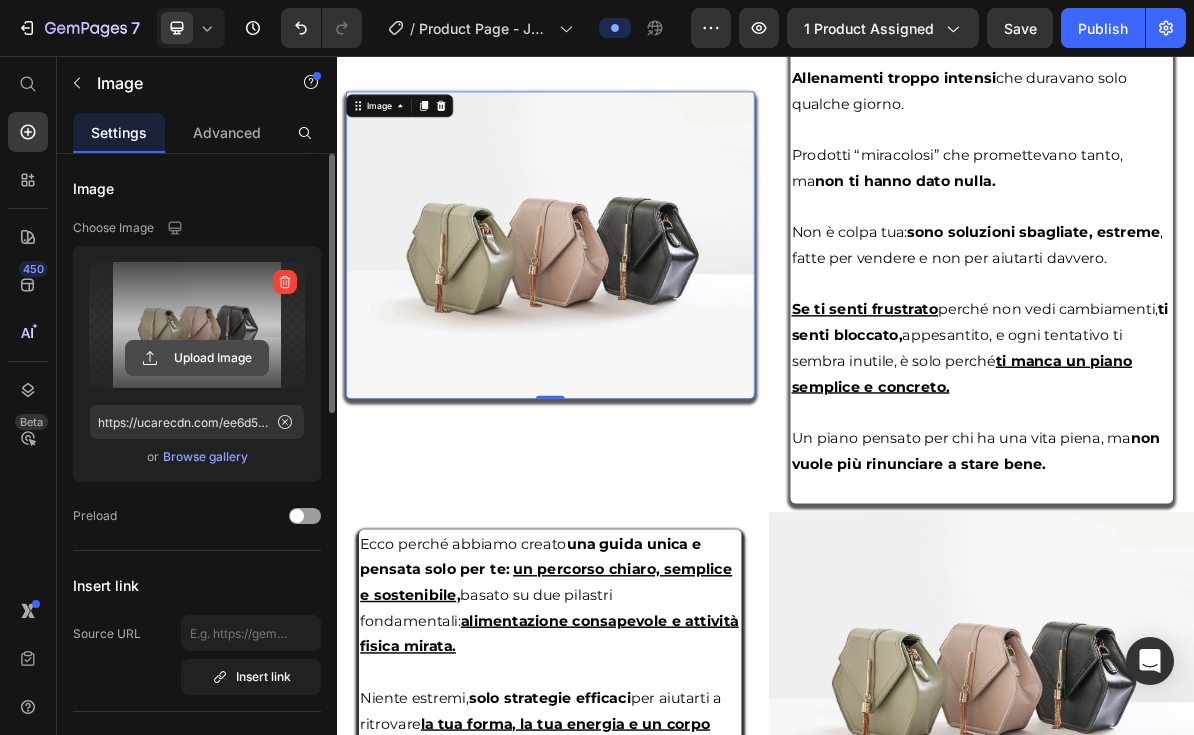 click 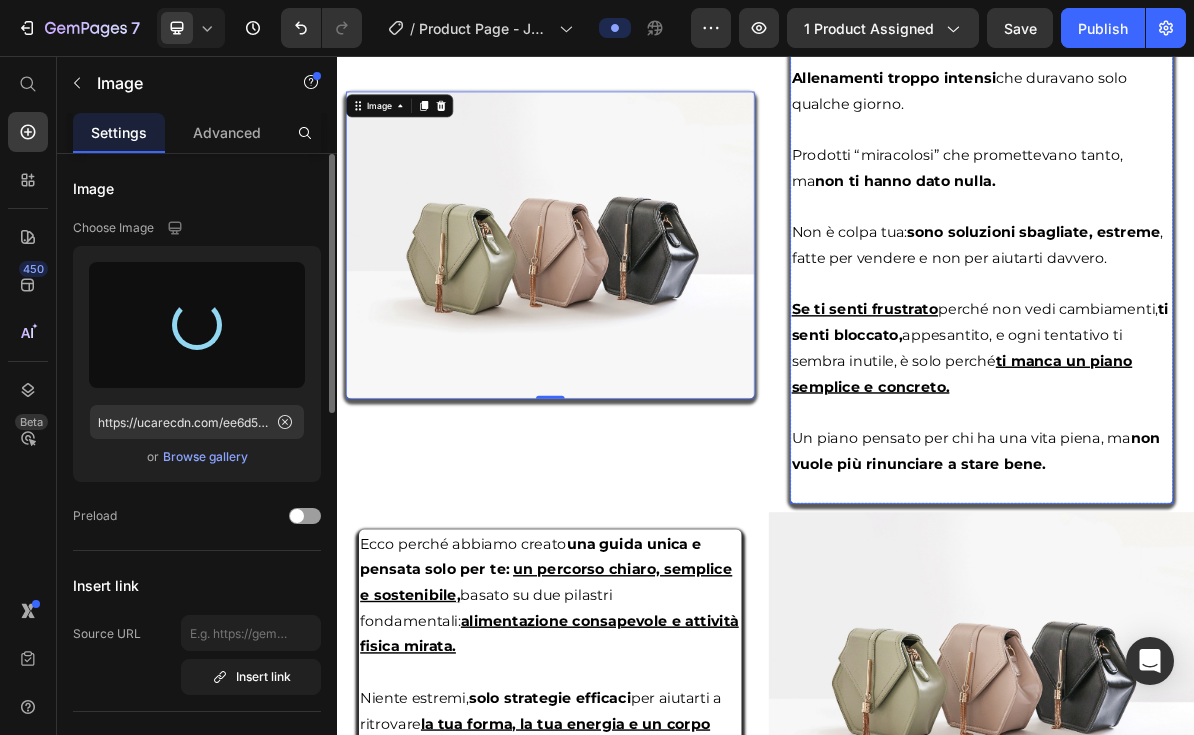 type on "https://cdn.shopify.com/s/files/1/0969/9439/4376/files/gempages_570472112553198744-5d5075ab-2979-4cc6-95a9-a340521fd832.jpg" 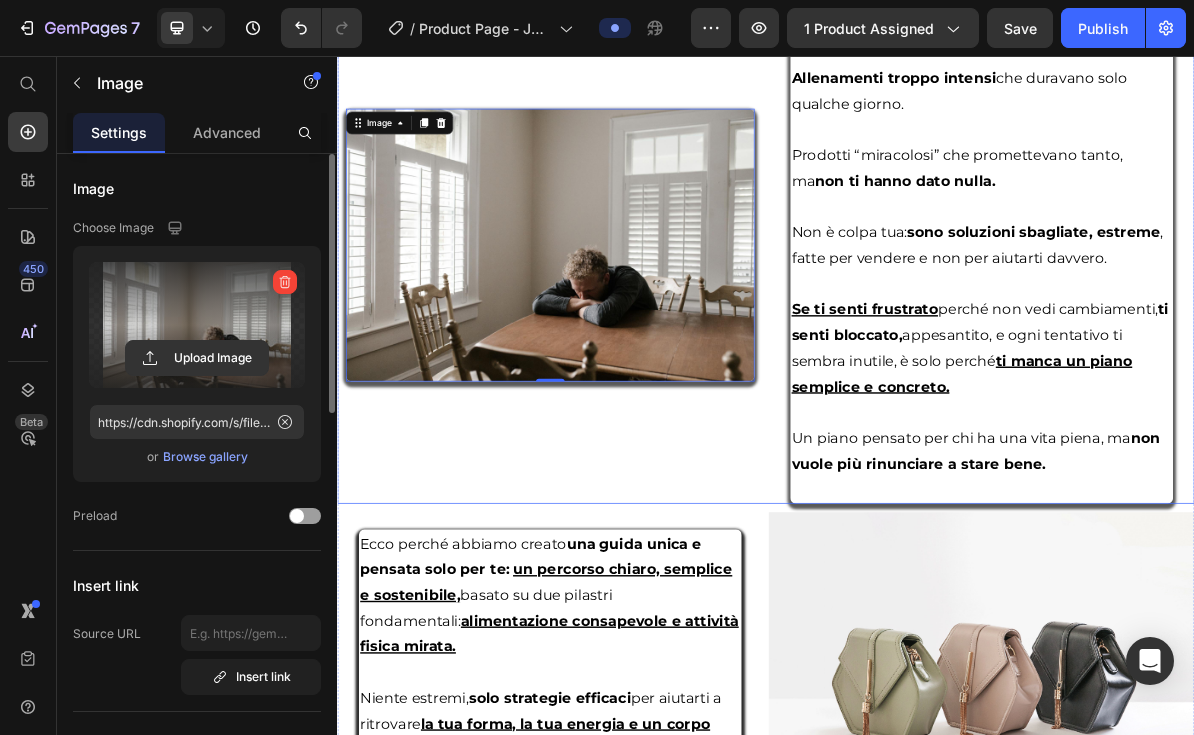 click on "Image   0 Image" at bounding box center (635, 321) 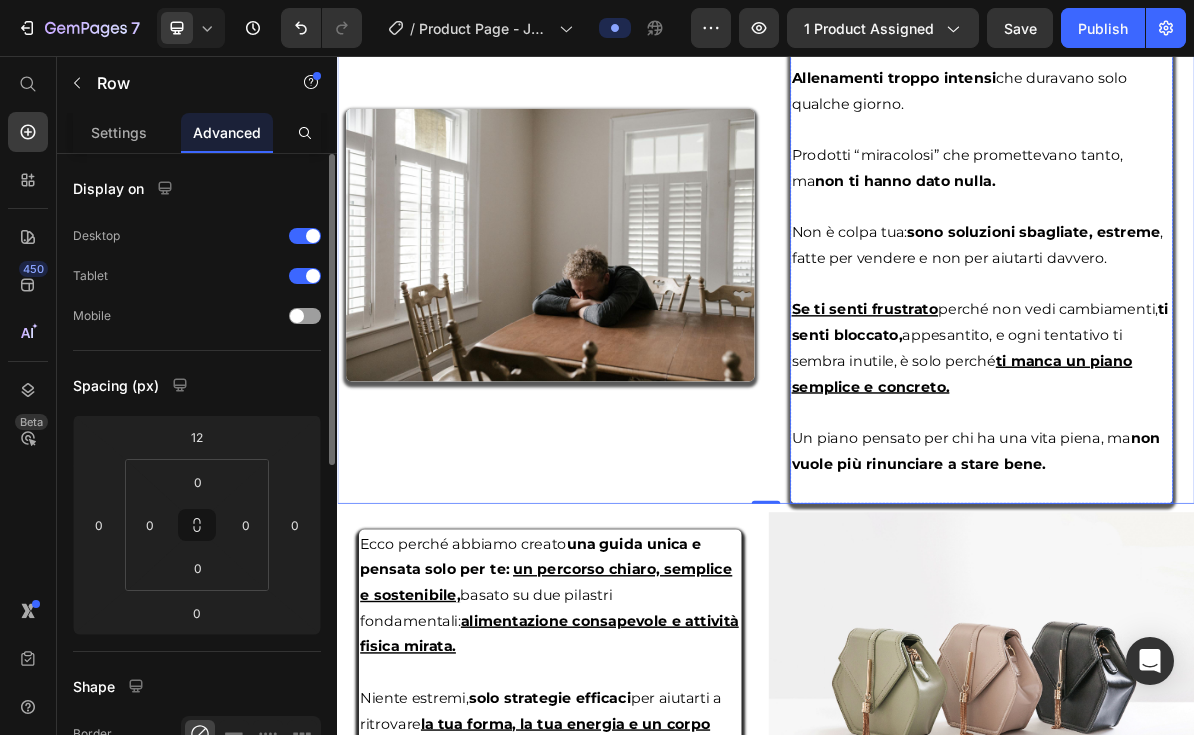 click on "Un piano pensato per chi ha una vita piena, ma  non vuole più rinunciare a stare bene." at bounding box center (1239, 609) 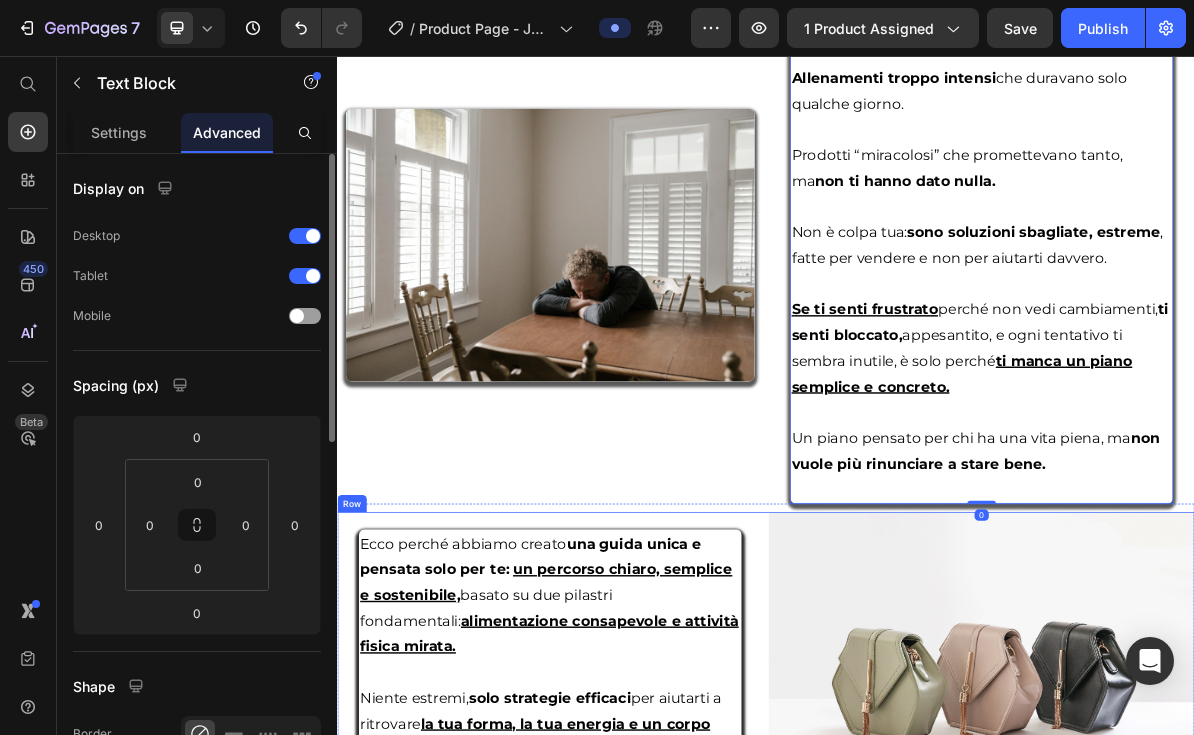 click on "Ecco perché abbiamo creato  una guida unica e pensata solo per te:   un percorso chiaro, semplice e sostenibile,  basato su due pilastri fondamentali:  alimentazione consapevole e attività fisica mirata.   Niente estremi,  solo strategie efficaci  per aiutarti a ritrovare  la tua forma, la tua energia e un corpo che finalmente senti tuo.   Una volta per tutte. Text Block Row Ecco perché abbiamo creato  una guida unica e pensata solo per te:   un percorso chiaro, semplice e sostenibile,  basato su due pilastri fondamentali:  alimentazione consapevole e attività fisica mirata.   Niente estremi,  solo strategie efficaci  per aiutarti a ritrovare  la tua forma, la tua energia e un corpo che finalmente senti tuo.   Una volta per tutte. Text Block" at bounding box center (635, 918) 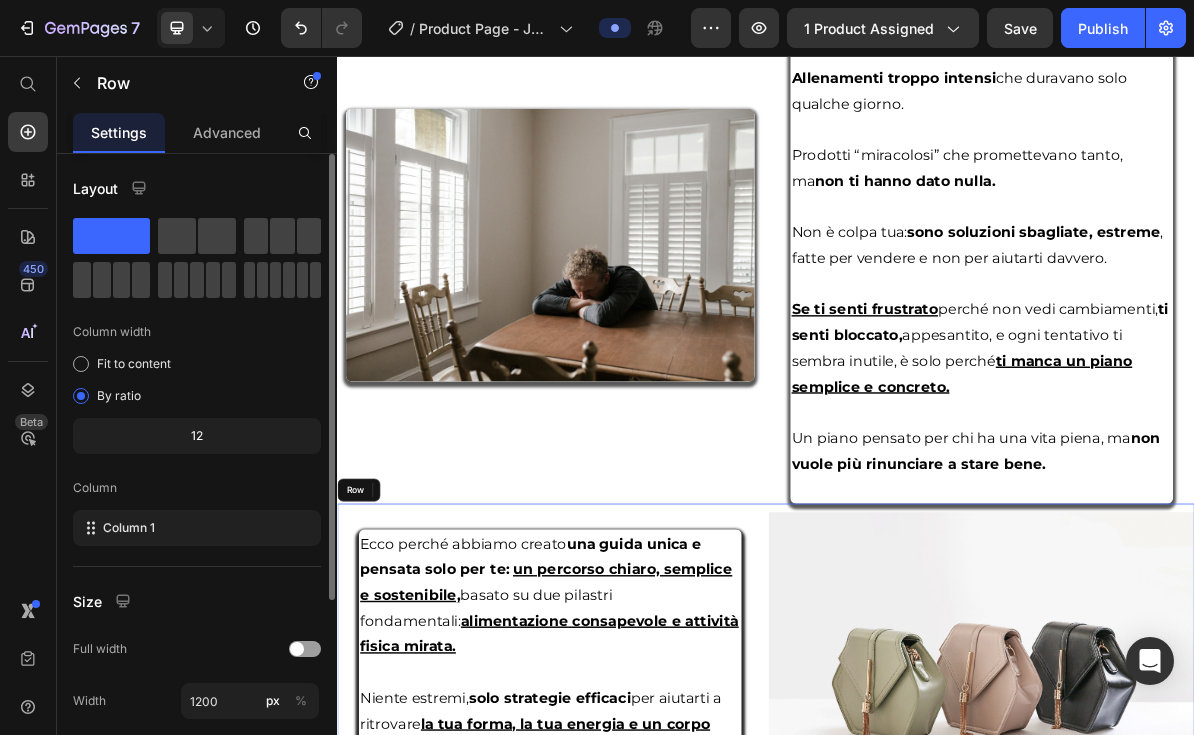 click on "Ecco perché abbiamo creato  una guida unica e pensata solo per te:   un percorso chiaro, semplice e sostenibile,  basato su due pilastri fondamentali:  alimentazione consapevole e attività fisica mirata.   Niente estremi,  solo strategie efficaci  per aiutarti a ritrovare  la tua forma, la tua energia e un corpo che finalmente senti tuo.   Una volta per tutte. Text Block Ecco perché abbiamo creato  una guida unica e pensata solo per te:   un percorso chiaro, semplice e sostenibile,  basato su due pilastri fondamentali:  alimentazione consapevole e attività fisica mirata.   Niente estremi,  solo strategie efficaci  per aiutarti a ritrovare  la tua forma, la tua energia e un corpo che finalmente senti tuo.   Una volta per tutte. Text Block Row Ecco perché abbiamo creato  una guida unica e pensata solo per te:   un percorso chiaro, semplice e sostenibile,  basato su due pilastri fondamentali:  alimentazione consapevole e attività fisica mirata.   Niente estremi,  solo strategie efficaci   Text Block" at bounding box center [937, 912] 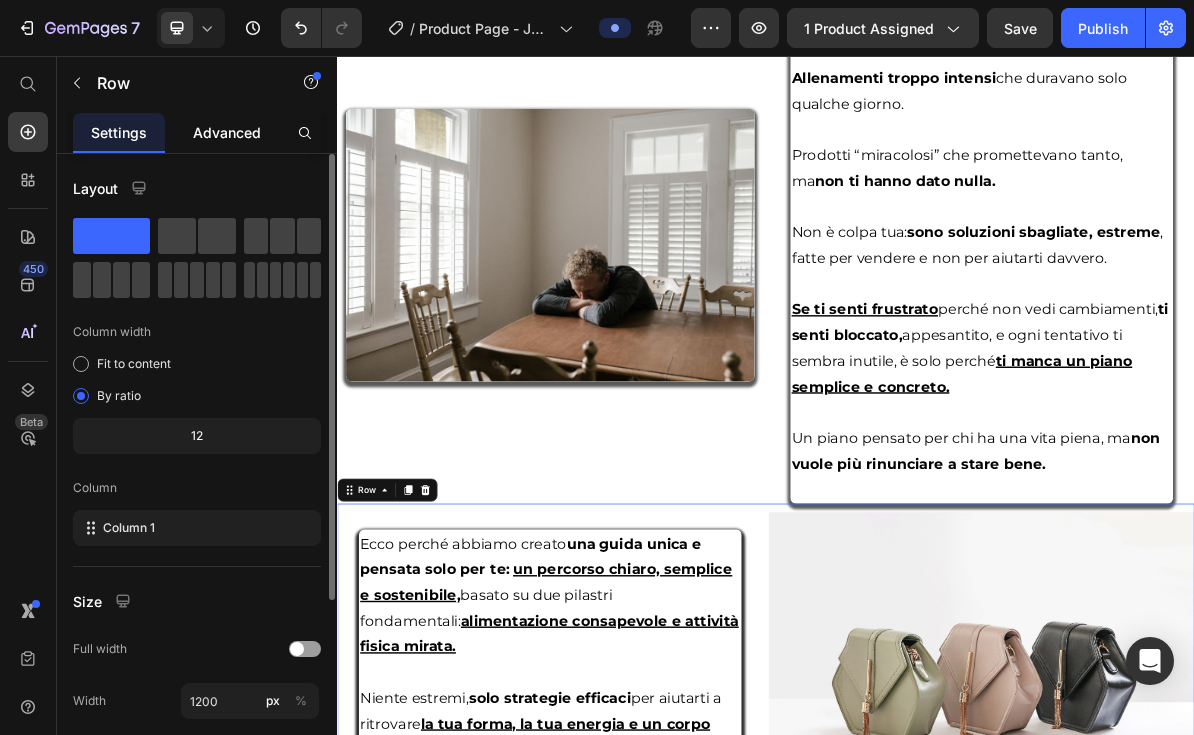 click on "Advanced" at bounding box center (227, 132) 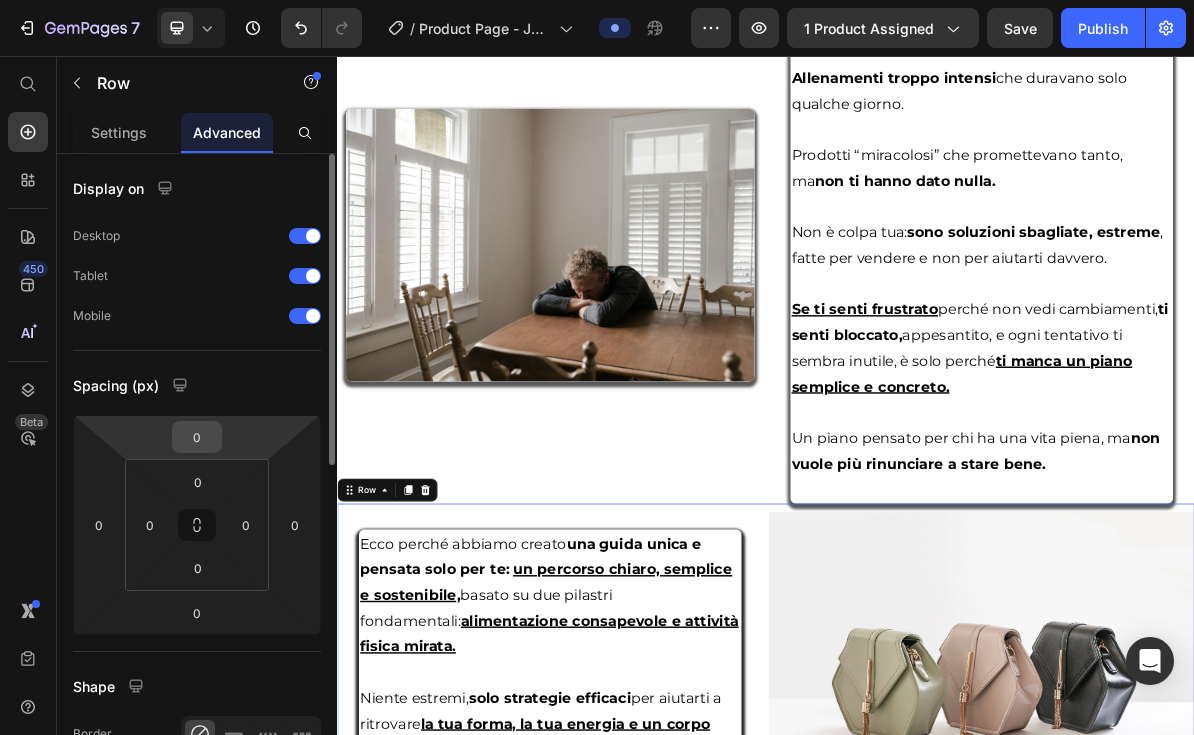 click on "0" at bounding box center (197, 437) 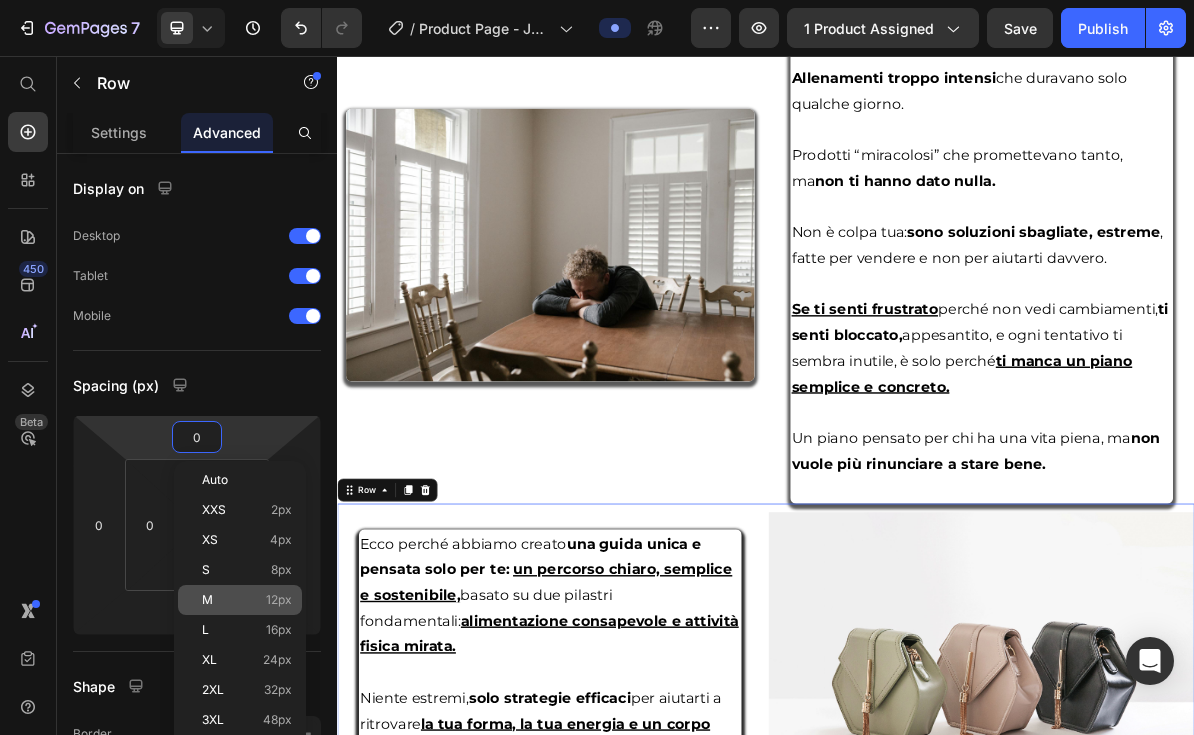 click on "M 12px" at bounding box center [247, 600] 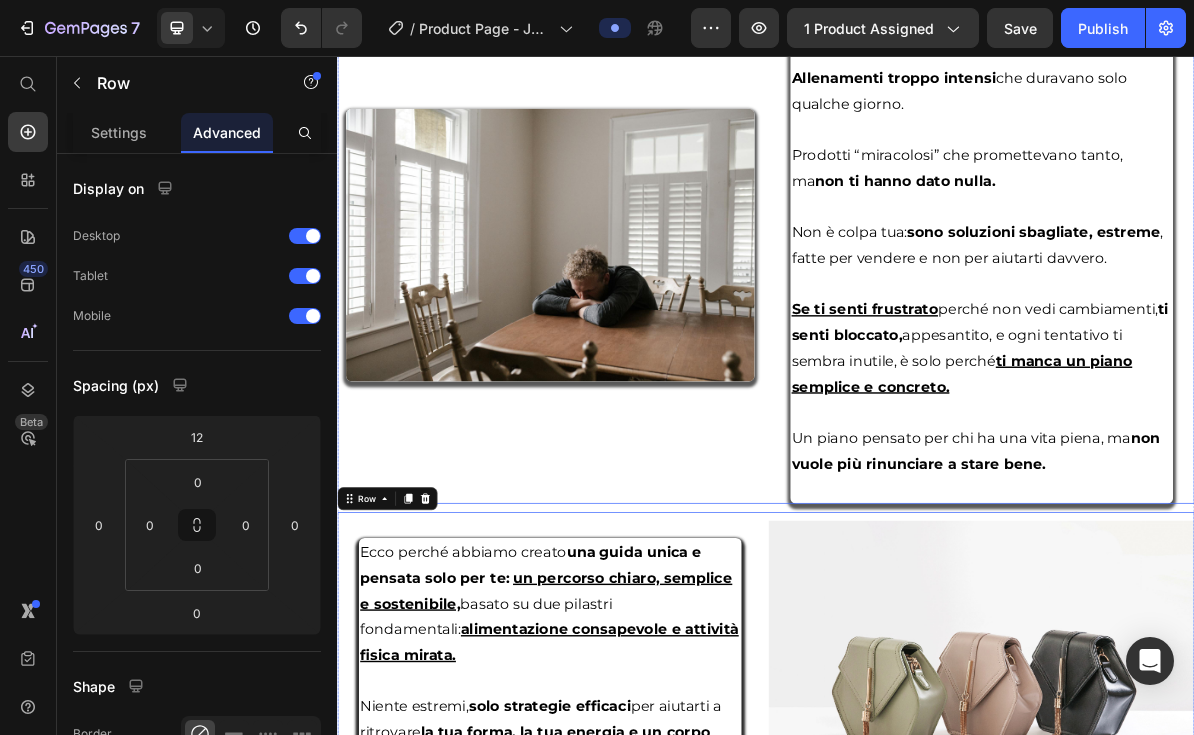 click on "Image Image" at bounding box center (635, 321) 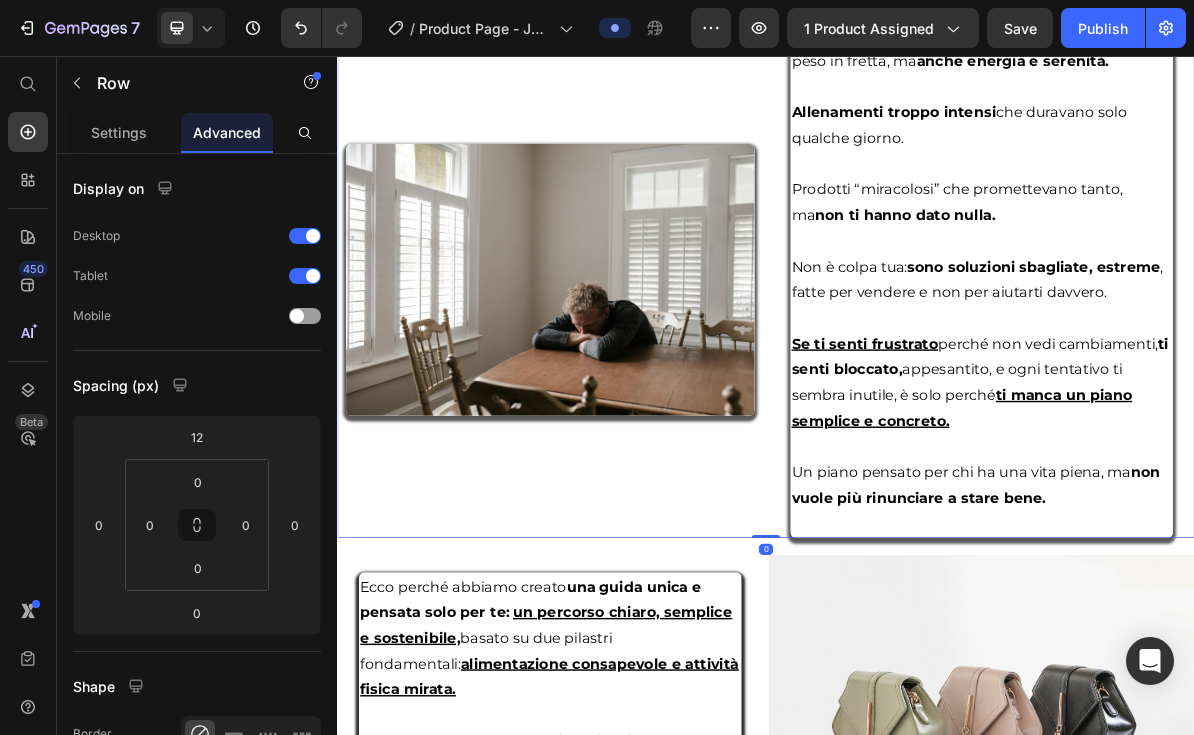 scroll, scrollTop: 1971, scrollLeft: 0, axis: vertical 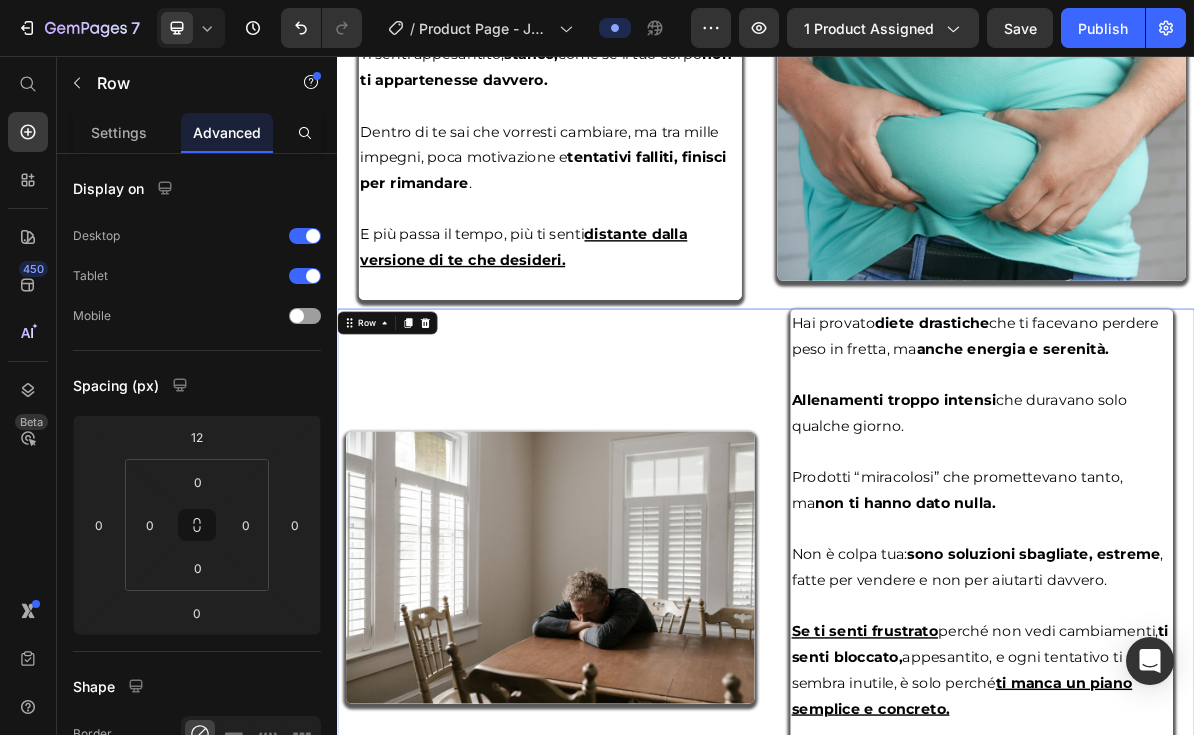click on "Image Image" at bounding box center (635, 772) 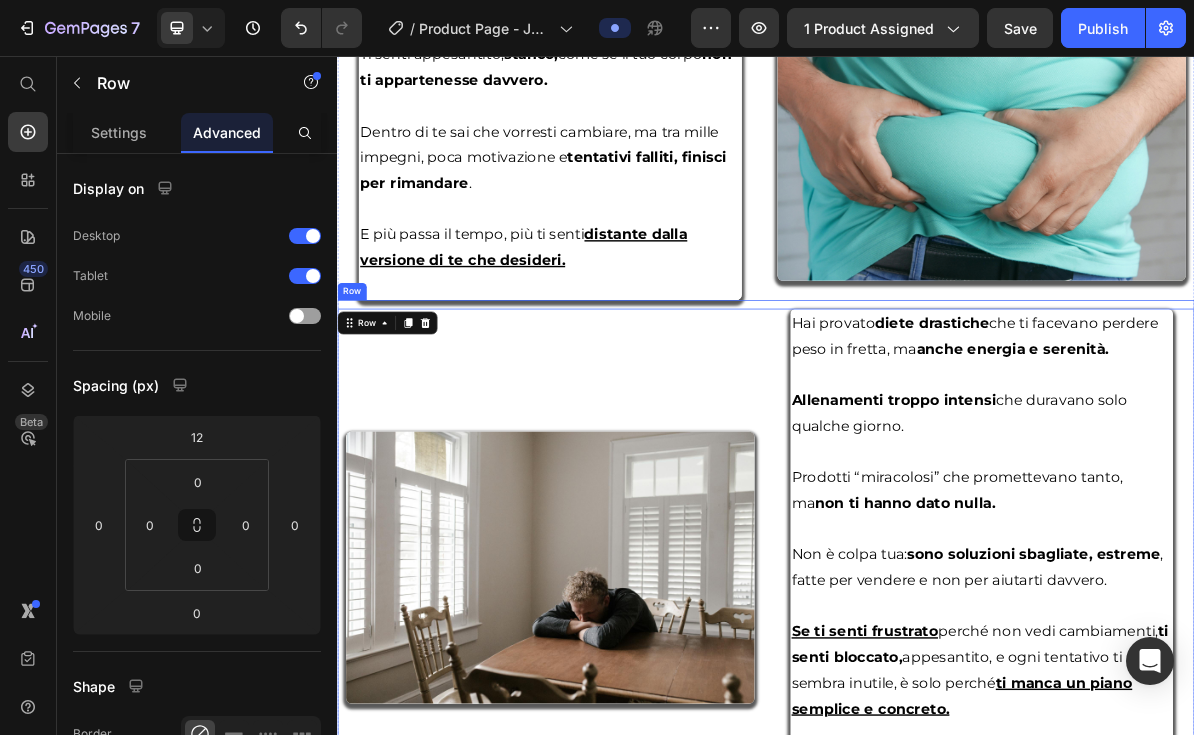 click on "Image Image Hai provato  diete drastiche  che ti facevano perdere peso in fretta, ma  anche energia e serenità.   Allenamenti troppo intensi  che duravano solo qualche giorno.   Prodotti “miracolosi” che promettevano tanto, ma  non ti hanno dato nulla.   Non è colpa tua:  sono soluzioni sbagliate, estreme , fatte per vendere e non per aiutarti davvero.   Se ti senti frustrato  perché non vedi cambiamenti,  ti senti bloccato,  appesantito, e ogni tentativo ti sembra inutile, è solo perché  ti manca un piano semplice e concreto.   Un piano pensato per chi ha una vita piena, ma  non vuole più rinunciare a stare bene.   Text Block Row Row   0 Hai provato  diete drastiche  che ti facevano perdere peso in fretta, ma  anche energia e serenità.   Allenamenti troppo intensi  che duravano solo qualche giorno.   Prodotti “miracolosi” che promettevano tanto, ma  non ti hanno dato nulla.   Non è colpa tua:  sono soluzioni sbagliate, estreme , fatte per vendere e non per aiutarti davvero." at bounding box center [937, 1001] 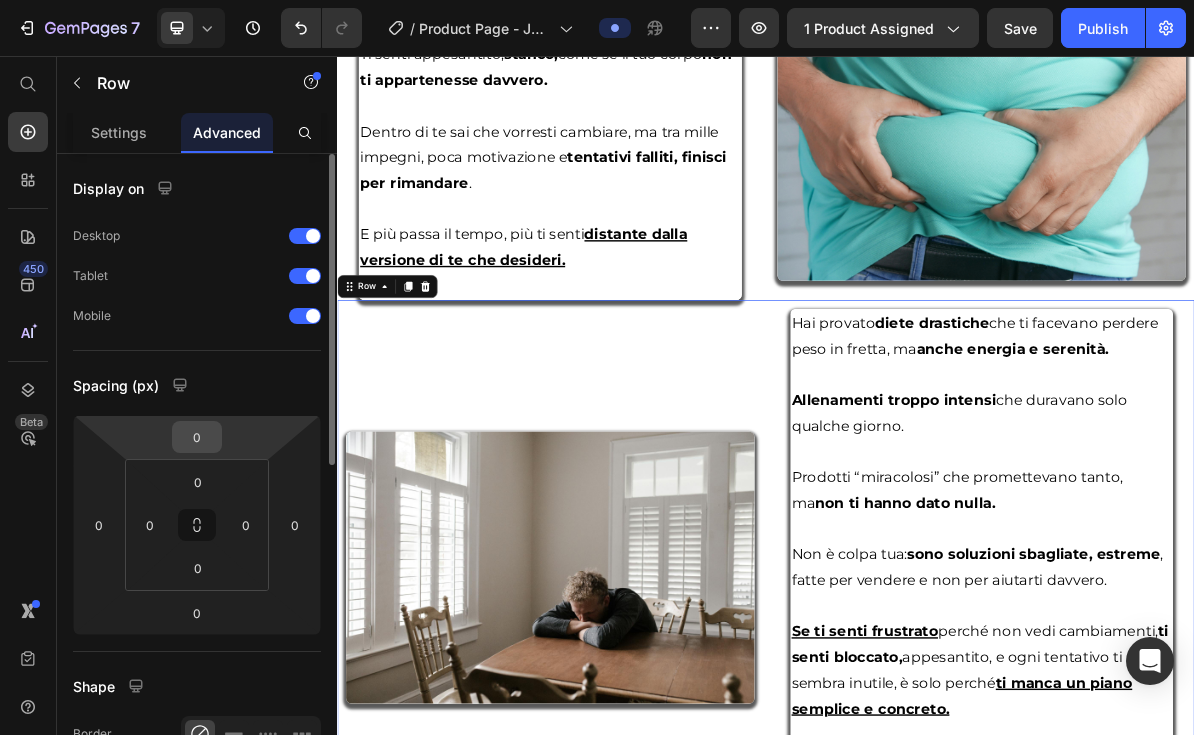 click on "0" at bounding box center [197, 437] 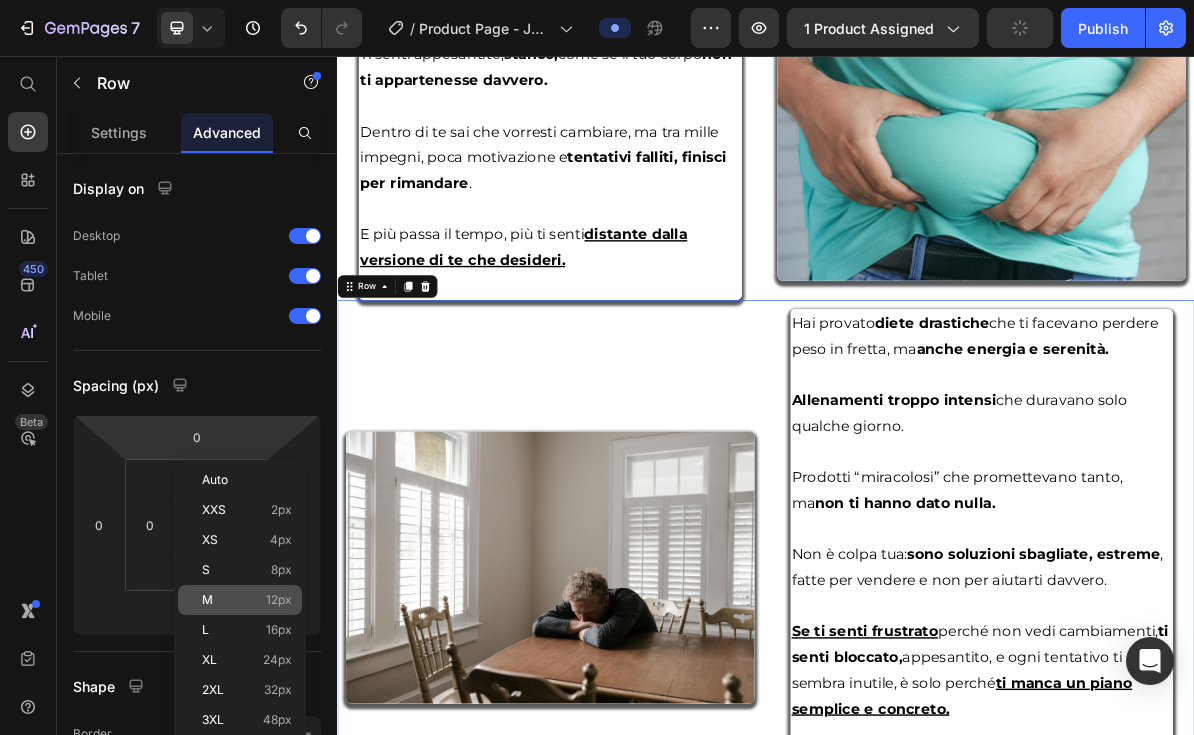 click on "M 12px" at bounding box center [247, 600] 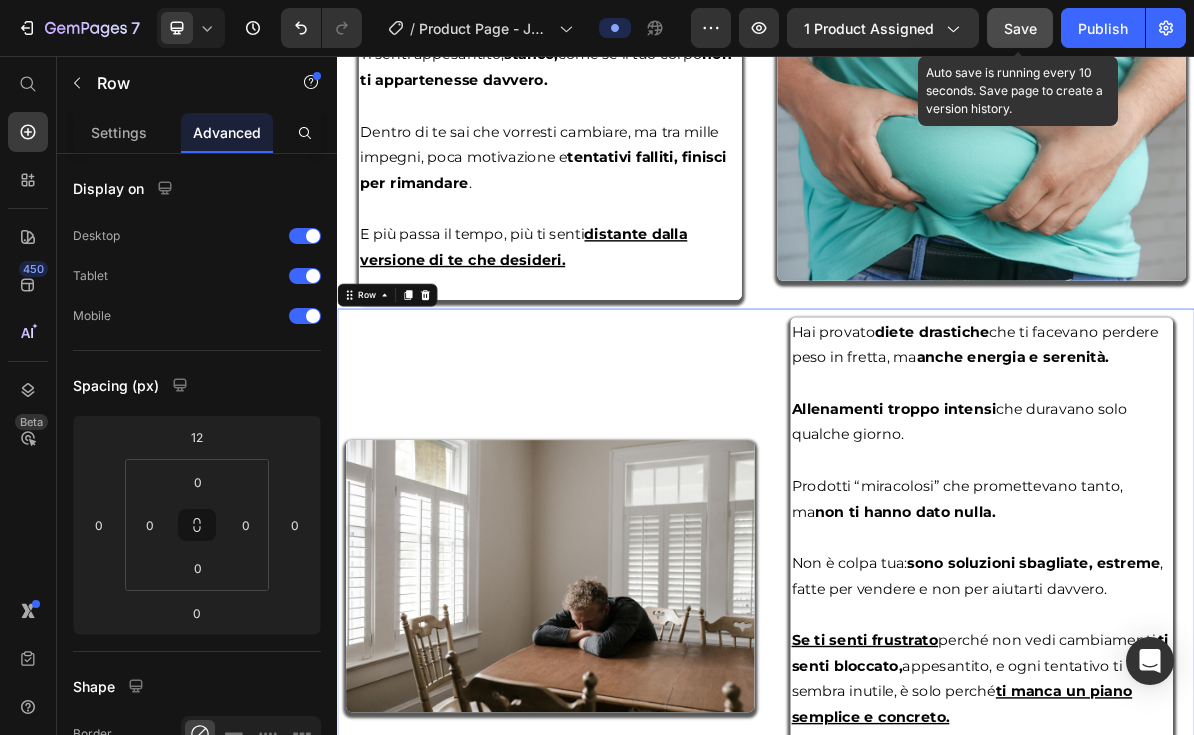 click on "Save" at bounding box center (1020, 28) 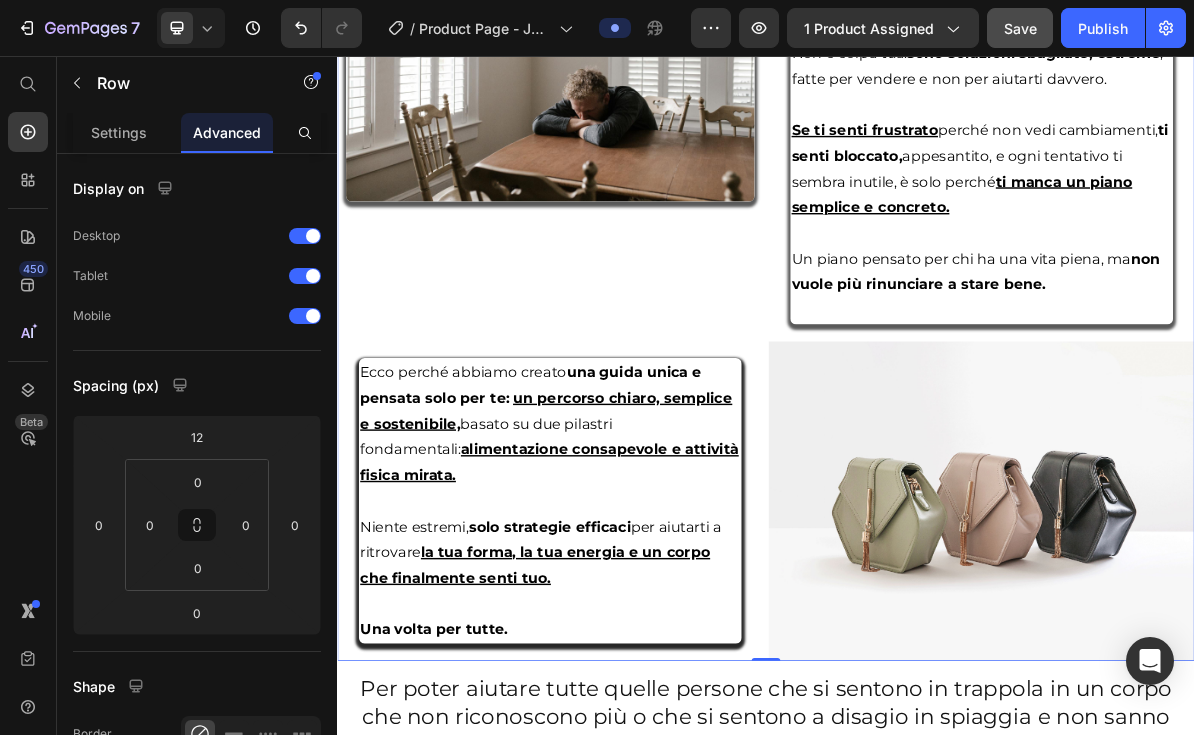 scroll, scrollTop: 2907, scrollLeft: 0, axis: vertical 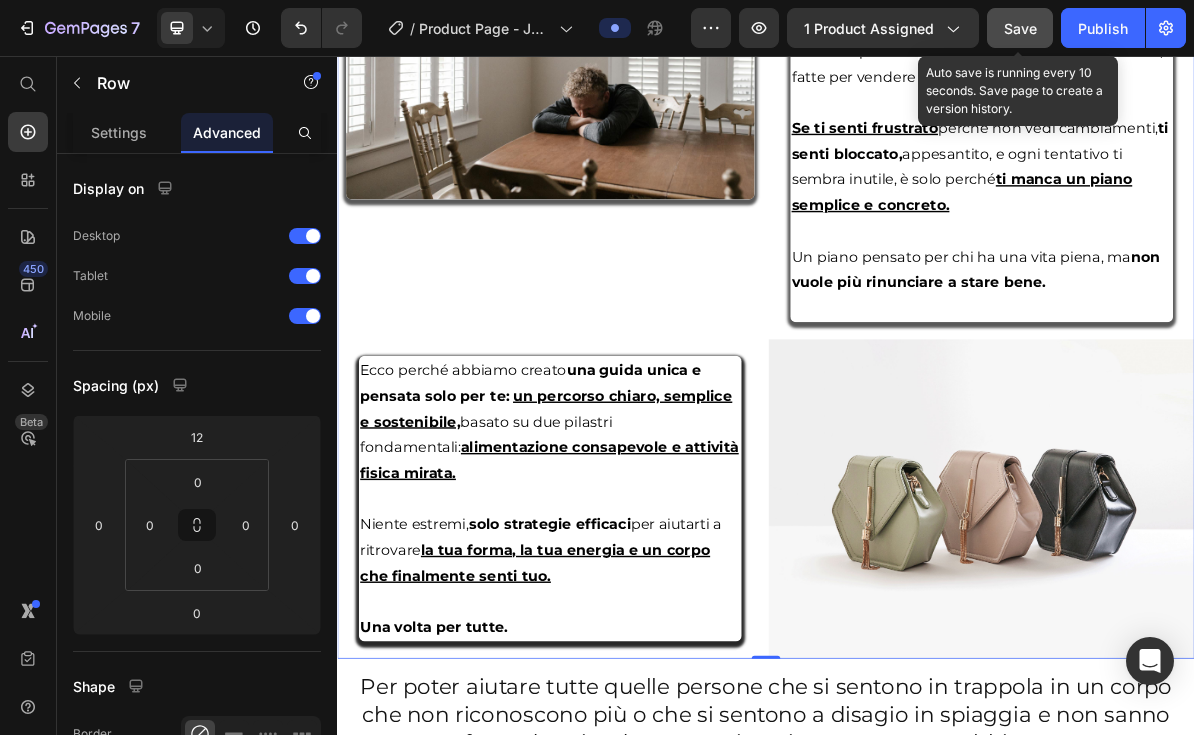click on "Save" at bounding box center (1020, 28) 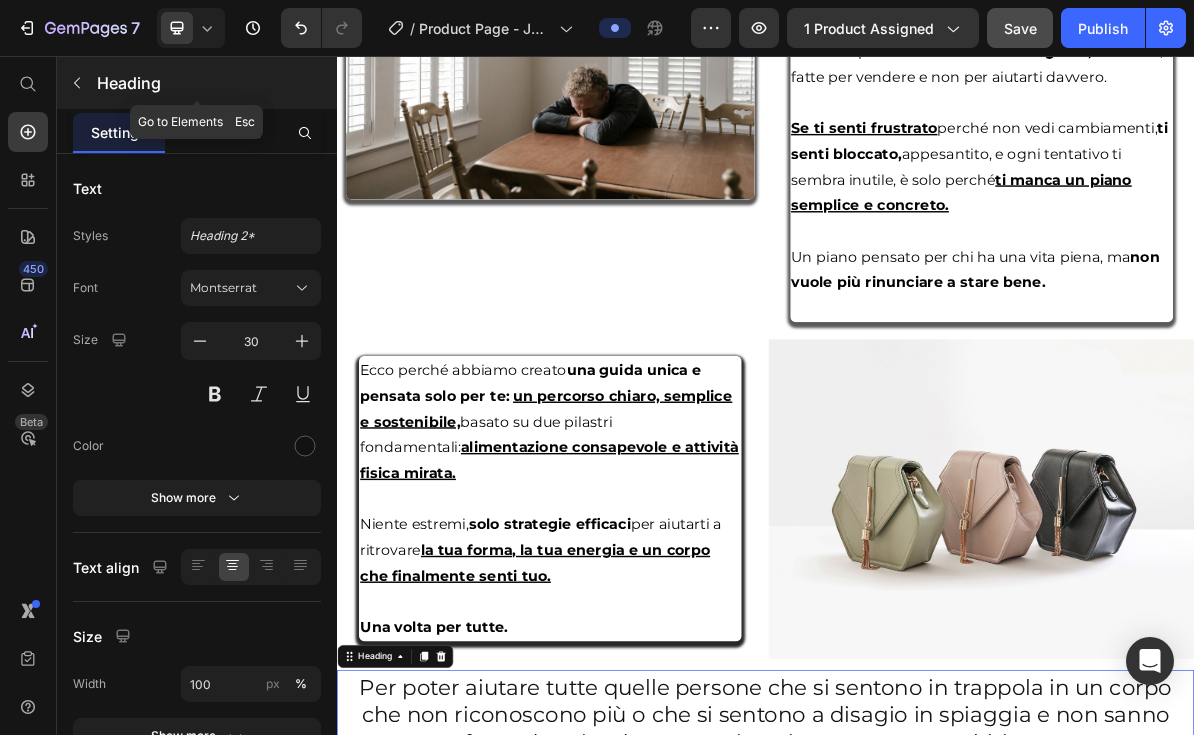 click 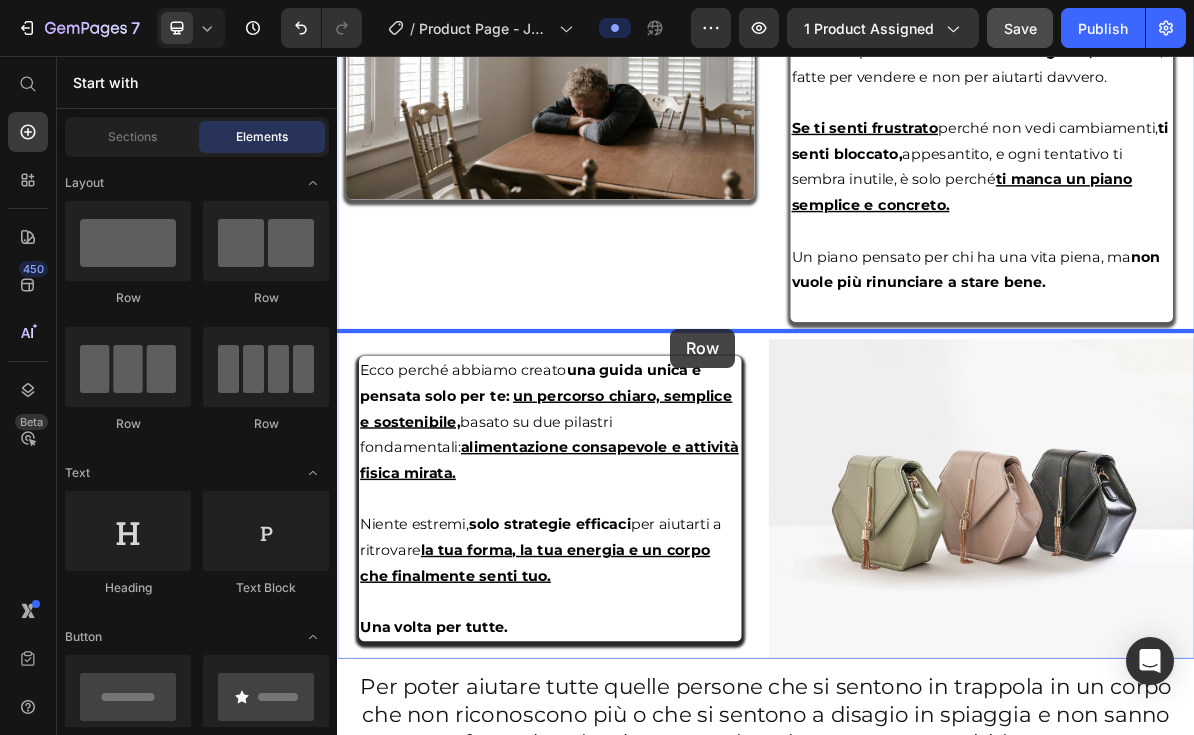 drag, startPoint x: 464, startPoint y: 307, endPoint x: 803, endPoint y: 438, distance: 363.43088 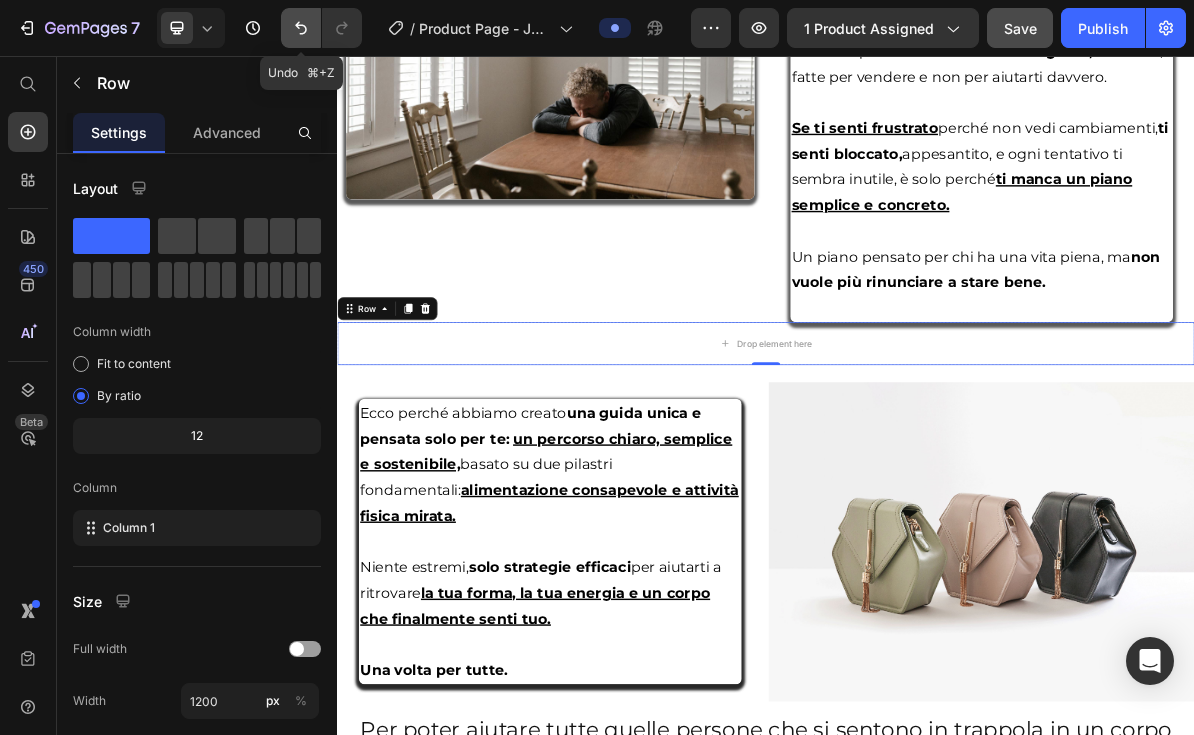 click 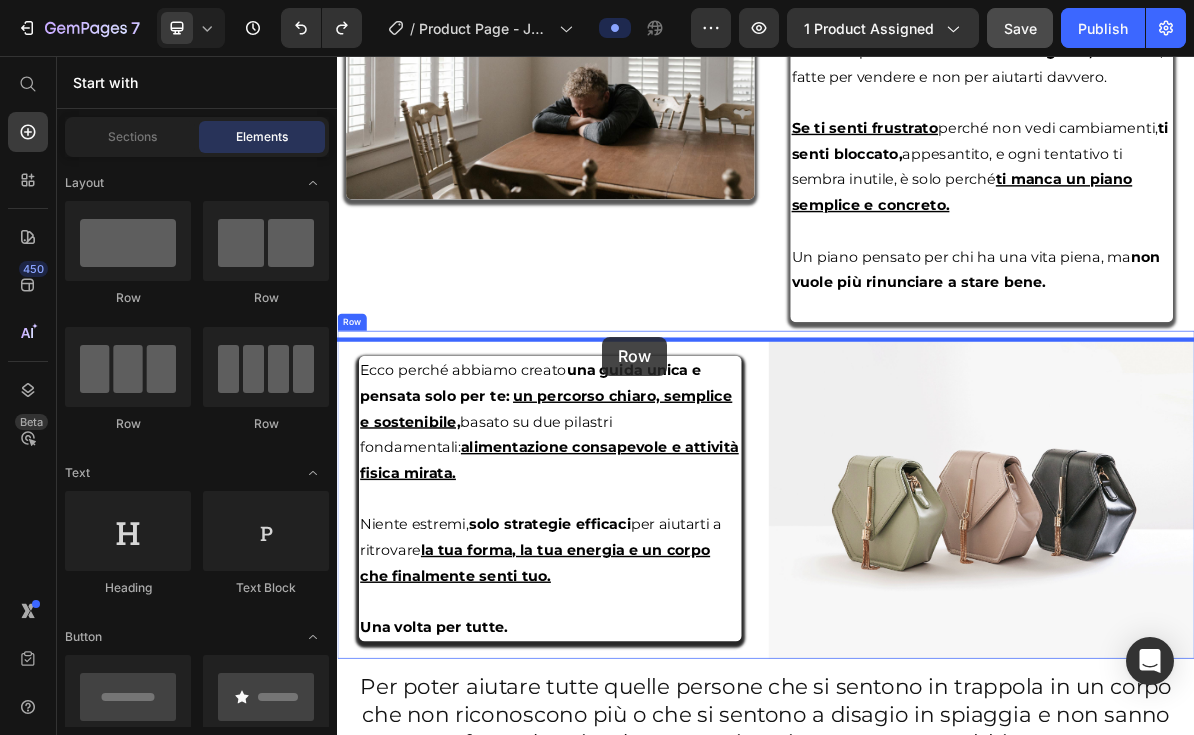 drag, startPoint x: 504, startPoint y: 296, endPoint x: 708, endPoint y: 449, distance: 255 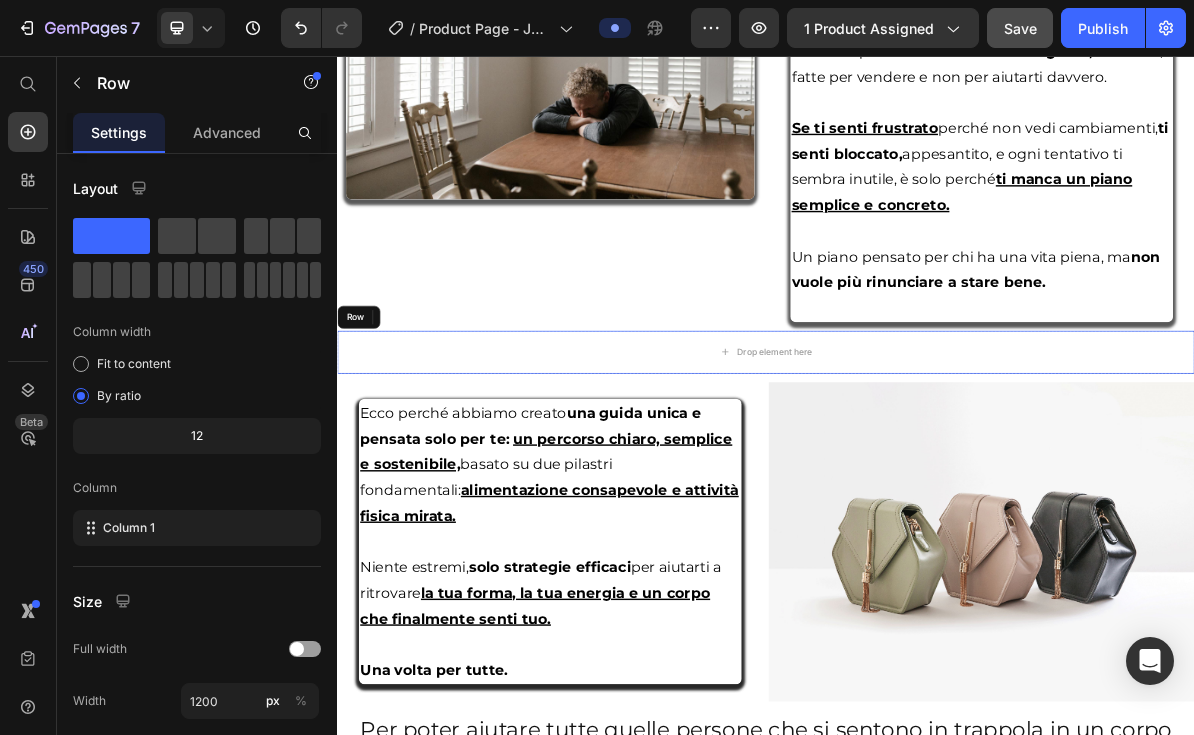 click on "Drop element here" at bounding box center (937, 471) 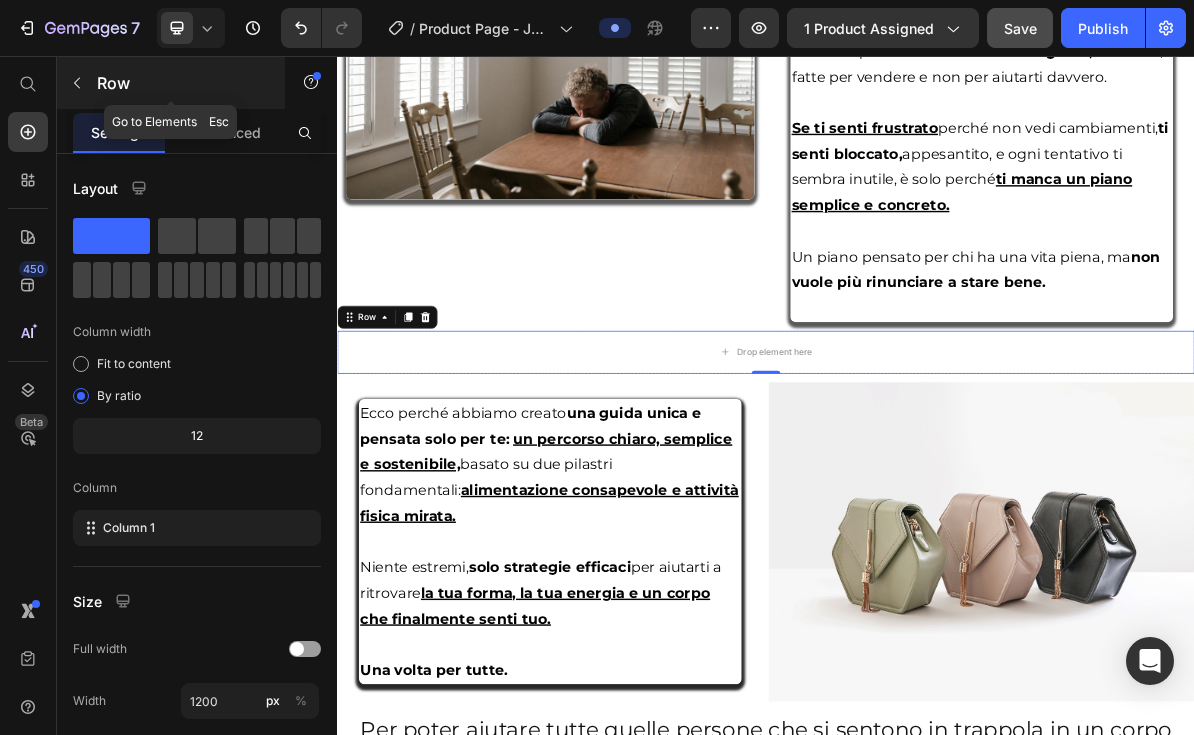 click at bounding box center [77, 83] 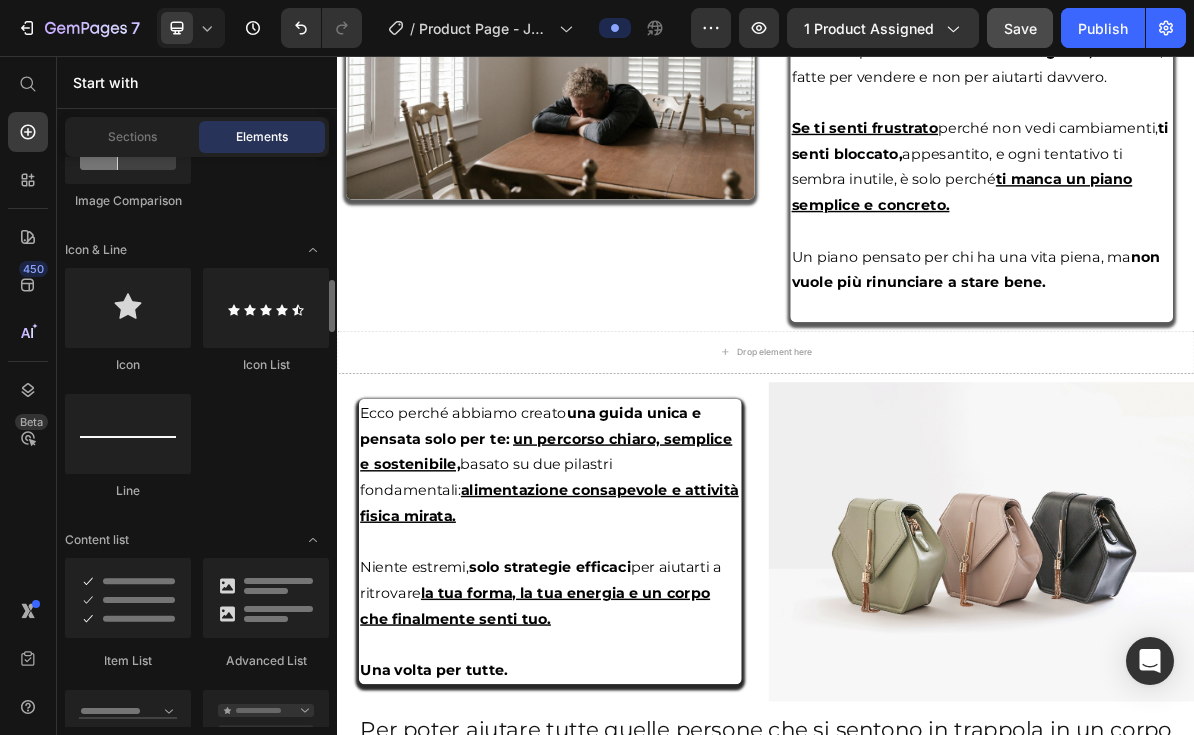scroll, scrollTop: 1454, scrollLeft: 0, axis: vertical 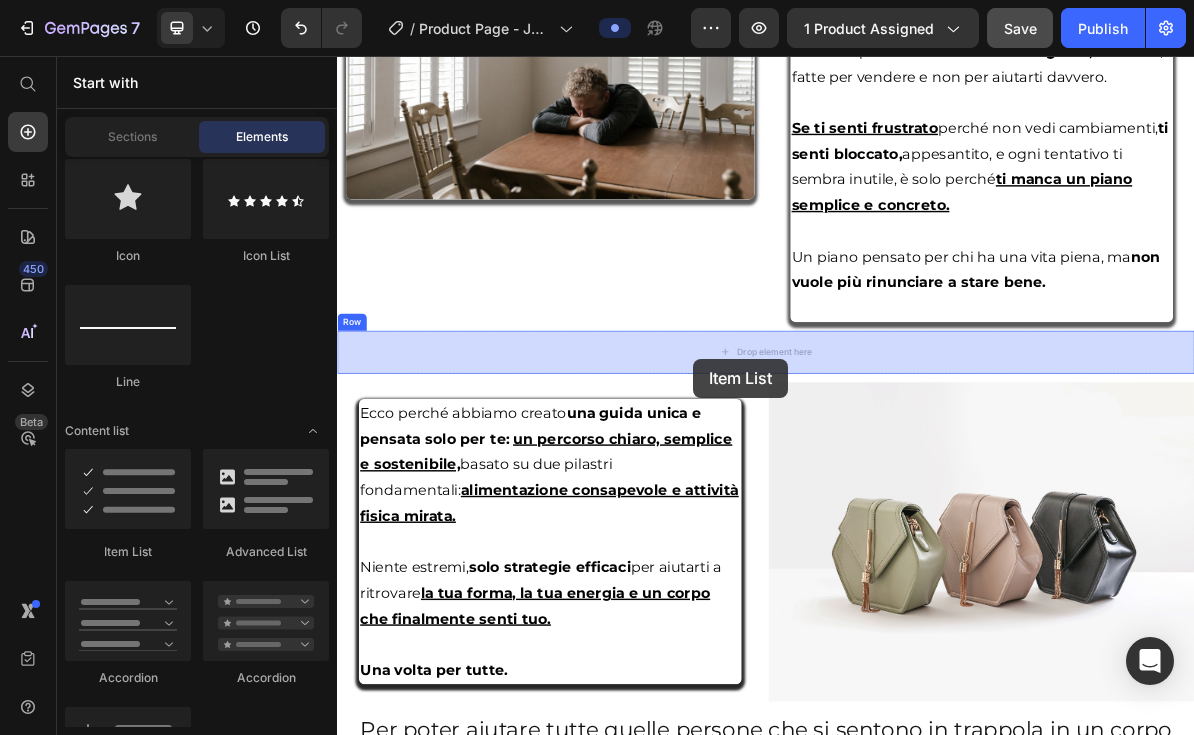 drag, startPoint x: 493, startPoint y: 555, endPoint x: 837, endPoint y: 480, distance: 352.08096 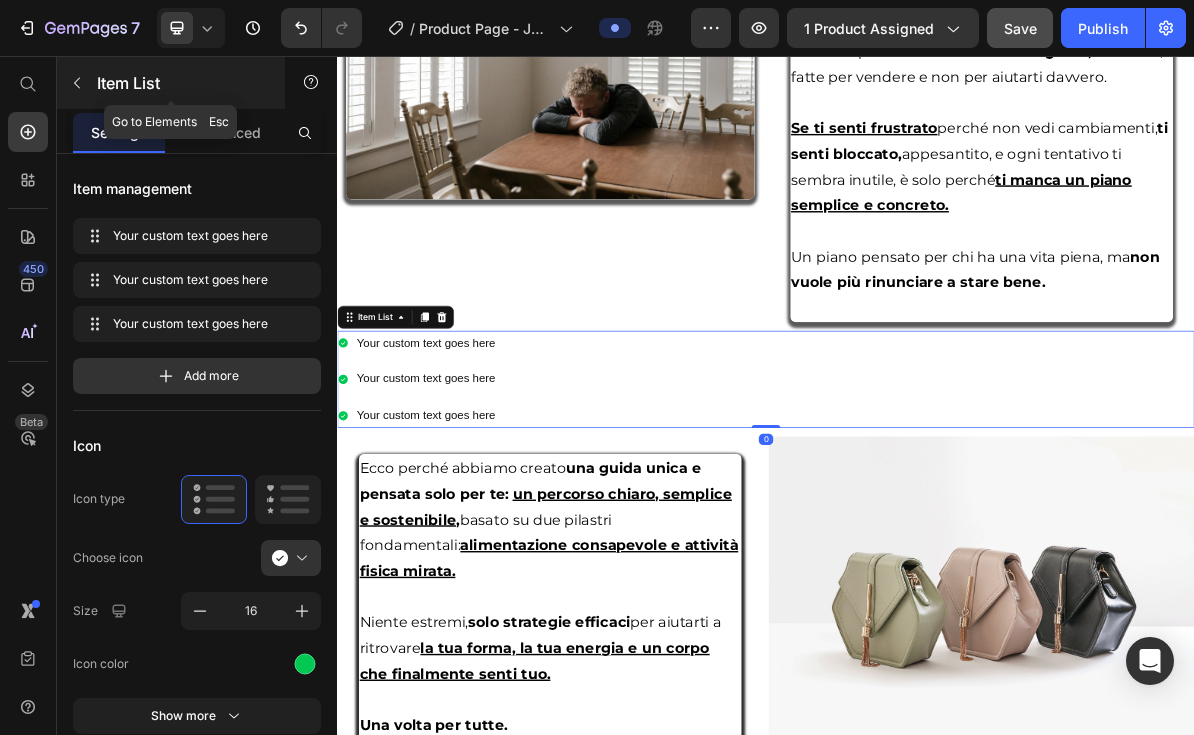 click at bounding box center [77, 83] 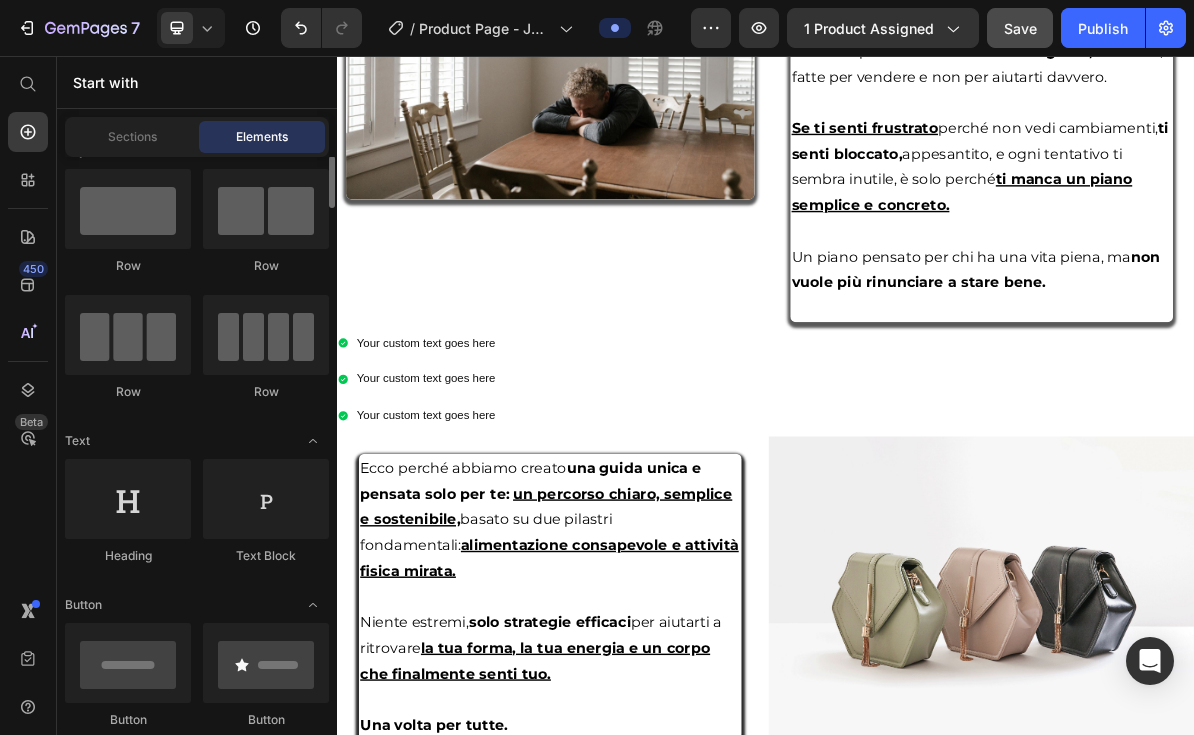 scroll, scrollTop: 0, scrollLeft: 0, axis: both 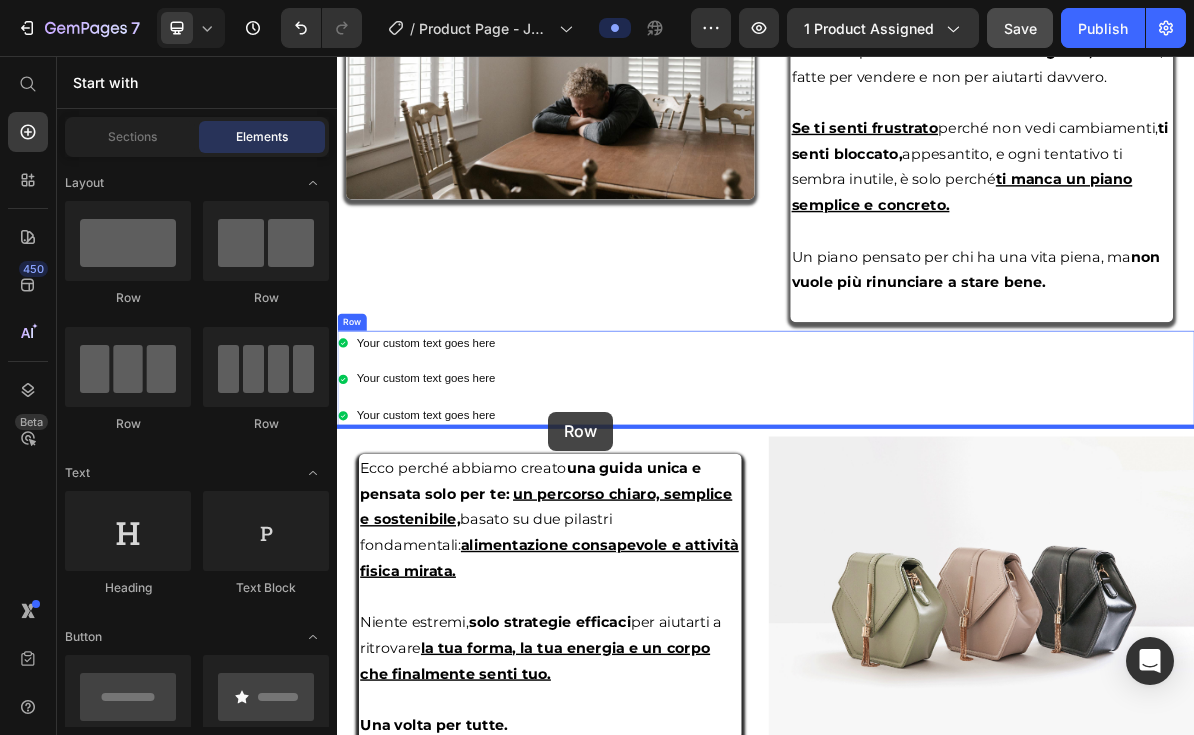 drag, startPoint x: 468, startPoint y: 312, endPoint x: 632, endPoint y: 554, distance: 292.33542 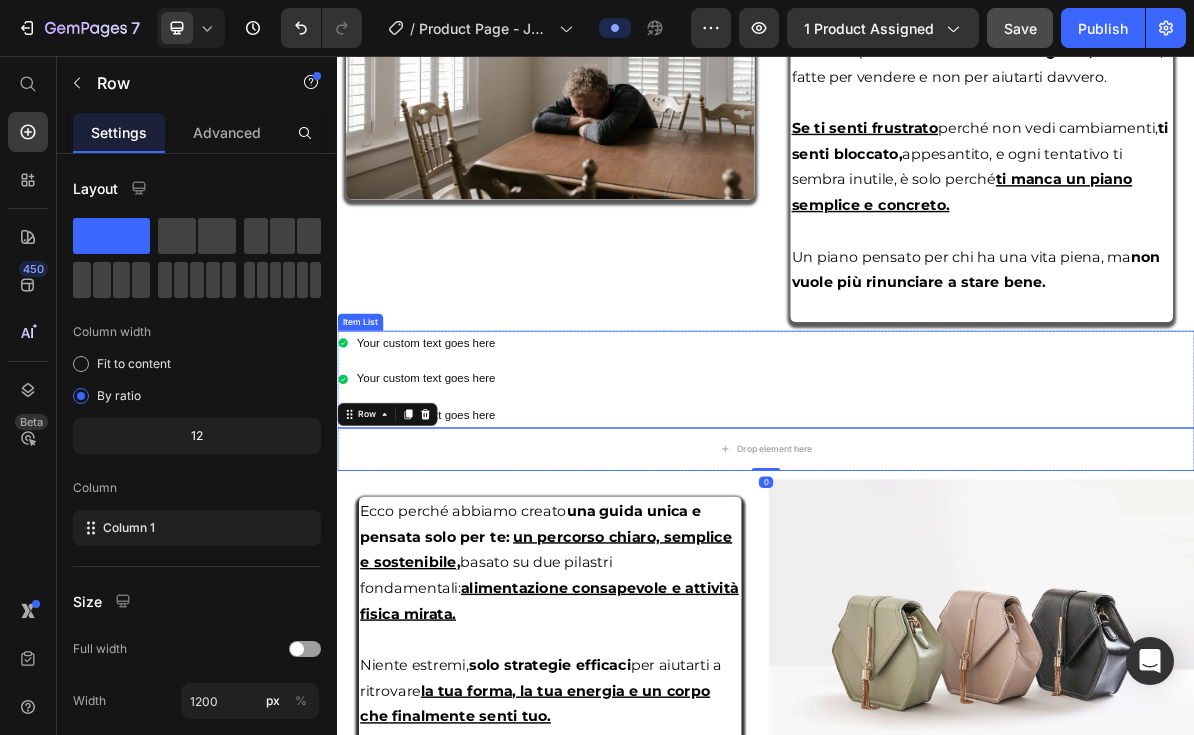 click on "Your custom text goes here Your custom text goes here Your custom text goes here" at bounding box center (937, 509) 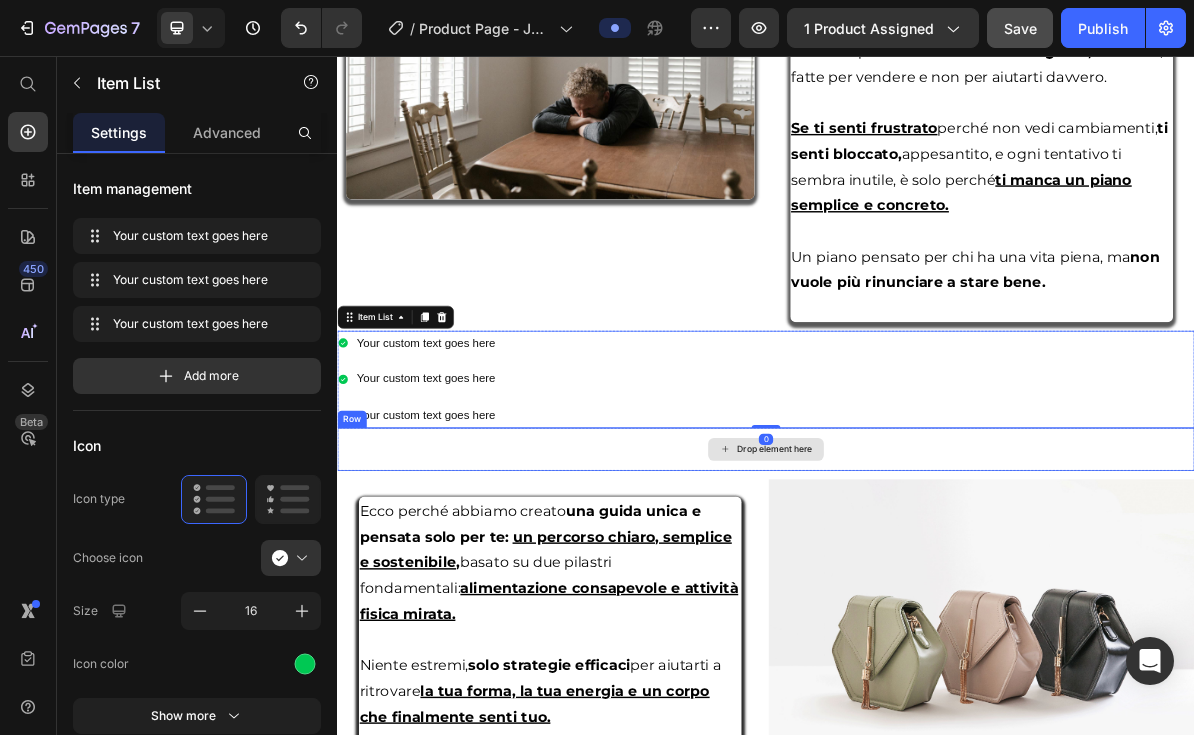 click on "Drop element here" at bounding box center (937, 607) 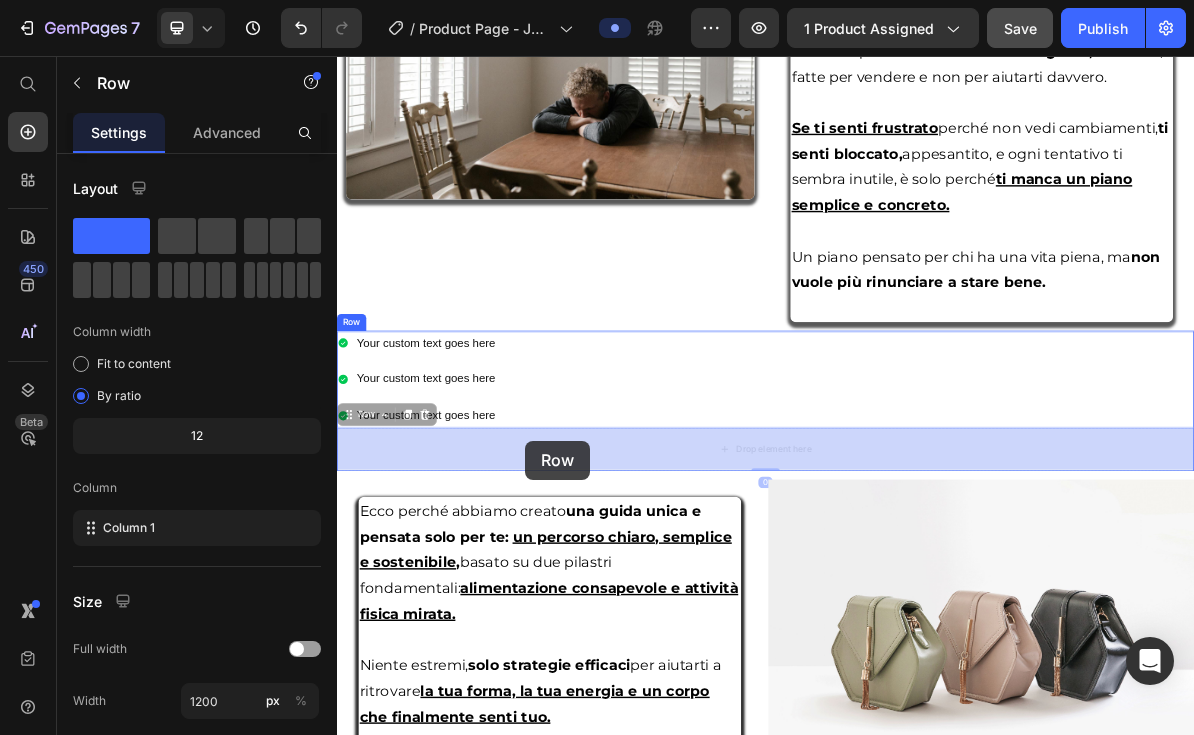 drag, startPoint x: 366, startPoint y: 559, endPoint x: 600, endPoint y: 595, distance: 236.75304 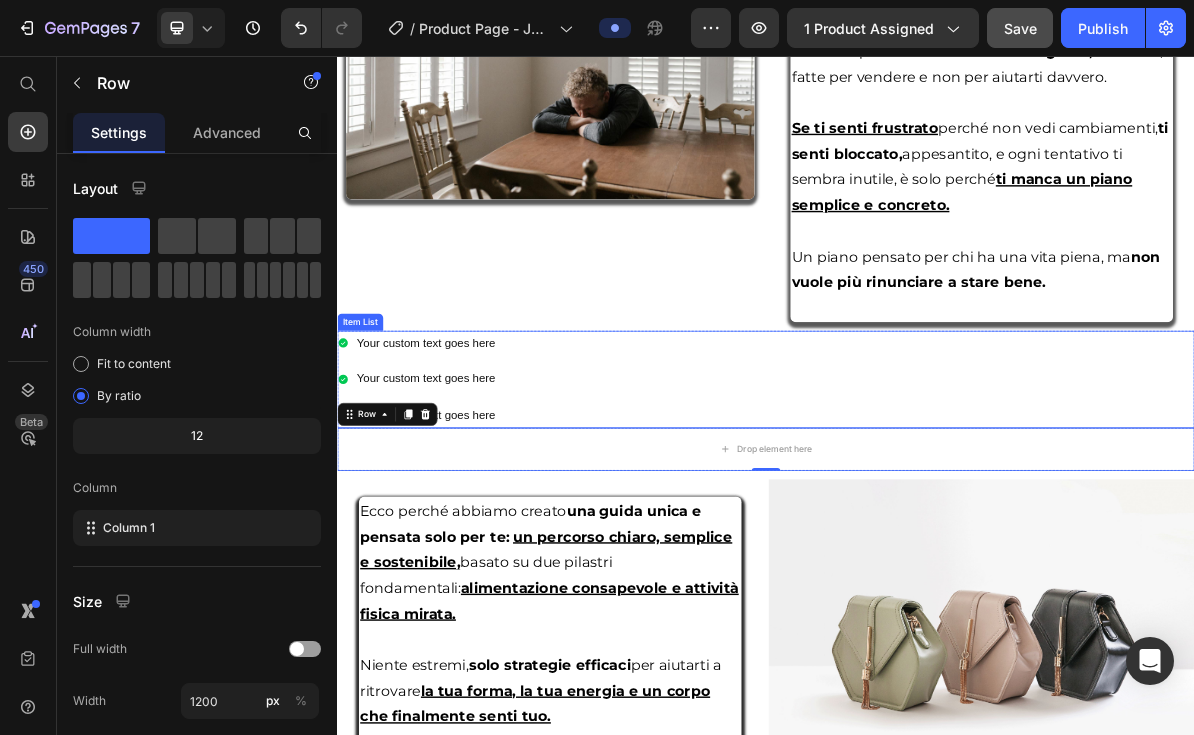 click on "Your custom text goes here Your custom text goes here Your custom text goes here" at bounding box center (937, 509) 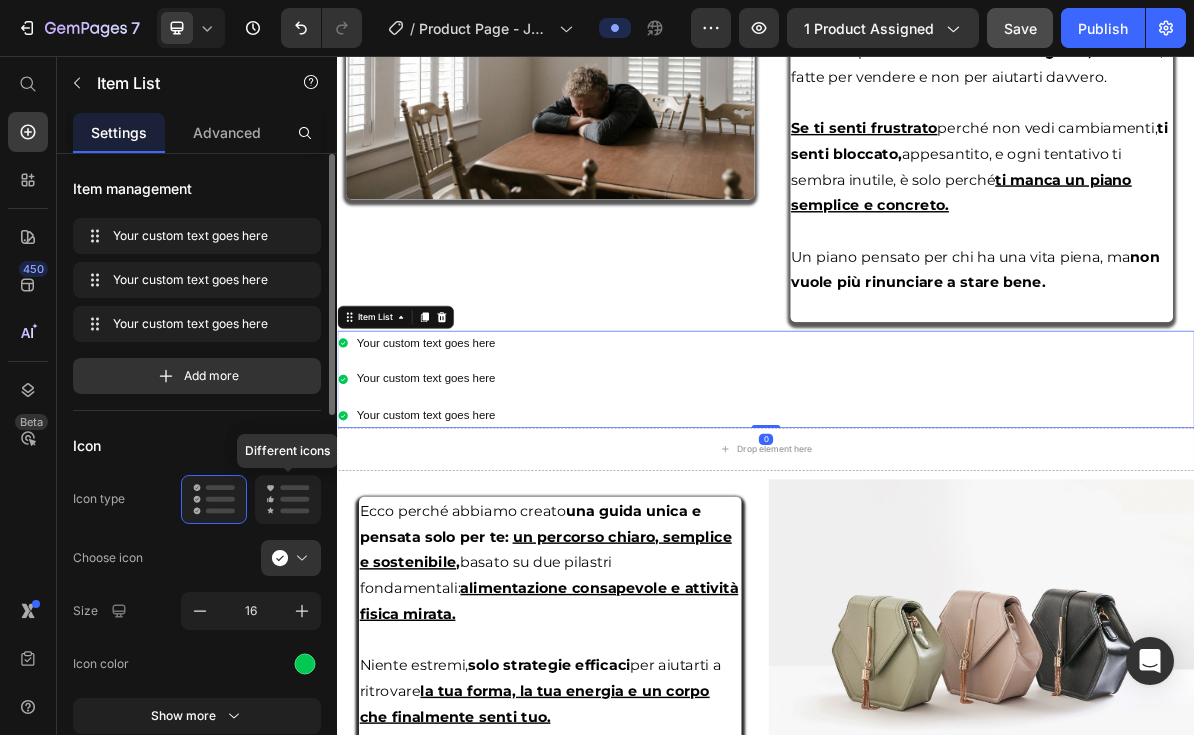 scroll, scrollTop: 99, scrollLeft: 0, axis: vertical 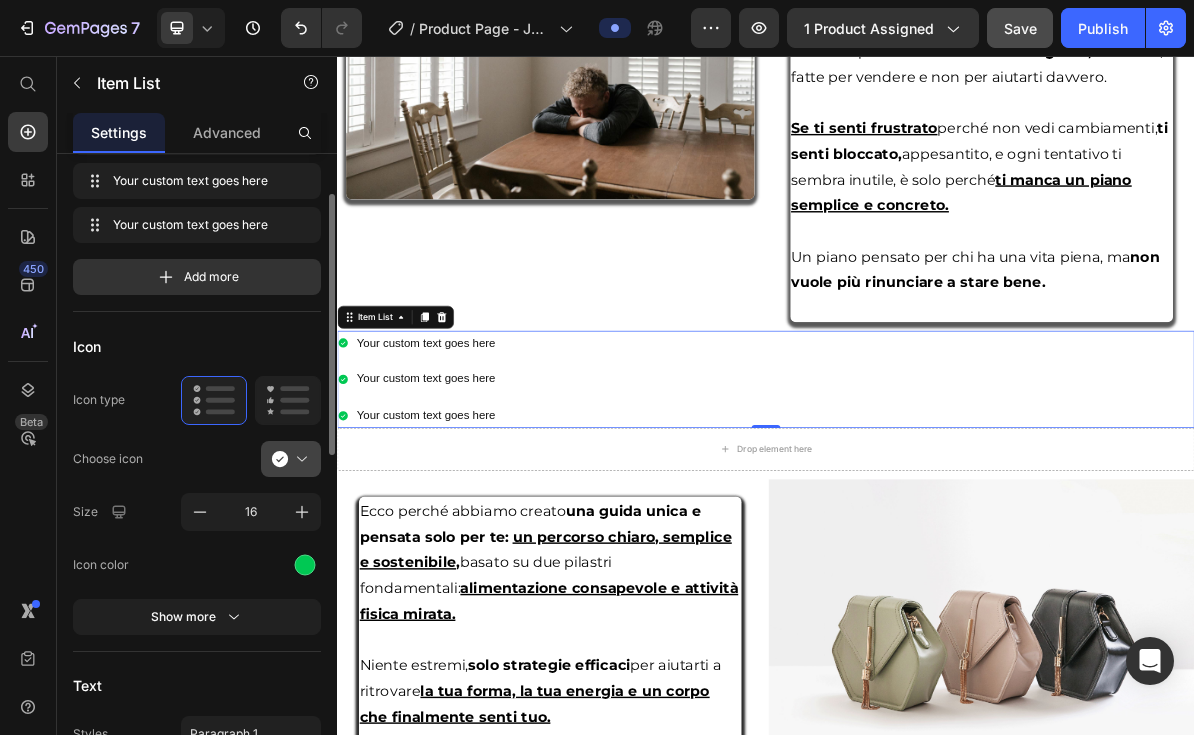 click at bounding box center [299, 459] 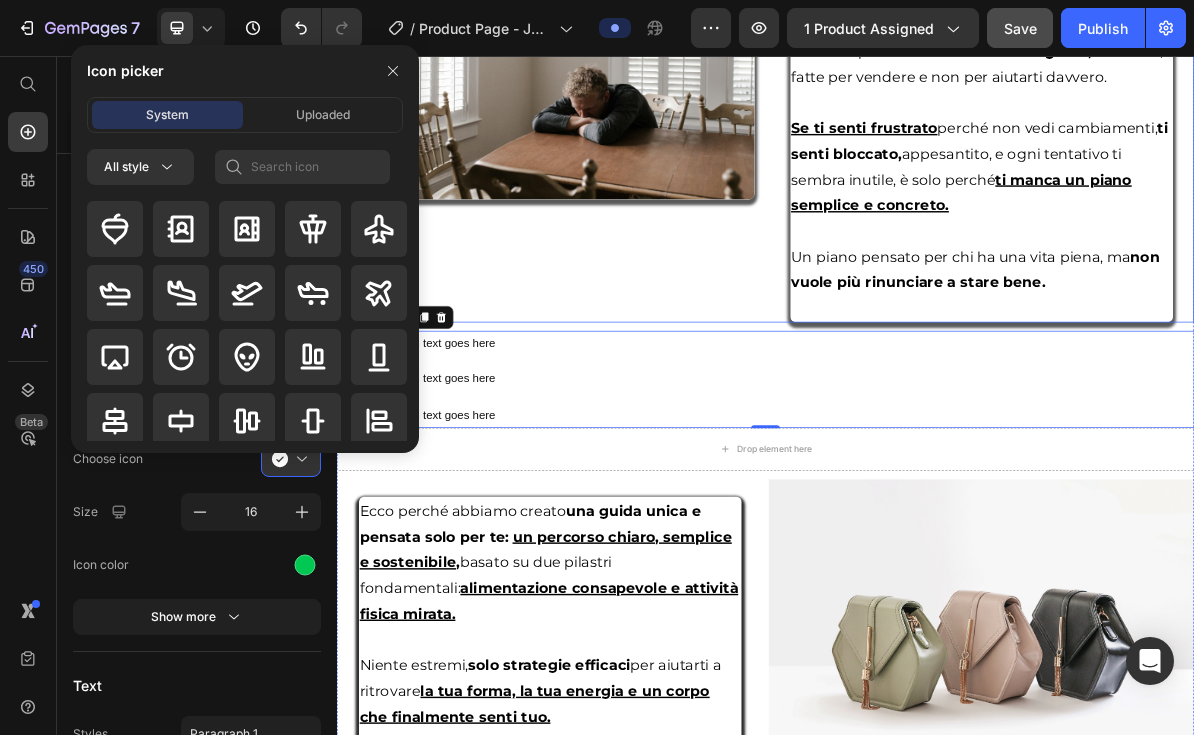 click on "Image Image" at bounding box center (635, 67) 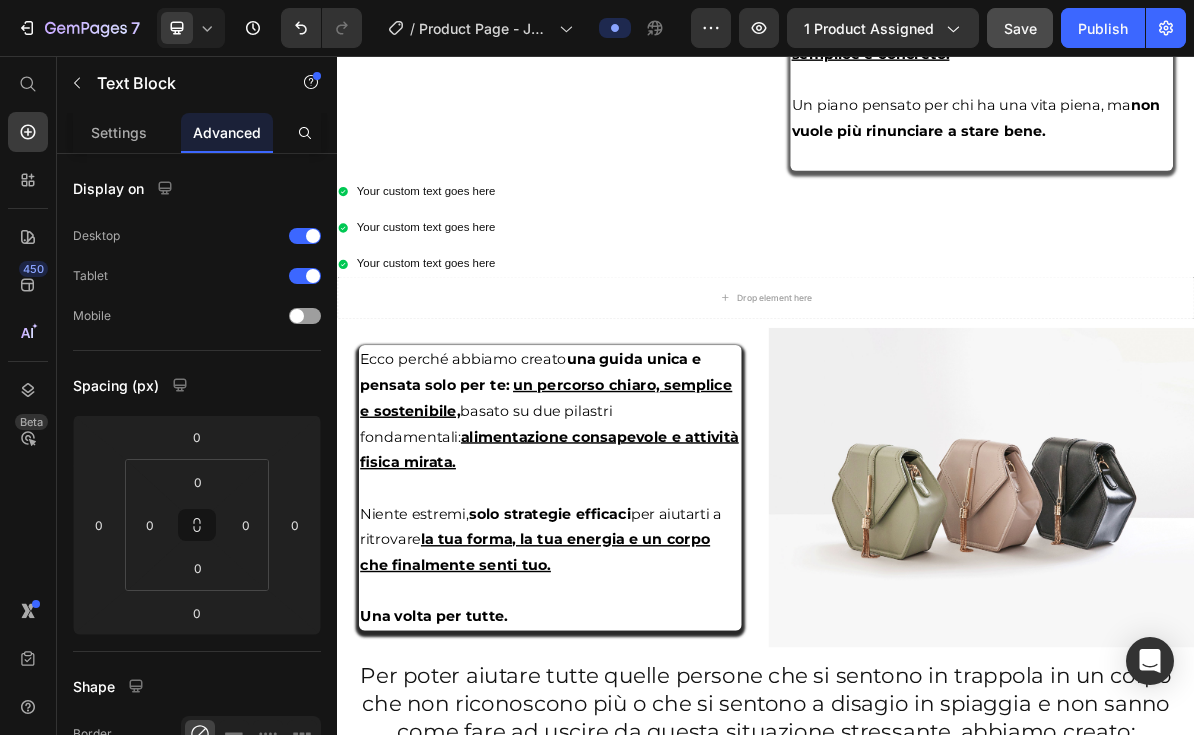 scroll, scrollTop: 3116, scrollLeft: 0, axis: vertical 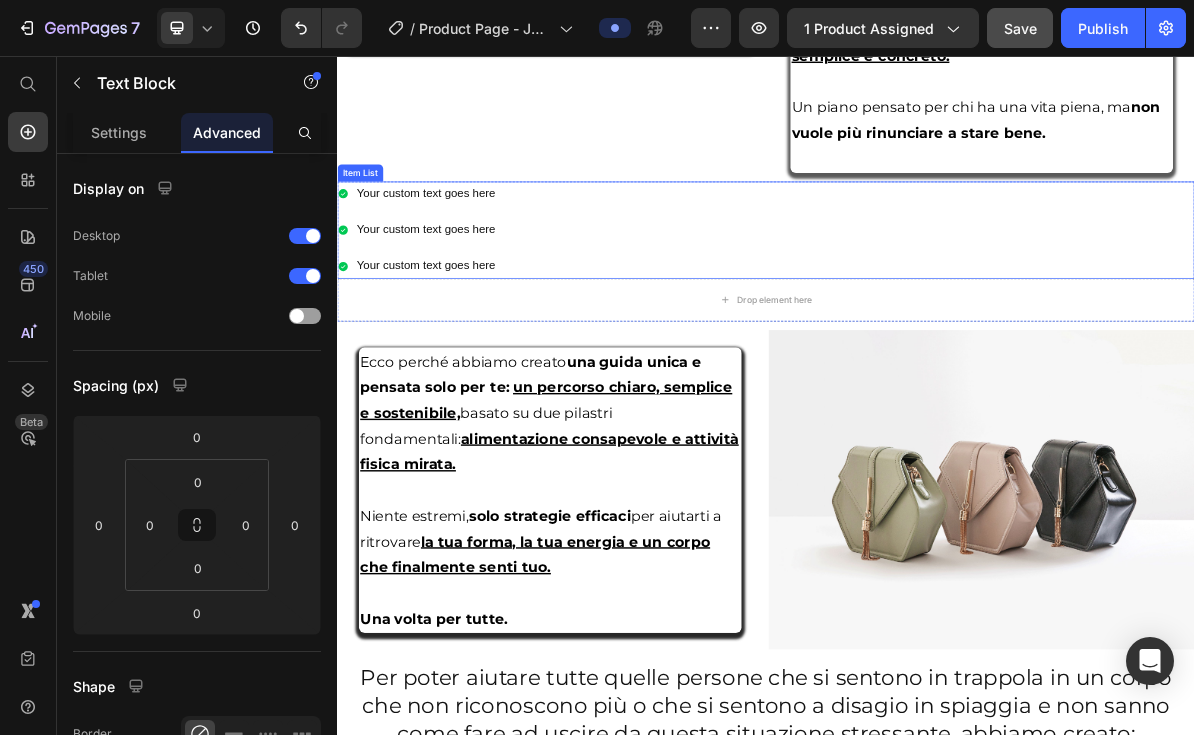 click on "Your custom text goes here Your custom text goes here Your custom text goes here" at bounding box center [937, 300] 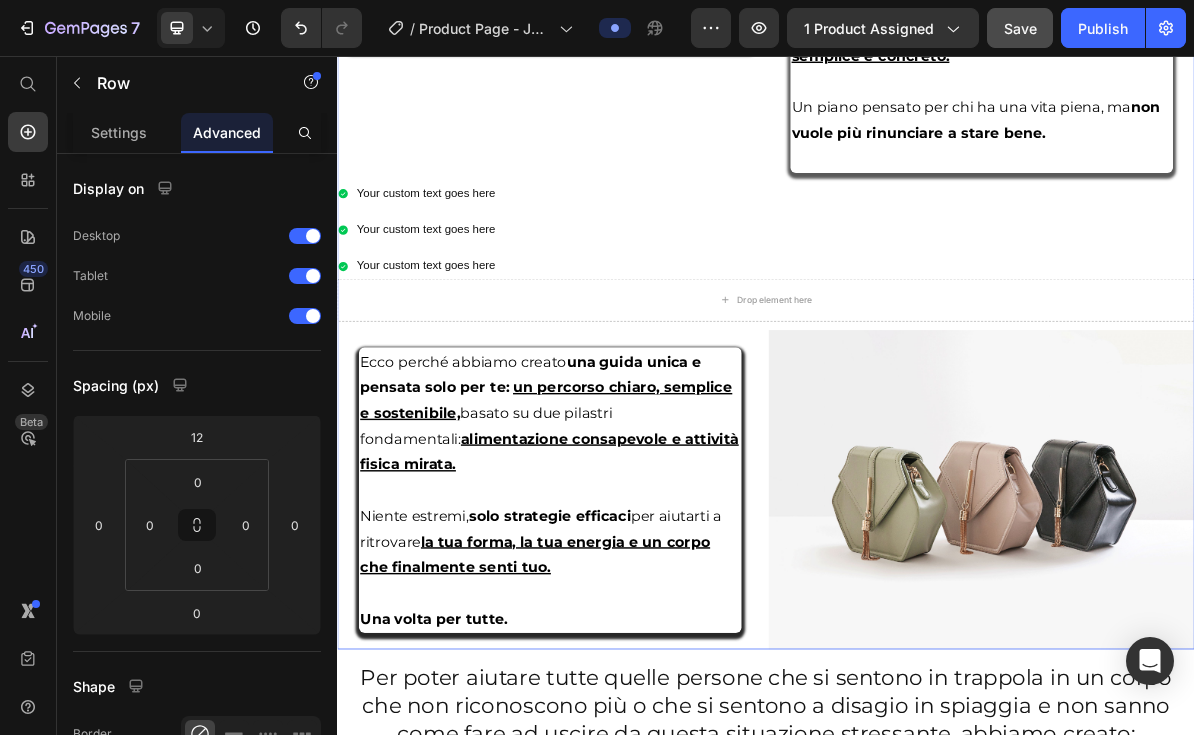 click on "Image Image Hai provato  diete drastiche  che ti facevano perdere peso in fretta, ma  anche energia e serenità.   Allenamenti troppo intensi  che duravano solo qualche giorno.   Prodotti “miracolosi” che promettevano tanto, ma  non ti hanno dato nulla.   Non è colpa tua:  sono soluzioni sbagliate, estreme , fatte per vendere e non per aiutarti davvero.   Se ti senti frustrato  perché non vedi cambiamenti,  ti senti bloccato,  appesantito, e ogni tentativo ti sembra inutile, è solo perché  ti manca un piano semplice e concreto.   Un piano pensato per chi ha una vita piena, ma  non vuole più rinunciare a stare bene.   Text Block Row Row Hai provato  diete drastiche  che ti facevano perdere peso in fretta, ma  anche energia e serenità.   Allenamenti troppo intensi  che duravano solo qualche giorno.   Prodotti “miracolosi” che promettevano tanto, ma  non ti hanno dato nulla.   Non è colpa tua:  sono soluzioni sbagliate, estreme , fatte per vendere e non per aiutarti davvero." at bounding box center (937, 185) 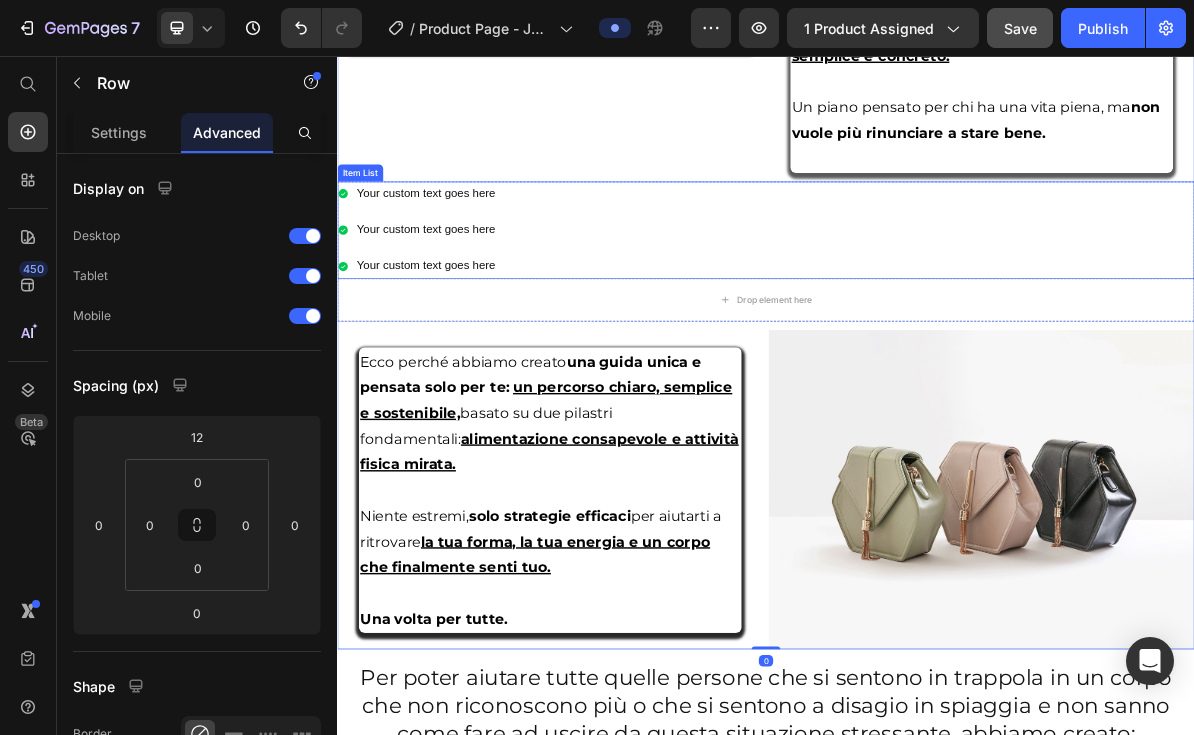 click on "Your custom text goes here Your custom text goes here Your custom text goes here" at bounding box center (937, 300) 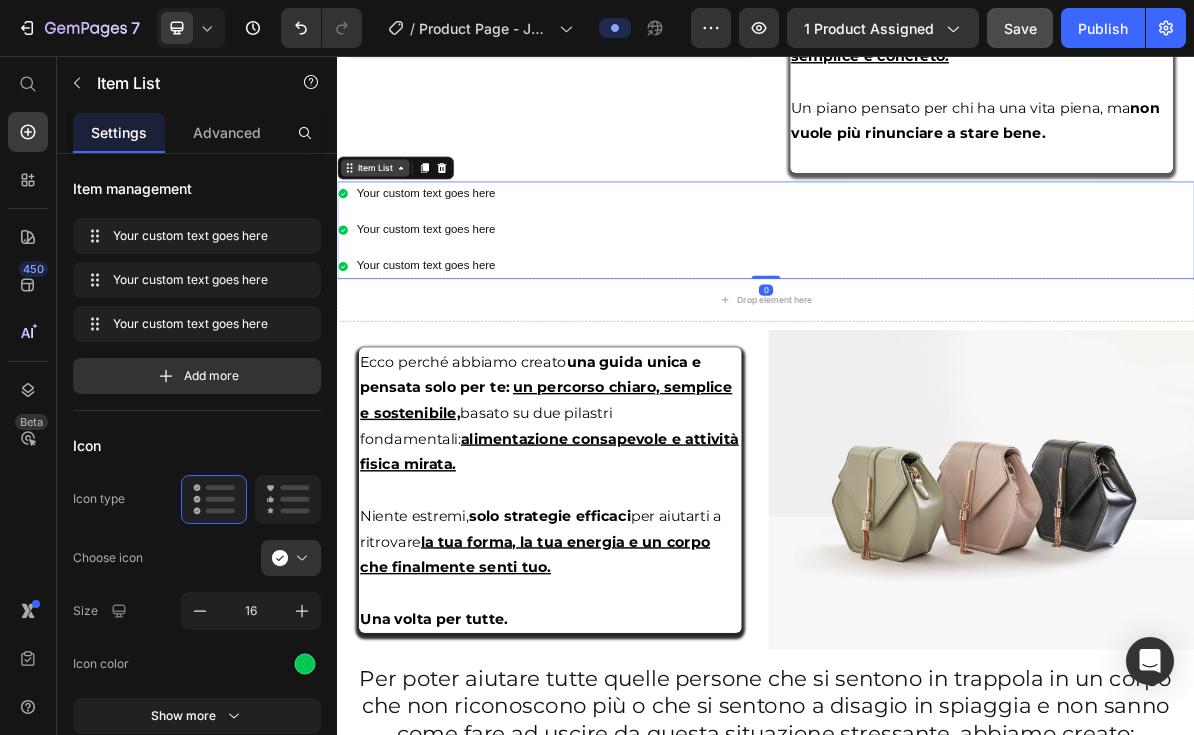 click 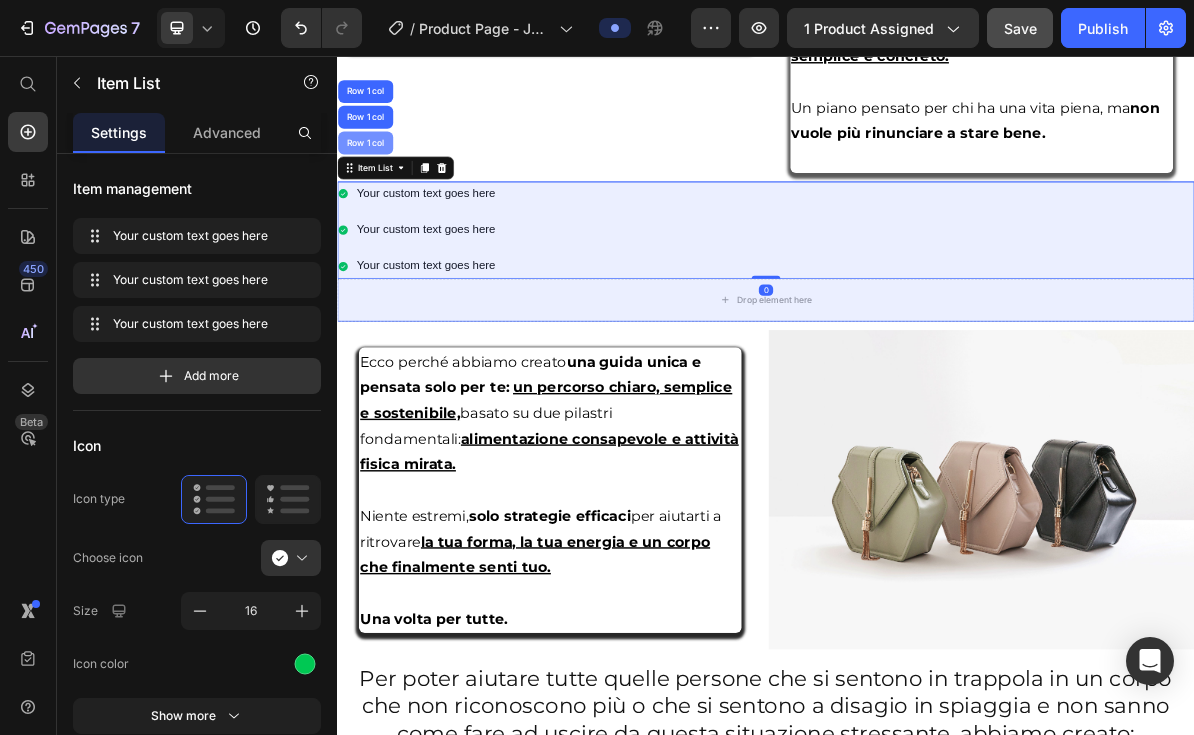 click on "Row 1 col" at bounding box center (376, 178) 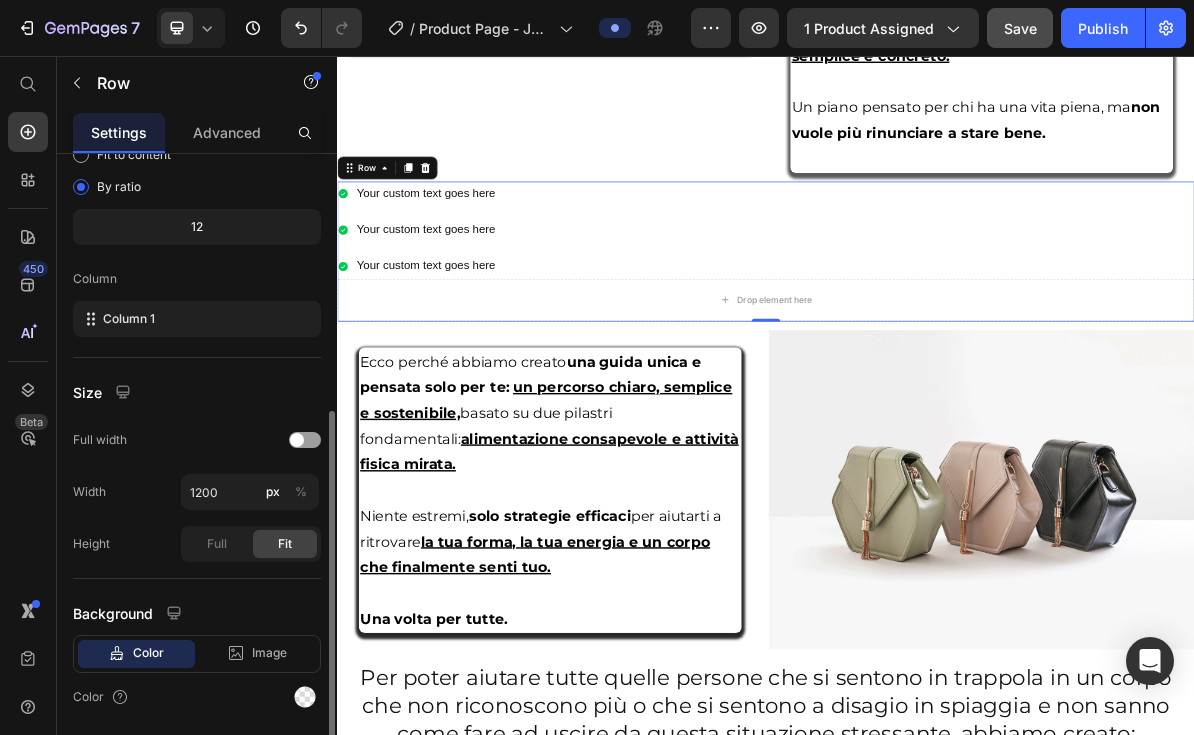 scroll, scrollTop: 274, scrollLeft: 0, axis: vertical 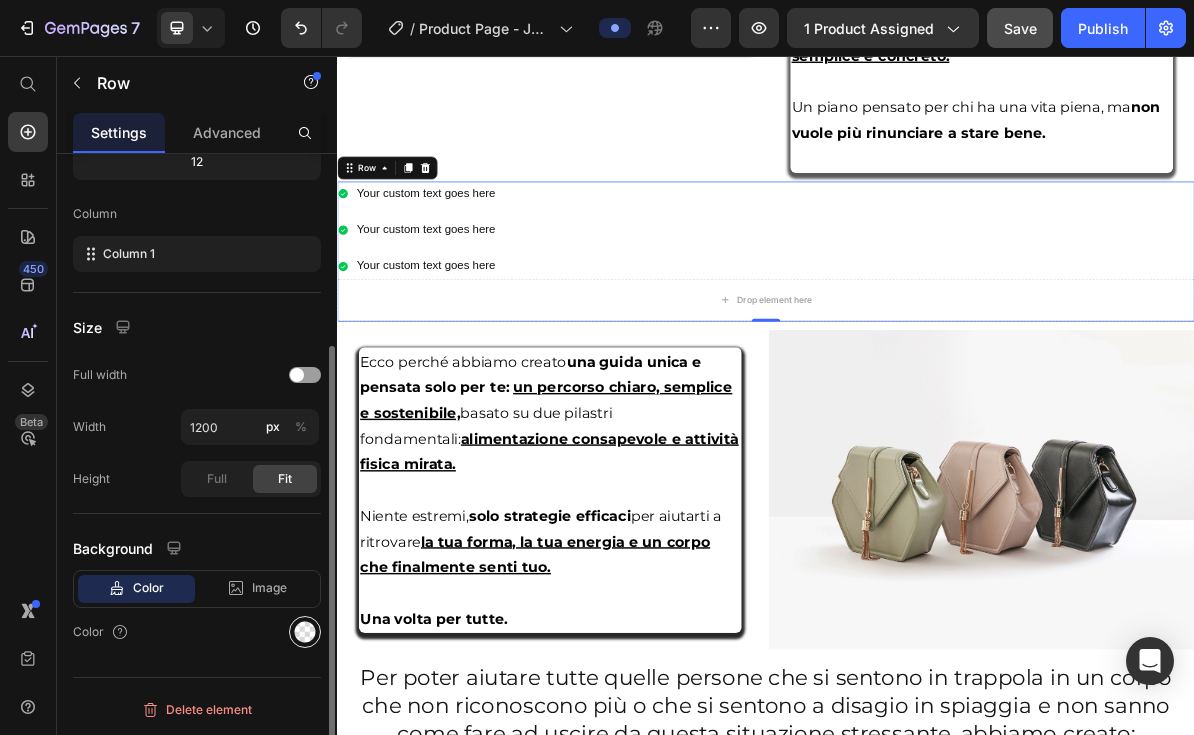 click at bounding box center [305, 632] 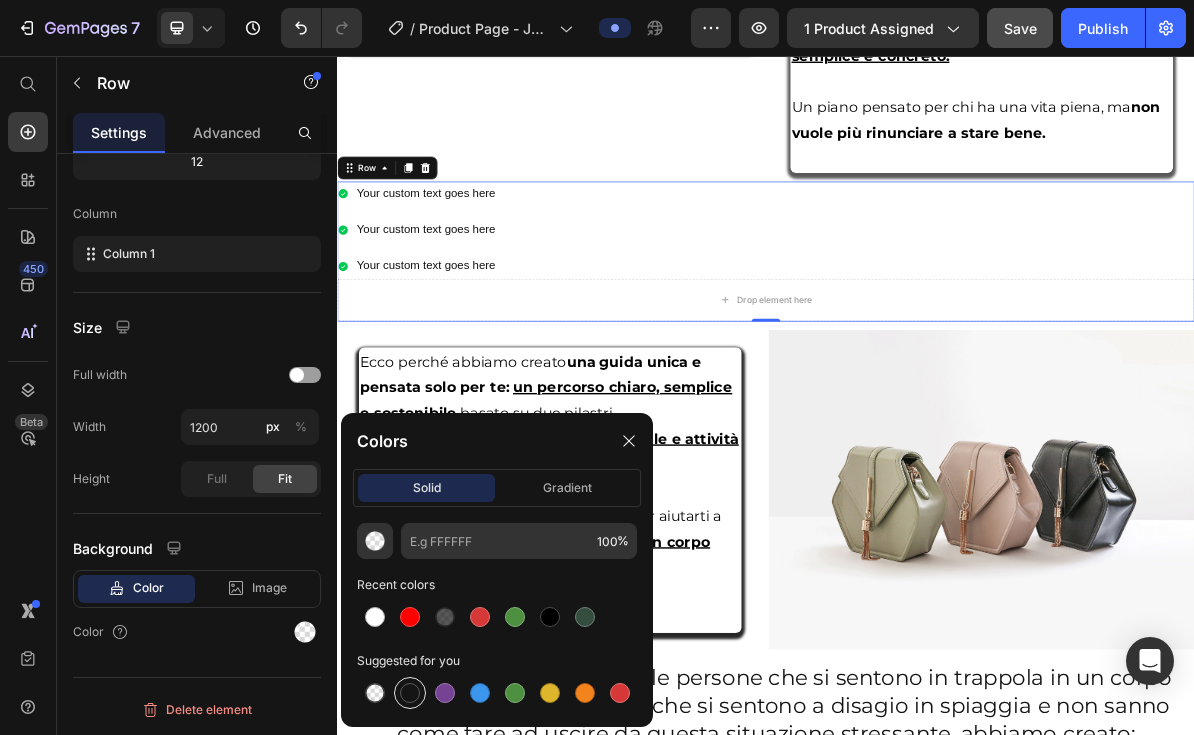 click at bounding box center [410, 693] 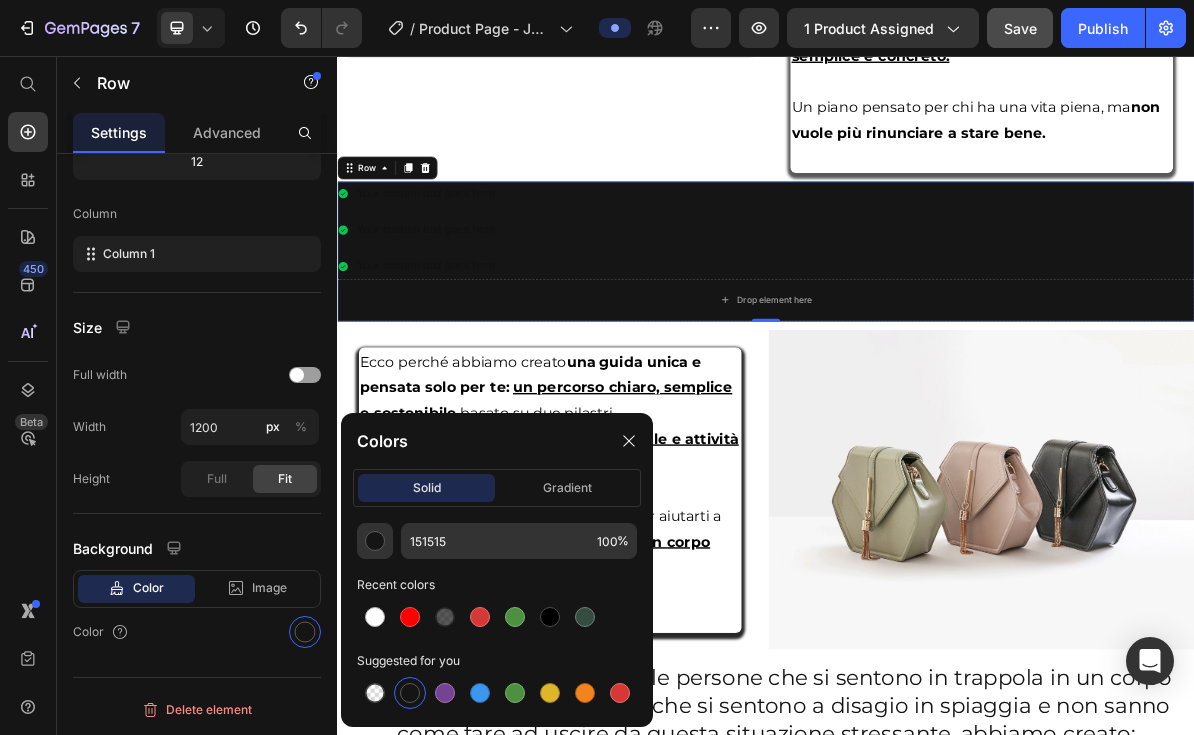 click on "Colors solid gradient 151515 100 % Recent colors Suggested for you" 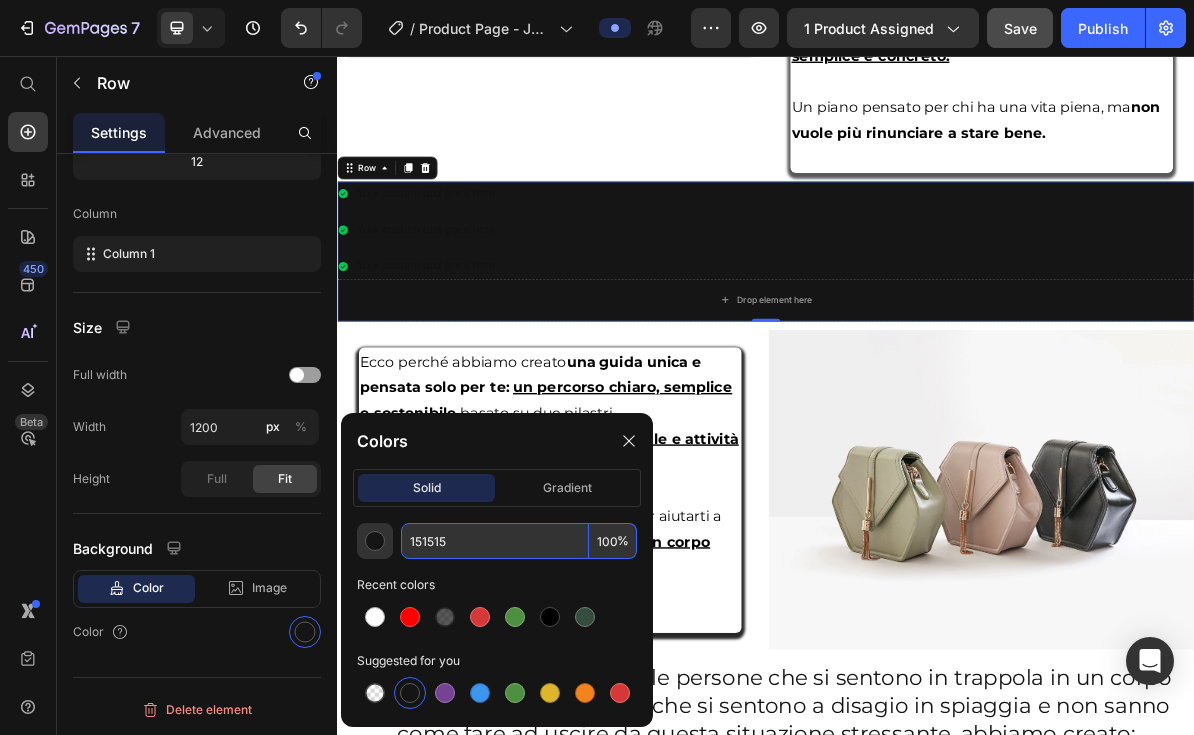 click on "151515" at bounding box center (495, 541) 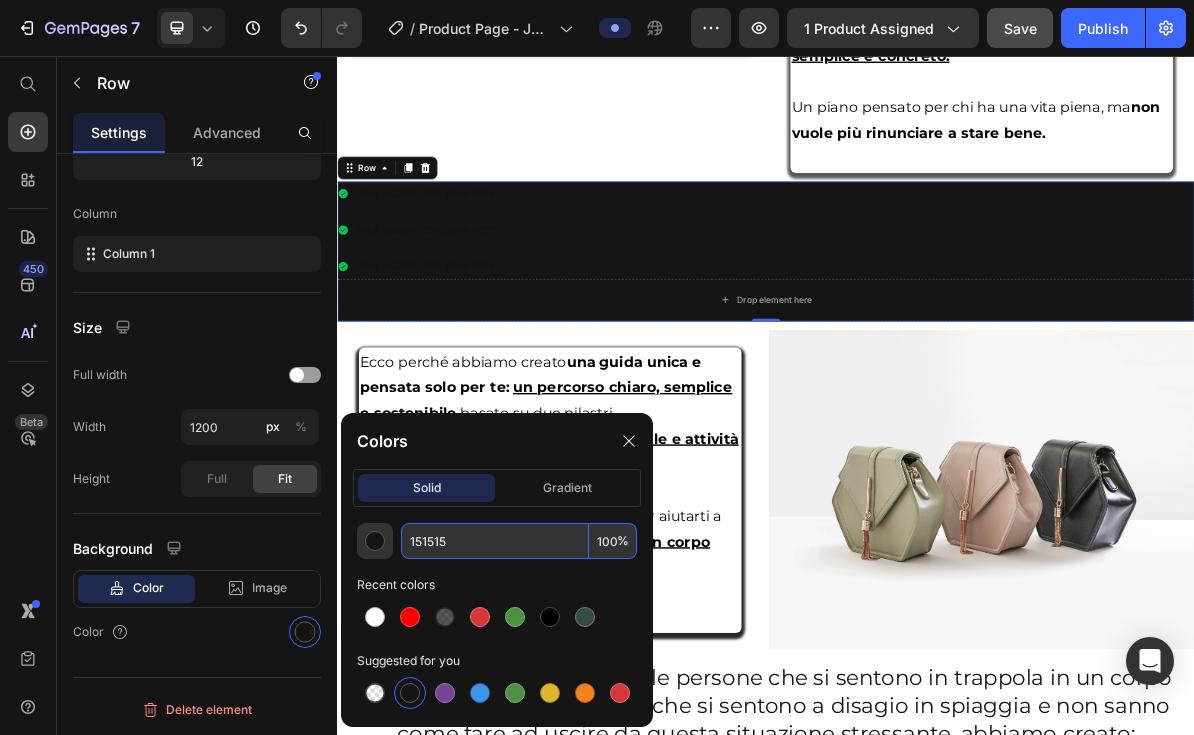 click on "151515" at bounding box center (495, 541) 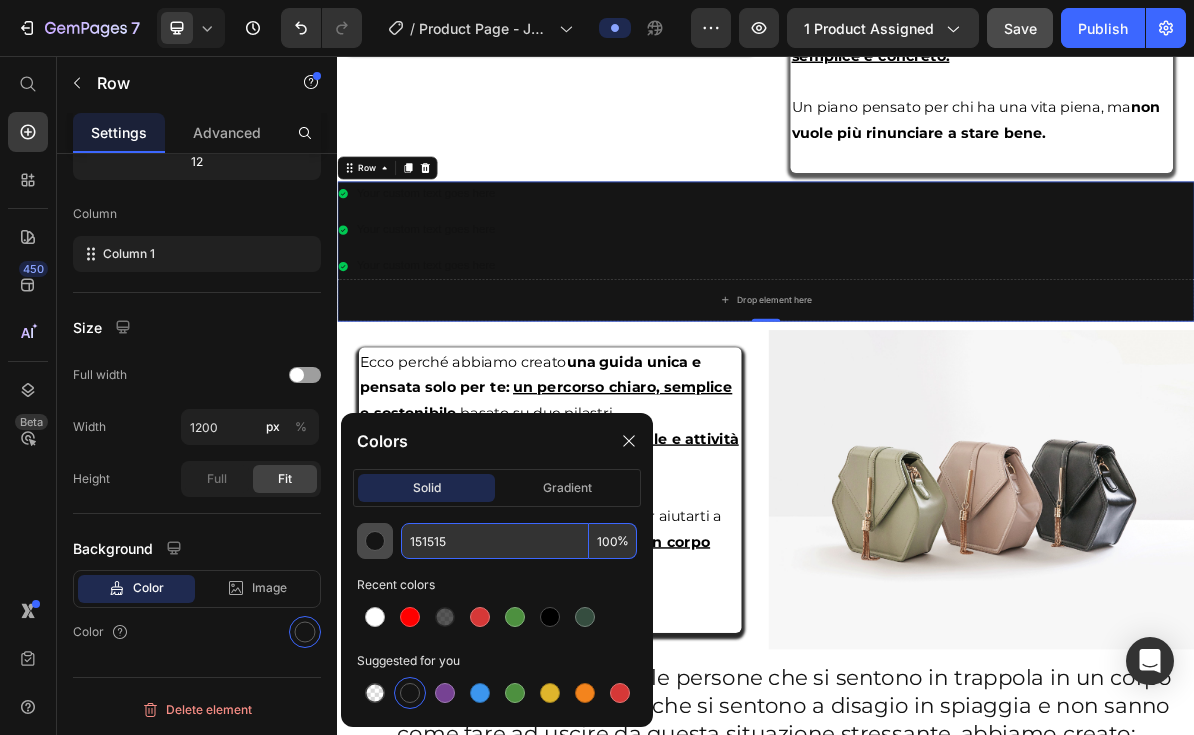 click at bounding box center (375, 541) 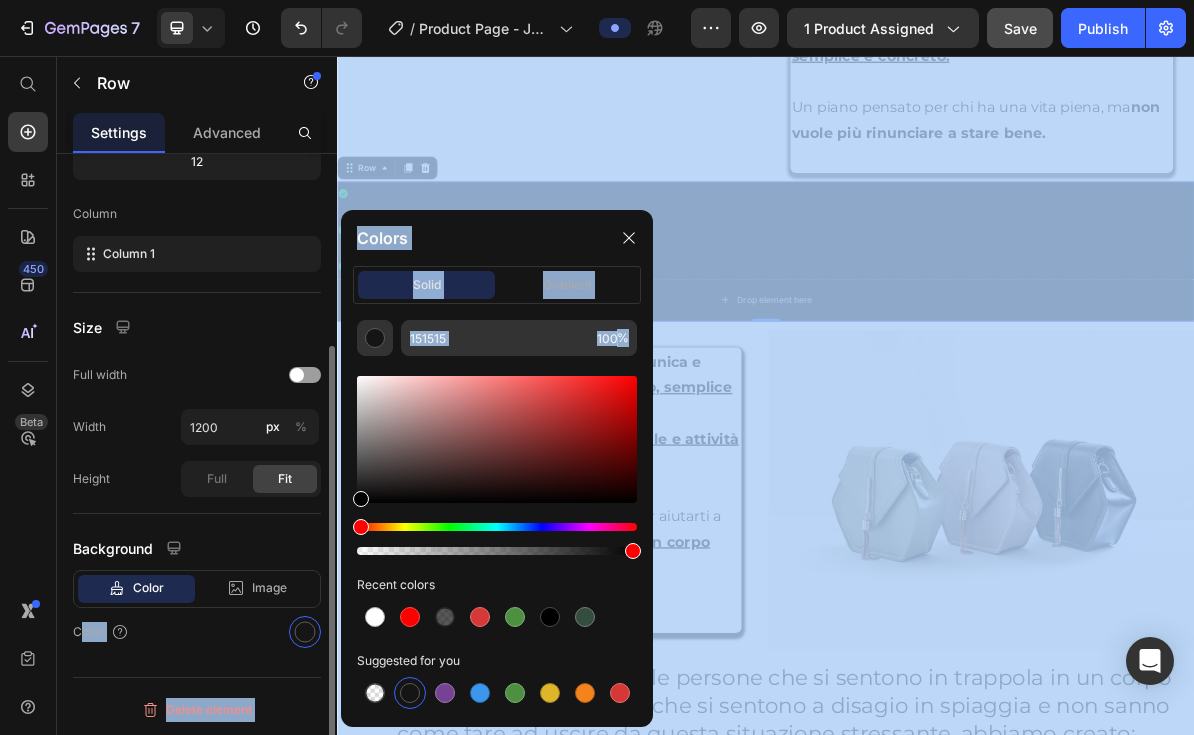 drag, startPoint x: 373, startPoint y: 478, endPoint x: 310, endPoint y: 531, distance: 82.32861 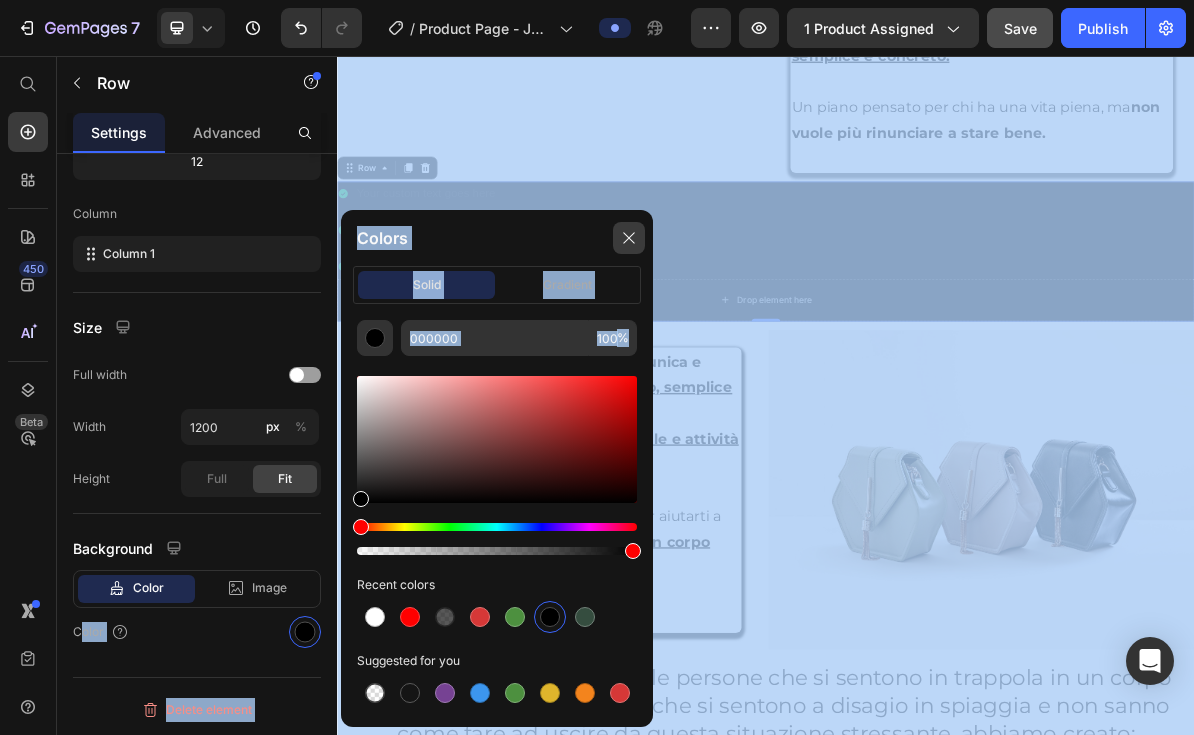 click 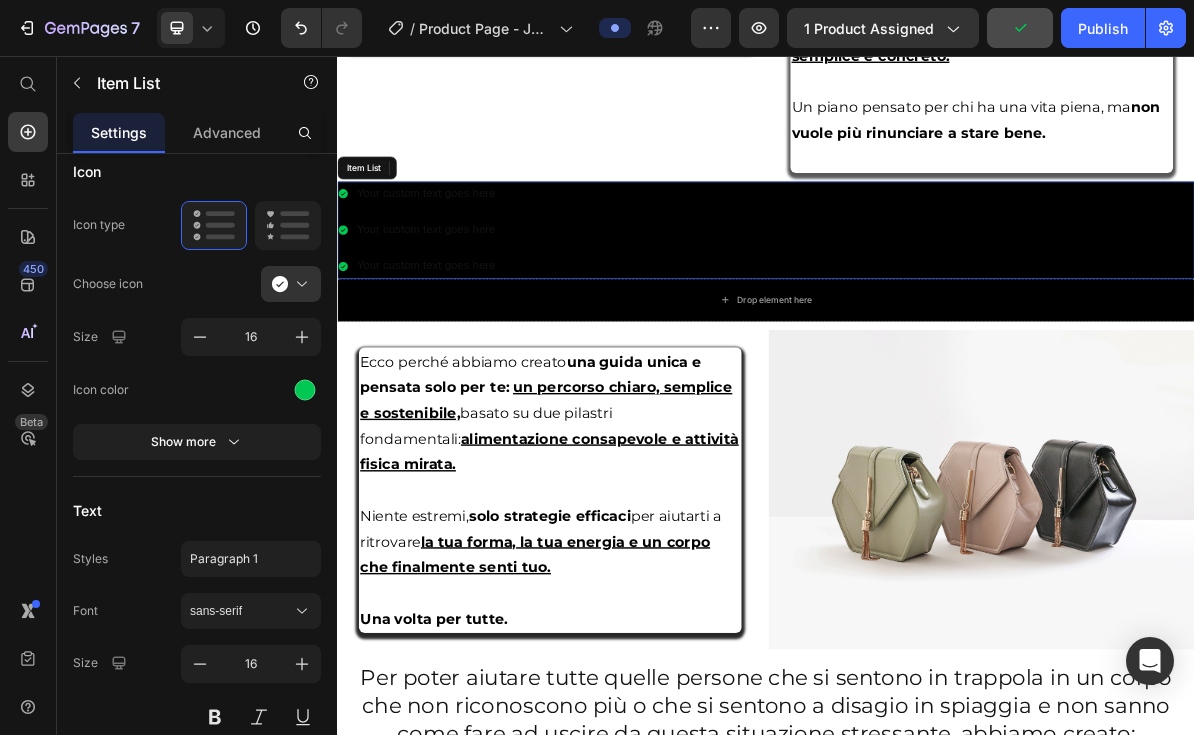 click on "Your custom text goes here Your custom text goes here Your custom text goes here" at bounding box center [937, 300] 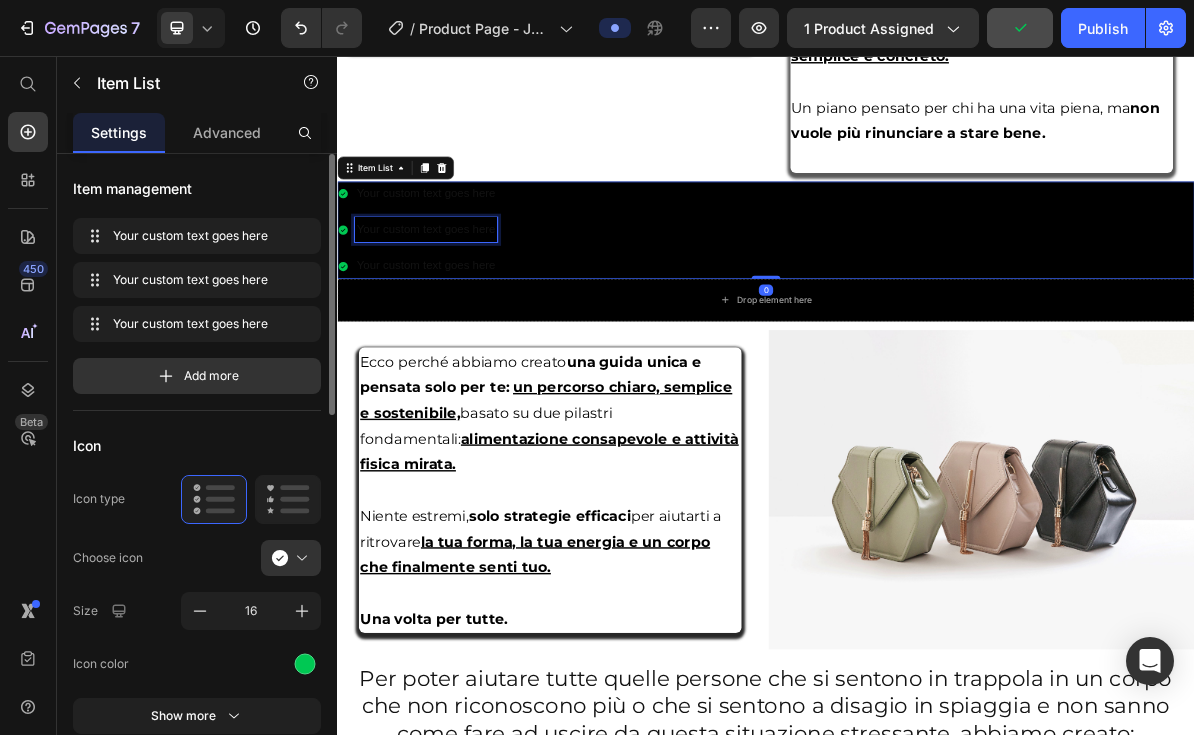 click on "Your custom text goes here" at bounding box center (461, 299) 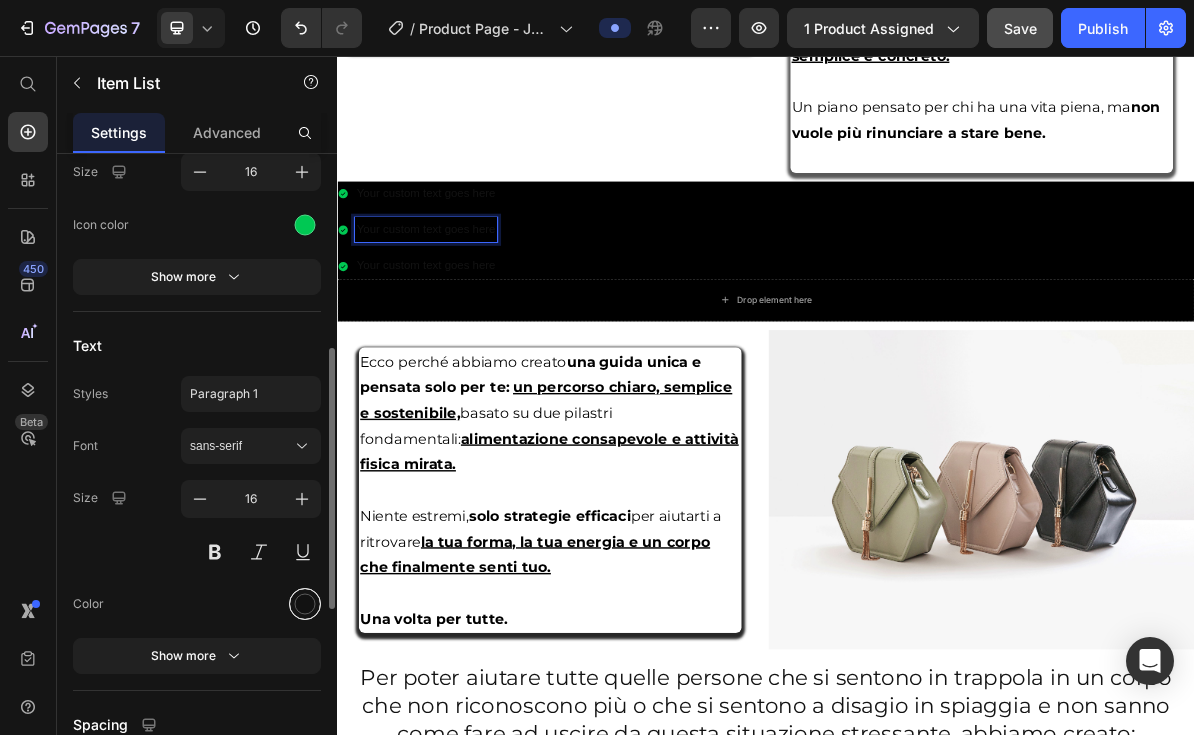 scroll, scrollTop: 449, scrollLeft: 0, axis: vertical 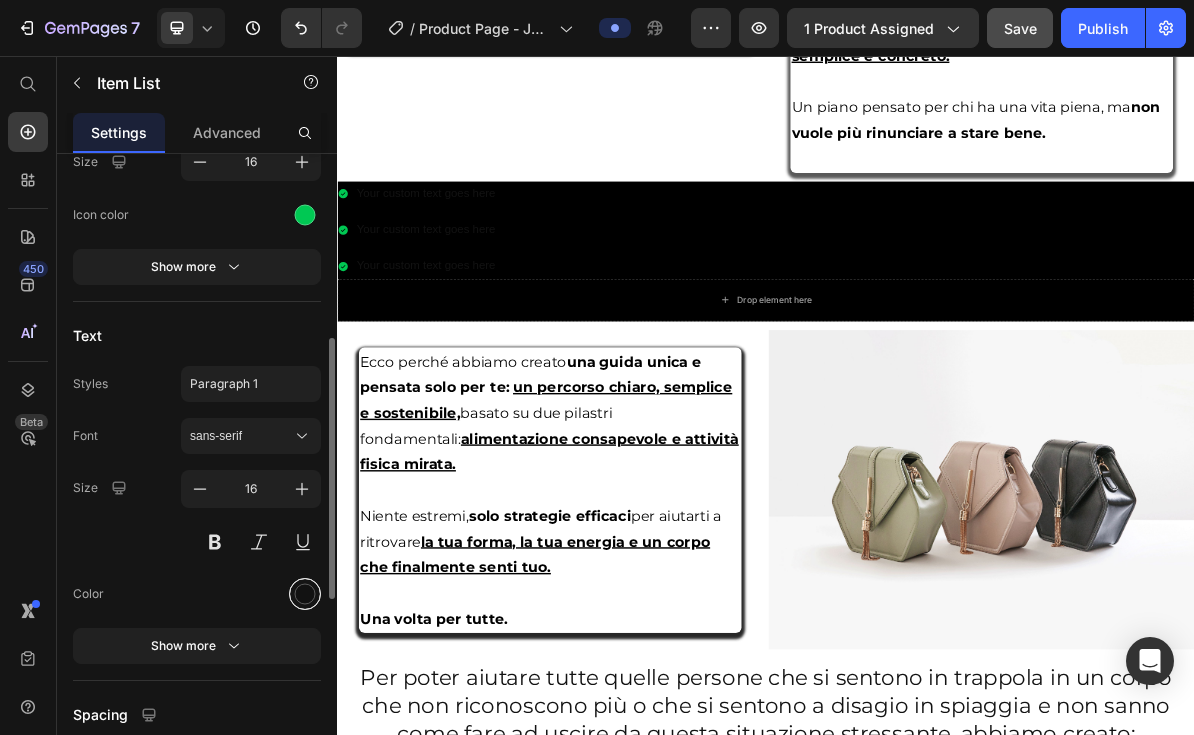 click at bounding box center (305, 593) 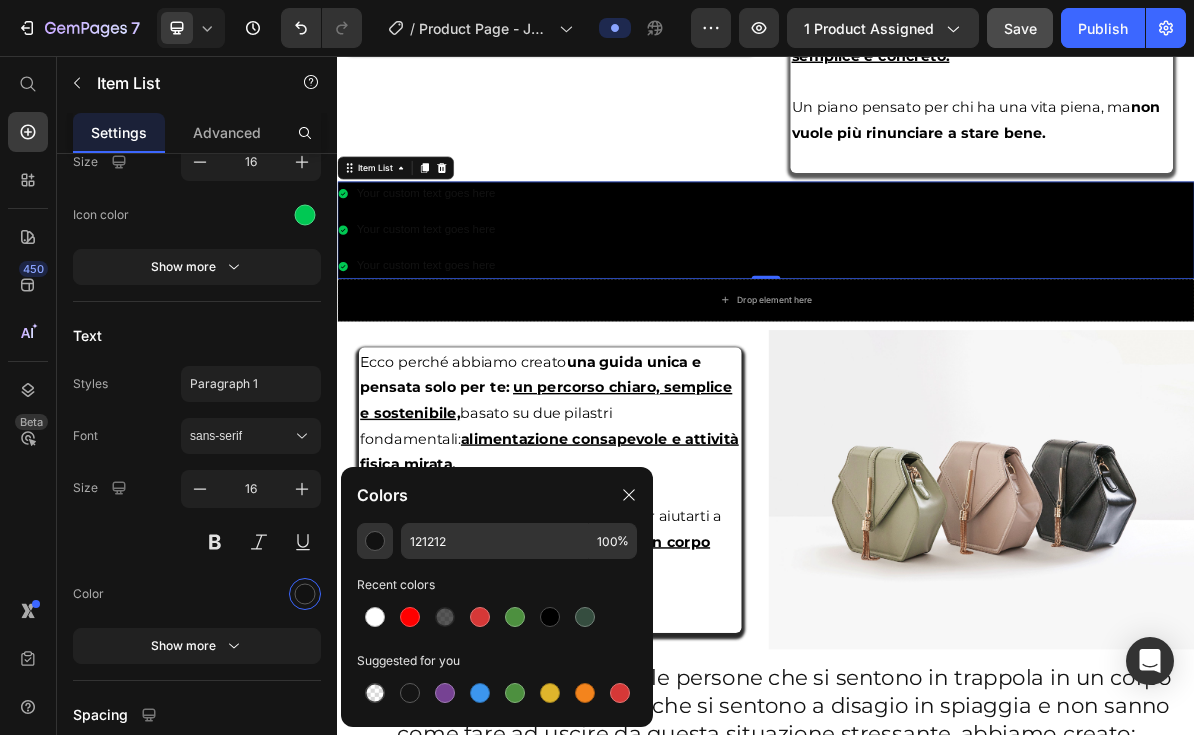click on "Your custom text goes here" at bounding box center (461, 299) 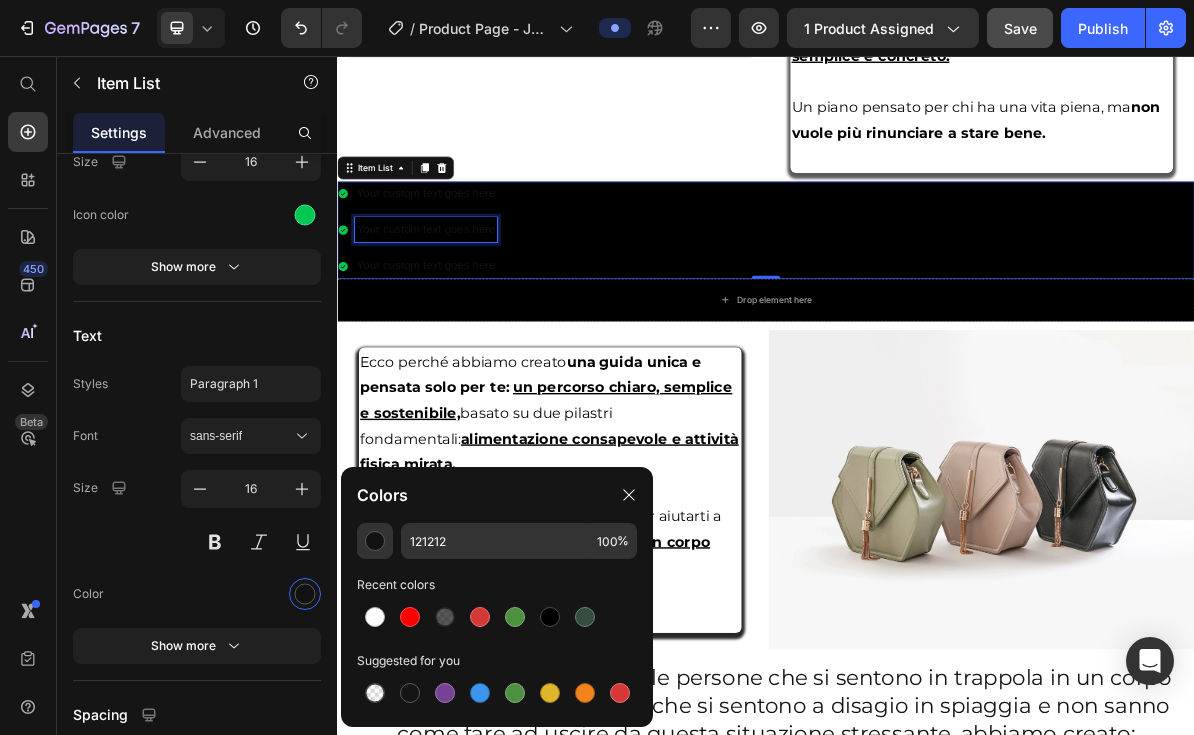 click on "Your custom text goes here" at bounding box center [461, 249] 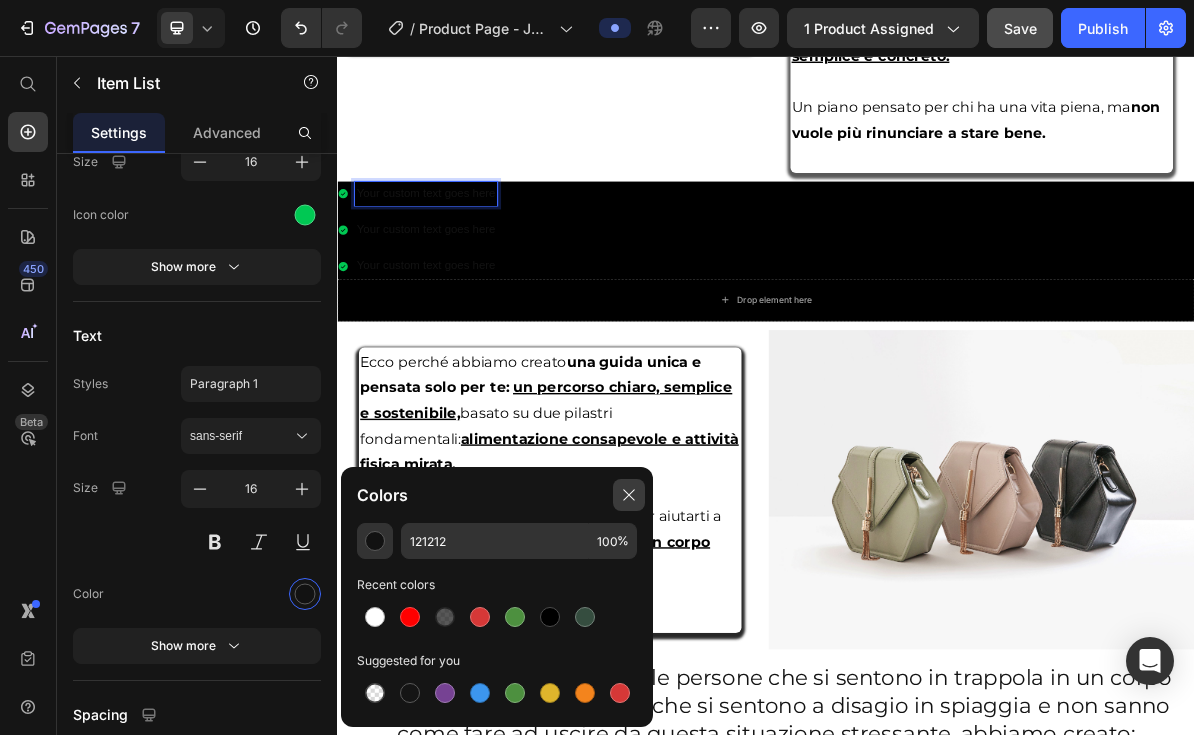 click 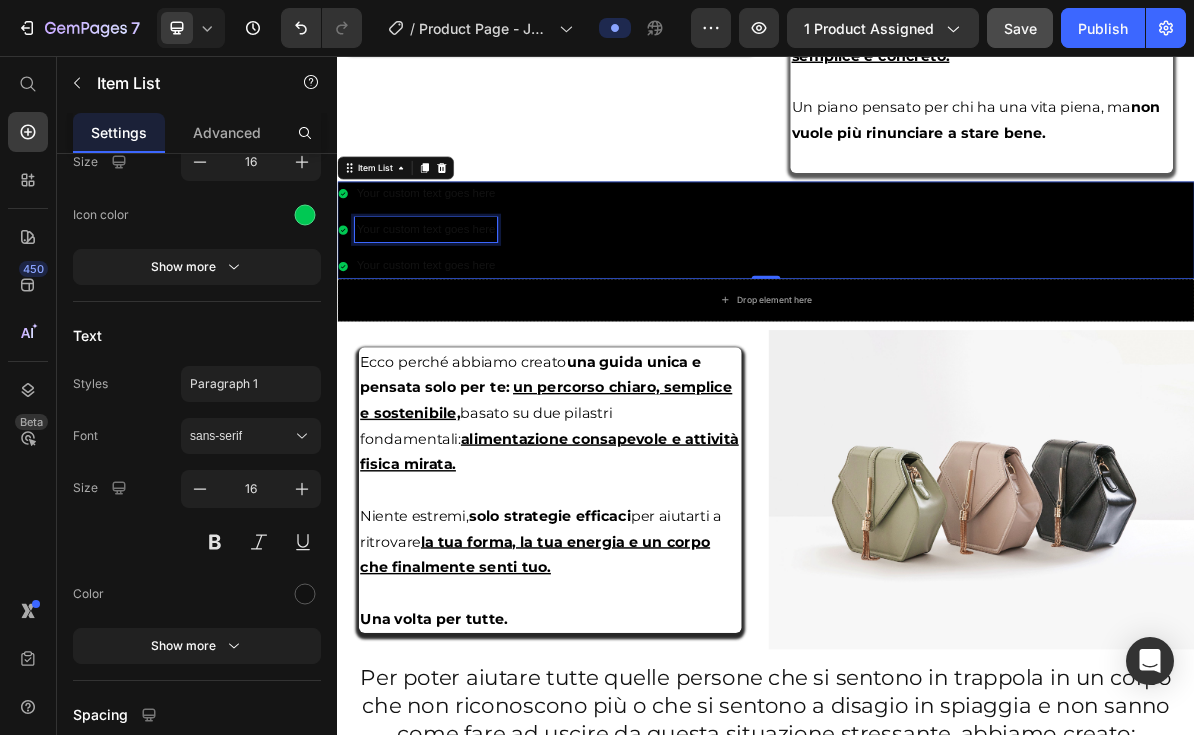 click on "Your custom text goes here" at bounding box center (461, 299) 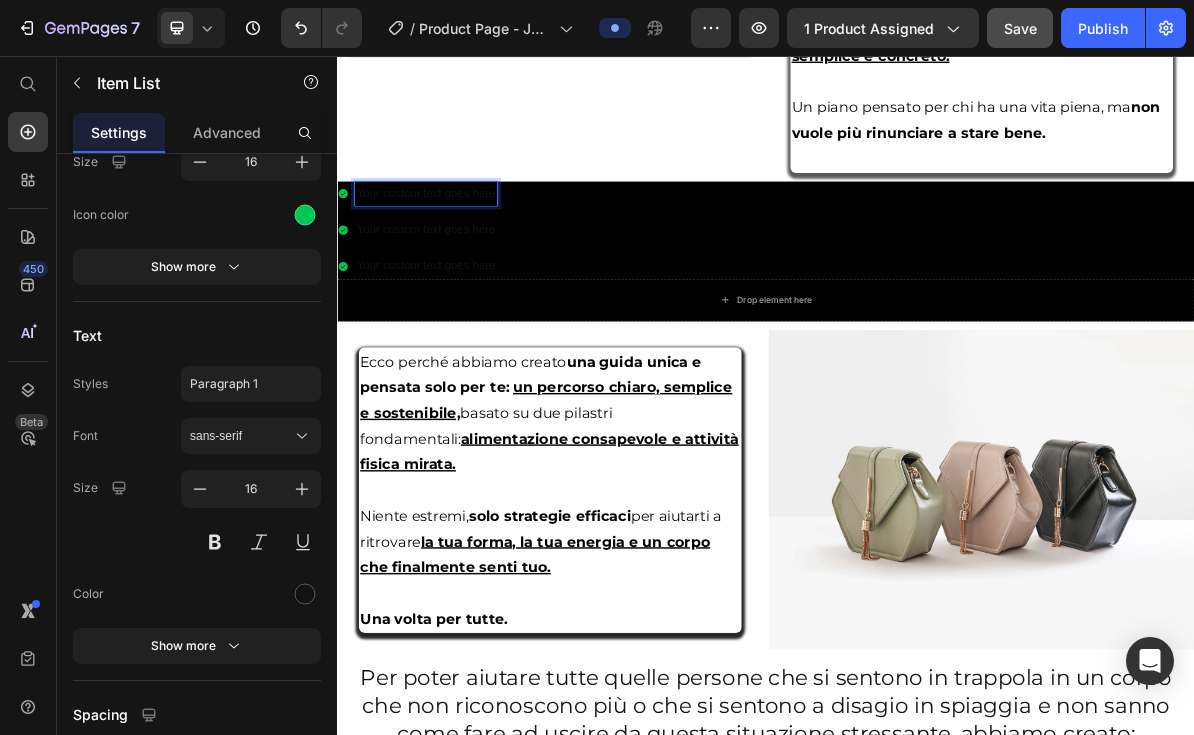 click on "Your custom text goes here" at bounding box center [461, 249] 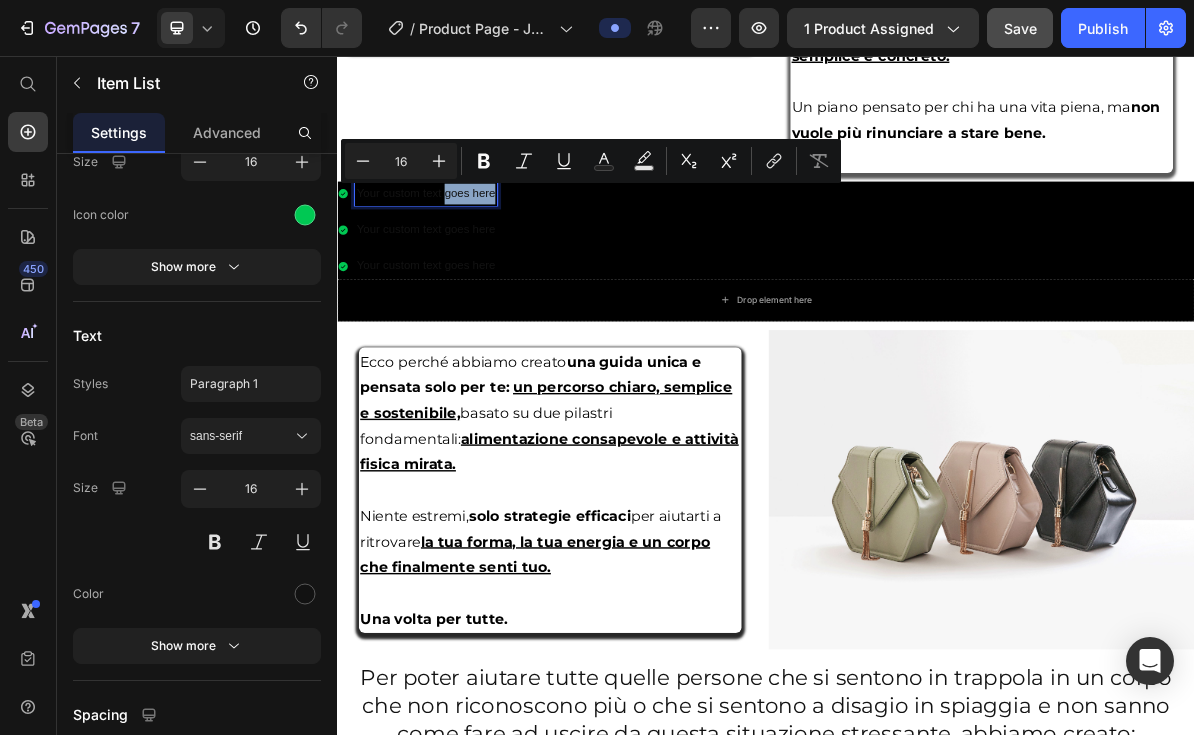 drag, startPoint x: 557, startPoint y: 251, endPoint x: 515, endPoint y: 249, distance: 42.047592 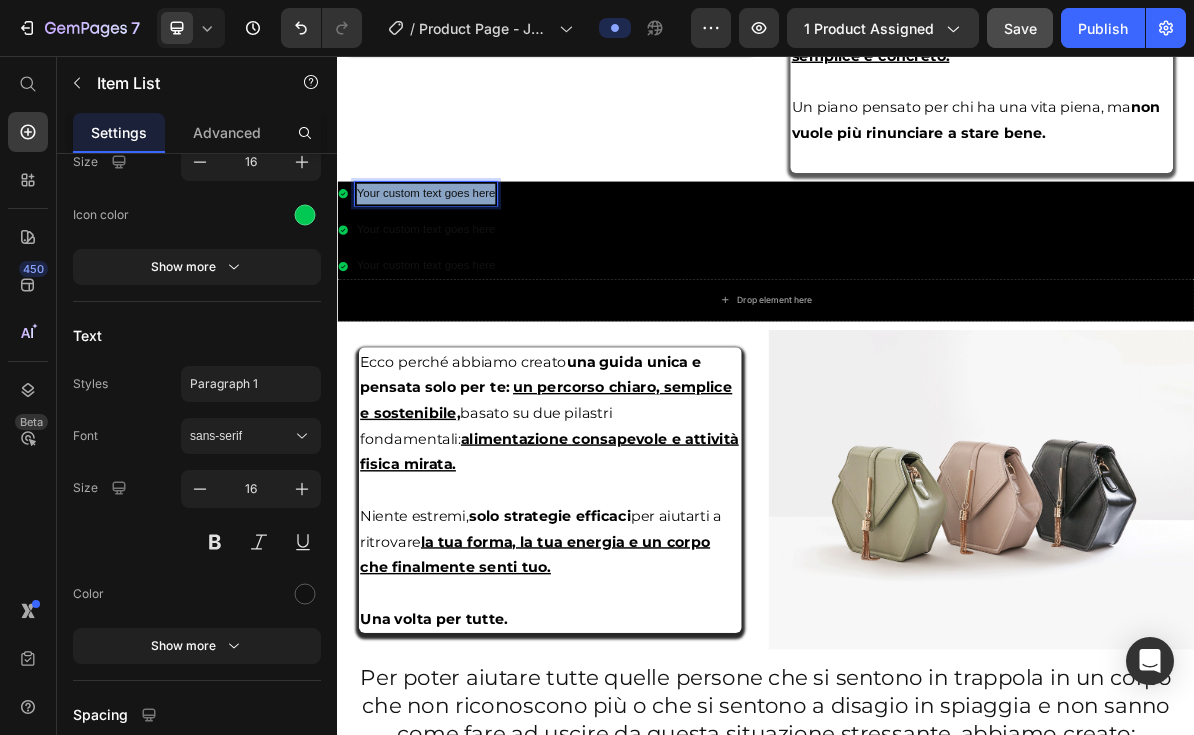 drag, startPoint x: 555, startPoint y: 251, endPoint x: 359, endPoint y: 255, distance: 196.04082 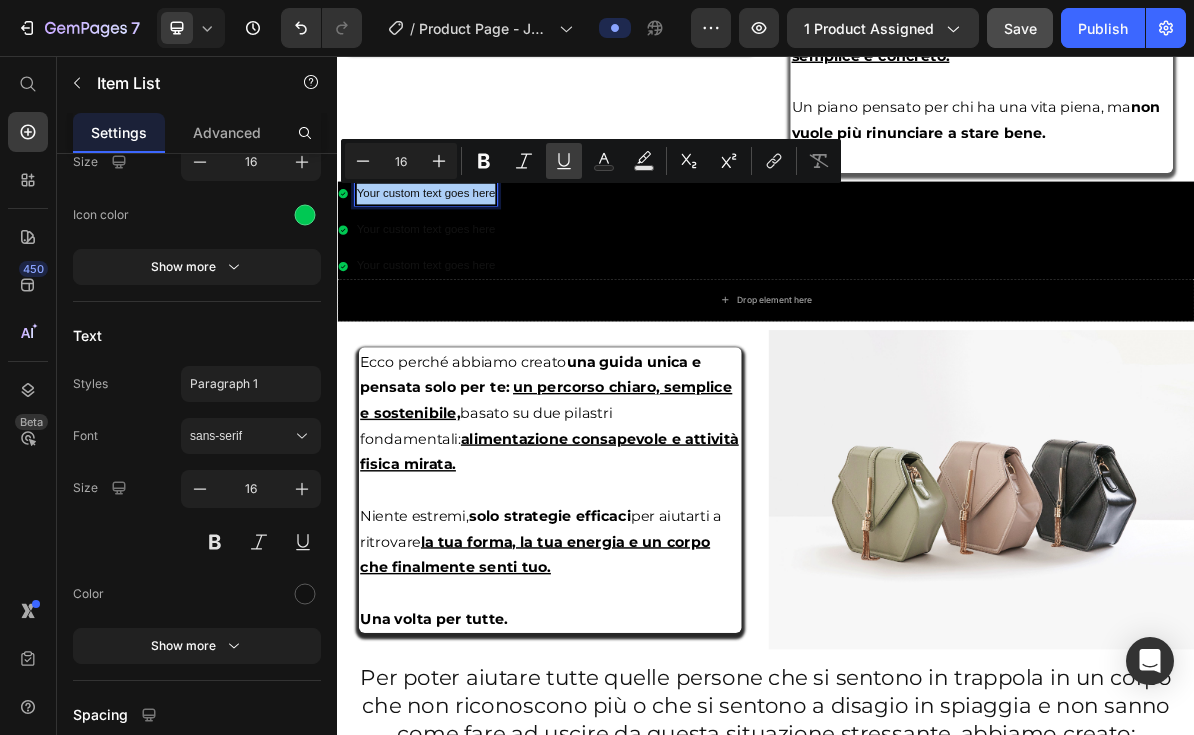 click on "Underline" at bounding box center [564, 161] 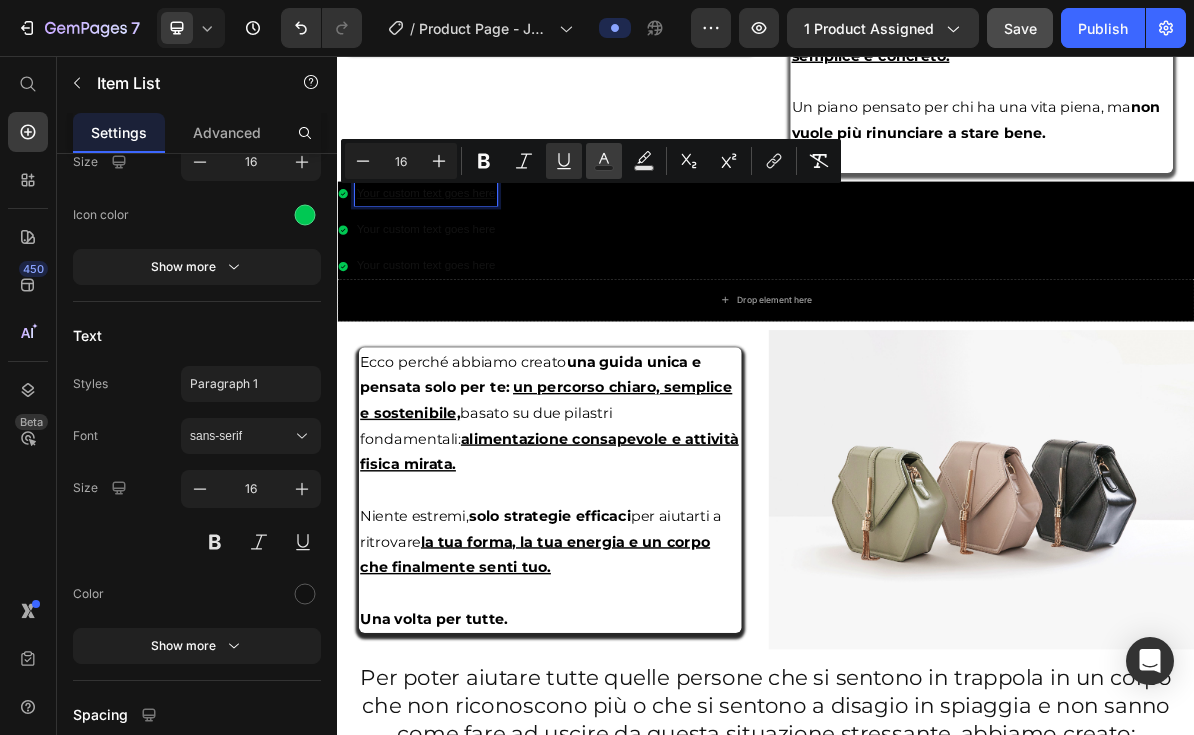 click 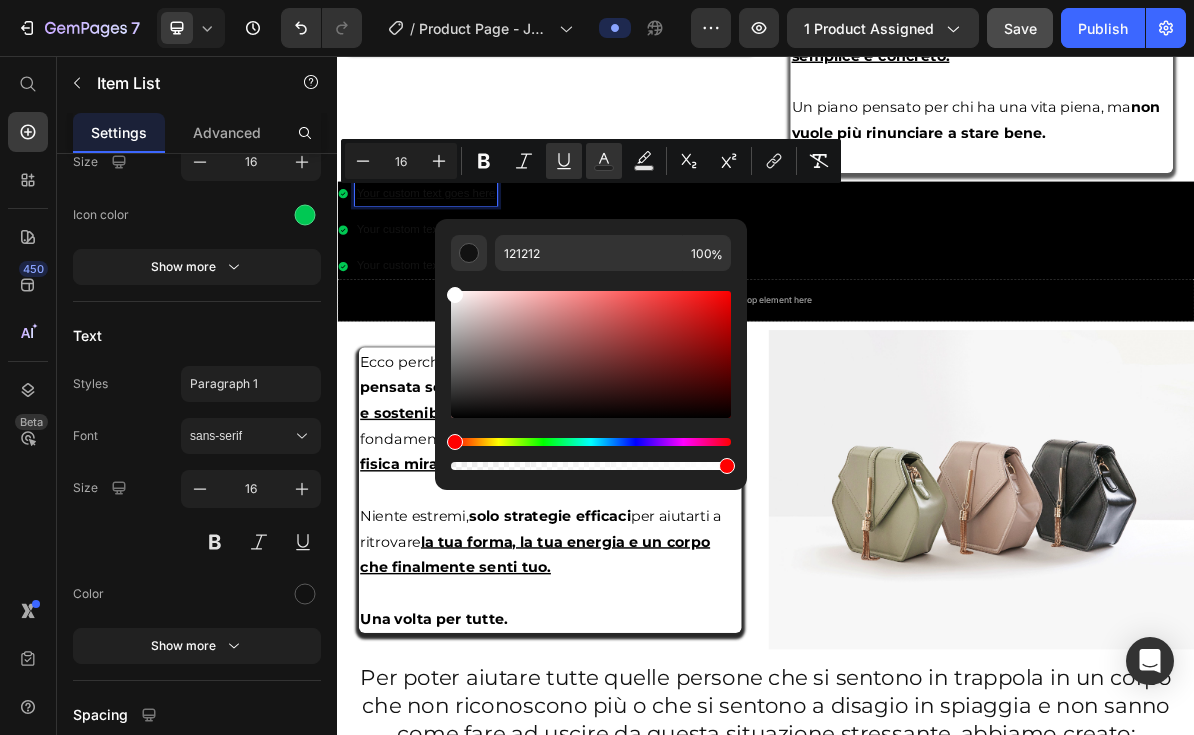 drag, startPoint x: 492, startPoint y: 329, endPoint x: 435, endPoint y: 275, distance: 78.51752 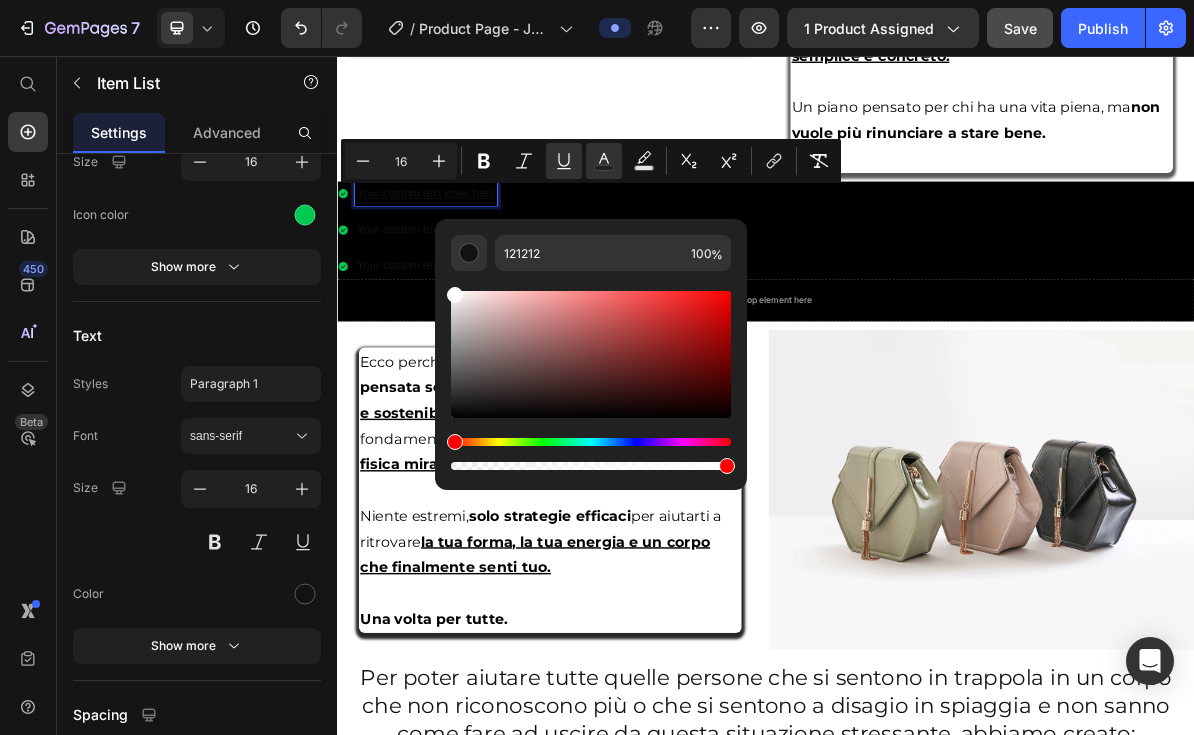 type on "FFFFFF" 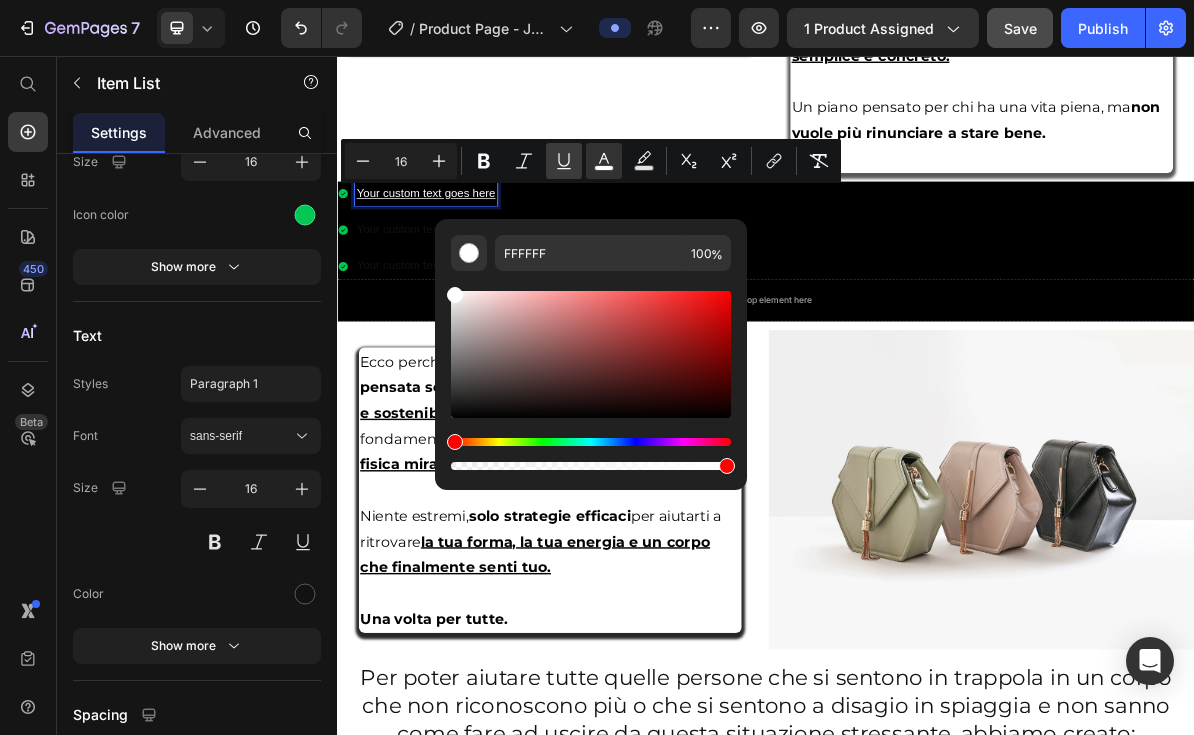 click 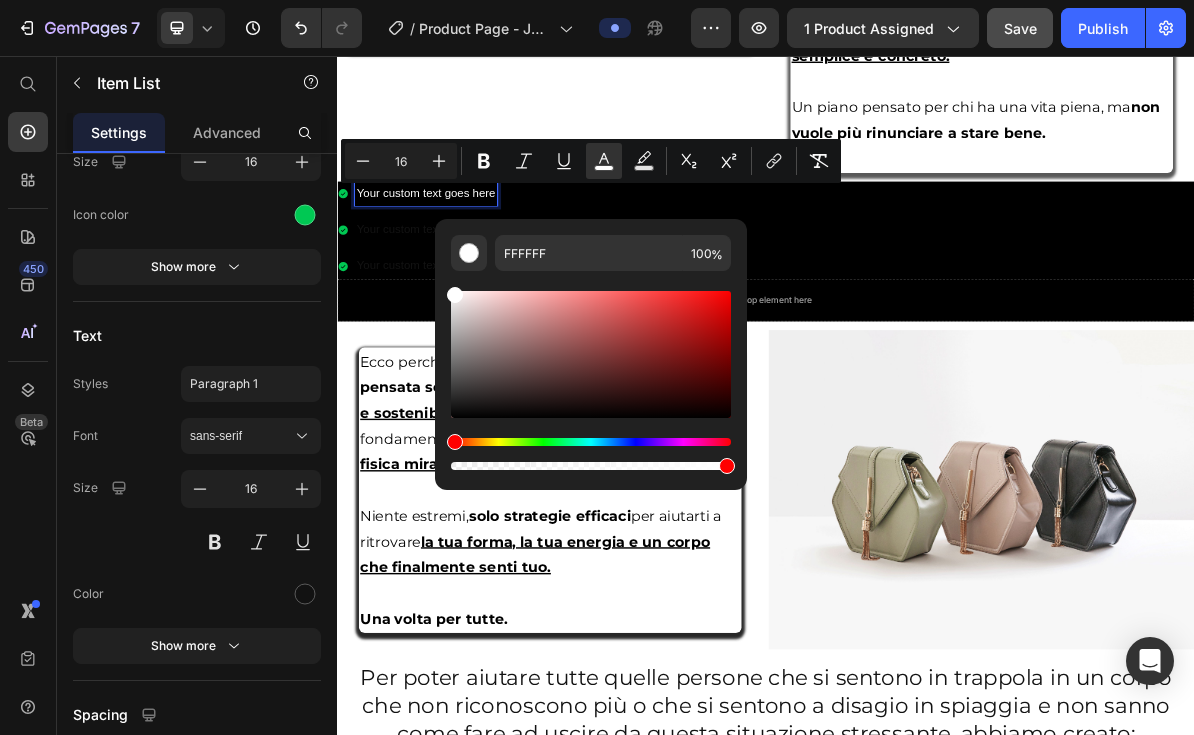 click on "Your custom text goes here" at bounding box center (461, 299) 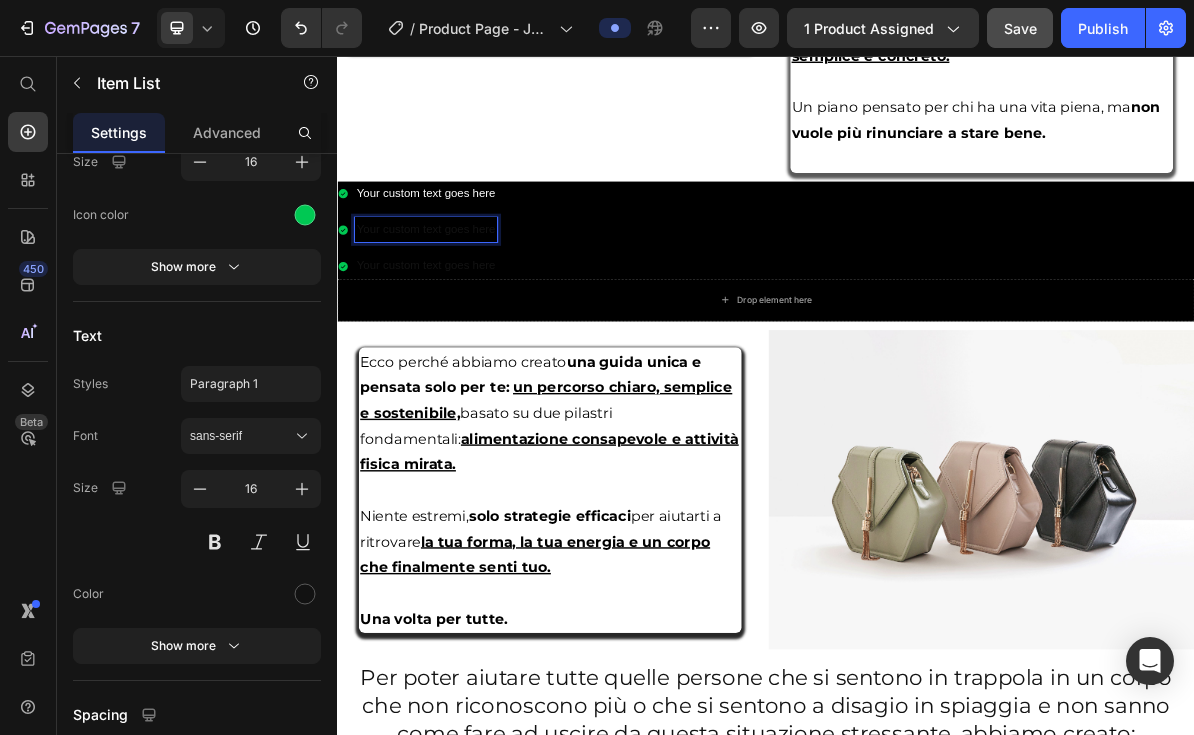 click on "Your custom text goes here" at bounding box center [461, 299] 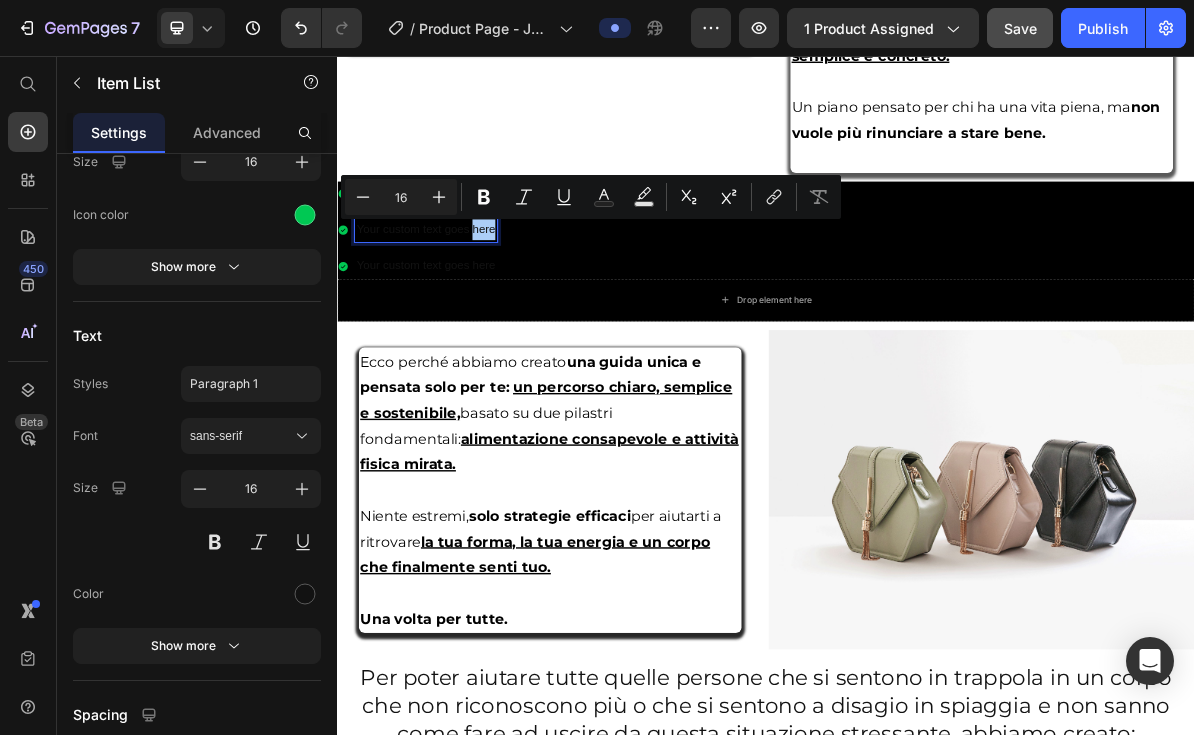 click on "7   /  Product Page - Jun 25, 09:17:13 Preview 1 product assigned  Save   Publish  450 Beta Start with Sections Elements Hero Section Product Detail Brands Trusted Badges Guarantee Product Breakdown How to use Testimonials Compare Bundle FAQs Social Proof Brand Story Product List Collection Blog List Contact Sticky Add to Cart Custom Footer Browse Library 450 Layout
Row
Row
Row
Row Text
Heading
Text Block Button
Button
Button
Sticky Back to top Media
Image Image" at bounding box center (597, 0) 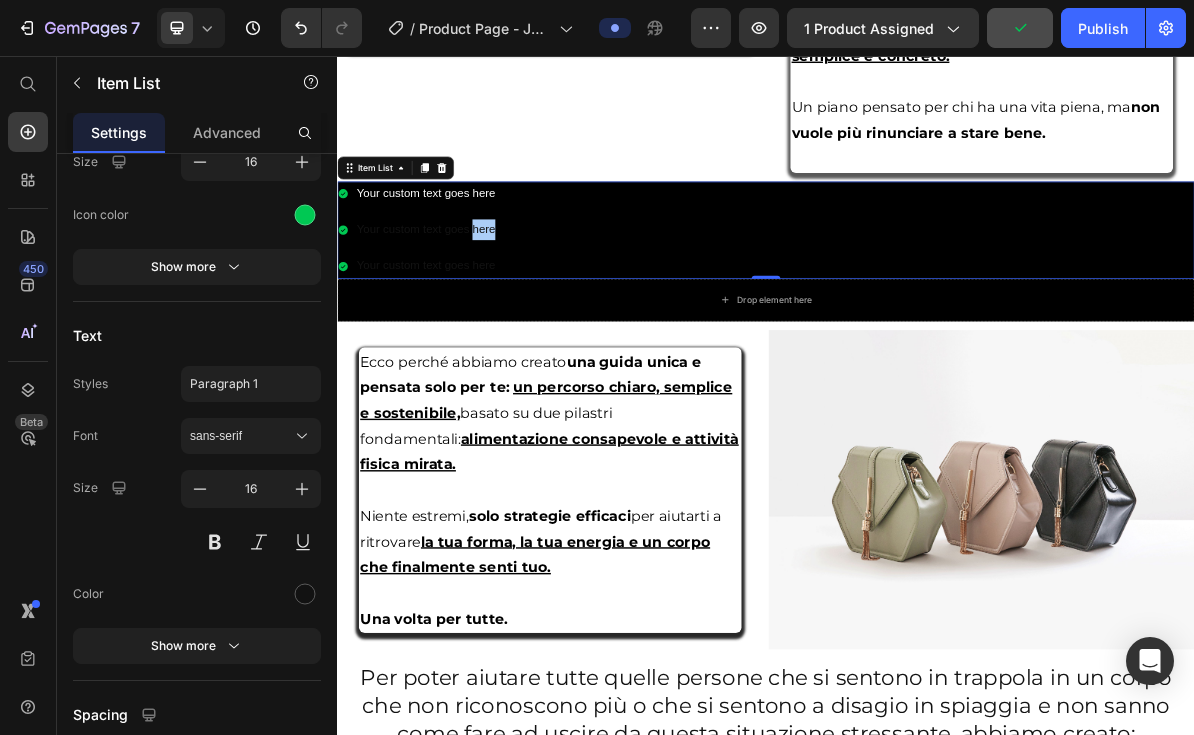 click on "7   /  Product Page - Jun 25, 09:17:13 Preview 1 product assigned  Publish  450 Beta Start with Sections Elements Hero Section Product Detail Brands Trusted Badges Guarantee Product Breakdown How to use Testimonials Compare Bundle FAQs Social Proof Brand Story Product List Collection Blog List Contact Sticky Add to Cart Custom Footer Browse Library 450 Layout
Row
Row
Row
Row Text
Heading
Text Block Button
Button
Button
Sticky Back to top Media
Image
Image" at bounding box center (597, 0) 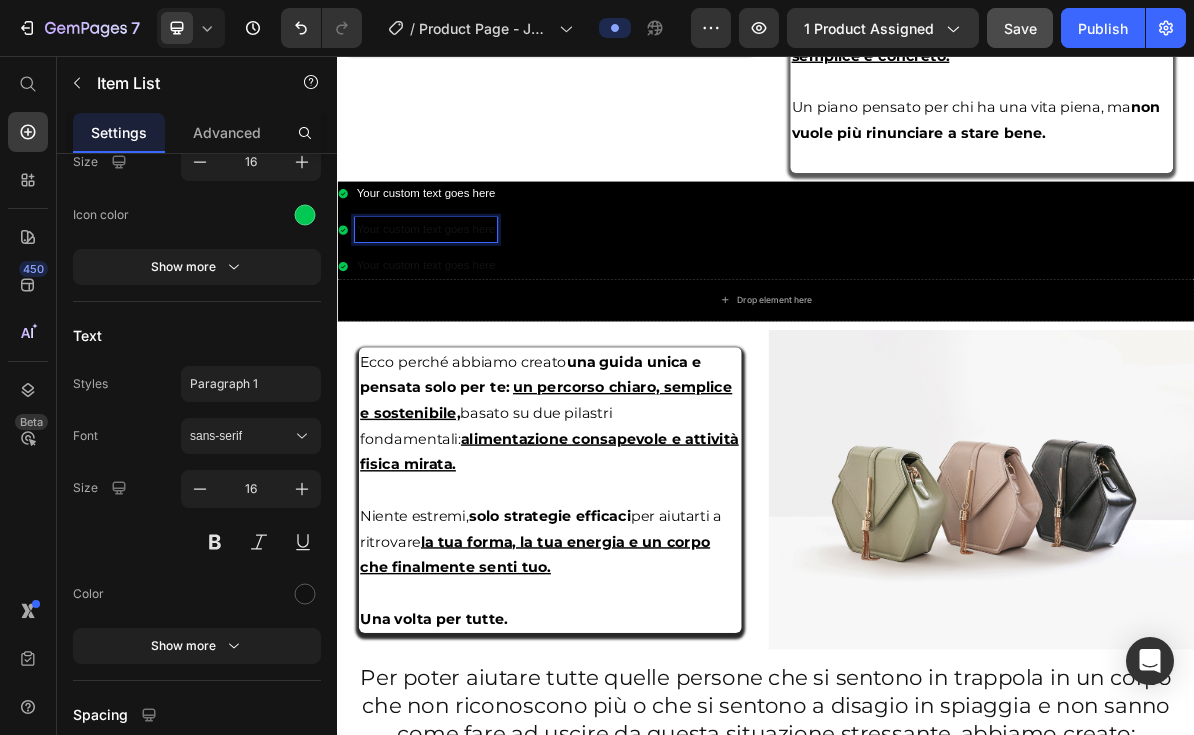 click on "Your custom text goes here" at bounding box center (461, 299) 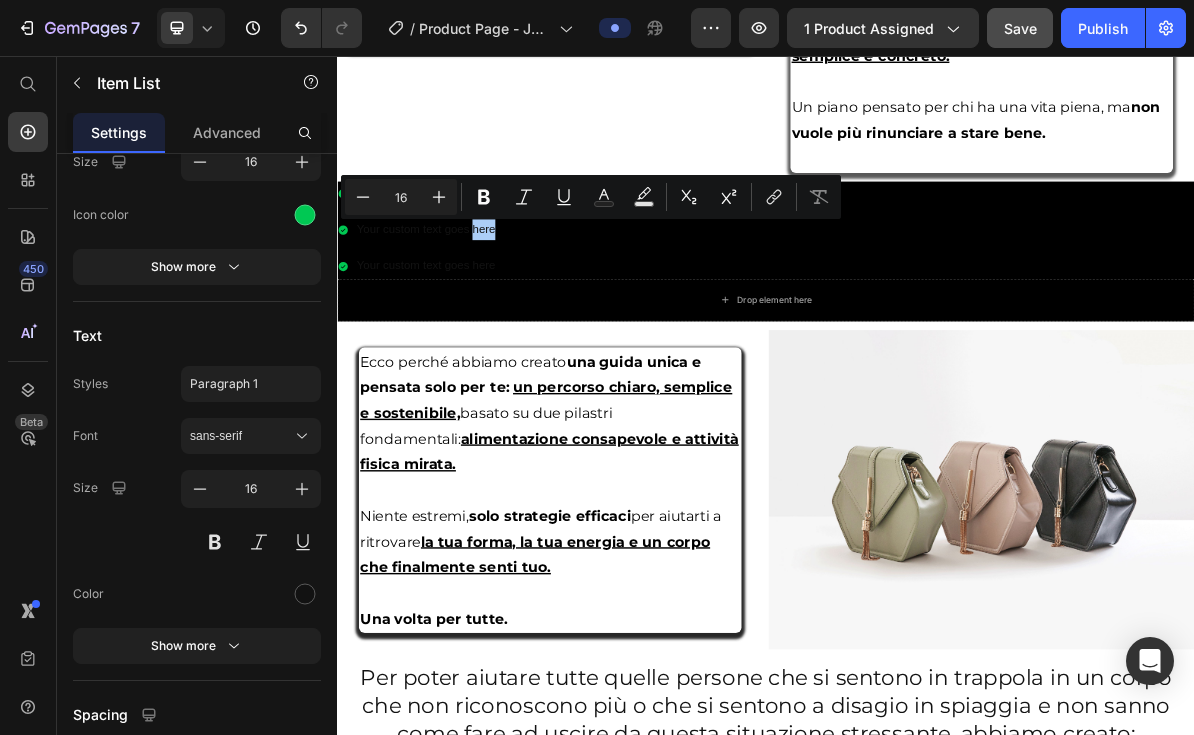 click on "7   /  Product Page - Jun 25, 09:17:13 Preview 1 product assigned  Save   Publish  450 Beta Start with Sections Elements Hero Section Product Detail Brands Trusted Badges Guarantee Product Breakdown How to use Testimonials Compare Bundle FAQs Social Proof Brand Story Product List Collection Blog List Contact Sticky Add to Cart Custom Footer Browse Library 450 Layout
Row
Row
Row
Row Text
Heading
Text Block Button
Button
Button
Sticky Back to top Media
Image Image" at bounding box center [597, 0] 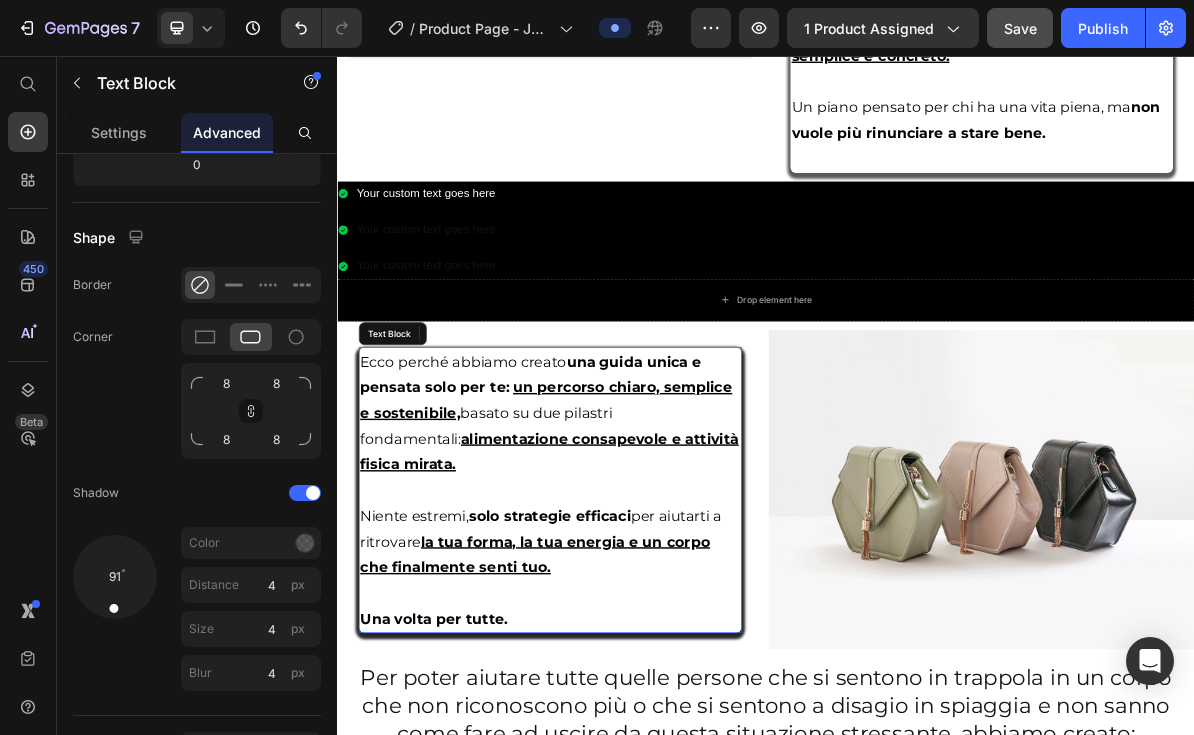 scroll, scrollTop: 0, scrollLeft: 0, axis: both 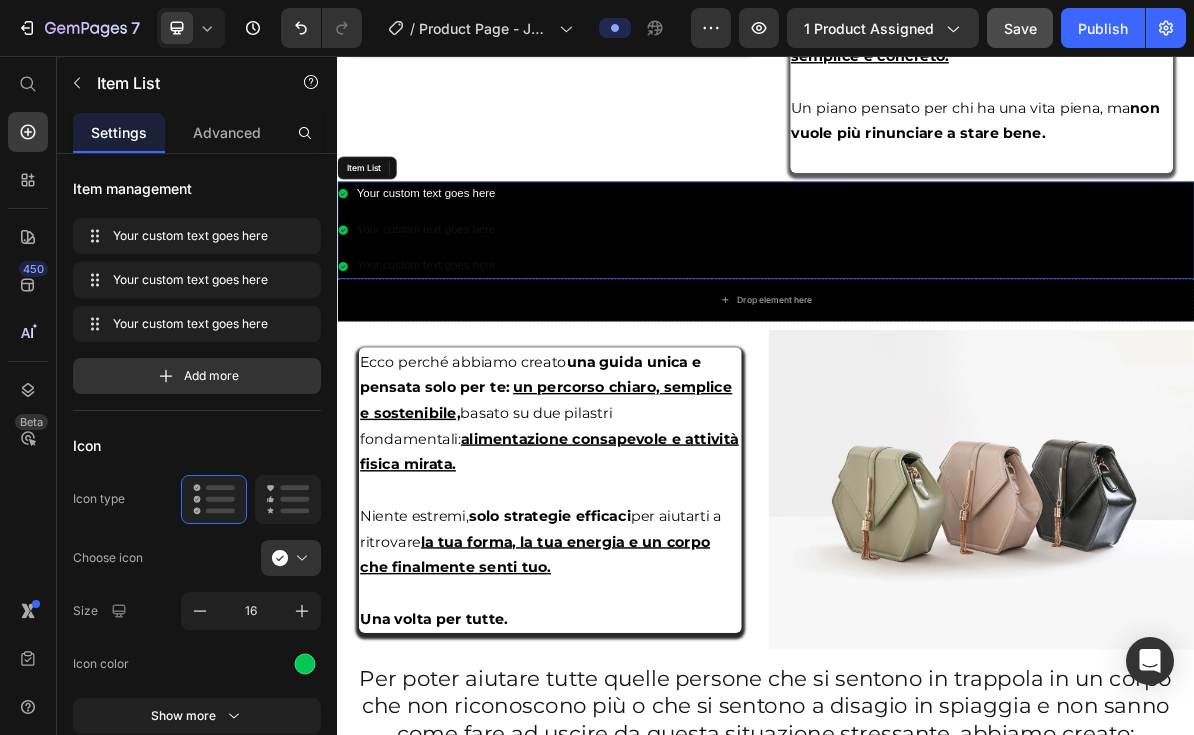 drag, startPoint x: 220, startPoint y: 242, endPoint x: 140, endPoint y: 237, distance: 80.1561 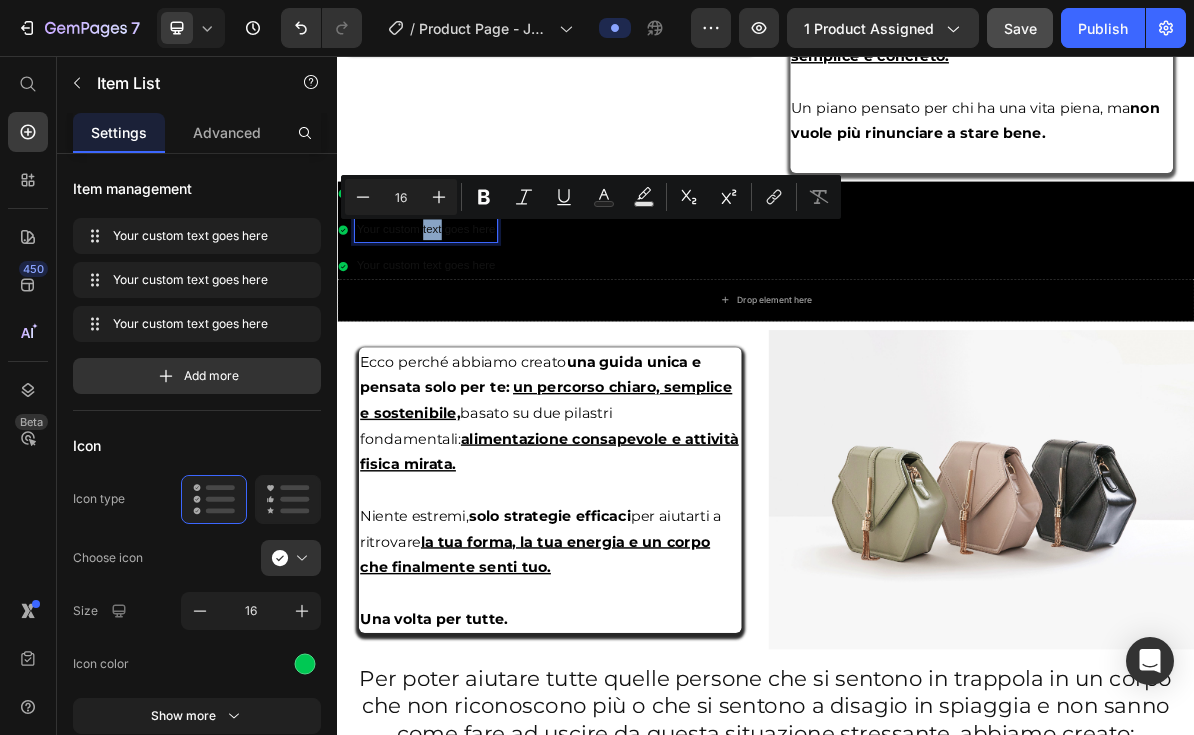 click on "Your custom text goes here" at bounding box center [461, 299] 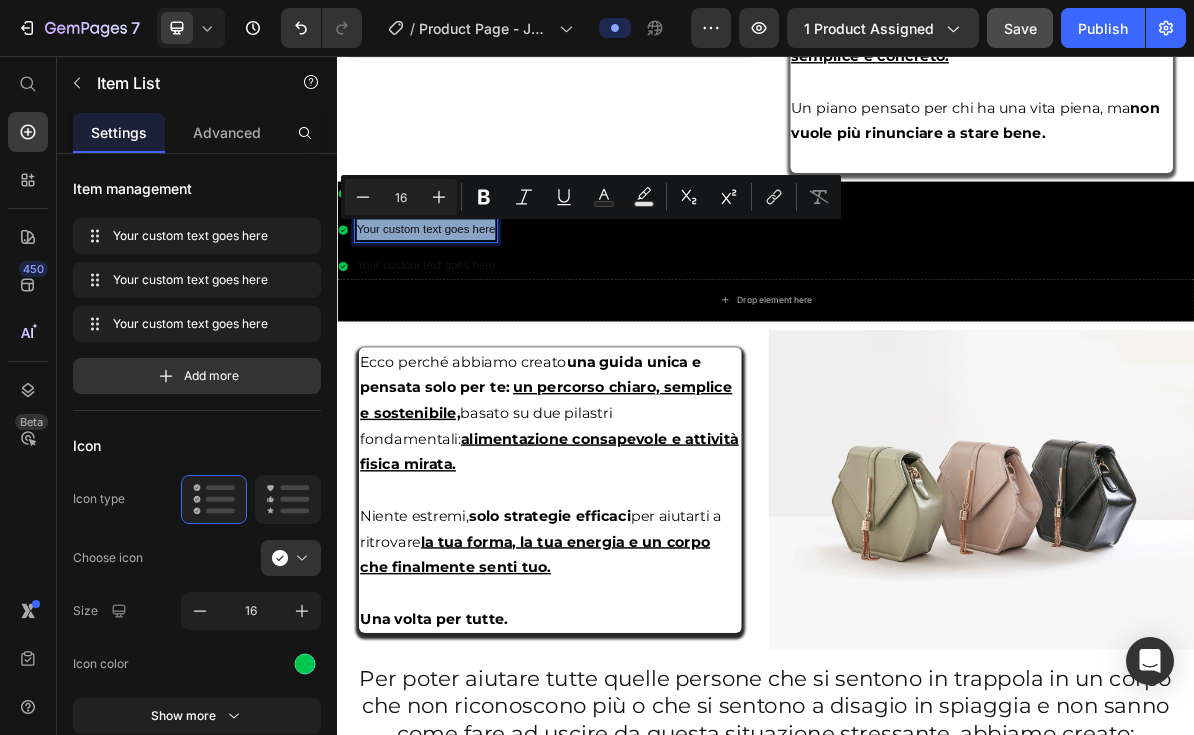 drag, startPoint x: 364, startPoint y: 294, endPoint x: 555, endPoint y: 297, distance: 191.02356 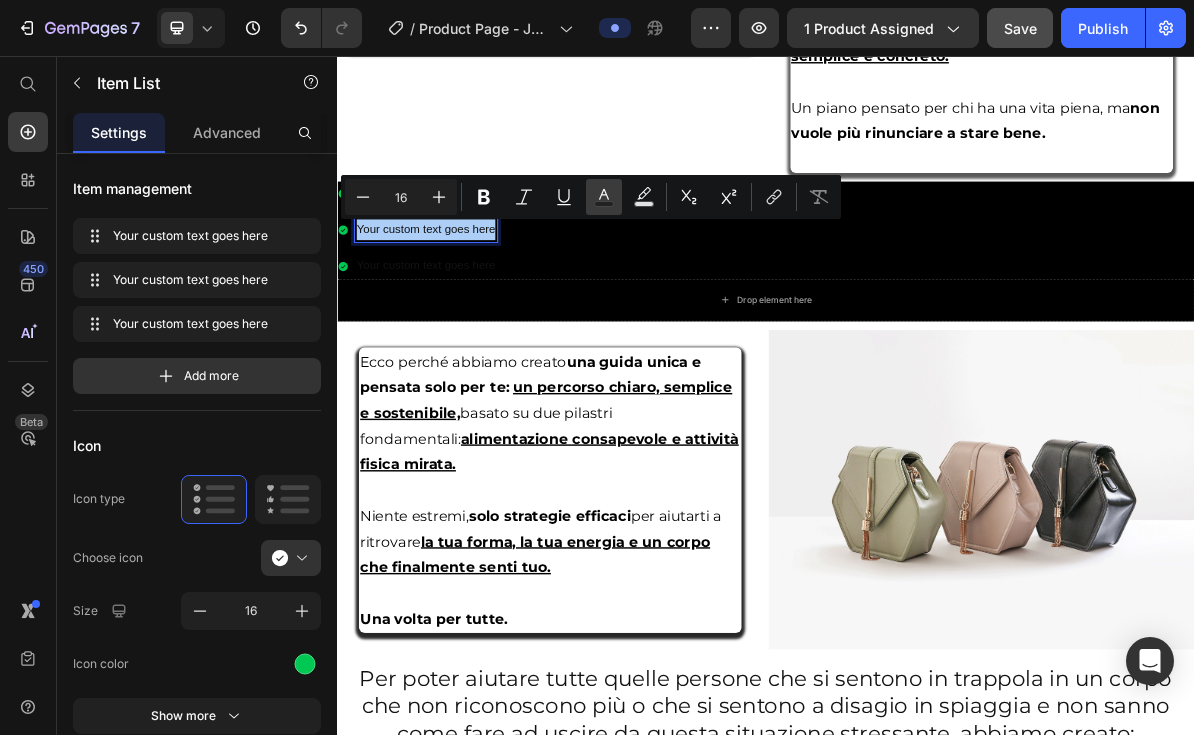 click 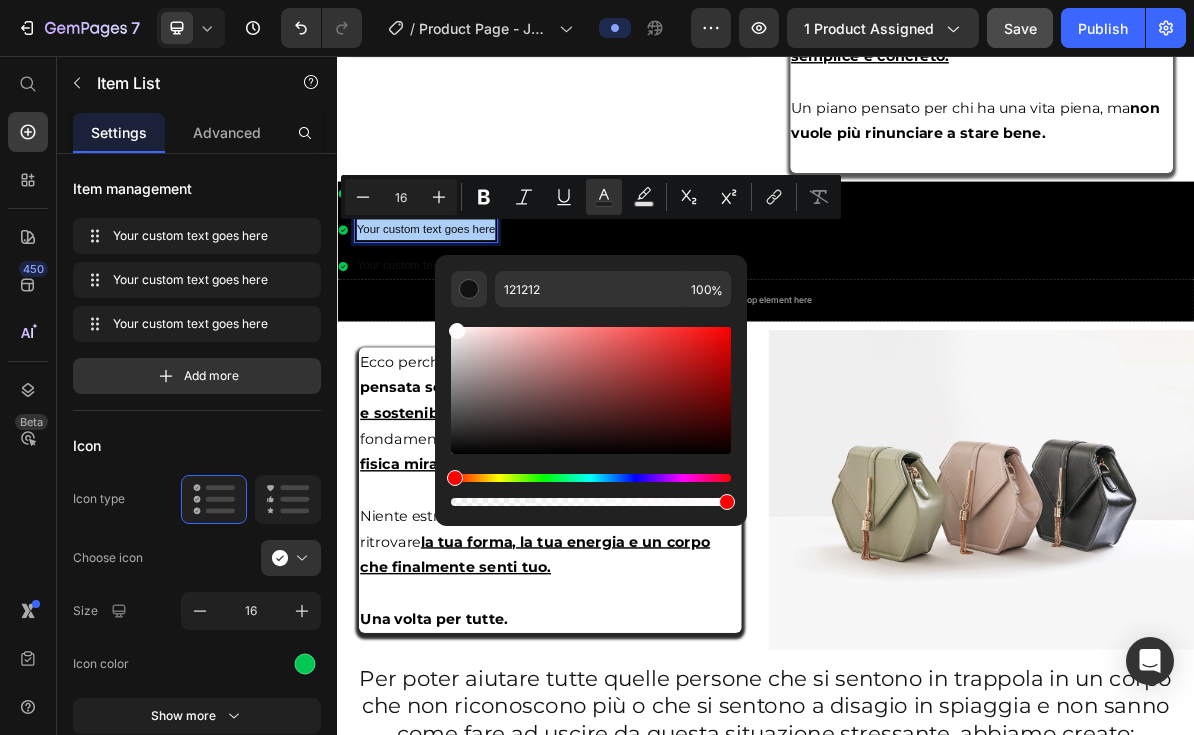 drag, startPoint x: 823, startPoint y: 414, endPoint x: 471, endPoint y: 388, distance: 352.95892 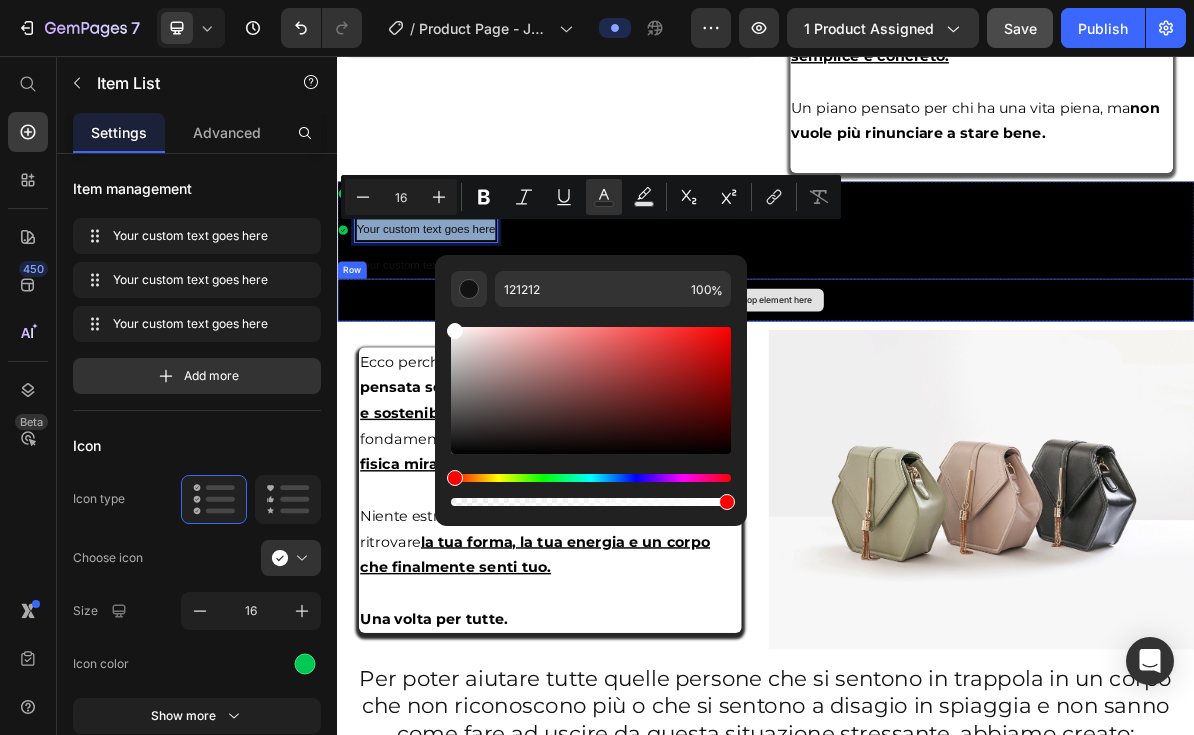 type on "FFFFFF" 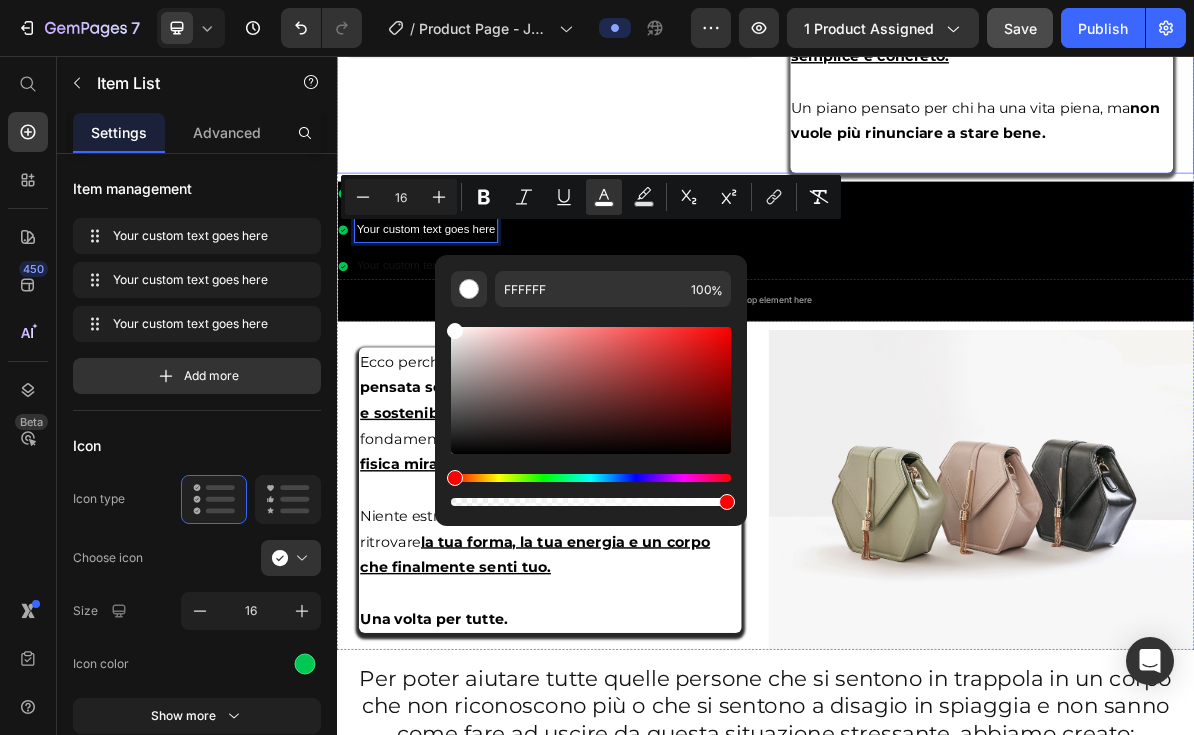 click on "Image Image" at bounding box center (635, -142) 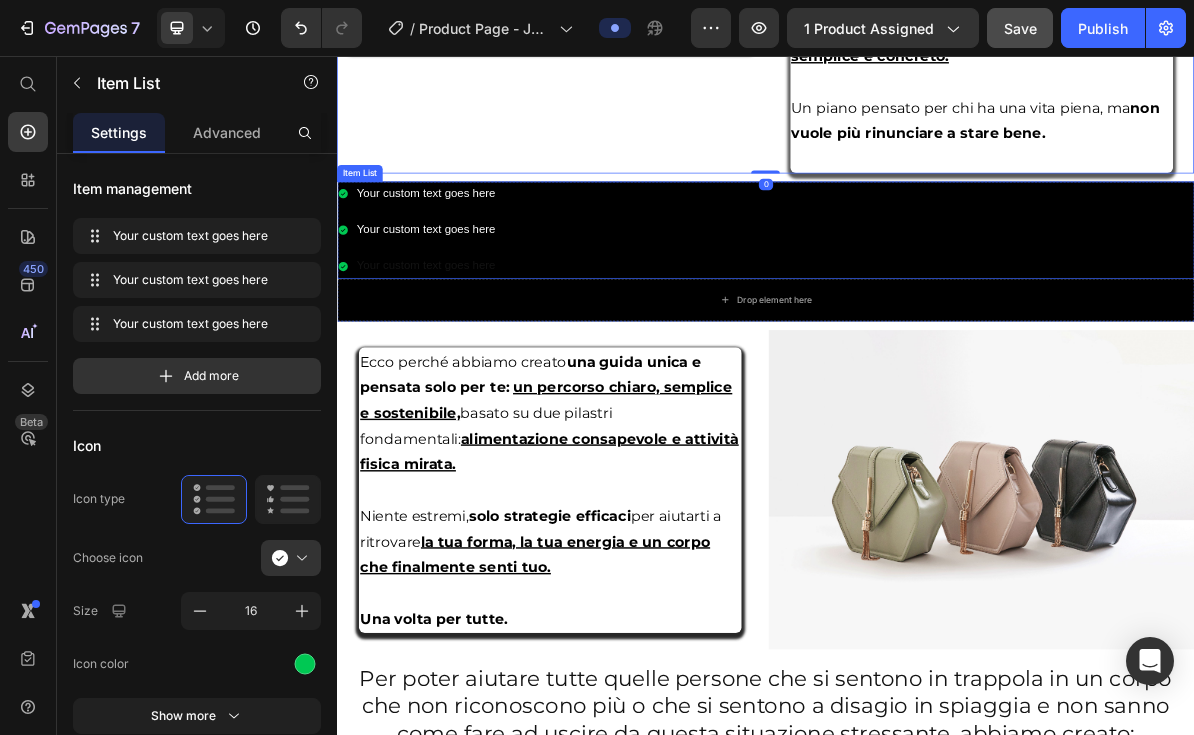 click on "Your custom text goes here" at bounding box center (461, 350) 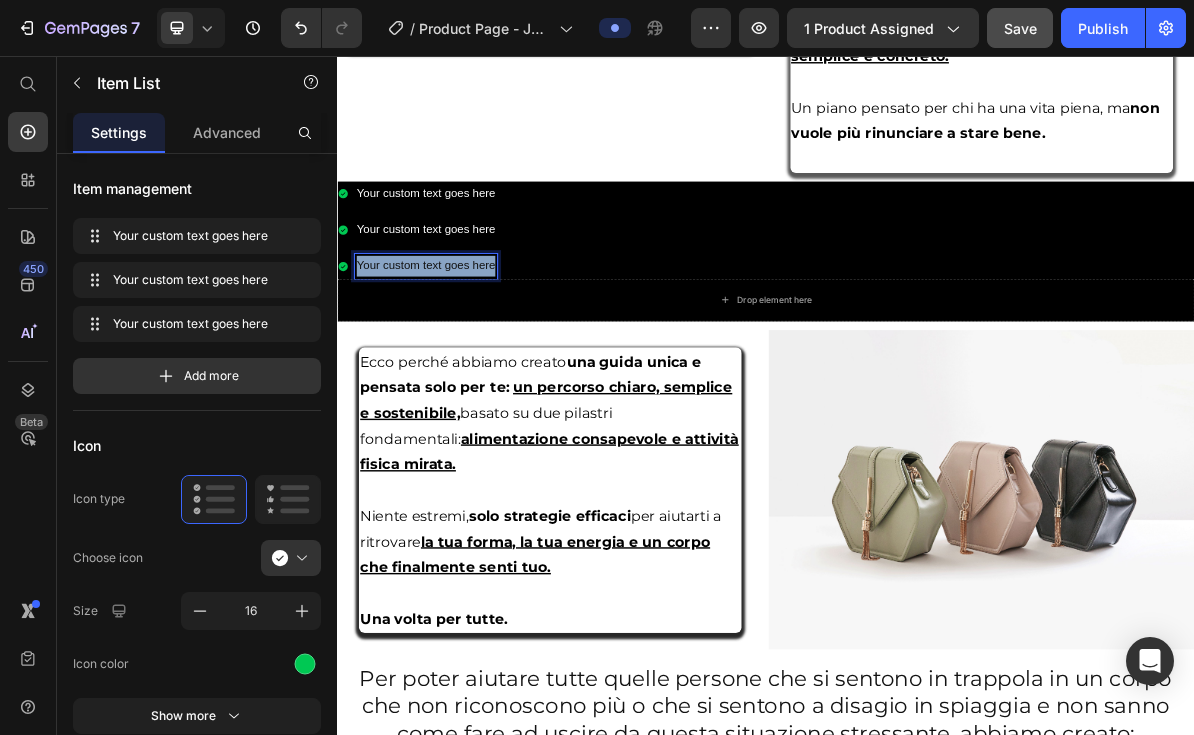 drag, startPoint x: 366, startPoint y: 347, endPoint x: 554, endPoint y: 354, distance: 188.13028 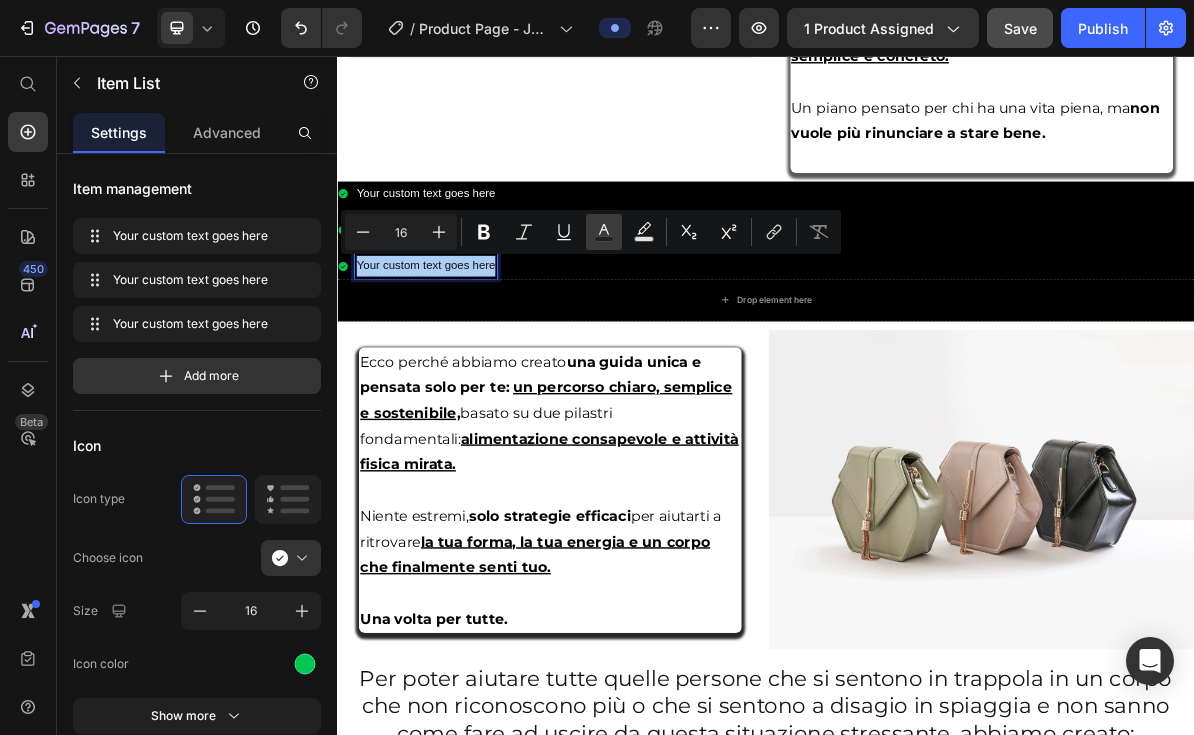 click 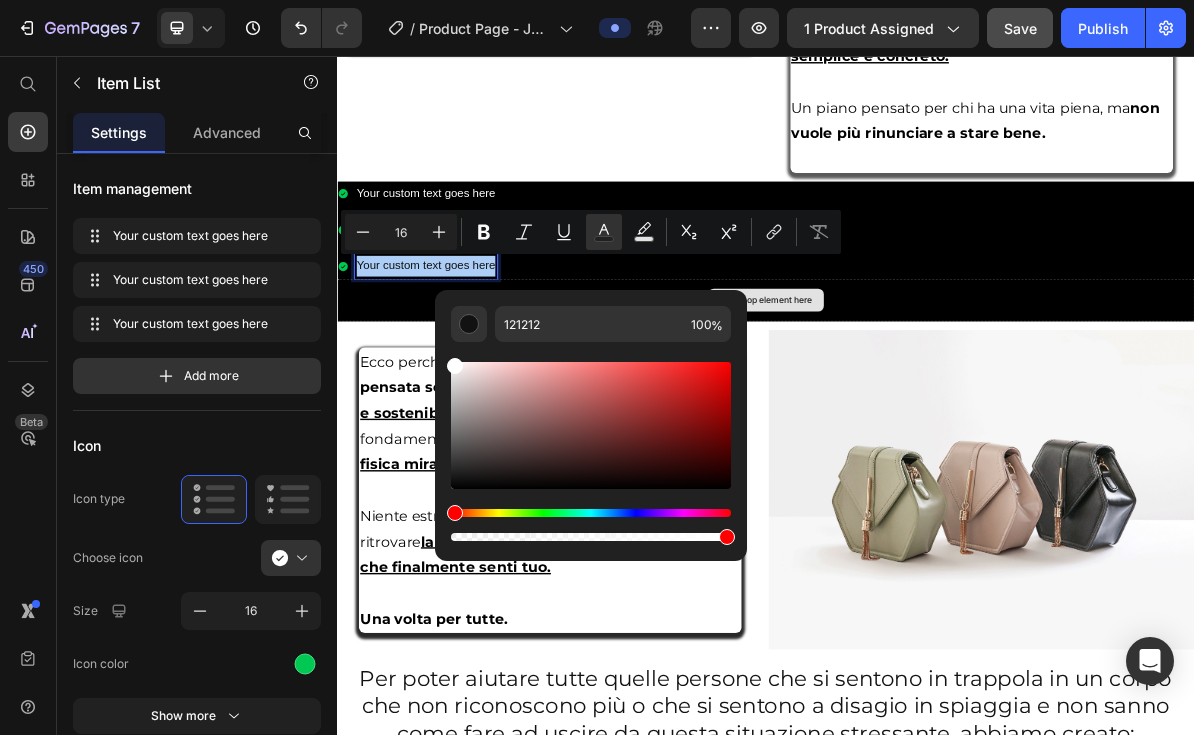 drag, startPoint x: 468, startPoint y: 399, endPoint x: 439, endPoint y: 333, distance: 72.09022 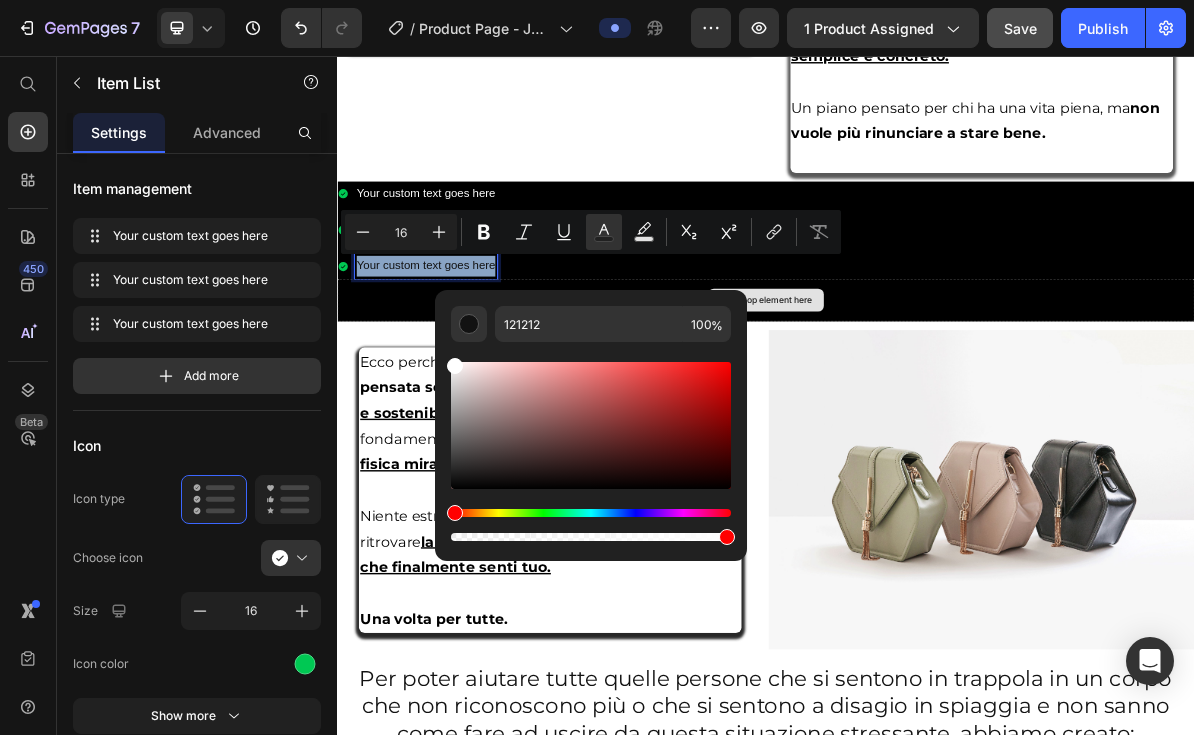 type on "FFFFFF" 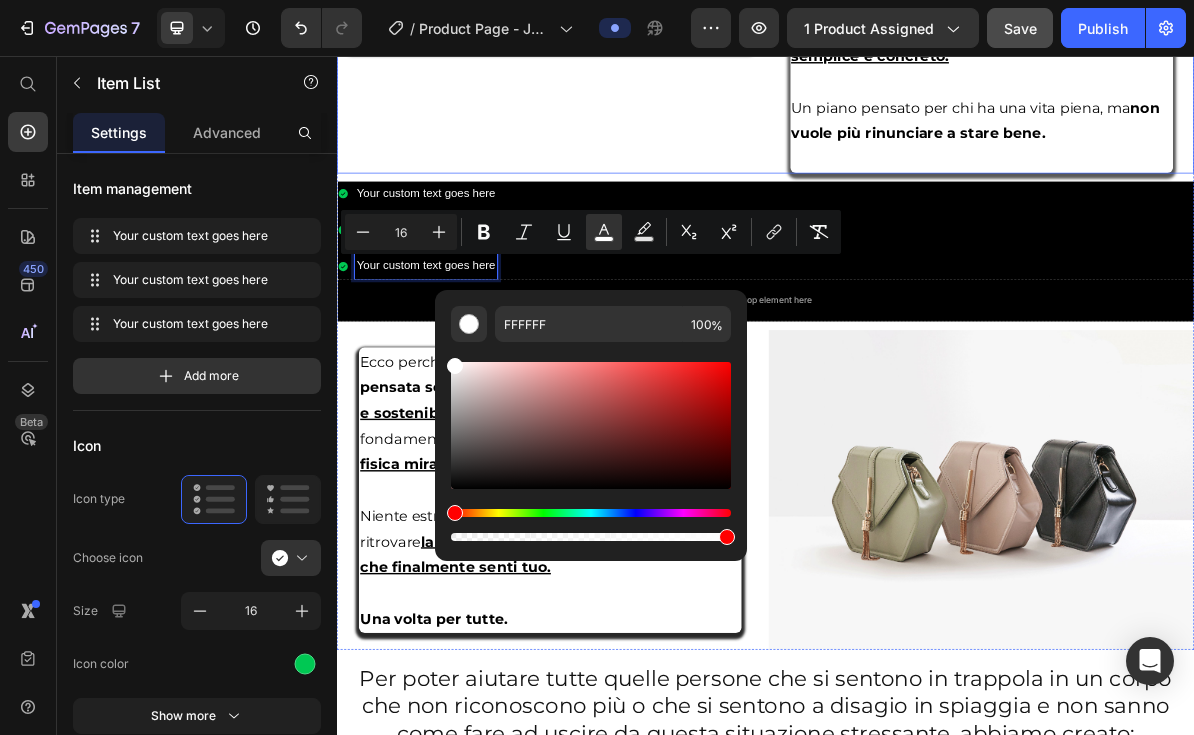 click on "Image Image" at bounding box center (635, -142) 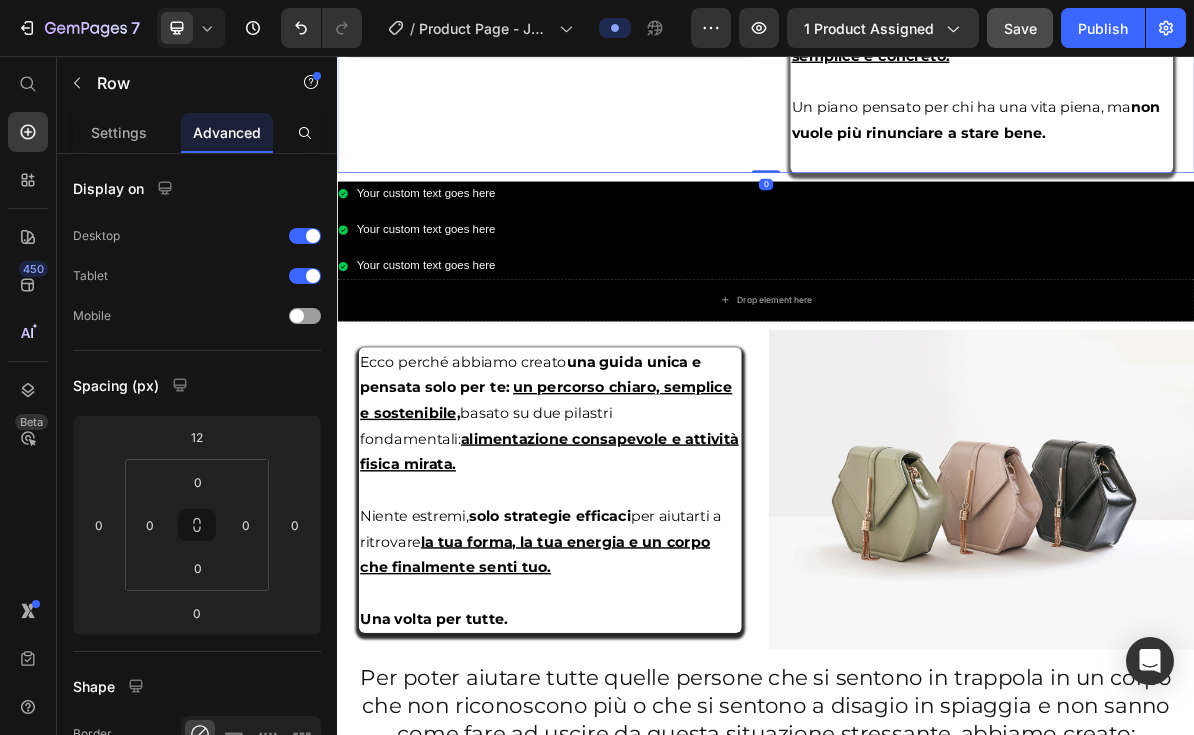 click on "Image Image" at bounding box center (635, -142) 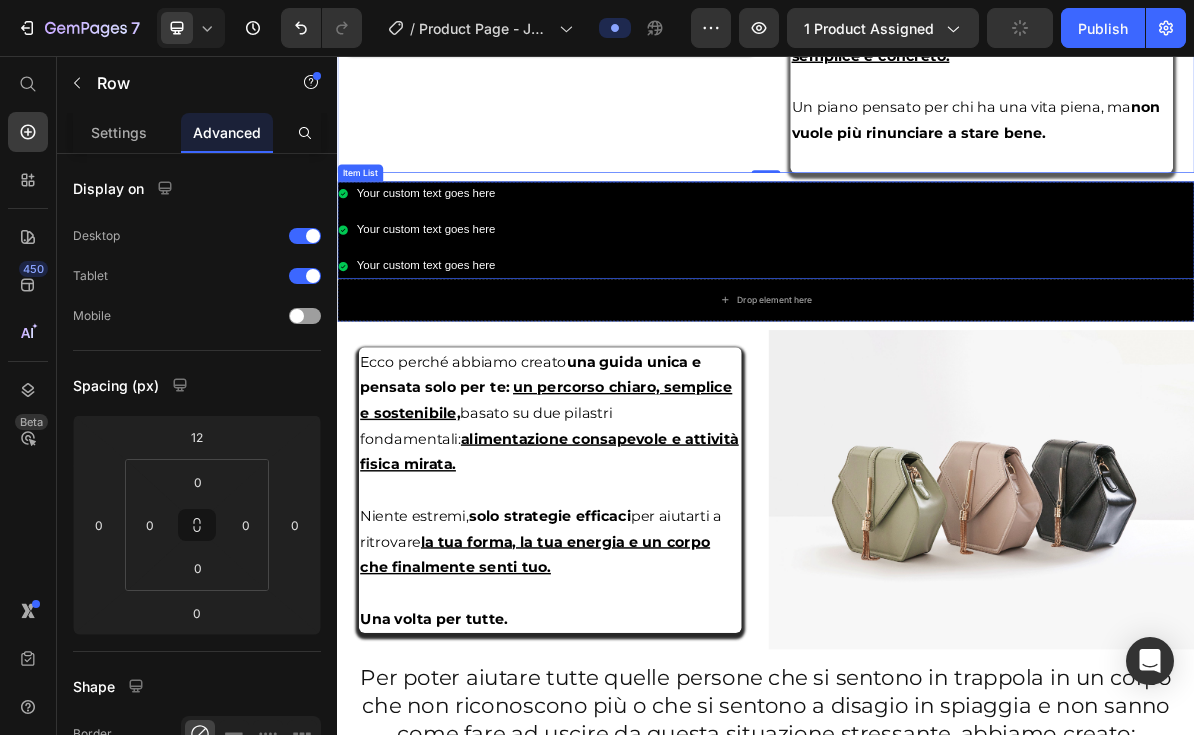 click on "Your custom text goes here" at bounding box center (461, 298) 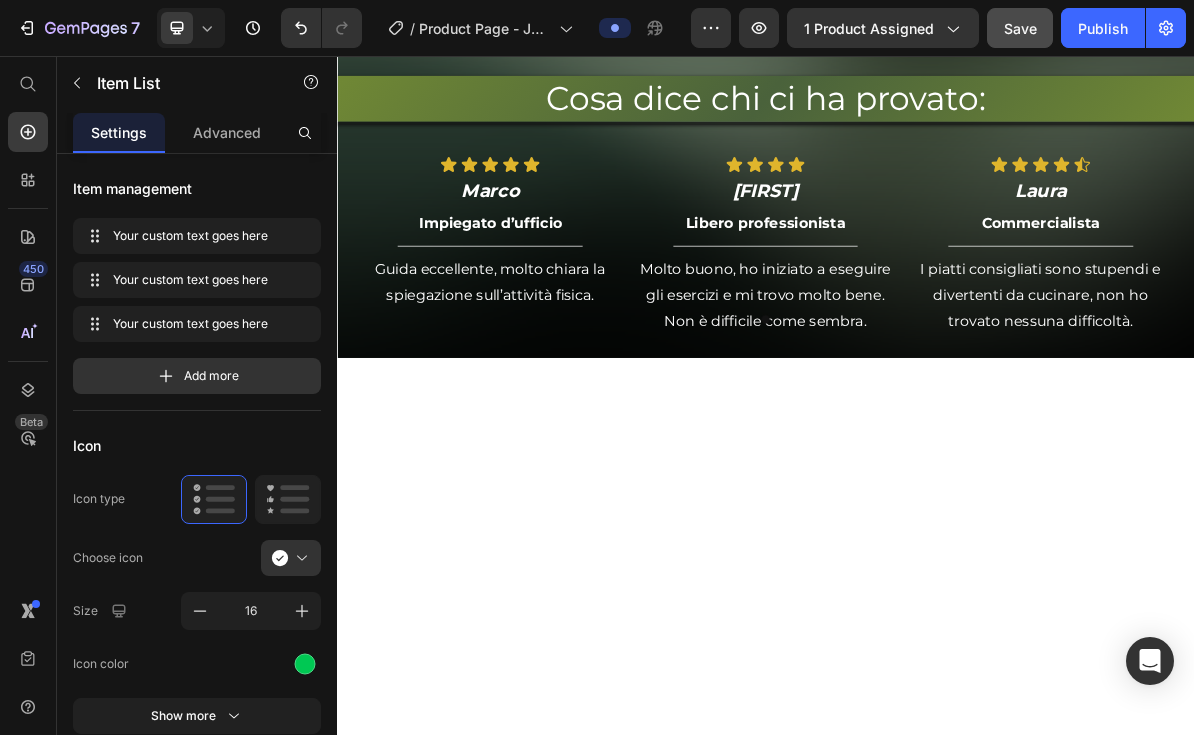 scroll, scrollTop: 1345, scrollLeft: 0, axis: vertical 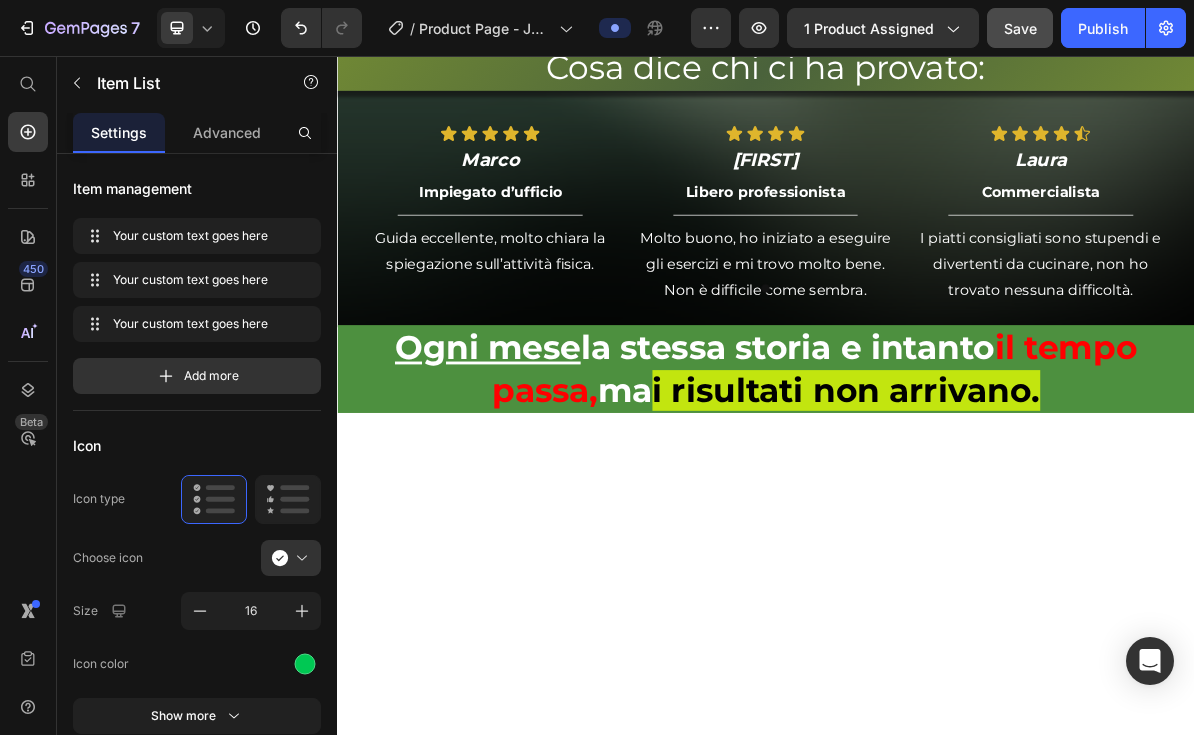 click on "Vuoi  eliminare la pancia  una volta per tutte .
Sei stanco/a di  diete drastiche.
Vuoi  sentirti meglio  con te stesso/a." at bounding box center [650, -164] 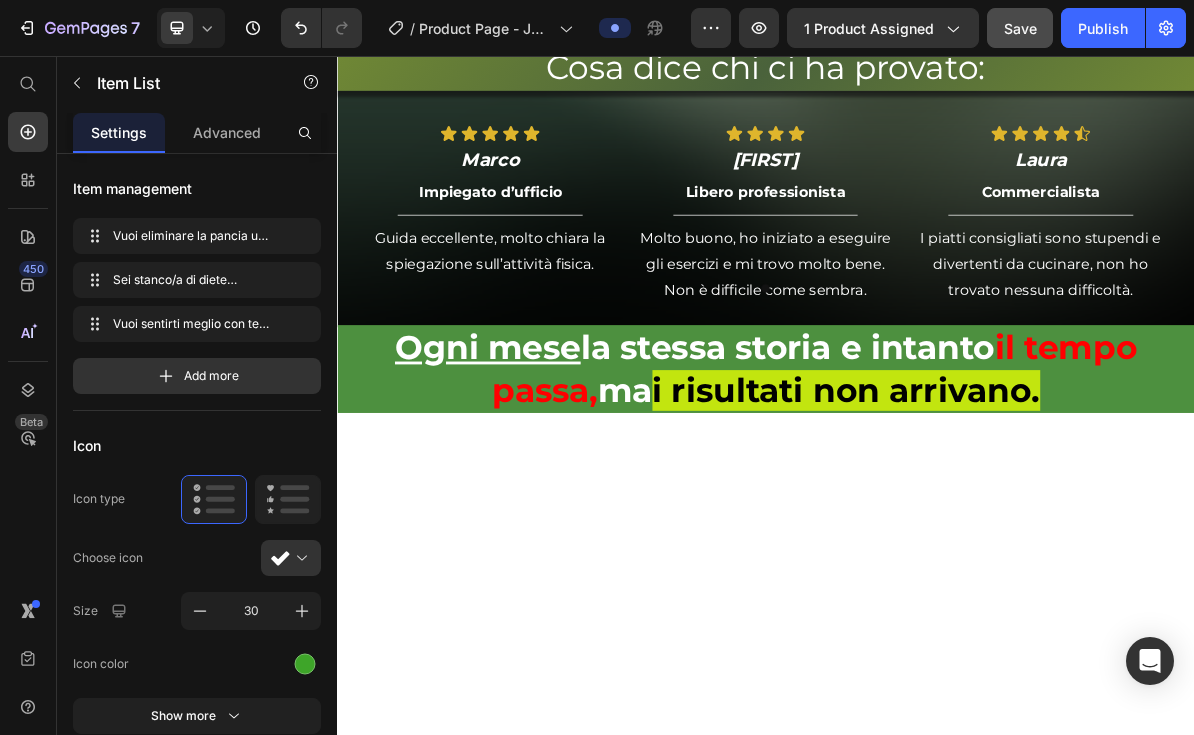 click 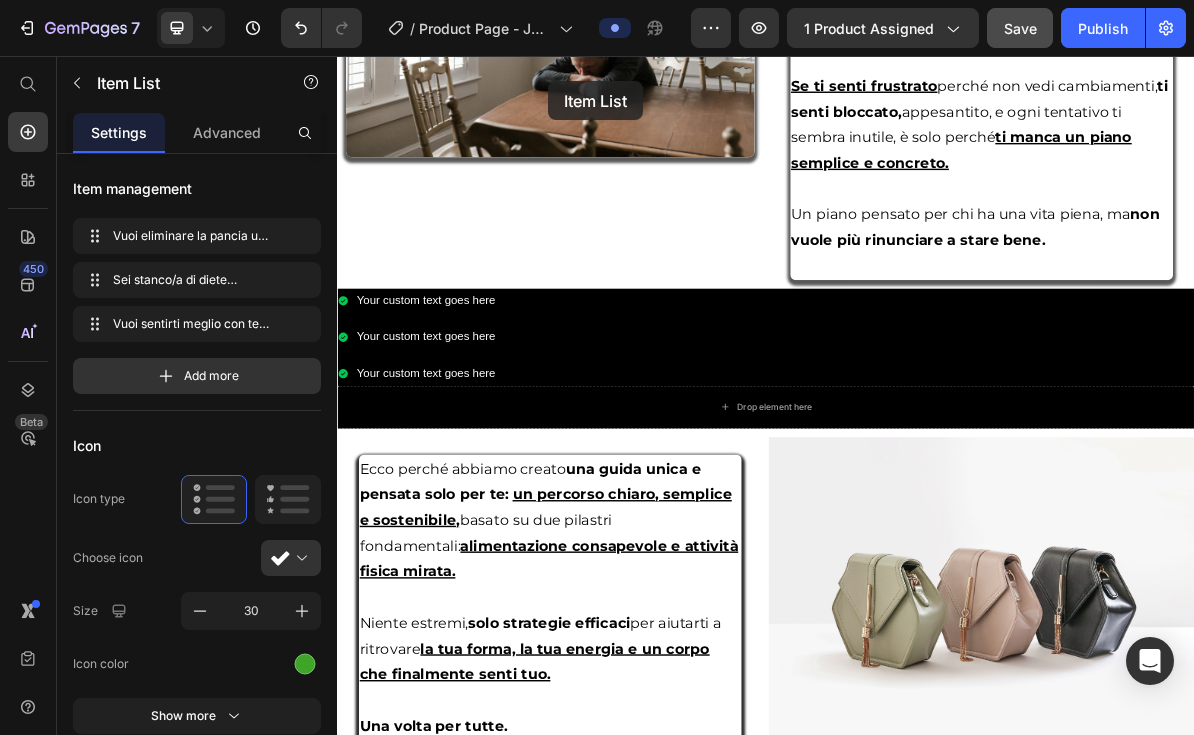 scroll, scrollTop: 3792, scrollLeft: 0, axis: vertical 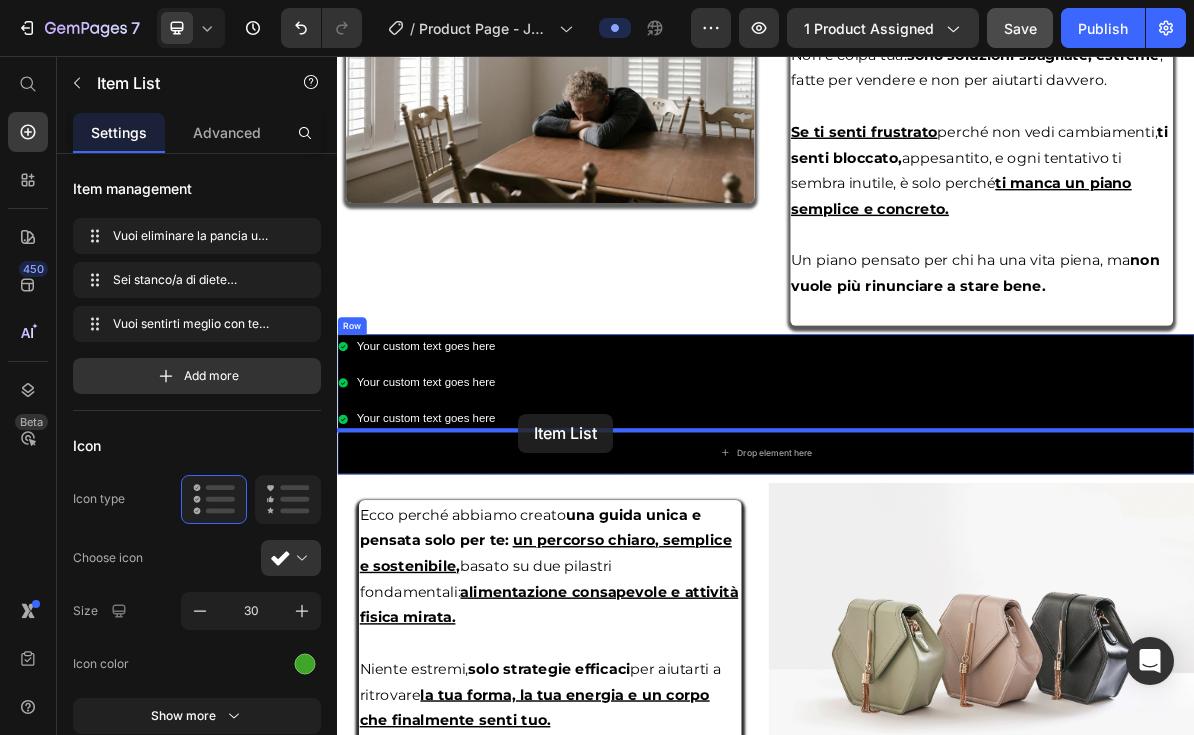 drag, startPoint x: 382, startPoint y: 498, endPoint x: 590, endPoint y: 559, distance: 216.76024 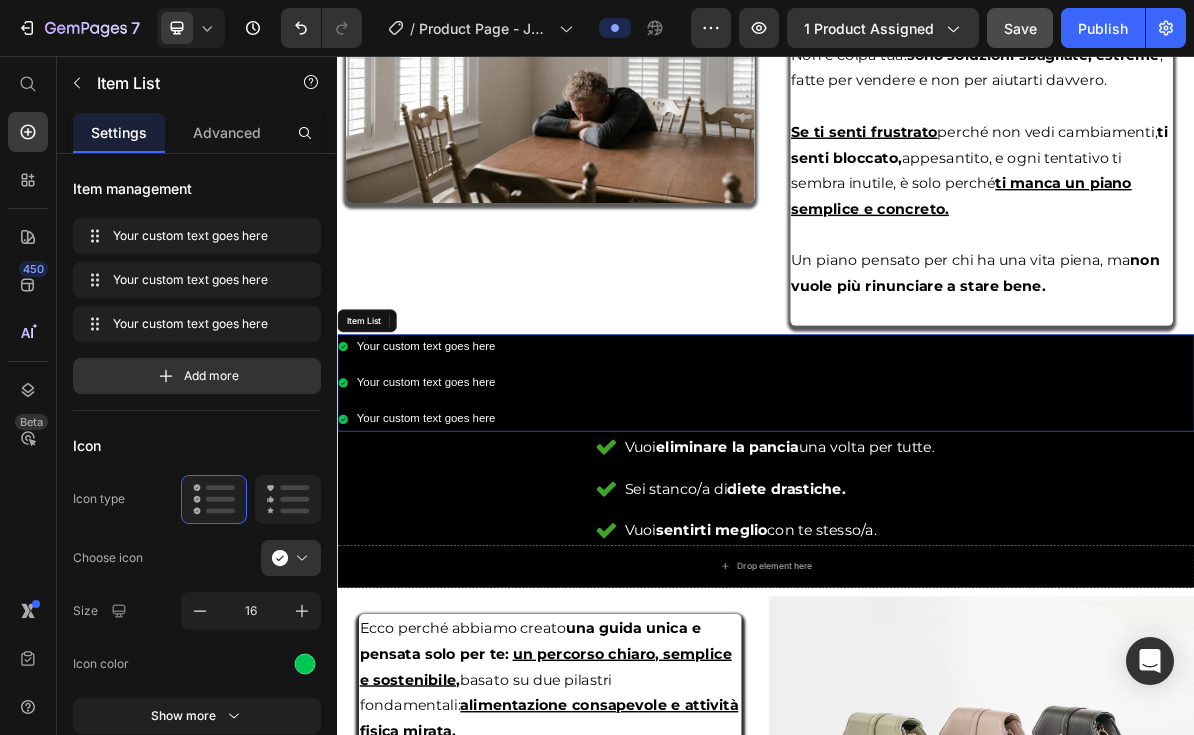 click on "Your custom text goes here" at bounding box center [461, 513] 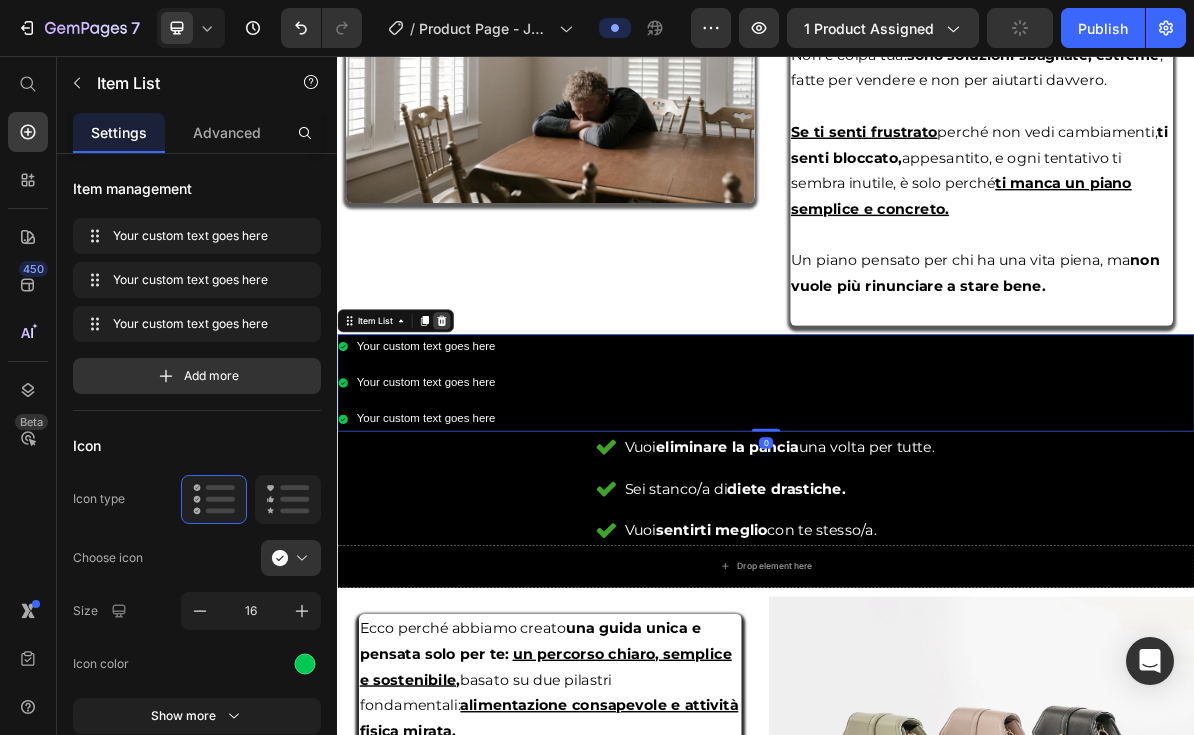 click 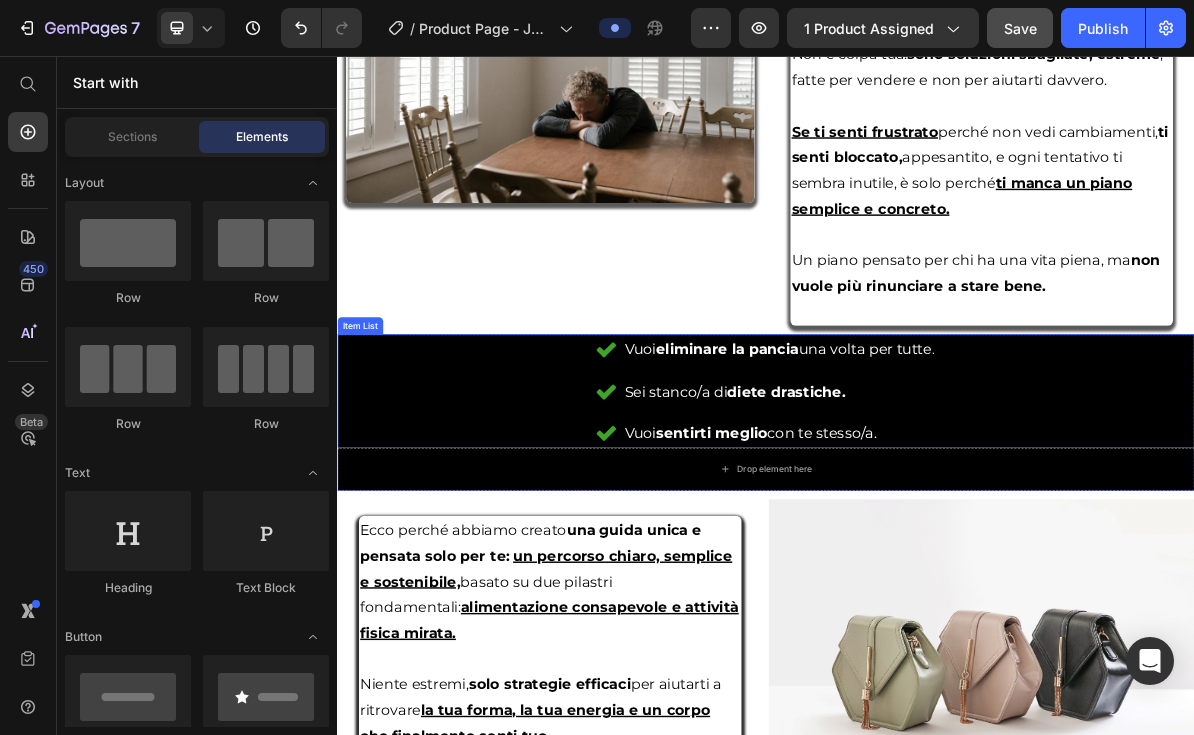 click on "eliminare la pancia" at bounding box center (883, 467) 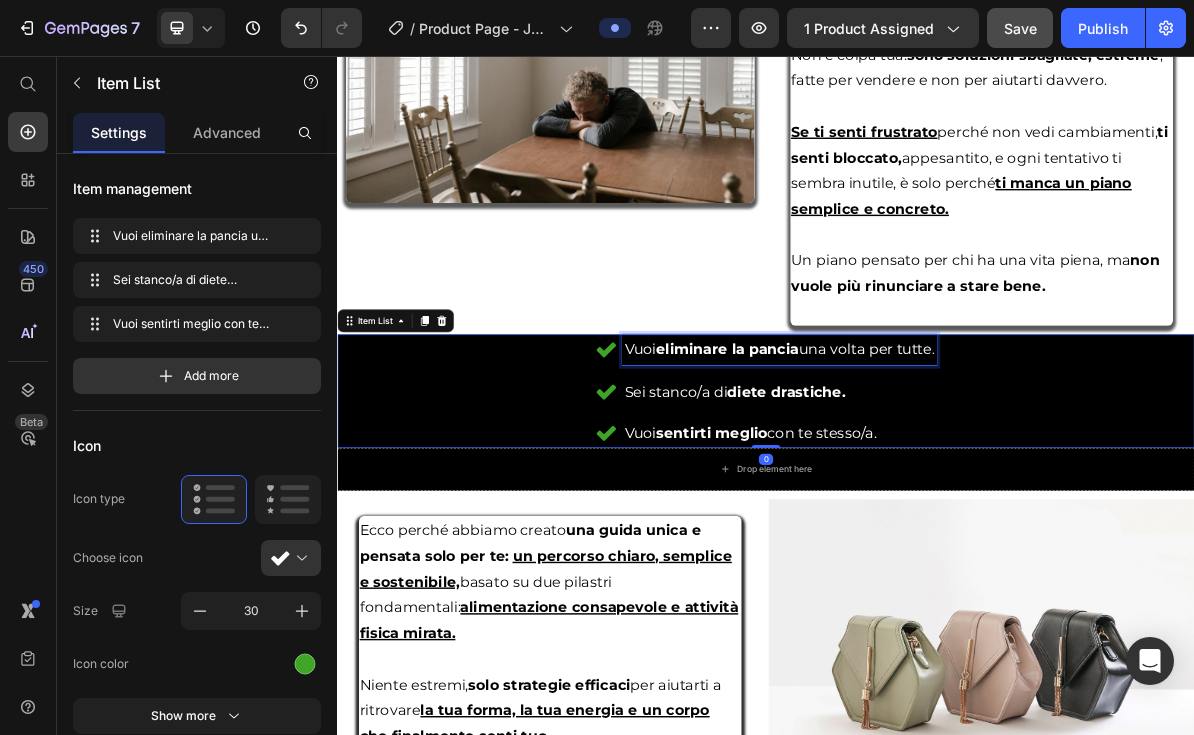 click on "Vuoi  eliminare la pancia  una volta per tutte ." at bounding box center (956, 467) 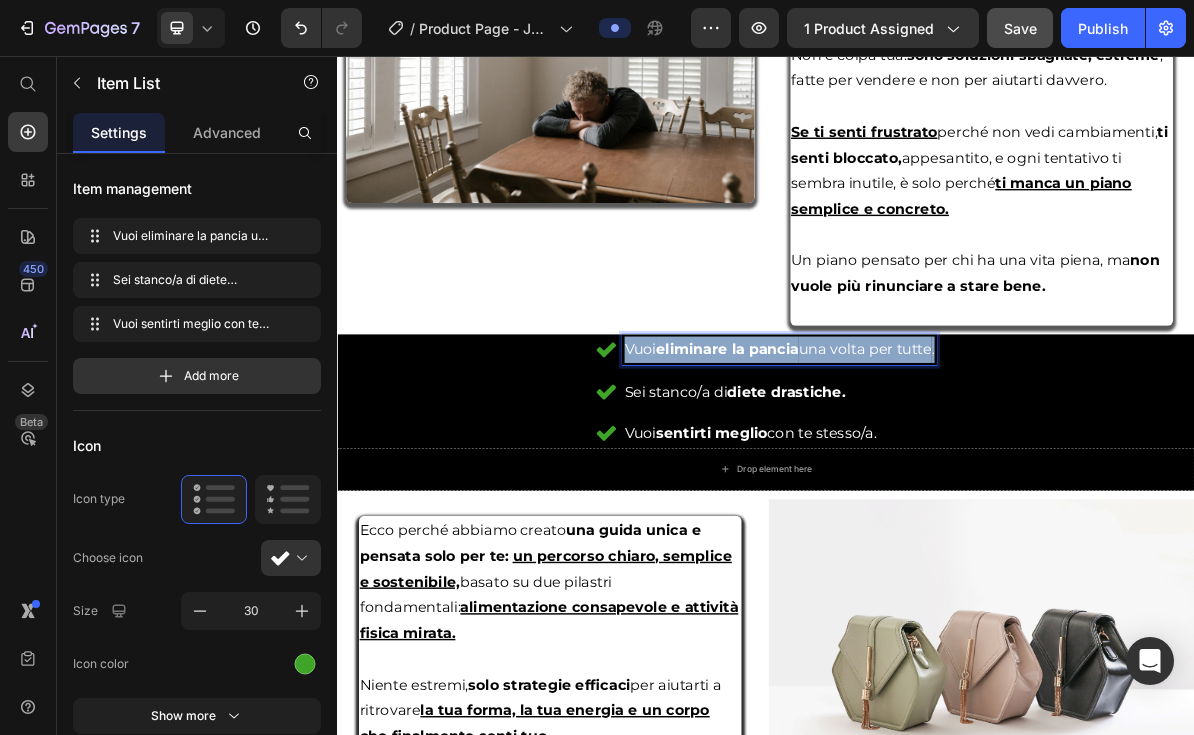 drag, startPoint x: 1176, startPoint y: 469, endPoint x: 735, endPoint y: 470, distance: 441.00113 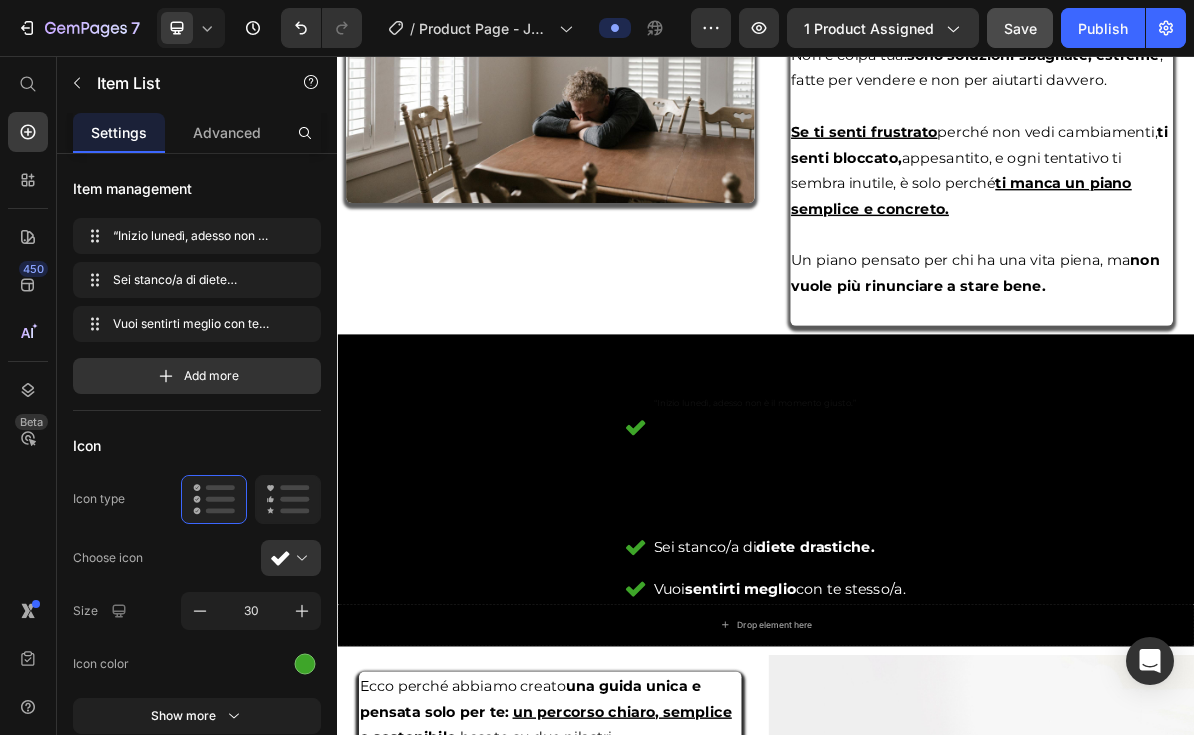 click at bounding box center [956, 596] 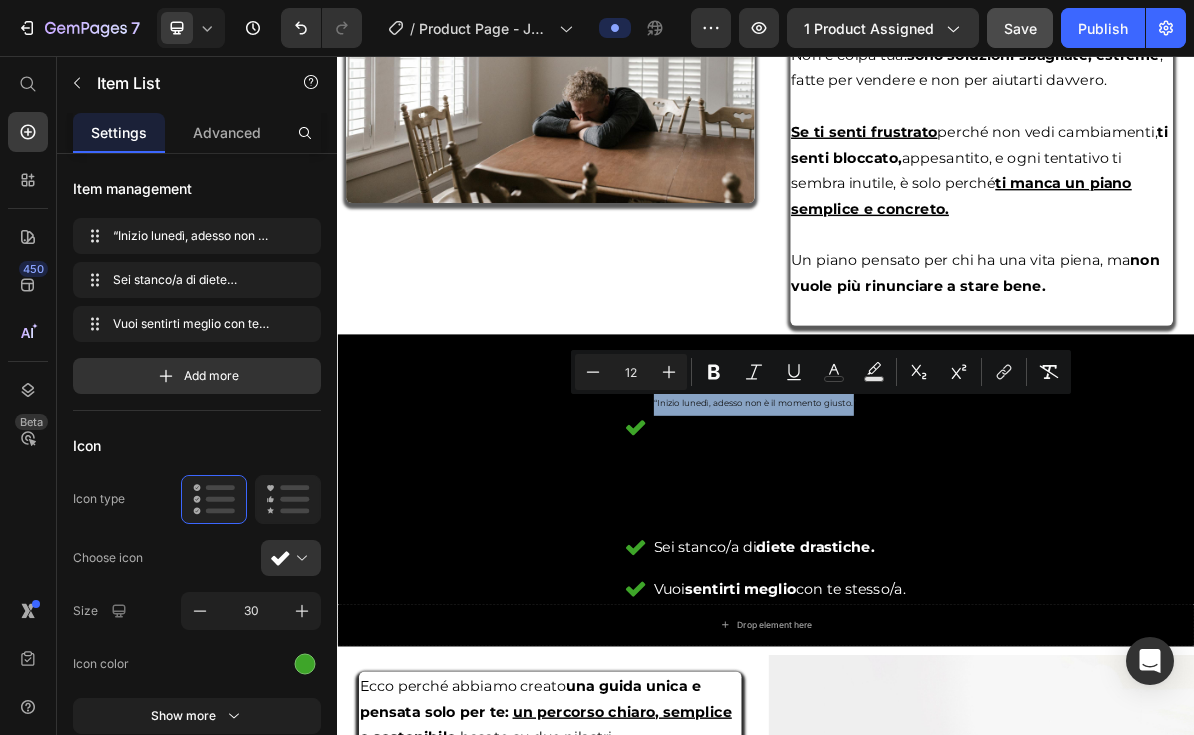 drag, startPoint x: 1055, startPoint y: 542, endPoint x: 732, endPoint y: 536, distance: 323.05573 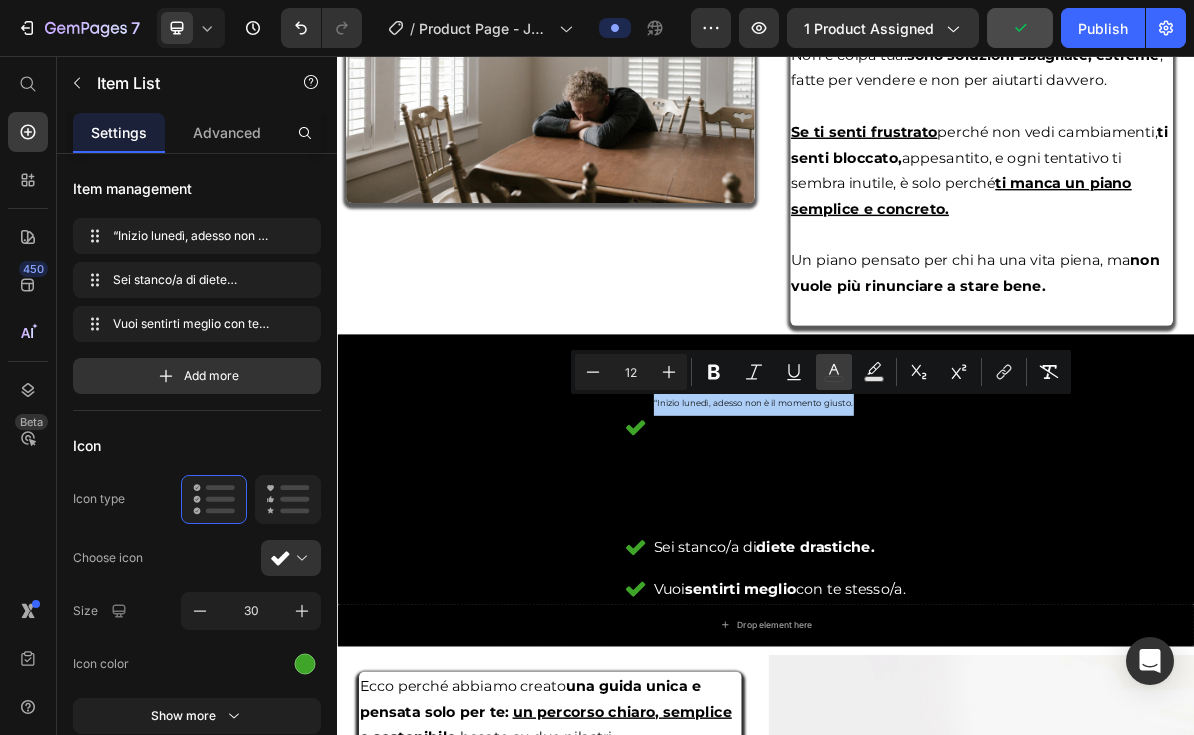 click 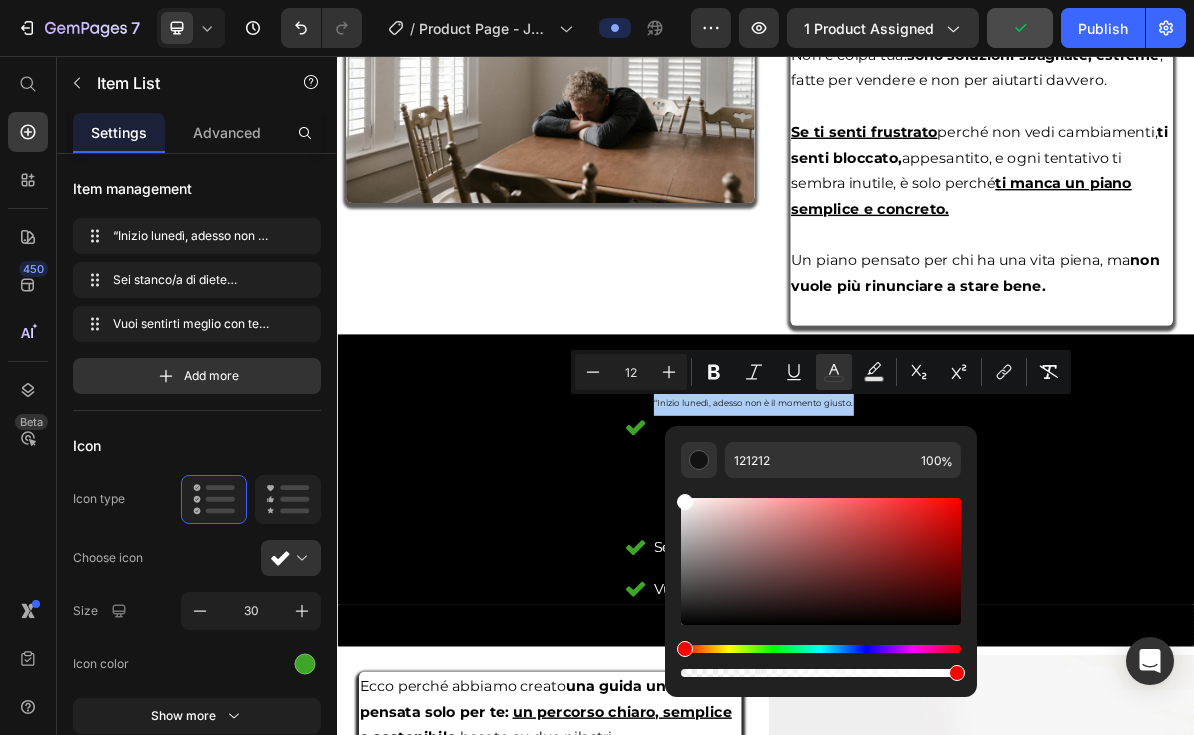 drag, startPoint x: 711, startPoint y: 532, endPoint x: 666, endPoint y: 485, distance: 65.06919 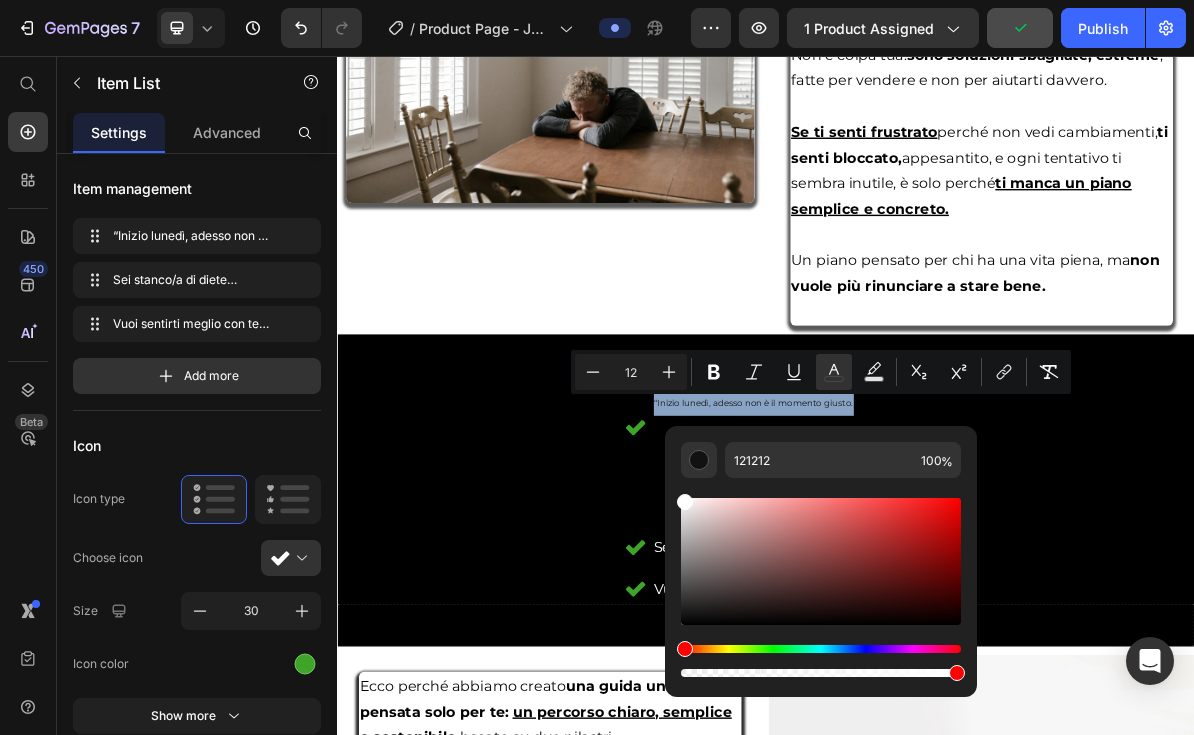 type on "FFFFFF" 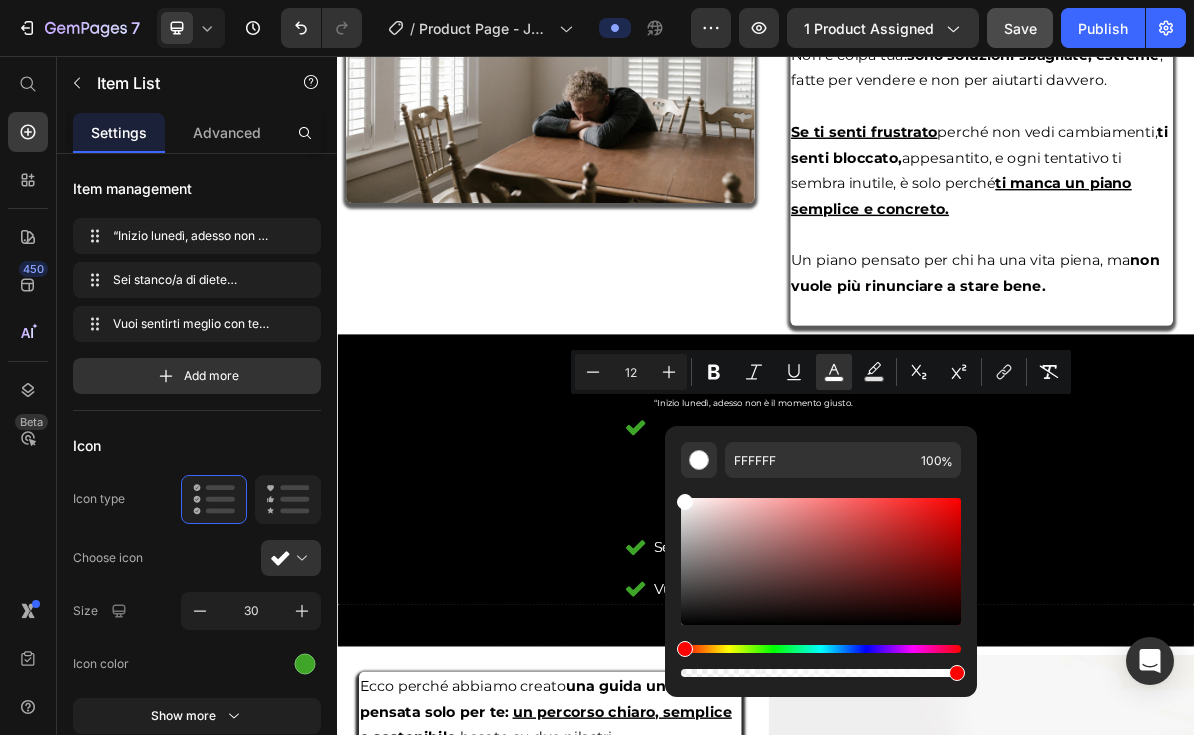 click on "“Inizio lunedì, adesso non è il momento giusto. ”
Sei stanco/a di  diete drastiche.
Vuoi  sentirti meglio  con te stesso/a." at bounding box center [937, 634] 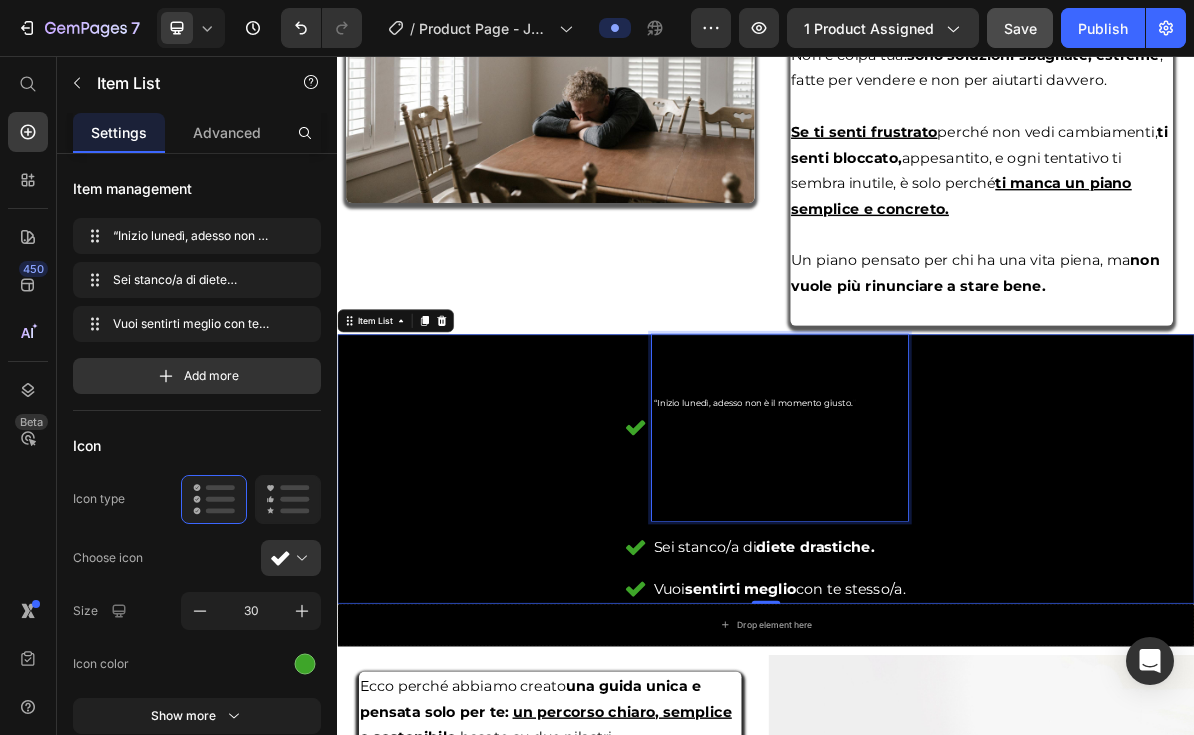 click at bounding box center (956, 596) 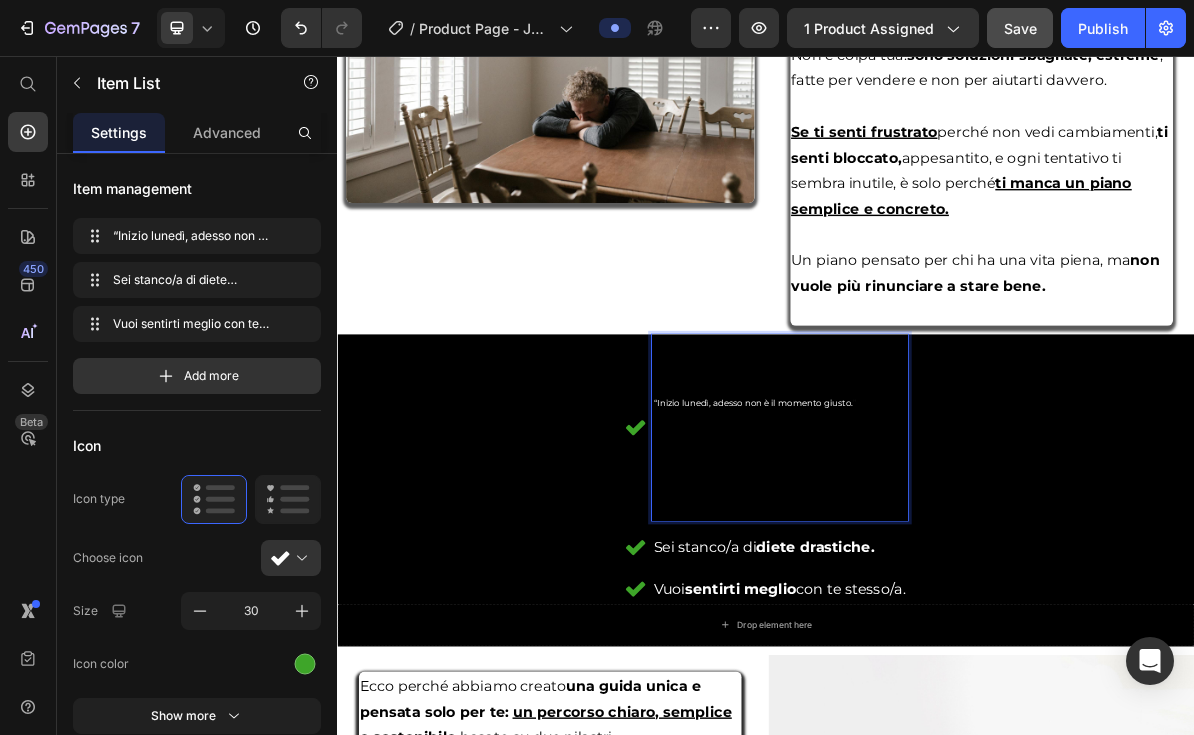 click at bounding box center (956, 668) 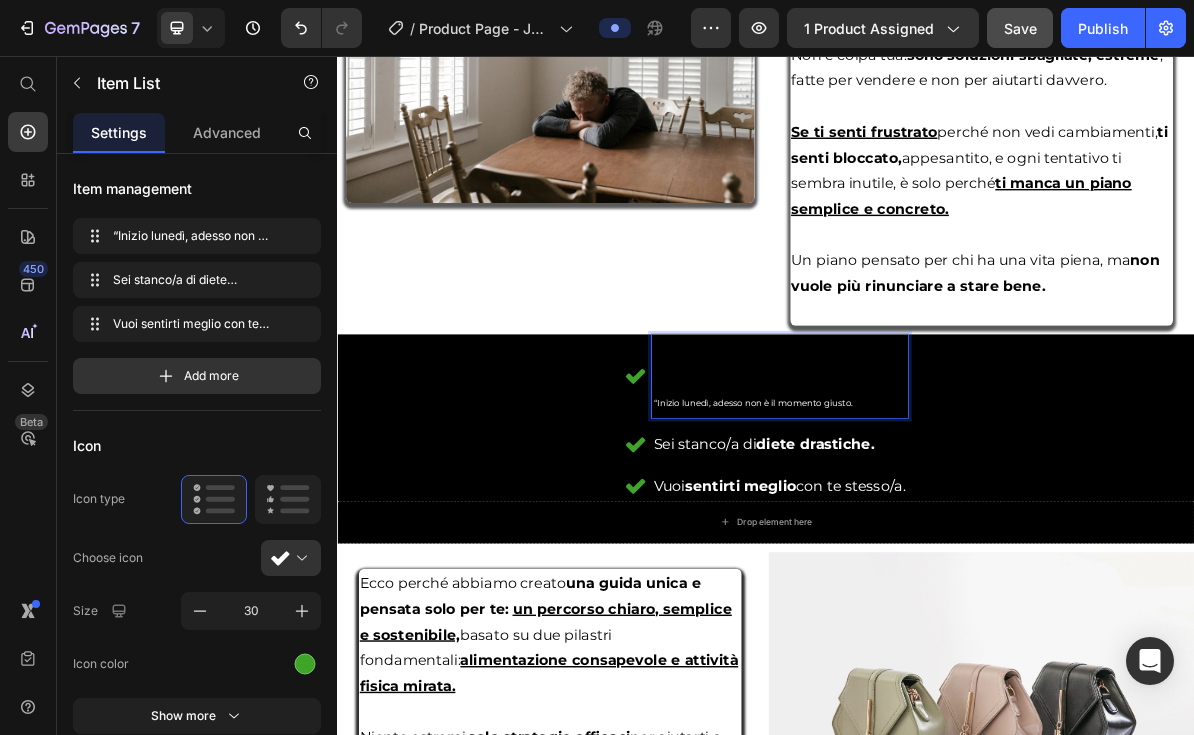 click on "“Inizio lunedì, adesso non è il momento giusto. ”" at bounding box center (956, 540) 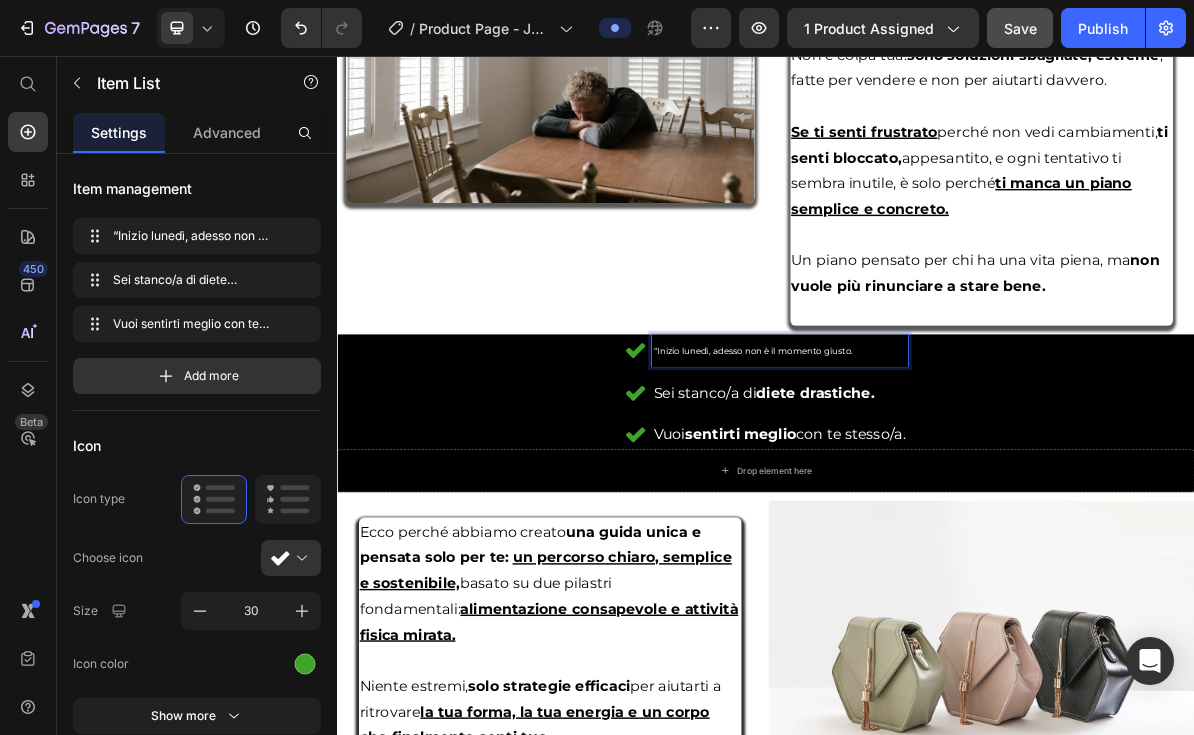 click on "diete drastiche." at bounding box center [1006, 528] 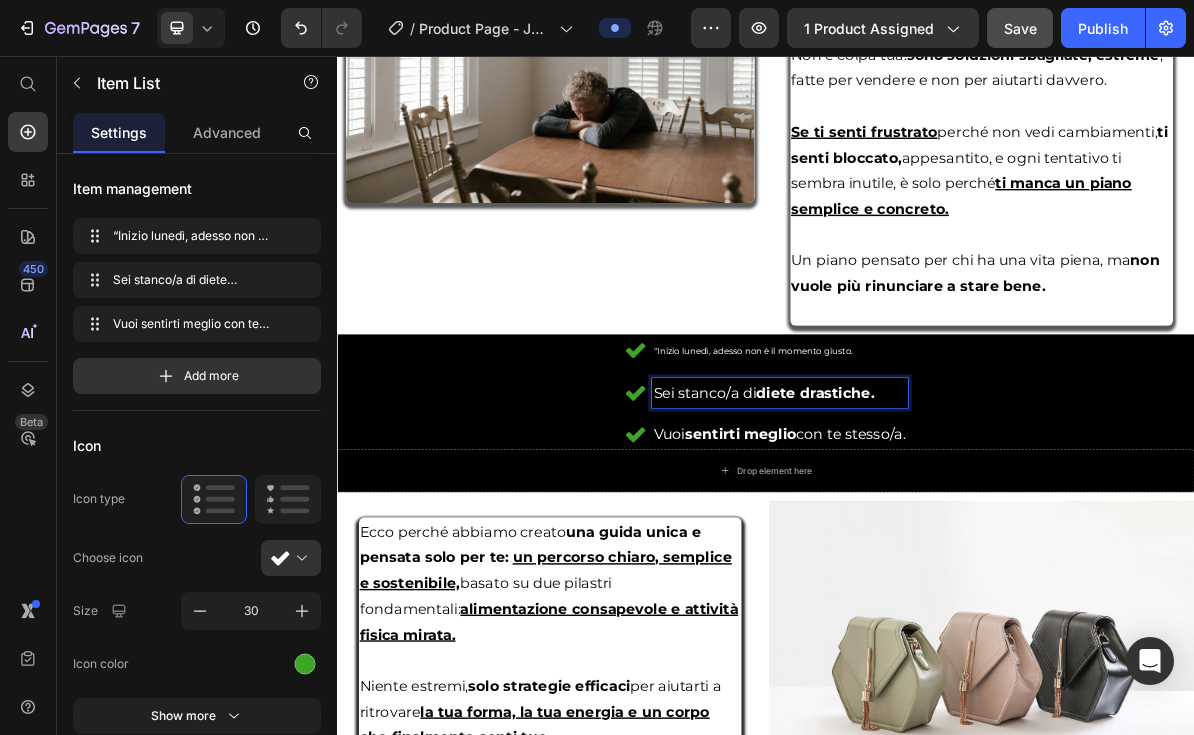 click on "diete drastiche." at bounding box center [1006, 528] 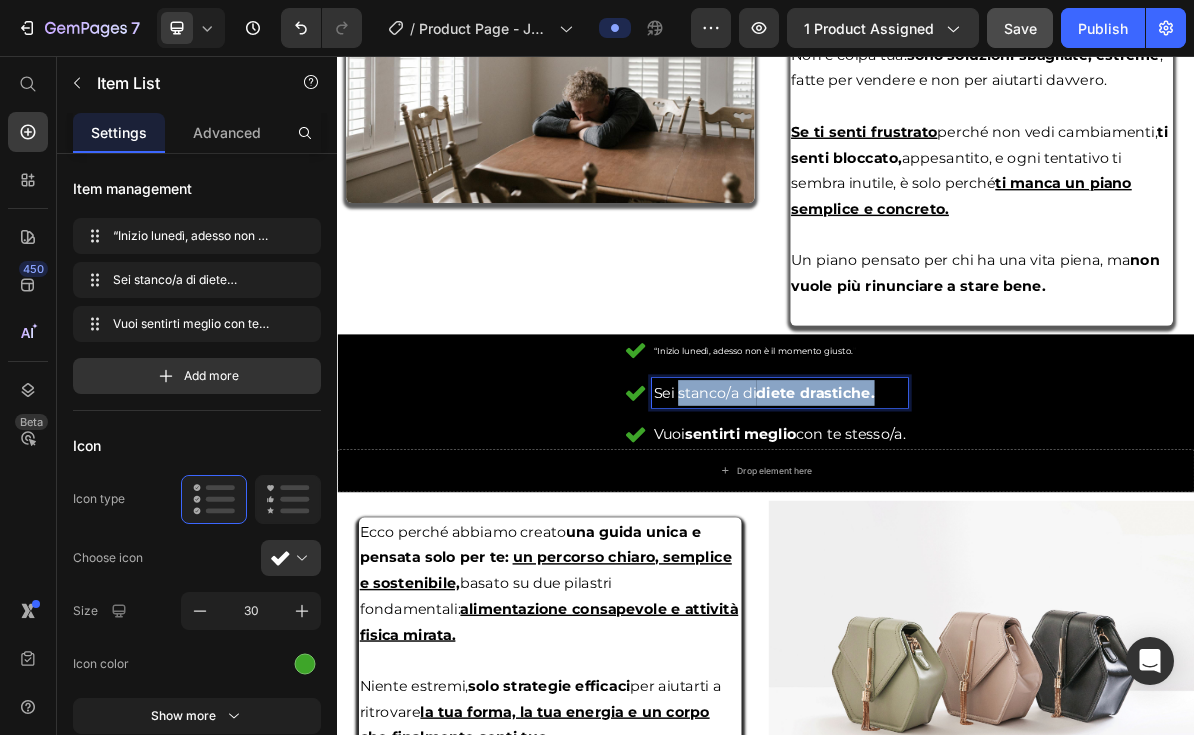 drag, startPoint x: 1117, startPoint y: 526, endPoint x: 841, endPoint y: 518, distance: 276.1159 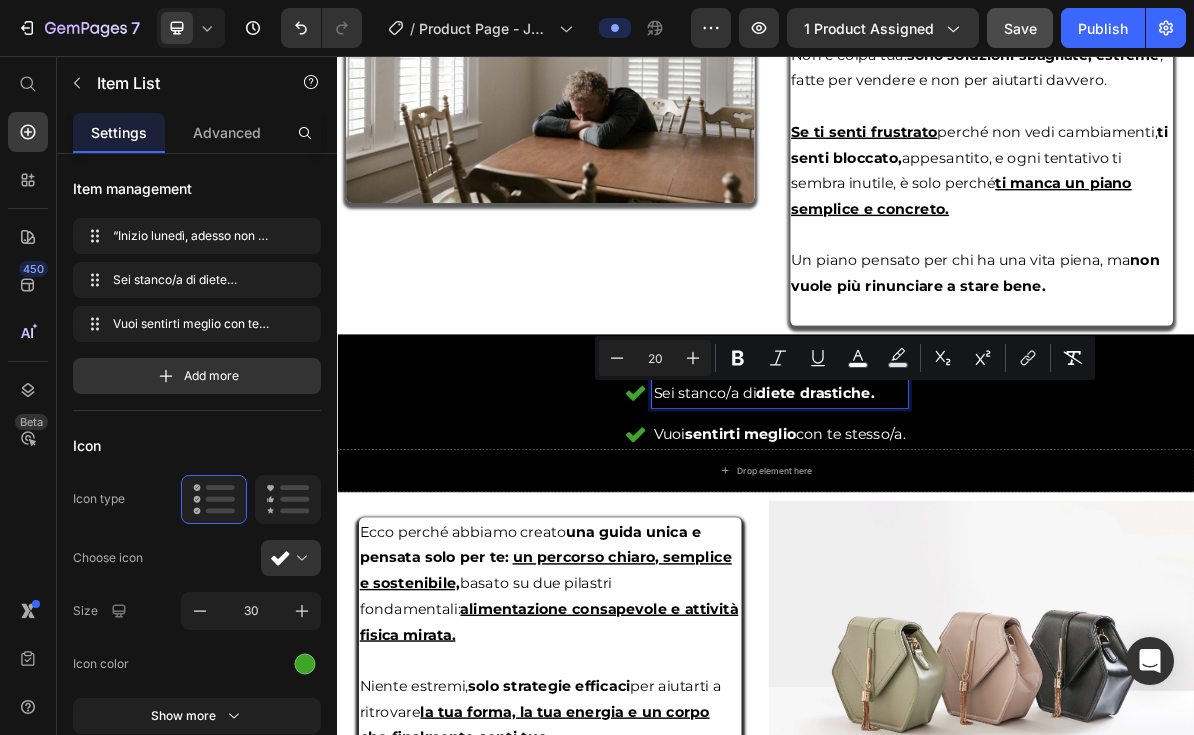 click on "“Inizio lunedì, adesso non è il momento giusto. ”
Sei stanco/a di  diete drastiche.
Vuoi  sentirti meglio  con te stesso/a." at bounding box center (937, 526) 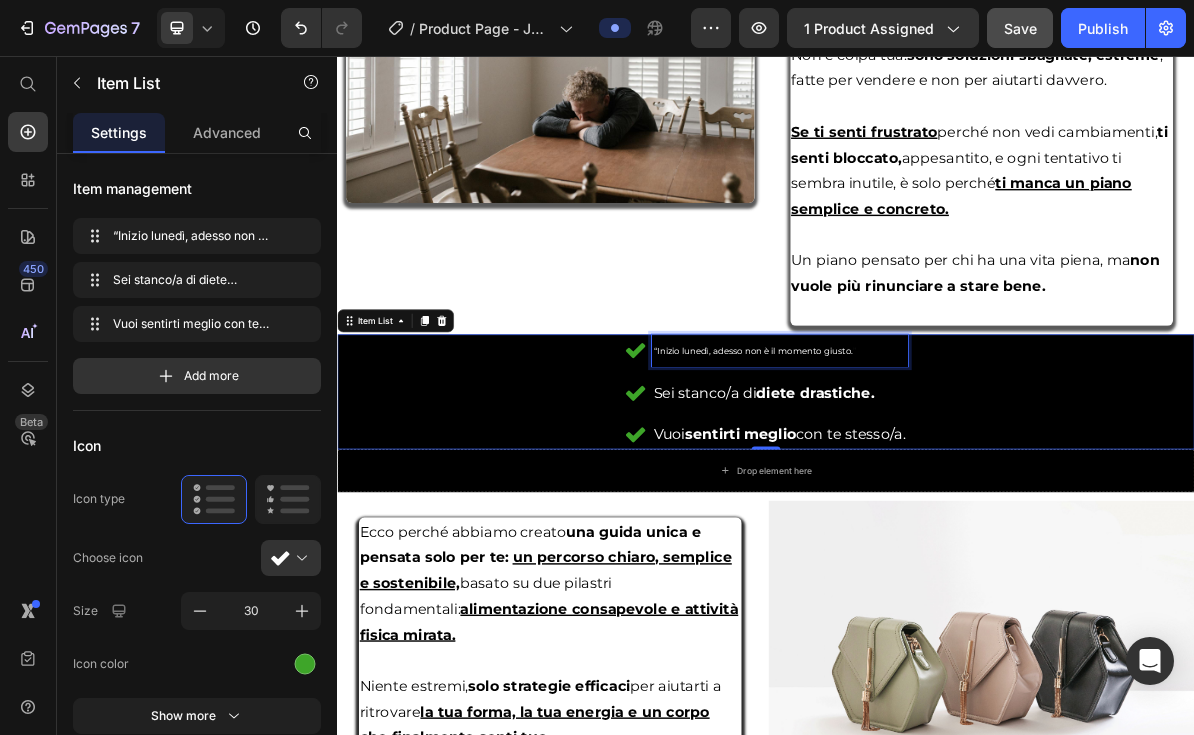 click on "“Inizio lunedì, adesso non è il momento giusto. ”" at bounding box center [956, 468] 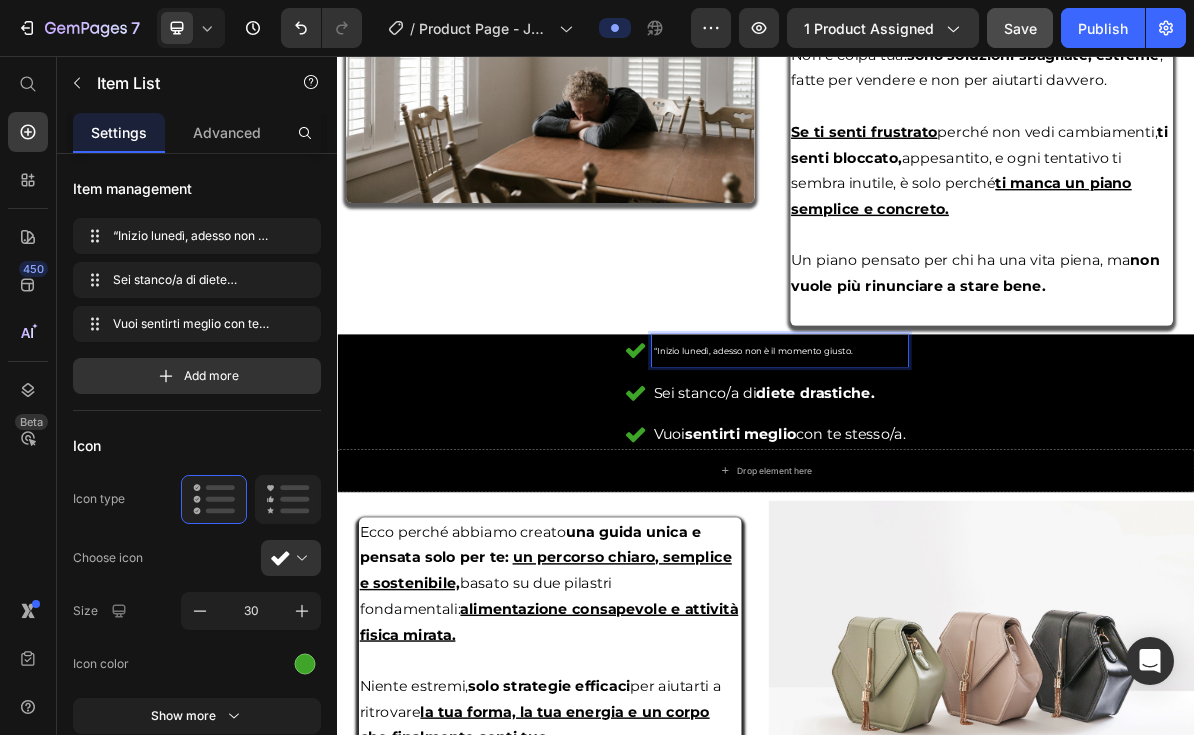 click on "“Inizio lunedì, adesso non è il momento giusto. ”" at bounding box center (956, 468) 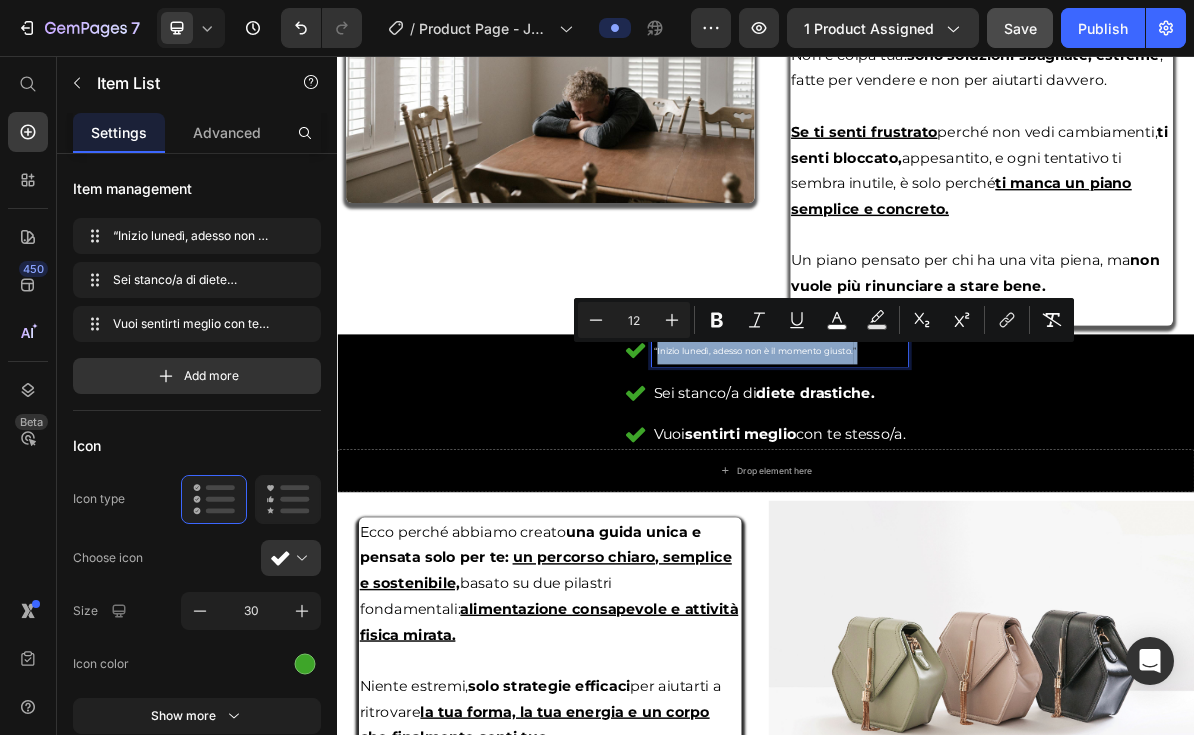 drag, startPoint x: 1069, startPoint y: 470, endPoint x: 774, endPoint y: 468, distance: 295.00677 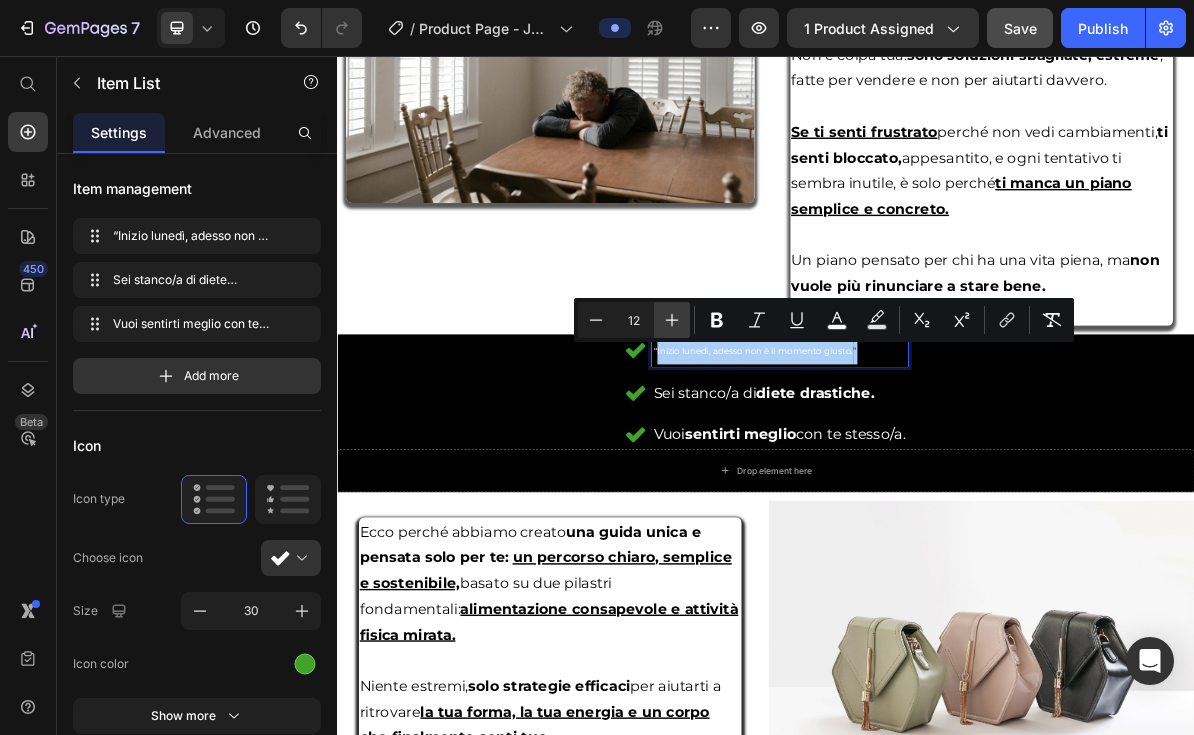 click on "Plus" at bounding box center [672, 320] 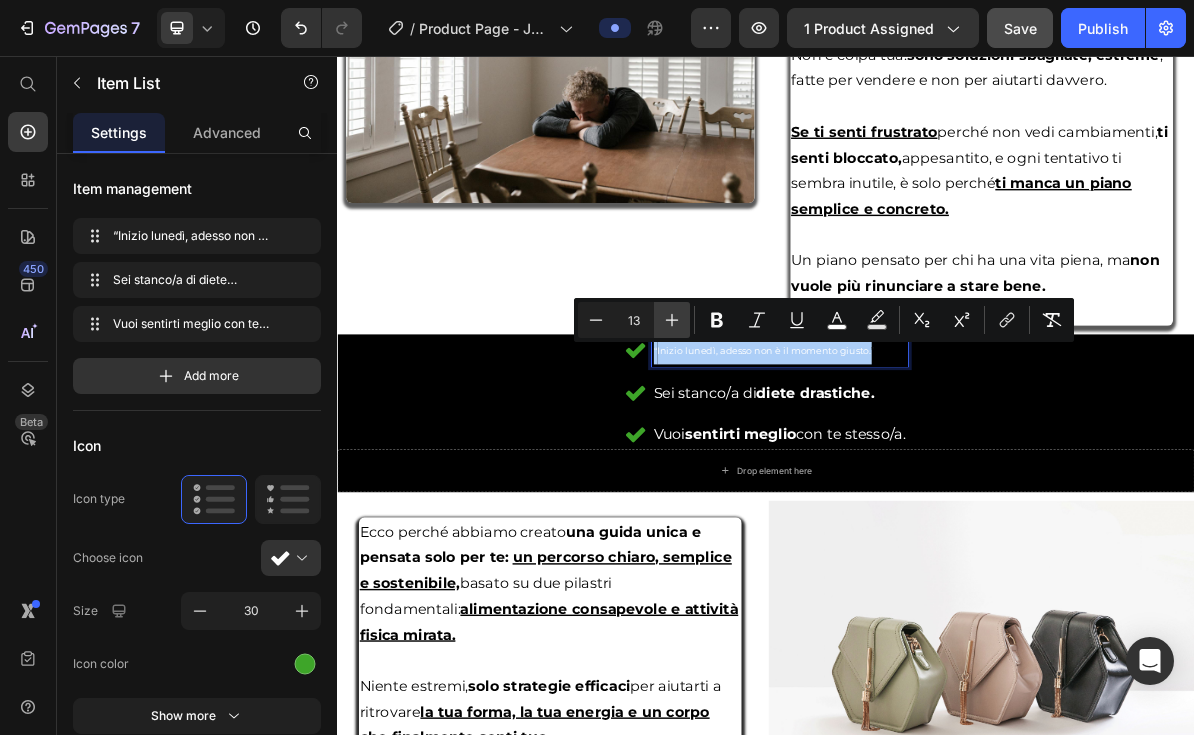 click on "Plus" at bounding box center (672, 320) 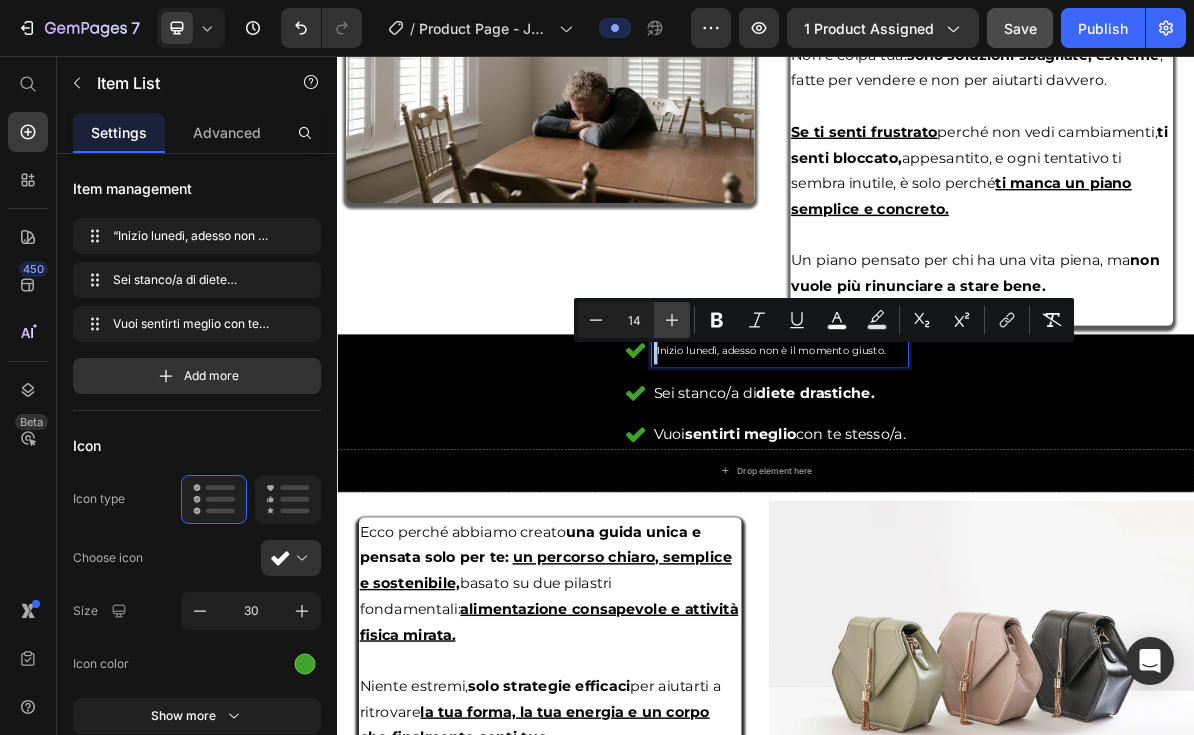 click on "Plus" at bounding box center [672, 320] 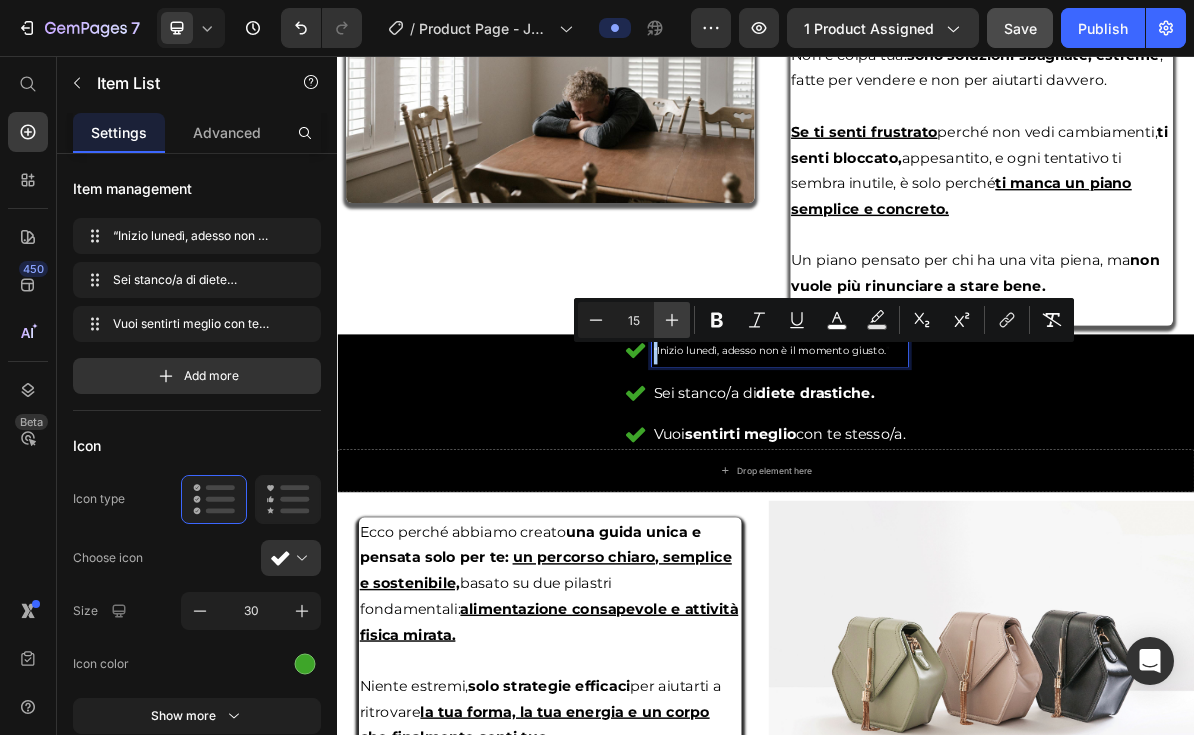 click on "Plus" at bounding box center [672, 320] 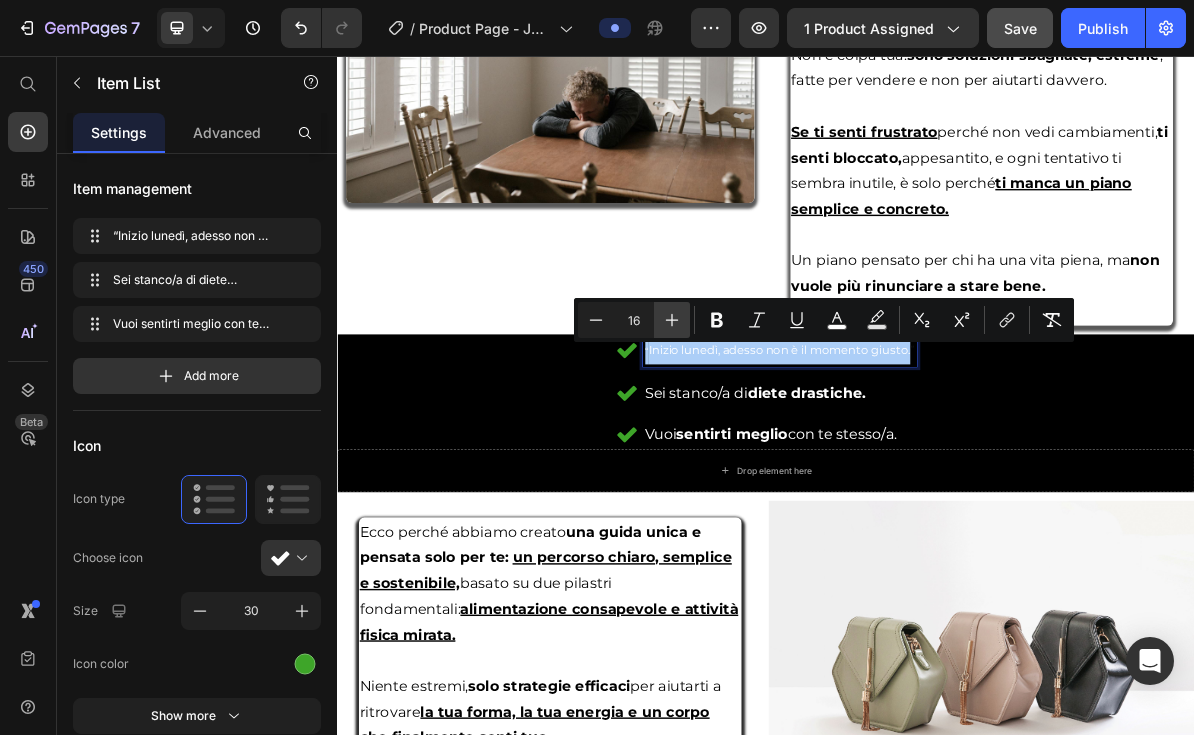 click on "Plus" at bounding box center [672, 320] 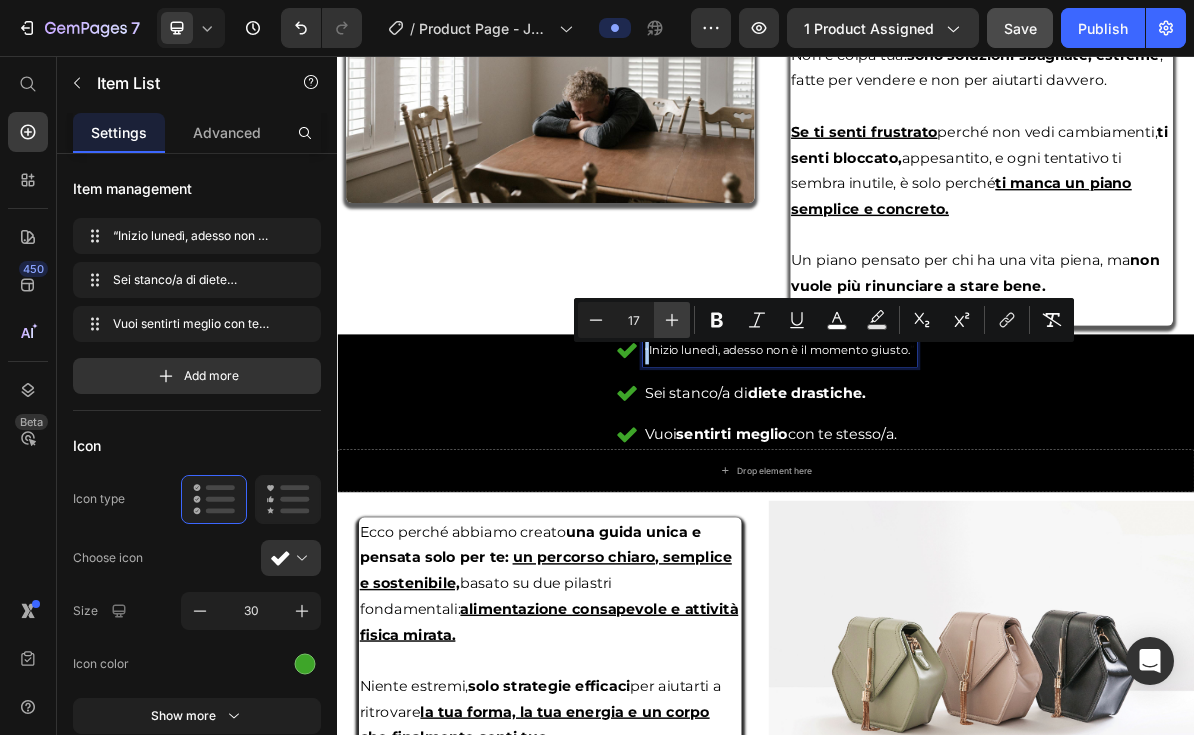 click on "Plus" at bounding box center (672, 320) 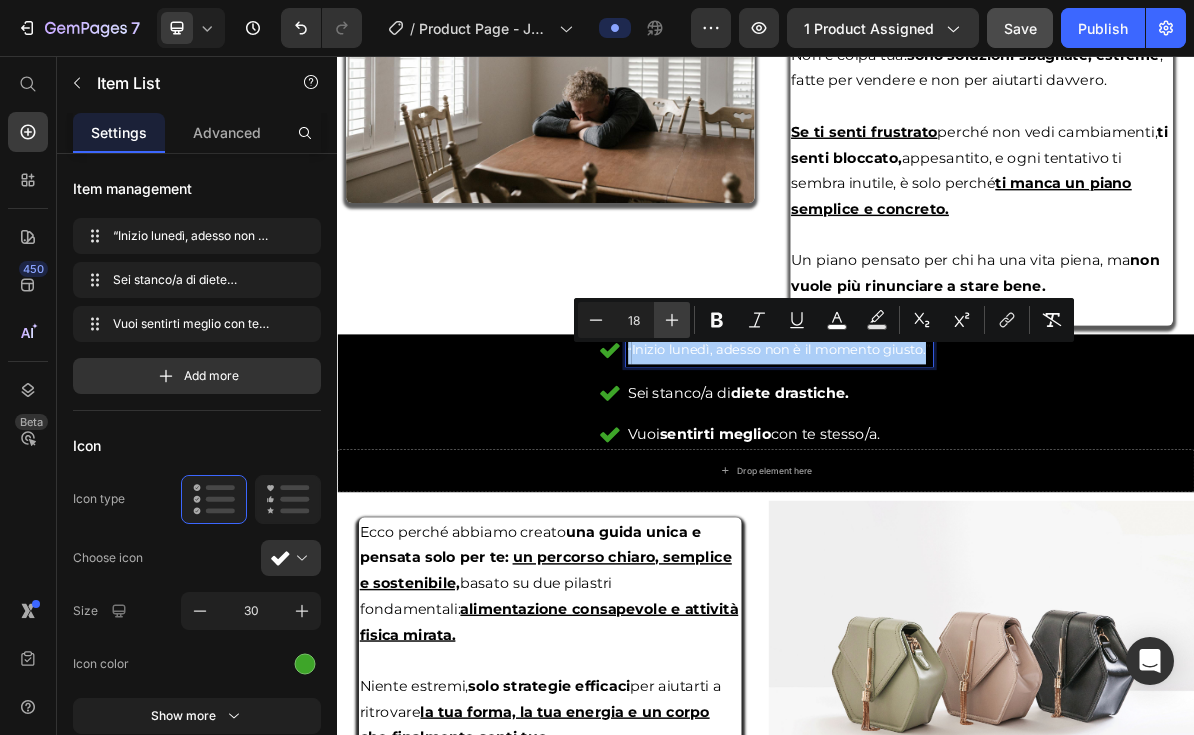 click on "Plus" at bounding box center (672, 320) 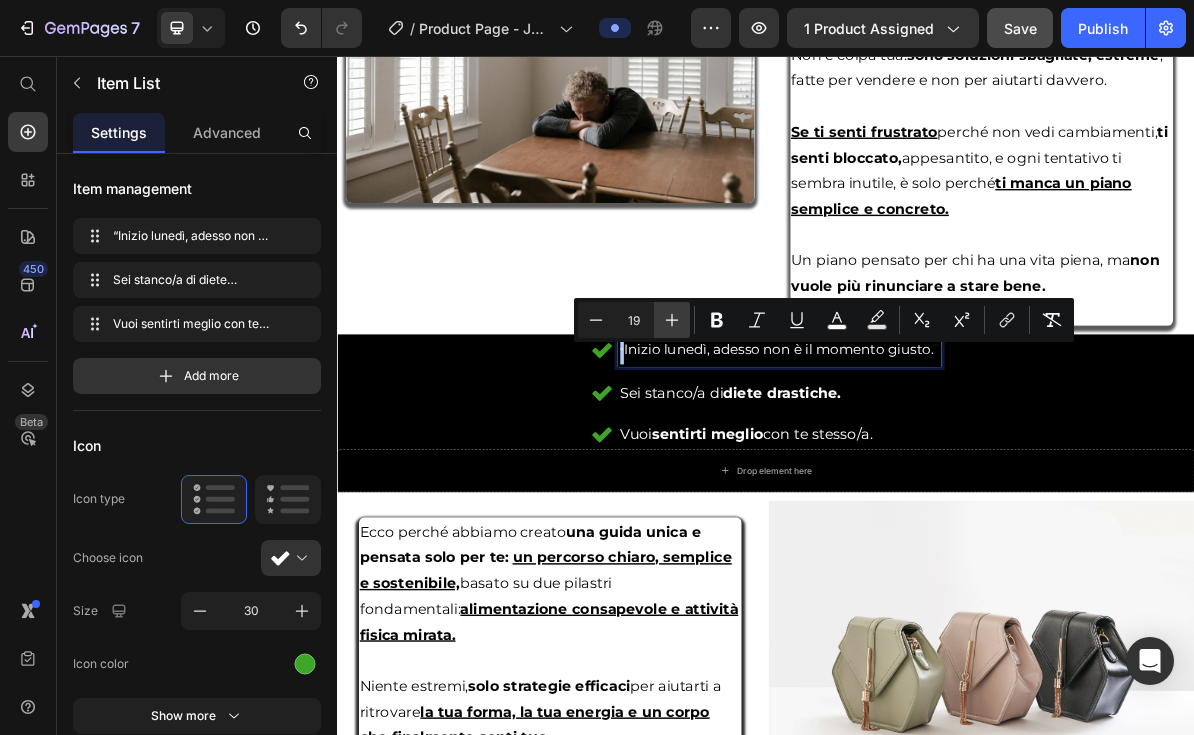 click on "Plus" at bounding box center [672, 320] 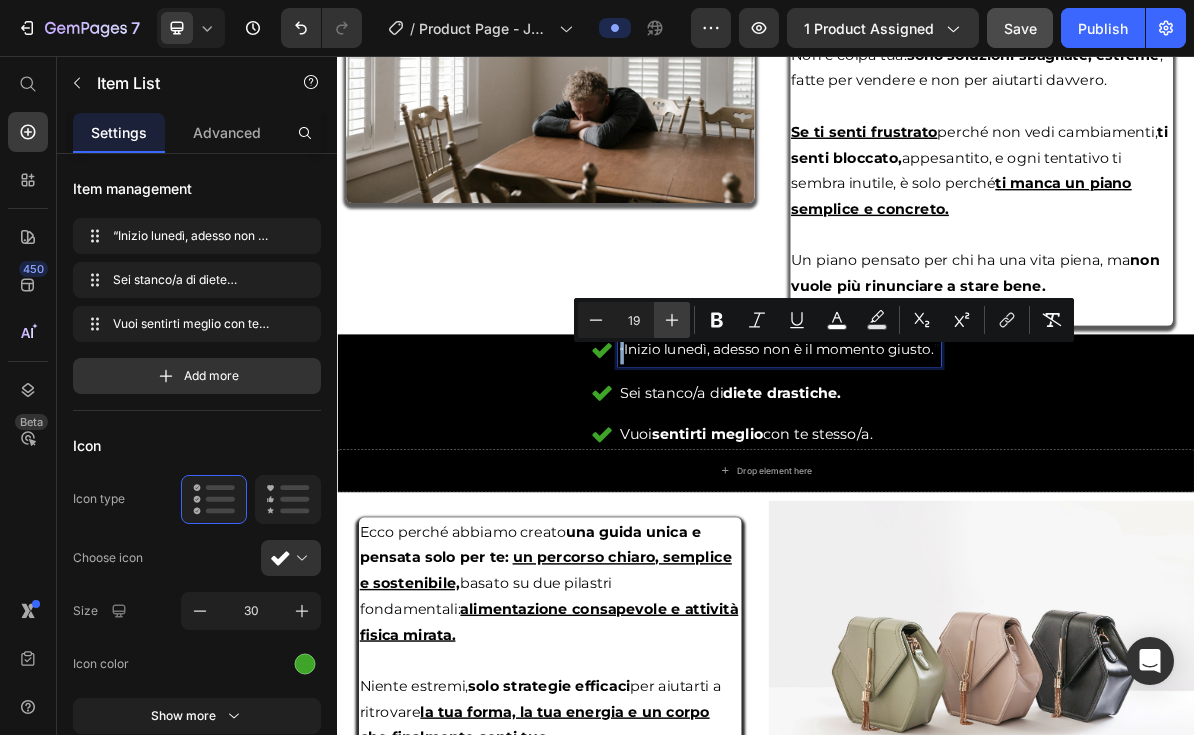 type on "20" 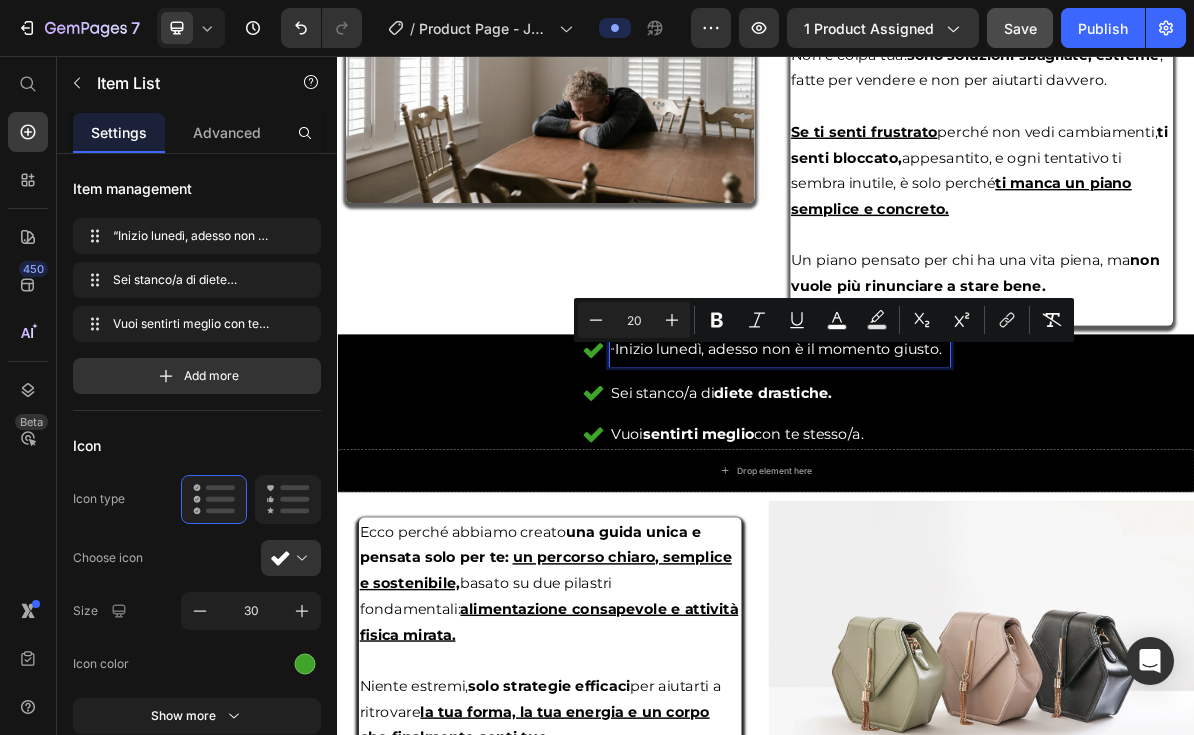 click on "Sei stanco/a di  diete drastiche." at bounding box center [956, 528] 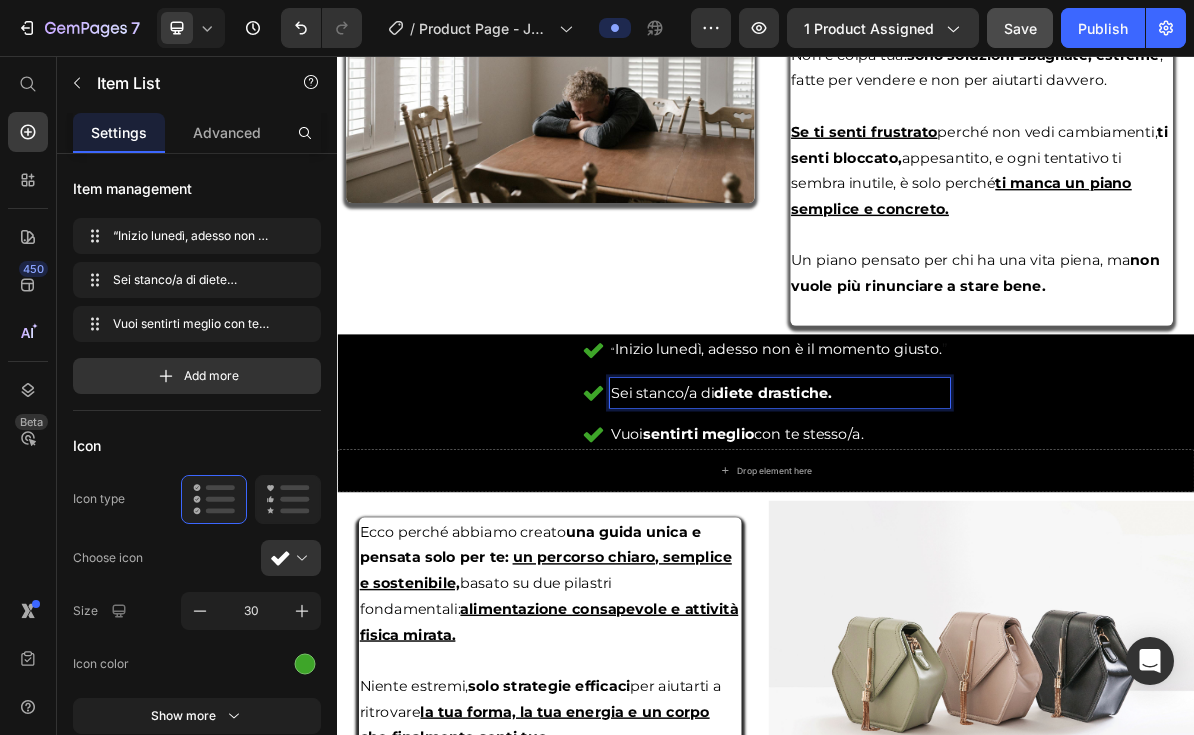 click on "Inizio lunedì, adesso non è il momento giusto." at bounding box center [955, 467] 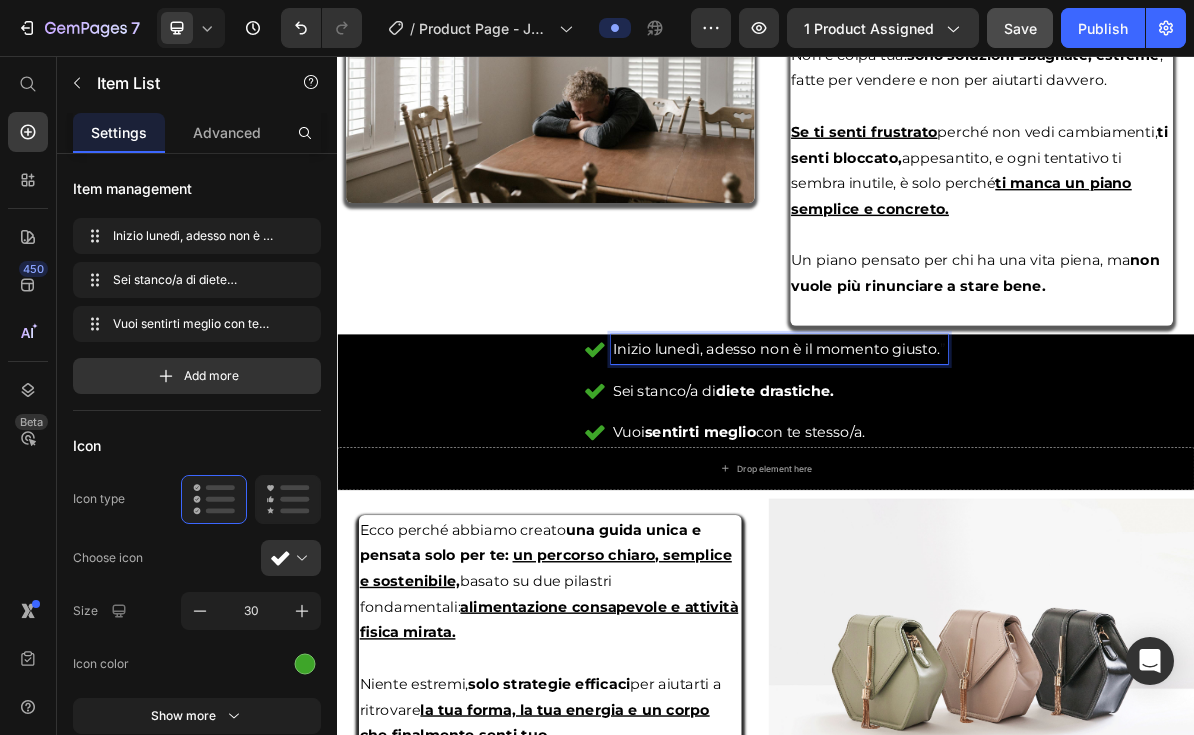 click on "Sei stanco/a di  diete drastiche." at bounding box center [956, 525] 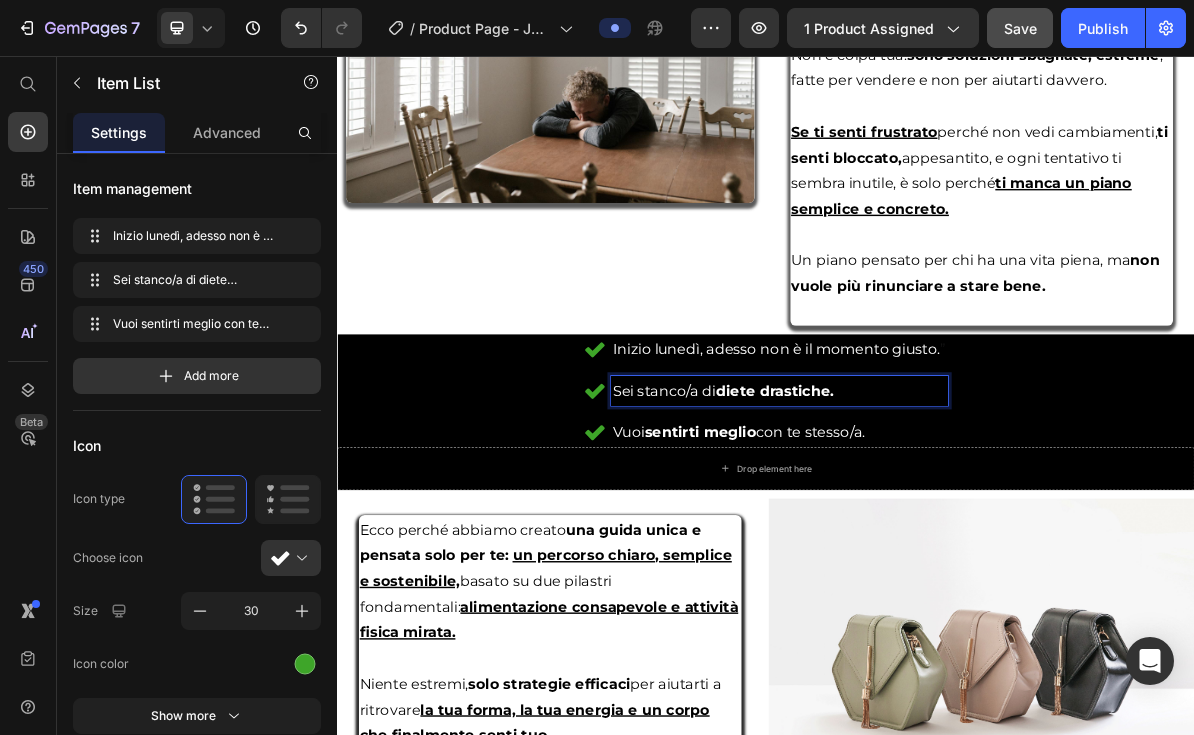 click on "Inizio lunedì, adesso non è il momento giusto." at bounding box center (952, 467) 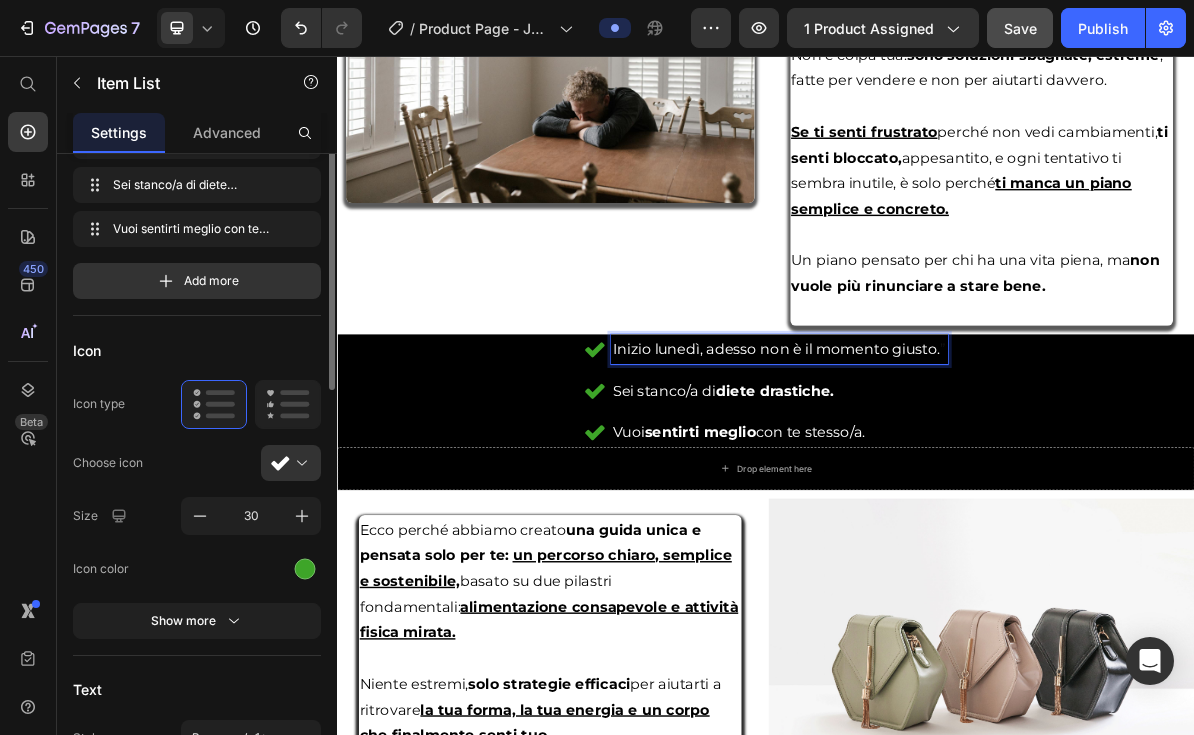 scroll, scrollTop: 0, scrollLeft: 0, axis: both 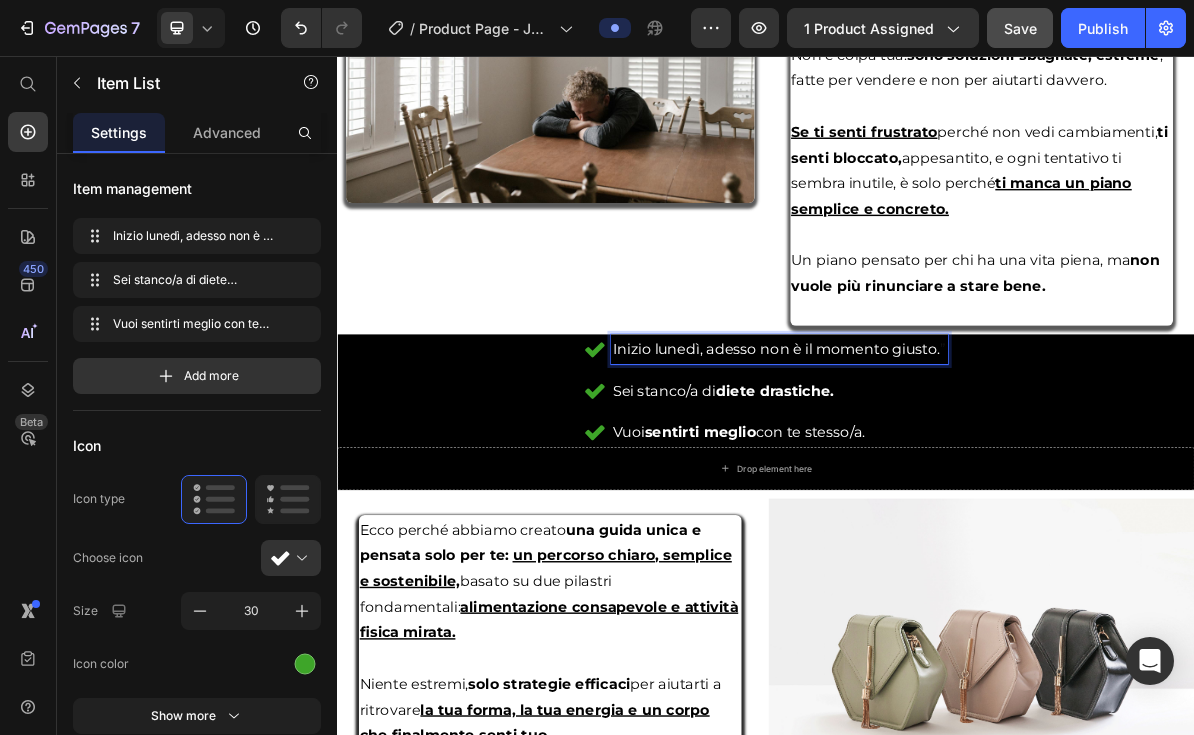 click on "Inizio lunedì, adesso non è il momento giusto." at bounding box center (952, 467) 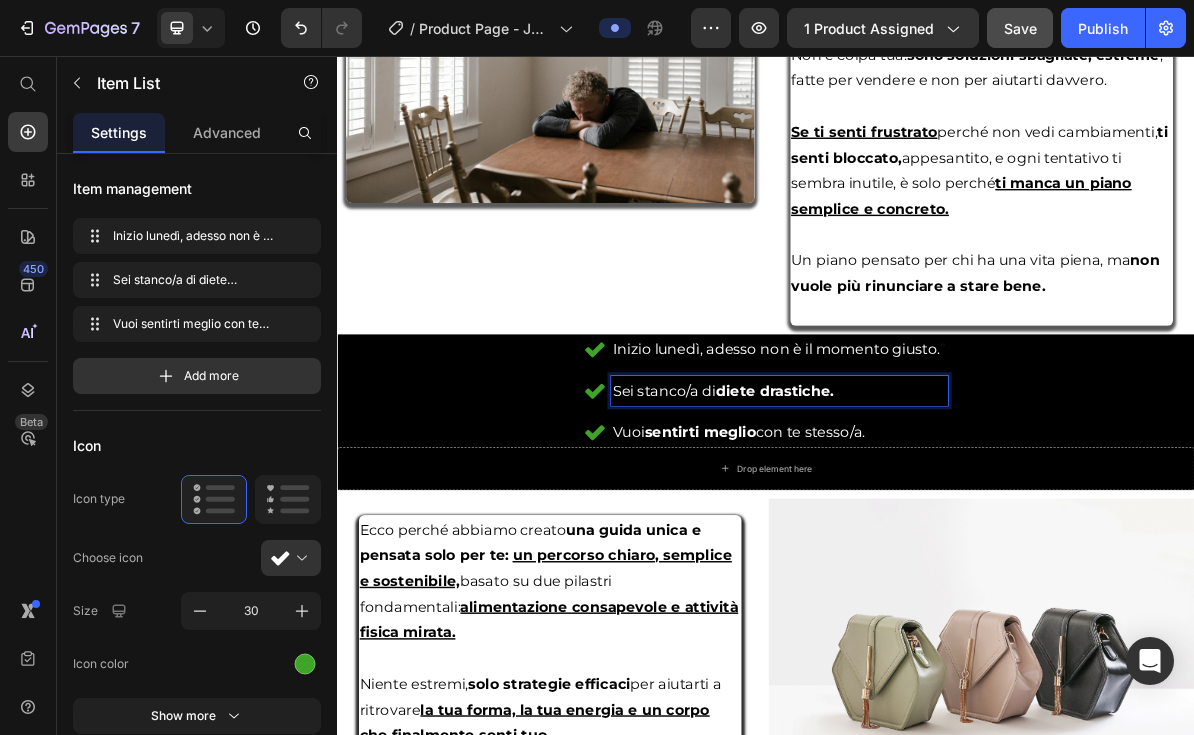 click on "Inizio lunedì, adesso non è il momento giusto." at bounding box center [952, 467] 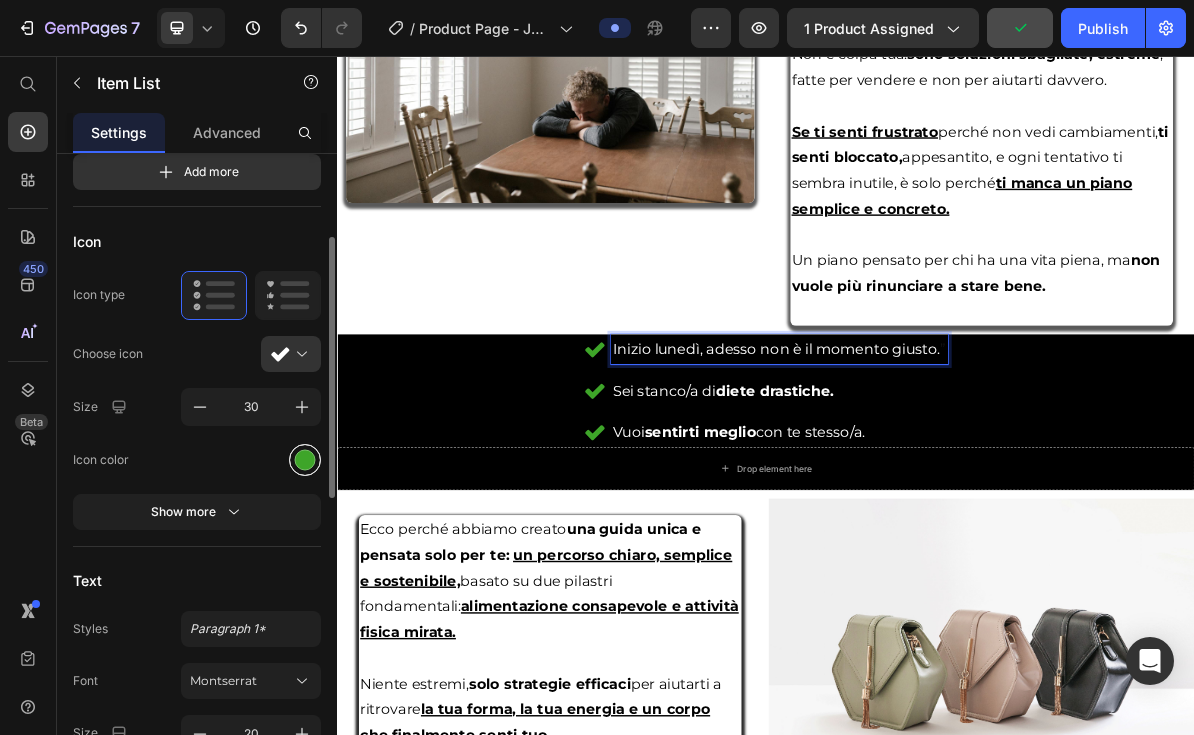 scroll, scrollTop: 207, scrollLeft: 0, axis: vertical 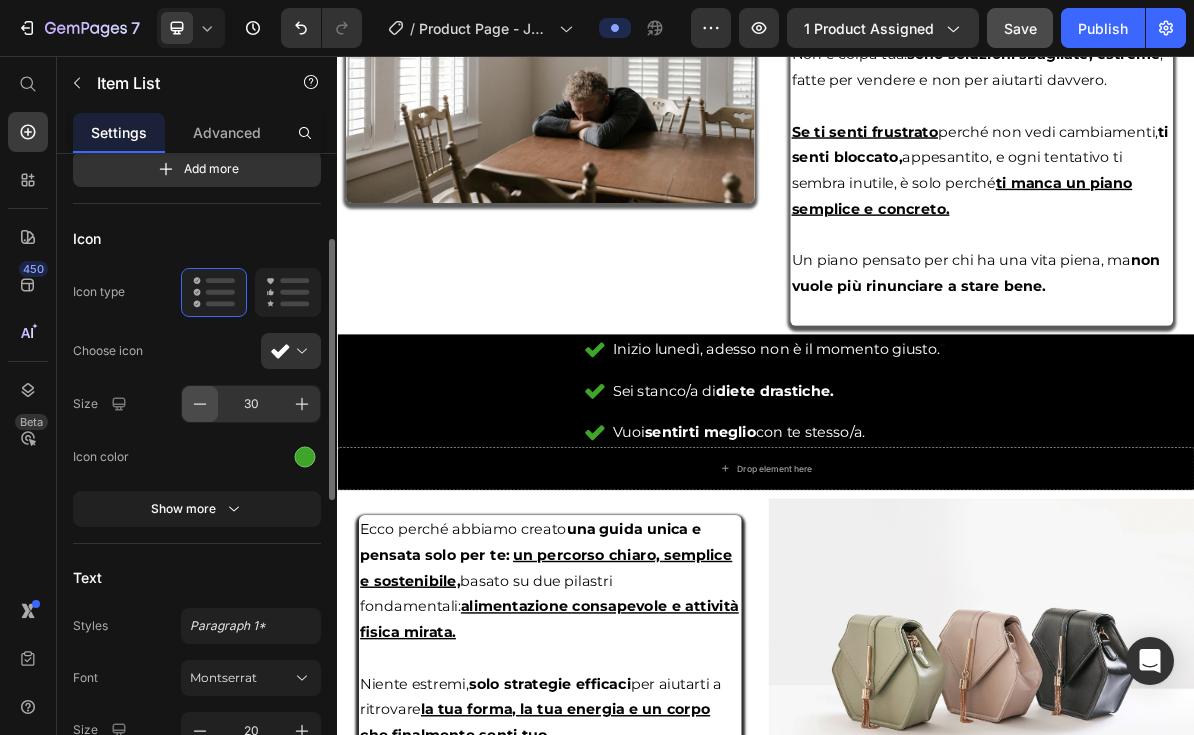 click 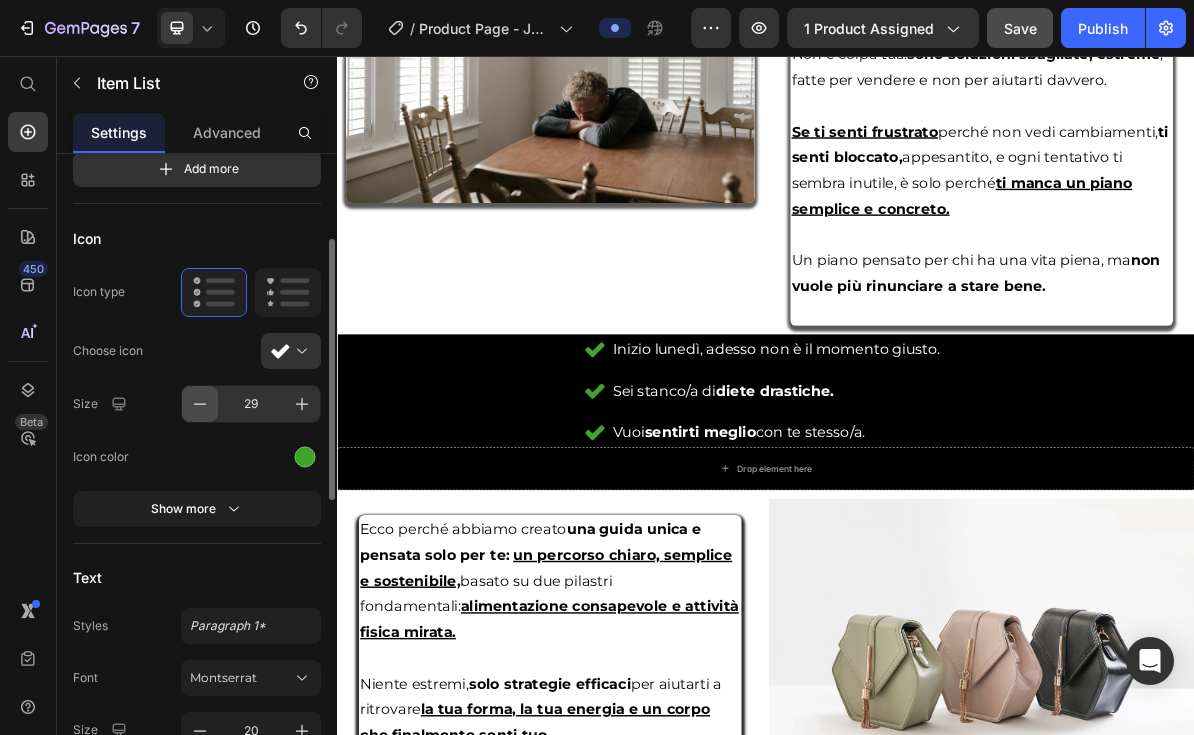 click 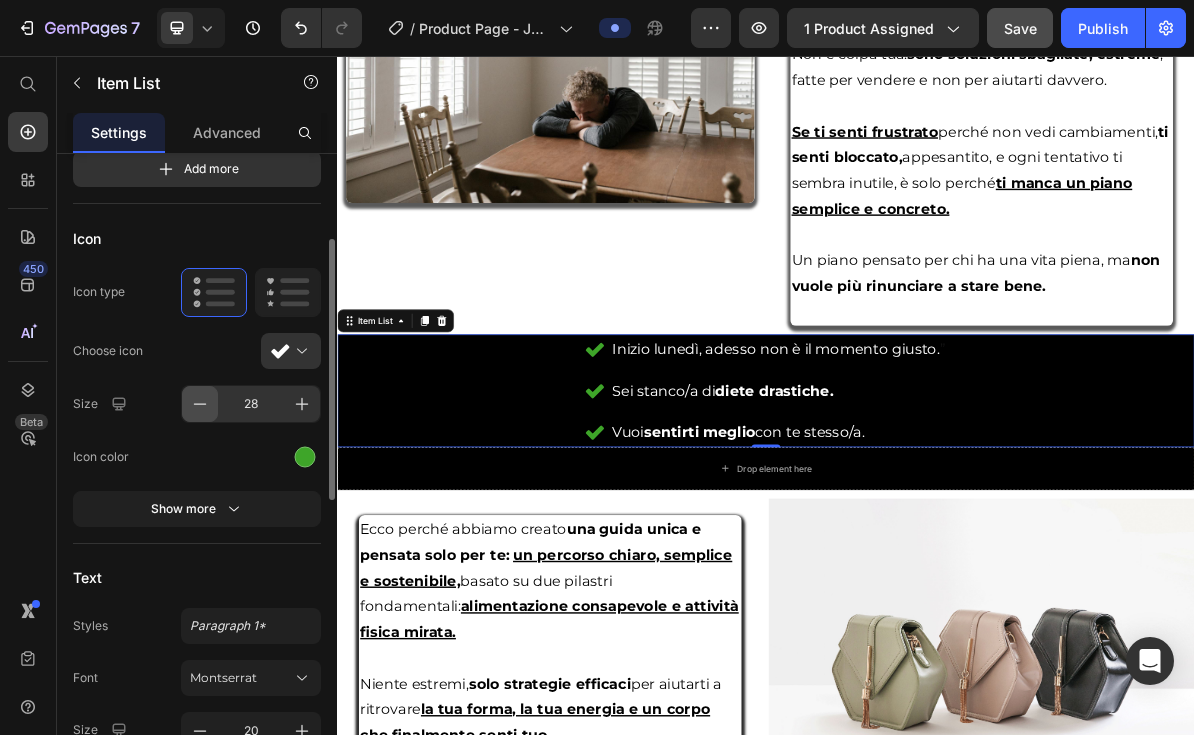 click 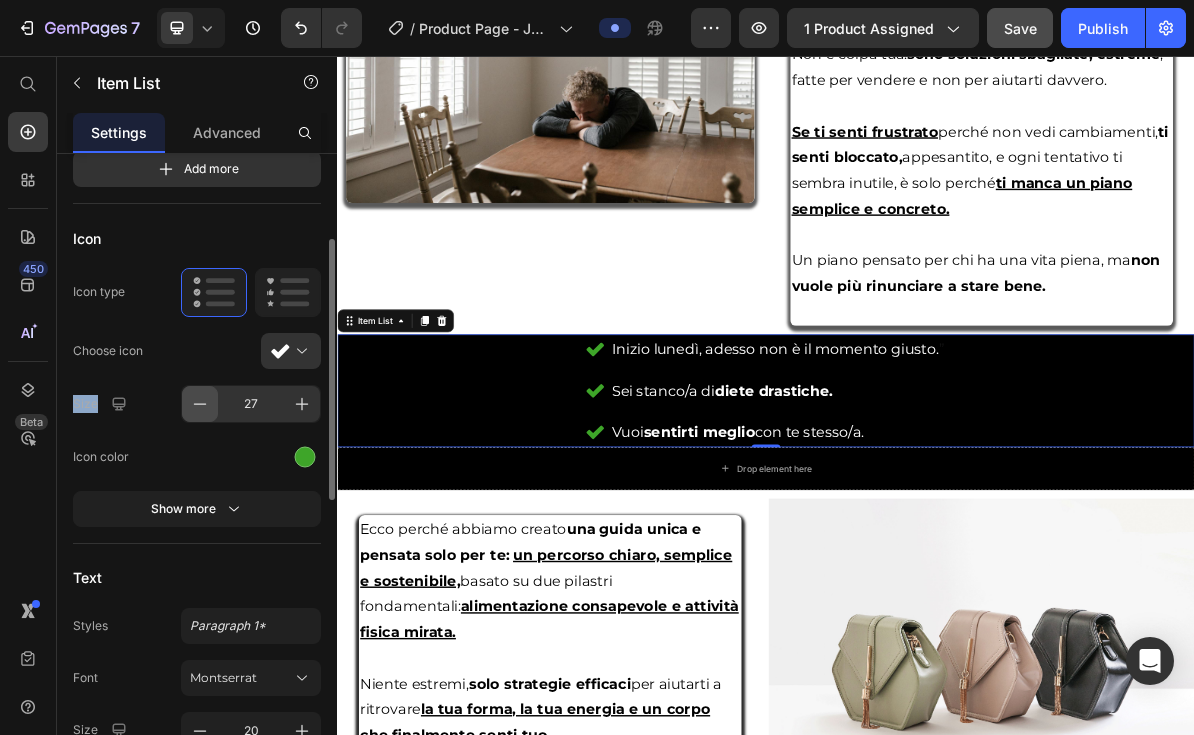 click 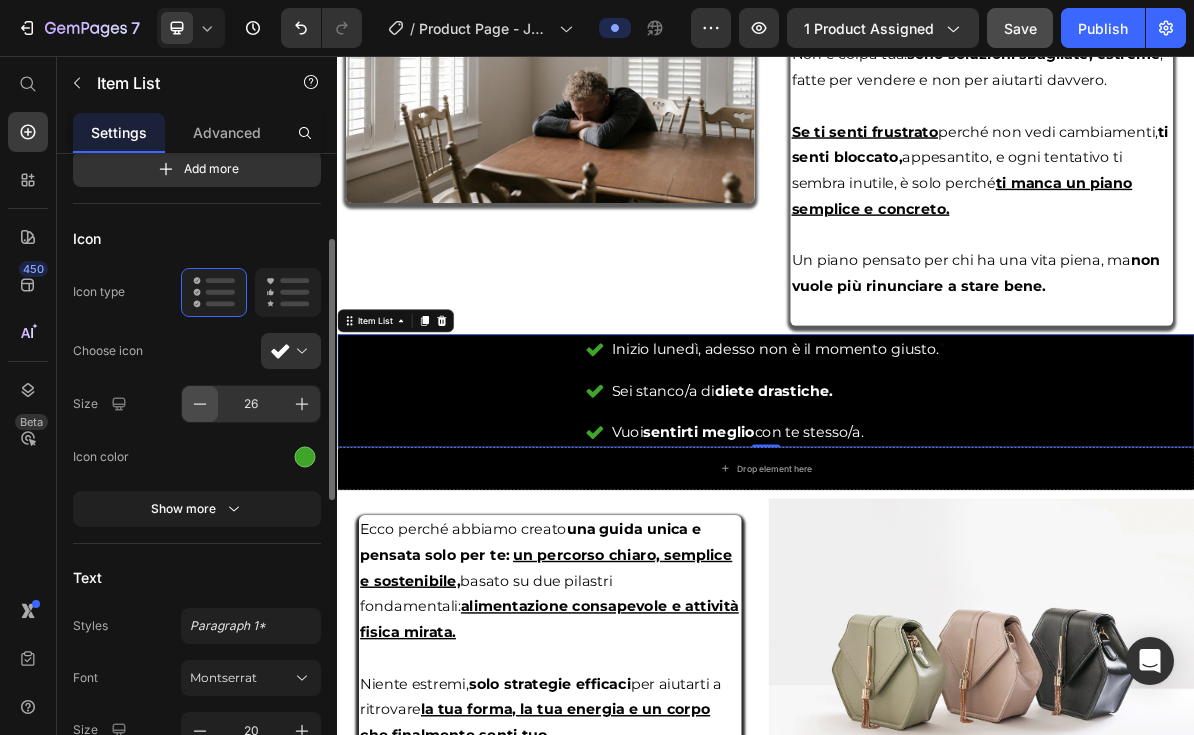 click 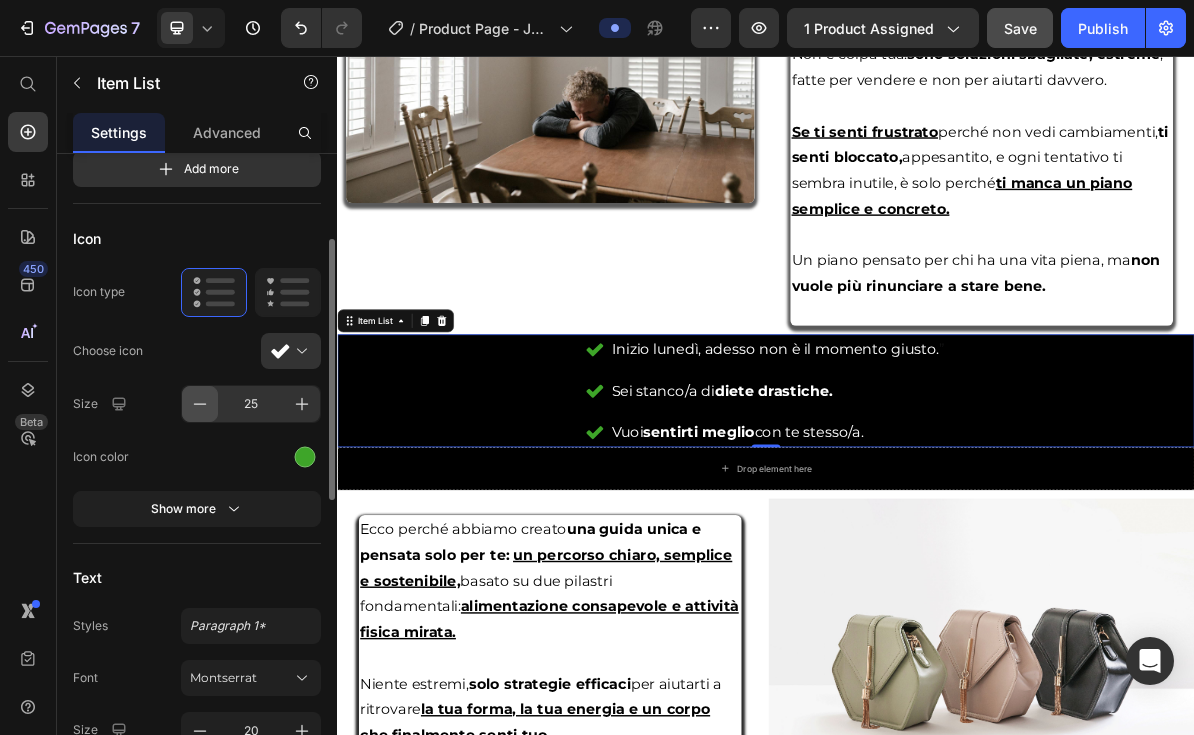 click 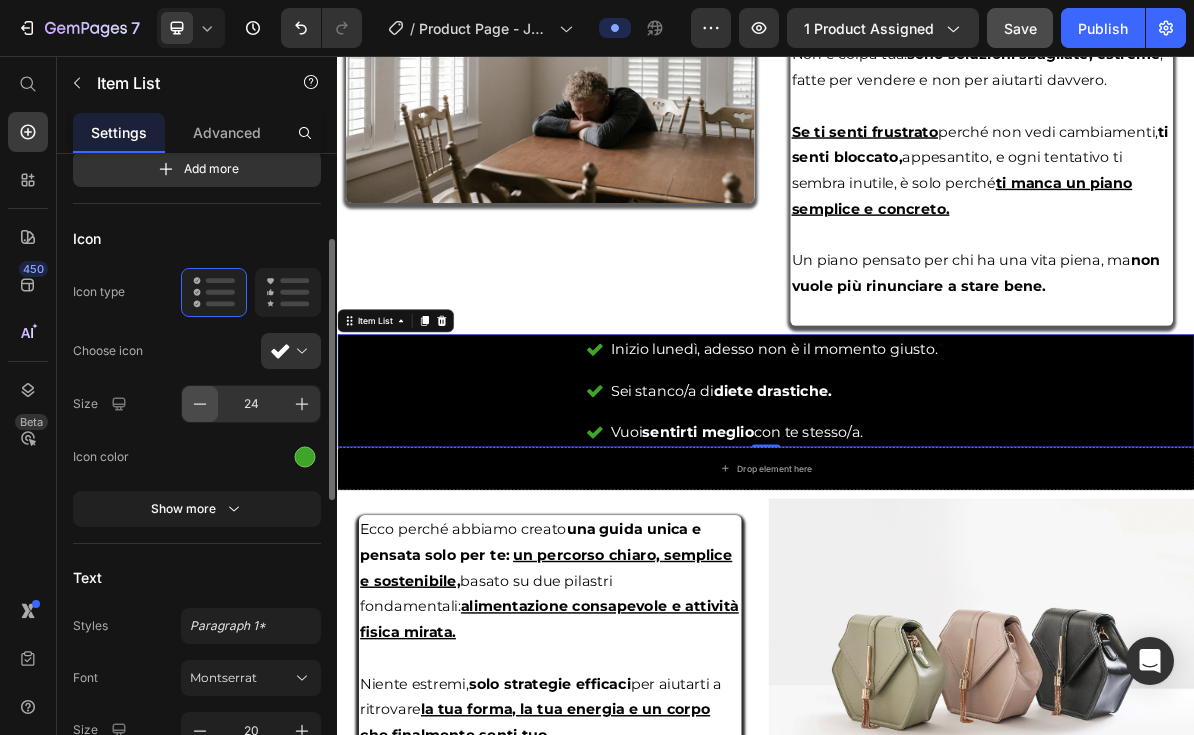 click 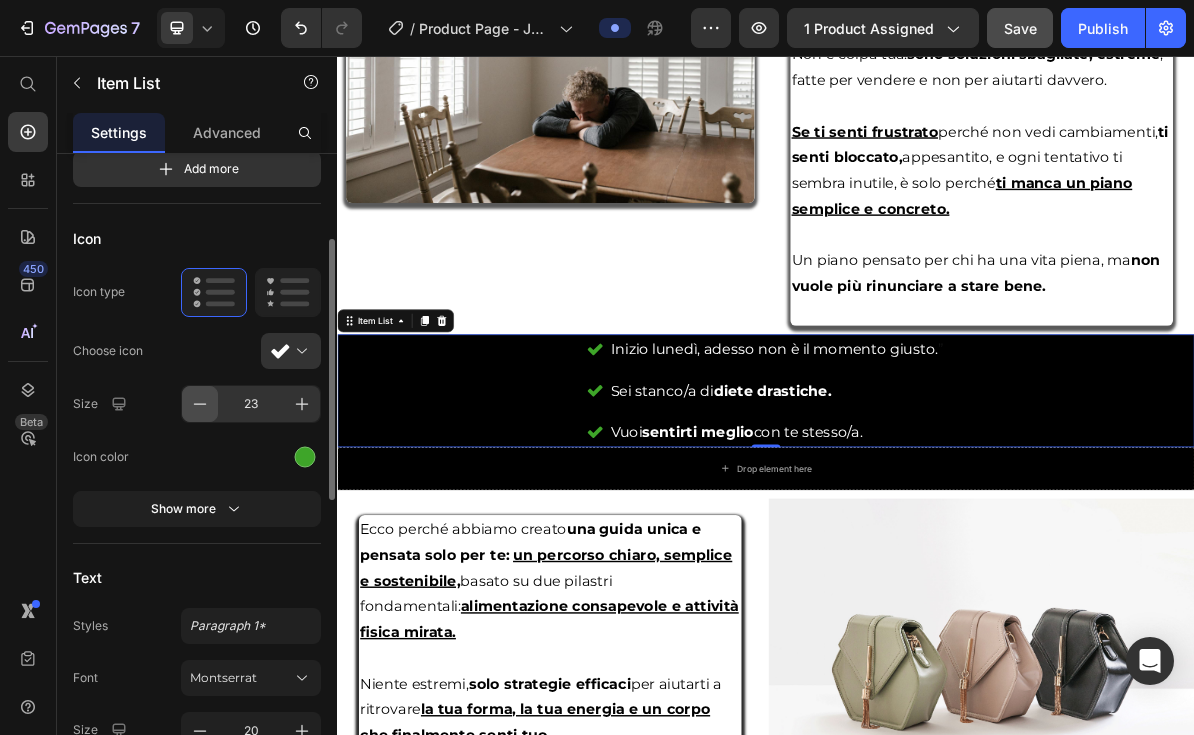 click 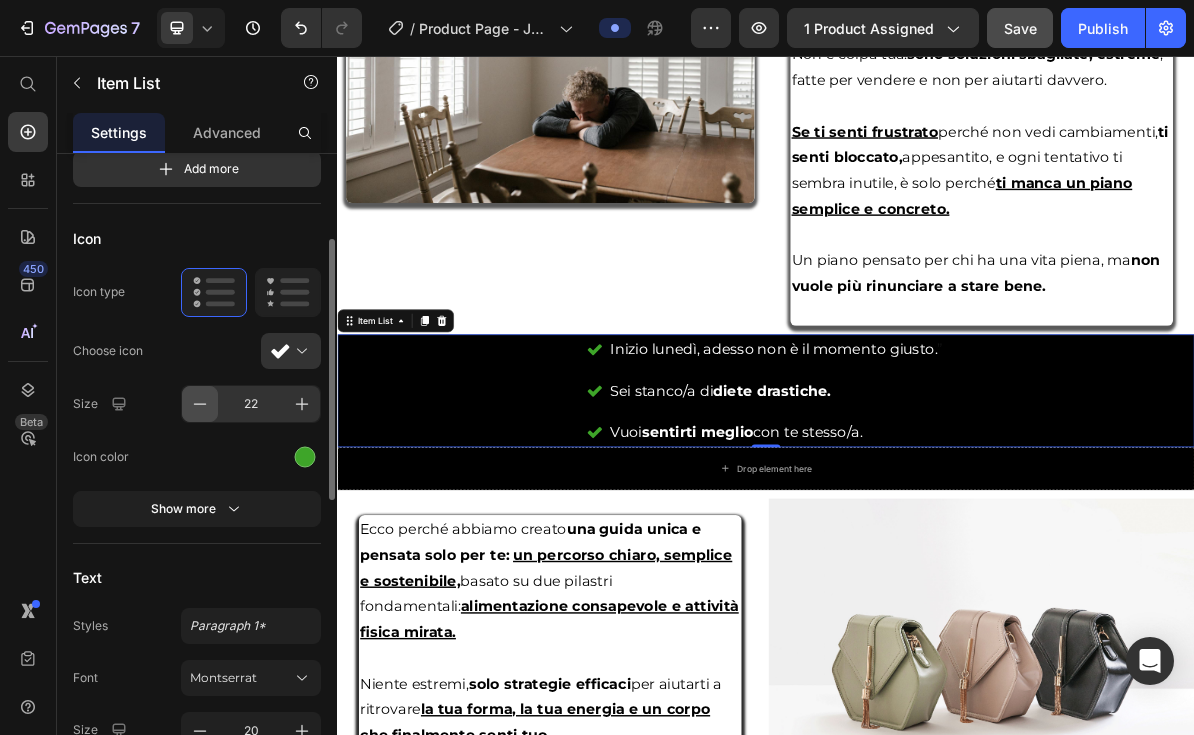 click 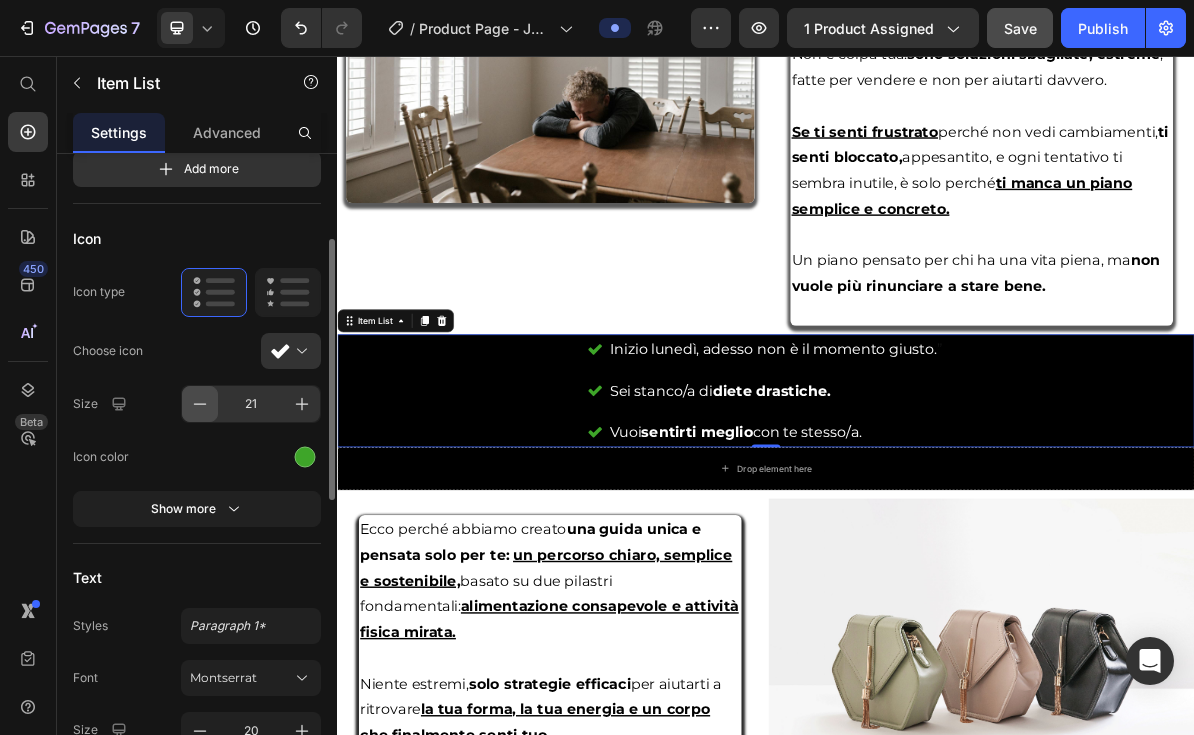 click 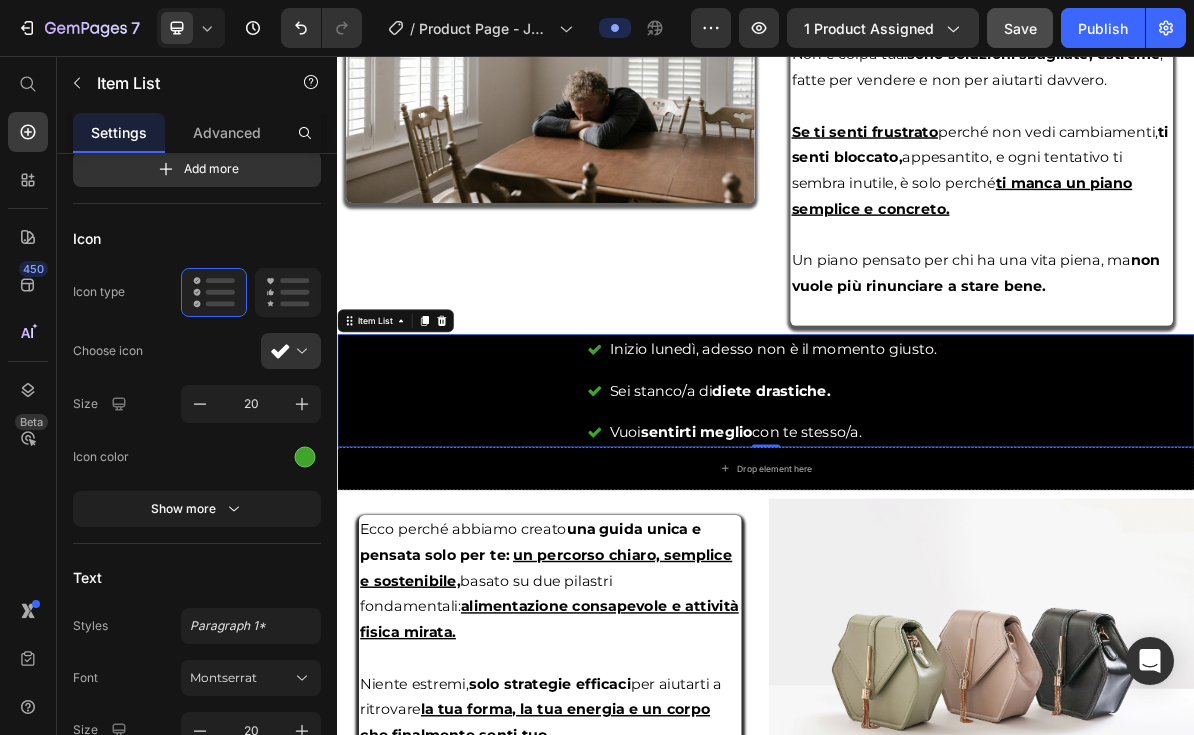 click on "Inizio lunedì, adesso non è il momento giusto. ”
Sei stanco/a di  diete drastiche.
Vuoi  sentirti meglio  con te stesso/a." at bounding box center [937, 525] 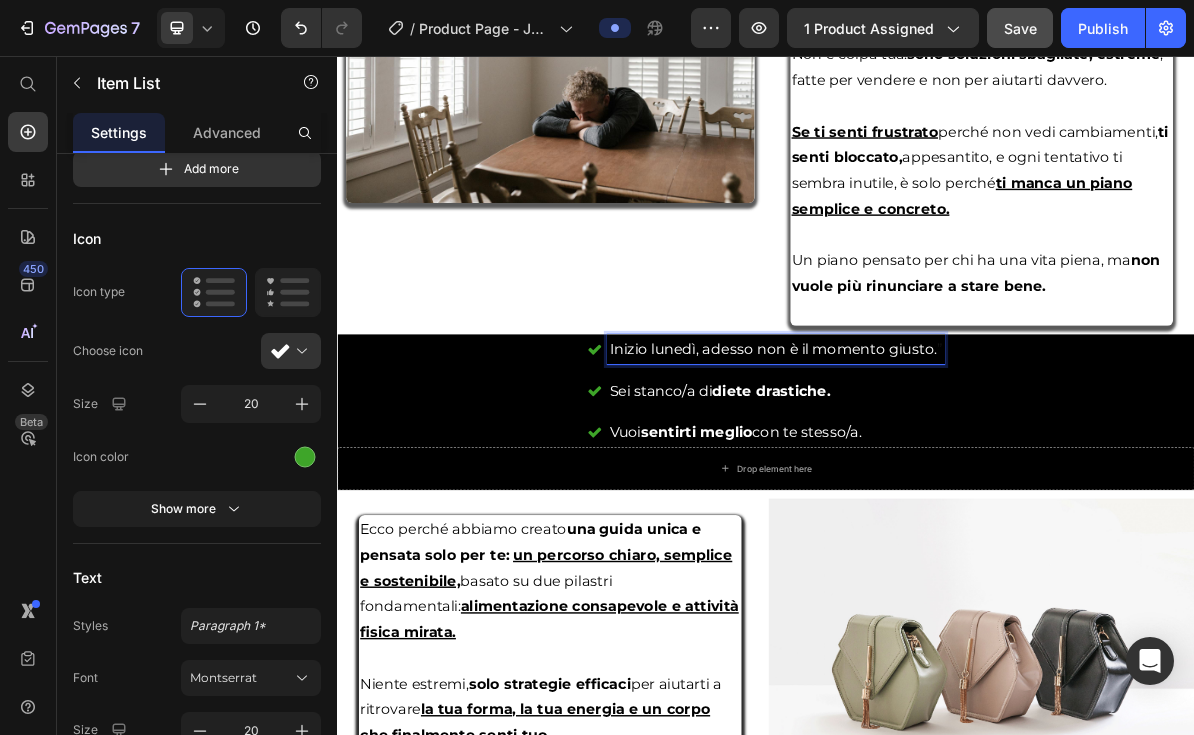 click on "Sei stanco/a di  diete drastiche." at bounding box center [951, 525] 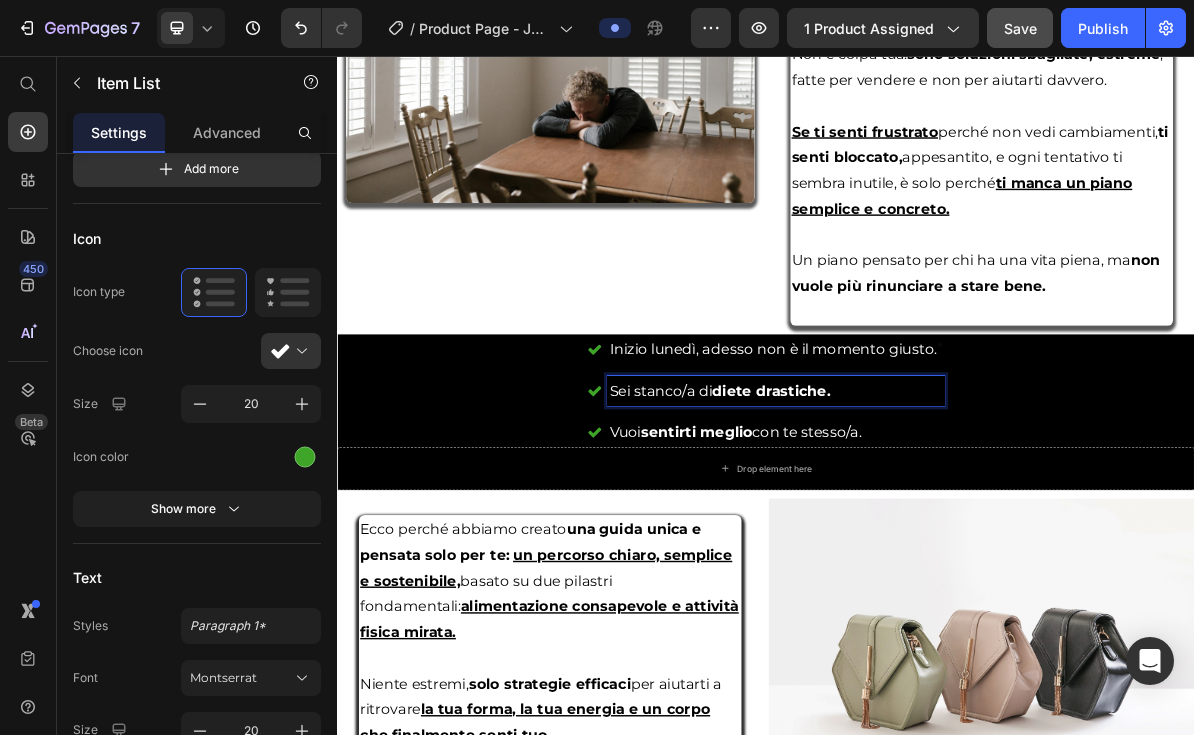 click on "Sei stanco/a di  diete drastiche." at bounding box center [951, 525] 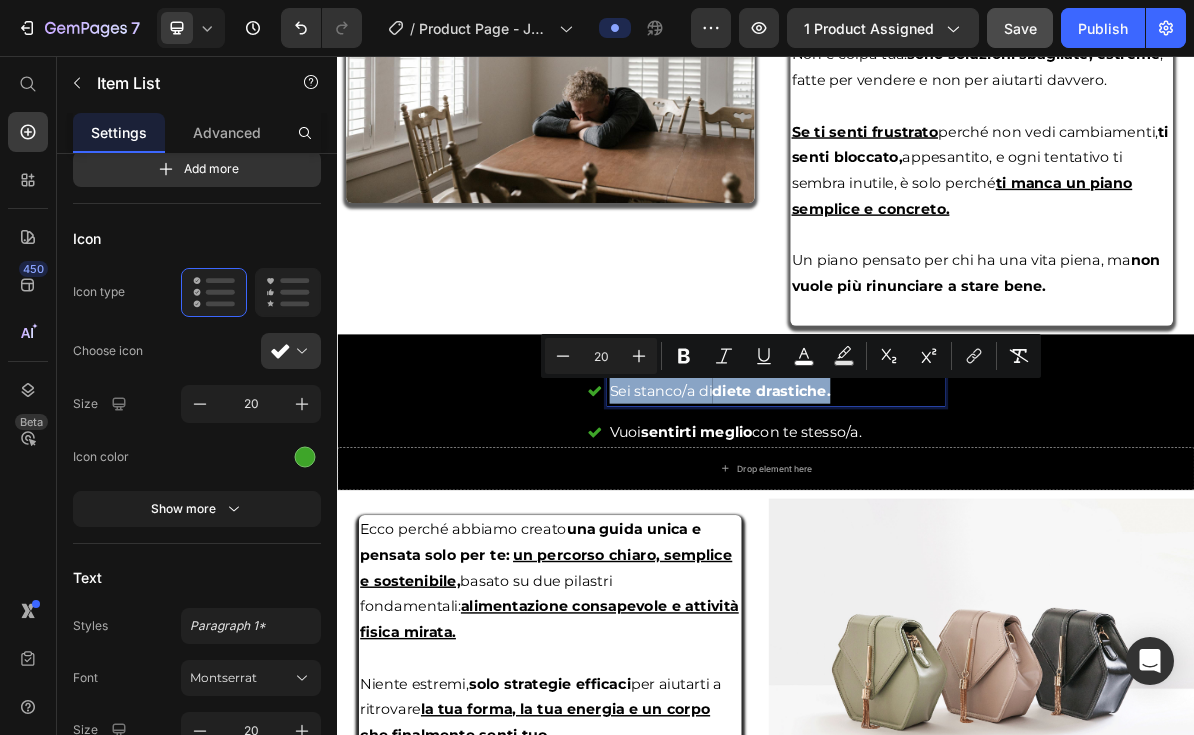 drag, startPoint x: 1054, startPoint y: 522, endPoint x: 711, endPoint y: 528, distance: 343.05246 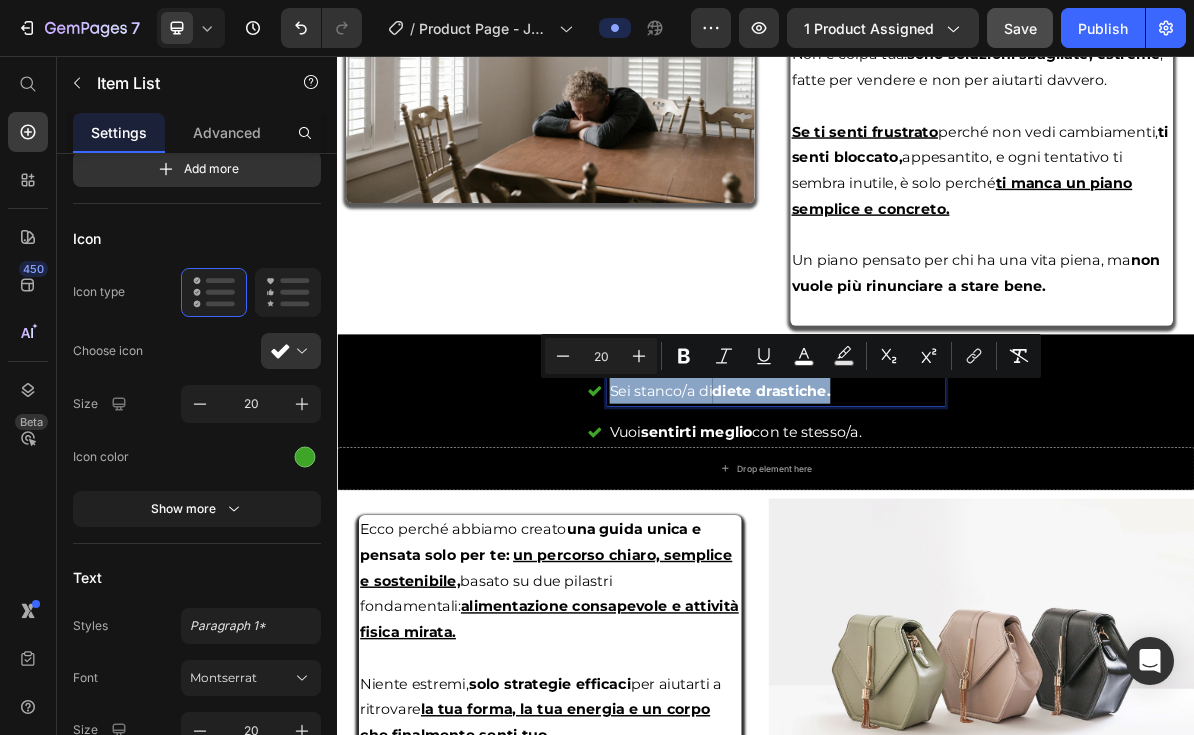 click on "Sei stanco/a di  diete drastiche." at bounding box center (937, 525) 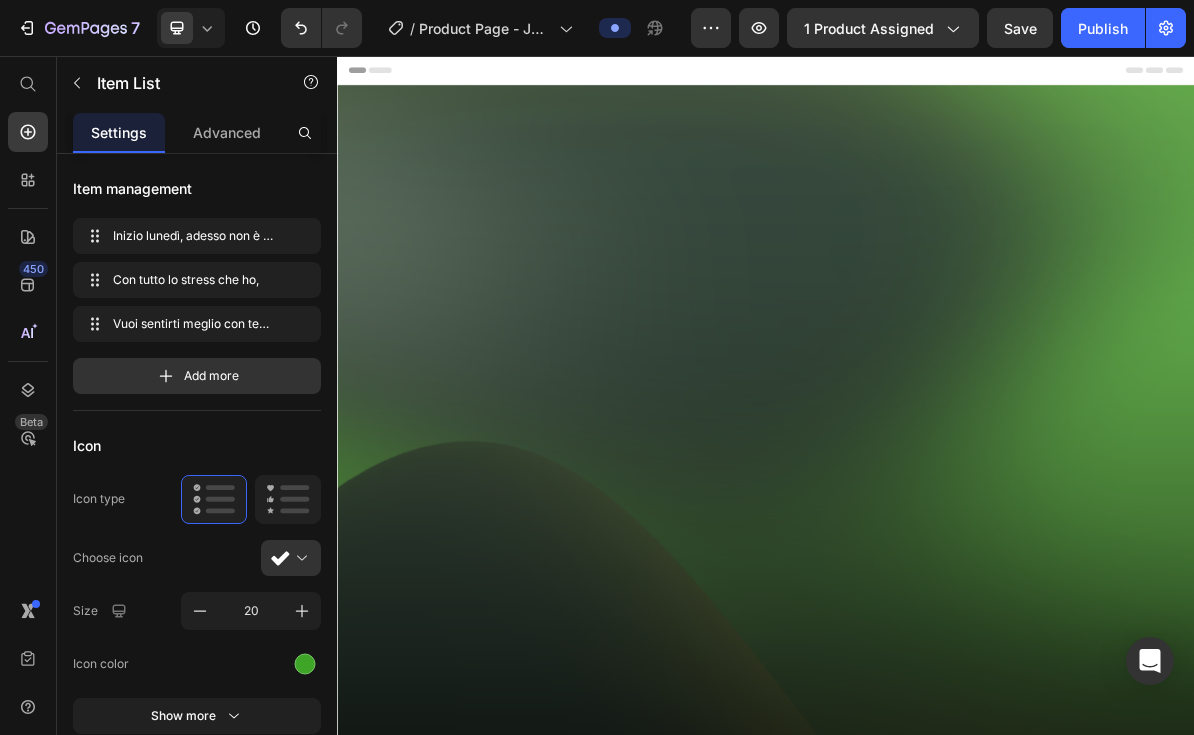 scroll, scrollTop: 3792, scrollLeft: 0, axis: vertical 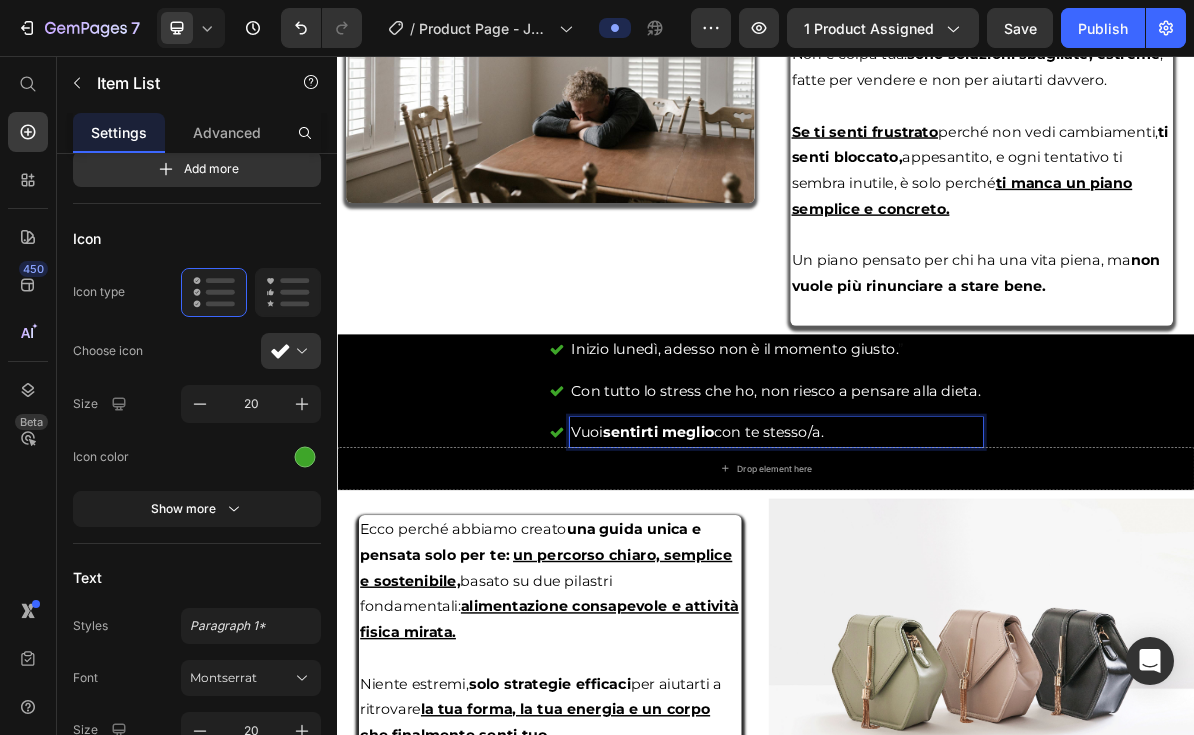 click on "Vuoi  sentirti meglio  con te stesso/a." at bounding box center (951, 583) 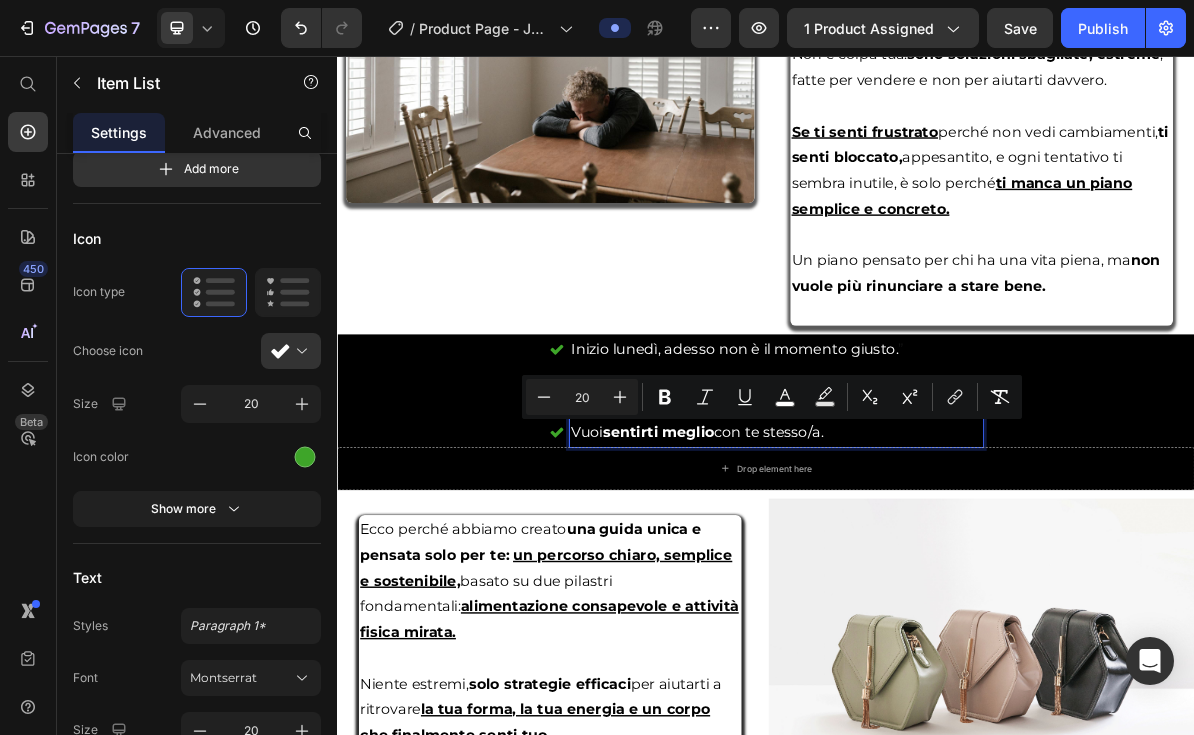 drag, startPoint x: 1046, startPoint y: 581, endPoint x: 665, endPoint y: 570, distance: 381.15875 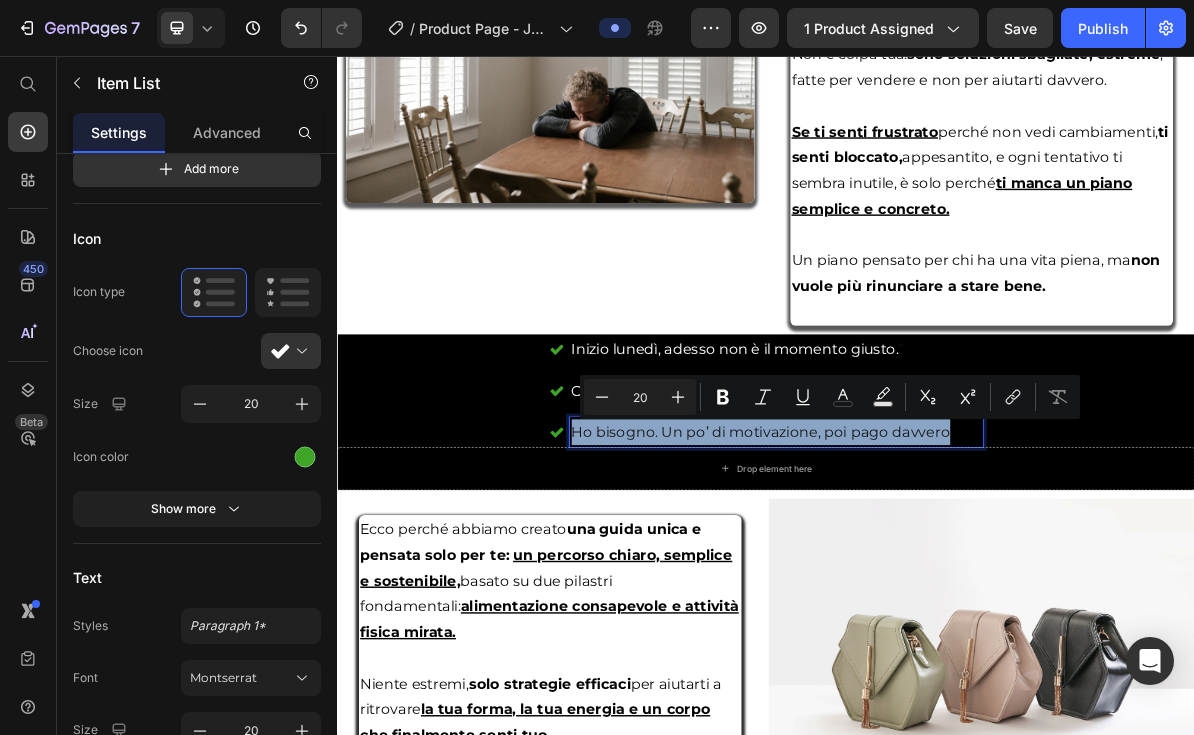 drag, startPoint x: 1209, startPoint y: 582, endPoint x: 948, endPoint y: 473, distance: 282.84625 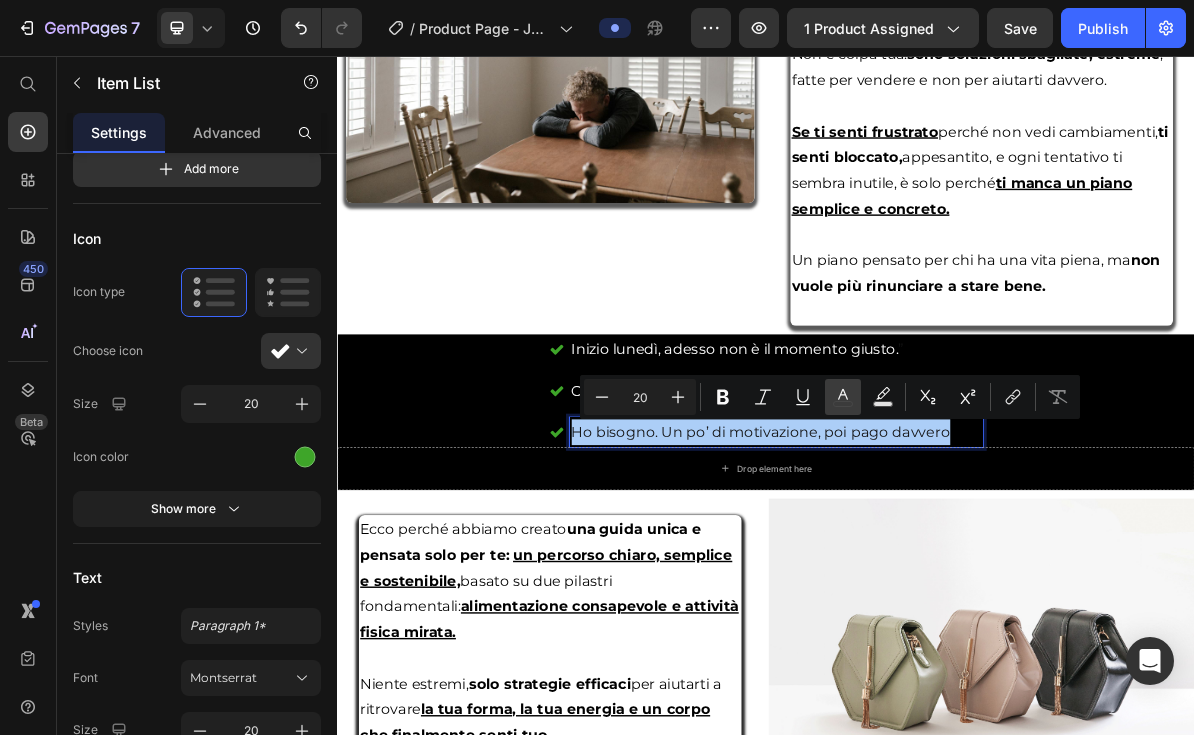 click on "color" at bounding box center [843, 397] 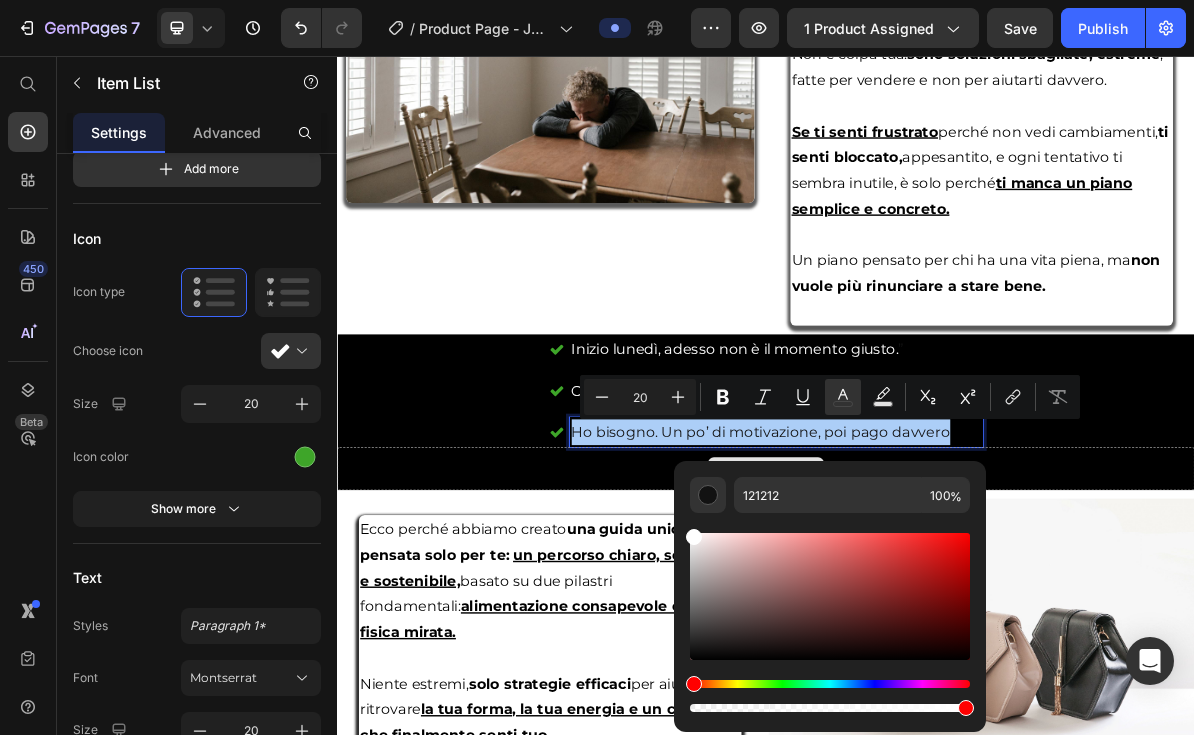 drag, startPoint x: 790, startPoint y: 575, endPoint x: 689, endPoint y: 516, distance: 116.970085 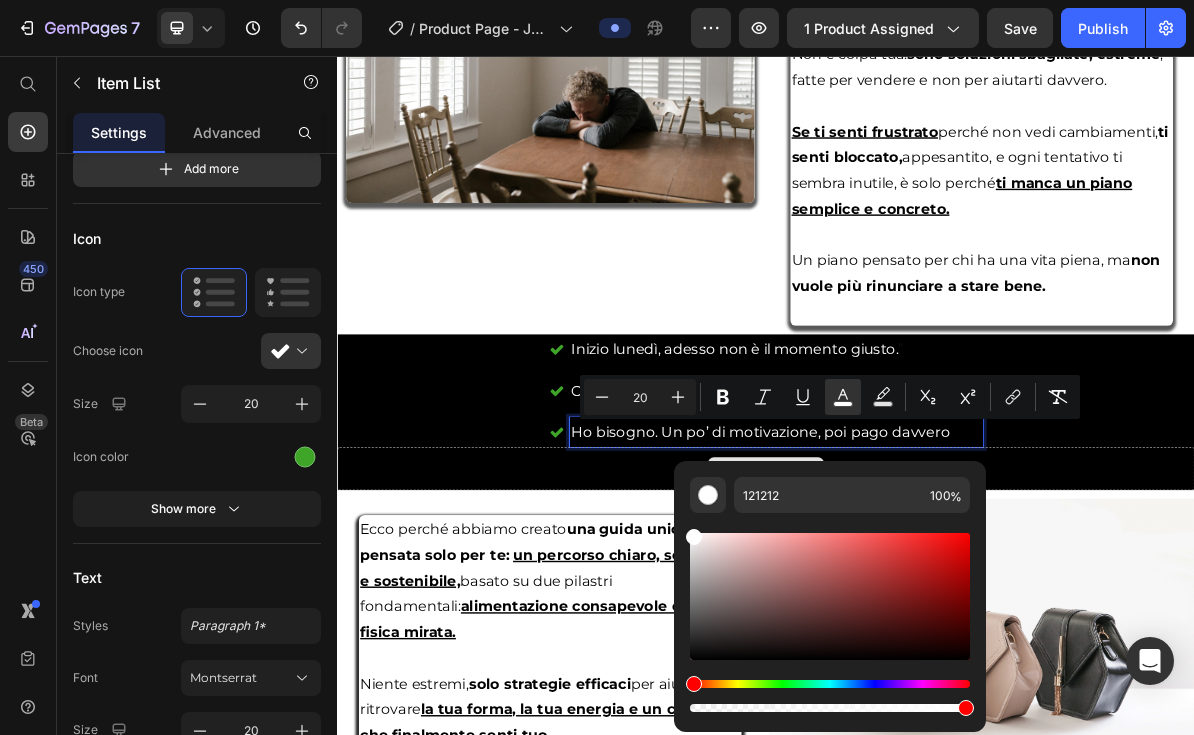 type on "FFFFFF" 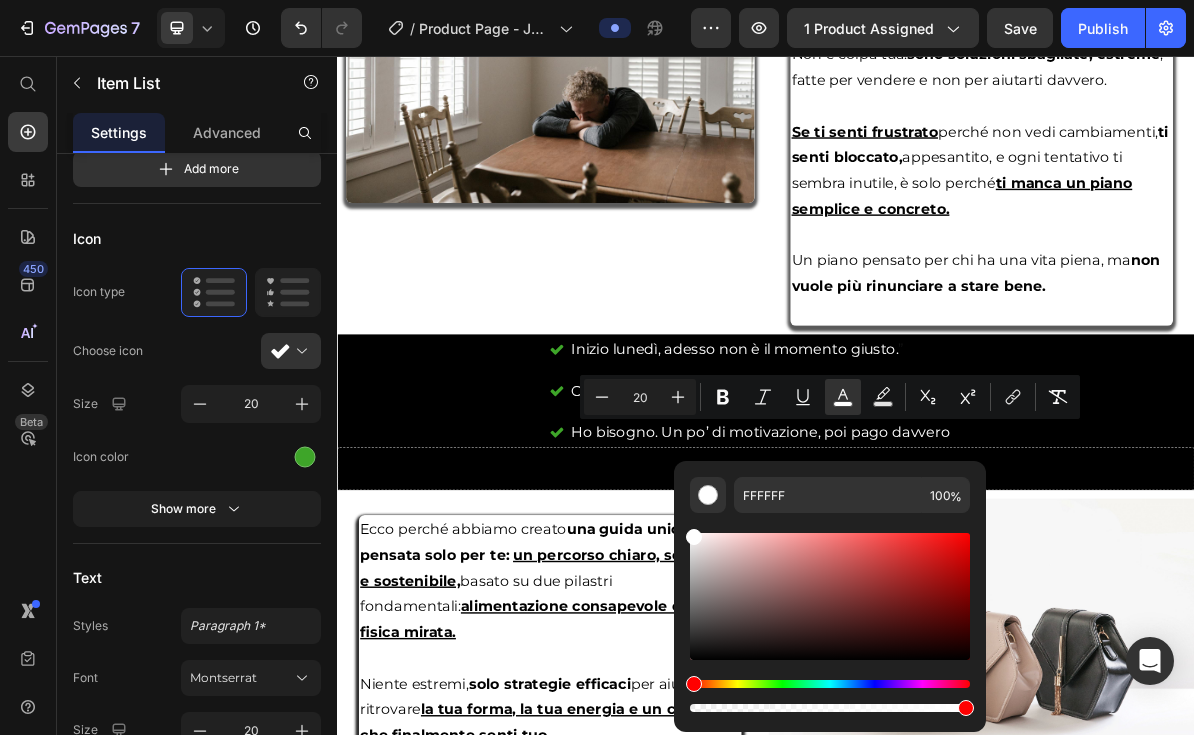 click on "Inizio lunedì, adesso non è il momento giusto. ”
Con tutto lo stress che ho, non riesco a pensare alla dieta.
Ho bisogno. Un po’ di motivazione, poi pago davvero" at bounding box center [937, 525] 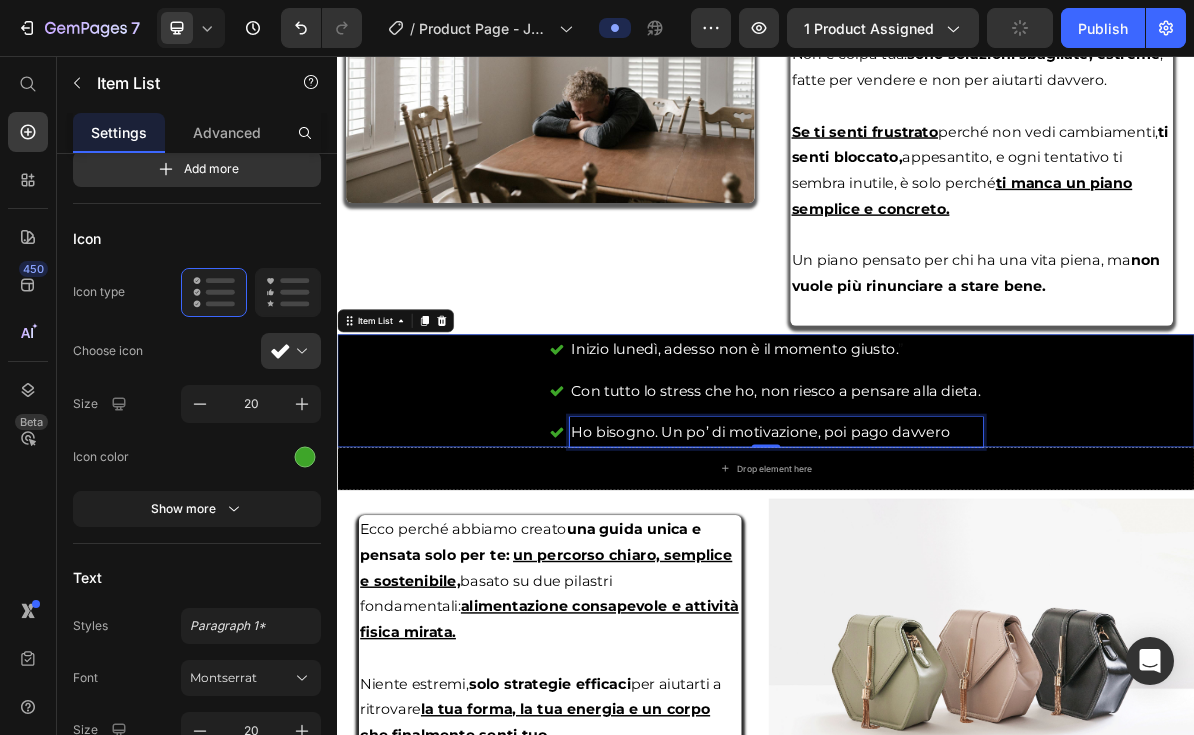 click on "Ho bisogno. Un po’ di motivazione, poi pago davvero" at bounding box center [951, 583] 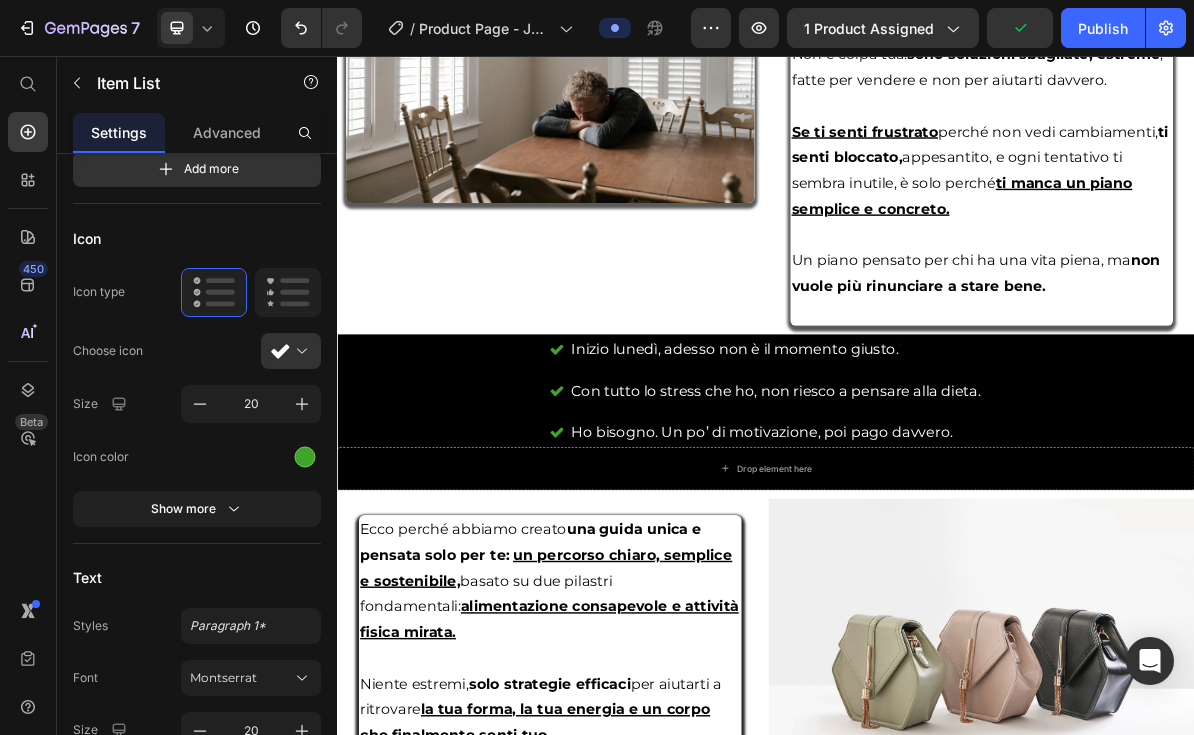 click on "Inizio lunedì, adesso non è il momento giusto. ”
Con tutto lo stress che ho, non riesco a pensare alla dieta.
Ho bisogno. Un po’ di motivazione, poi pago davvero." at bounding box center (937, 525) 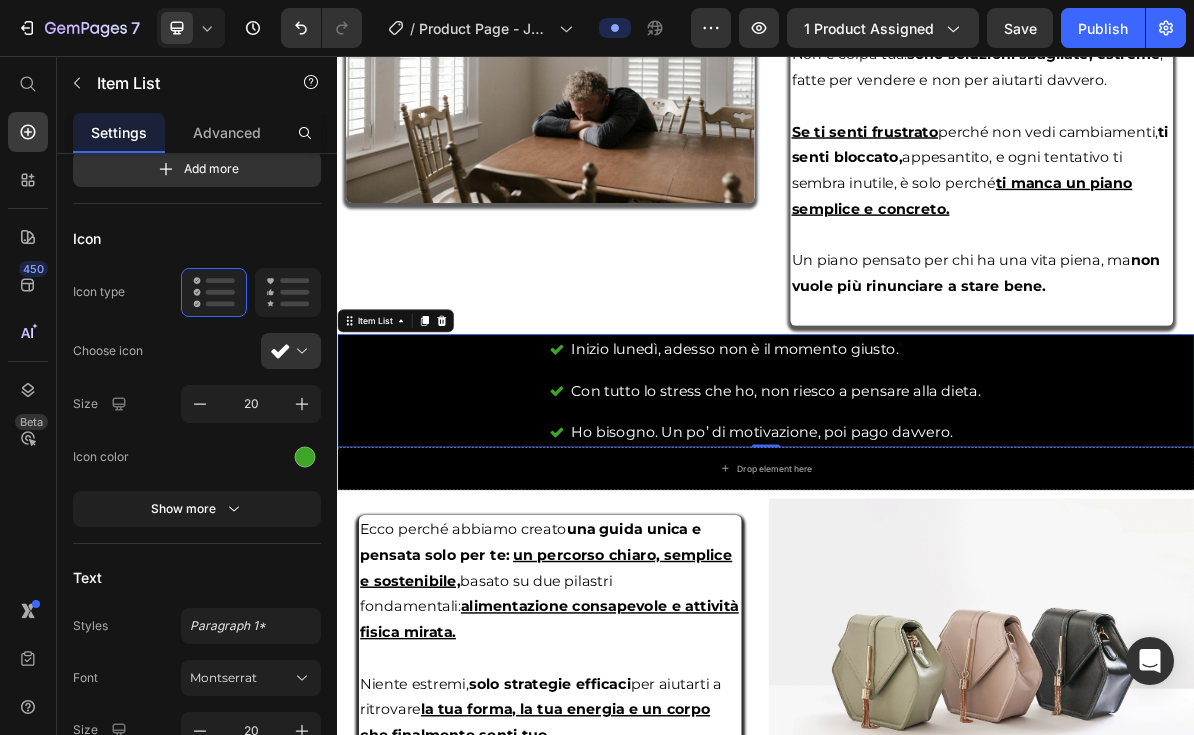 click on "Ho bisogno. Un po’ di motivazione, poi pago davvero." at bounding box center (951, 583) 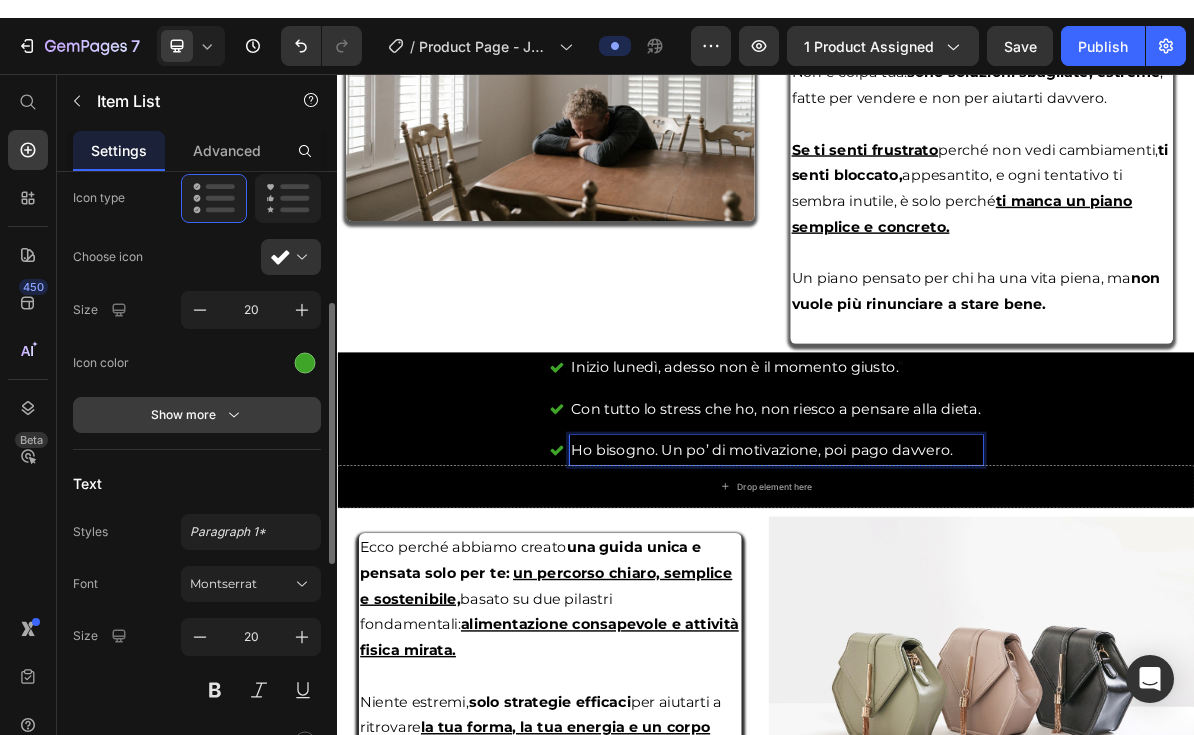 scroll, scrollTop: 484, scrollLeft: 0, axis: vertical 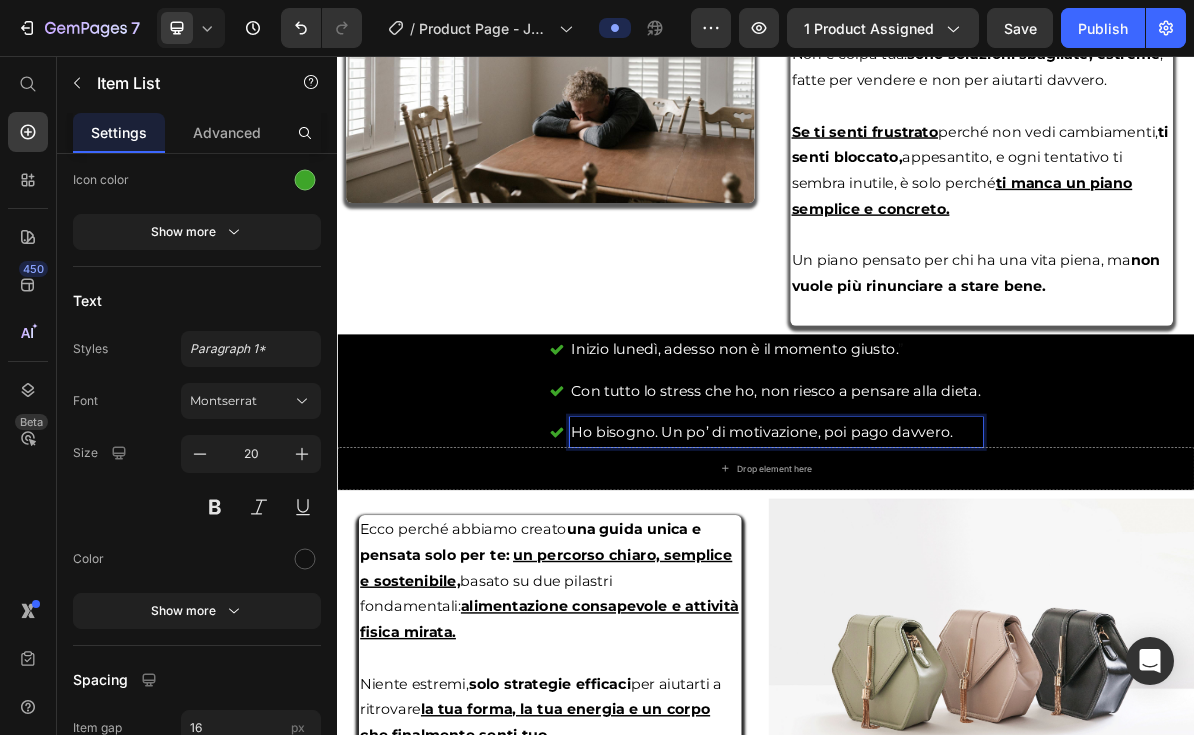 click on "Con tutto lo stress che ho, non riesco a pensare alla dieta." at bounding box center [951, 525] 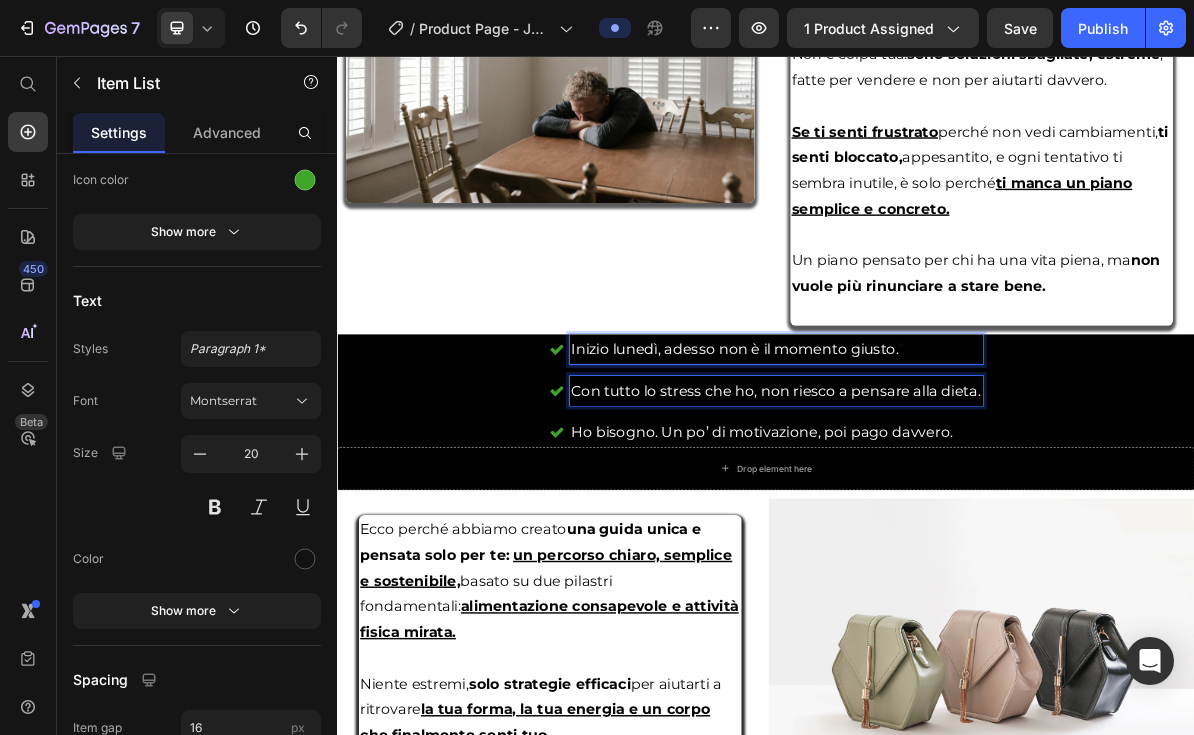 click on "Inizio lunedì, adesso non è il momento giusto." at bounding box center [894, 467] 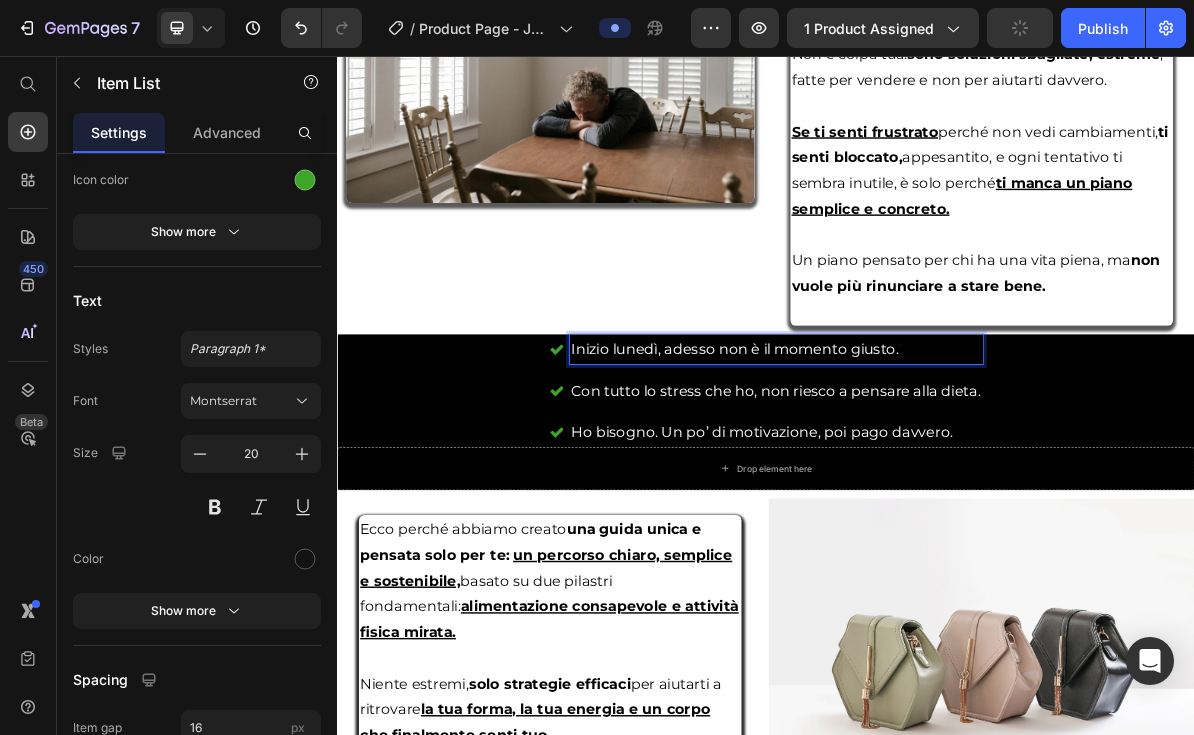 click on "Inizio lunedì, adesso non è il momento giusto. ”
Con tutto lo stress che ho, non riesco a pensare alla dieta.
Ho bisogno. Un po’ di motivazione, poi pago davvero." at bounding box center (937, 525) 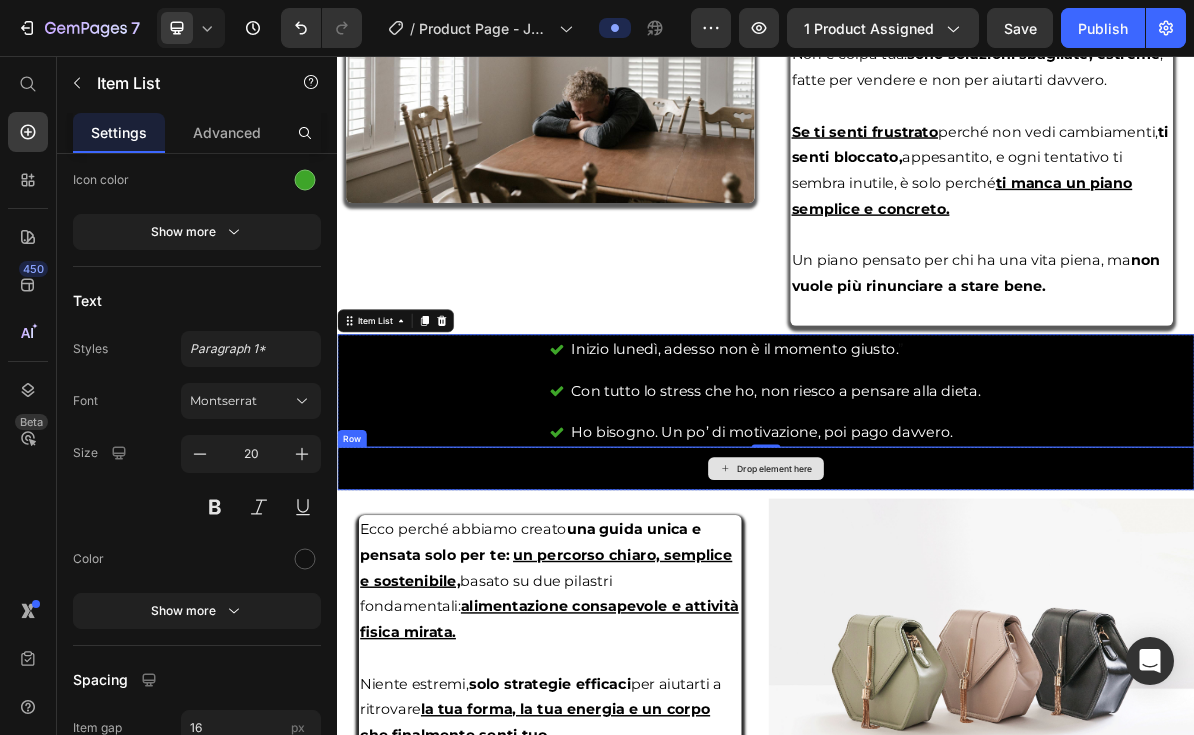 click on "Drop element here" at bounding box center [937, 634] 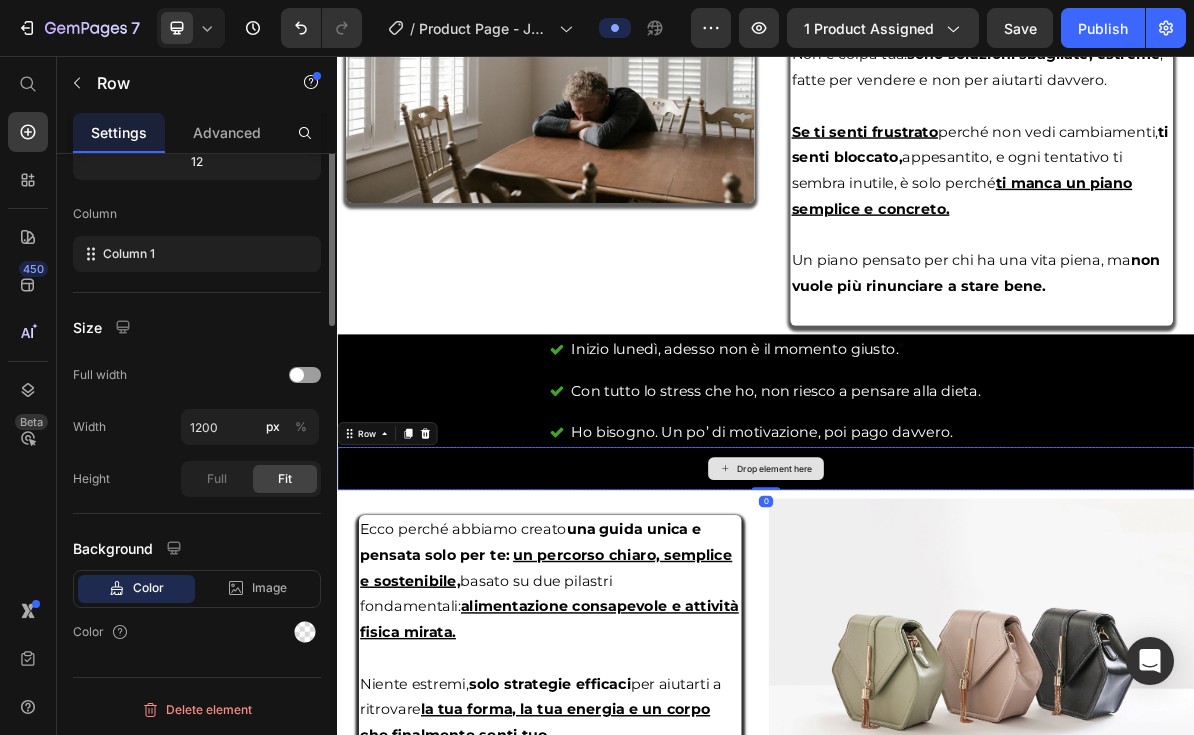 scroll, scrollTop: 0, scrollLeft: 0, axis: both 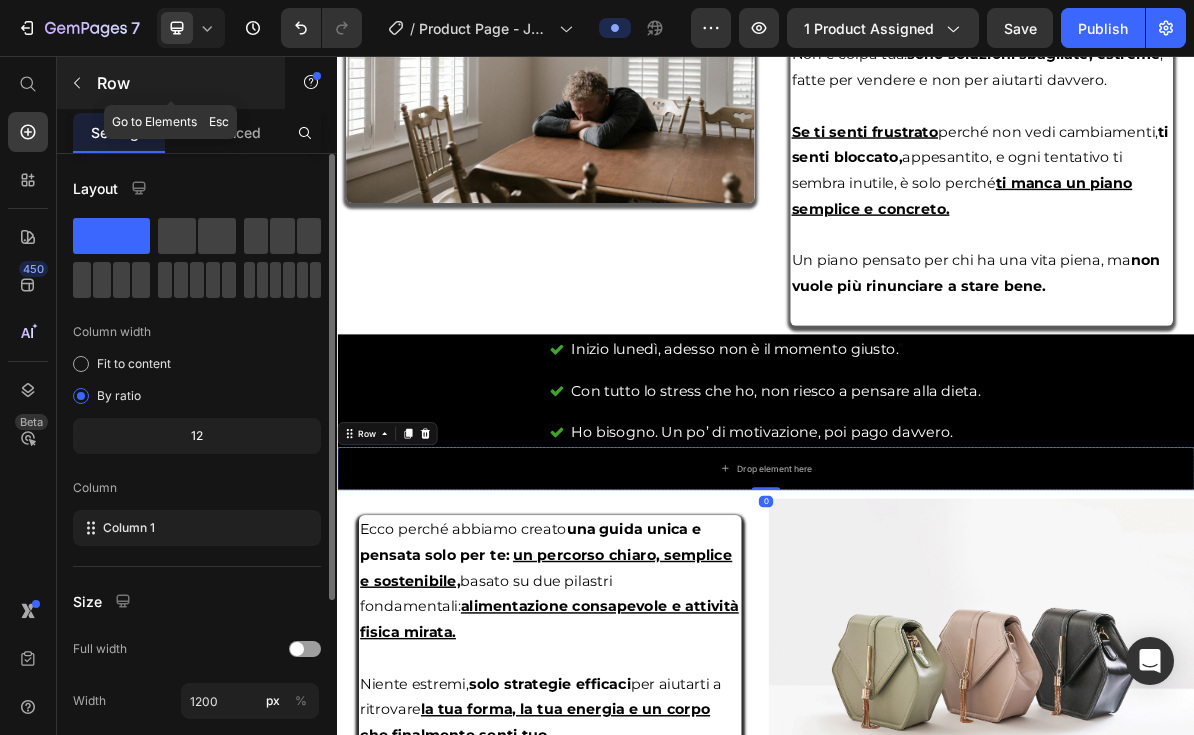 click at bounding box center (77, 83) 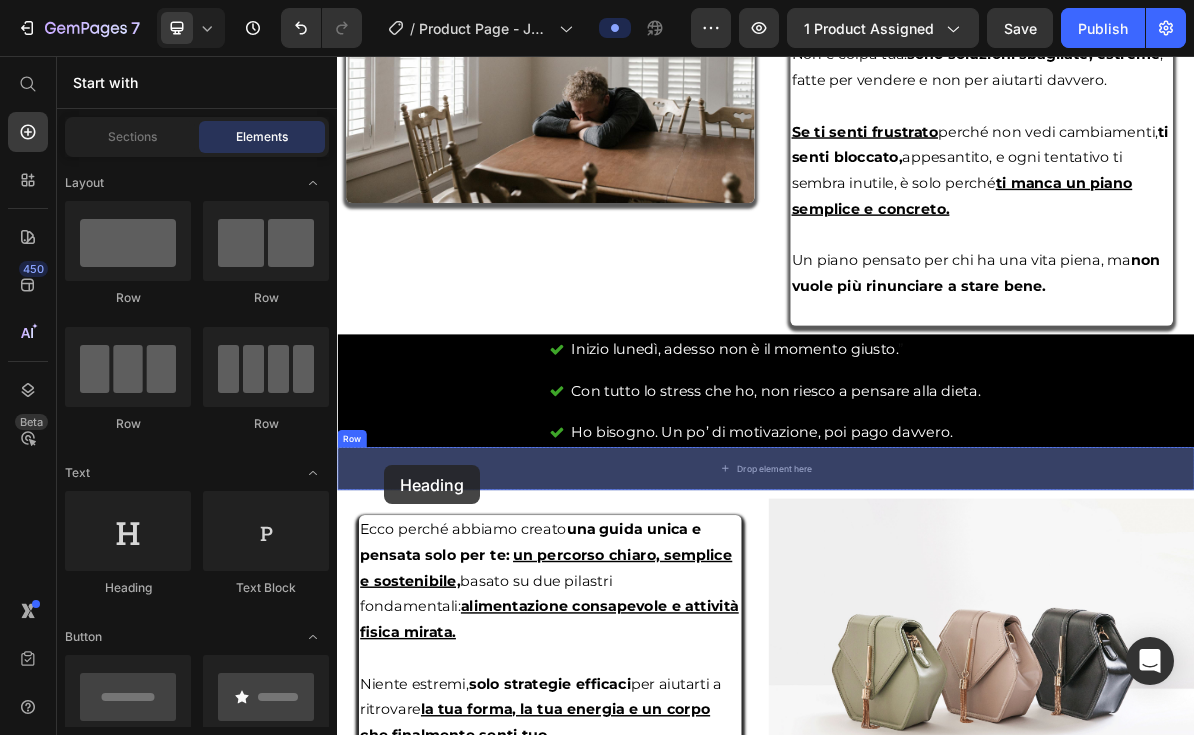 drag, startPoint x: 474, startPoint y: 578, endPoint x: 403, endPoint y: 629, distance: 87.41853 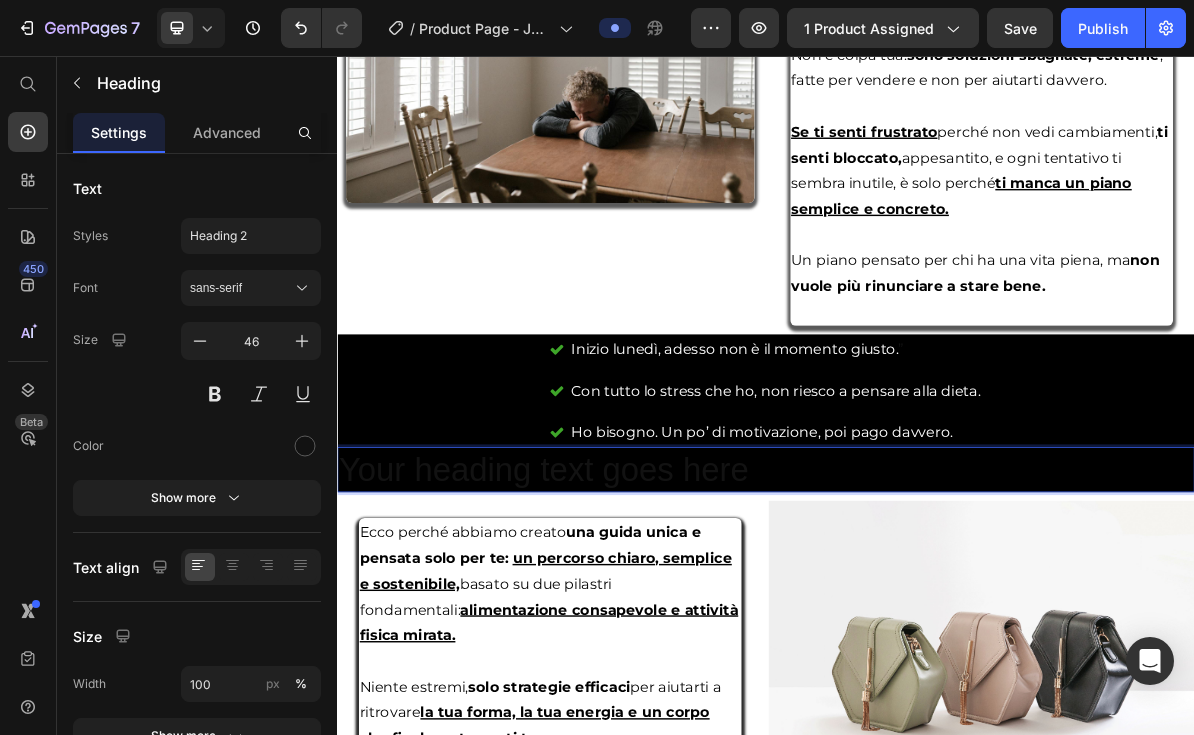 click on "Your heading text goes here" at bounding box center (937, 636) 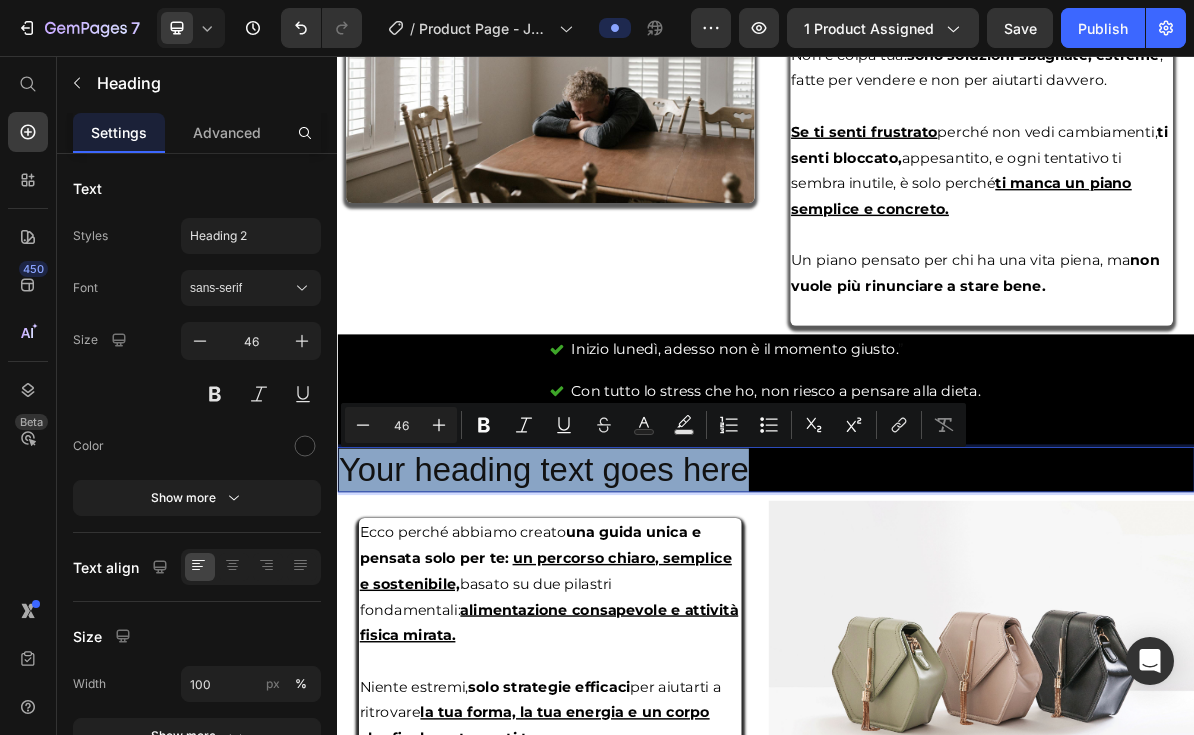 drag, startPoint x: 1068, startPoint y: 636, endPoint x: 316, endPoint y: 645, distance: 752.05383 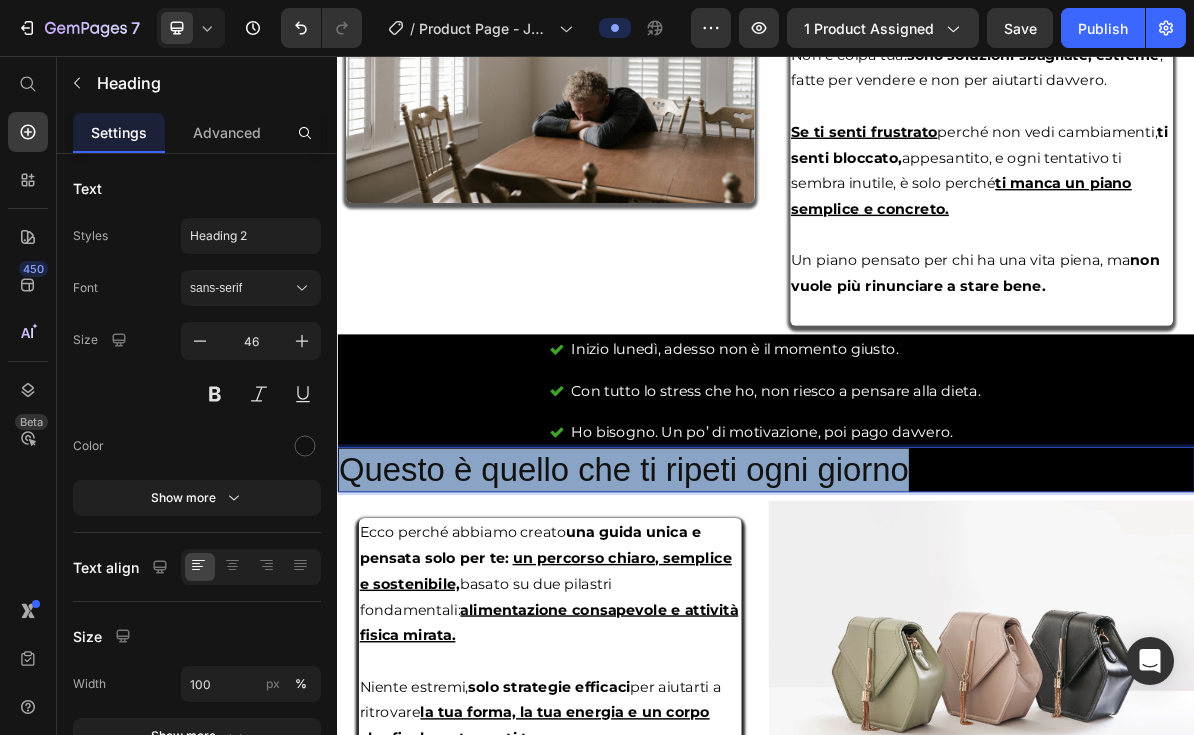 drag, startPoint x: 1193, startPoint y: 638, endPoint x: 343, endPoint y: 634, distance: 850.0094 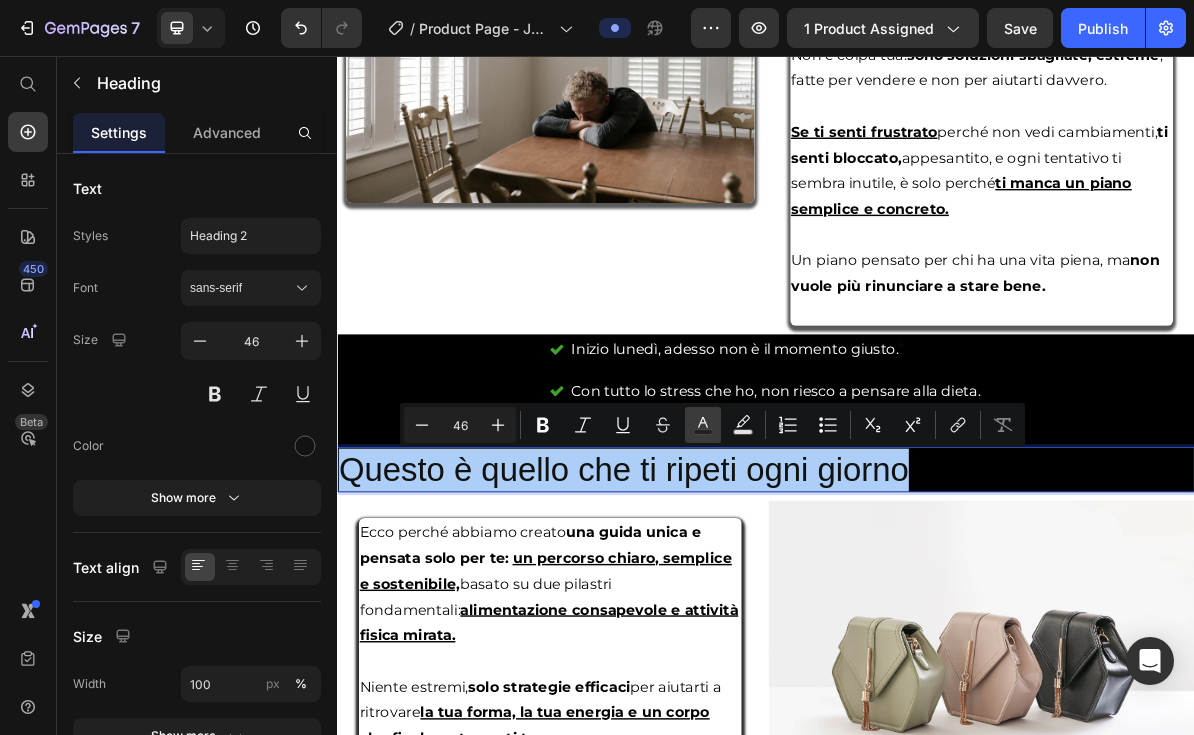 click 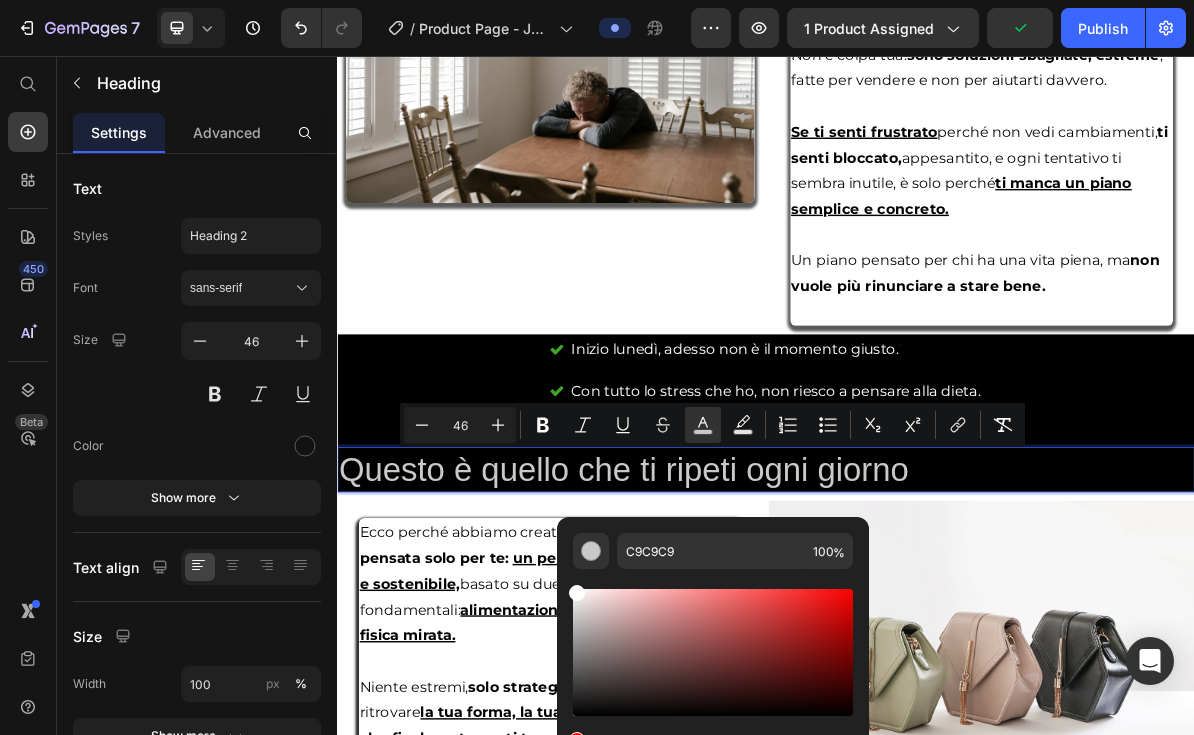 drag, startPoint x: 590, startPoint y: 634, endPoint x: 560, endPoint y: 575, distance: 66.189125 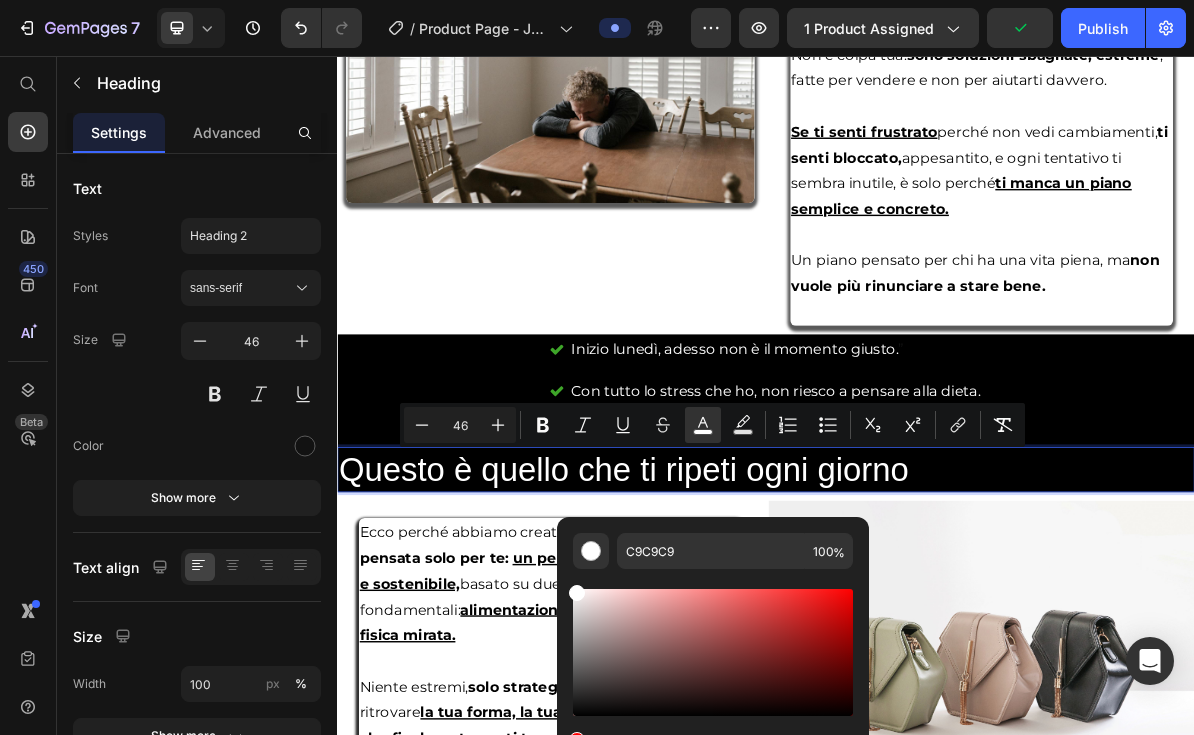 type on "FFFFFF" 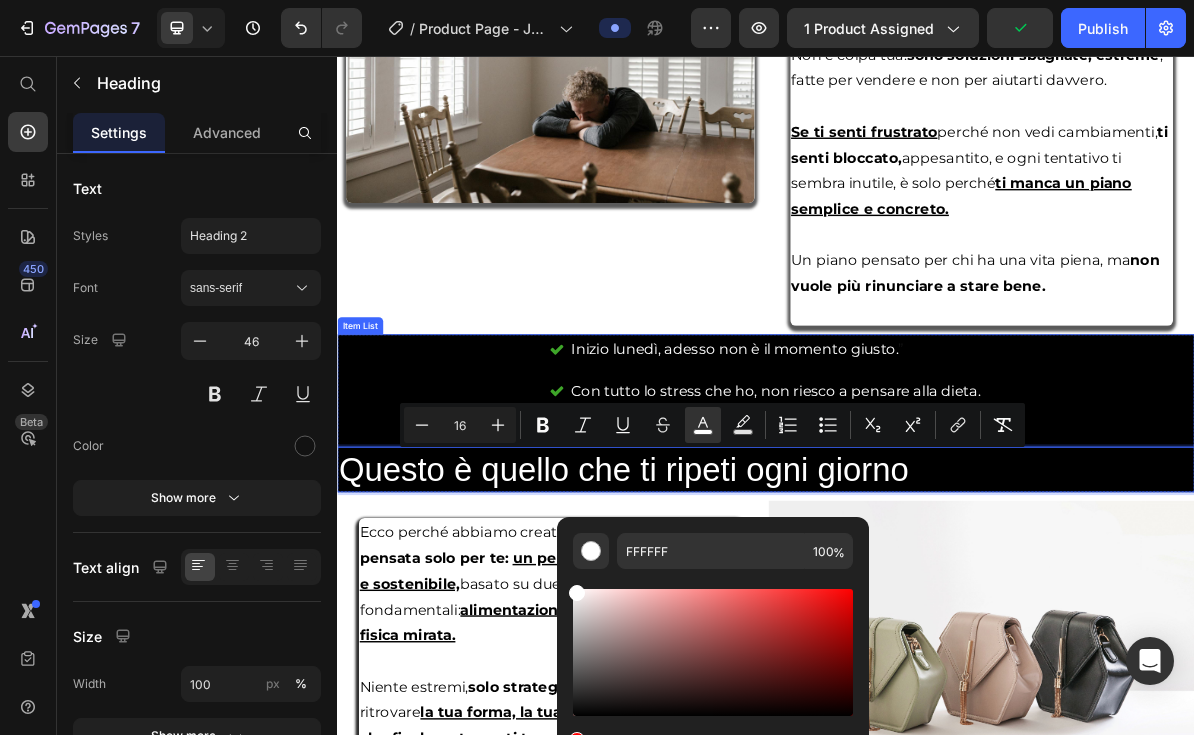 click on "Inizio lunedì, adesso non è il momento giusto. ”
Con tutto lo stress che ho, non riesco a pensare alla dieta.
Ho bisogno. Un po’ di motivazione, poi pago davvero." at bounding box center (937, 525) 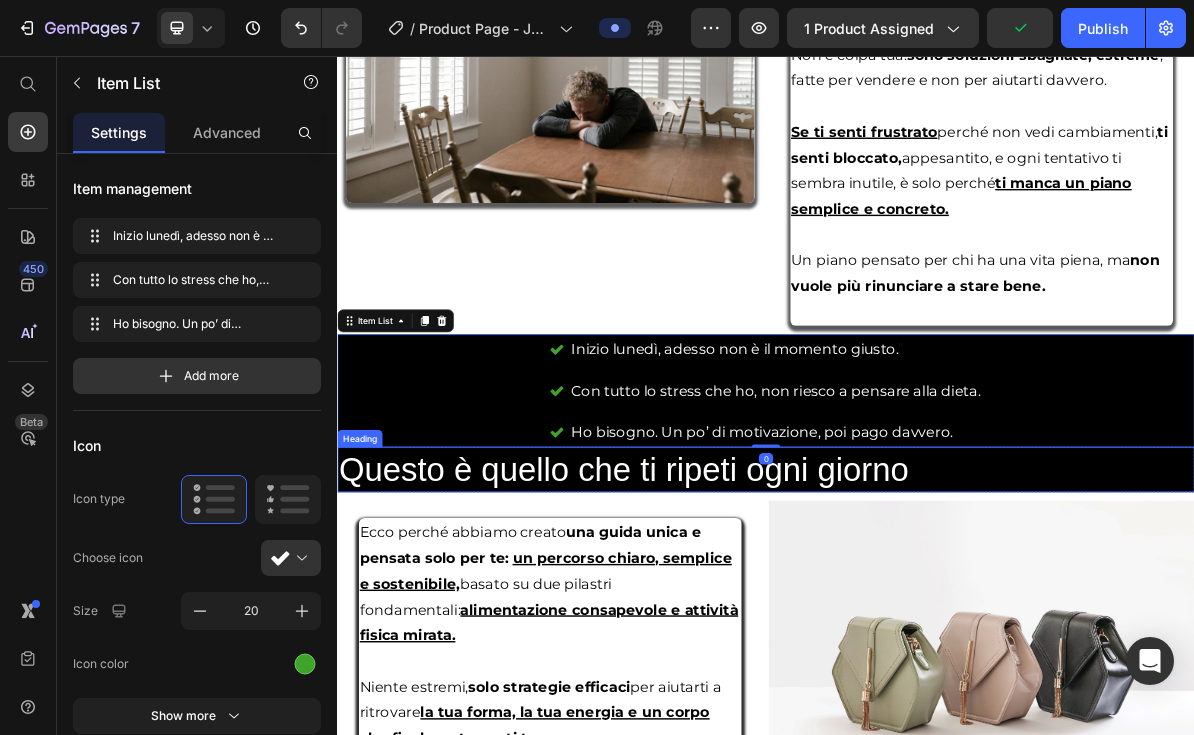 click on "⁠⁠⁠⁠⁠⁠⁠ Questo è quello che ti ripeti ogni giorno" at bounding box center (937, 636) 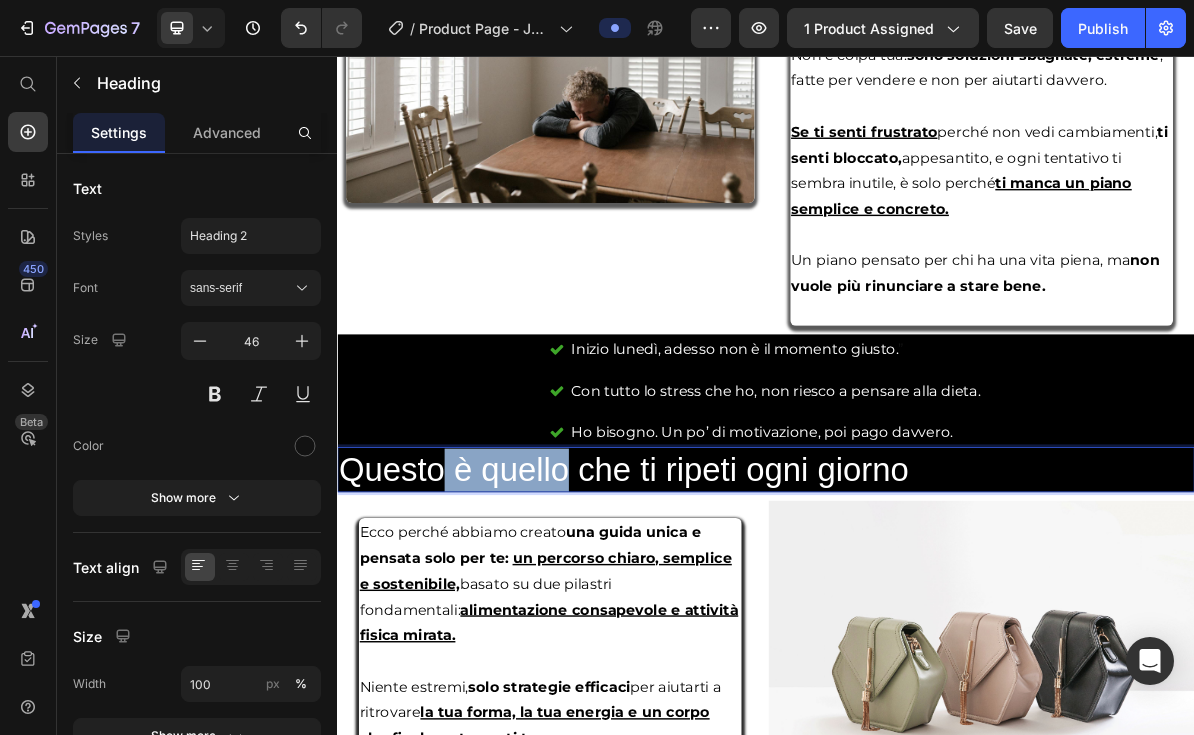 drag, startPoint x: 665, startPoint y: 644, endPoint x: 488, endPoint y: 645, distance: 177.00282 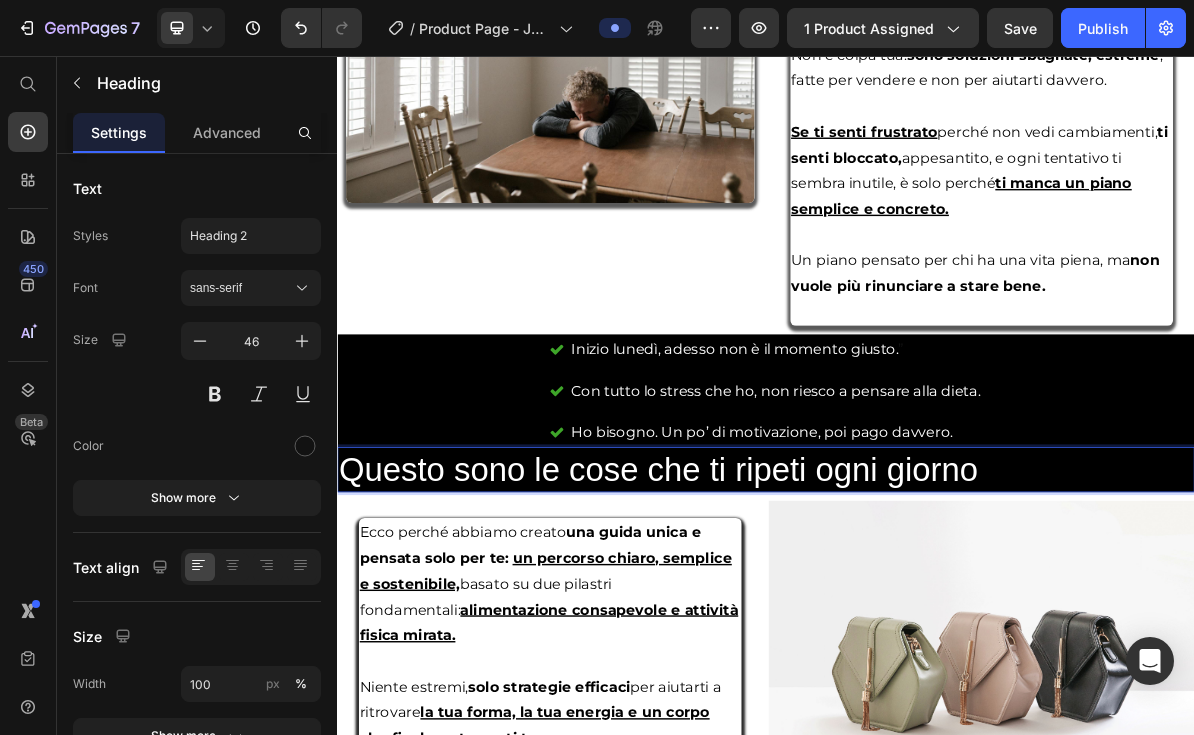 click on "Questo sono le cose che ti ripeti ogni giorno" at bounding box center (937, 636) 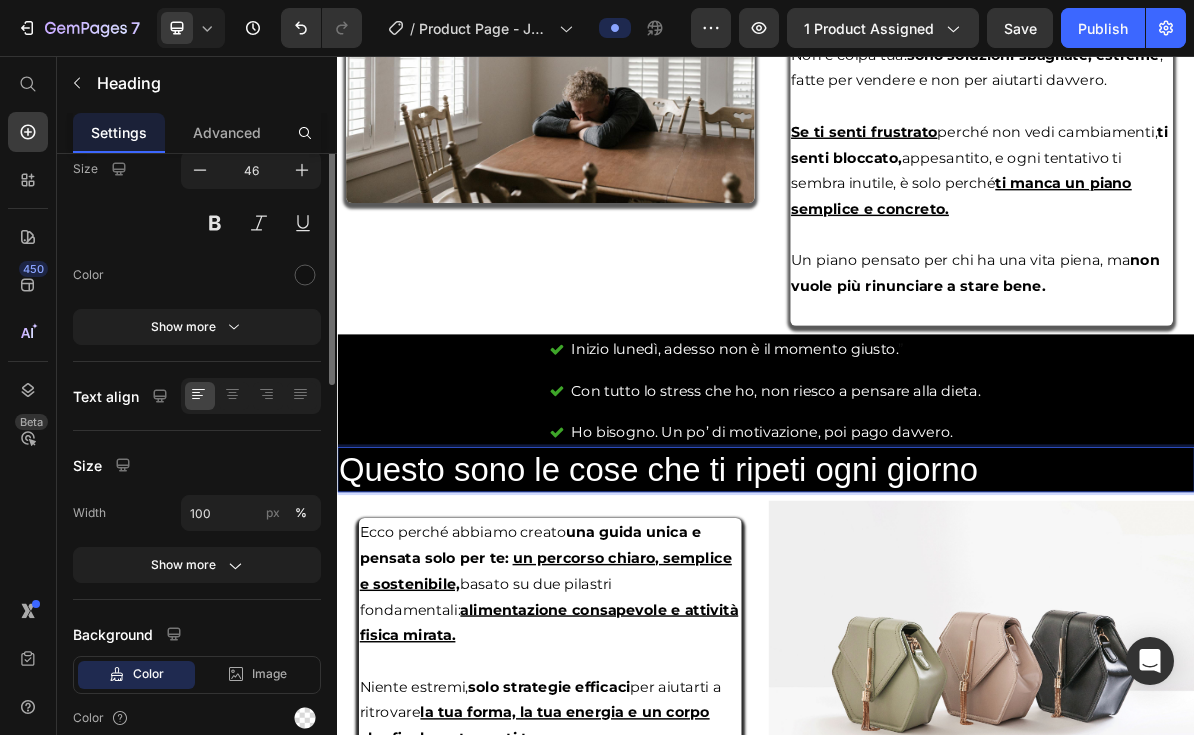 scroll, scrollTop: 235, scrollLeft: 0, axis: vertical 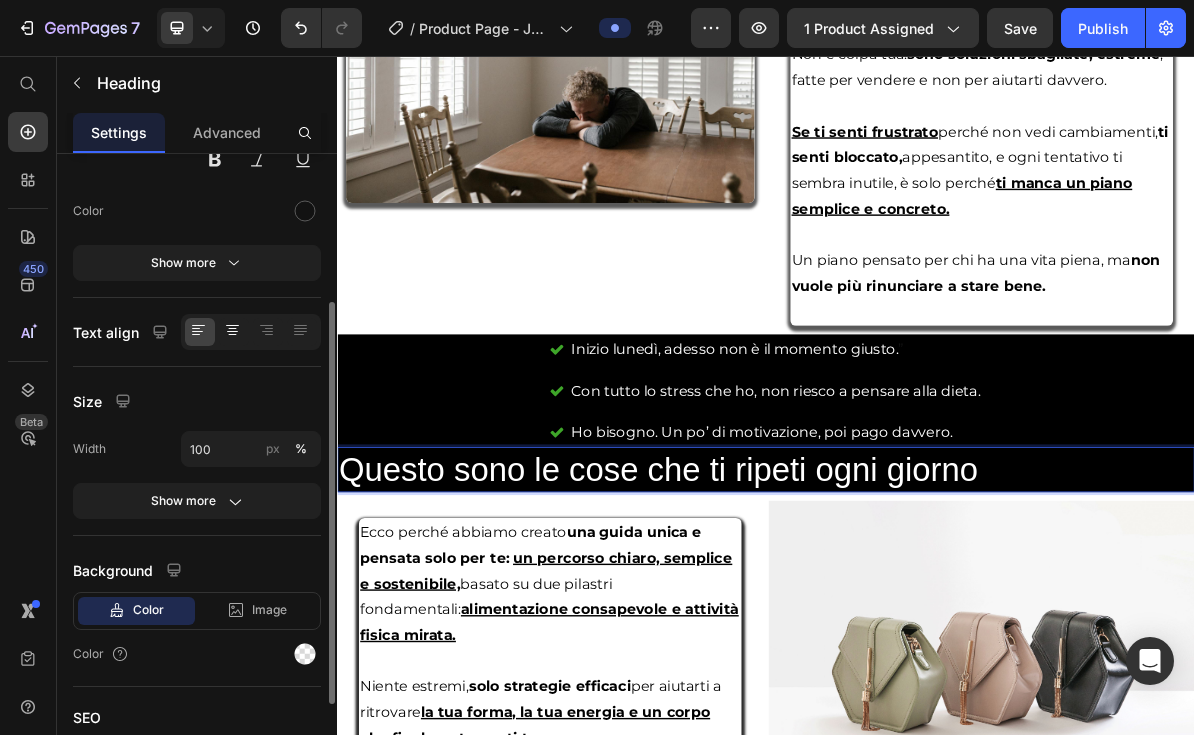 click 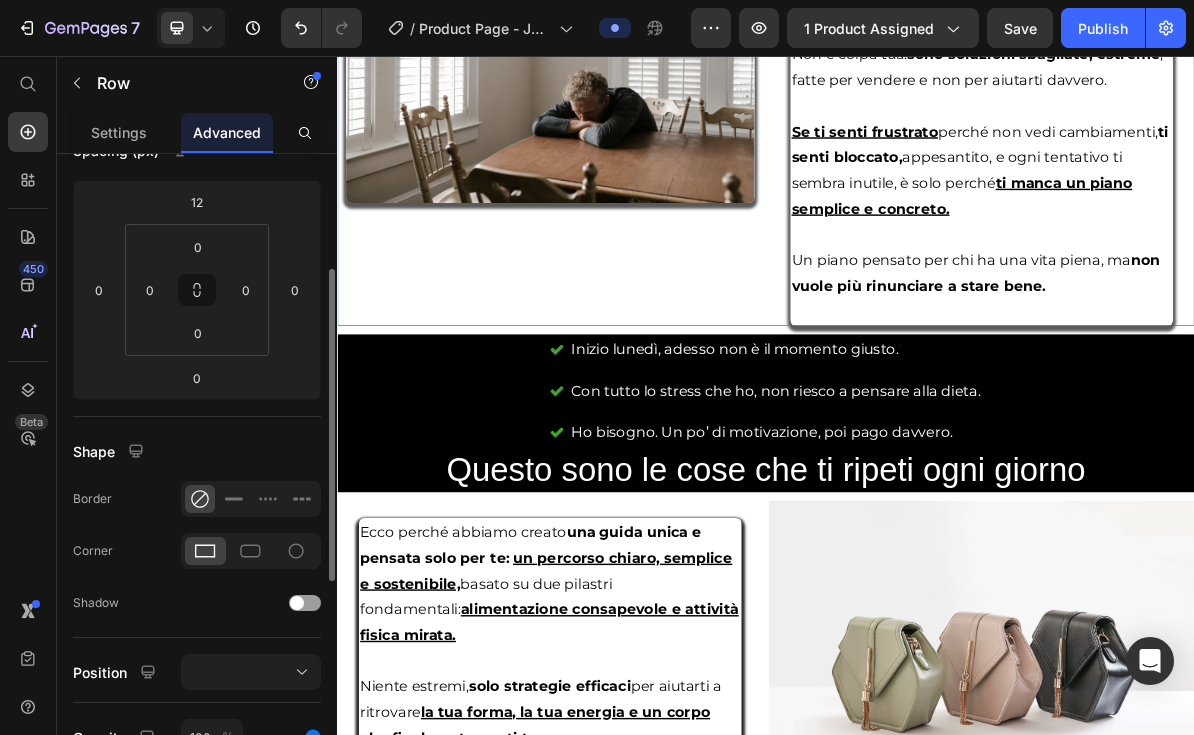click on "Image Image" at bounding box center [635, 72] 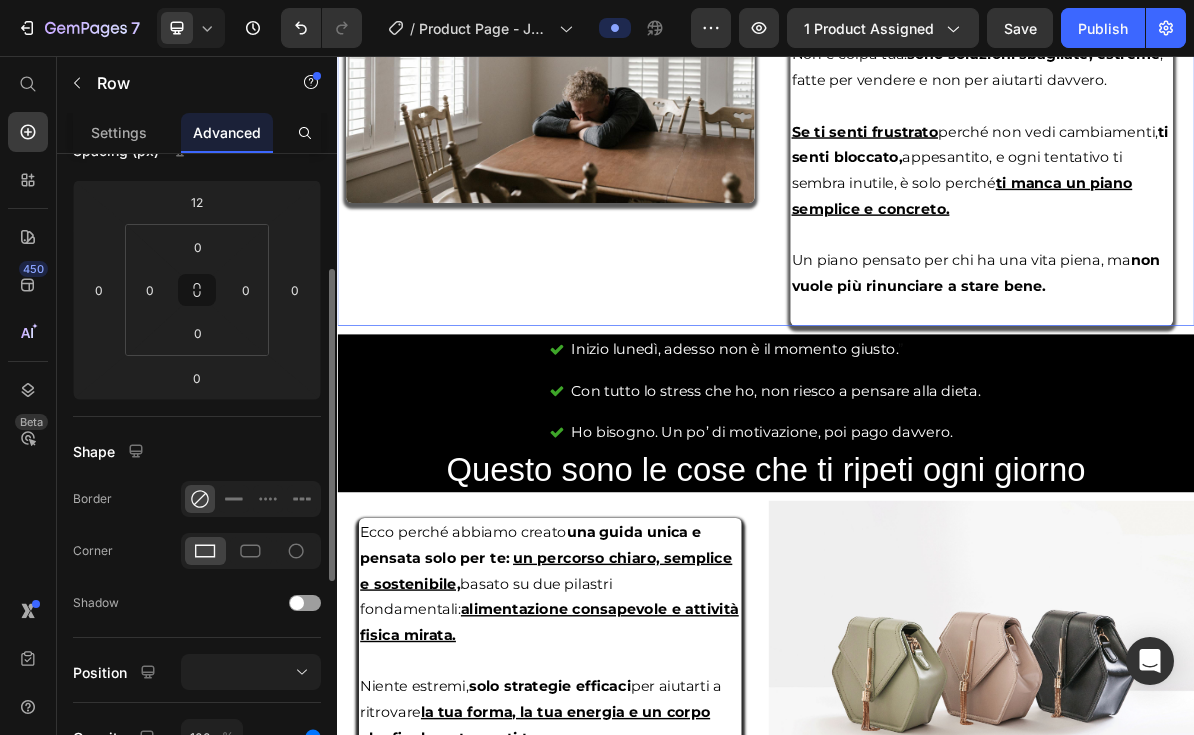 scroll, scrollTop: 0, scrollLeft: 0, axis: both 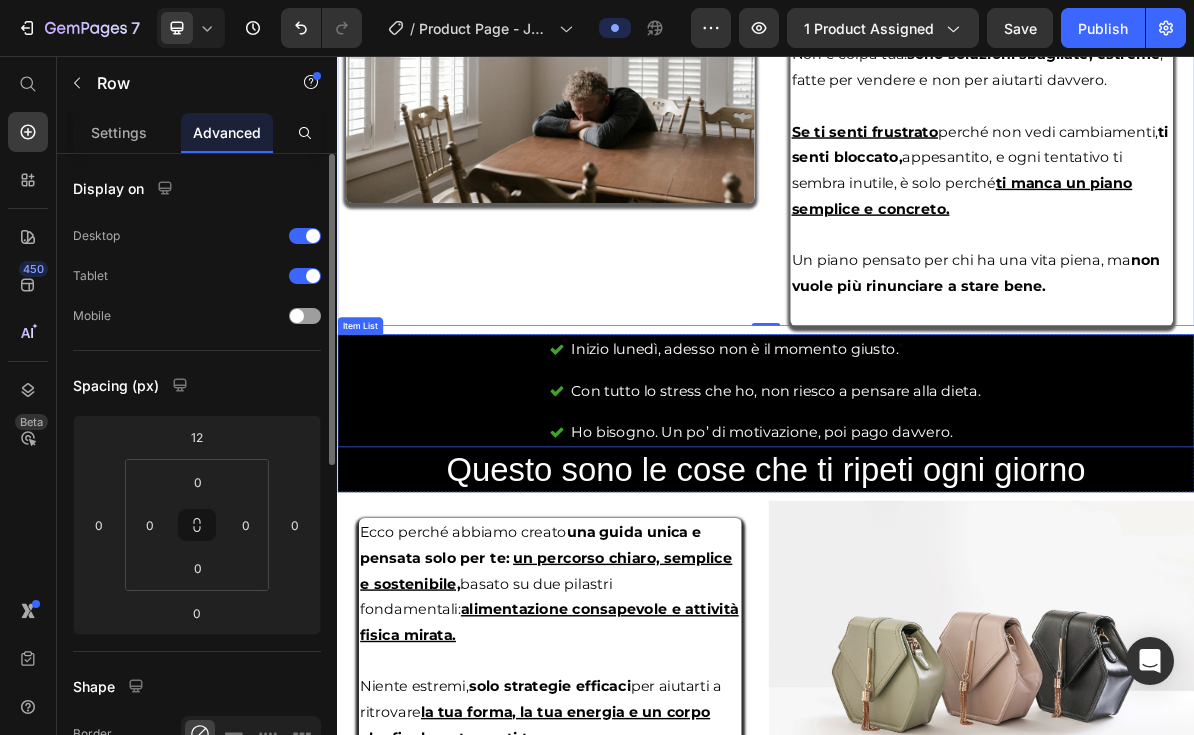 click on "Con tutto lo stress che ho, non riesco a pensare alla dieta." at bounding box center (951, 525) 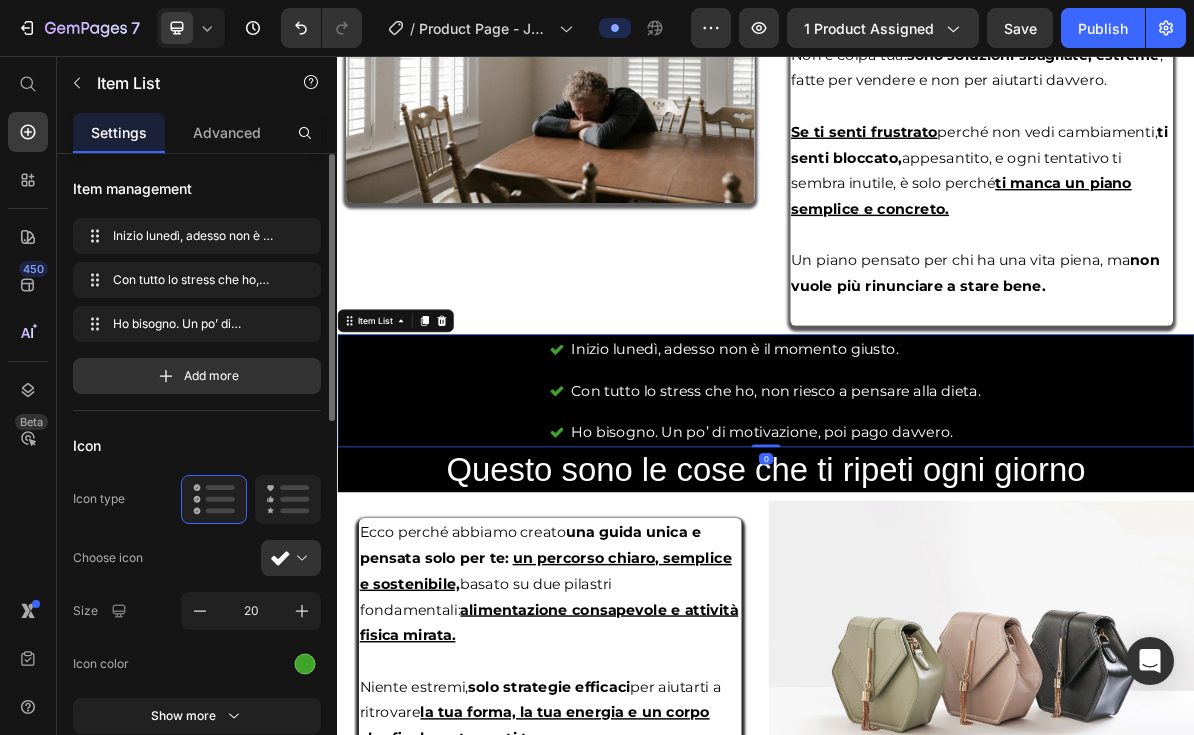 click 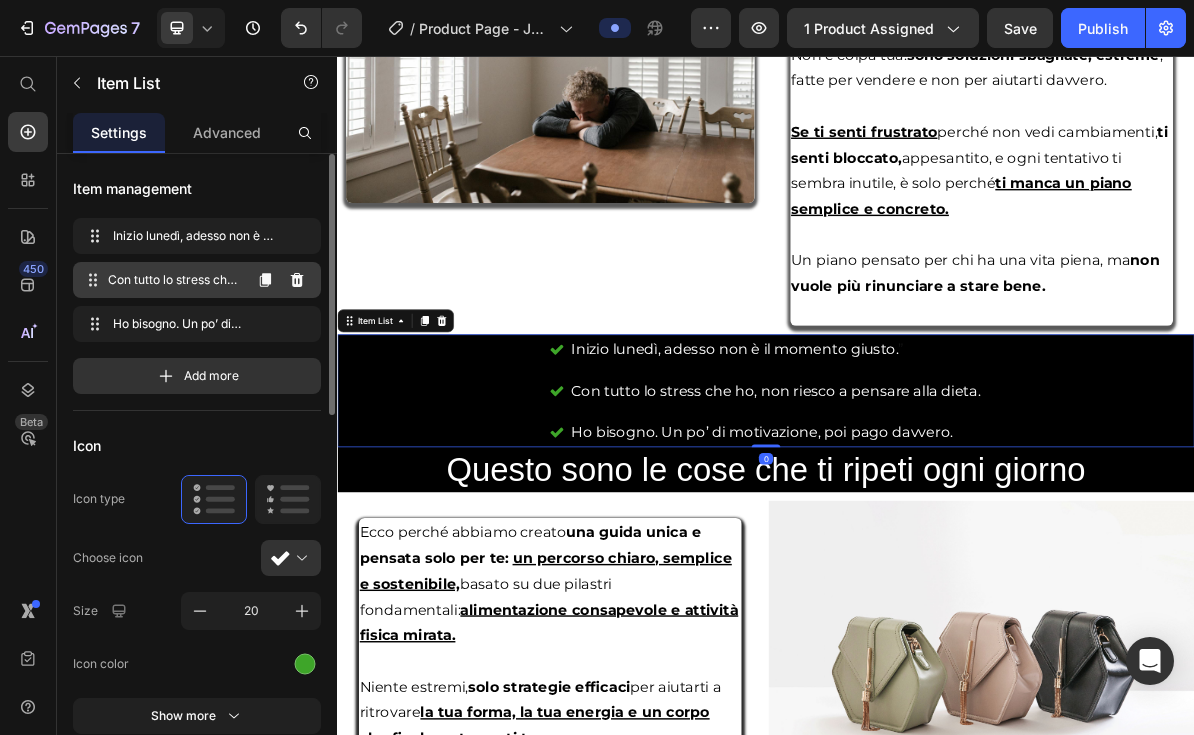 click on "Con tutto lo stress che ho, non riesco a pensare alla dieta." at bounding box center [174, 280] 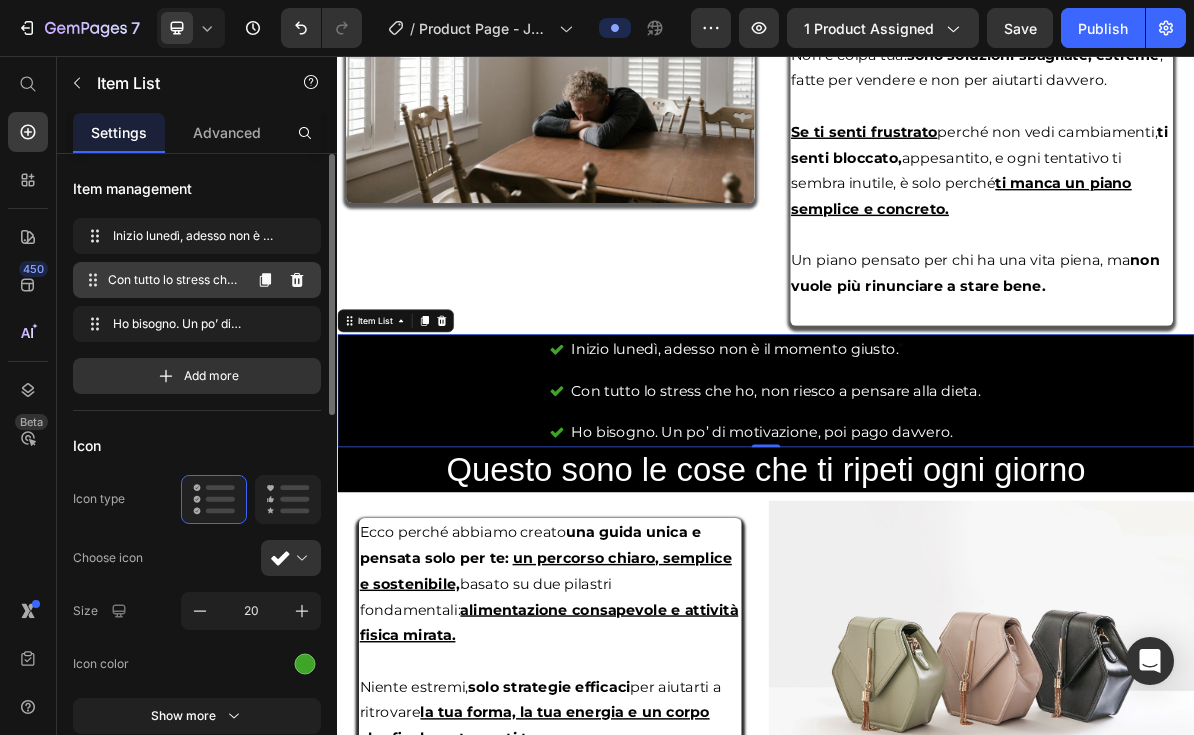 click on "Con tutto lo stress che ho, non riesco a pensare alla dieta." at bounding box center (174, 280) 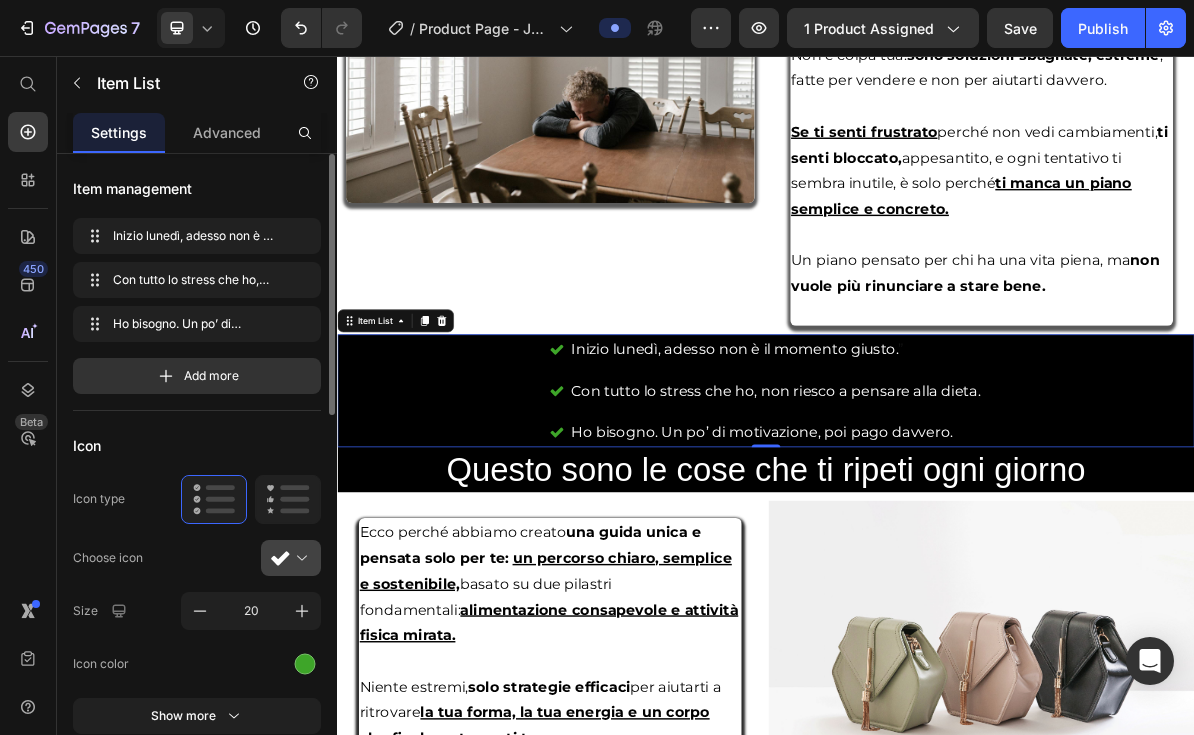 click at bounding box center (299, 558) 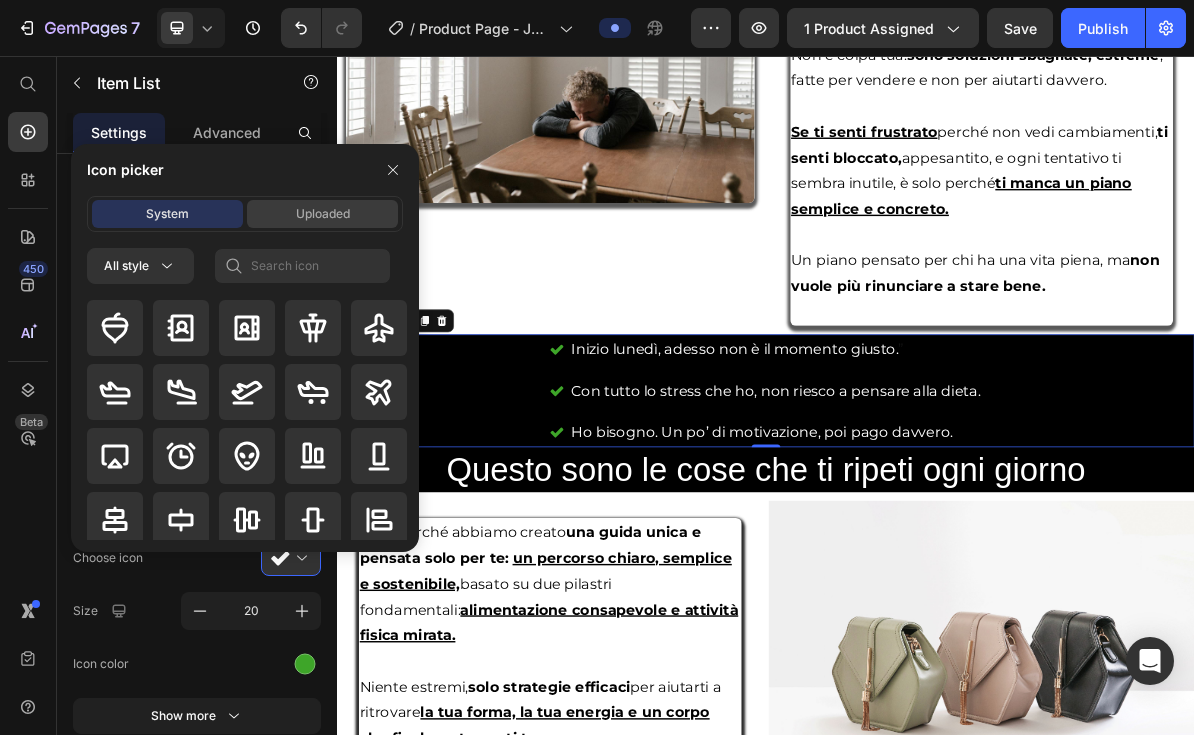 click on "Uploaded" at bounding box center (323, 214) 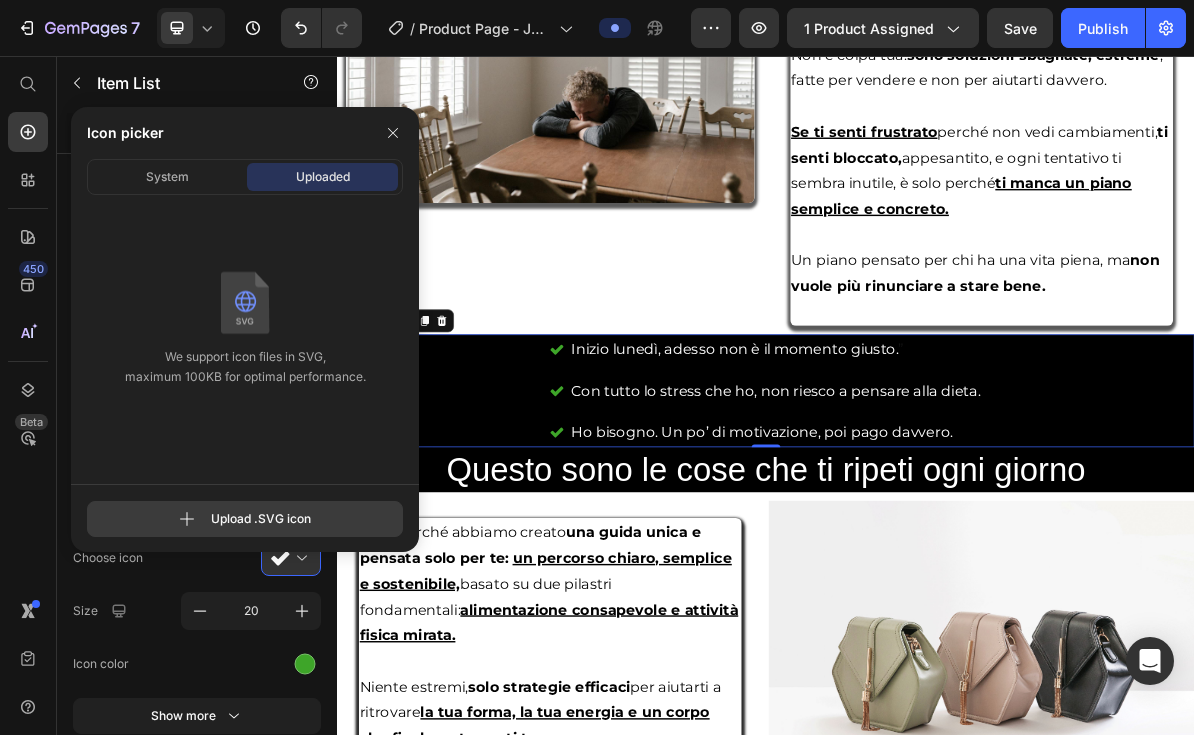click 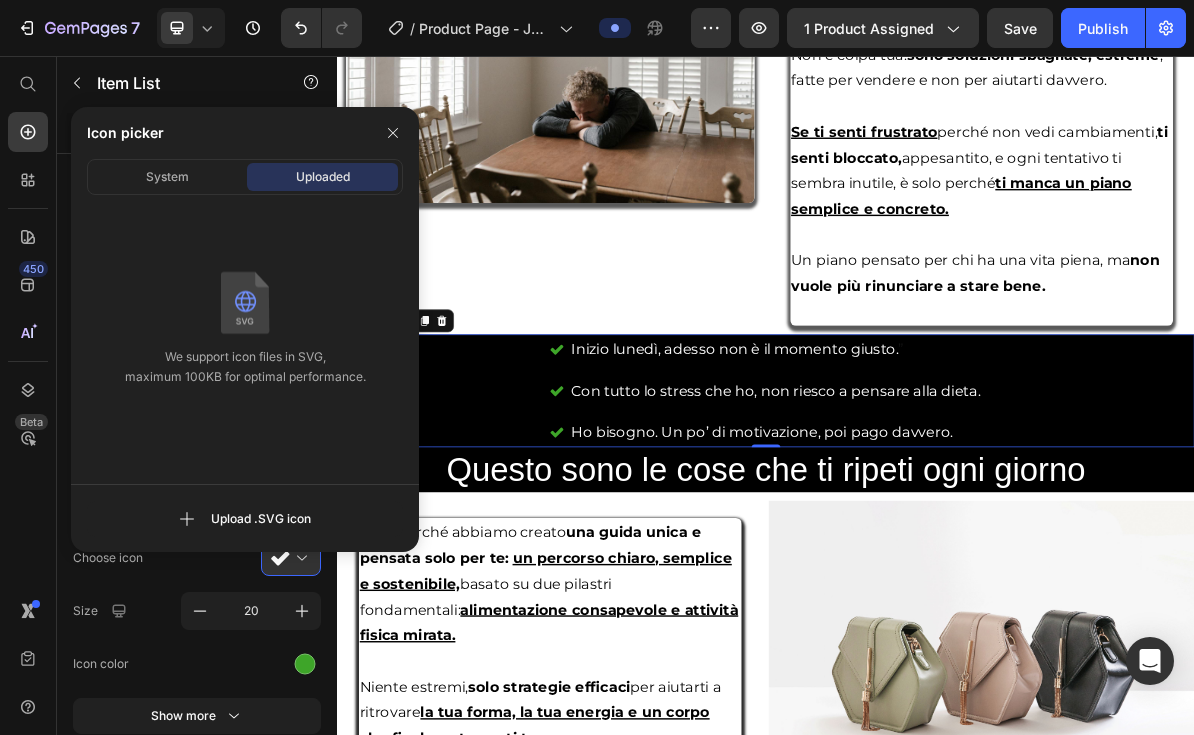 click 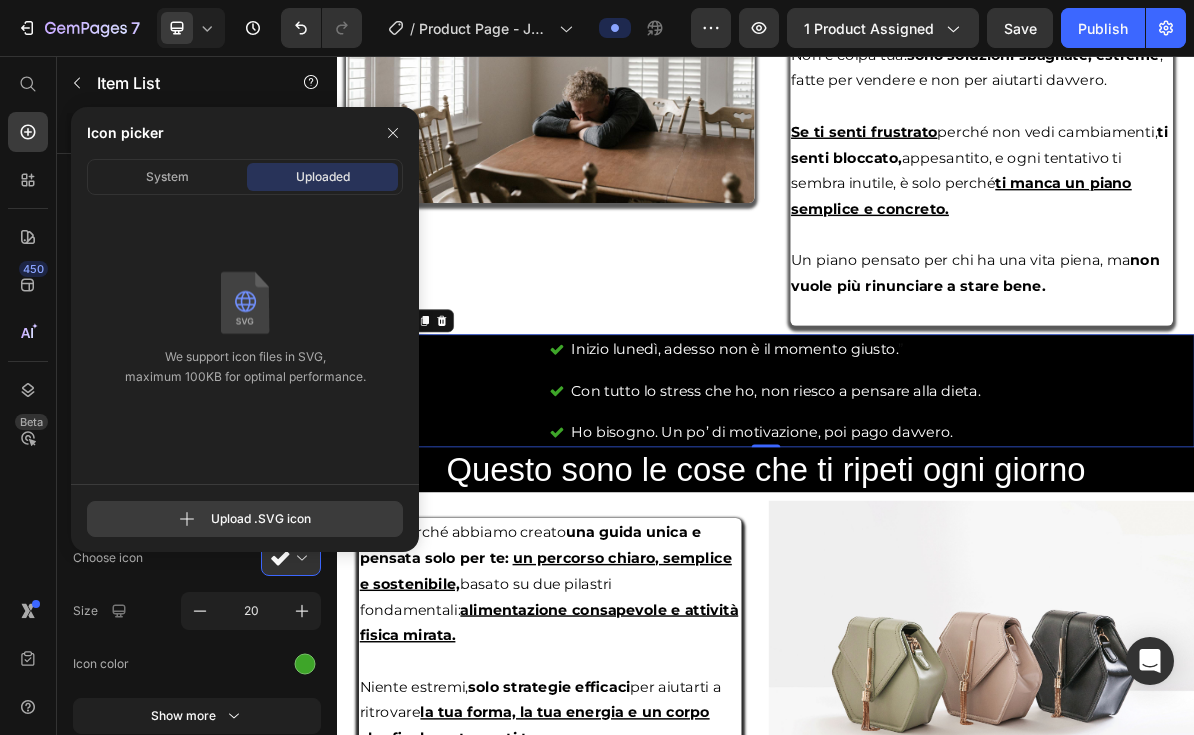 click 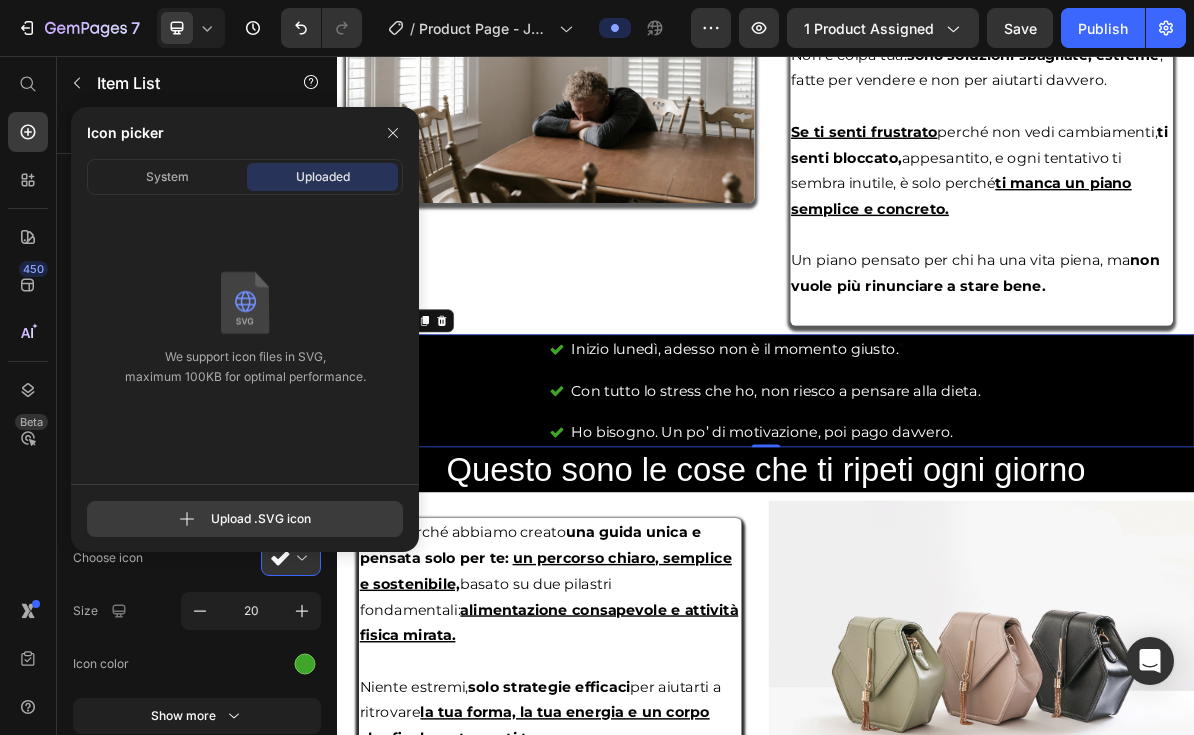 click 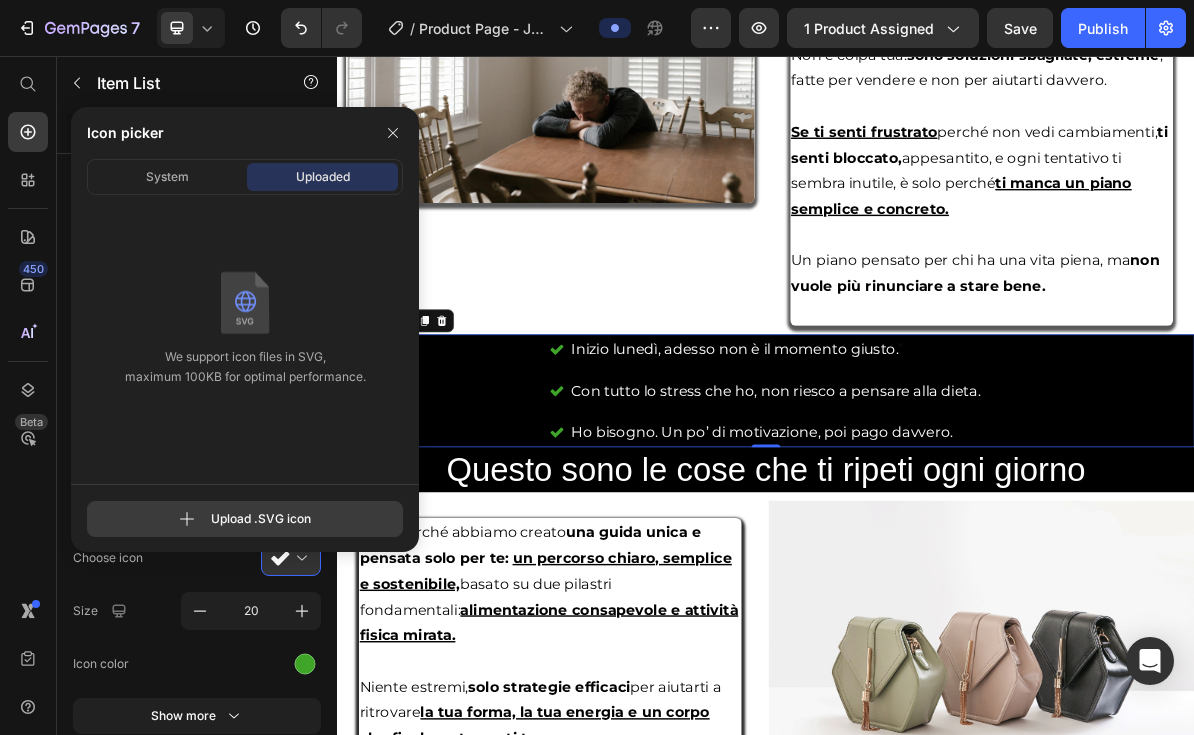 type on "C:\fakepath\IMG_2242.png" 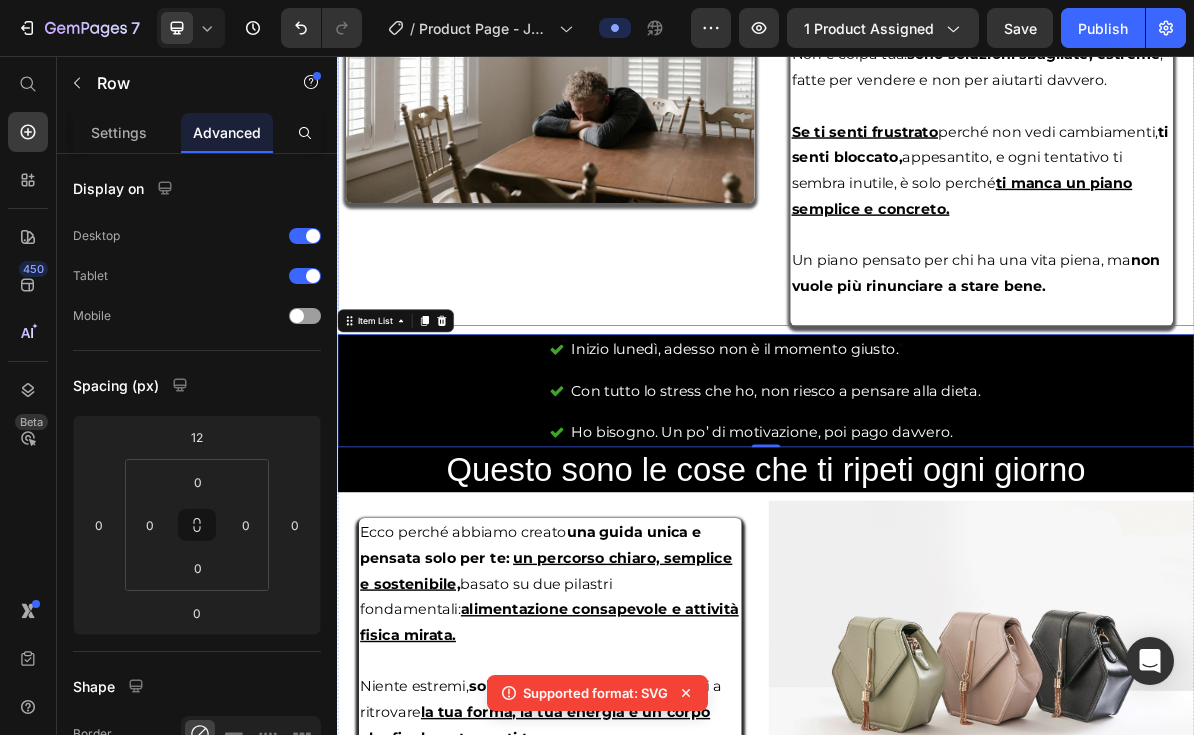 click on "Image Image" at bounding box center [635, 72] 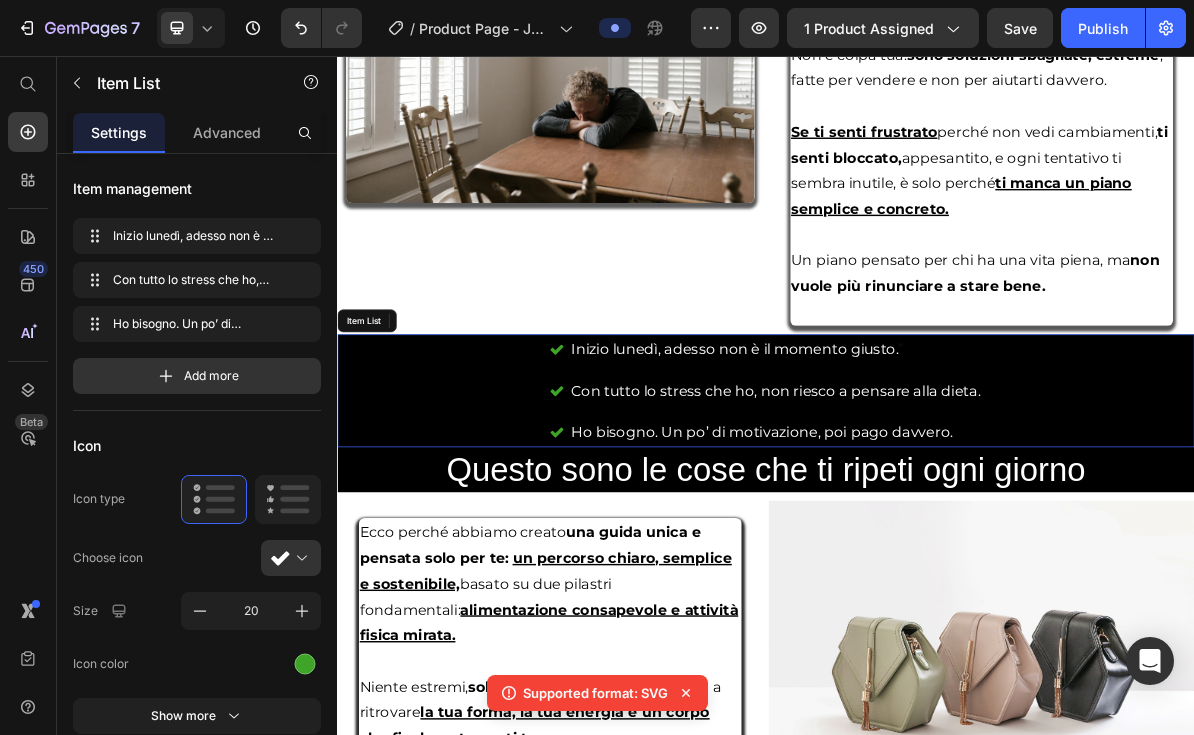 click on "Inizio lunedì, adesso non è il momento giusto. ”
Con tutto lo stress che ho, non riesco a pensare alla dieta.
Ho bisogno. Un po’ di motivazione, poi pago davvero." at bounding box center (937, 525) 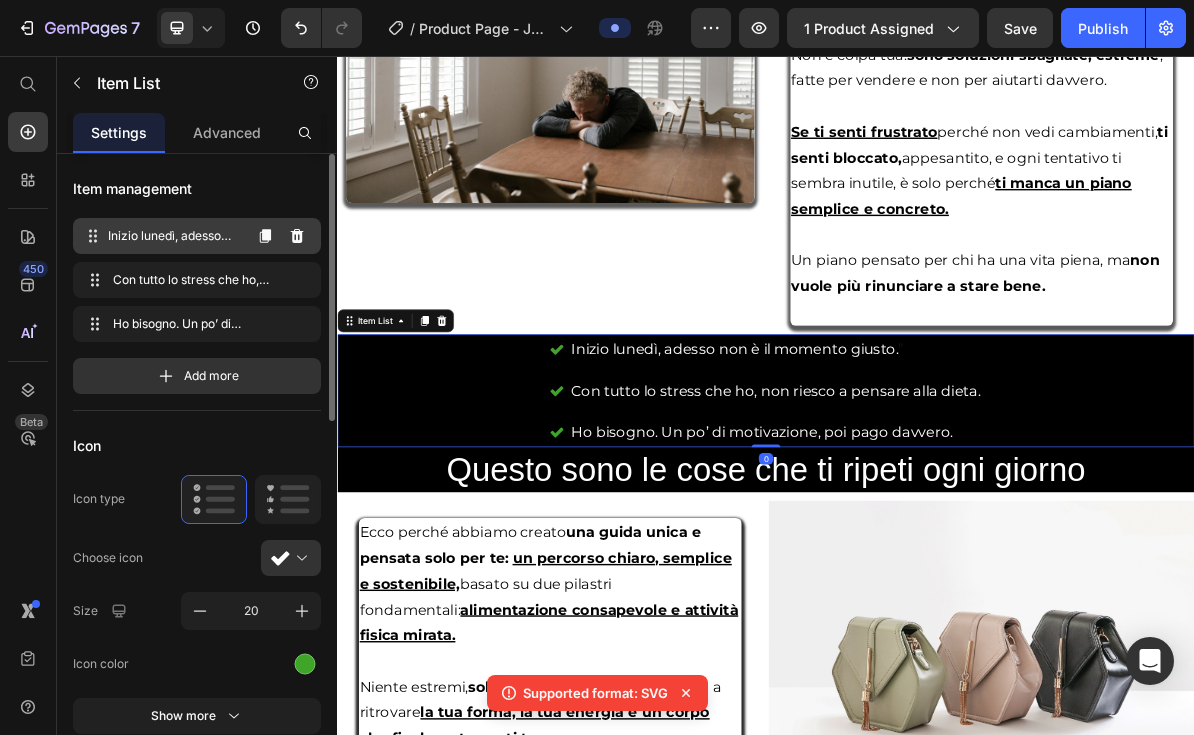 click on "Inizio lunedì, adesso non è il momento giusto.”" at bounding box center (174, 236) 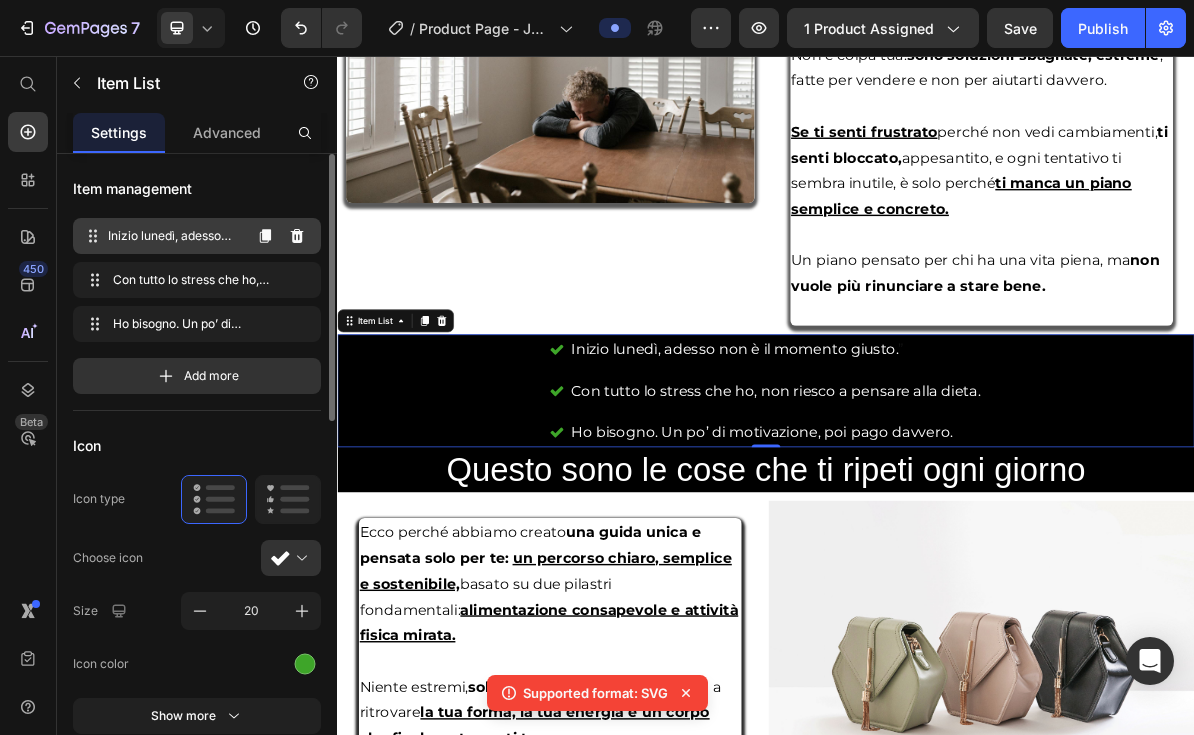 click on "Inizio lunedì, adesso non è il momento giusto.”" at bounding box center [174, 236] 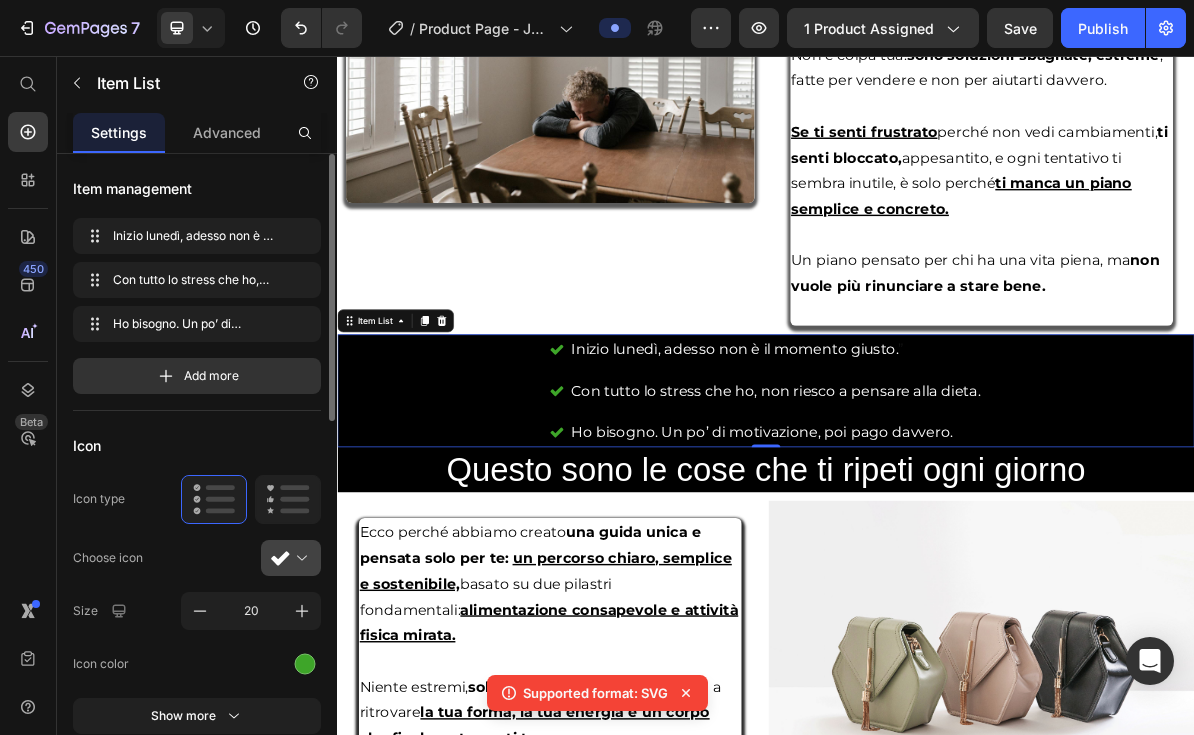 click at bounding box center (299, 558) 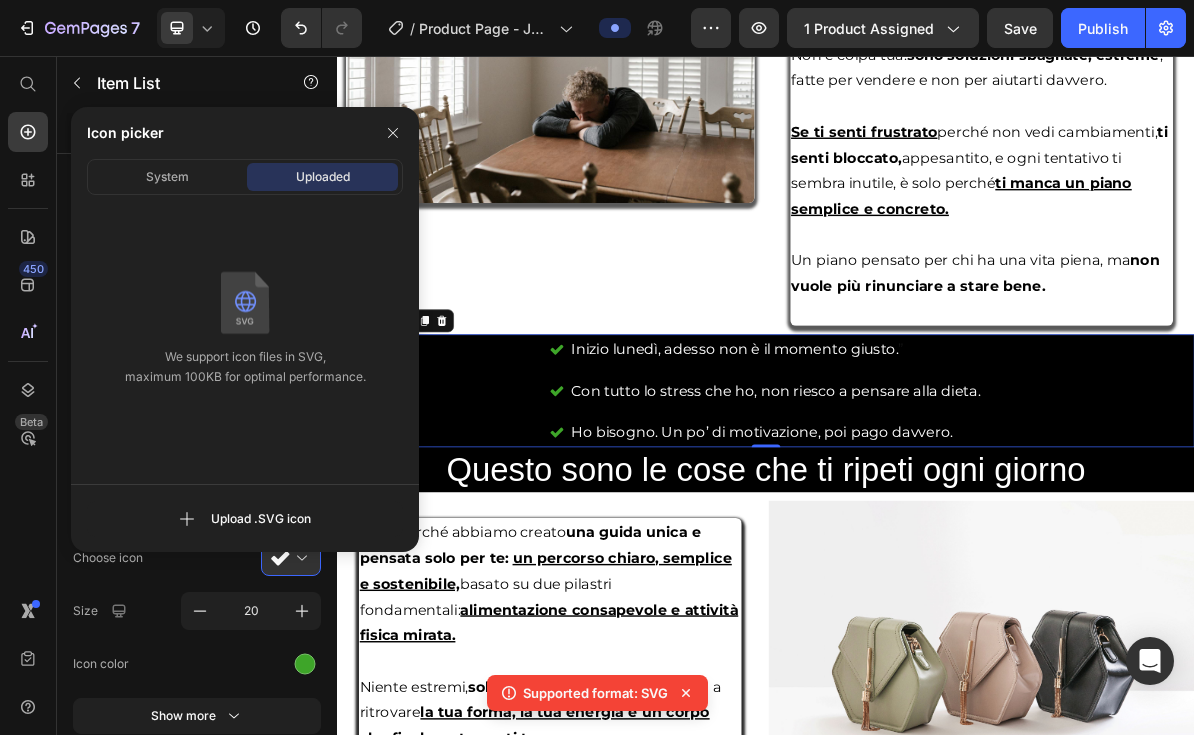 click on "Inizio lunedì, adesso non è il momento giusto. ”
Con tutto lo stress che ho, non riesco a pensare alla dieta.
Ho bisogno. Un po’ di motivazione, poi pago davvero." at bounding box center (937, 525) 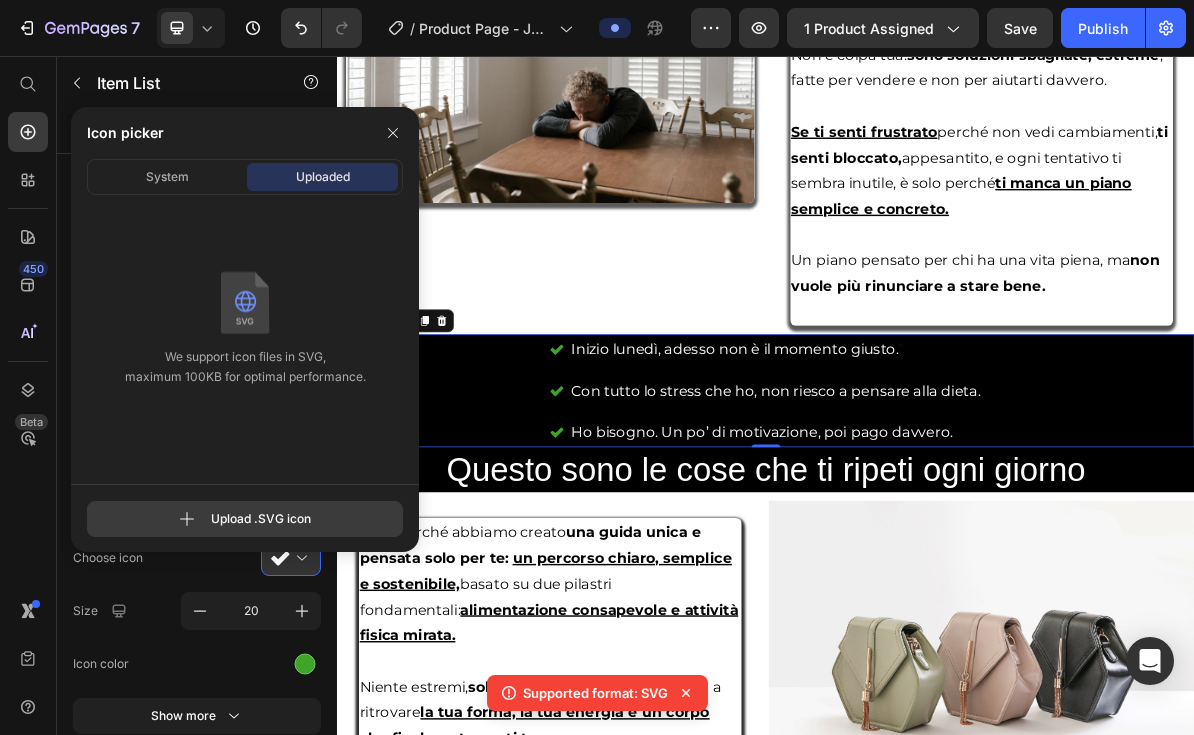 click 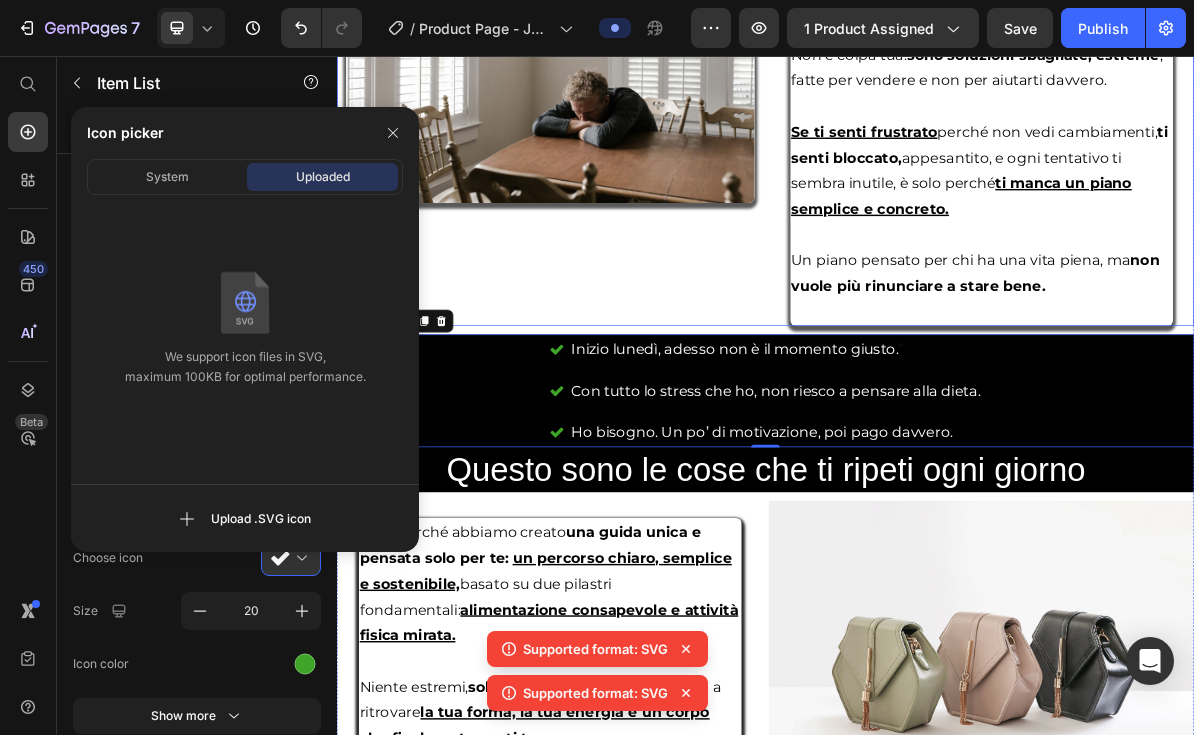 click on "Image Image" at bounding box center (635, 72) 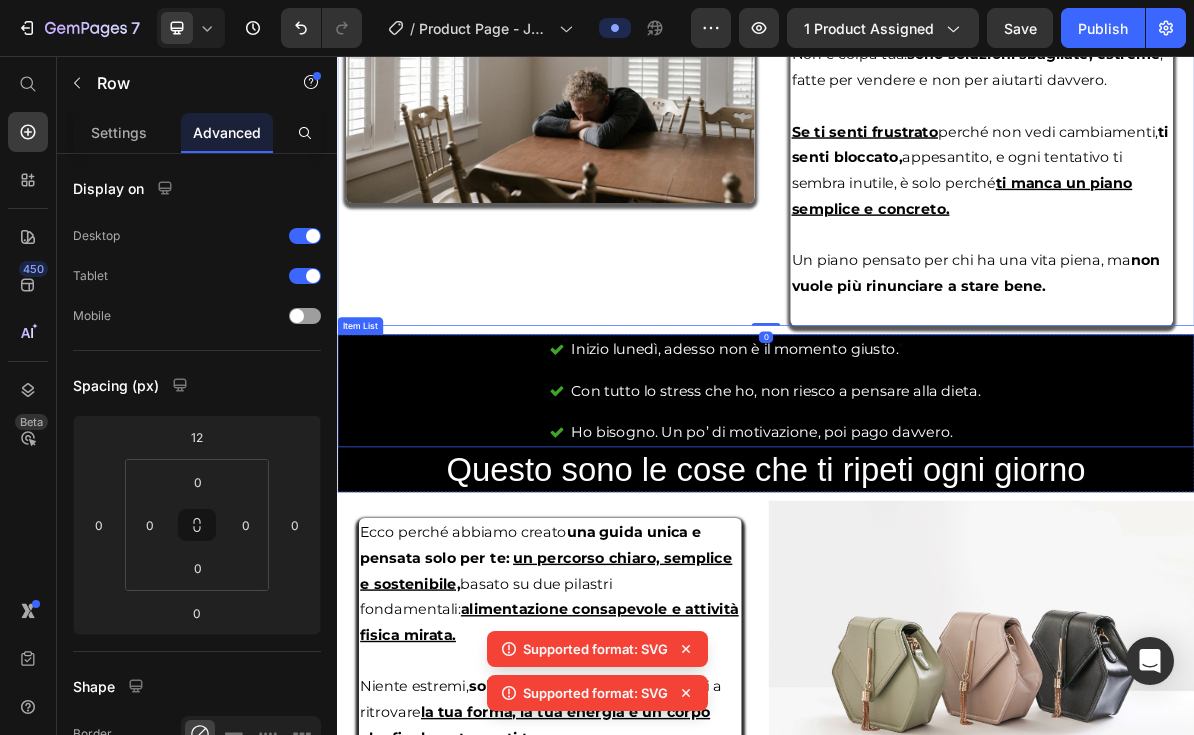 click on "Inizio lunedì, adesso non è il momento giusto. ”" at bounding box center (937, 467) 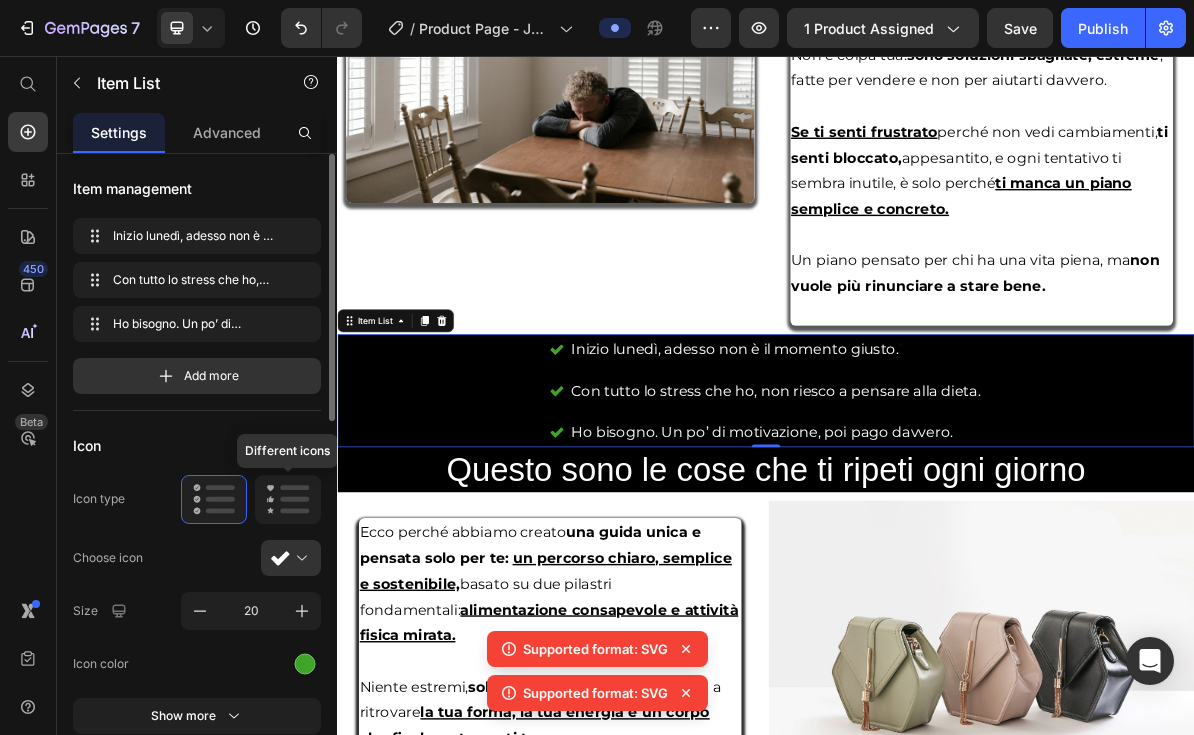 click 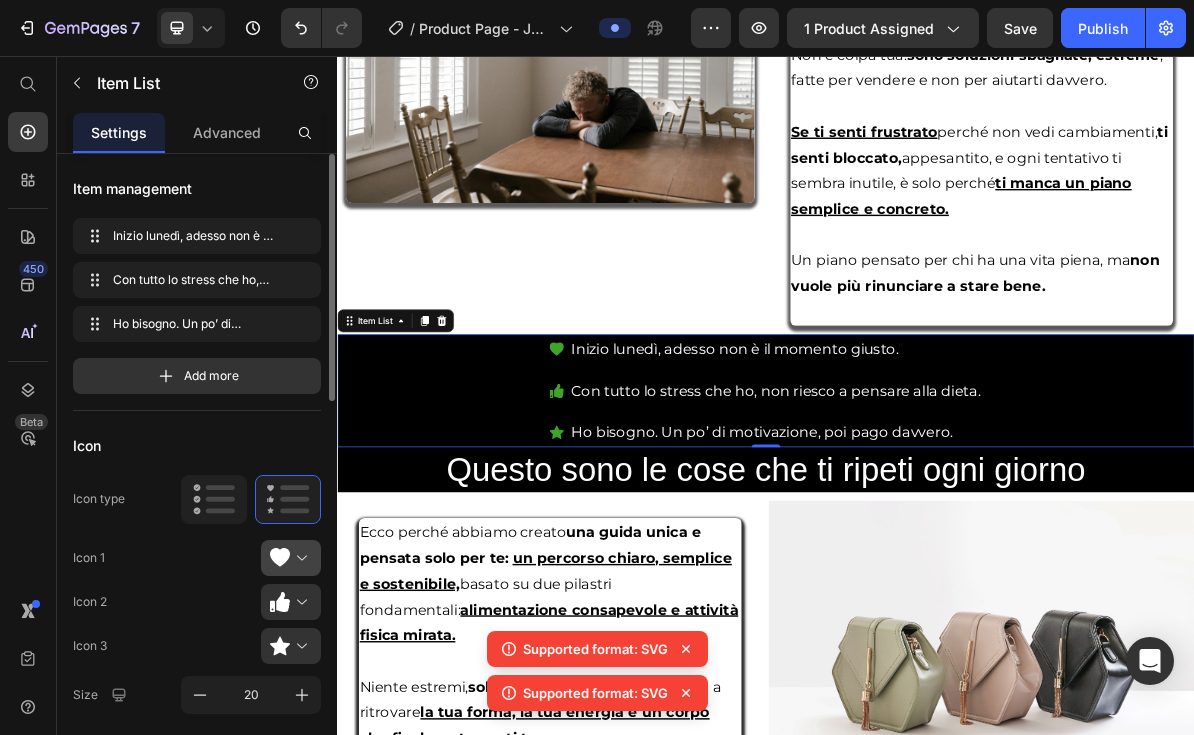 click at bounding box center (299, 558) 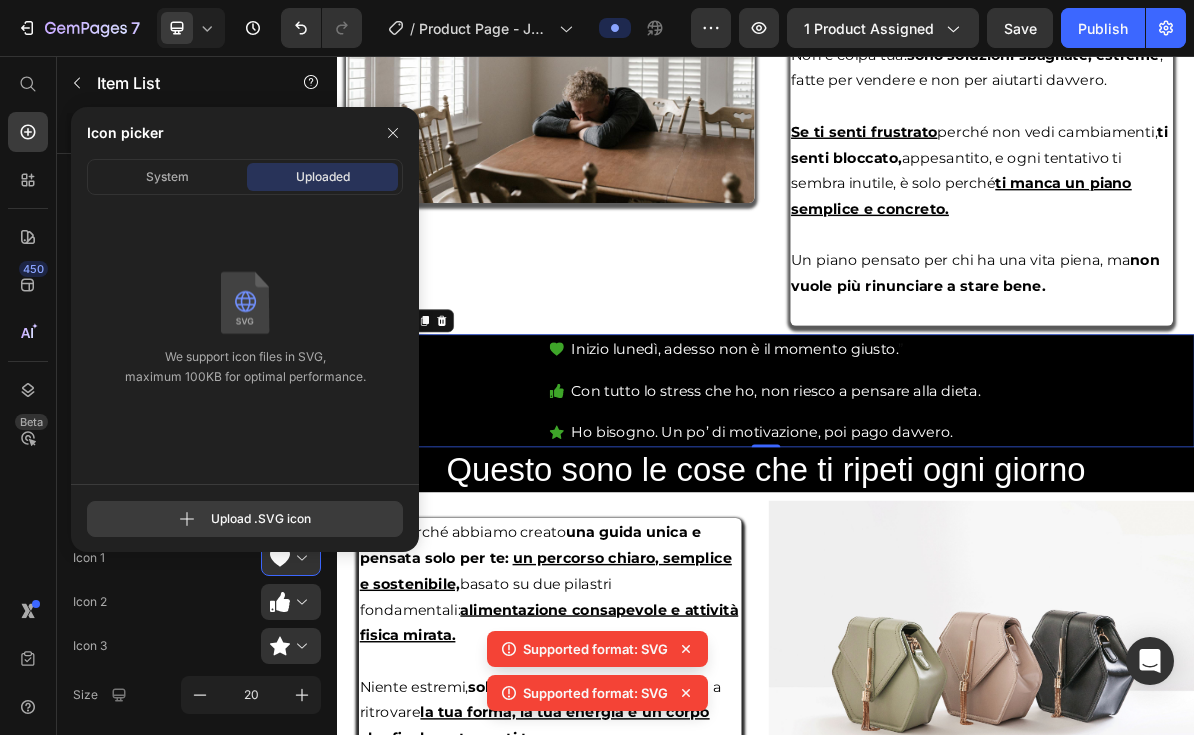 click 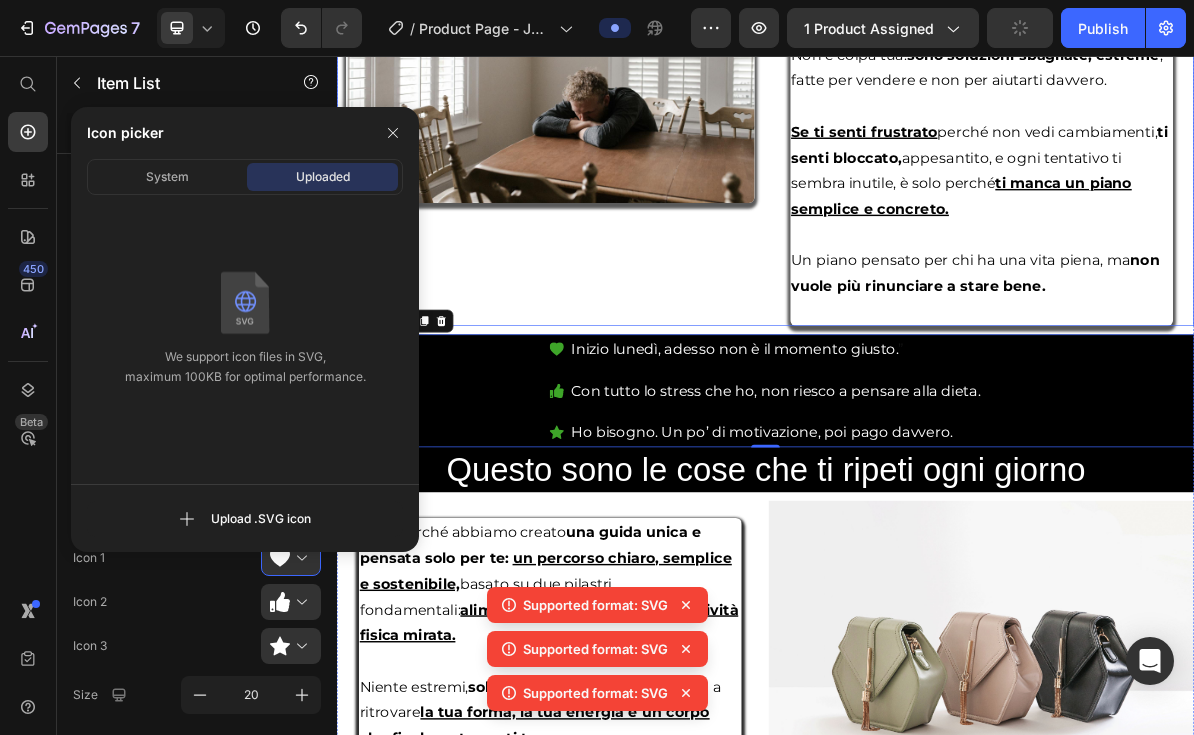 click on "Image Image" at bounding box center (635, 72) 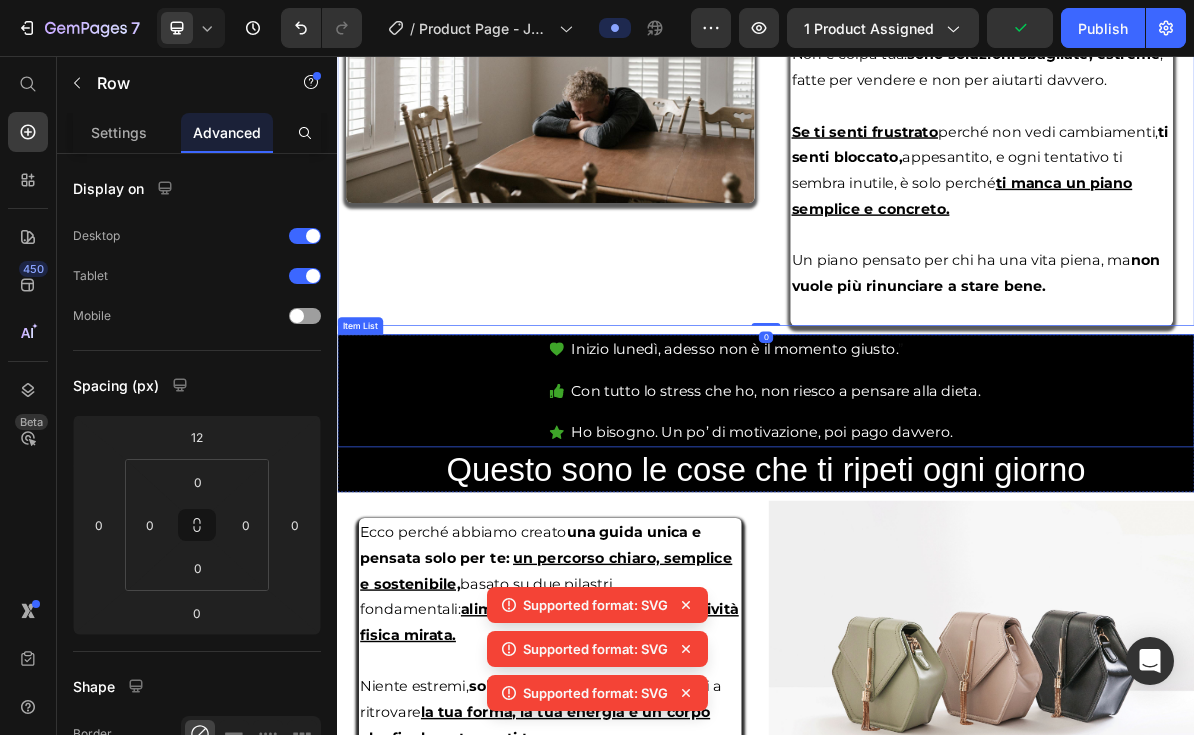 click on "Inizio lunedì, adesso non è il momento giusto." at bounding box center [894, 467] 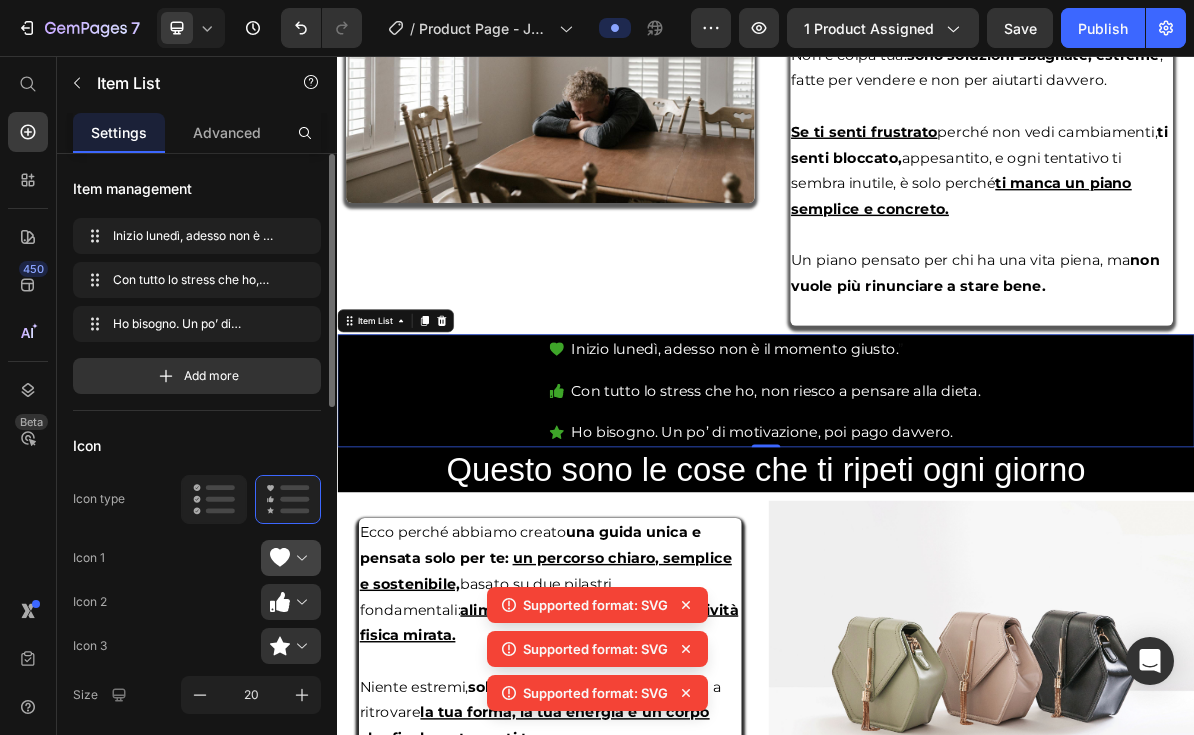 click at bounding box center (299, 558) 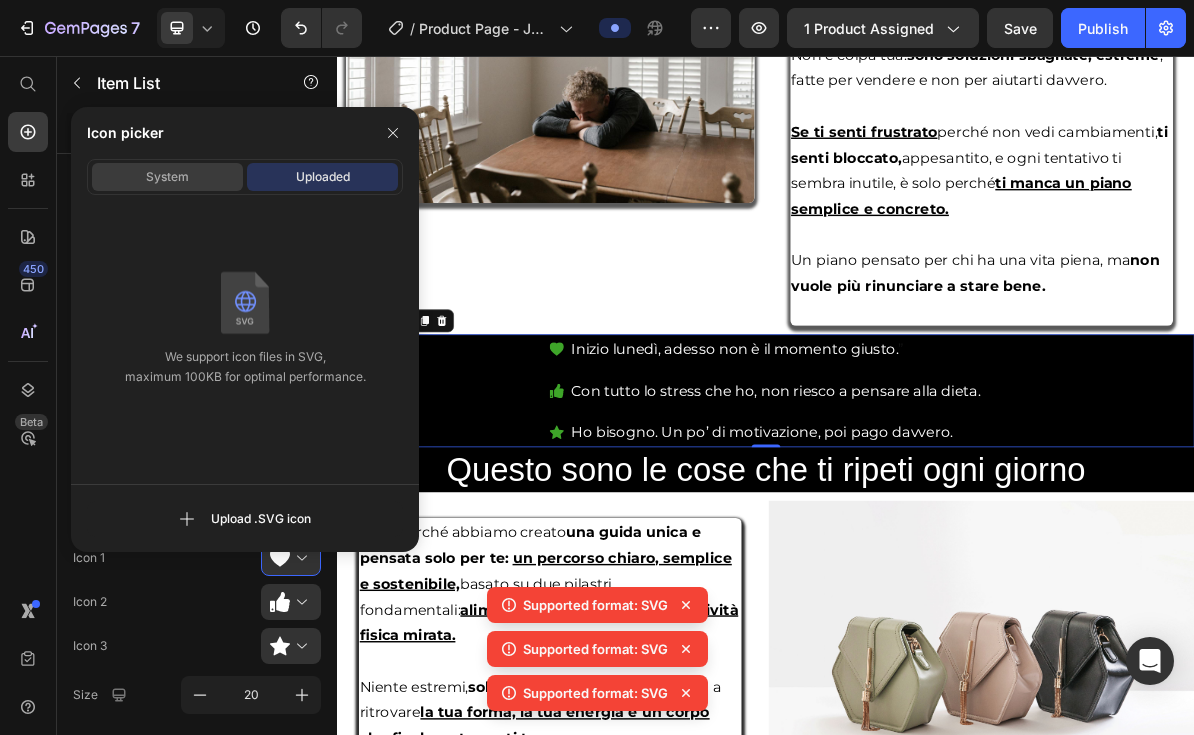 click on "System" at bounding box center [167, 177] 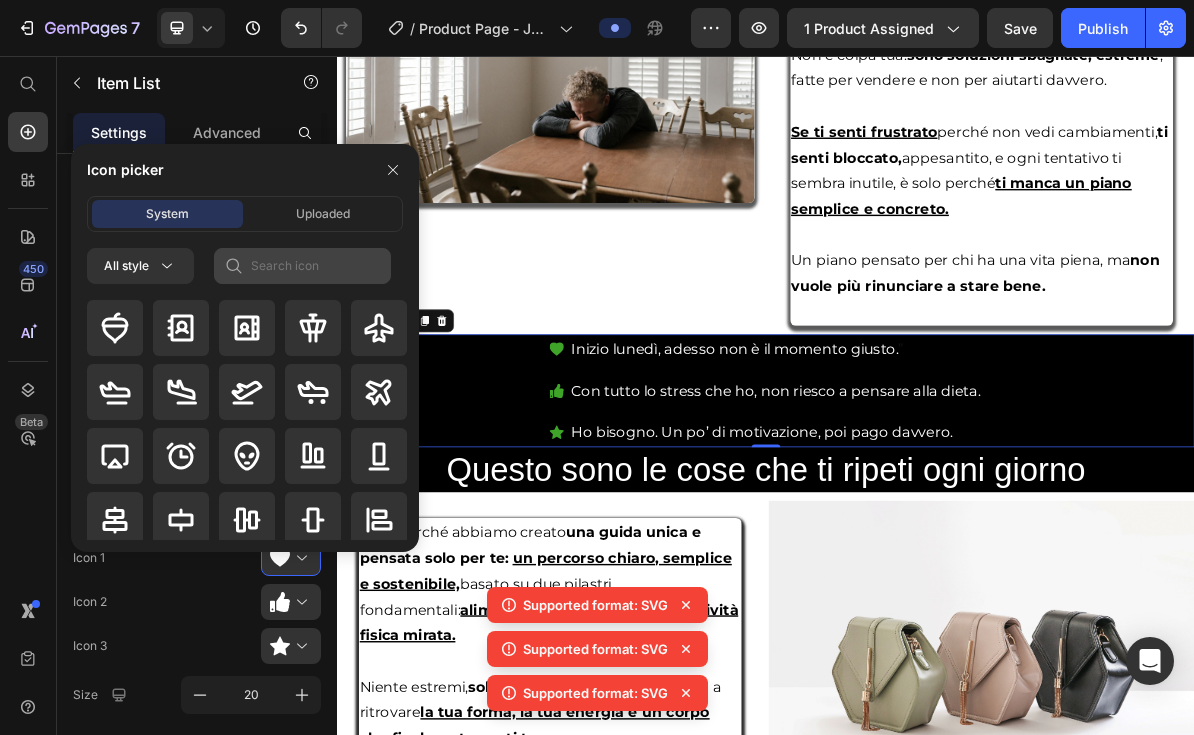 scroll, scrollTop: 0, scrollLeft: 0, axis: both 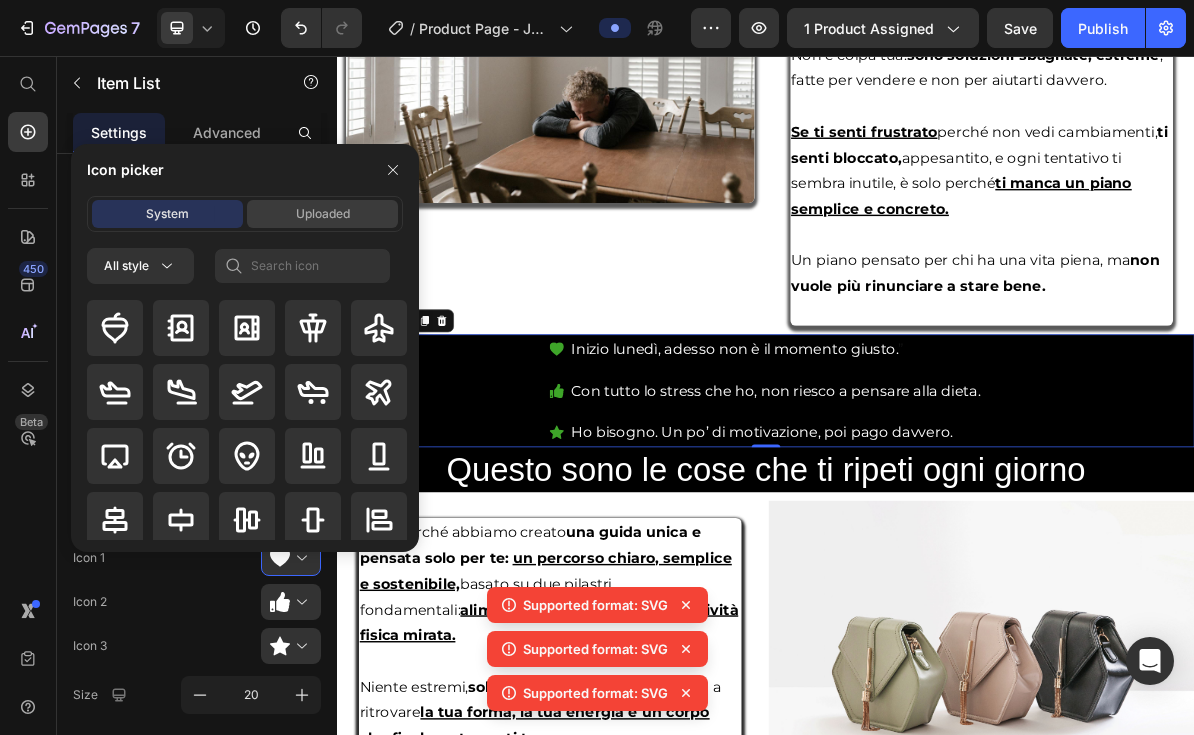 click on "Uploaded" at bounding box center (323, 214) 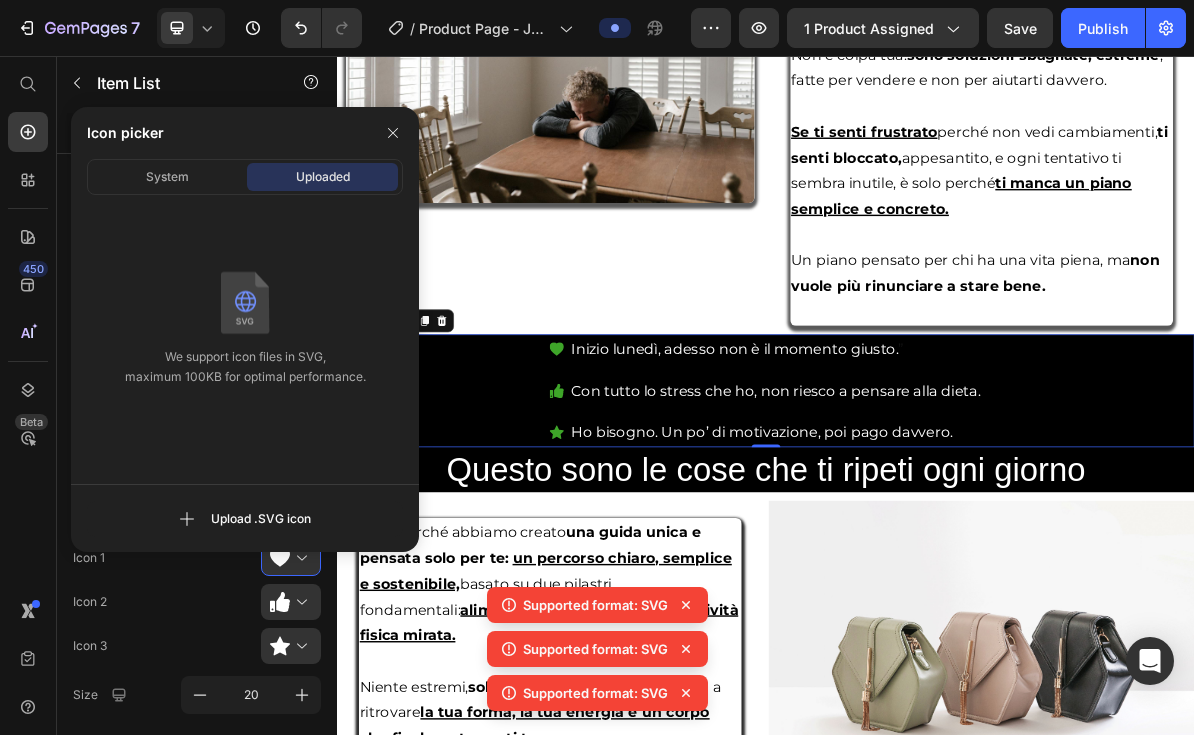 click 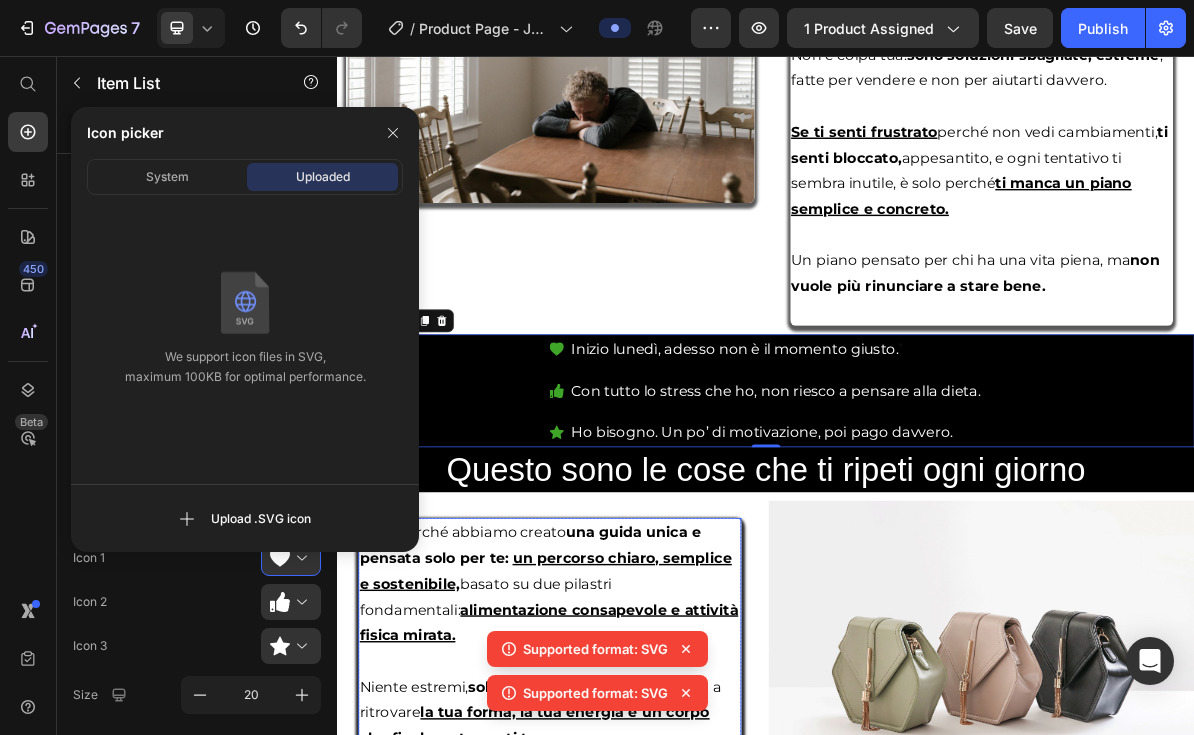 click on "Ecco perché abbiamo creato  una guida unica e pensata solo per te:   un percorso chiaro, semplice e sostenibile,  basato su due pilastri fondamentali:  alimentazione consapevole e attività fisica mirata." at bounding box center [635, 795] 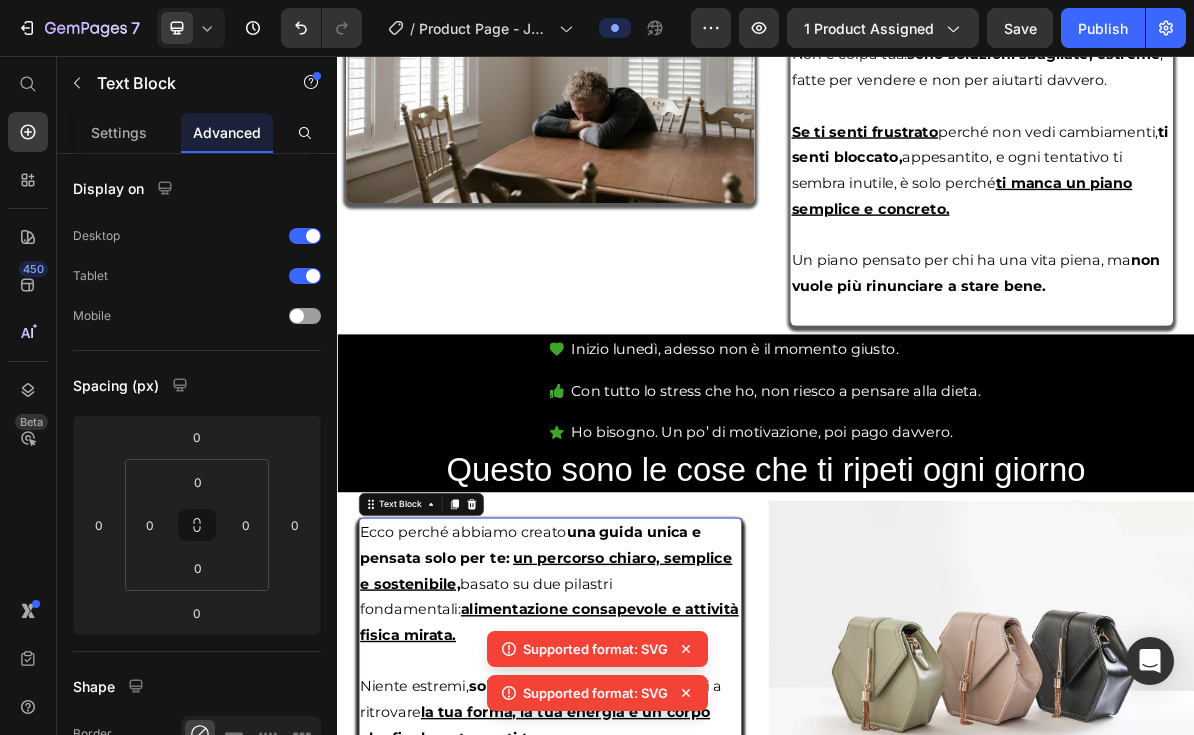 click 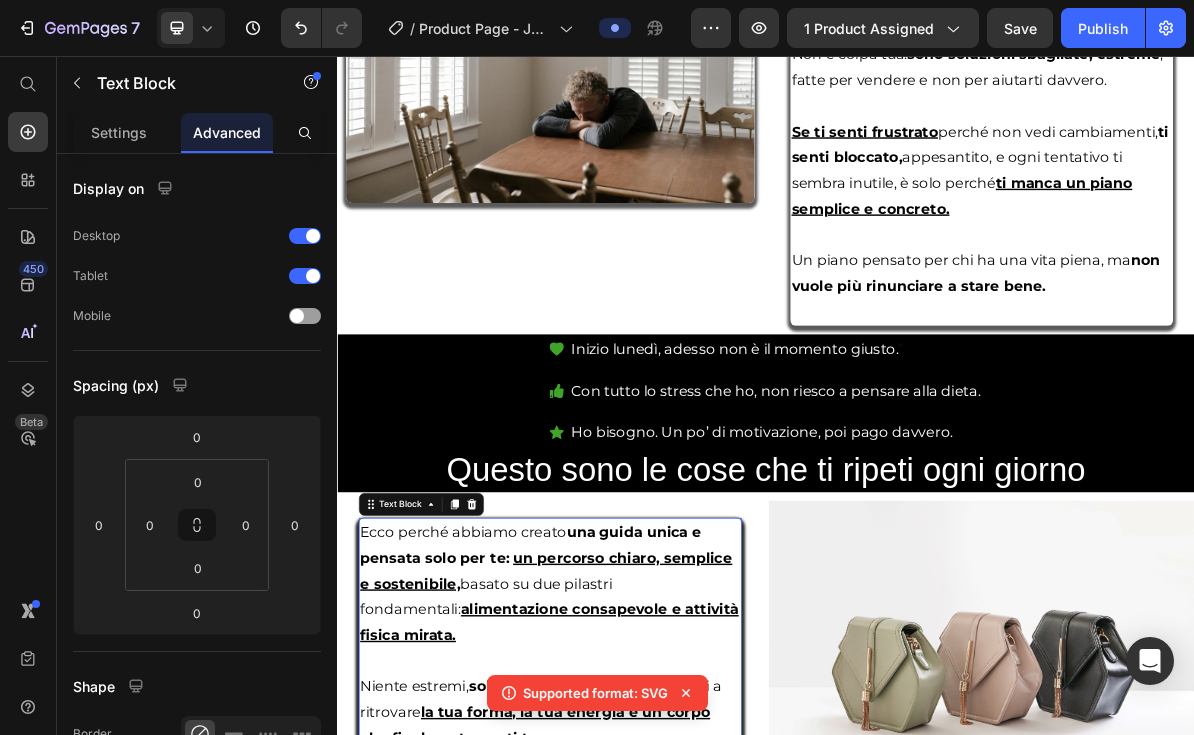 click 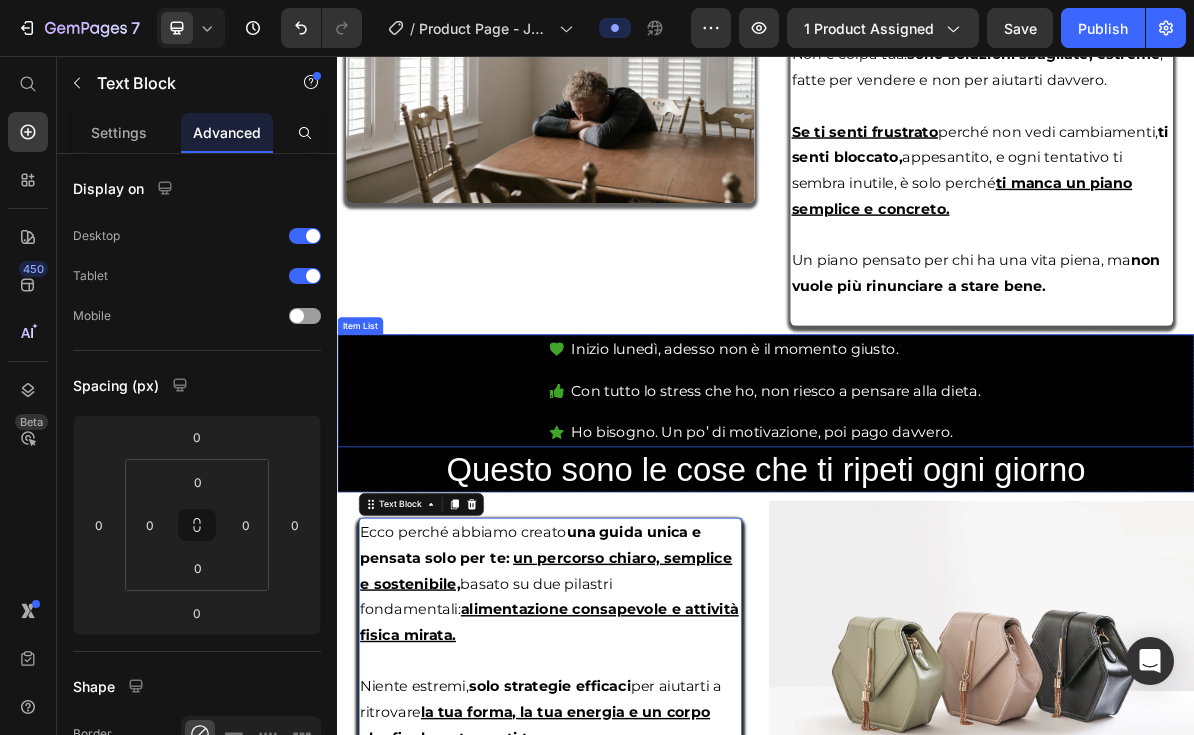 click on "Inizio lunedì, adesso non è il momento giusto. ” Con tutto lo stress che ho, non riesco a pensare alla dieta. Ho bisogno. Un po’ di motivazione, poi pago davvero." at bounding box center (937, 525) 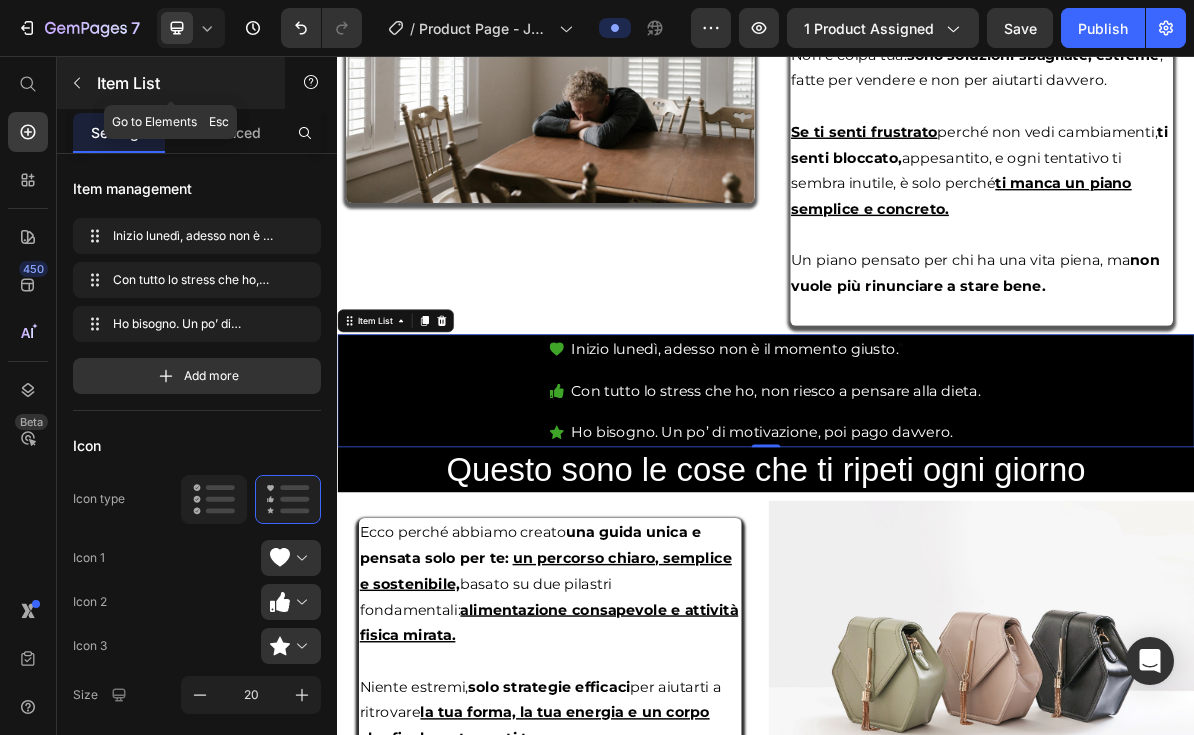 click at bounding box center [77, 83] 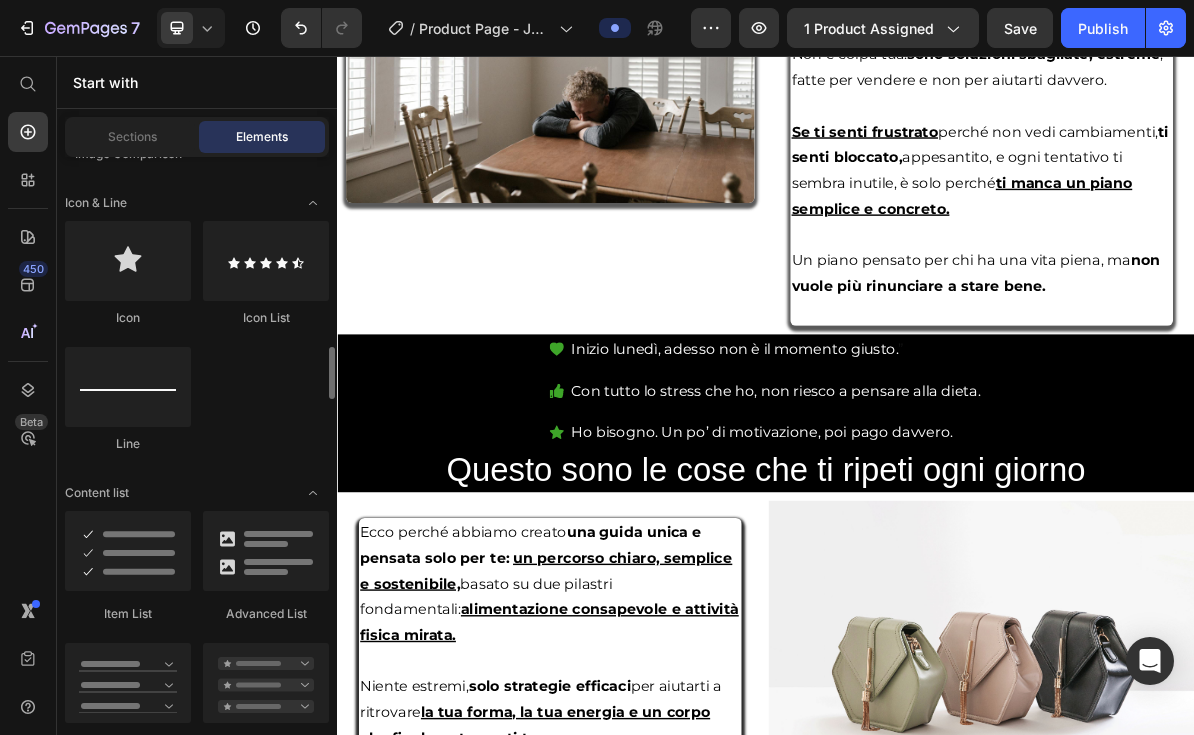 scroll, scrollTop: 1449, scrollLeft: 0, axis: vertical 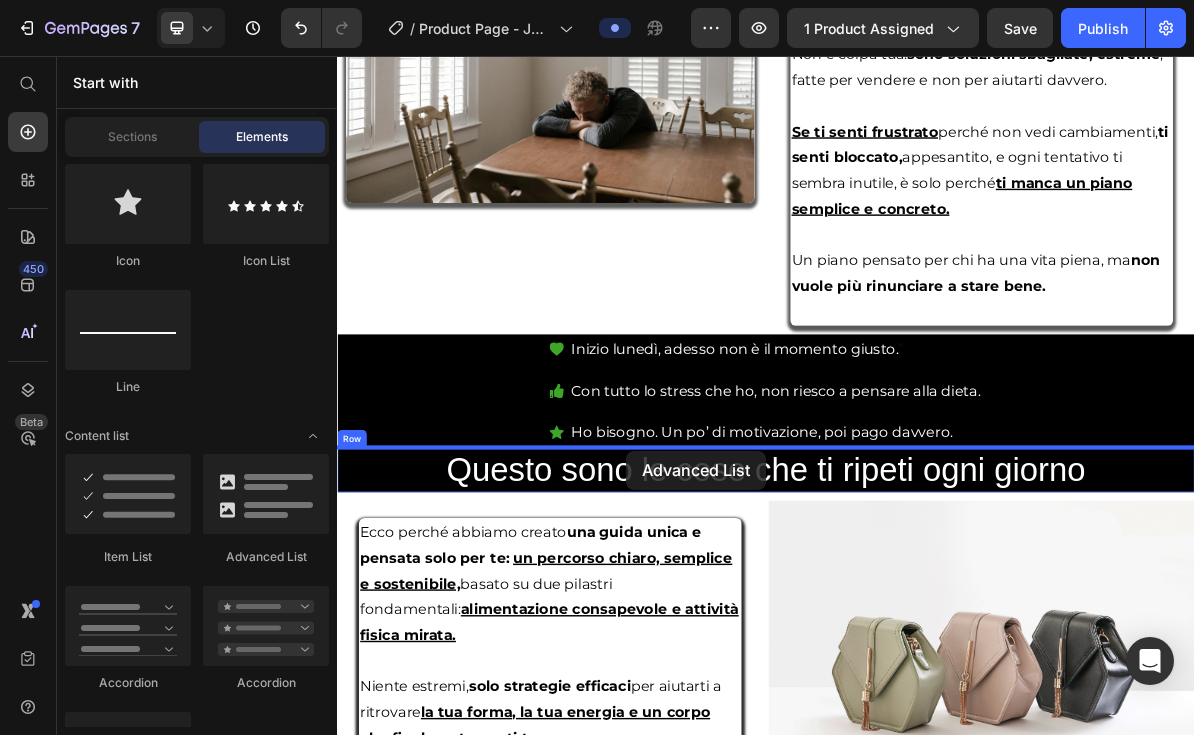 drag, startPoint x: 585, startPoint y: 562, endPoint x: 742, endPoint y: 609, distance: 163.88411 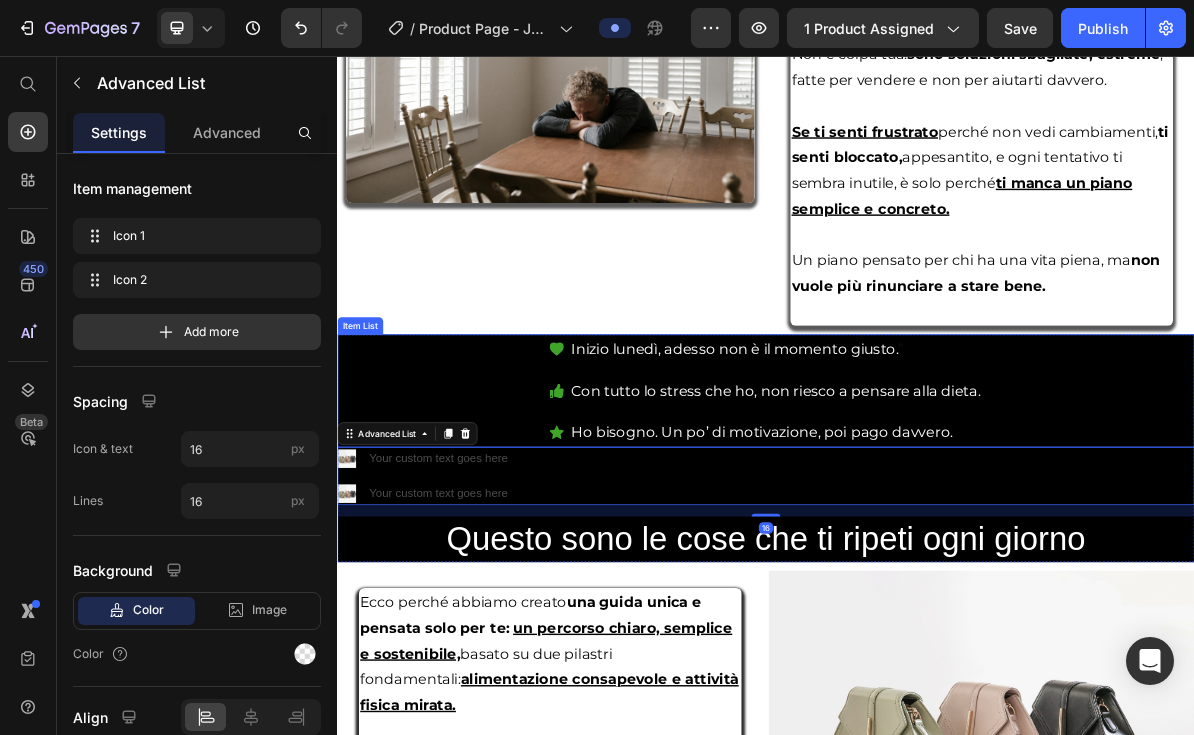 click on "Inizio lunedì, adesso non è il momento giusto. ” Con tutto lo stress che ho, non riesco a pensare alla dieta. Ho bisogno. Un po’ di motivazione, poi pago davvero." at bounding box center [937, 525] 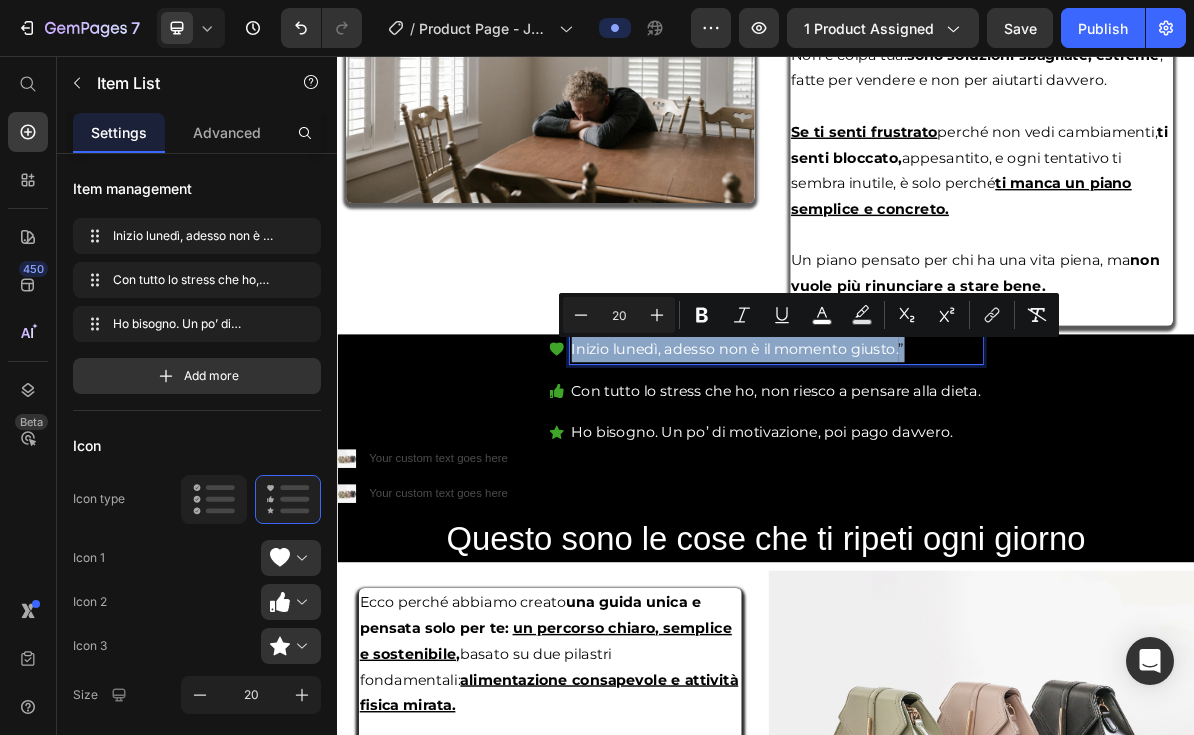 drag, startPoint x: 1138, startPoint y: 468, endPoint x: 639, endPoint y: 468, distance: 499 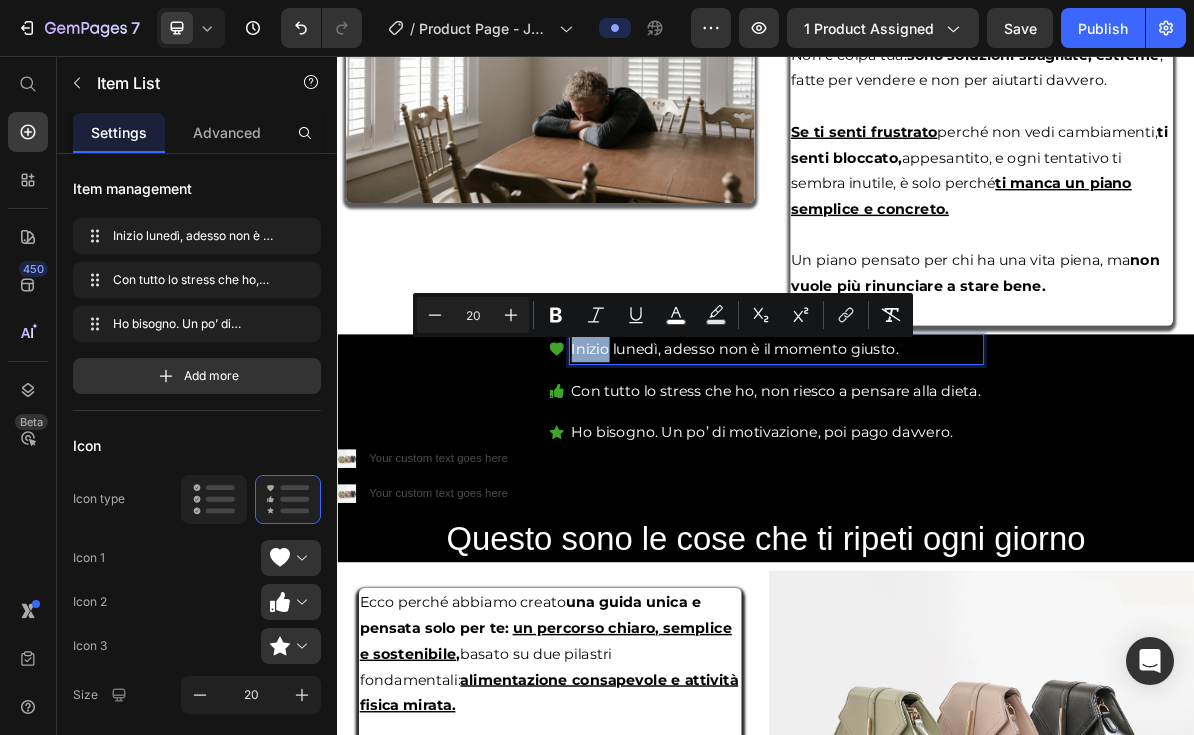 copy on "Inizio" 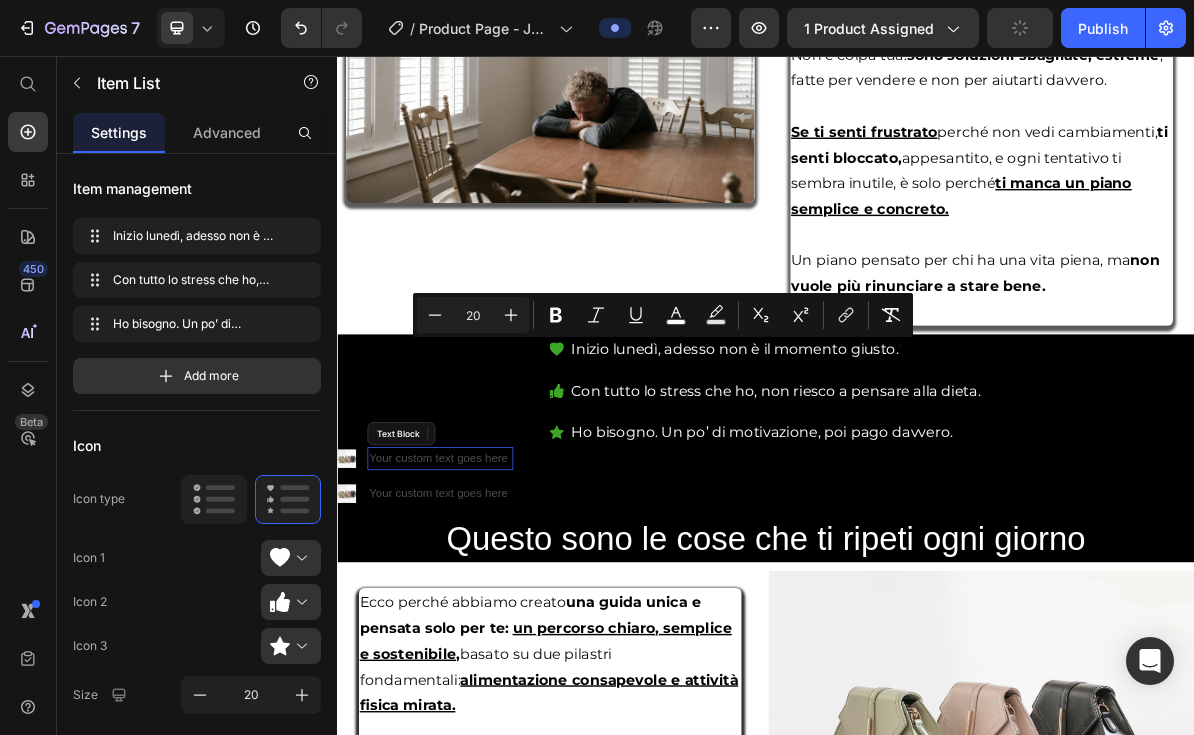 click on "Your custom text goes here" at bounding box center (481, 620) 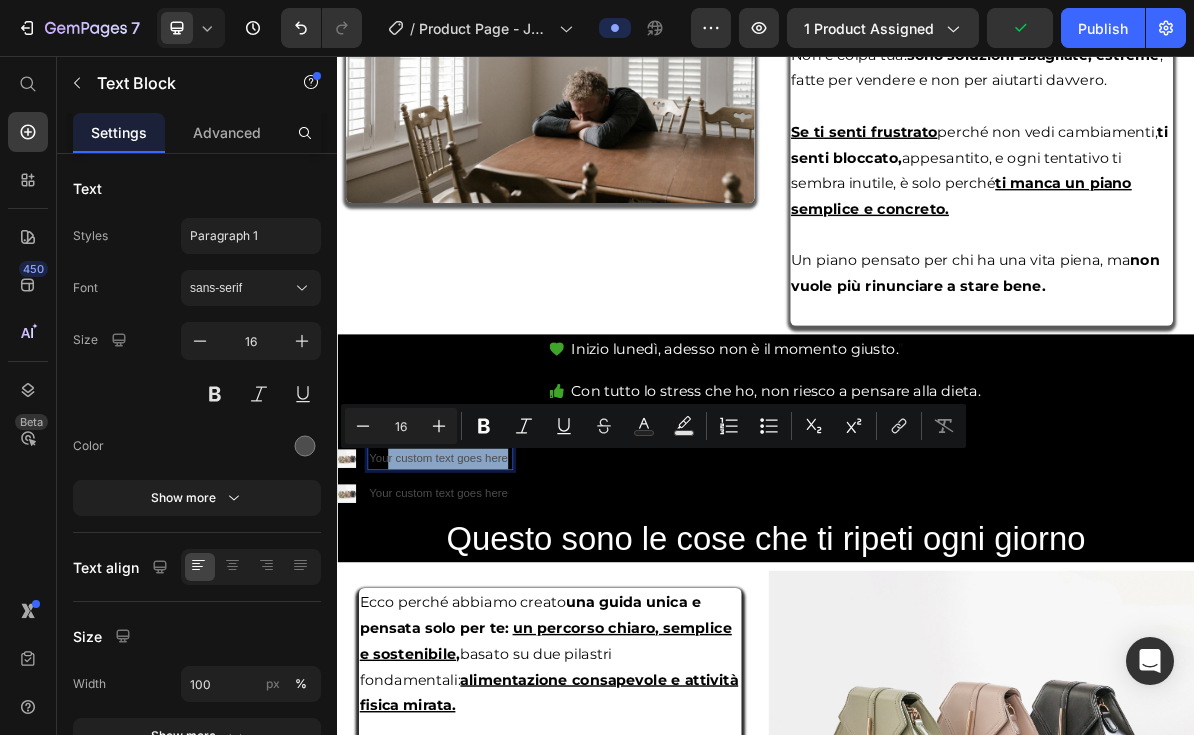 drag, startPoint x: 578, startPoint y: 619, endPoint x: 410, endPoint y: 620, distance: 168.00298 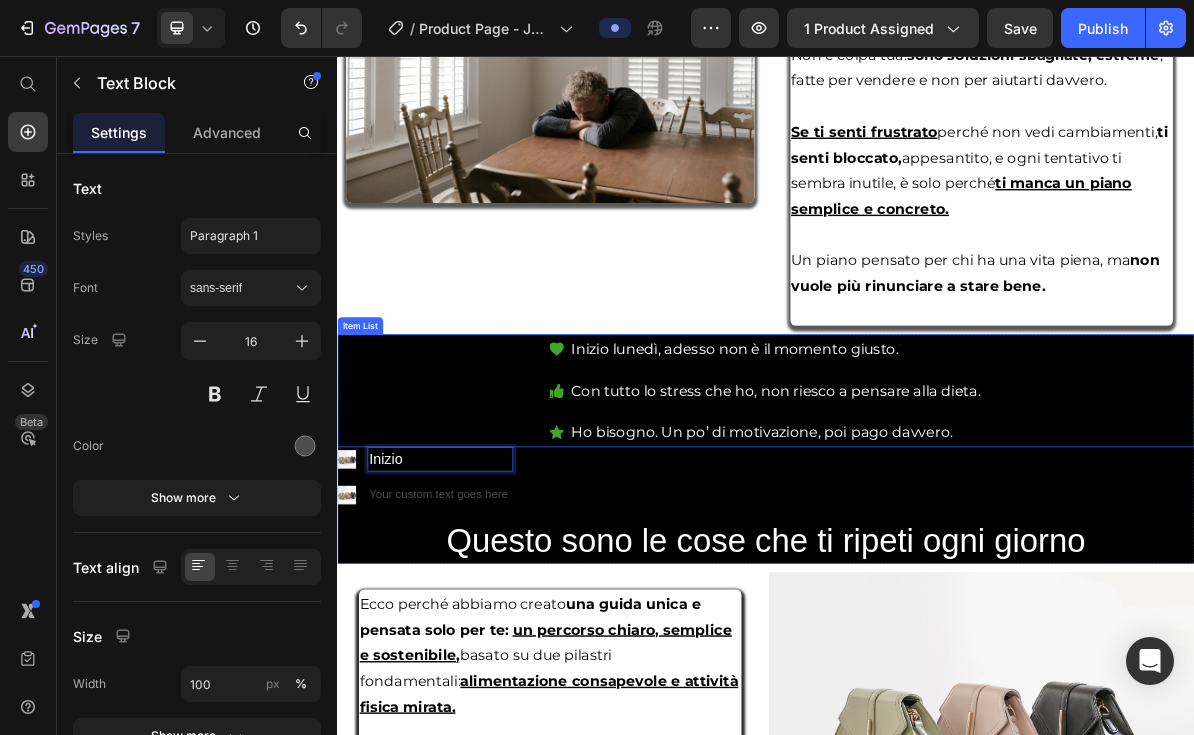 click on "Inizio lunedì, adesso non è il momento giusto. ”" at bounding box center (951, 467) 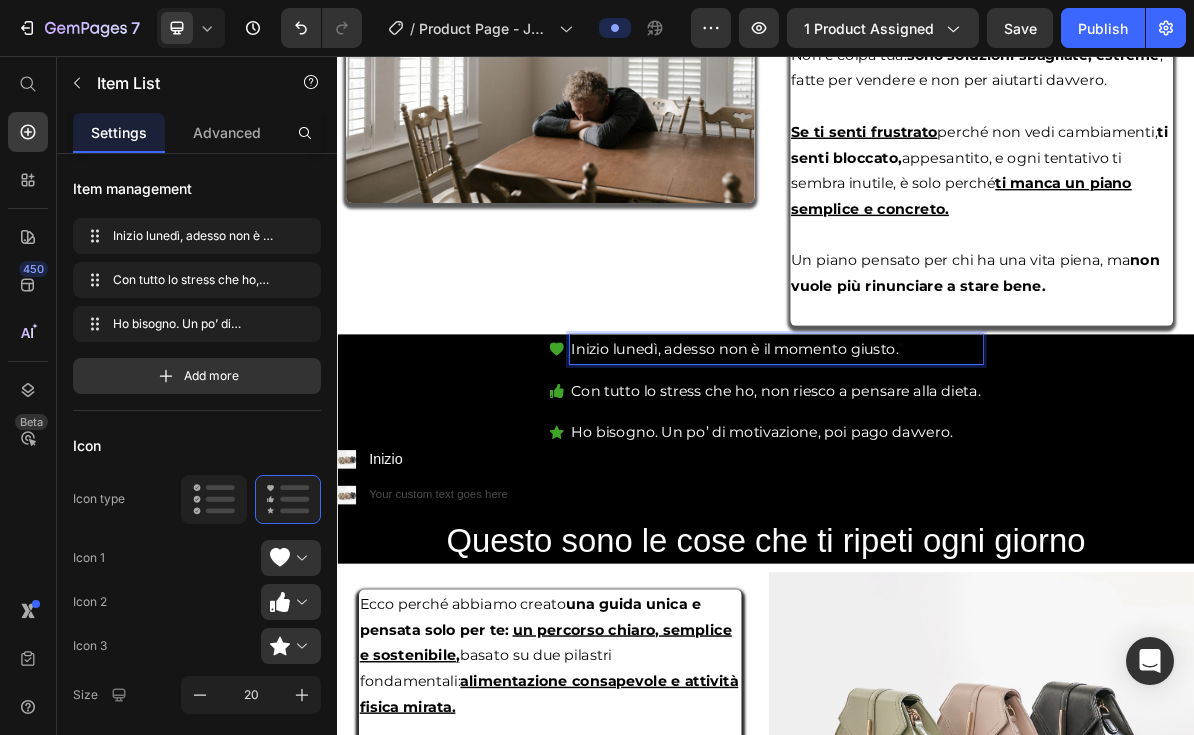 click on "”" at bounding box center [1127, 467] 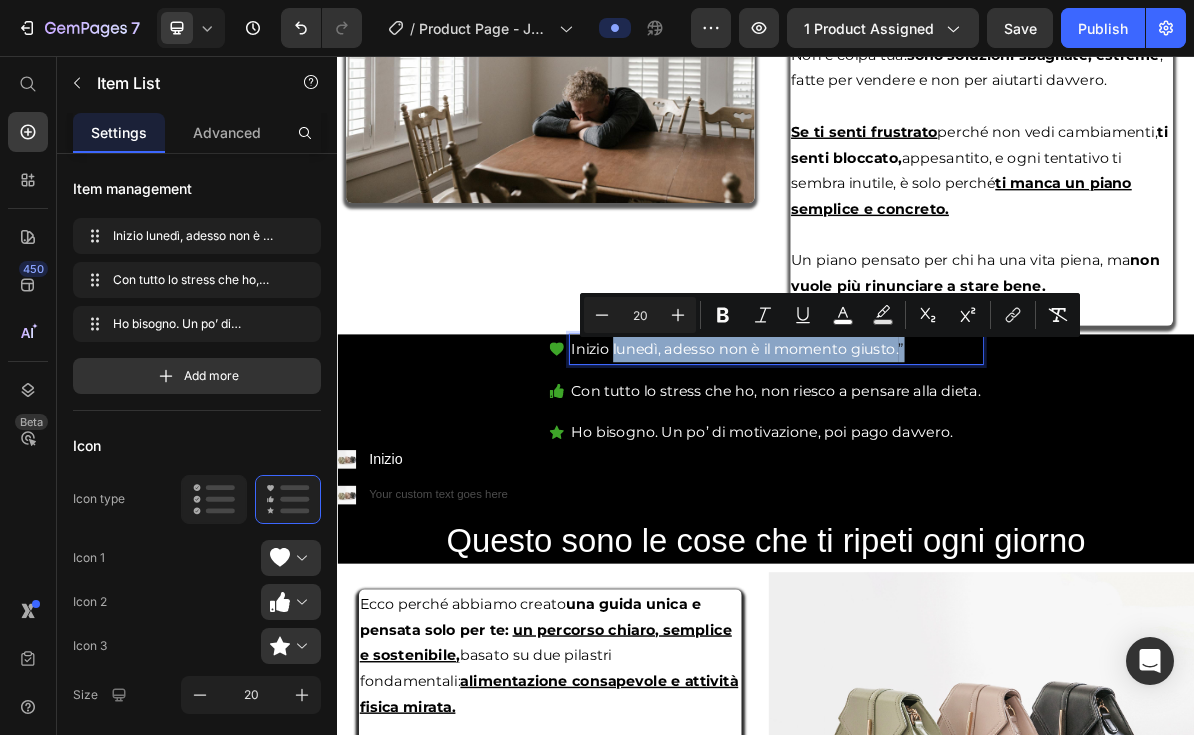 drag, startPoint x: 1130, startPoint y: 468, endPoint x: 723, endPoint y: 456, distance: 407.17688 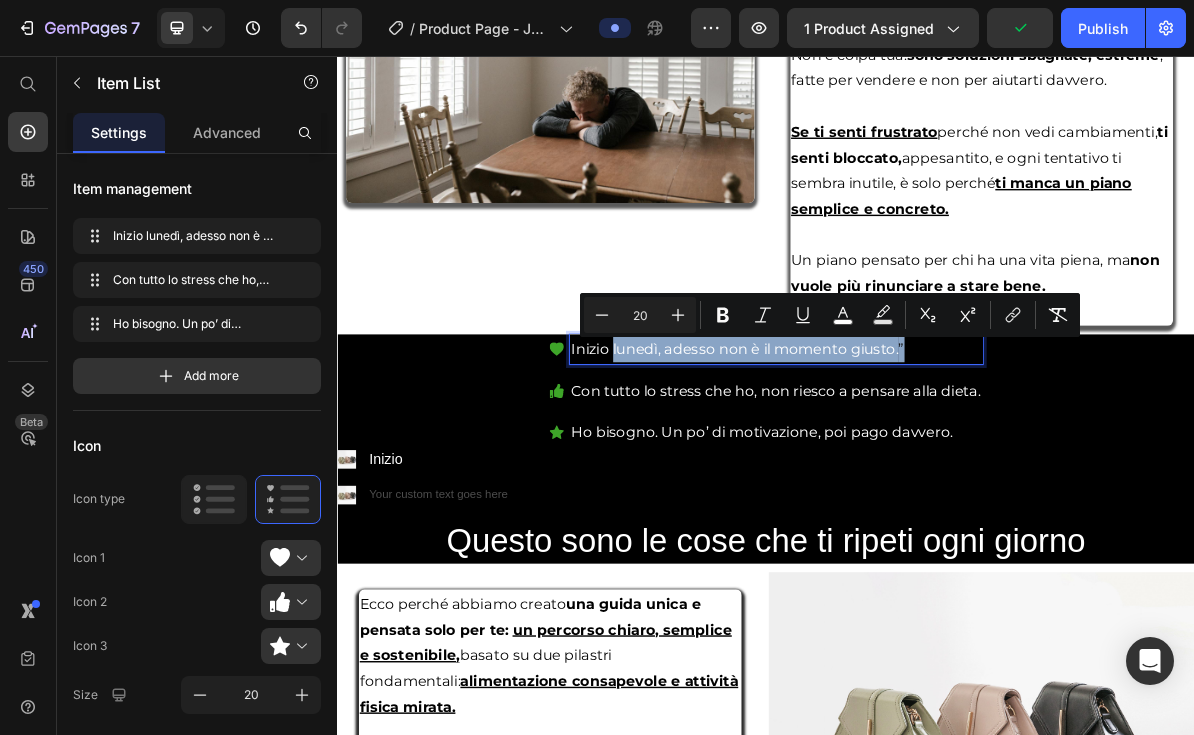 copy on "lunedì, adesso non è il momento giusto. ”" 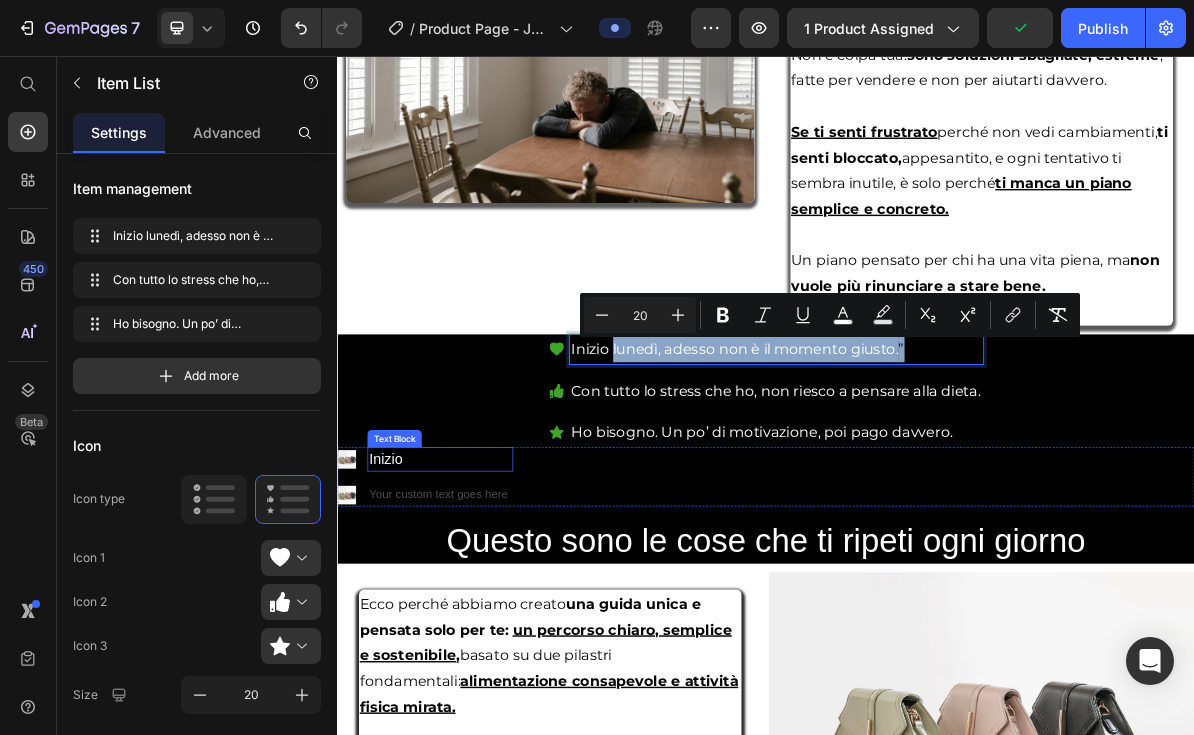 click on "Inizio" at bounding box center [481, 621] 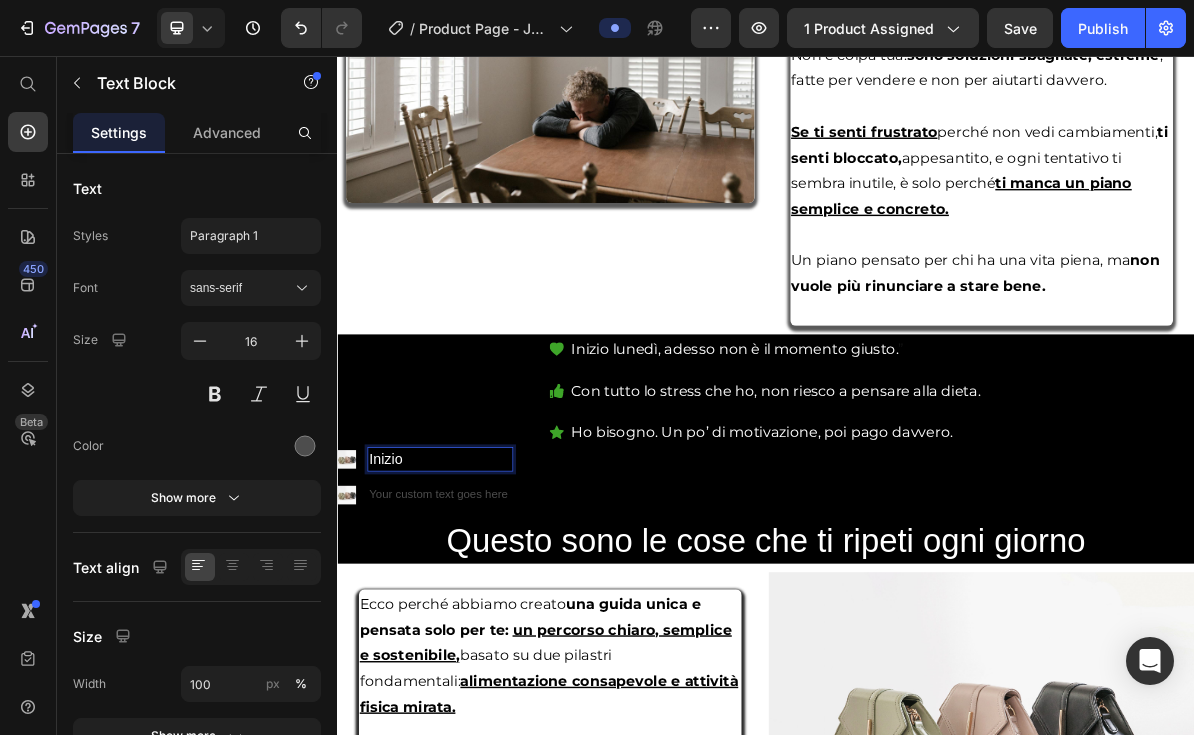 click on "Inizio" at bounding box center (481, 621) 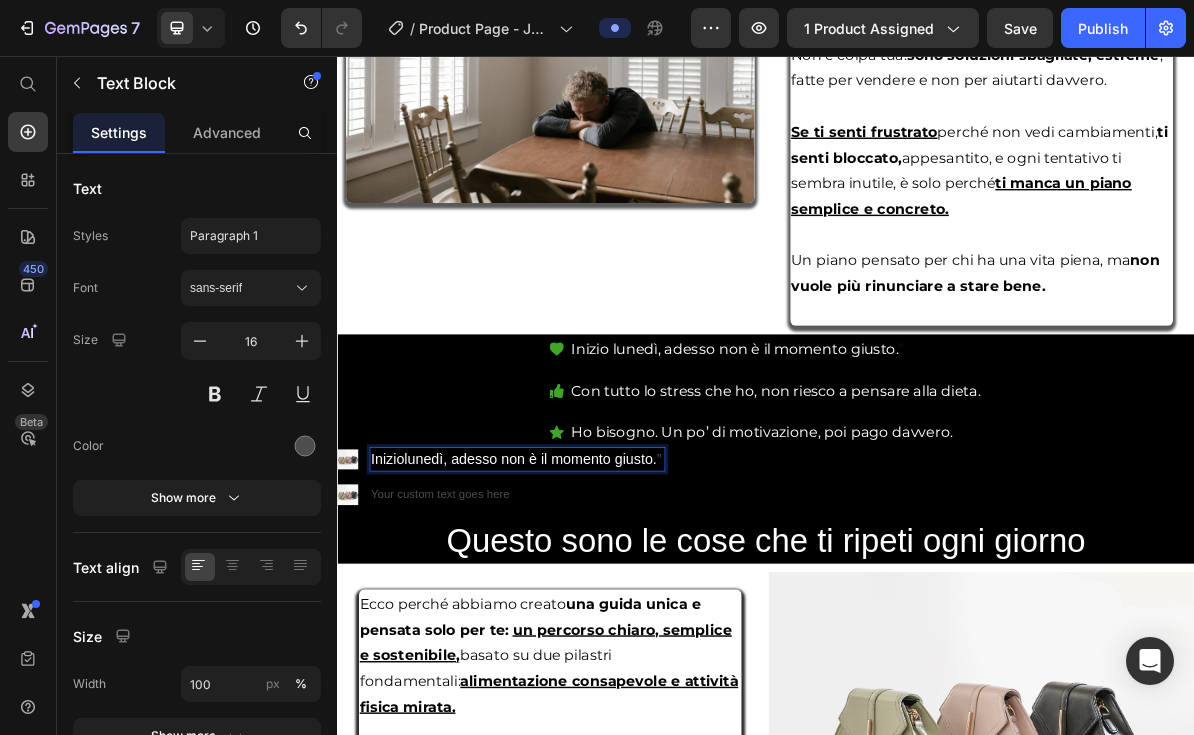 click on "Iniziolunedì, adesso non è il momento giusto." at bounding box center (584, 620) 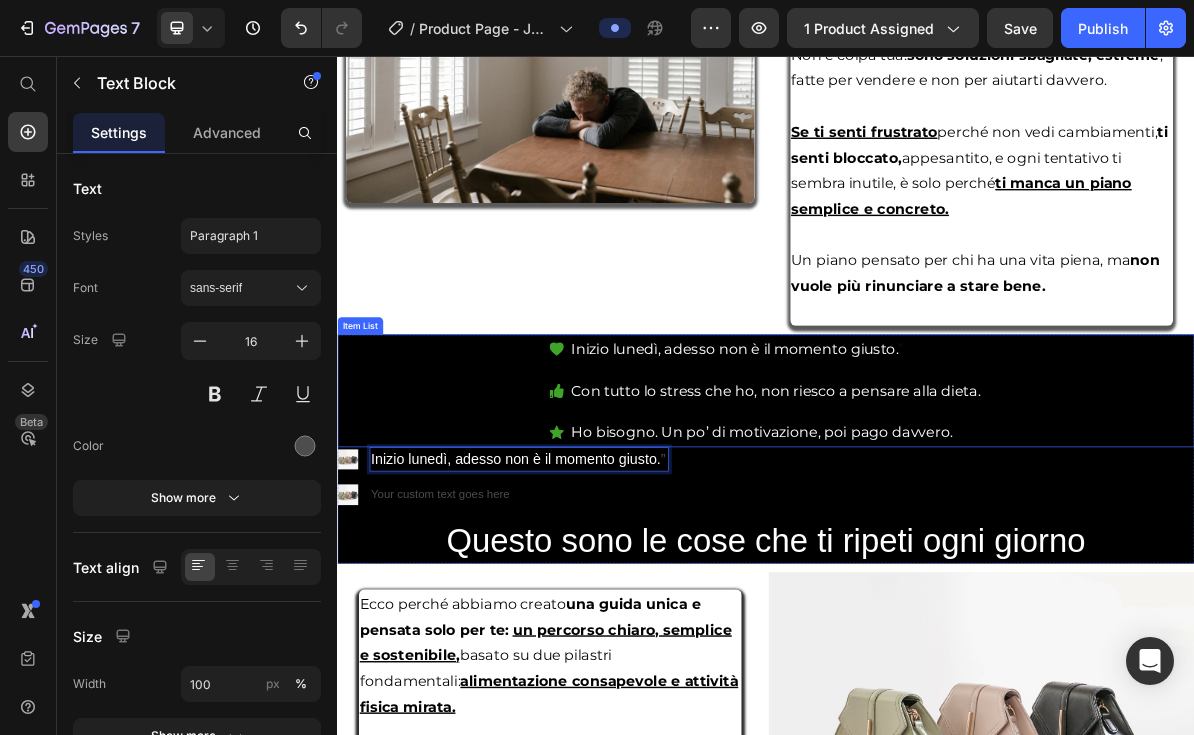 click on "Con tutto lo stress che ho, non riesco a pensare alla dieta." at bounding box center [951, 525] 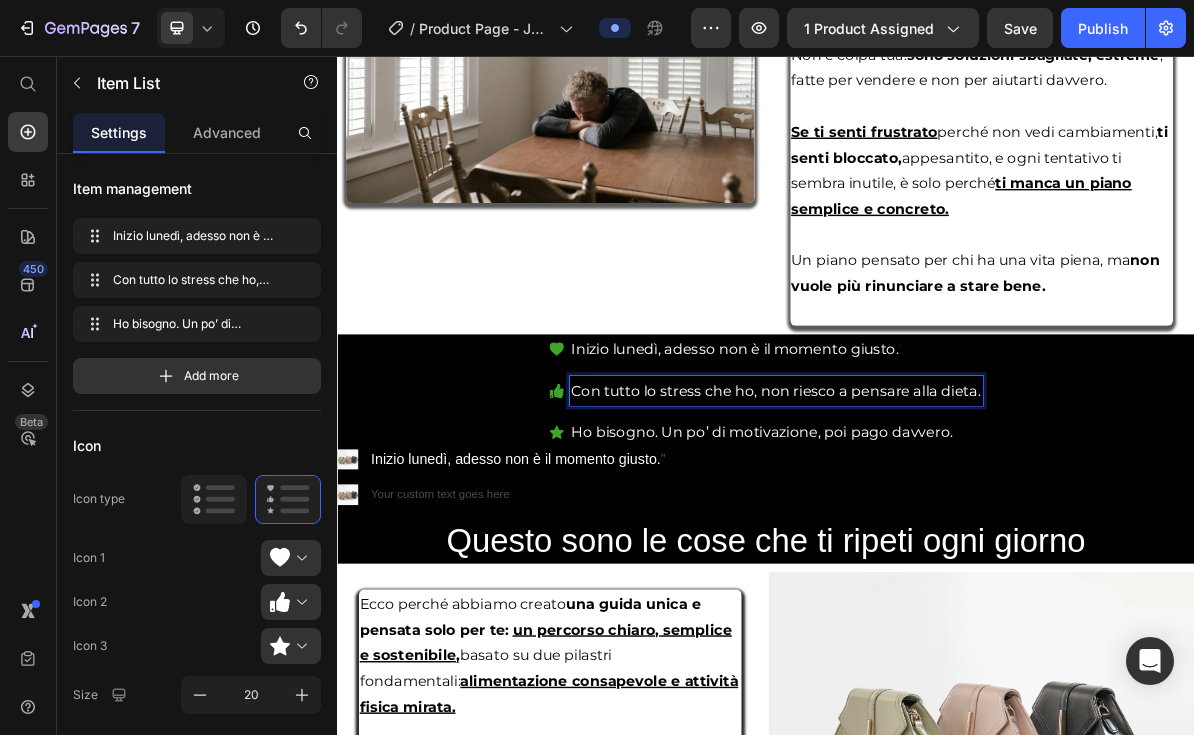click on "Con tutto lo stress che ho, non riesco a pensare alla dieta." at bounding box center (951, 525) 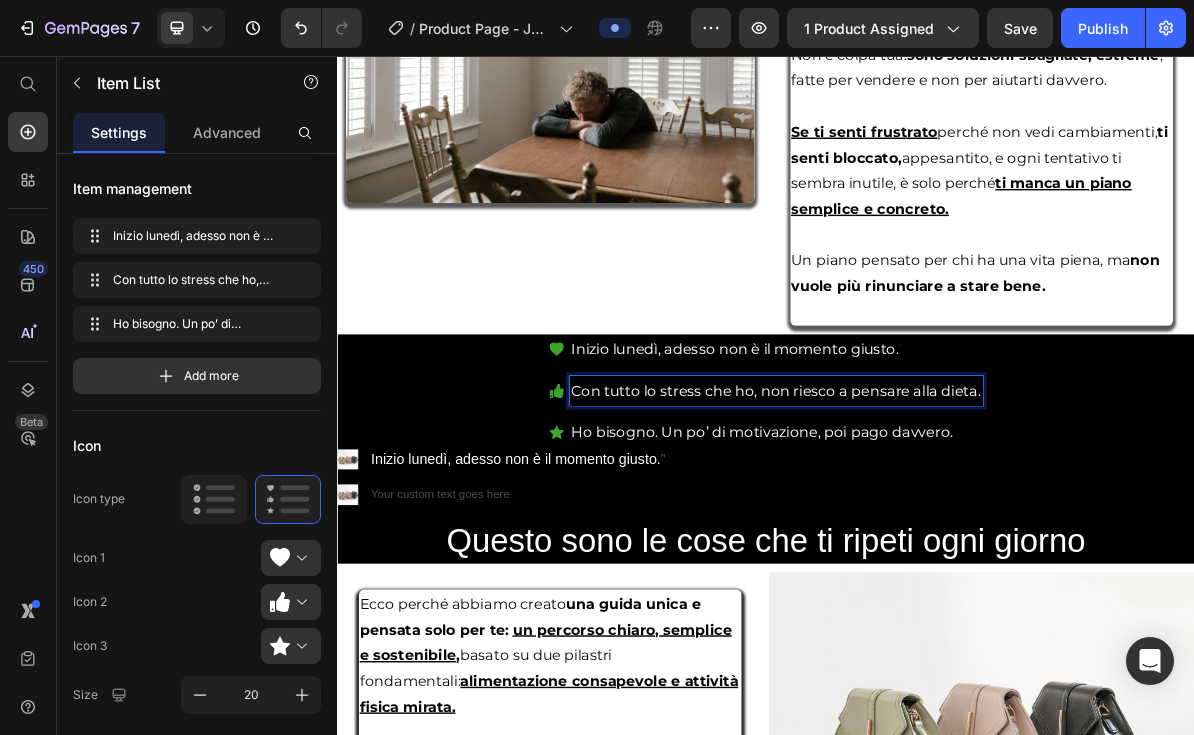 click on "Con tutto lo stress che ho, non riesco a pensare alla dieta." at bounding box center [951, 525] 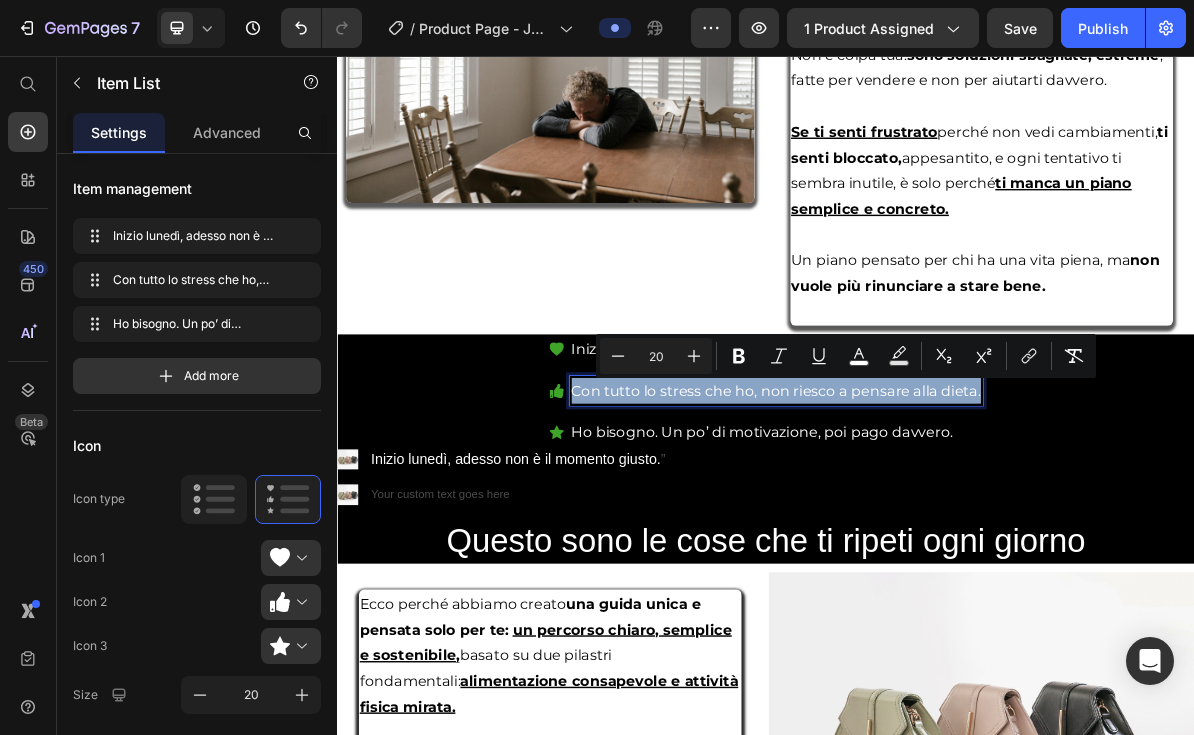 drag, startPoint x: 1236, startPoint y: 526, endPoint x: 669, endPoint y: 526, distance: 567 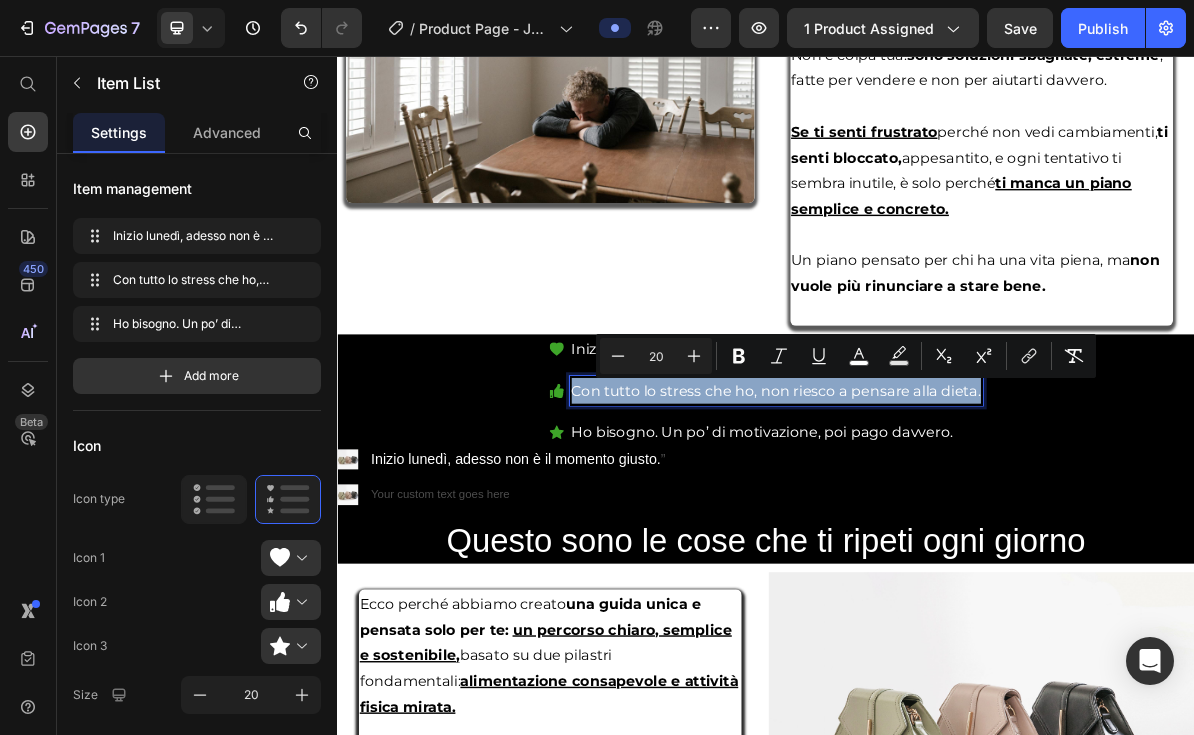 click on "Con tutto lo stress che ho, non riesco a pensare alla dieta." at bounding box center [951, 525] 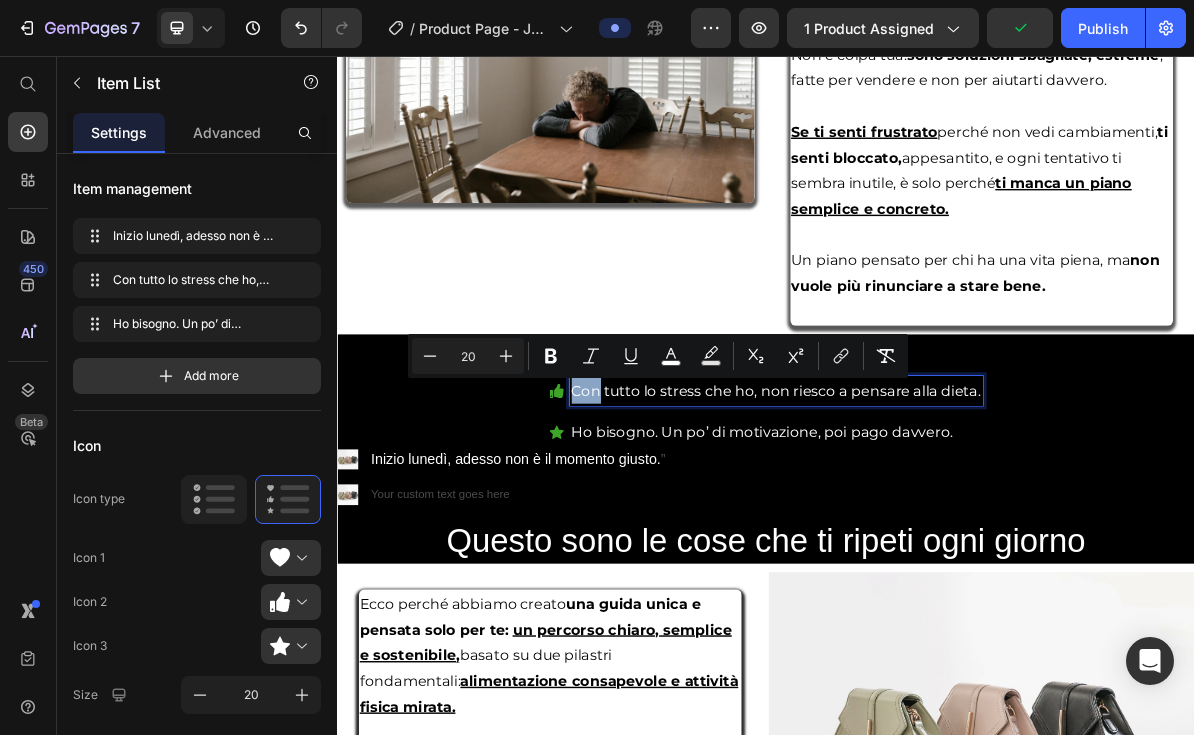 copy on "Con" 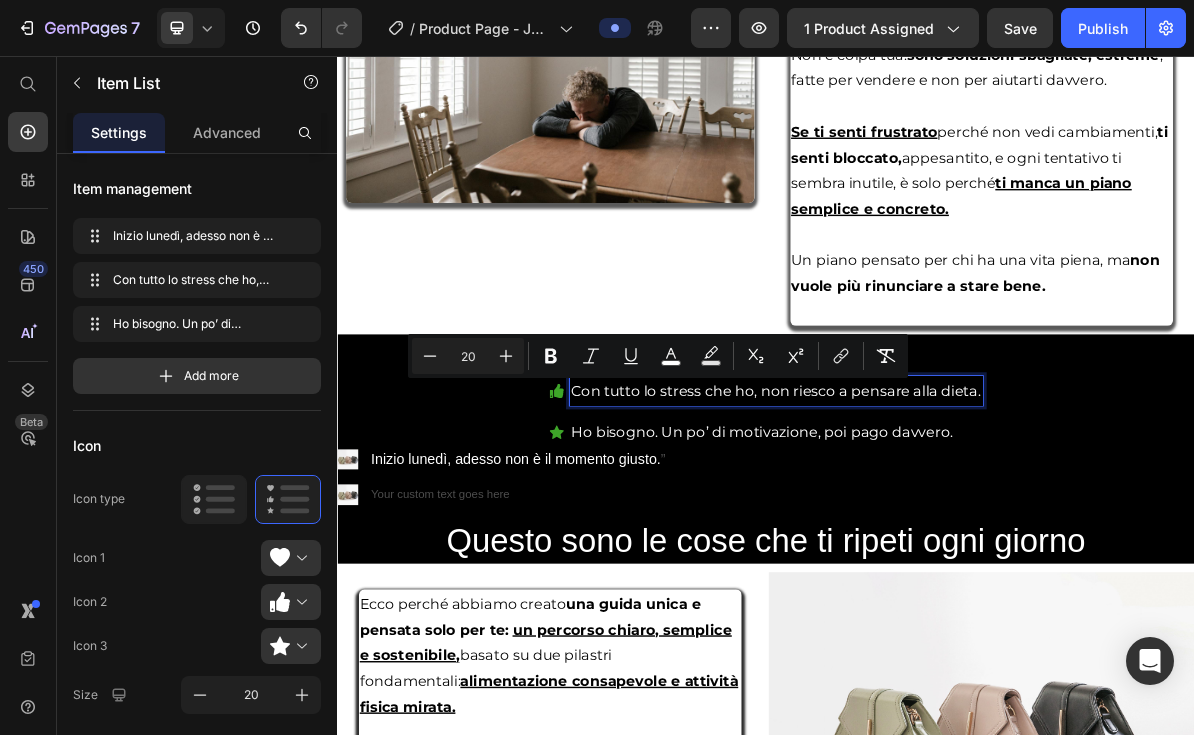 click on "Inizio lunedì, adesso non è il momento giusto. ” Con tutto lo stress che ho, non riesco a pensare alla dieta. Ho bisogno. Un po’ di motivazione, poi pago davvero." at bounding box center (937, 525) 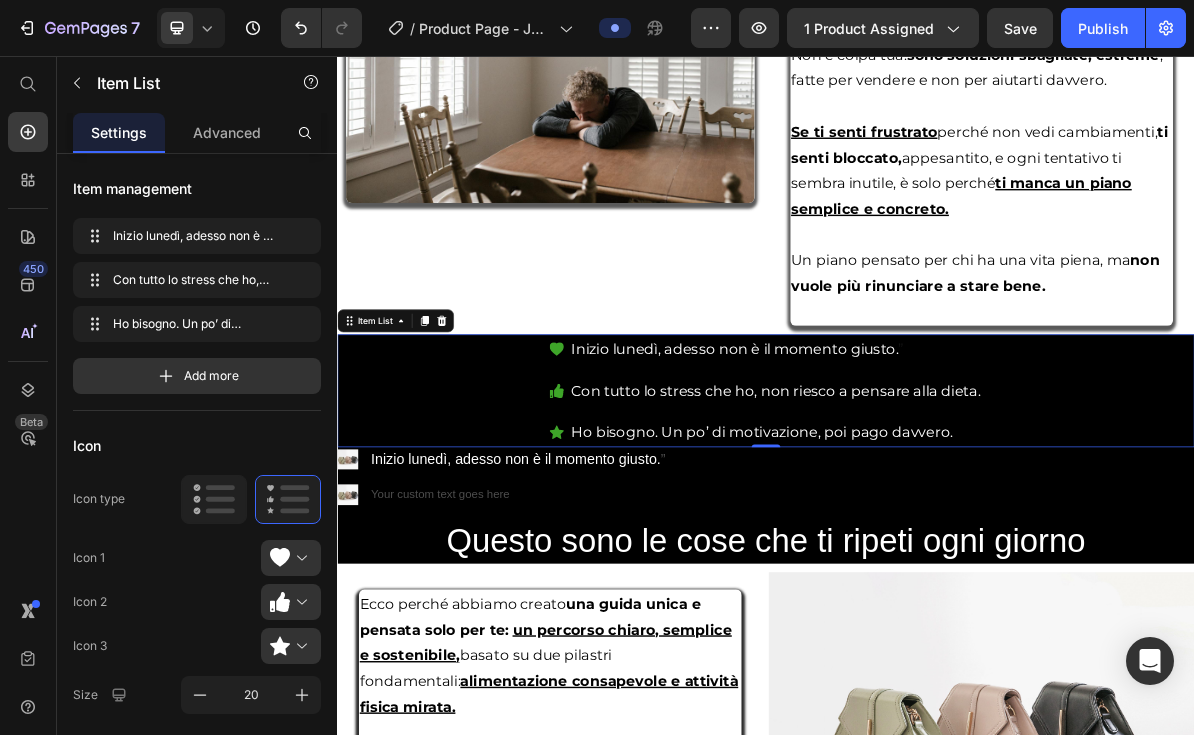 click on "Con tutto lo stress che ho, non riesco a pensare alla dieta." at bounding box center (951, 525) 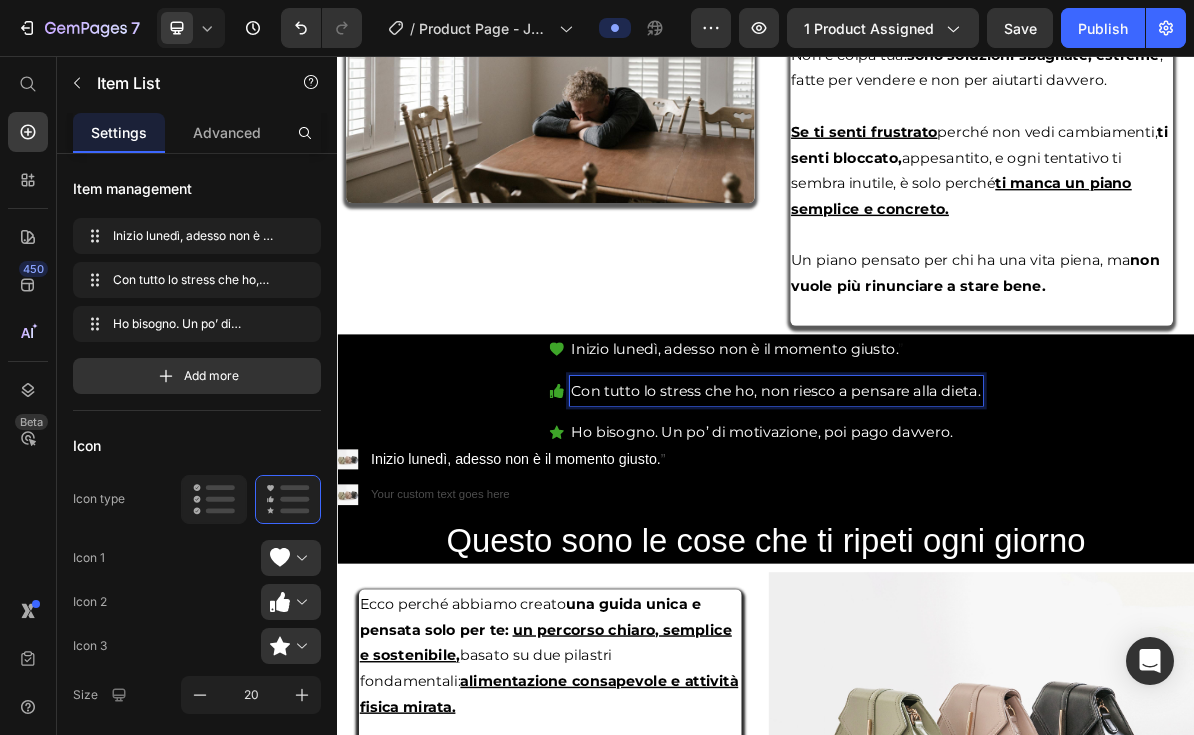 click on "Con tutto lo stress che ho, non riesco a pensare alla dieta." at bounding box center [951, 525] 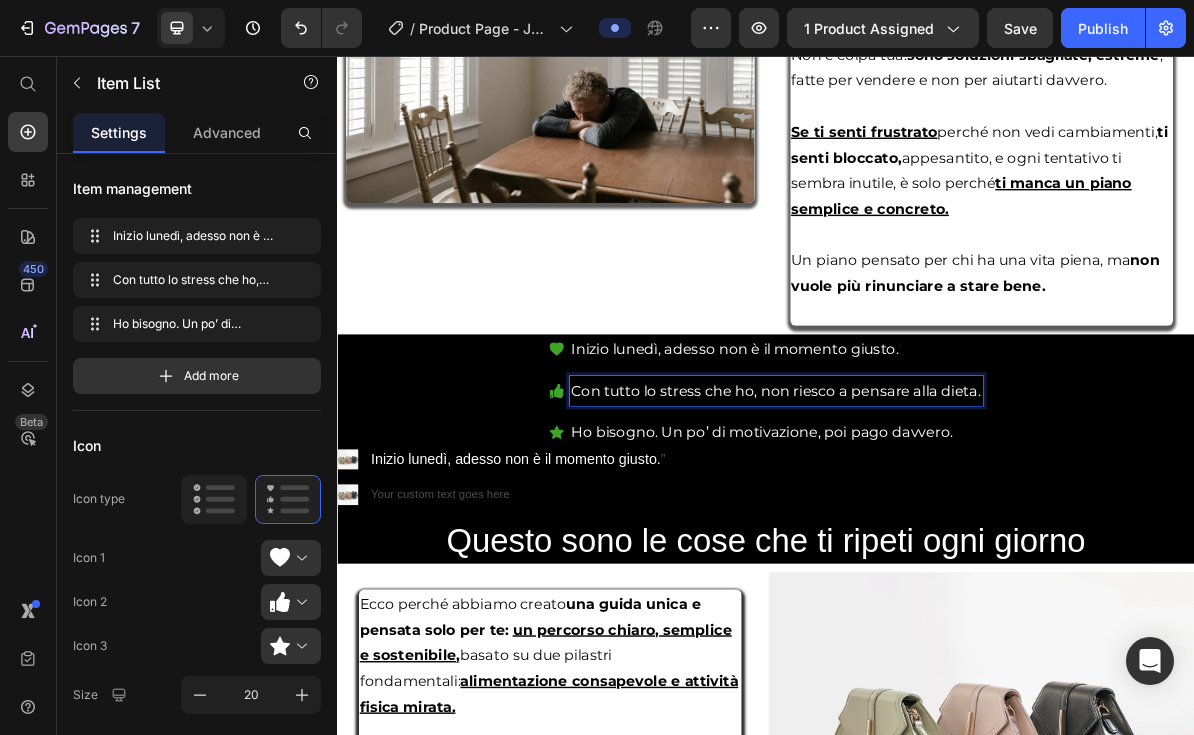 click on "Con tutto lo stress che ho, non riesco a pensare alla dieta." at bounding box center (951, 525) 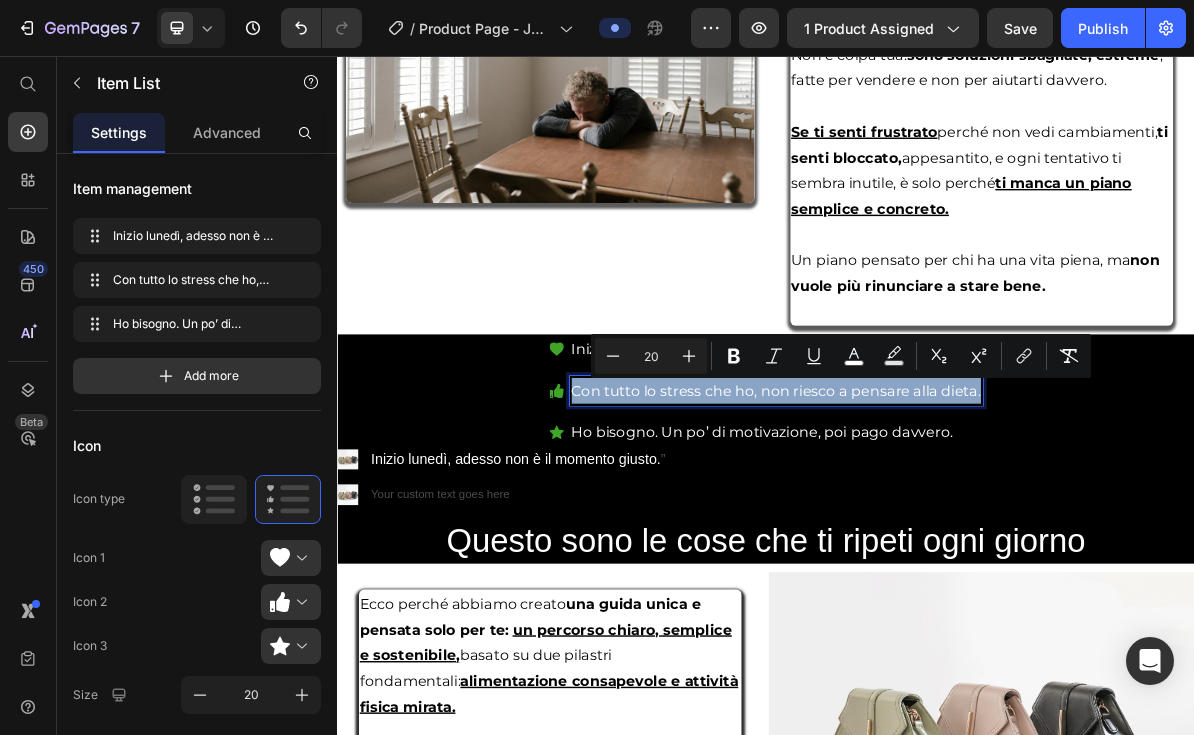 drag, startPoint x: 1229, startPoint y: 524, endPoint x: 663, endPoint y: 522, distance: 566.00354 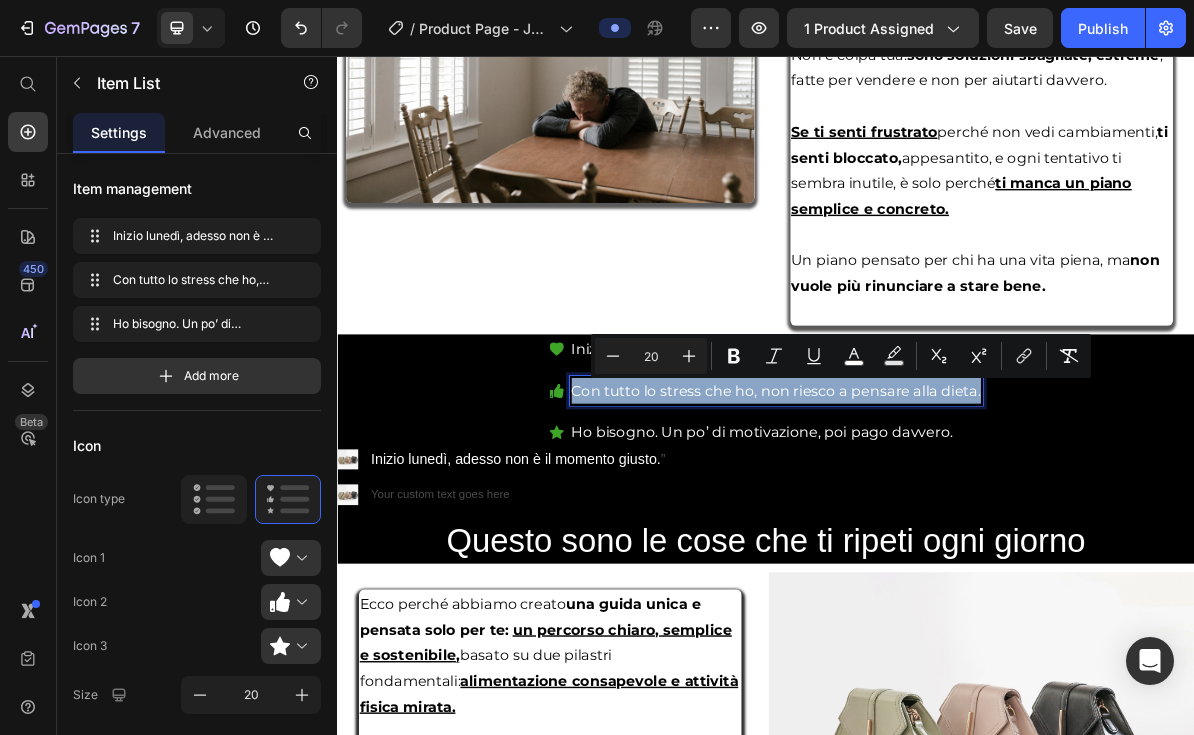 click on "Con tutto lo stress che ho, non riesco a pensare alla dieta." at bounding box center [951, 525] 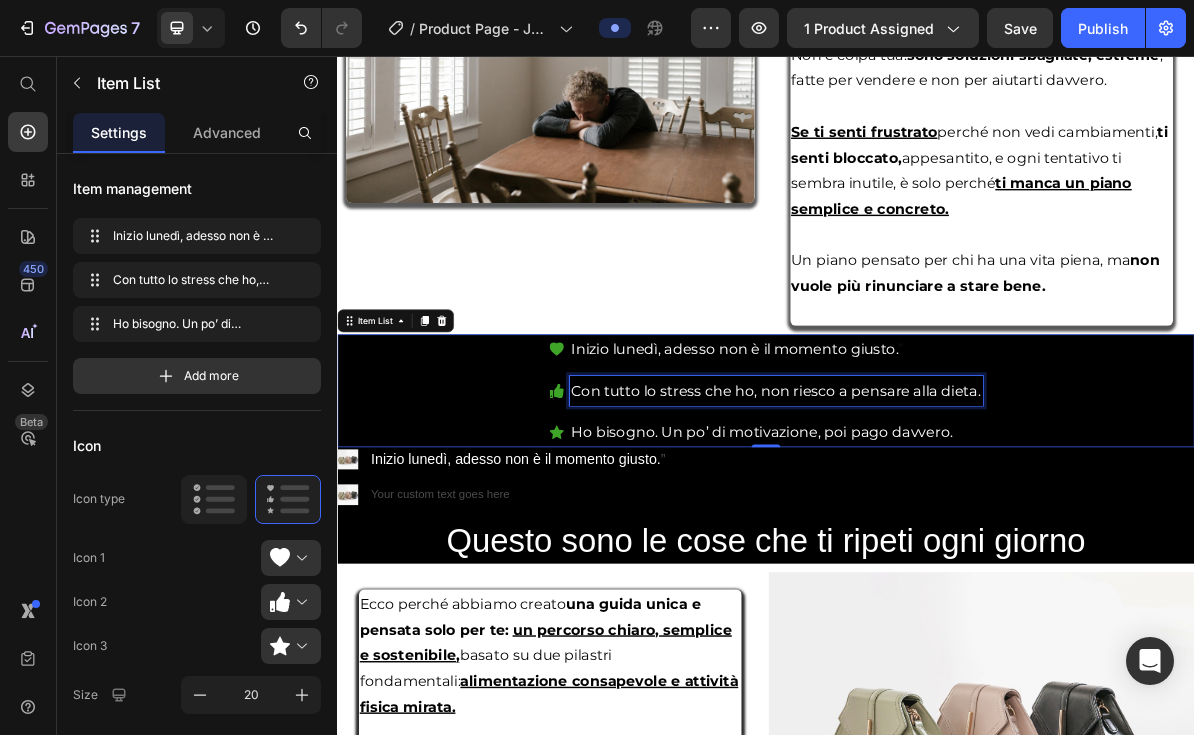 click on "Con tutto lo stress che ho, non riesco a pensare alla dieta." at bounding box center [951, 525] 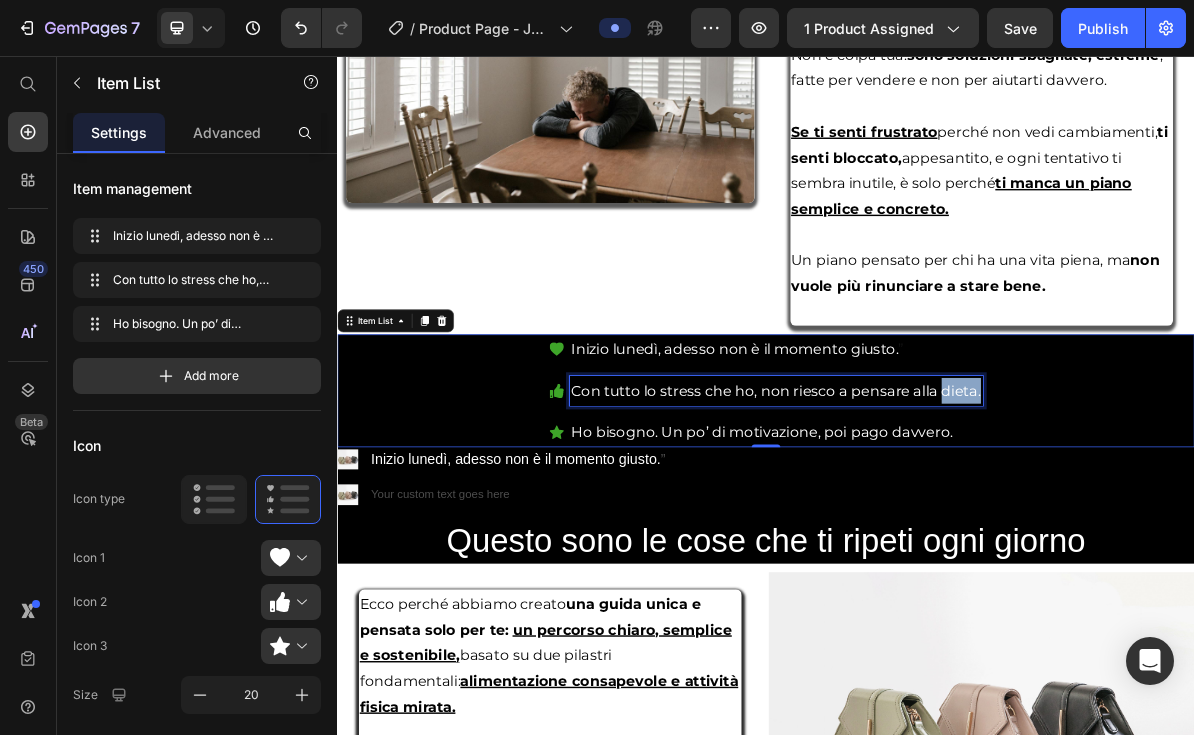 click on "Con tutto lo stress che ho, non riesco a pensare alla dieta." at bounding box center (951, 525) 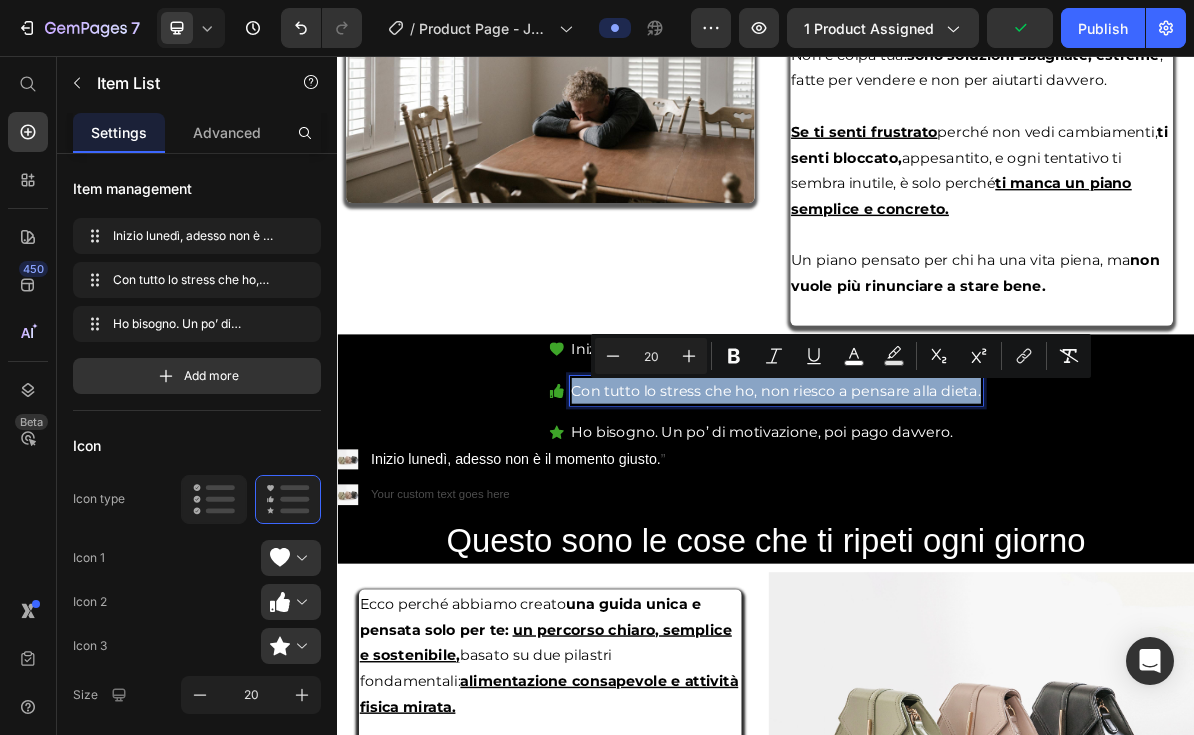 drag, startPoint x: 977, startPoint y: 529, endPoint x: 635, endPoint y: 522, distance: 342.07162 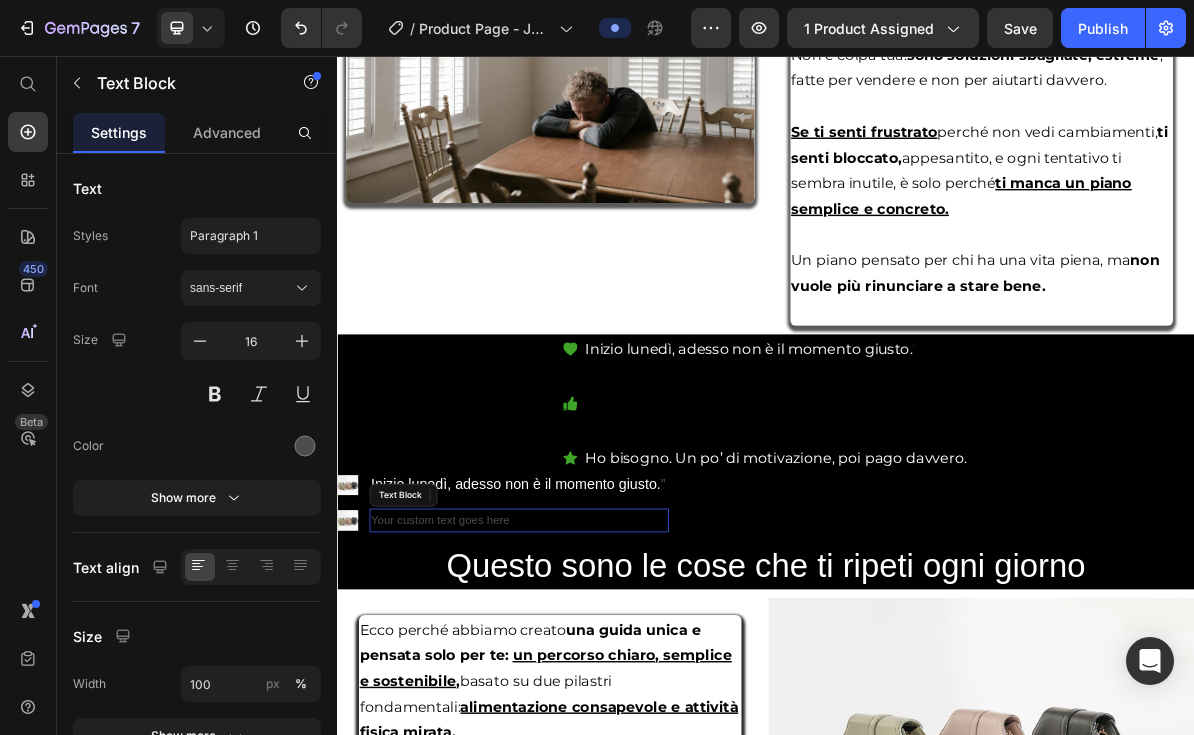 click on "Your custom text goes here" at bounding box center (592, 706) 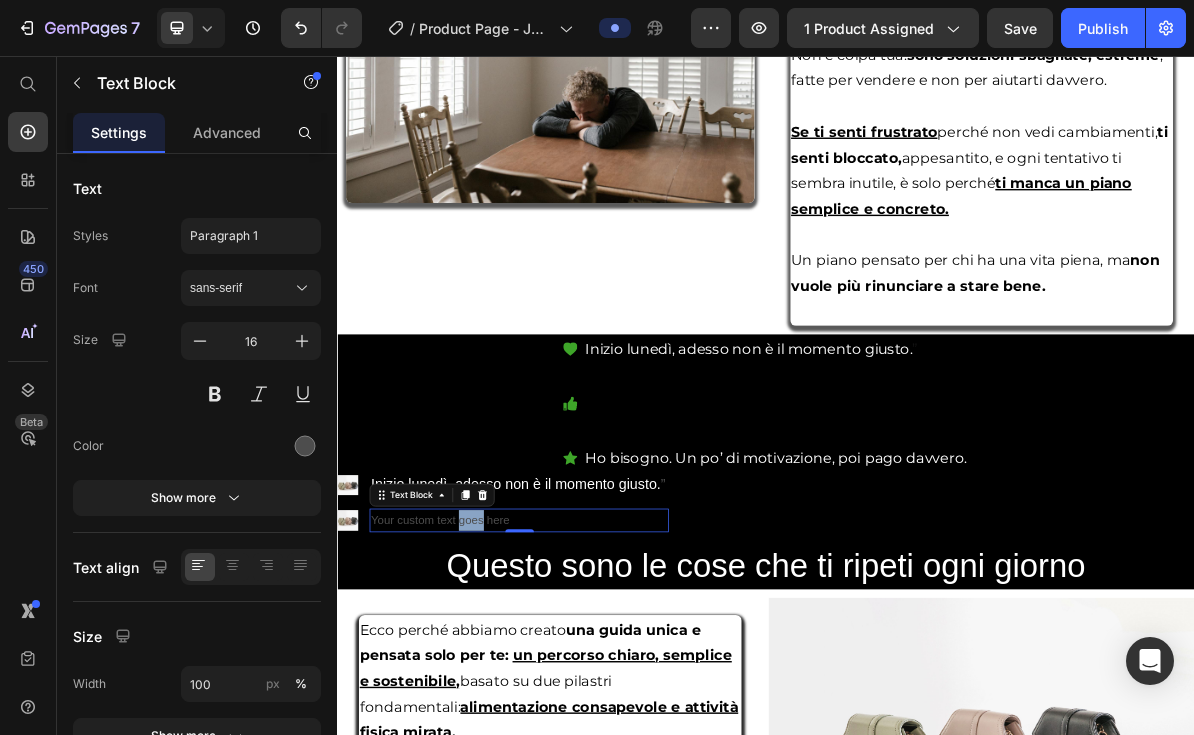 click on "Your custom text goes here" at bounding box center [592, 706] 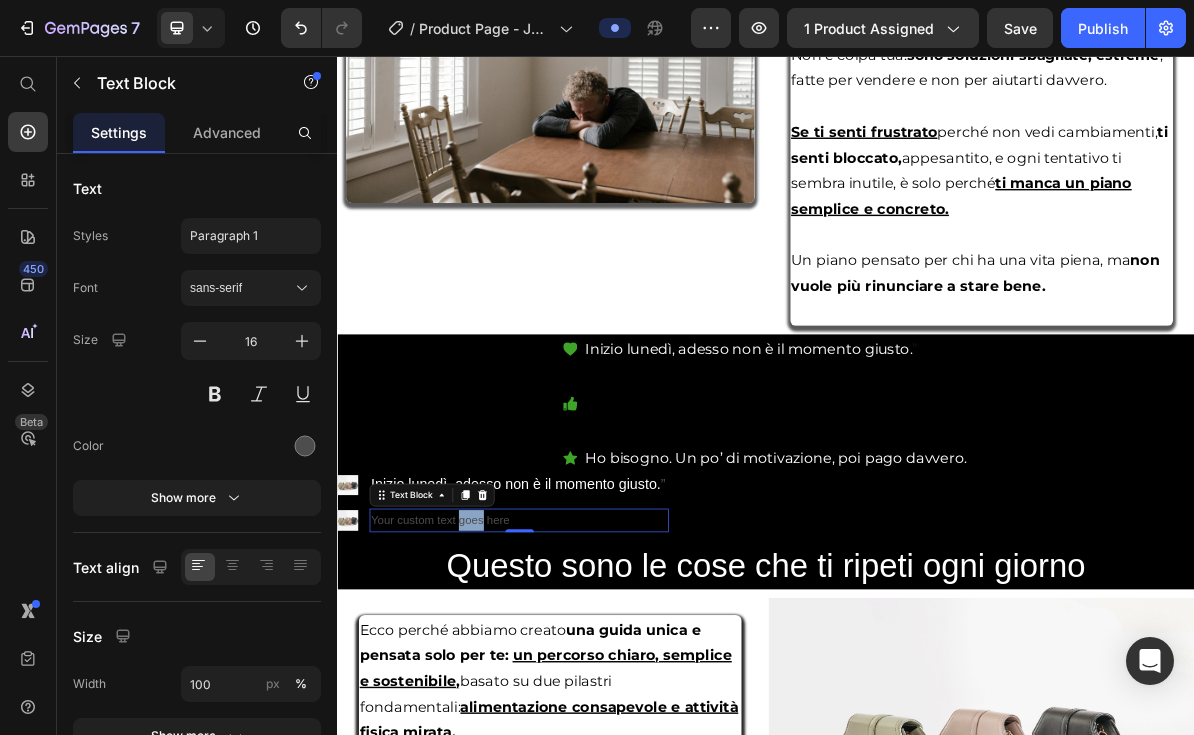 click on "Image Your custom text goes here Text Block   0" at bounding box center (569, 706) 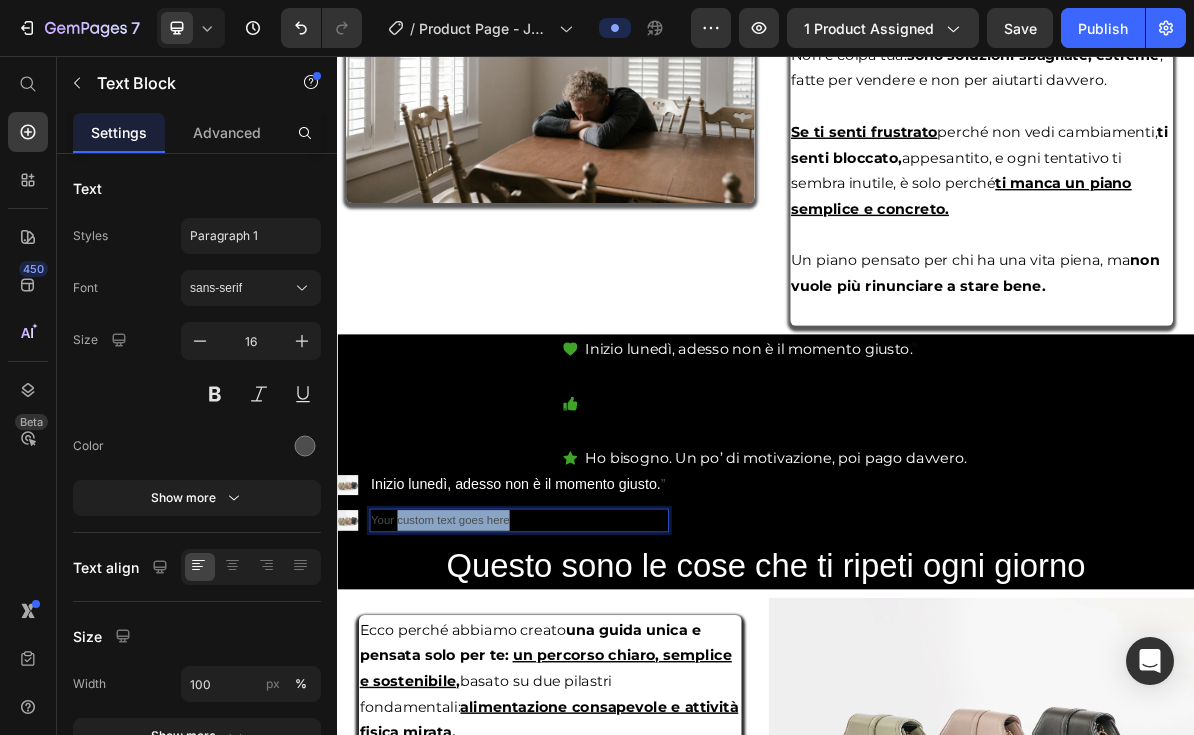 drag, startPoint x: 596, startPoint y: 703, endPoint x: 421, endPoint y: 703, distance: 175 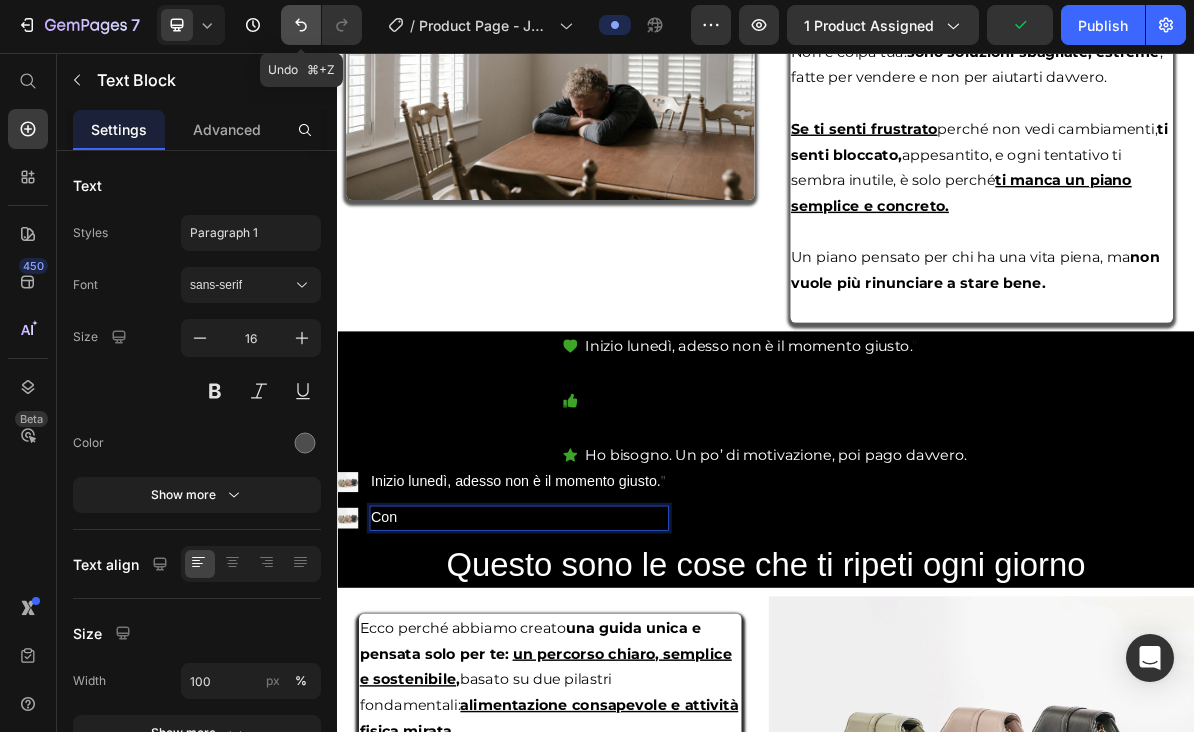 click 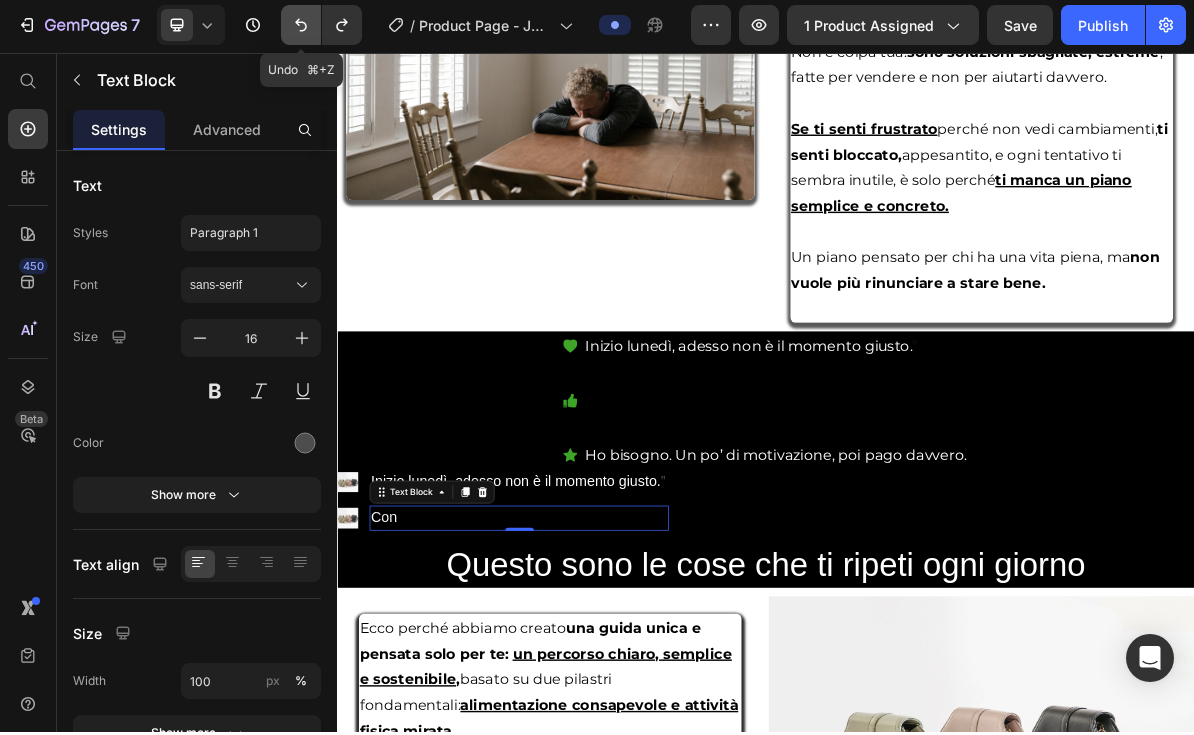 click 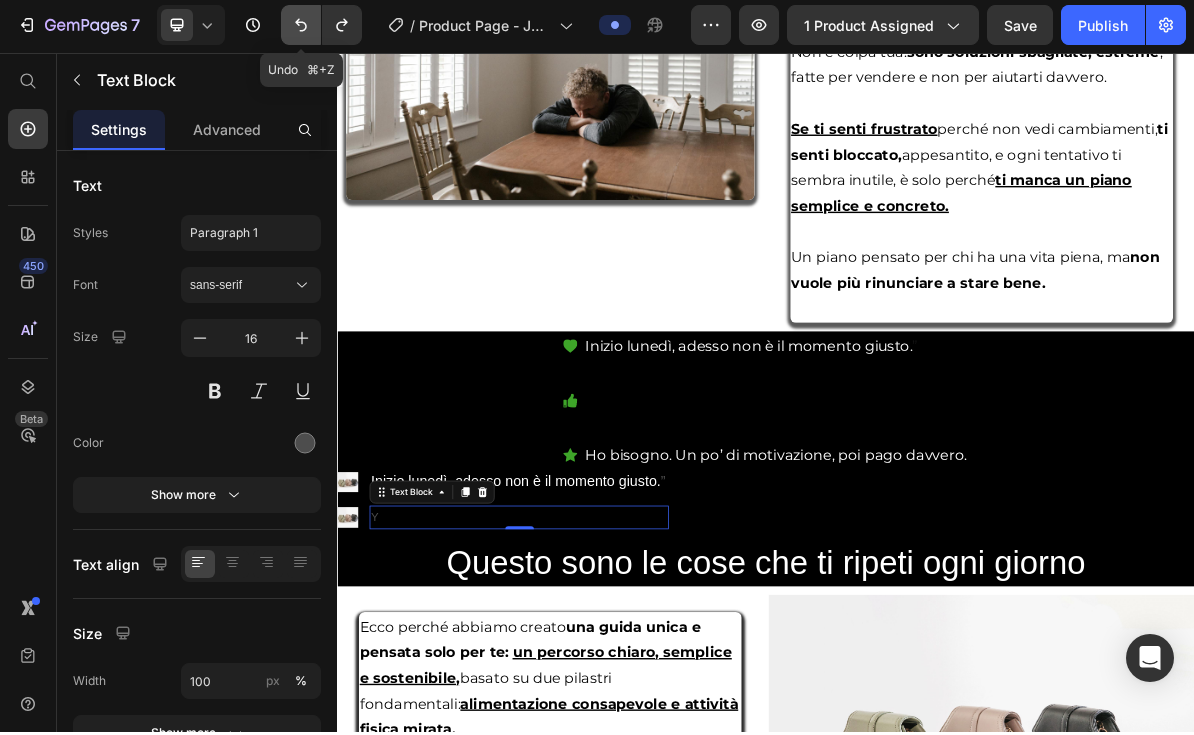 scroll, scrollTop: 3, scrollLeft: 0, axis: vertical 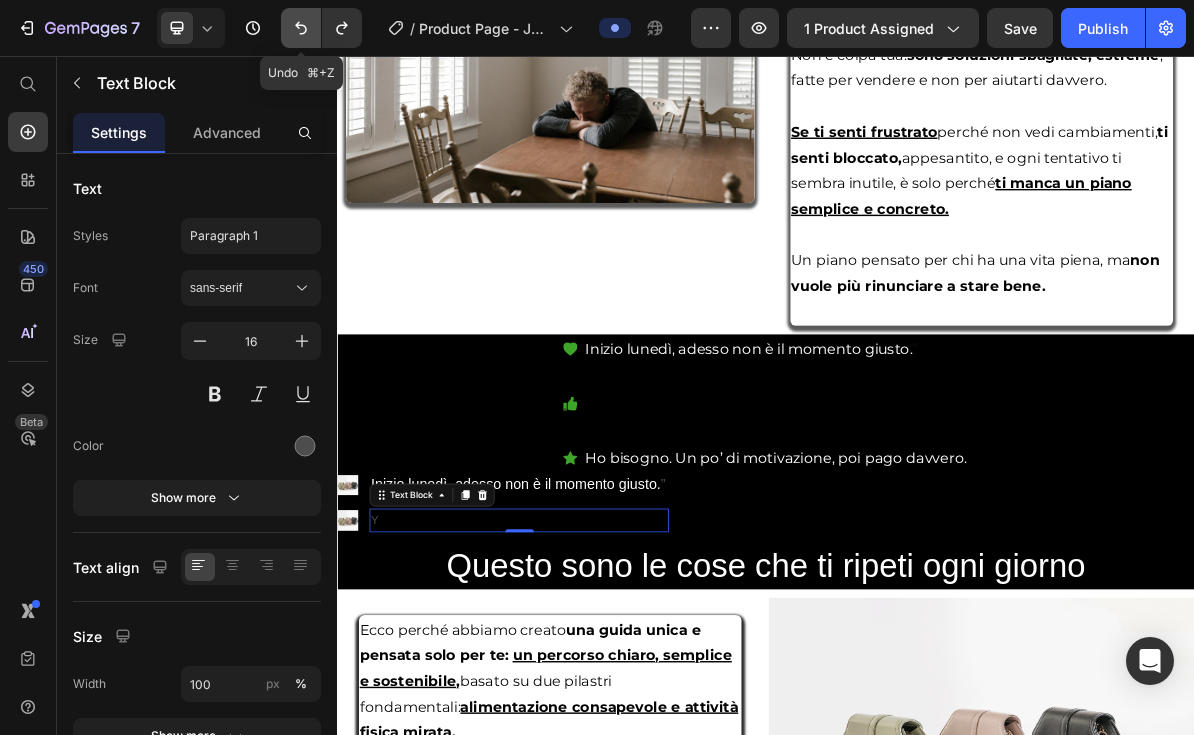 click 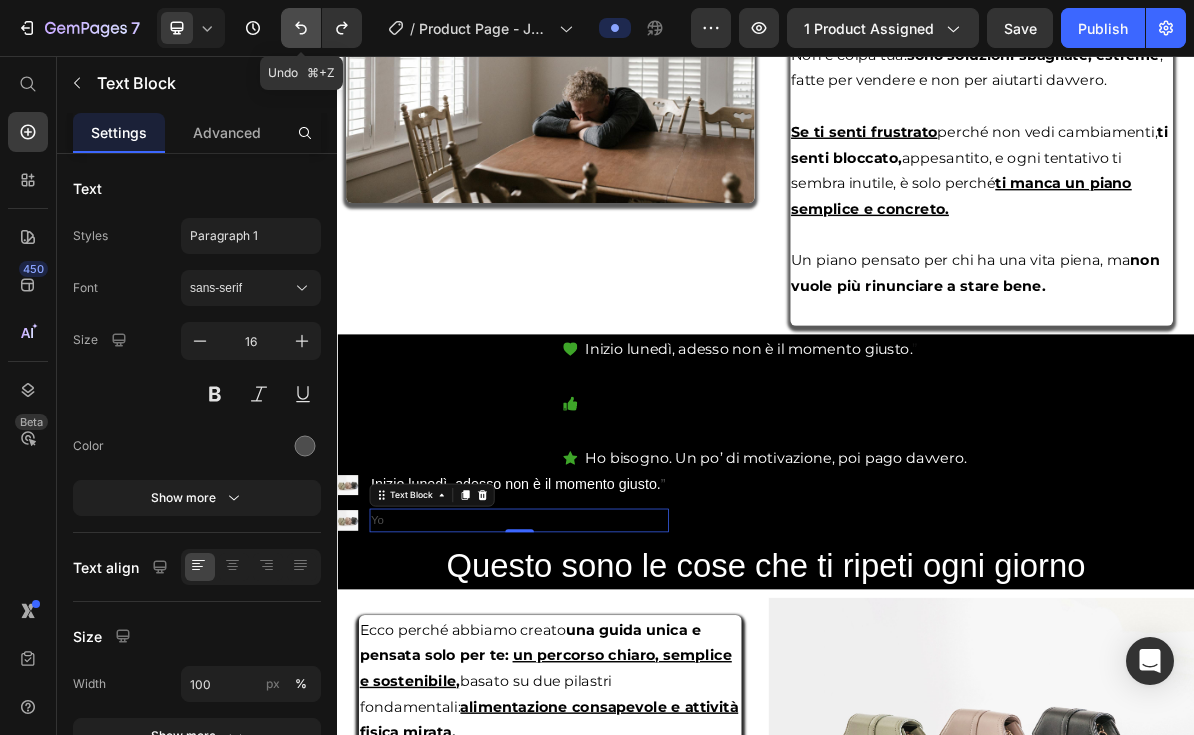click 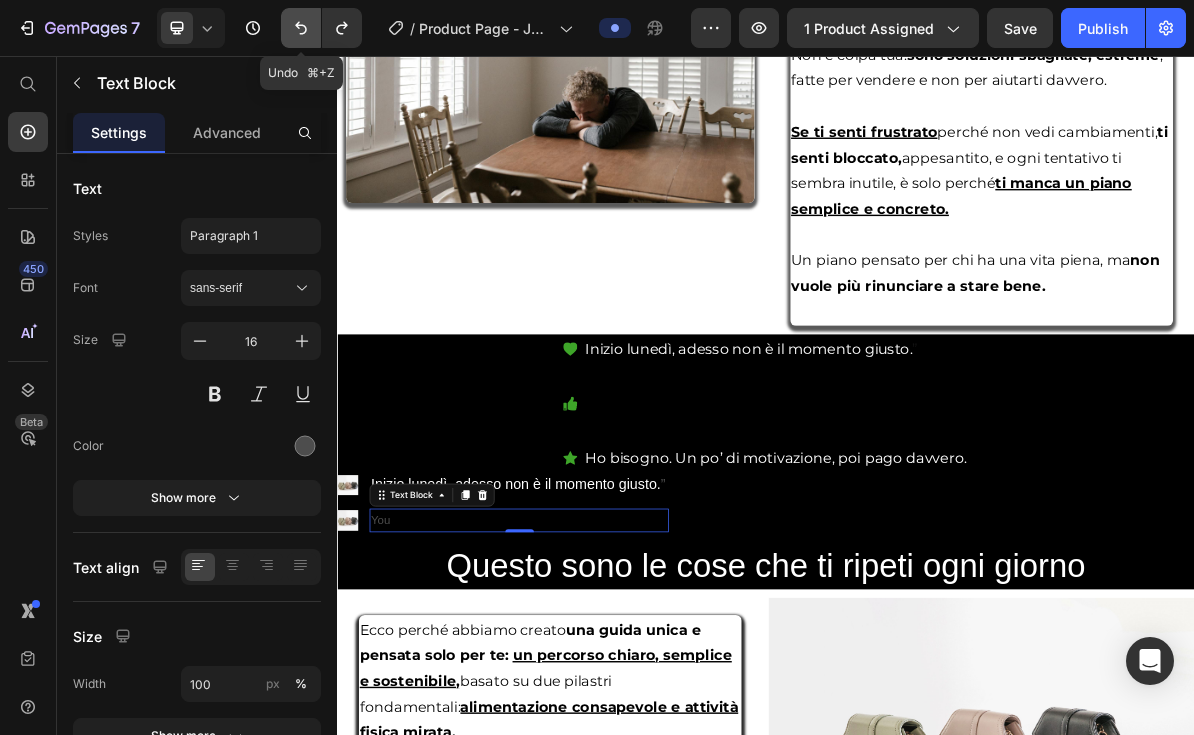 click 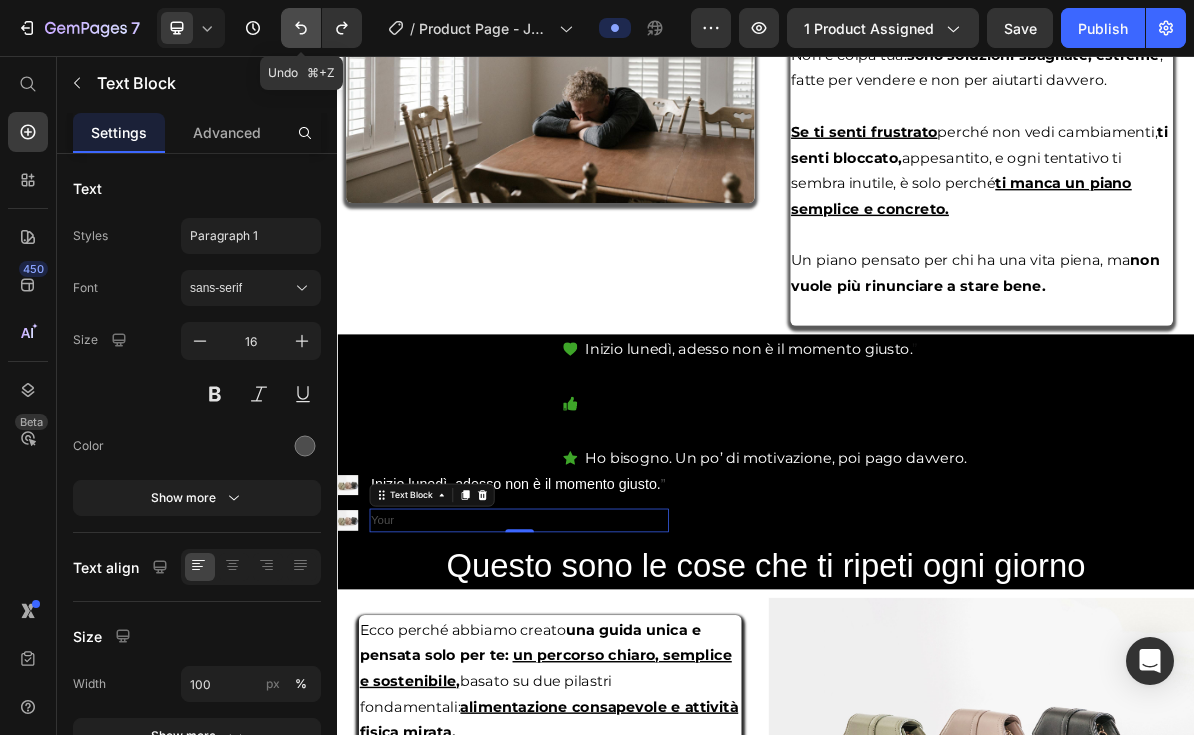 click 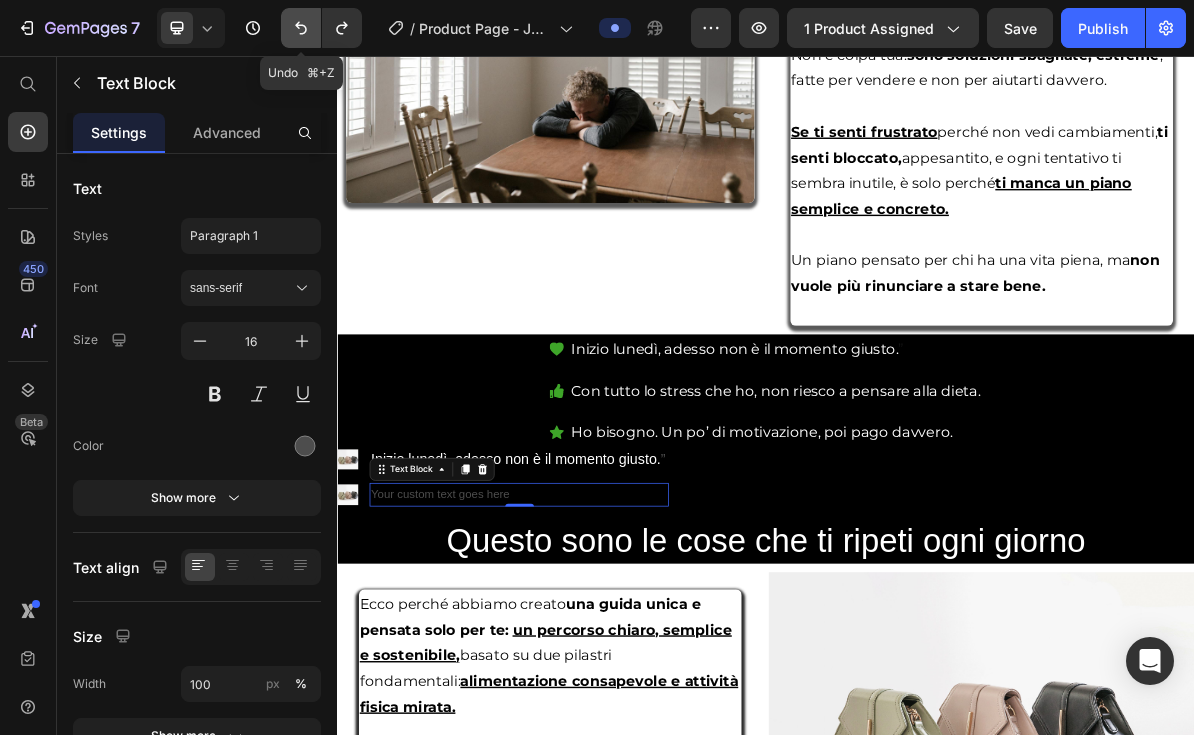 click 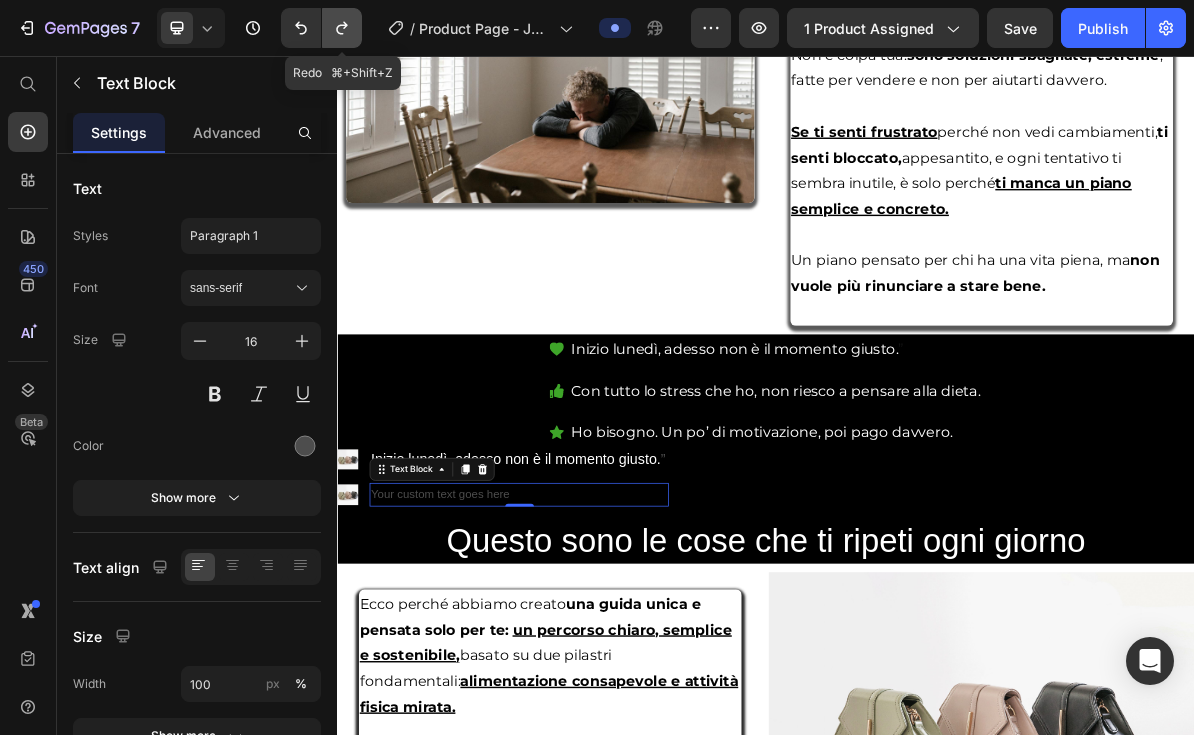 click 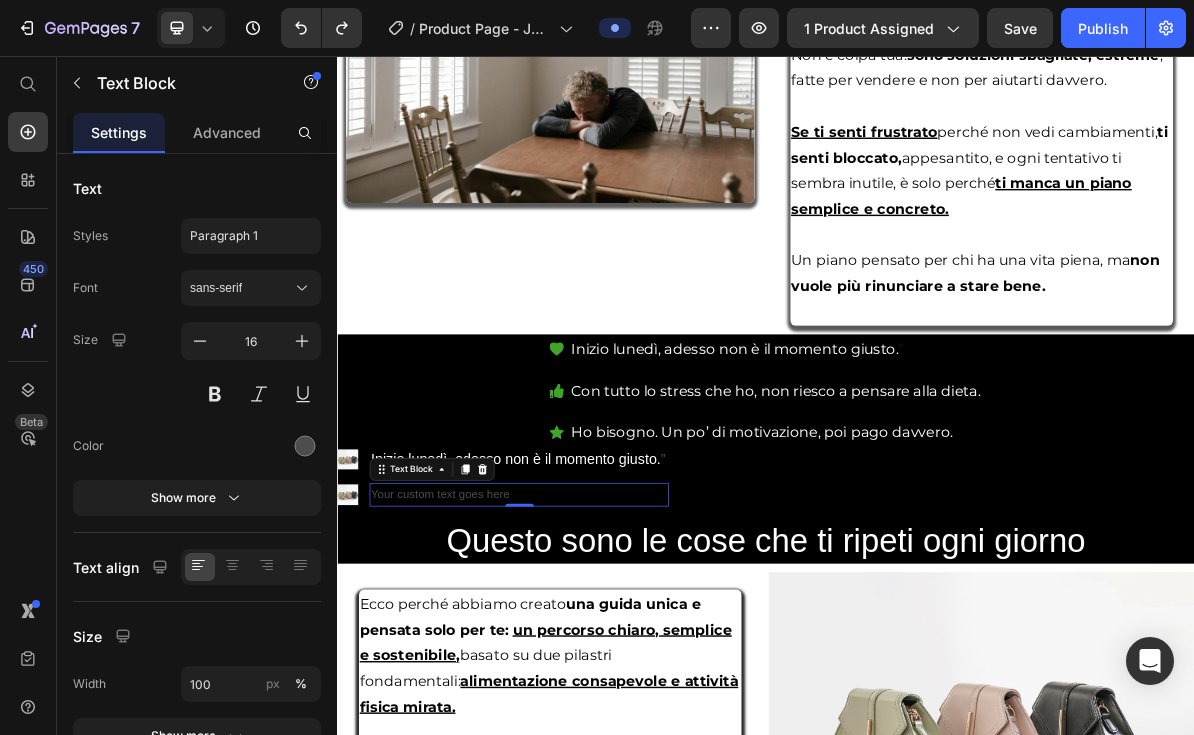 click on "Your custom text goes here" at bounding box center [592, 670] 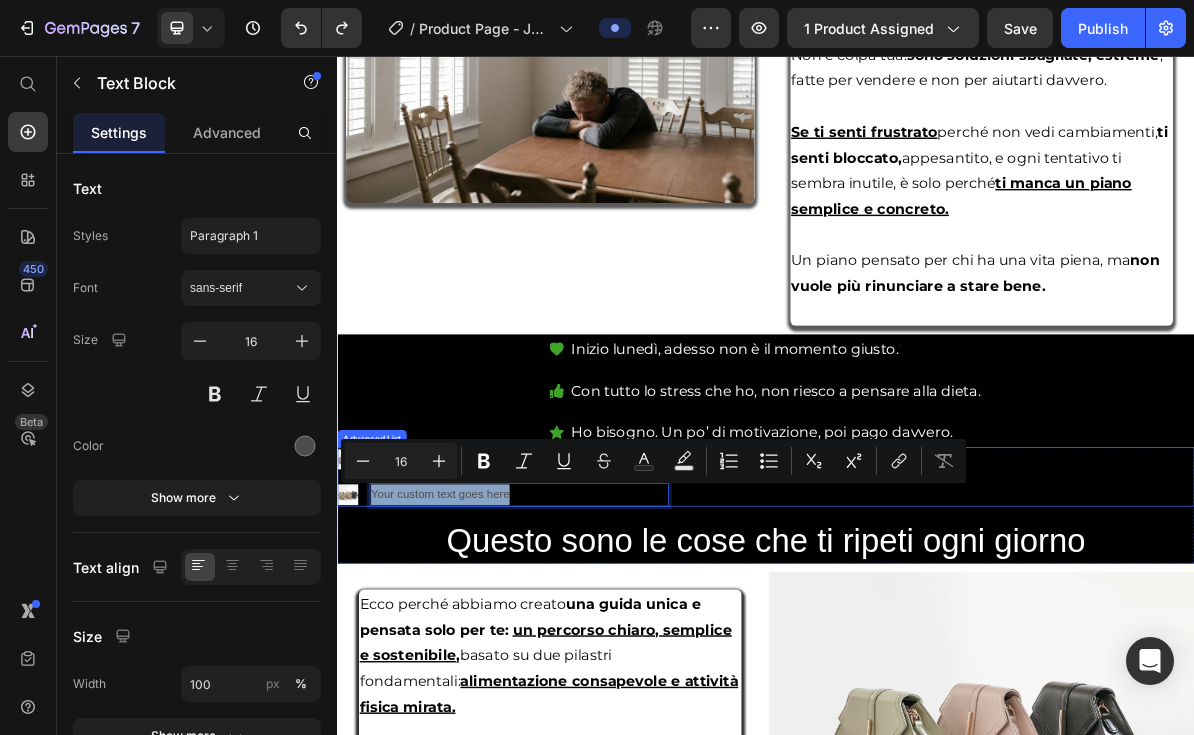 drag, startPoint x: 562, startPoint y: 658, endPoint x: 345, endPoint y: 651, distance: 217.11287 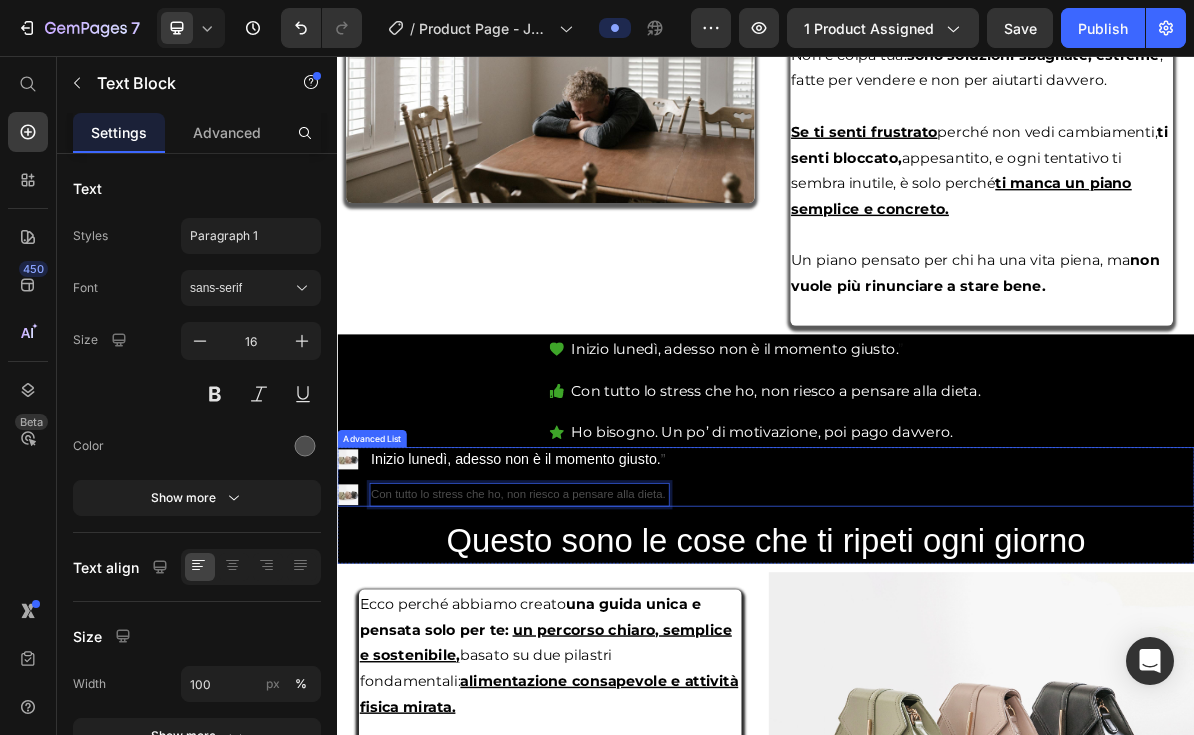 click on "Image Inizio lunedì, adesso non è il momento giusto. ” Text Block Image Con tutto lo stress che ho, non riesco a pensare alla dieta. Text Block   0" at bounding box center [937, 646] 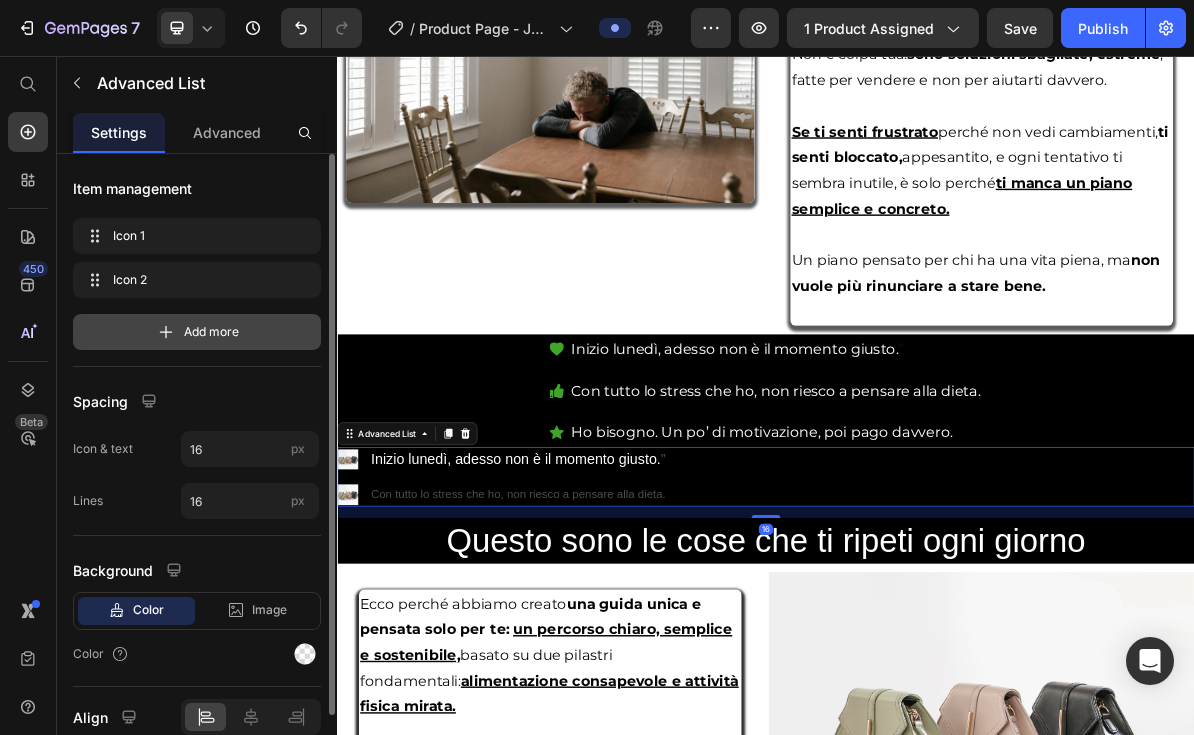 click on "Add more" at bounding box center (211, 332) 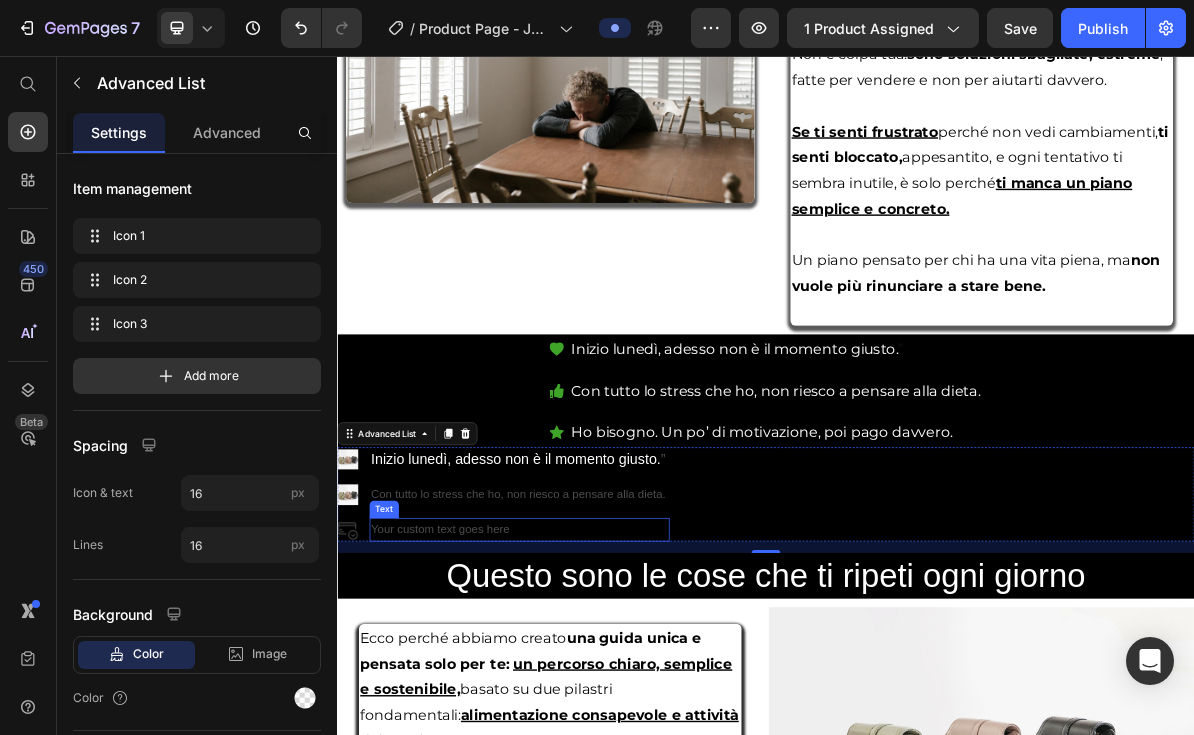 click on "Your custom text goes here" at bounding box center (592, 719) 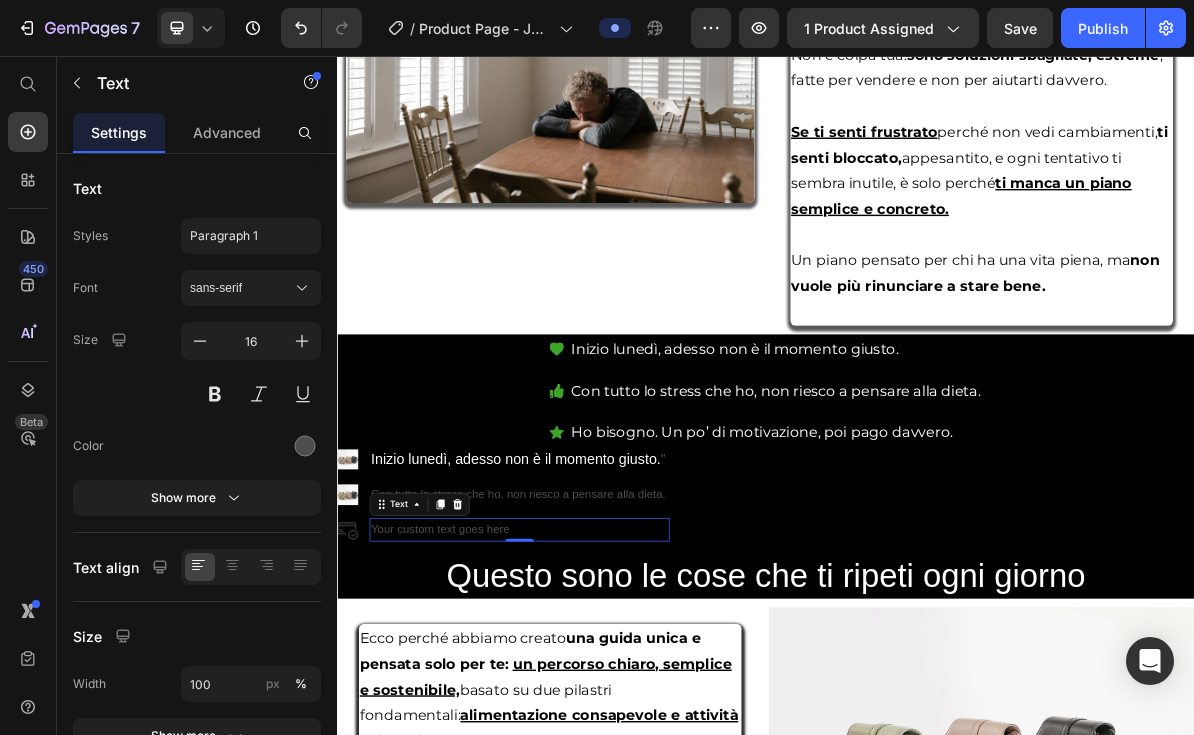 click on "Your custom text goes here" at bounding box center [592, 719] 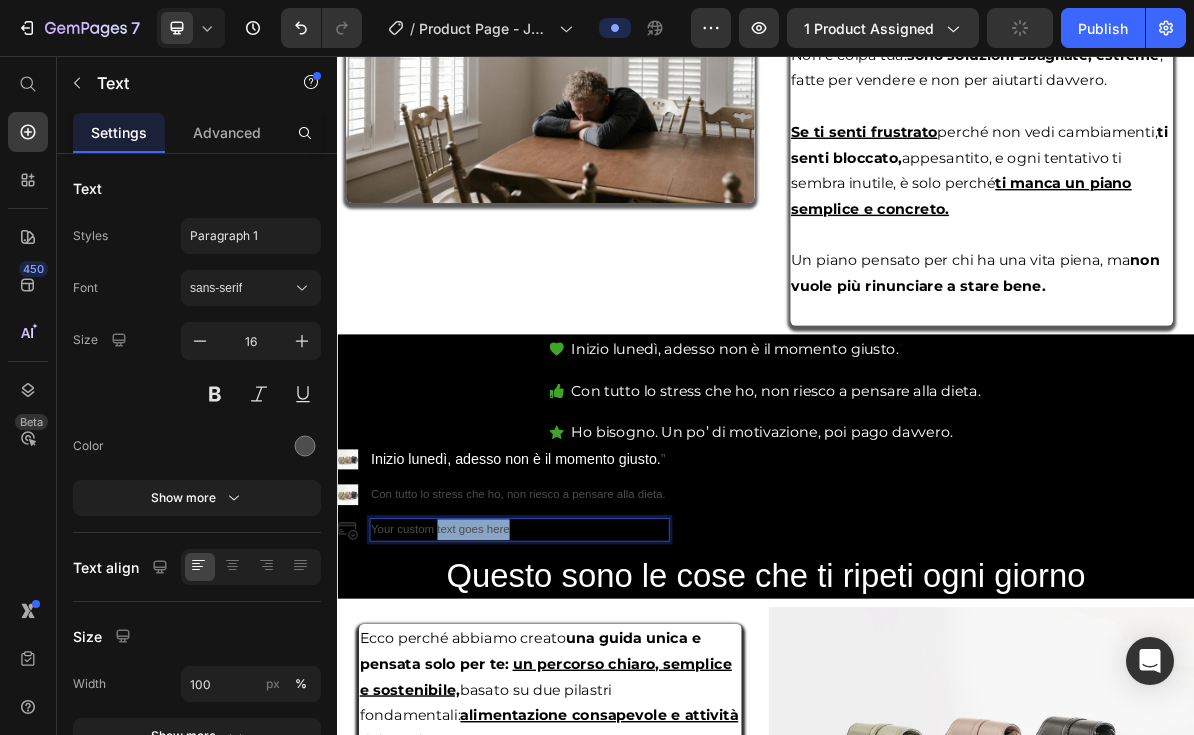 drag, startPoint x: 530, startPoint y: 722, endPoint x: 476, endPoint y: 724, distance: 54.037025 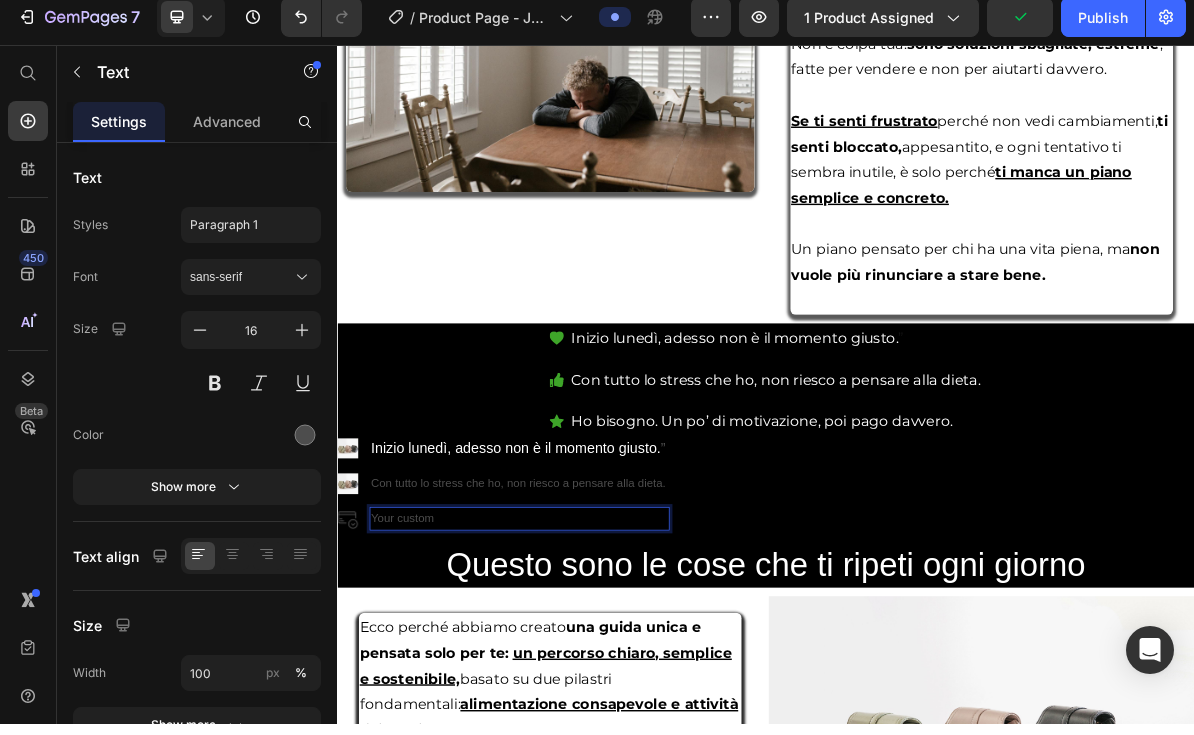 drag, startPoint x: 471, startPoint y: 706, endPoint x: 373, endPoint y: 707, distance: 98.005104 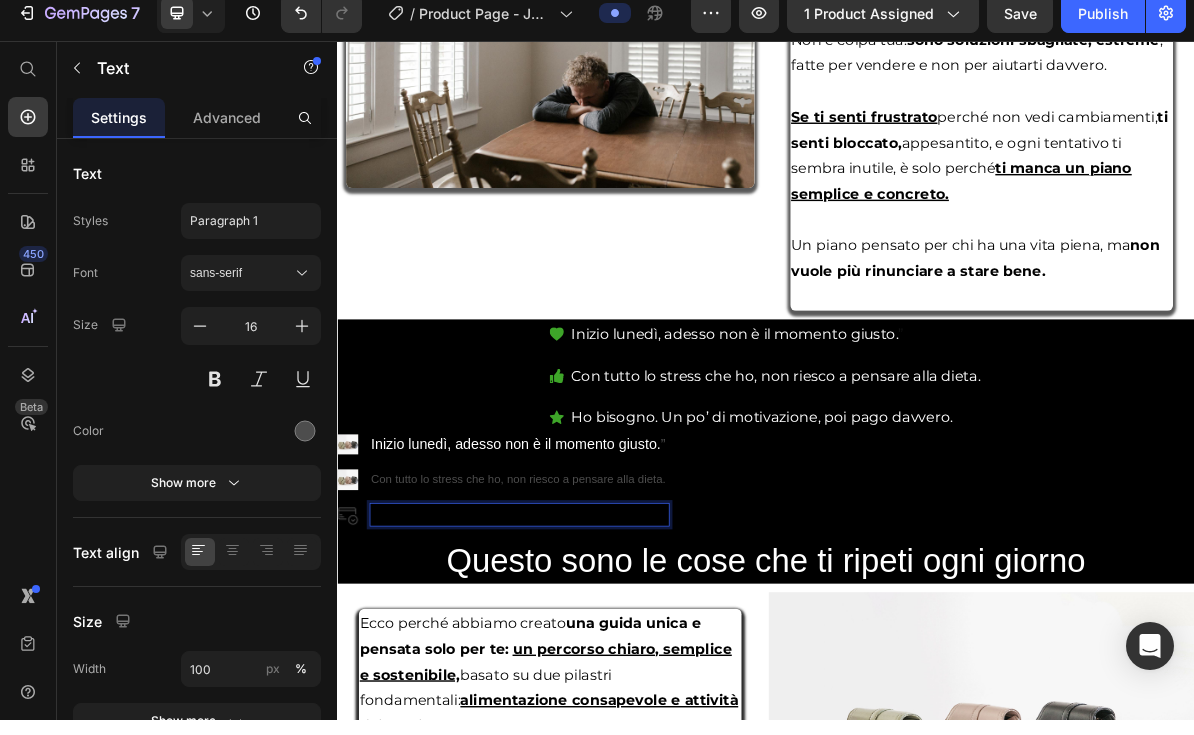 type 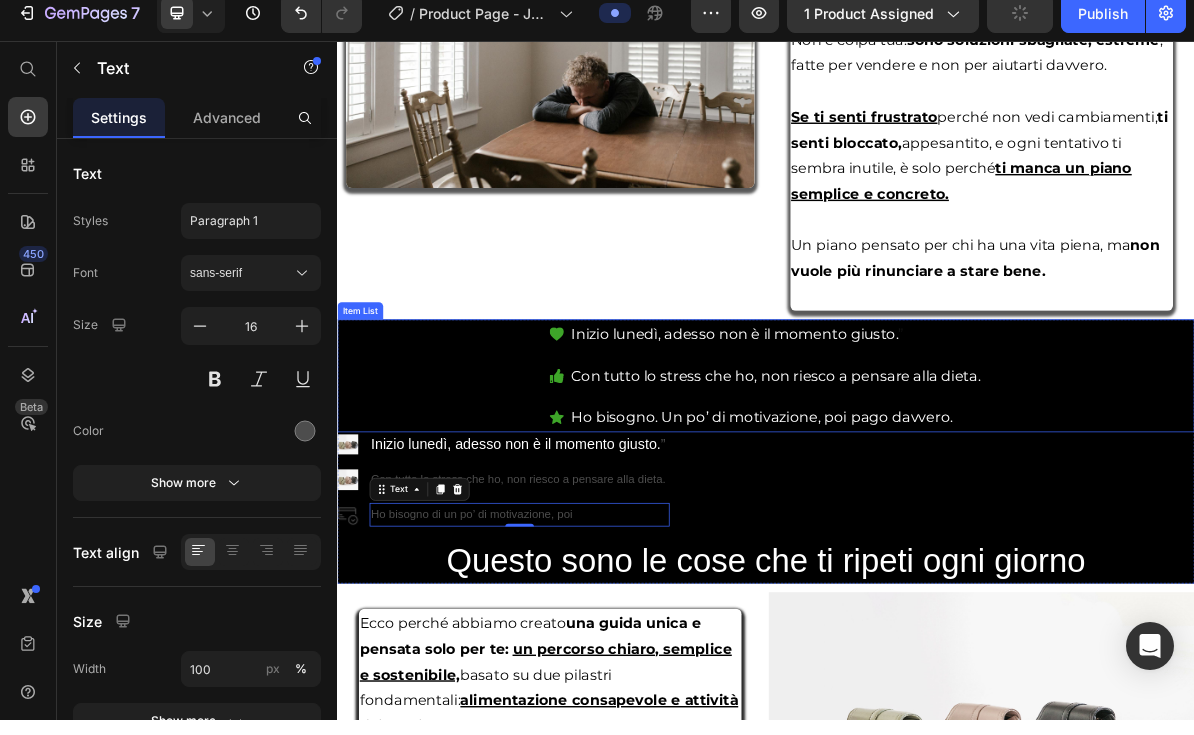 scroll, scrollTop: 15, scrollLeft: 0, axis: vertical 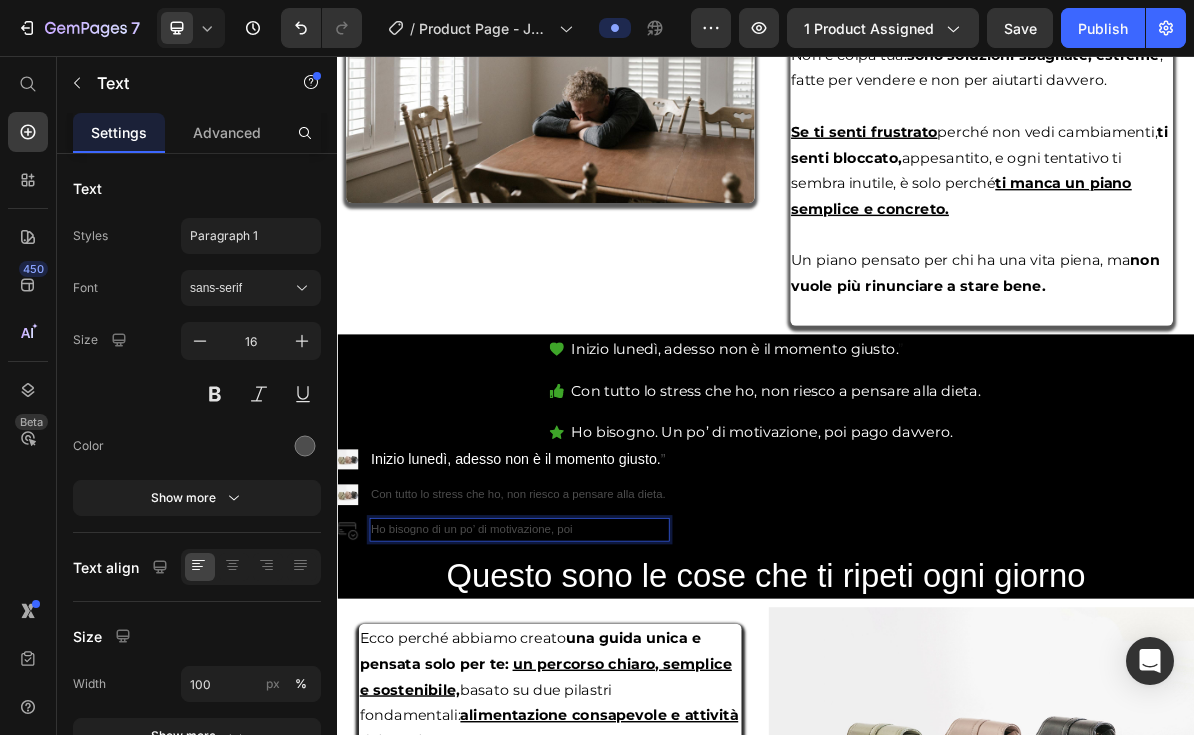 click on "Ho bisogno di un po’ di motivazione, poi" at bounding box center (592, 719) 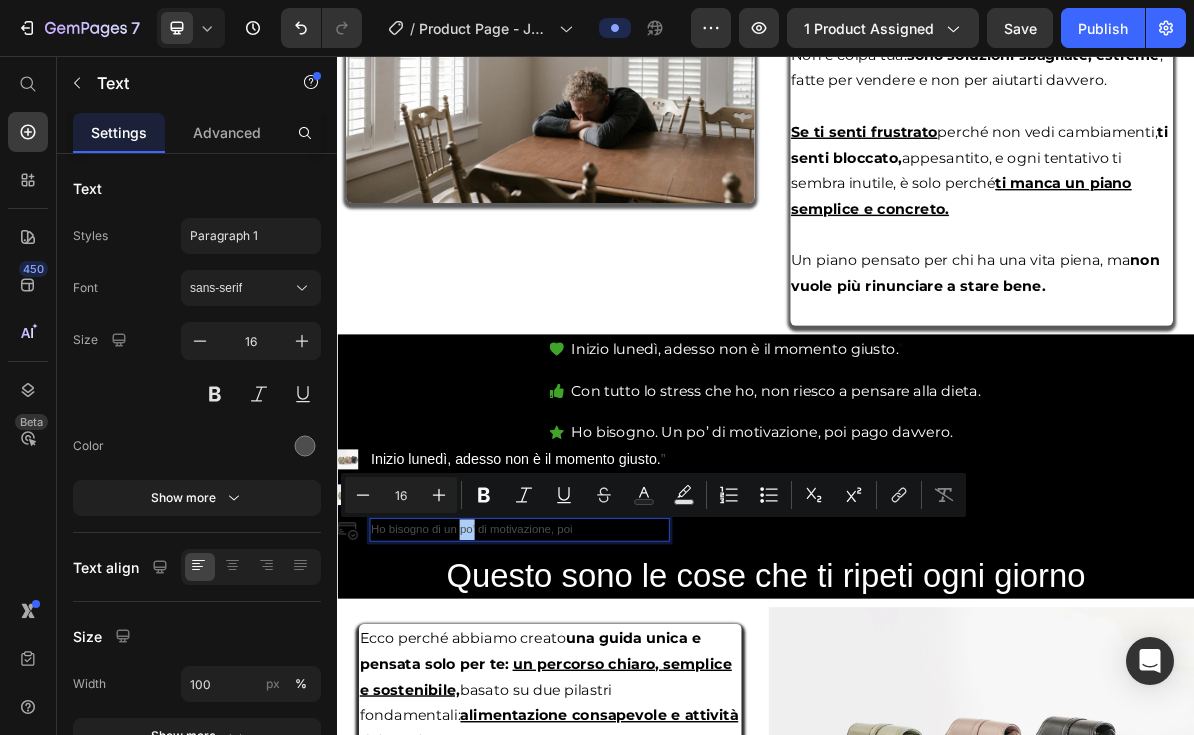 drag, startPoint x: 258, startPoint y: 713, endPoint x: -1, endPoint y: -16, distance: 773.642 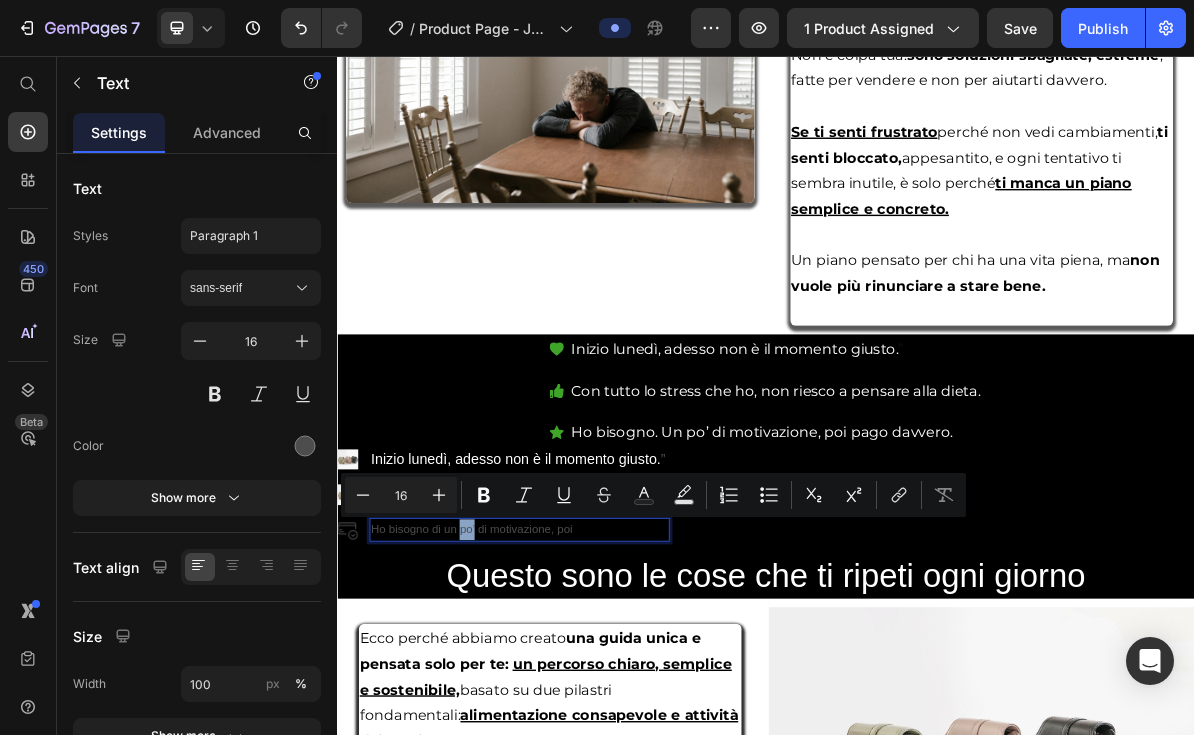 click on "Ho bisogno di un po’ di motivazione, poi" at bounding box center [592, 719] 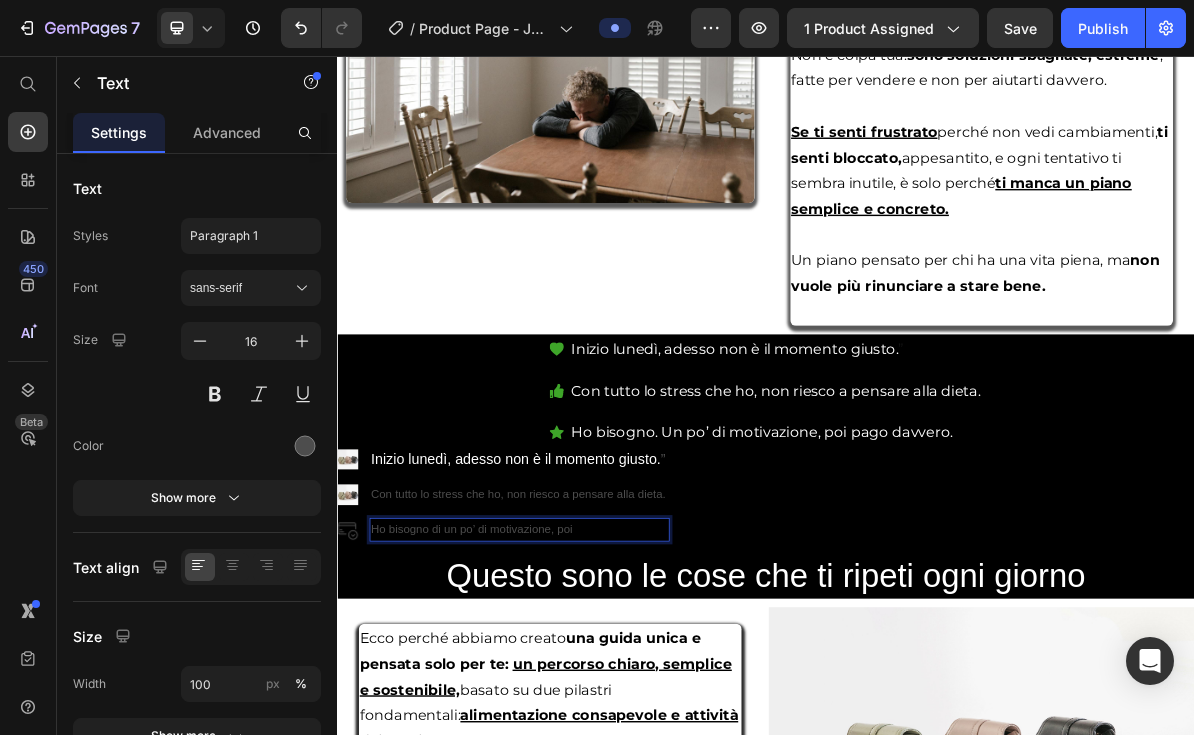 click on "Ho bisogno di un po’ di motivazione, poi" at bounding box center (592, 719) 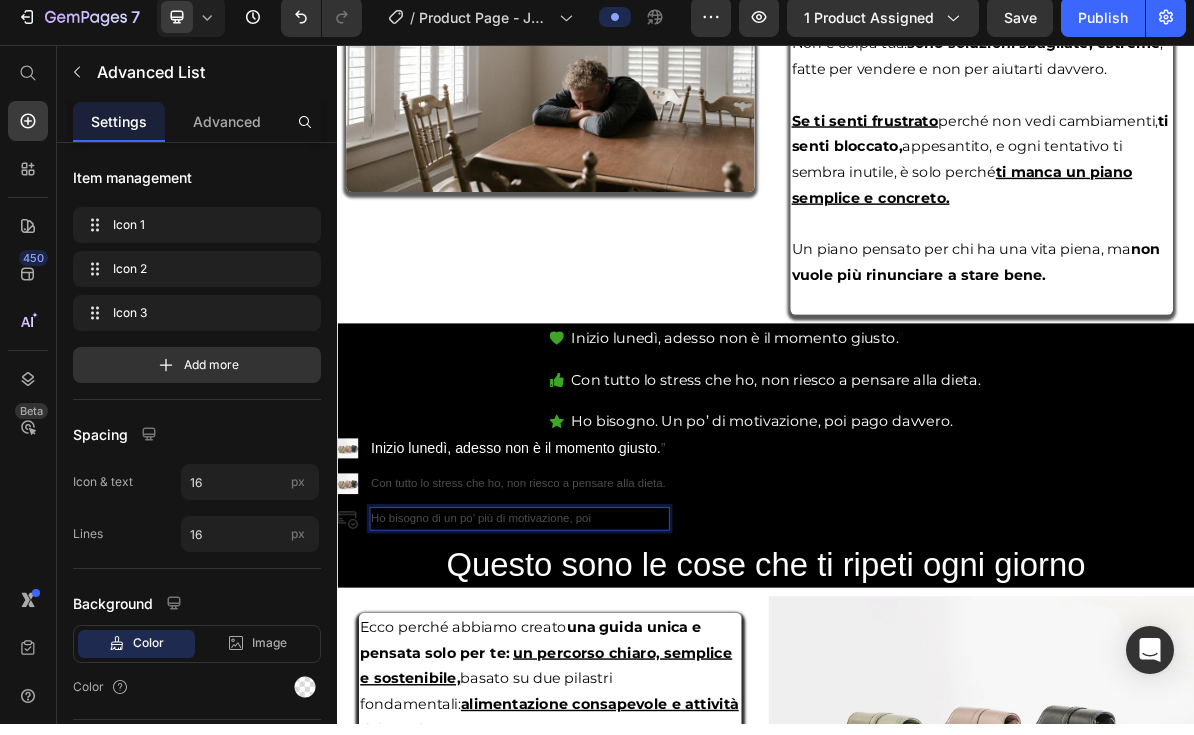 drag, startPoint x: 225, startPoint y: 661, endPoint x: 547, endPoint y: 573, distance: 333.80832 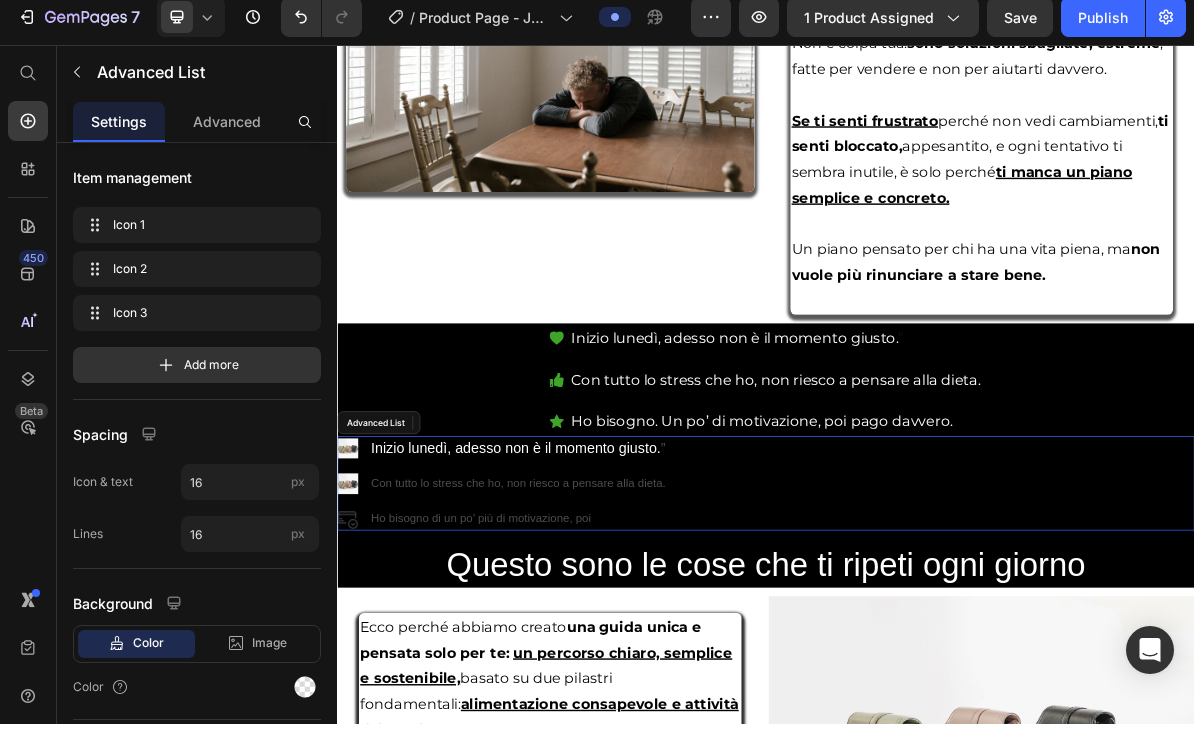 scroll, scrollTop: 0, scrollLeft: 0, axis: both 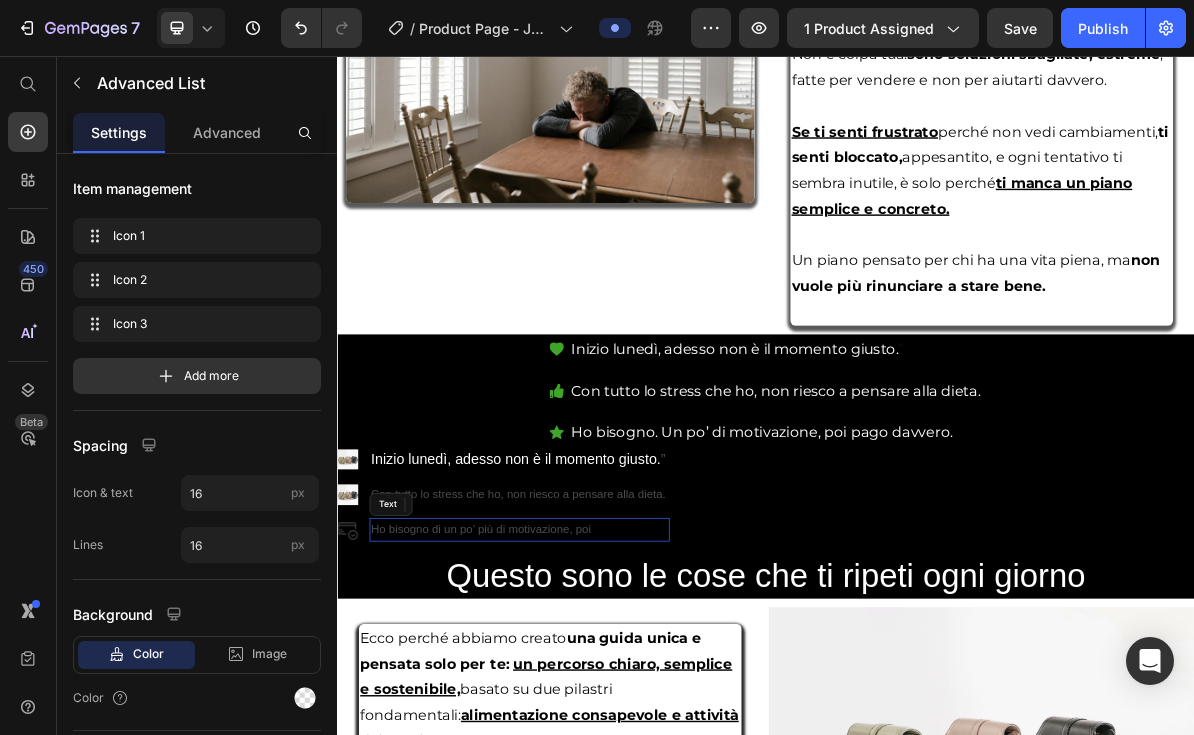 click on "Ho bisogno di un po’ più di motivazione, poi" at bounding box center [592, 719] 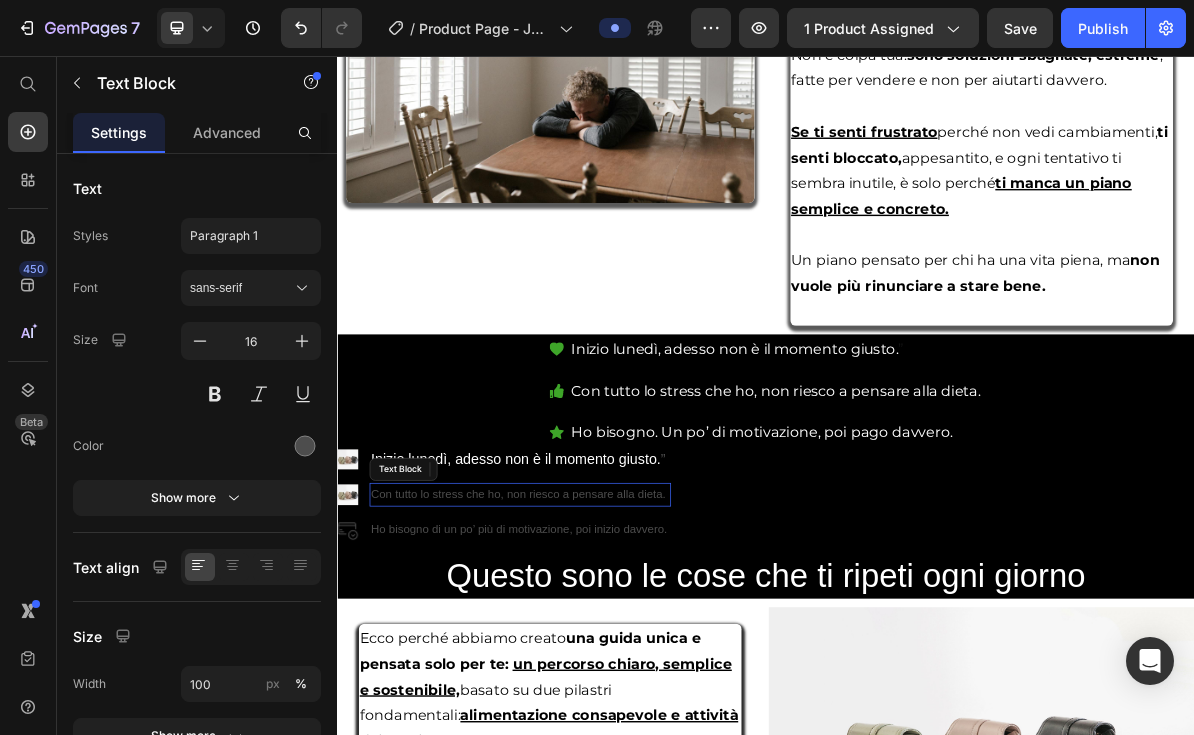 click on "Con tutto lo stress che ho, non riesco a pensare alla dieta." at bounding box center (593, 670) 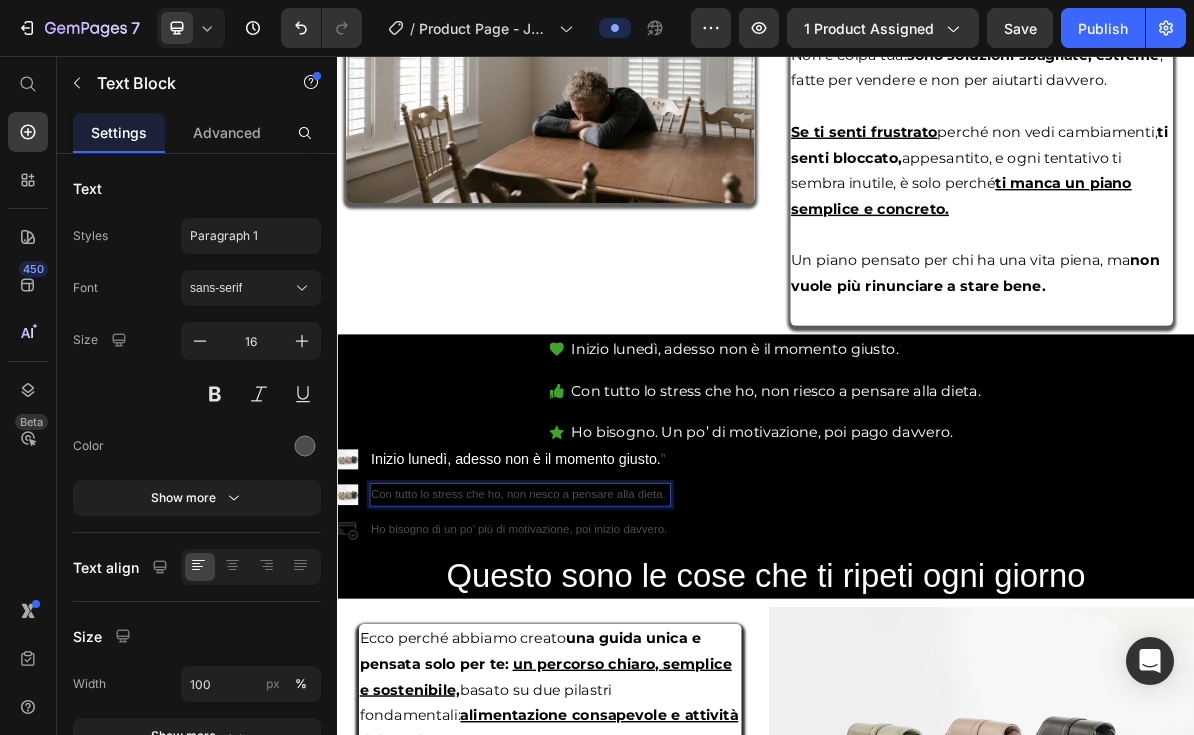 click on "Con tutto lo stress che ho, non riesco a pensare alla dieta." at bounding box center [593, 670] 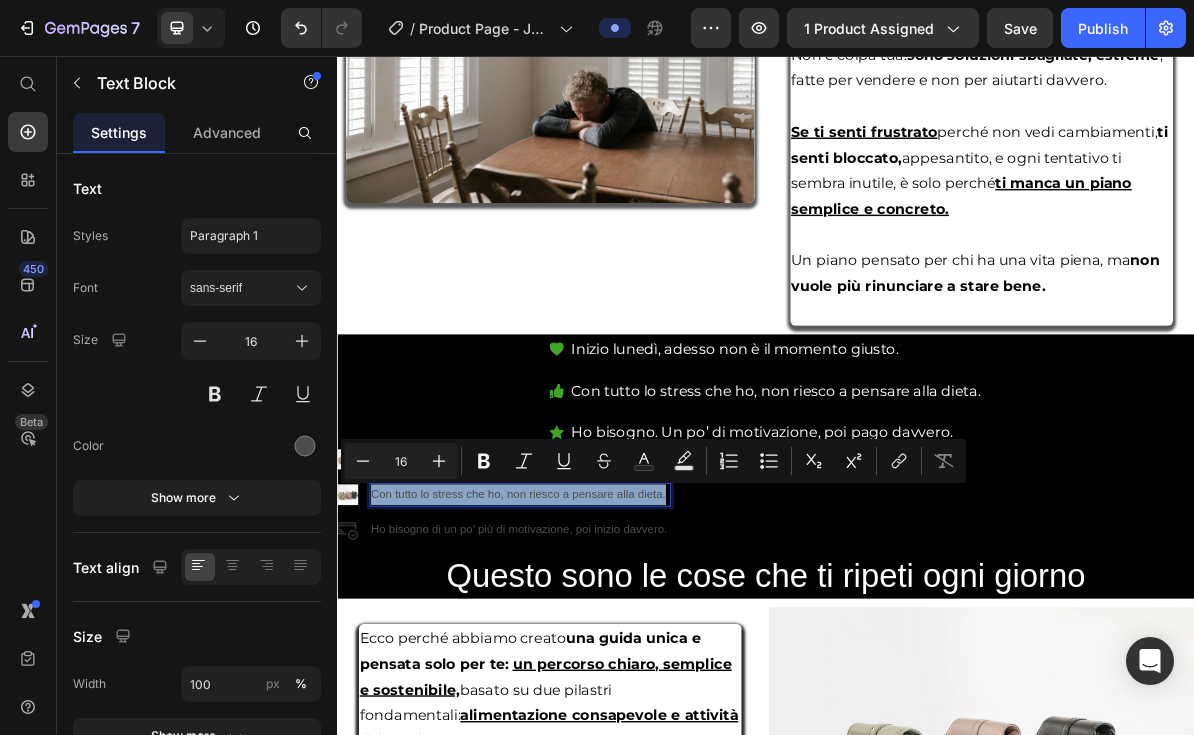 drag, startPoint x: 798, startPoint y: 668, endPoint x: 389, endPoint y: 669, distance: 409.00122 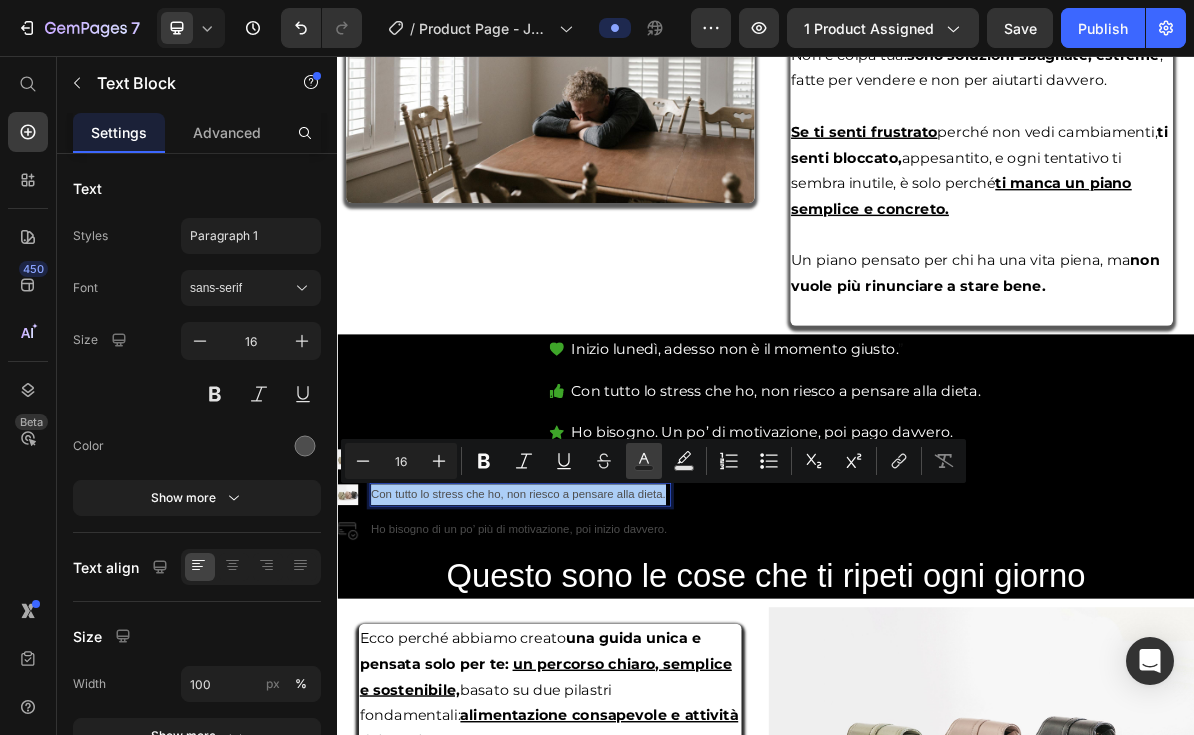 click on "Text Color" at bounding box center [644, 461] 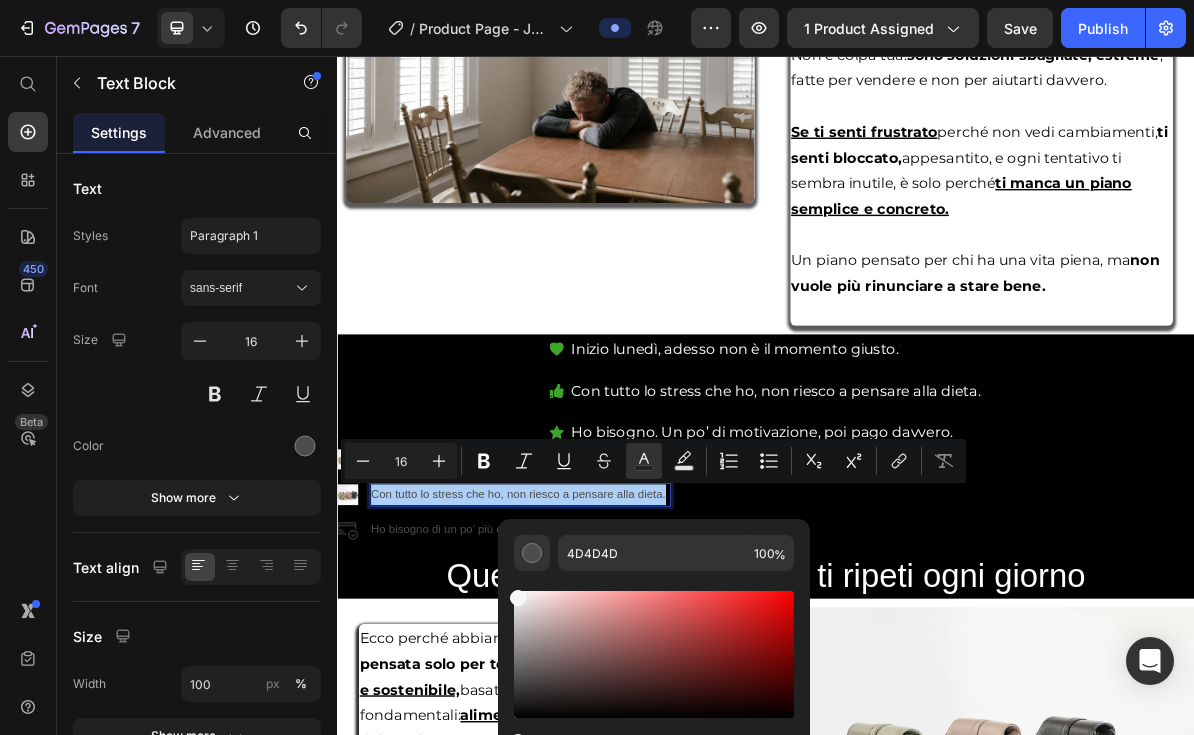 drag, startPoint x: 521, startPoint y: 605, endPoint x: 513, endPoint y: 589, distance: 17.888544 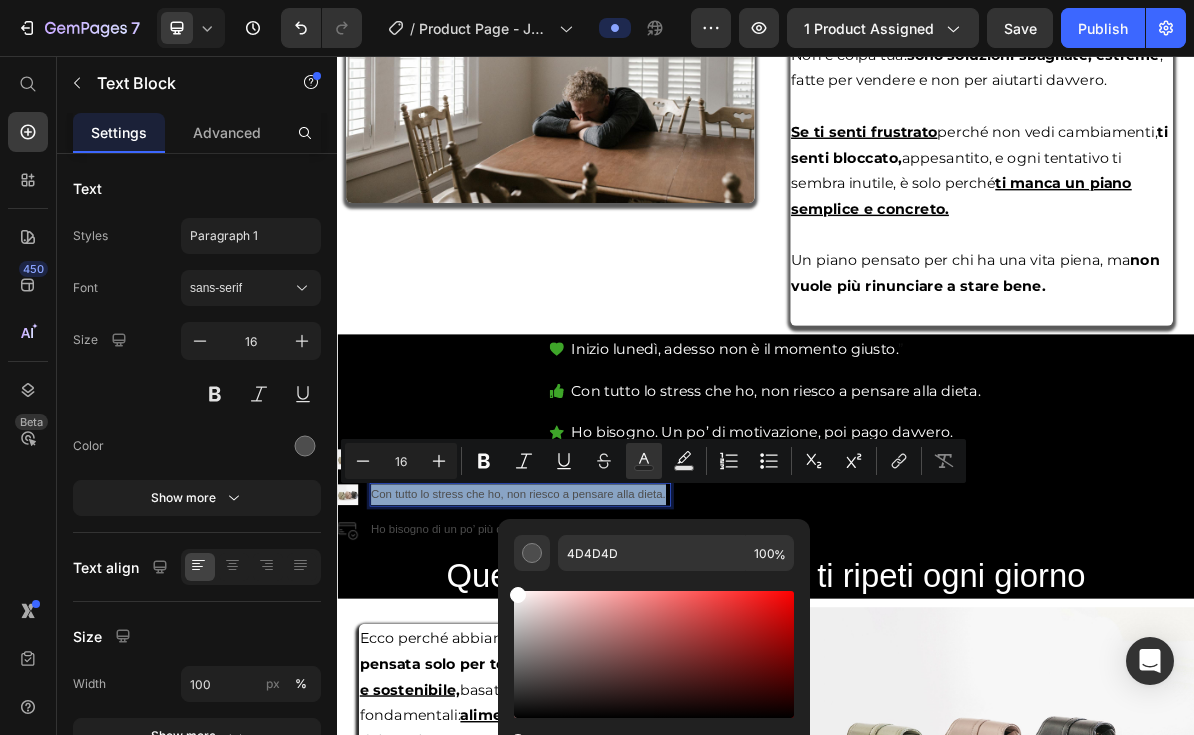 type on "FFFFFF" 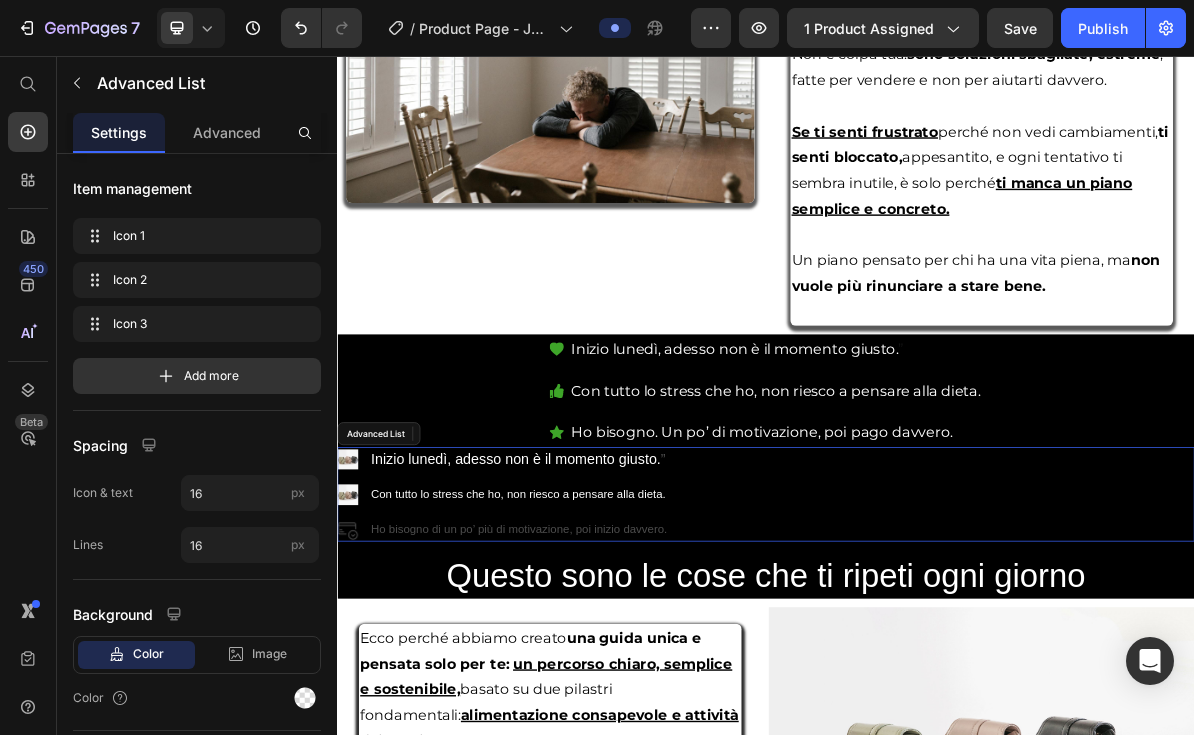 click on "Image Inizio lunedì, adesso non è il momento giusto. ” Text Block Image Con tutto lo stress che ho, non riesco a pensare alla dieta. Text Block   0 Image Ho bisogno di un po’ più di motivazione, poi inizio davvero. Text" at bounding box center [937, 670] 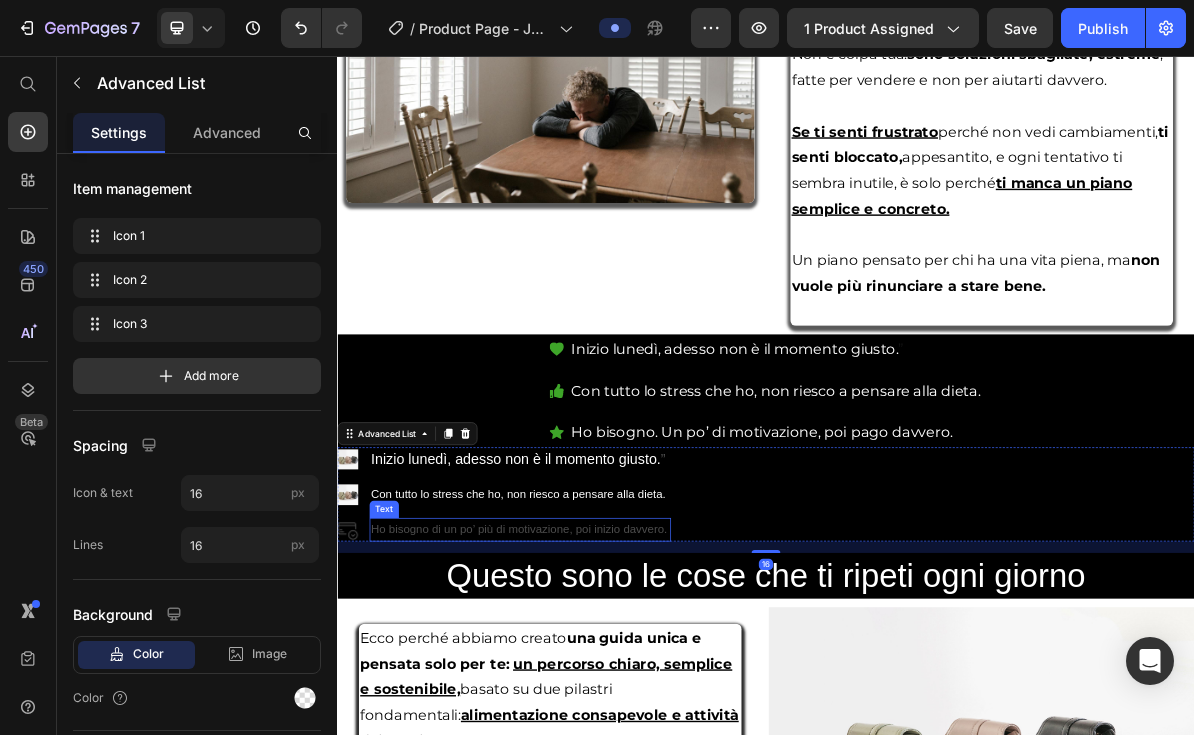 click on "Ho bisogno di un po’ più di motivazione, poi inizio davvero." at bounding box center (593, 719) 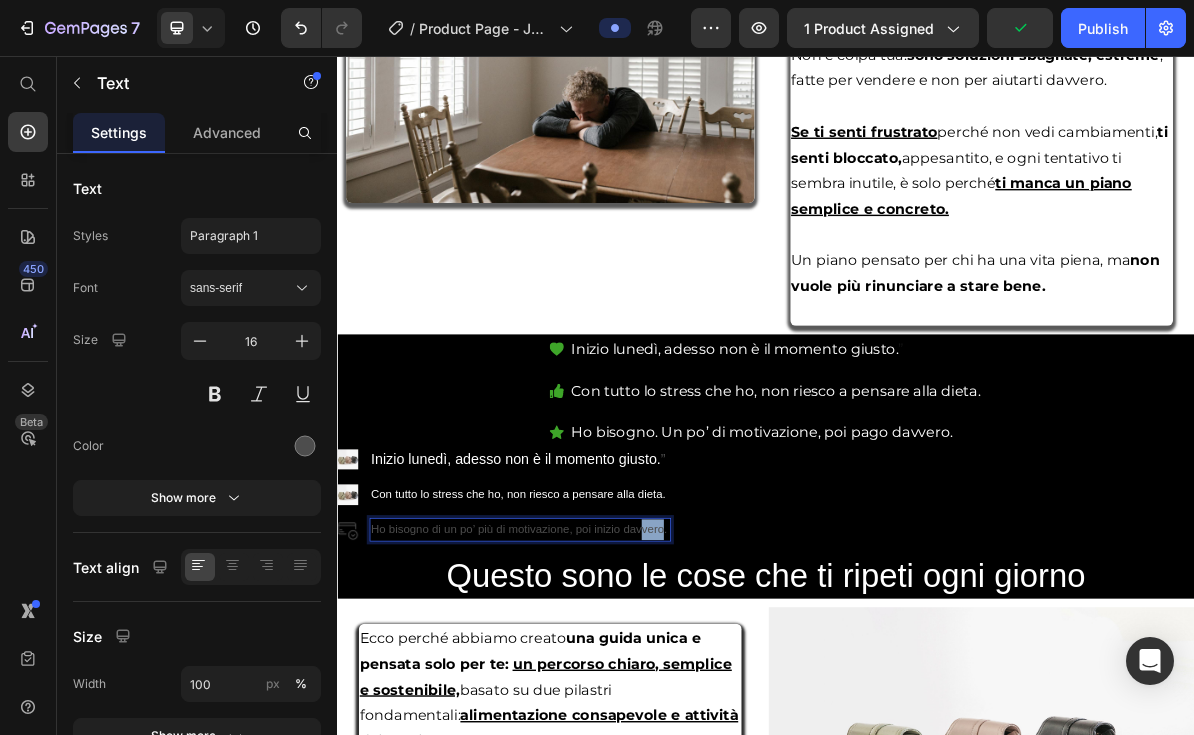 drag, startPoint x: 796, startPoint y: 717, endPoint x: 767, endPoint y: 717, distance: 29 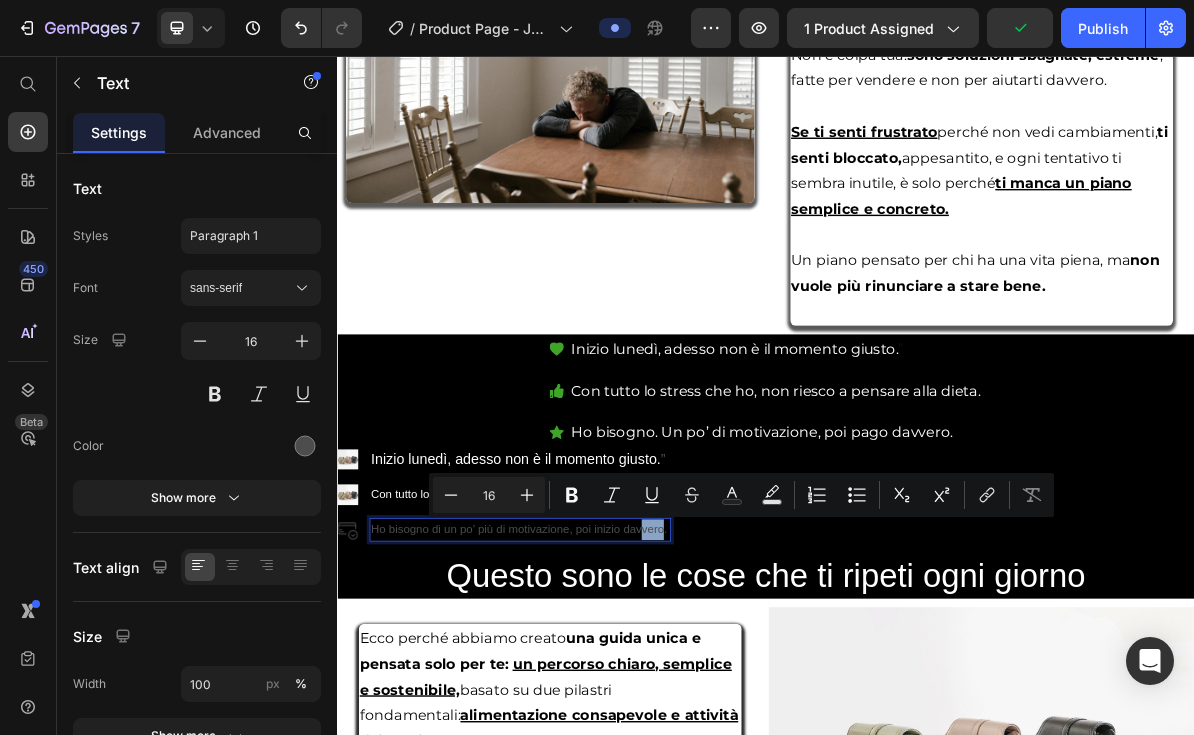 click on "Ho bisogno di un po’ più di motivazione, poi inizio davvero." at bounding box center (593, 719) 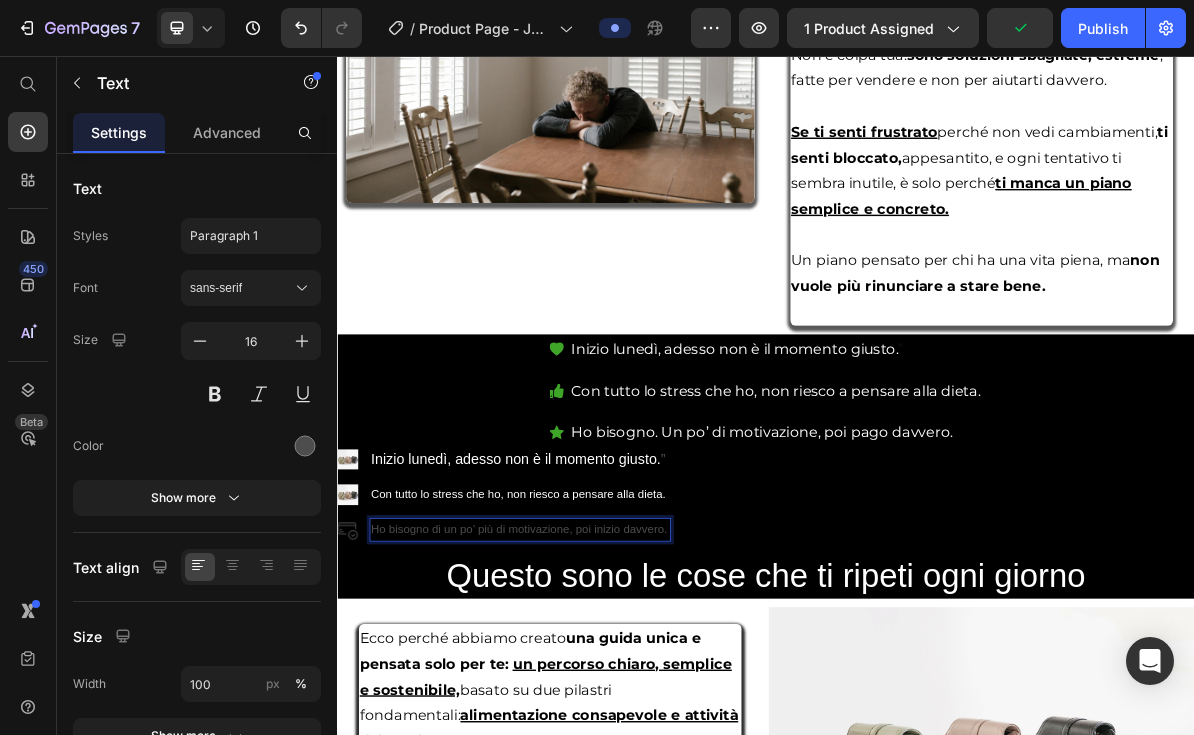 click on "Ho bisogno di un po’ più di motivazione, poi inizio davvero." at bounding box center [593, 719] 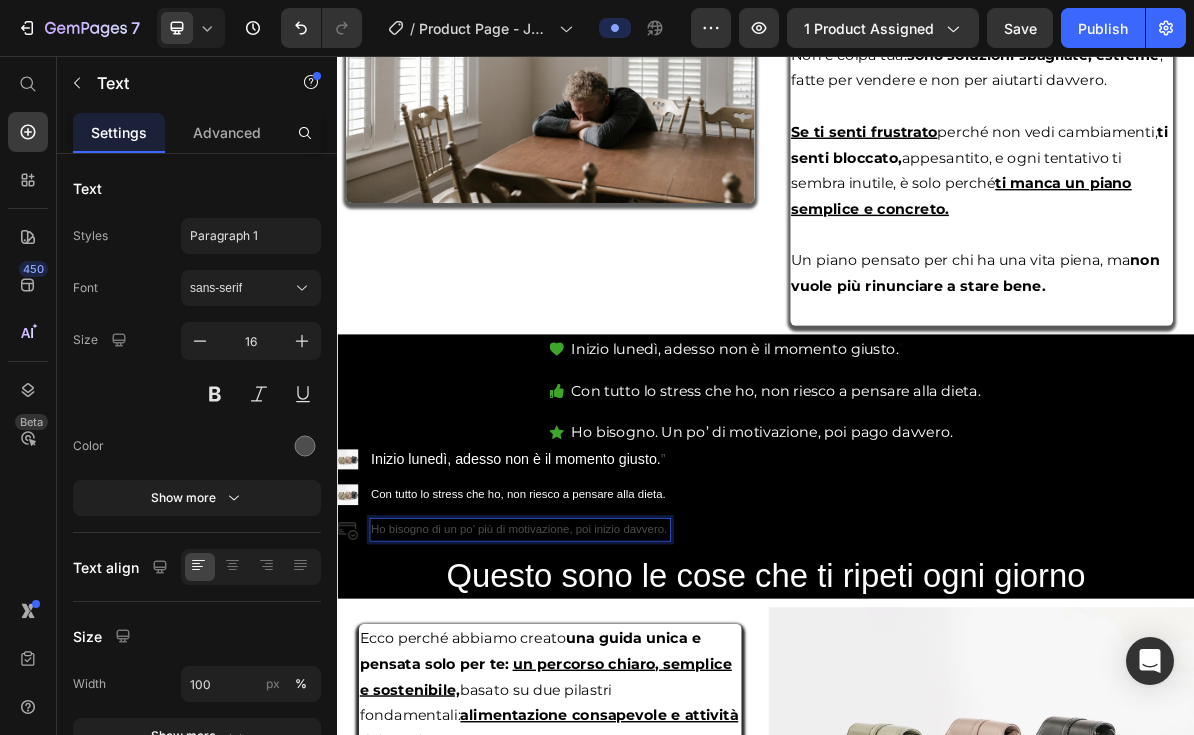 click on "Ho bisogno di un po’ più di motivazione, poi inizio davvero." at bounding box center [593, 719] 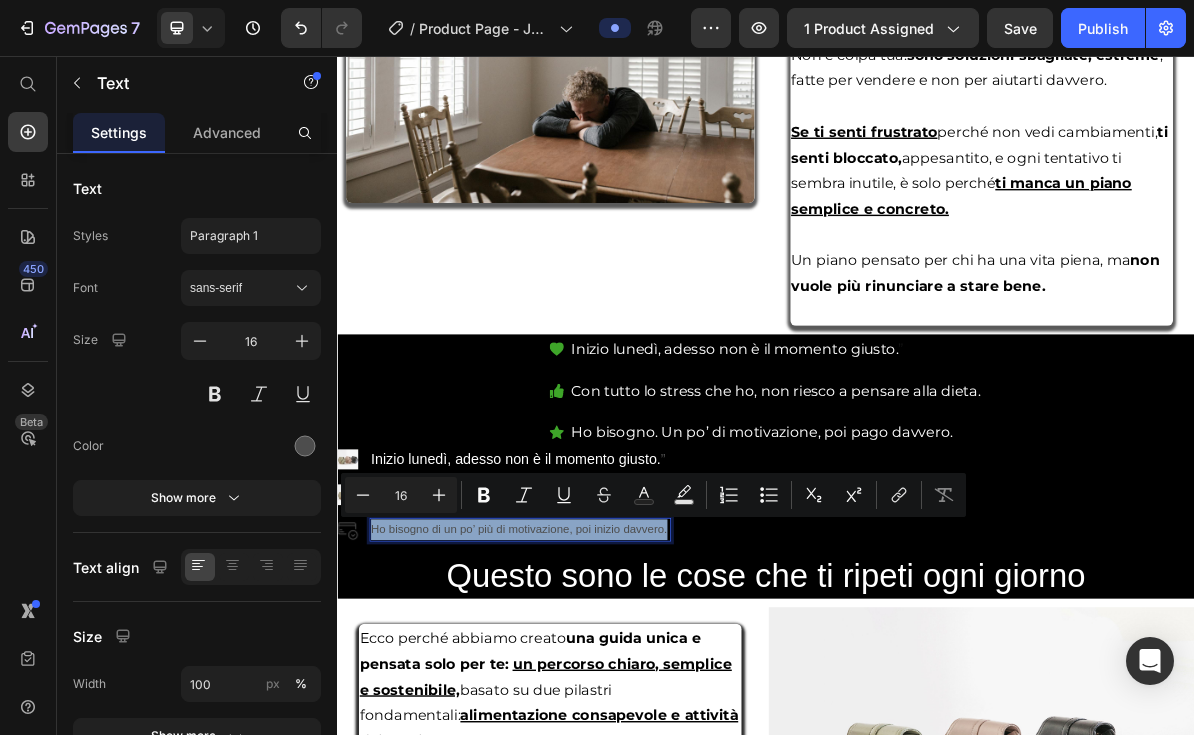 drag, startPoint x: 800, startPoint y: 717, endPoint x: 385, endPoint y: 707, distance: 415.12045 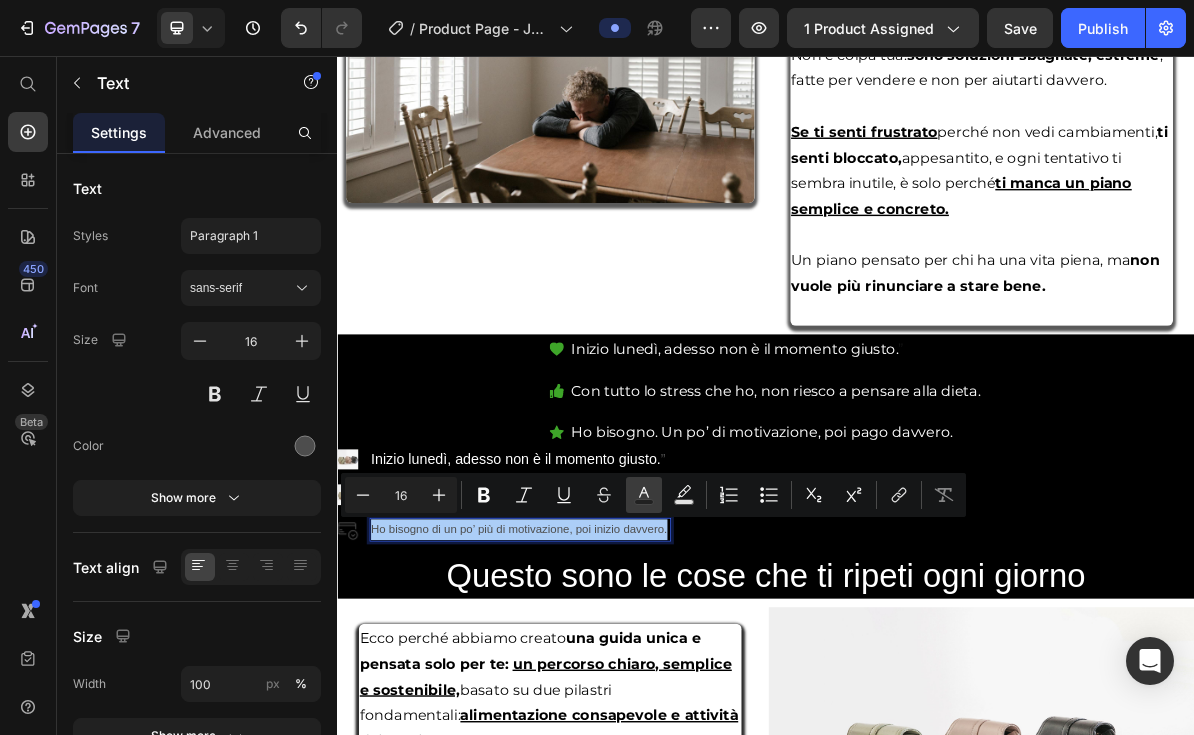 click 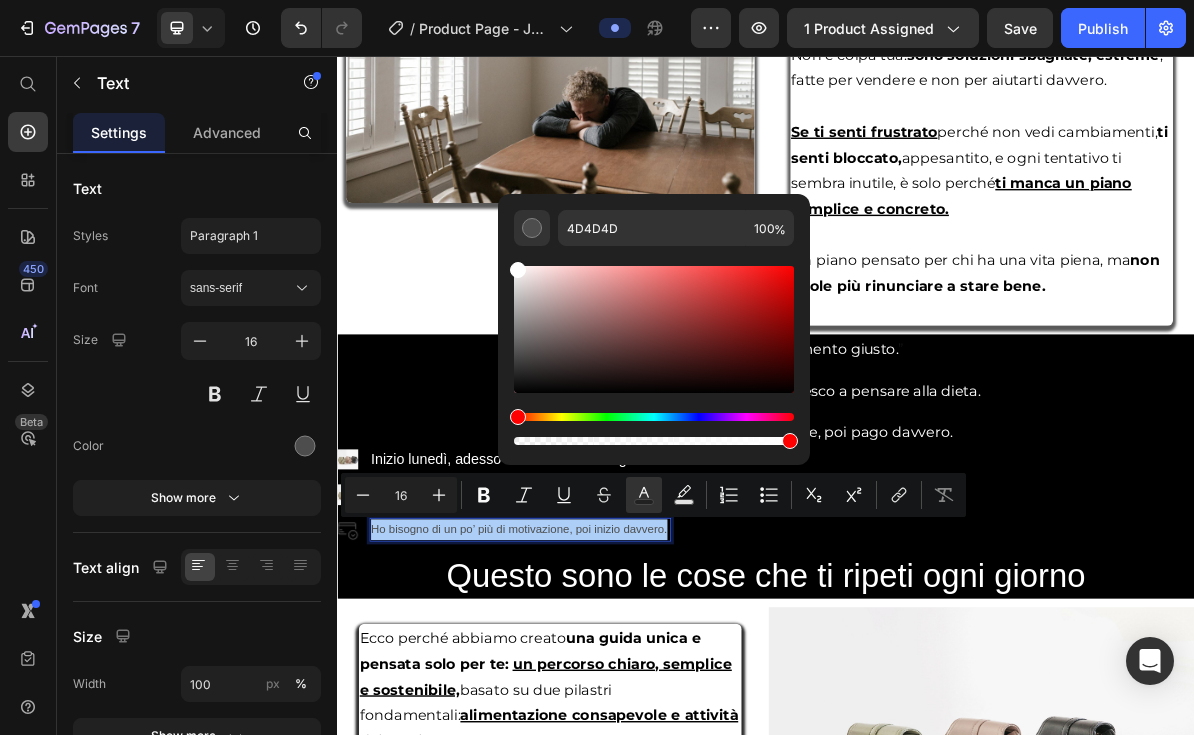 drag, startPoint x: 570, startPoint y: 316, endPoint x: 509, endPoint y: 260, distance: 82.80701 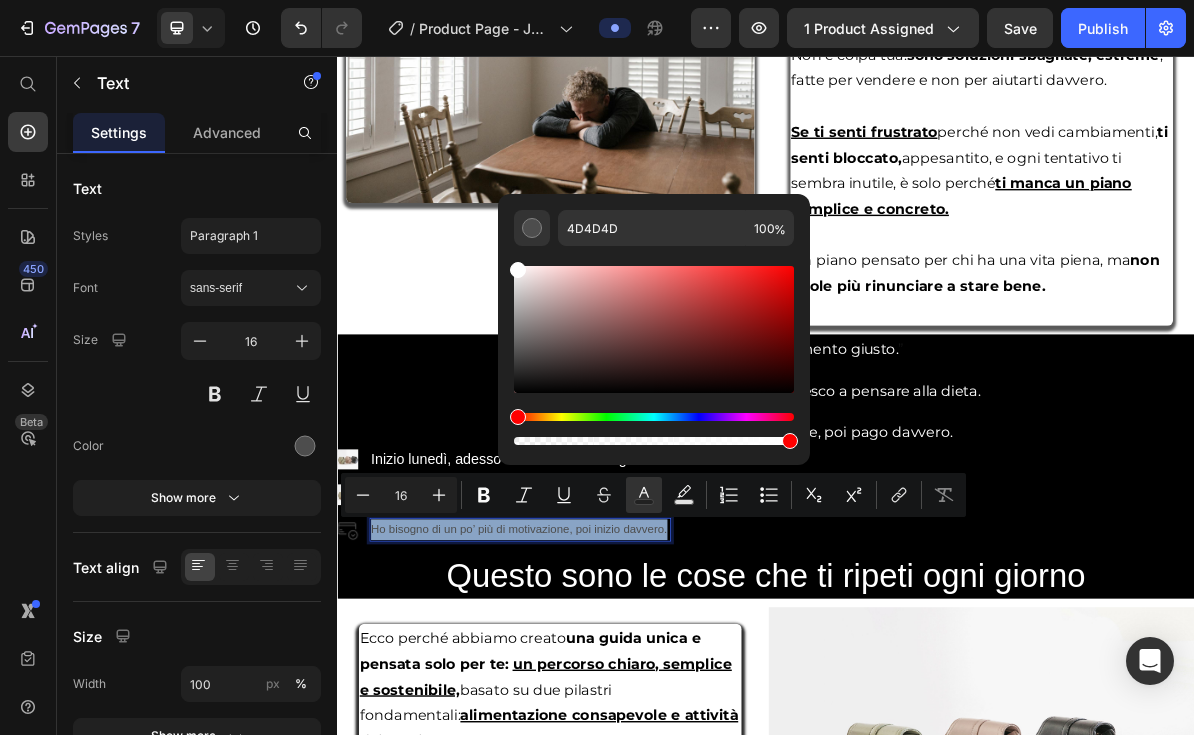 type on "FFFFFF" 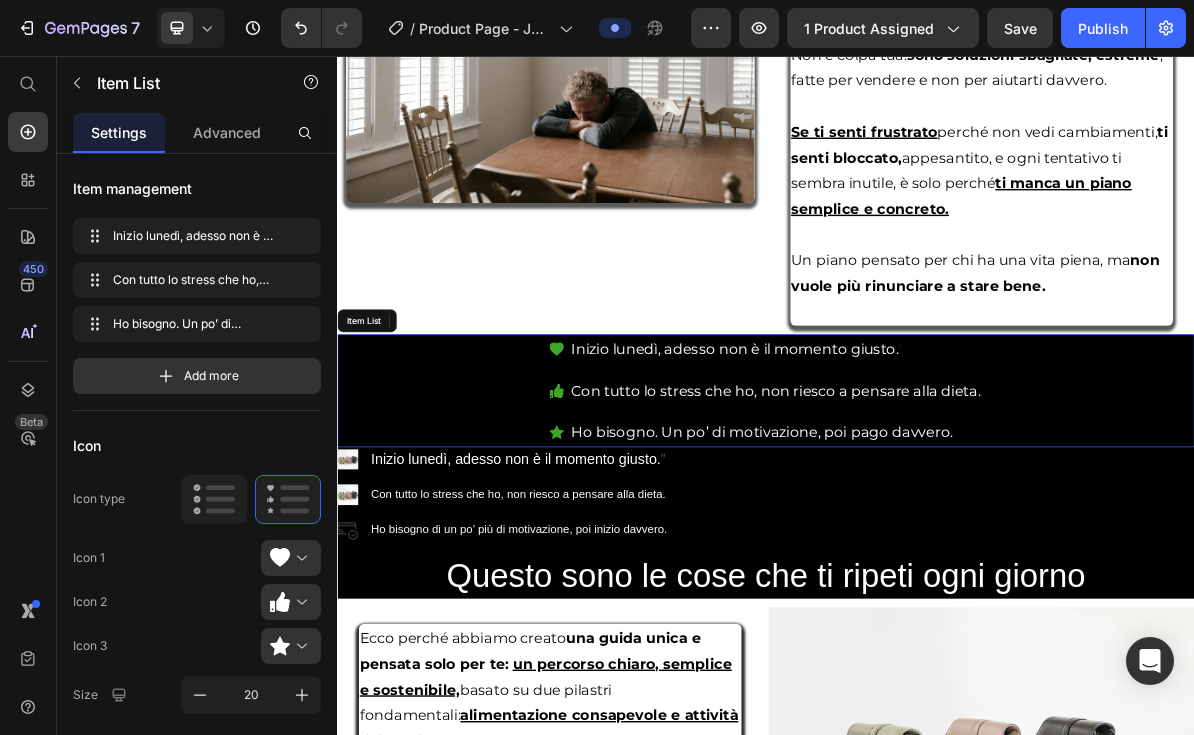 click on "Inizio lunedì, adesso non è il momento giusto. ” Con tutto lo stress che ho, non riesco a pensare alla dieta.    Ho bisogno. Un po’ di motivazione, poi pago davvero." at bounding box center (937, 525) 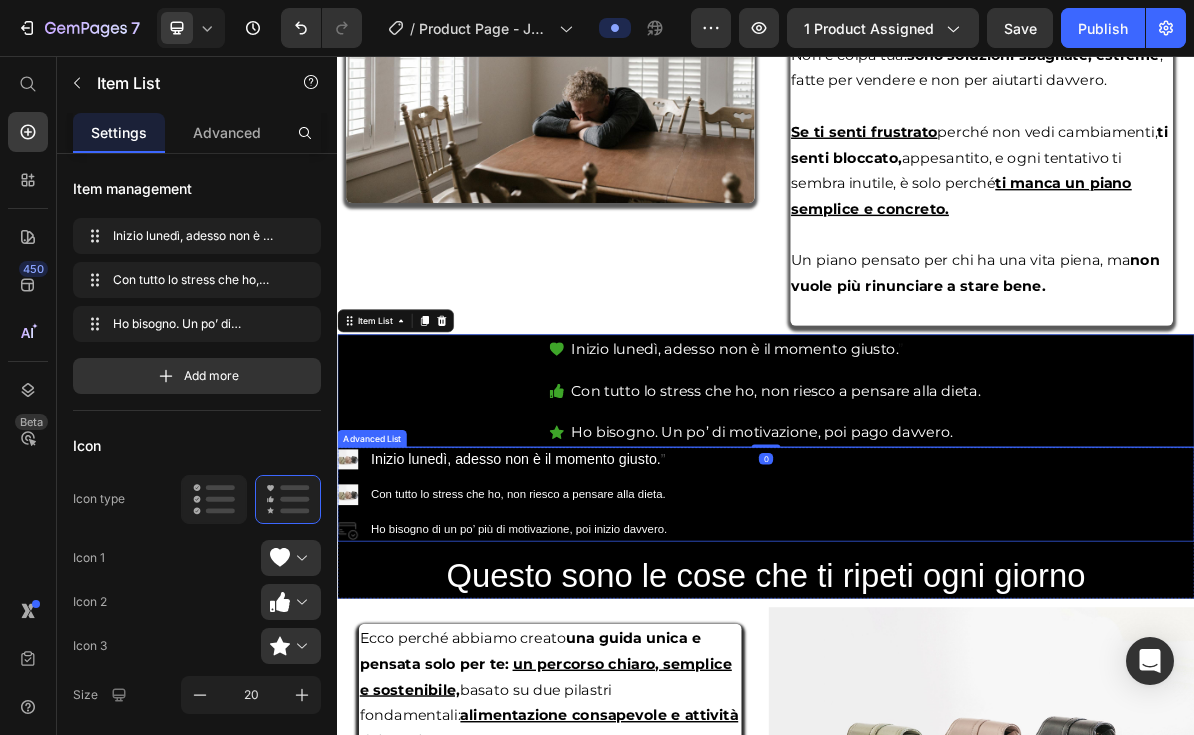 click on "Image Inizio lunedì, adesso non è il momento giusto. ” Text Block Image Con tutto lo stress che ho, non riesco a pensare alla dieta. Text Block Image Ho bisogno di un po’ più di motivazione, poi inizio davvero. Text" at bounding box center (937, 670) 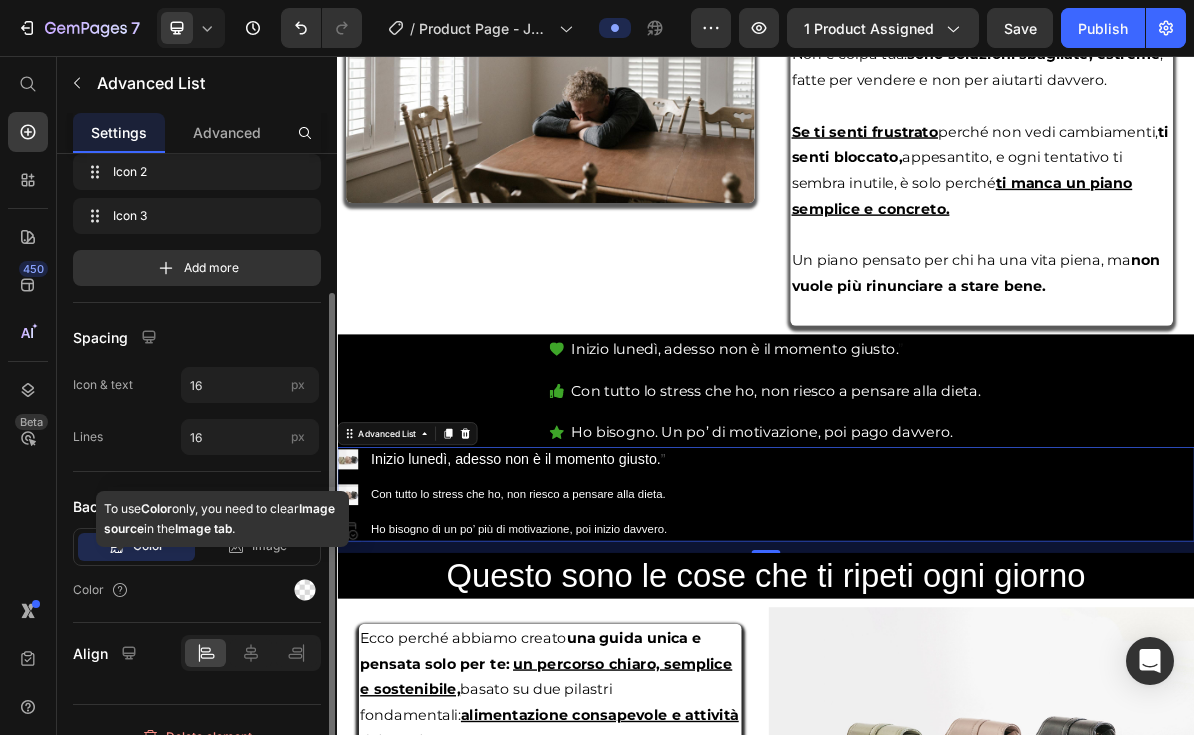 scroll, scrollTop: 135, scrollLeft: 0, axis: vertical 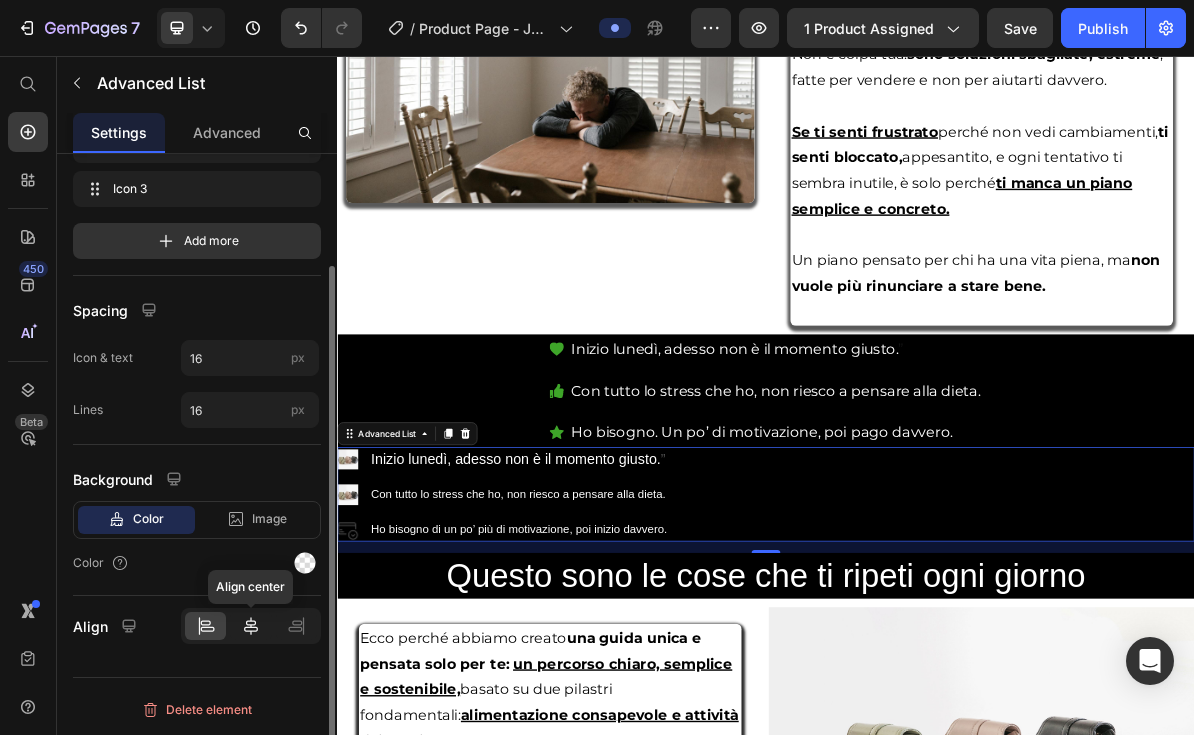 click 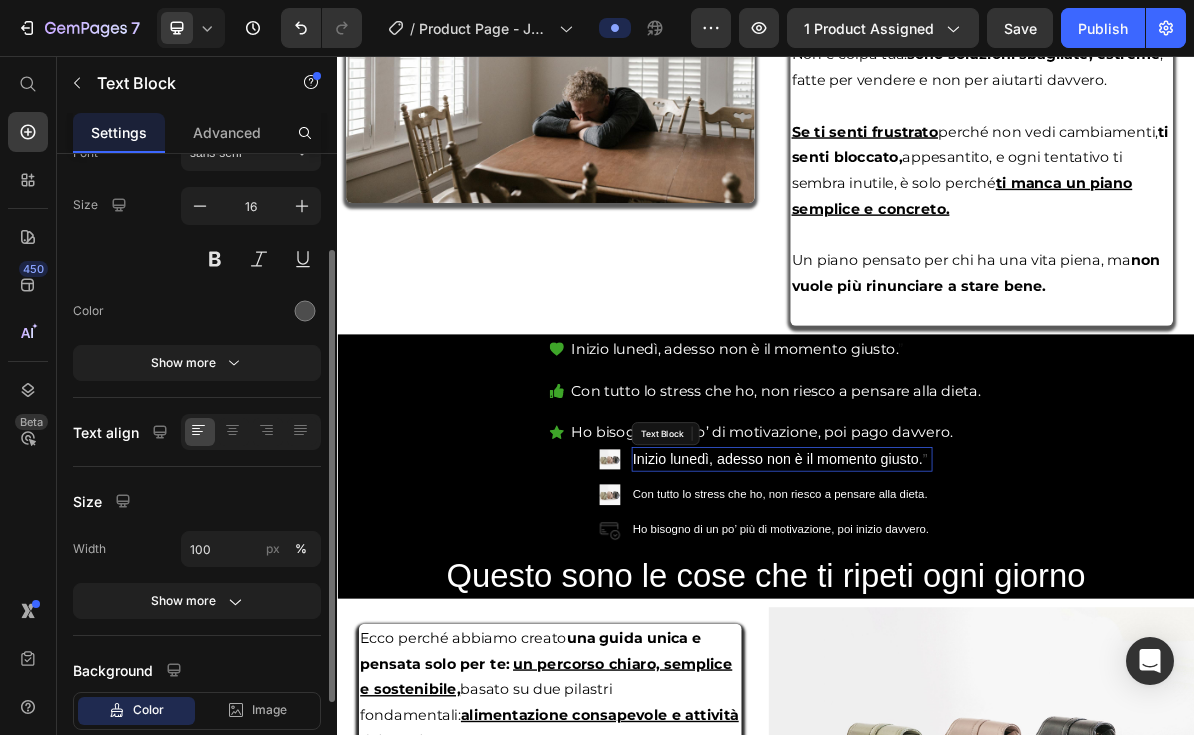click on "Inizio lunedì, adesso non è il momento giusto." at bounding box center (954, 620) 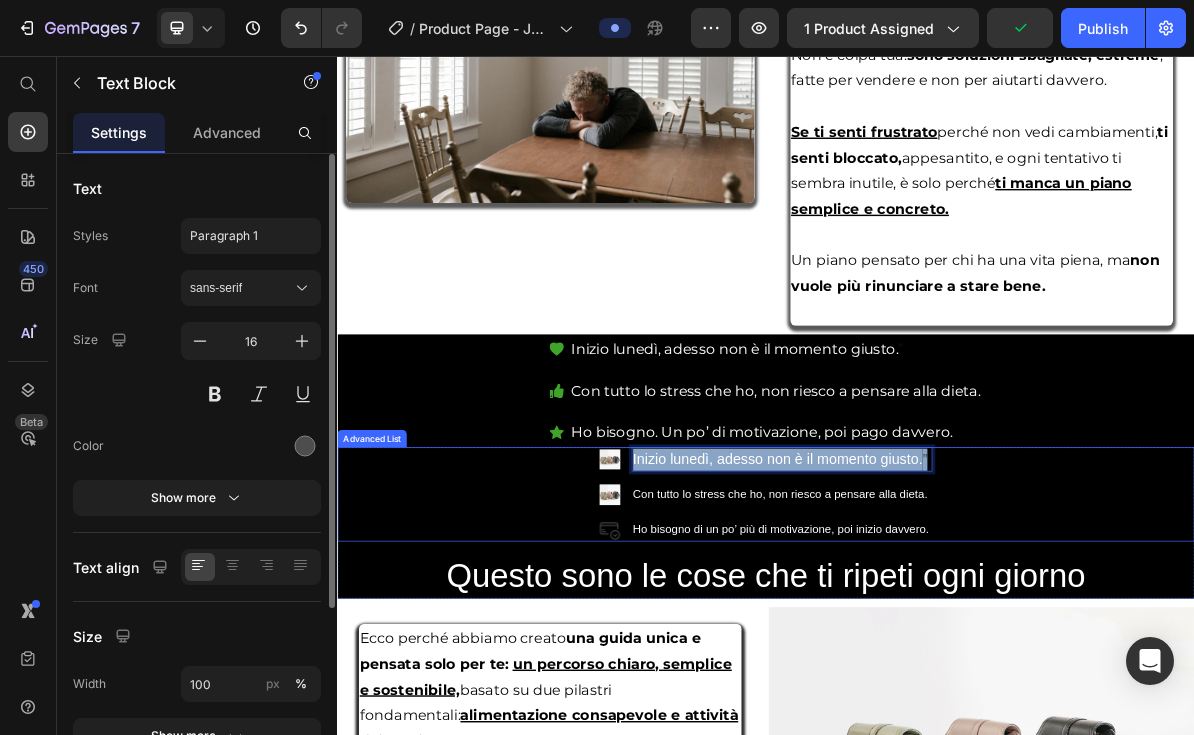 drag, startPoint x: 1160, startPoint y: 622, endPoint x: 742, endPoint y: 608, distance: 418.23438 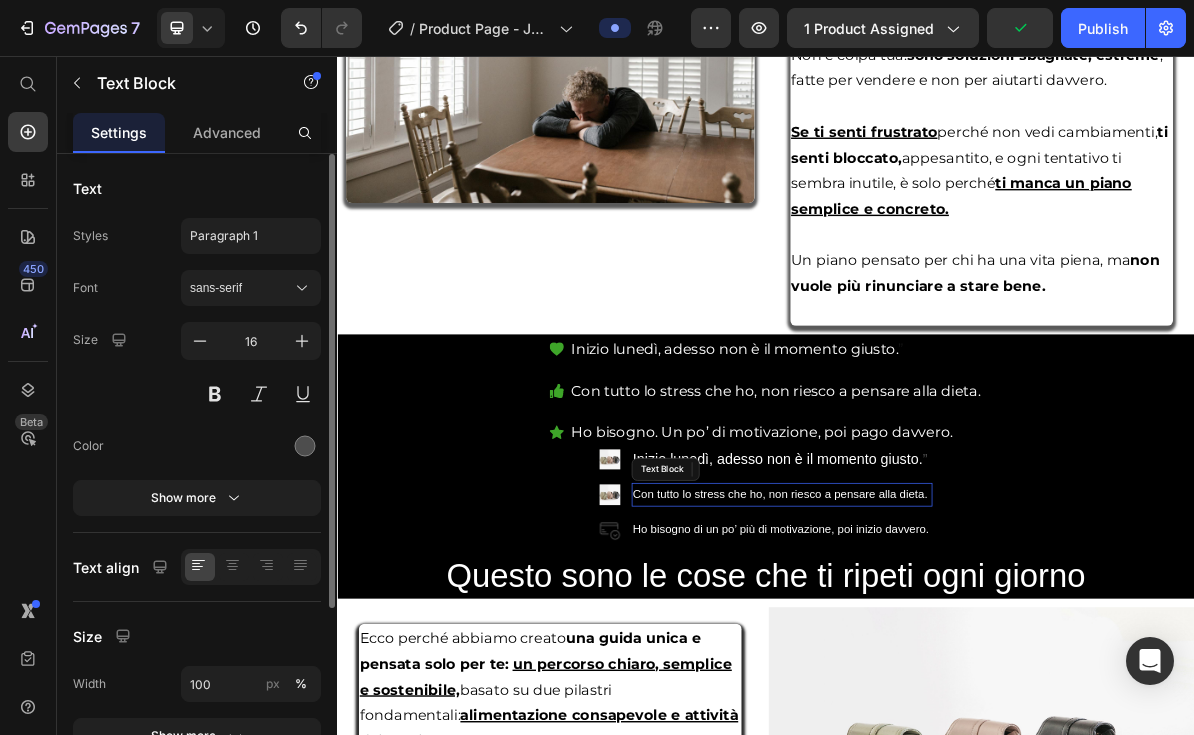 click on "Con tutto lo stress che ho, non riesco a pensare alla dieta." at bounding box center [960, 670] 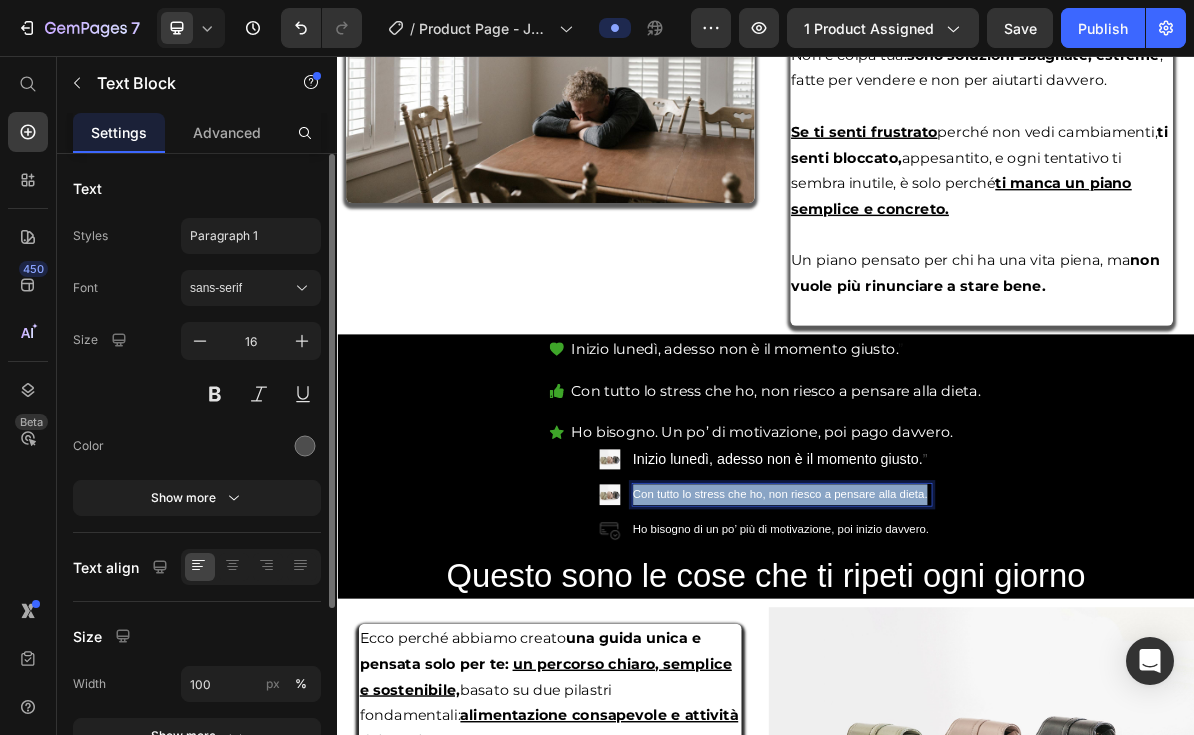 drag, startPoint x: 1165, startPoint y: 669, endPoint x: 751, endPoint y: 665, distance: 414.01932 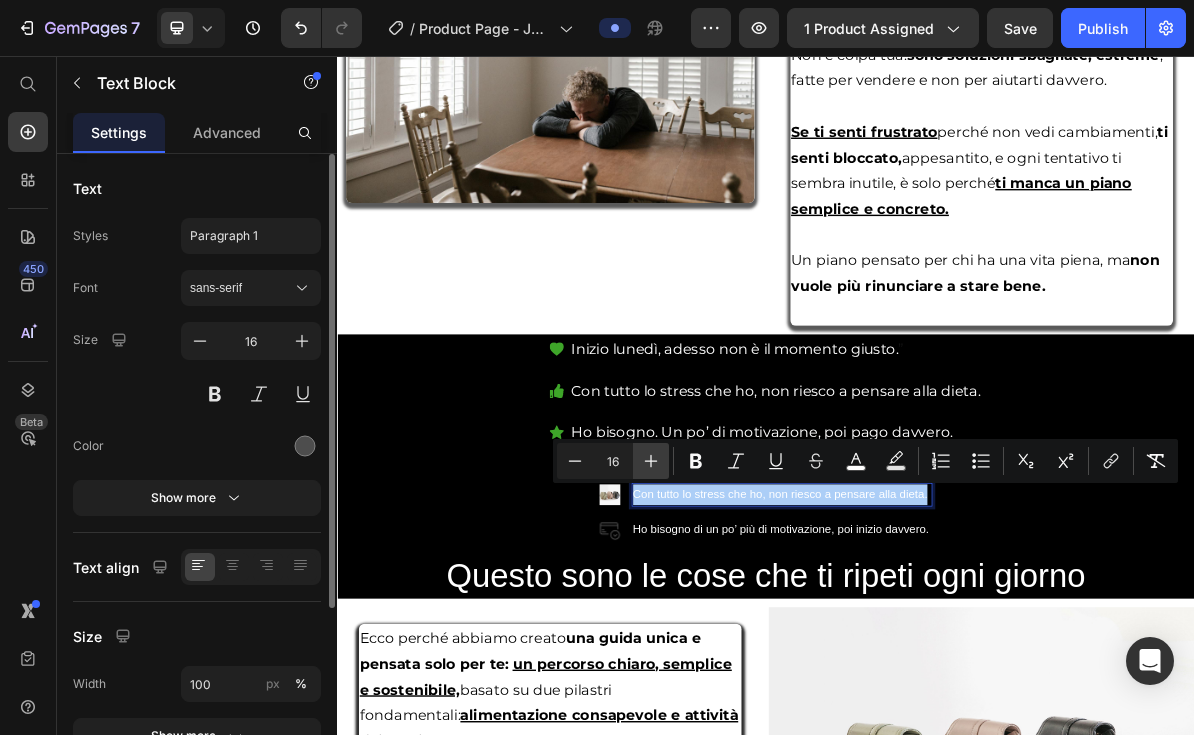 click on "Plus" at bounding box center (651, 461) 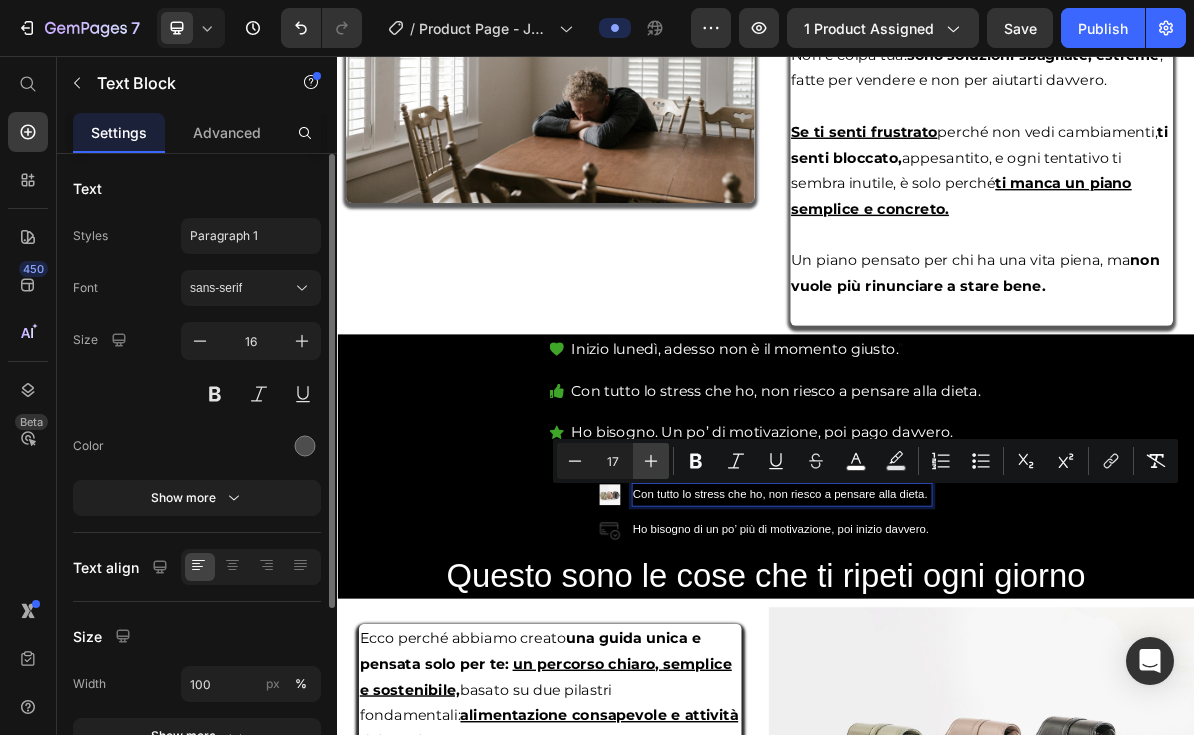click on "Plus" at bounding box center (651, 461) 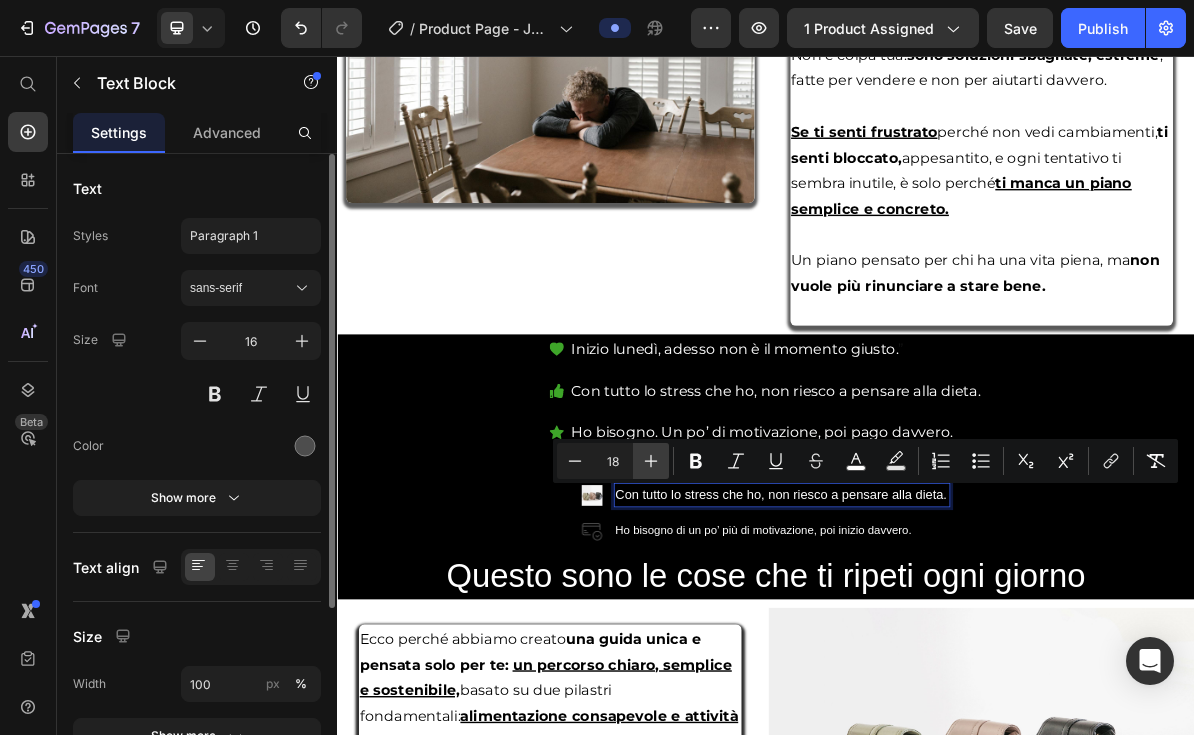 click on "Plus" at bounding box center (651, 461) 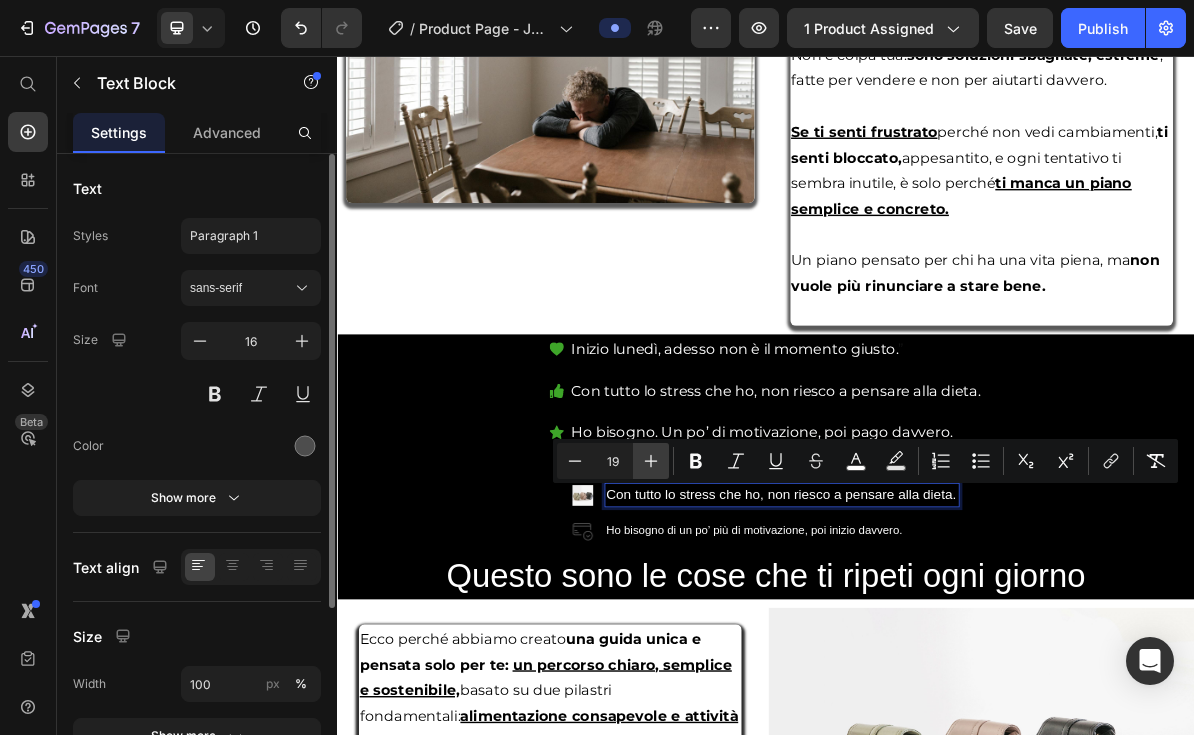 click on "Plus" at bounding box center (651, 461) 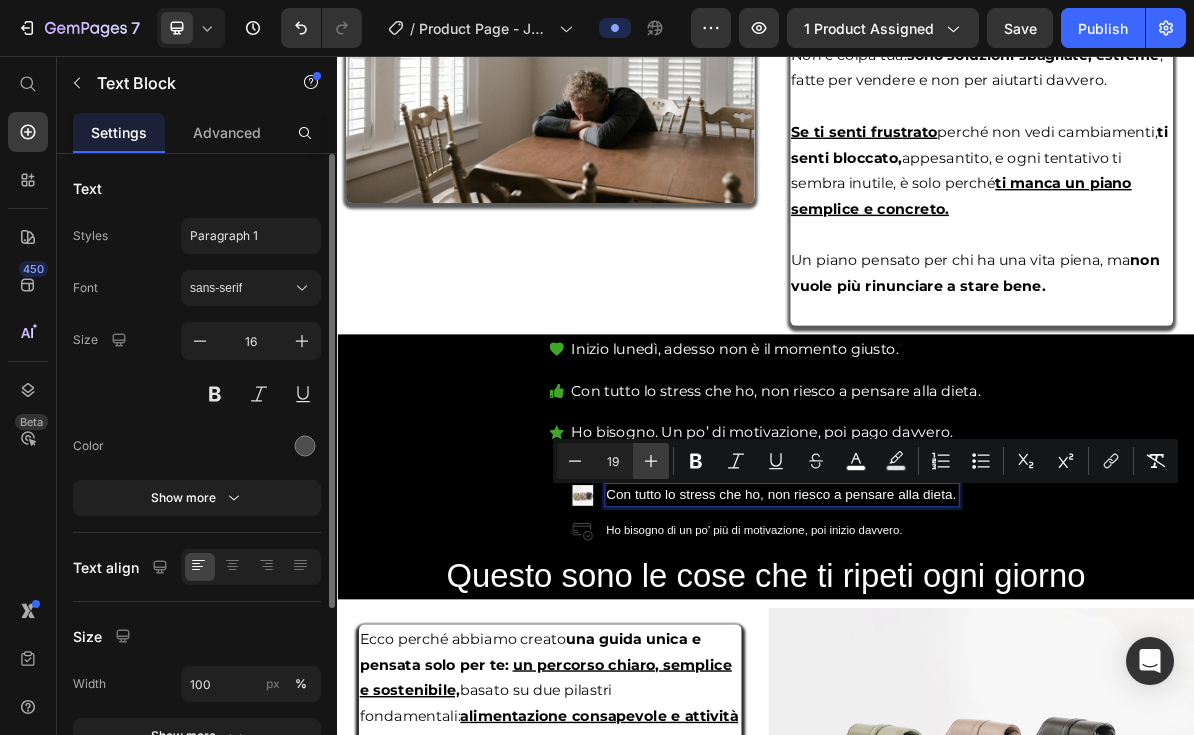 type on "20" 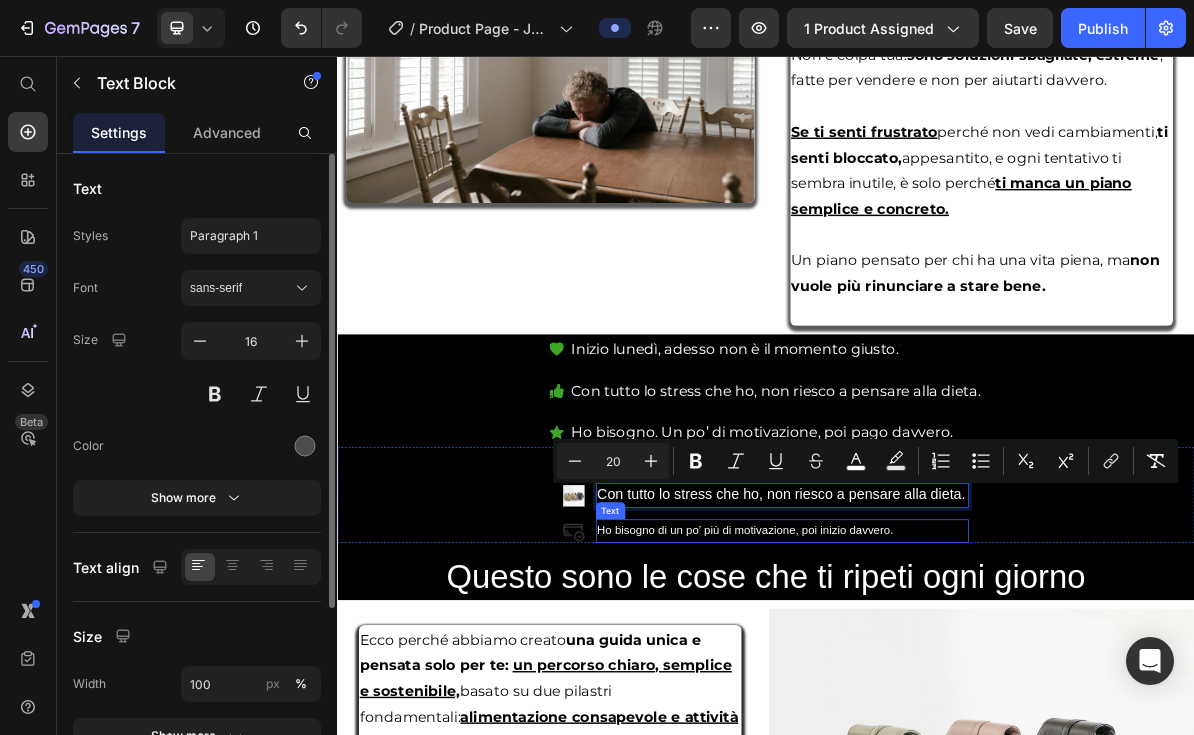 click on "Ho bisogno di un po’ più di motivazione, poi inizio davvero." at bounding box center [960, 721] 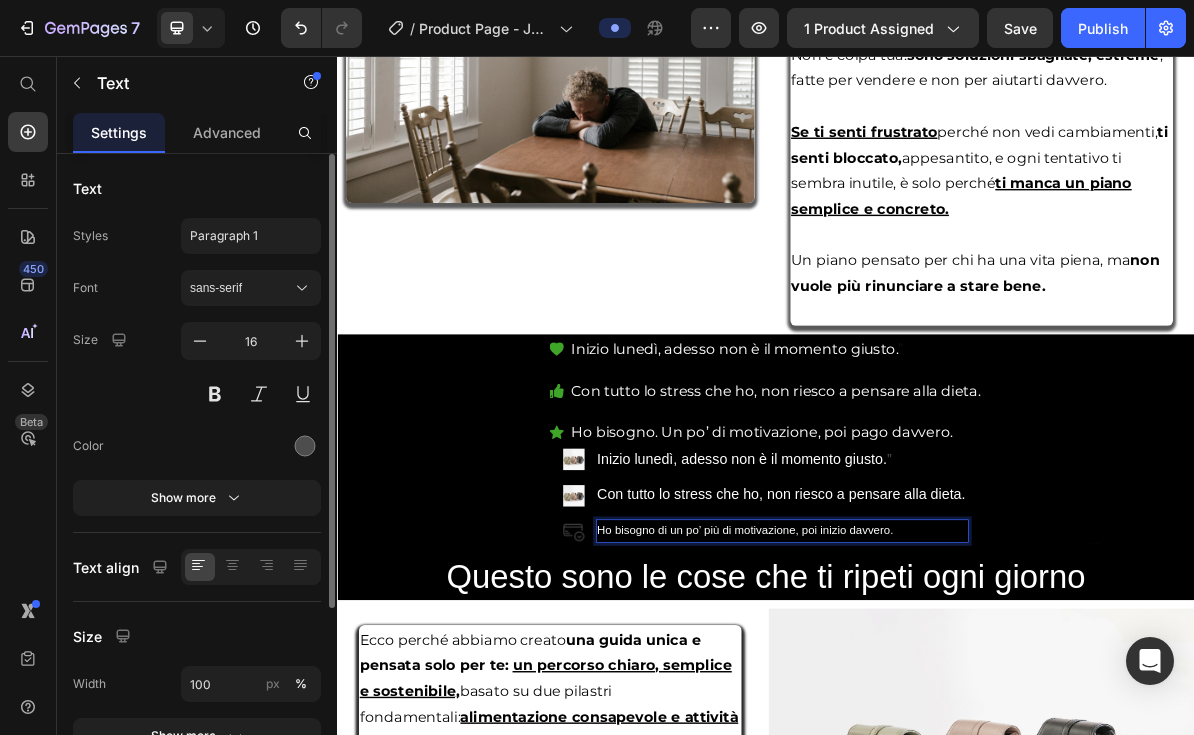 click on "Ho bisogno di un po’ più di motivazione, poi inizio davvero." at bounding box center [960, 721] 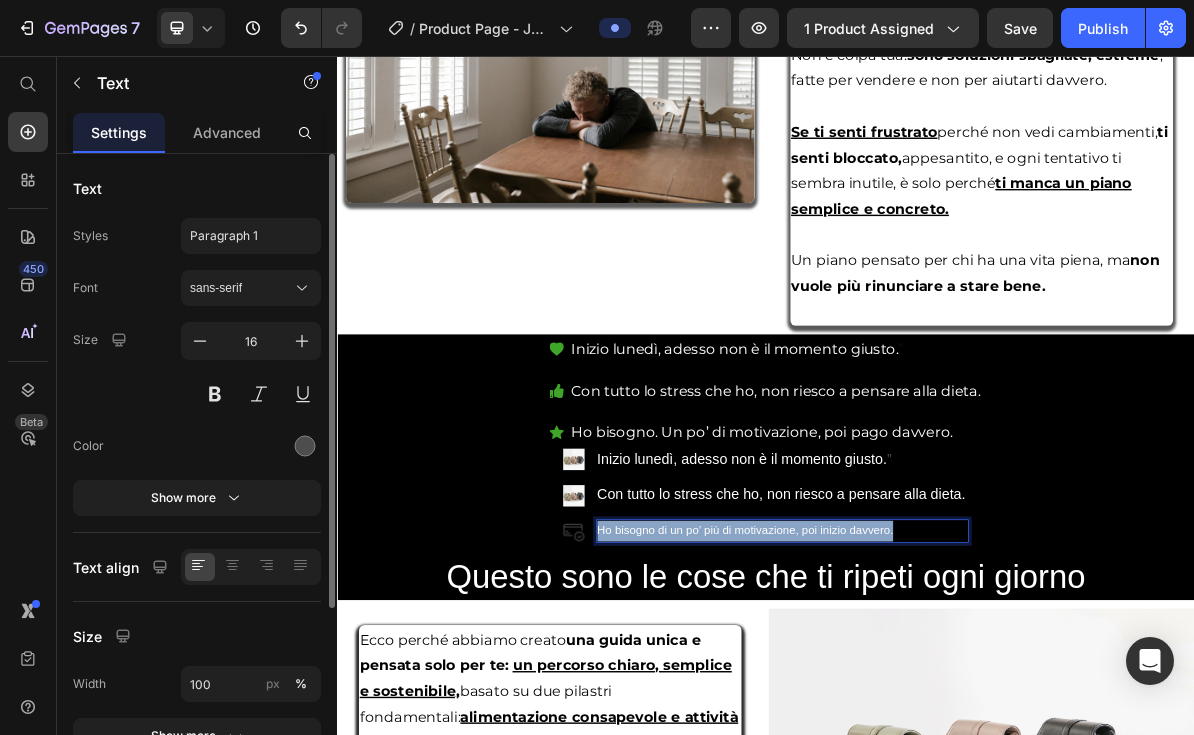drag, startPoint x: 1114, startPoint y: 718, endPoint x: 705, endPoint y: 713, distance: 409.03055 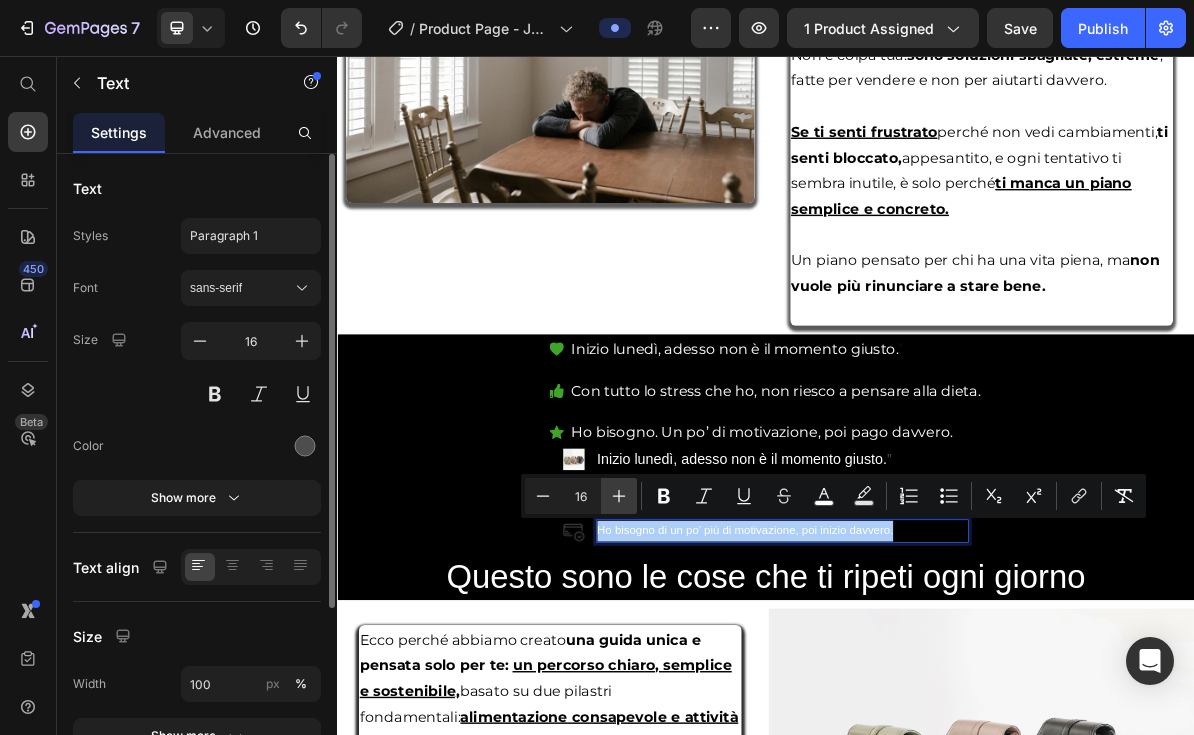 click 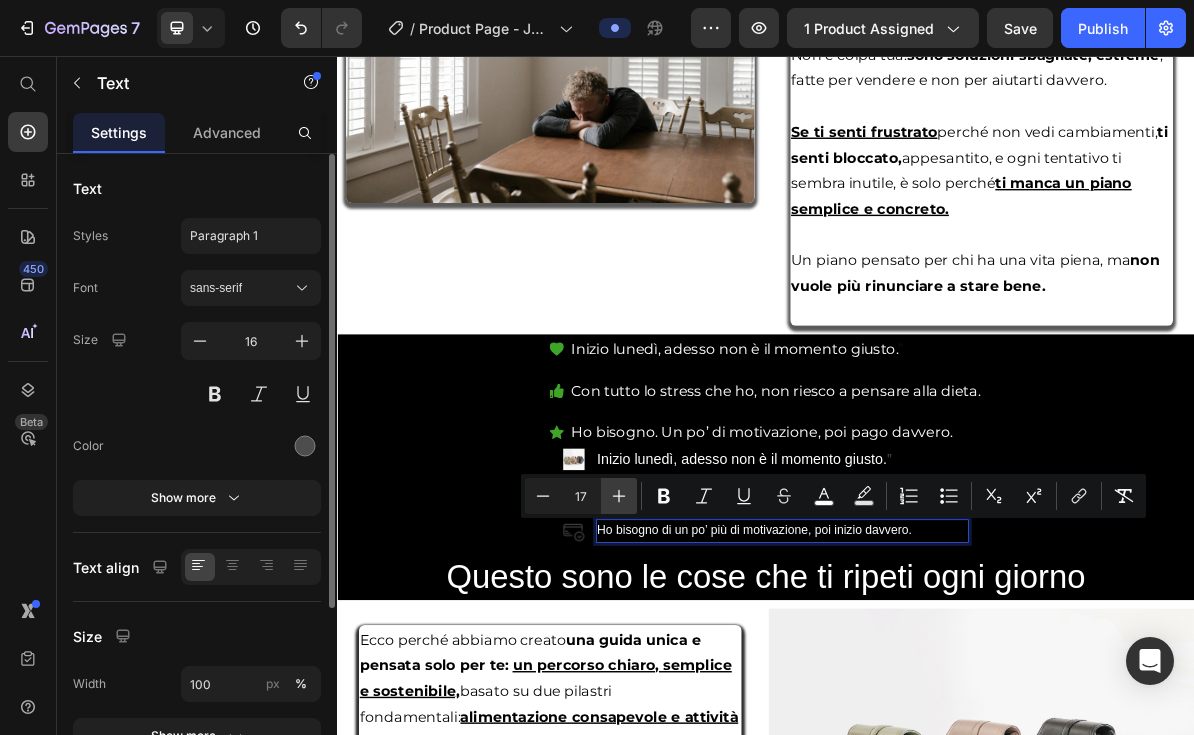 click 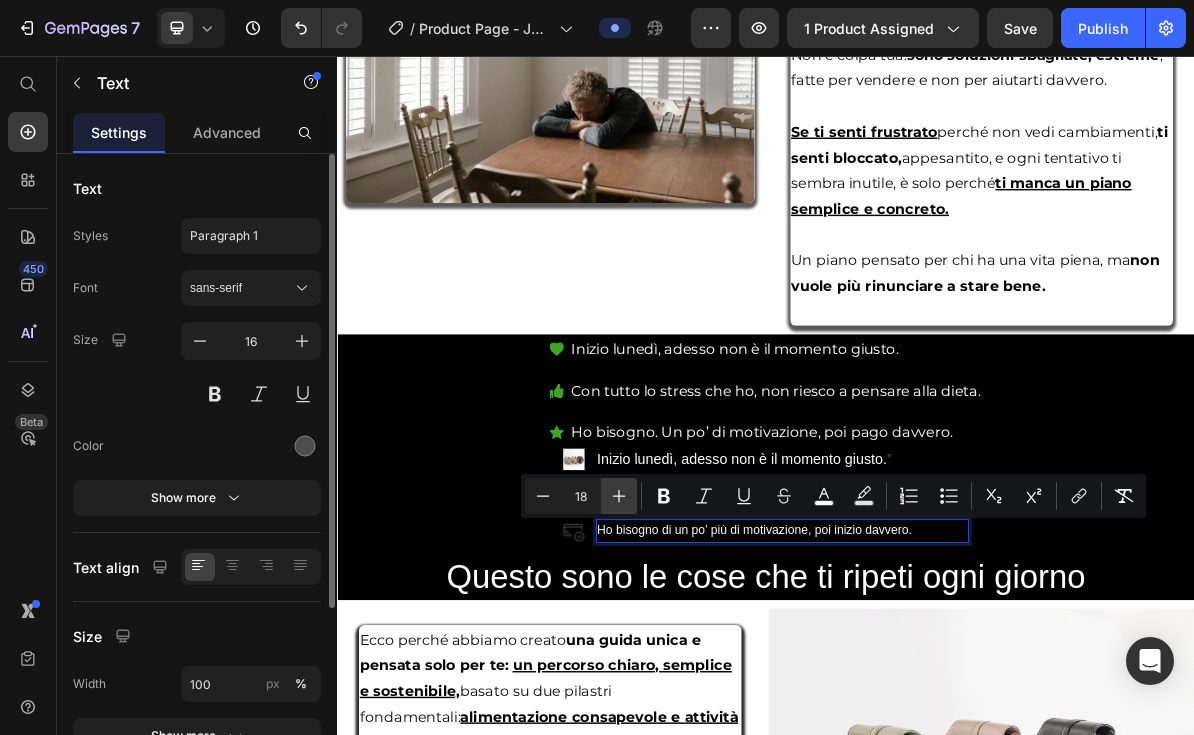 click 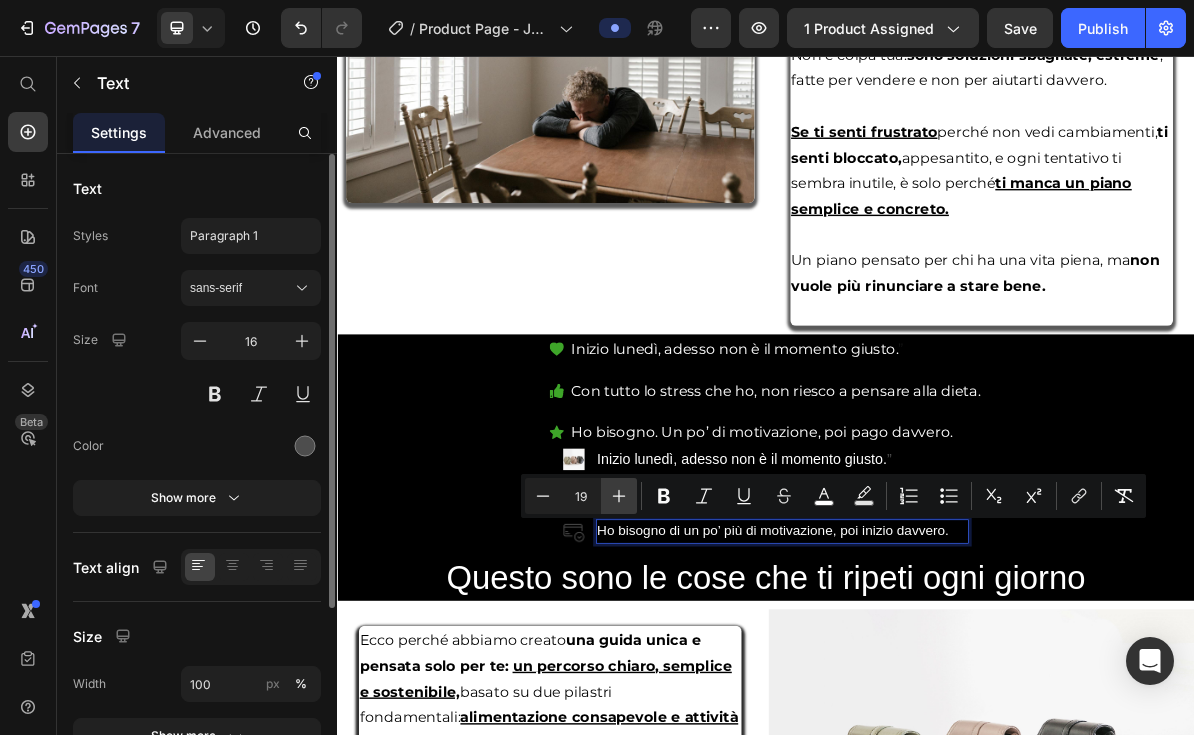 click 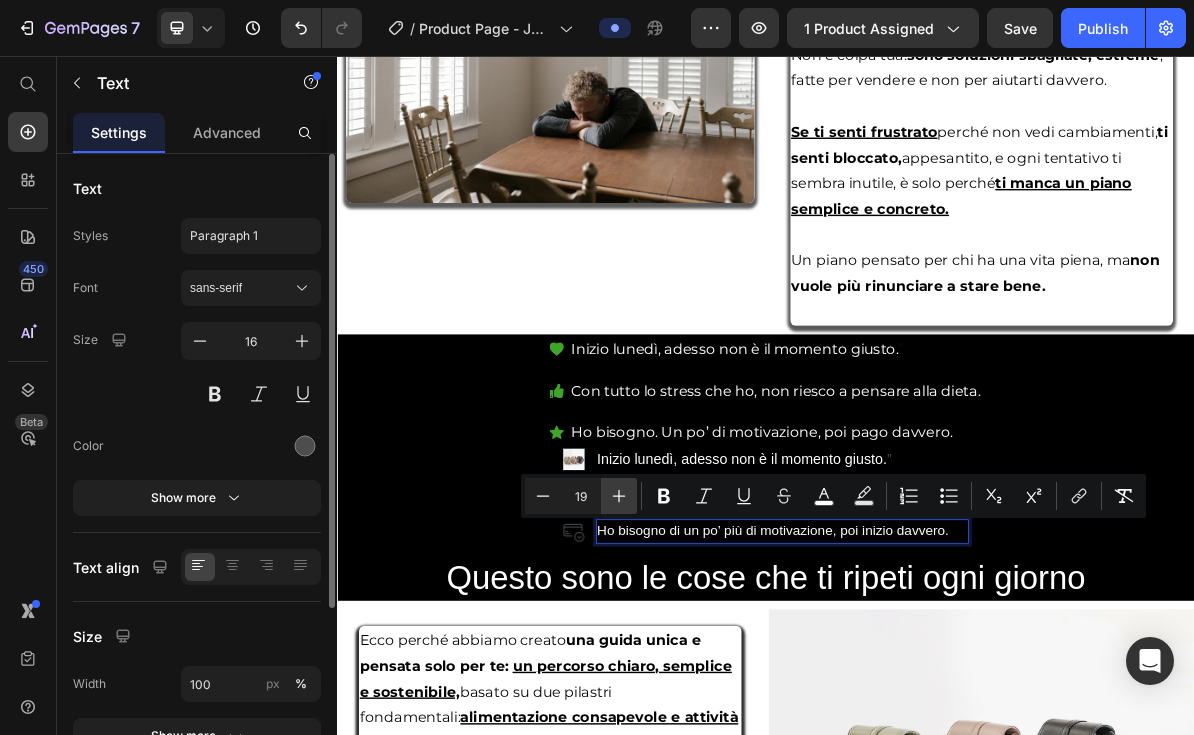 type on "20" 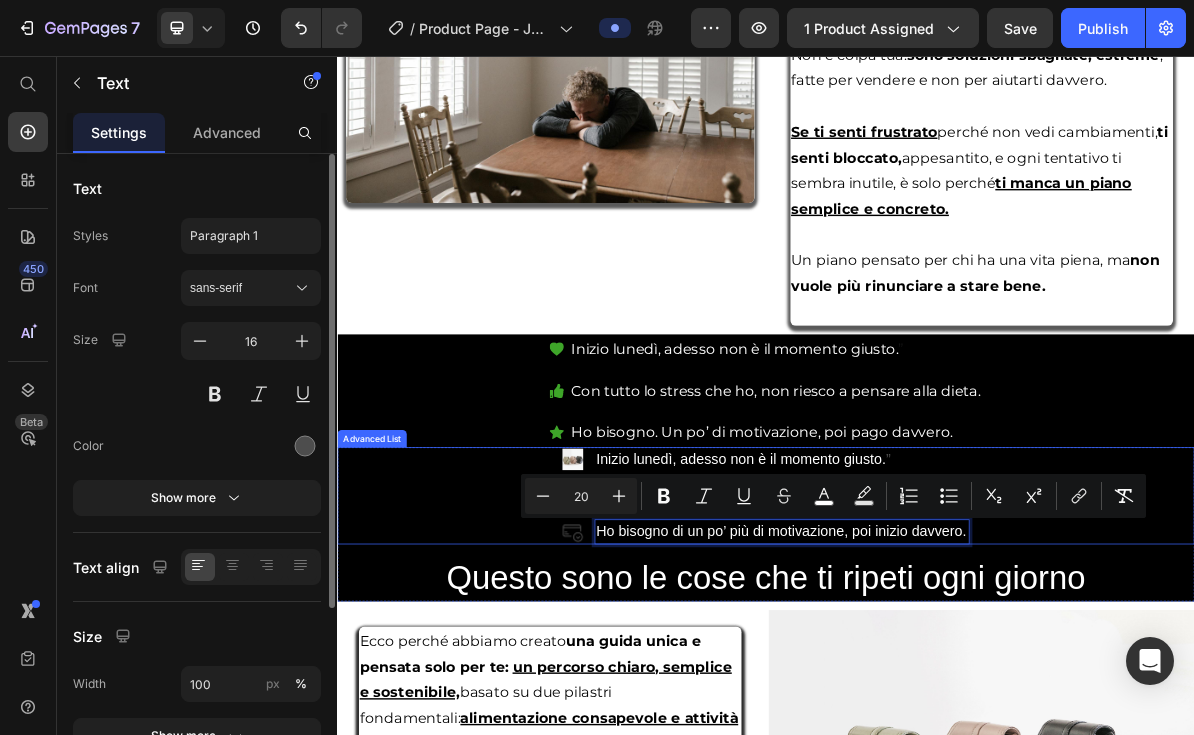 click on "Image Inizio lunedì, adesso non è il momento giusto. ” Text Block Image Con tutto lo stress che ho, non riesco a pensare alla dieta. Text Block Image Ho bisogno di un po’ più di motivazione, poi inizio davvero. Text   0" at bounding box center [937, 672] 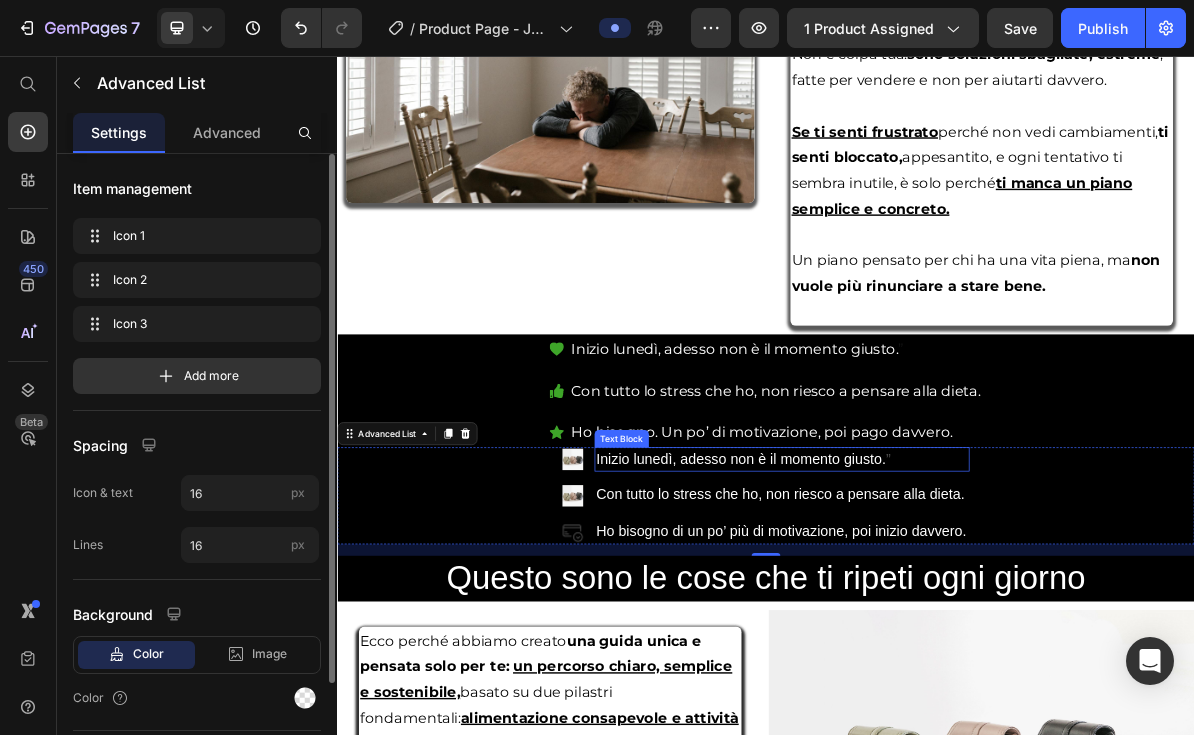 click on "”" at bounding box center (1108, 620) 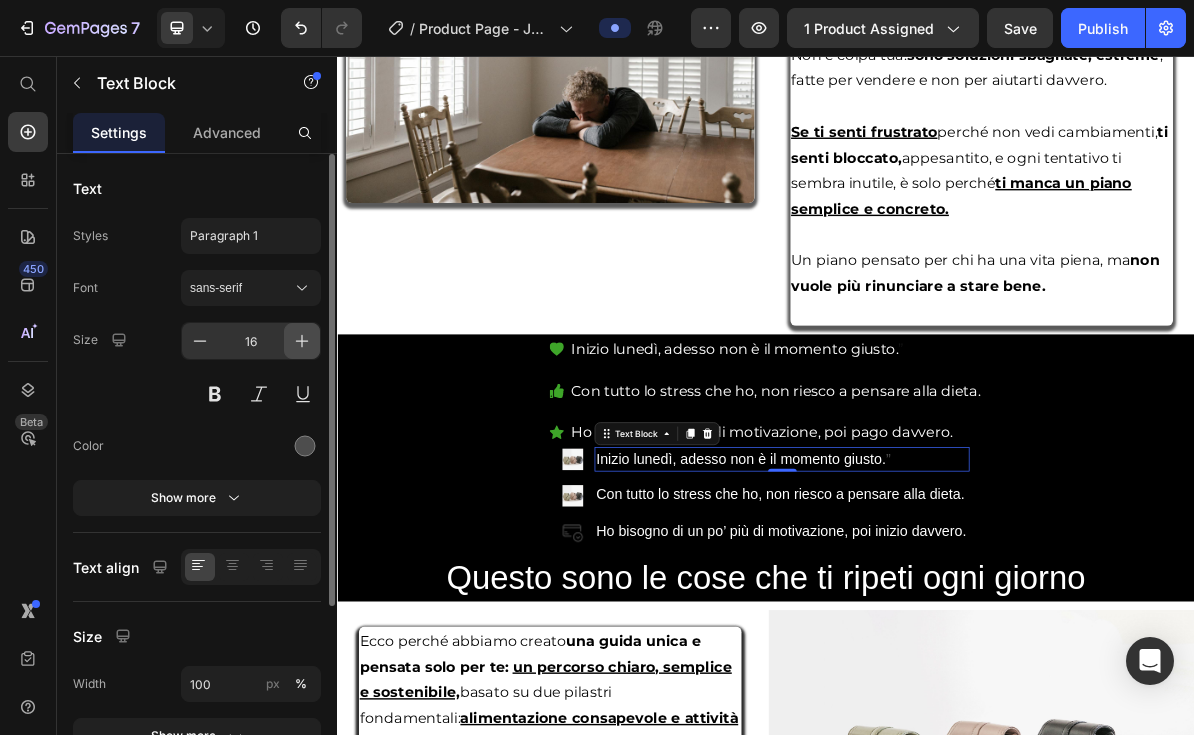 click 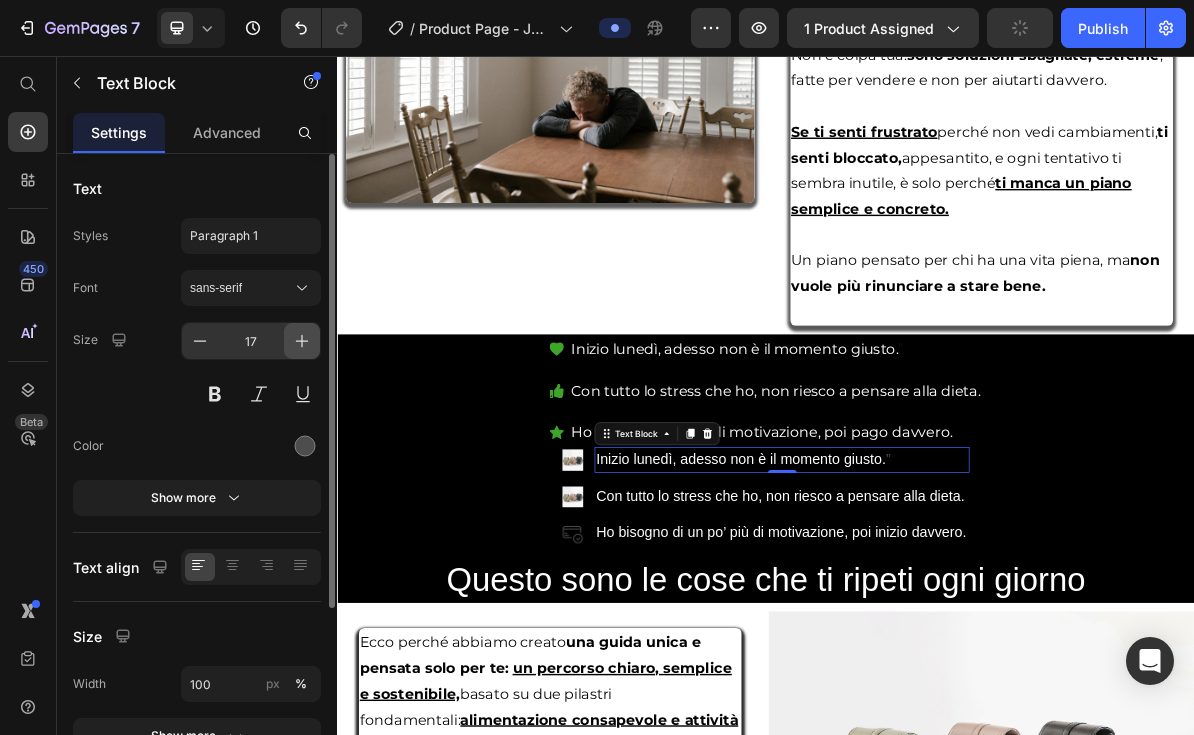 click 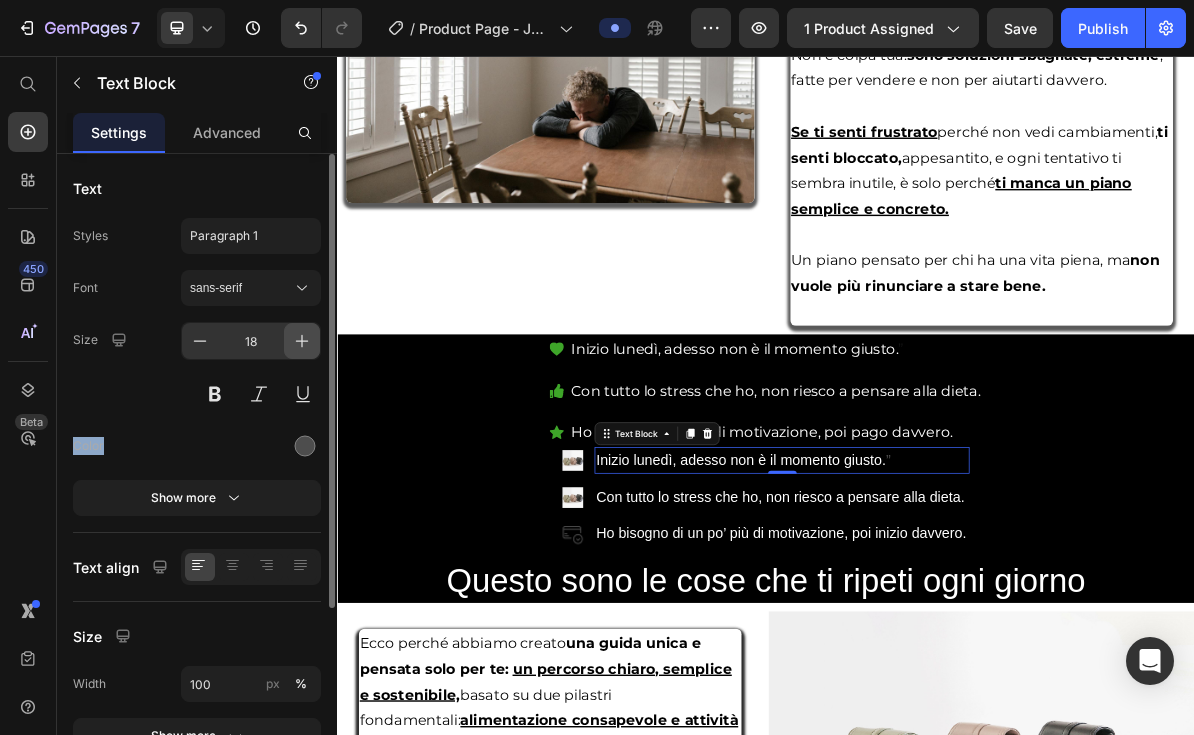 click 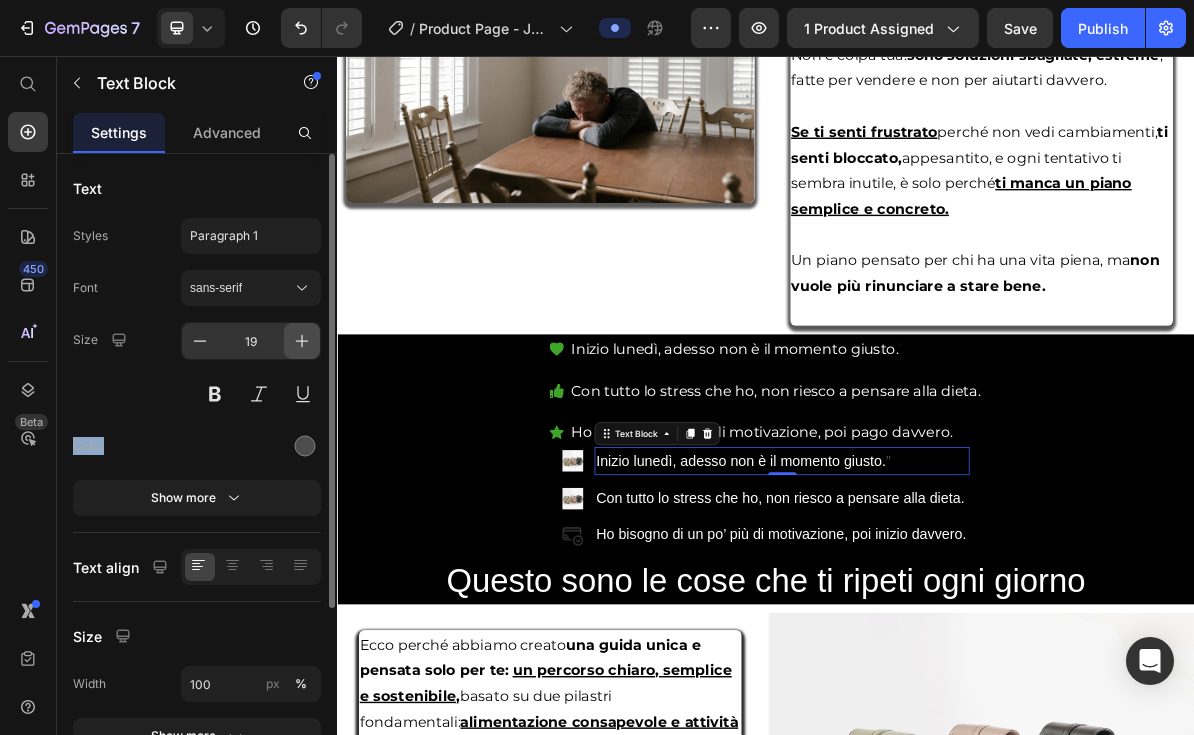 click 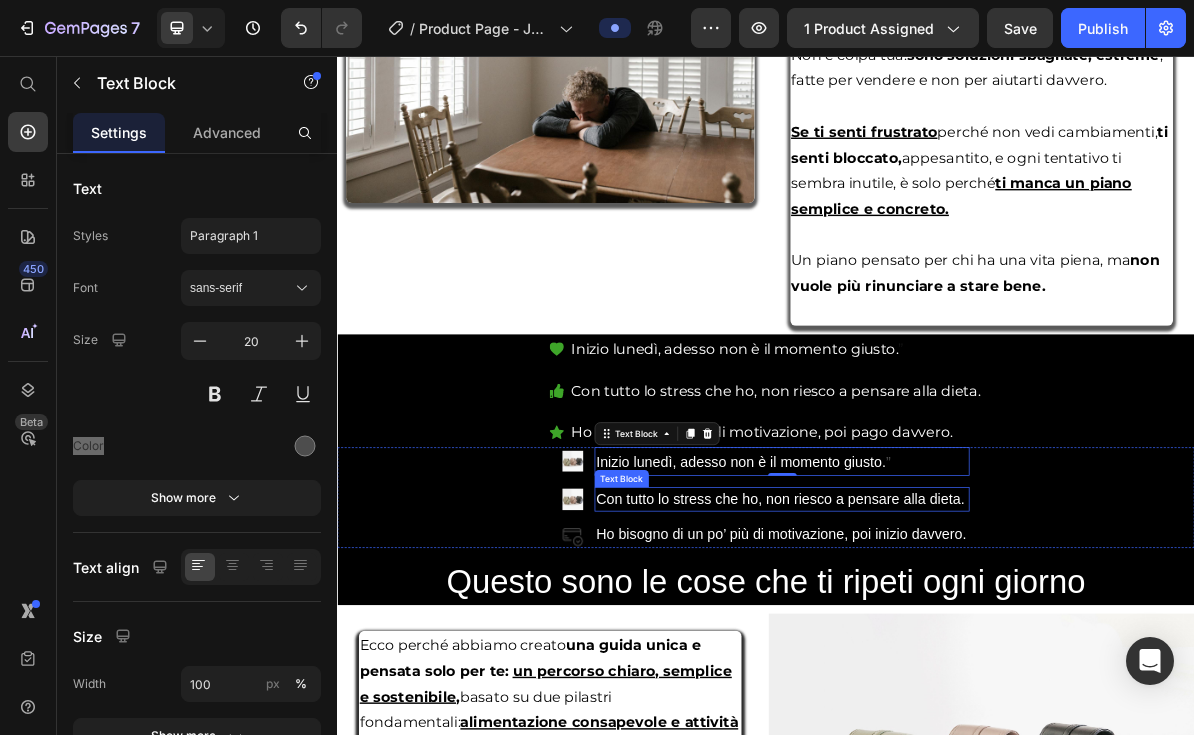 click on "Con tutto lo stress che ho, non riesco a pensare alla dieta." at bounding box center (957, 676) 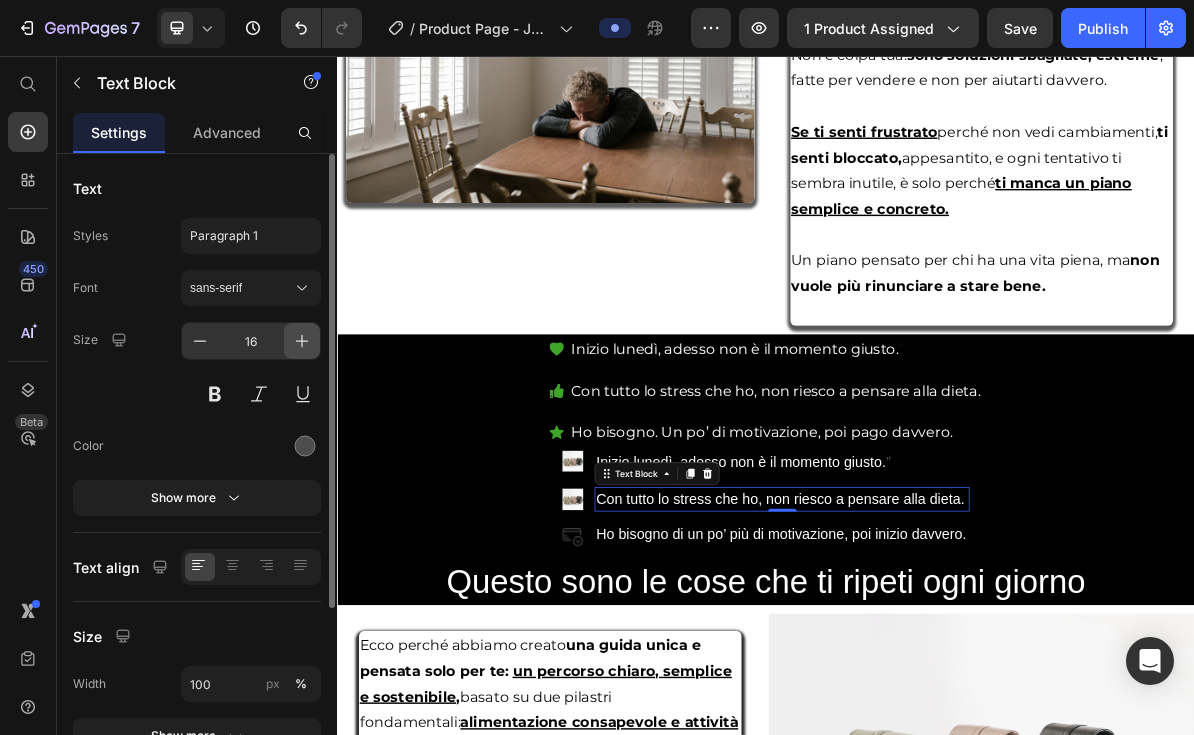 click 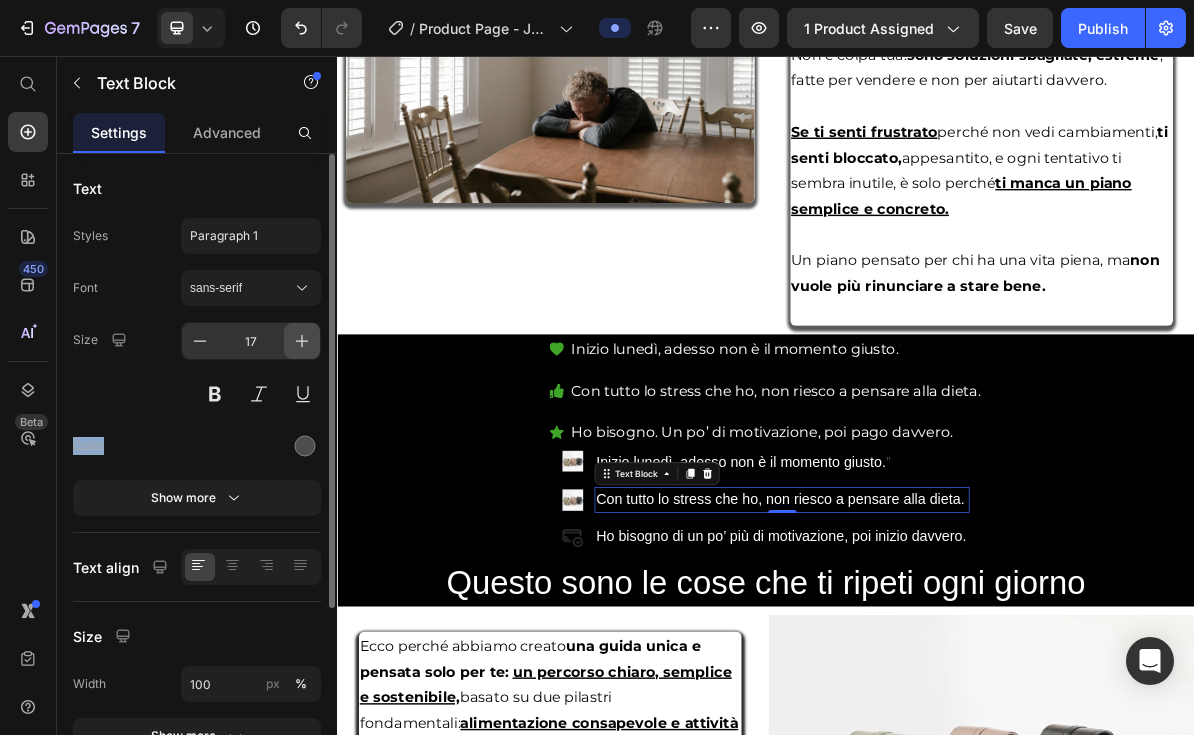 click 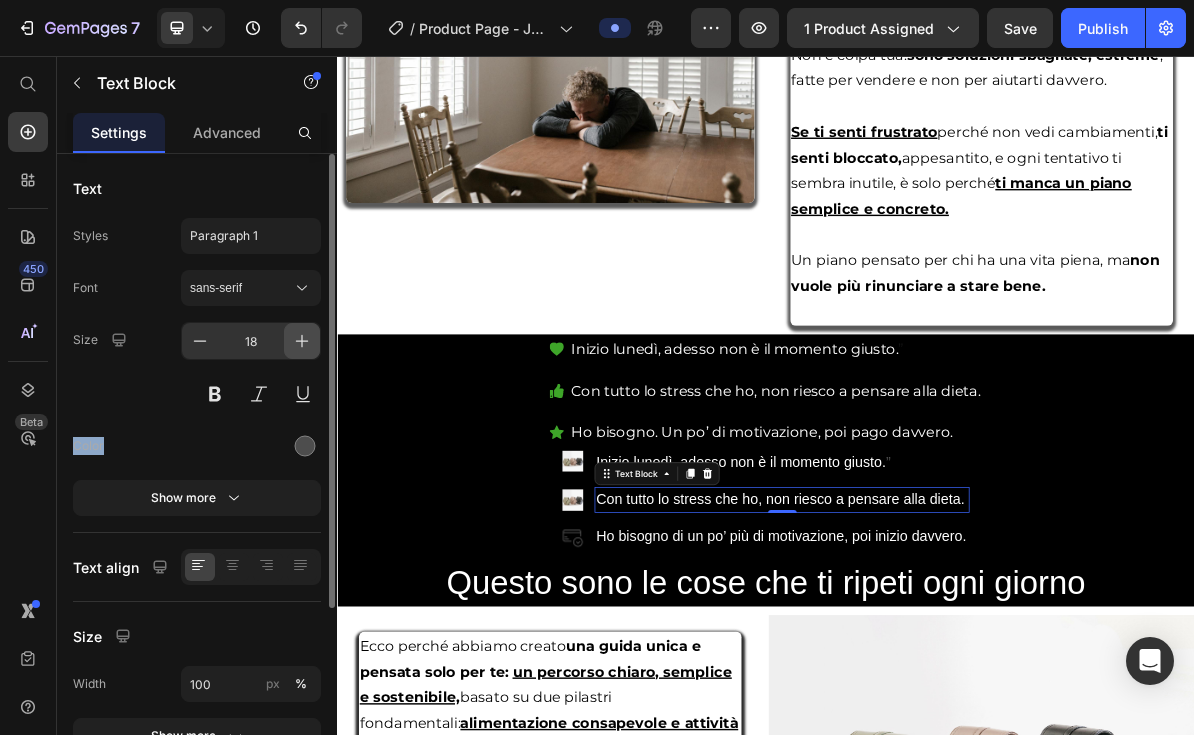 click 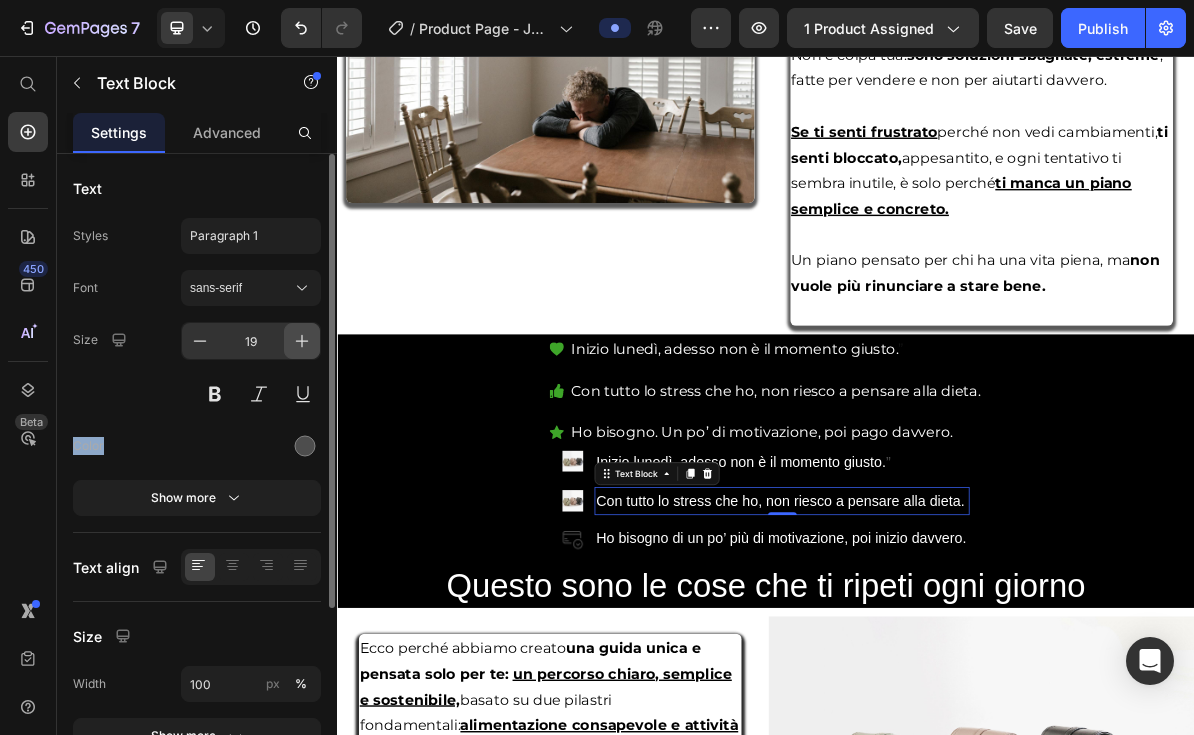 click 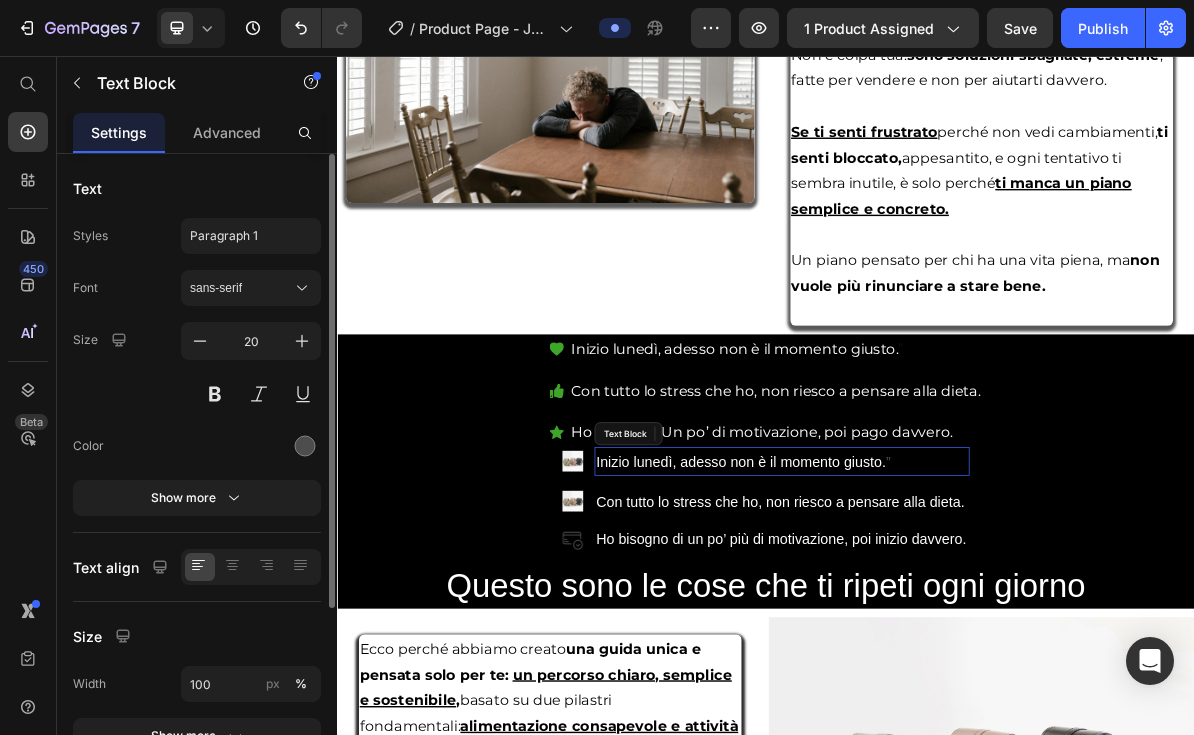 click on "Inizio lunedì, adesso non è il momento giusto." at bounding box center [902, 624] 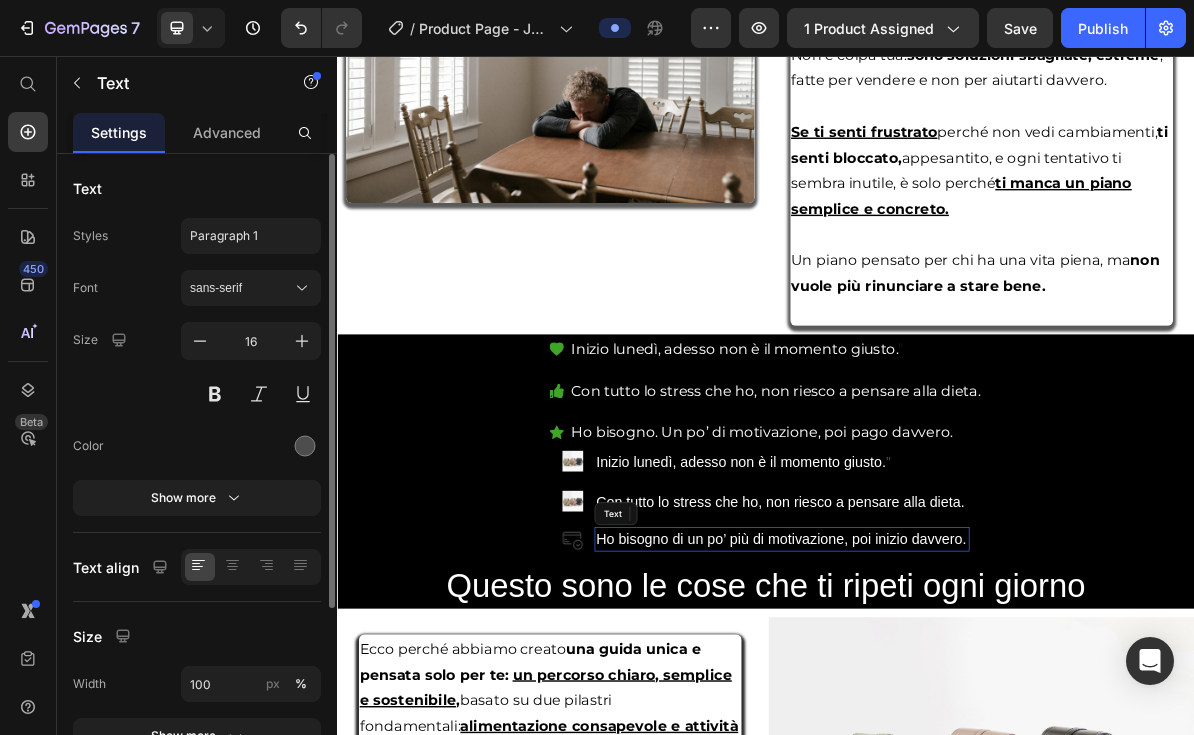 click on "Ho bisogno di un po’ più di motivazione, poi inizio davvero." at bounding box center [958, 732] 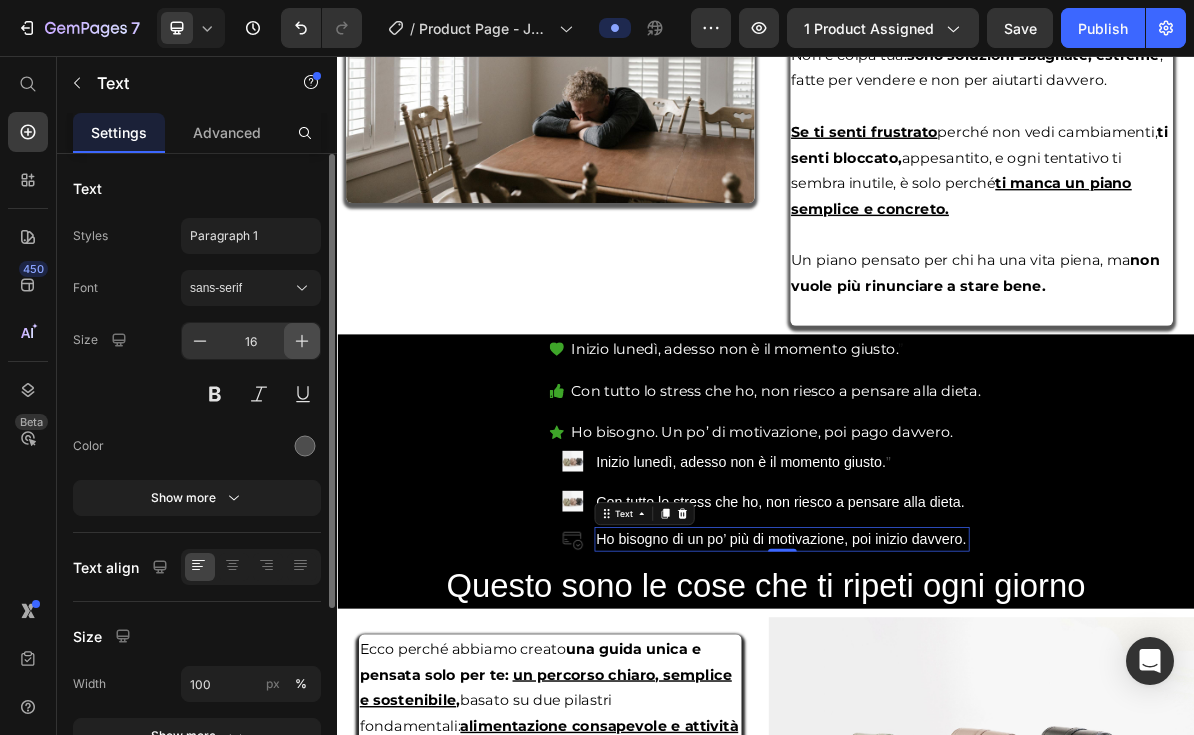 click at bounding box center [302, 341] 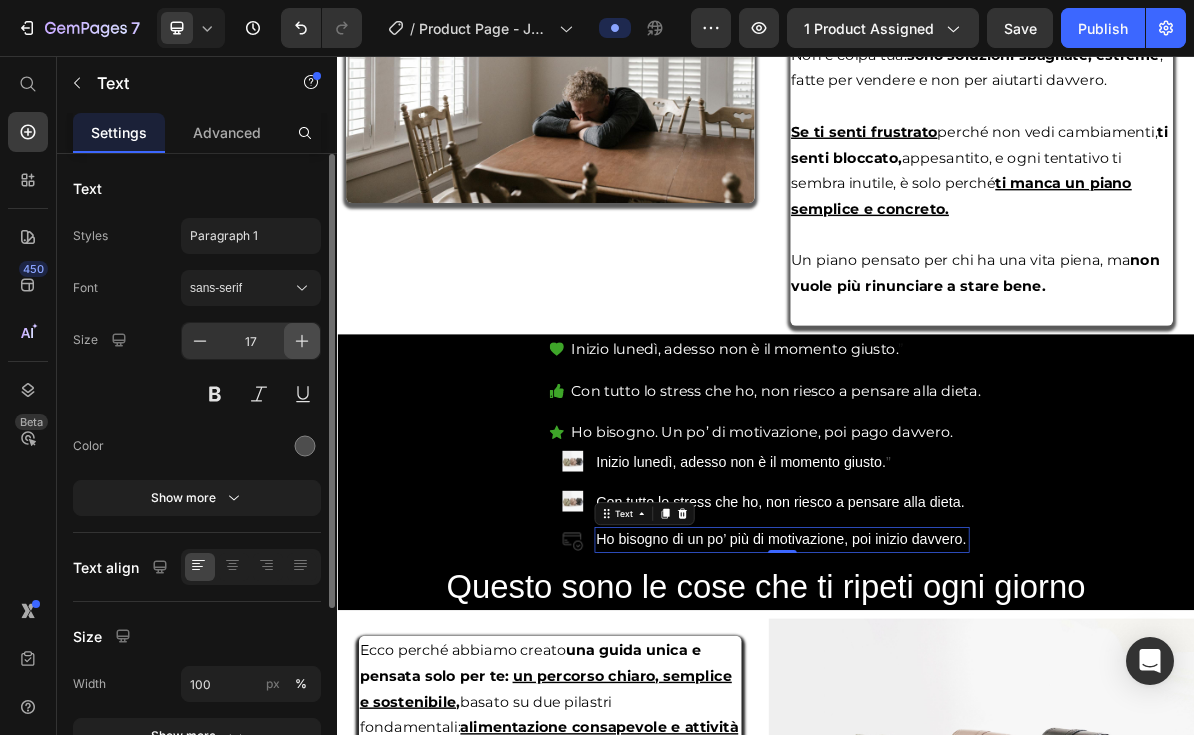 click at bounding box center (302, 341) 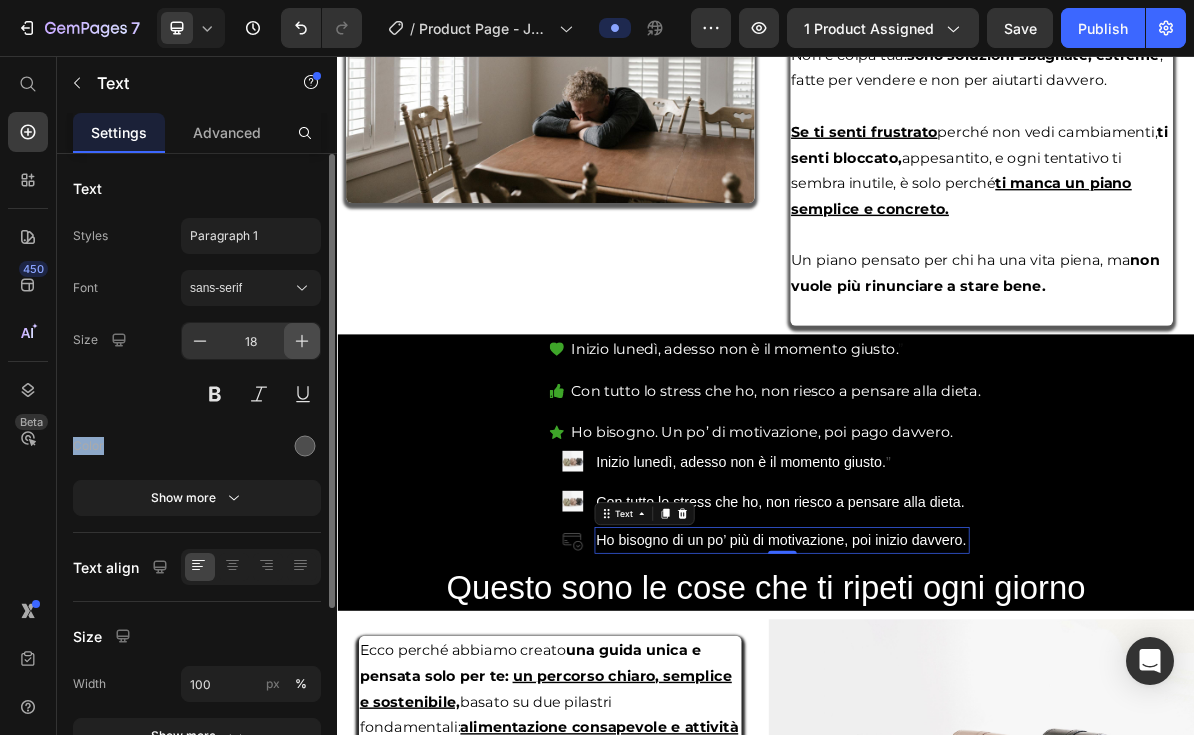 click at bounding box center [302, 341] 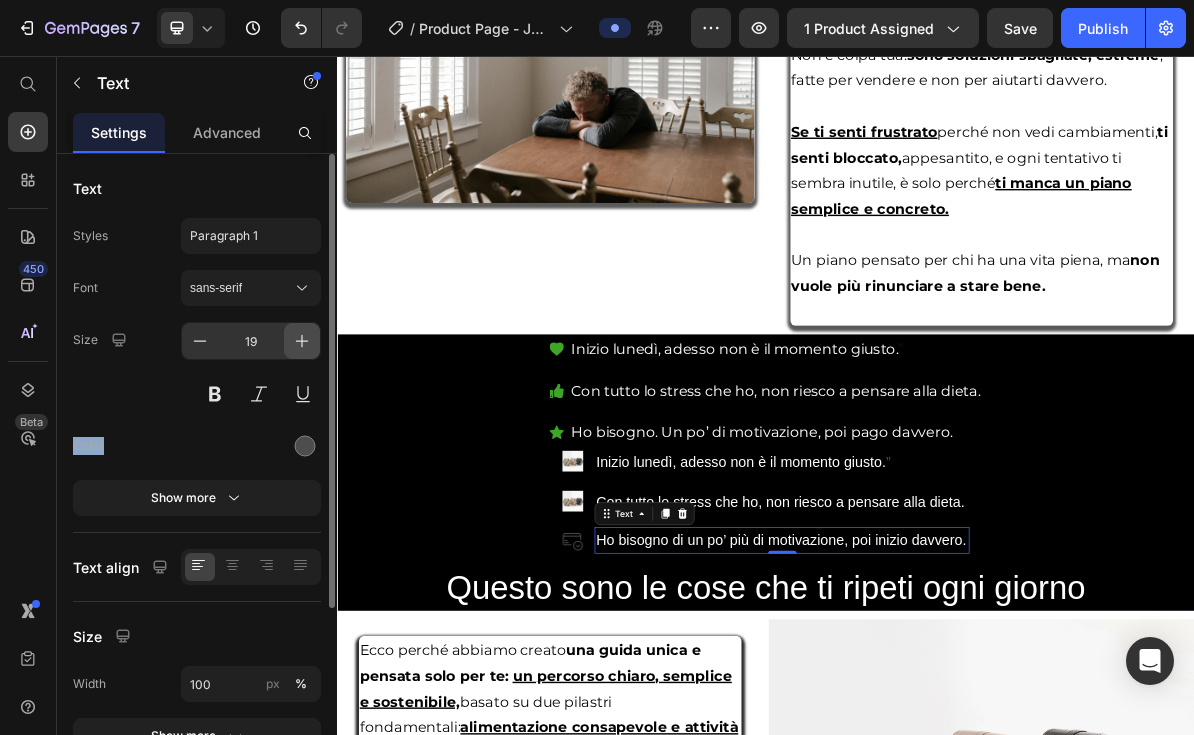 click at bounding box center [302, 341] 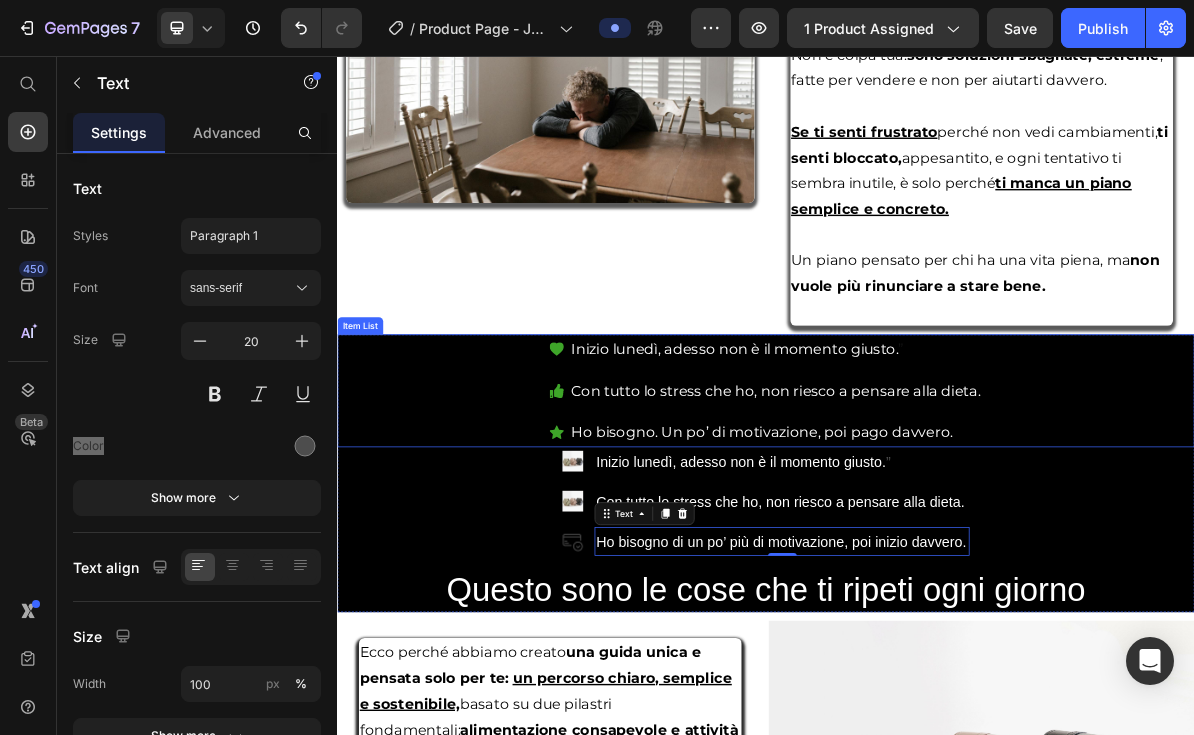 click on "Inizio lunedì, adesso non è il momento giusto. ” Con tutto lo stress che ho, non riesco a pensare alla dieta.    Ho bisogno. Un po’ di motivazione, poi pago davvero." at bounding box center [937, 525] 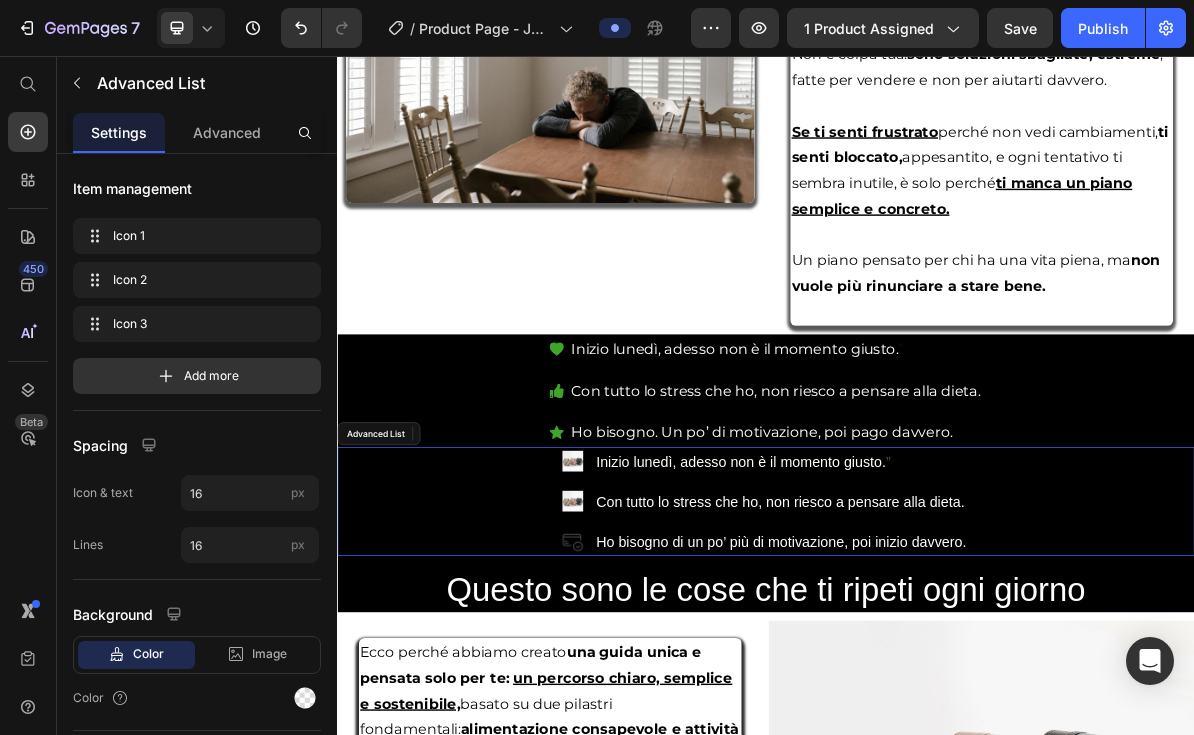 click on "Image Inizio lunedì, adesso non è il momento giusto. ” Text Block Image Con tutto lo stress che ho, non riesco a pensare alla dieta. Text Block Image Ho bisogno di un po’ più di motivazione, poi inizio davvero. Text" at bounding box center (937, 680) 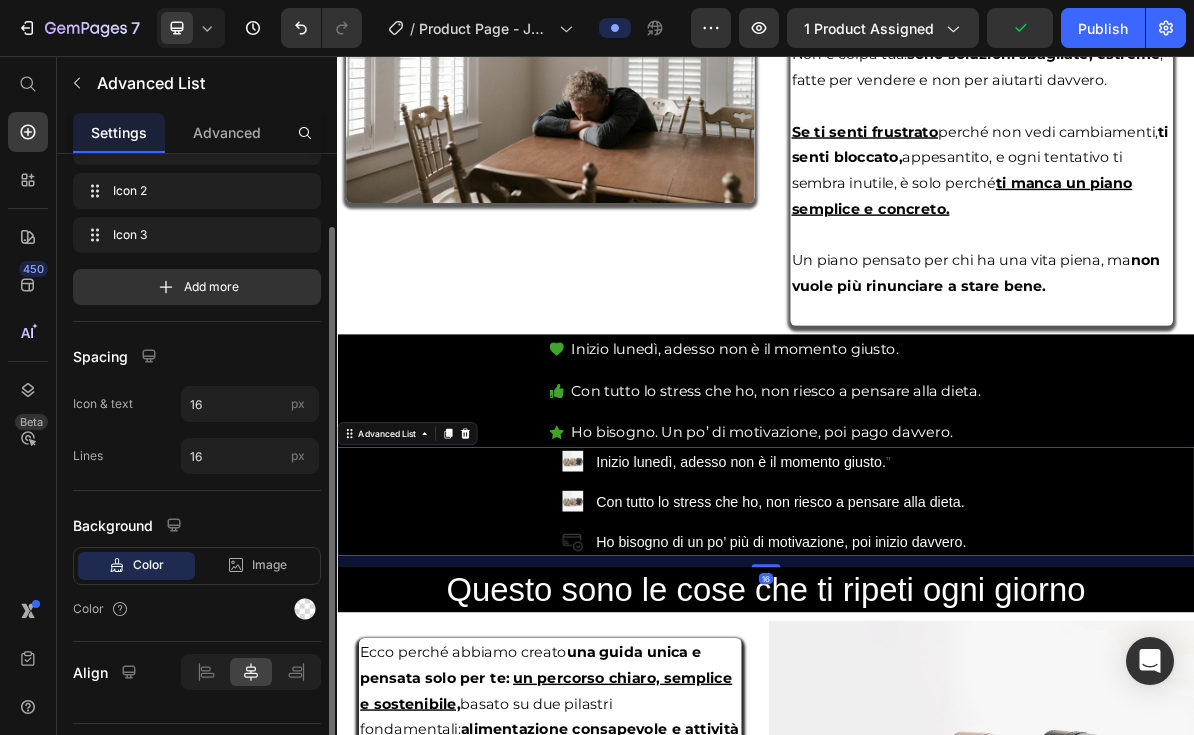 scroll, scrollTop: 135, scrollLeft: 0, axis: vertical 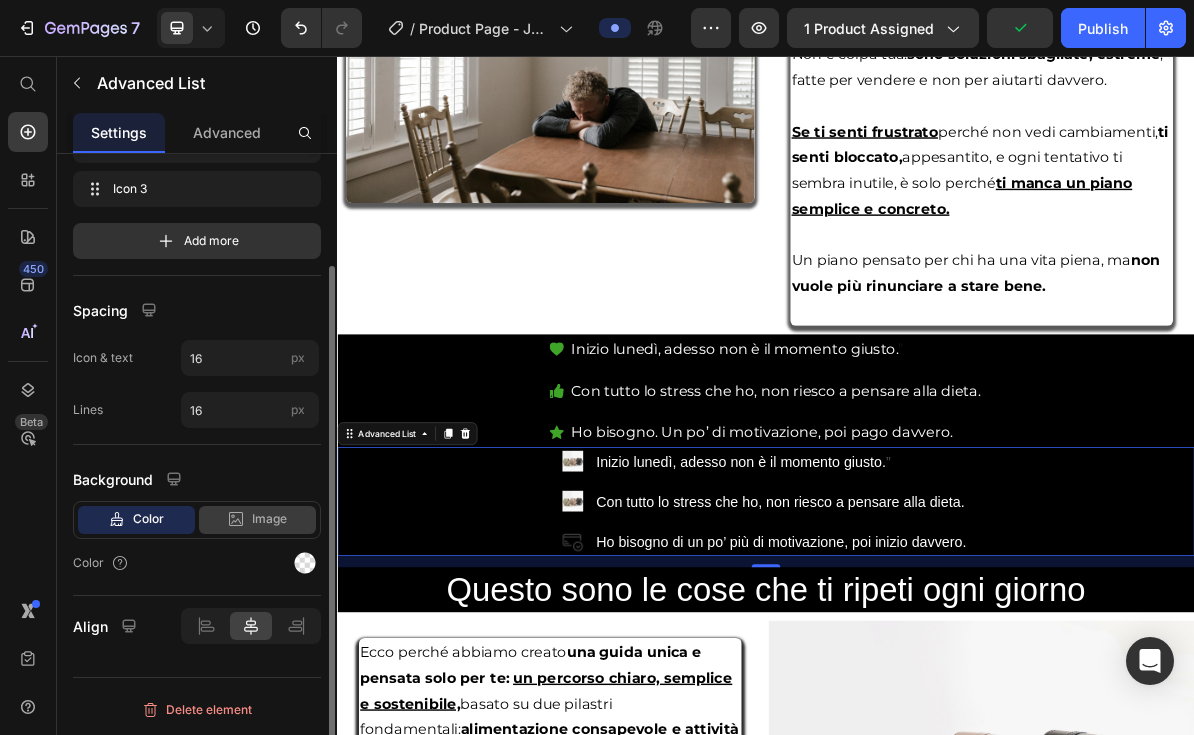 click on "Image" at bounding box center [269, 519] 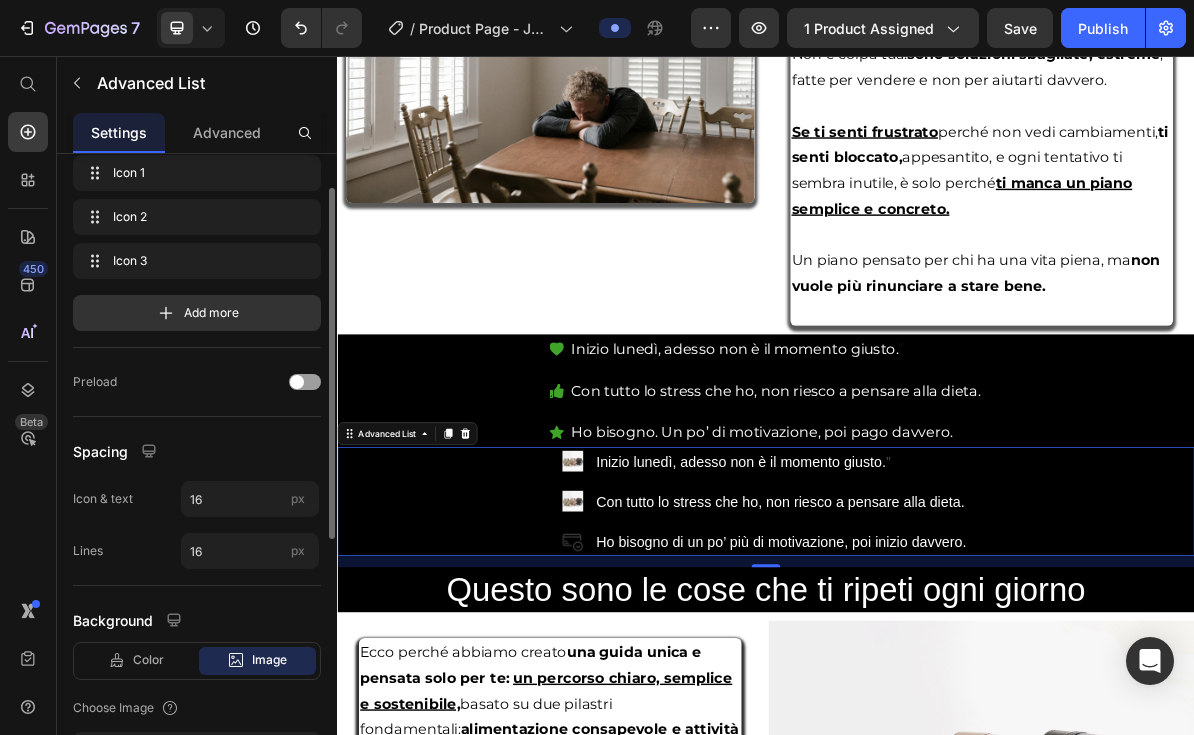 scroll, scrollTop: 0, scrollLeft: 0, axis: both 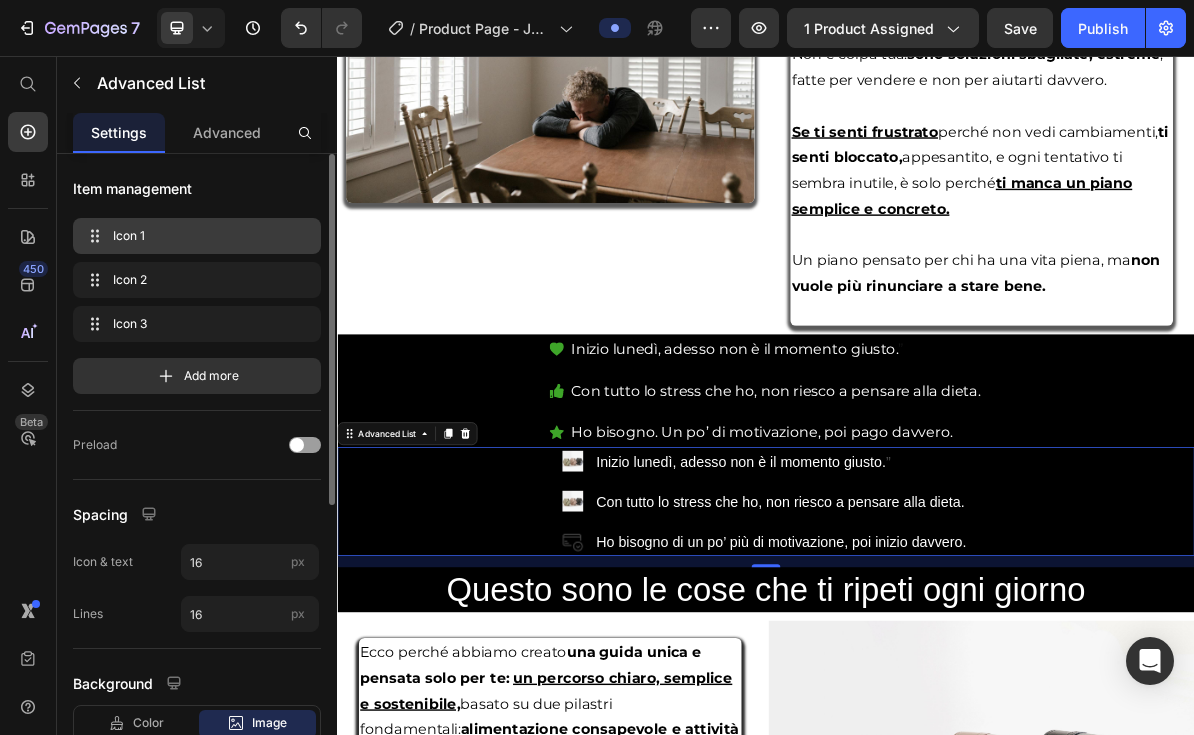 click on "Icon 1 Icon 1" at bounding box center [201, 236] 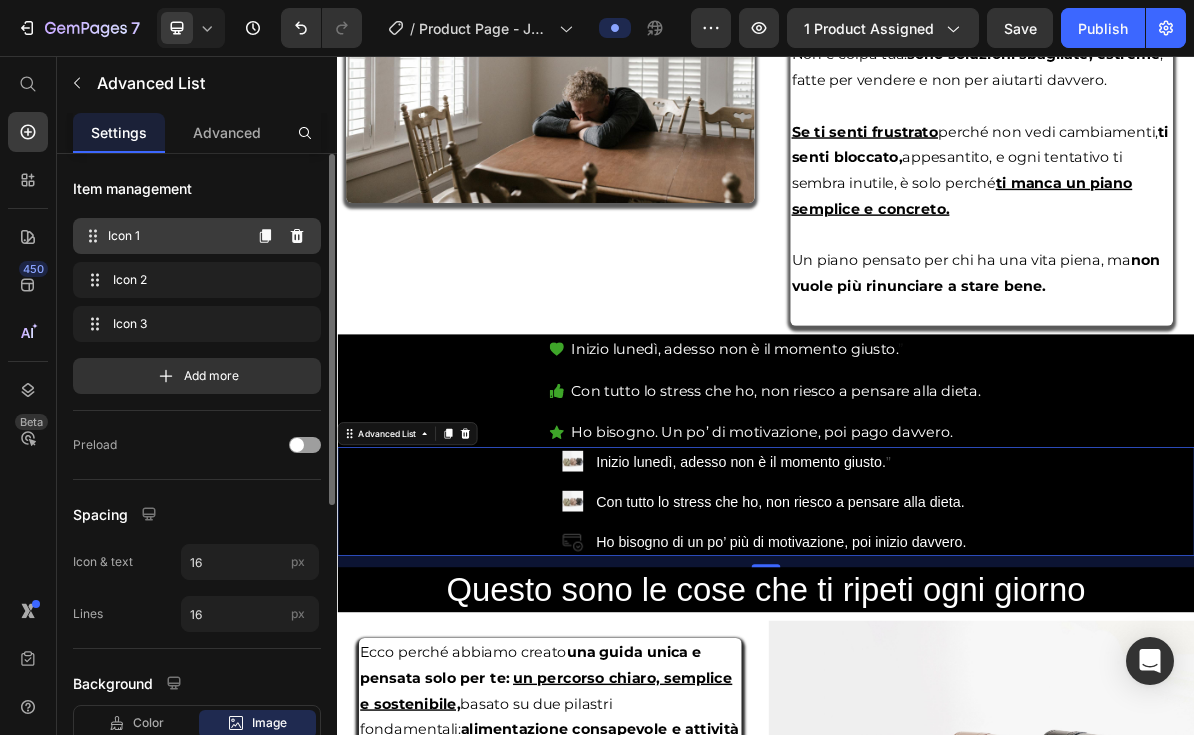 click on "Icon 1 Icon 1" at bounding box center [161, 236] 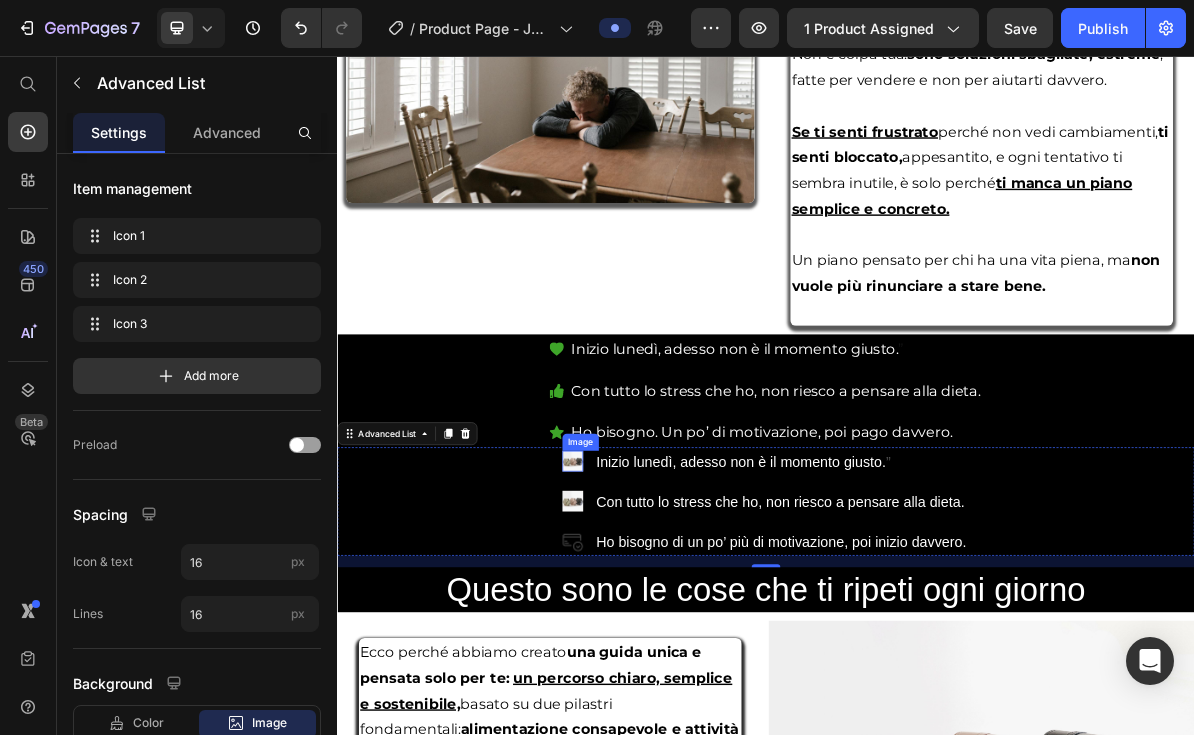 click at bounding box center (666, 623) 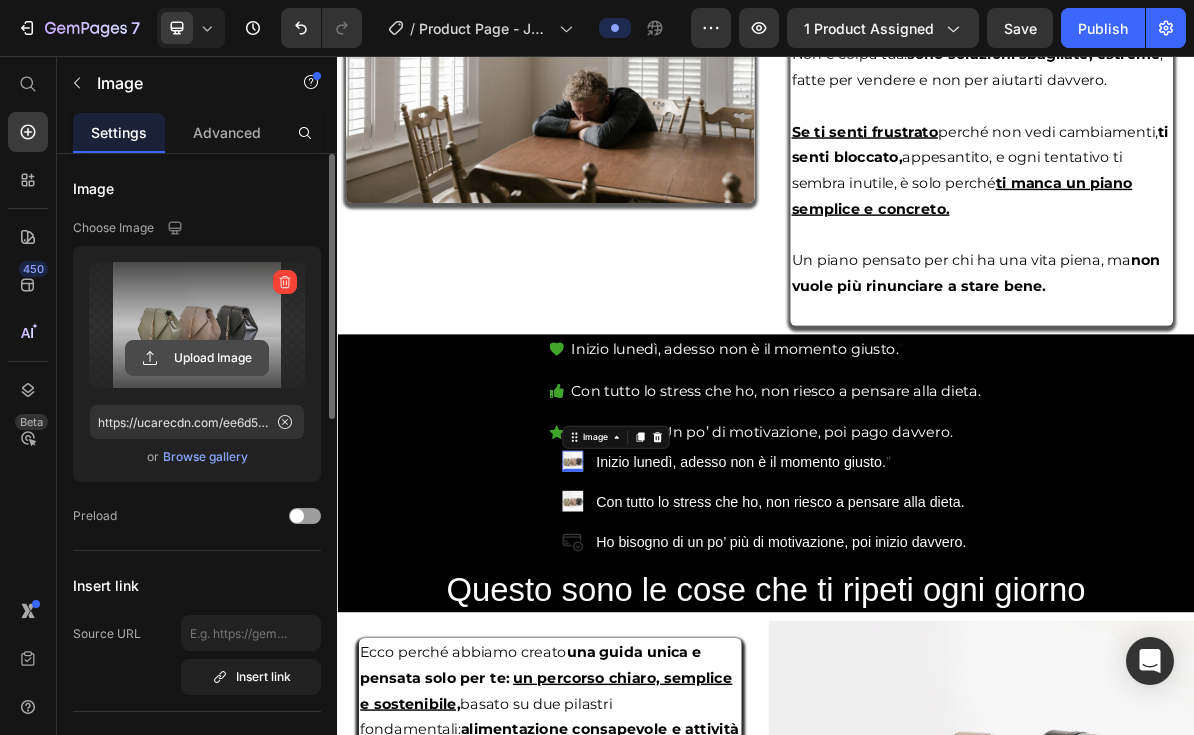 click 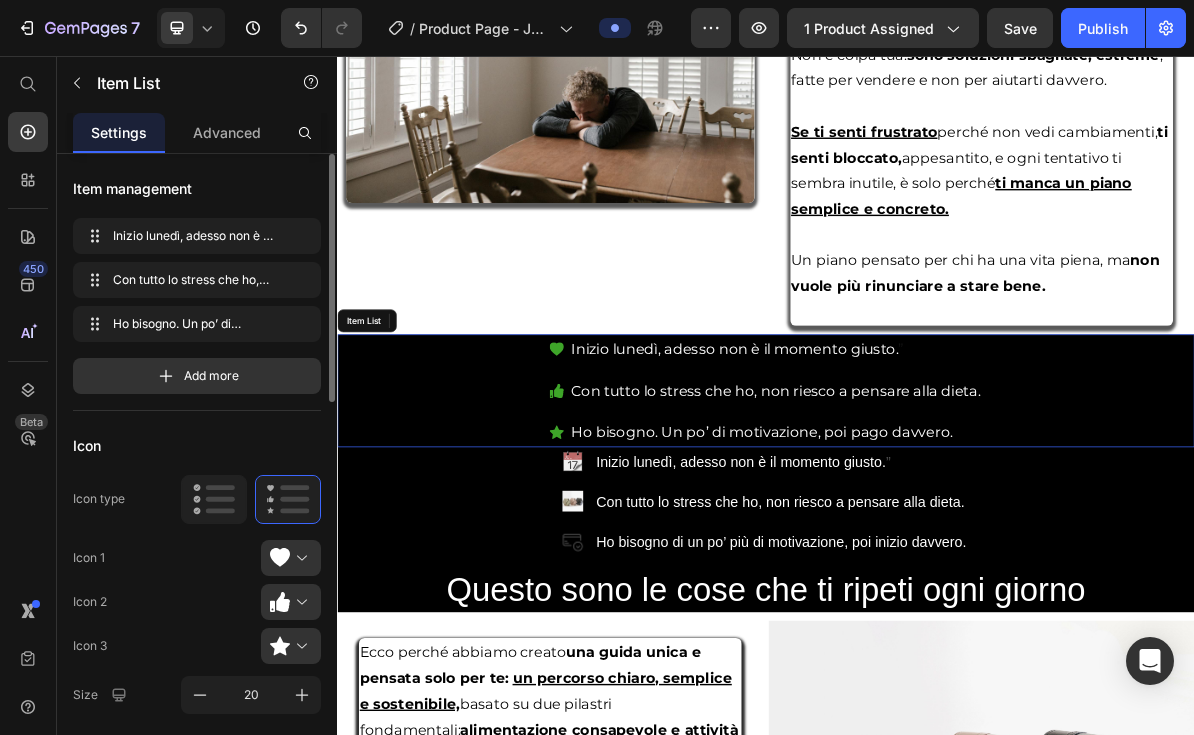 click on "Inizio lunedì, adesso non è il momento giusto. ” Con tutto lo stress che ho, non riesco a pensare alla dieta.    Ho bisogno. Un po’ di motivazione, poi pago davvero." at bounding box center [937, 525] 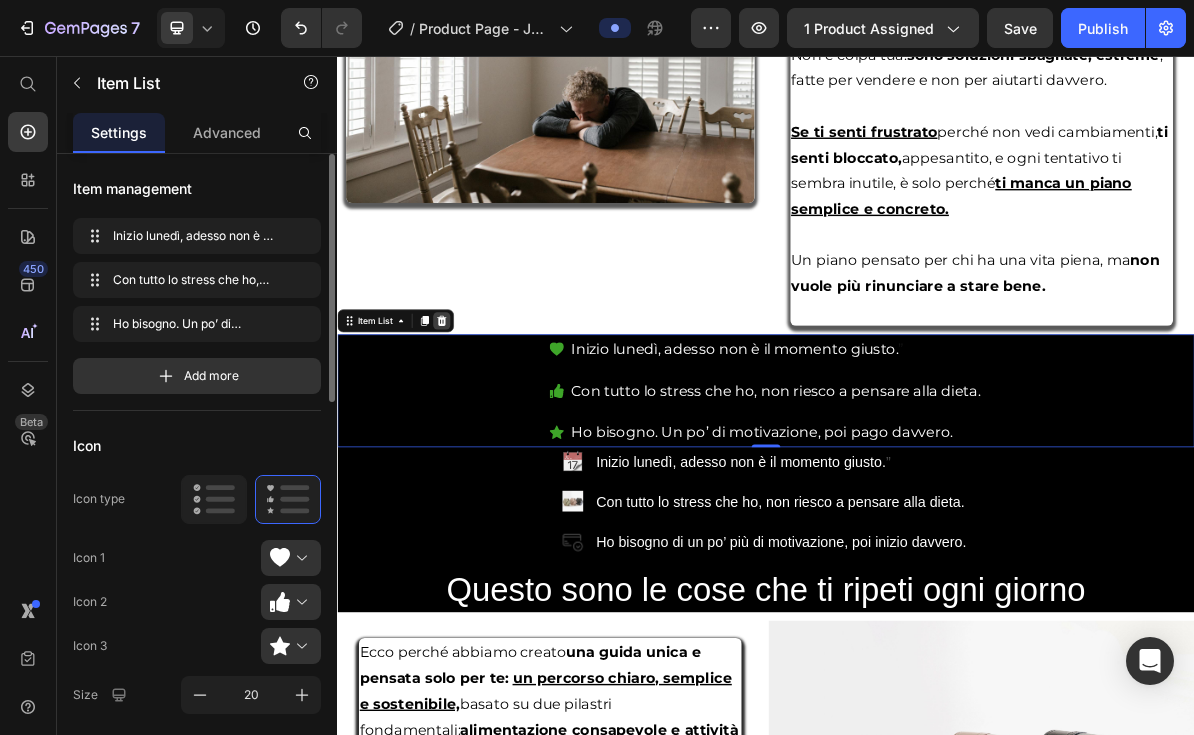 click 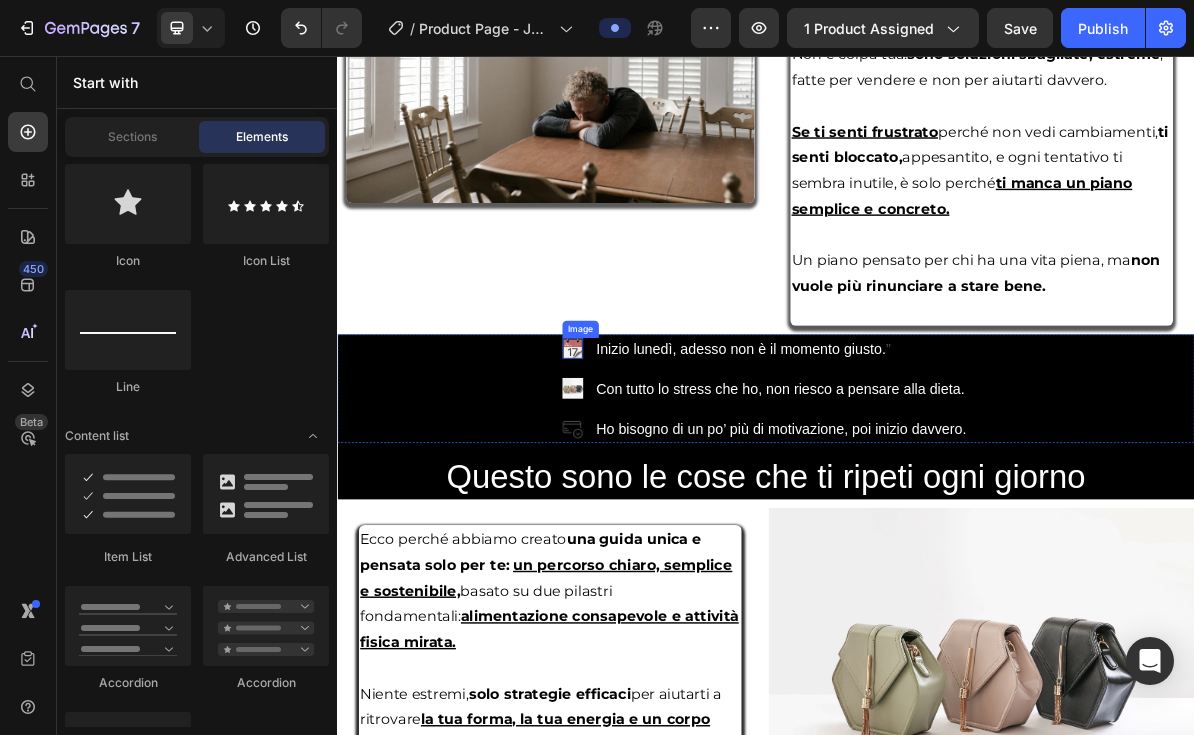 click at bounding box center [666, 465] 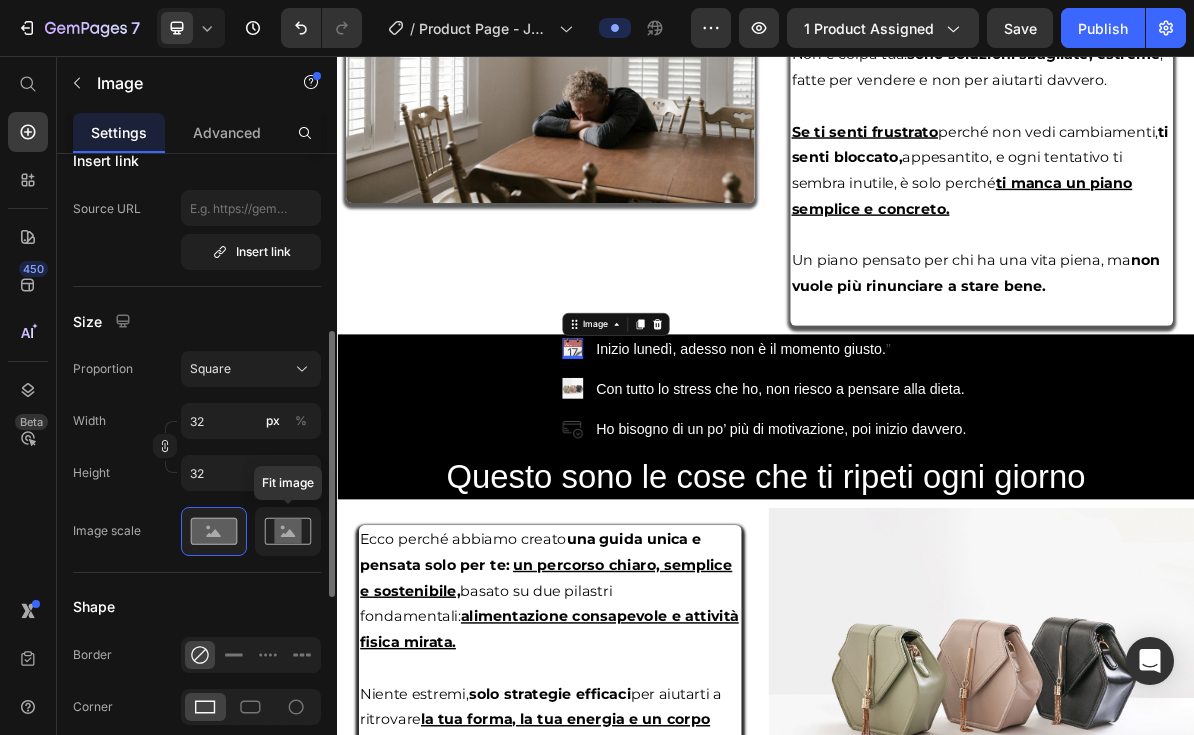 scroll, scrollTop: 176, scrollLeft: 0, axis: vertical 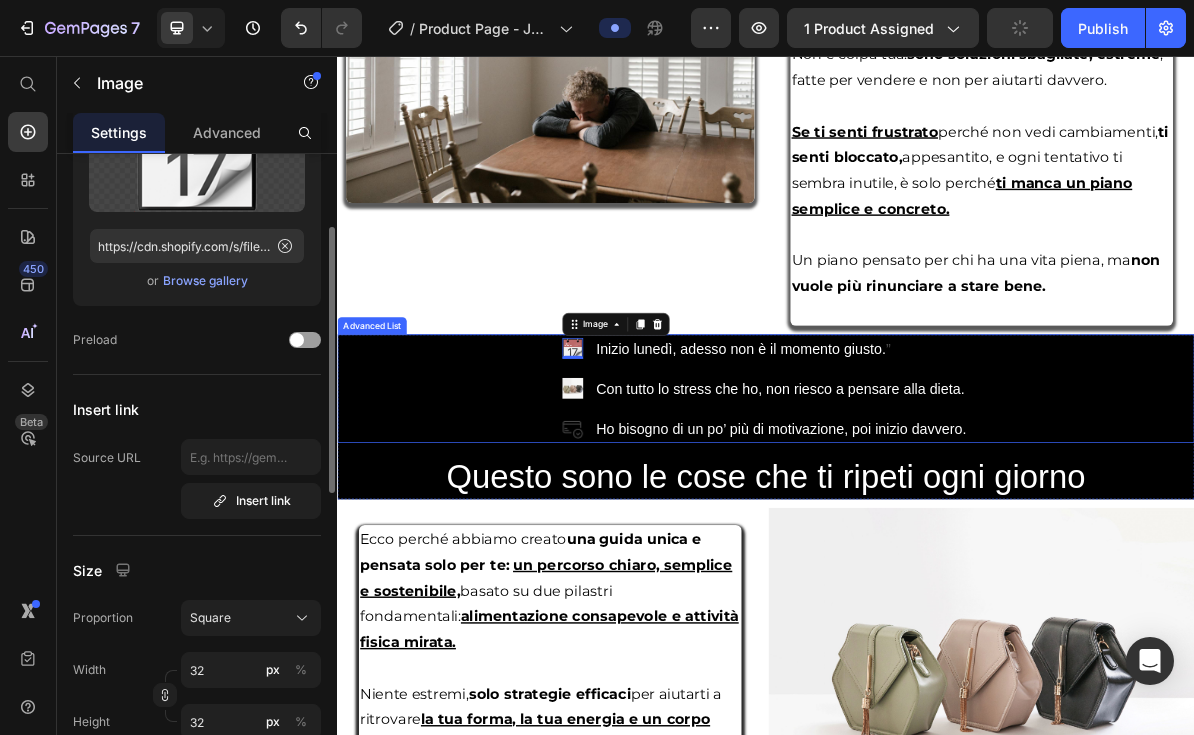 click on "Image   0 Inizio lunedì, adesso non è il momento giusto. ” Text Block Image Con tutto lo stress che ho, non riesco a pensare alla dieta. Text Block Image Ho bisogno di un po’ più di motivazione, poi inizio davvero. Text" at bounding box center [937, 522] 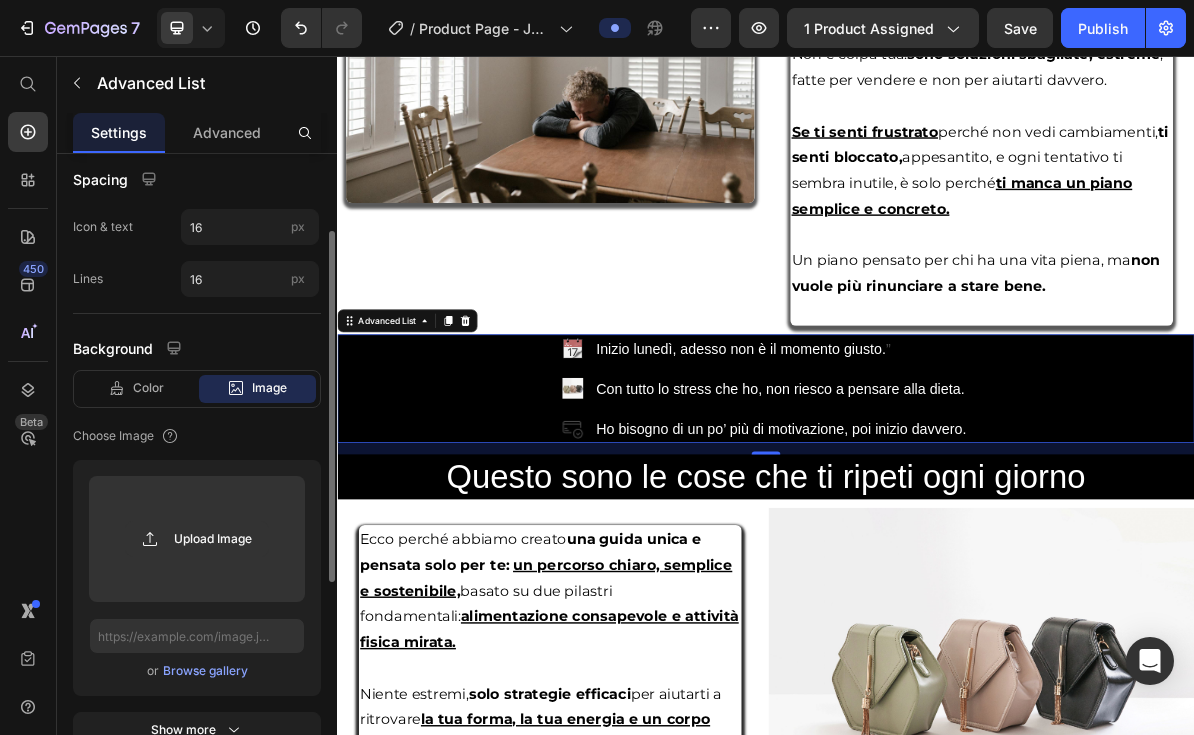 scroll, scrollTop: 266, scrollLeft: 0, axis: vertical 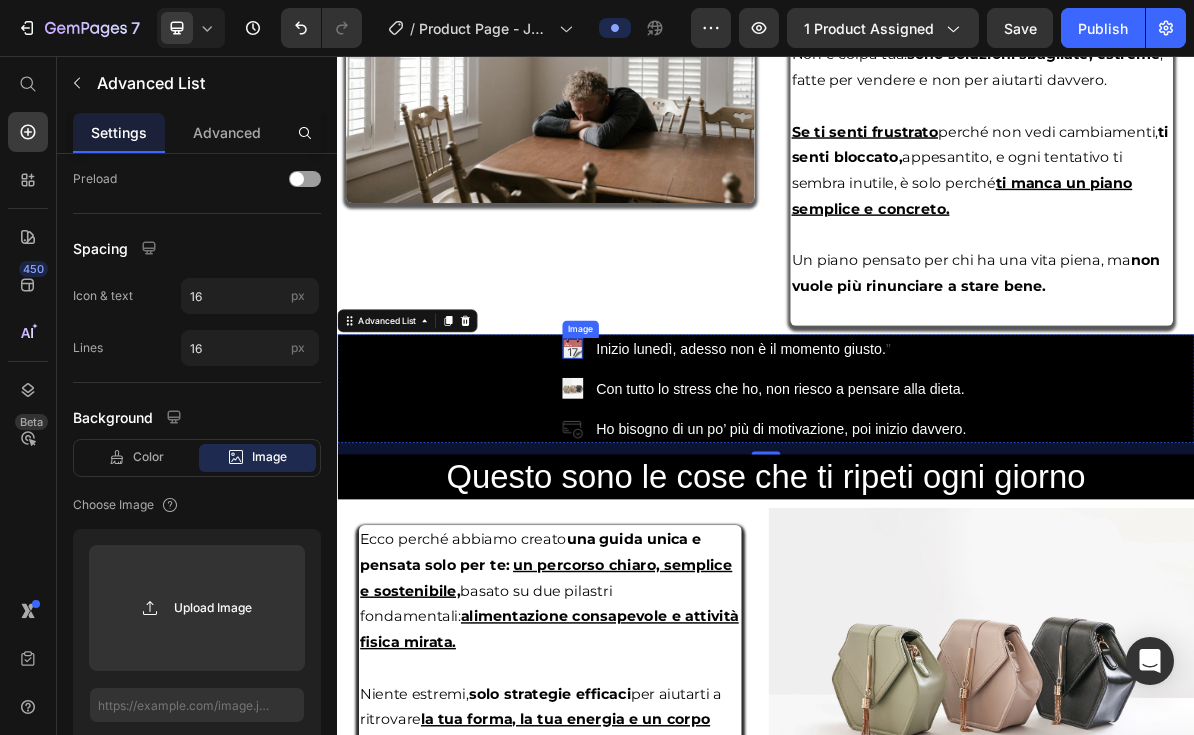 click at bounding box center (666, 465) 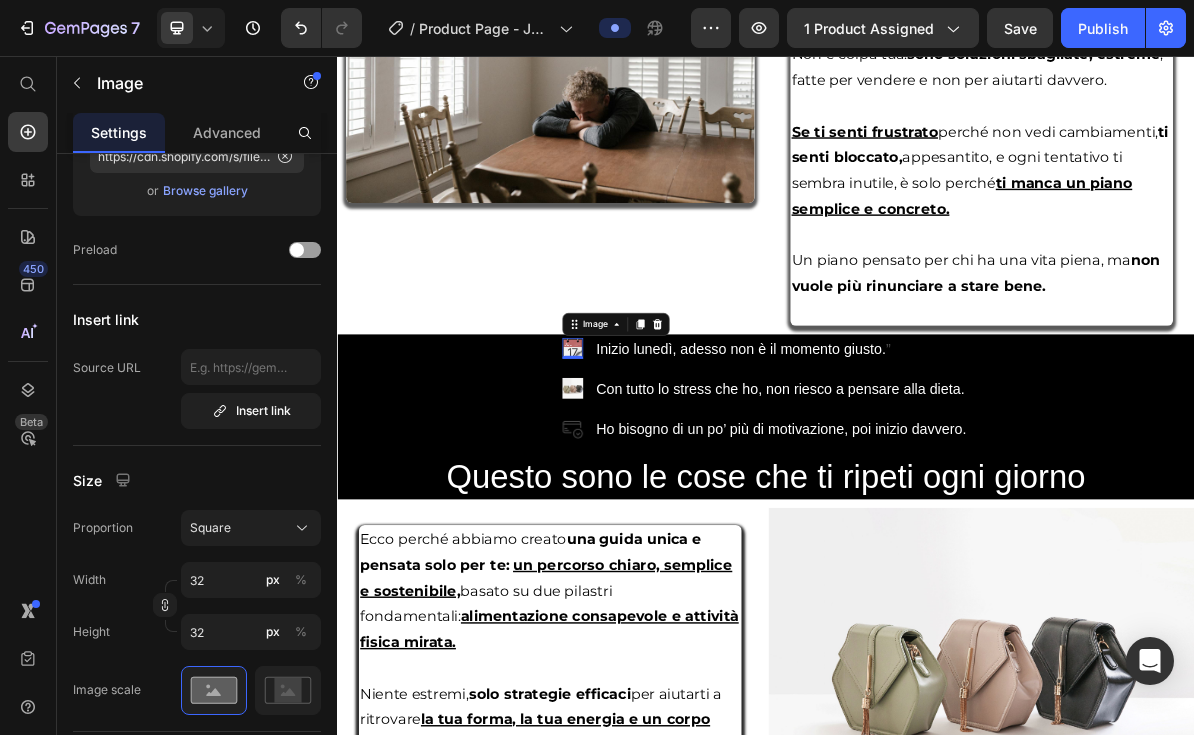scroll, scrollTop: 0, scrollLeft: 0, axis: both 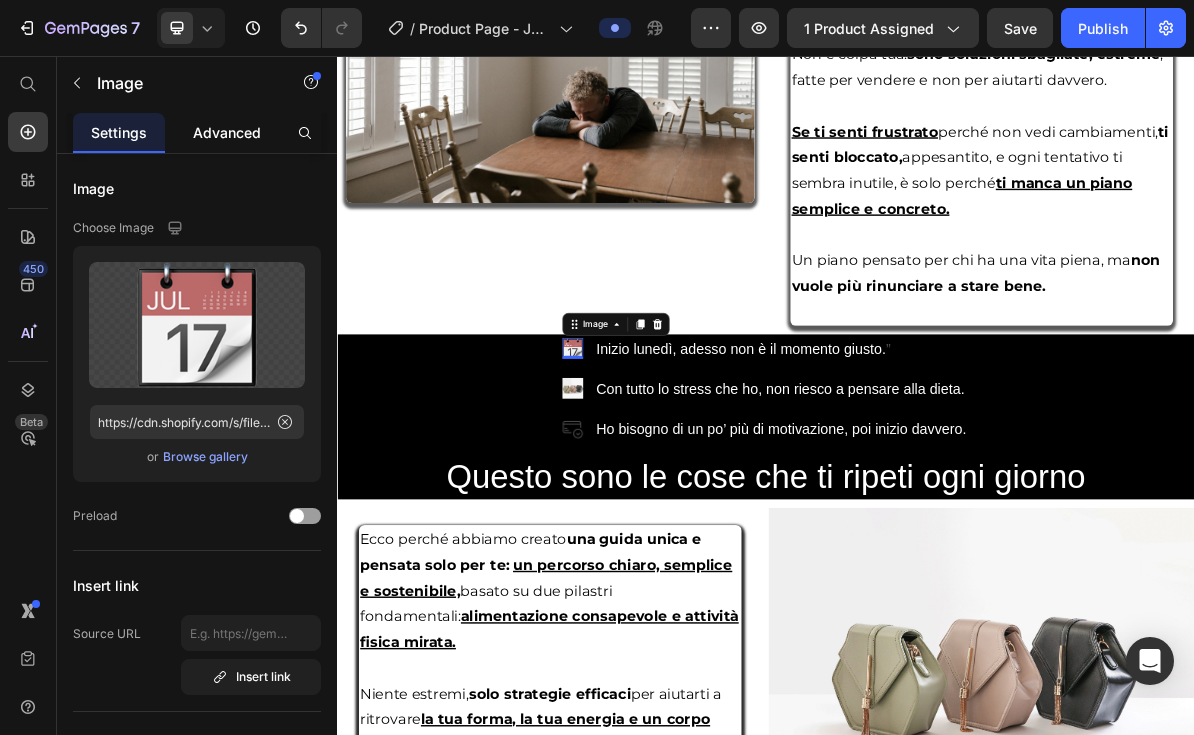 click on "Advanced" at bounding box center [227, 132] 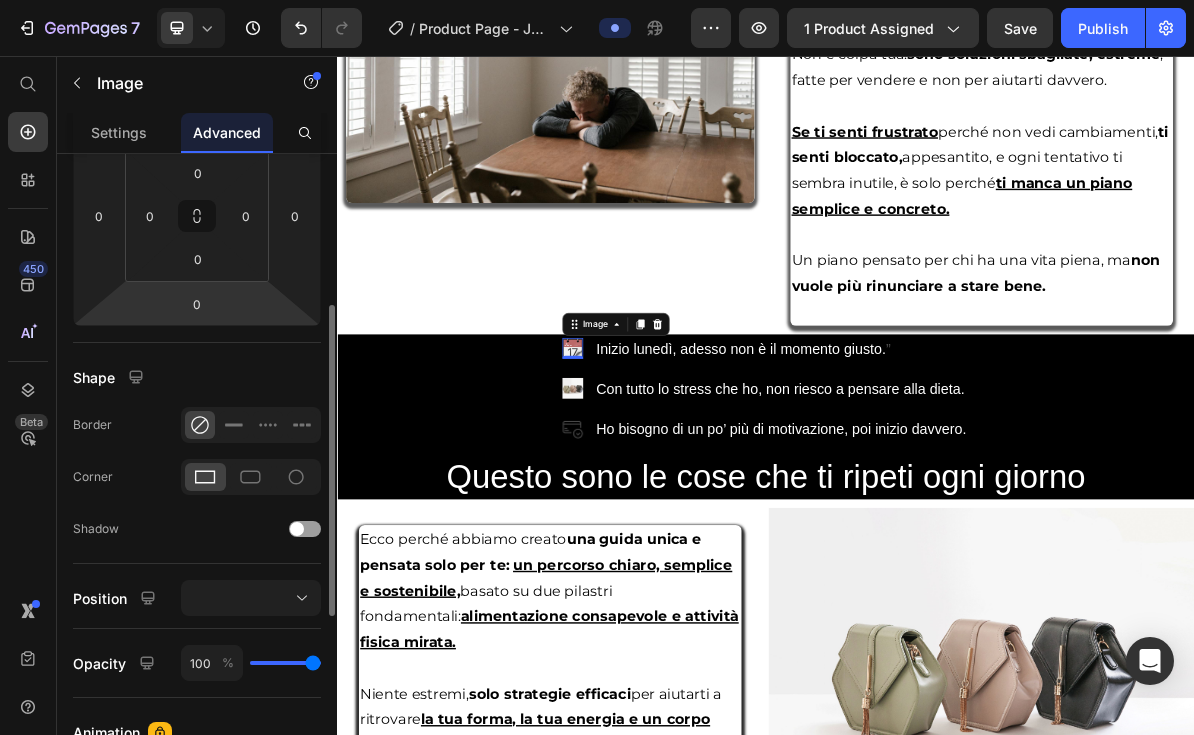 scroll, scrollTop: 410, scrollLeft: 0, axis: vertical 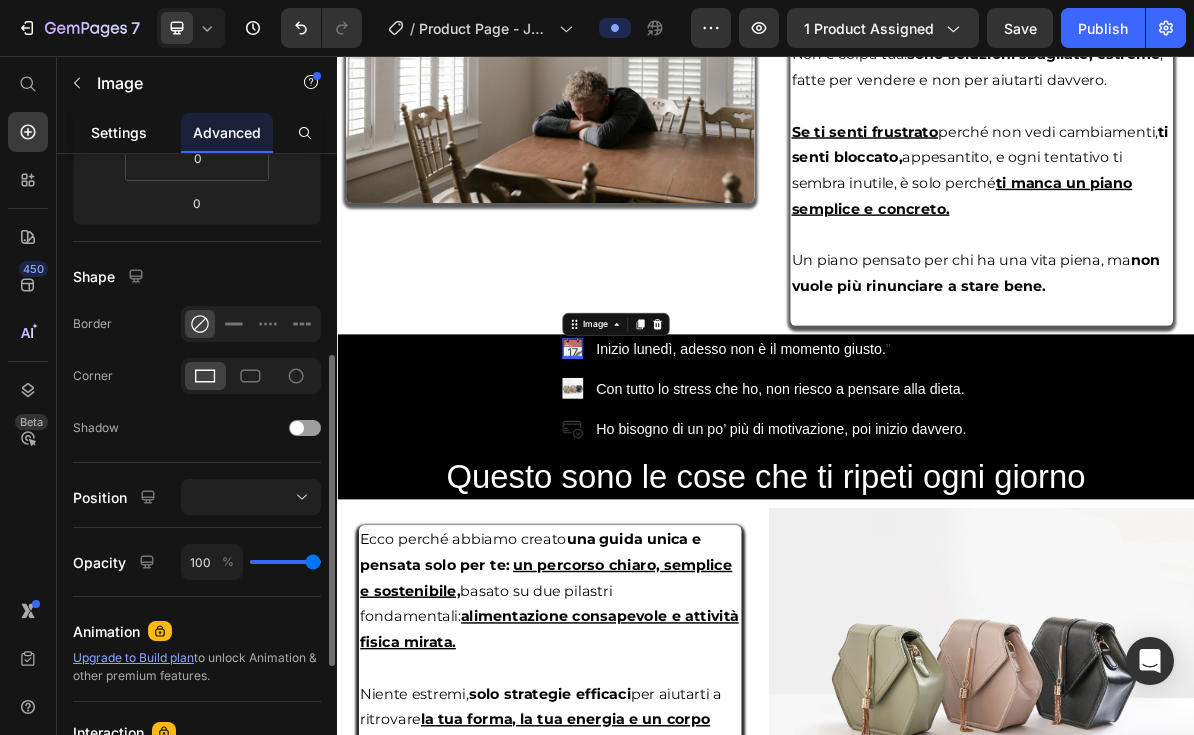 click on "Settings" at bounding box center (119, 132) 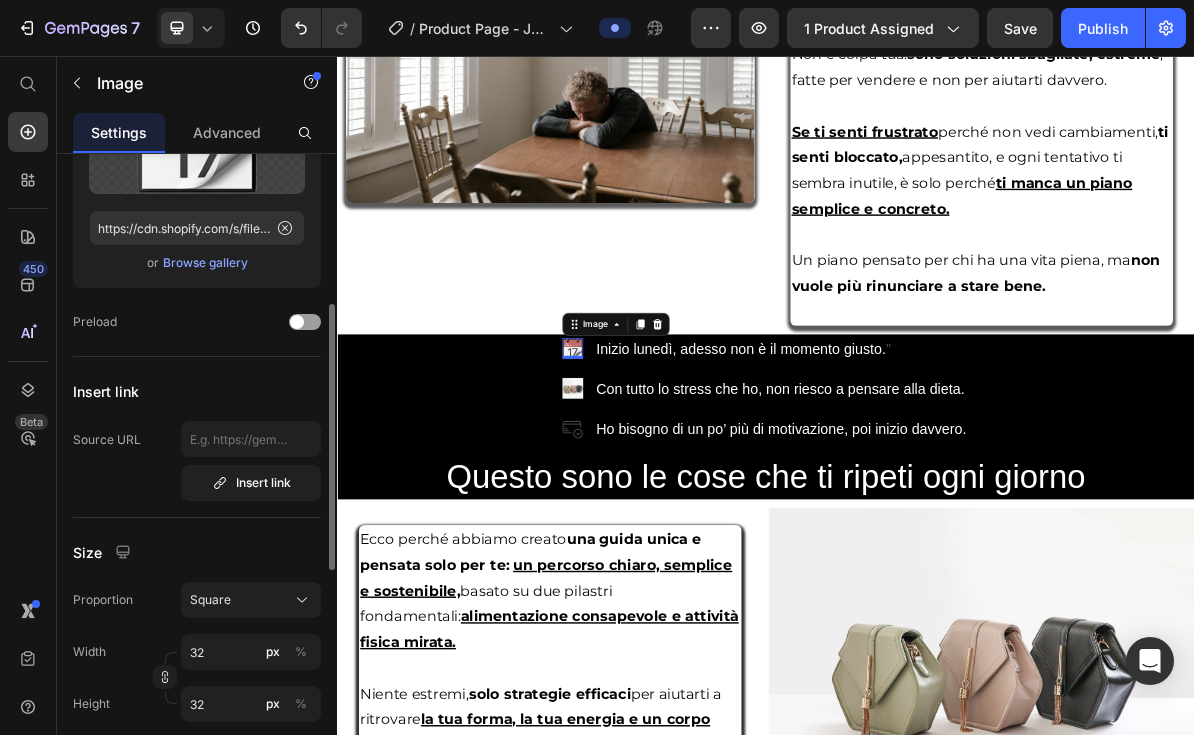 scroll, scrollTop: 288, scrollLeft: 0, axis: vertical 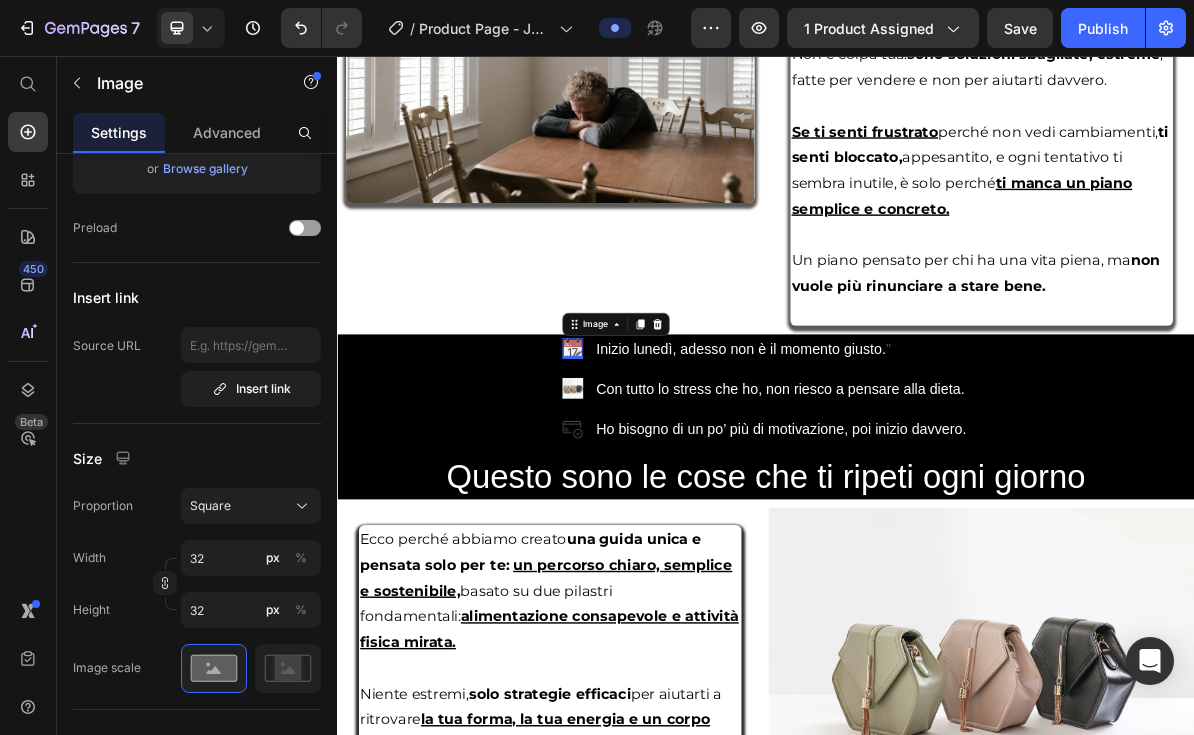 click on "Image   0 Inizio lunedì, adesso non è il momento giusto. ” Text Block Image Con tutto lo stress che ho, non riesco a pensare alla dieta. Text Block Image Ho bisogno di un po’ più di motivazione, poi inizio davvero. Text" at bounding box center (937, 522) 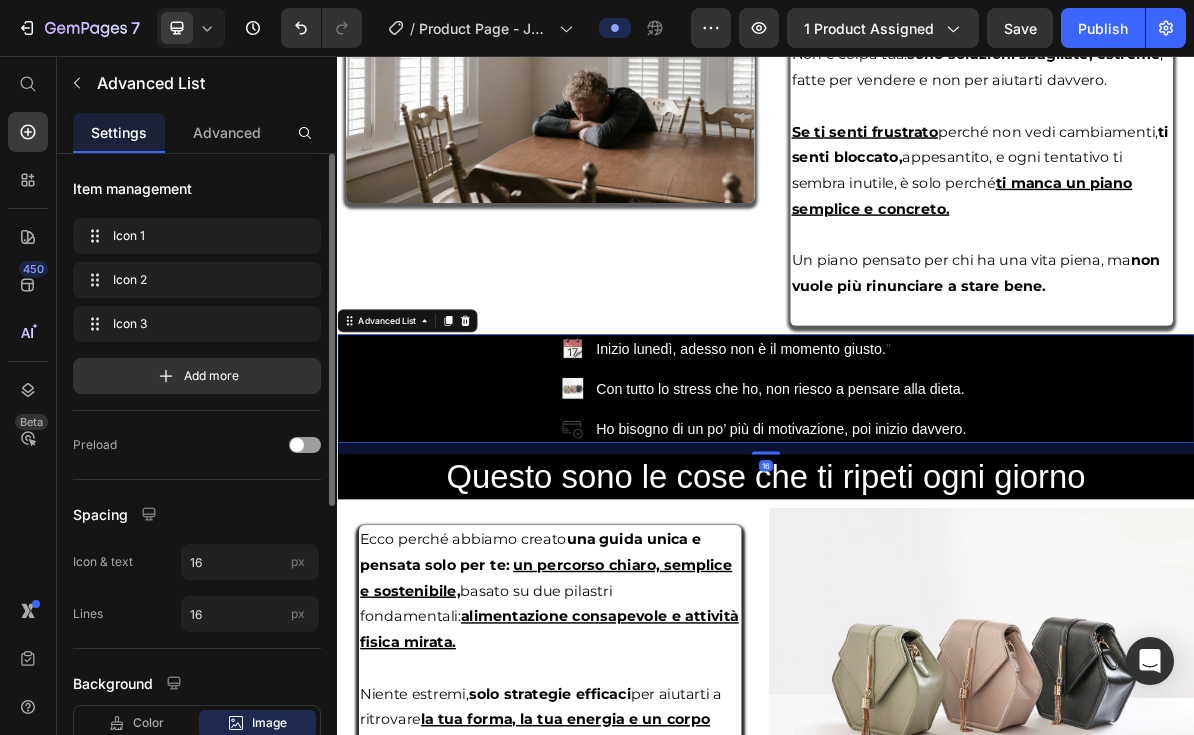 scroll, scrollTop: 147, scrollLeft: 0, axis: vertical 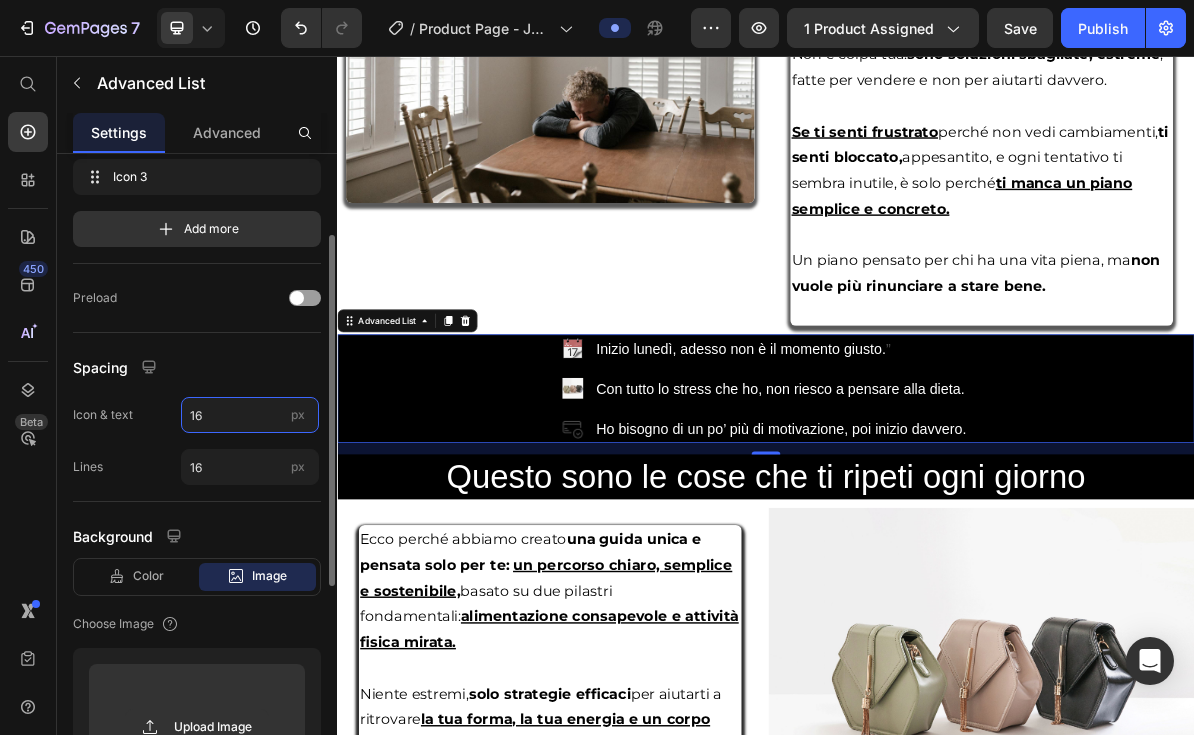 click on "16" at bounding box center [250, 415] 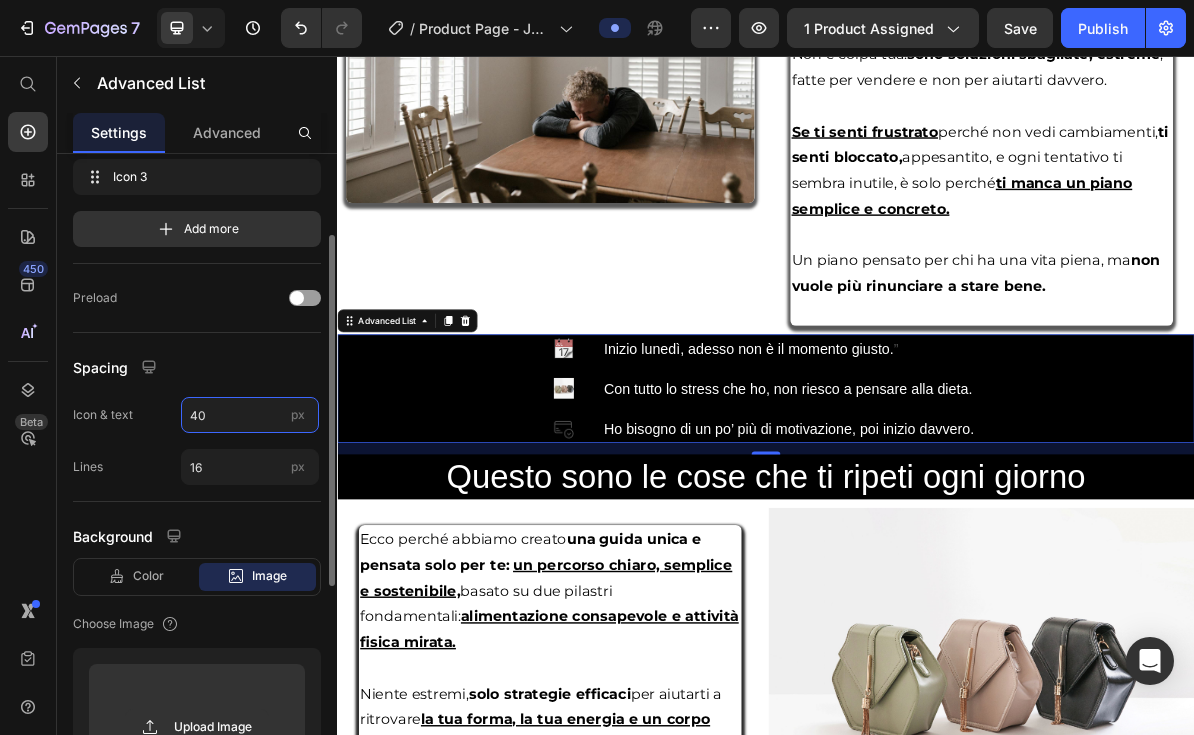 type on "4" 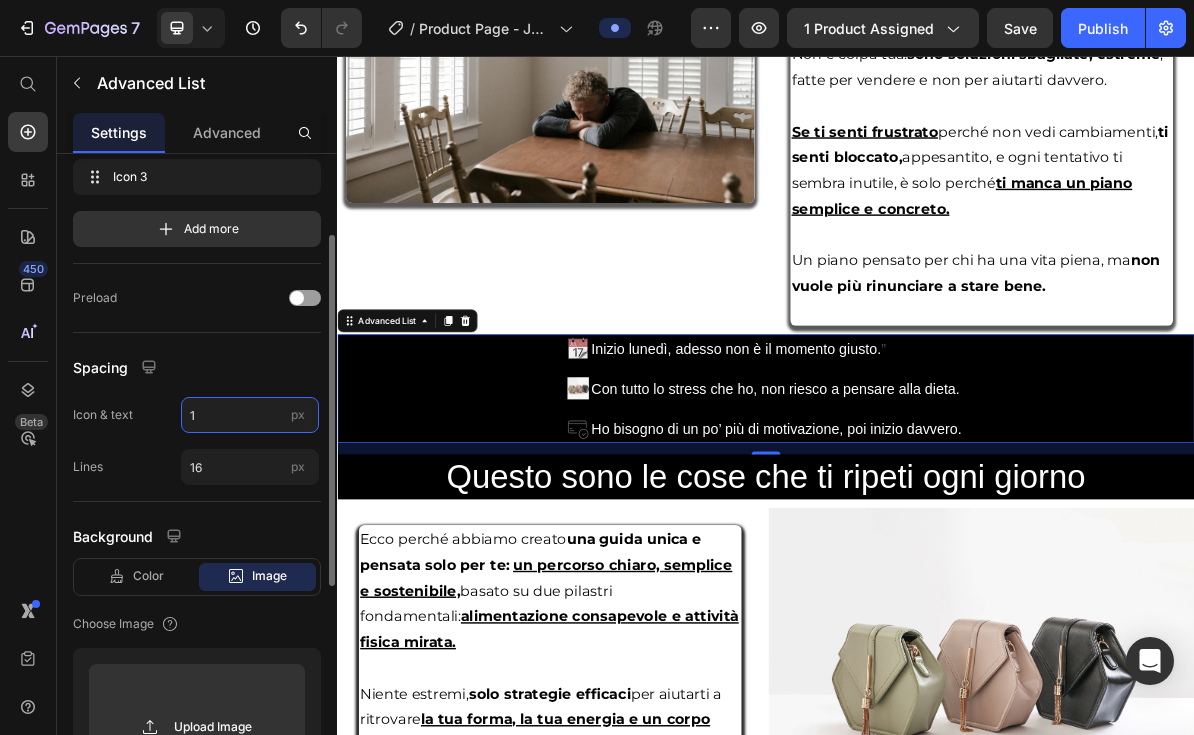 type on "16" 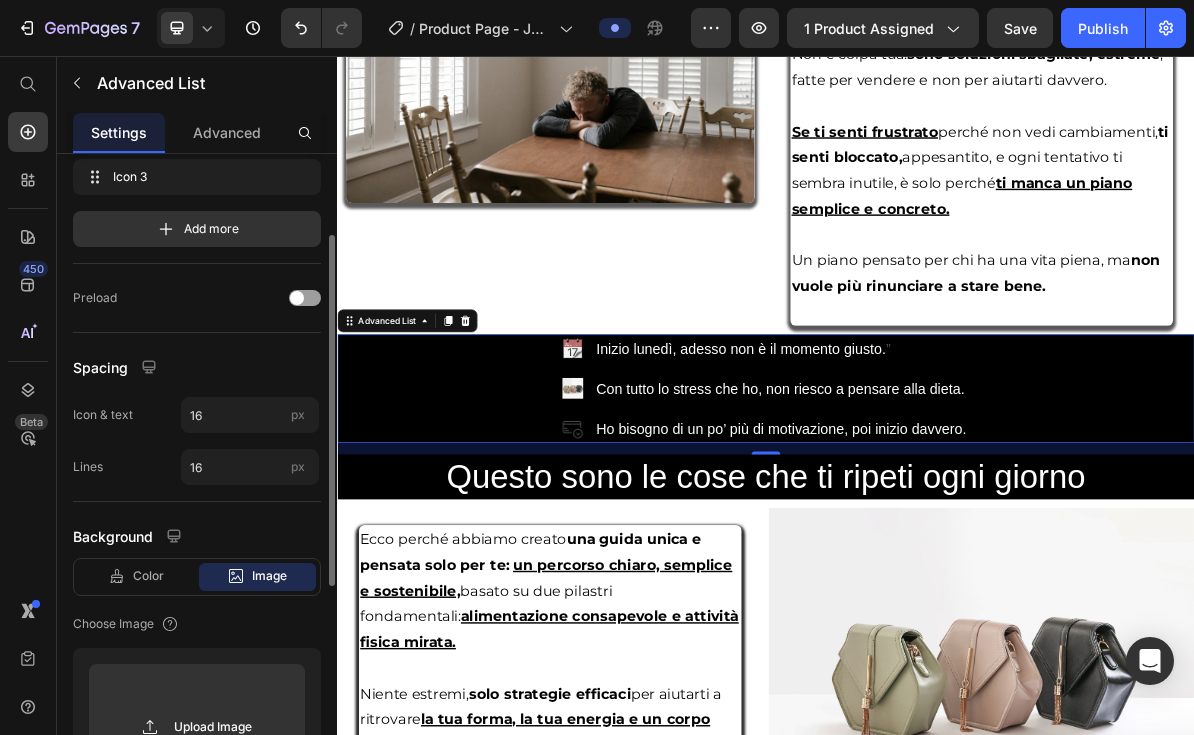 click on "Spacing" at bounding box center [197, 367] 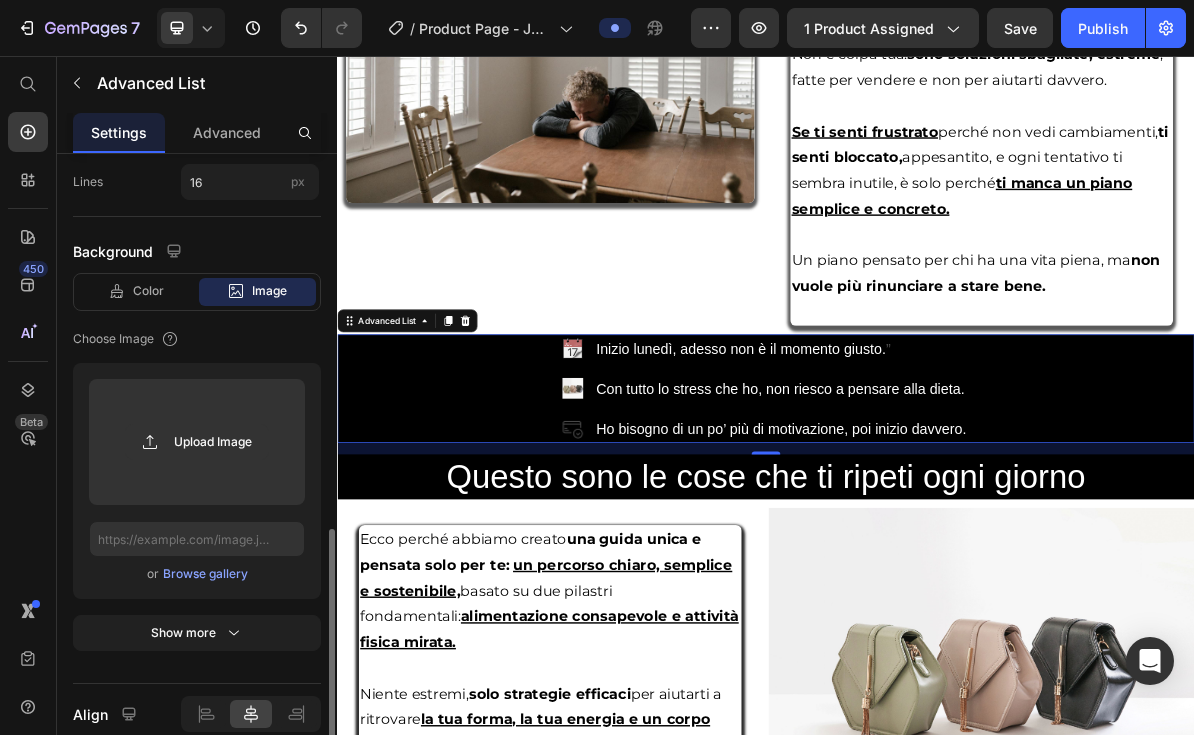 scroll, scrollTop: 520, scrollLeft: 0, axis: vertical 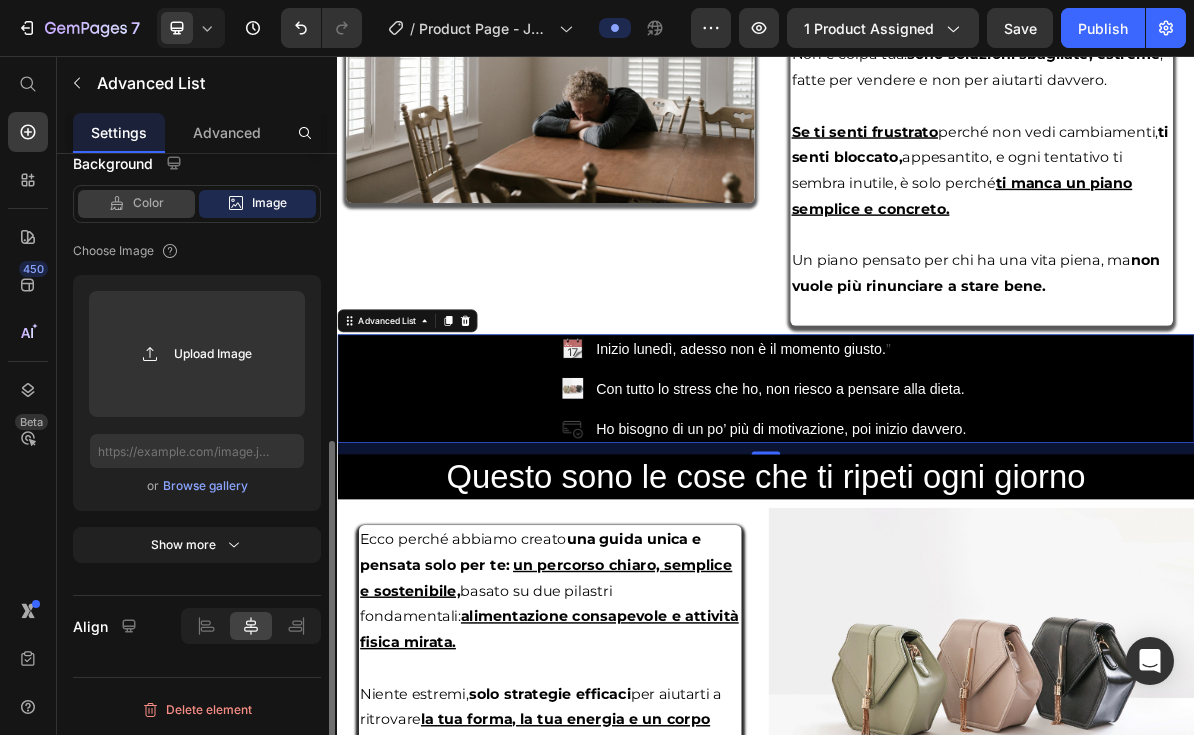click on "Color" at bounding box center (148, 203) 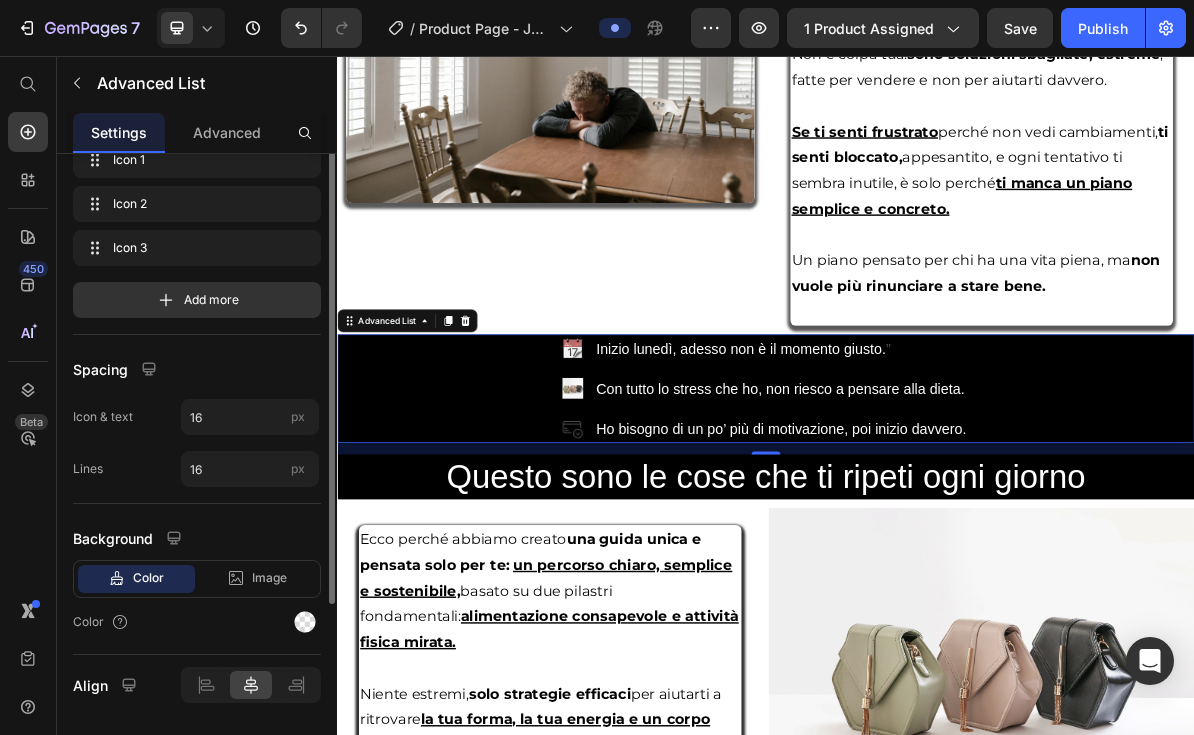 scroll, scrollTop: 0, scrollLeft: 0, axis: both 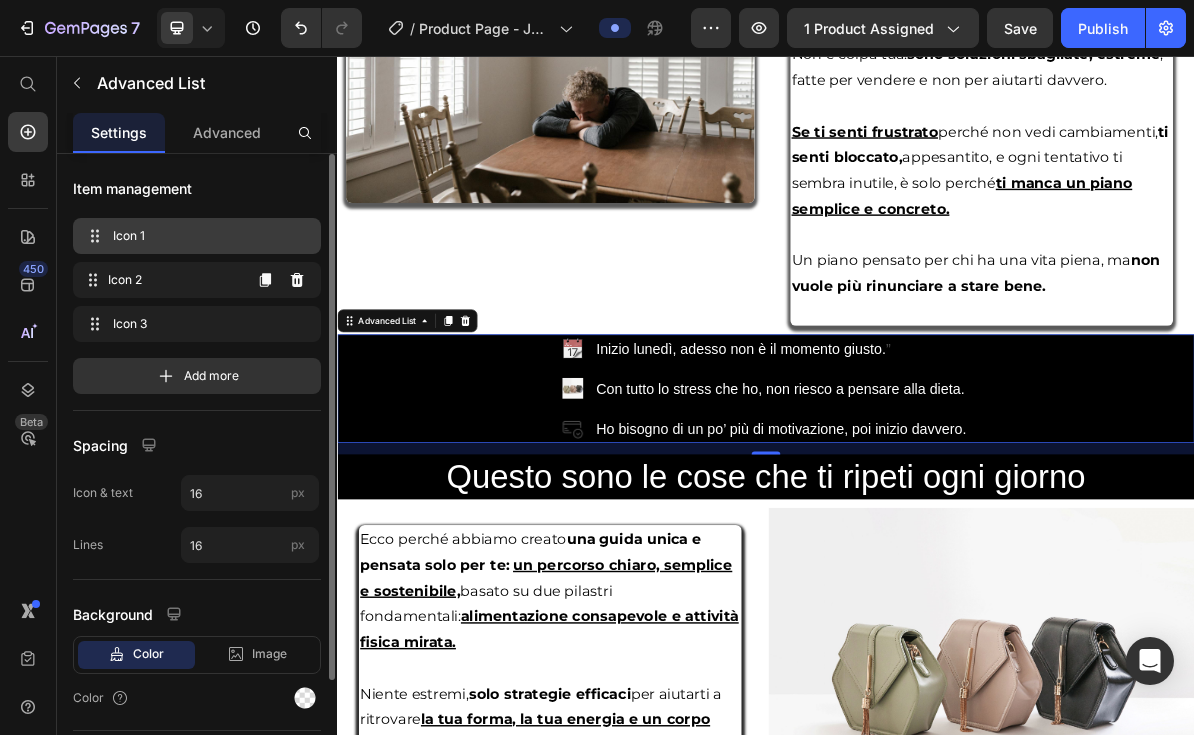 click on "Icon 1" at bounding box center (193, 236) 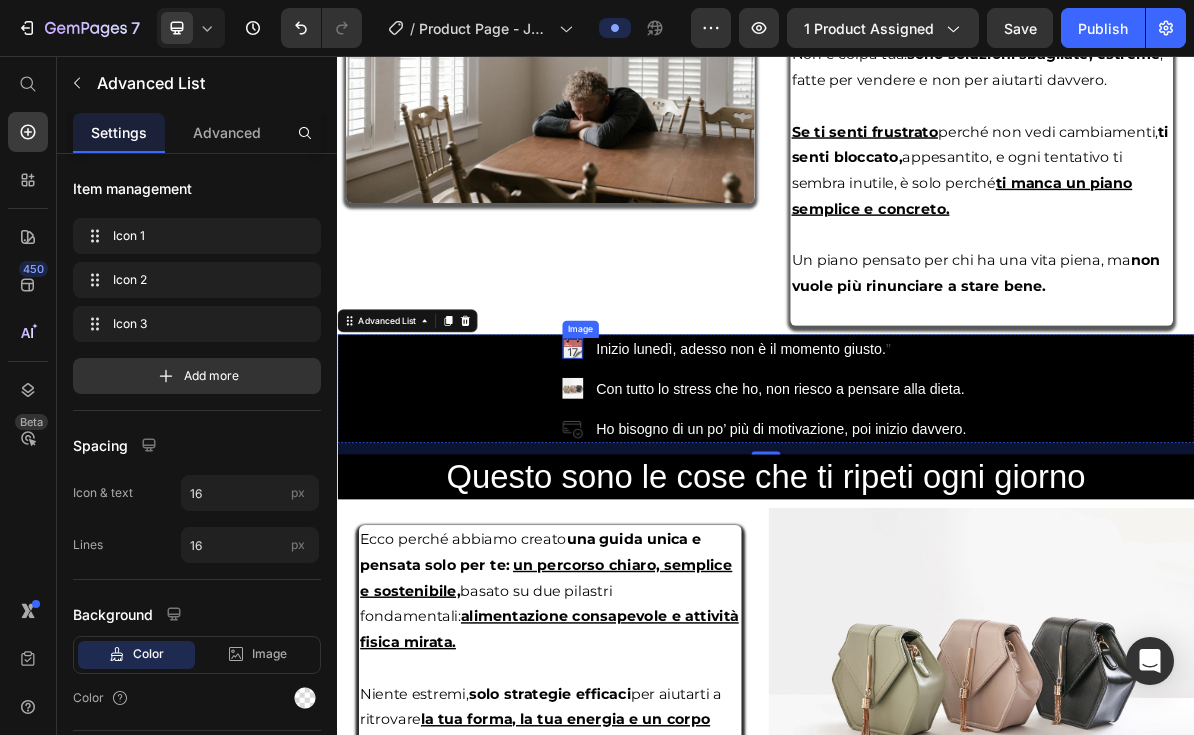 click at bounding box center [666, 465] 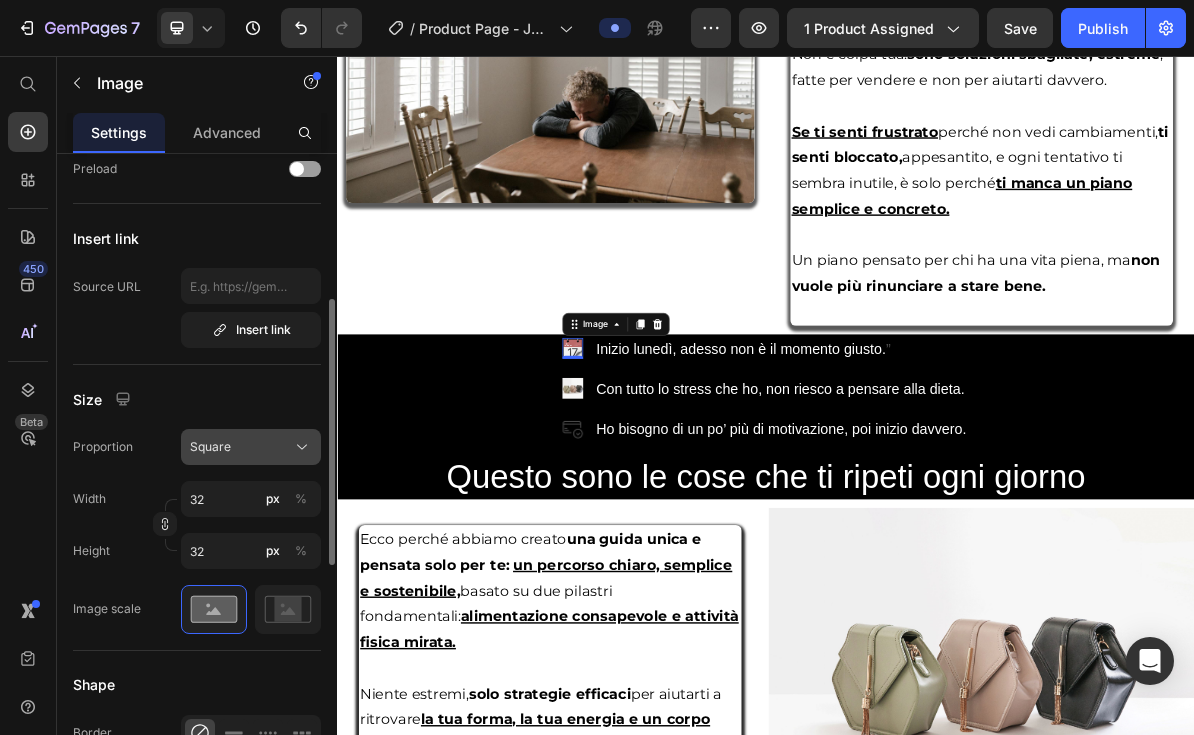 scroll, scrollTop: 383, scrollLeft: 0, axis: vertical 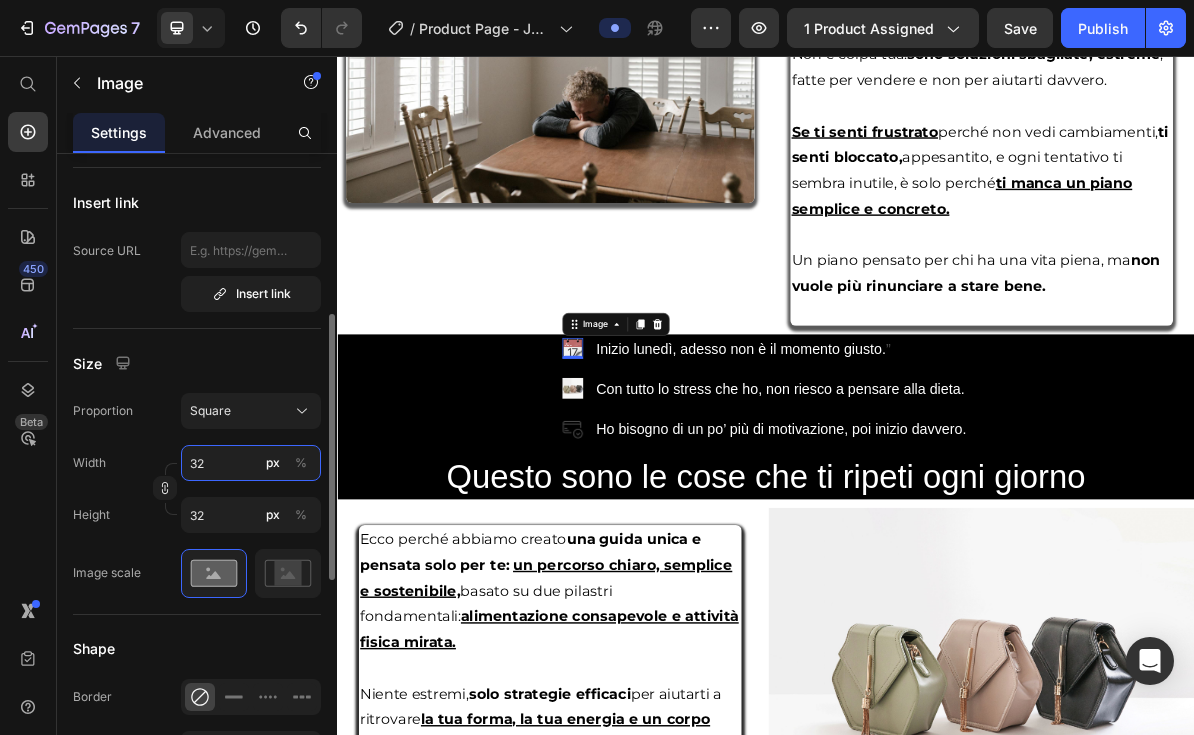 click on "32" at bounding box center (251, 463) 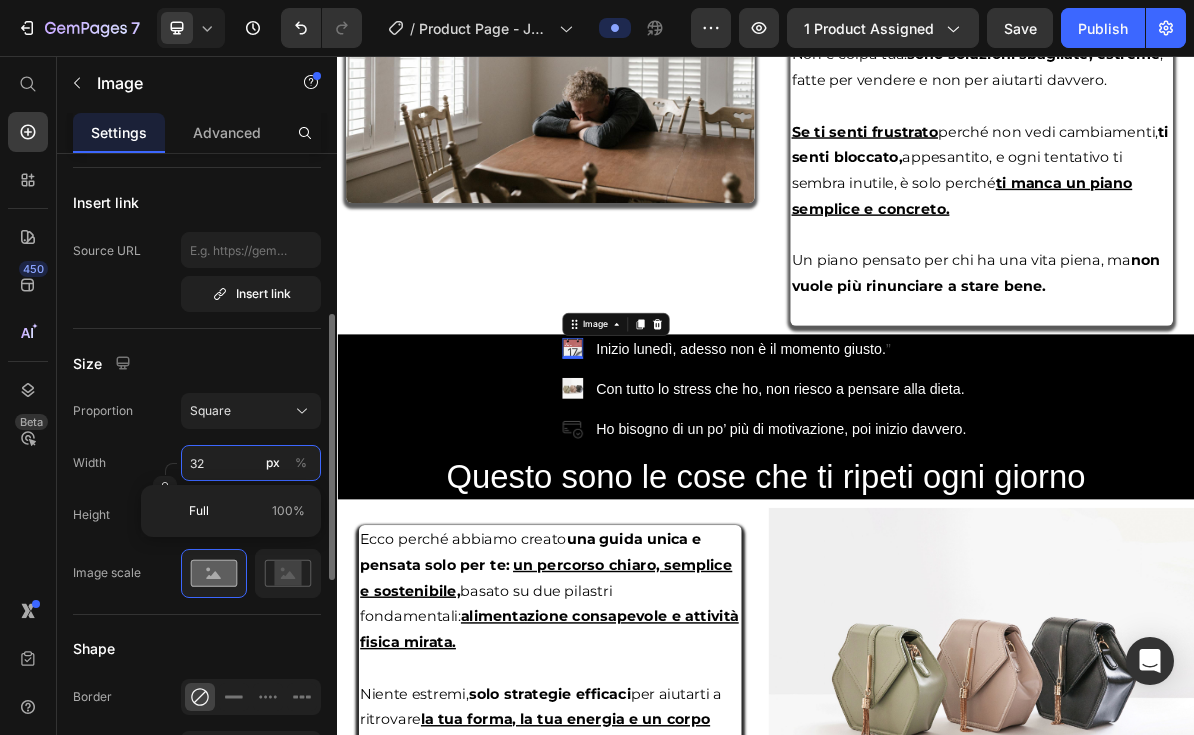 type on "4" 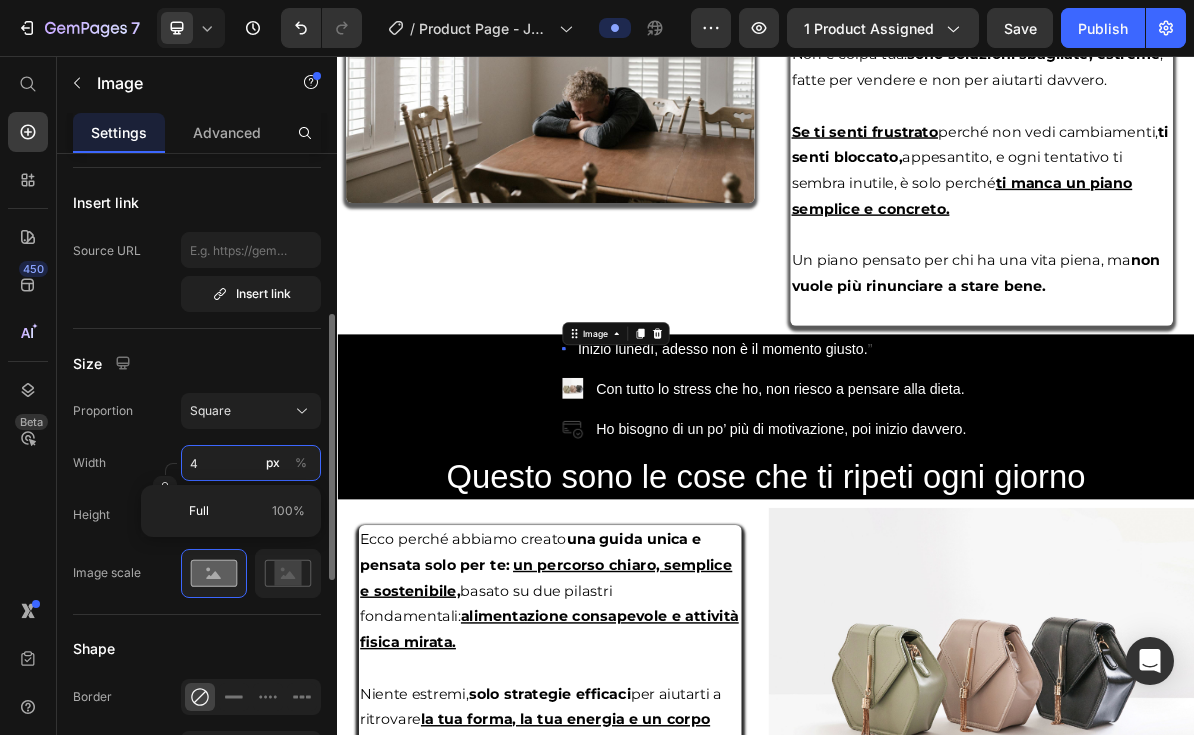 type on "40" 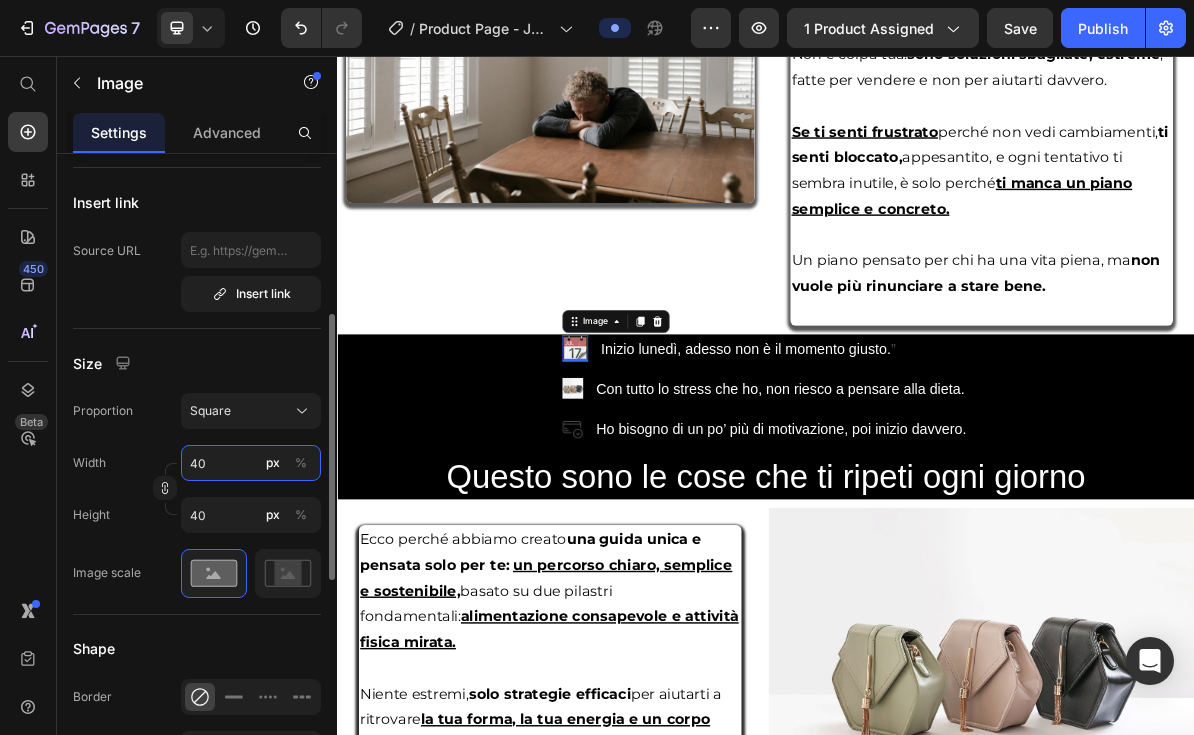 type on "4" 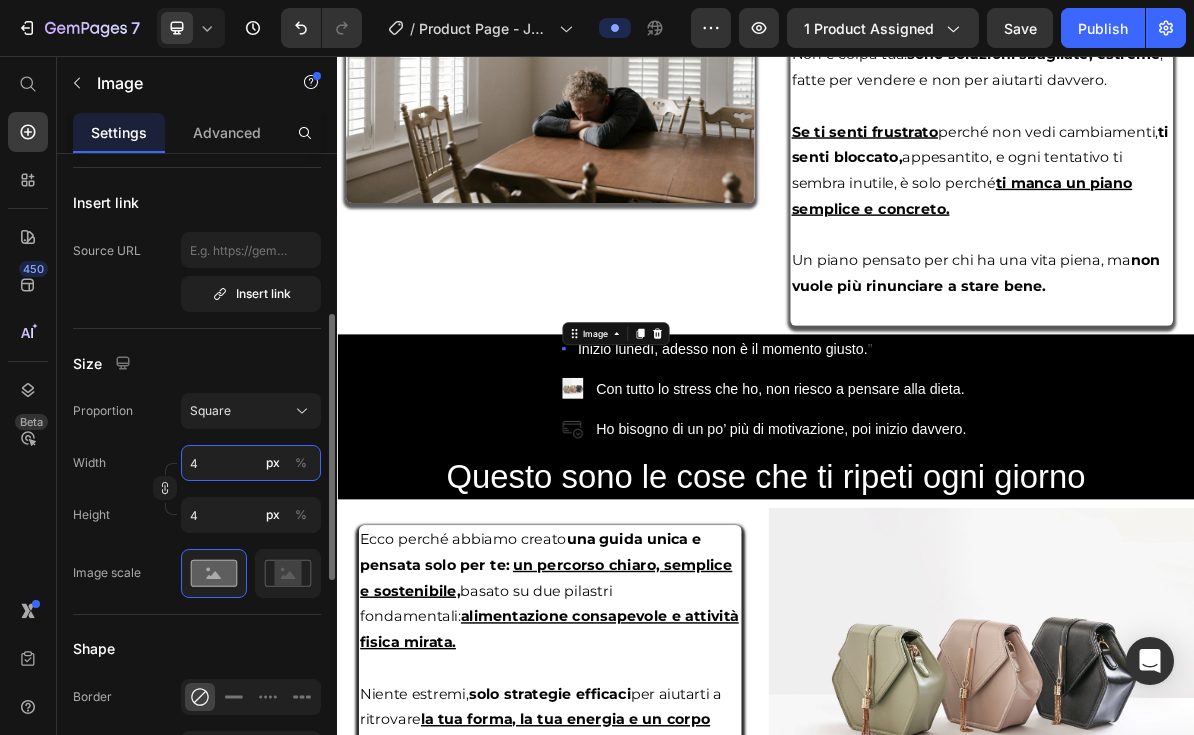type 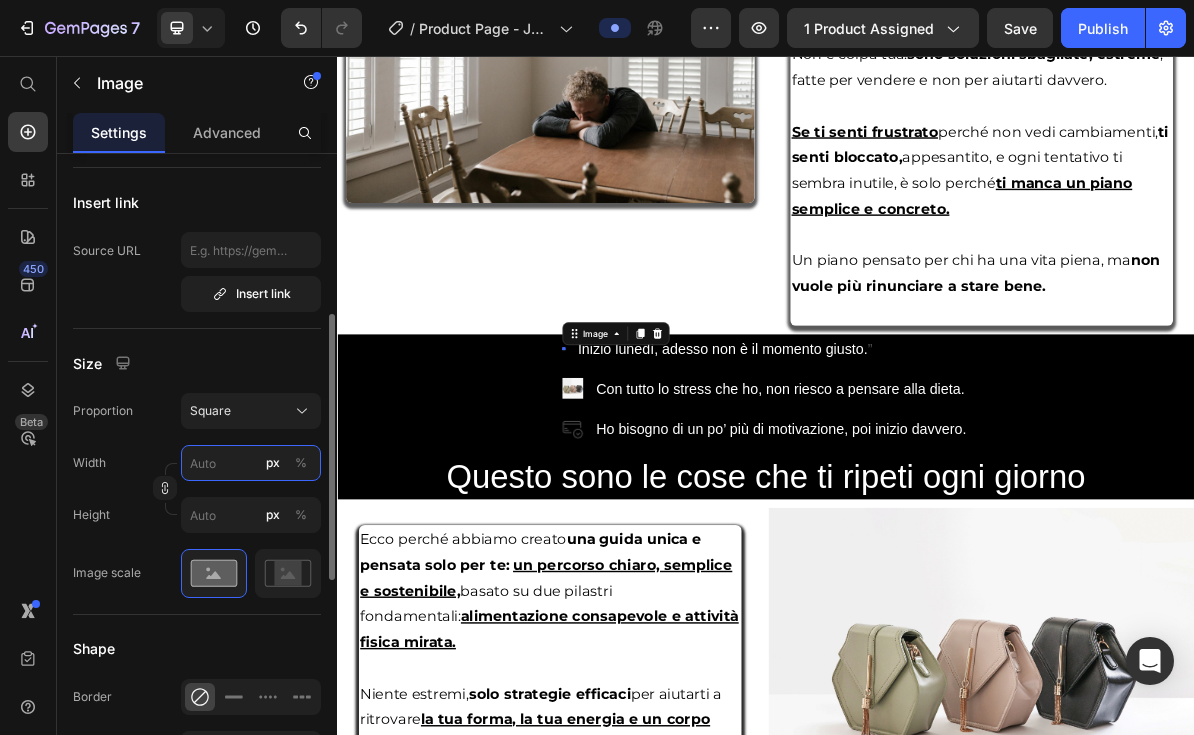 type on "4" 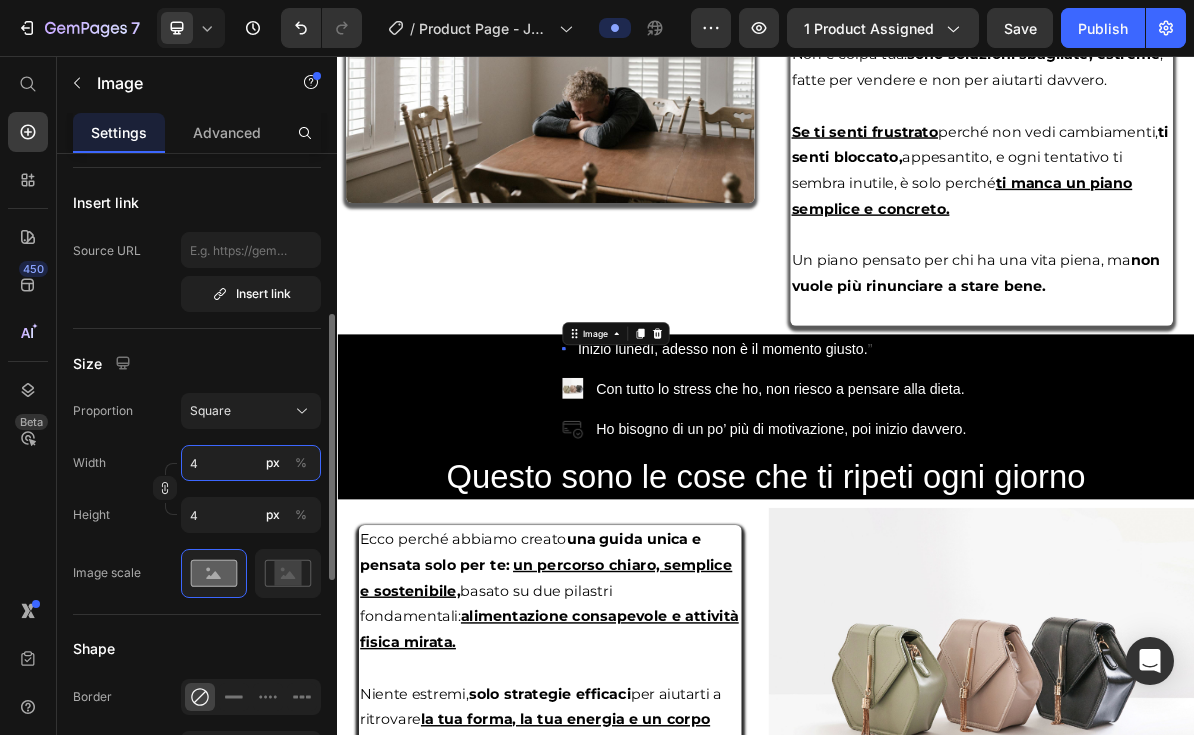 type on "43" 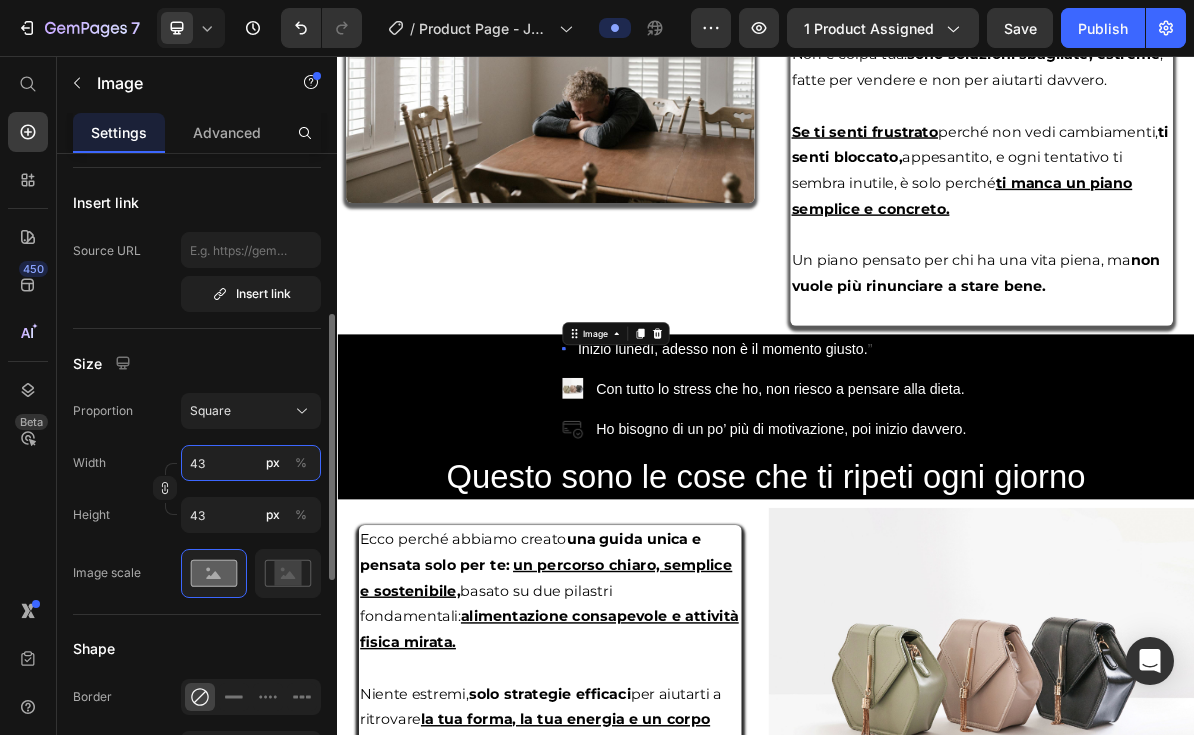 type on "432" 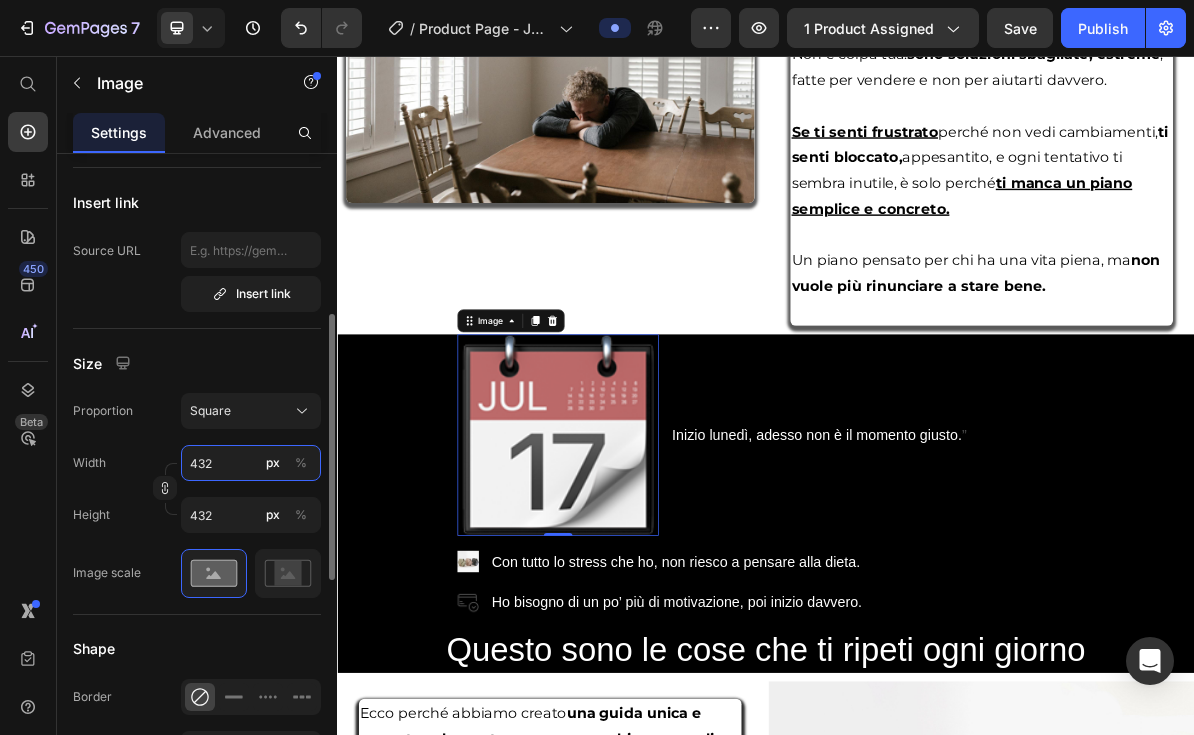type on "43" 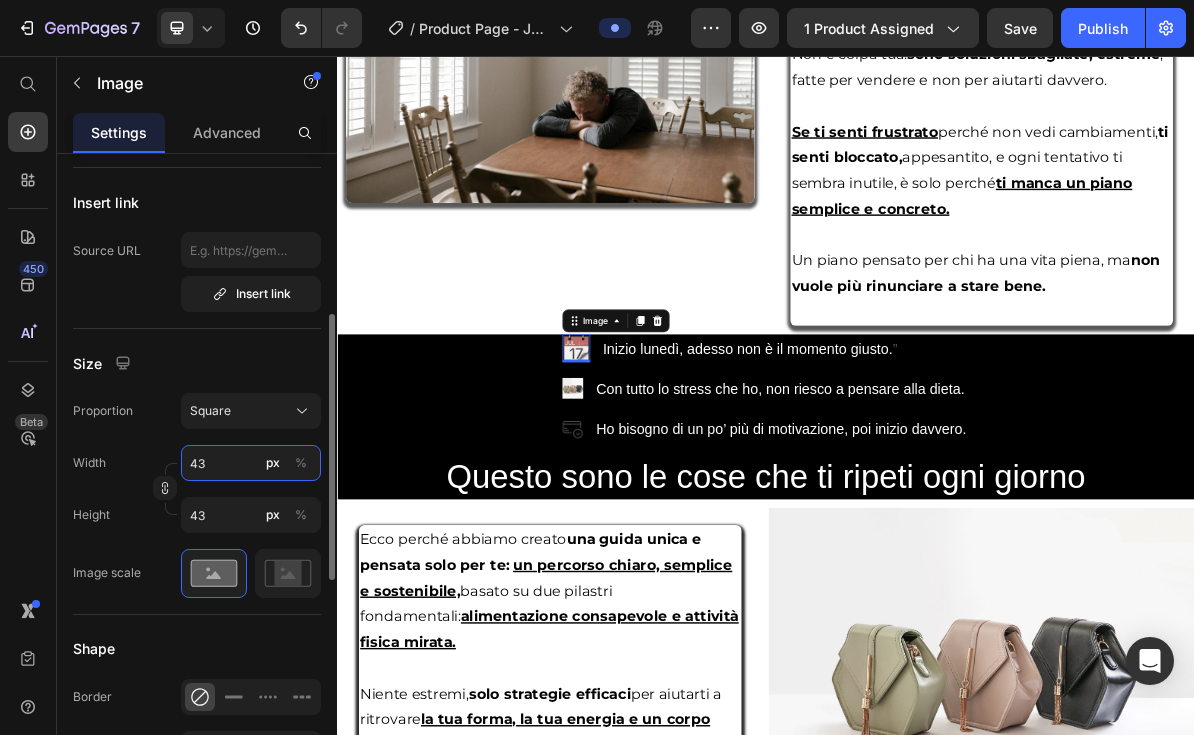 type on "4" 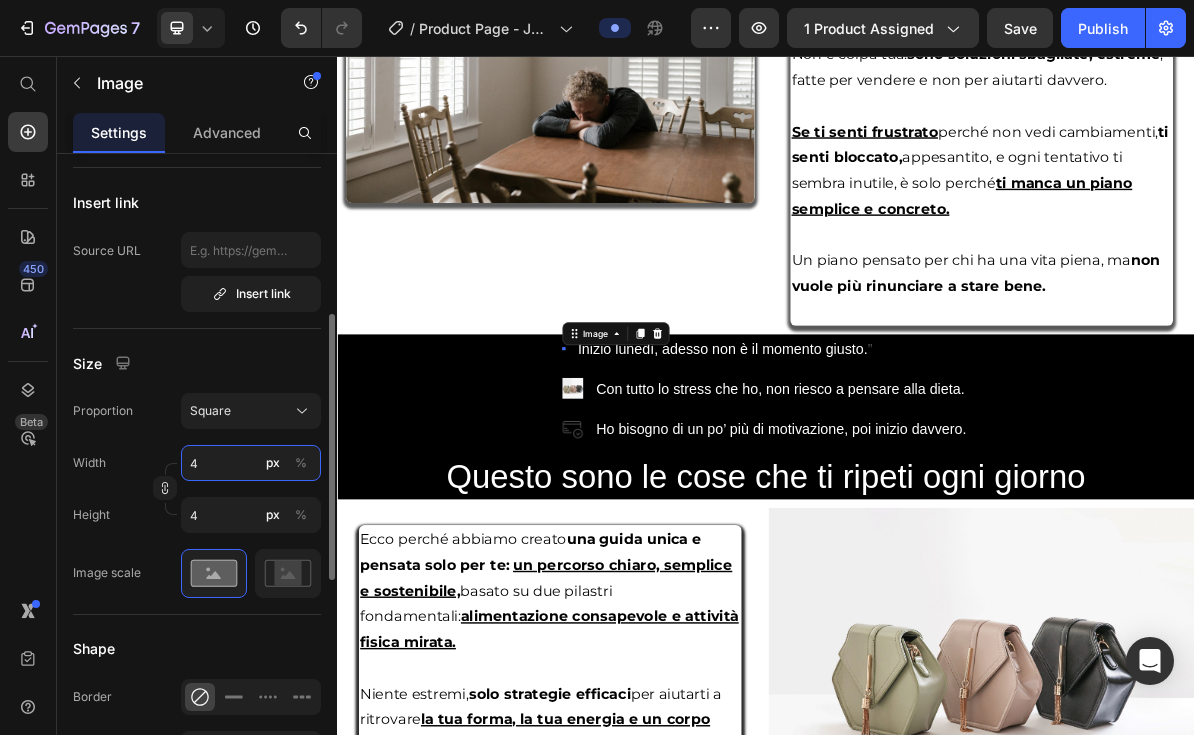 type 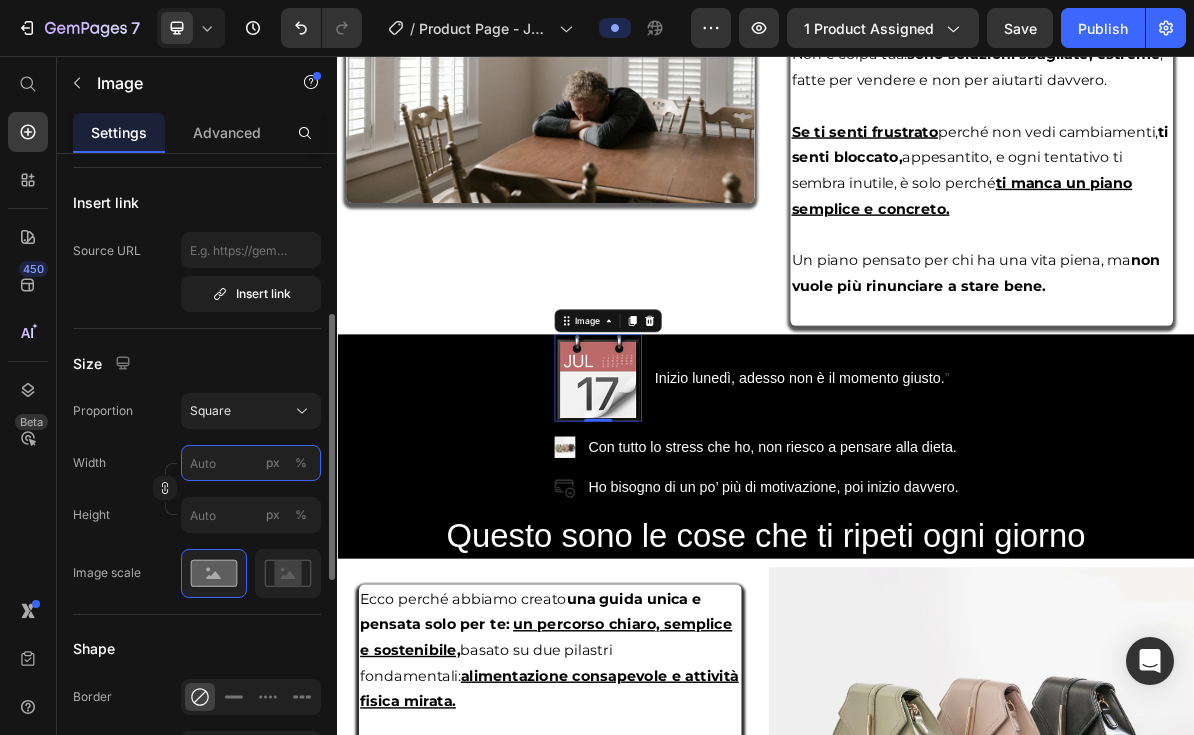 type on "4" 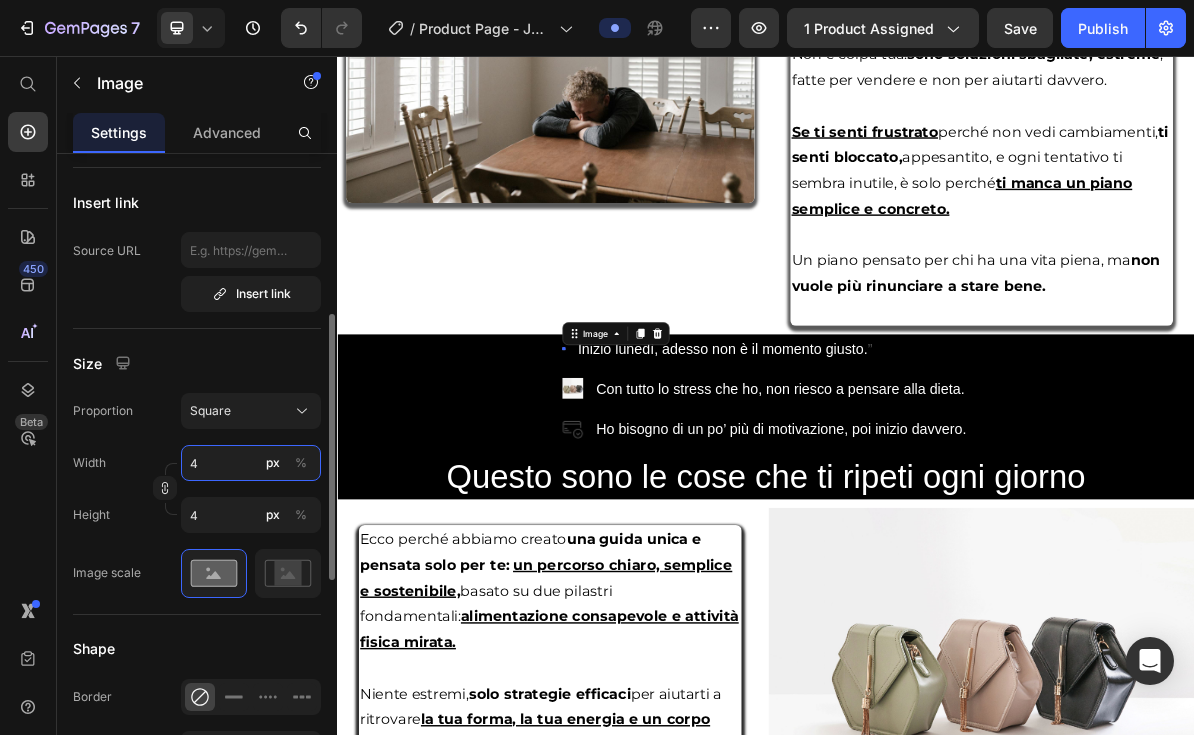 type on "43" 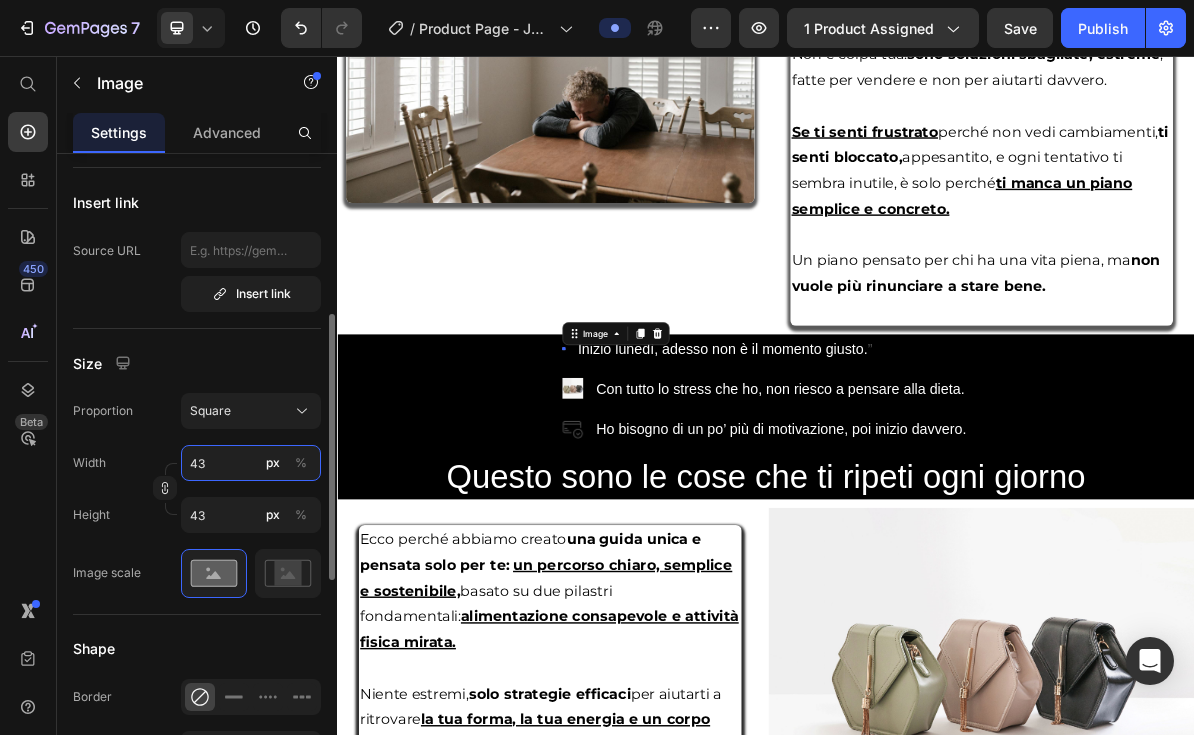 type on "432" 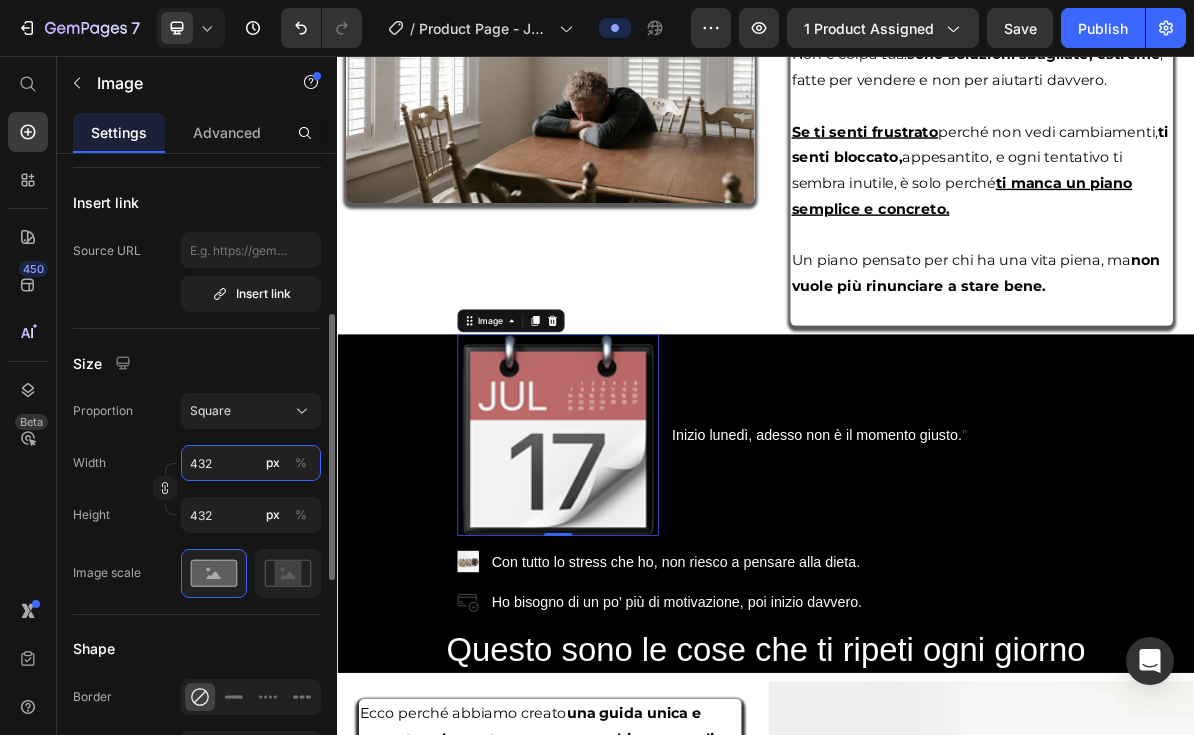 type on "43" 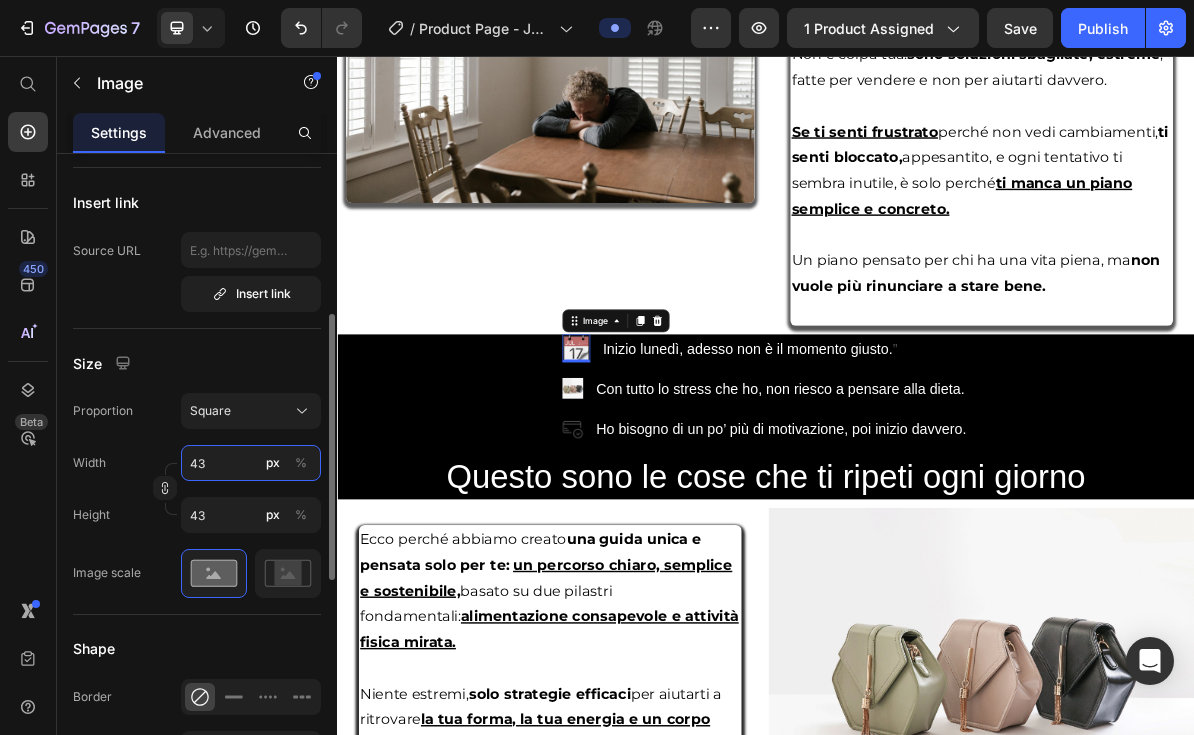 type on "4" 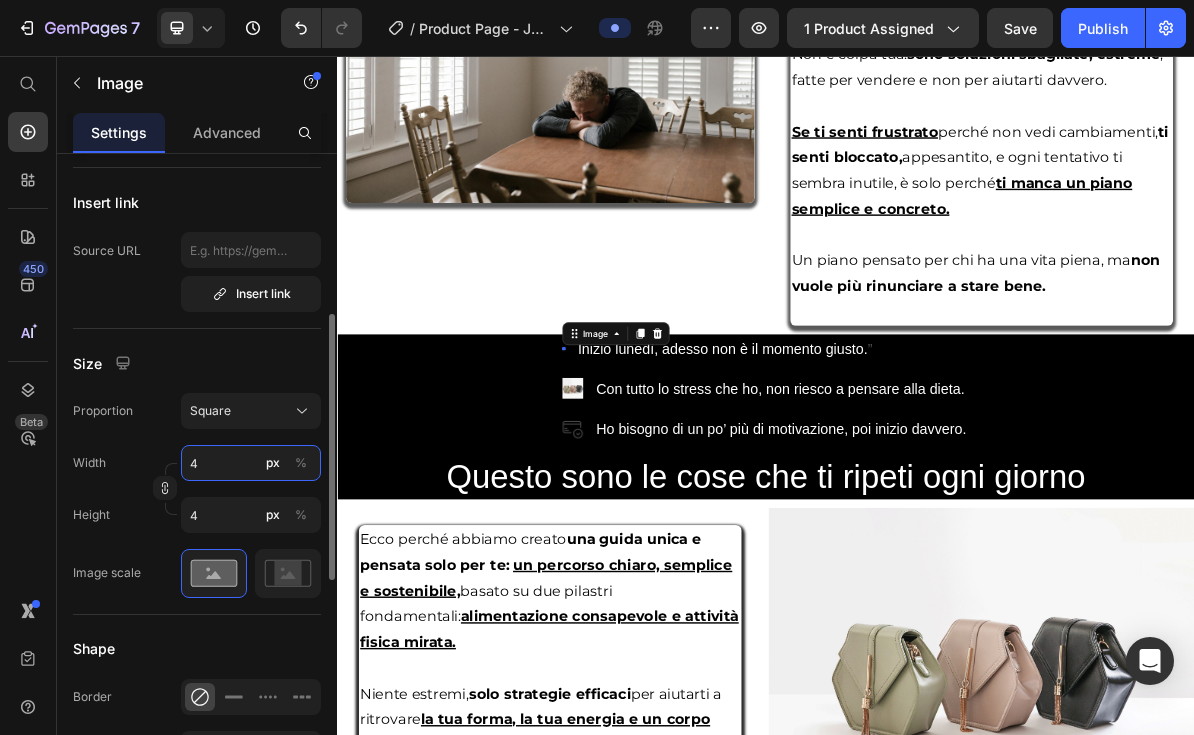 type 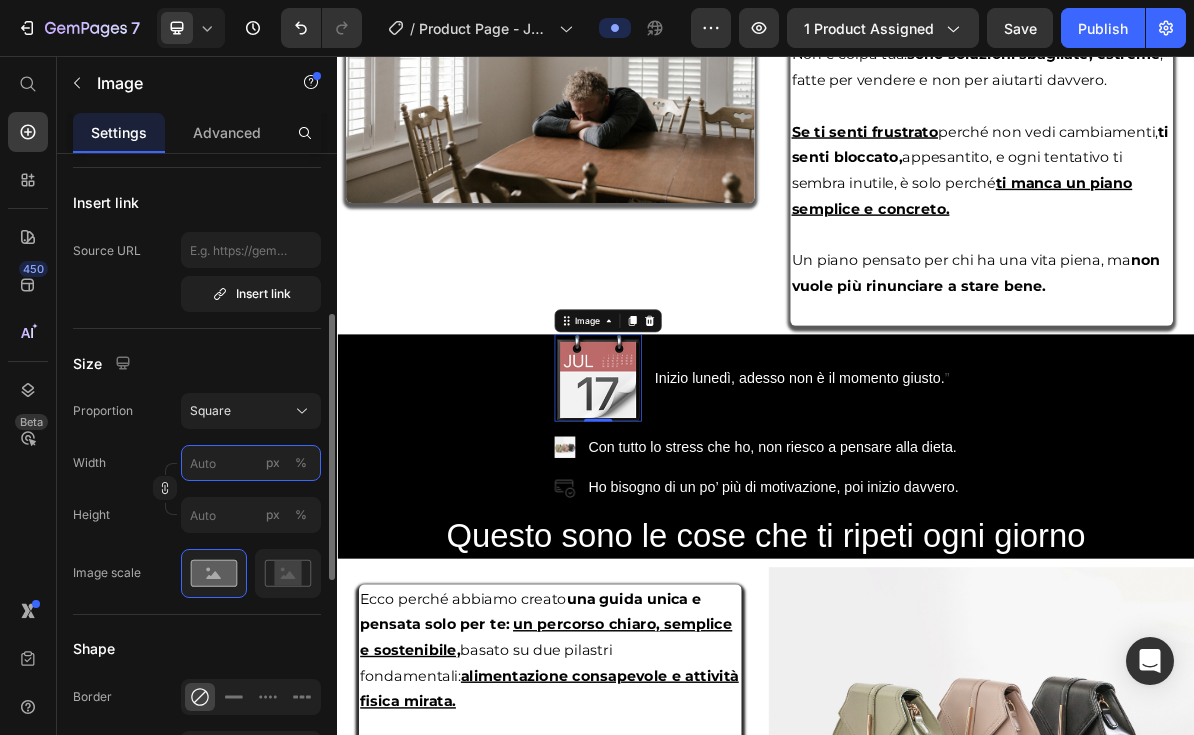 type on "3" 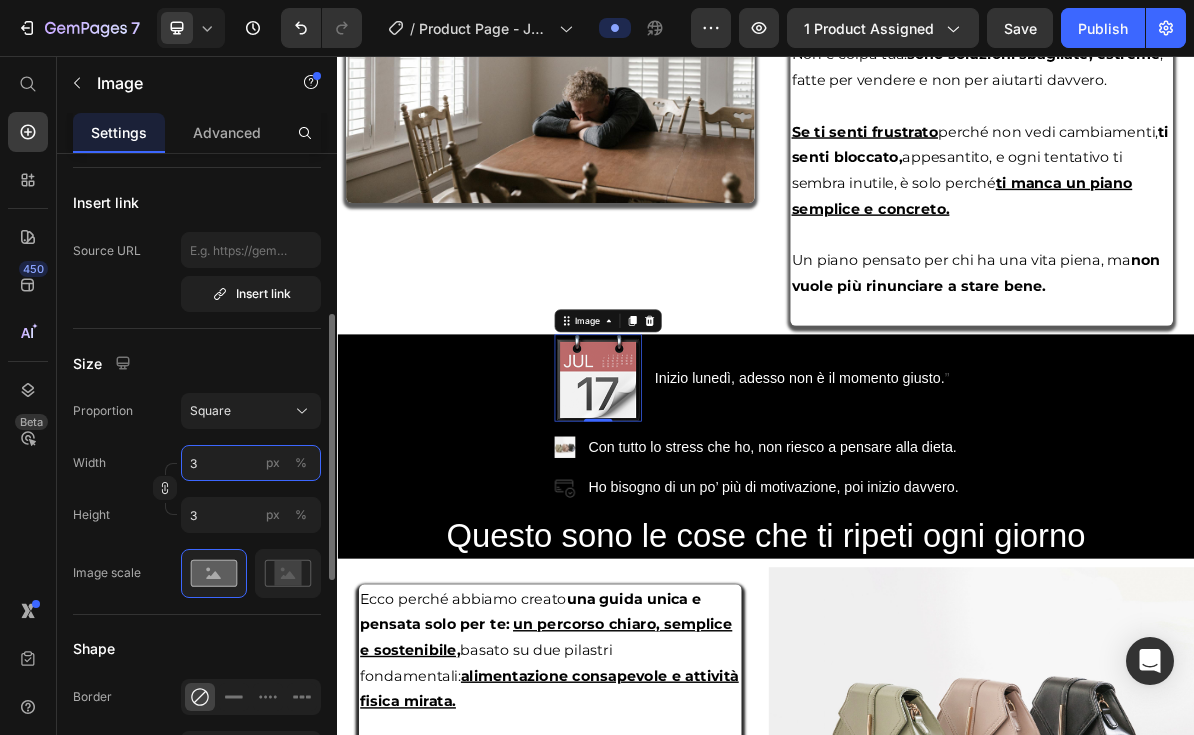 type on "32" 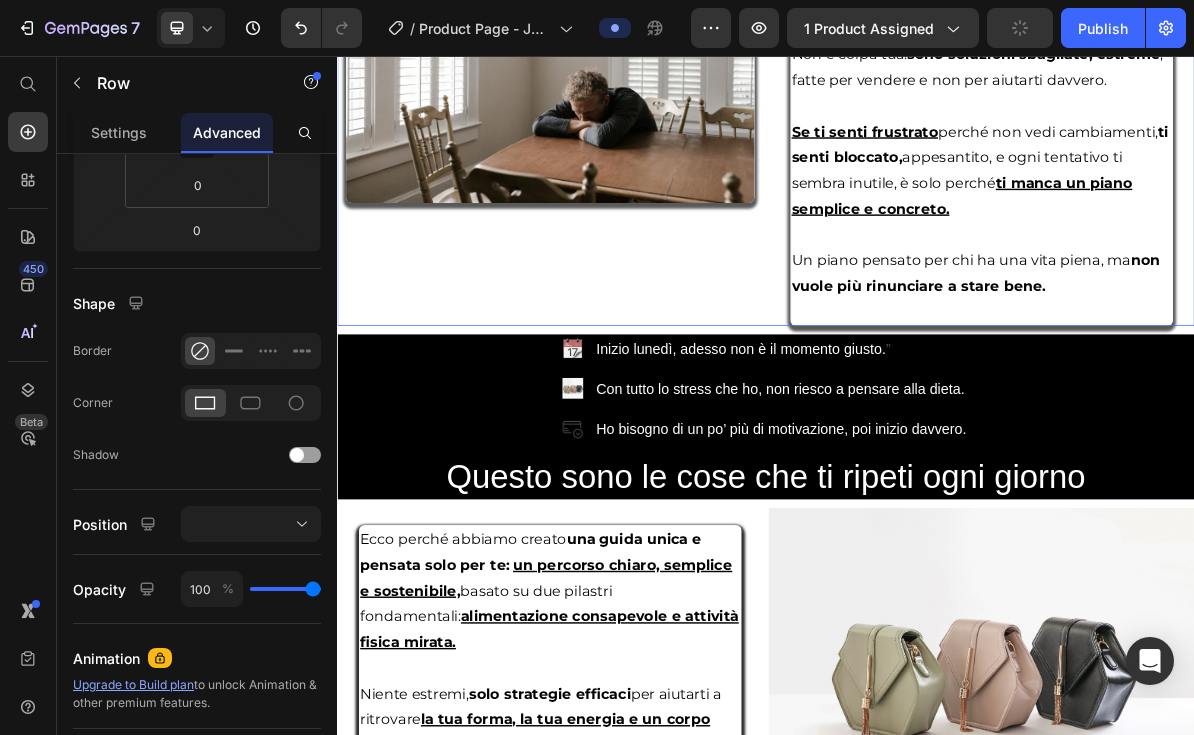click on "Image Image" at bounding box center (635, 72) 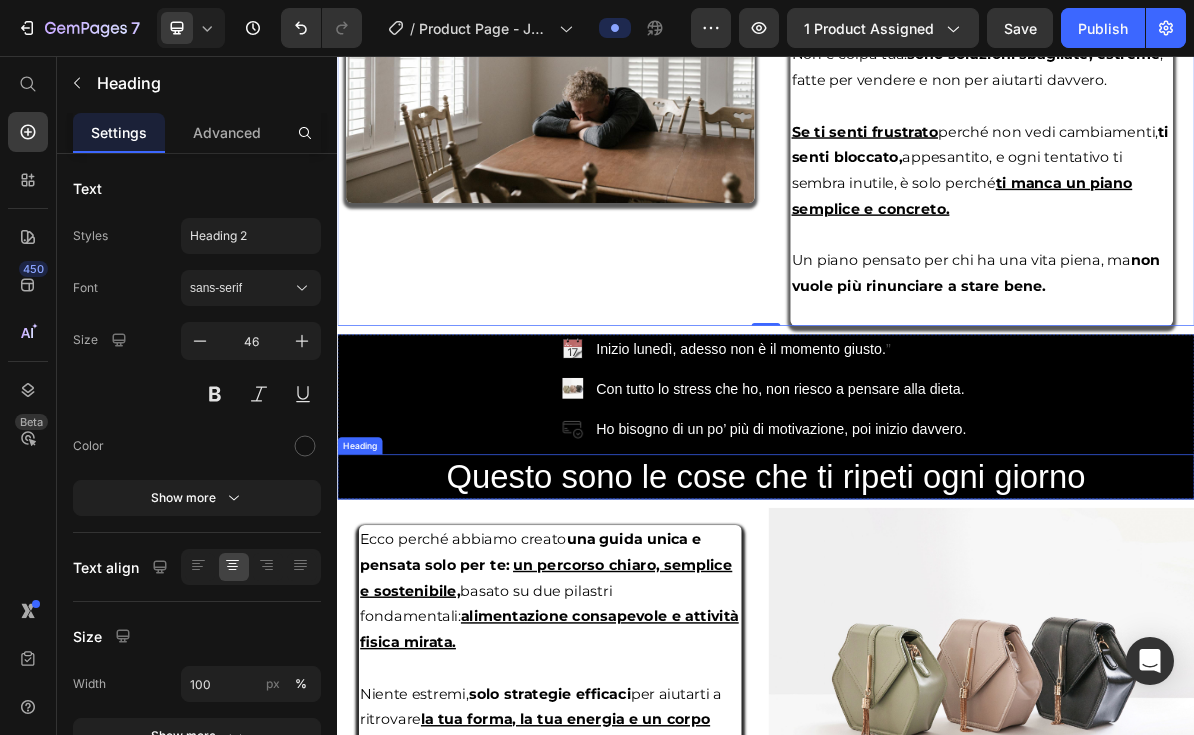 click on "⁠⁠⁠⁠⁠⁠⁠ Questo sono le cose che ti ripeti ogni giorno" at bounding box center (937, 646) 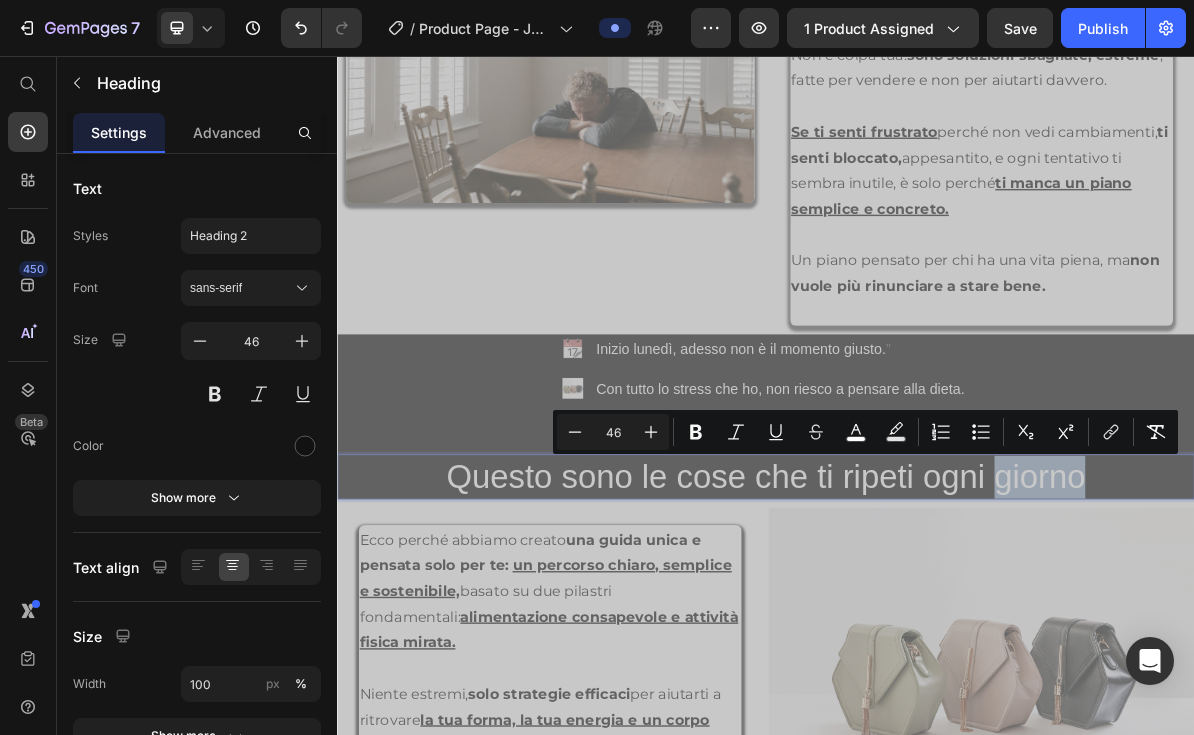 click on "Questo sono le cose che ti ripeti ogni giorno" at bounding box center [937, 646] 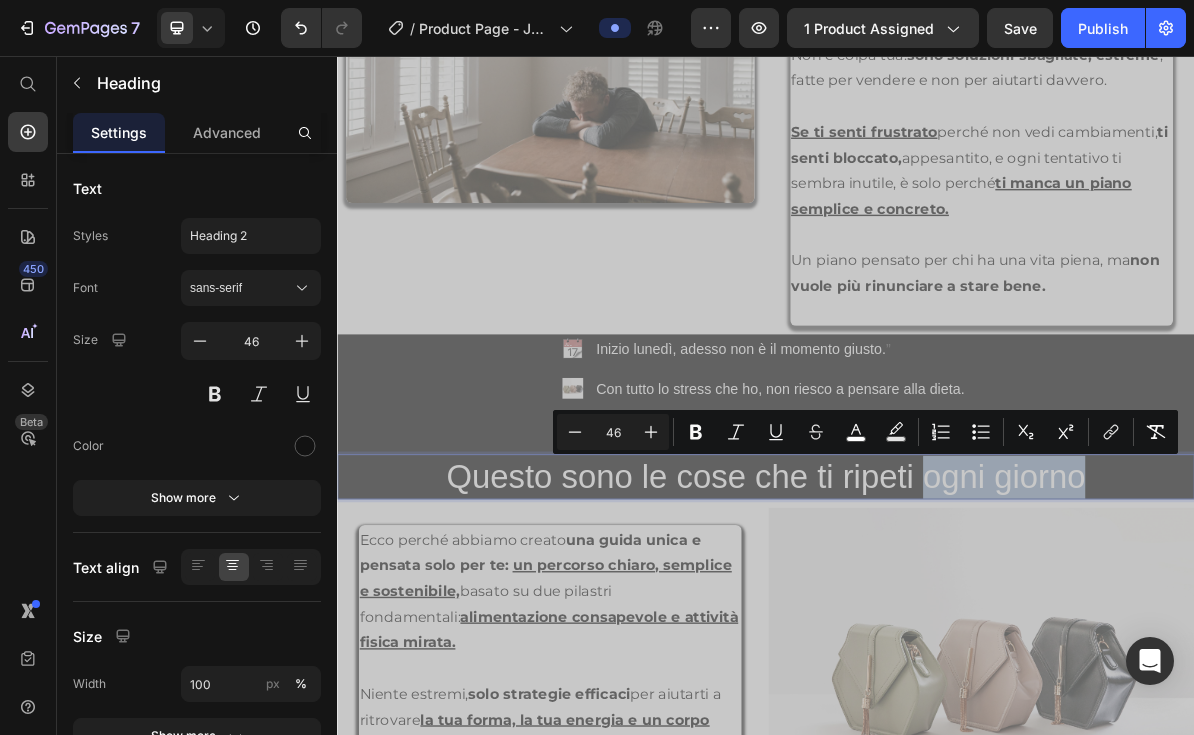 drag, startPoint x: 1412, startPoint y: 644, endPoint x: 1158, endPoint y: 657, distance: 254.33246 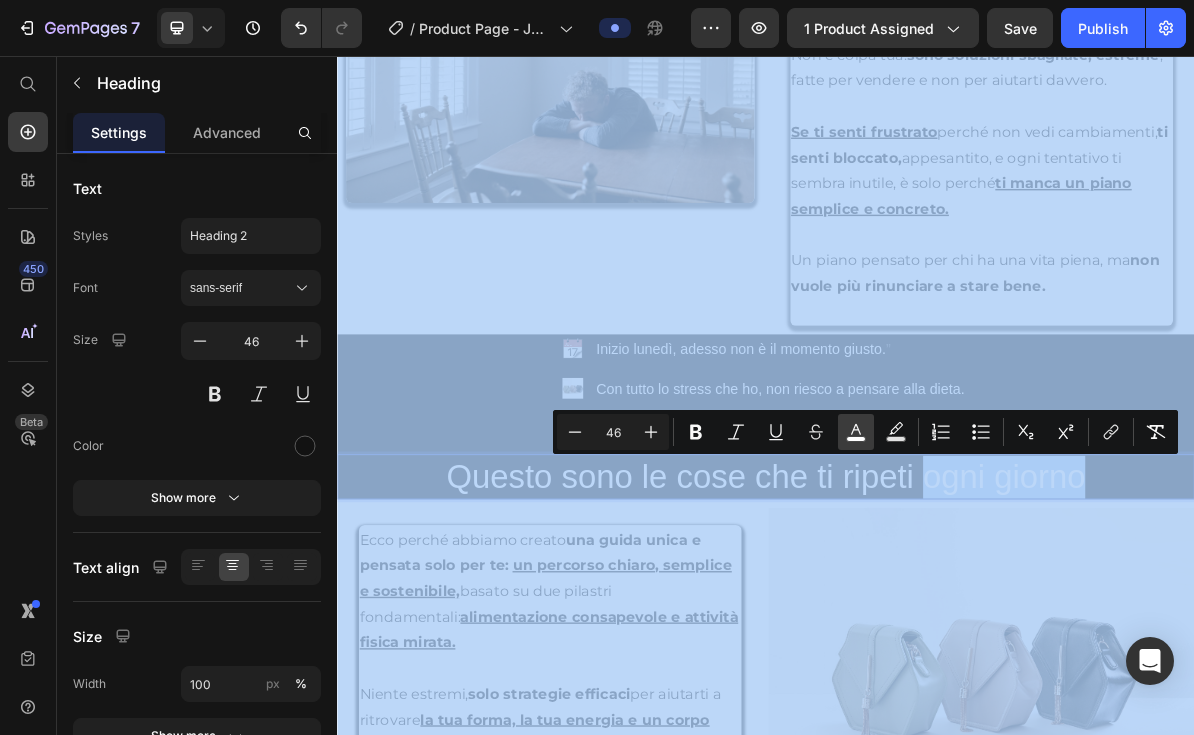 click 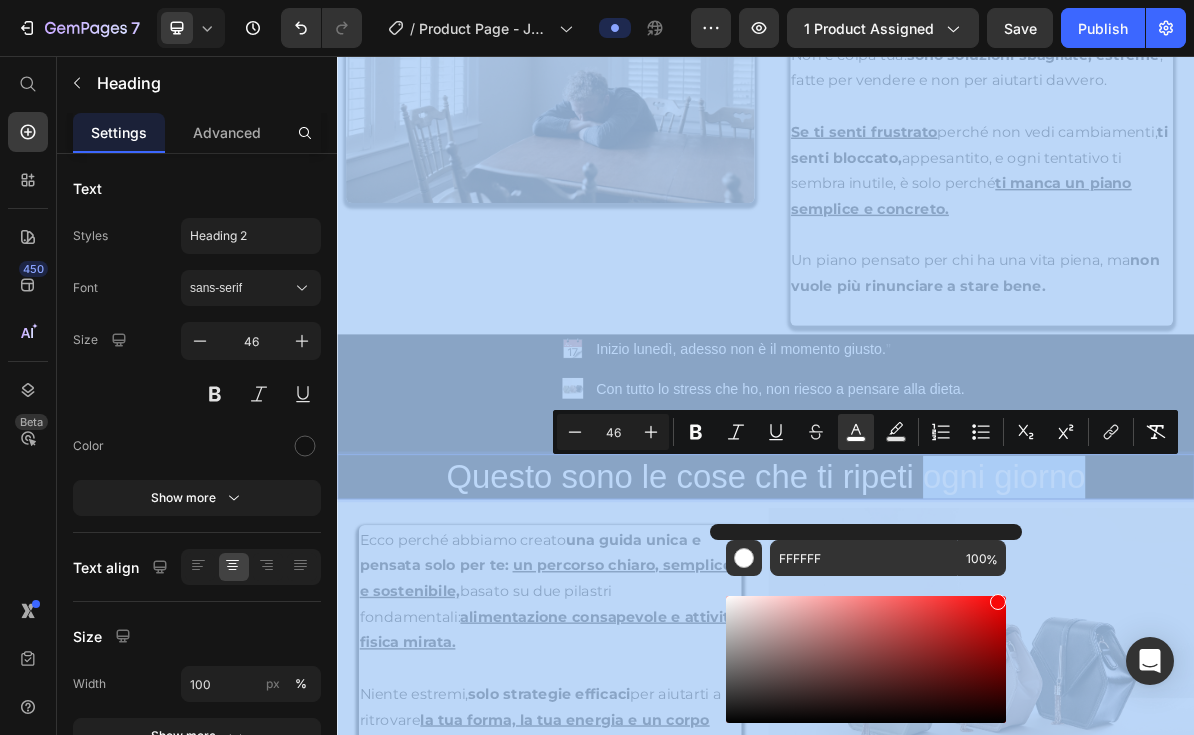 drag, startPoint x: 901, startPoint y: 634, endPoint x: 1011, endPoint y: 593, distance: 117.3925 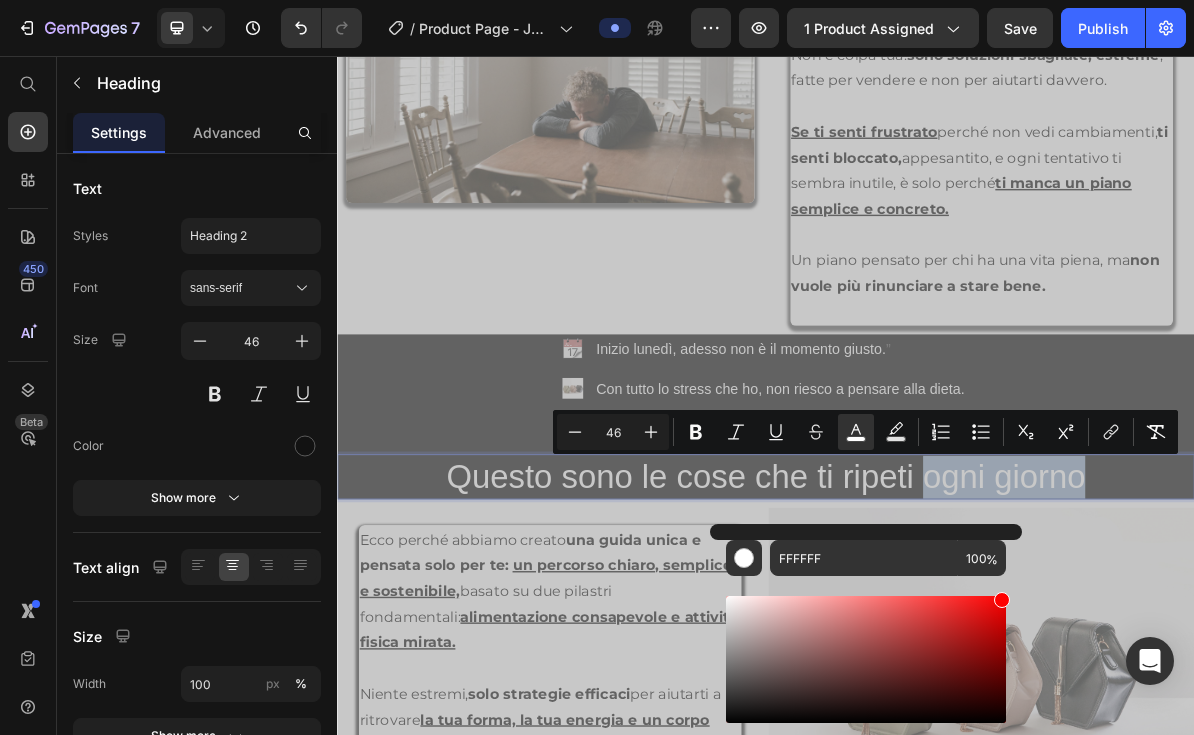 type on "FF0000" 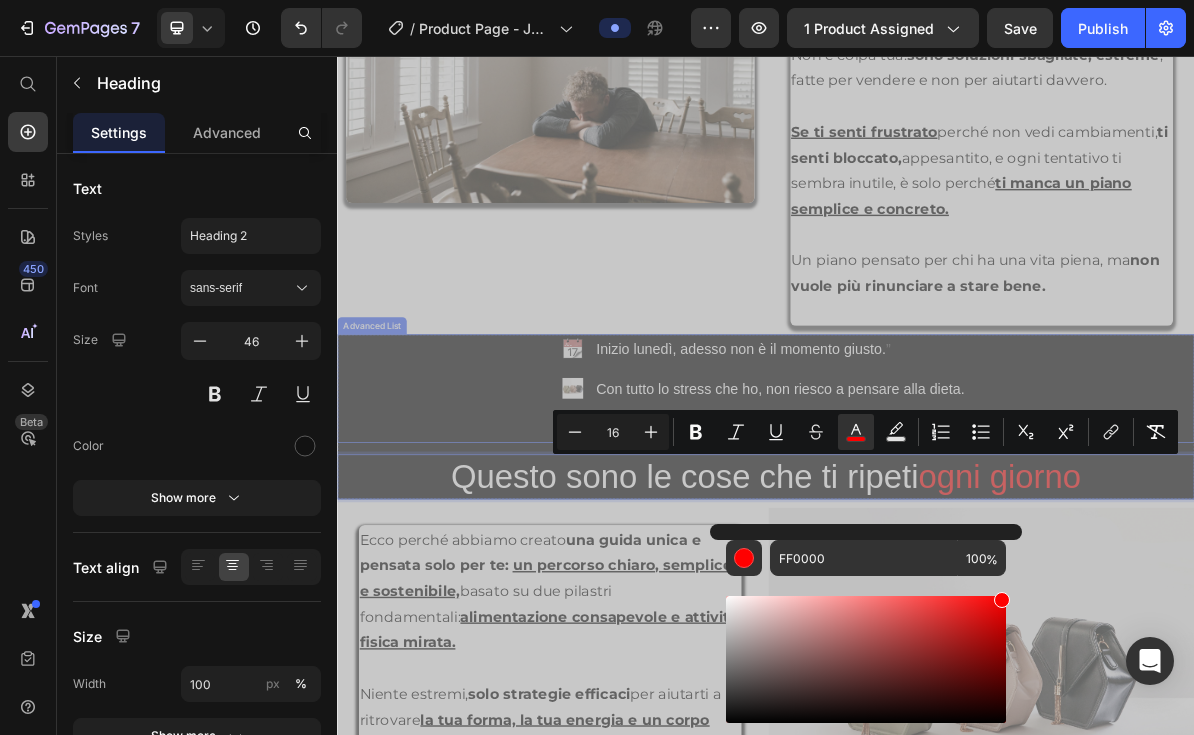 click on "Image Inizio lunedì, adesso non è il momento giusto. ” Text Block Image Con tutto lo stress che ho, non riesco a pensare alla dieta. Text Block Image Ho bisogno di un po’ più di motivazione, poi inizio davvero. Text" at bounding box center [937, 522] 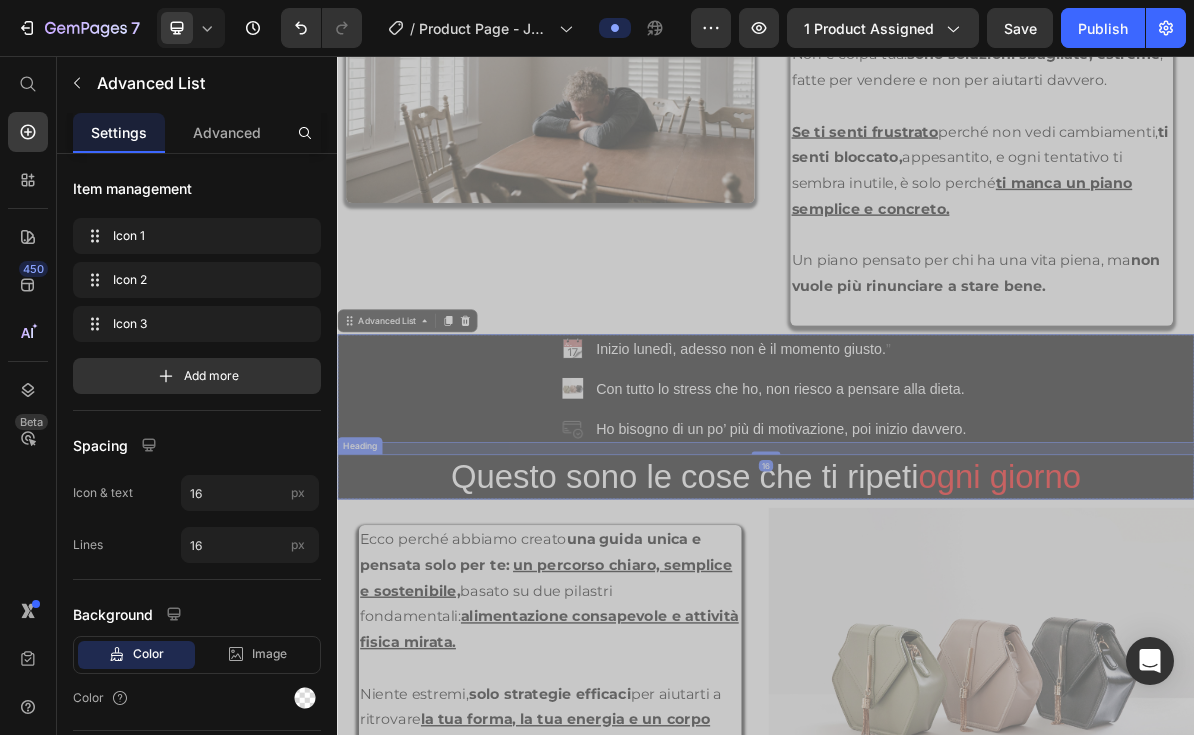 click on "⁠⁠⁠⁠⁠⁠⁠ Questo sono le cose che ti ripeti  ogni giorno" at bounding box center [937, 646] 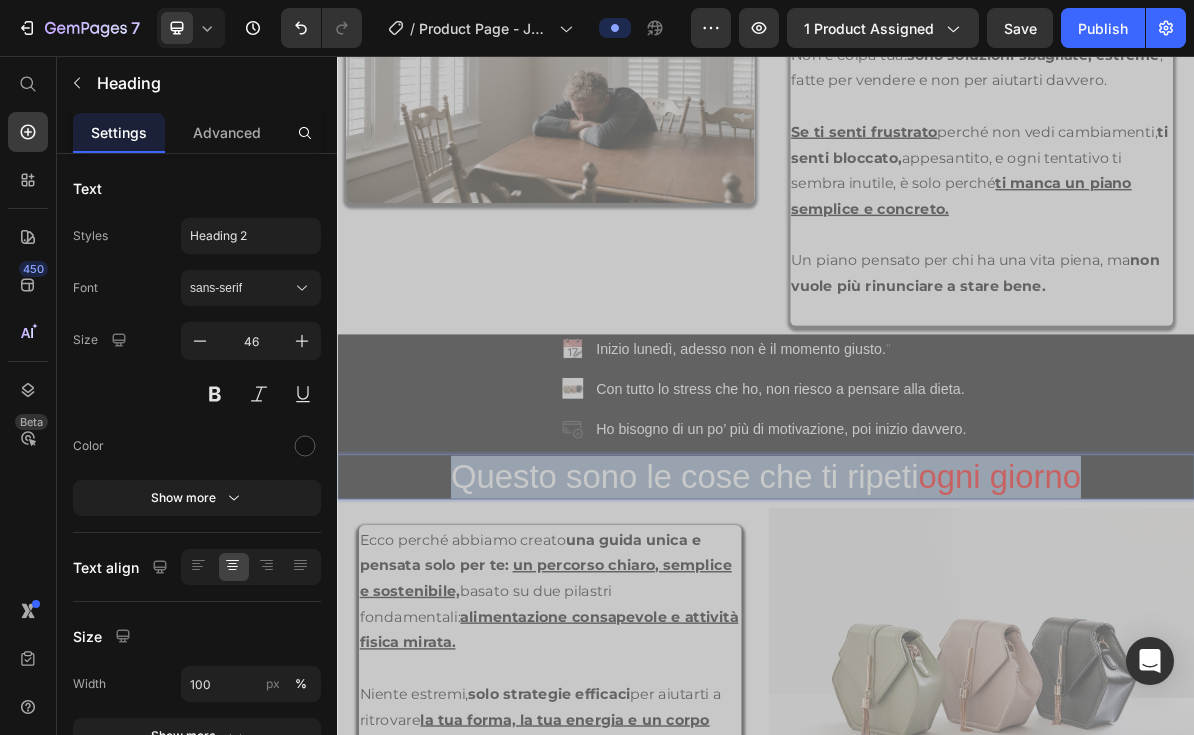 drag, startPoint x: 1421, startPoint y: 643, endPoint x: 422, endPoint y: 645, distance: 999.002 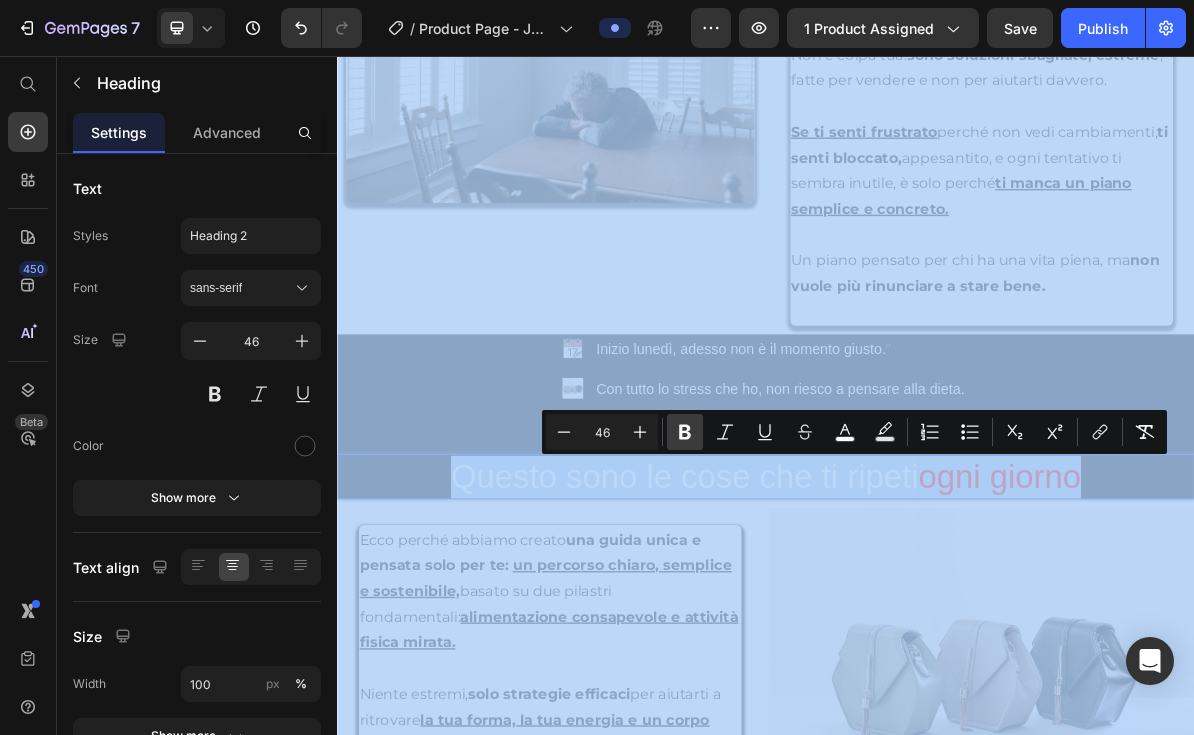 click on "Bold" at bounding box center [685, 432] 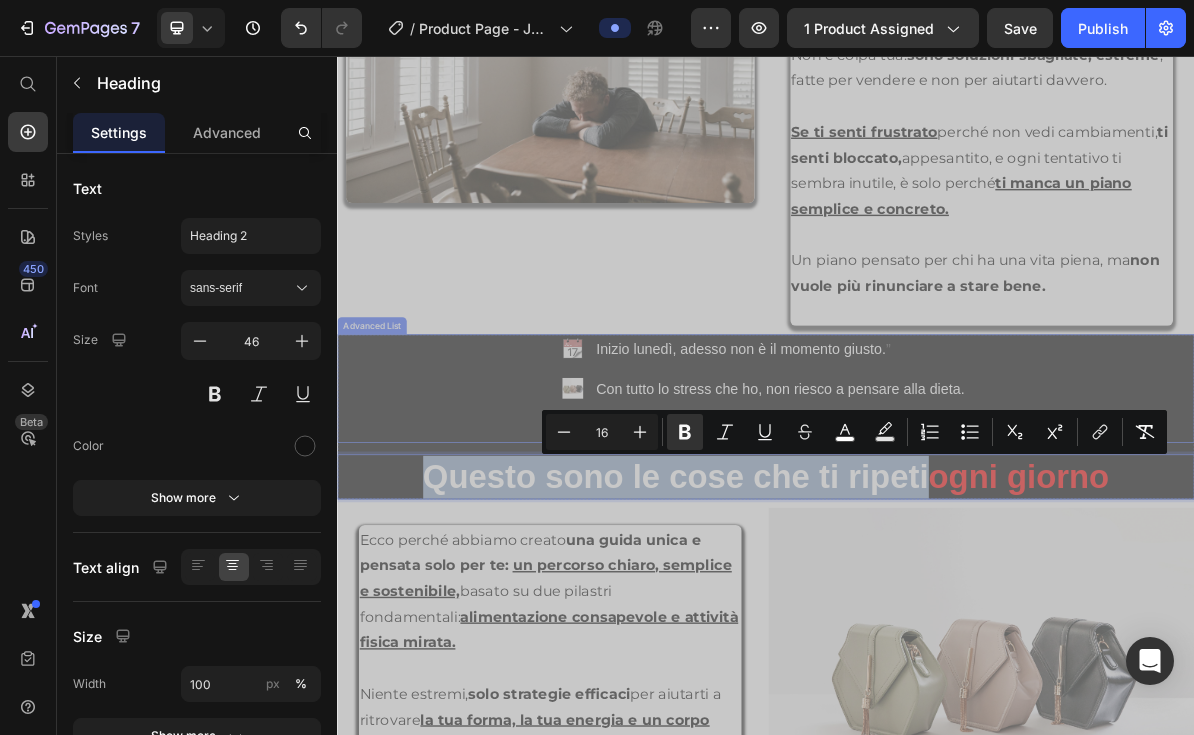 click on "Image Inizio lunedì, adesso non è il momento giusto. ” Text Block Image Con tutto lo stress che ho, non riesco a pensare alla dieta. Text Block Image Ho bisogno di un po’ più di motivazione, poi inizio davvero. Text" at bounding box center (937, 522) 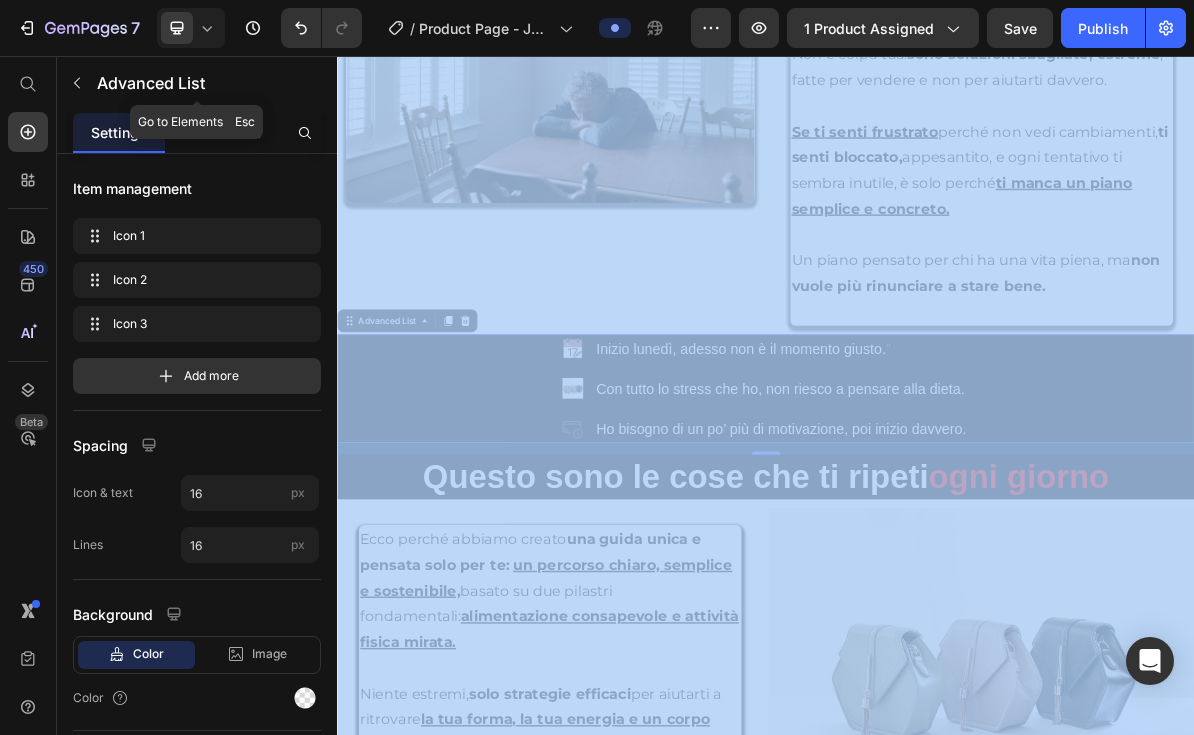click at bounding box center (77, 83) 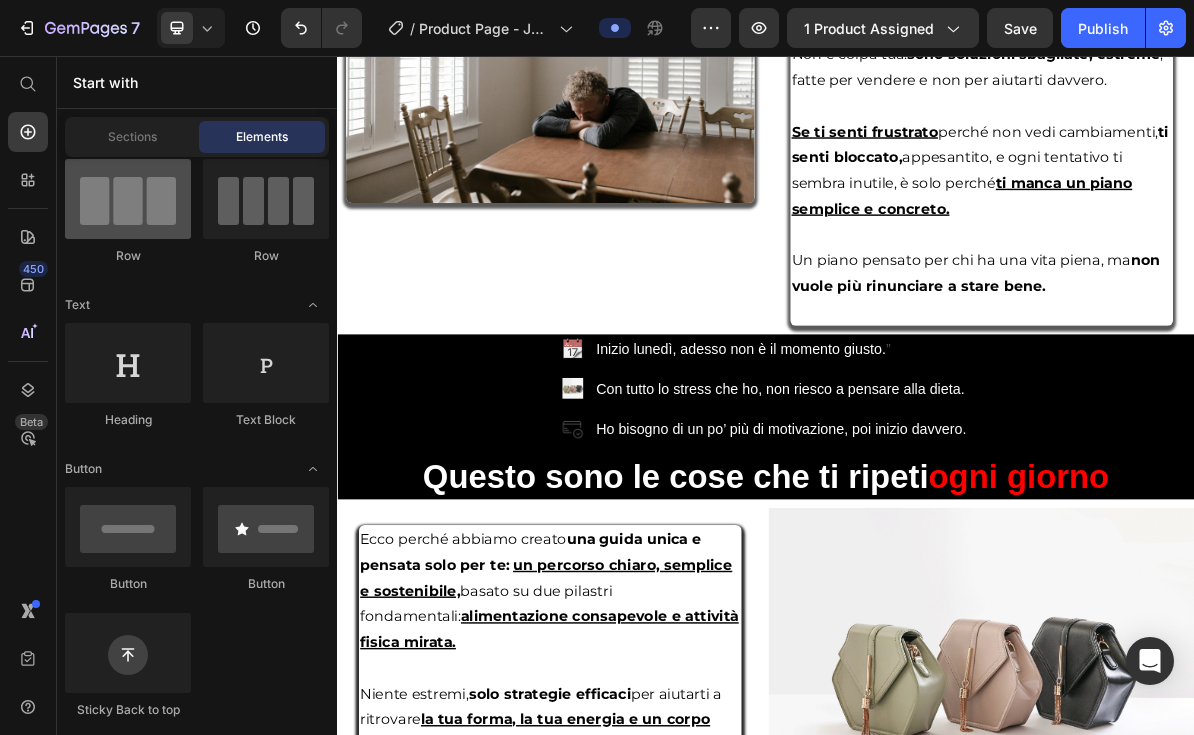 scroll, scrollTop: 0, scrollLeft: 0, axis: both 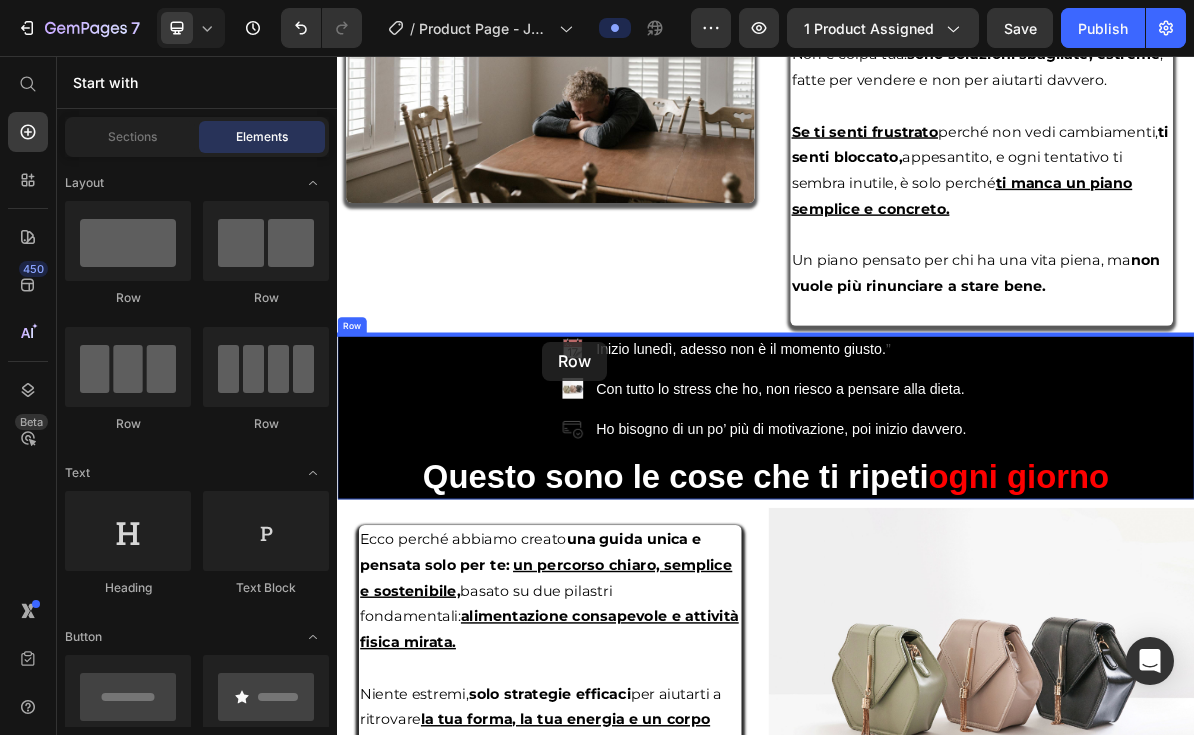 drag, startPoint x: 460, startPoint y: 425, endPoint x: 620, endPoint y: 456, distance: 162.97546 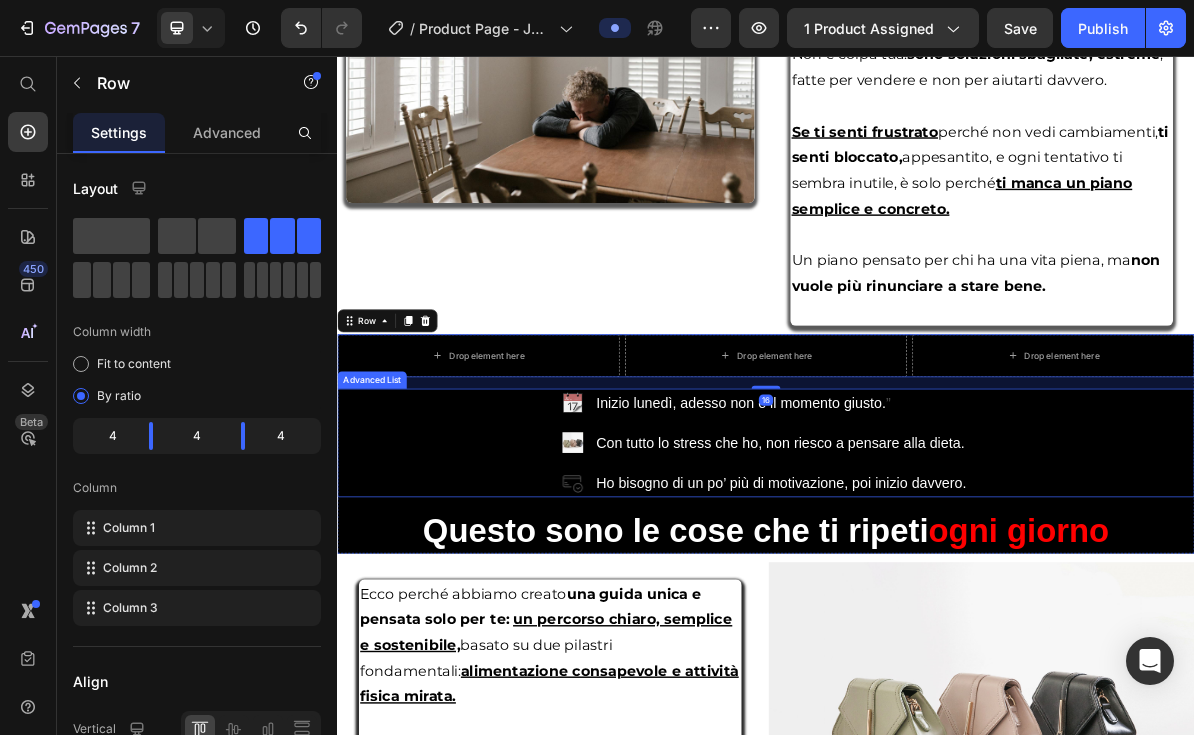 click on "Image Inizio lunedì, adesso non è il momento giusto. ” Text Block Image Con tutto lo stress che ho, non riesco a pensare alla dieta. Text Block Image Ho bisogno di un po’ più di motivazione, poi inizio davvero. Text" at bounding box center [937, 598] 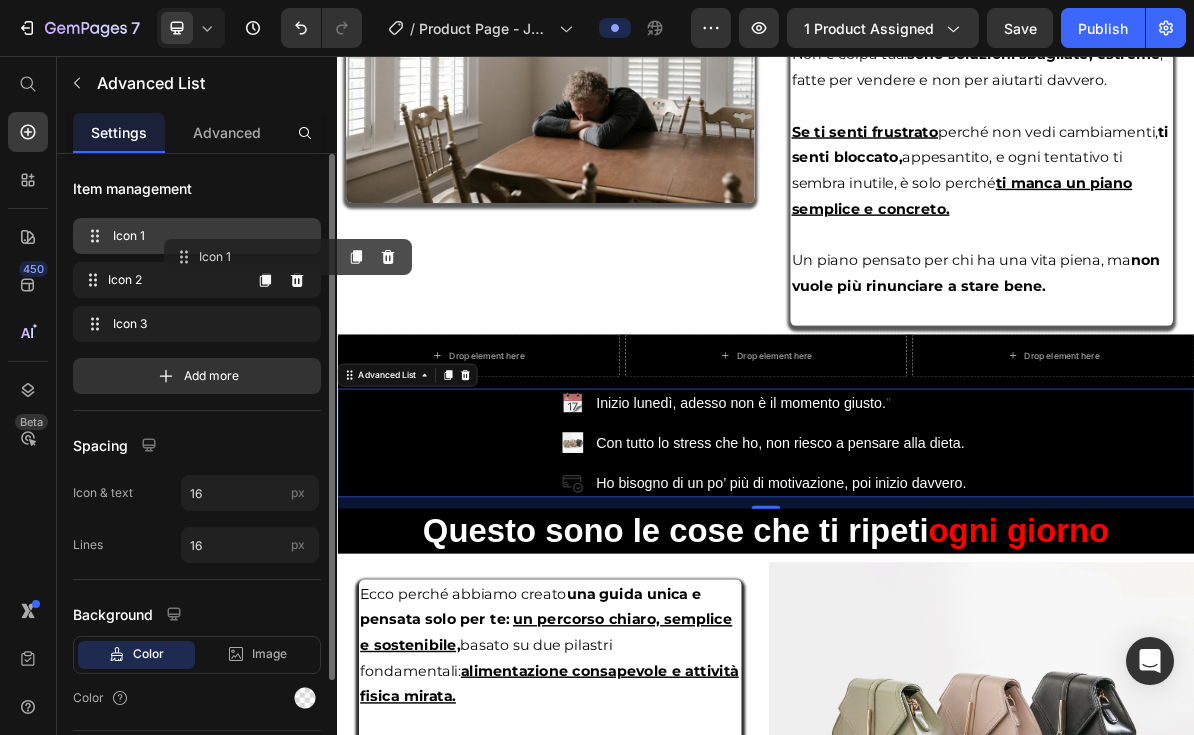 type 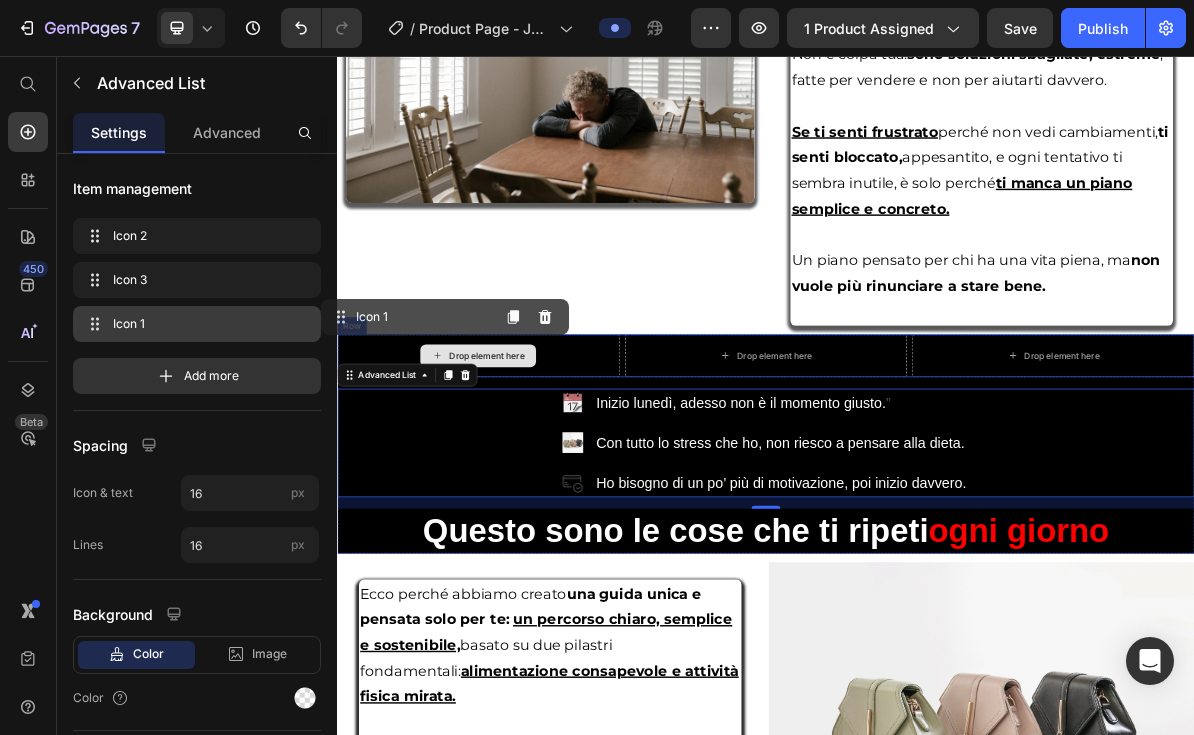 drag, startPoint x: 424, startPoint y: 298, endPoint x: 562, endPoint y: 473, distance: 222.86543 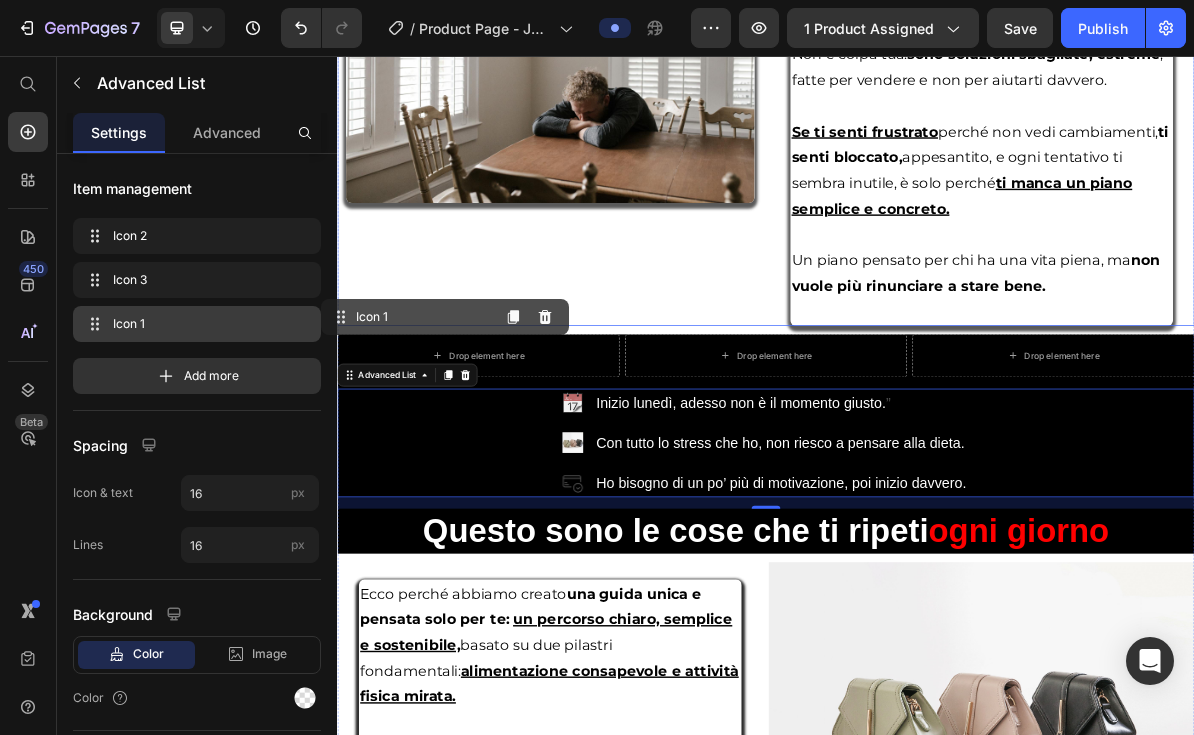 click on "Image Image" at bounding box center [635, 72] 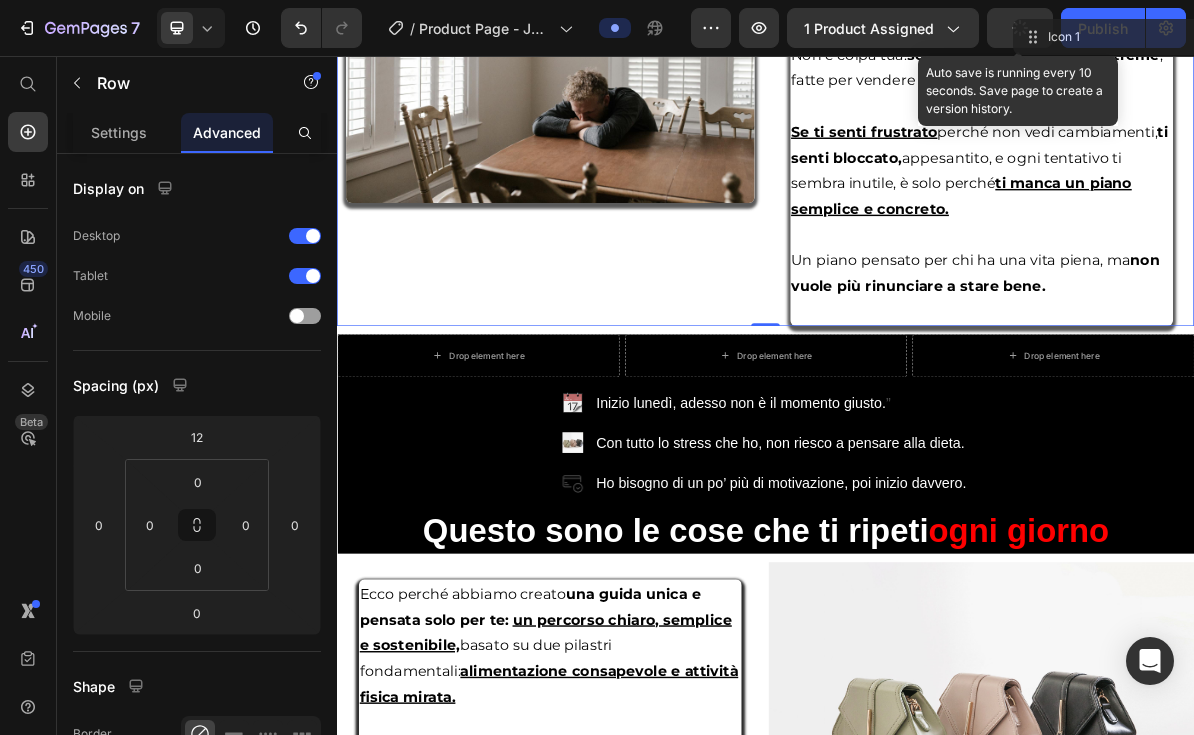 click 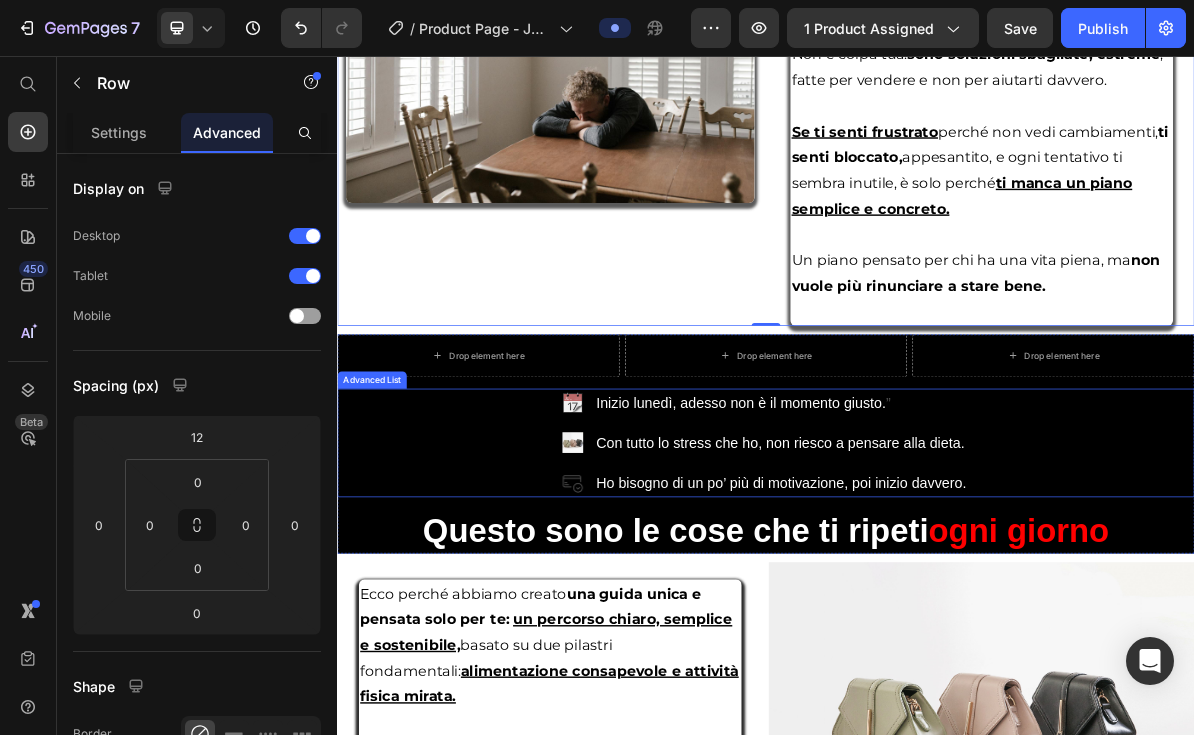 click on "Image Inizio lunedì, adesso non è il momento giusto. ” Text Block Image Con tutto lo stress che ho, non riesco a pensare alla dieta. Text Block Image Ho bisogno di un po’ più di motivazione, poi inizio davvero. Text" at bounding box center [937, 598] 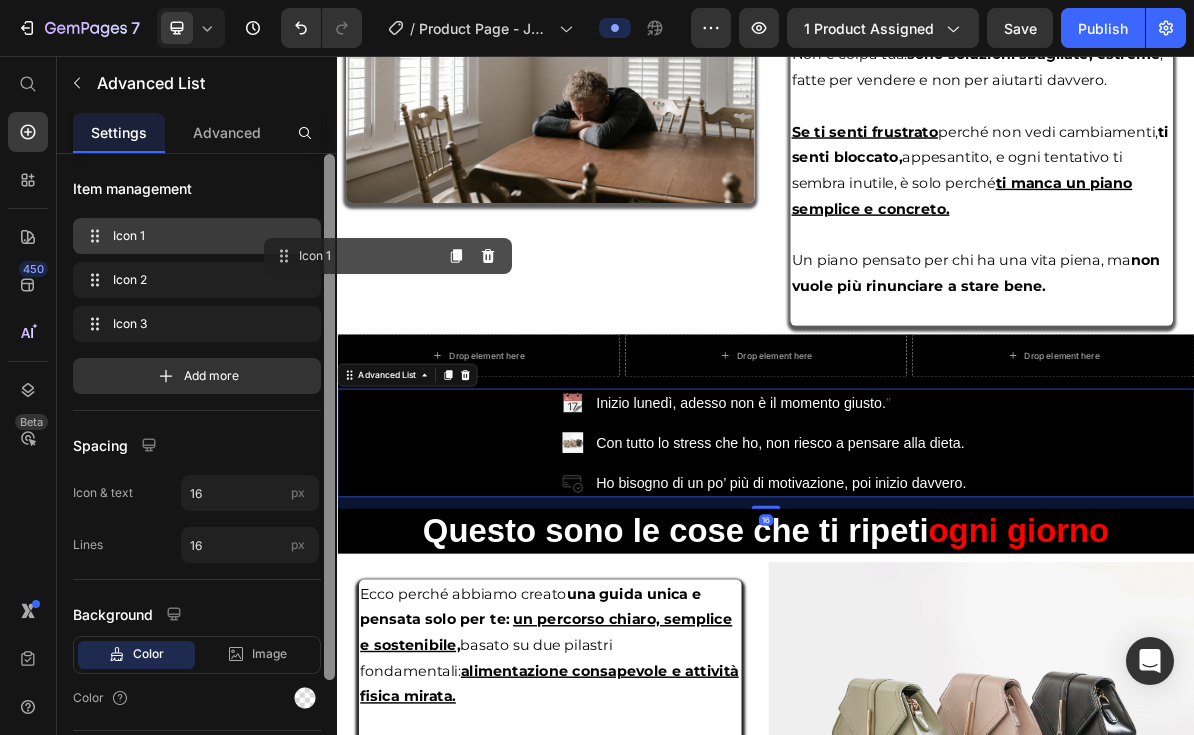 type 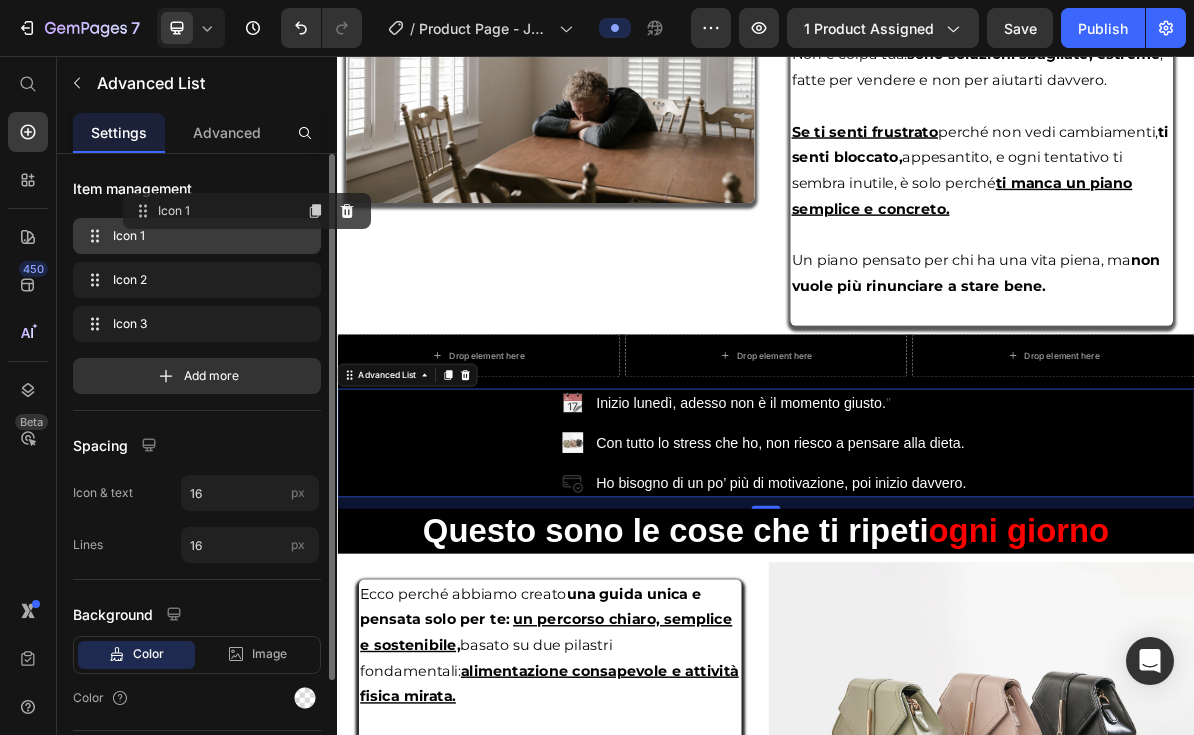 drag, startPoint x: 100, startPoint y: 239, endPoint x: 148, endPoint y: 212, distance: 55.072678 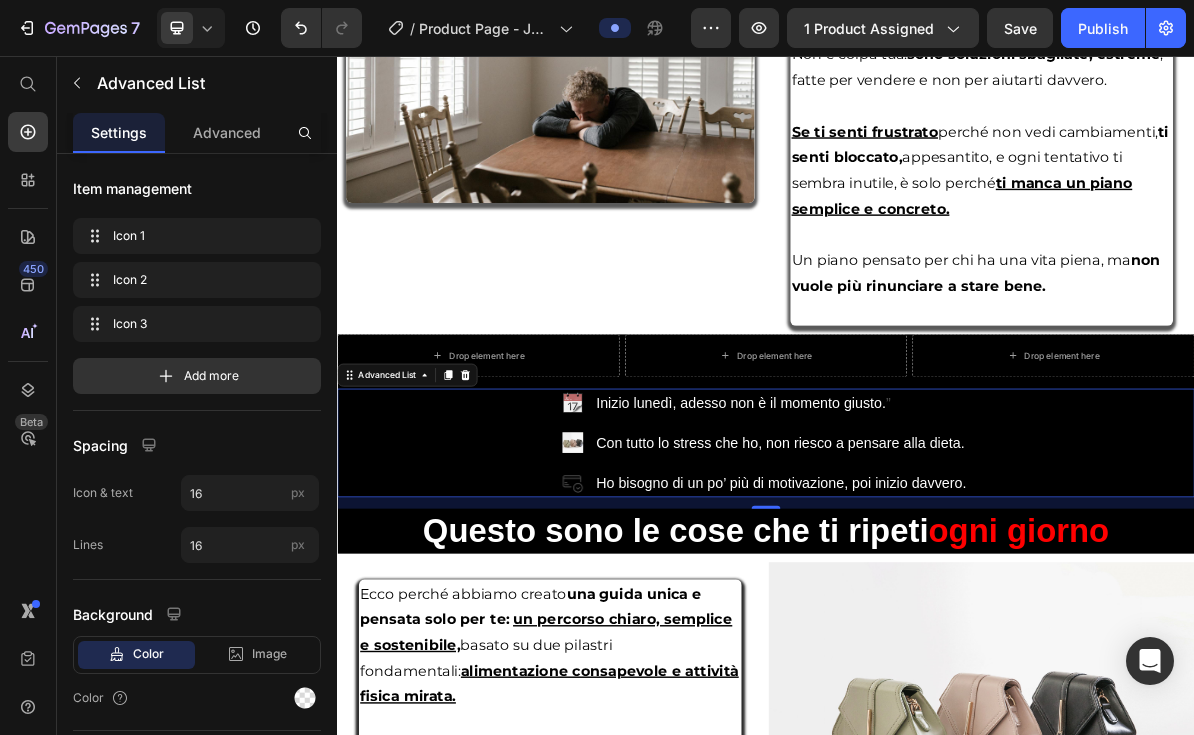 click on "Image Inizio lunedì, adesso non è il momento giusto. ” Text Block" at bounding box center (937, 542) 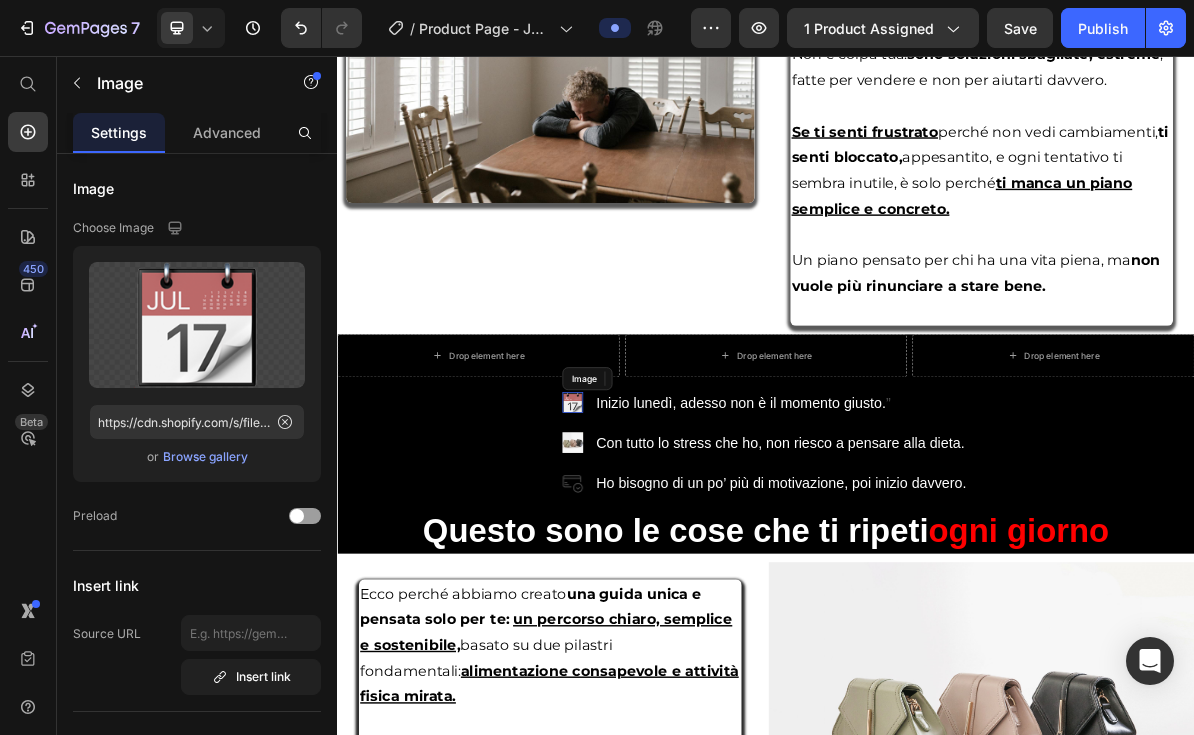 click at bounding box center (666, 541) 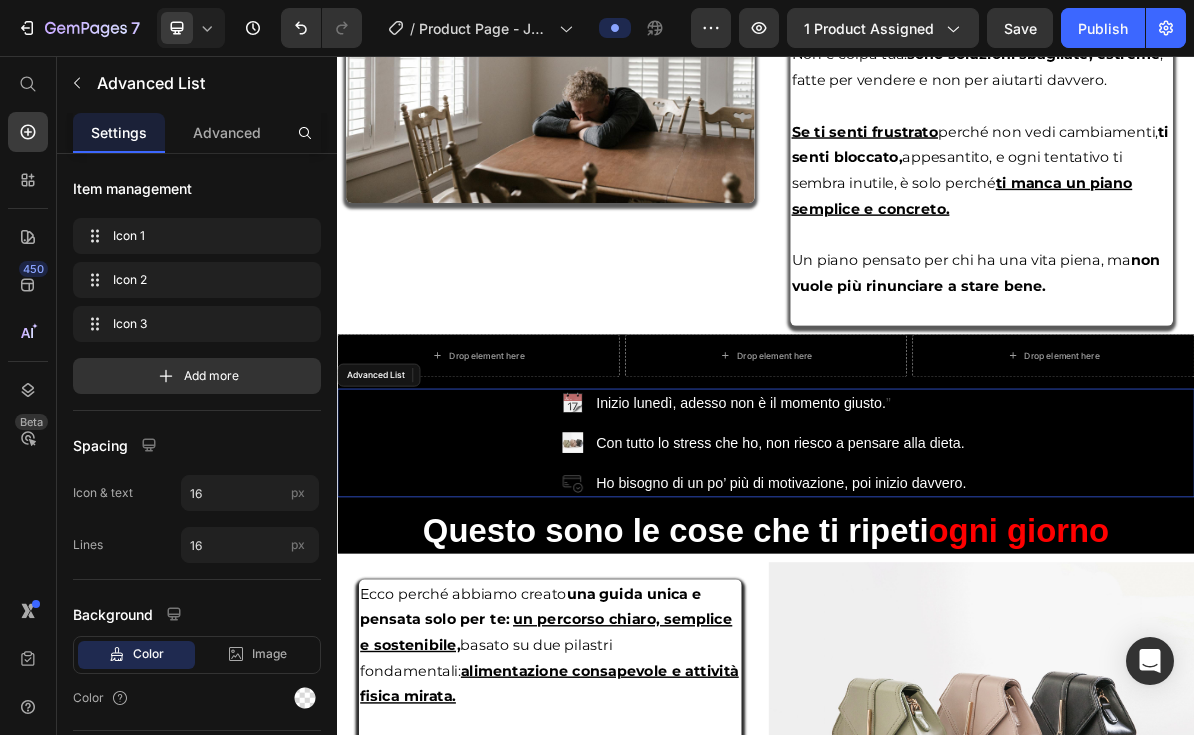 click on "Image   0 Inizio lunedì, adesso non è il momento giusto. ” Text Block Image Con tutto lo stress che ho, non riesco a pensare alla dieta. Text Block Image Ho bisogno di un po’ più di motivazione, poi inizio davvero. Text" at bounding box center [937, 598] 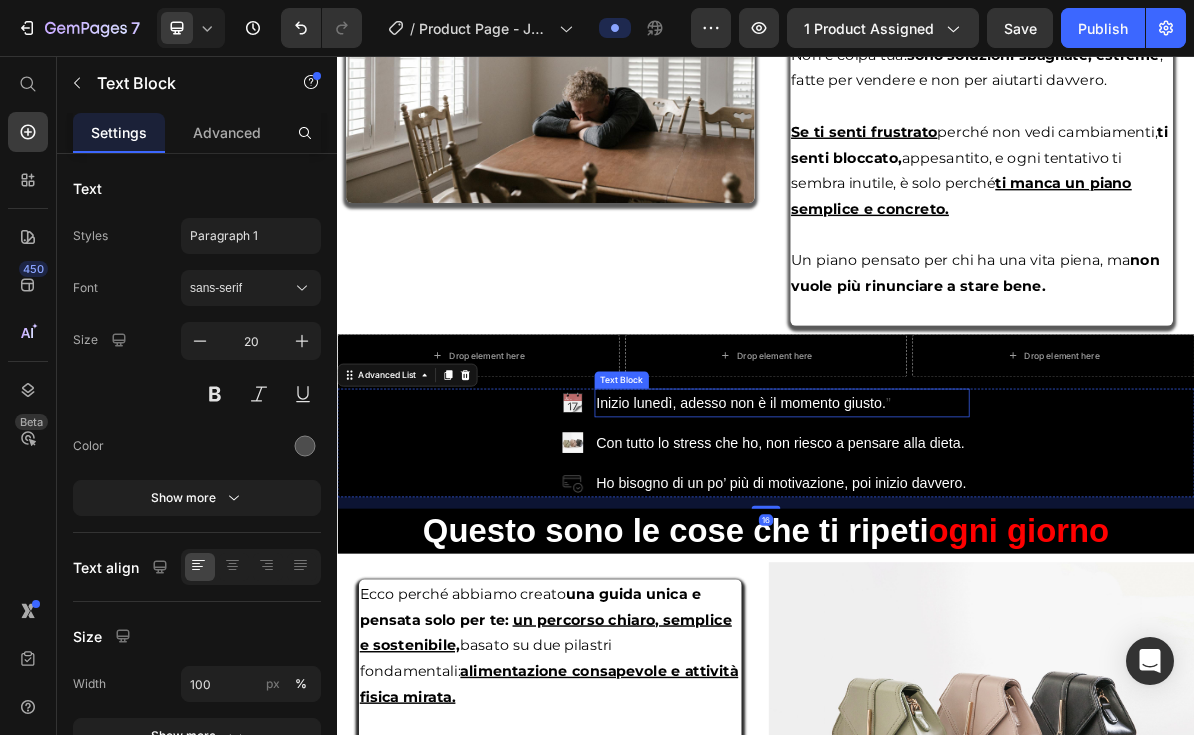 click on "Inizio lunedì, adesso non è il momento giusto." at bounding box center (902, 542) 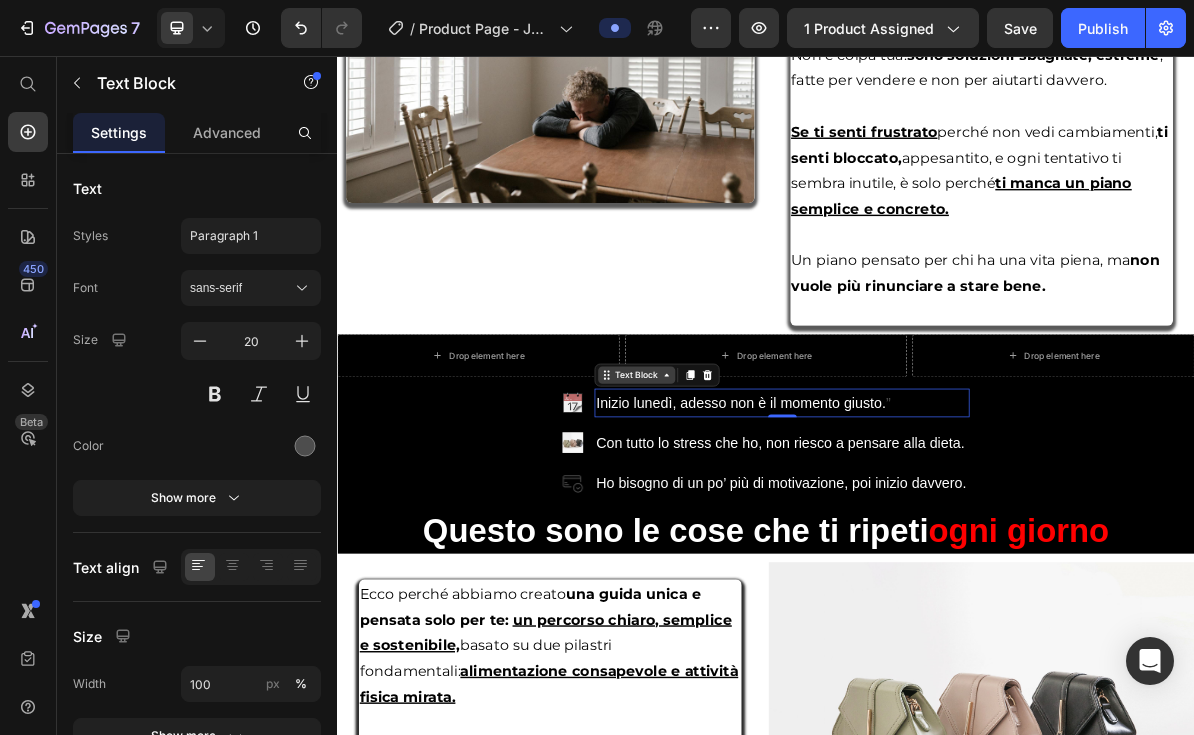 click 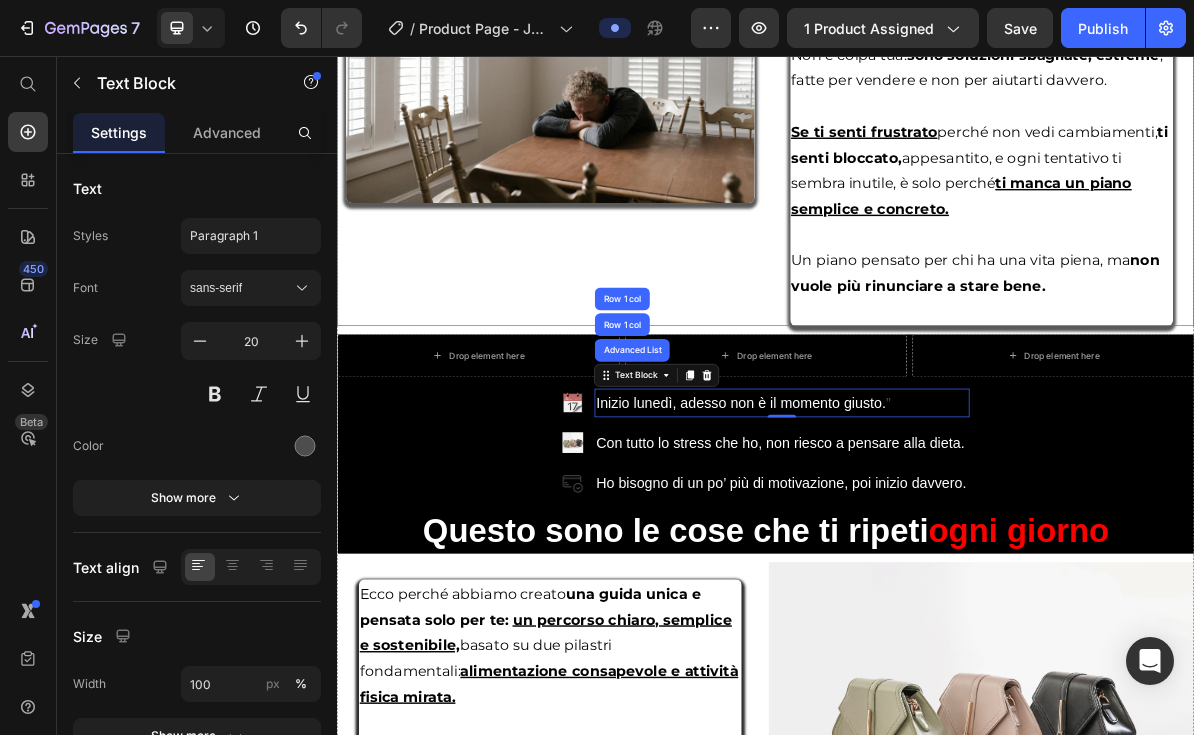 click on "Image Image" at bounding box center [635, 72] 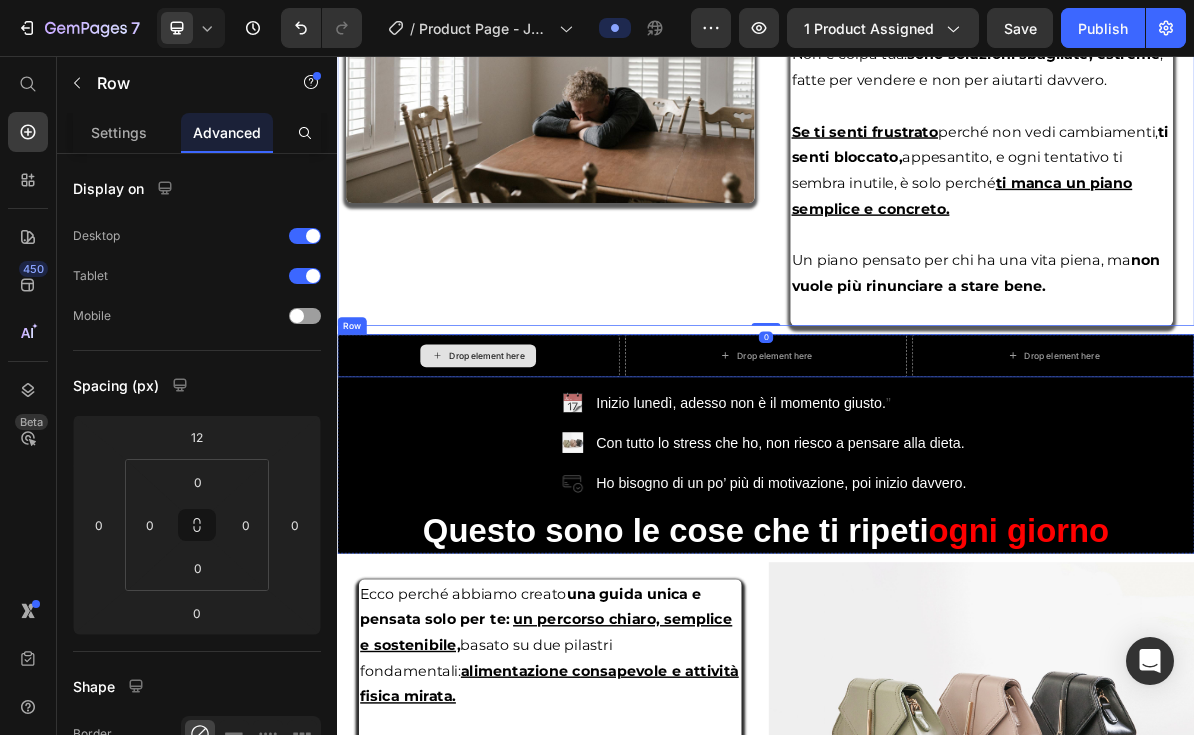 click on "Drop element here" at bounding box center [534, 476] 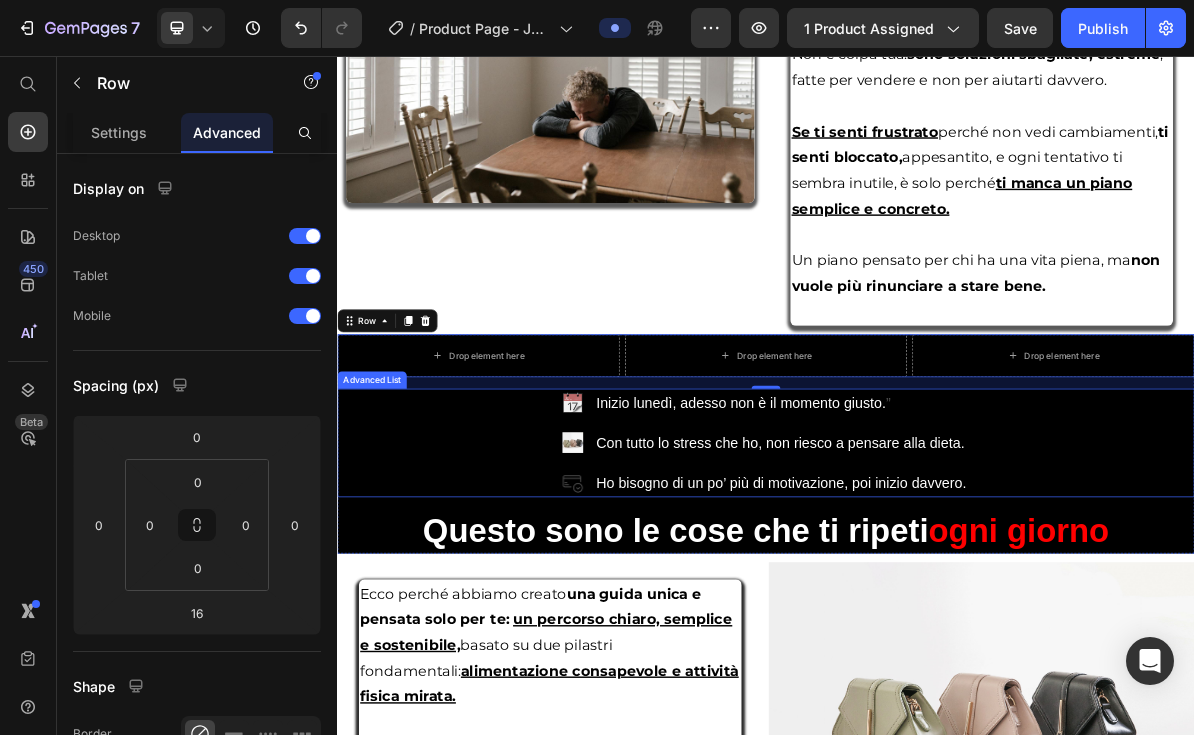 click at bounding box center [666, 597] 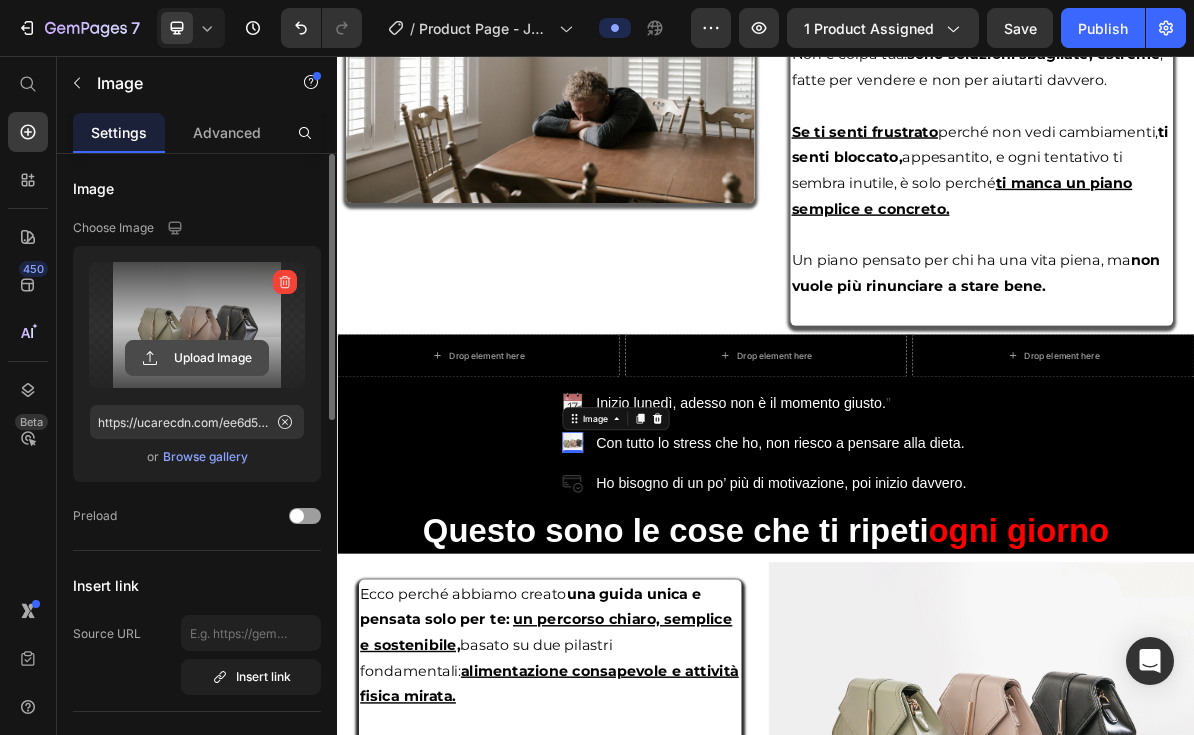 click 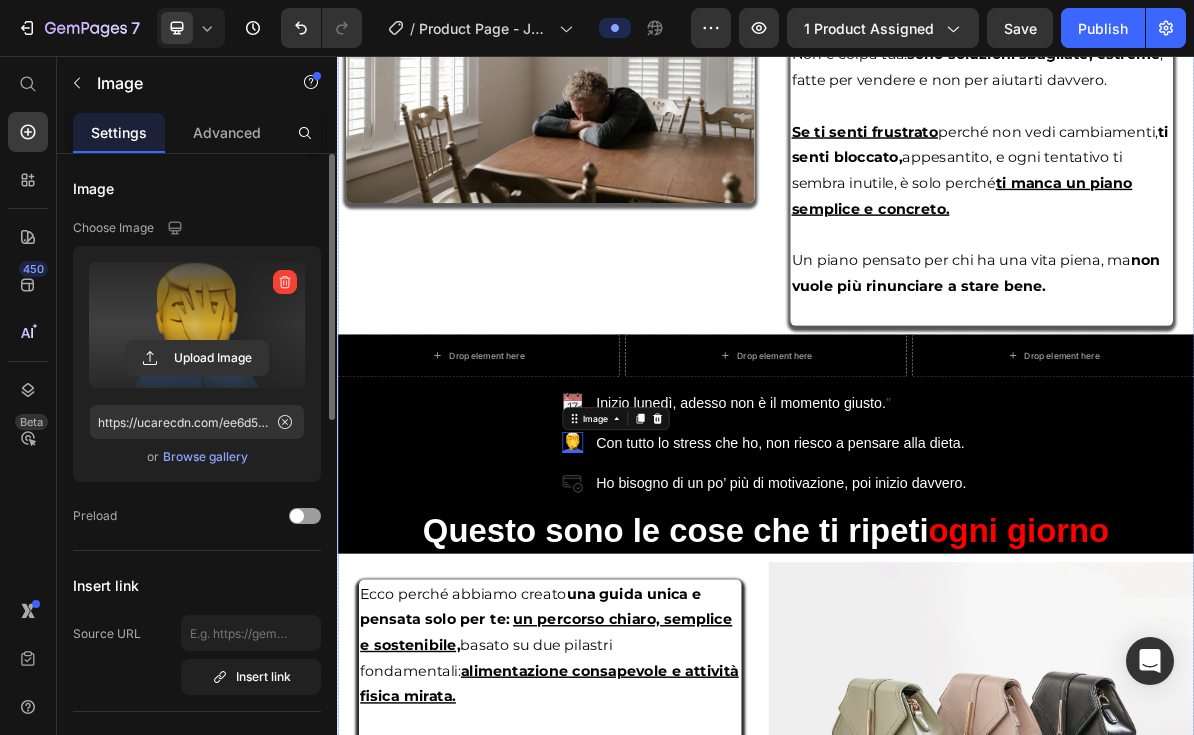 type on "https://cdn.shopify.com/s/files/1/0969/9439/4376/files/gempages_570472112553198744-fada14f4-2662-42af-9a41-37b8c13d448d.png" 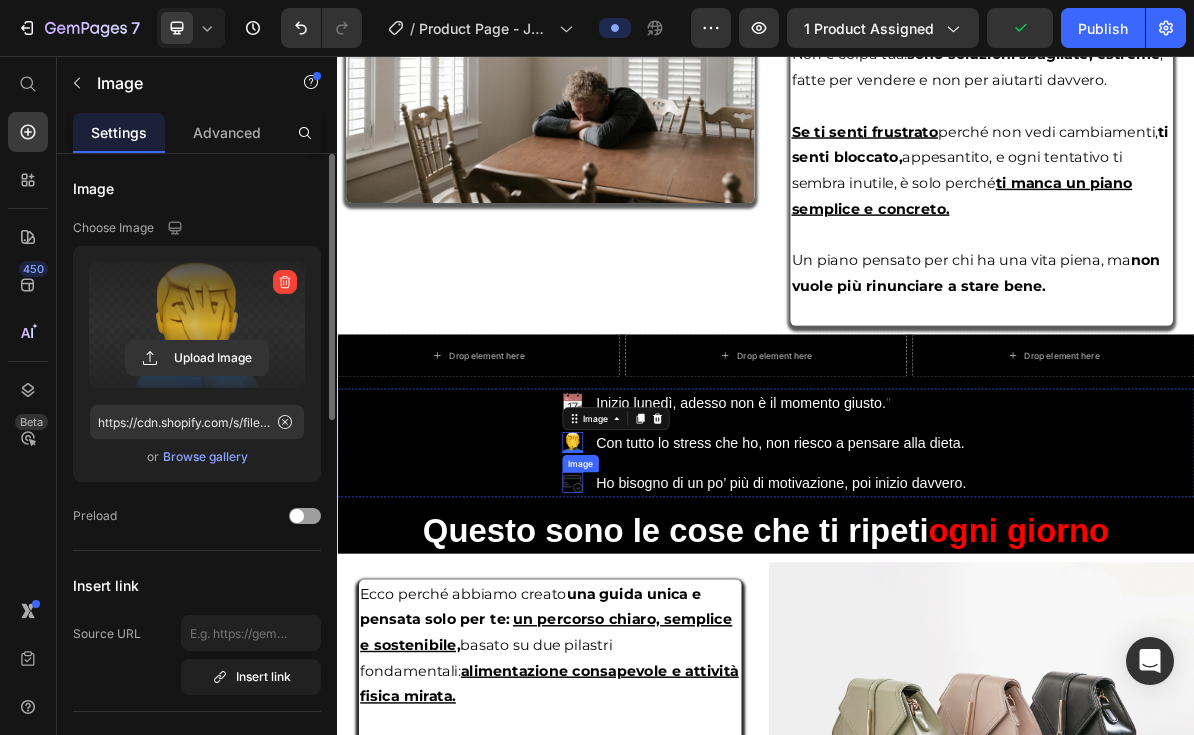 click at bounding box center [666, 653] 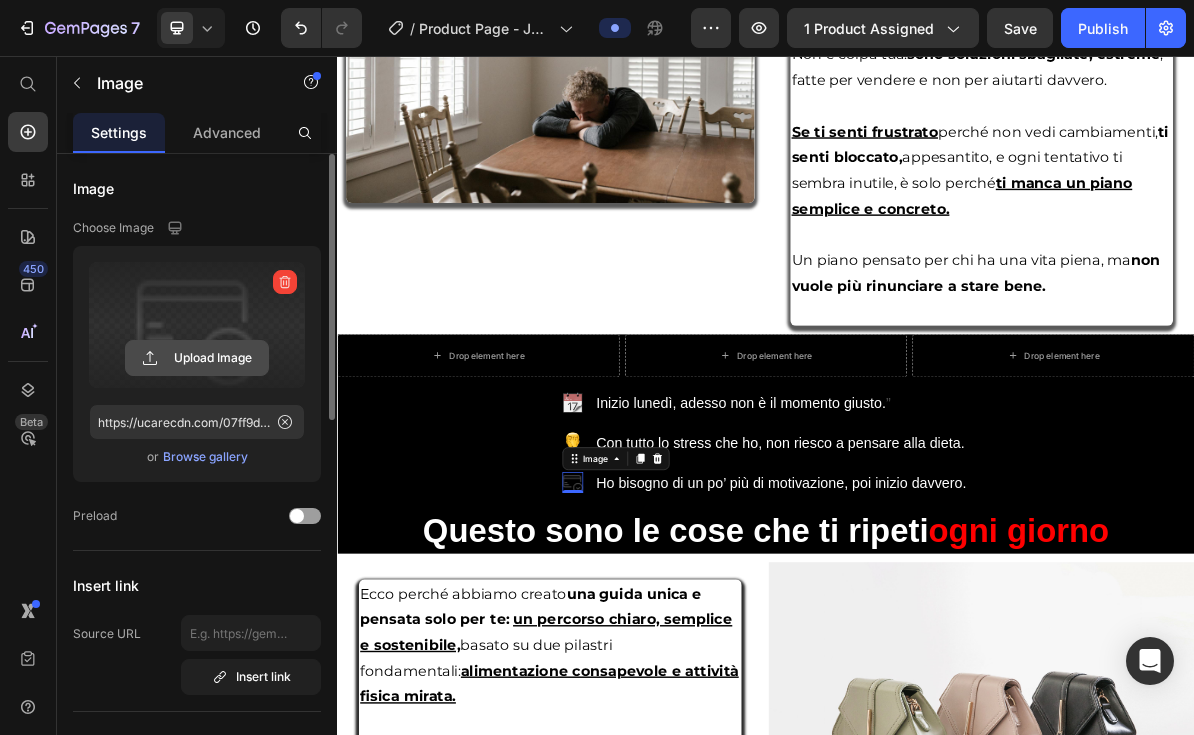 click 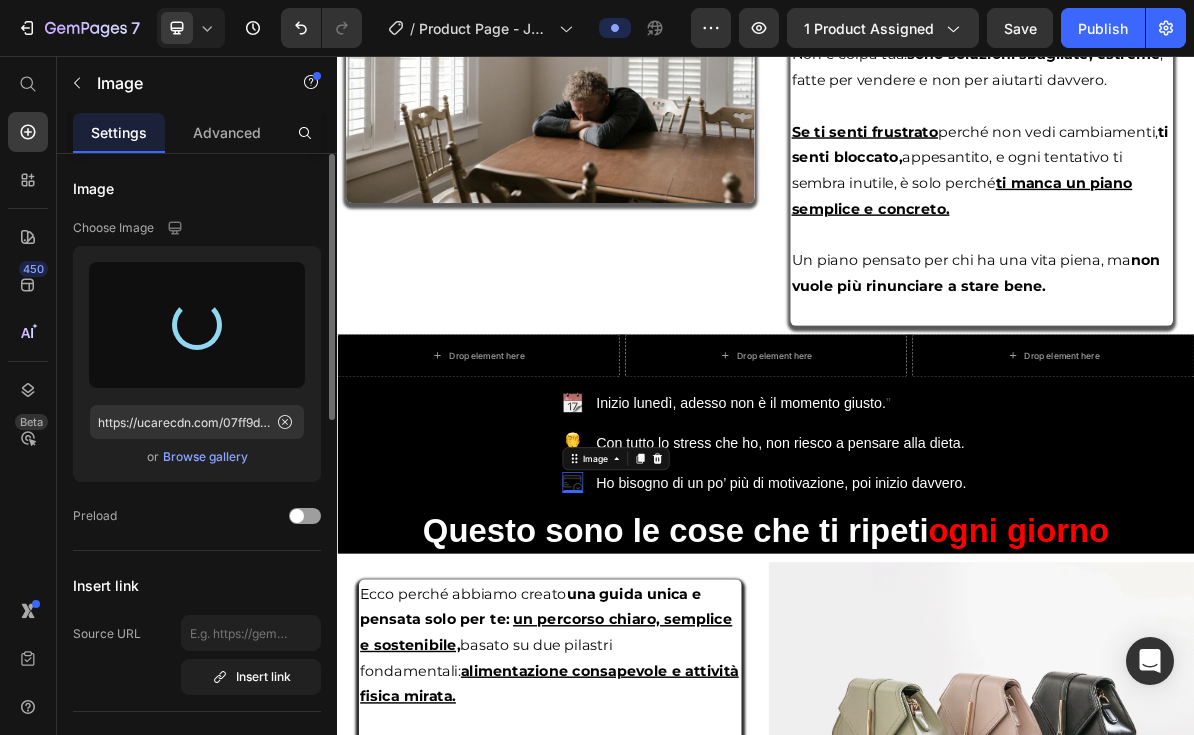 type on "https://cdn.shopify.com/s/files/1/0969/9439/4376/files/gempages_570472112553198744-15caaa20-243b-4960-b4f6-dcdd79df4a9b.png" 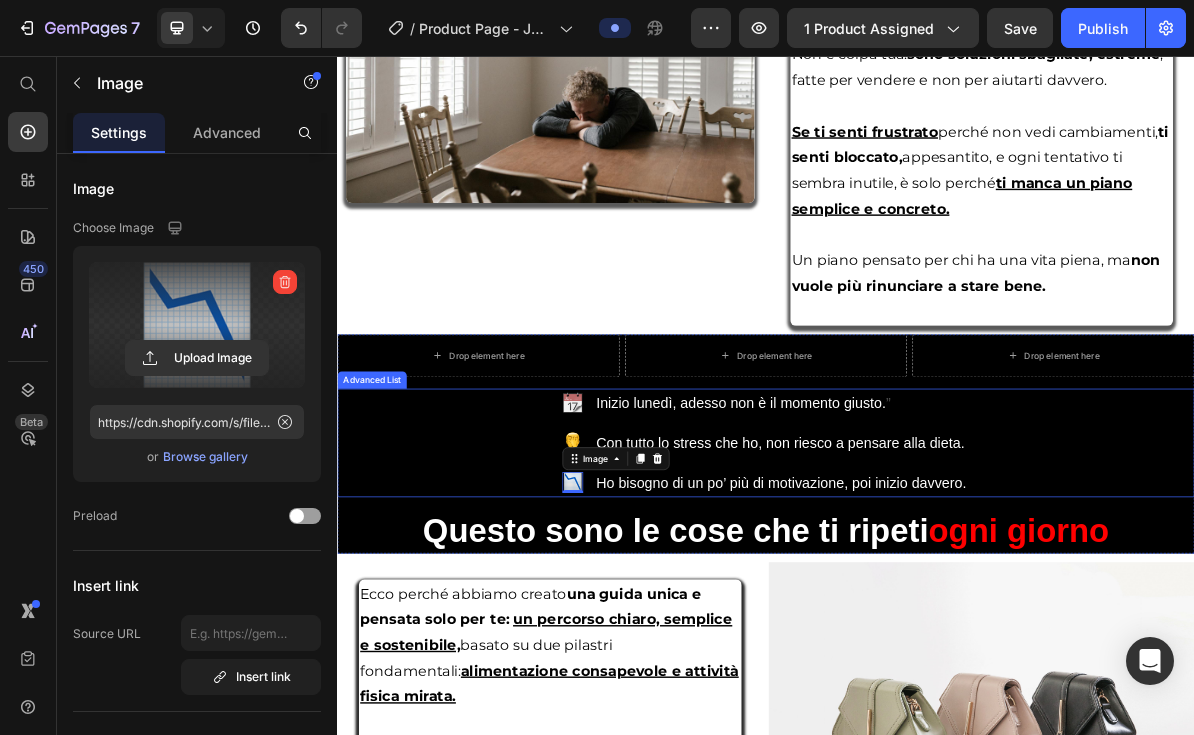 click on "Image Inizio lunedì, adesso non è il momento giusto. ” Text Block Image Con tutto lo stress che ho, non riesco a pensare alla dieta. Text Block Image   0 Ho bisogno di un po’ più di motivazione, poi inizio davvero. Text" at bounding box center (937, 598) 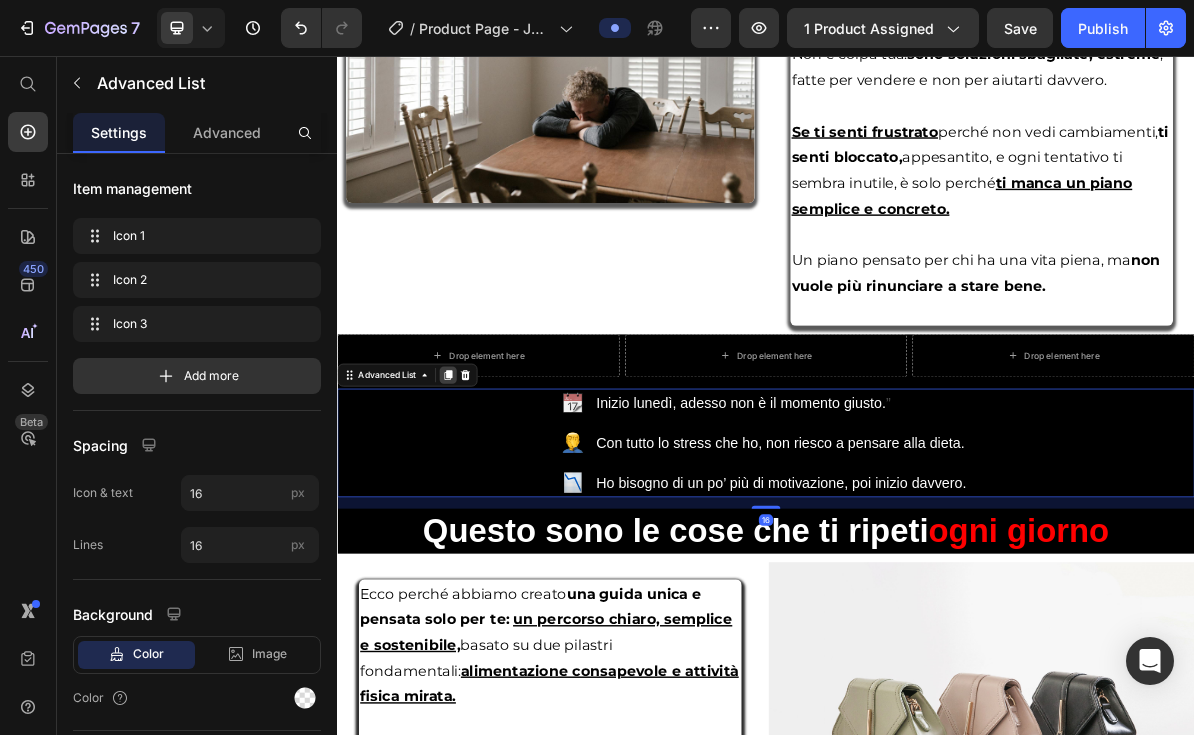 click at bounding box center [492, 503] 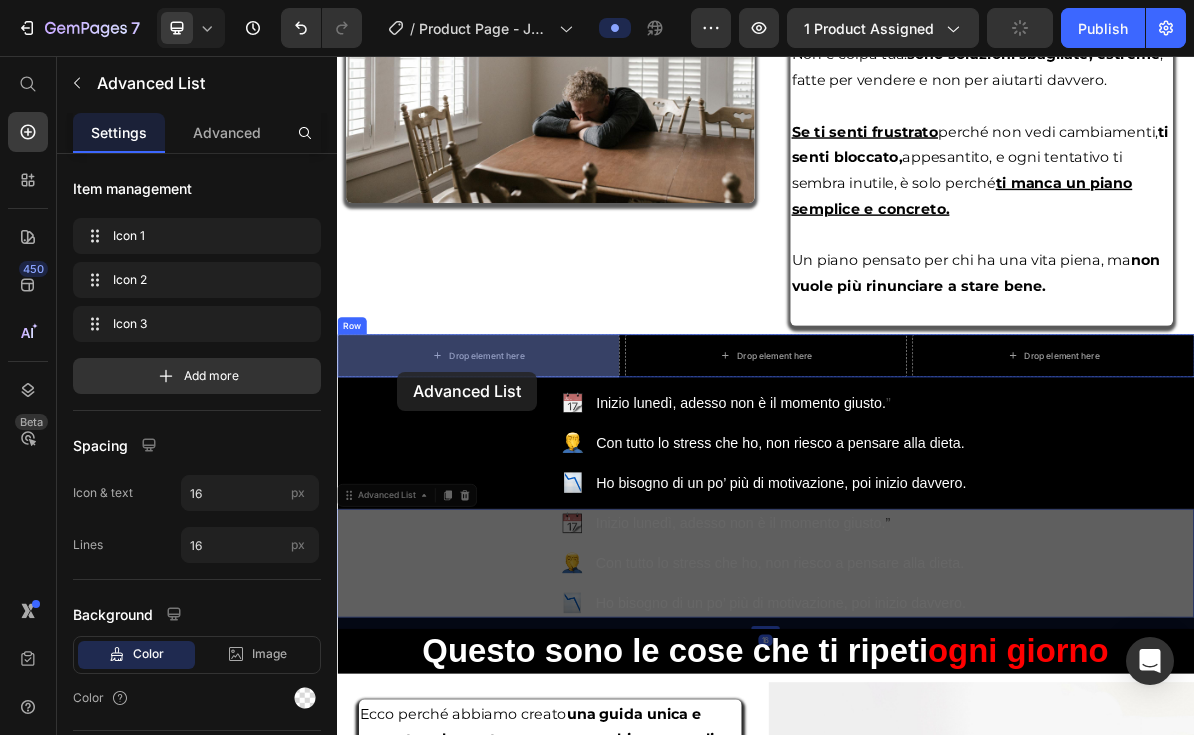 drag, startPoint x: 362, startPoint y: 671, endPoint x: 421, endPoint y: 498, distance: 182.78403 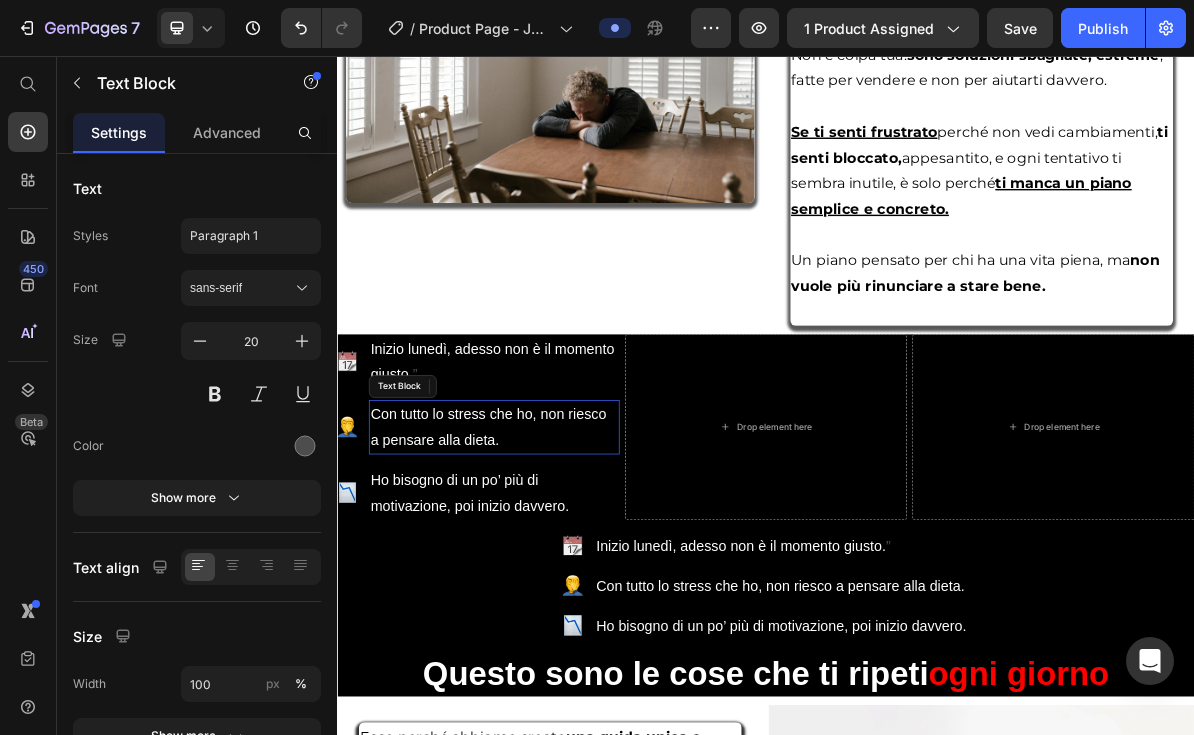 click on "Con tutto lo stress che ho, non riesco a pensare alla dieta." at bounding box center (556, 576) 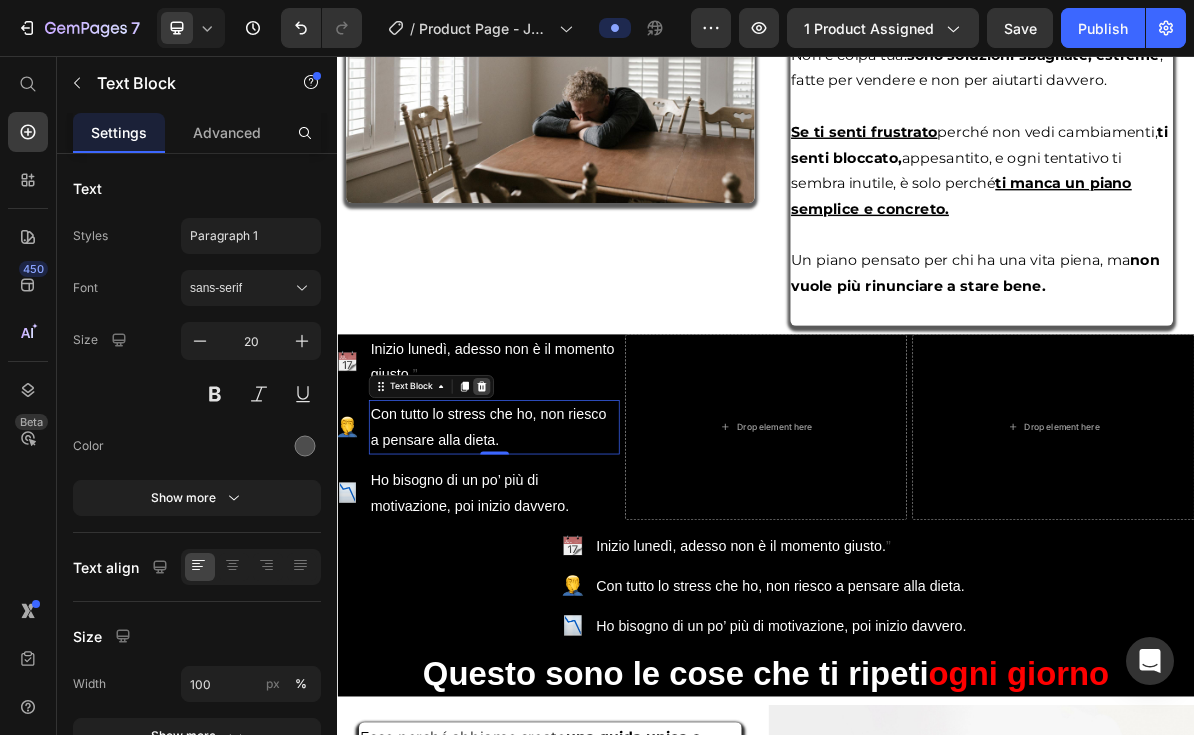 click 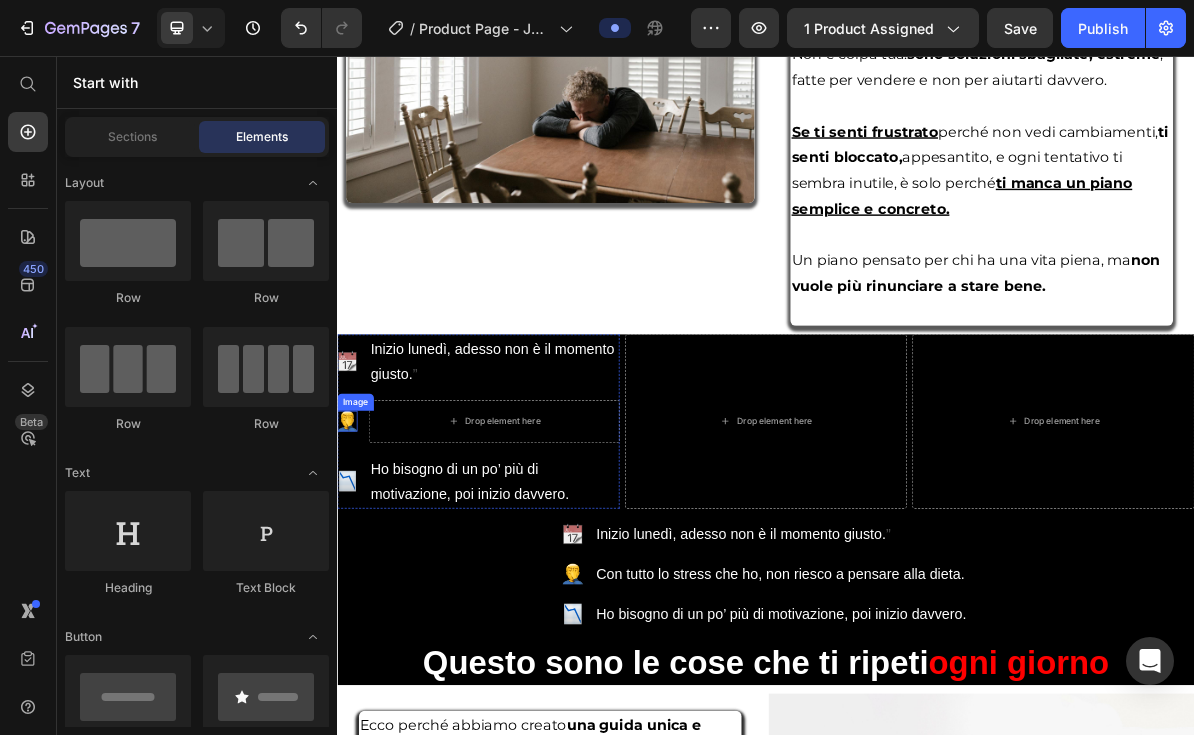 click at bounding box center (351, 567) 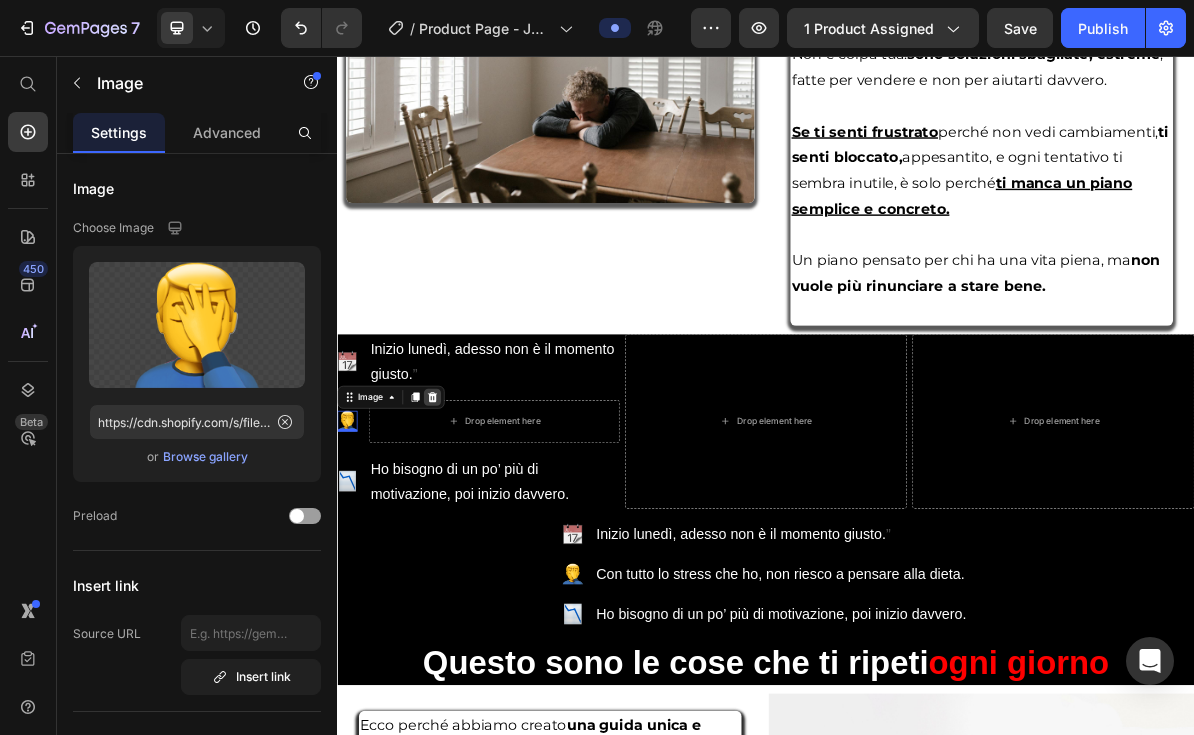 click 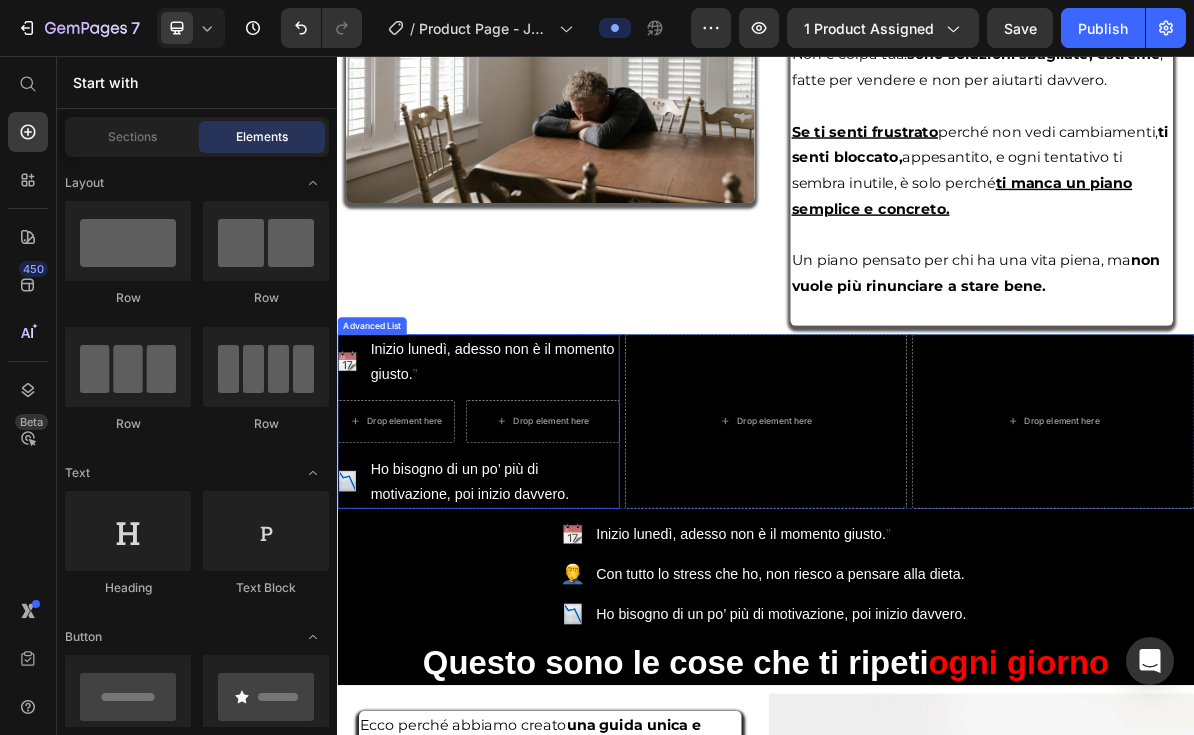 click on "Drop element here
Drop element here" at bounding box center (534, 568) 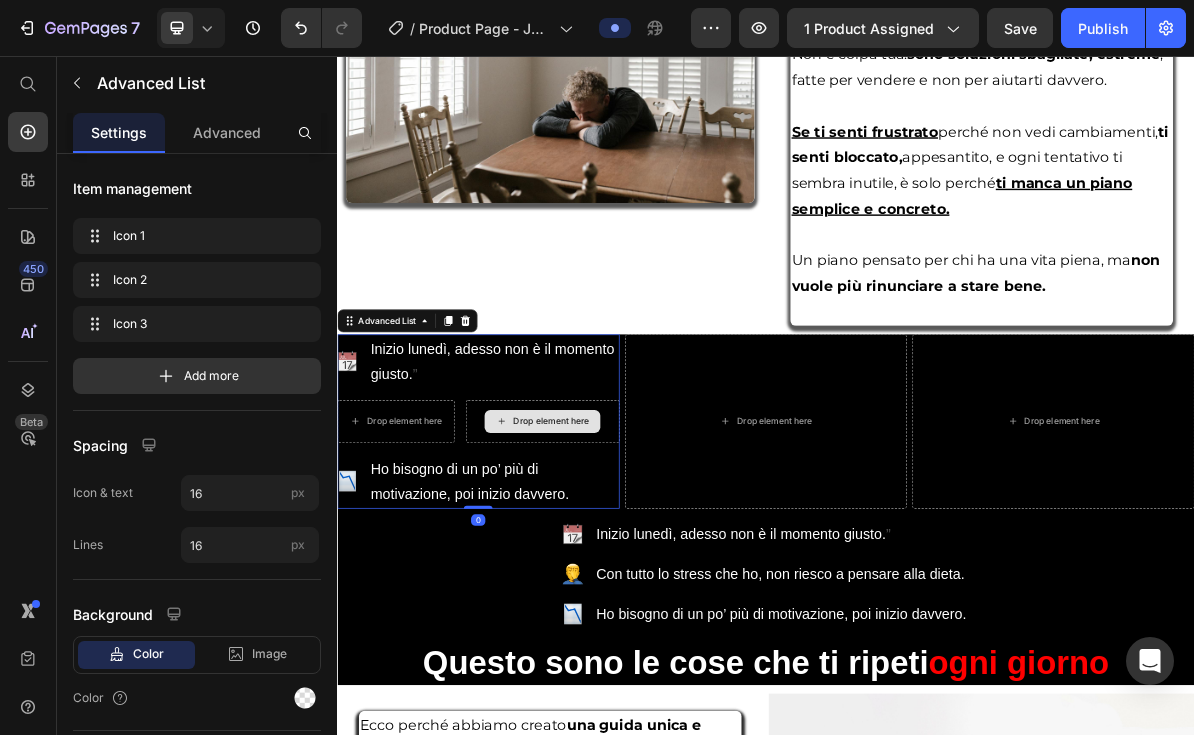 click on "Drop element here" at bounding box center [624, 568] 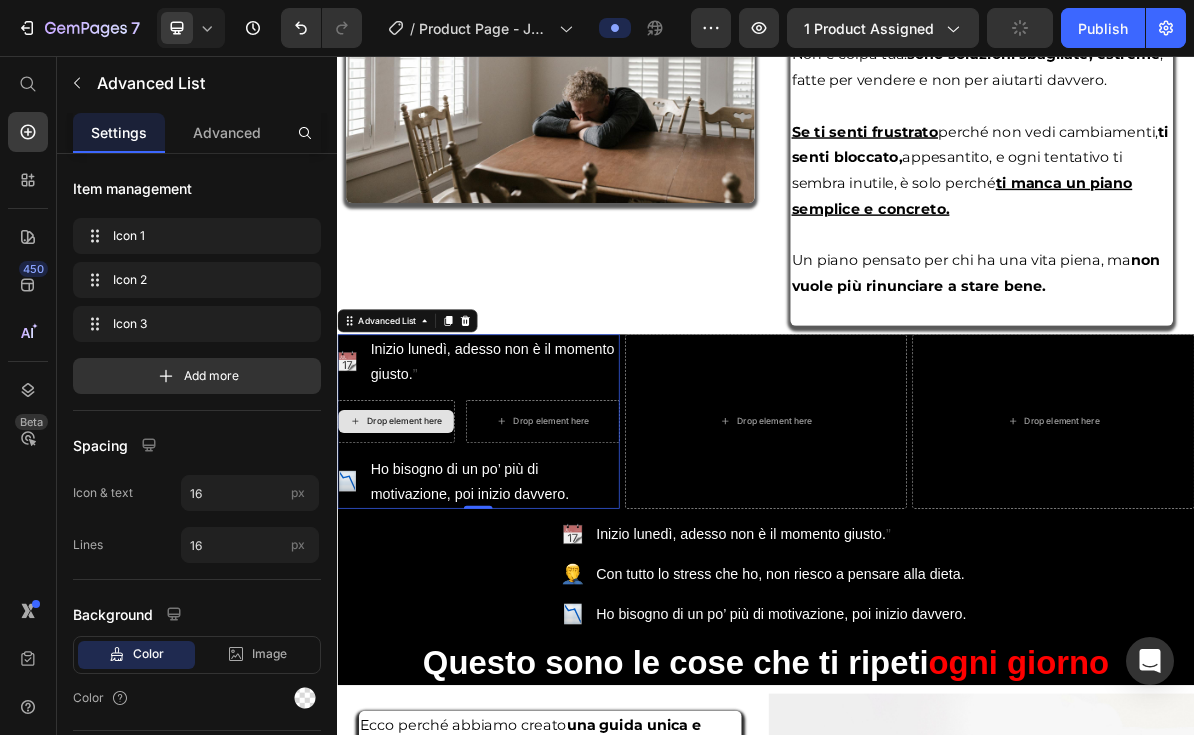 click on "Drop element here" at bounding box center (419, 568) 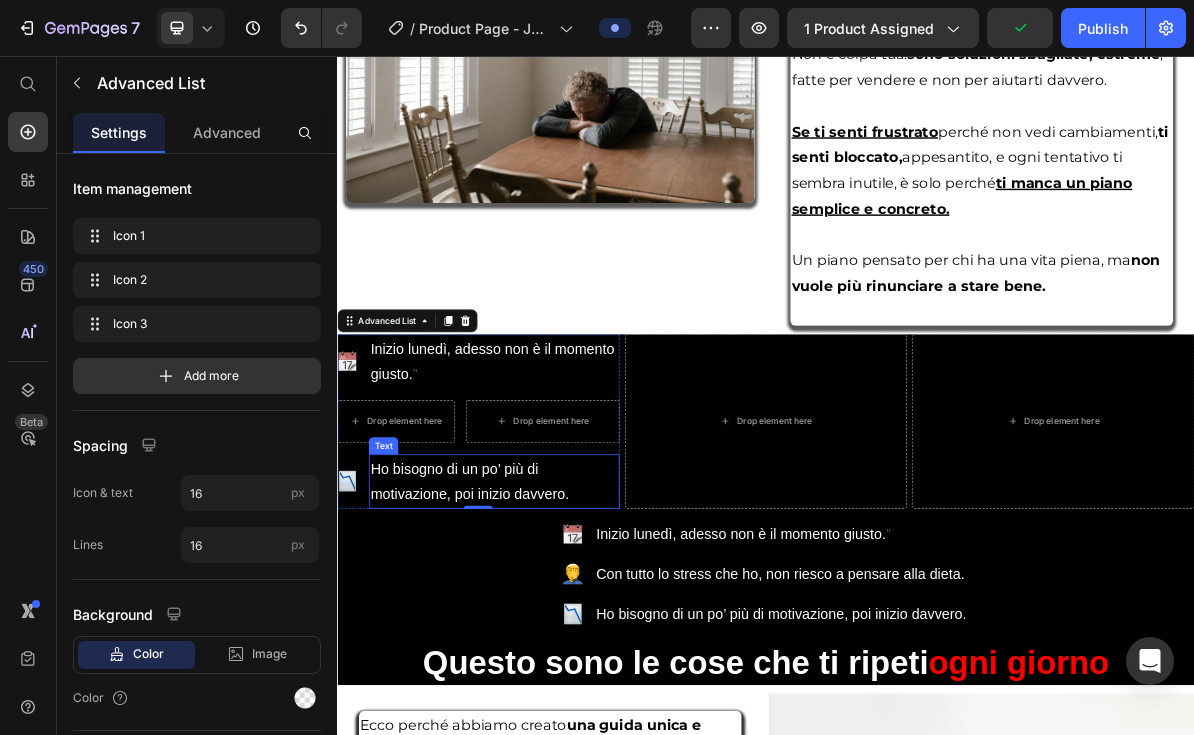 click on "Ho bisogno di un po’ più di motivazione, poi inizio davvero." at bounding box center (522, 652) 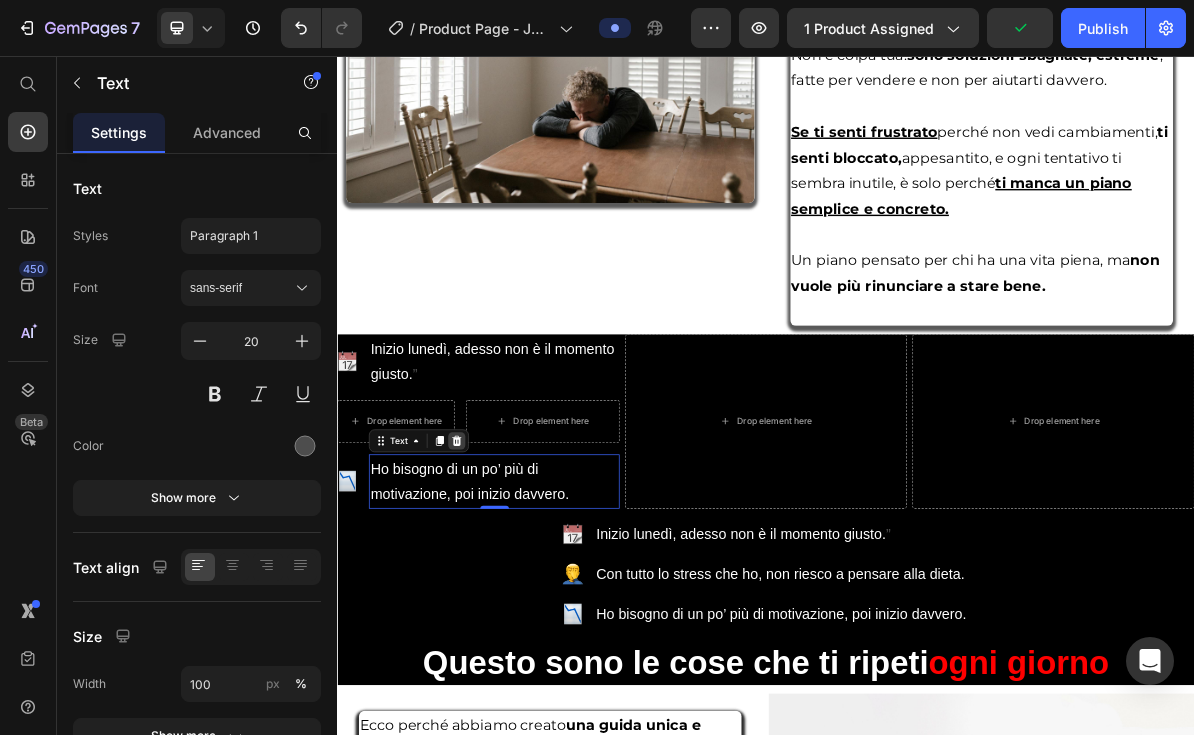 click 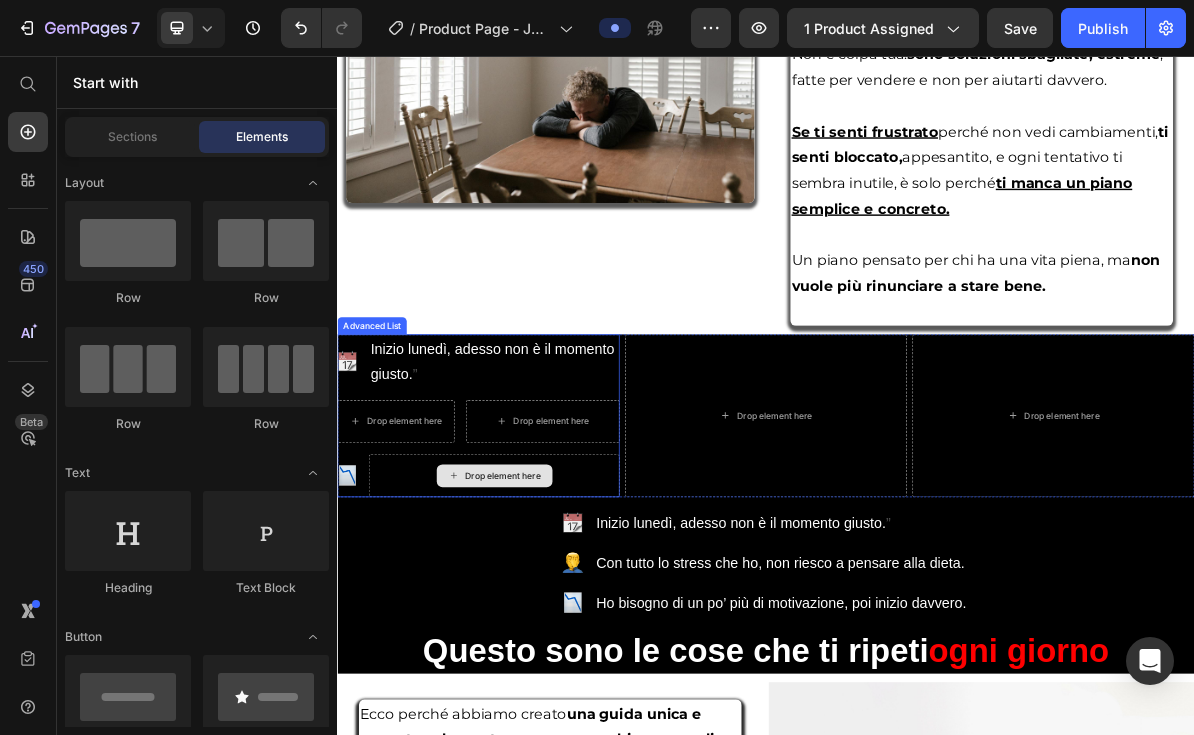 click on "Drop element here" at bounding box center [556, 644] 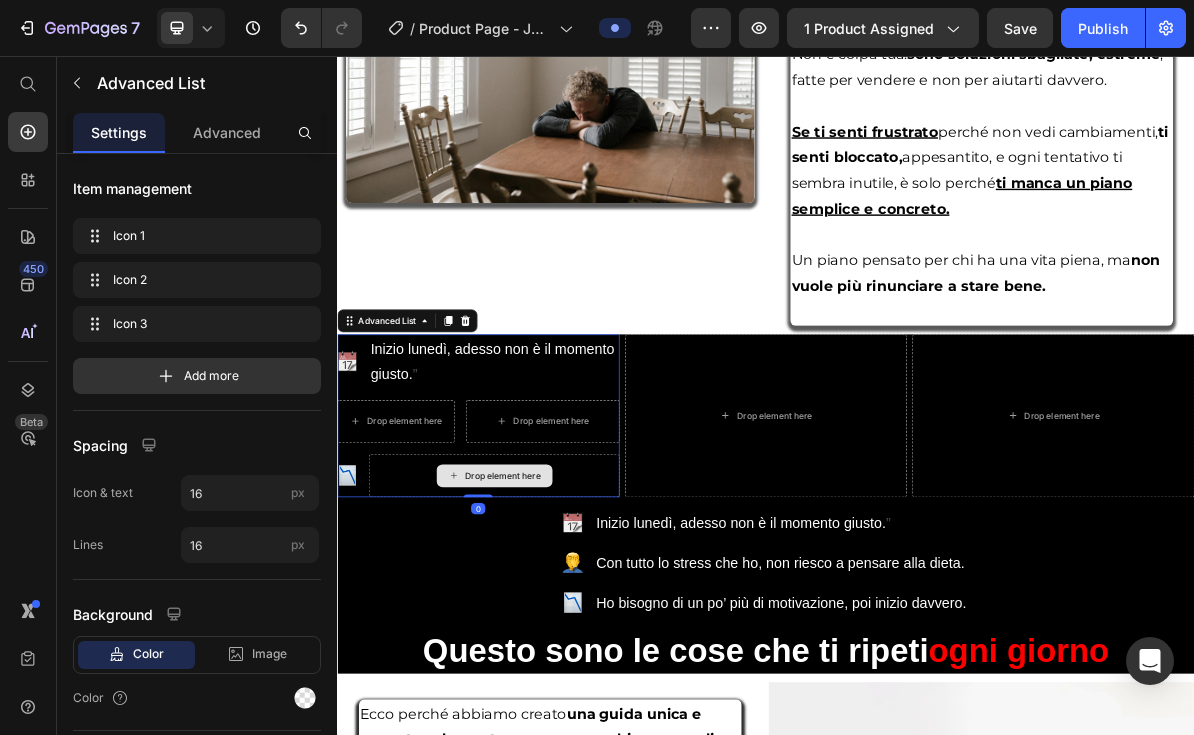 click on "Drop element here" at bounding box center [556, 644] 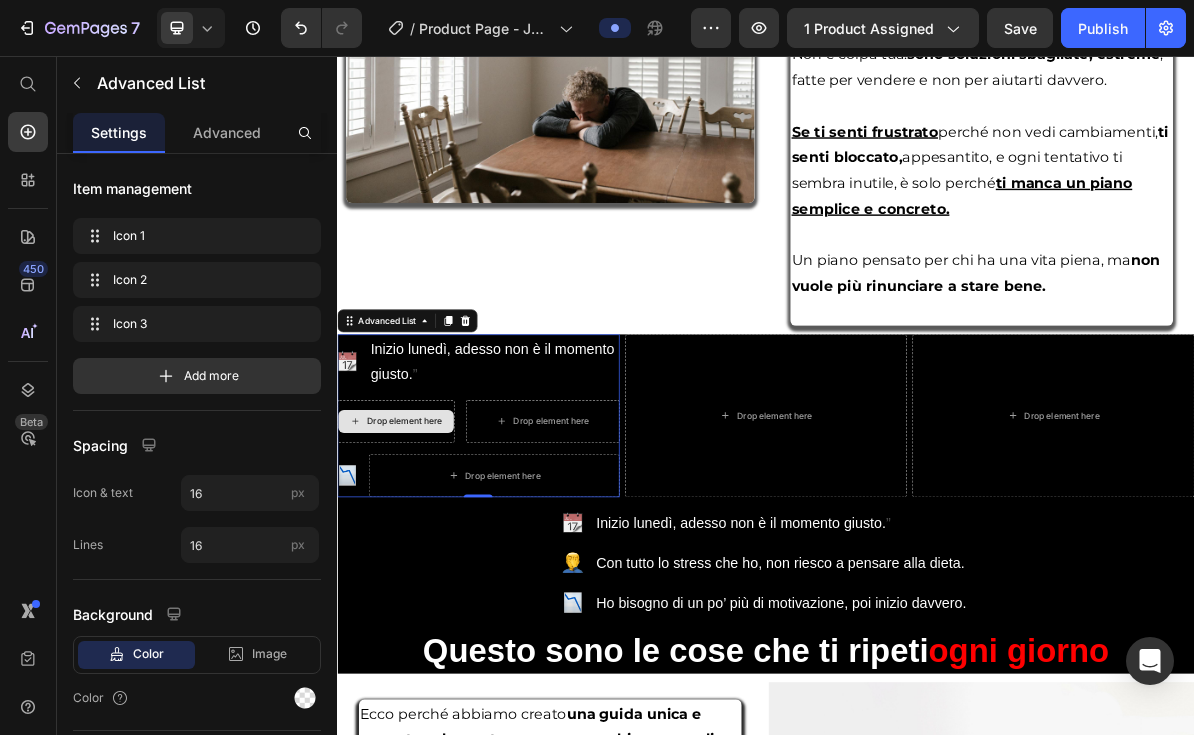 click on "Drop element here" at bounding box center [419, 568] 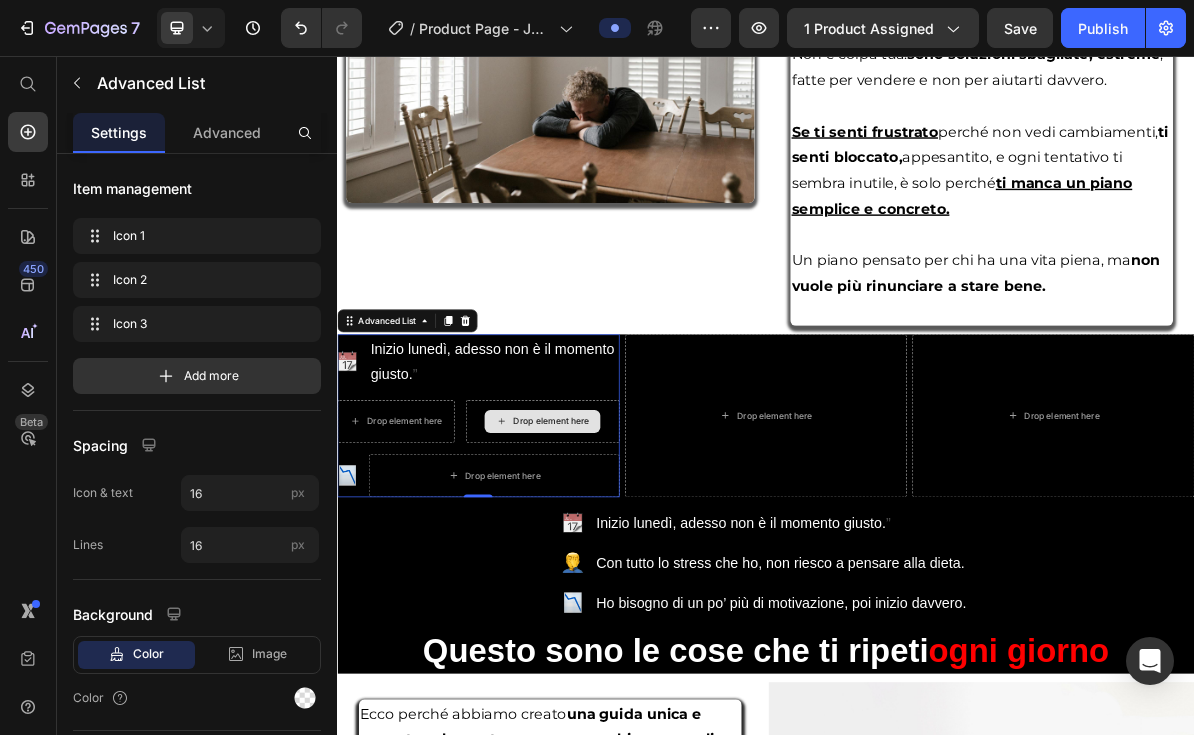 click on "Drop element here" at bounding box center [624, 568] 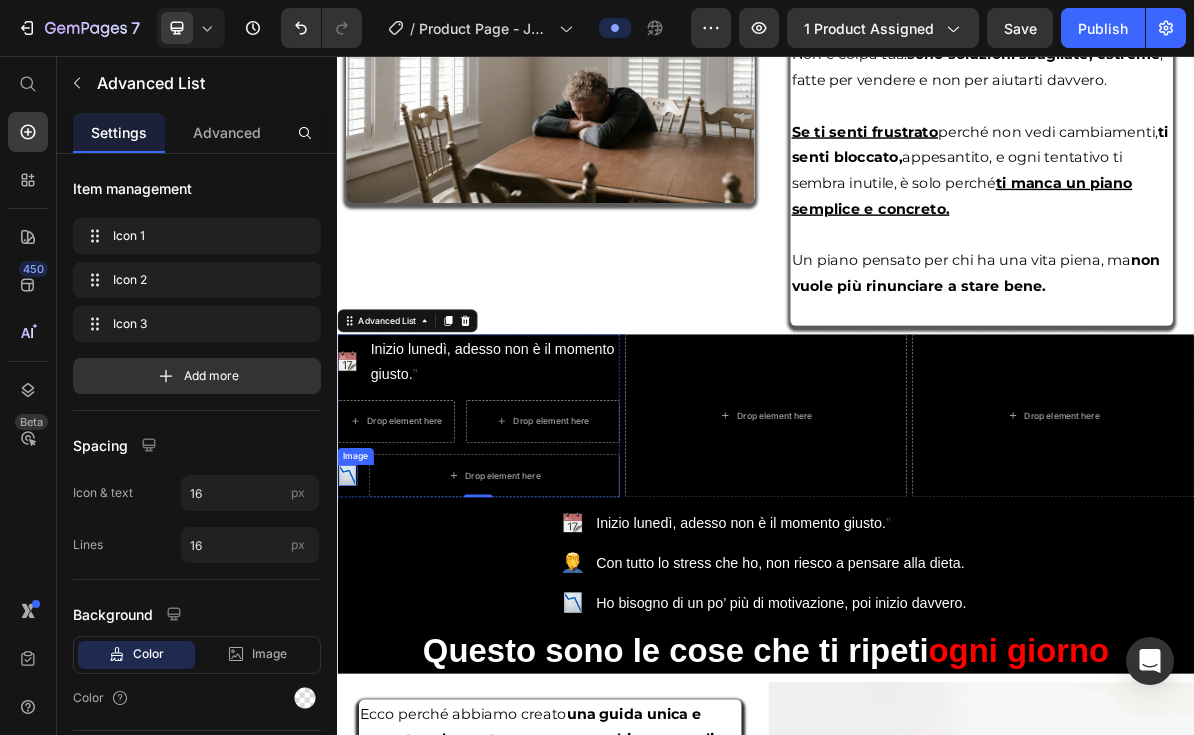 click at bounding box center (351, 643) 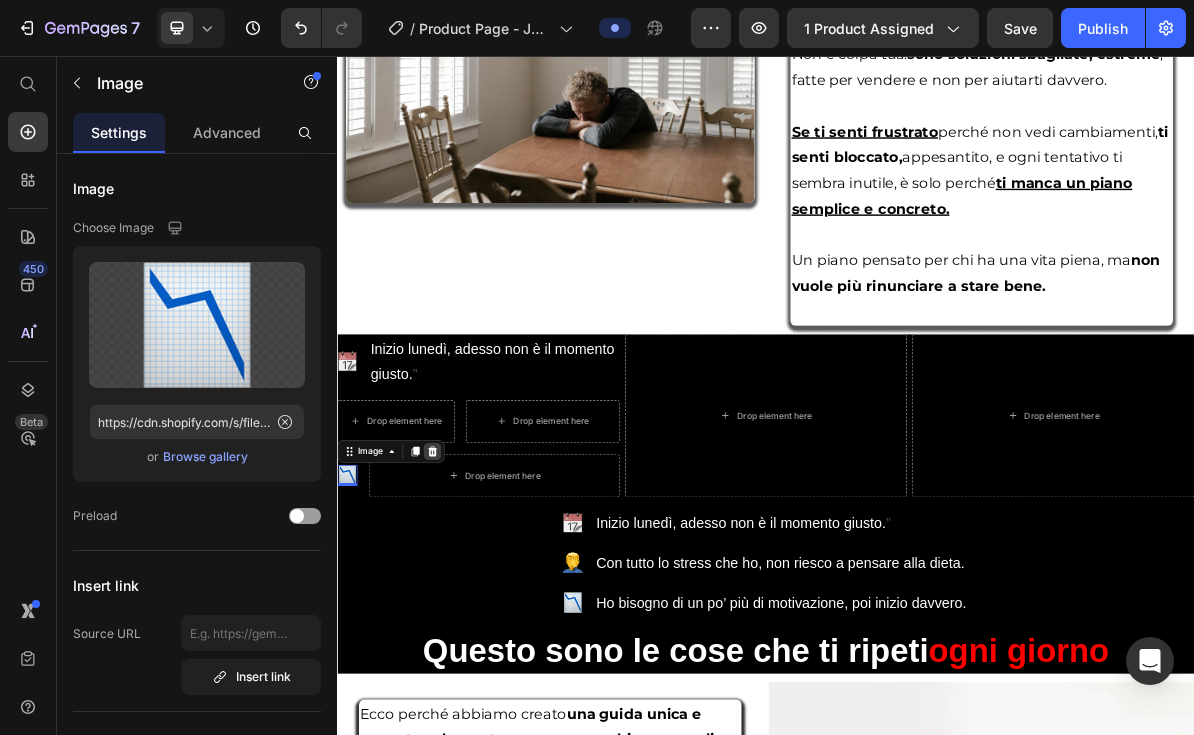 click 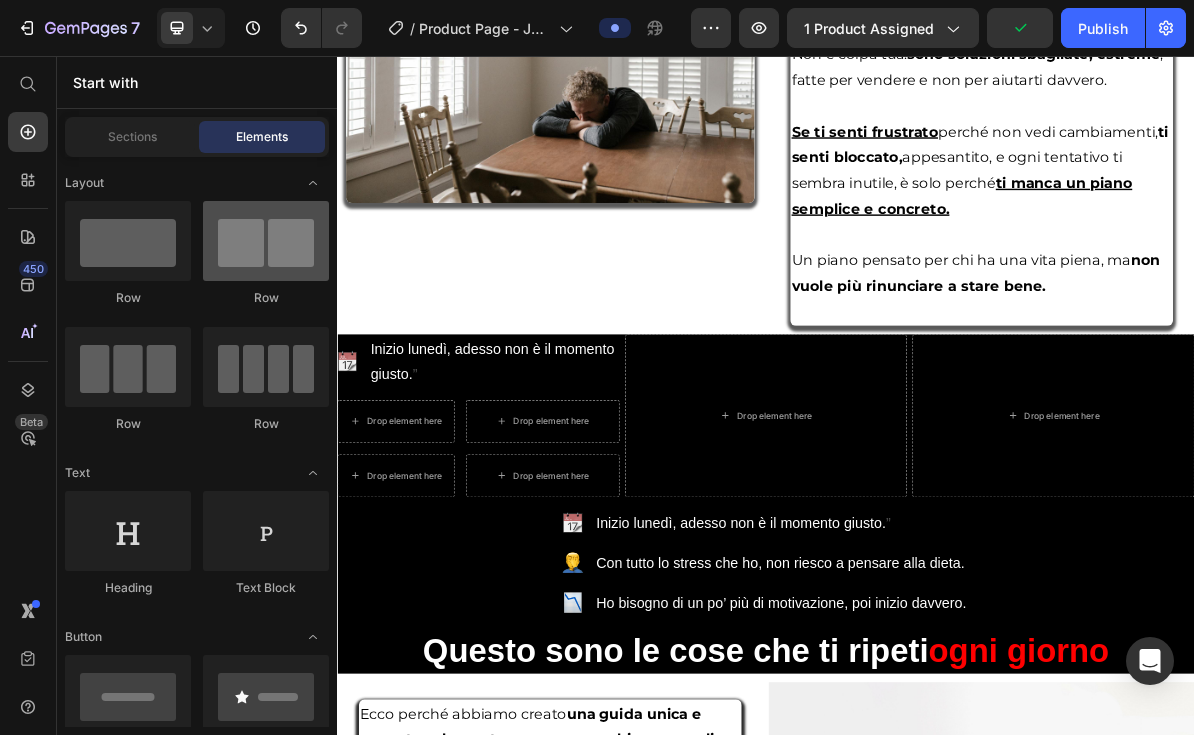 click at bounding box center [266, 241] 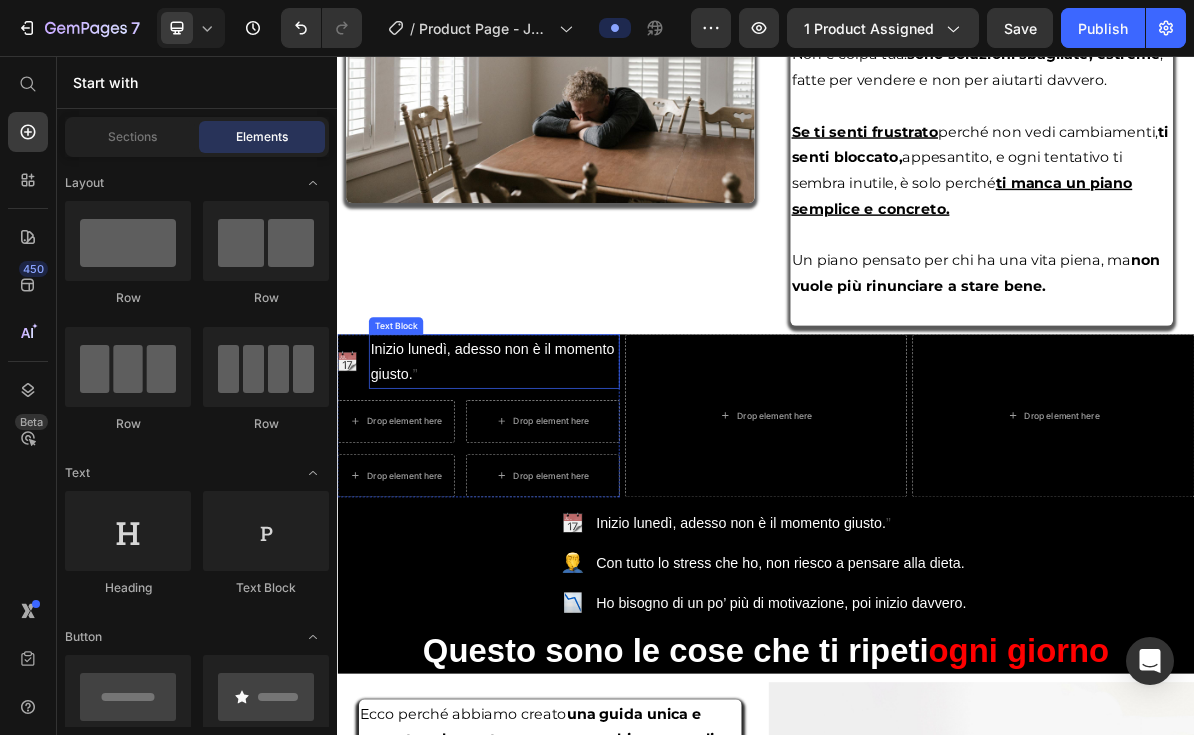 click on "Inizio lunedì, adesso non è il momento giusto. ”" at bounding box center [556, 484] 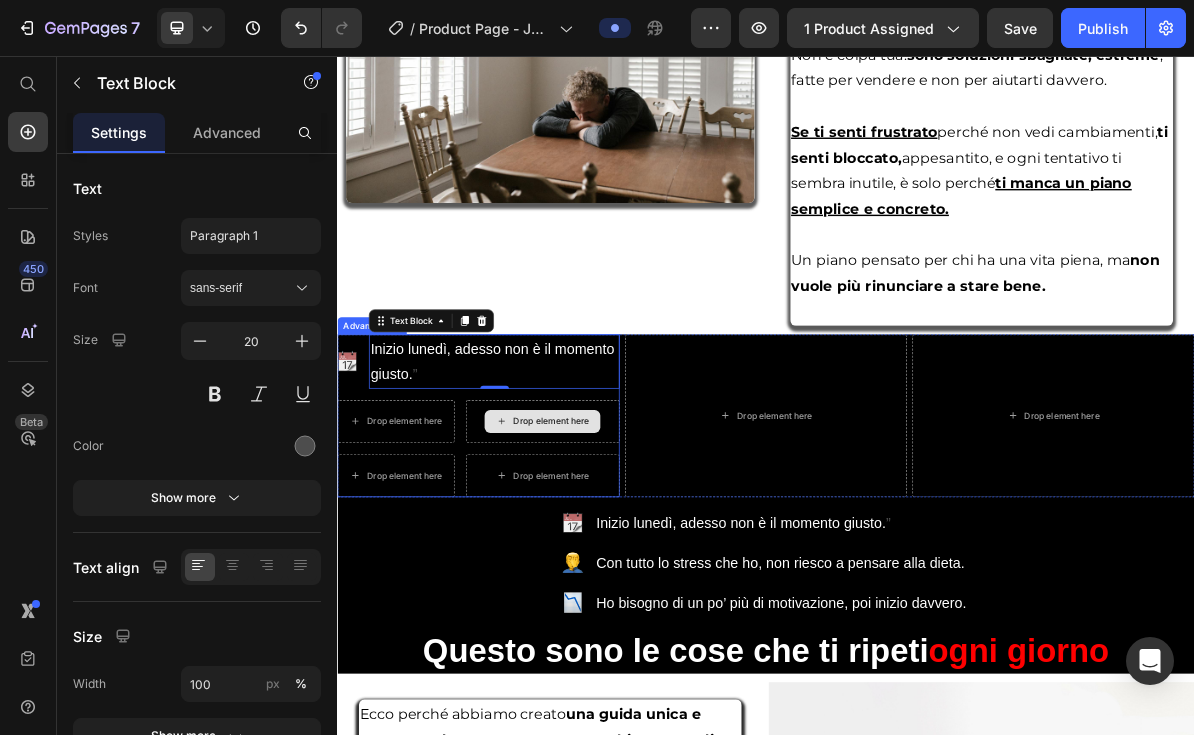 click on "Drop element here" at bounding box center [624, 568] 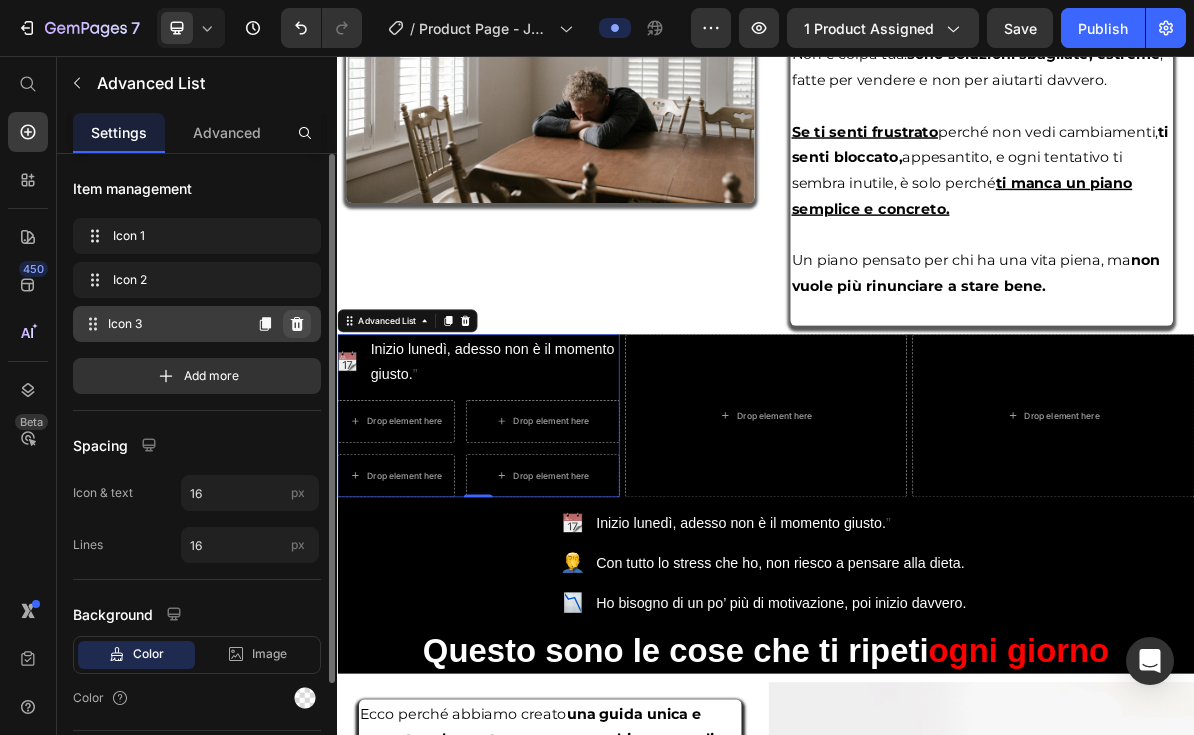 click 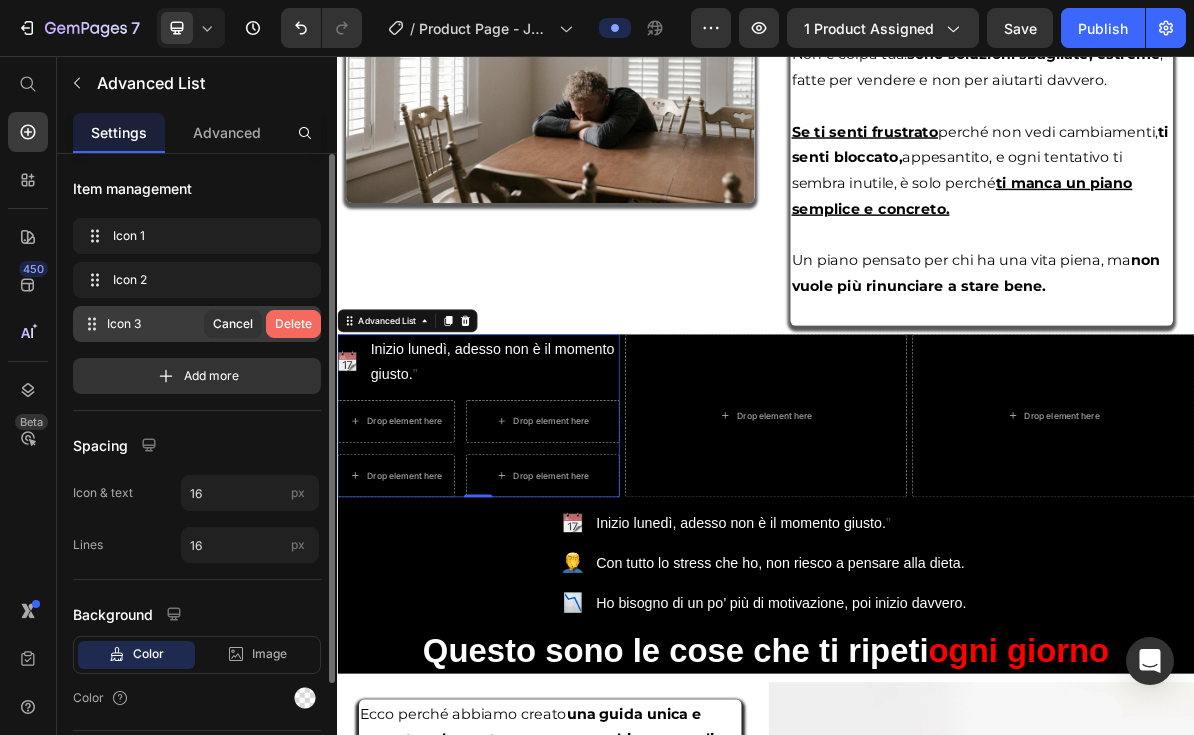 click on "Delete" at bounding box center (293, 324) 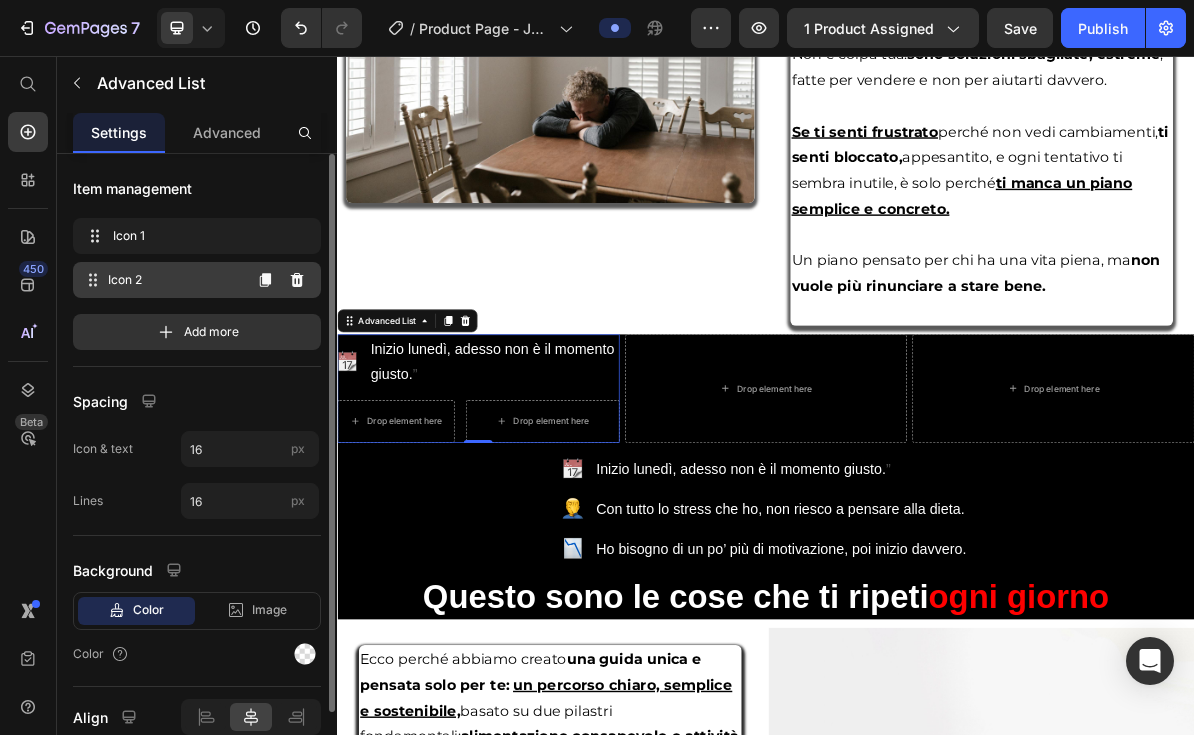 click 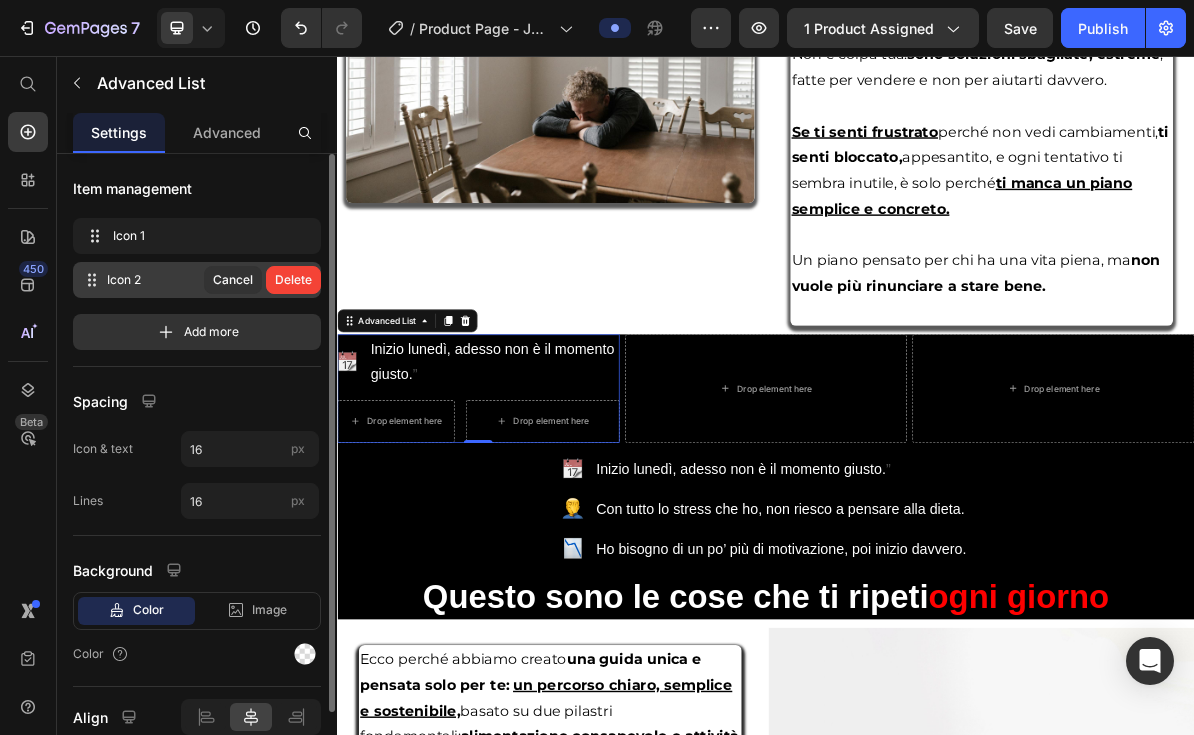 click on "Delete" at bounding box center (293, 280) 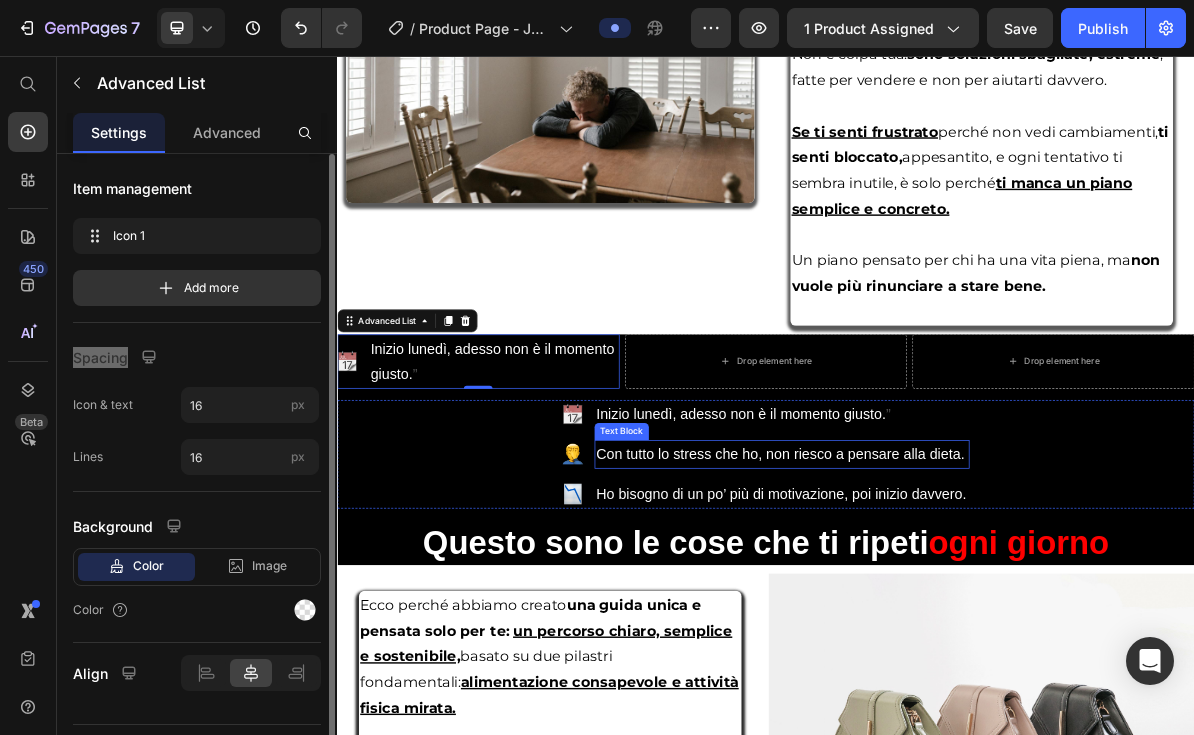 click on "Con tutto lo stress che ho, non riesco a pensare alla dieta." at bounding box center [957, 614] 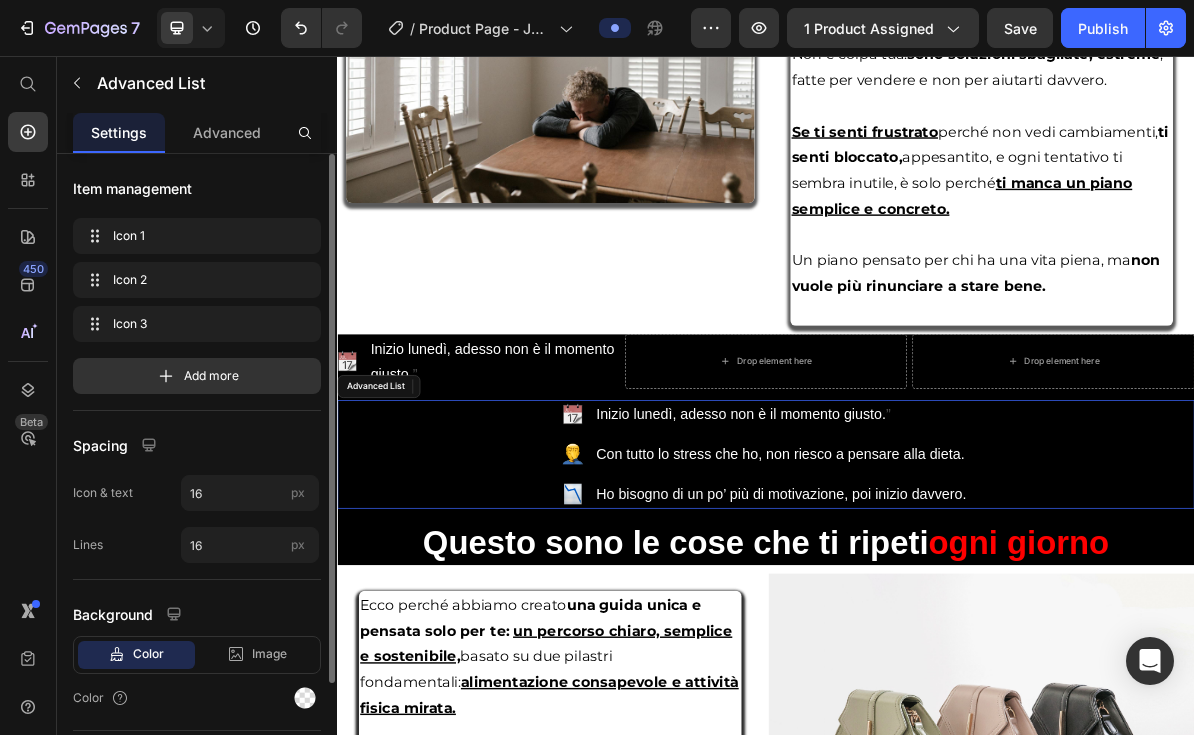 click on "Image Inizio lunedì, adesso non è il momento giusto. ” Text Block Image Con tutto lo stress che ho, non riesco a pensare alla dieta. Text Block   0 Image Ho bisogno di un po’ più di motivazione, poi inizio davvero. Text" at bounding box center [937, 614] 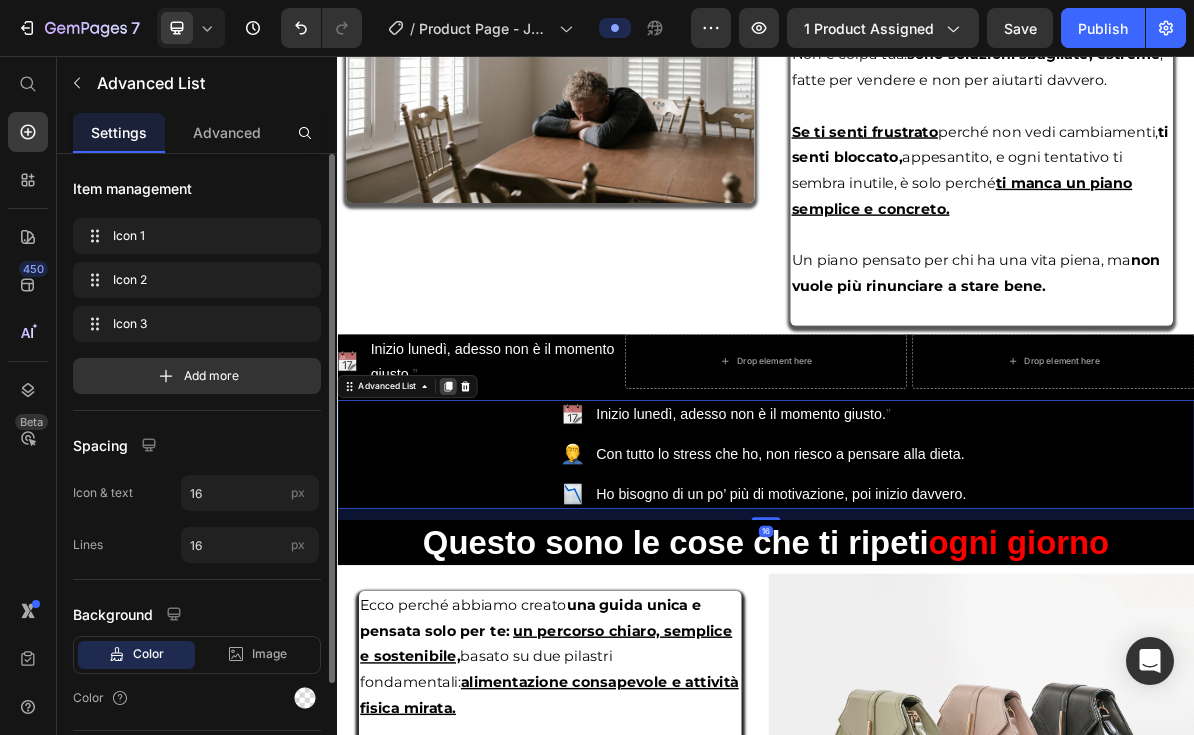 click 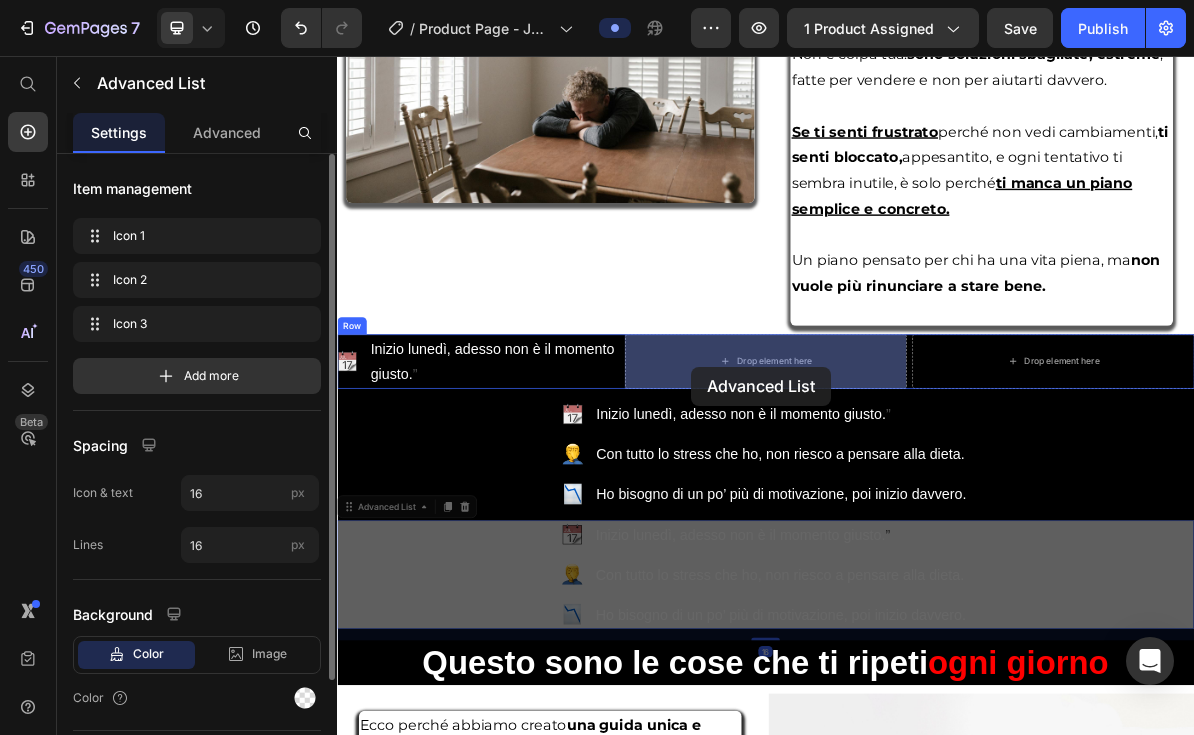 drag, startPoint x: 359, startPoint y: 690, endPoint x: 834, endPoint y: 490, distance: 515.3882 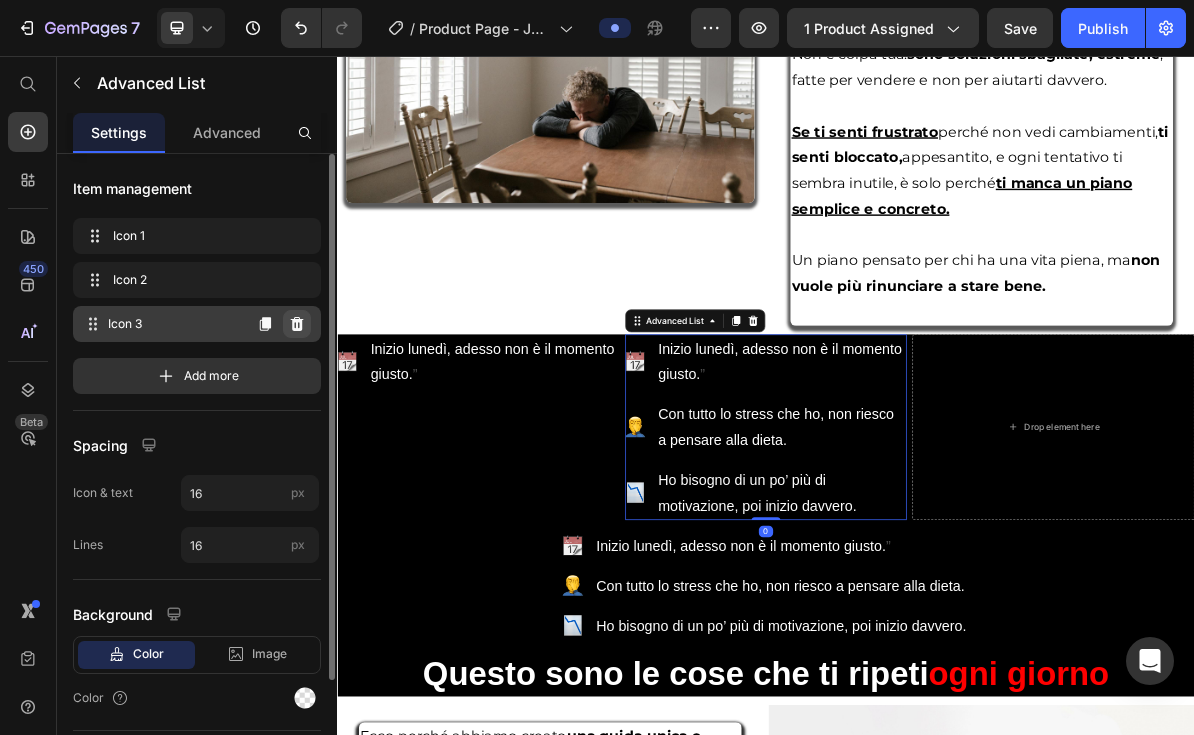 click 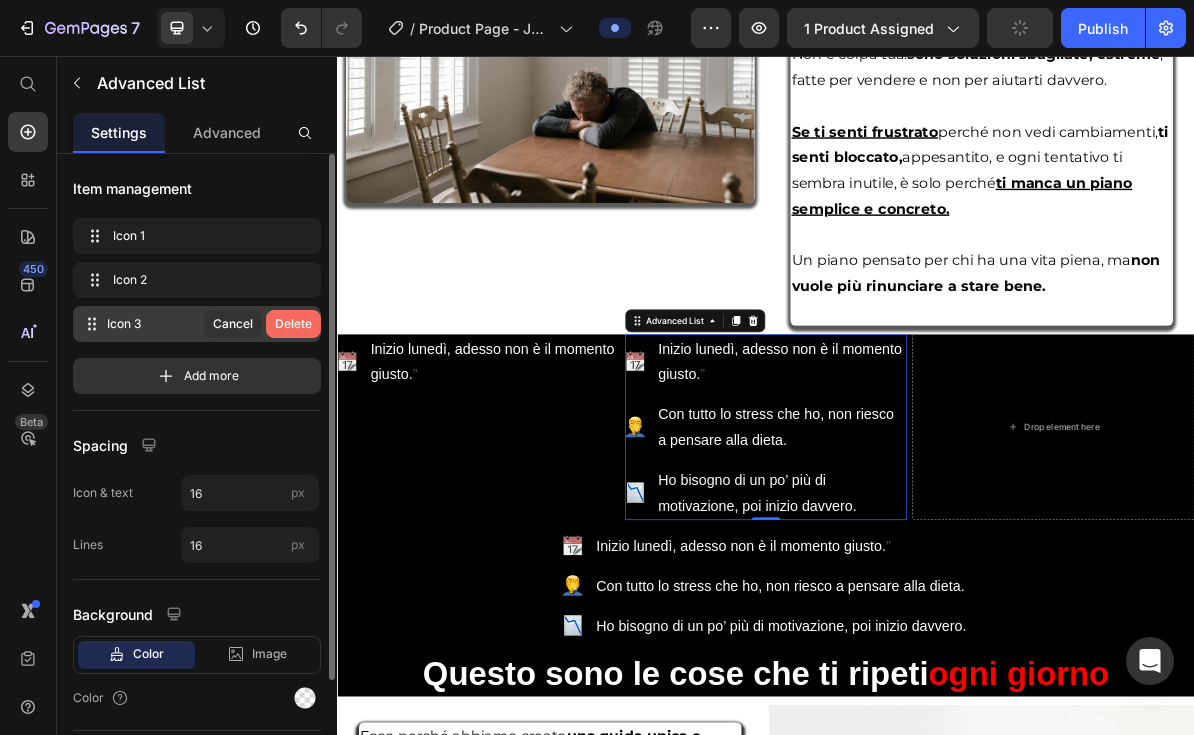 click on "Delete" at bounding box center (293, 324) 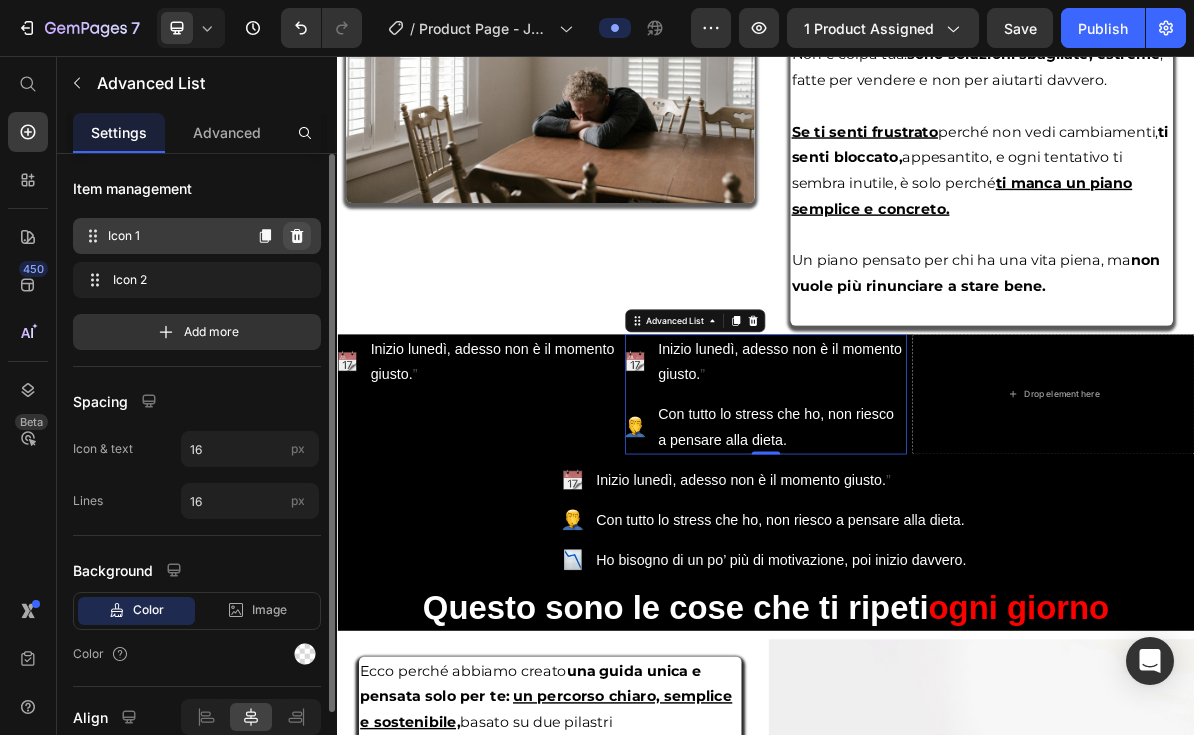 click 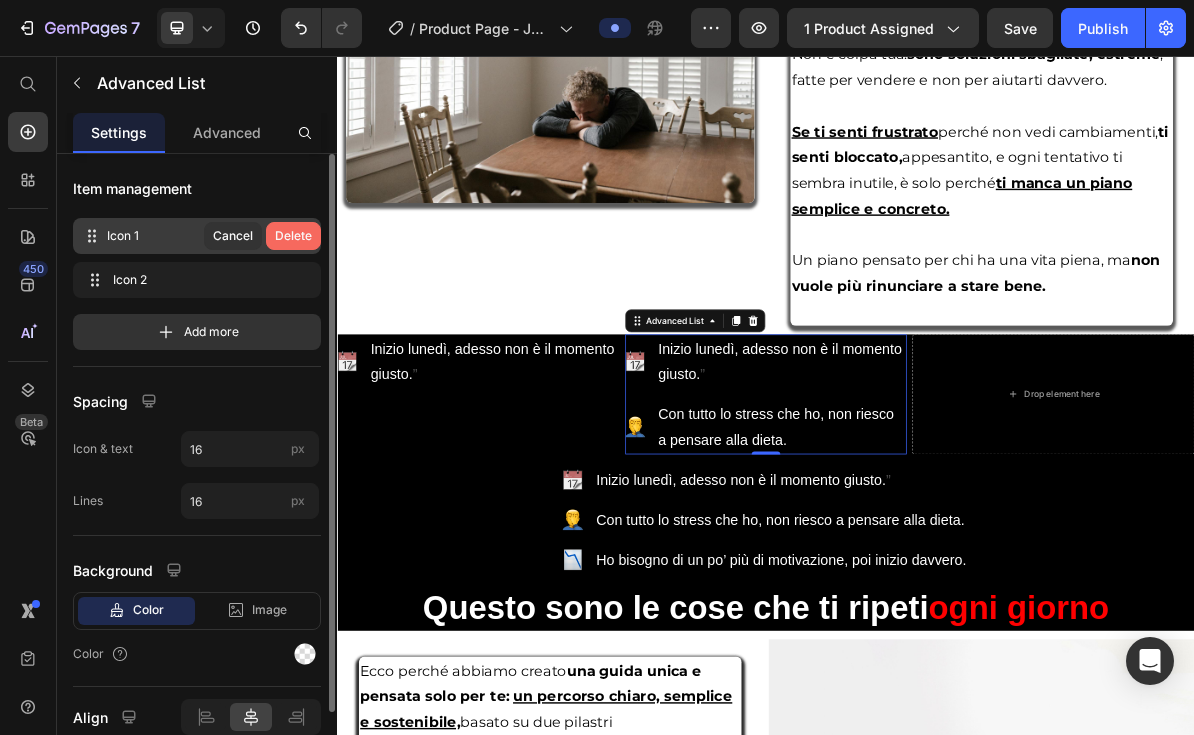 click on "Delete" at bounding box center (293, 236) 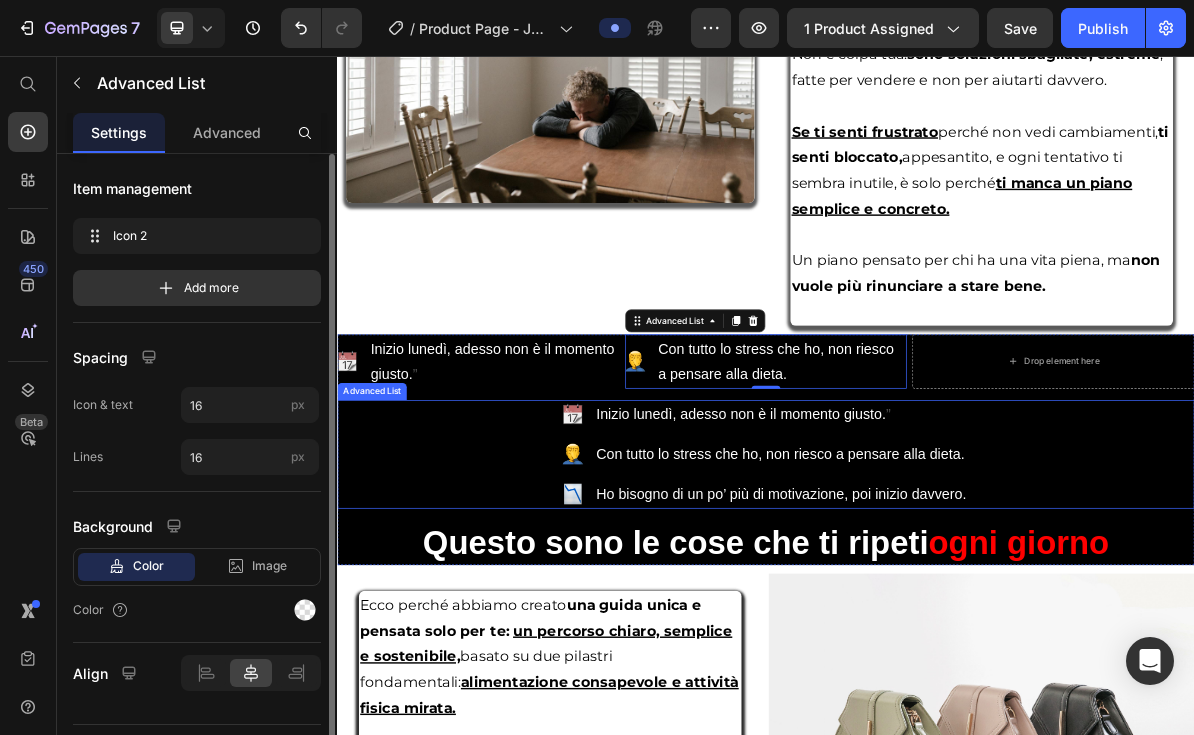click on "Image Inizio lunedì, adesso non è il momento giusto. ” Text Block Image Con tutto lo stress che ho, non riesco a pensare alla dieta. Text Block Image Ho bisogno di un po’ più di motivazione, poi inizio davvero. Text" at bounding box center [937, 614] 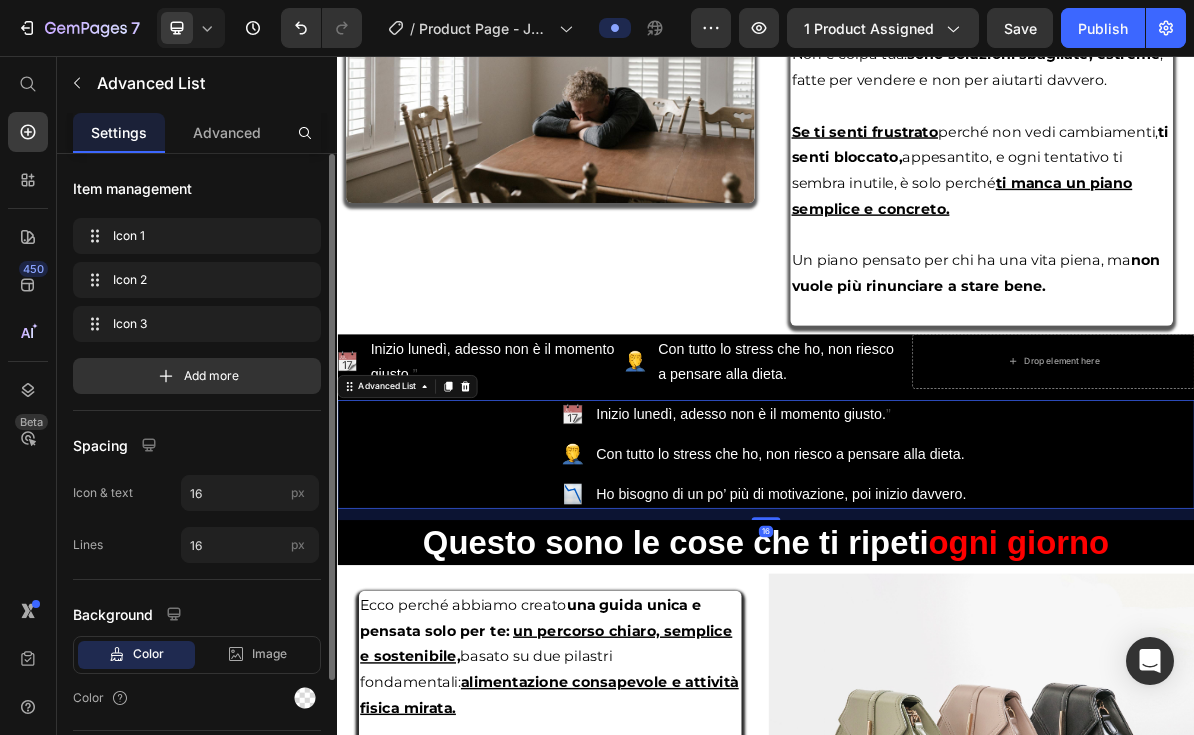 click on "Image Inizio lunedì, adesso non è il momento giusto. ” Text Block Image Con tutto lo stress che ho, non riesco a pensare alla dieta. Text Block Image Ho bisogno di un po’ più di motivazione, poi inizio davvero. Text" at bounding box center [937, 614] 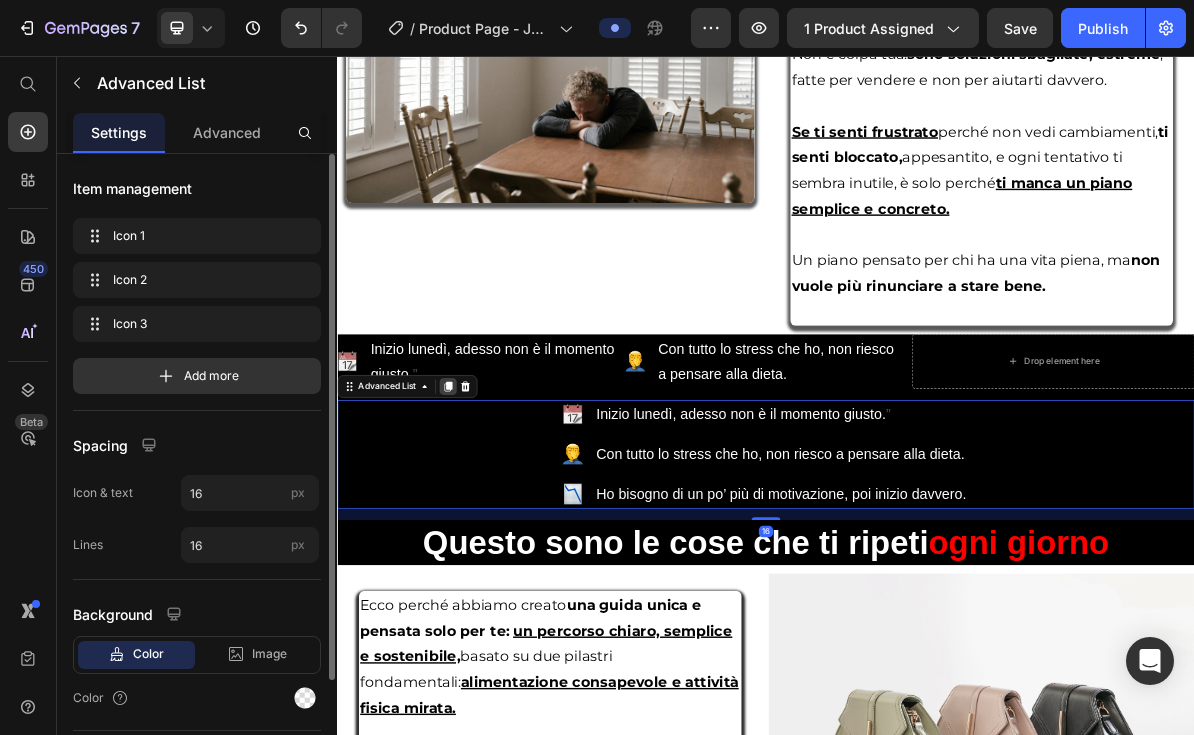 click 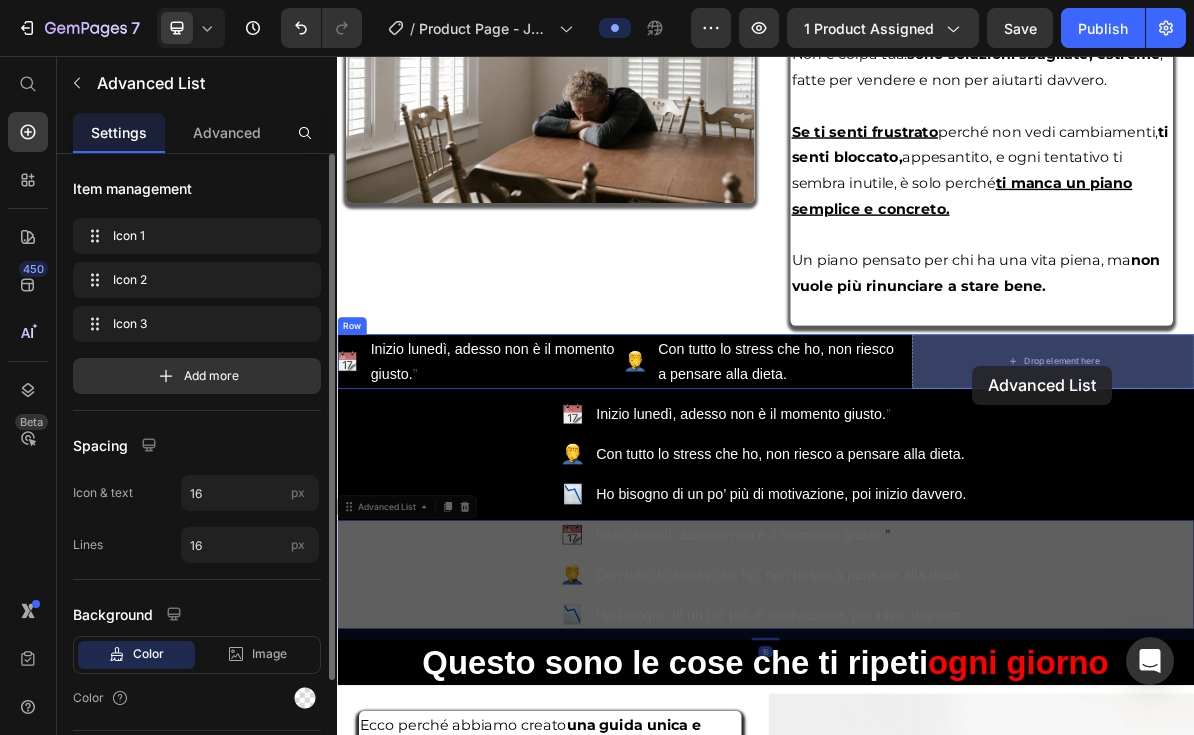 drag, startPoint x: 390, startPoint y: 689, endPoint x: 1226, endPoint y: 490, distance: 859.35846 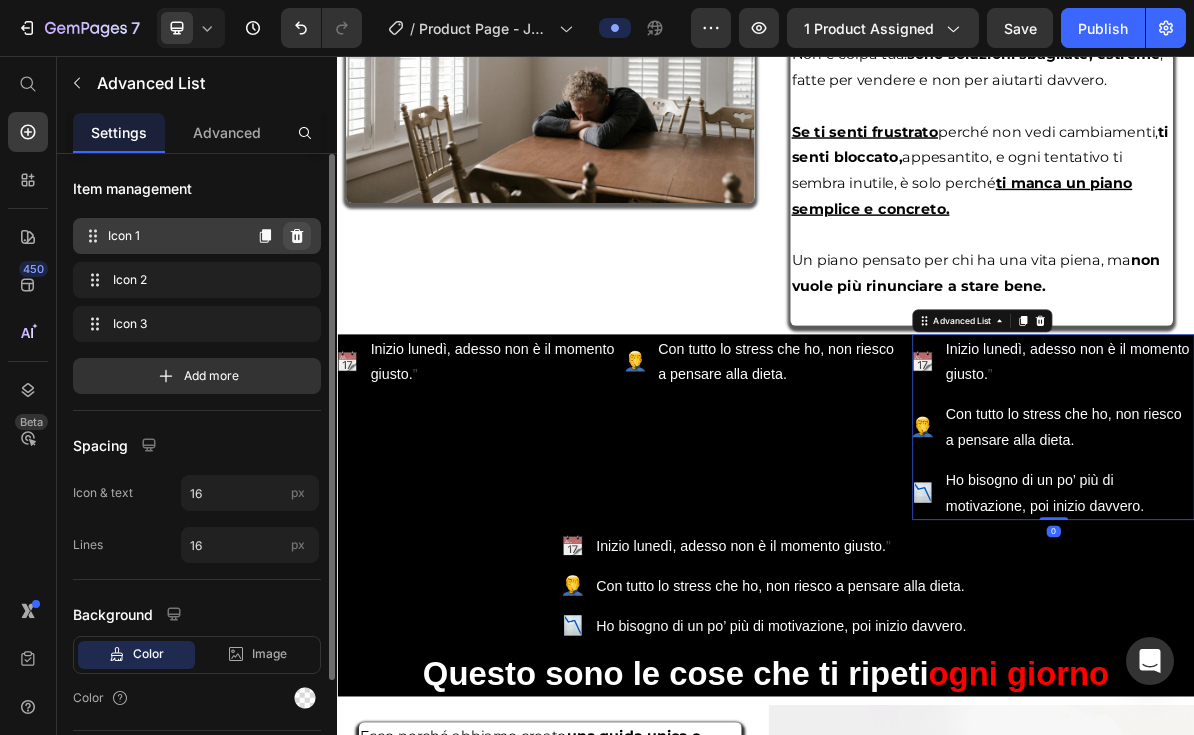 click 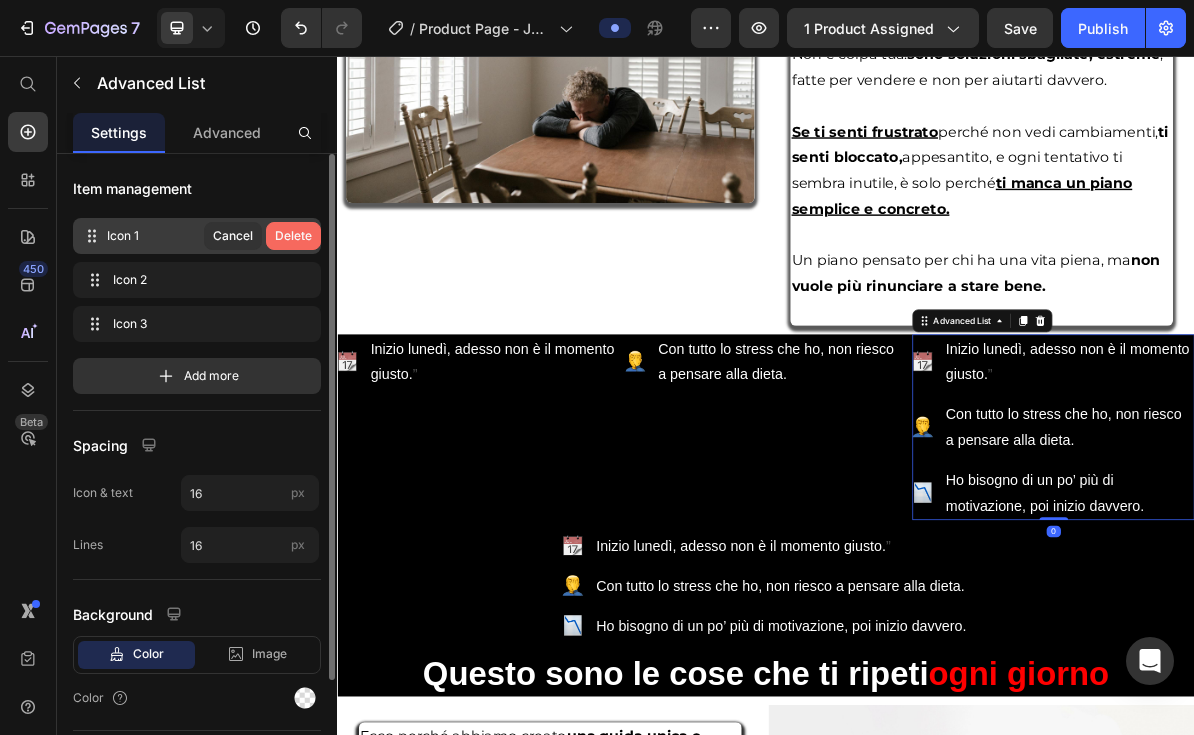 click on "Delete" at bounding box center (293, 236) 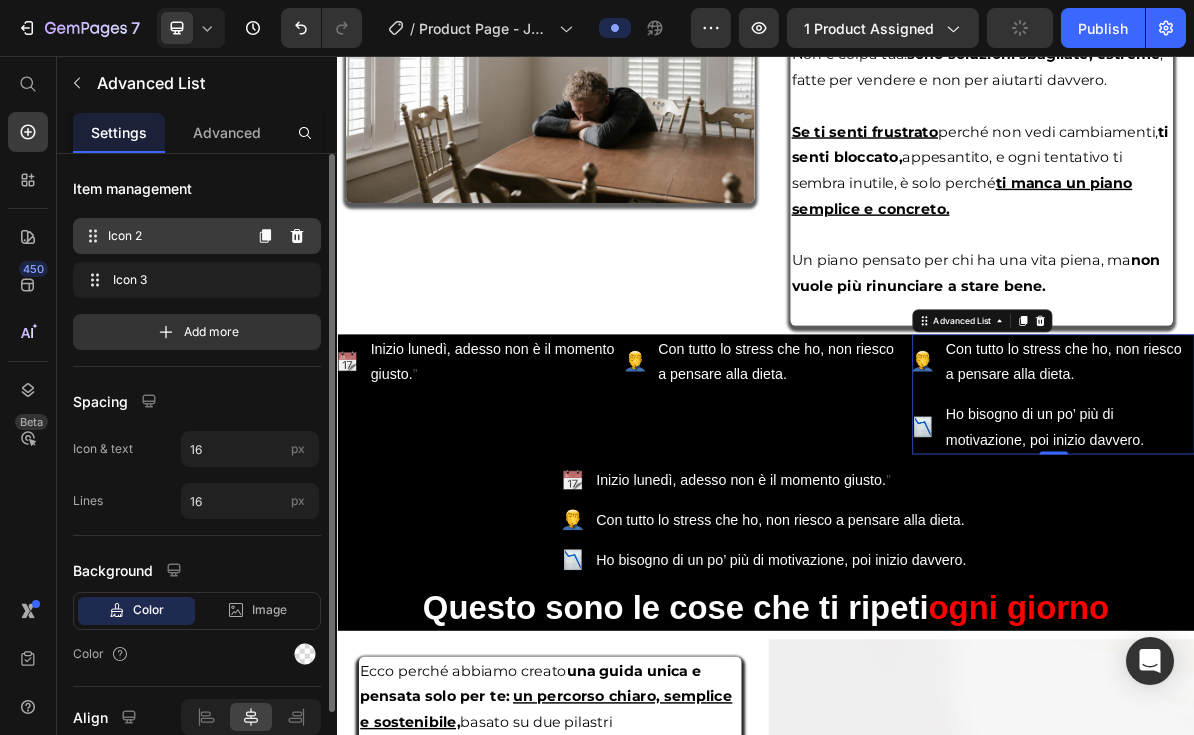 click 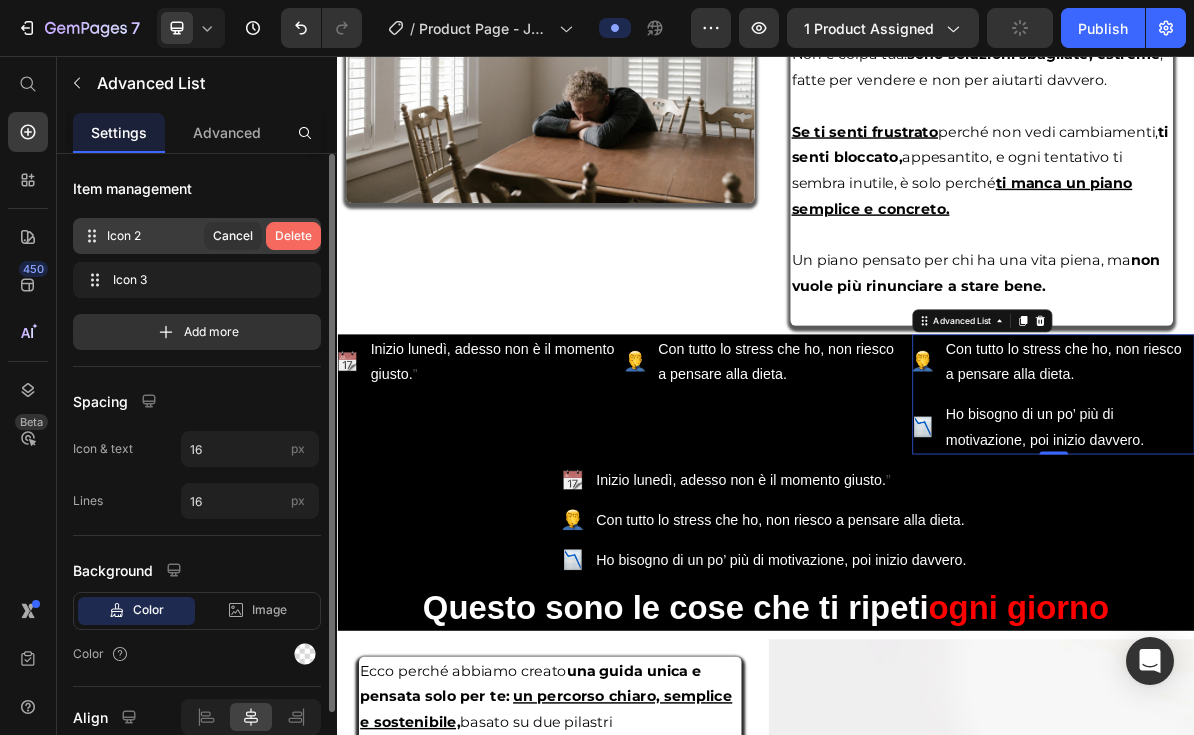 click on "Delete" at bounding box center (293, 236) 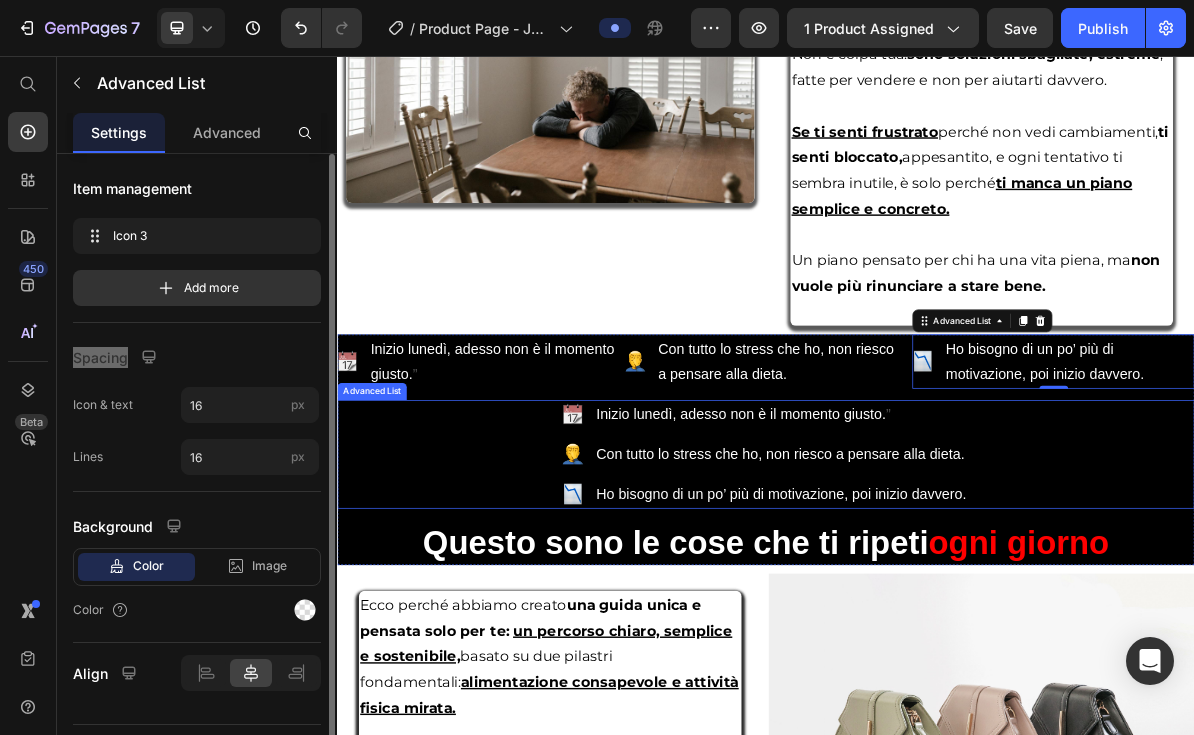 click on "Image Inizio lunedì, adesso non è il momento giusto. ” Text Block Image Con tutto lo stress che ho, non riesco a pensare alla dieta. Text Block Image Ho bisogno di un po’ più di motivazione, poi inizio davvero. Text" at bounding box center (937, 614) 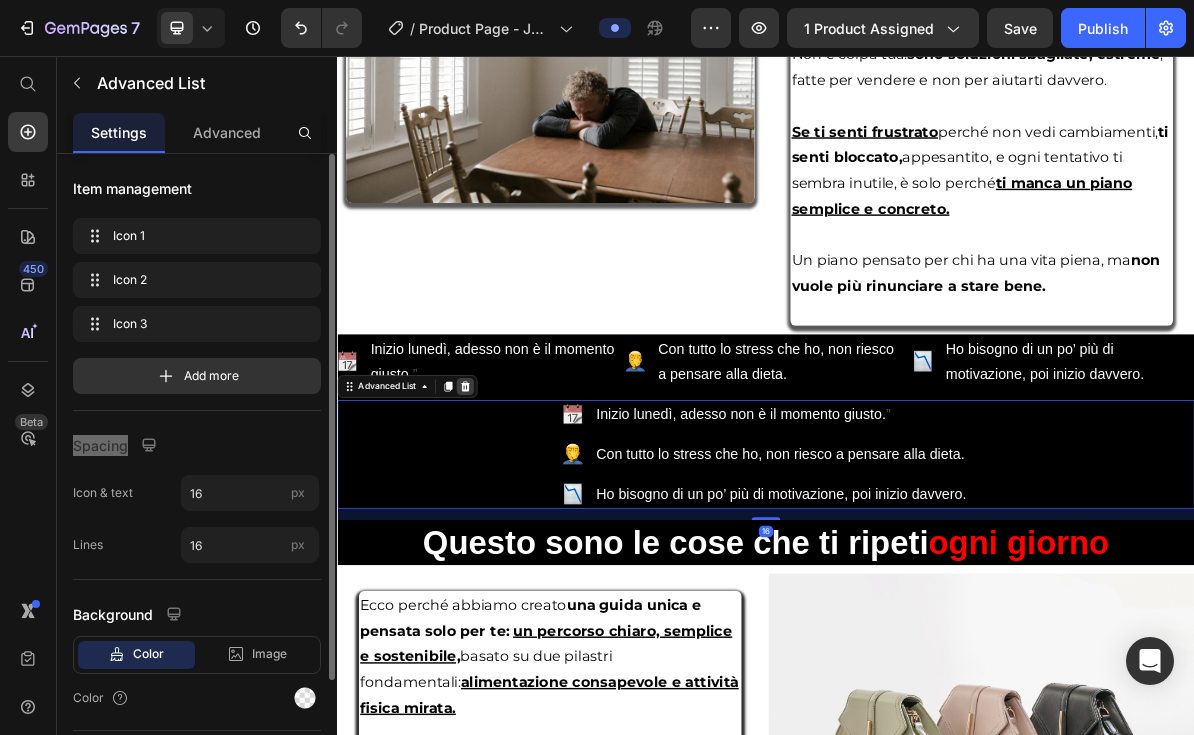 click 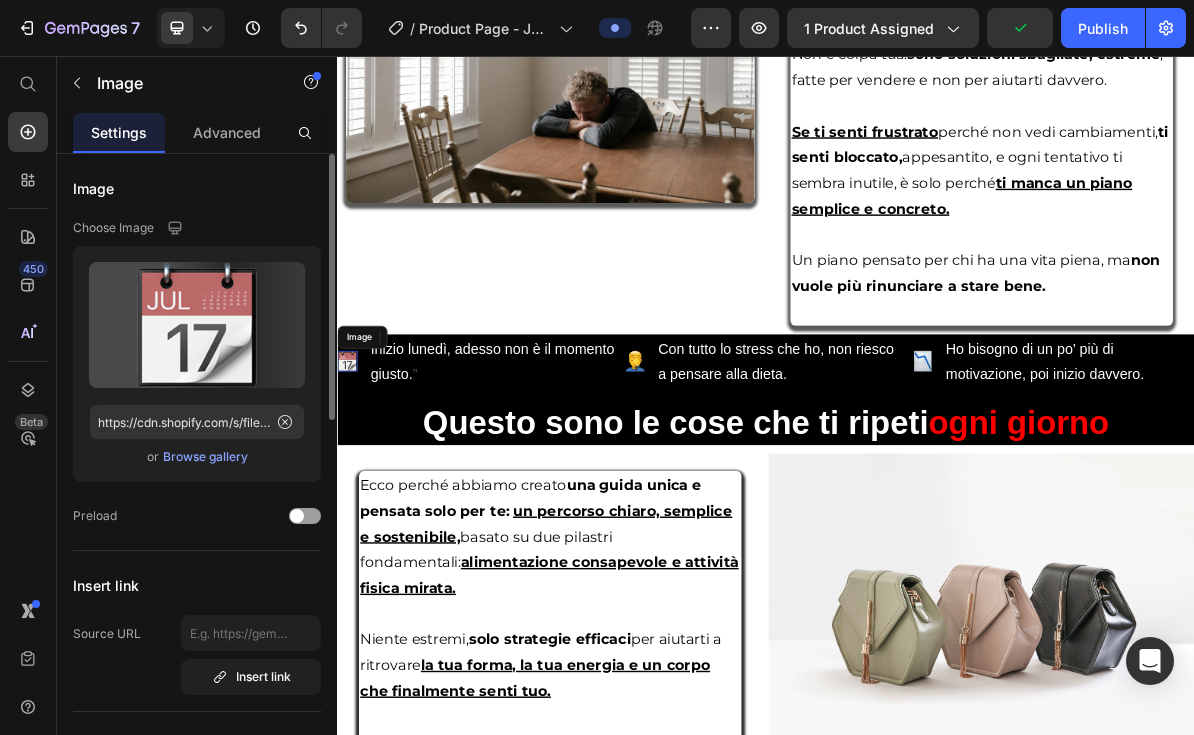 click at bounding box center (351, 483) 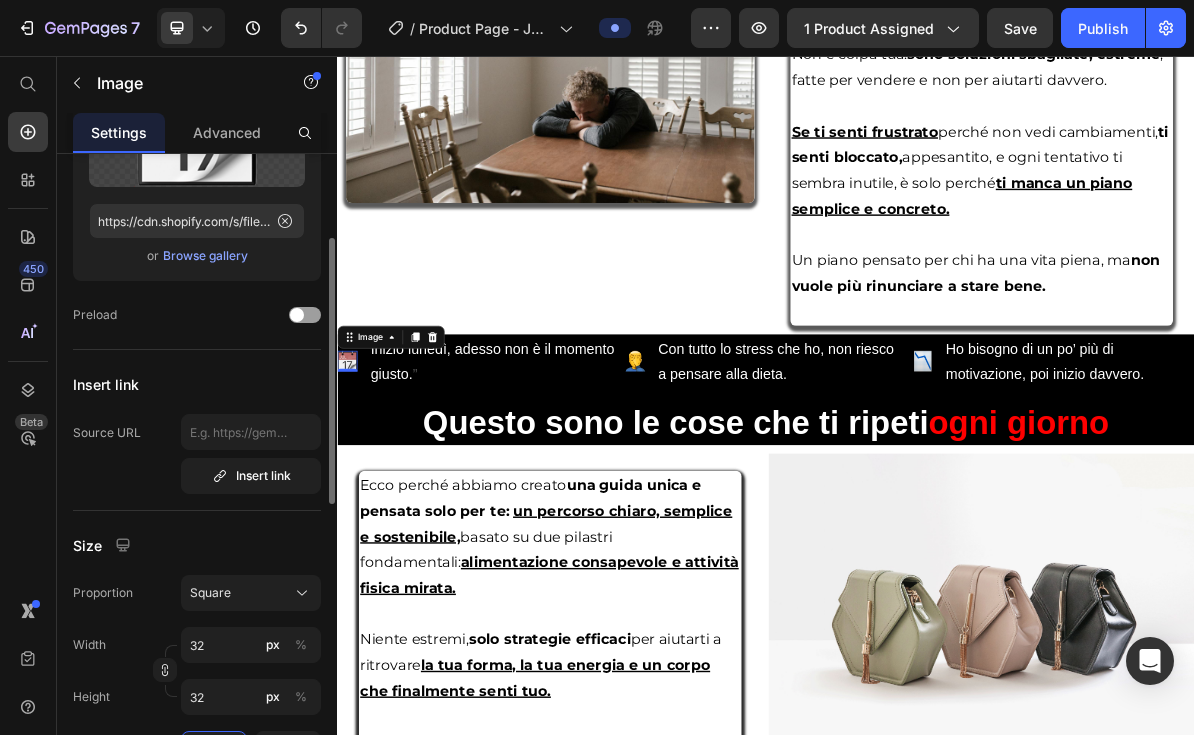 scroll, scrollTop: 250, scrollLeft: 0, axis: vertical 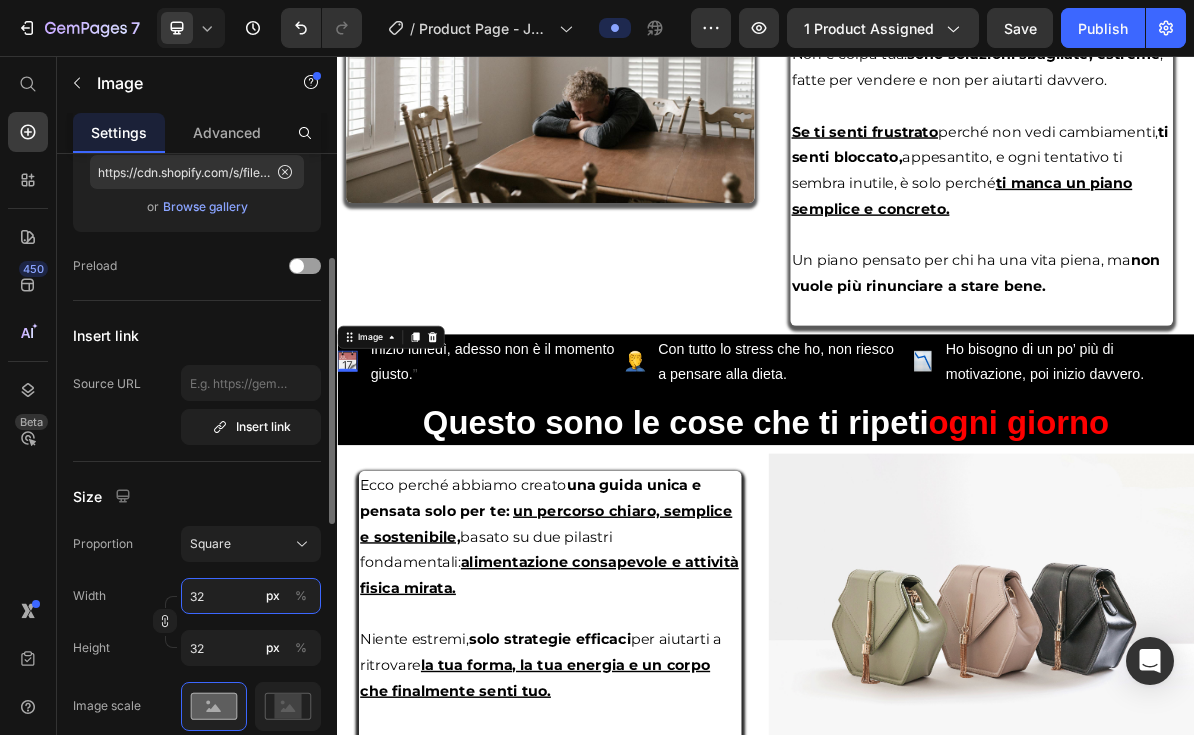 click on "32" at bounding box center (251, 596) 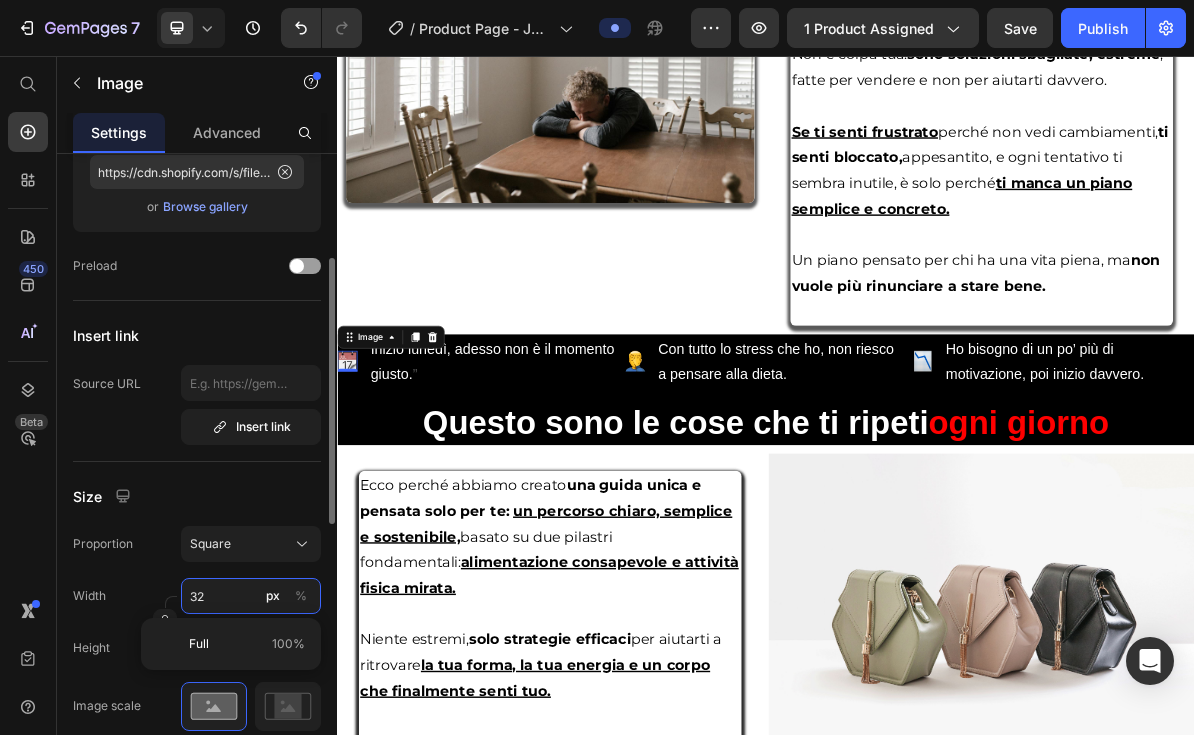 type on "1" 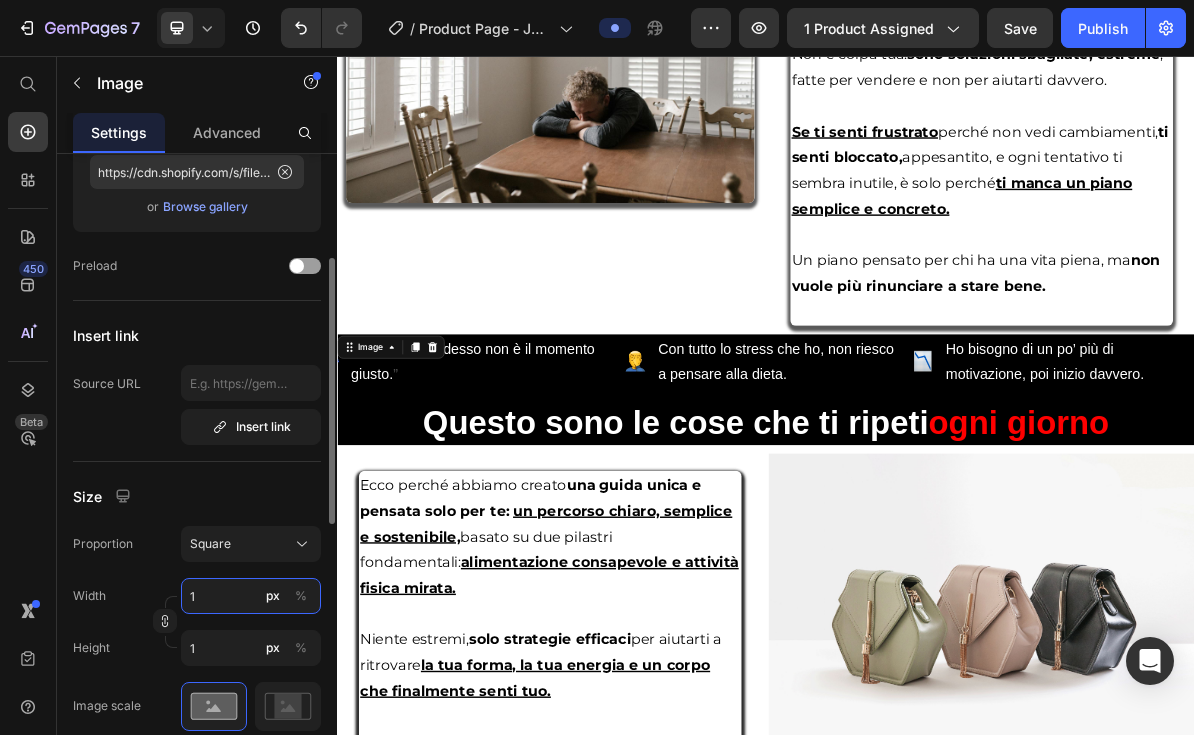 type on "10" 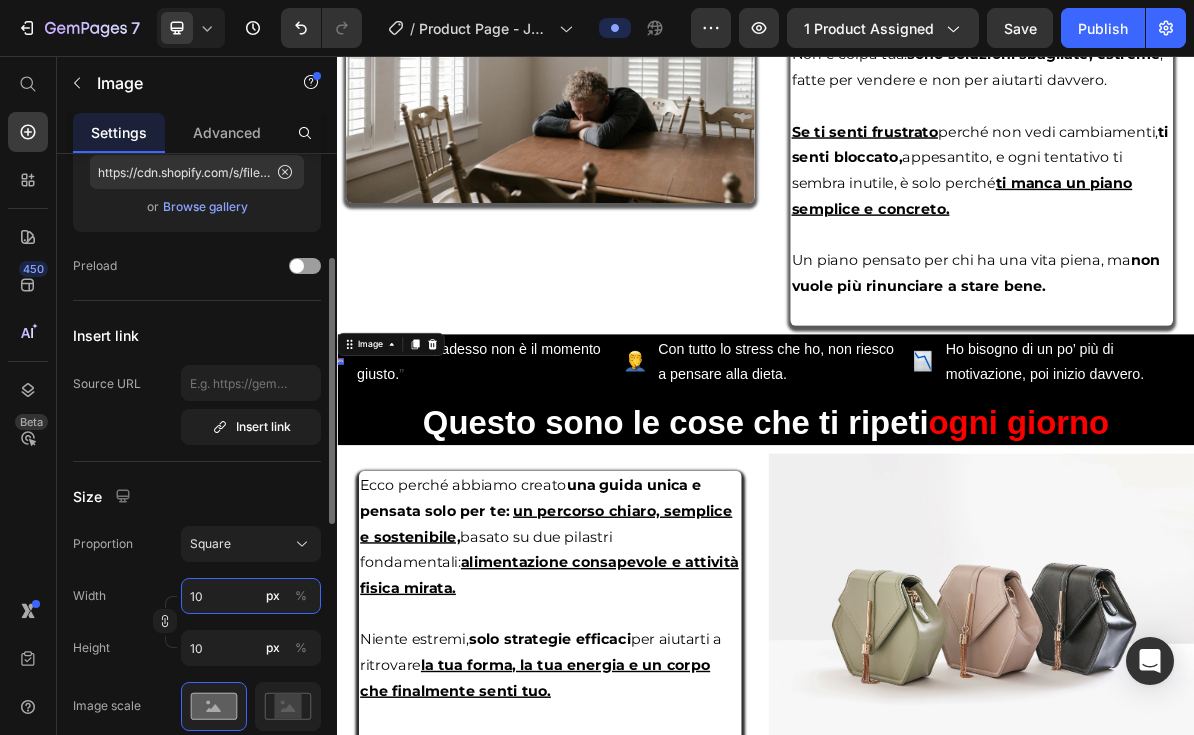 type on "100" 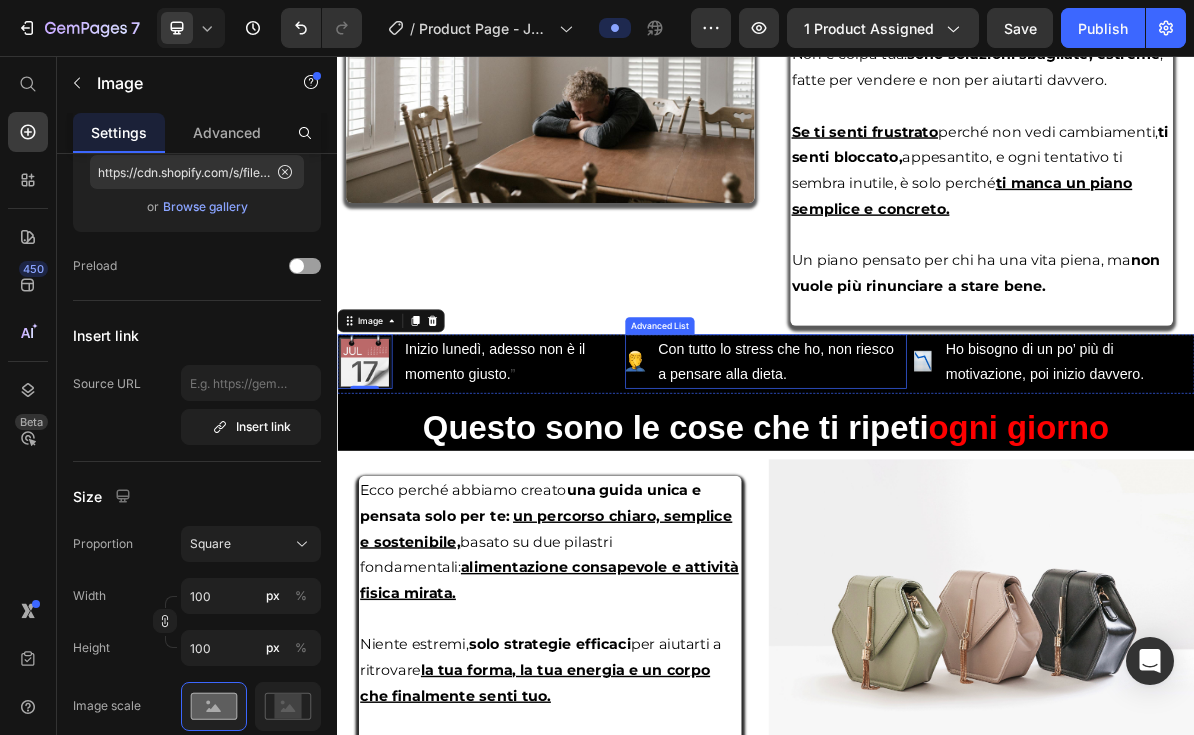 click on "Image Con tutto lo stress che ho, non riesco a pensare alla dieta. Text Block" at bounding box center [937, 484] 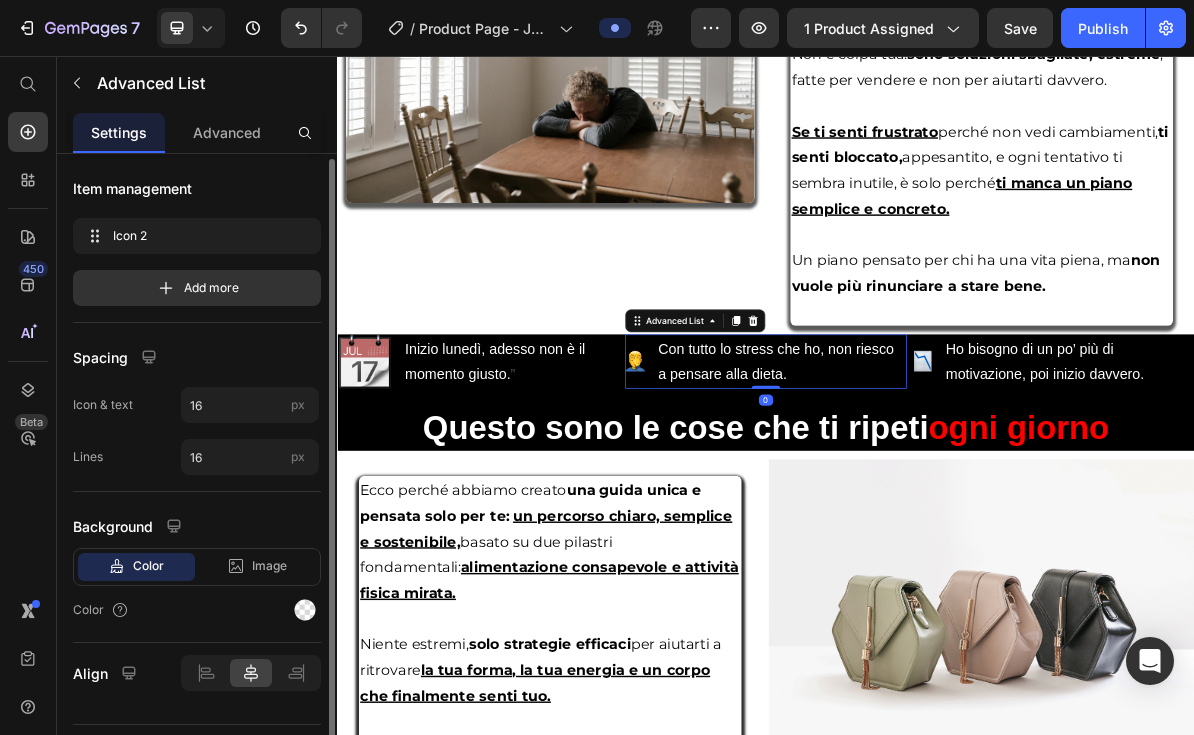 scroll, scrollTop: 3, scrollLeft: 0, axis: vertical 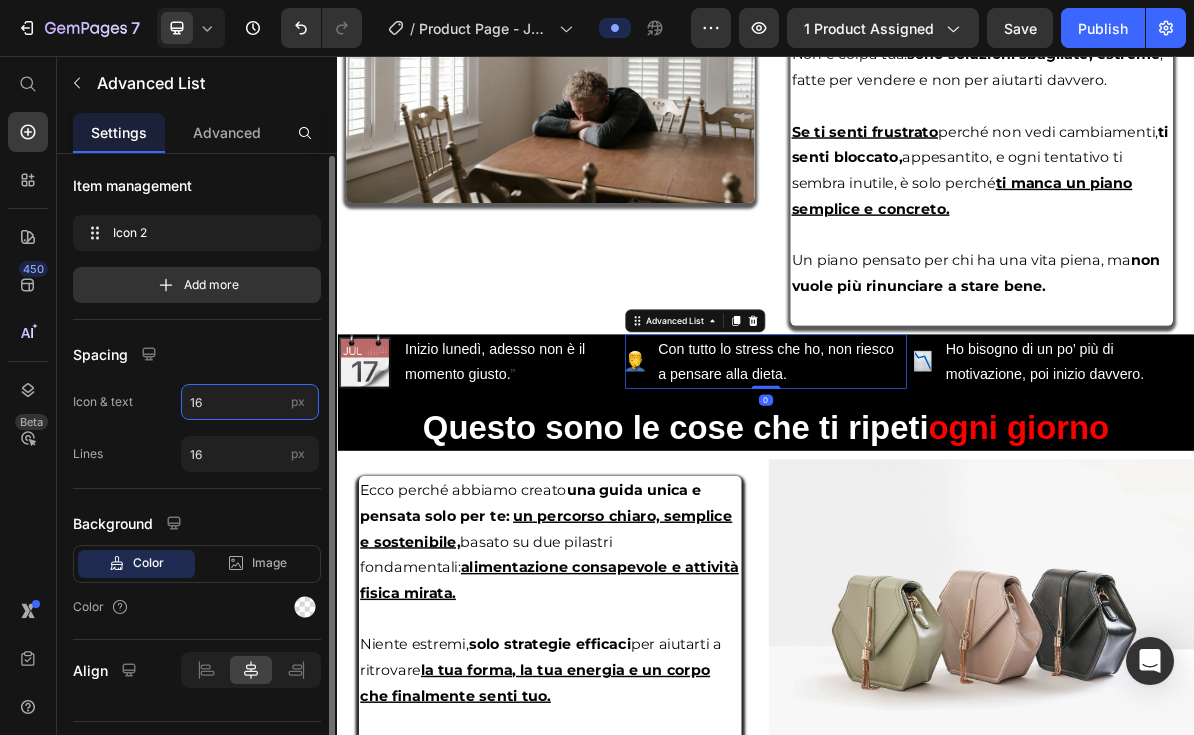 click on "16" at bounding box center (250, 402) 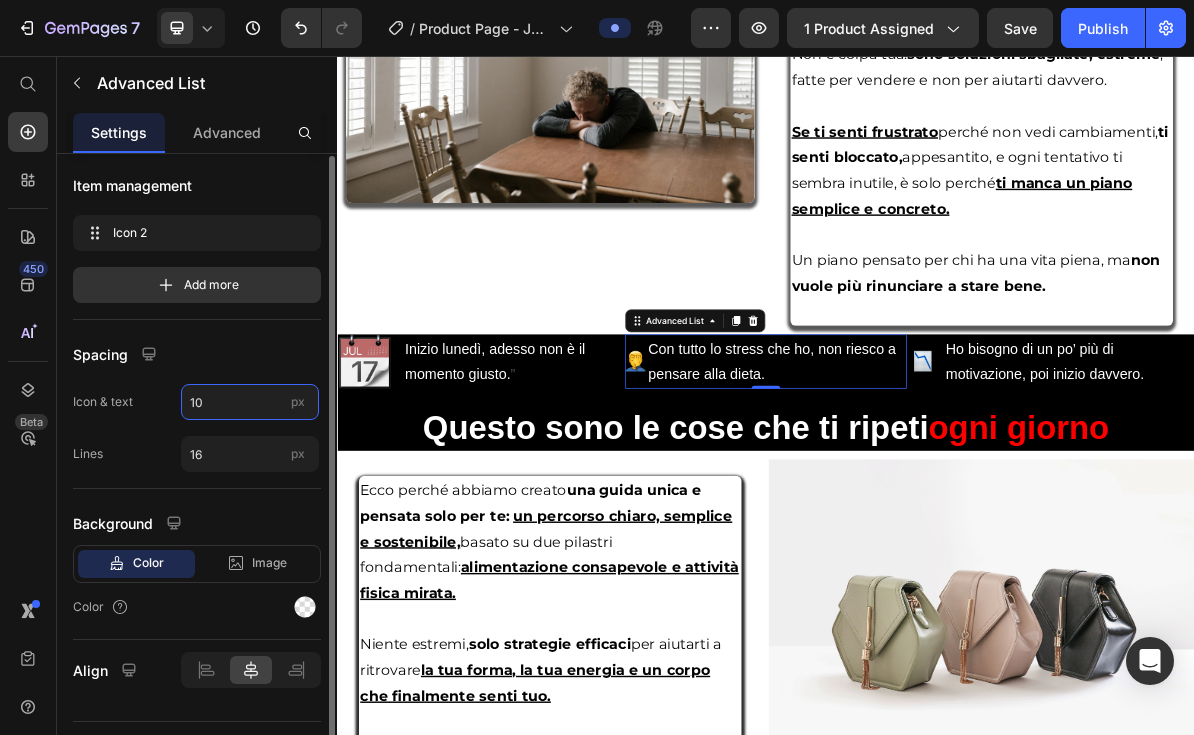 type on "100" 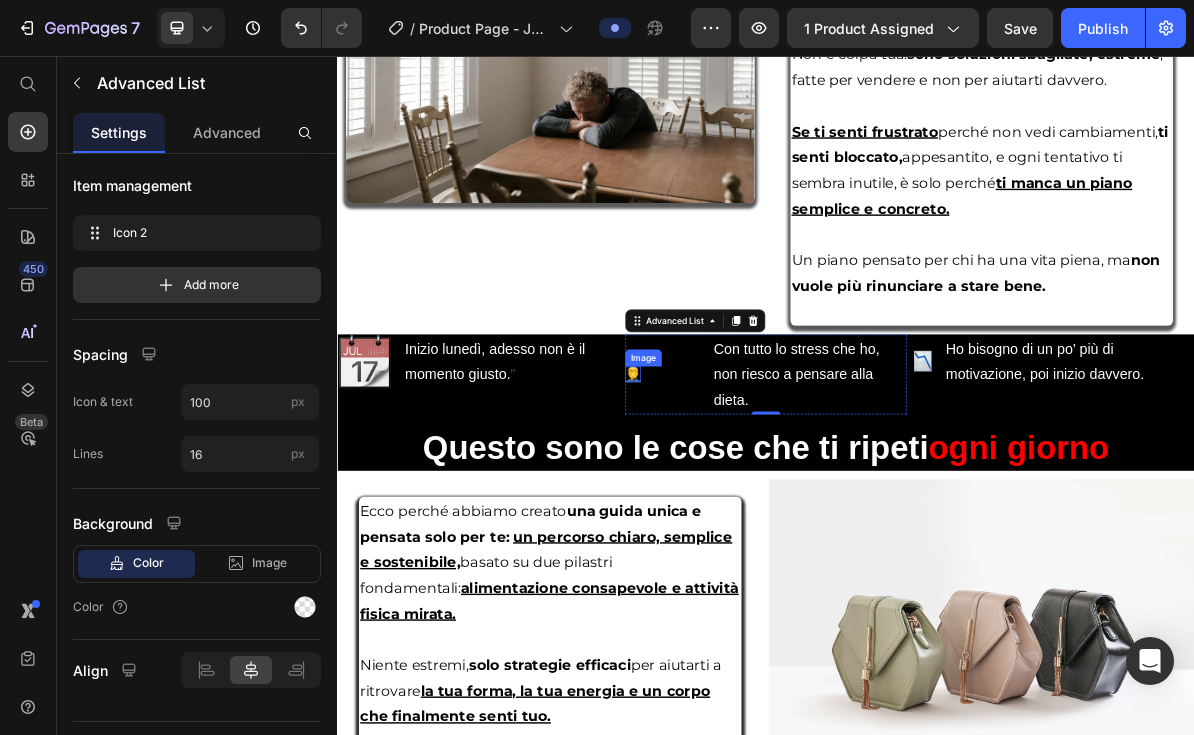 click at bounding box center [751, 502] 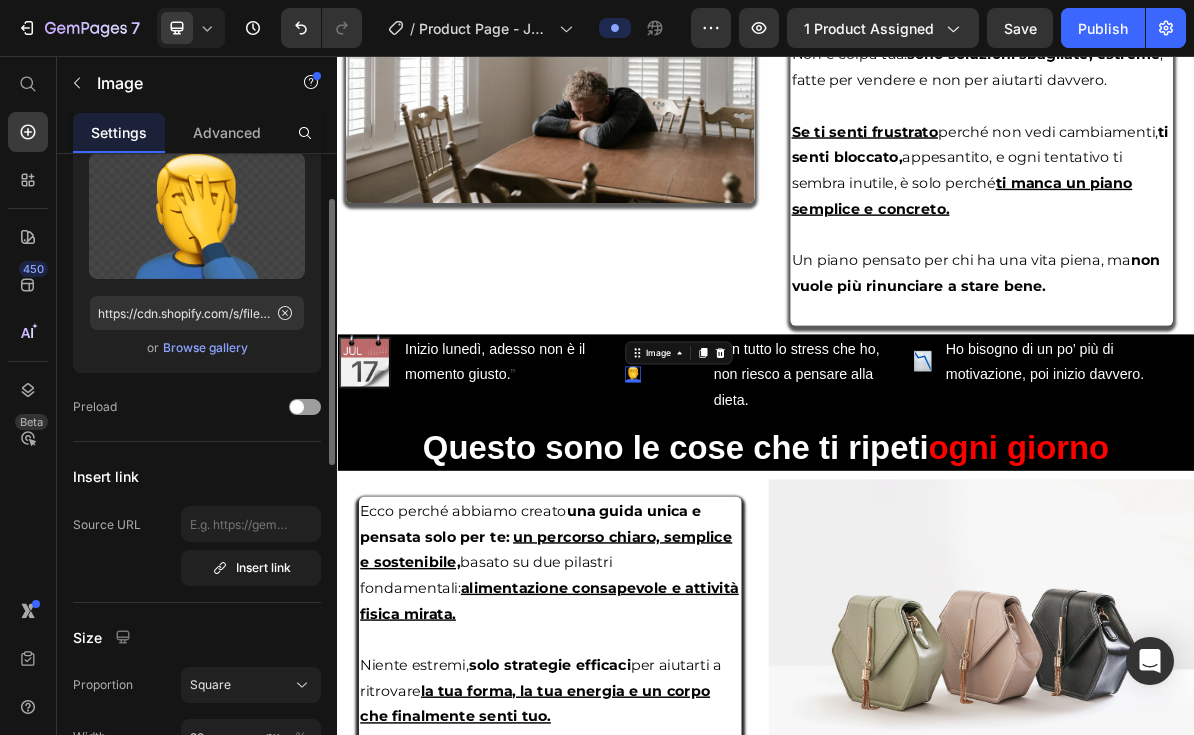 scroll, scrollTop: 272, scrollLeft: 0, axis: vertical 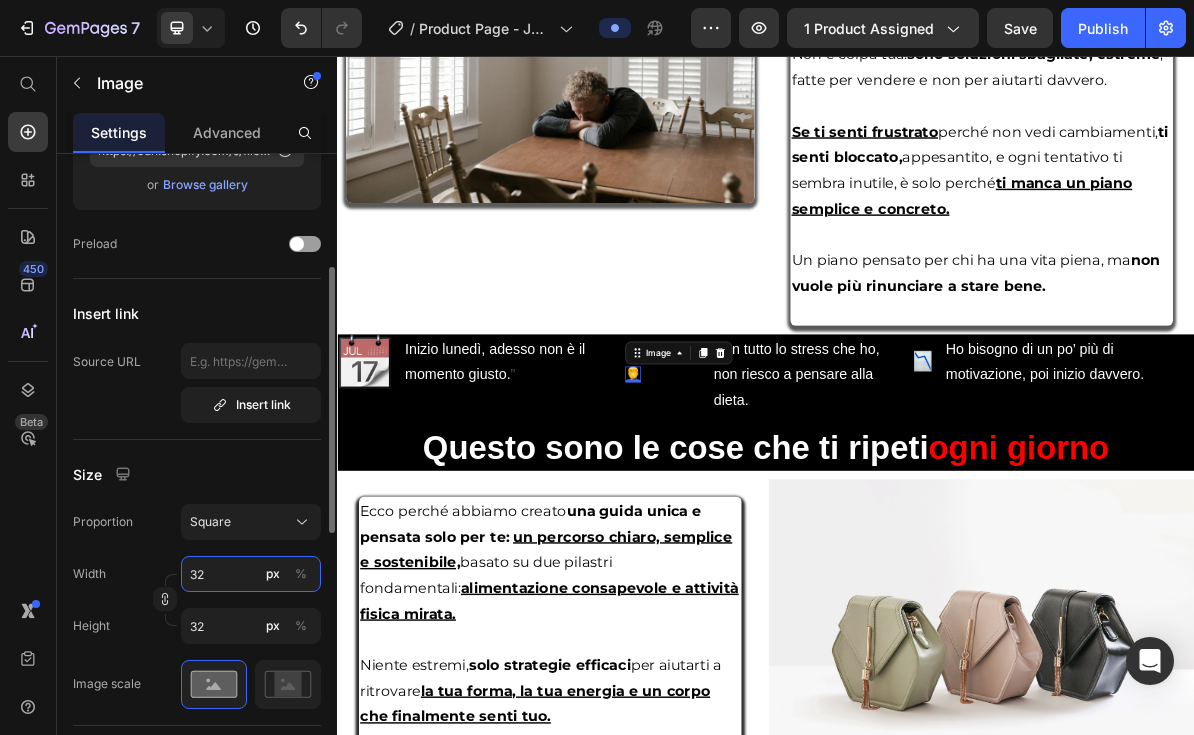 click on "32" at bounding box center [251, 574] 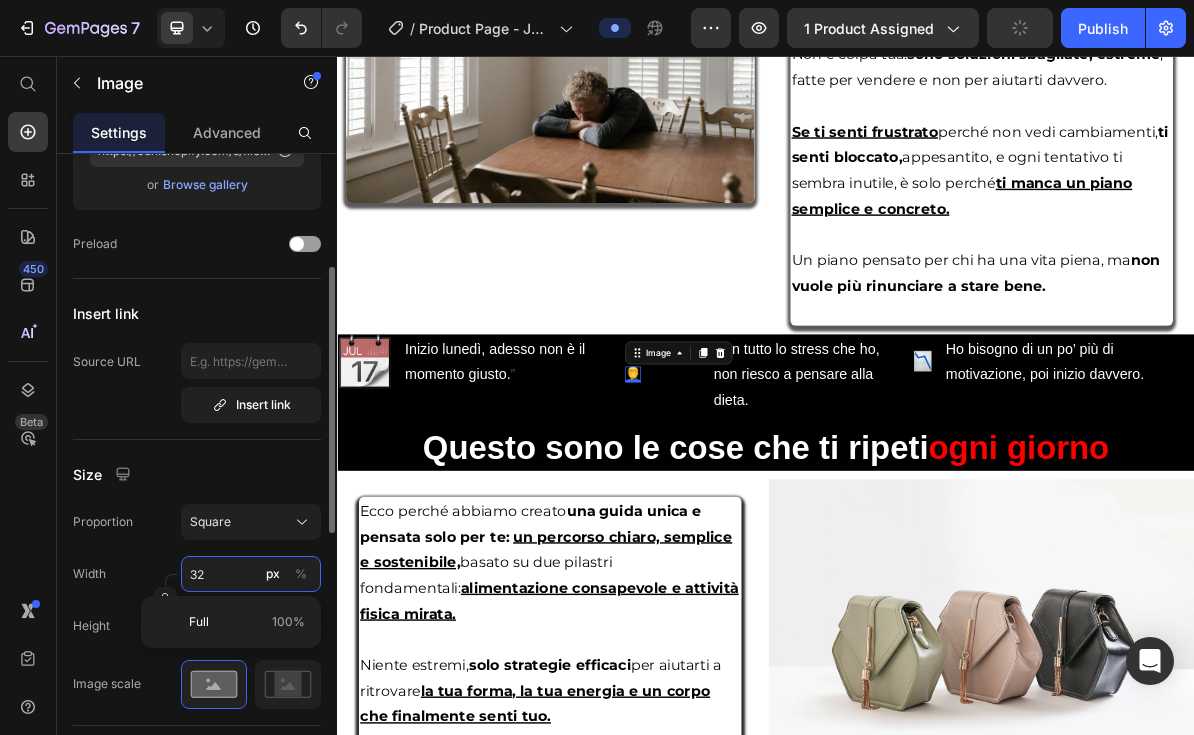 type on "1" 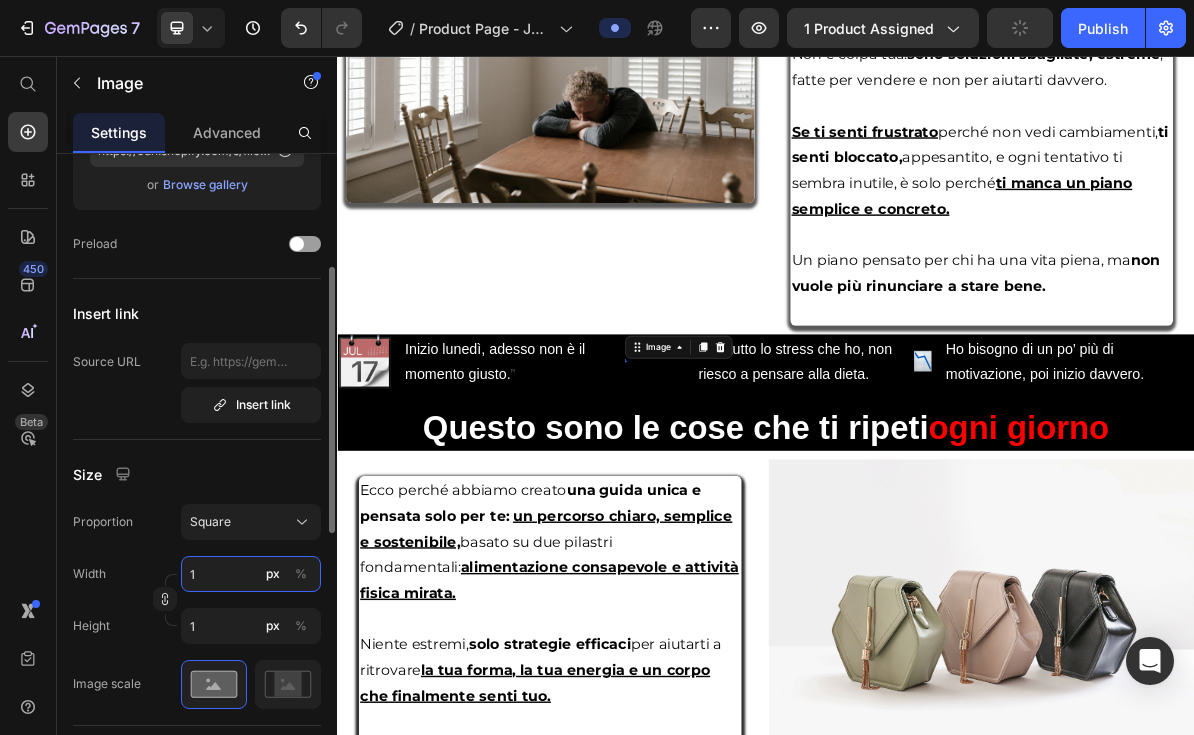 type on "32" 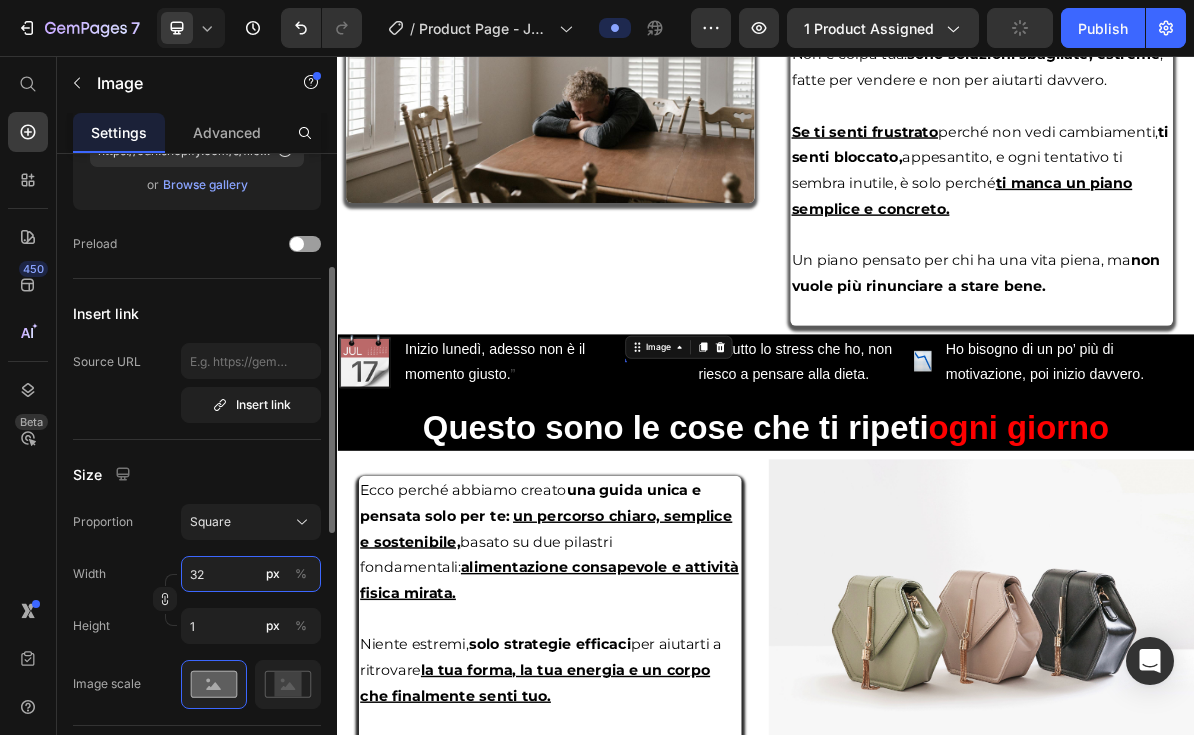 type on "32" 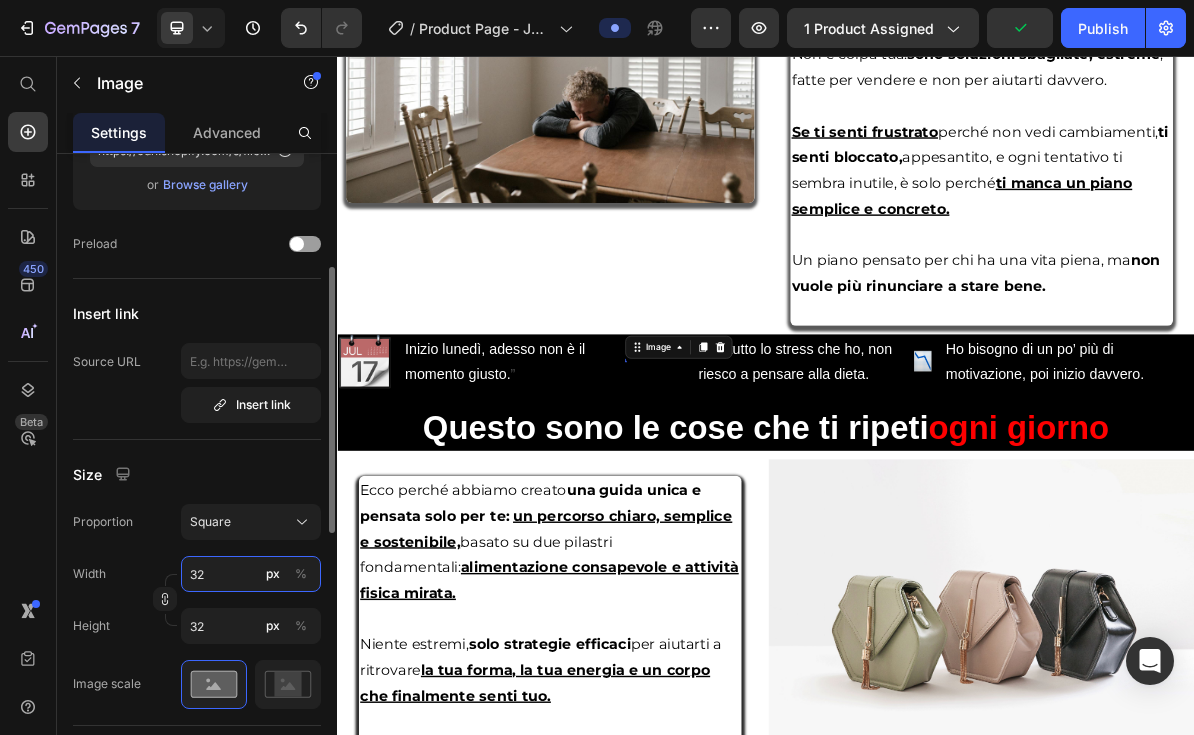 type on "320" 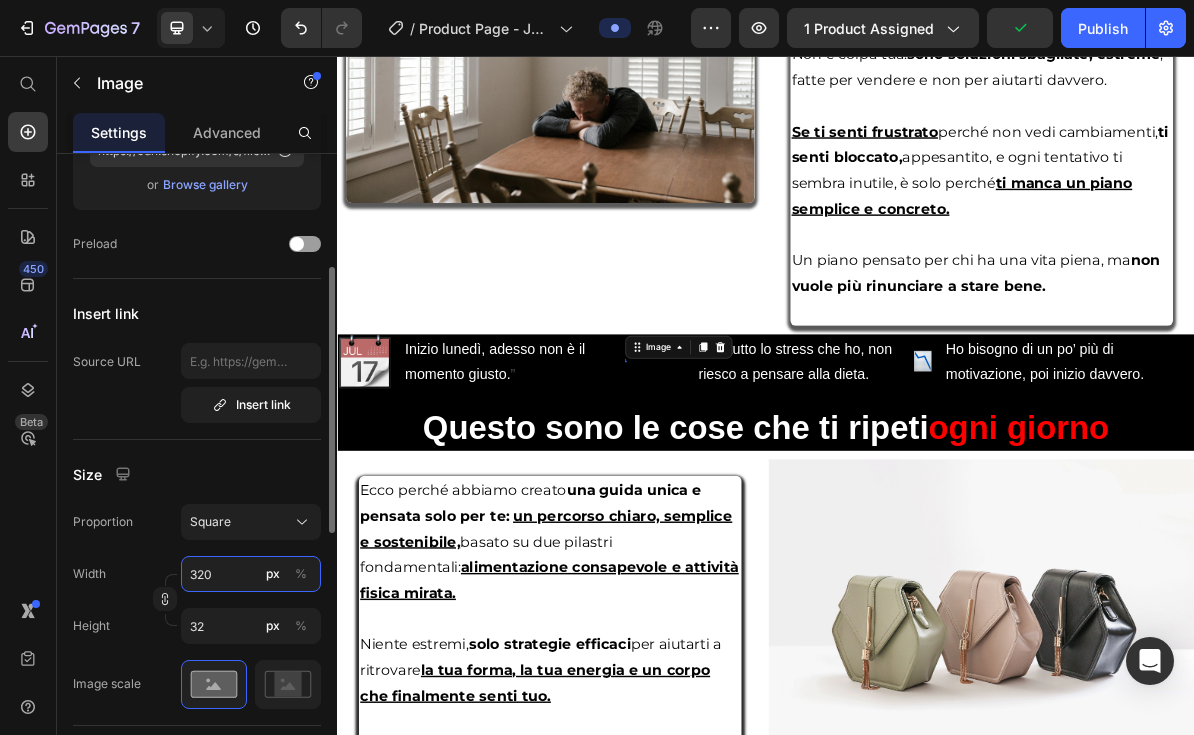 type on "320" 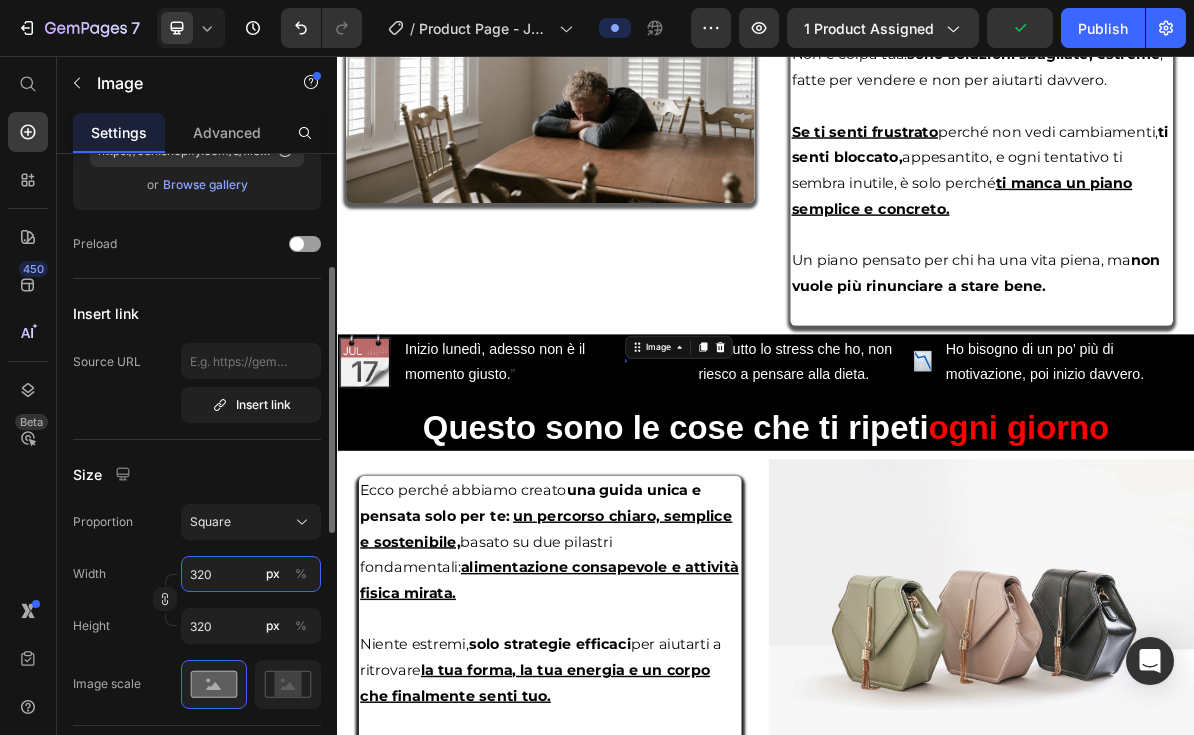 type on "3200" 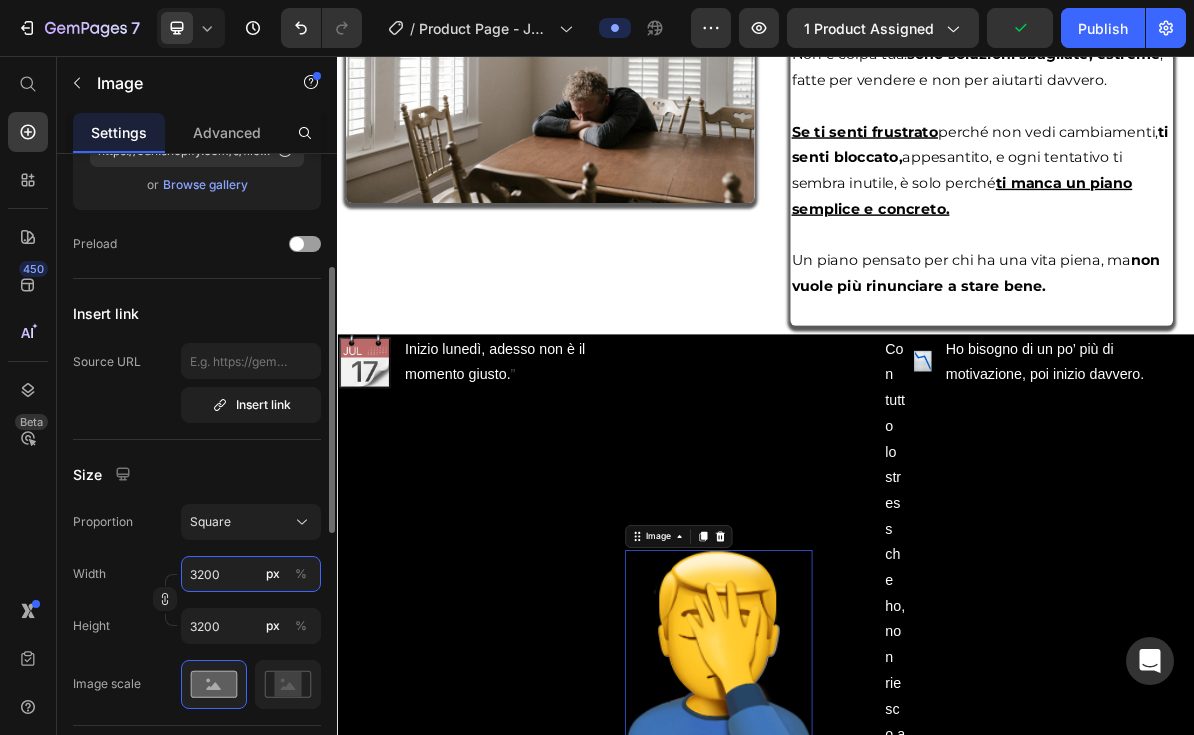 type on "320" 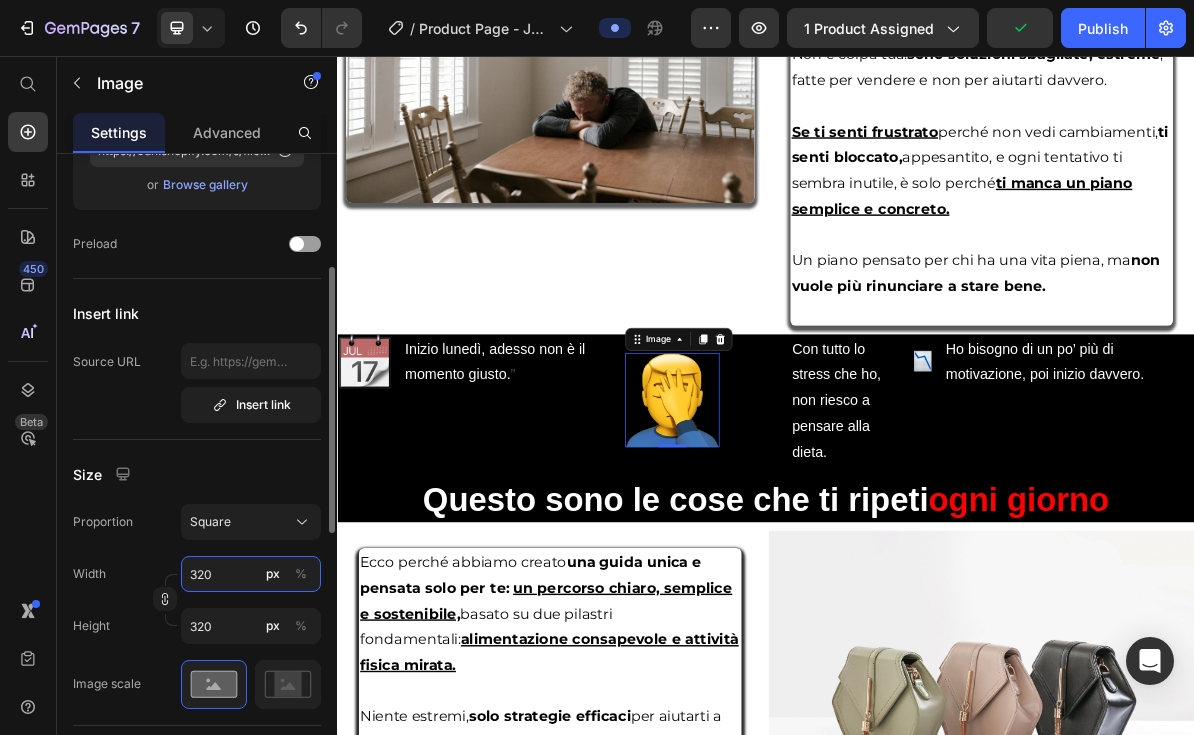 type on "32" 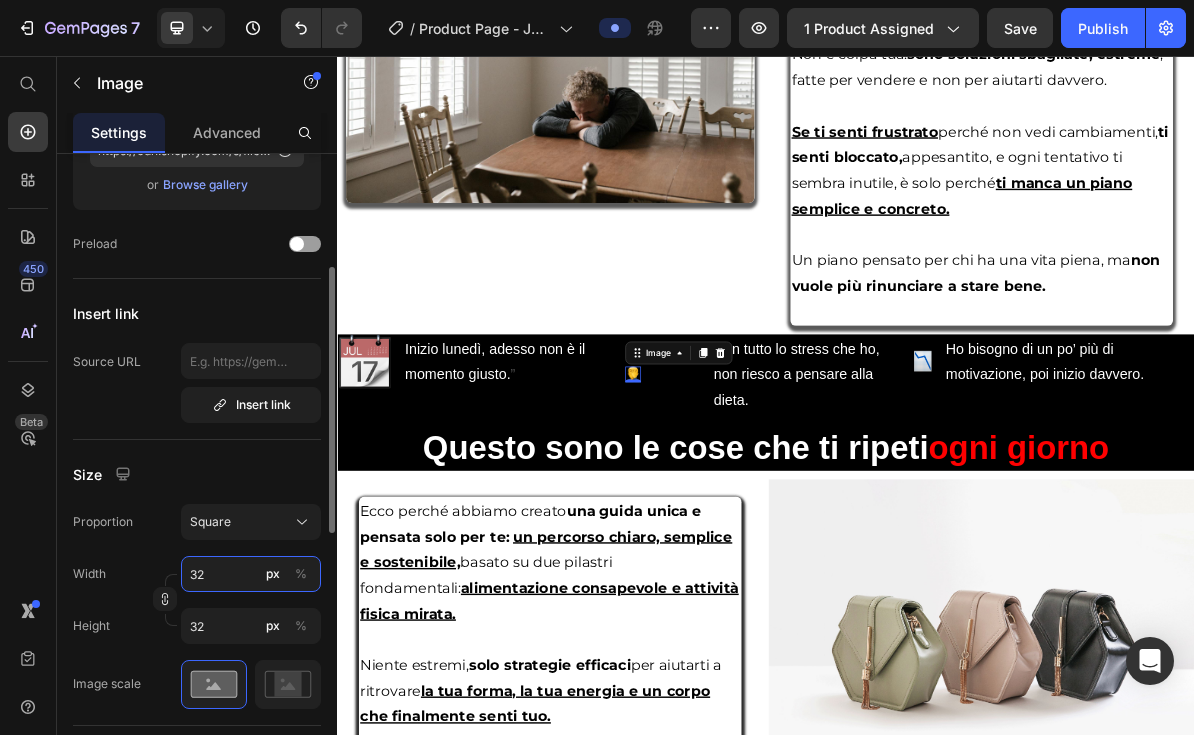 type on "3" 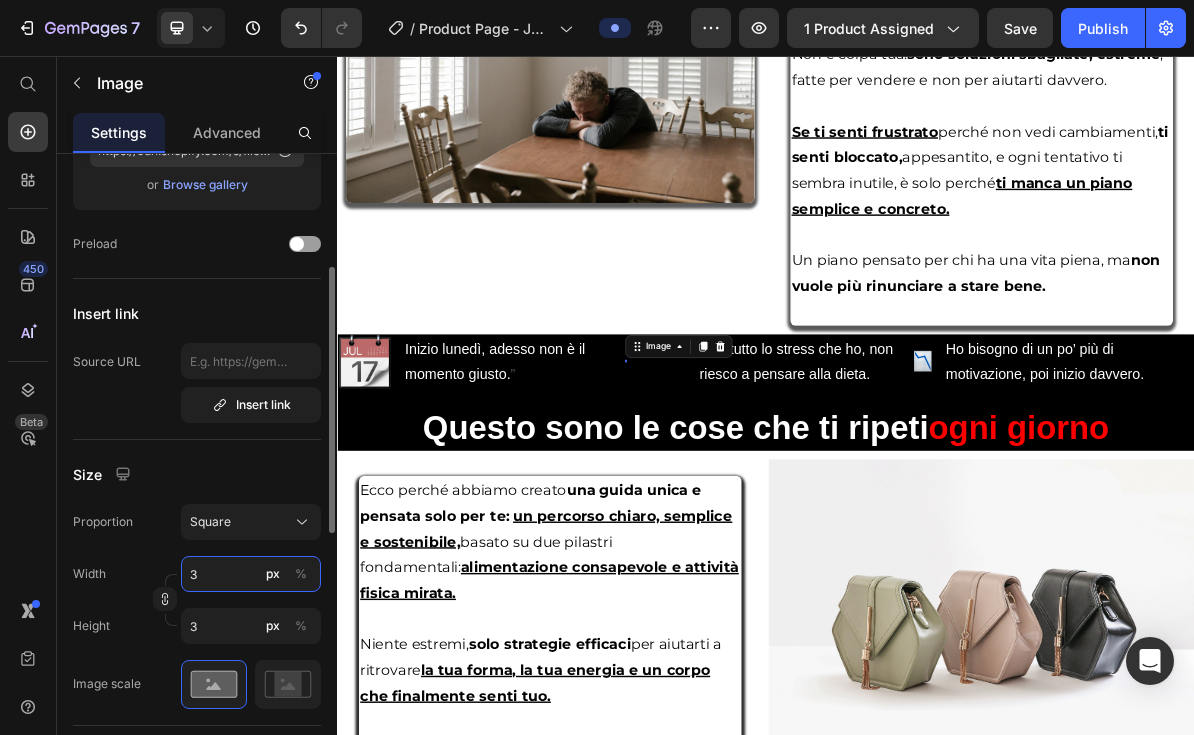 type 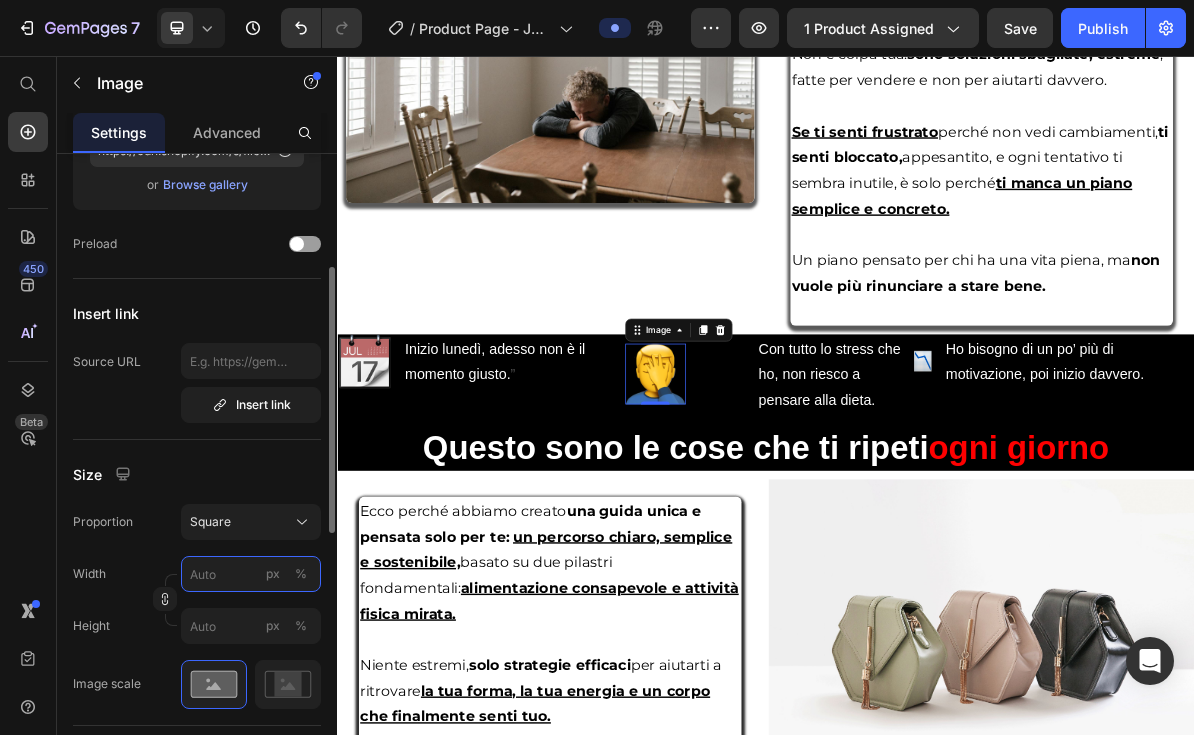 type on "1" 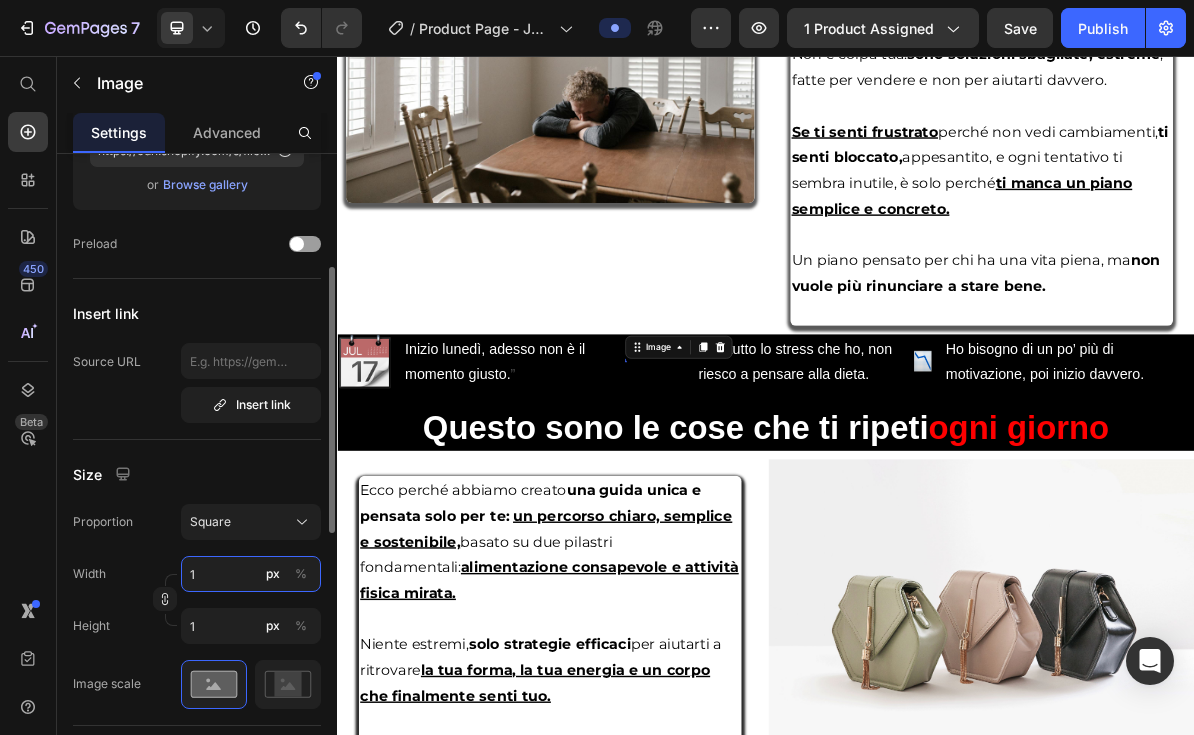 type on "10" 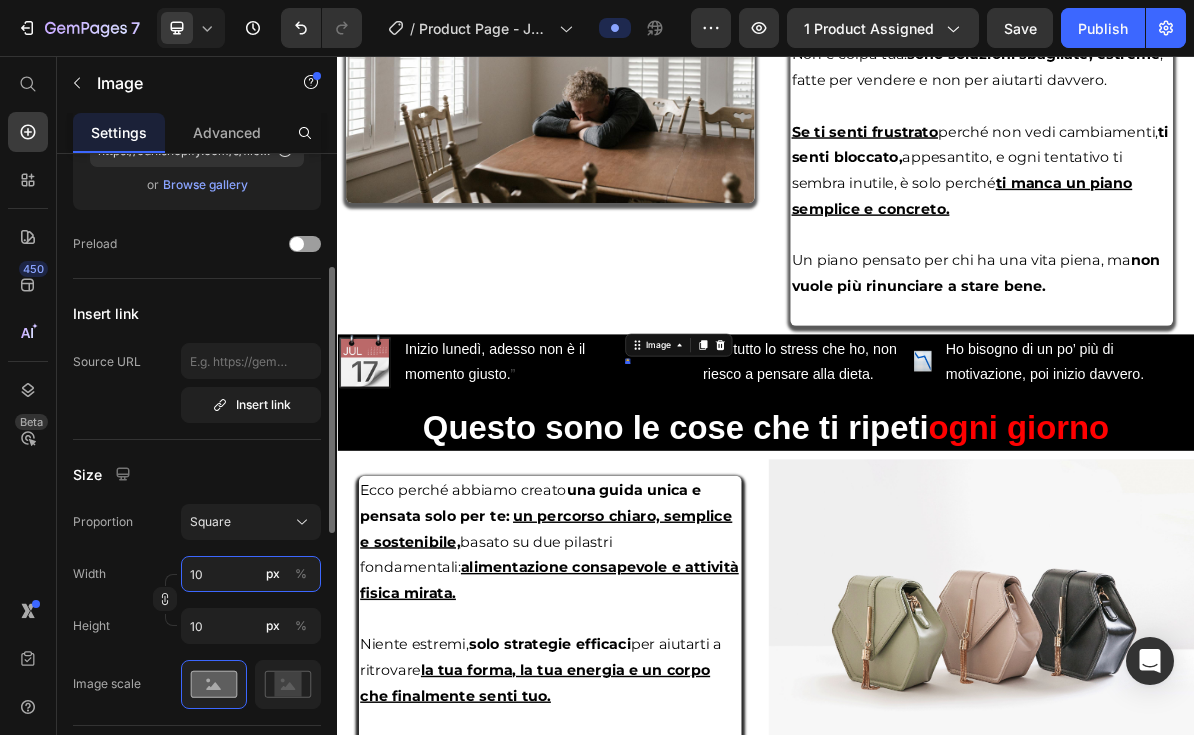 type on "100" 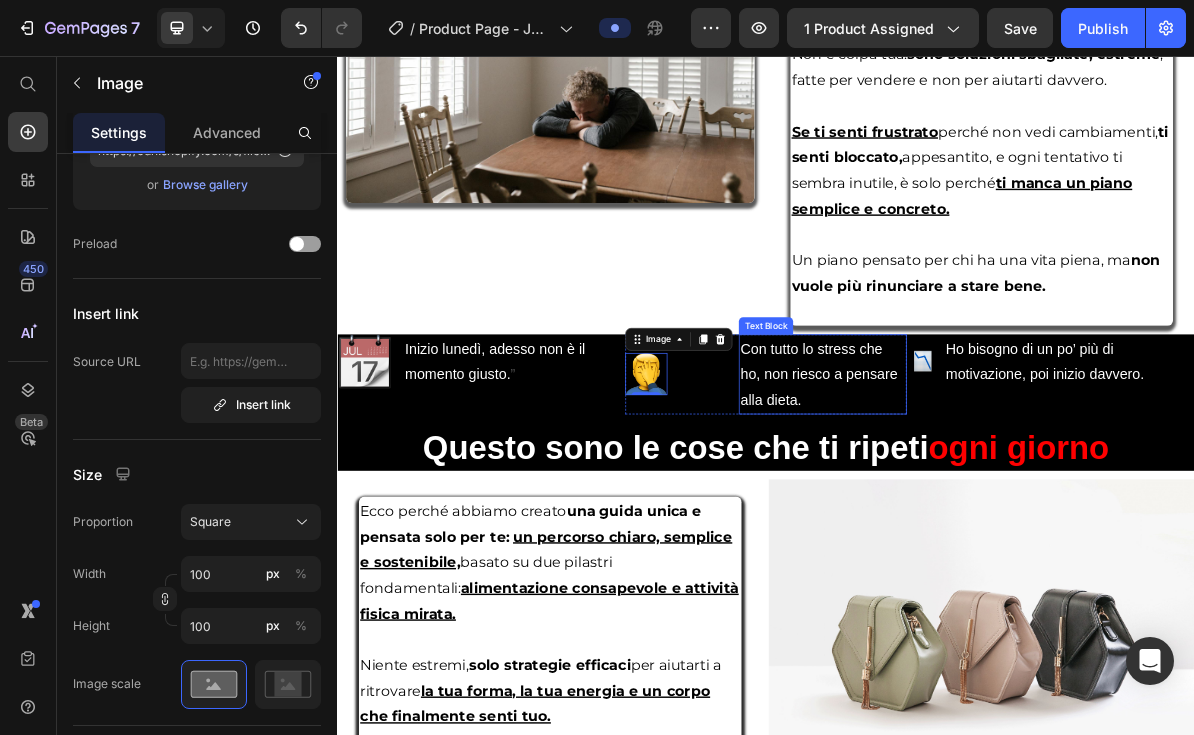 click on "Con tutto lo stress che ho, non riesco a pensare alla dieta." at bounding box center [1016, 502] 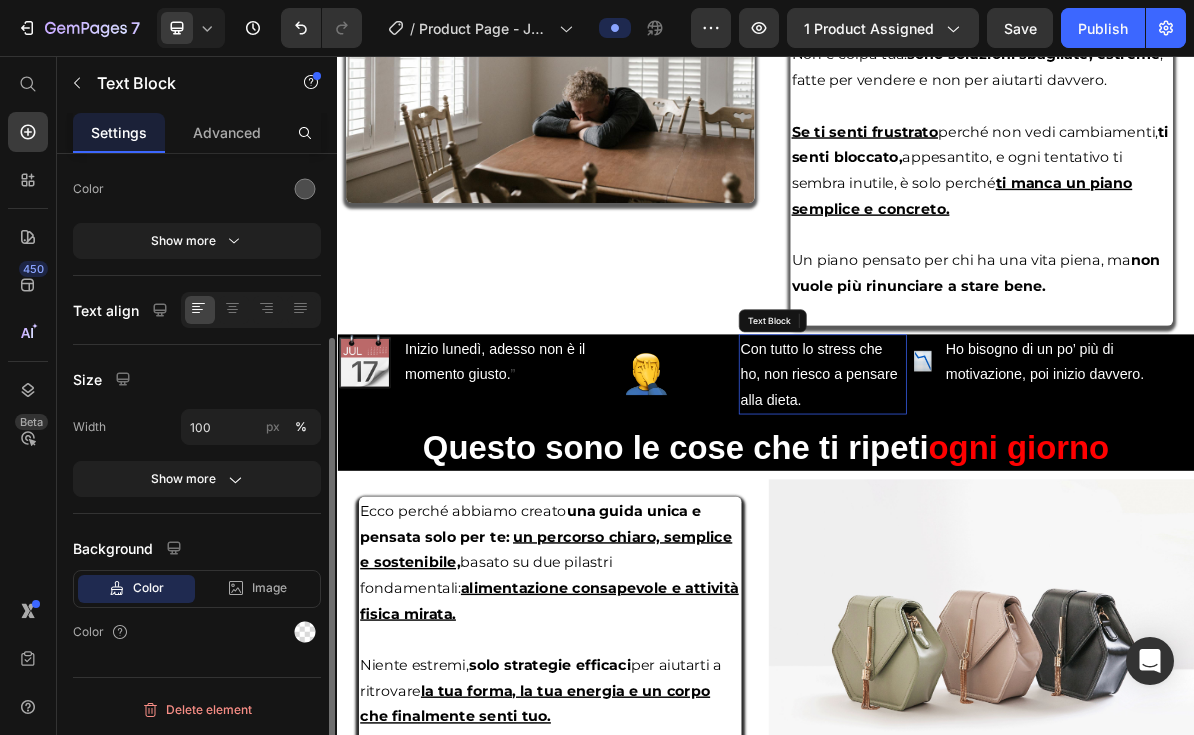 scroll, scrollTop: 0, scrollLeft: 0, axis: both 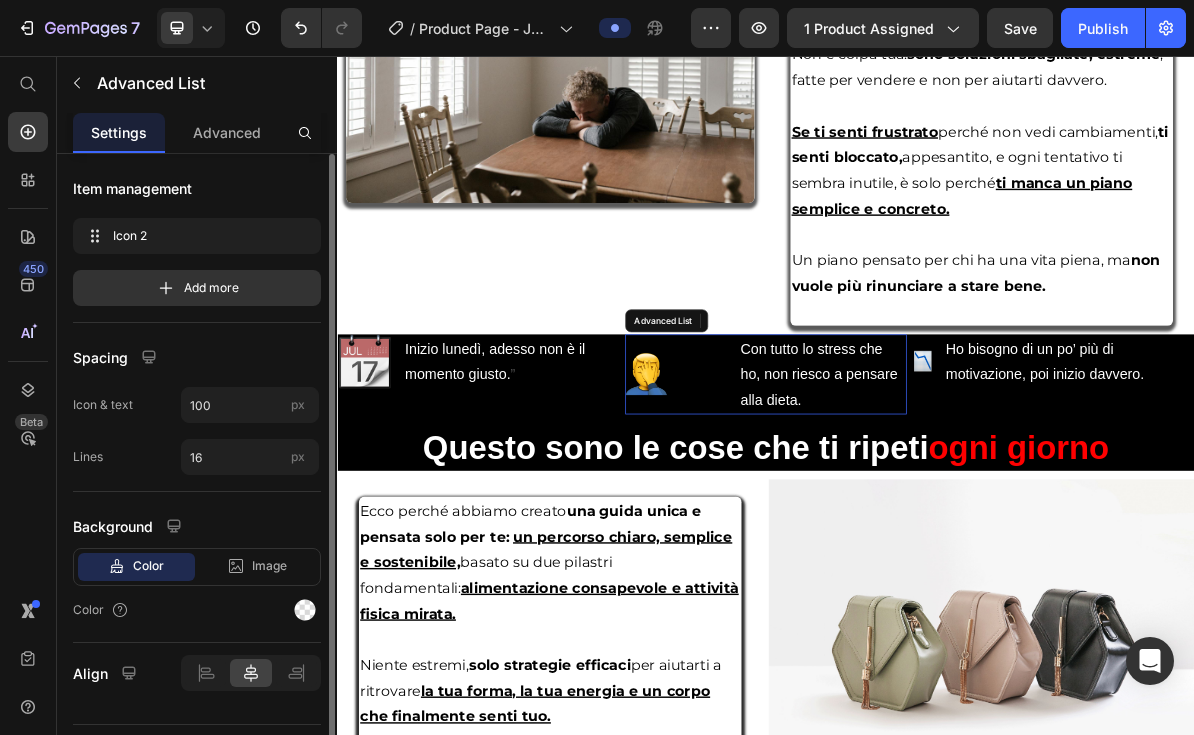 click on "Image Con tutto lo stress che ho, non riesco a pensare alla dieta. Text Block   0" at bounding box center (937, 502) 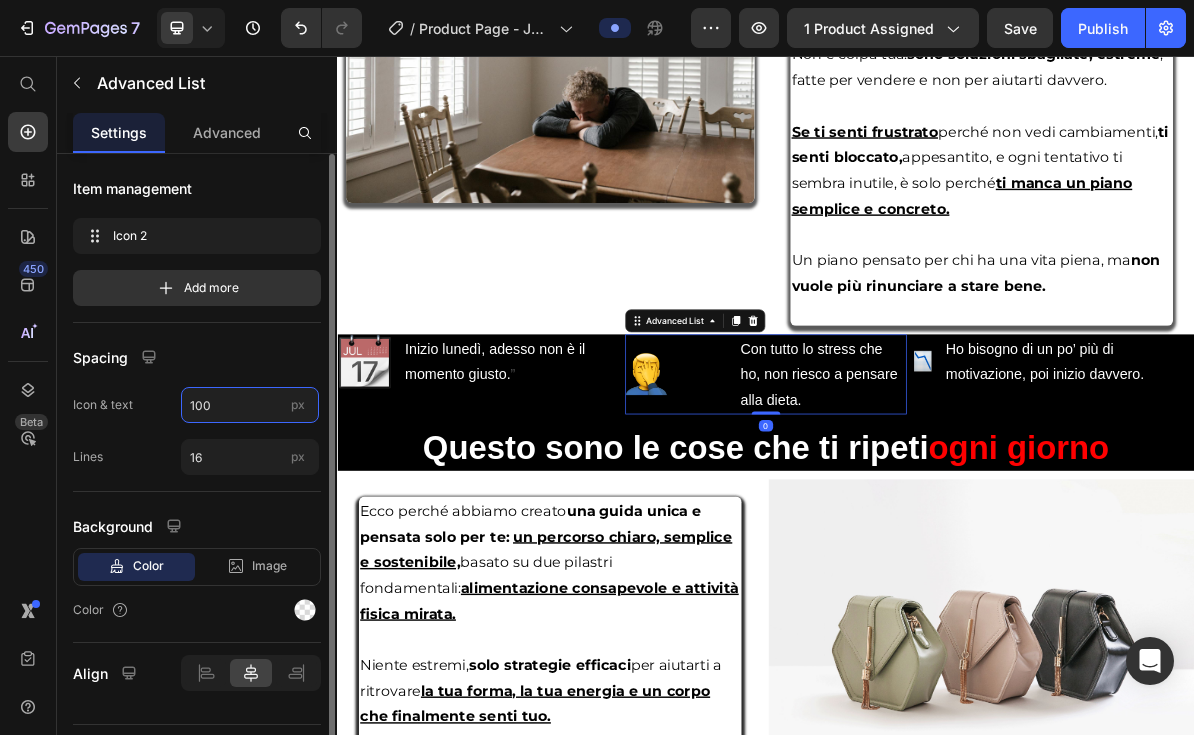 click on "100" at bounding box center [250, 405] 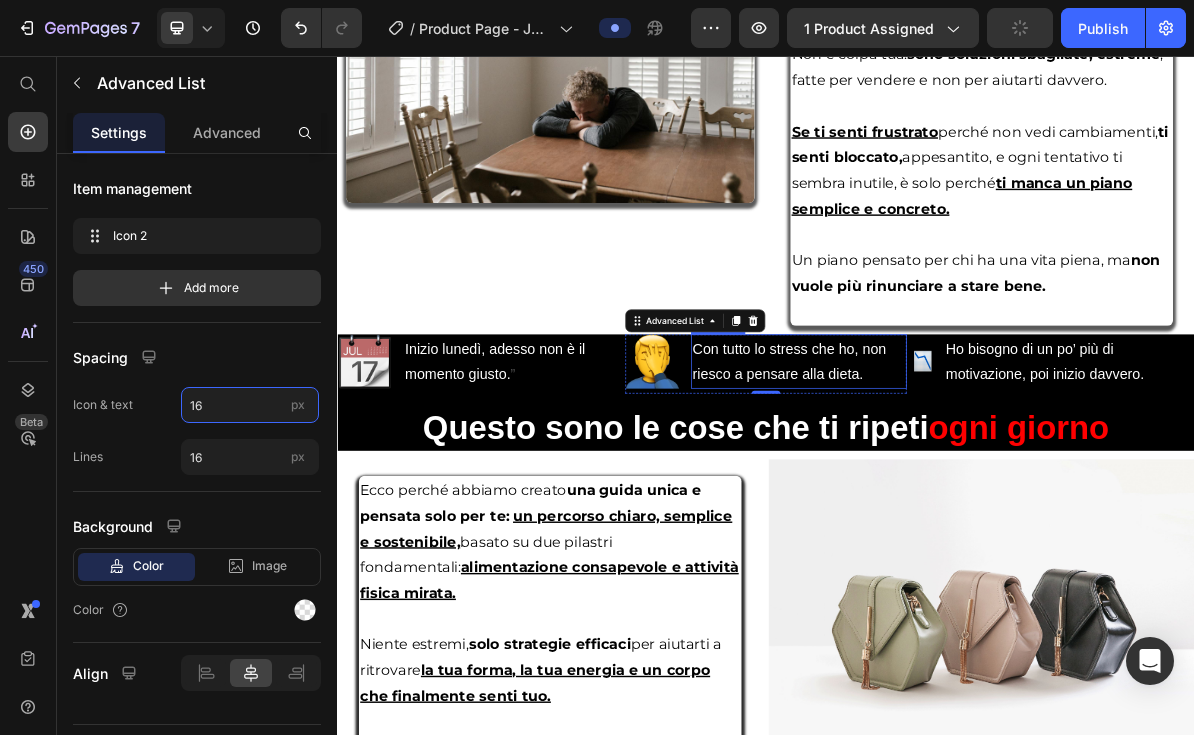 type on "100" 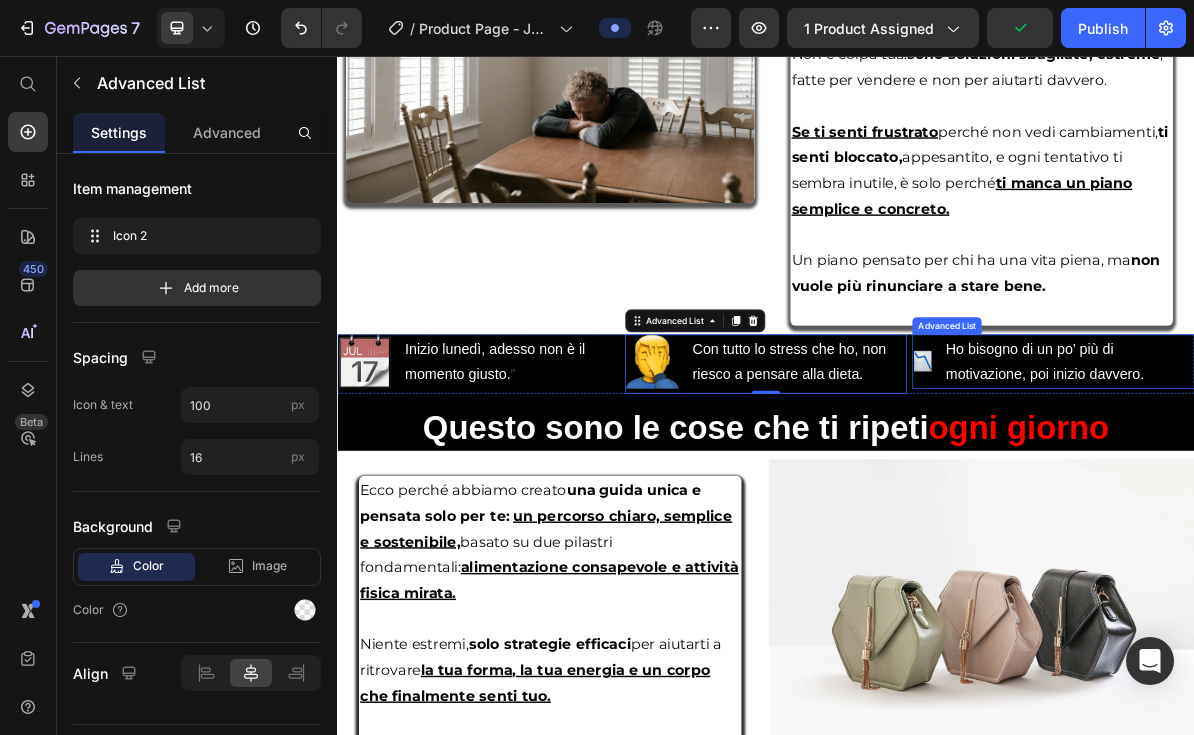 click on "Image Ho bisogno di un po’ più di motivazione, poi inizio davvero. Text" at bounding box center (1339, 484) 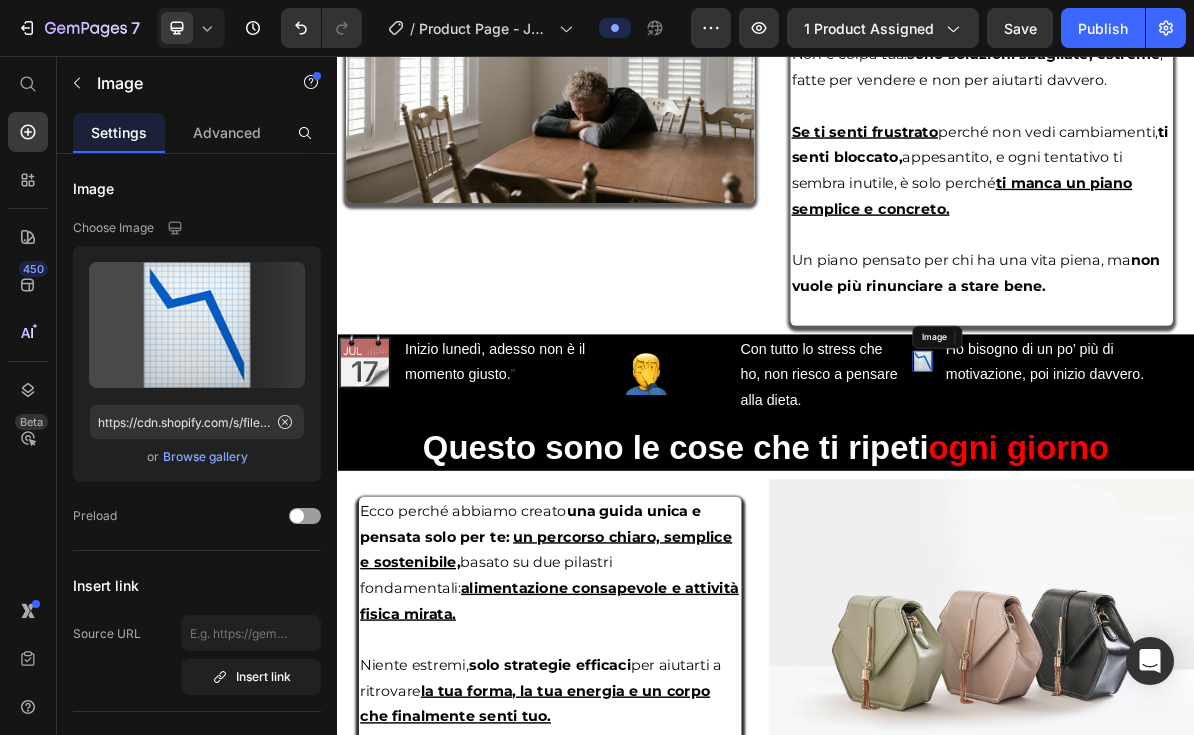 click at bounding box center [1156, 483] 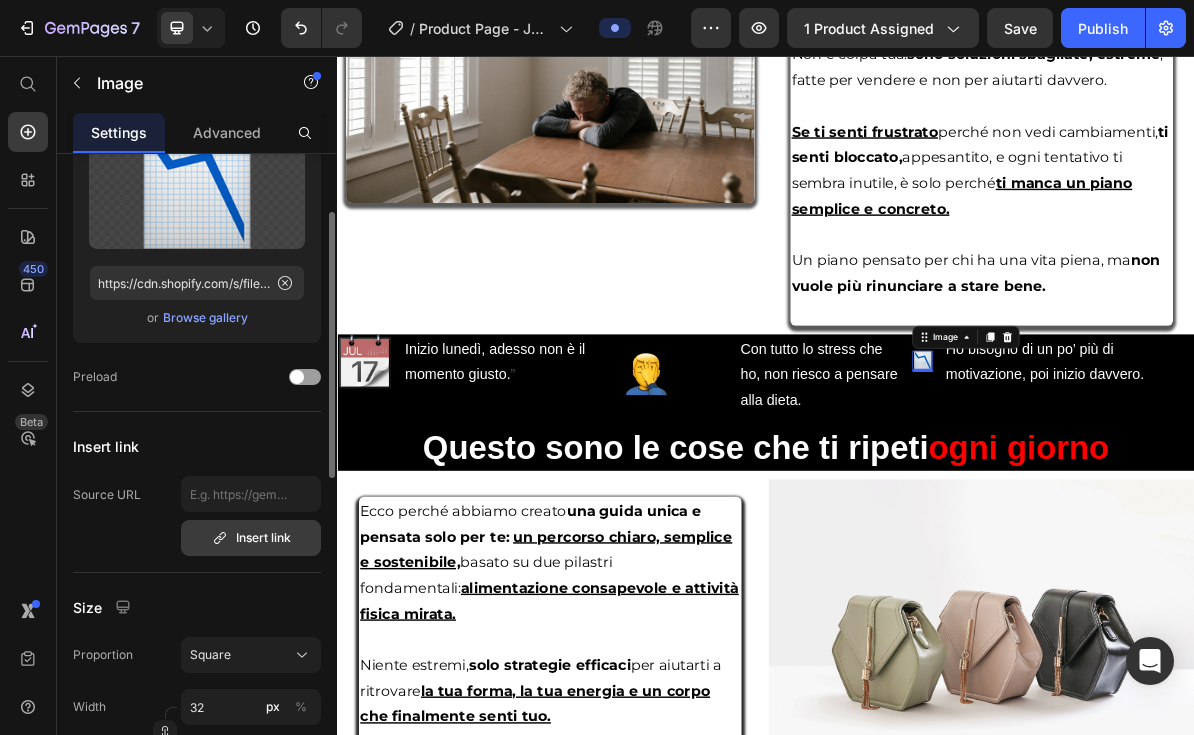 scroll, scrollTop: 306, scrollLeft: 0, axis: vertical 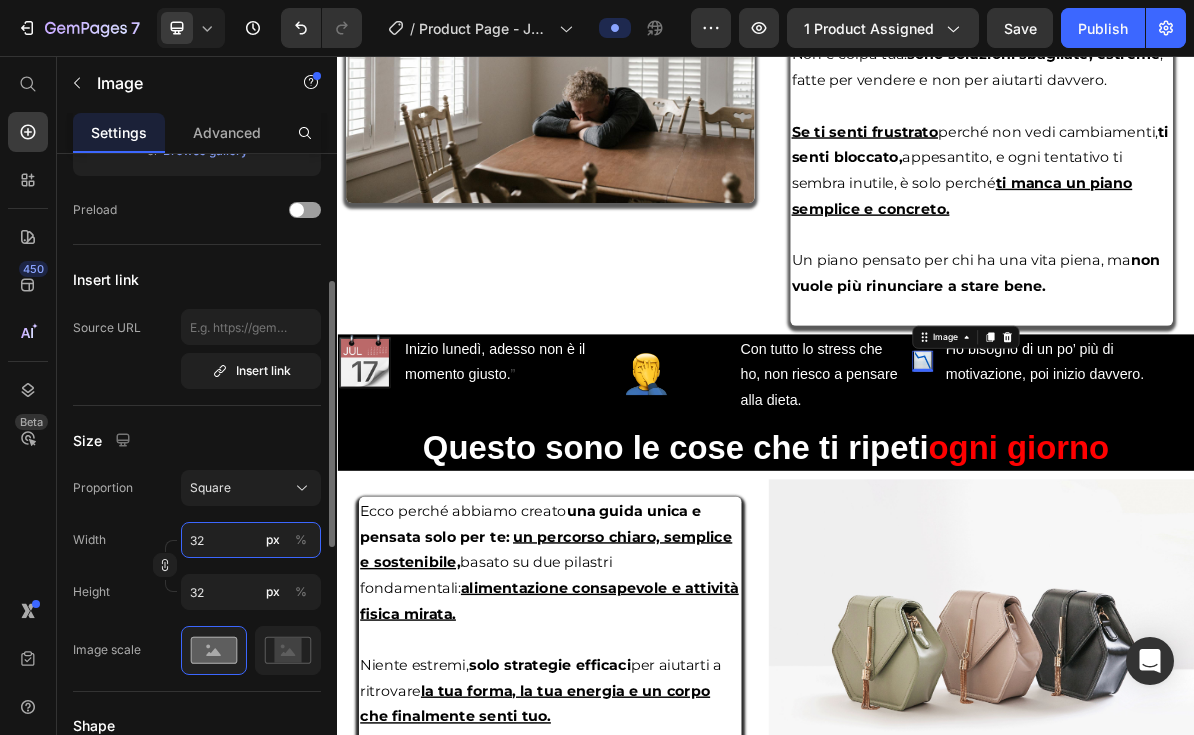 click on "32" at bounding box center (251, 540) 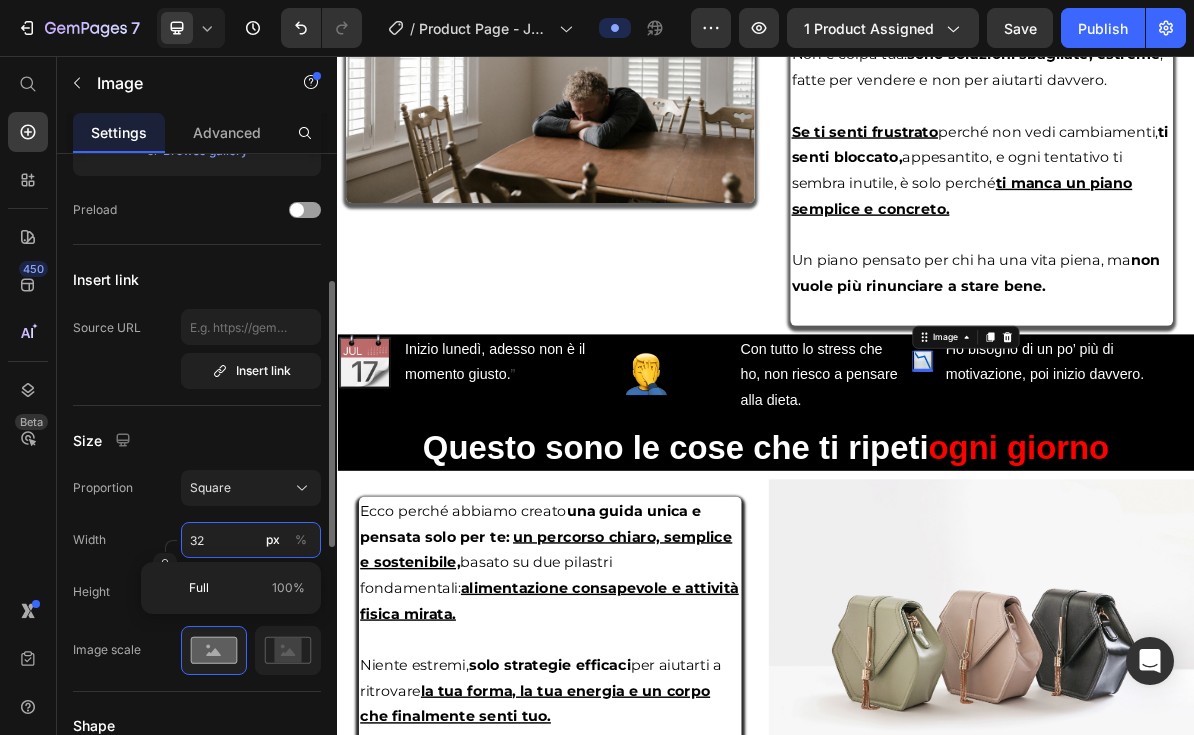 type on "1" 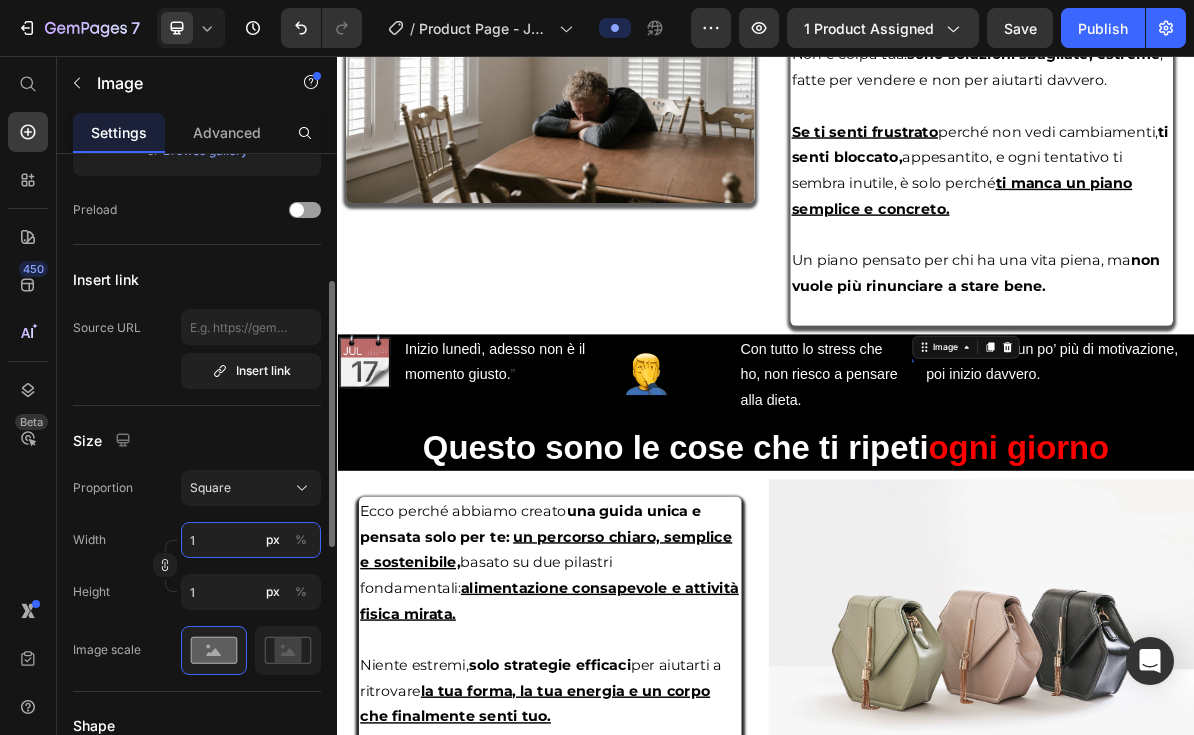 type on "10" 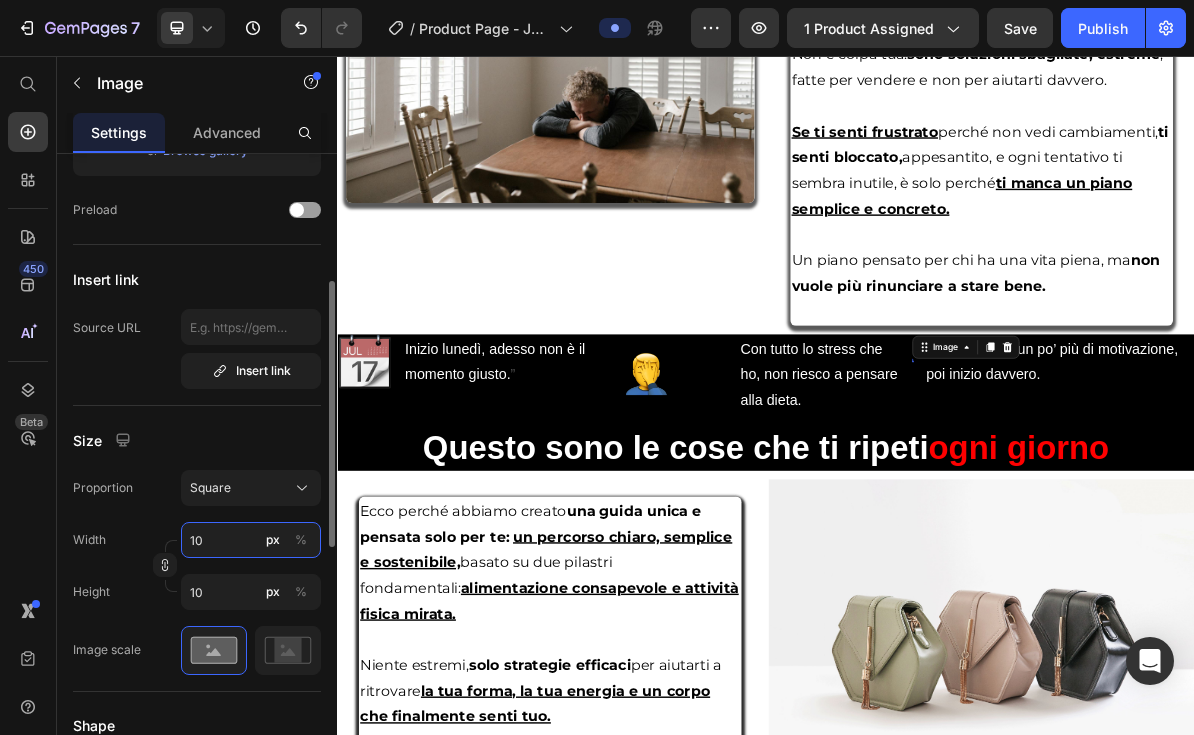type on "100" 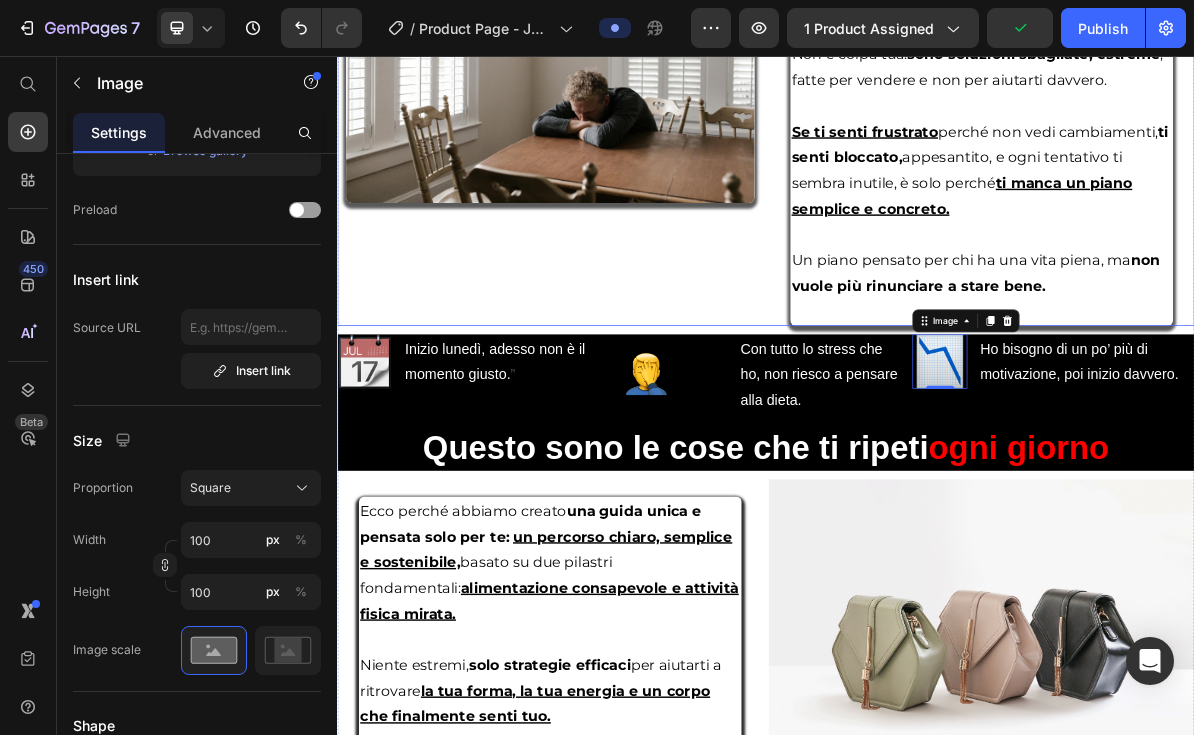 click on "Image Image" at bounding box center (635, 72) 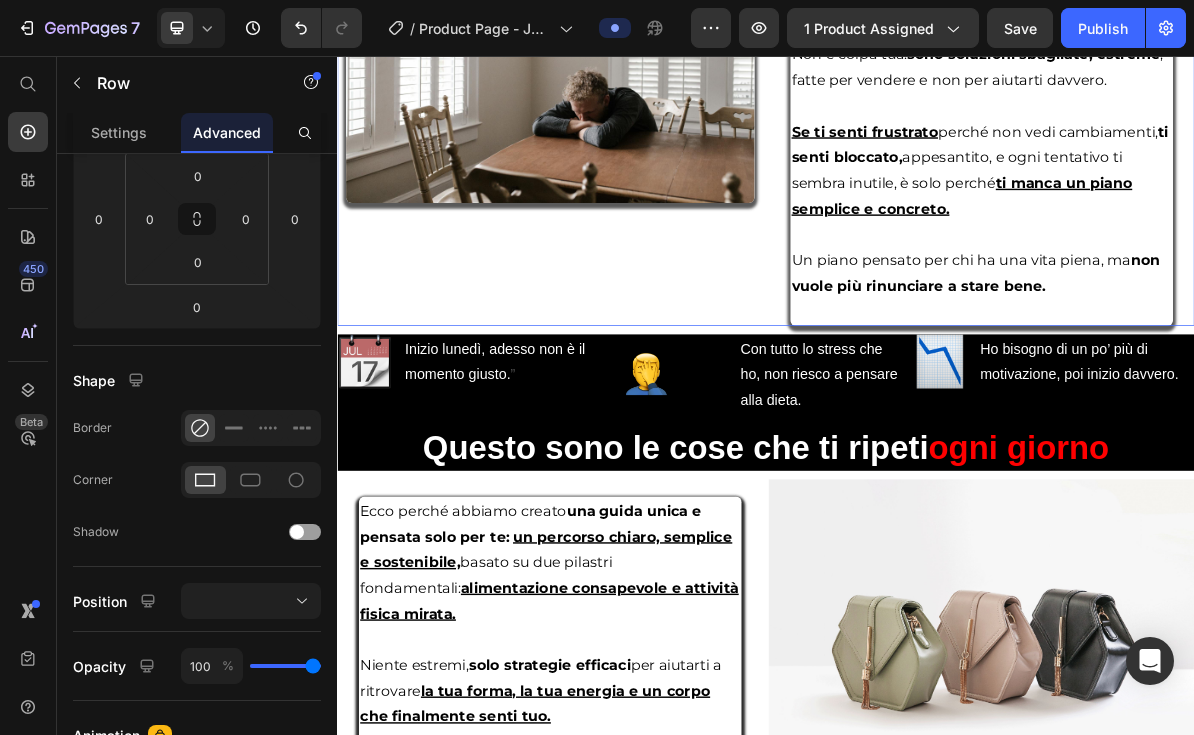 scroll, scrollTop: 0, scrollLeft: 0, axis: both 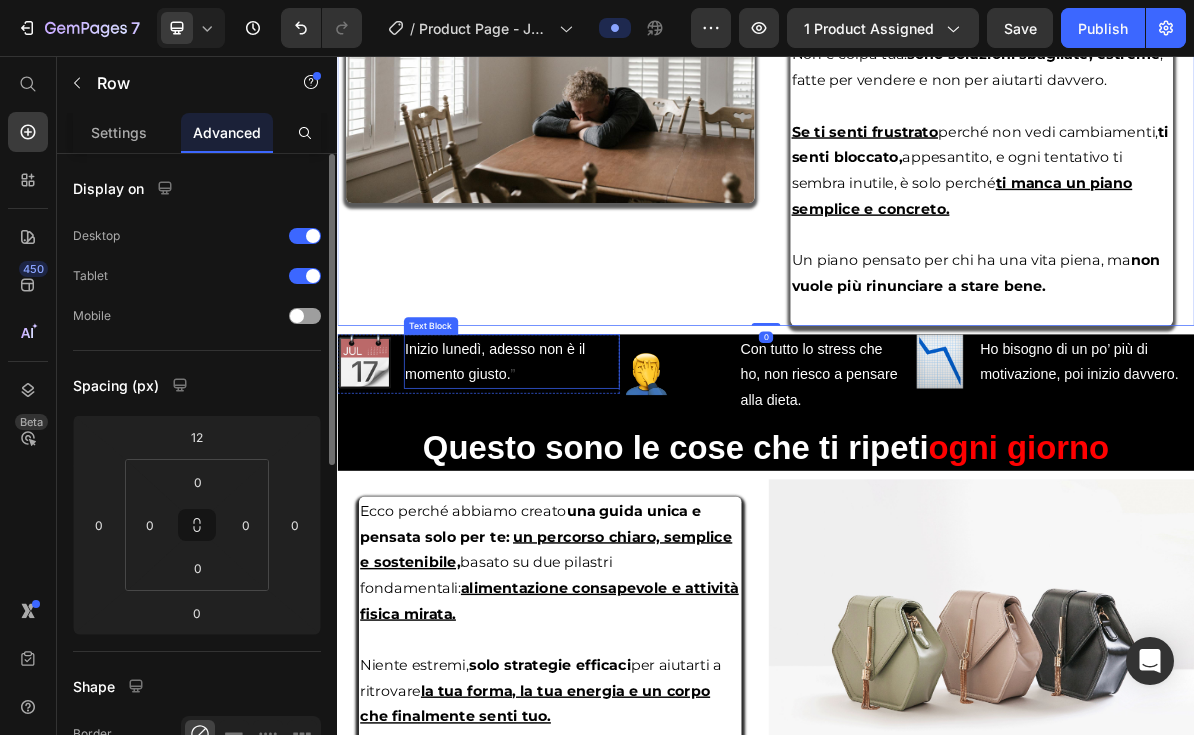 click on "Inizio lunedì, adesso non è il momento giusto. ”" at bounding box center [581, 484] 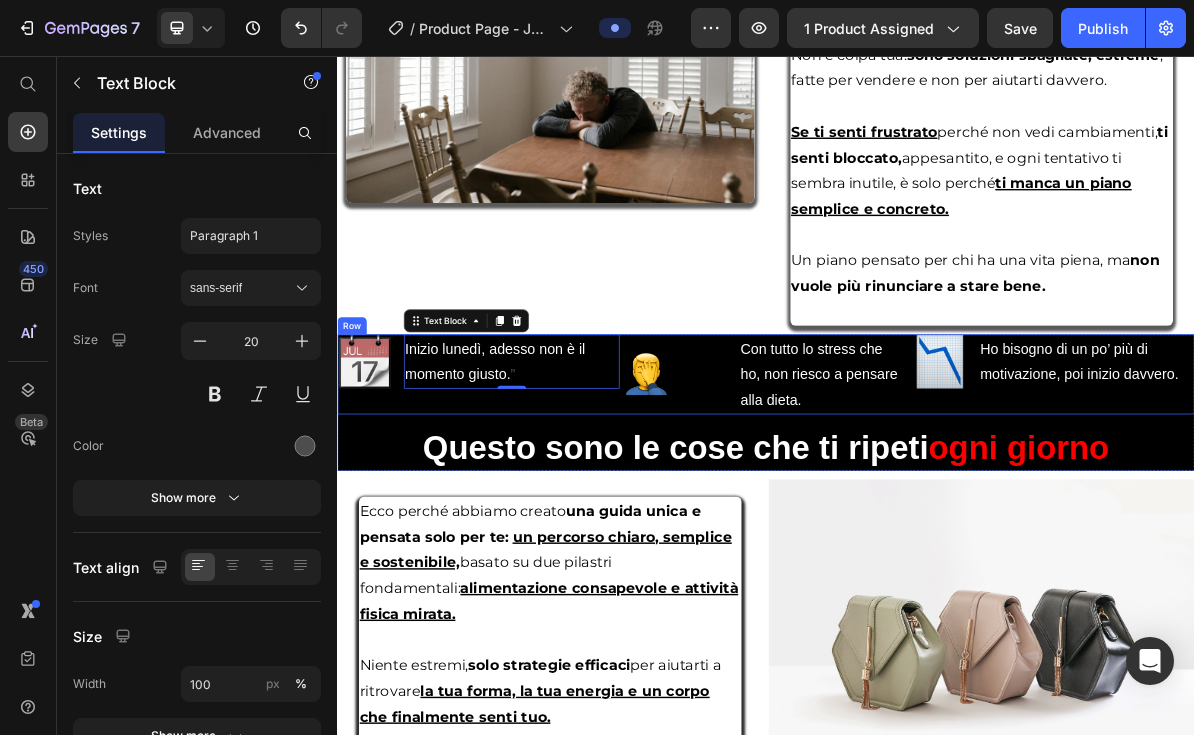 click on "Image Inizio lunedì, adesso non è il momento giusto. ” Text Block   0 Advanced List" at bounding box center [534, 502] 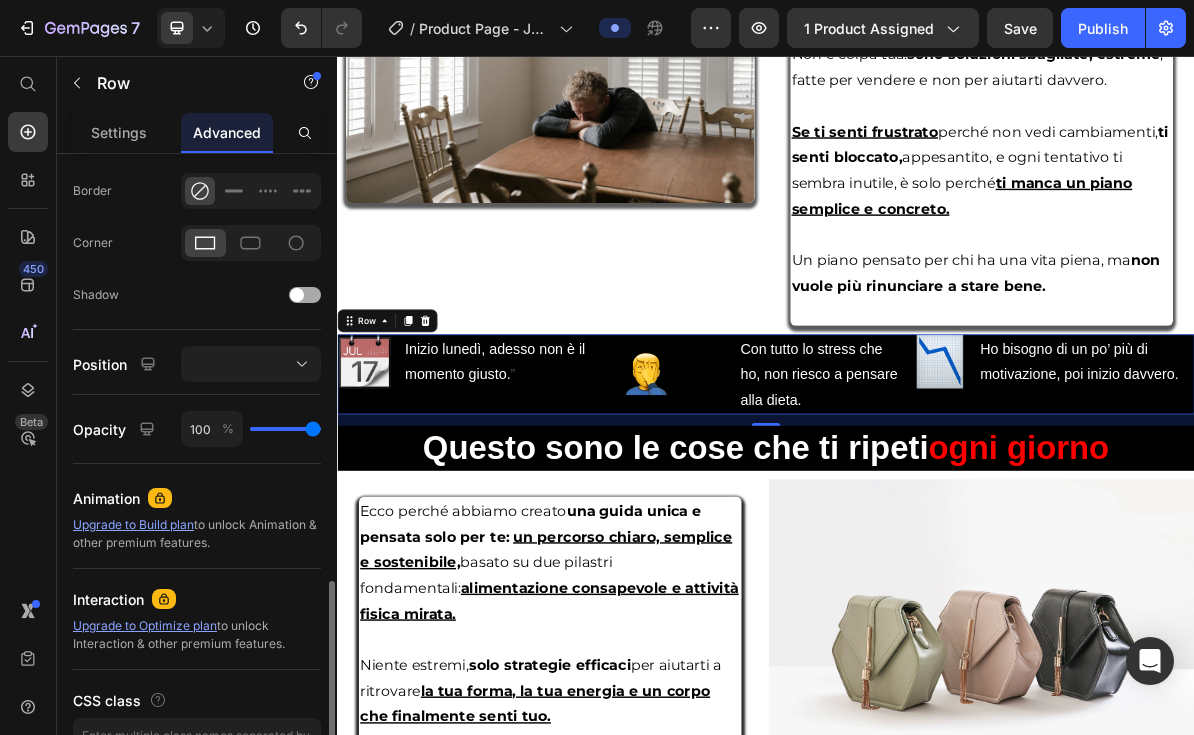 scroll, scrollTop: 667, scrollLeft: 0, axis: vertical 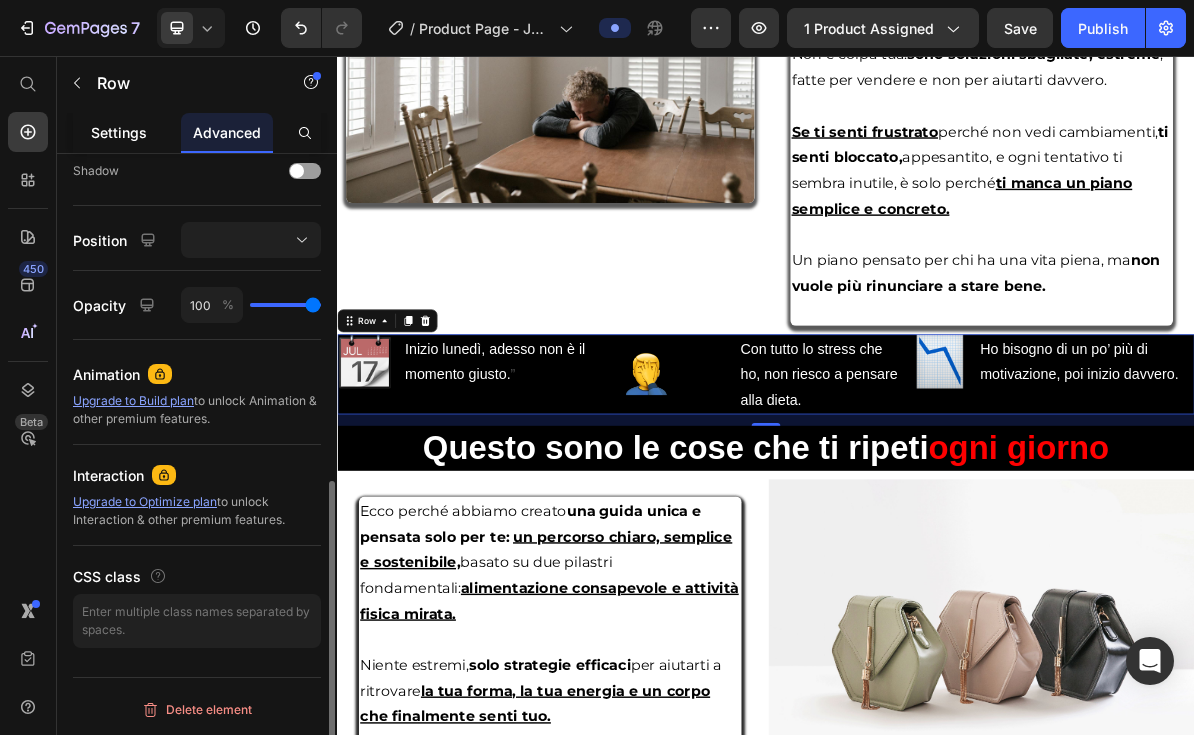 click on "Settings" 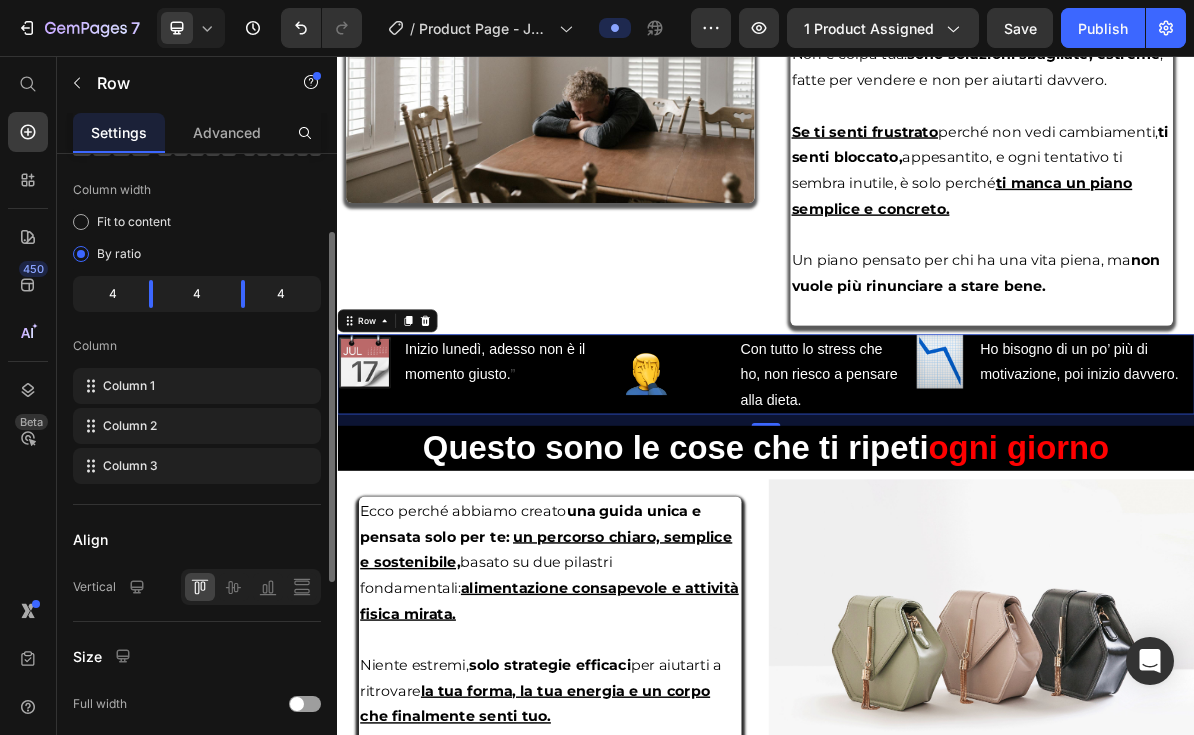 scroll, scrollTop: 311, scrollLeft: 0, axis: vertical 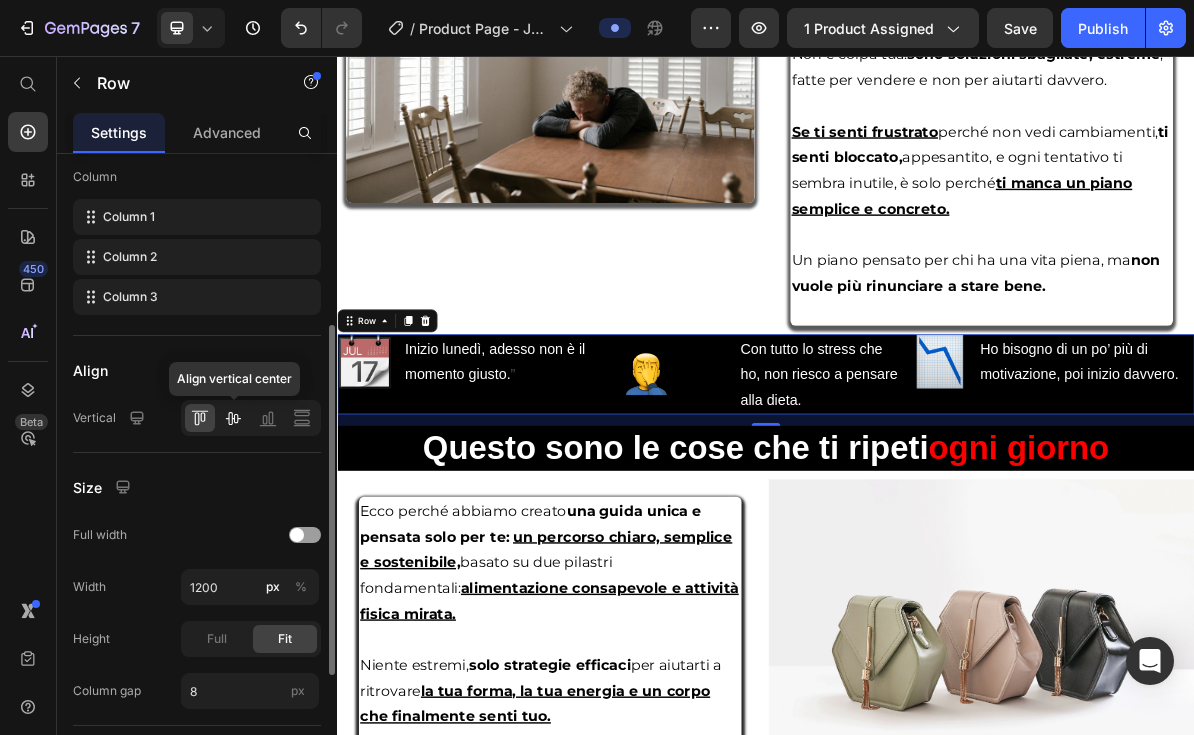 click 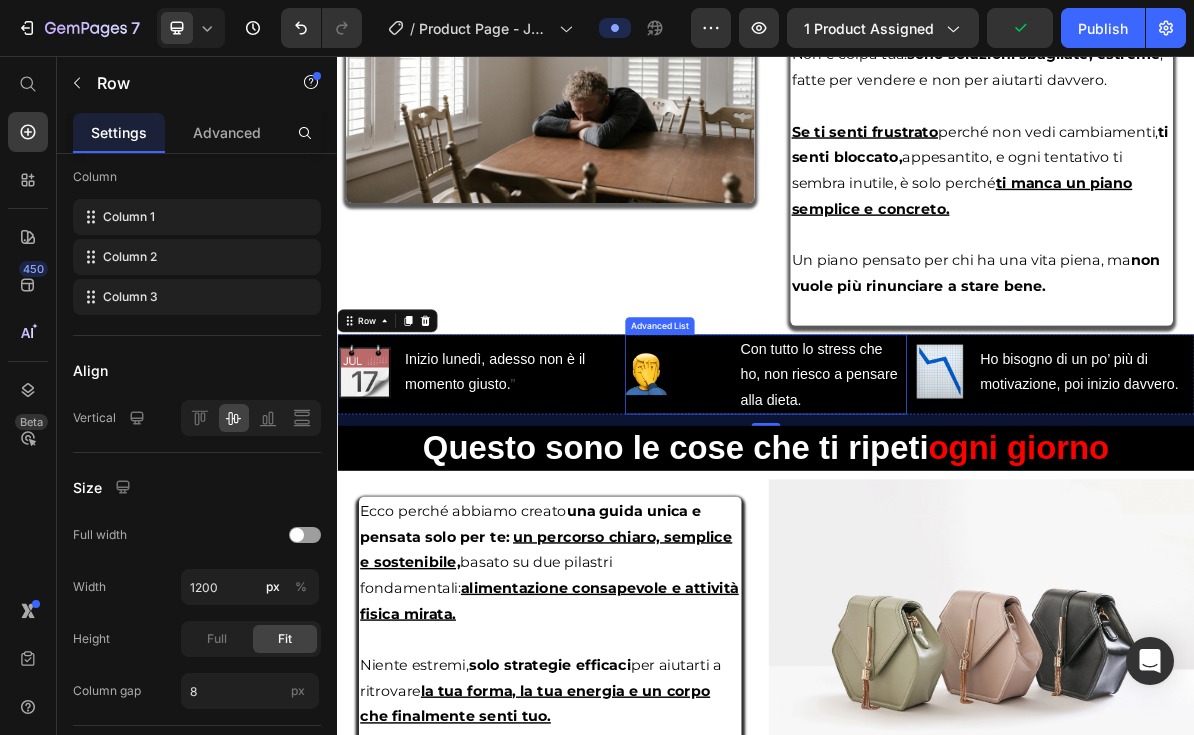 click on "Image Con tutto lo stress che ho, non riesco a pensare alla dieta. Text Block" at bounding box center [937, 502] 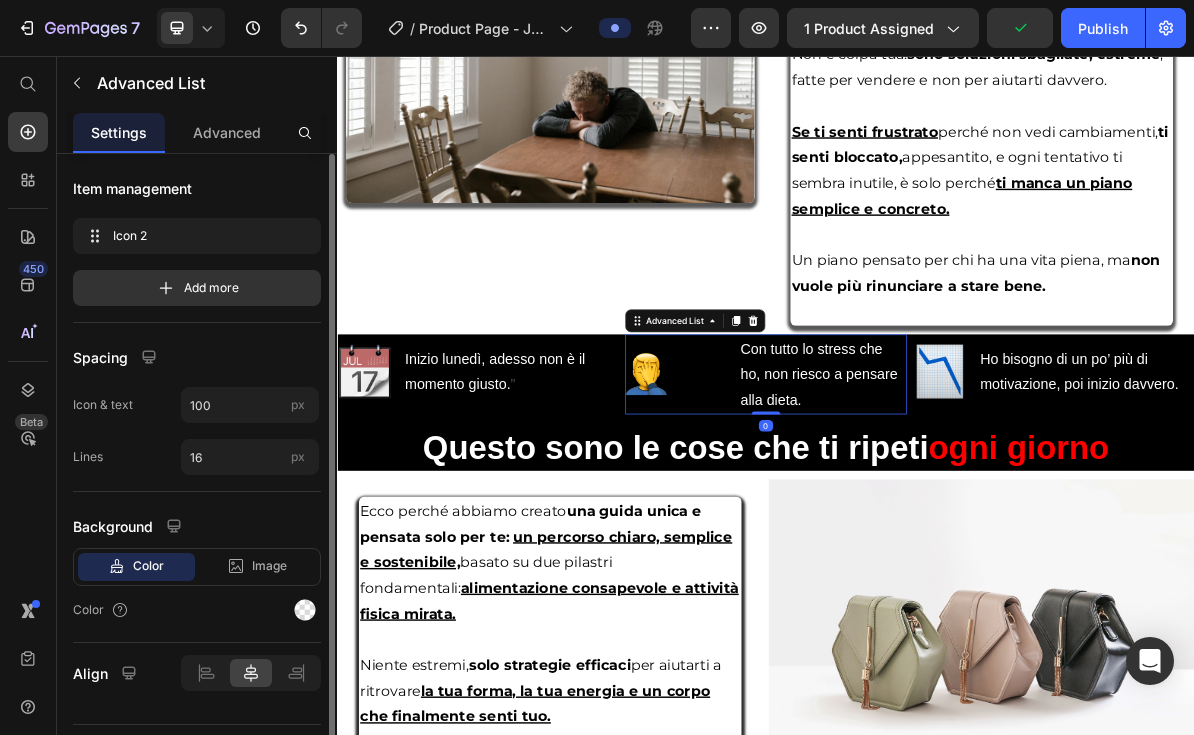 scroll, scrollTop: 47, scrollLeft: 0, axis: vertical 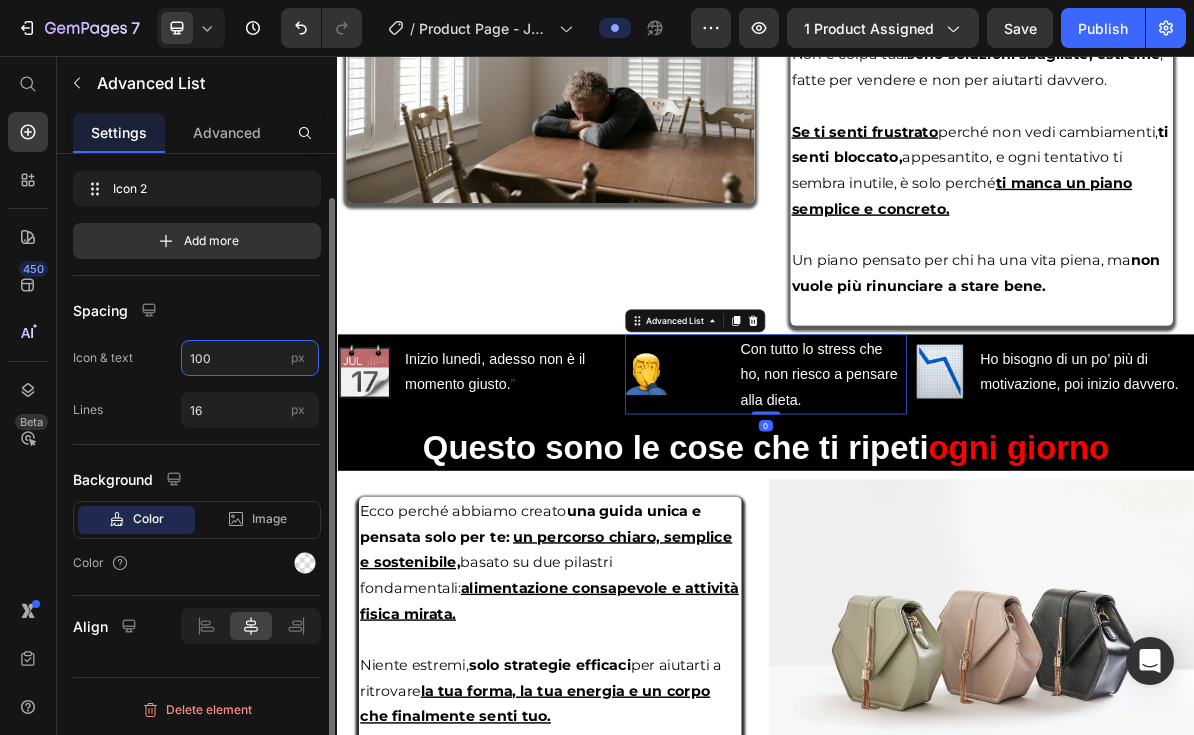 click on "100" at bounding box center (250, 358) 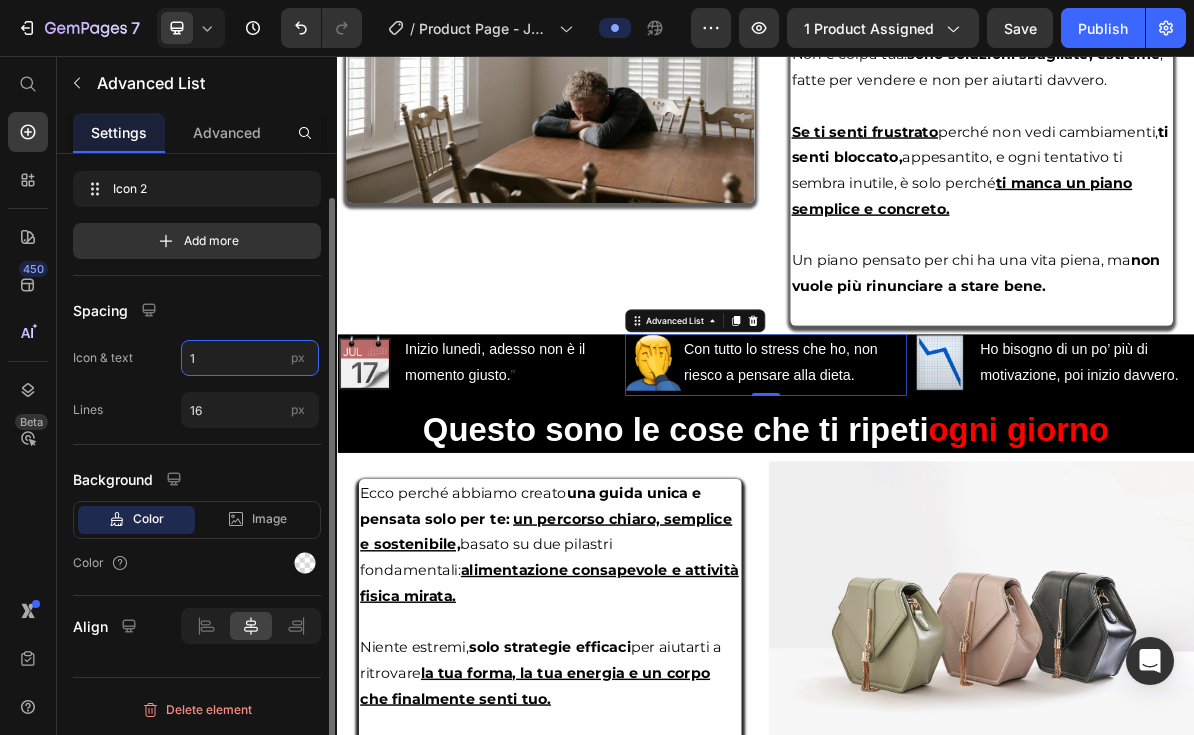 type on "16" 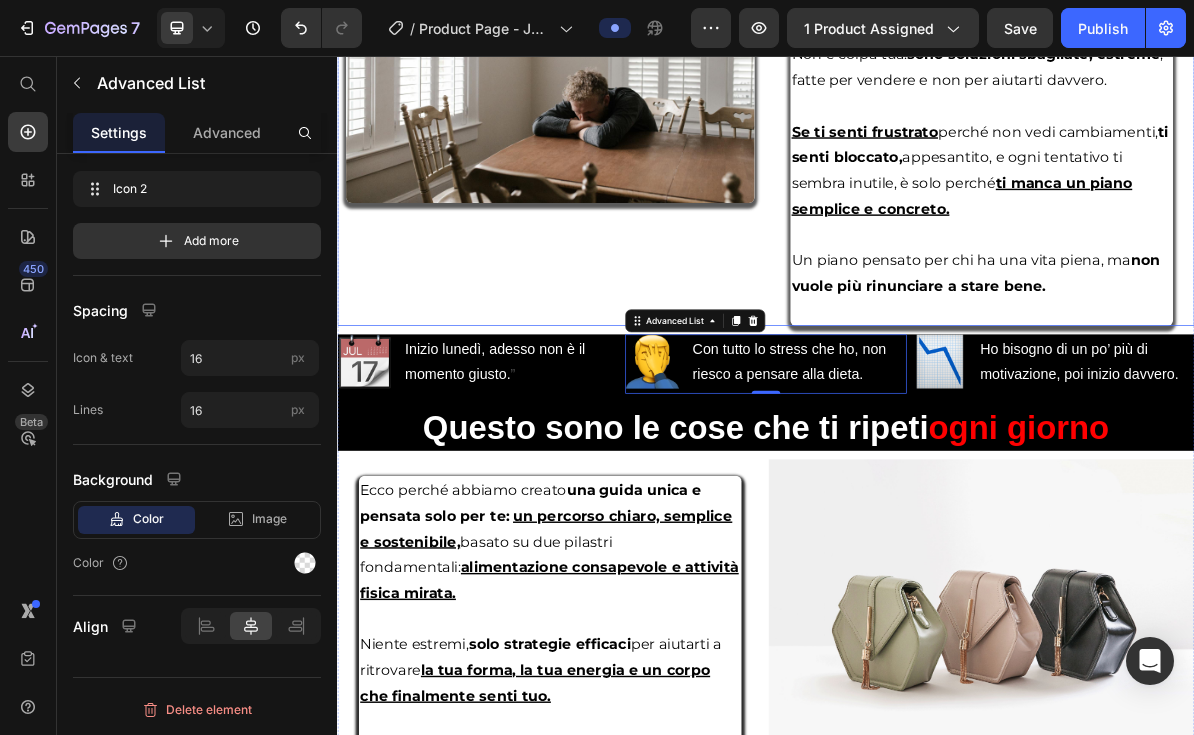 click on "Image Image" at bounding box center (635, 72) 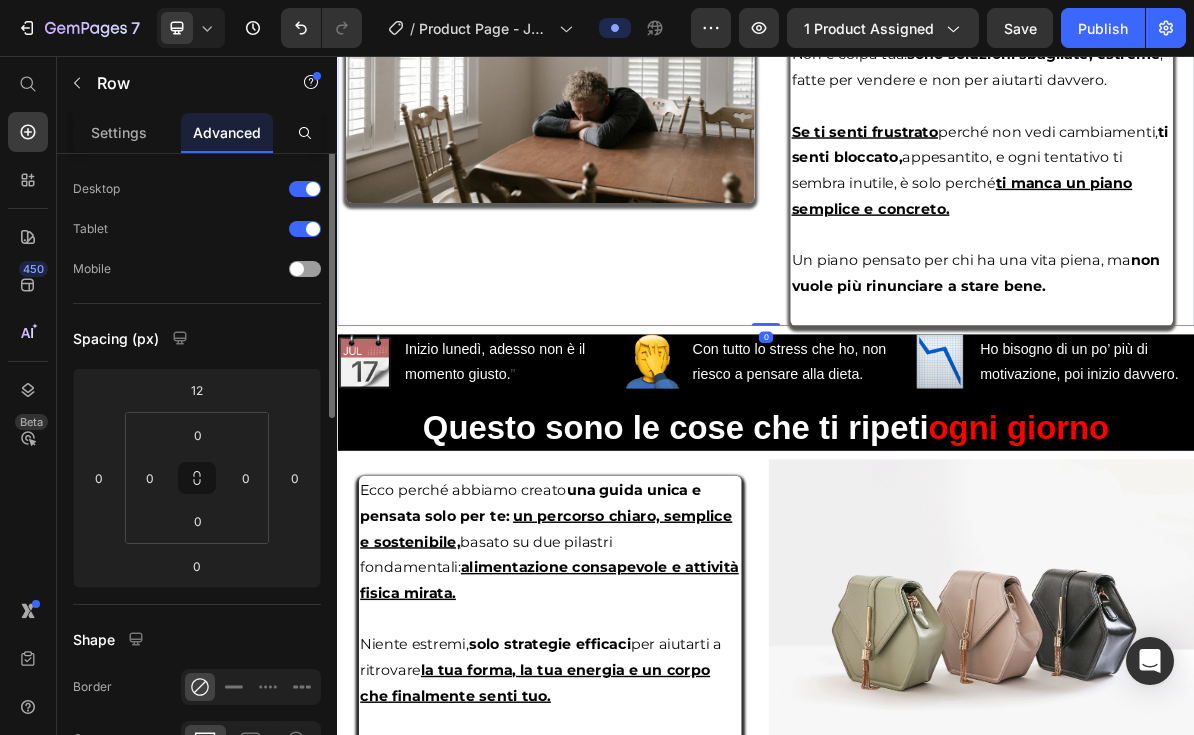 scroll, scrollTop: 0, scrollLeft: 0, axis: both 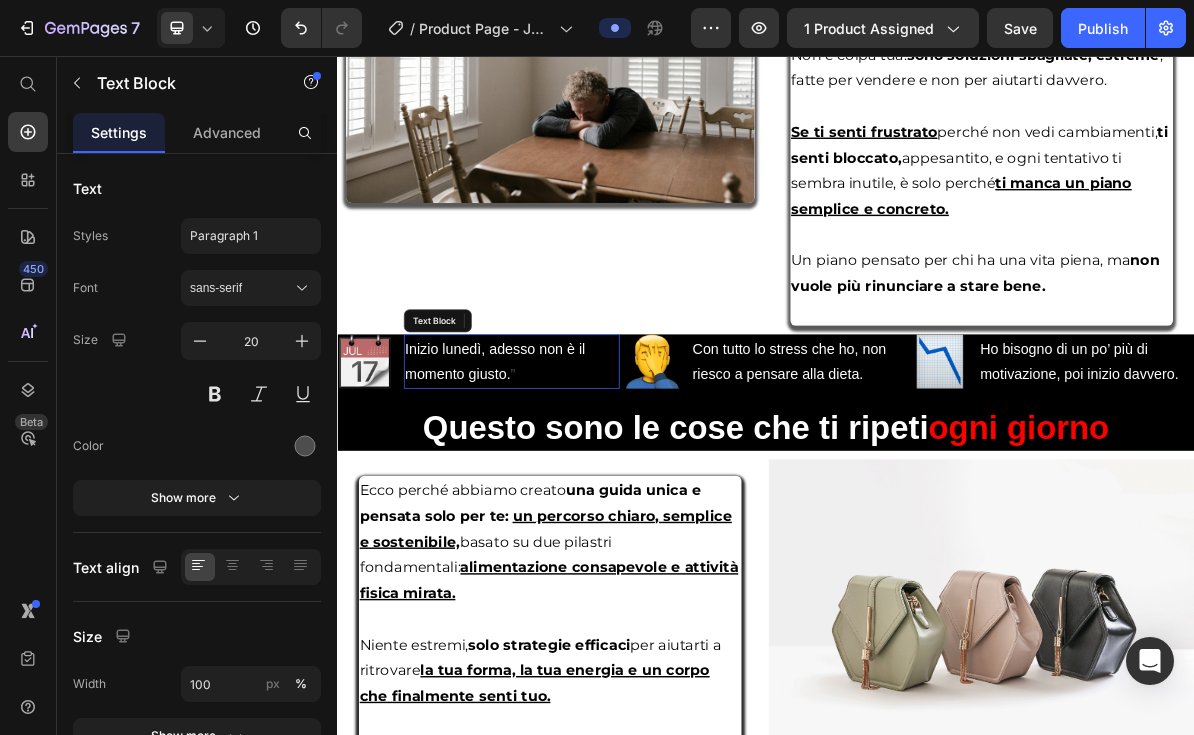 click on "Inizio lunedì, adesso non è il momento giusto. ”" at bounding box center [581, 484] 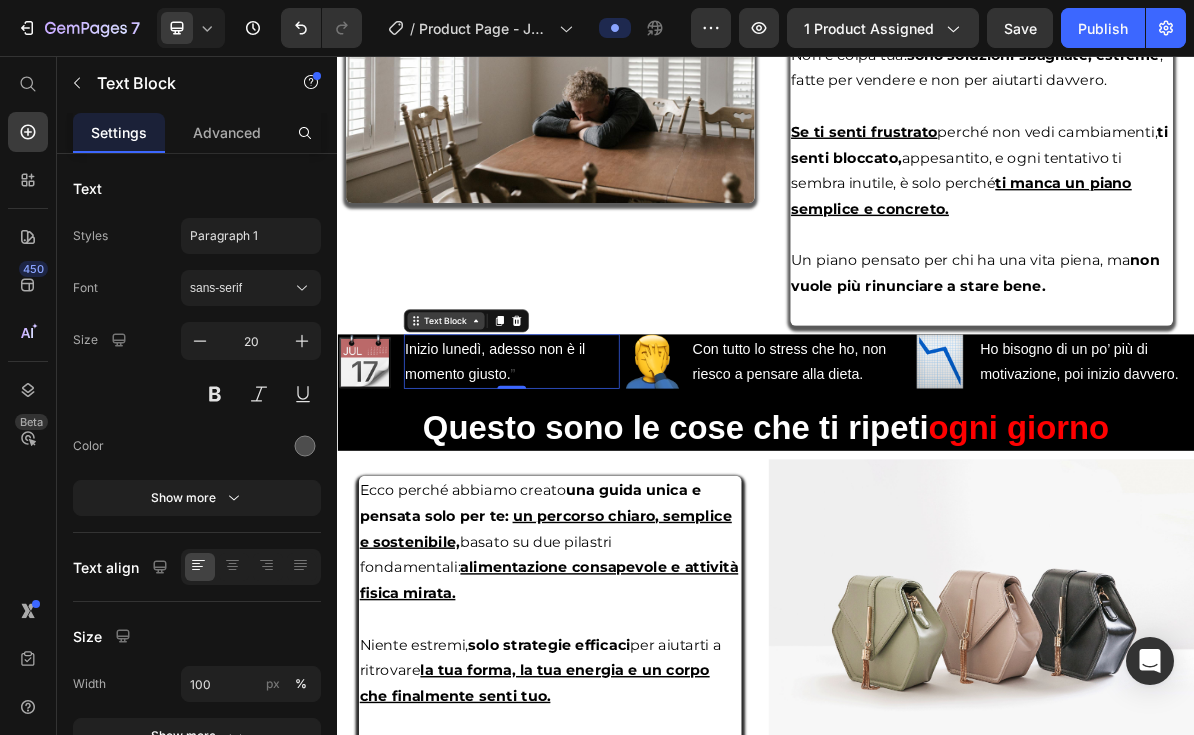 click 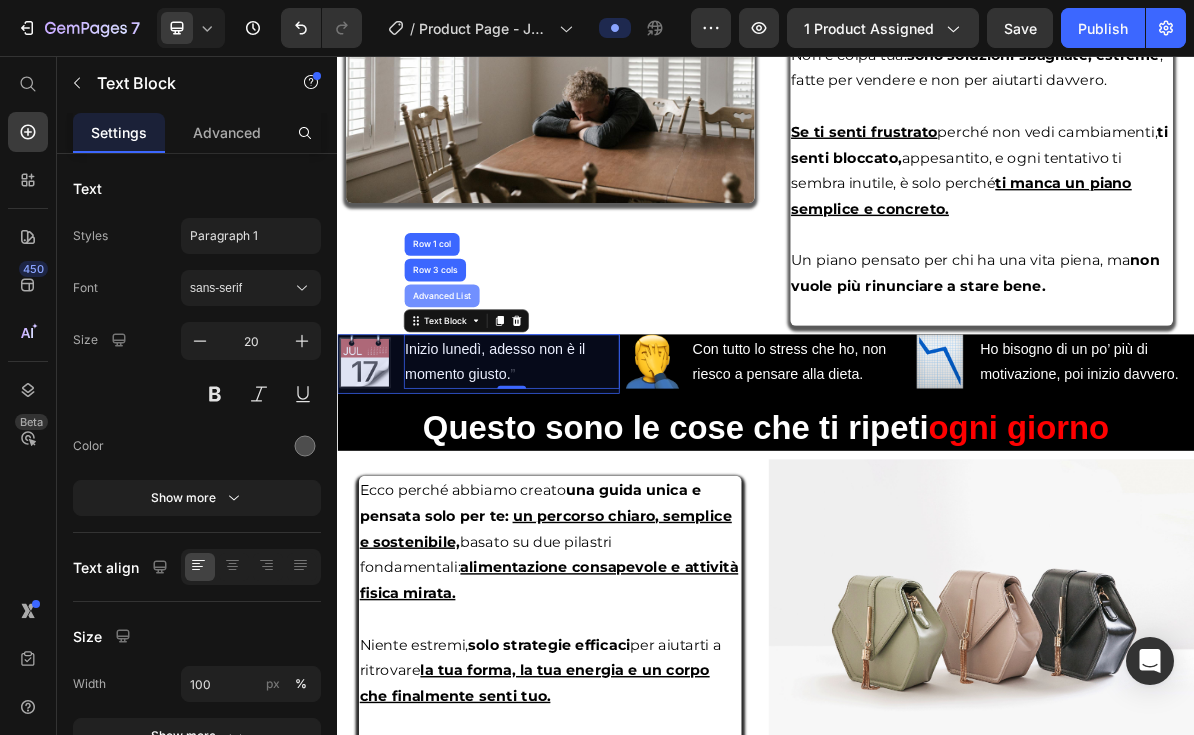 click on "Advanced List" at bounding box center (483, 392) 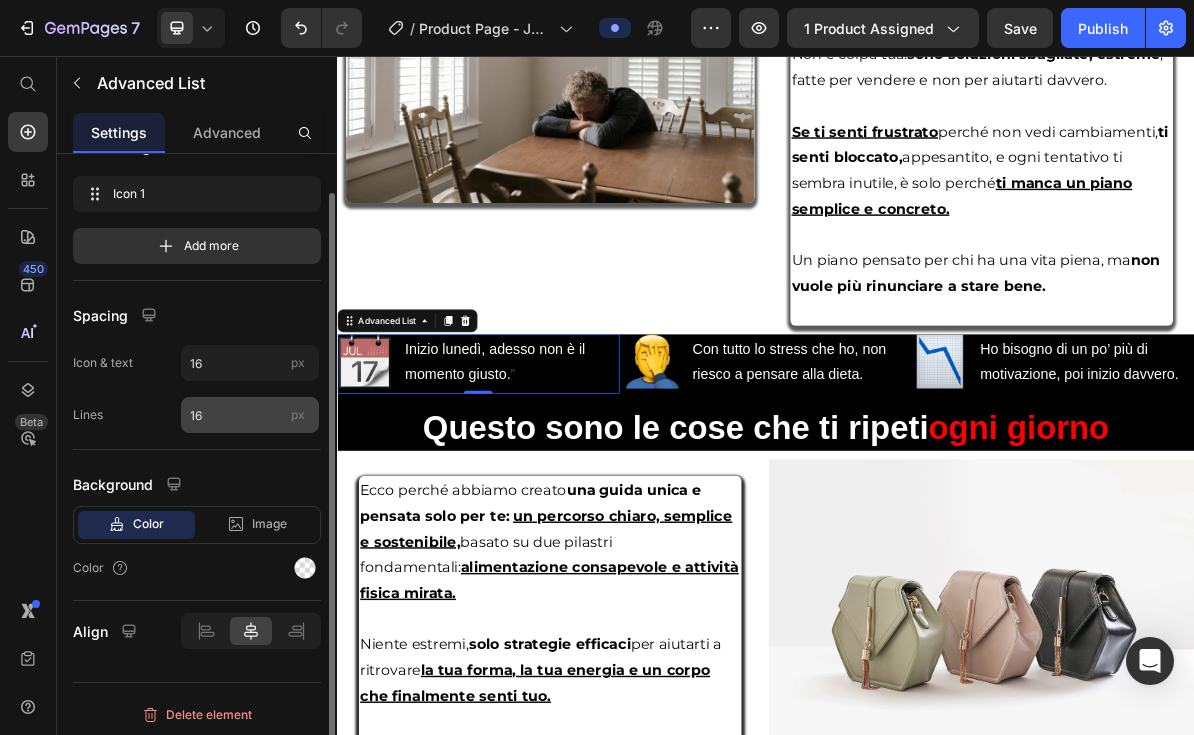 scroll, scrollTop: 47, scrollLeft: 0, axis: vertical 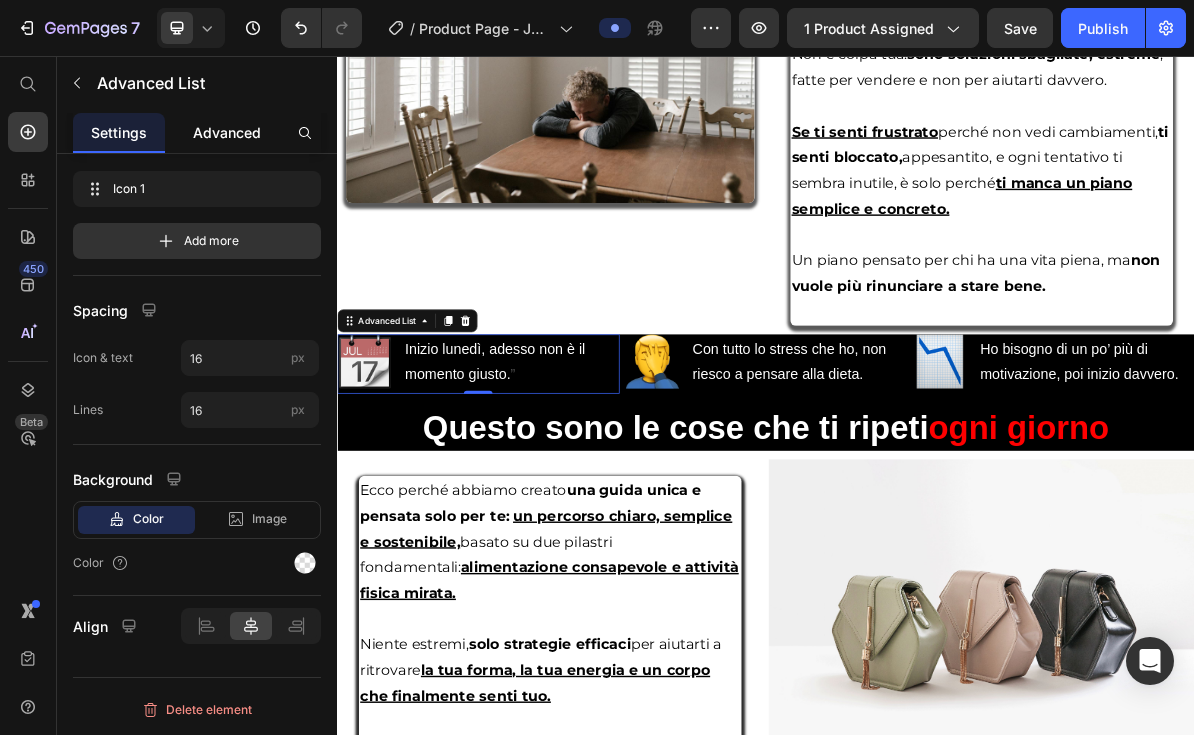 click on "Advanced" at bounding box center [227, 132] 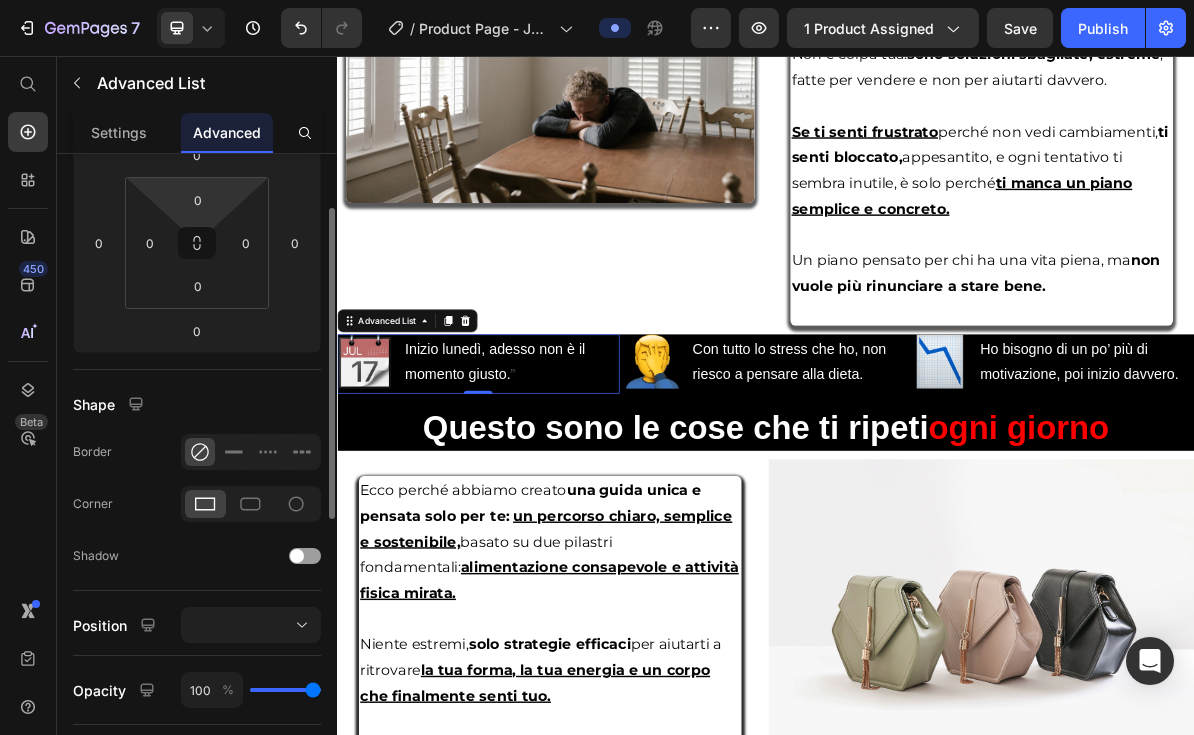 scroll, scrollTop: 343, scrollLeft: 0, axis: vertical 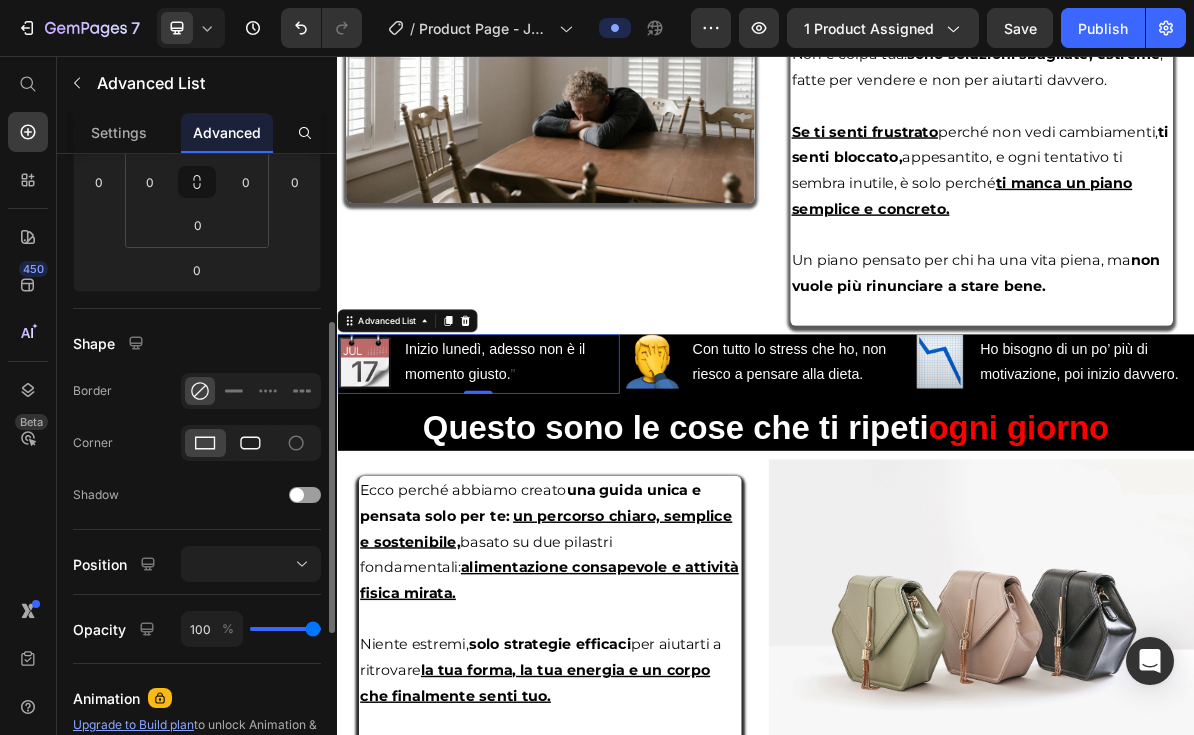click 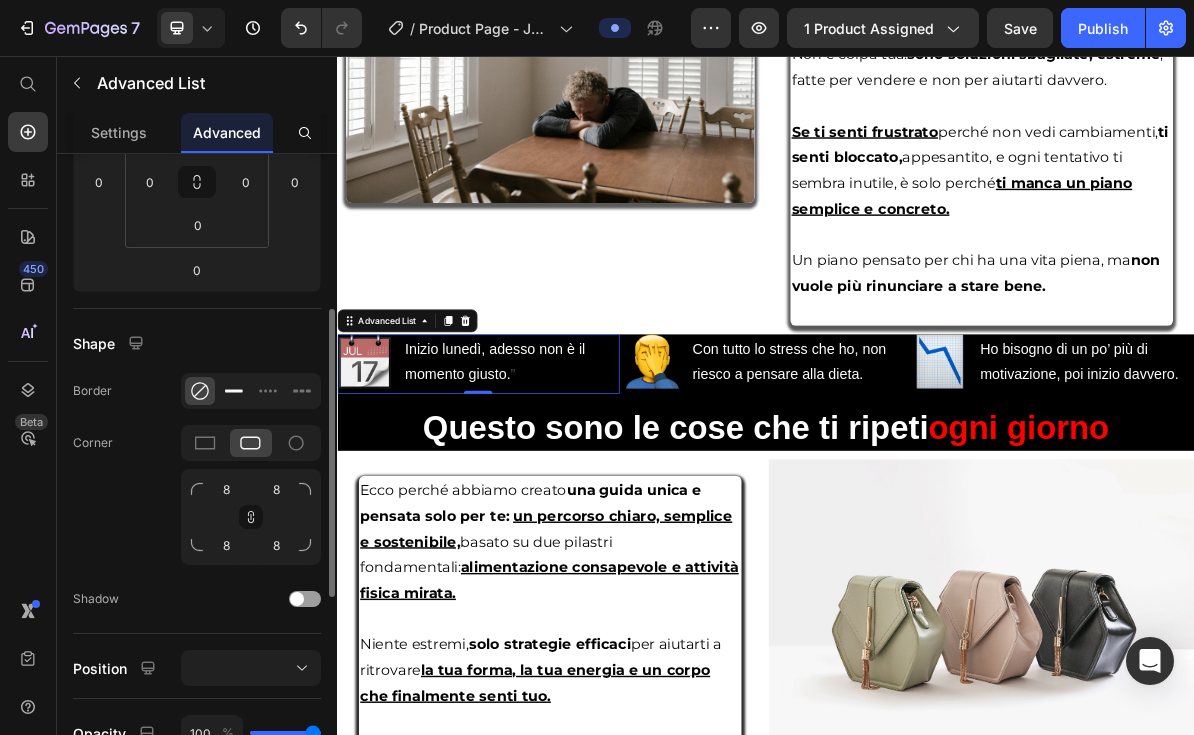 click 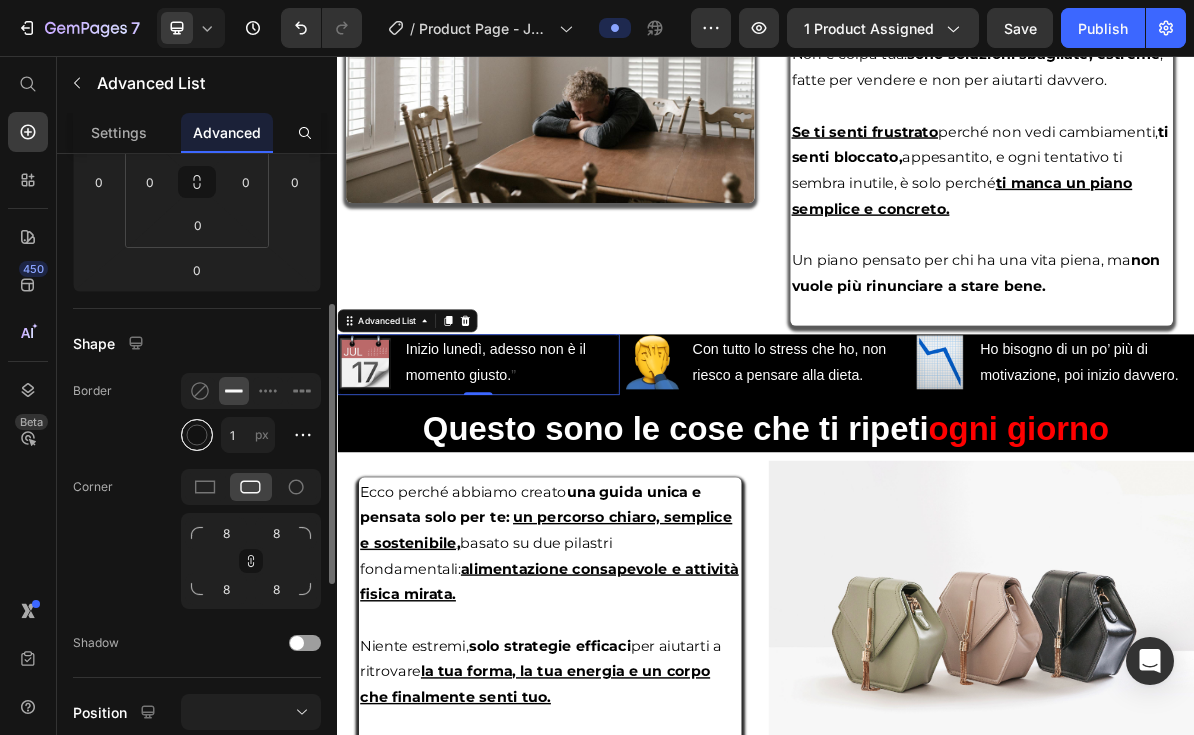 click at bounding box center (197, 435) 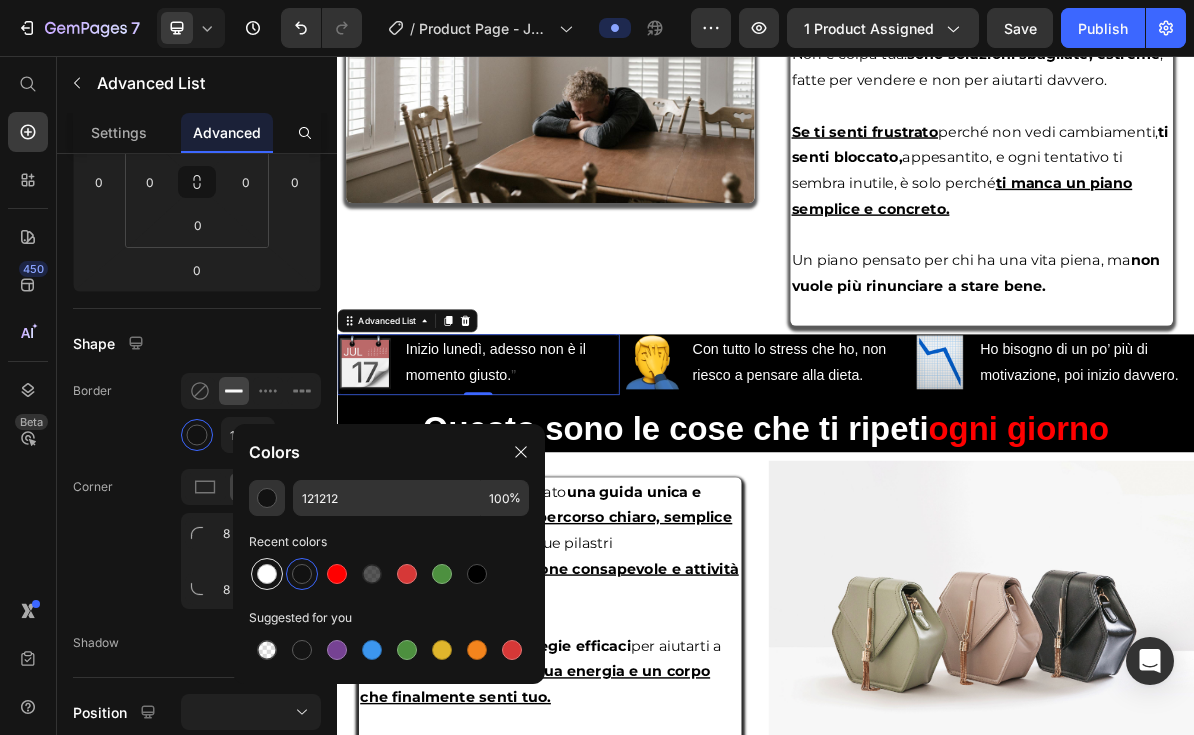 click at bounding box center [267, 574] 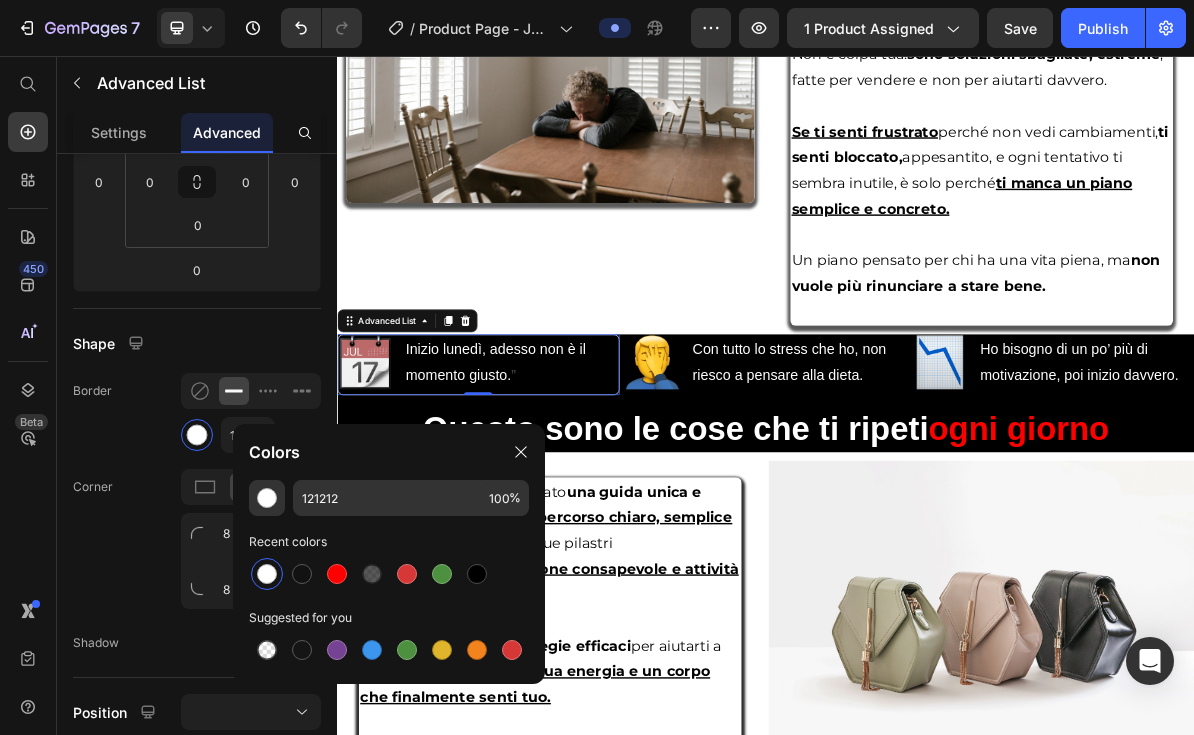 type on "FFFFFF" 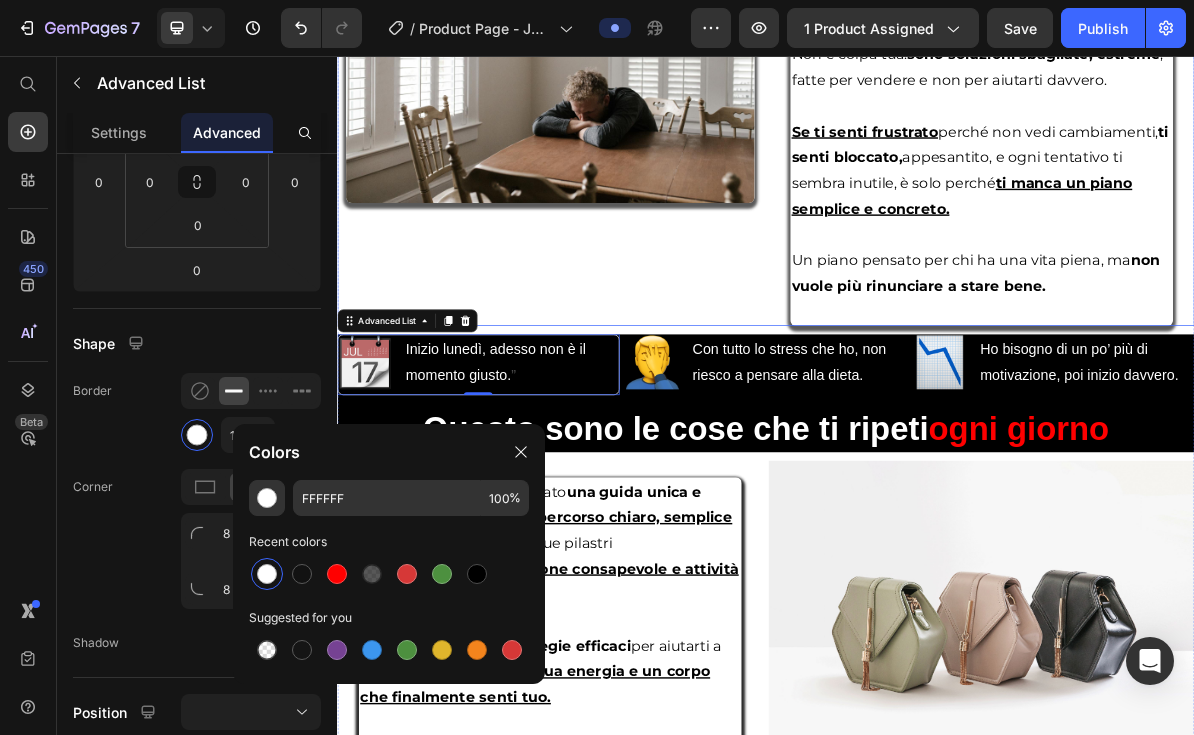 click on "Image Image" at bounding box center [635, 72] 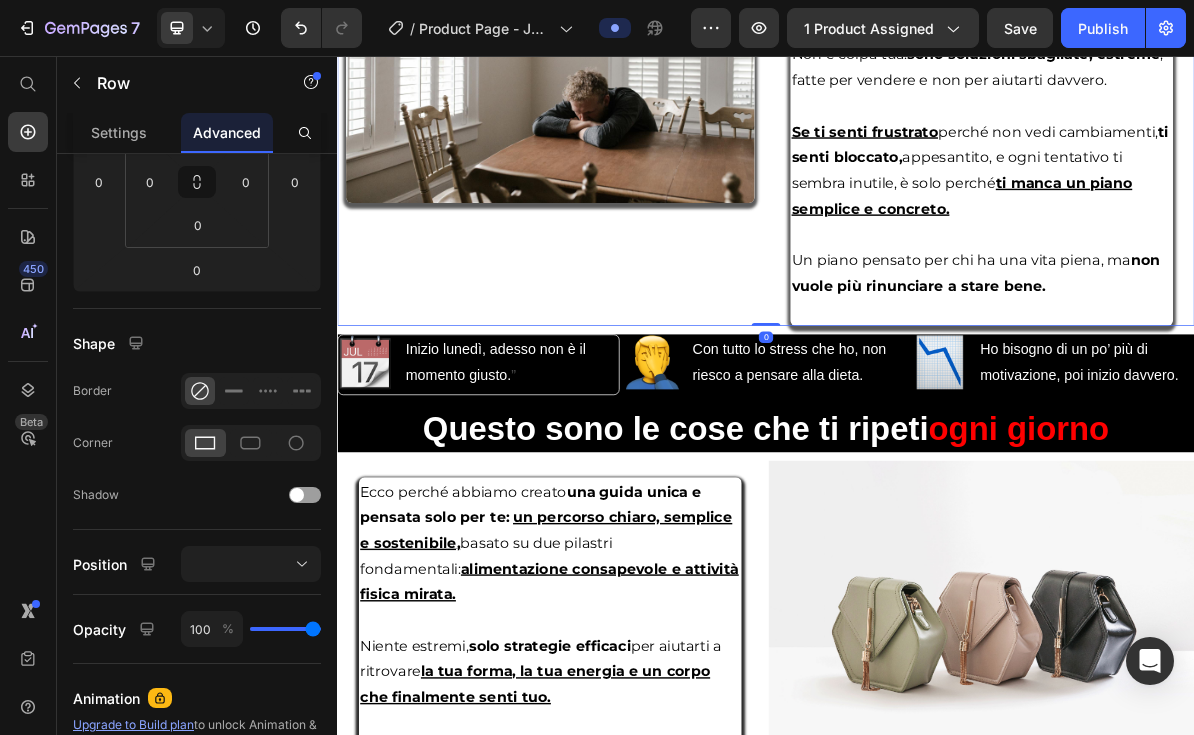 scroll, scrollTop: 0, scrollLeft: 0, axis: both 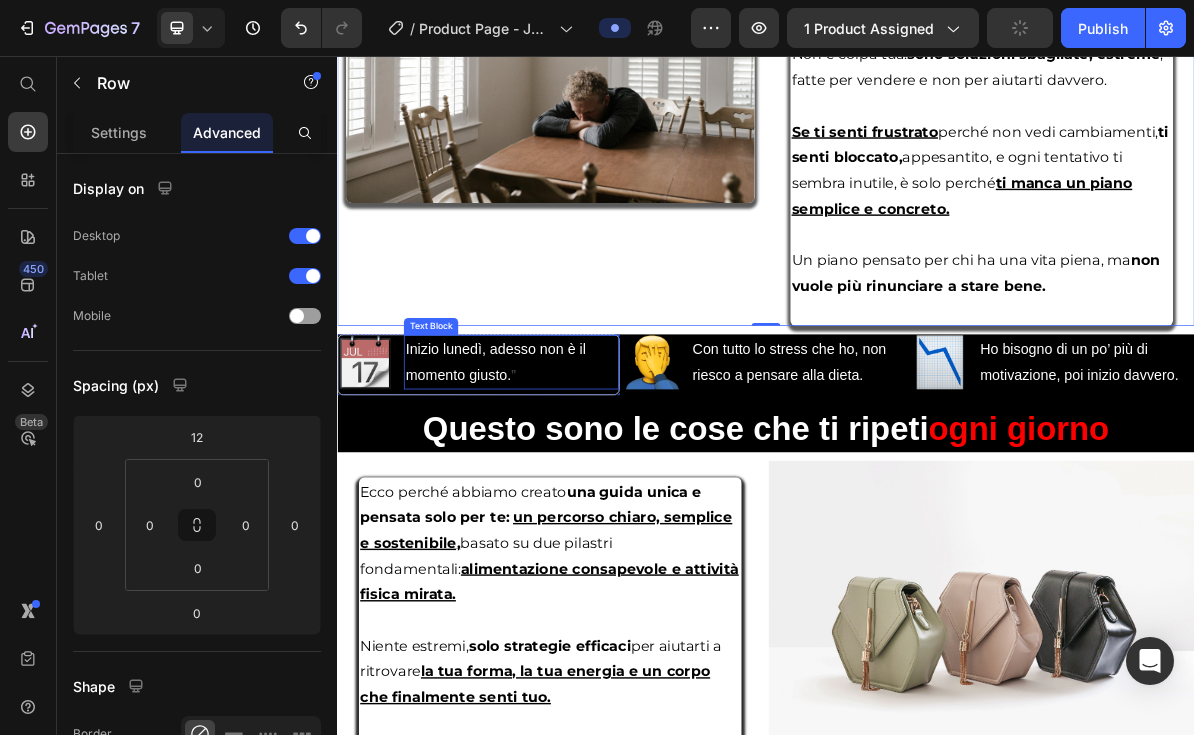 click on "Inizio lunedì, adesso non è il momento giusto. ”" at bounding box center (580, 485) 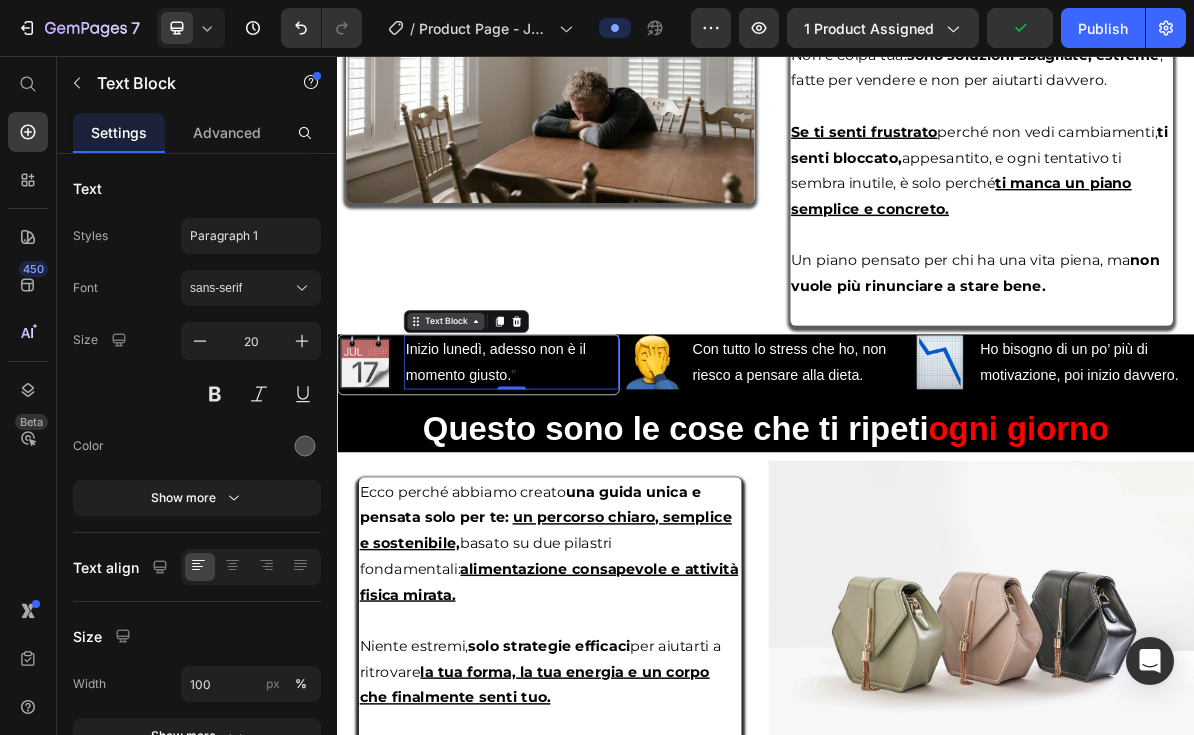 click on "Text Block" at bounding box center (489, 428) 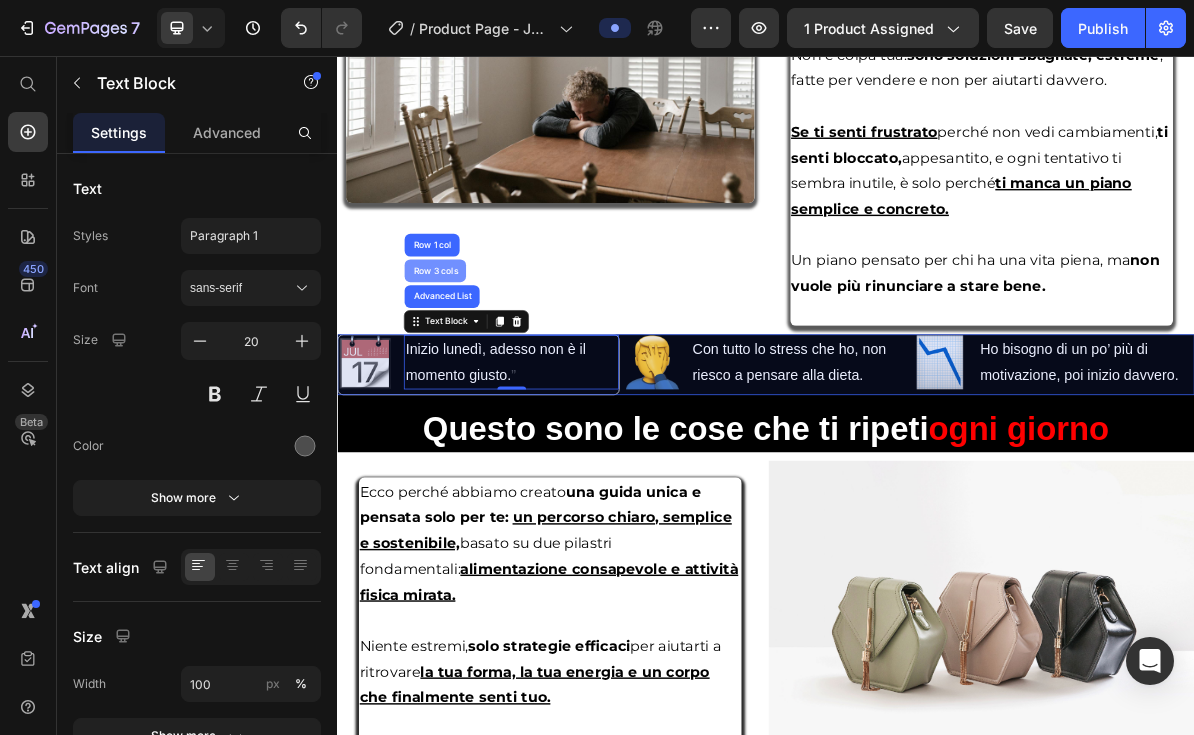 click on "Row 3 cols" at bounding box center (474, 357) 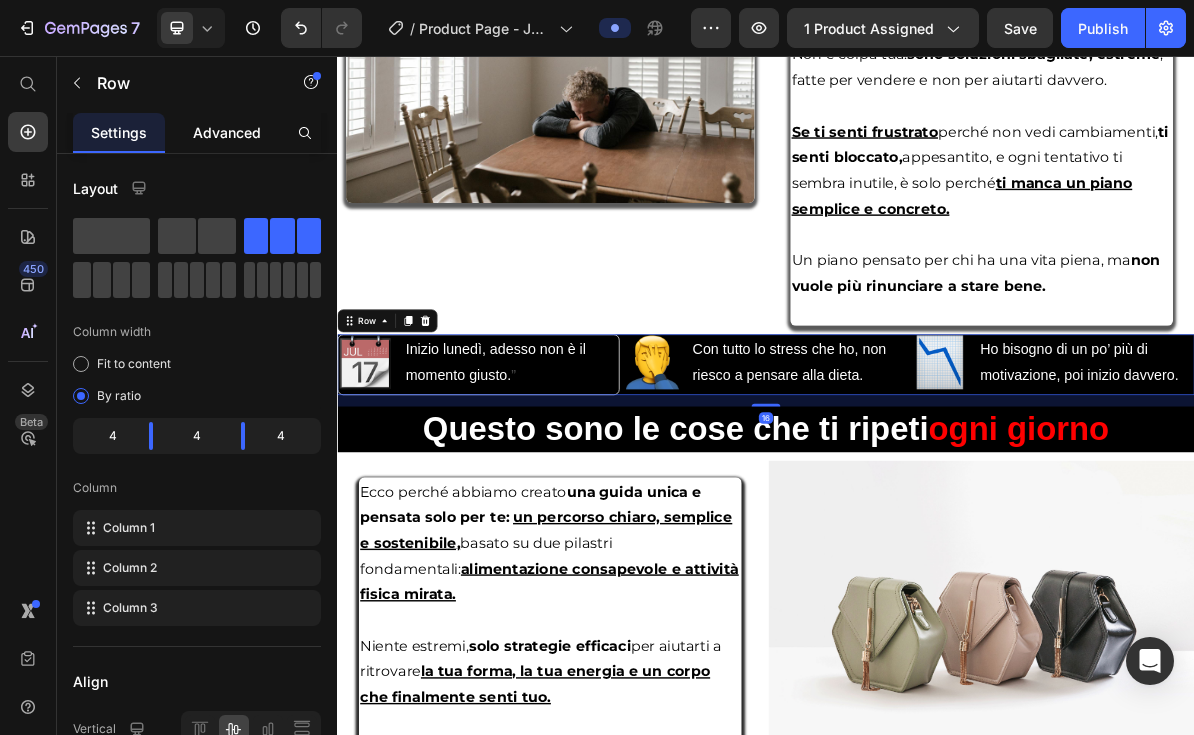 click on "Advanced" at bounding box center [227, 132] 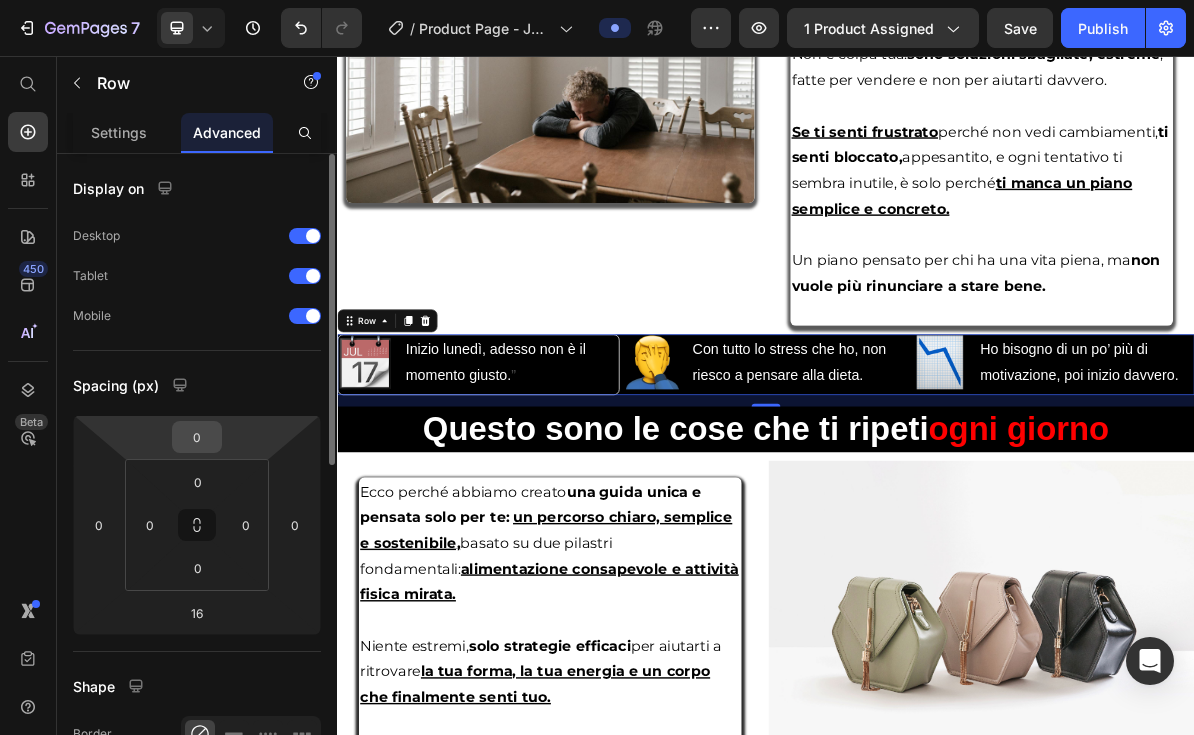 click on "0" at bounding box center [197, 437] 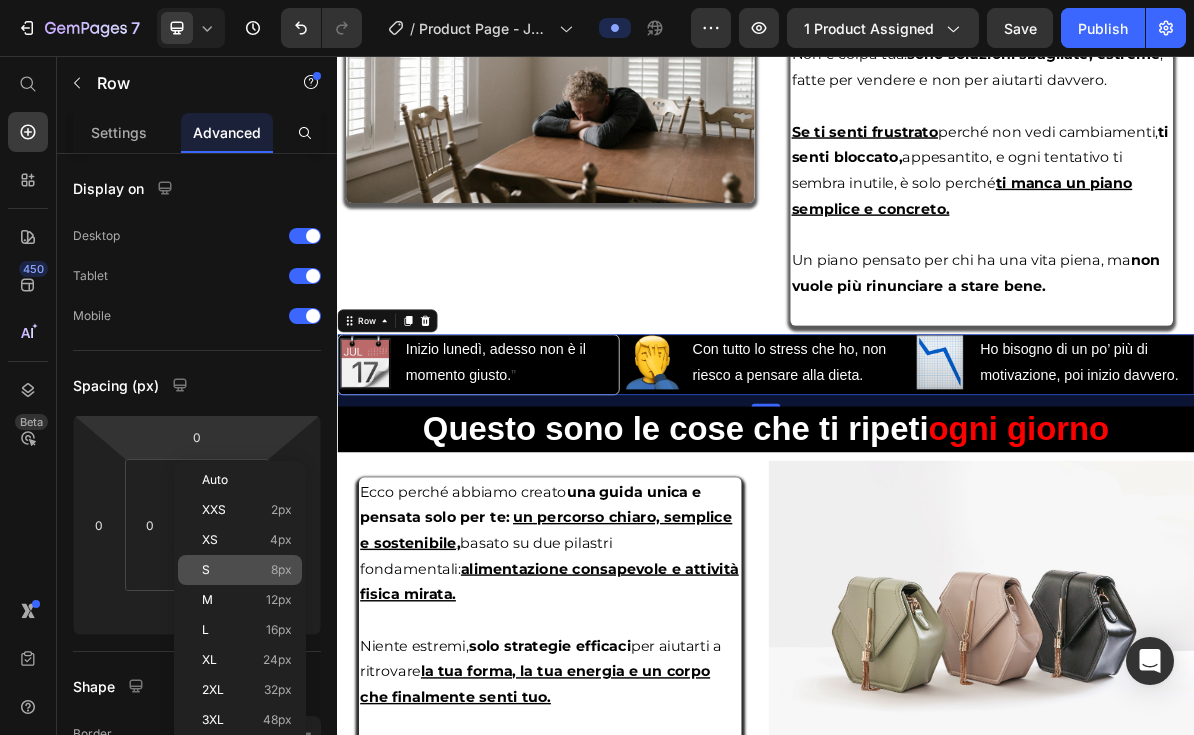 click on "S 8px" at bounding box center (247, 570) 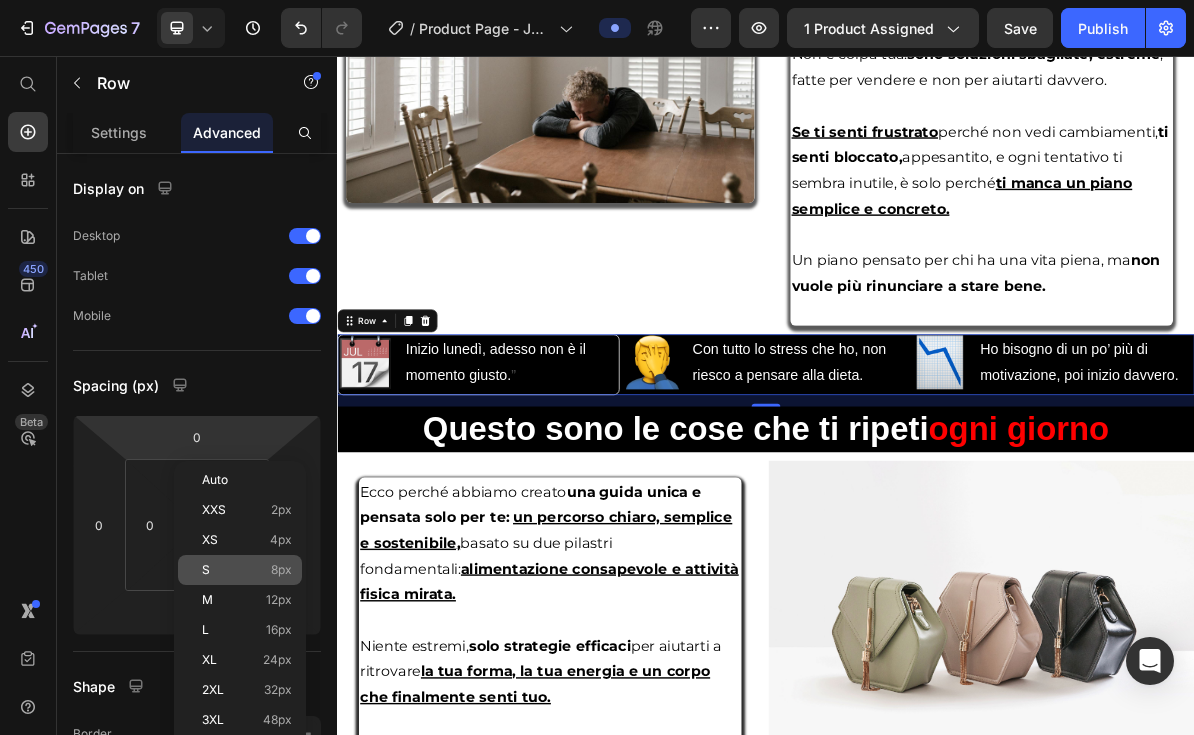 type on "8" 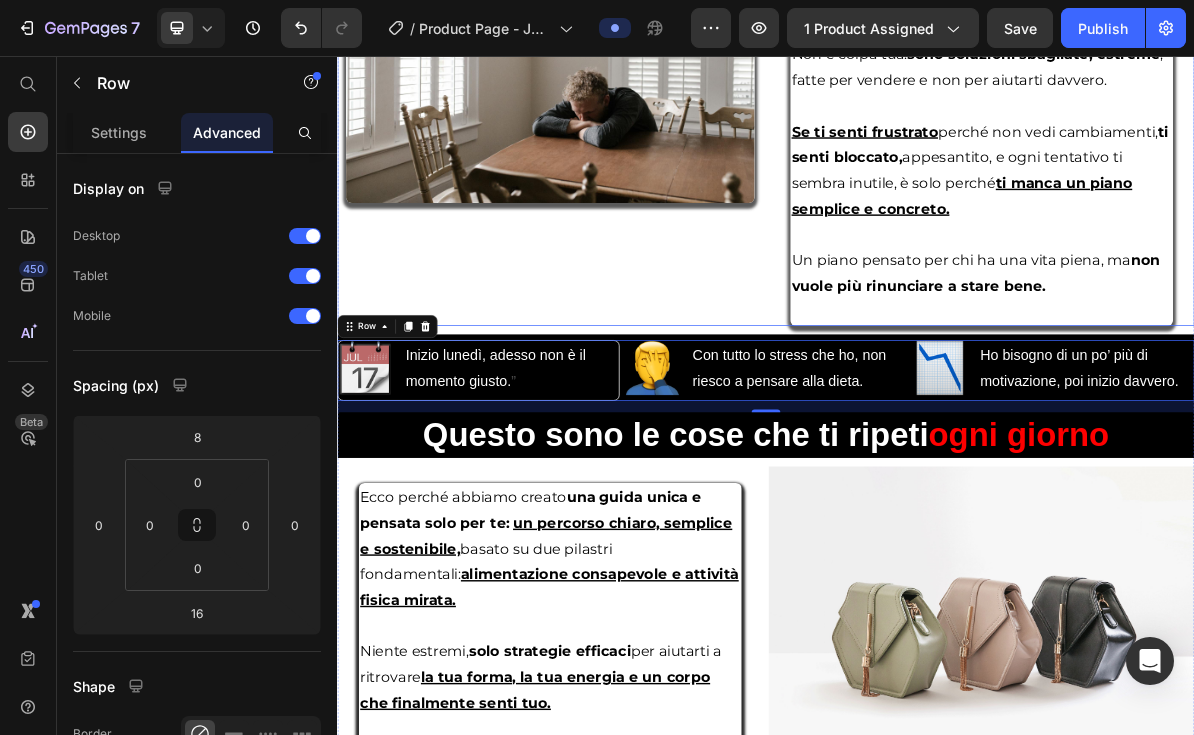 click on "Image Image" at bounding box center (635, 72) 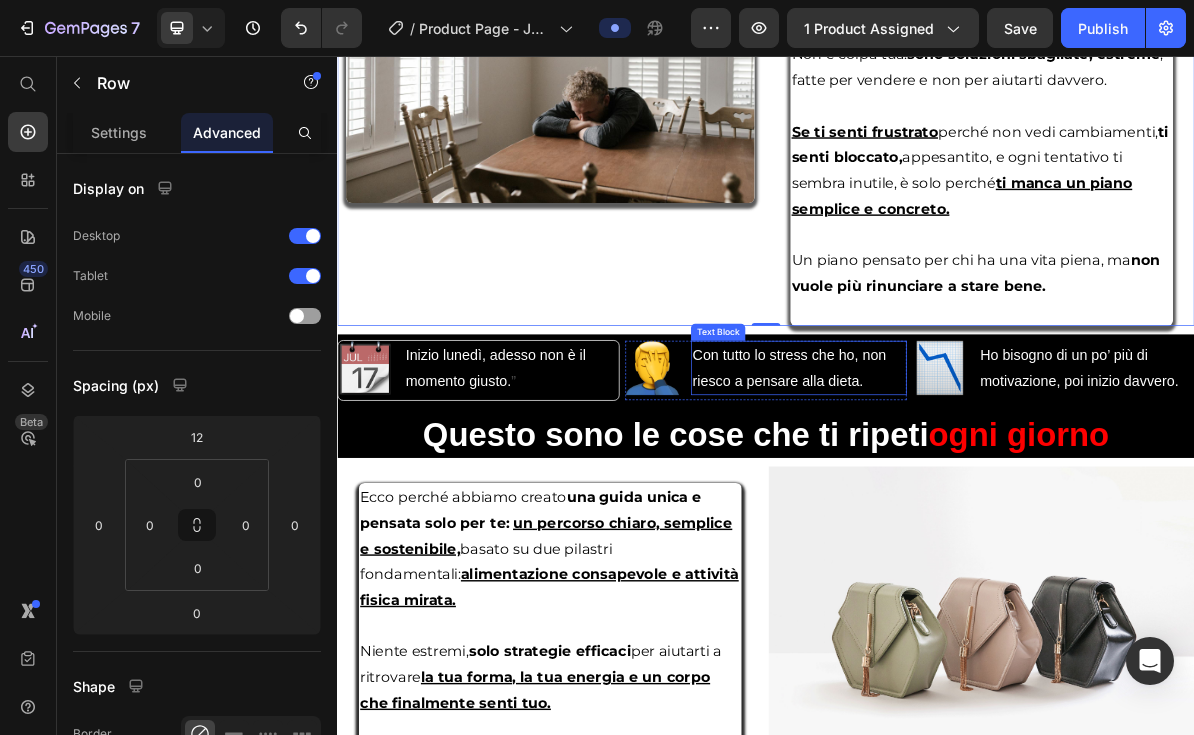 click on "Con tutto lo stress che ho, non riesco a pensare alla dieta." at bounding box center (969, 493) 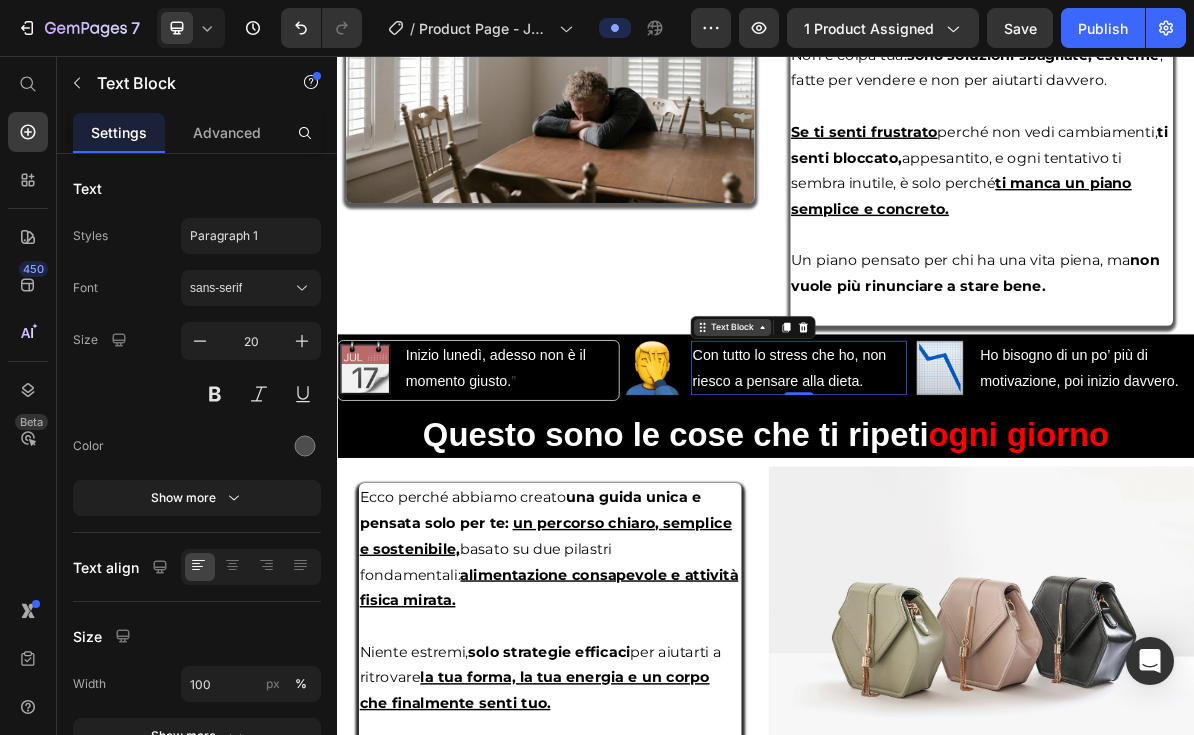 click on "Text Block" at bounding box center [891, 436] 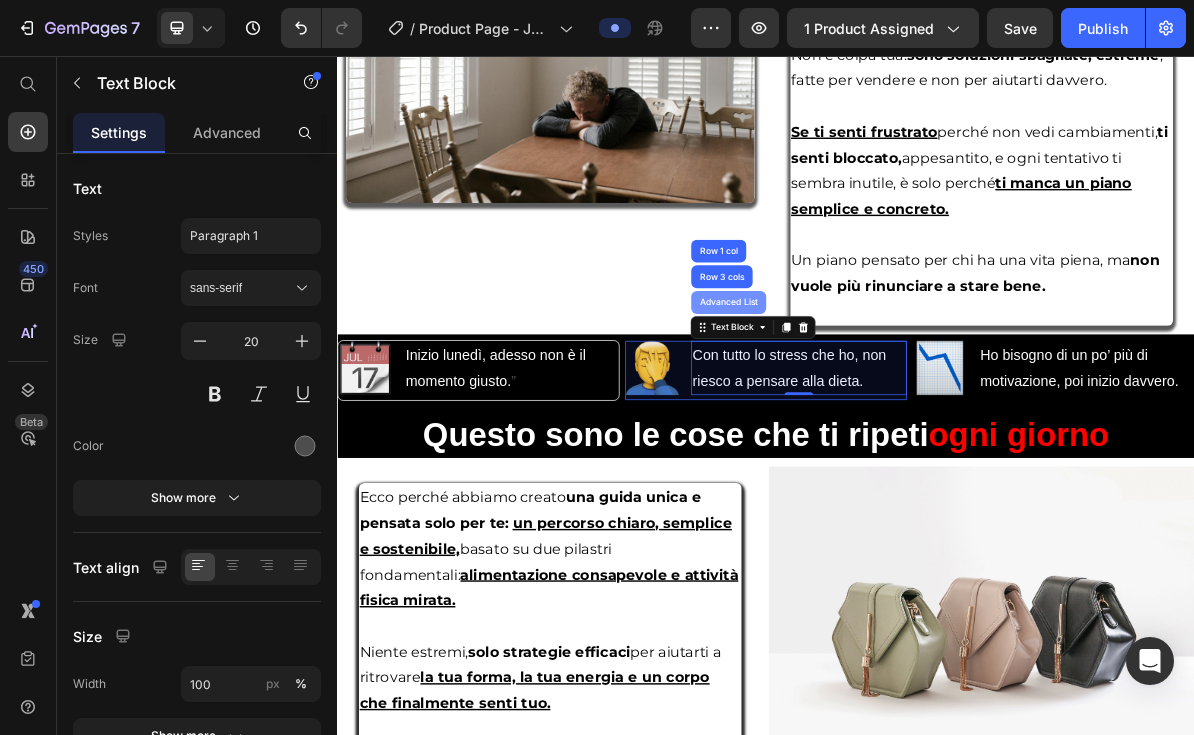 click on "Advanced List" at bounding box center [885, 401] 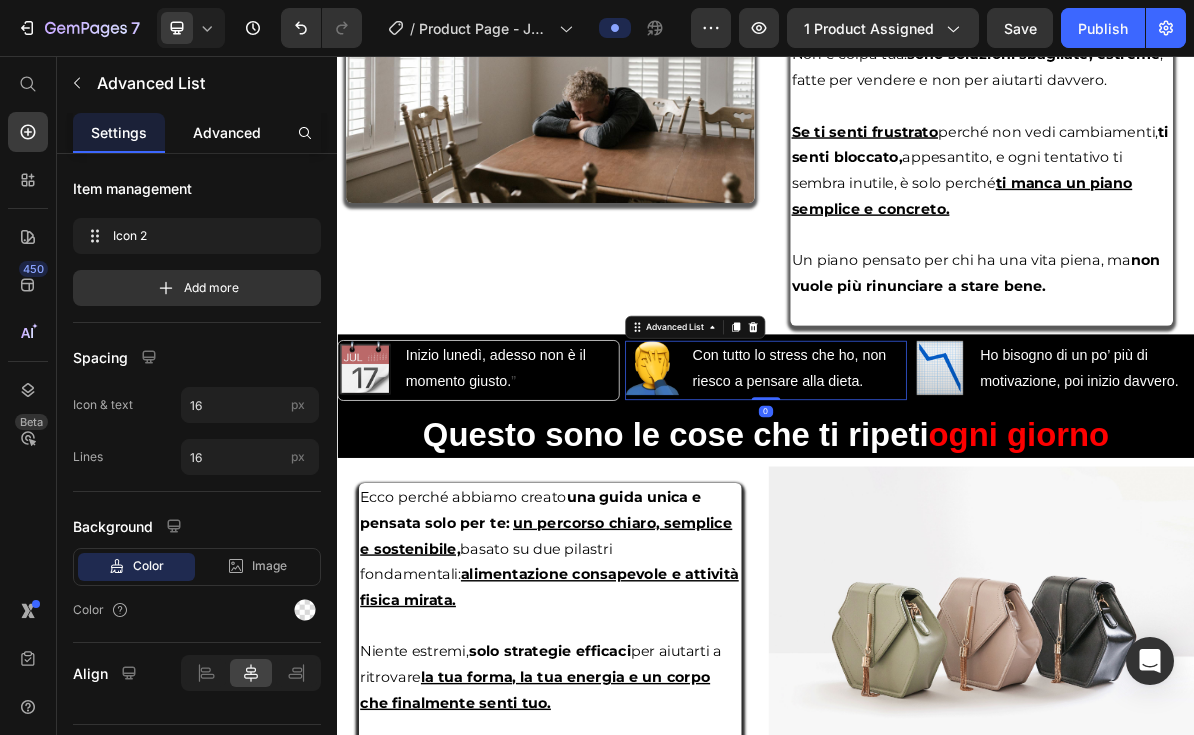 click on "Advanced" 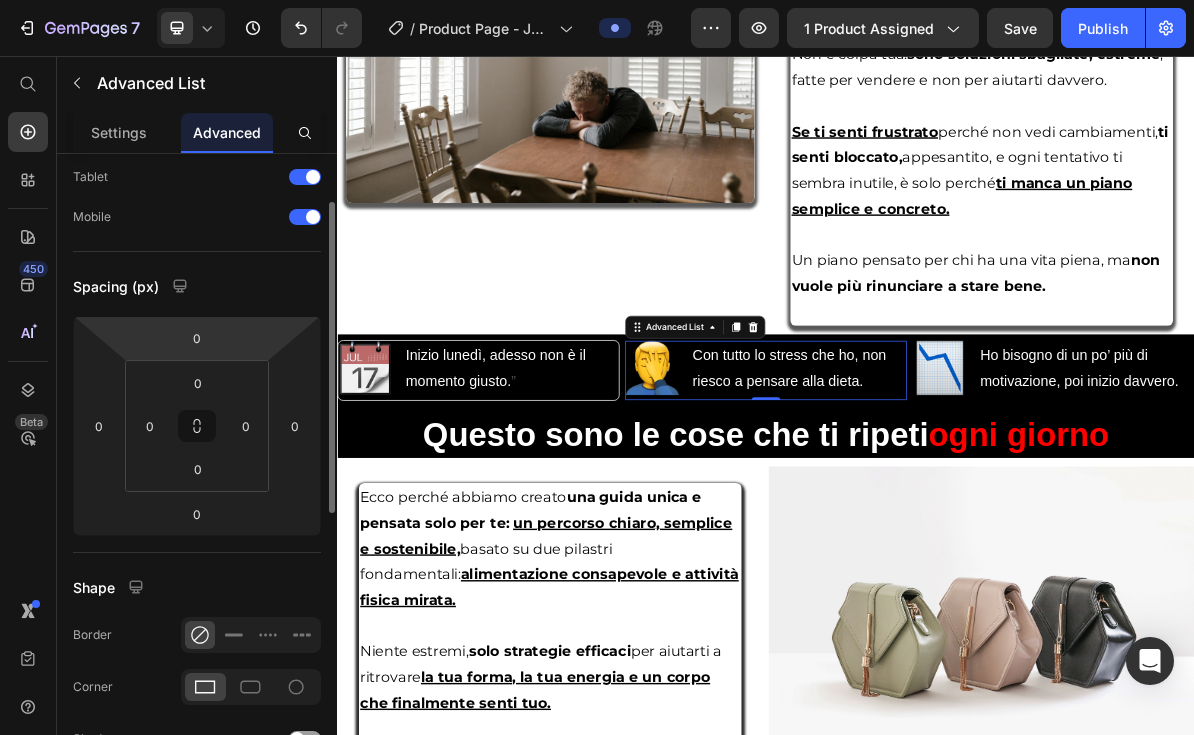 scroll, scrollTop: 198, scrollLeft: 0, axis: vertical 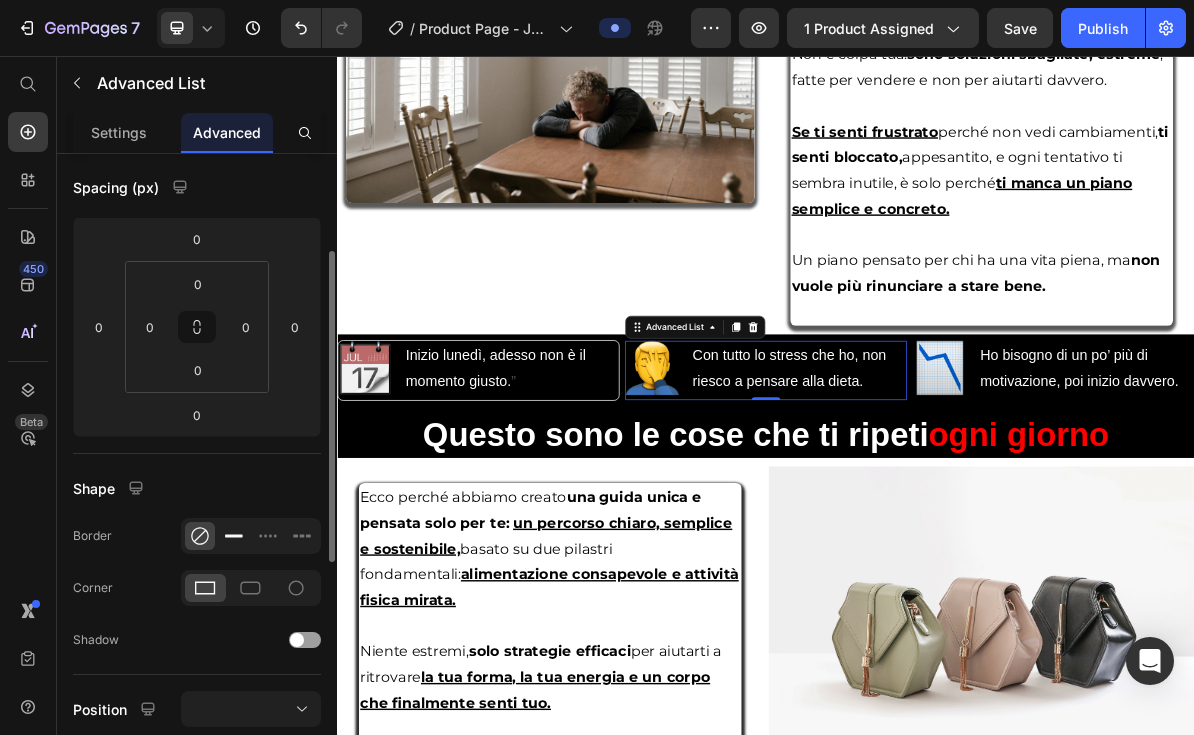 click 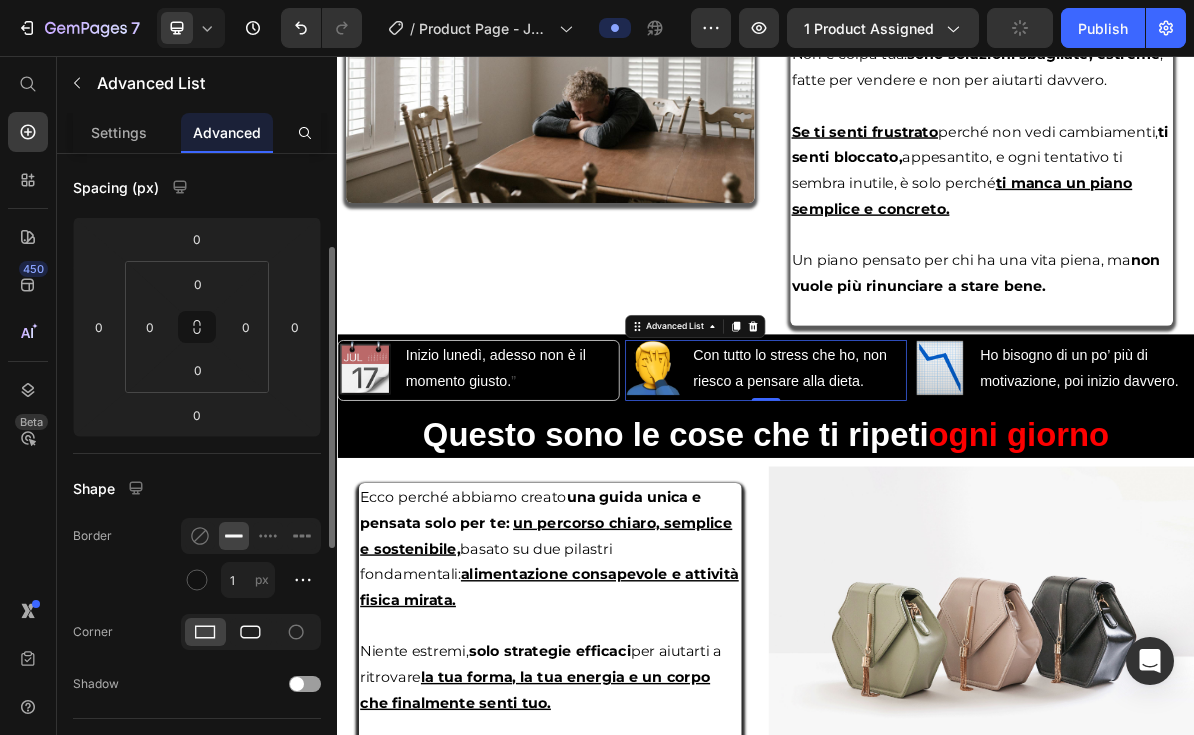 click 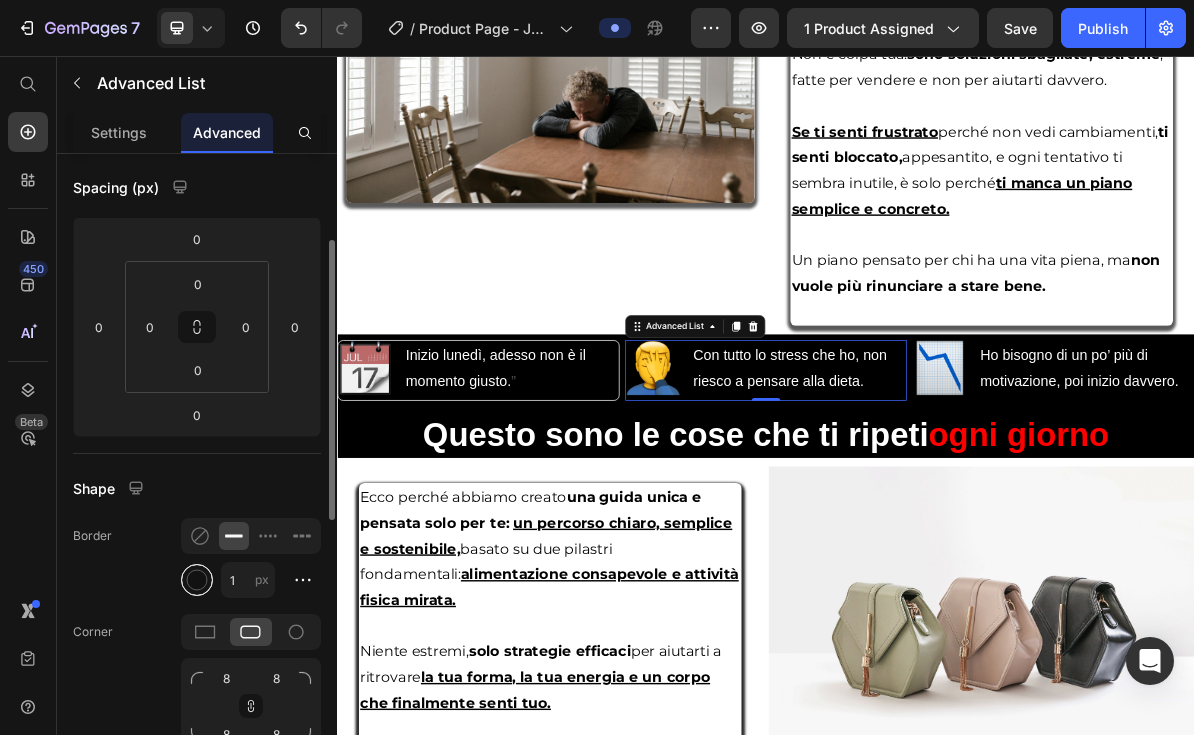 click at bounding box center [197, 580] 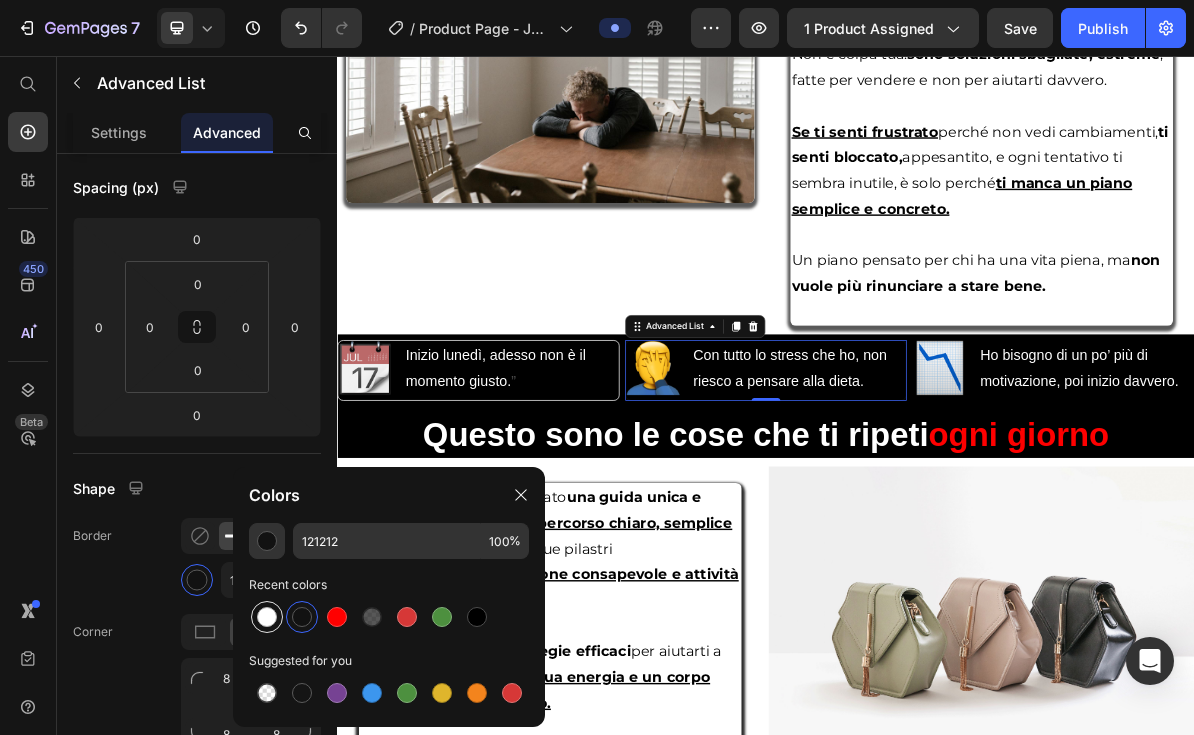 click at bounding box center (267, 617) 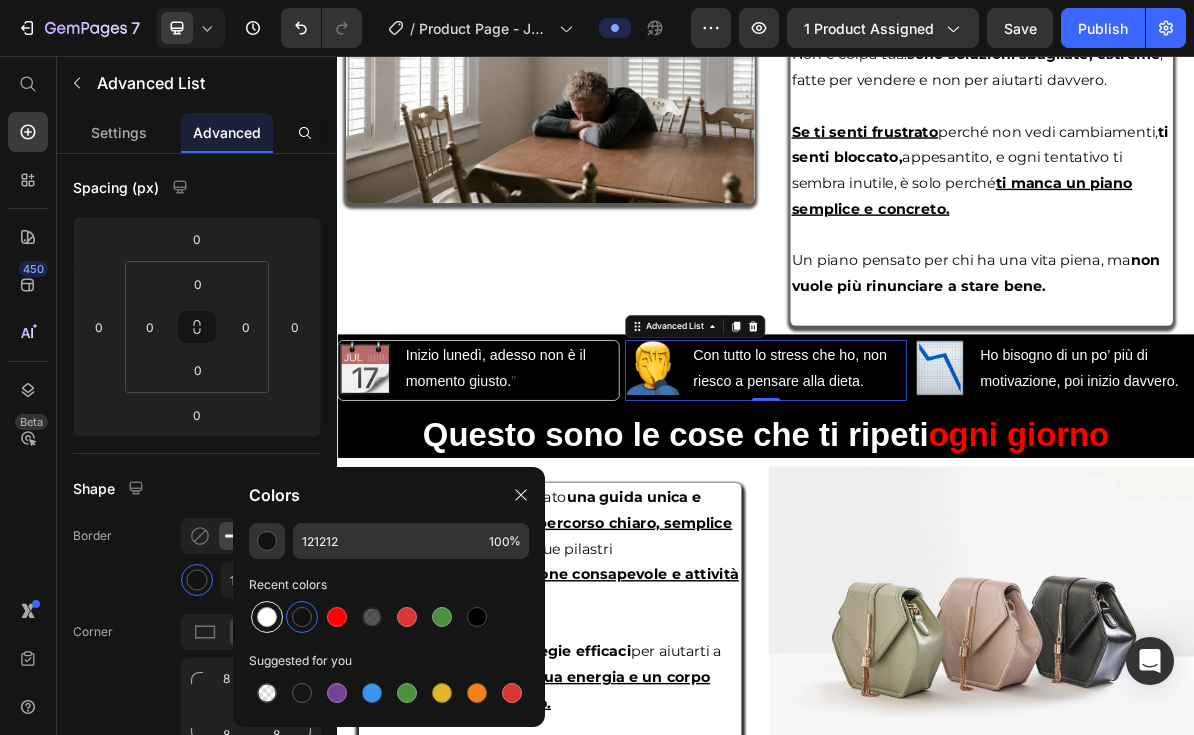 type on "FFFFFF" 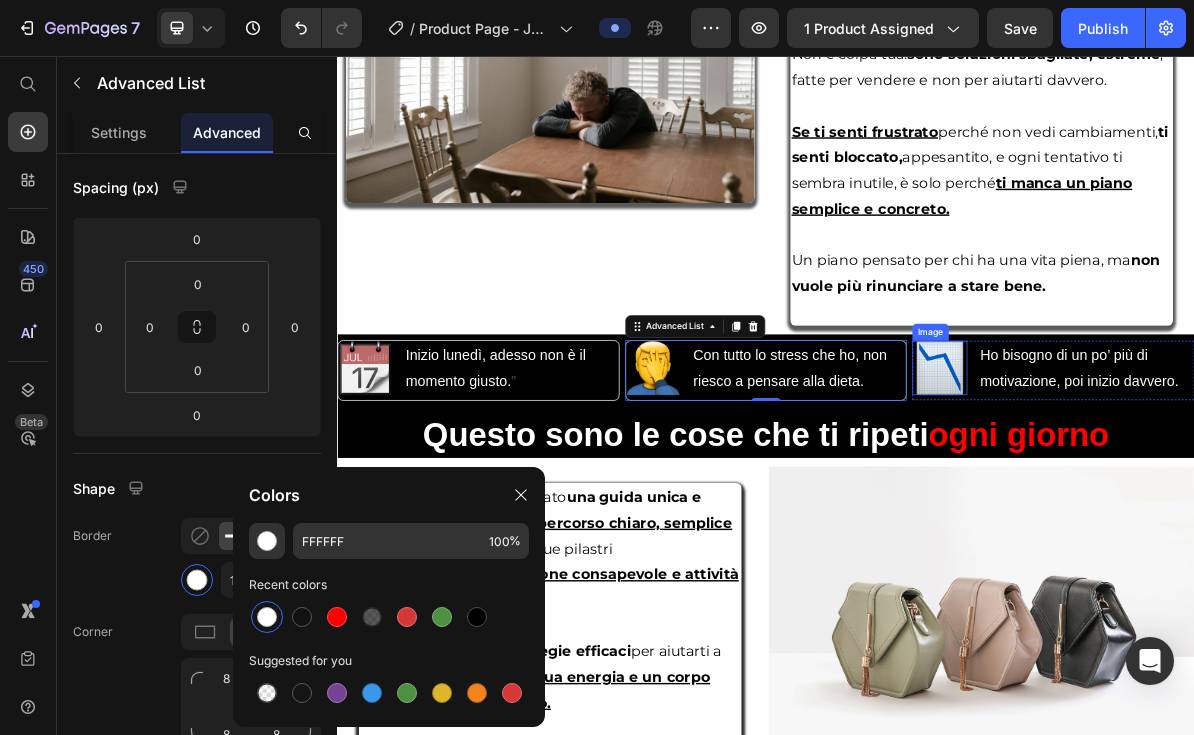 click at bounding box center (1180, 493) 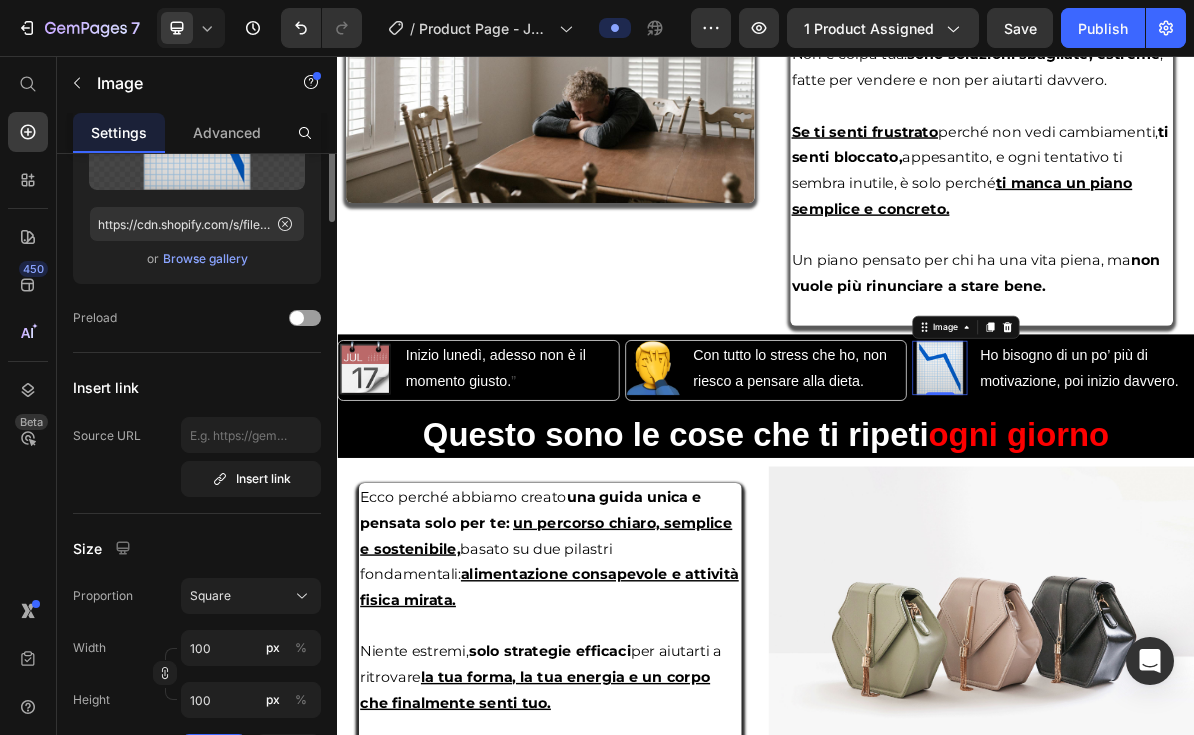 scroll, scrollTop: 0, scrollLeft: 0, axis: both 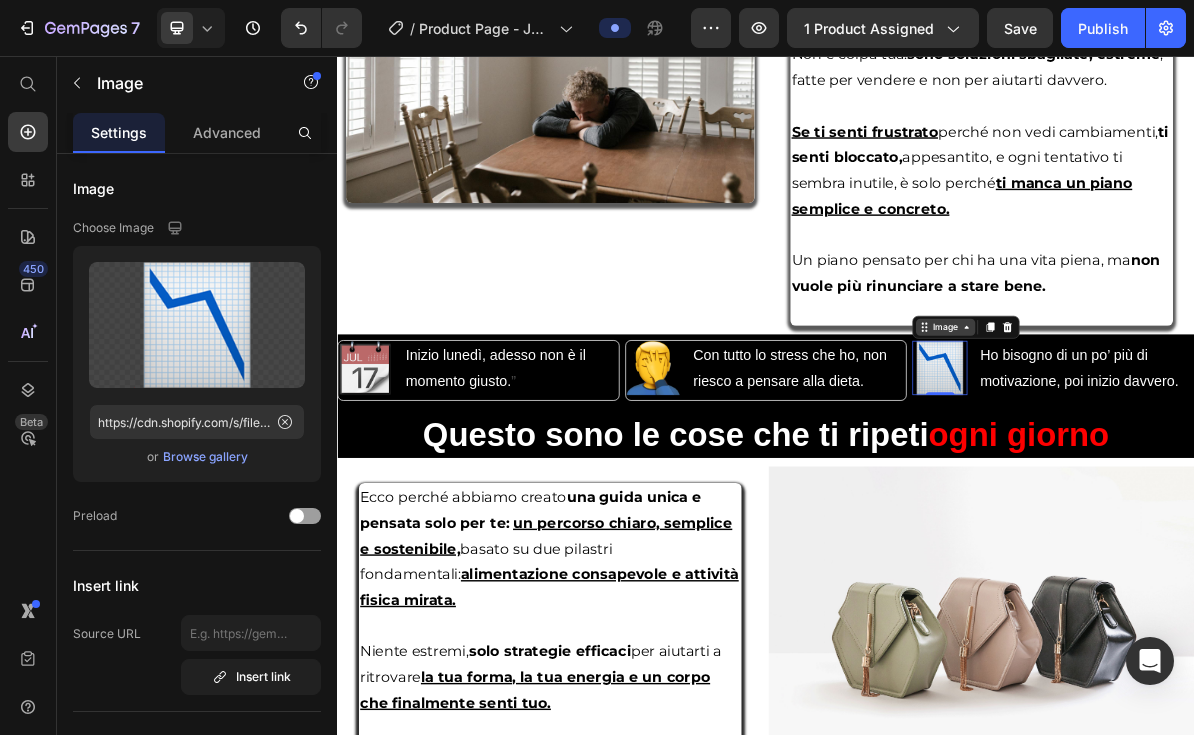 click 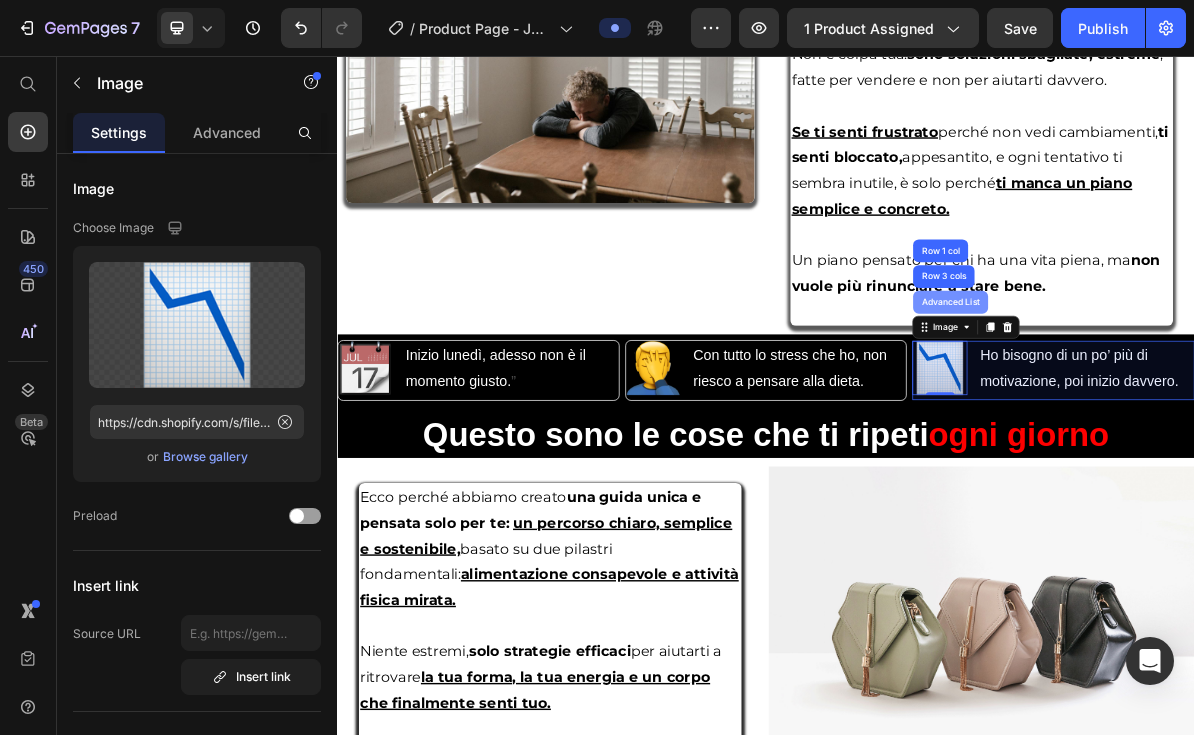 click on "Advanced List" at bounding box center [1195, 401] 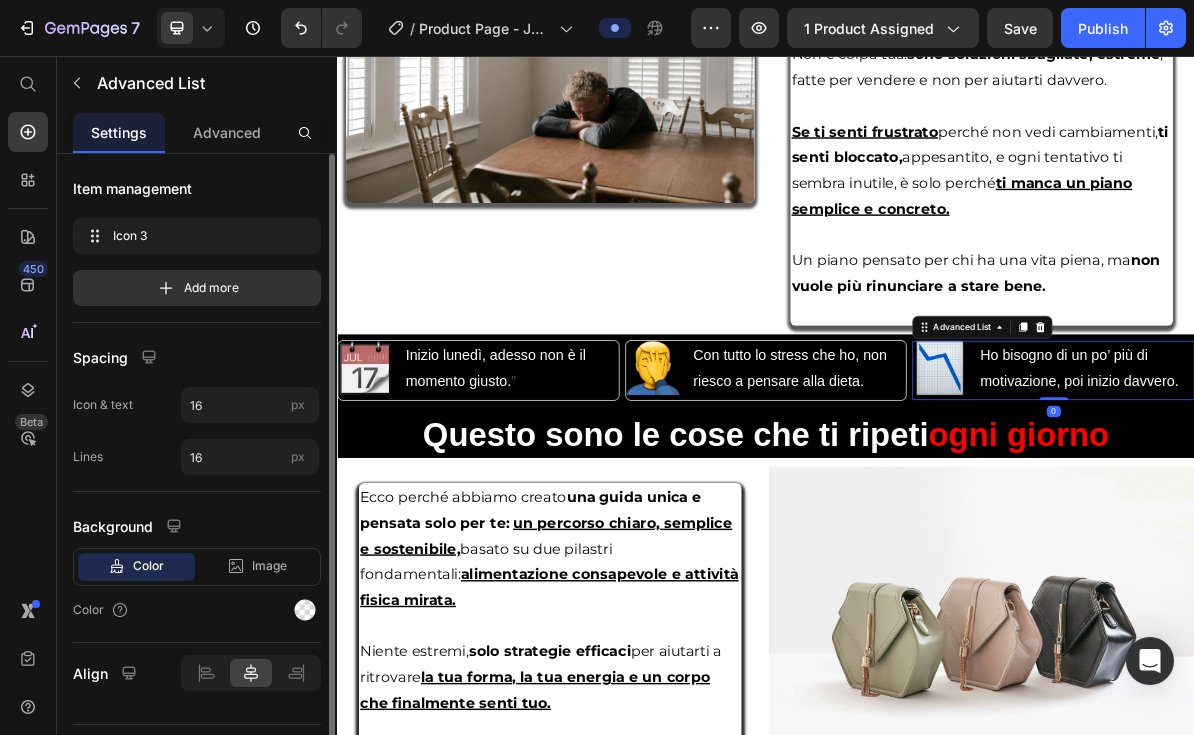 scroll, scrollTop: 47, scrollLeft: 0, axis: vertical 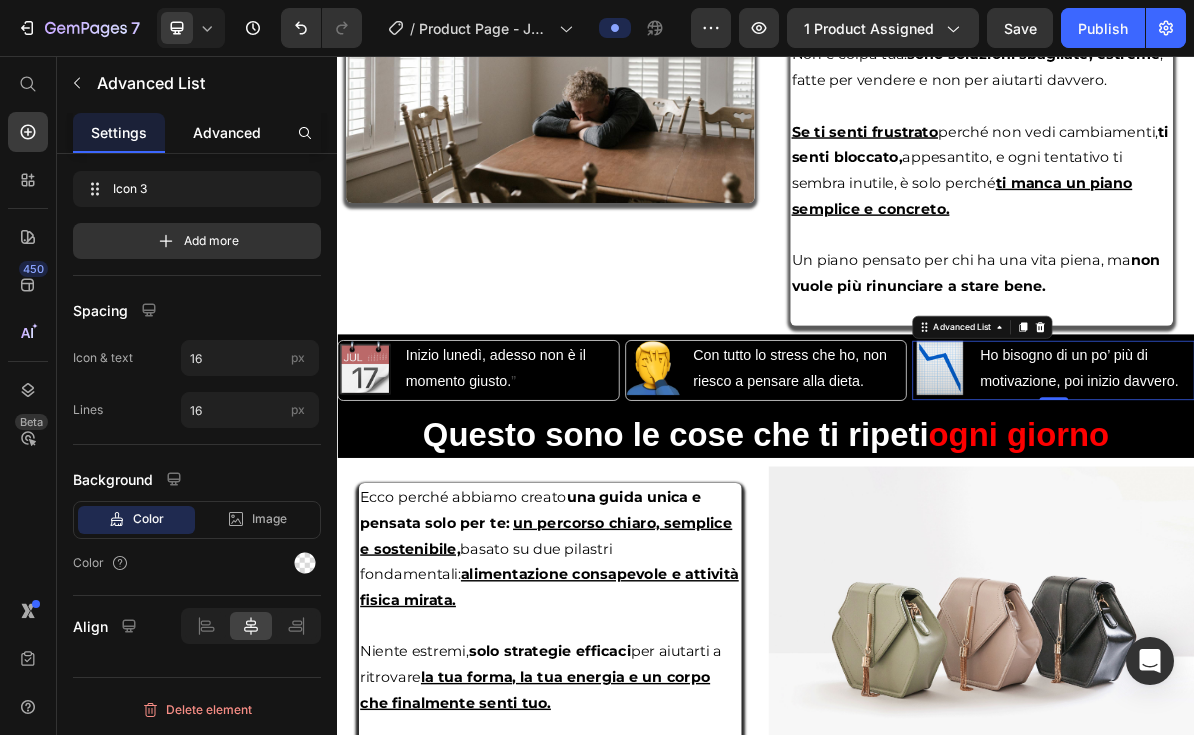 click on "Advanced" at bounding box center [227, 132] 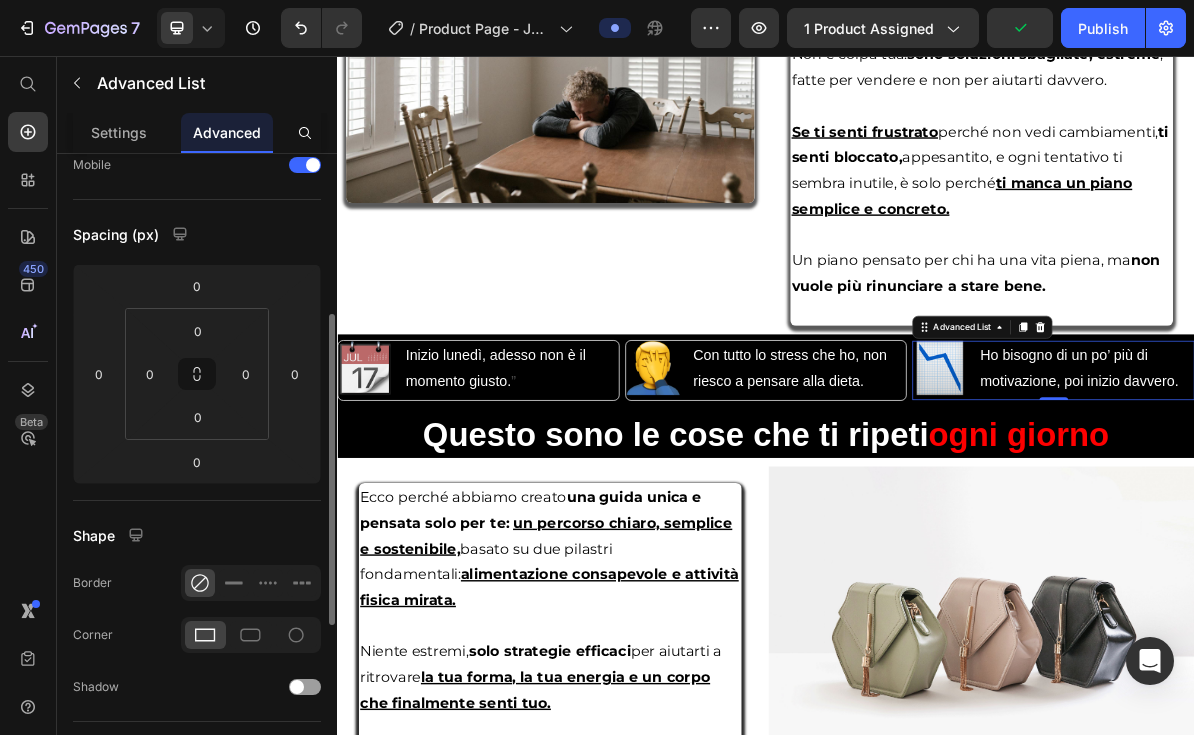 scroll, scrollTop: 209, scrollLeft: 0, axis: vertical 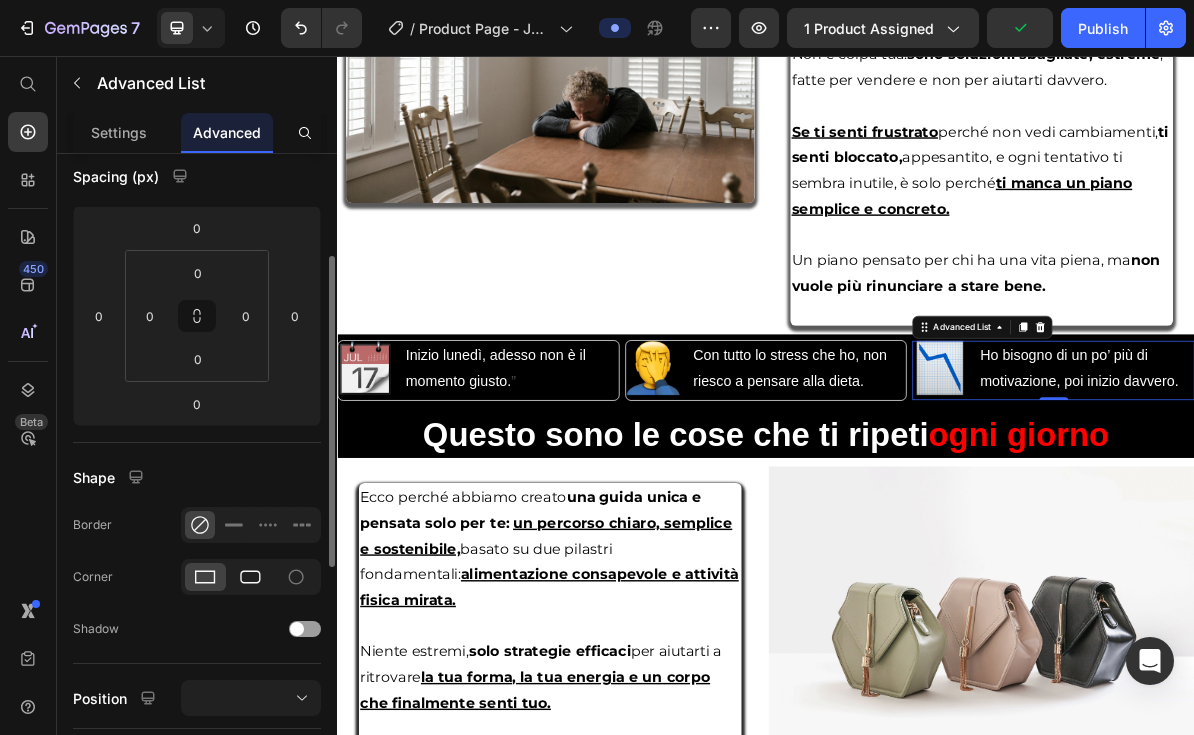 click 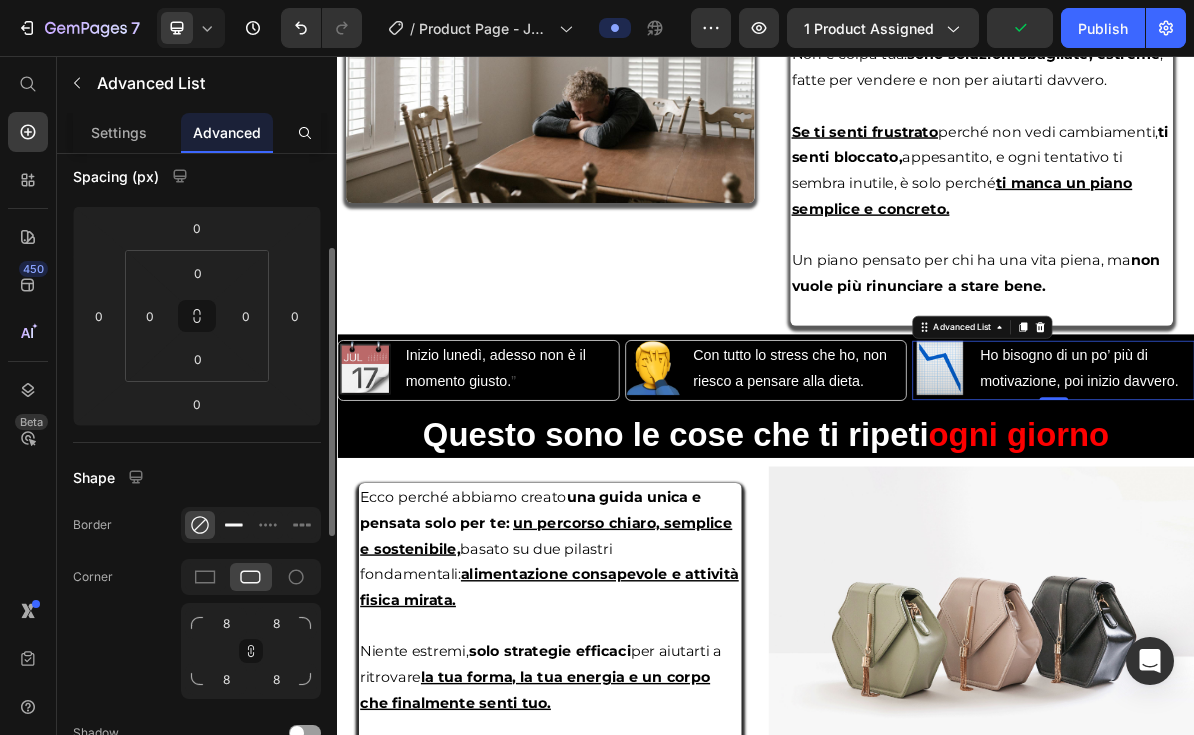 click 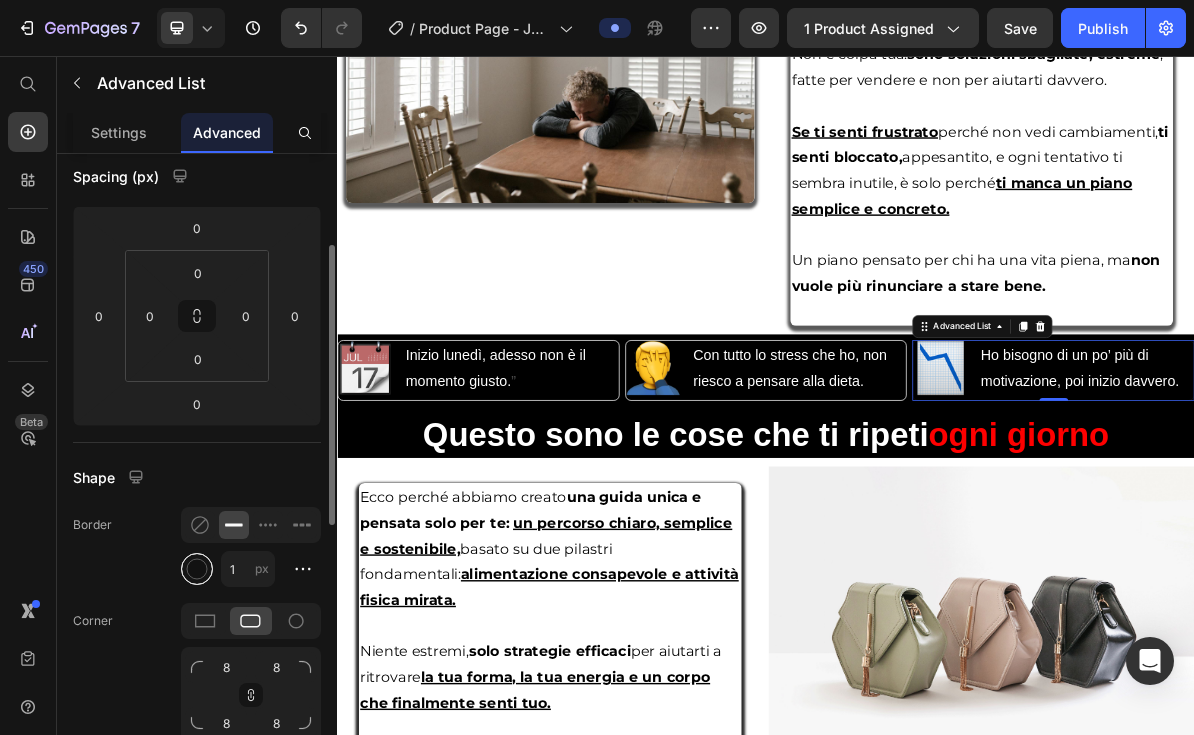 click at bounding box center [197, 569] 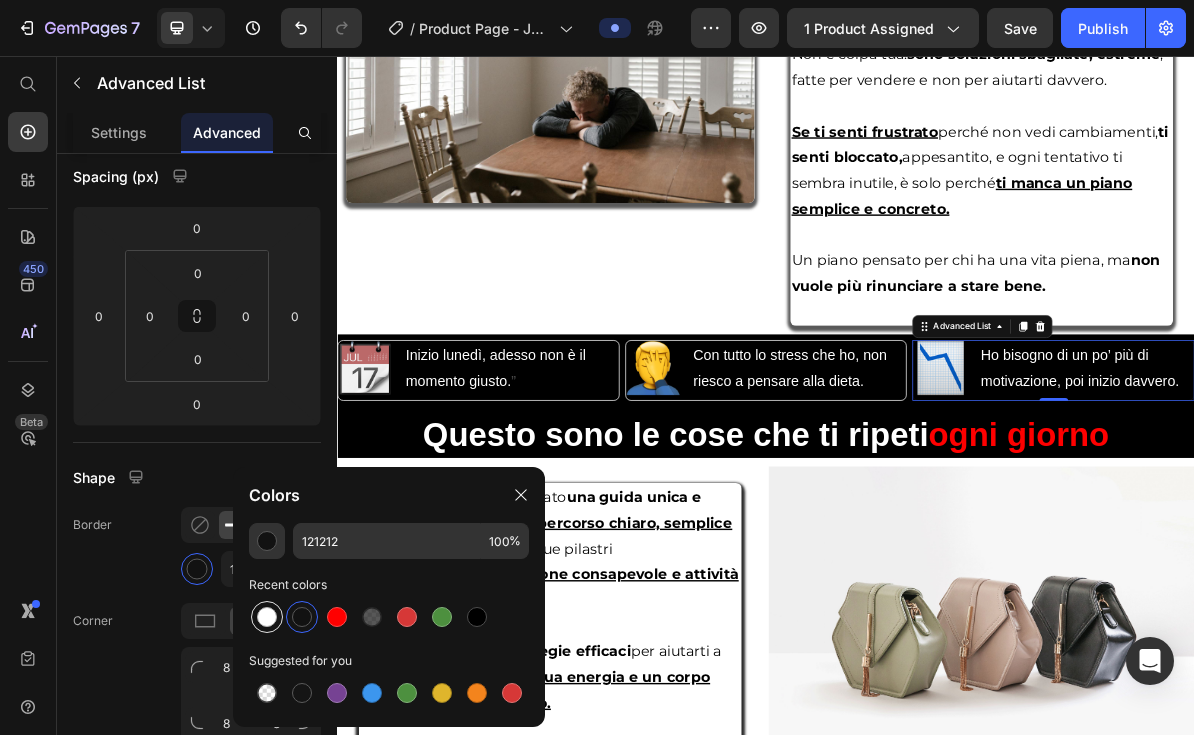 click at bounding box center (267, 617) 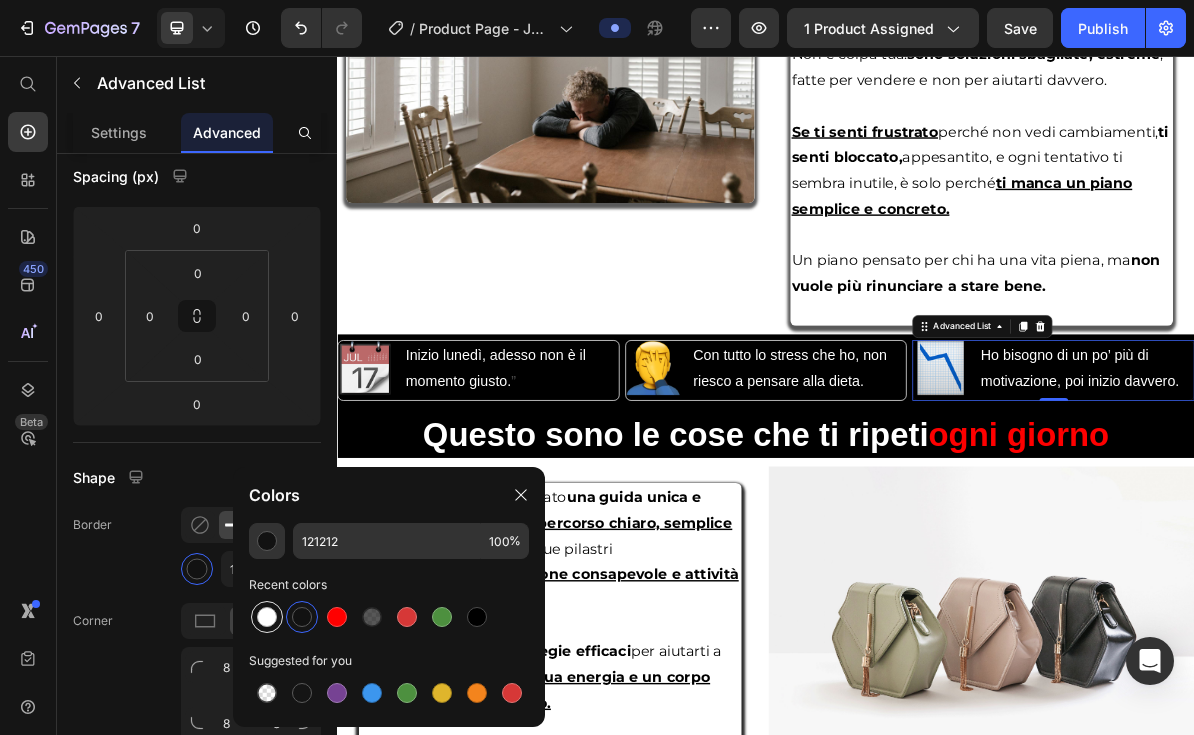type on "FFFFFF" 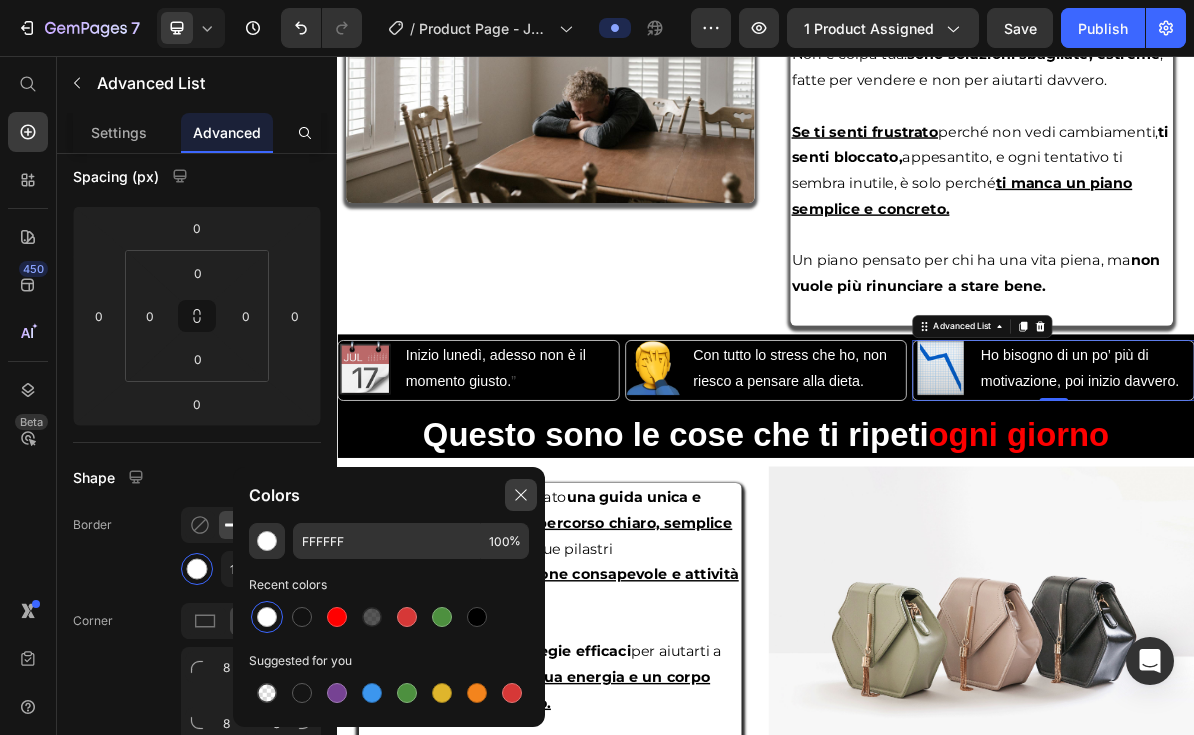 click 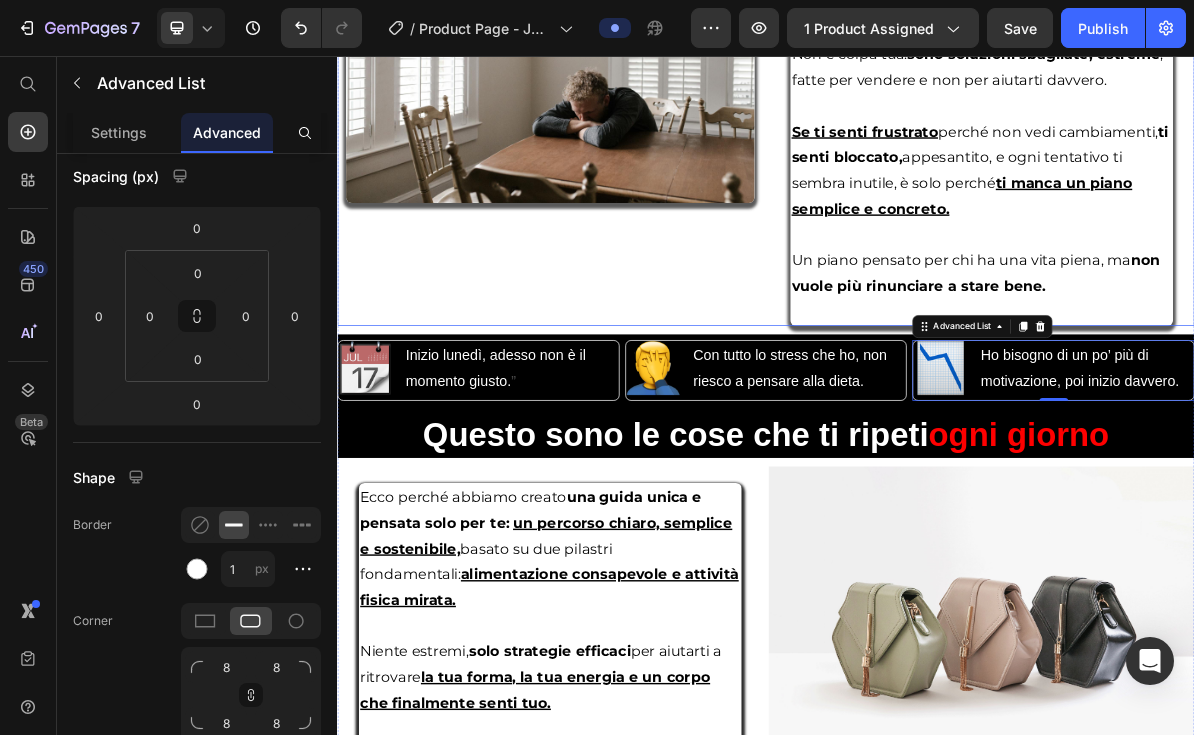 click on "Image Image" at bounding box center [635, 72] 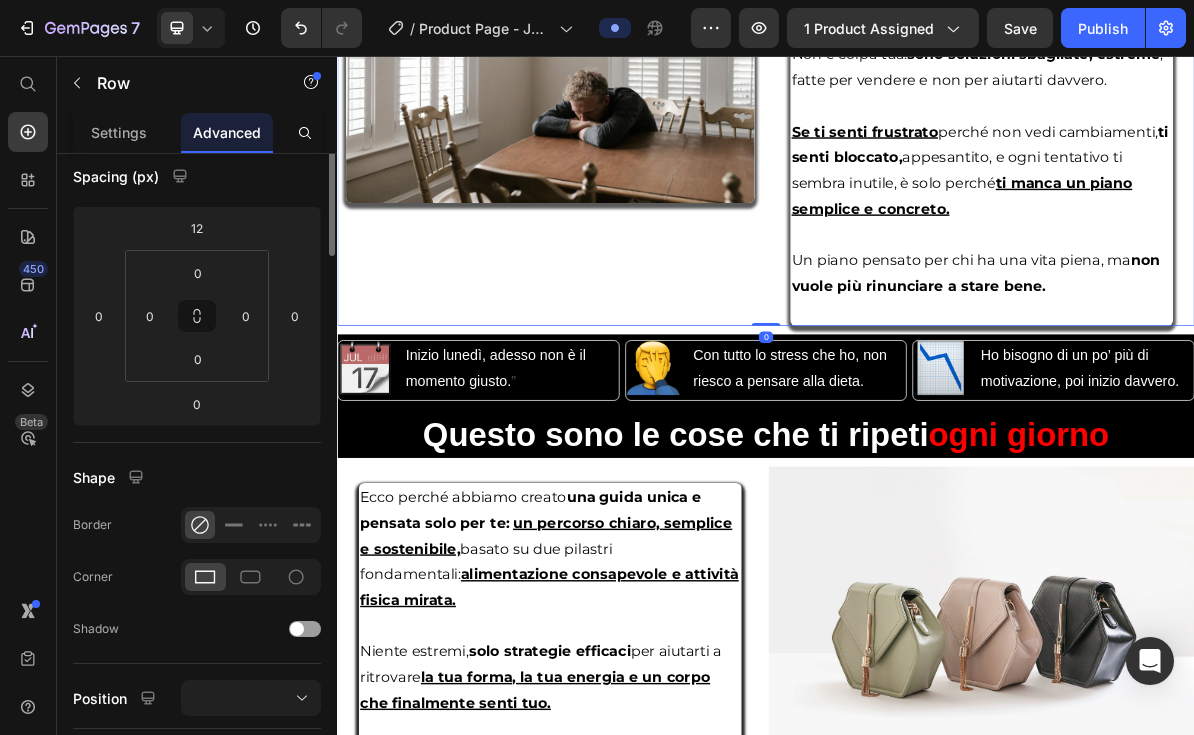 scroll, scrollTop: 0, scrollLeft: 0, axis: both 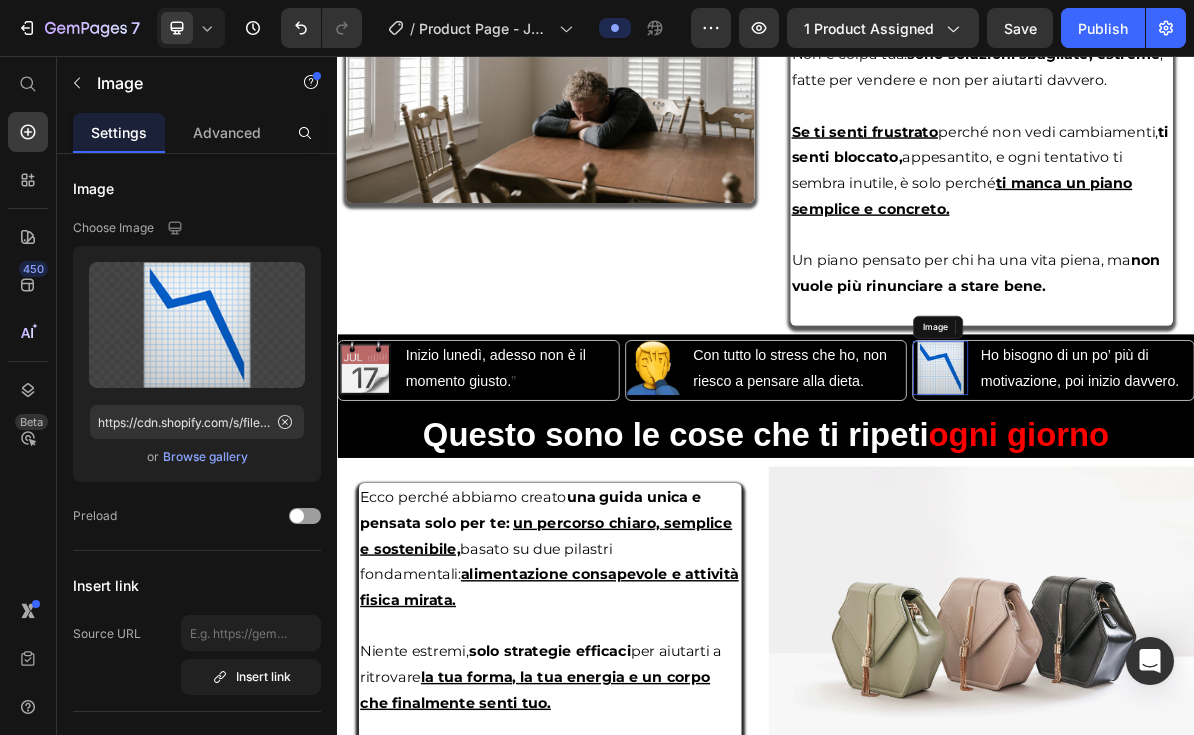 click at bounding box center (1181, 493) 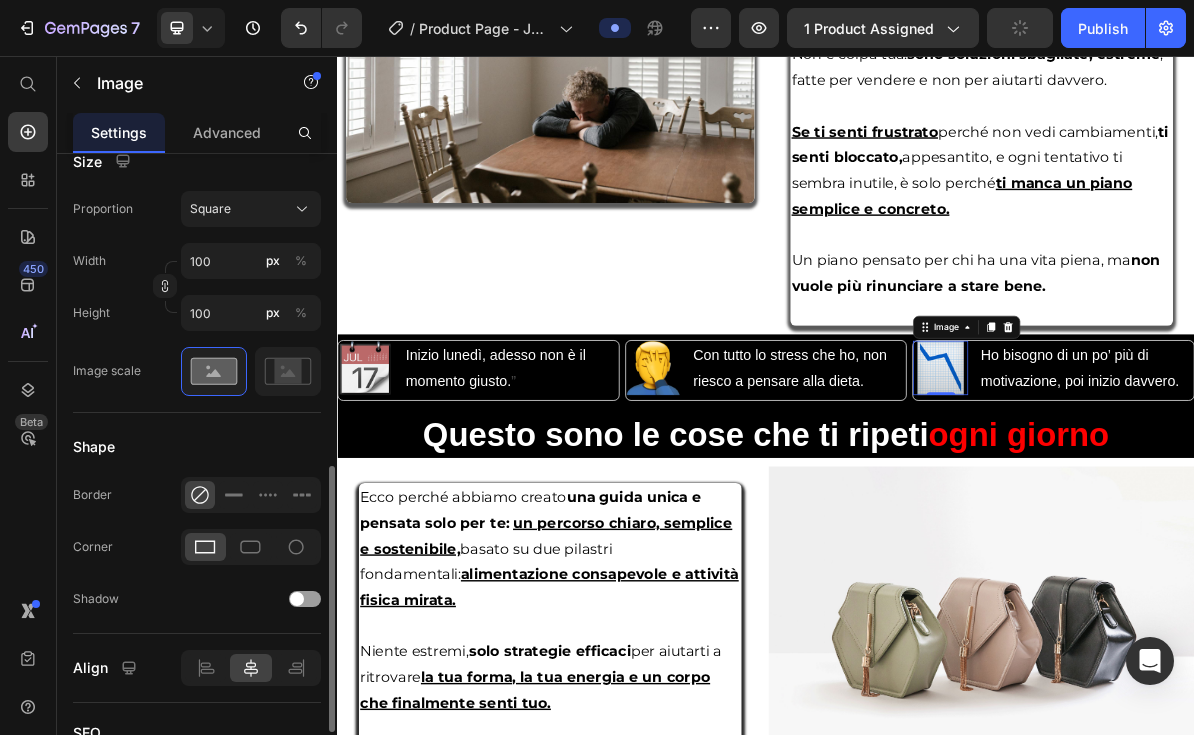scroll, scrollTop: 685, scrollLeft: 0, axis: vertical 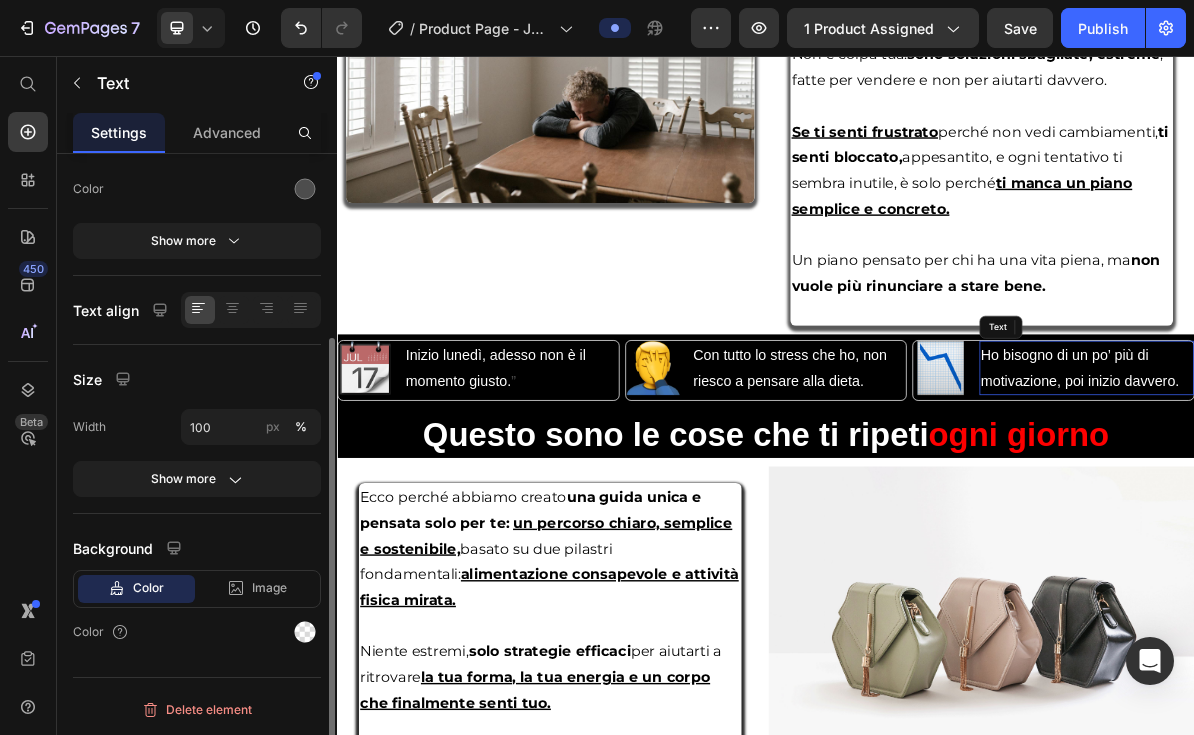 click on "Ho bisogno di un po’ più di motivazione, poi inizio davvero." at bounding box center (1377, 493) 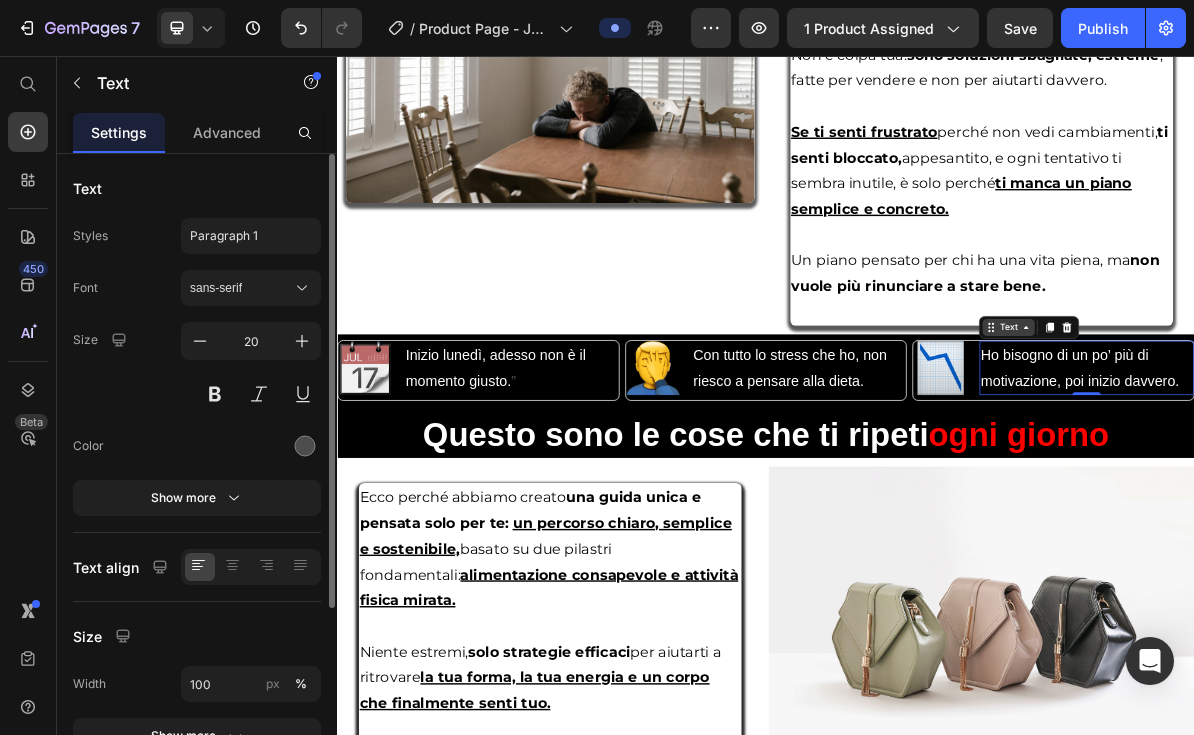 click on "Text" at bounding box center (1277, 436) 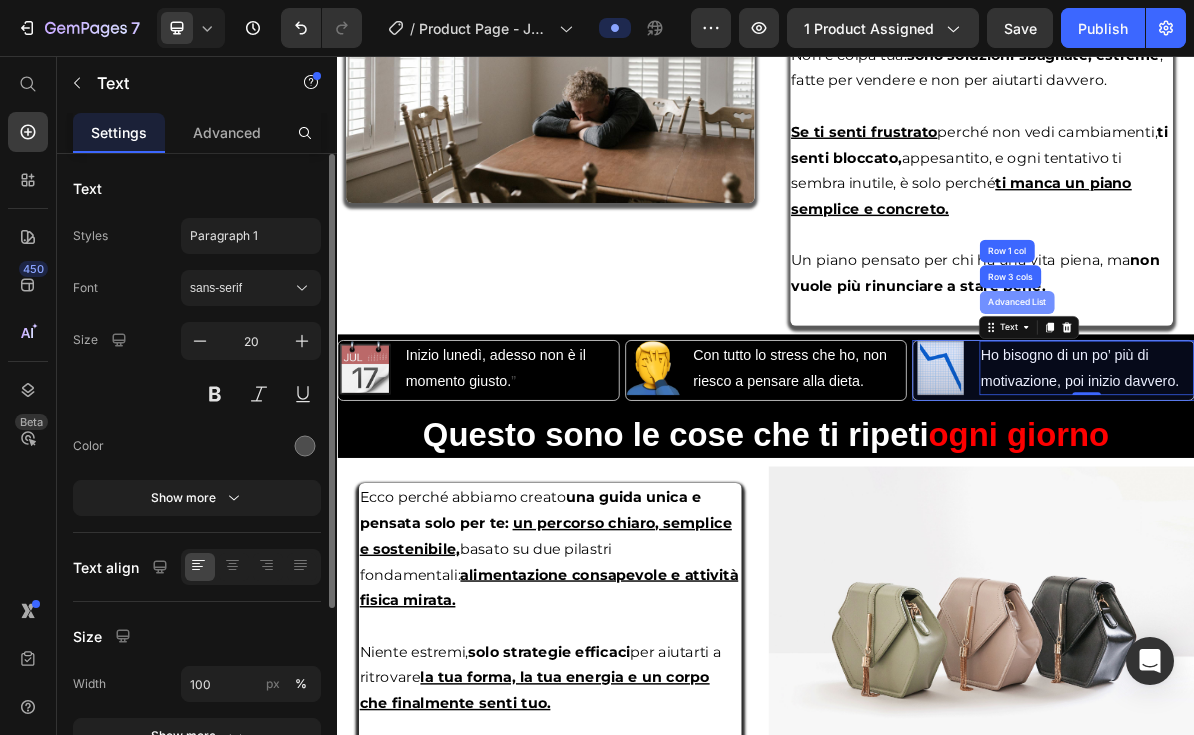 click on "Advanced List" at bounding box center (1289, 401) 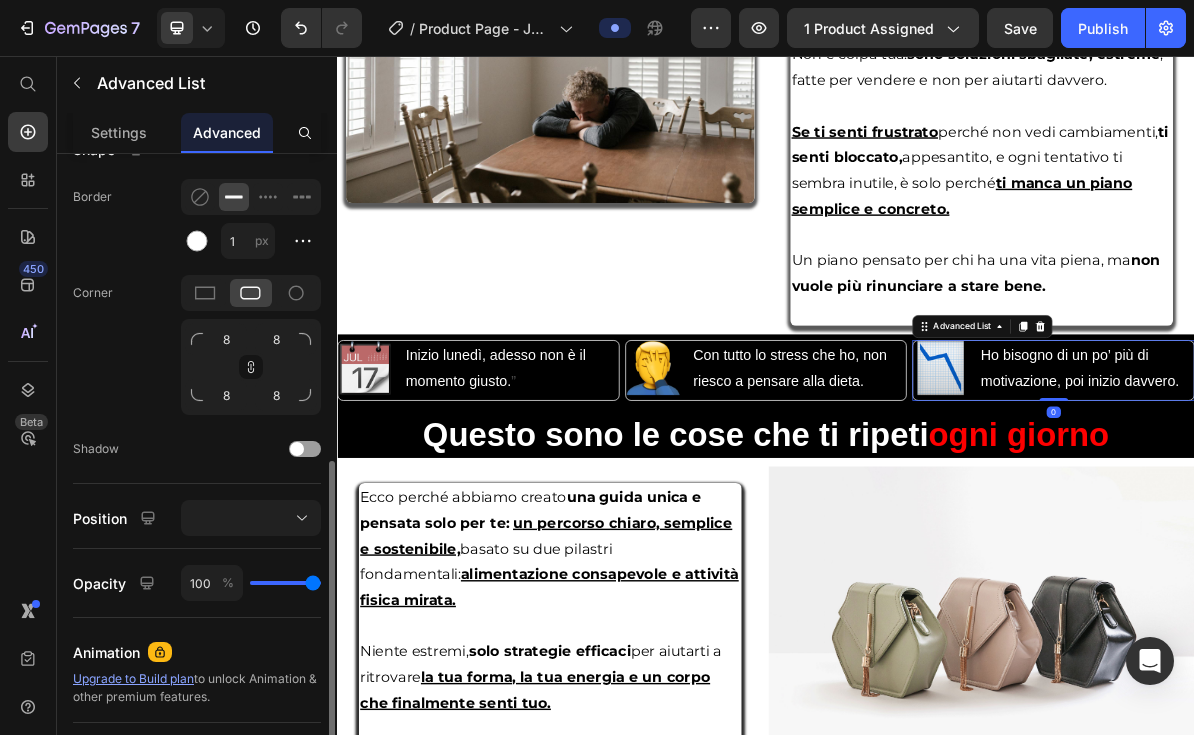 scroll, scrollTop: 643, scrollLeft: 0, axis: vertical 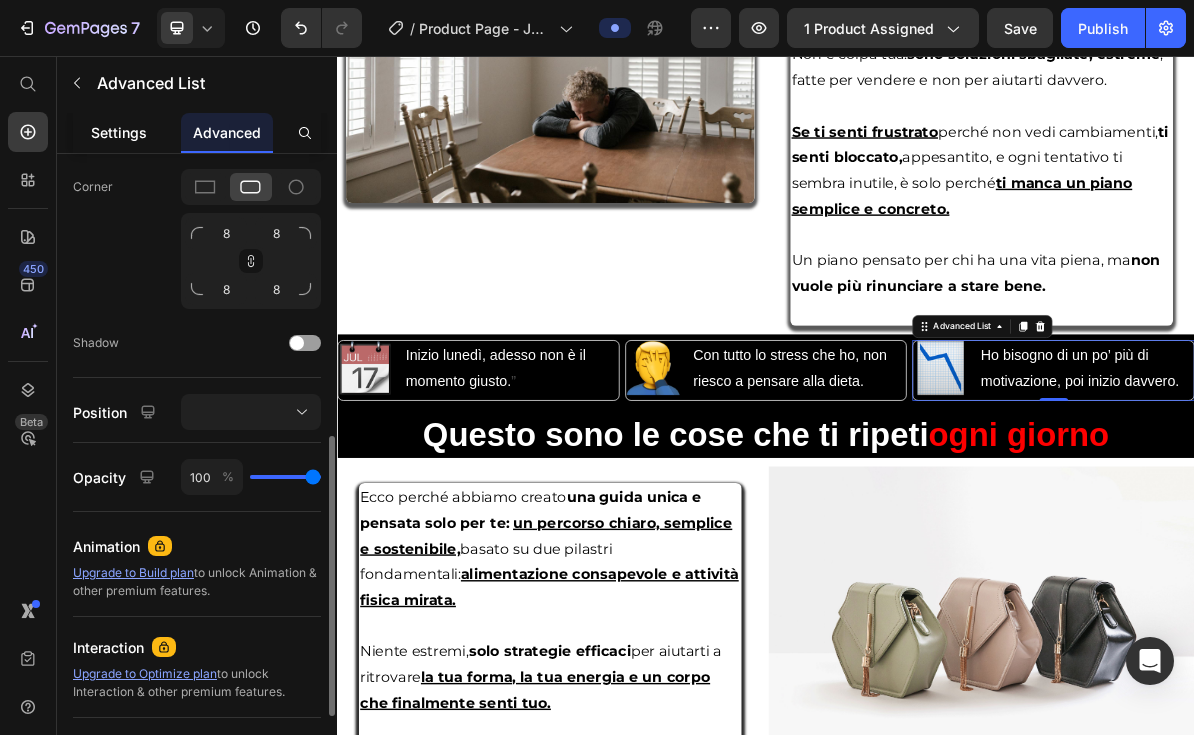 click on "Settings" at bounding box center (119, 132) 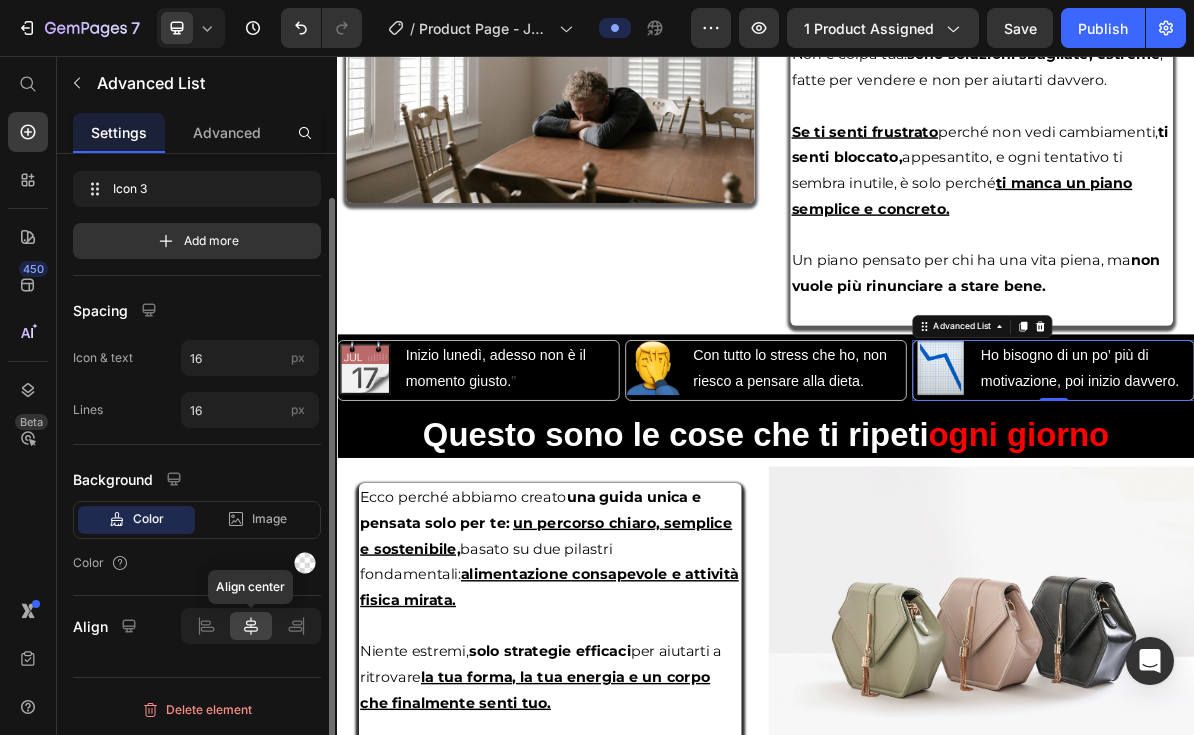 scroll, scrollTop: 0, scrollLeft: 0, axis: both 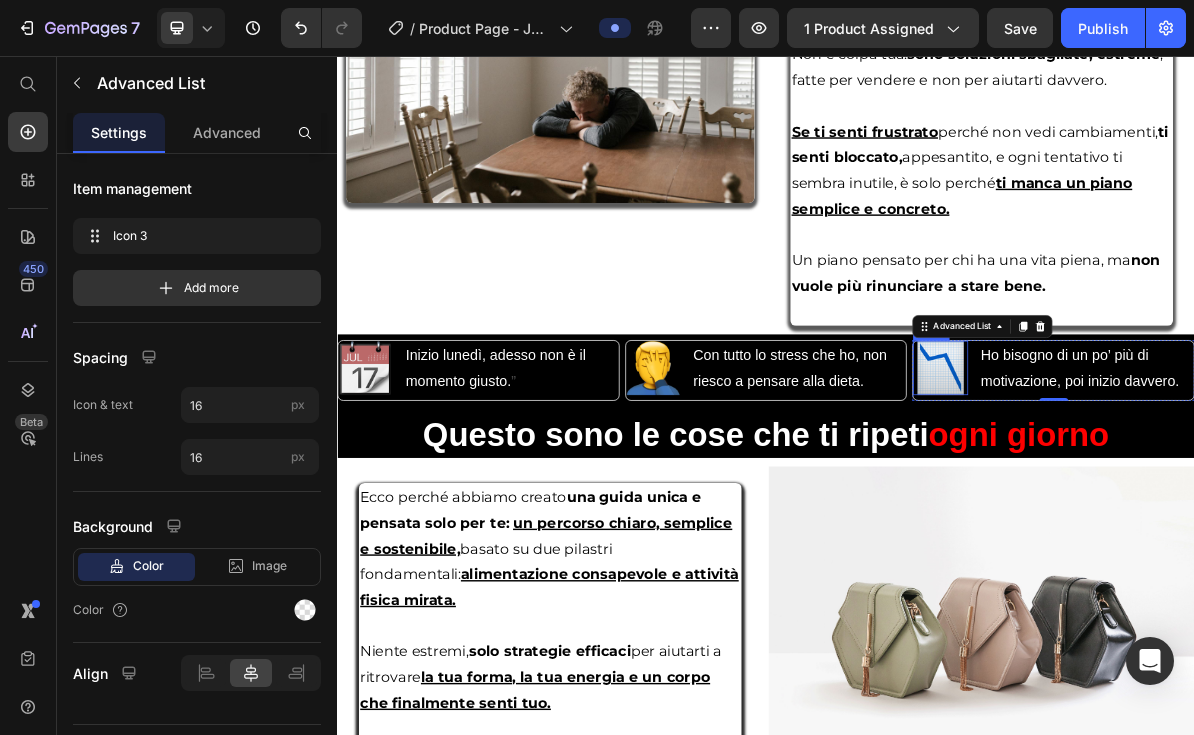 click at bounding box center (1181, 493) 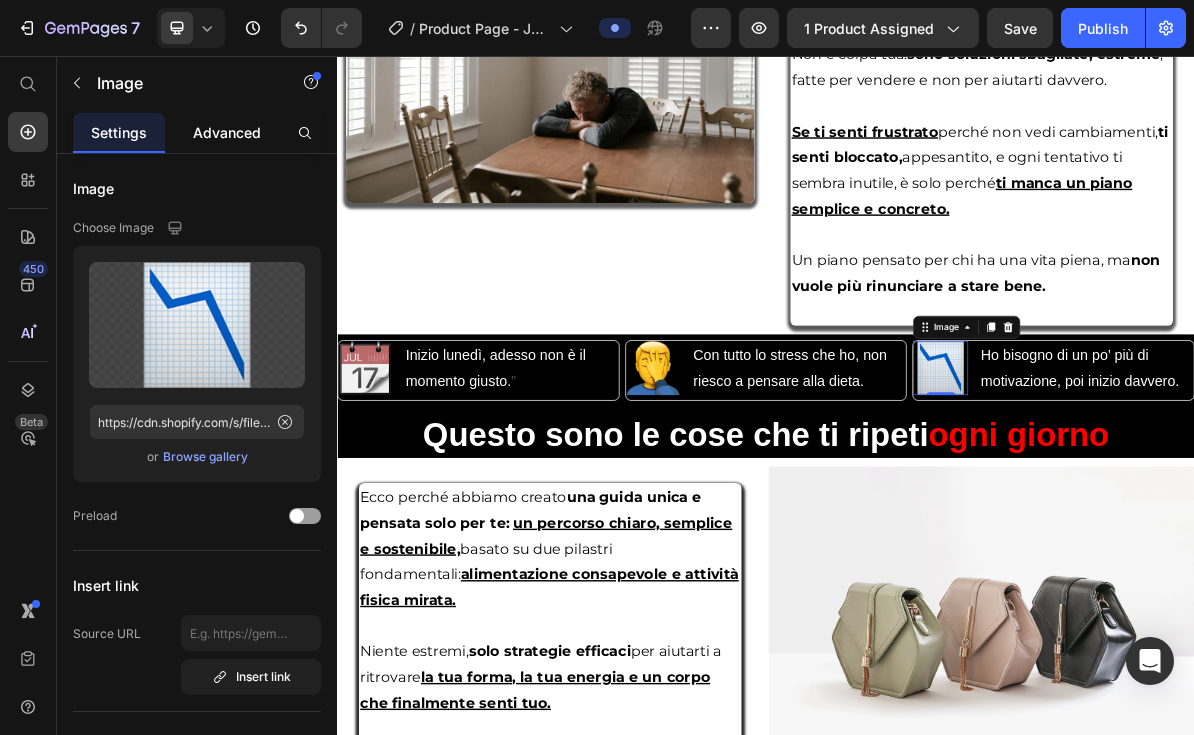 click on "Advanced" at bounding box center (227, 132) 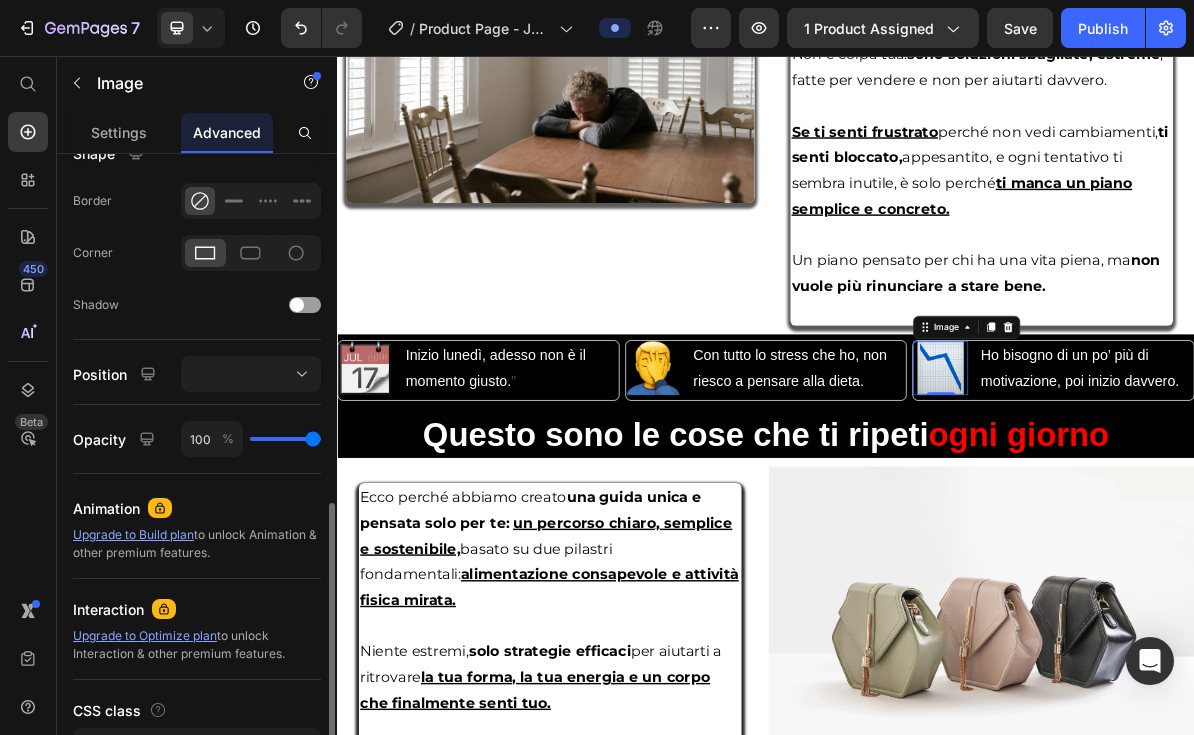 scroll, scrollTop: 592, scrollLeft: 0, axis: vertical 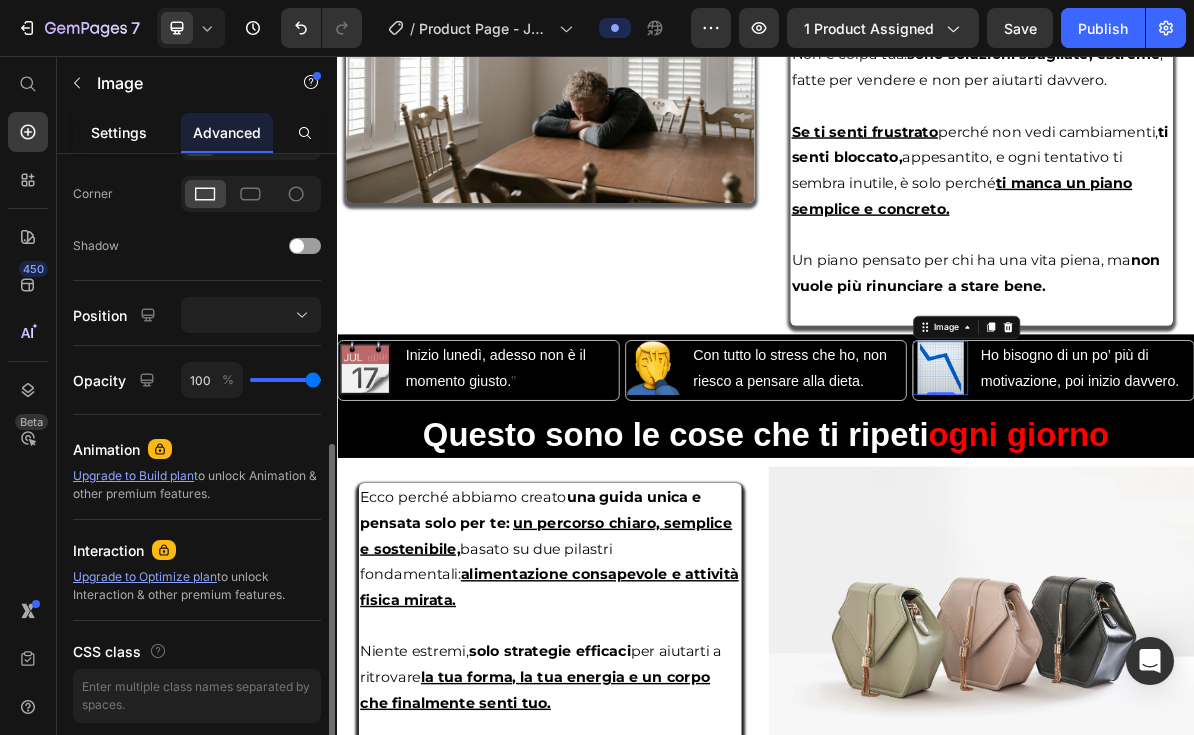 click on "Settings" 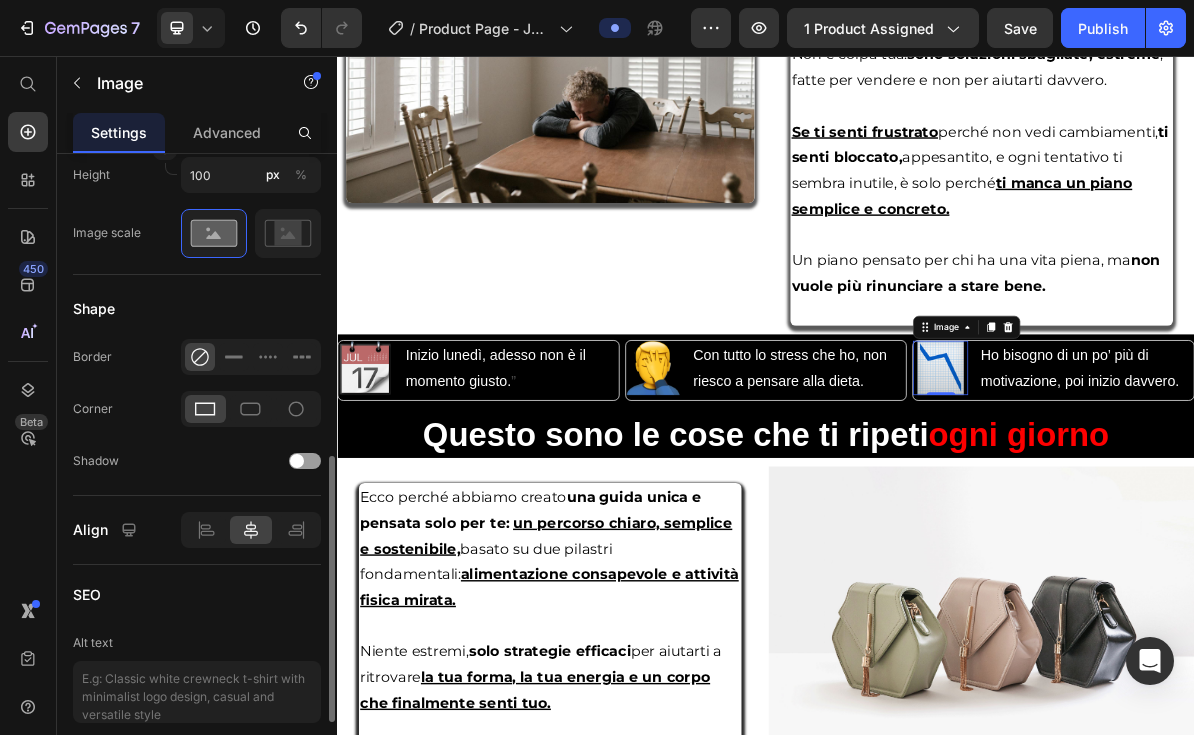 scroll, scrollTop: 767, scrollLeft: 0, axis: vertical 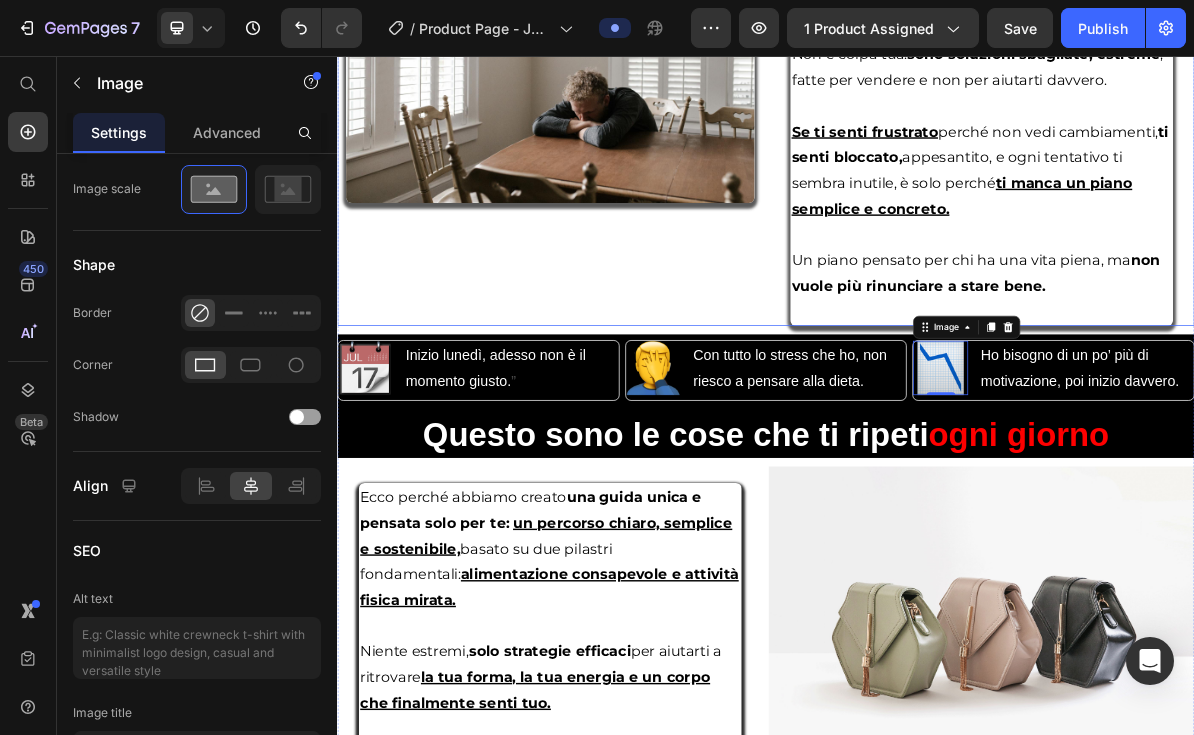 click on "Image Image" at bounding box center [635, 72] 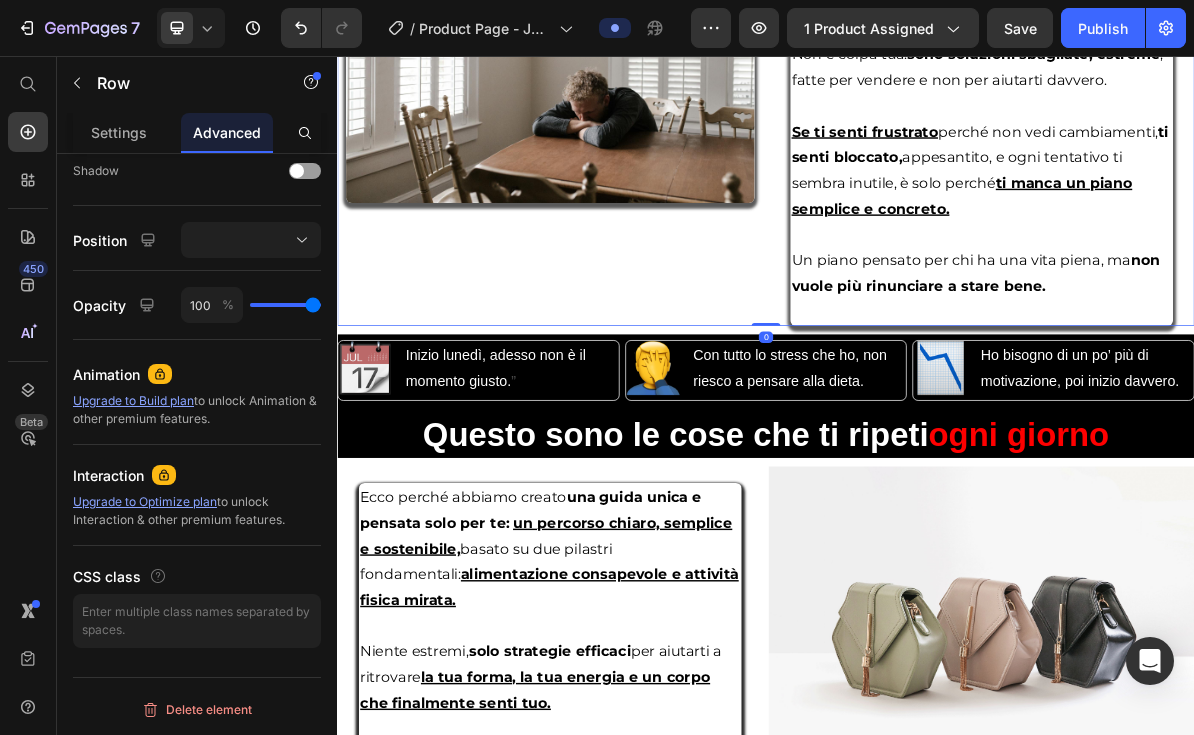 scroll, scrollTop: 0, scrollLeft: 0, axis: both 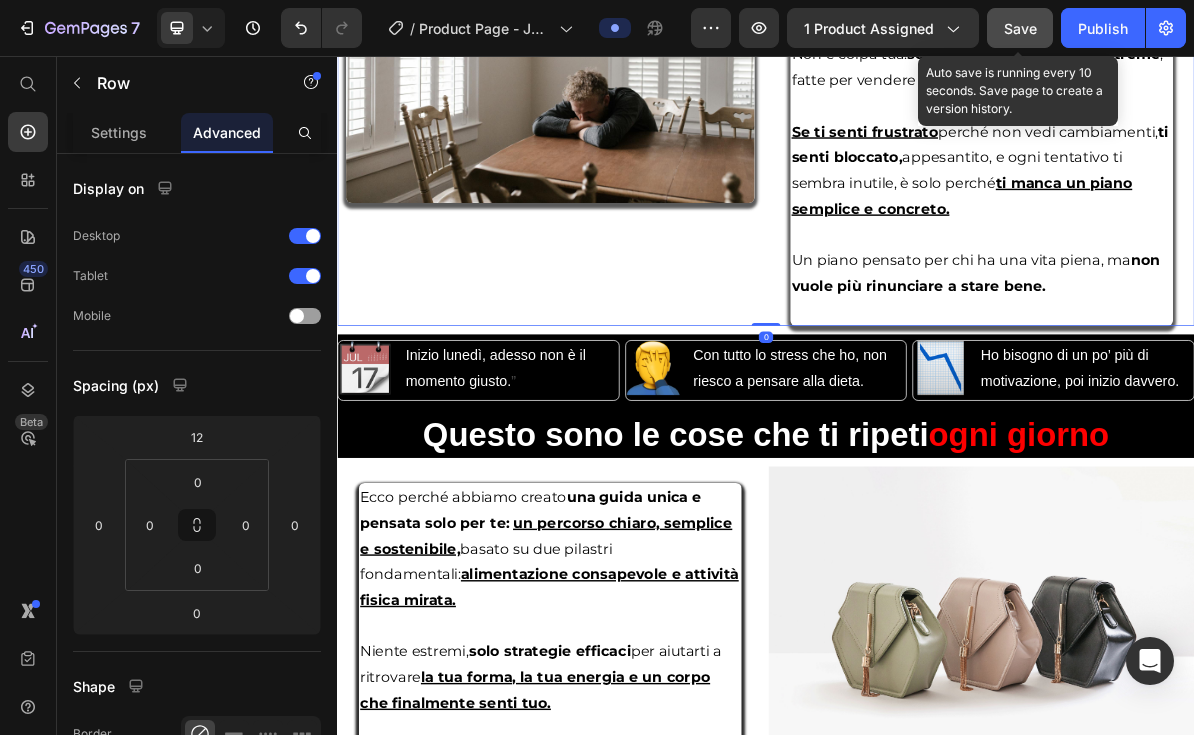 click on "Save" 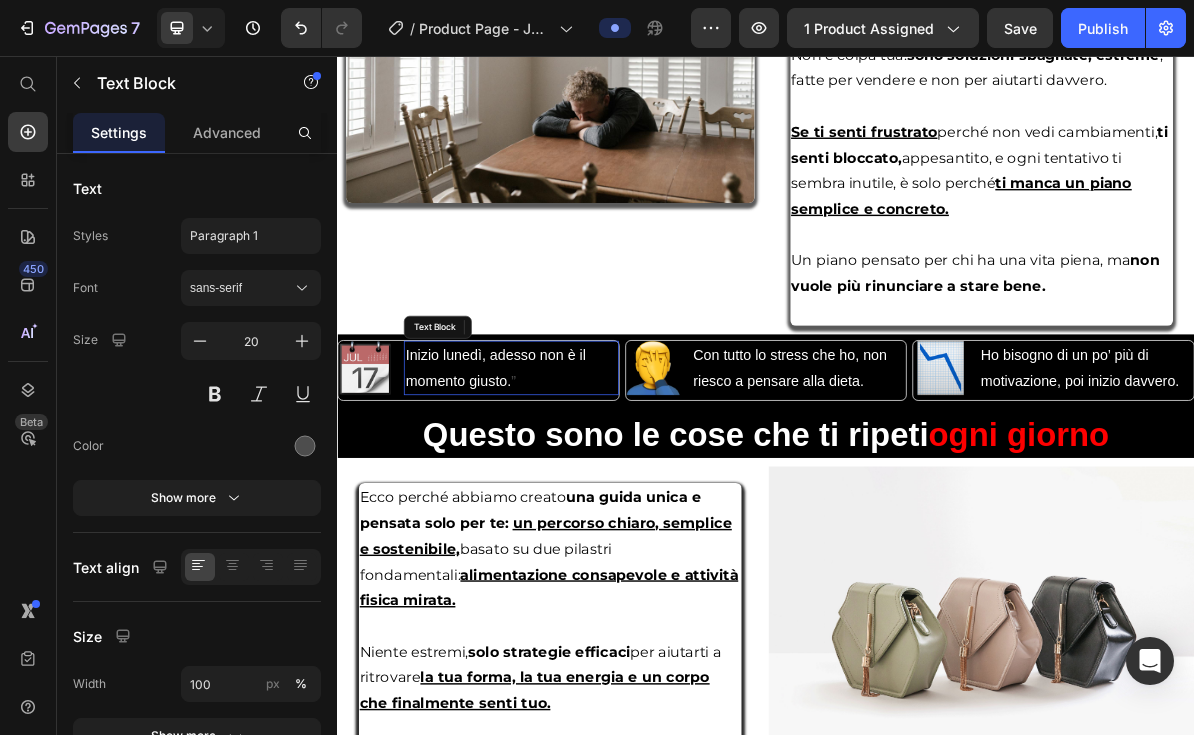 click on "Inizio lunedì, adesso non è il momento giusto. ”" at bounding box center [580, 493] 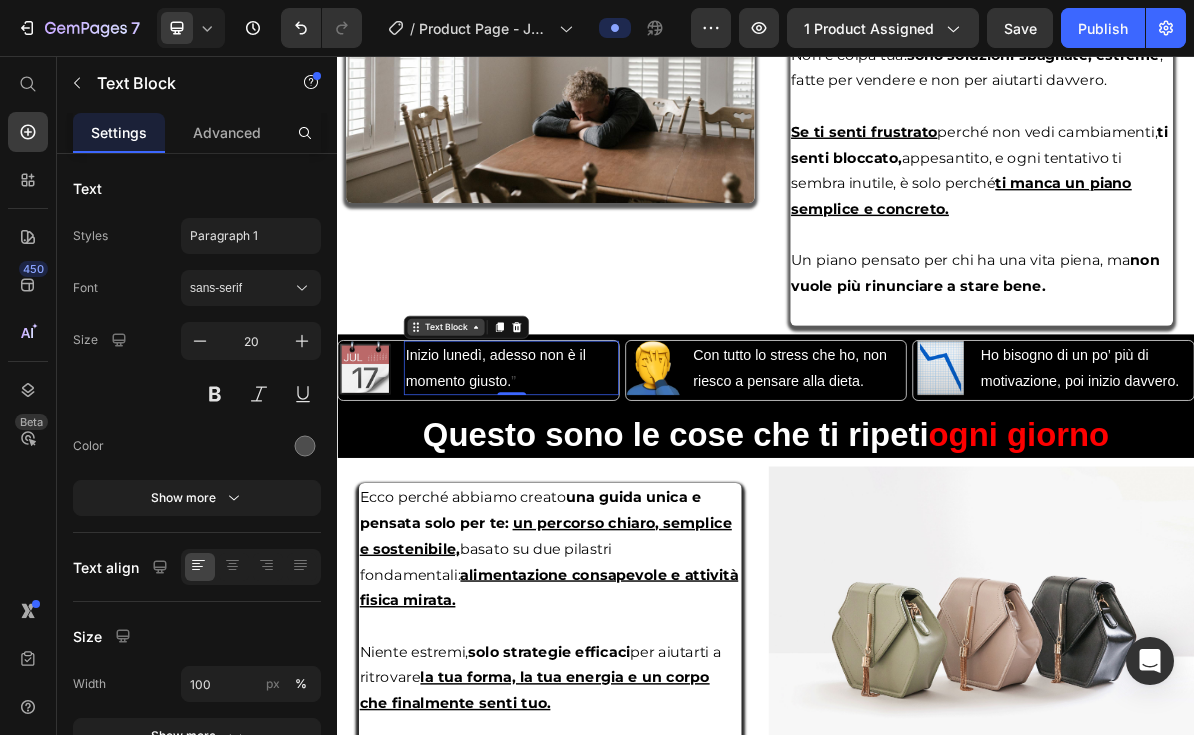 click on "Text Block" at bounding box center (489, 436) 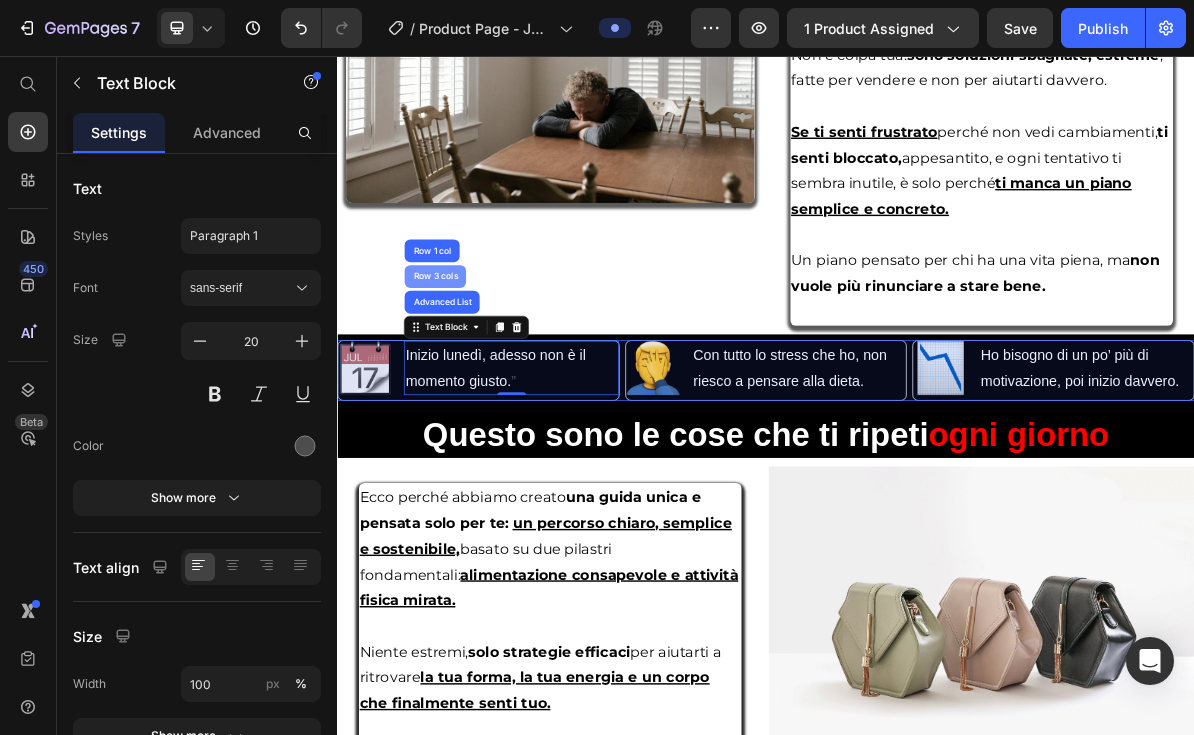 click on "Row 3 cols" at bounding box center (474, 365) 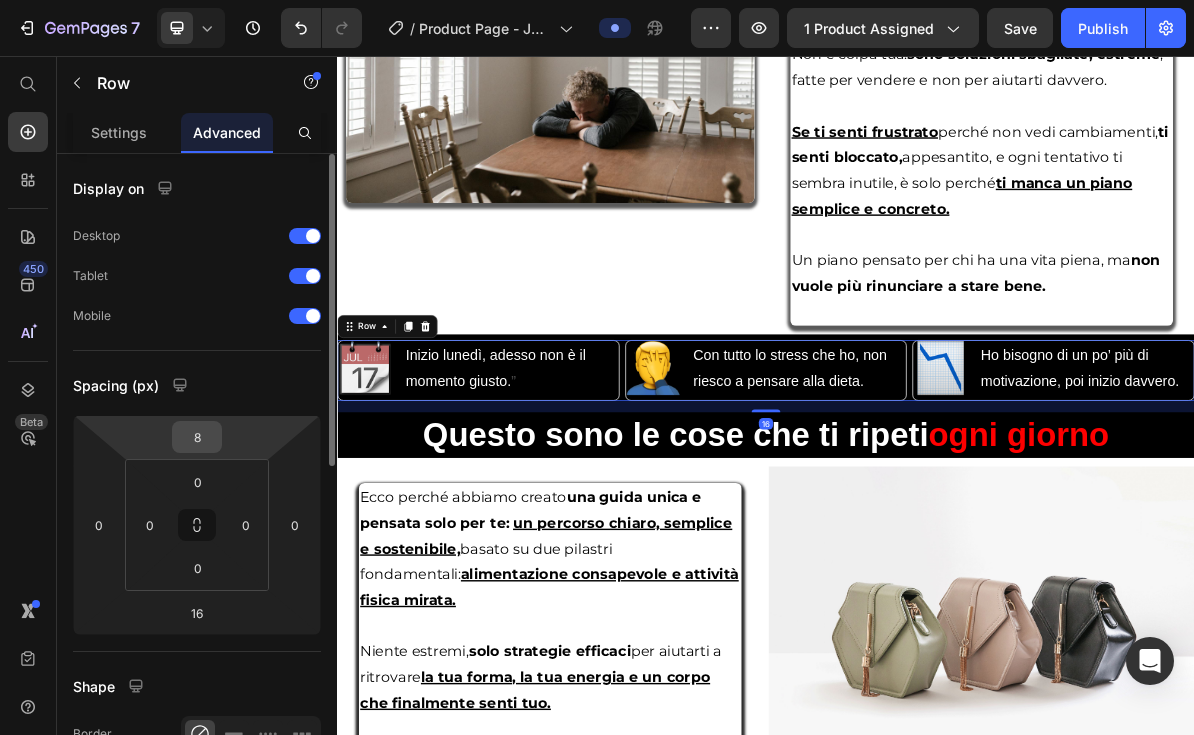click on "8" at bounding box center (197, 437) 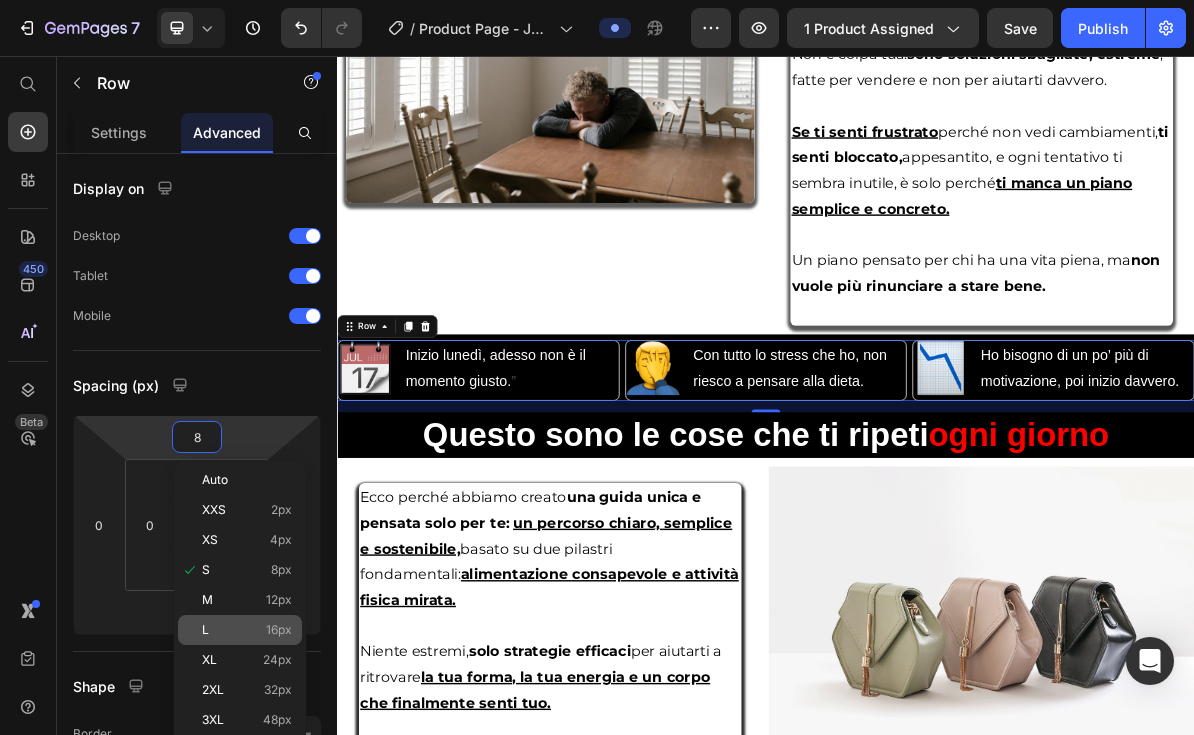 click on "L 16px" at bounding box center (247, 630) 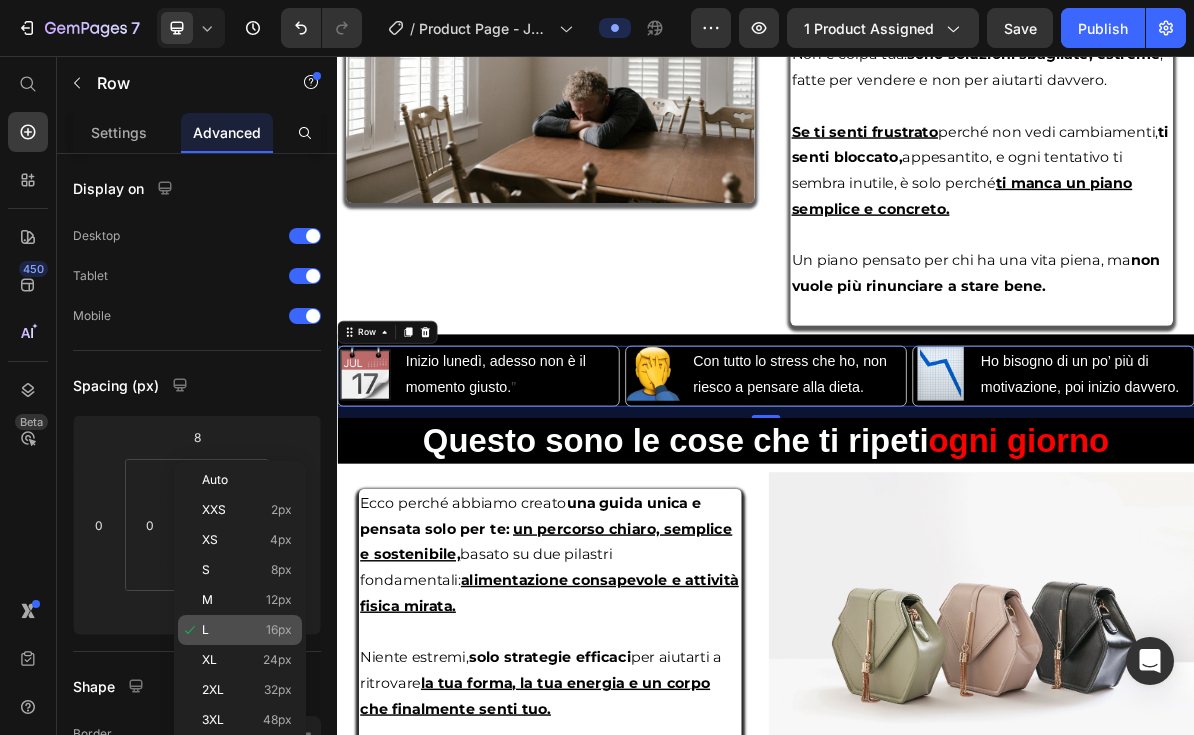 type on "16" 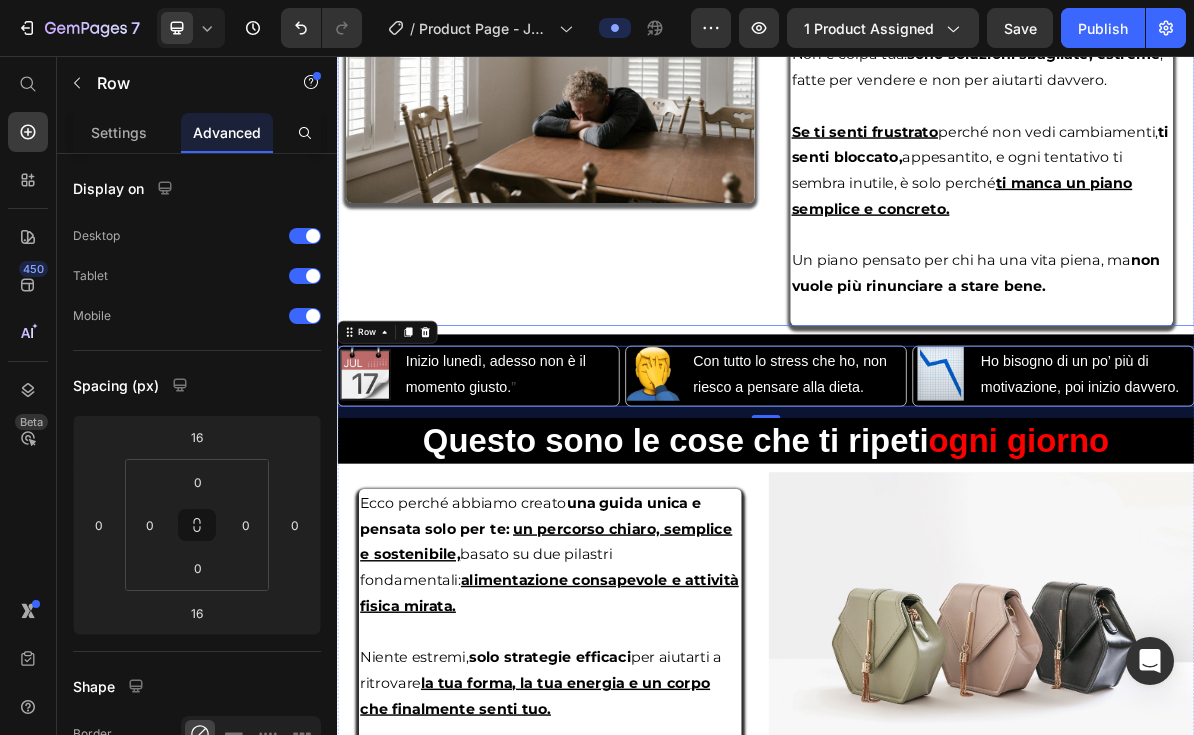 click on "Image Image" at bounding box center (635, 72) 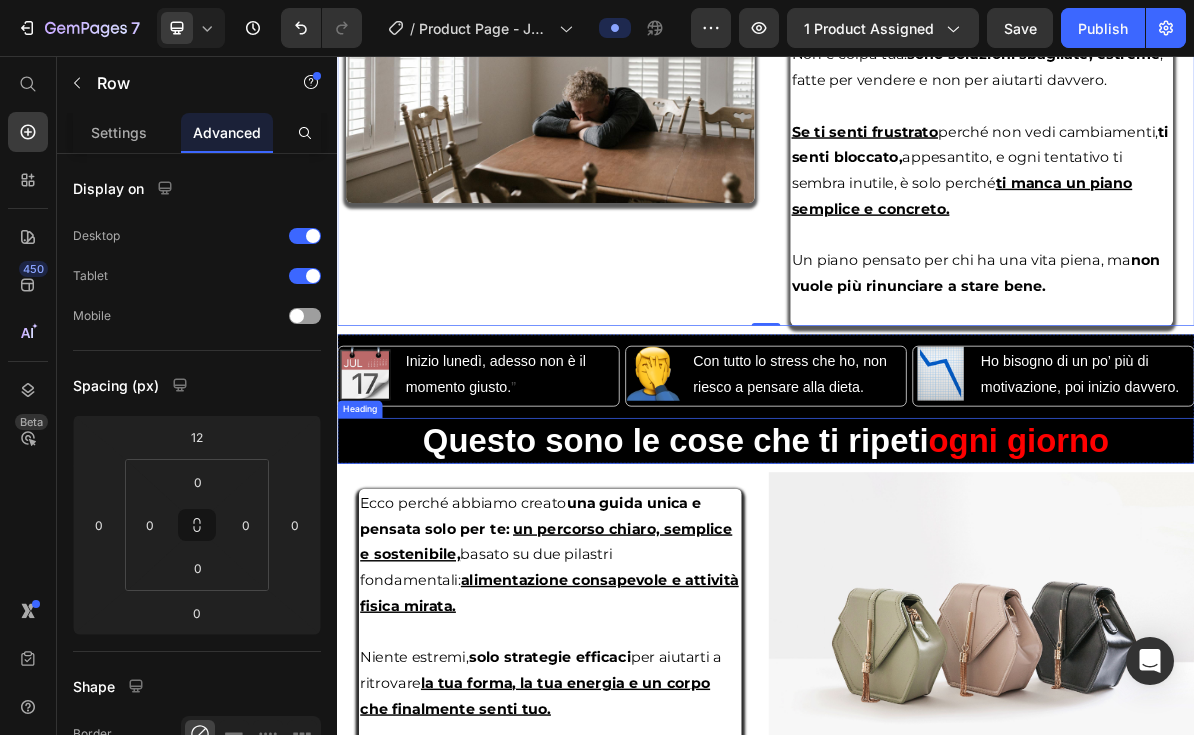 click on "⁠⁠⁠⁠⁠⁠⁠ Questo sono le cose che ti ripeti  ogni giorno" at bounding box center [937, 595] 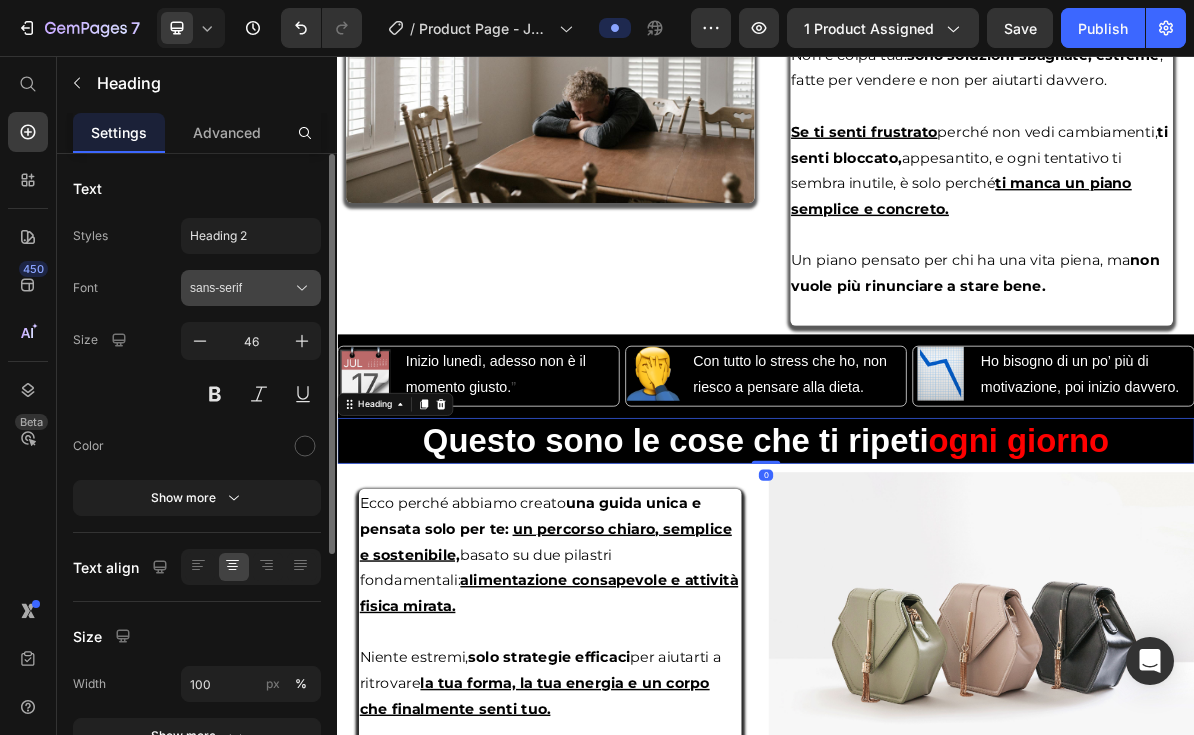 click on "sans-serif" at bounding box center [241, 288] 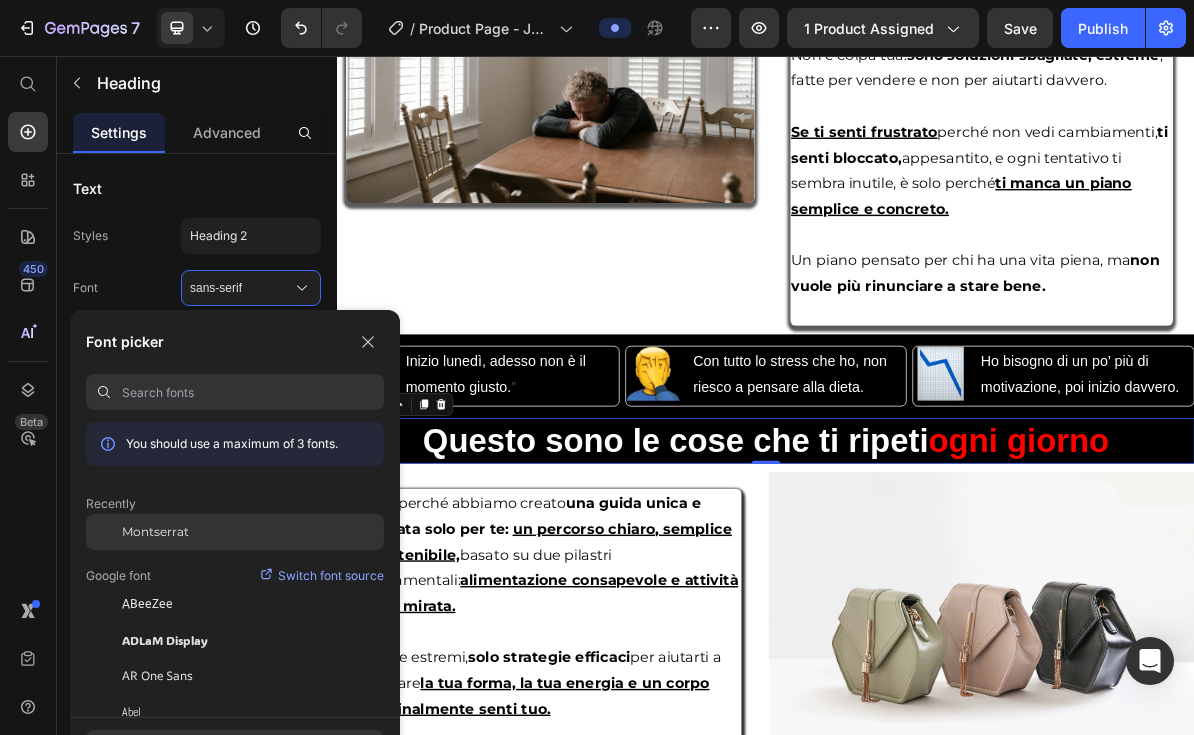click on "Montserrat" 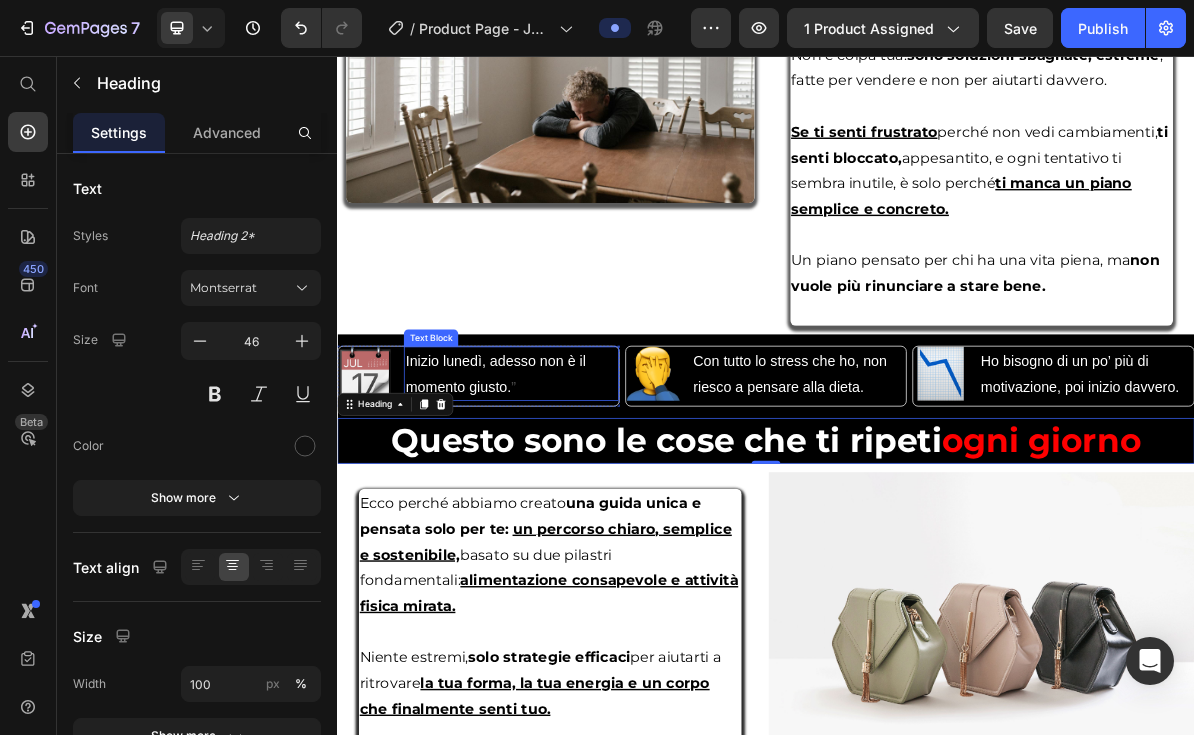 click on "Inizio lunedì, adesso non è il momento giusto." at bounding box center [558, 501] 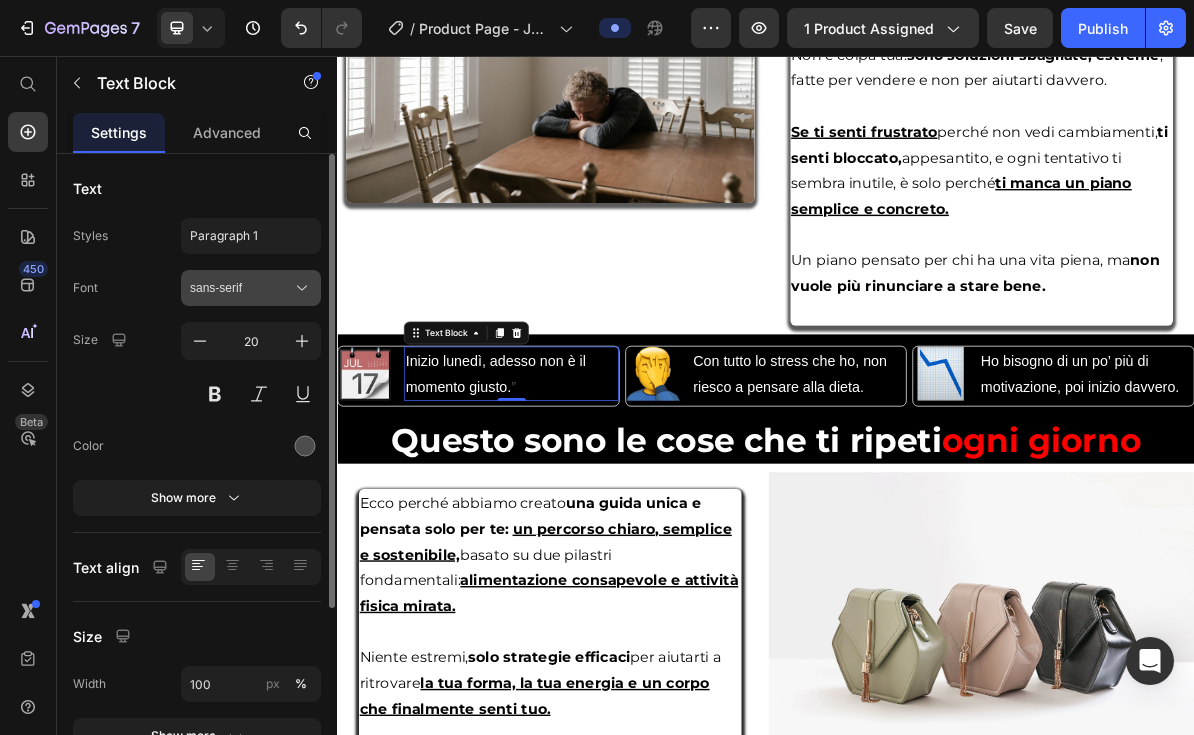 click on "sans-serif" at bounding box center (251, 288) 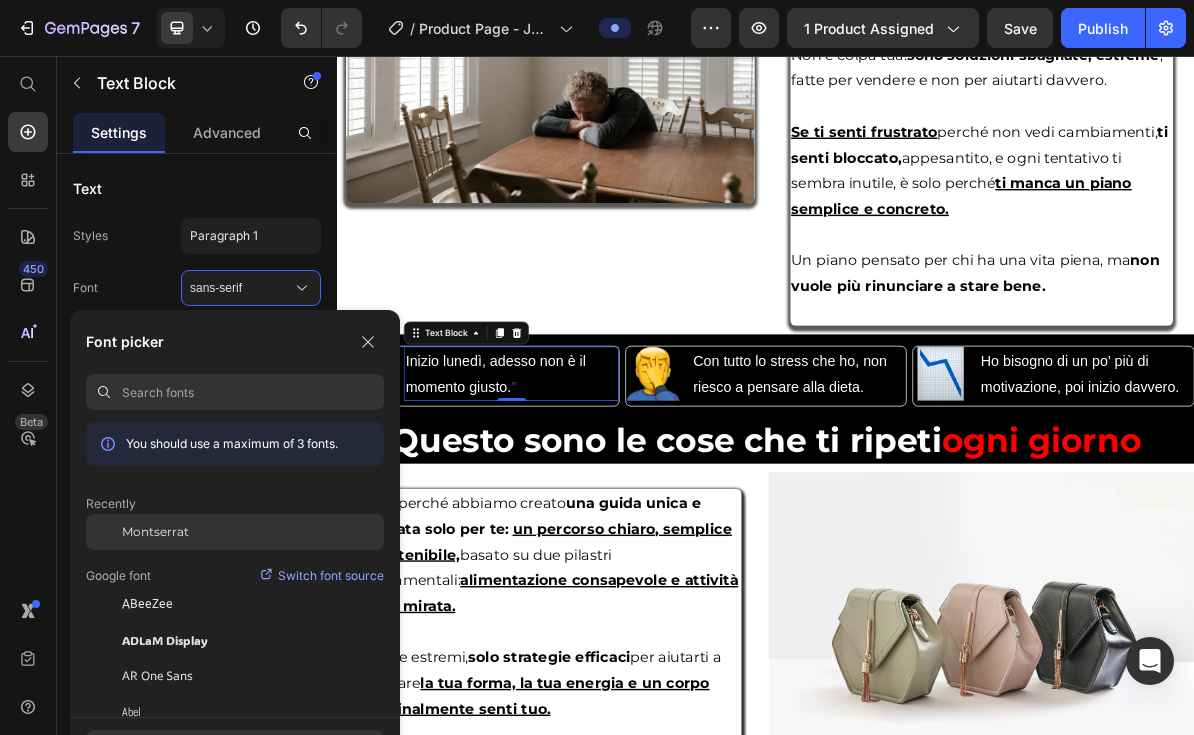 click on "Montserrat" 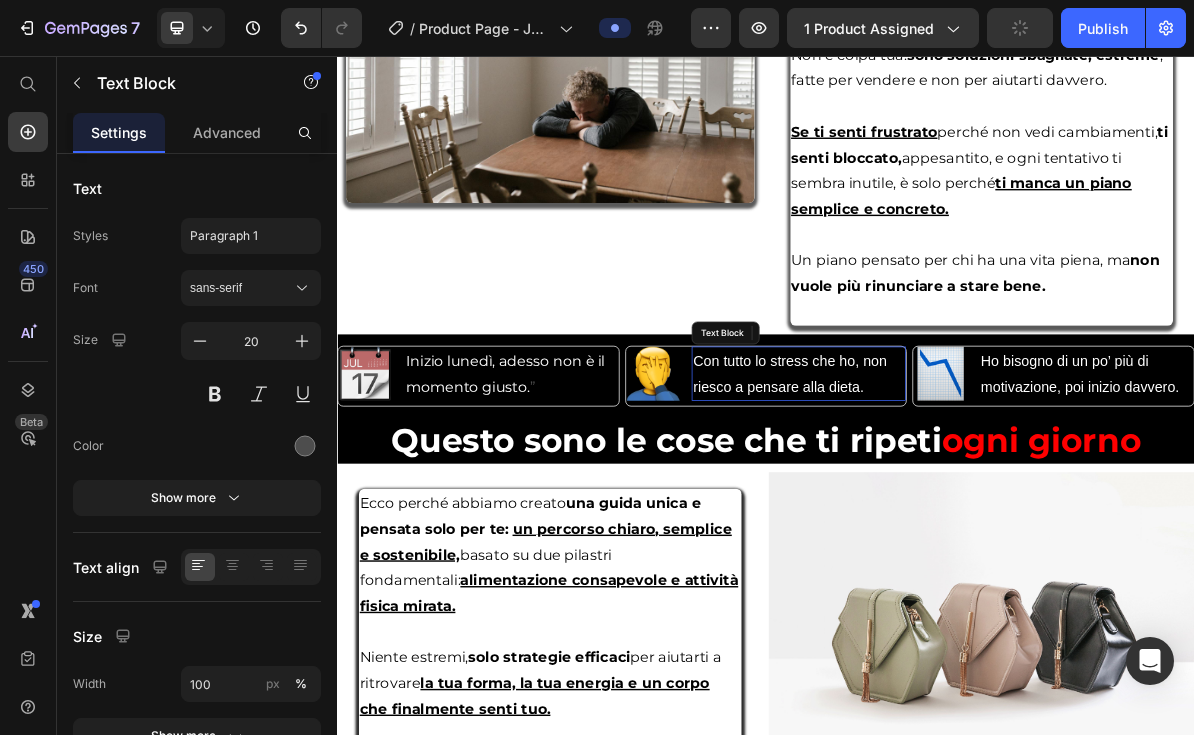 drag, startPoint x: 900, startPoint y: 519, endPoint x: 891, endPoint y: 531, distance: 15 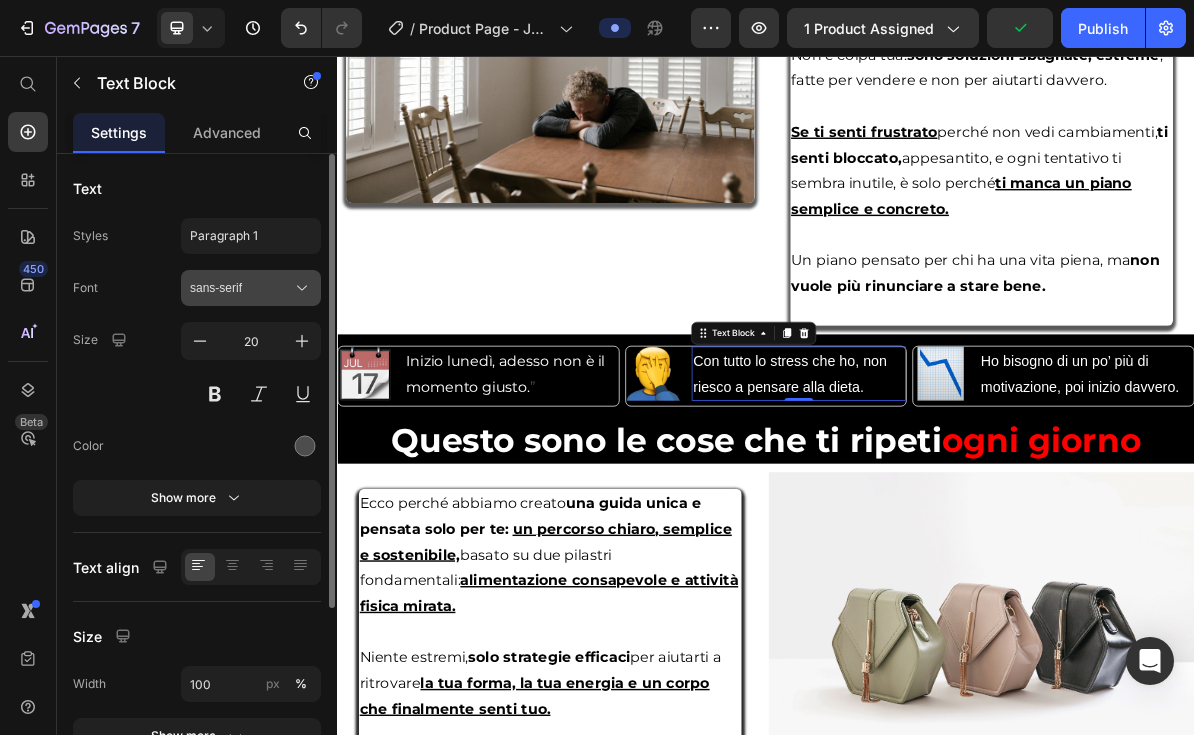 click on "sans-serif" at bounding box center [241, 288] 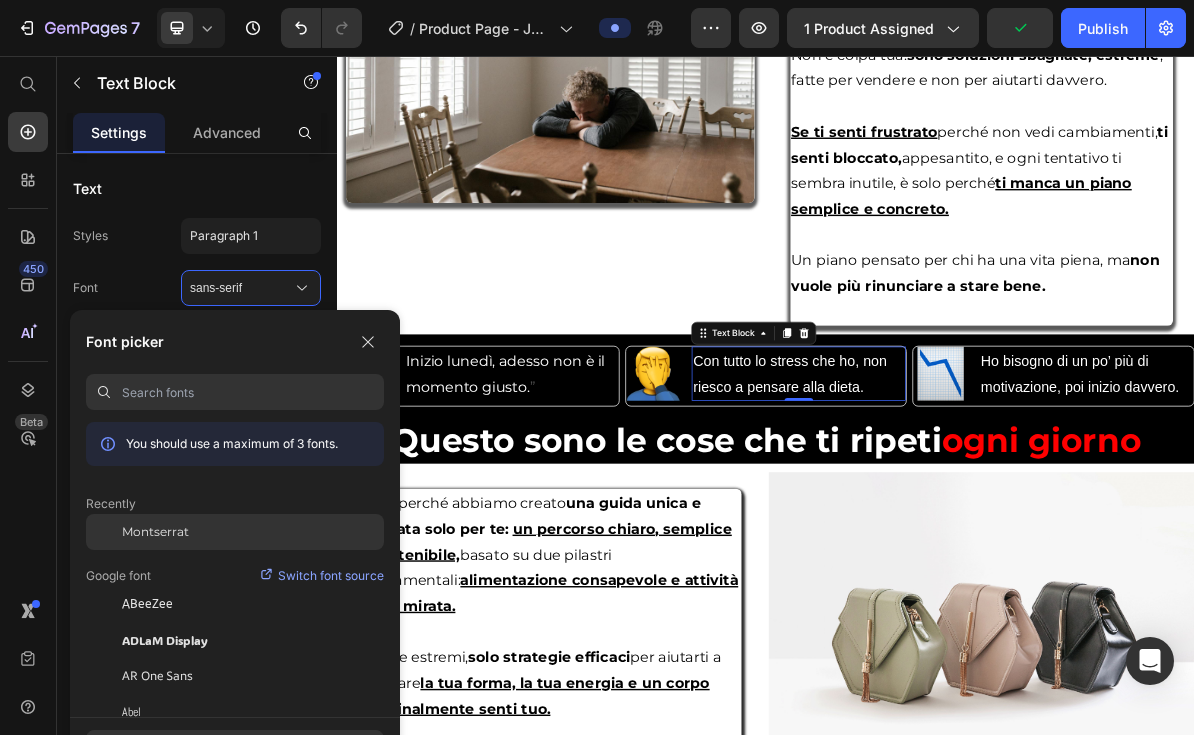 click on "Montserrat" 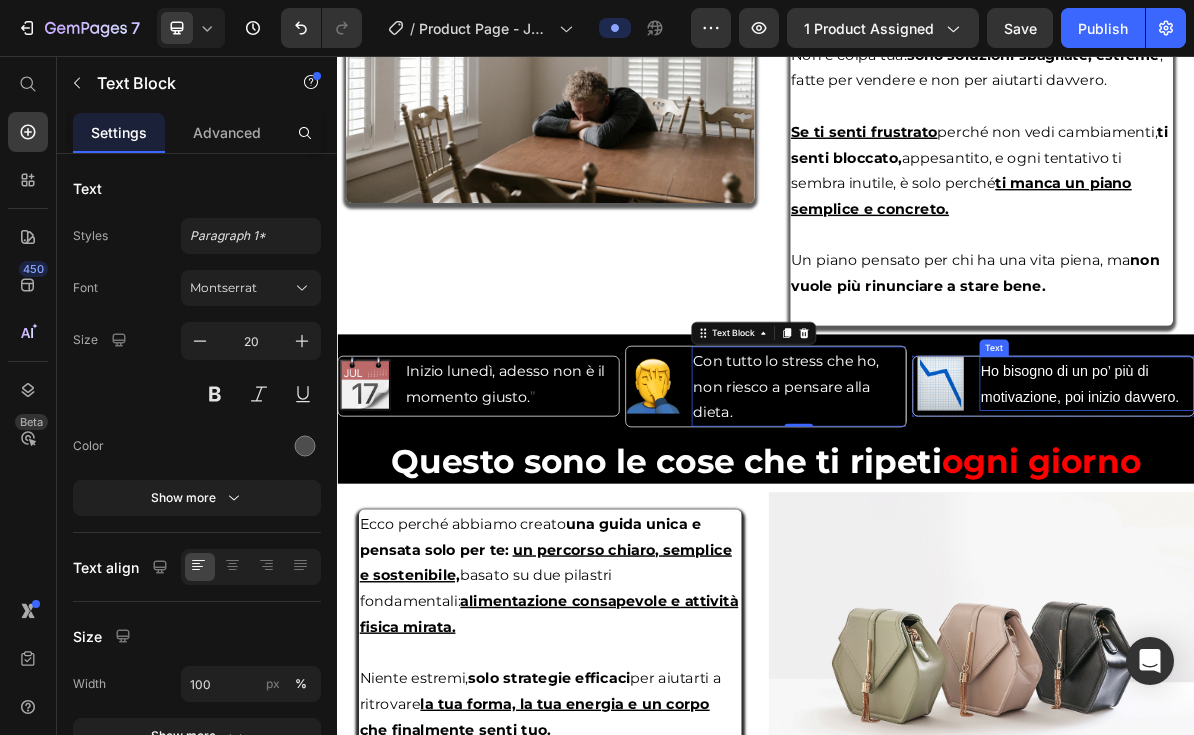 click on "Ho bisogno di un po’ più di motivazione, poi inizio davvero." at bounding box center [1377, 515] 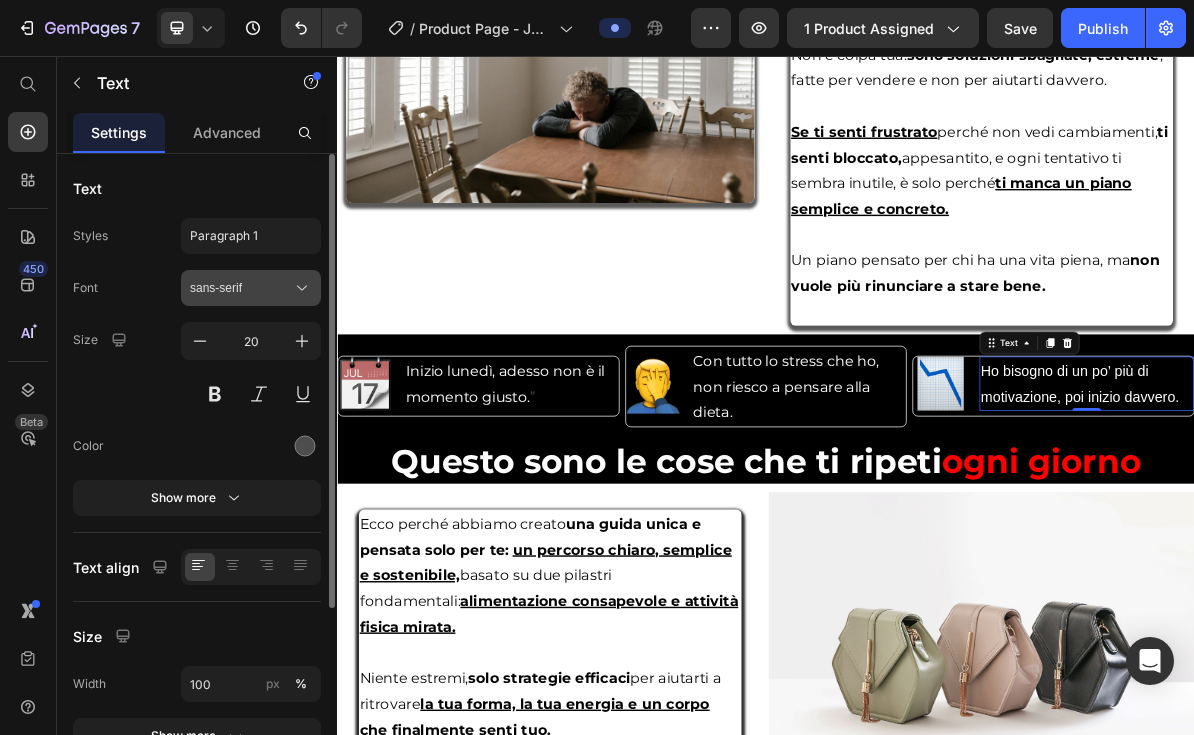click on "sans-serif" at bounding box center [251, 288] 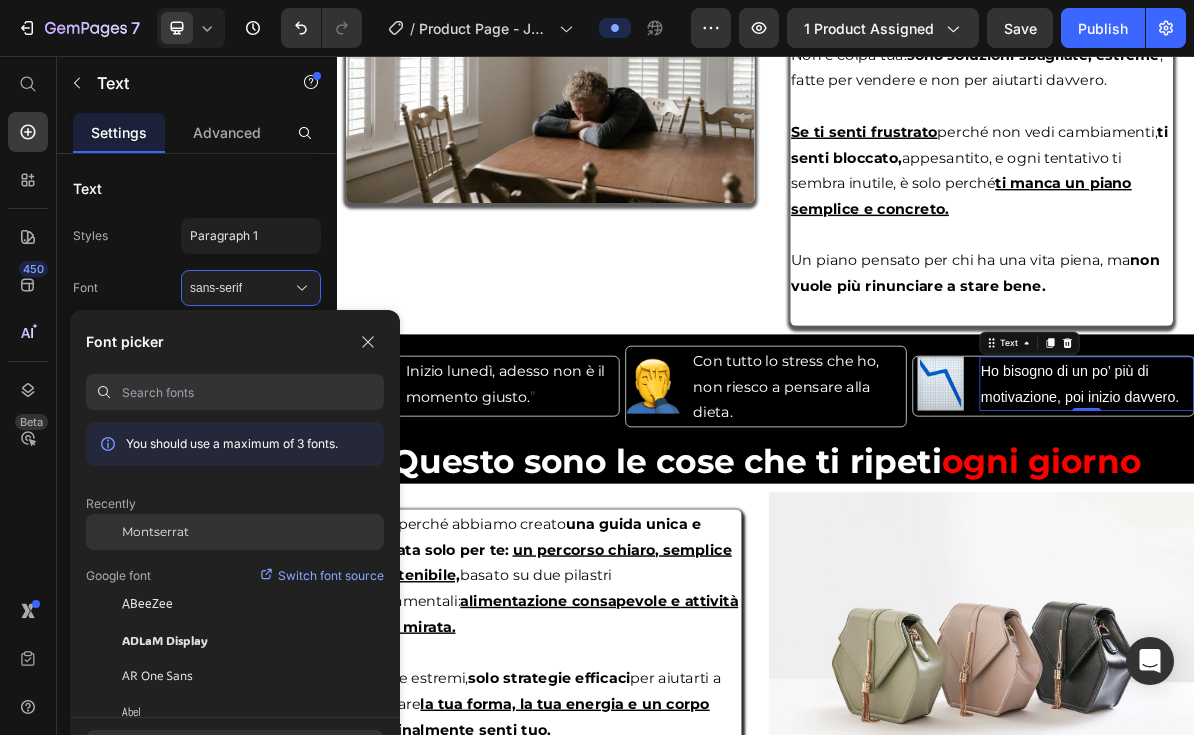 click on "Montserrat" 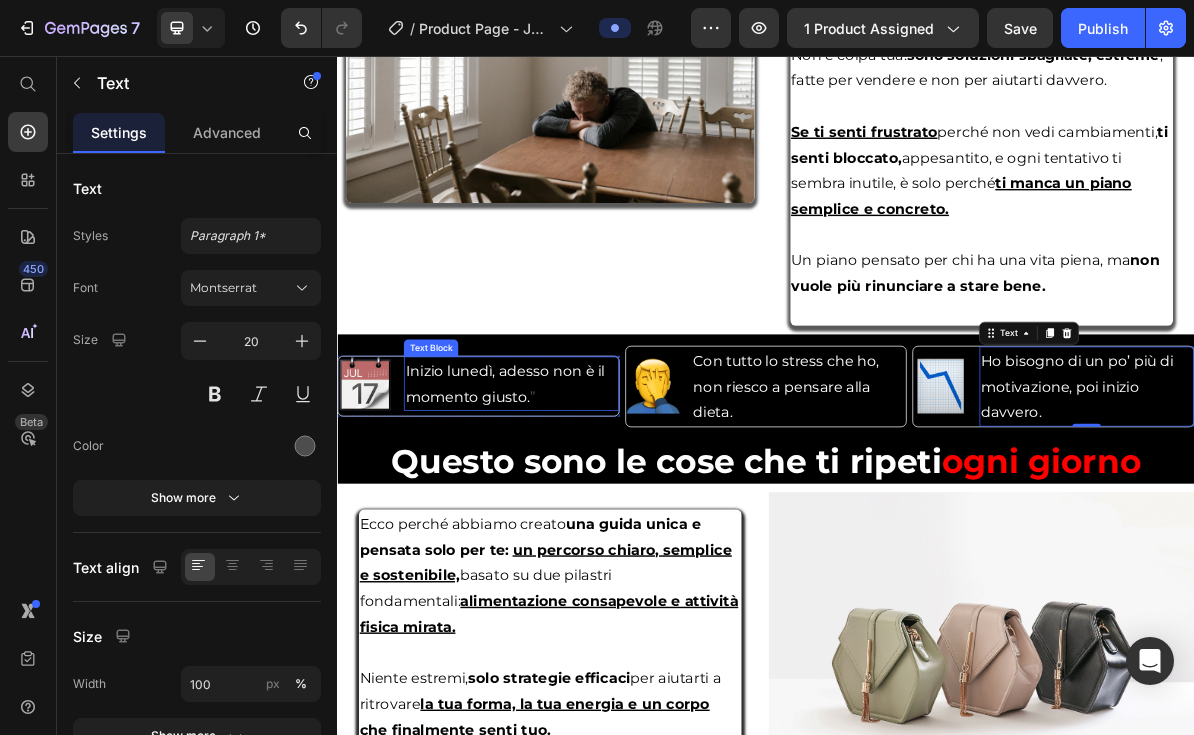 click on "Inizio lunedì, adesso non è il momento giusto. ”" at bounding box center [580, 515] 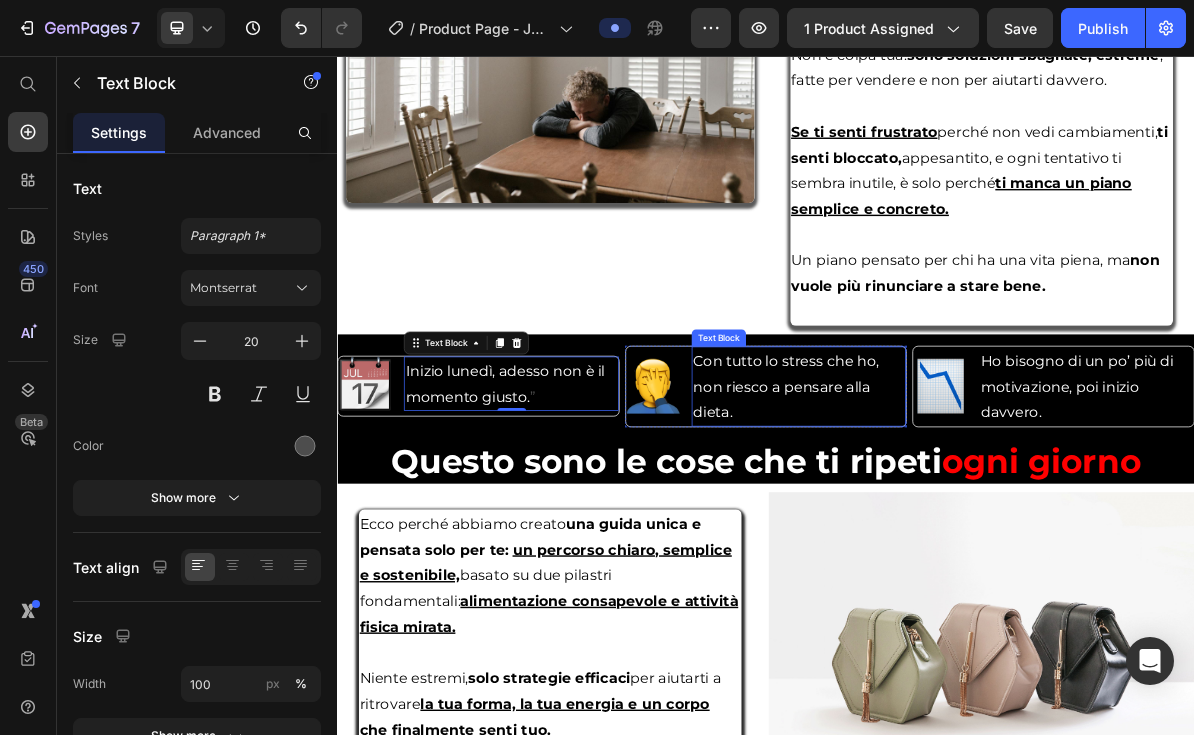 click on "Con tutto lo stress che ho, non riesco a pensare alla dieta." at bounding box center (983, 519) 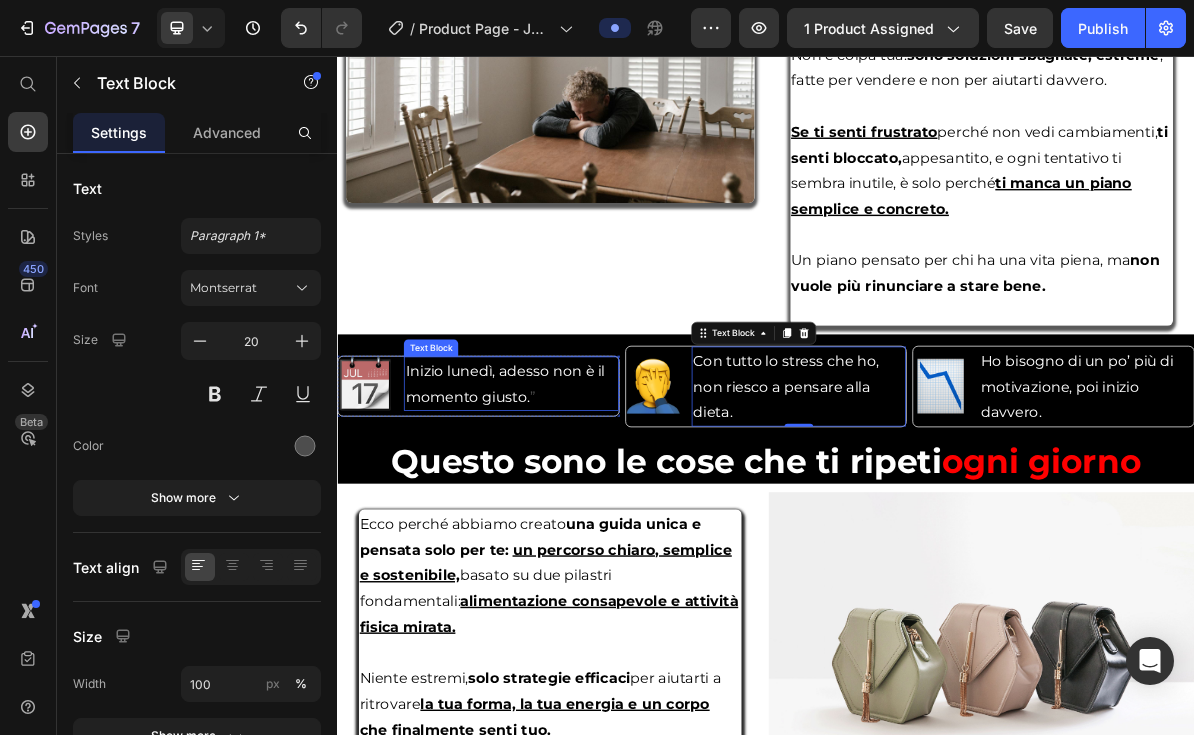 click on "Inizio lunedì, adesso non è il momento giusto. ”" at bounding box center (580, 515) 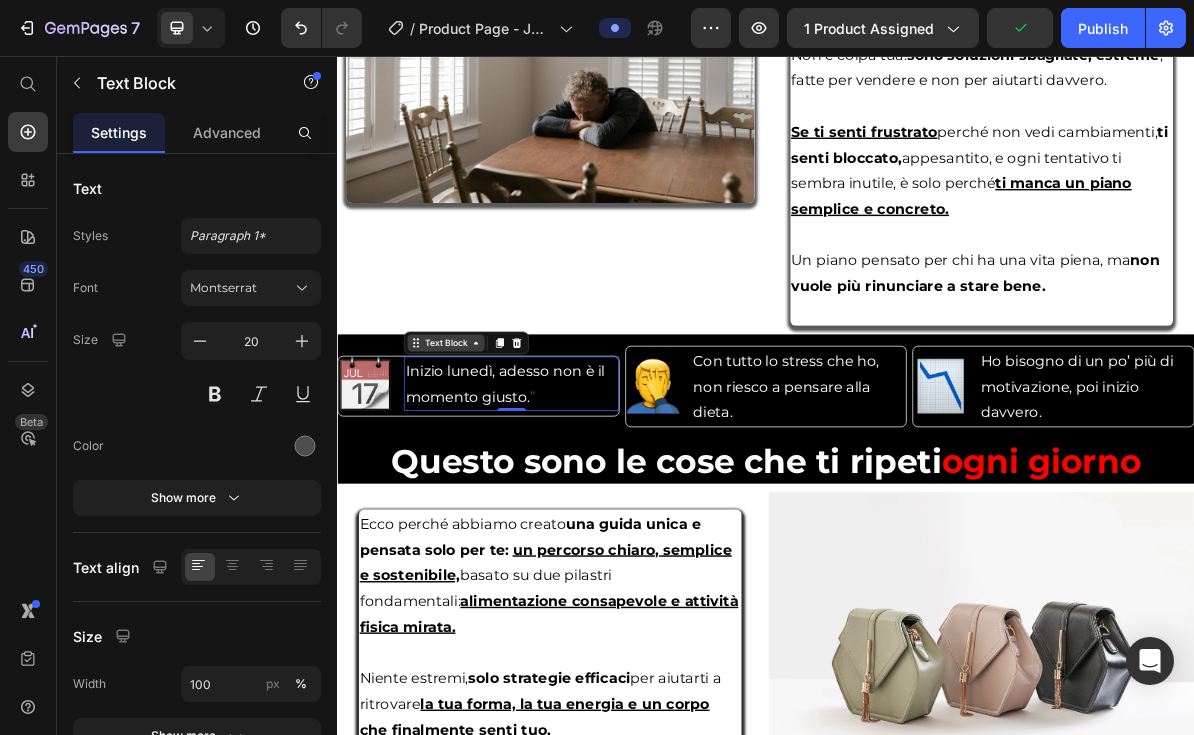 click on "Text Block" at bounding box center (489, 458) 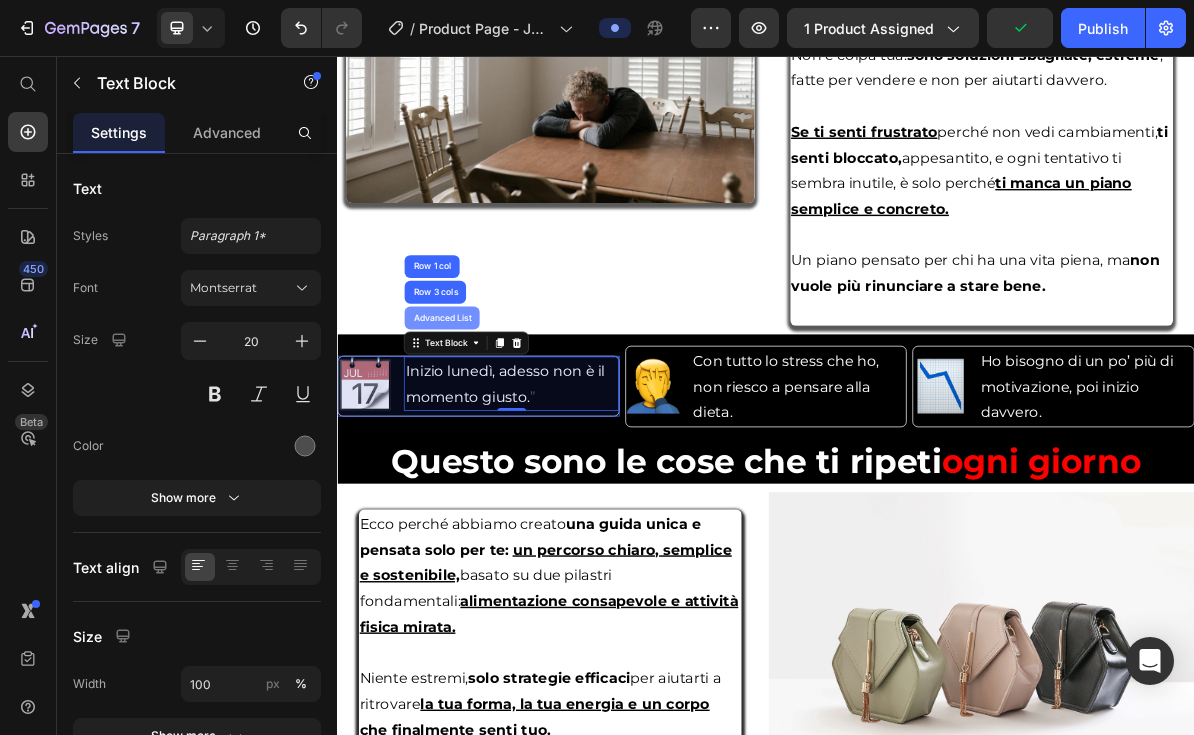 click on "Advanced List" at bounding box center (483, 423) 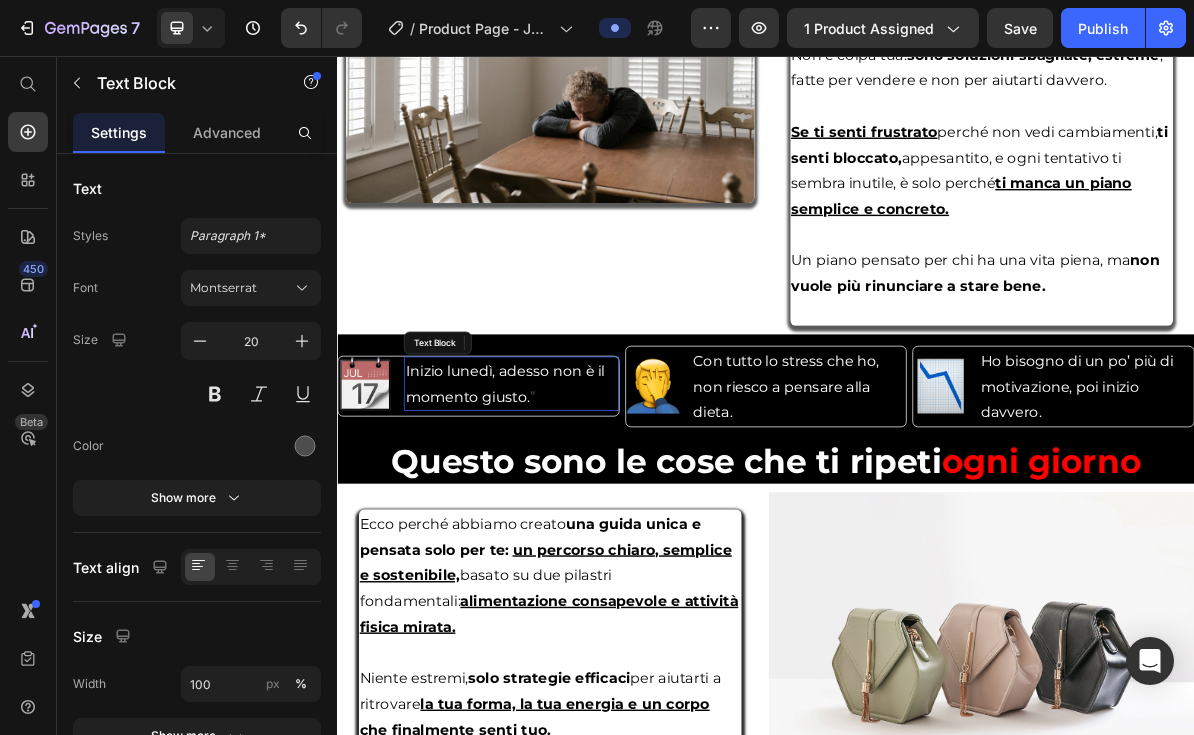 click on "Inizio lunedì, adesso non è il momento giusto. ”" at bounding box center (580, 515) 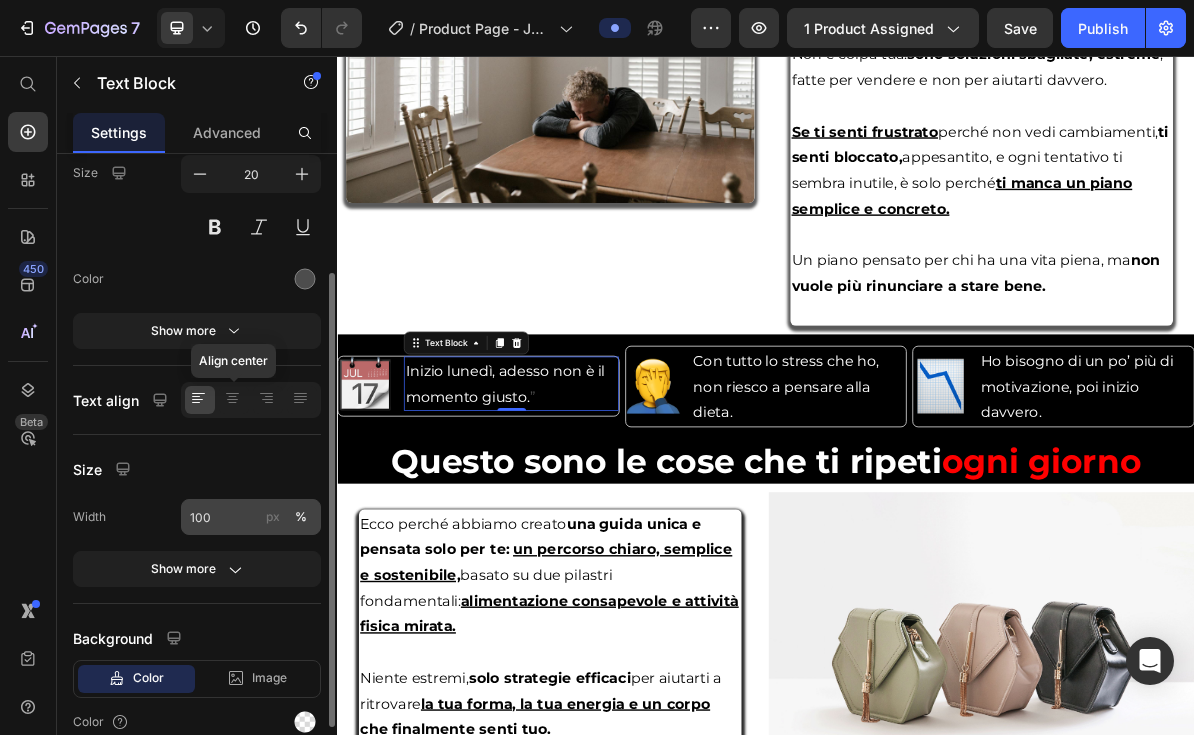 scroll, scrollTop: 257, scrollLeft: 0, axis: vertical 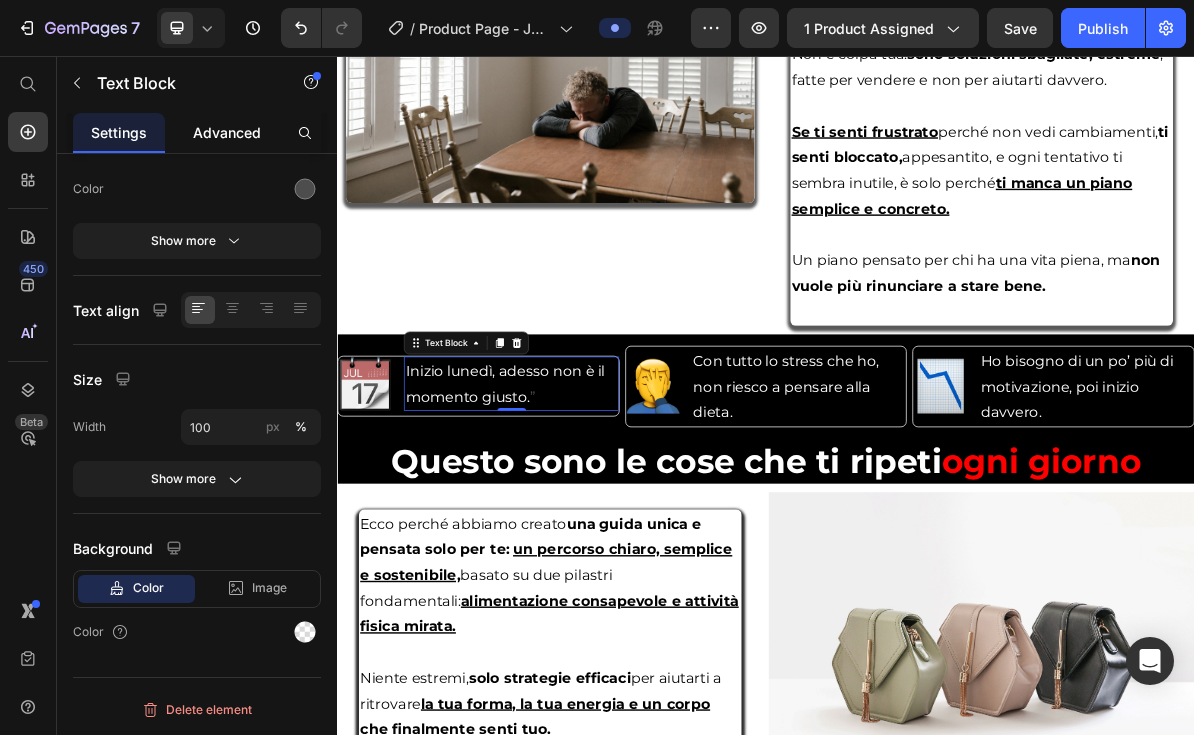 click on "Advanced" at bounding box center (227, 132) 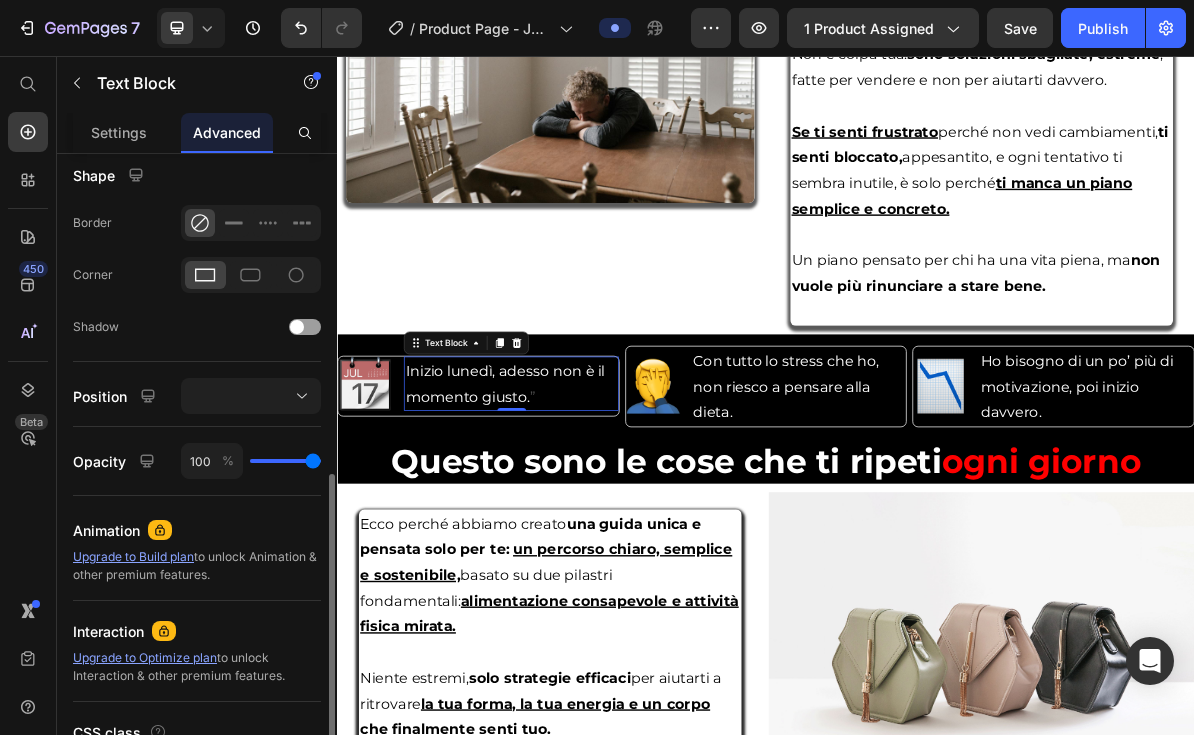 scroll, scrollTop: 667, scrollLeft: 0, axis: vertical 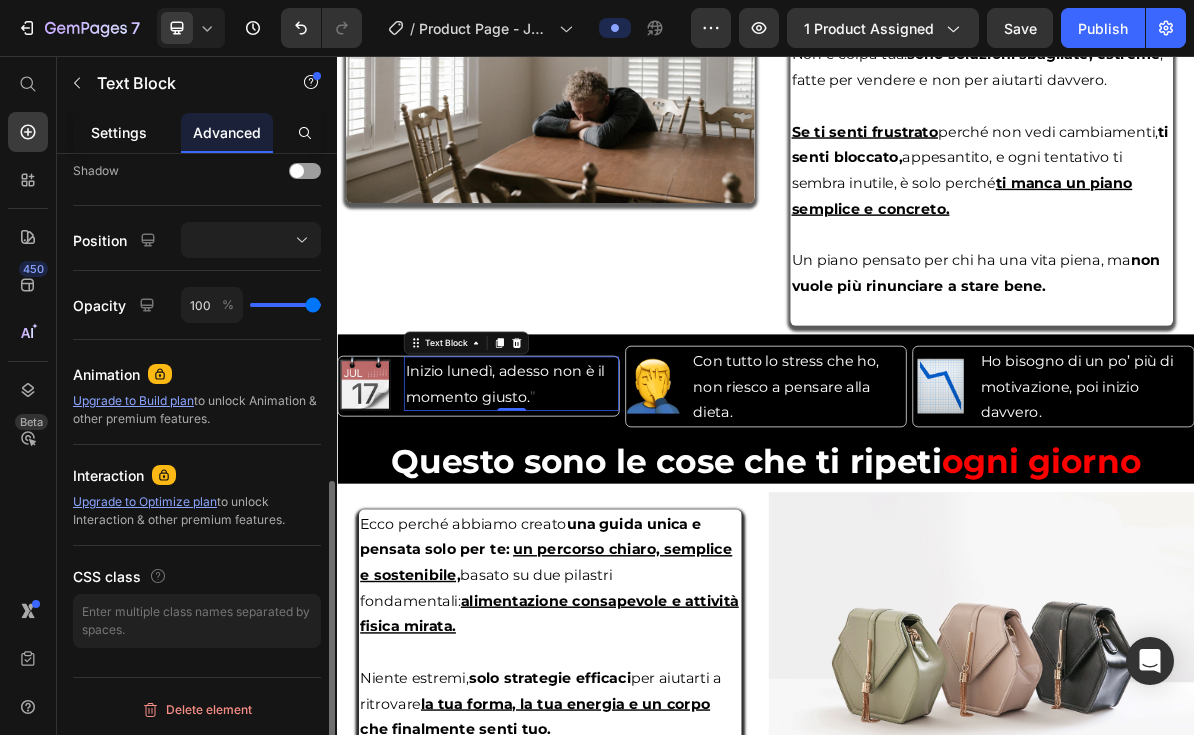 click on "Settings" 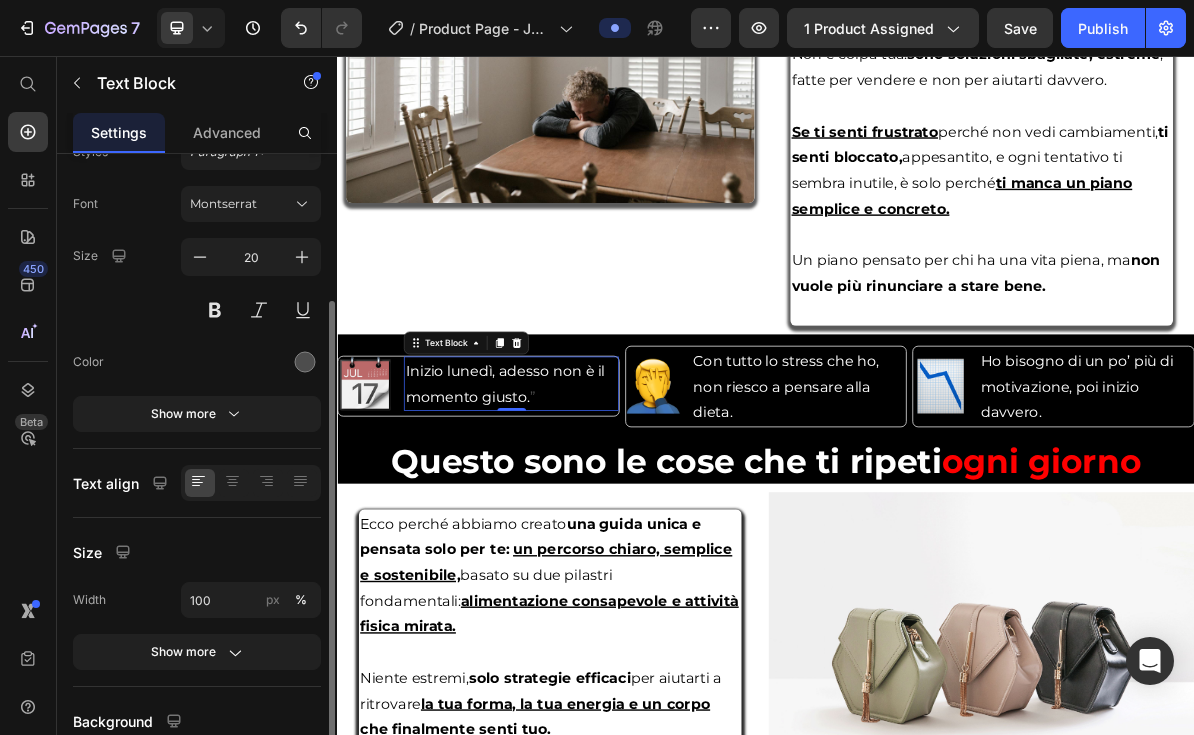 scroll, scrollTop: 187, scrollLeft: 0, axis: vertical 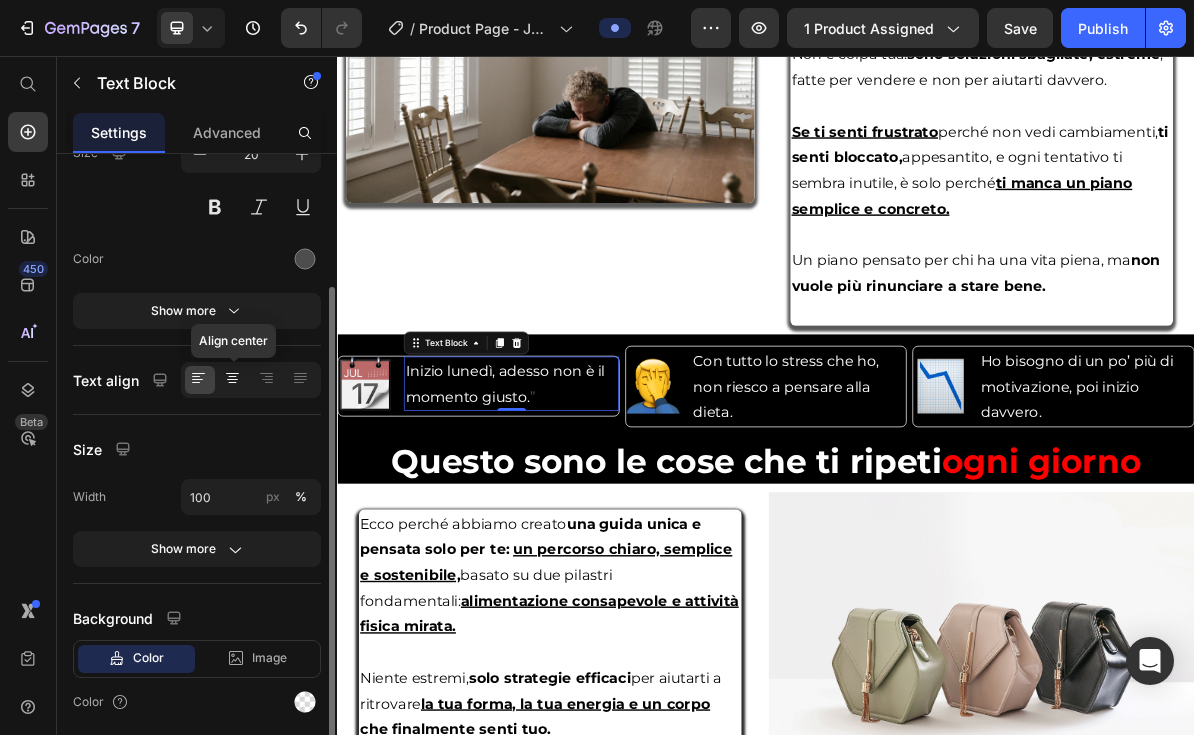 click 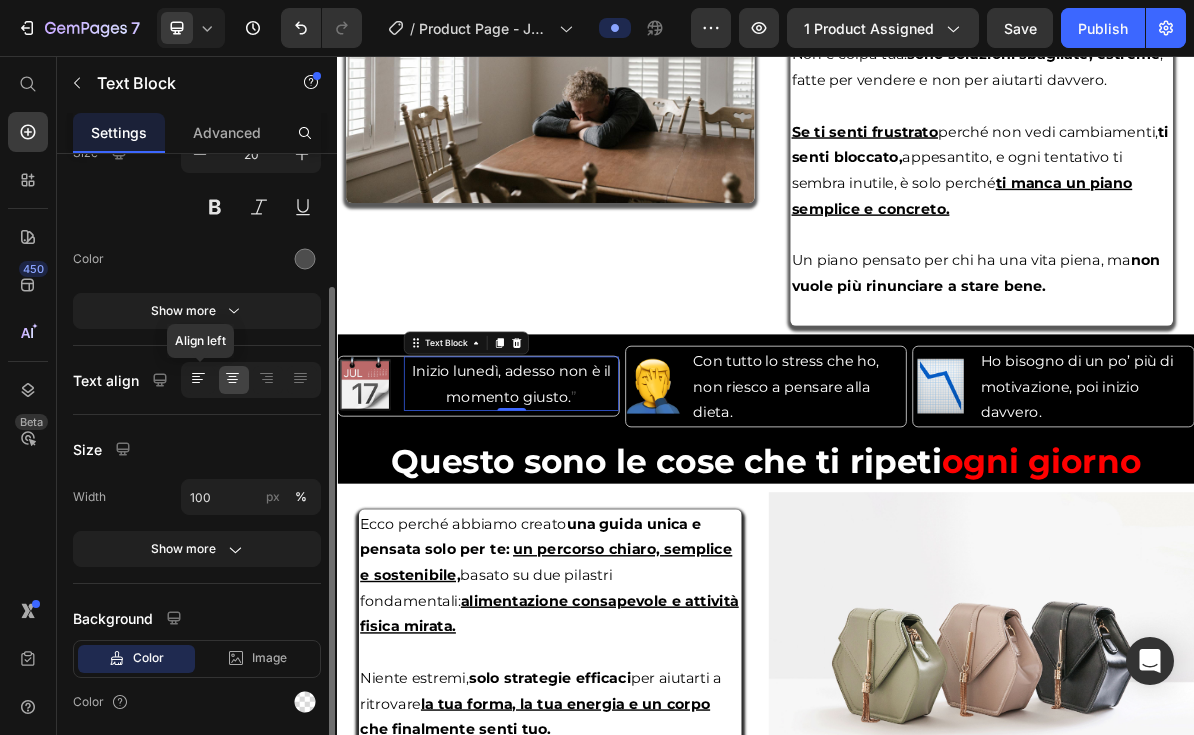 click 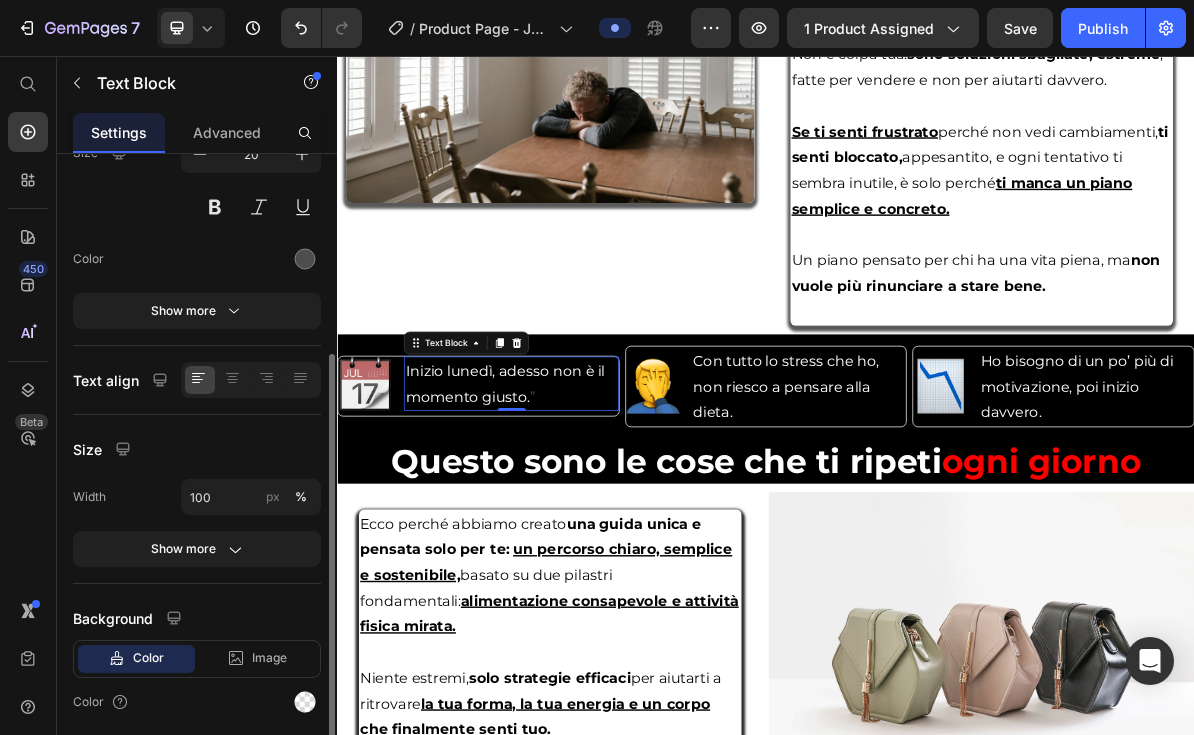 scroll, scrollTop: 257, scrollLeft: 0, axis: vertical 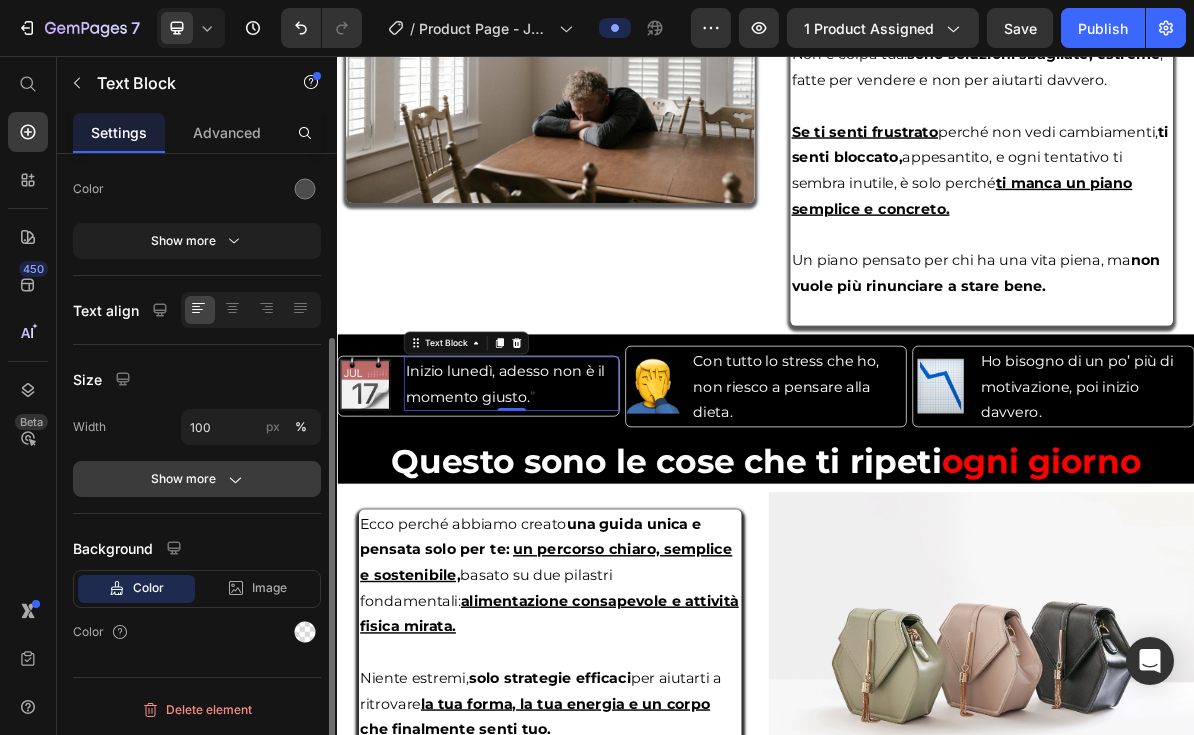 click 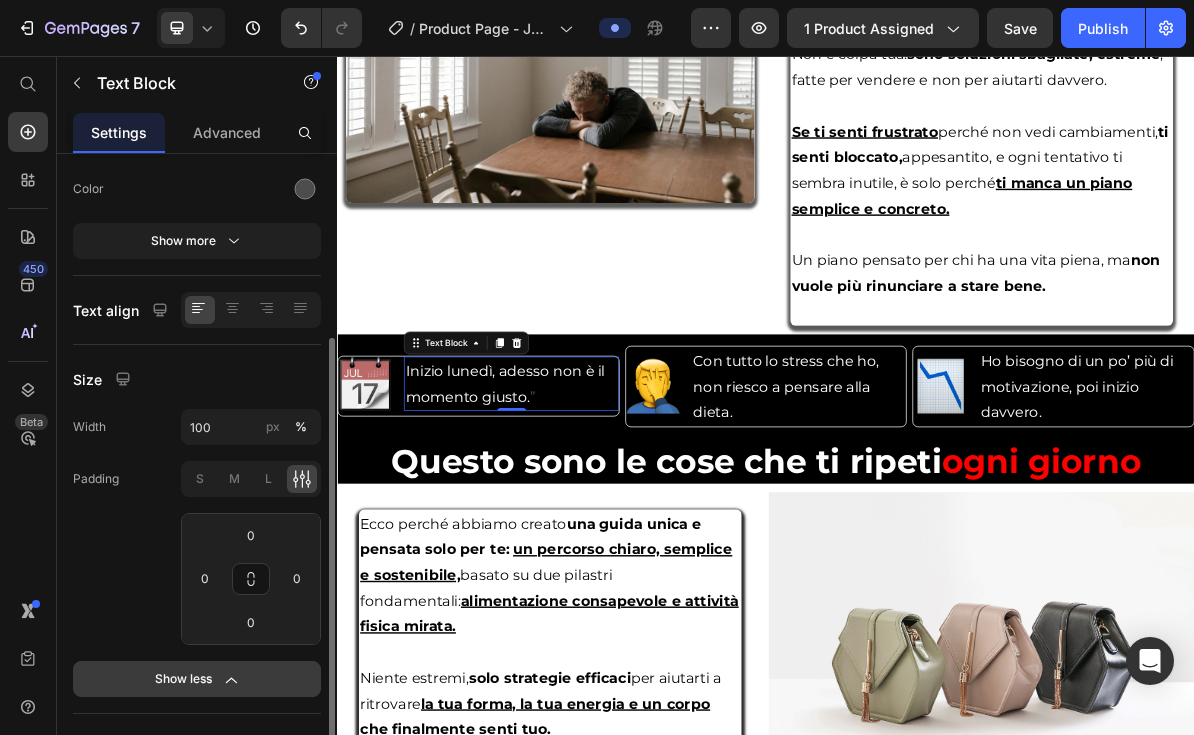 click 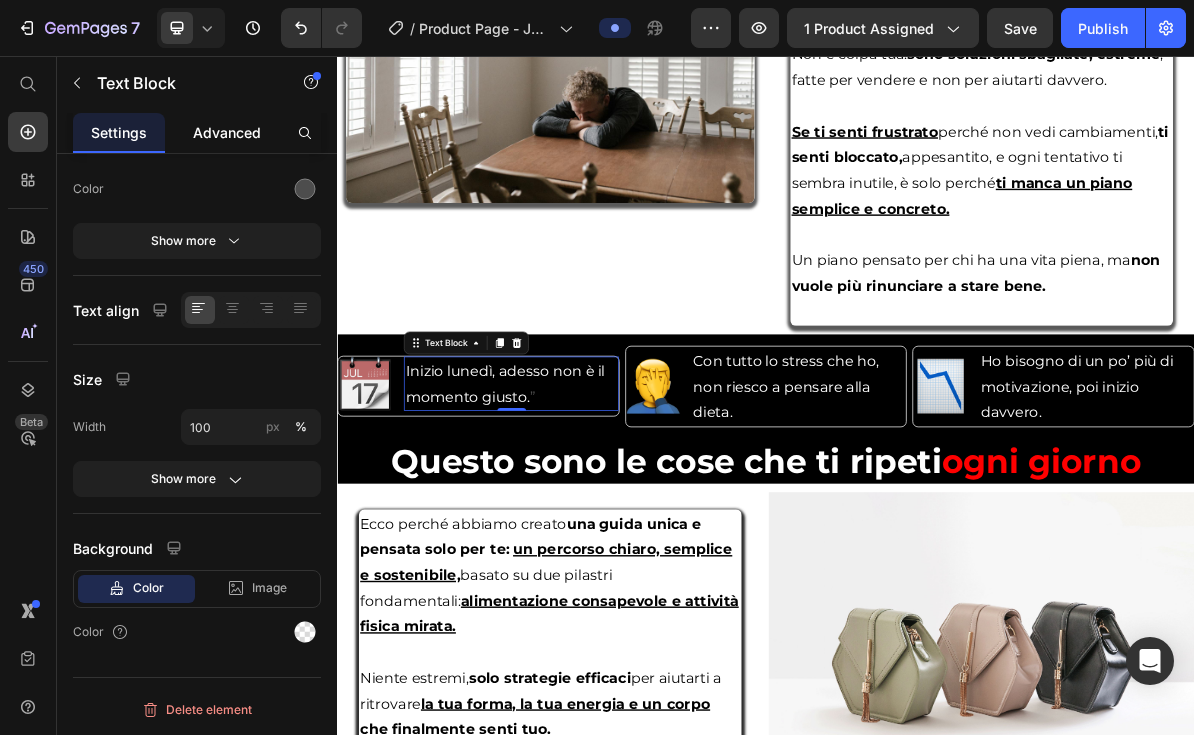 click on "Advanced" at bounding box center [227, 132] 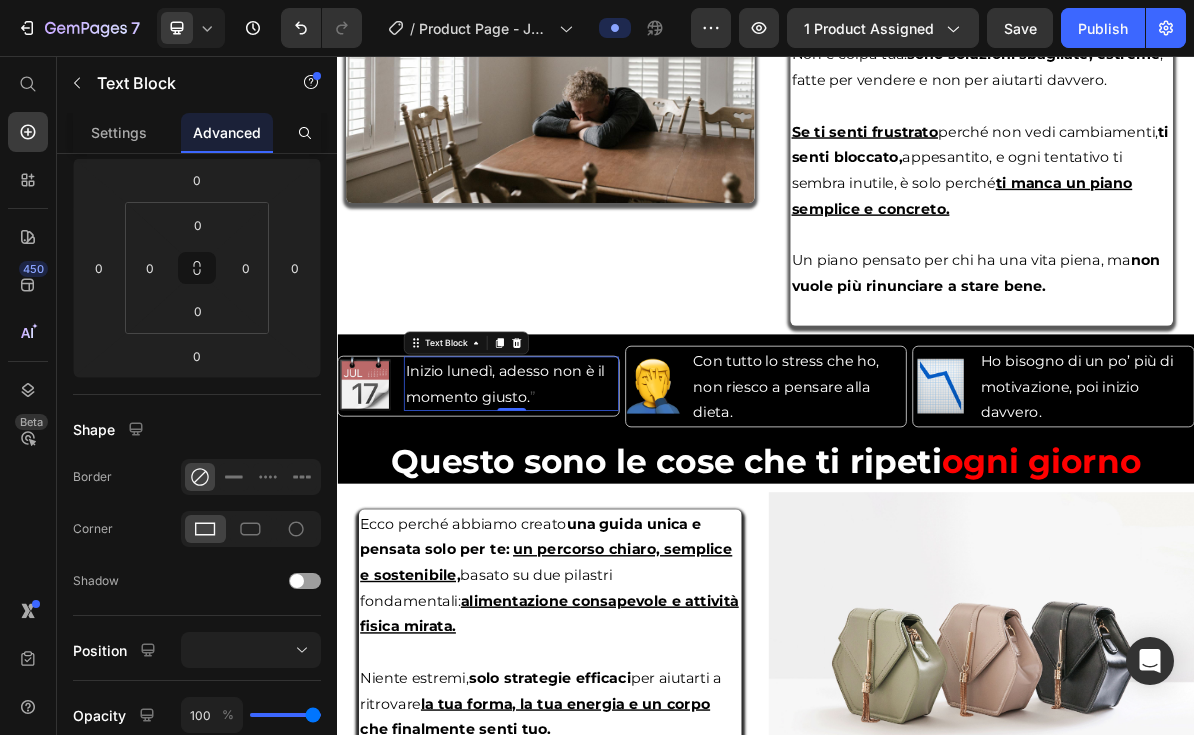 scroll, scrollTop: 0, scrollLeft: 0, axis: both 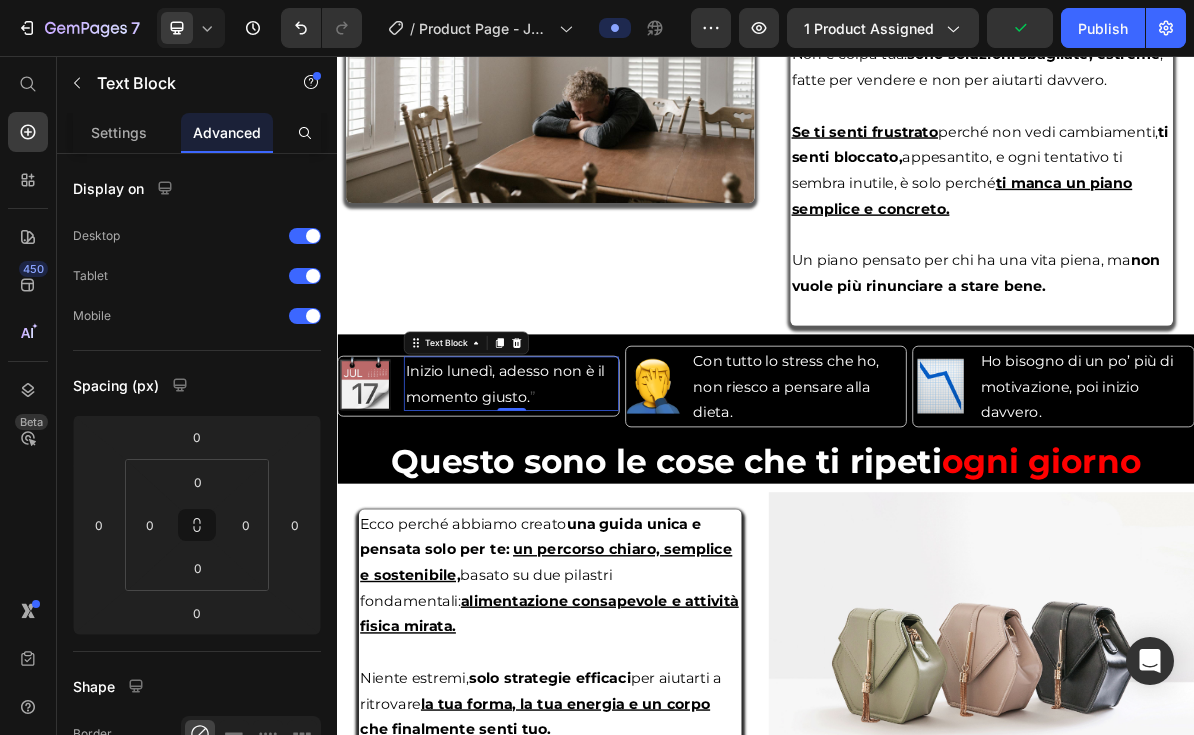 click on "Image Inizio lunedì, adesso non è il momento giusto. ” Text Block   0" at bounding box center (534, 515) 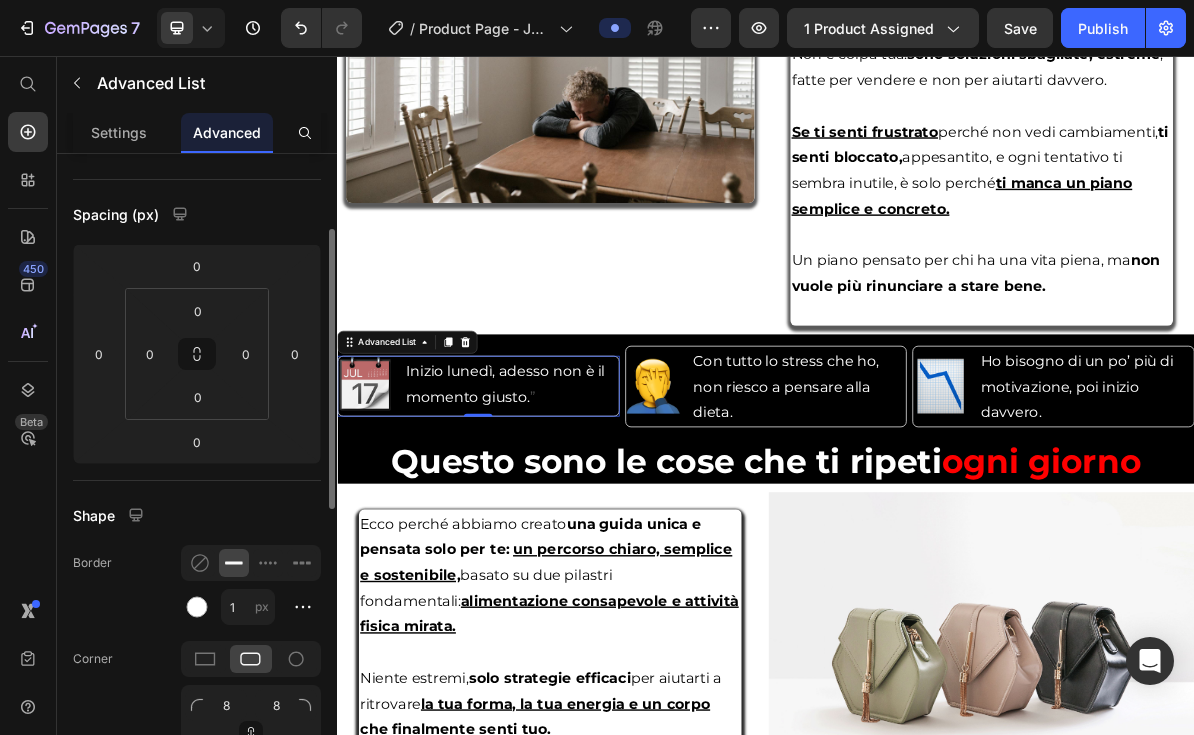 scroll, scrollTop: 337, scrollLeft: 0, axis: vertical 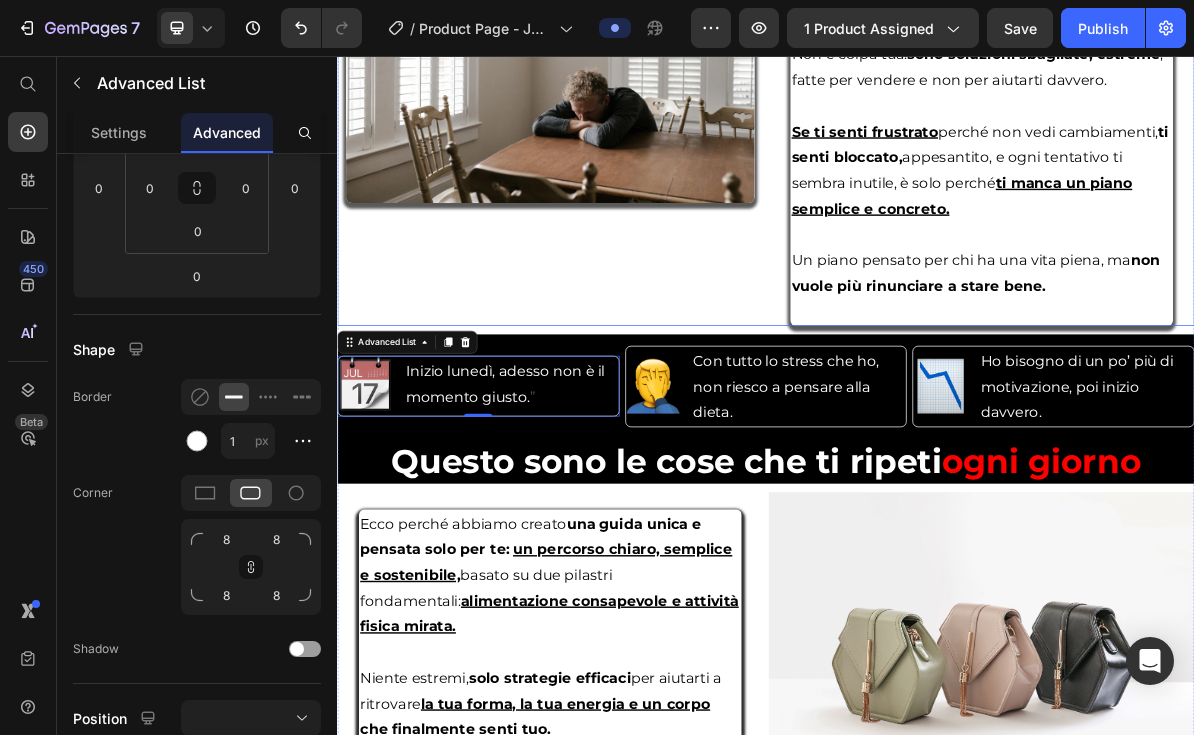 click on "Image Image" at bounding box center [635, 72] 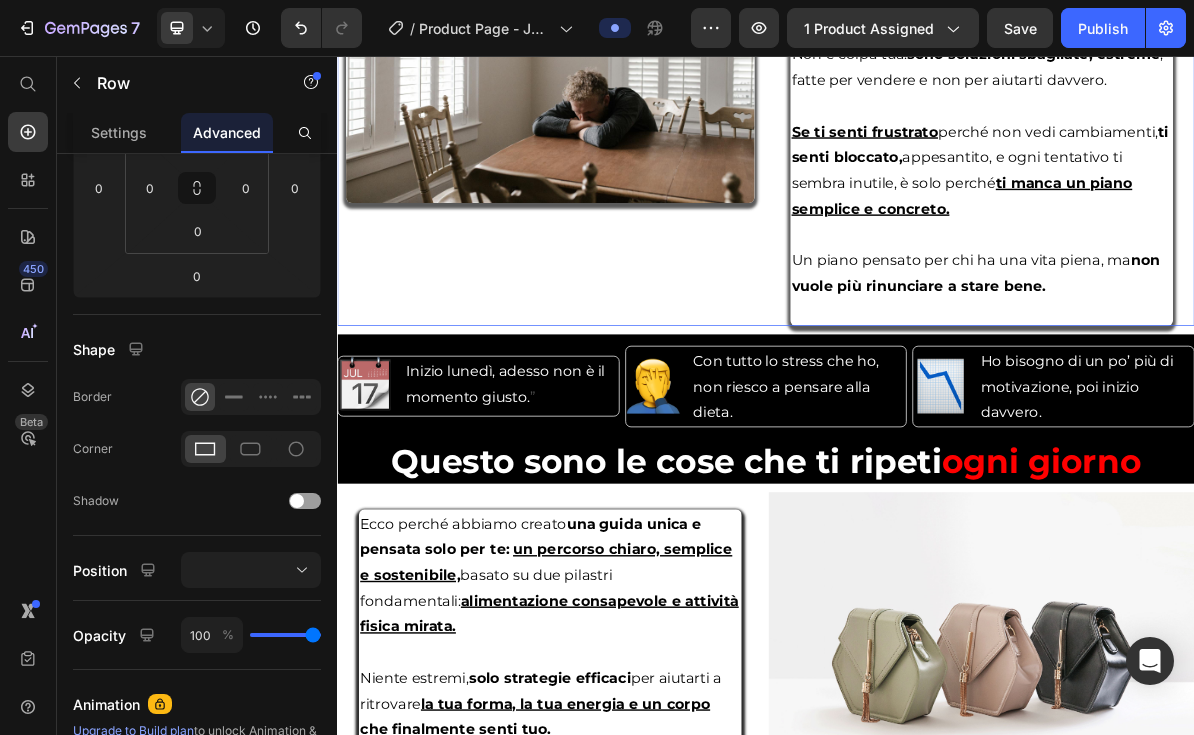 scroll, scrollTop: 0, scrollLeft: 0, axis: both 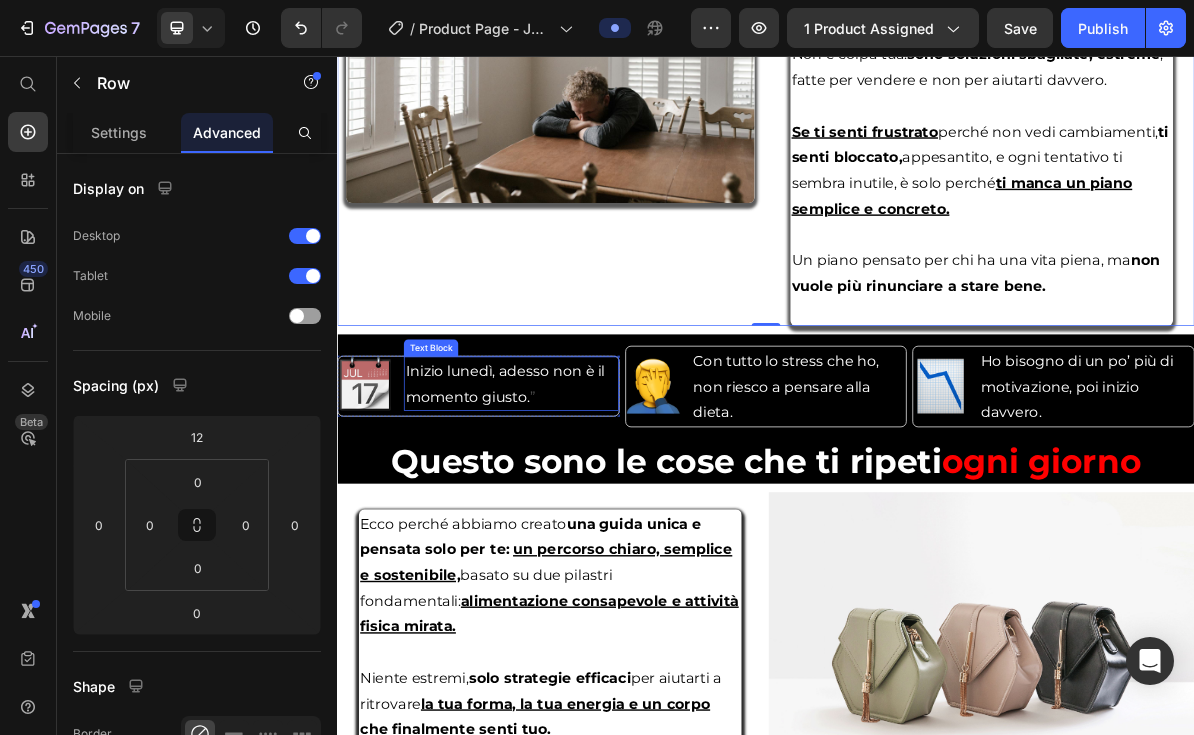 click on "Inizio lunedì, adesso non è il momento giusto. ”" at bounding box center (580, 515) 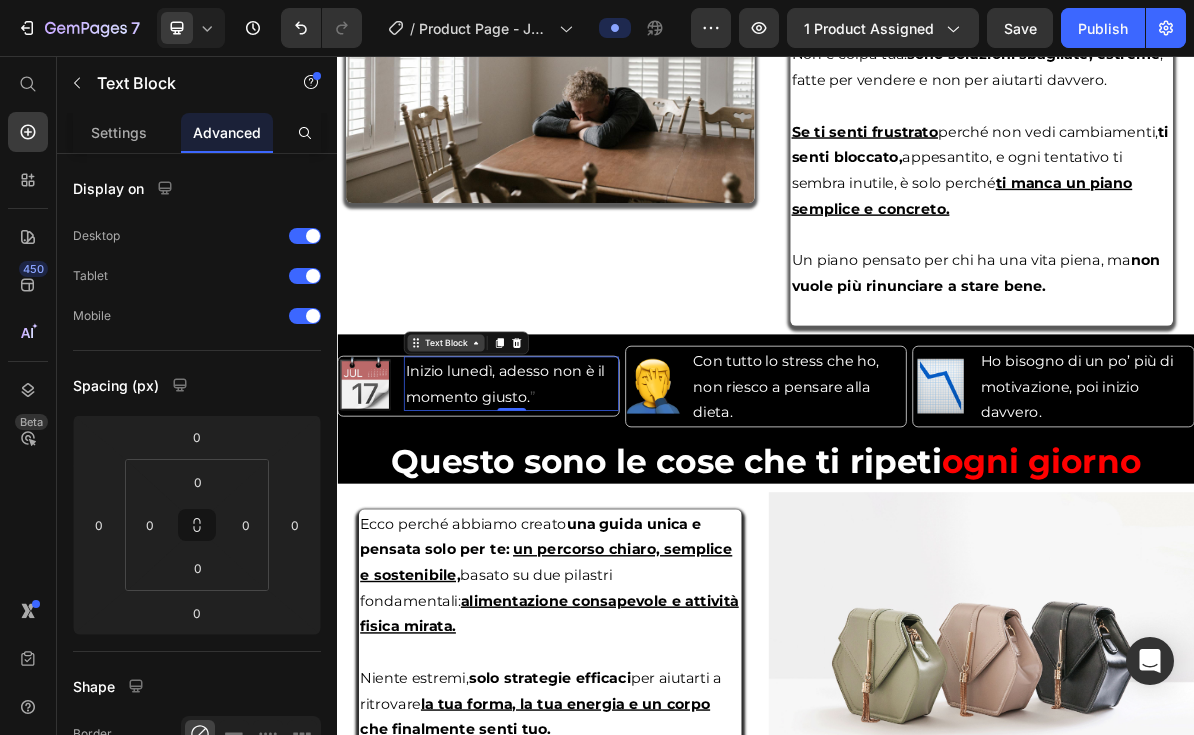 click on "Text Block" at bounding box center [489, 458] 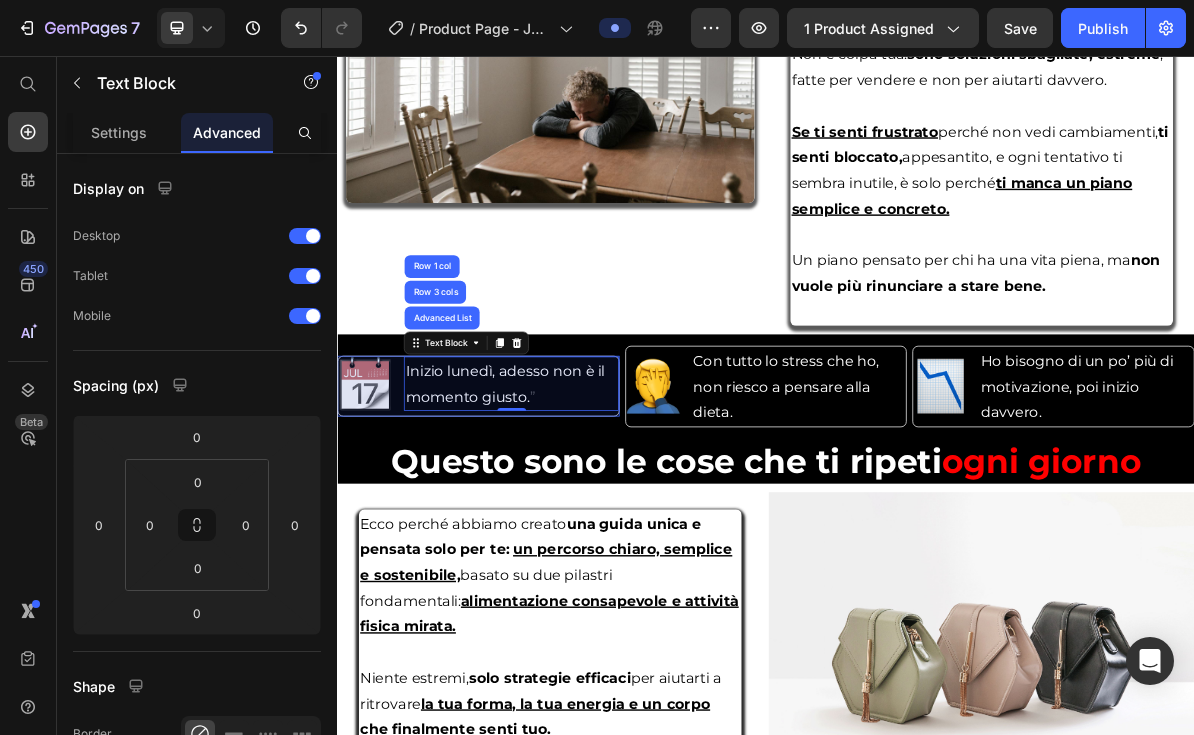 click on "Advanced List" at bounding box center [483, 423] 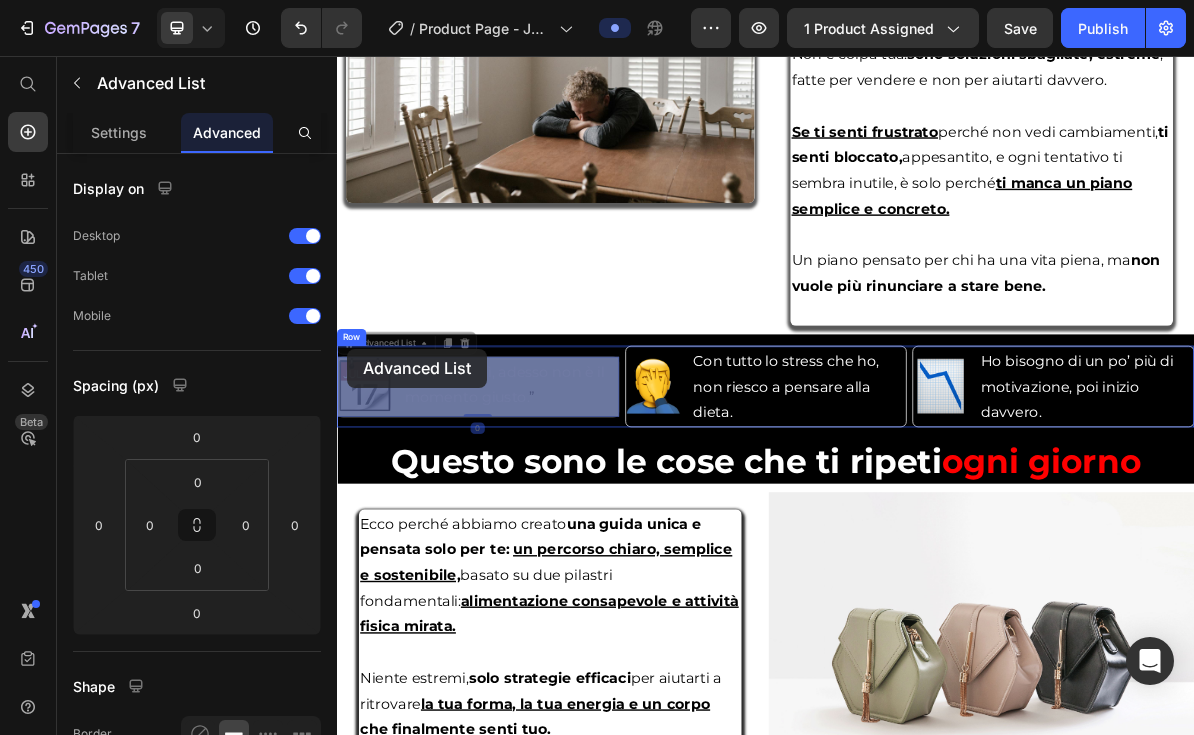 drag, startPoint x: 371, startPoint y: 463, endPoint x: 350, endPoint y: 466, distance: 21.213203 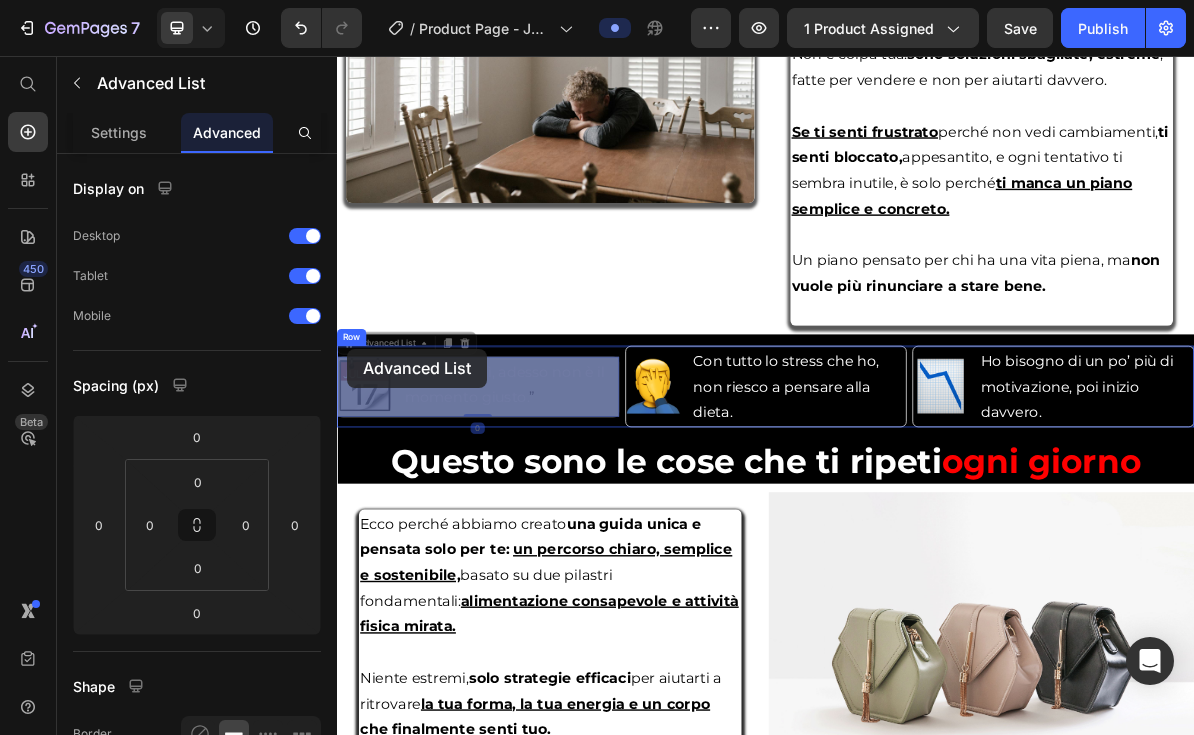 click on "Header SEI STANCO DI SENTIRTI A  DISAGIO CON IL TUO CORPO?  HAI DIFFICOLTÀ AD ACCETTARTI?  ECCO PERCHÉ ABBIAMO CREATO UNA SOLUZIONE  ADATTA PER TE. Heading Row Unire l’allenamento e una corretta alimentazione  è il modo più flessibile e veloce per perdere peso.  Per questo è nata la nostra guida “Percorso fit & slim”:  la prima guida per dimagrire da casa anche se hai poco tempo, in soli 30 giorni, senza allenarti per ore e anche se hai provato infinite diete ma senza nessun risultato. Text Block Image €37,00 Product Price €119,00 Product Price Row Prendi ora la tua guida Add to Cart Ancora per poco potrai avere la nostra guida e tutti i bonus in omaggio  a soli 37€ Heading 00 Giorni 01 Ore 10 Minuti 51 Secondi Countdown Timer Product Row Row Section 1 Ti guardi allo specchio e  non ti riconosci più.   Ti senti appesantito,  stanco,  come se il tuo corpo  non ti appartenesse davvero.   Dentro di te sai che vorresti cambiare, ma tra mille impegni, poca motivazione e  .     Text Block" at bounding box center [937, 1591] 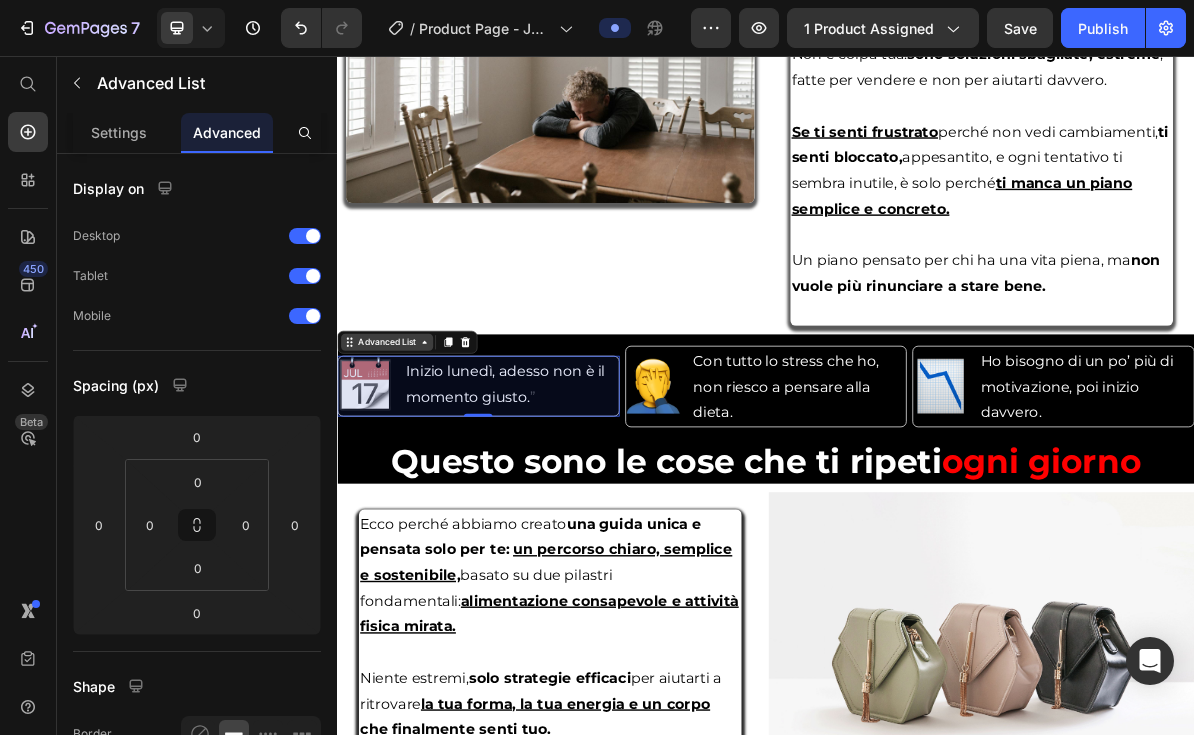 click on "Advanced List" at bounding box center (406, 457) 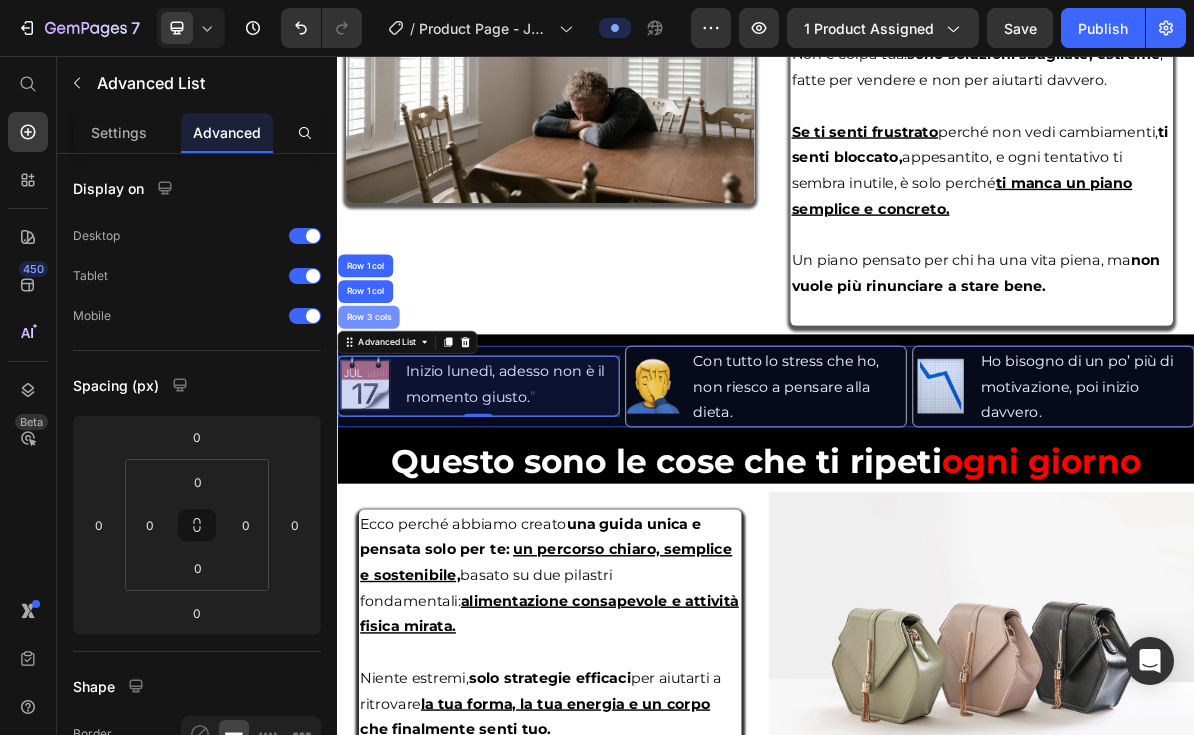 click on "Row 3 cols" at bounding box center [381, 422] 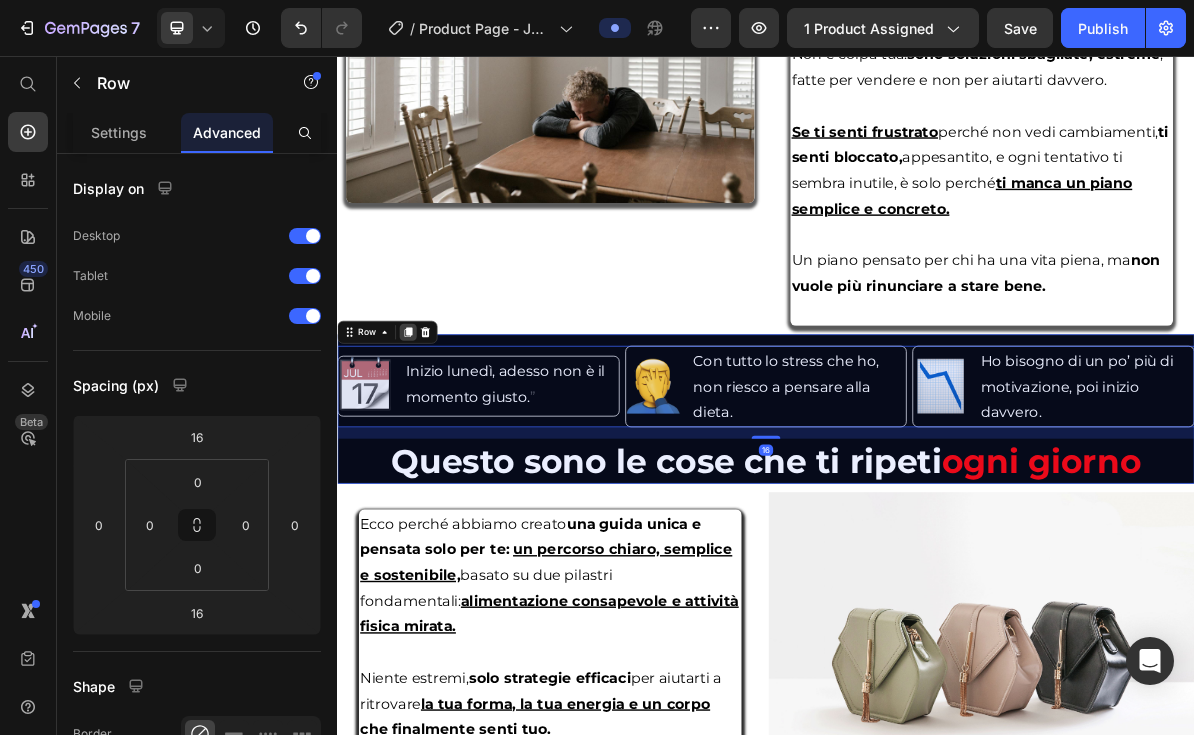 click 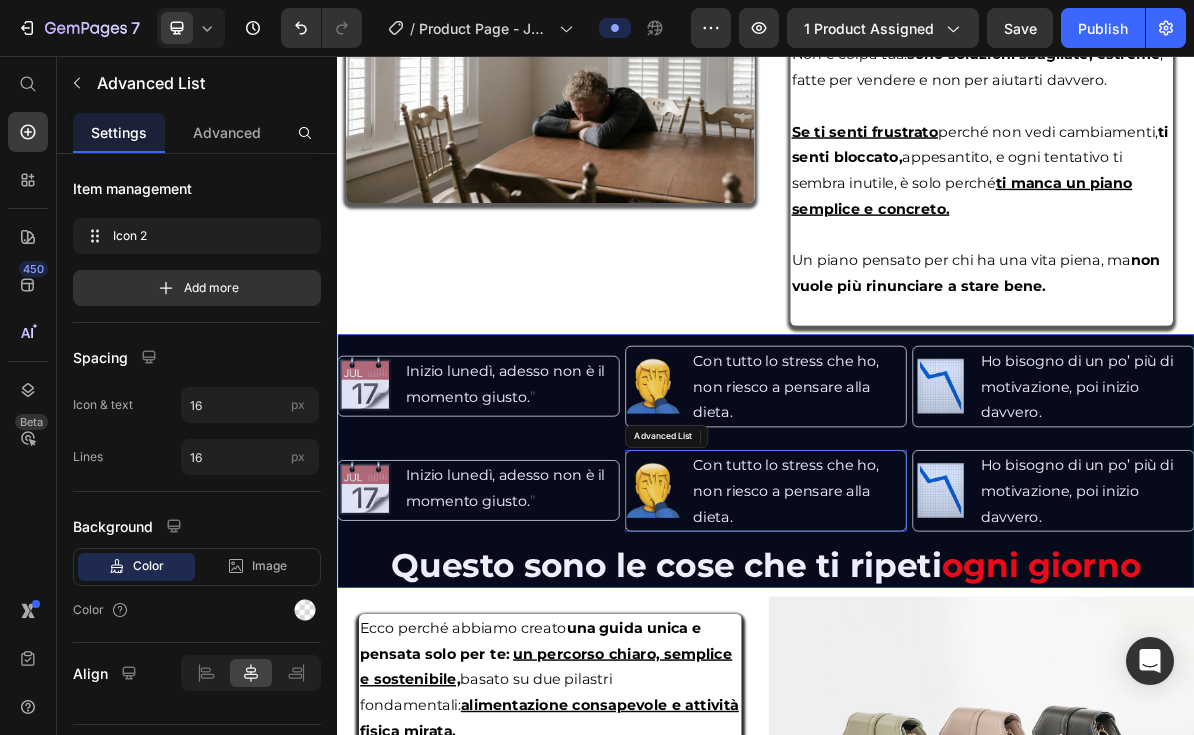 click on "Image Con tutto lo stress che ho, non riesco a pensare alla dieta. Text Block" at bounding box center (937, 665) 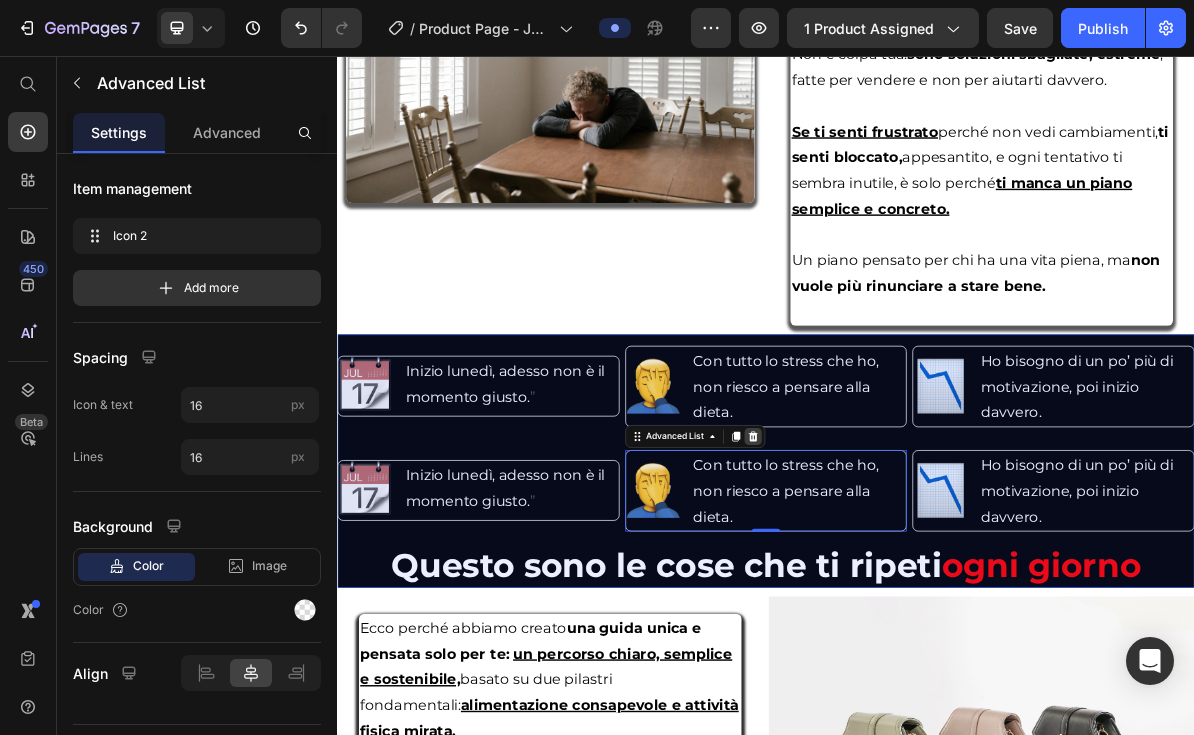 click 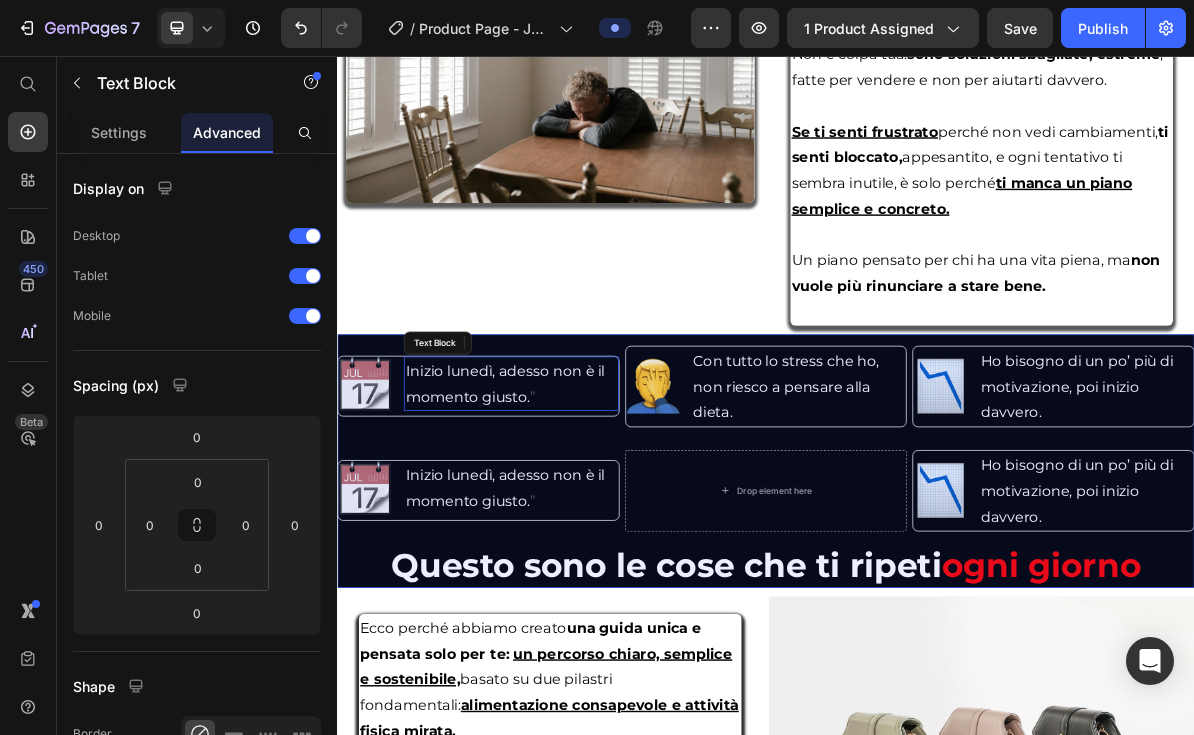 click on "Inizio lunedì, adesso non è il momento giusto. ”" at bounding box center [580, 515] 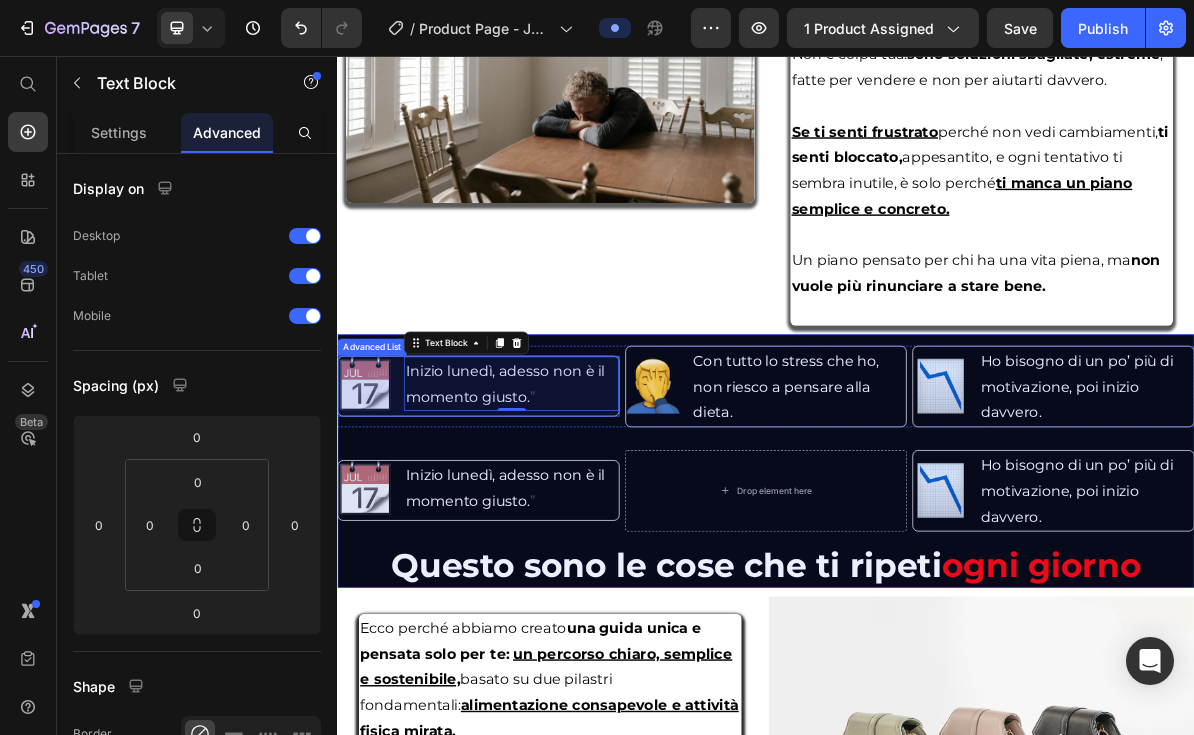 click on "Image Inizio lunedì, adesso non è il momento giusto. ” Text Block   0" at bounding box center [534, 515] 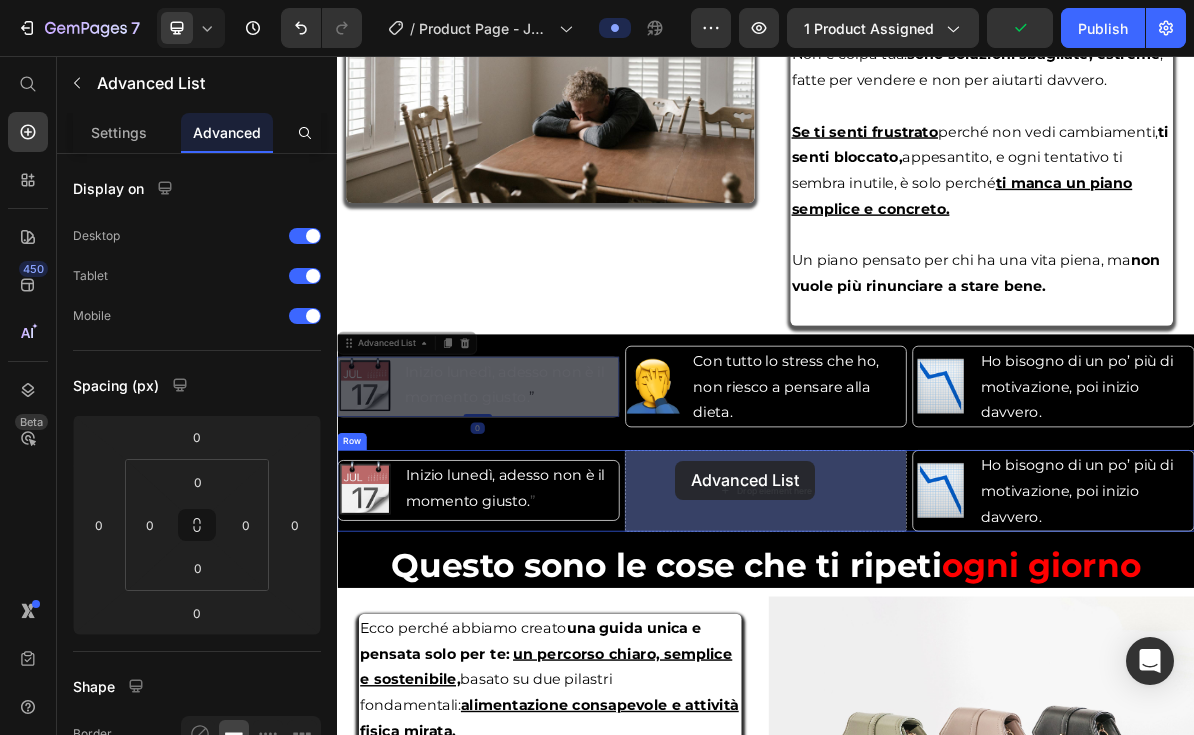 drag, startPoint x: 355, startPoint y: 462, endPoint x: 810, endPoint y: 623, distance: 482.6448 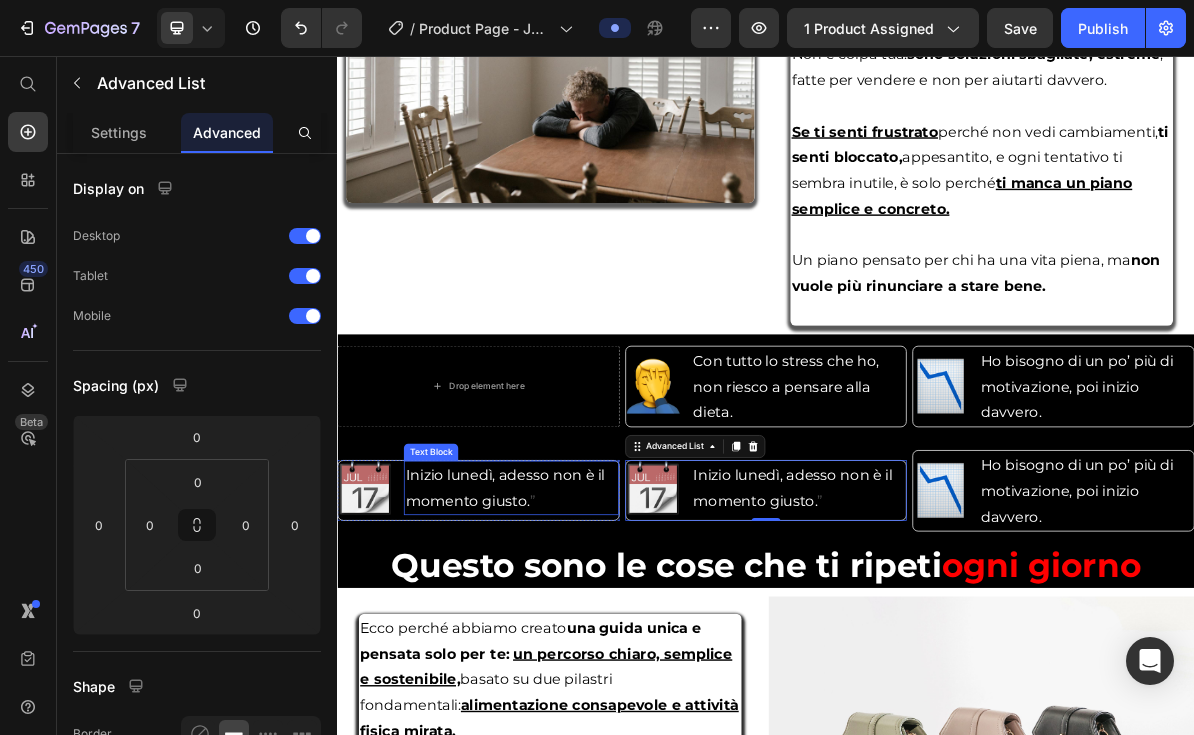 click on "Inizio lunedì, adesso non è il momento giusto." at bounding box center [571, 661] 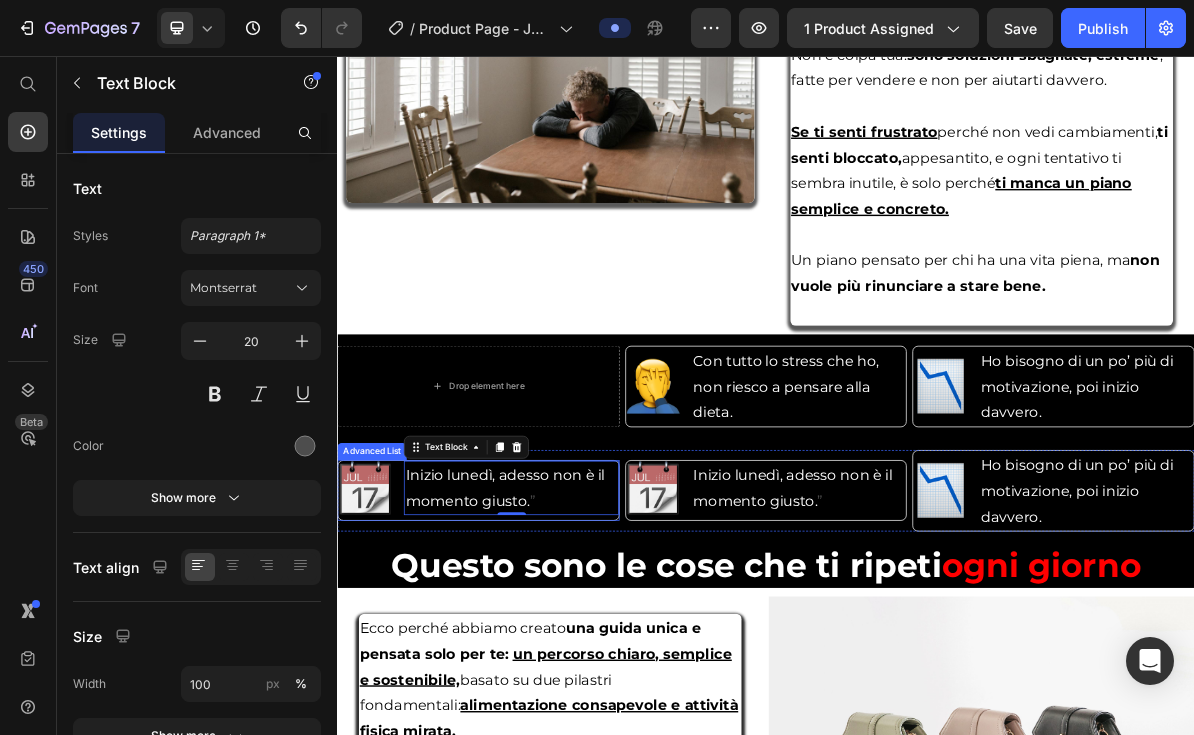 click on "Image Inizio lunedì, adesso non è il momento giusto. ” Text Block   0" at bounding box center [534, 661] 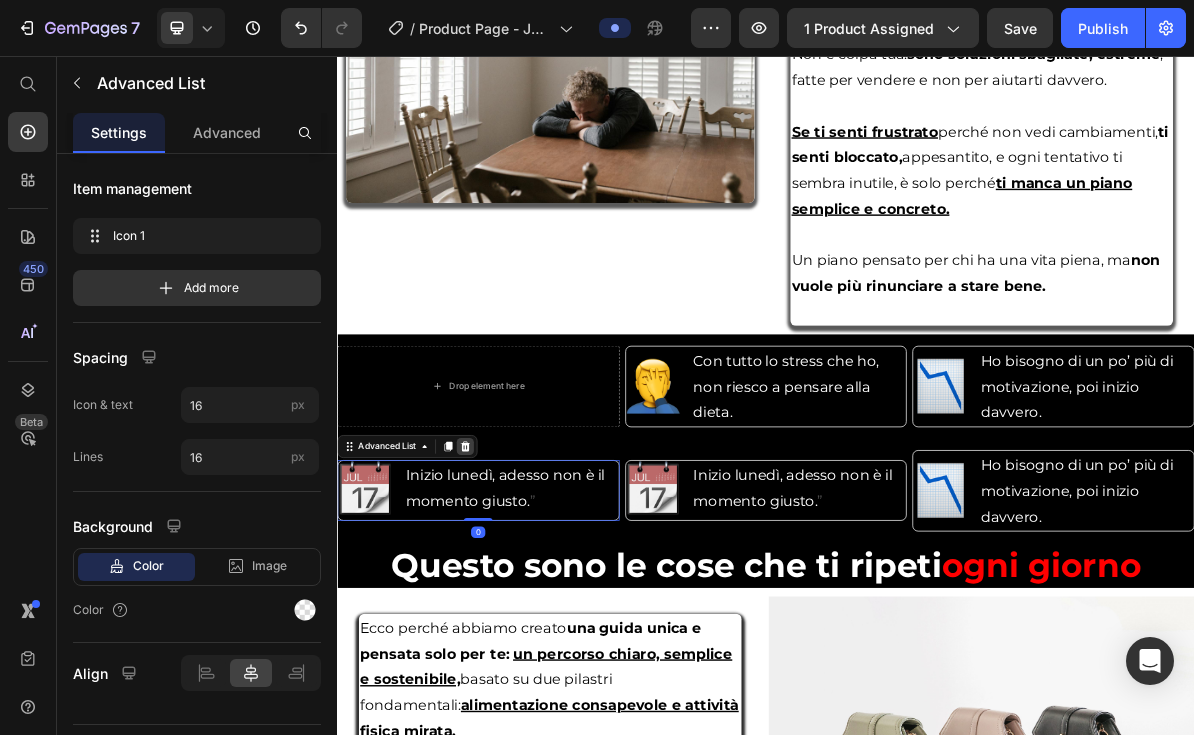 click 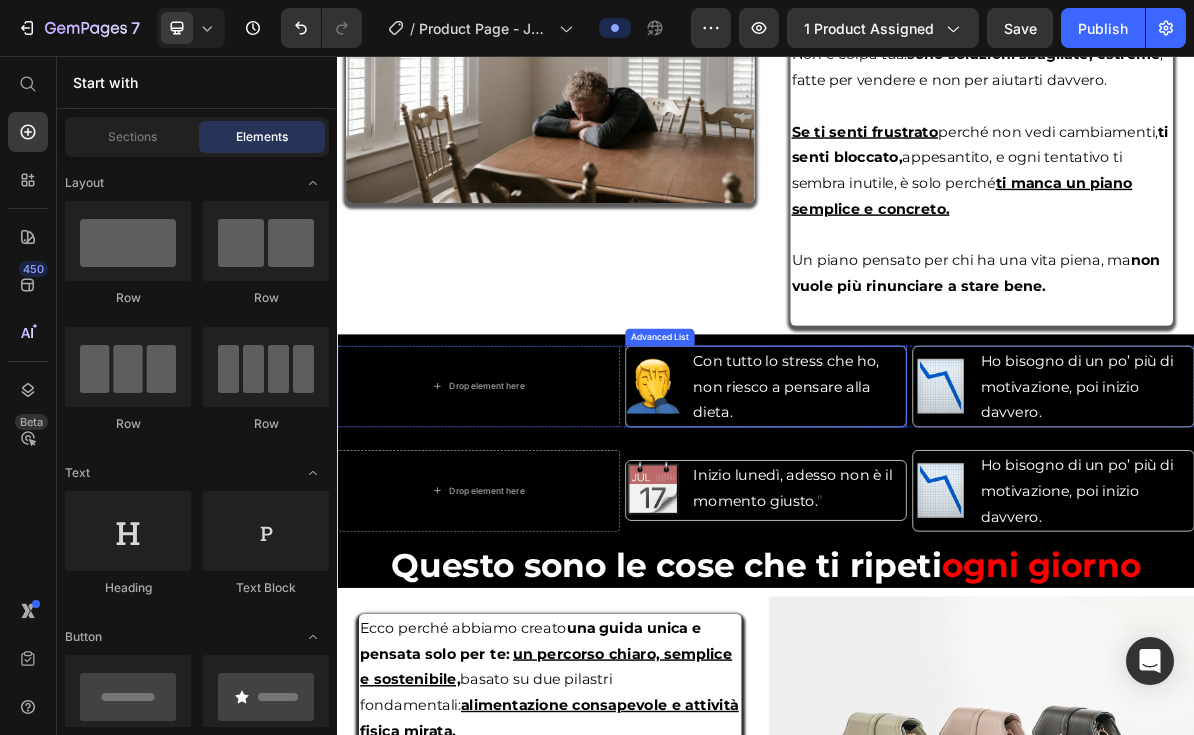 click on "Image Con tutto lo stress che ho, non riesco a pensare alla dieta. Text Block" at bounding box center (937, 519) 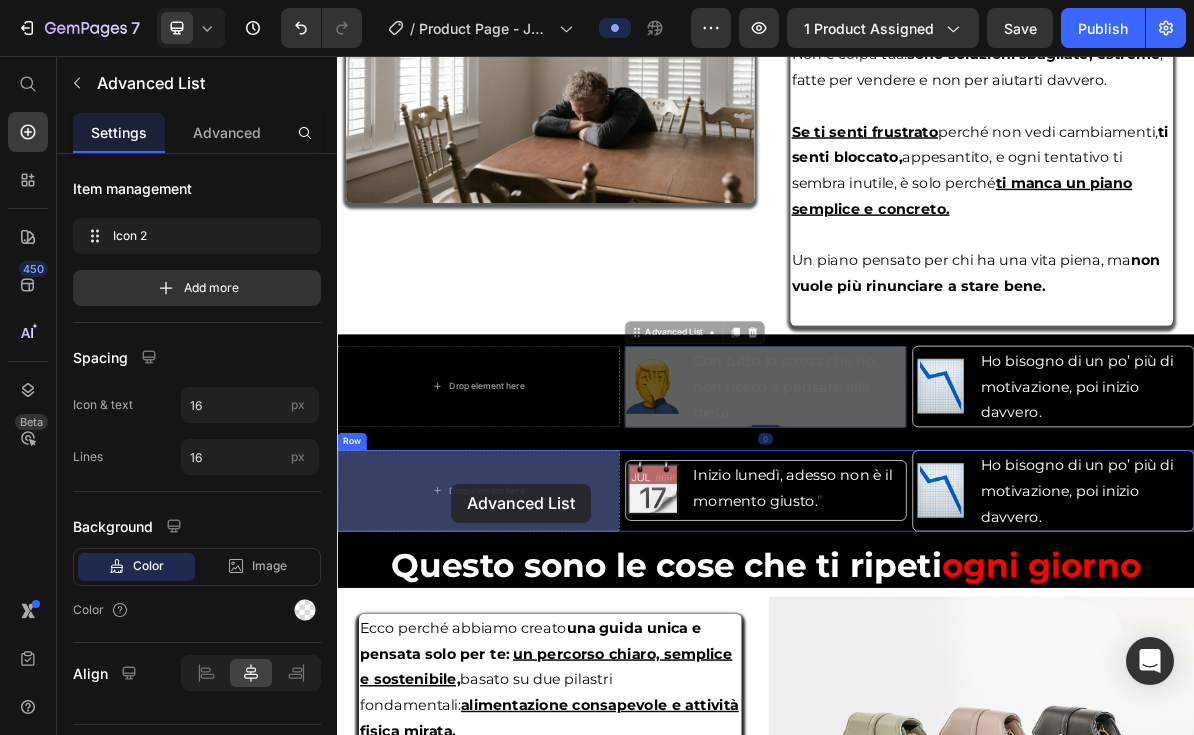drag, startPoint x: 781, startPoint y: 445, endPoint x: 497, endPoint y: 655, distance: 353.20816 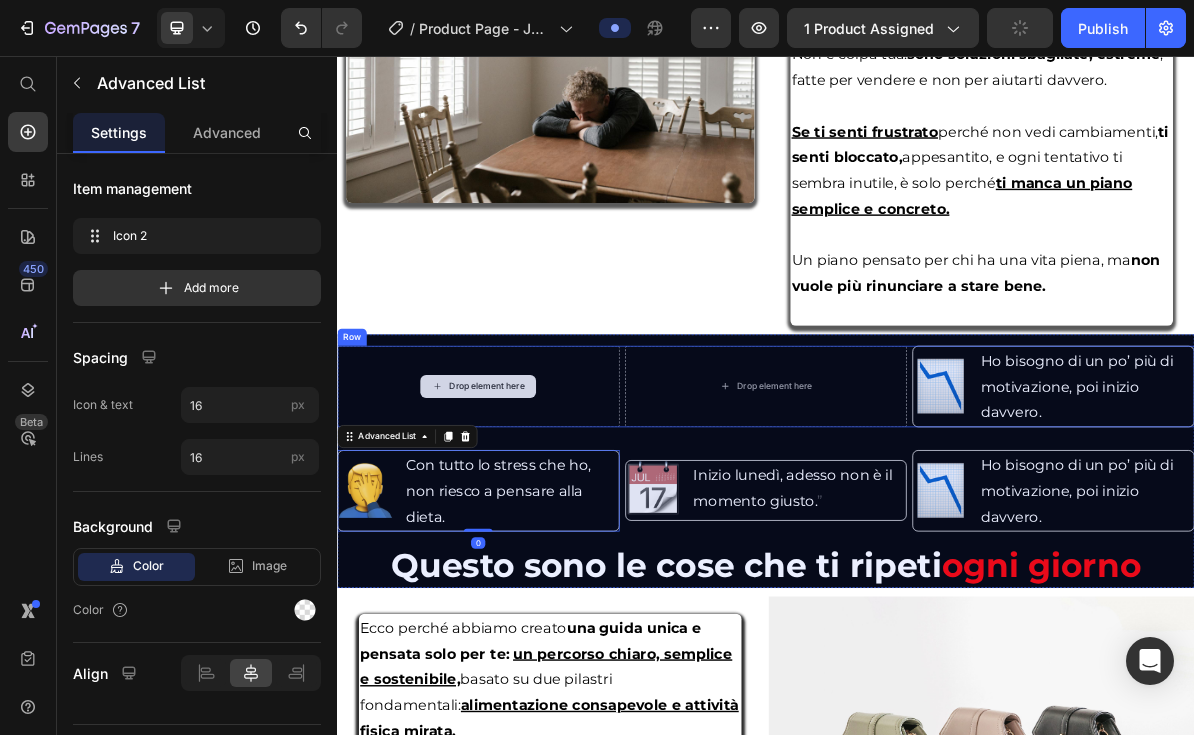 click on "Drop element here" at bounding box center [534, 519] 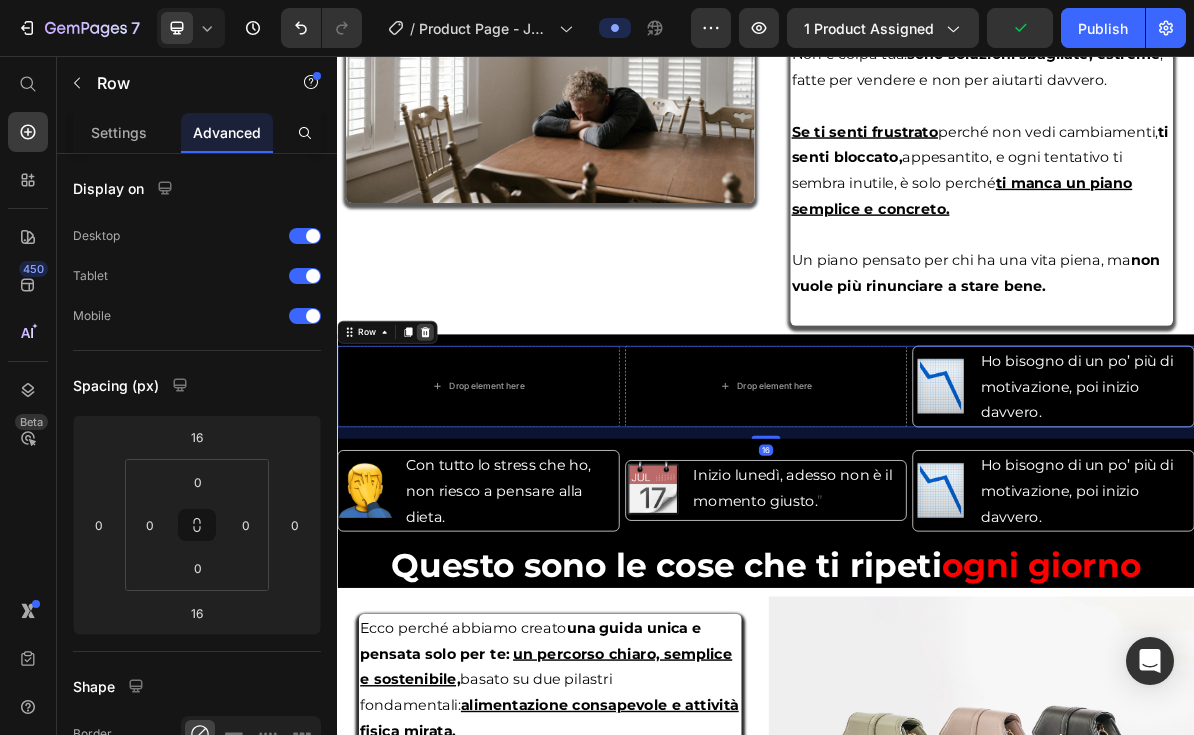 click 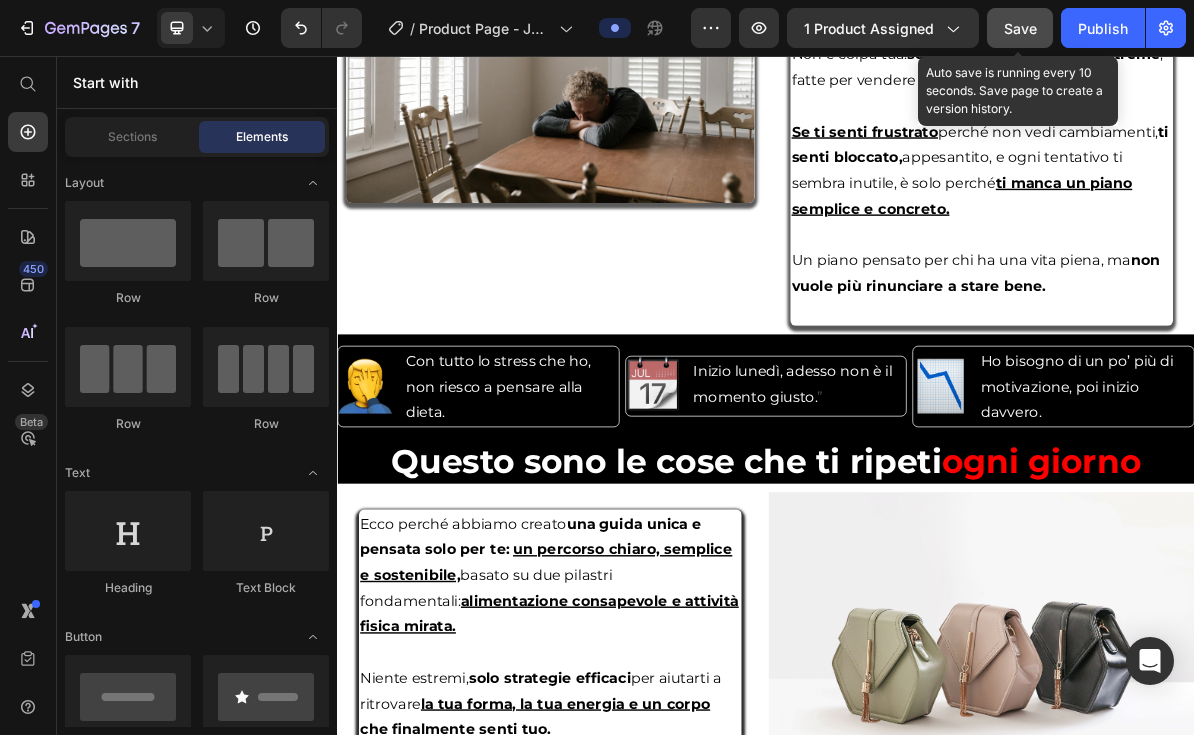 click on "Save" at bounding box center (1020, 28) 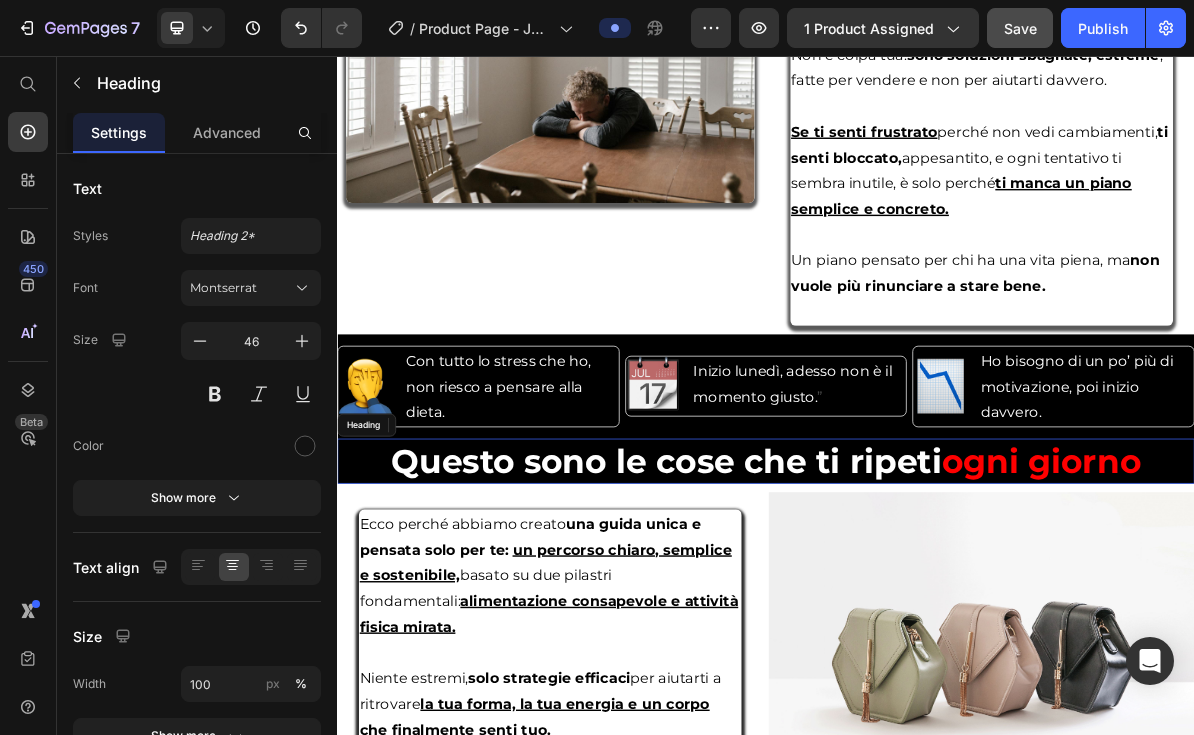 click on "Questo sono le cose che ti ripeti" at bounding box center [797, 623] 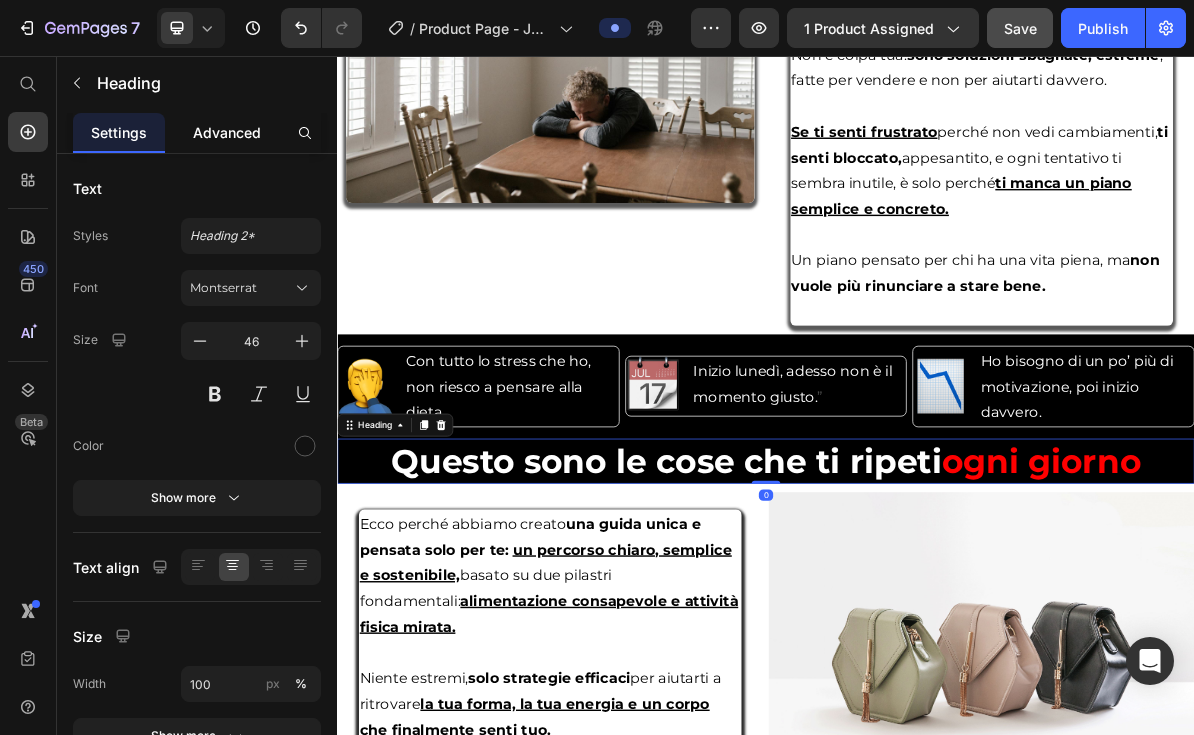 click on "Advanced" at bounding box center [227, 132] 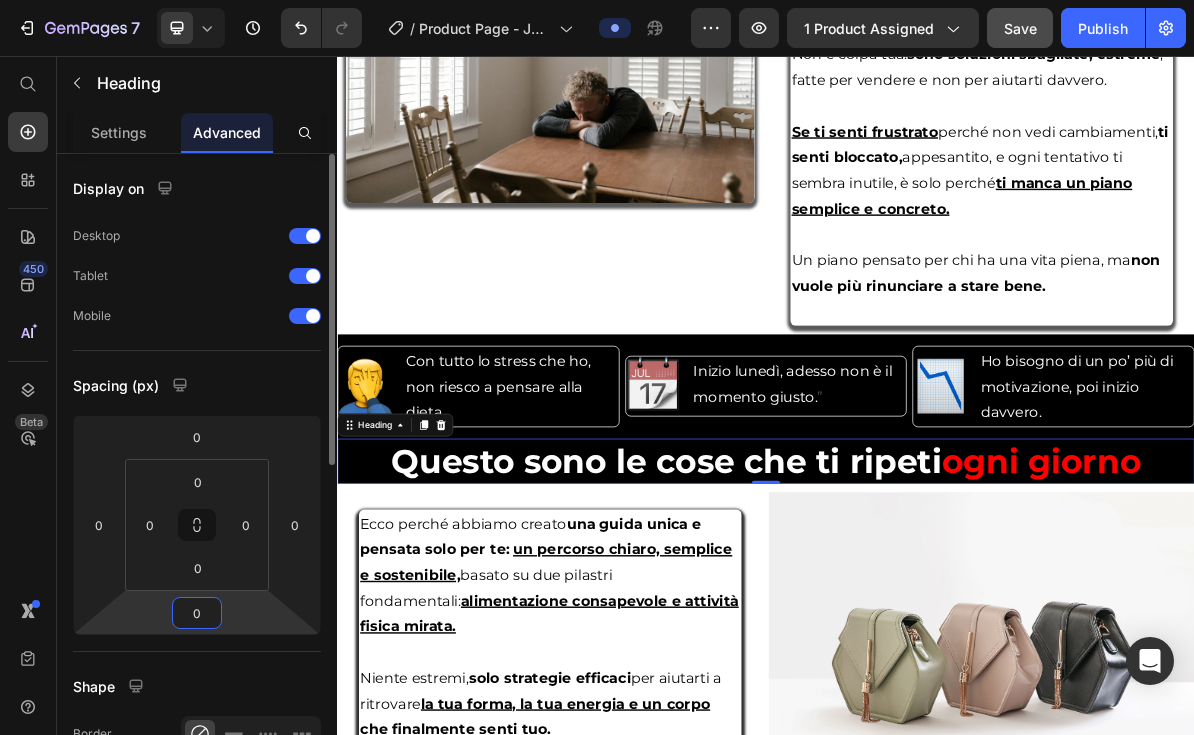 click on "0" at bounding box center (197, 613) 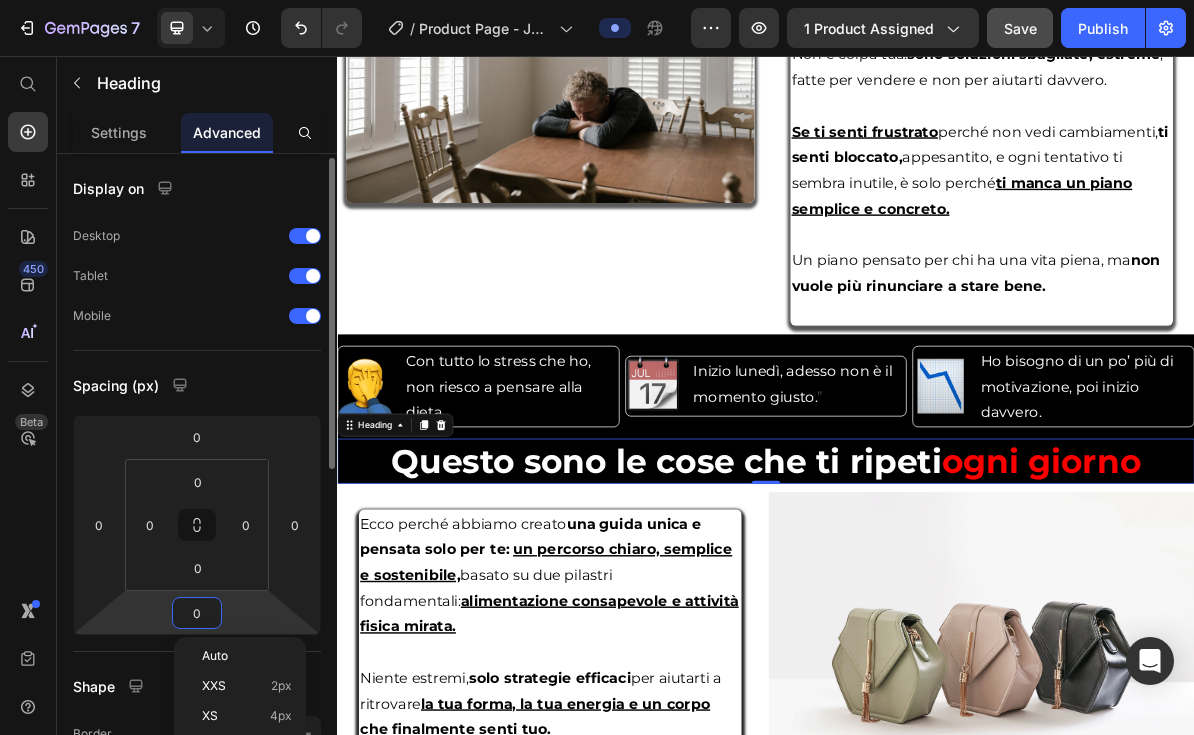 scroll, scrollTop: 47, scrollLeft: 0, axis: vertical 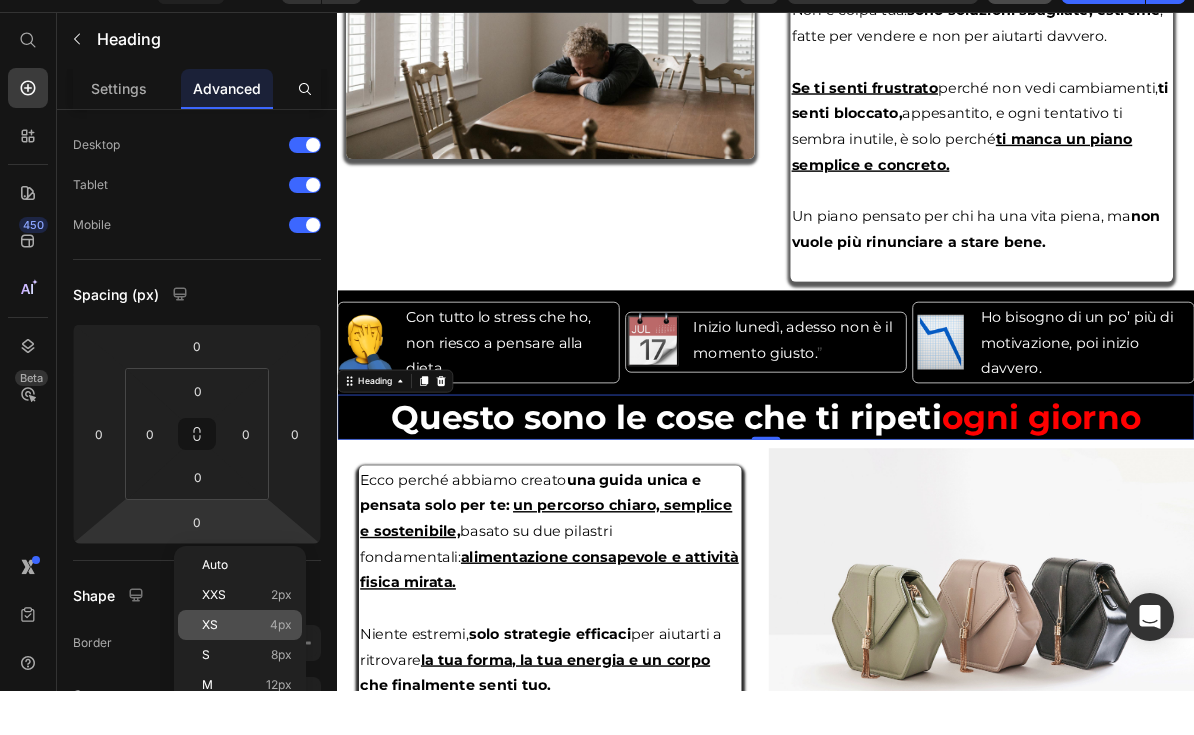 click on "XS 4px" 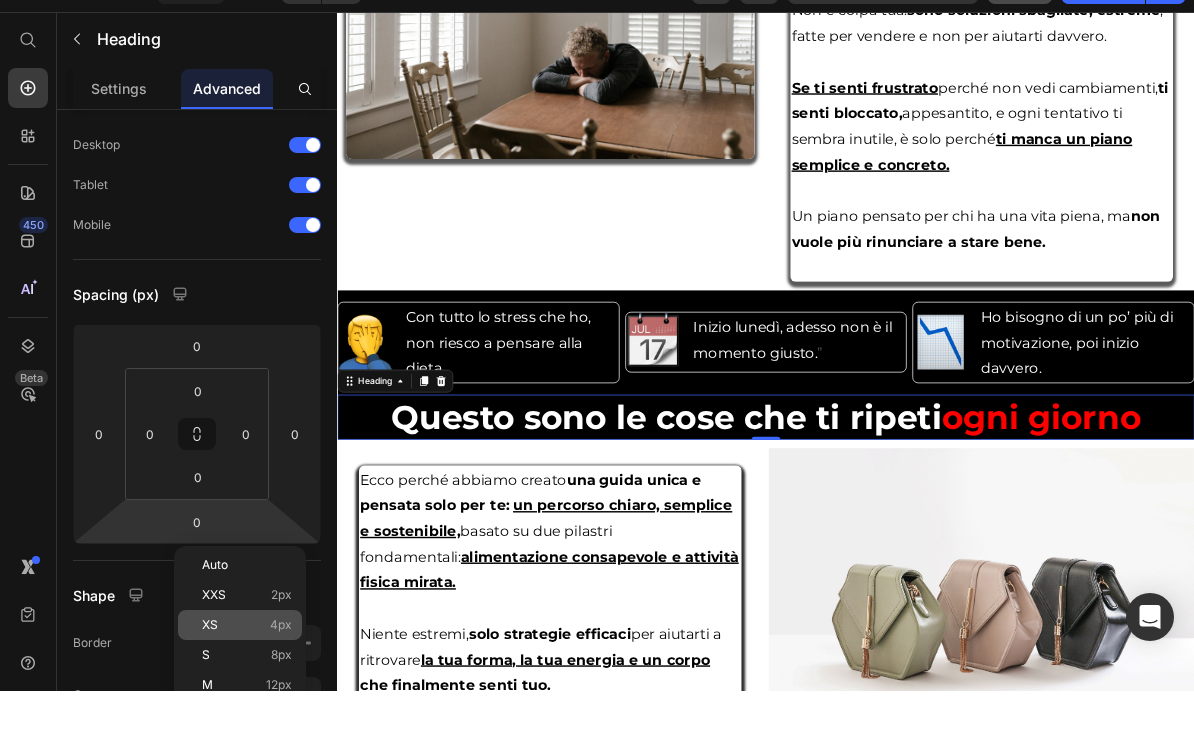 type on "4" 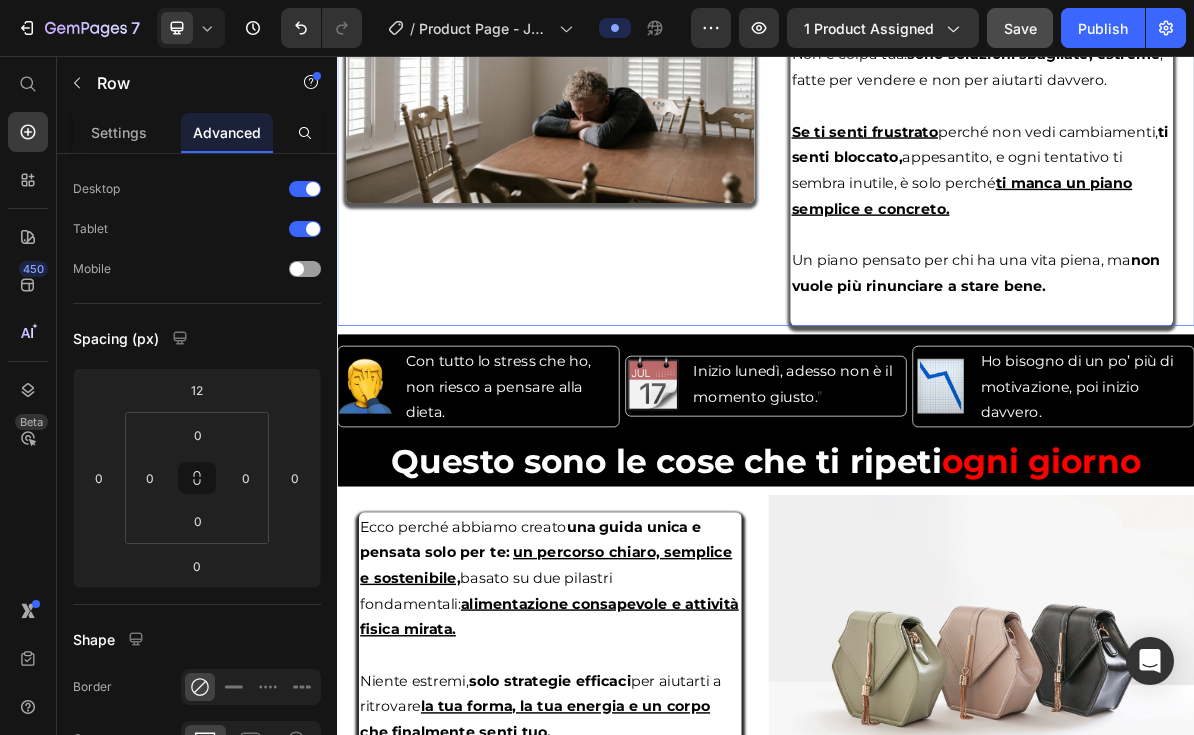 click on "Image Image" at bounding box center [635, 72] 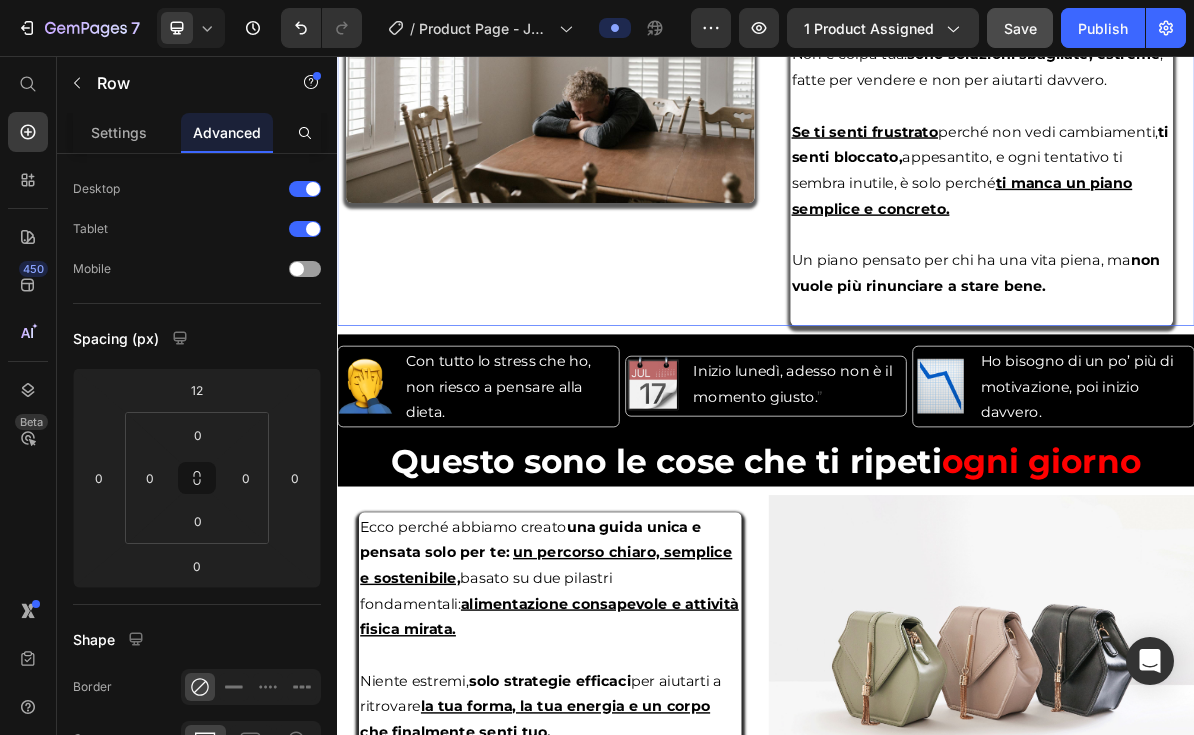 scroll, scrollTop: 0, scrollLeft: 0, axis: both 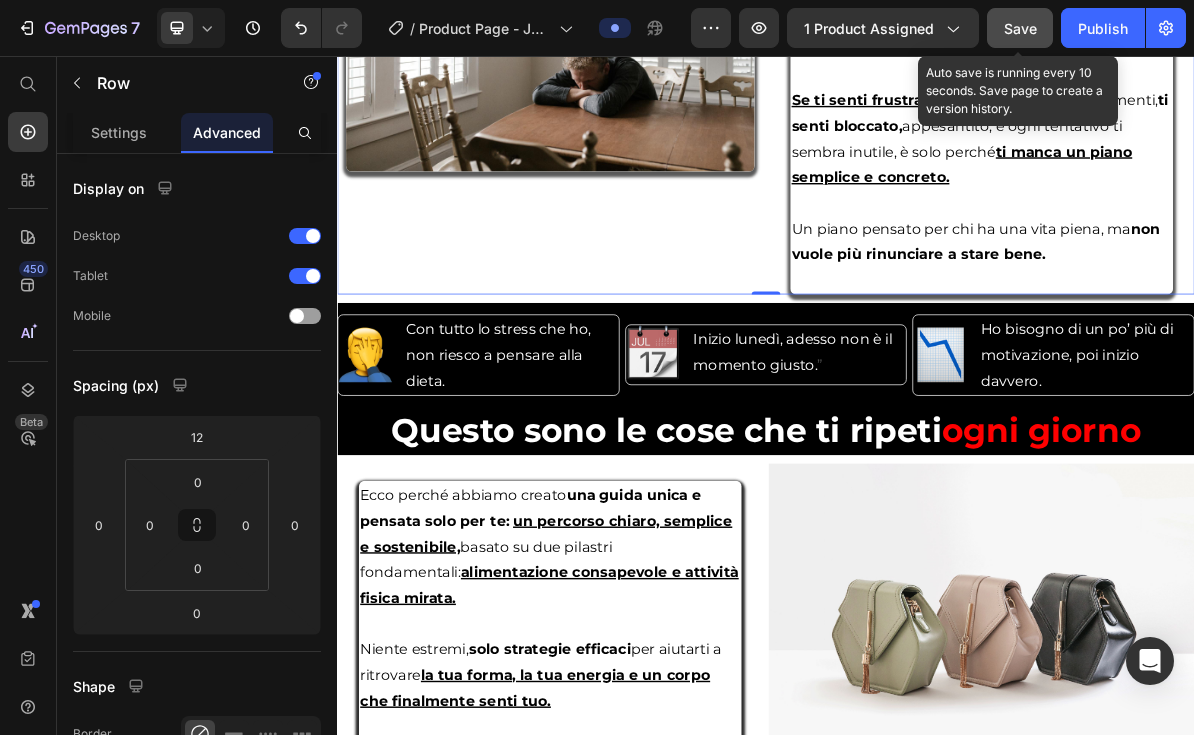 click on "Save" 